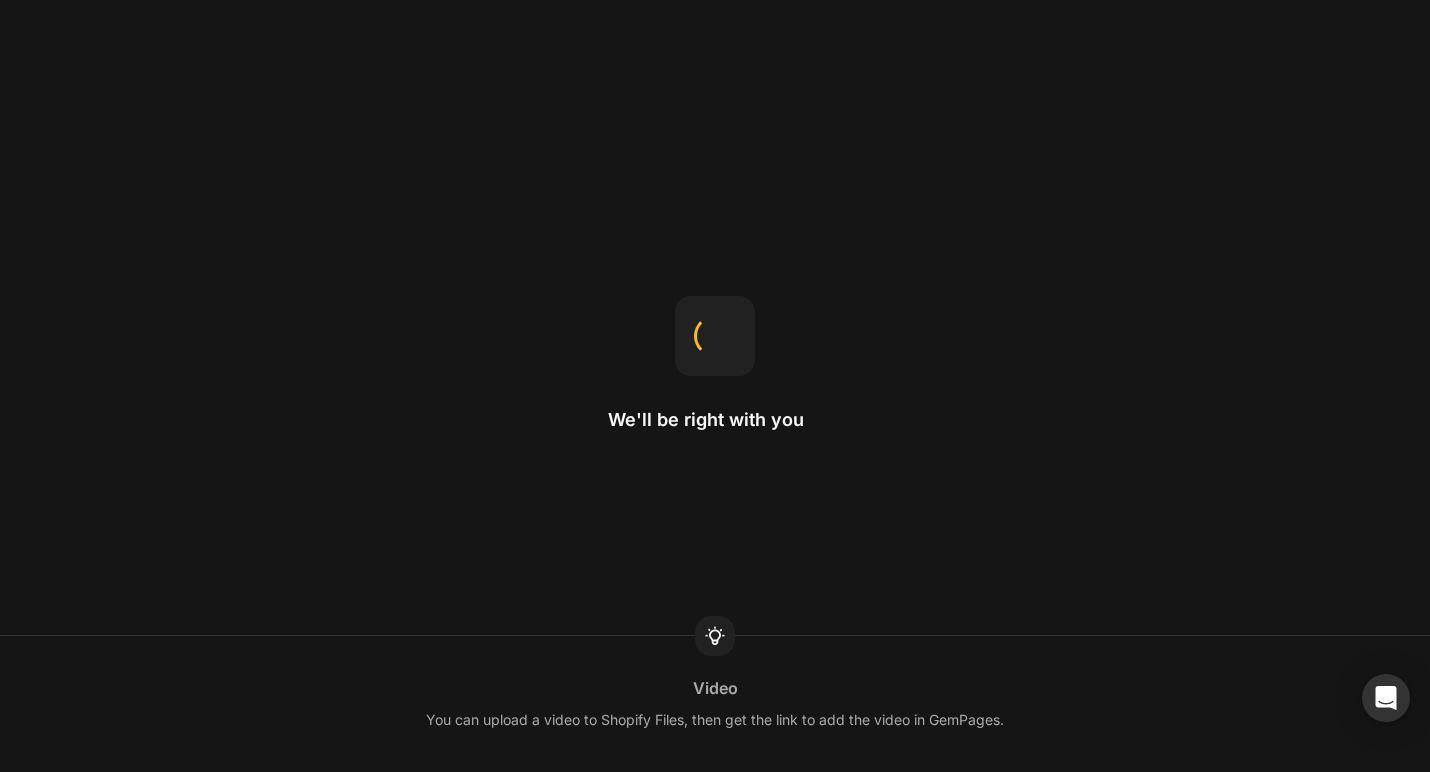 scroll, scrollTop: 0, scrollLeft: 0, axis: both 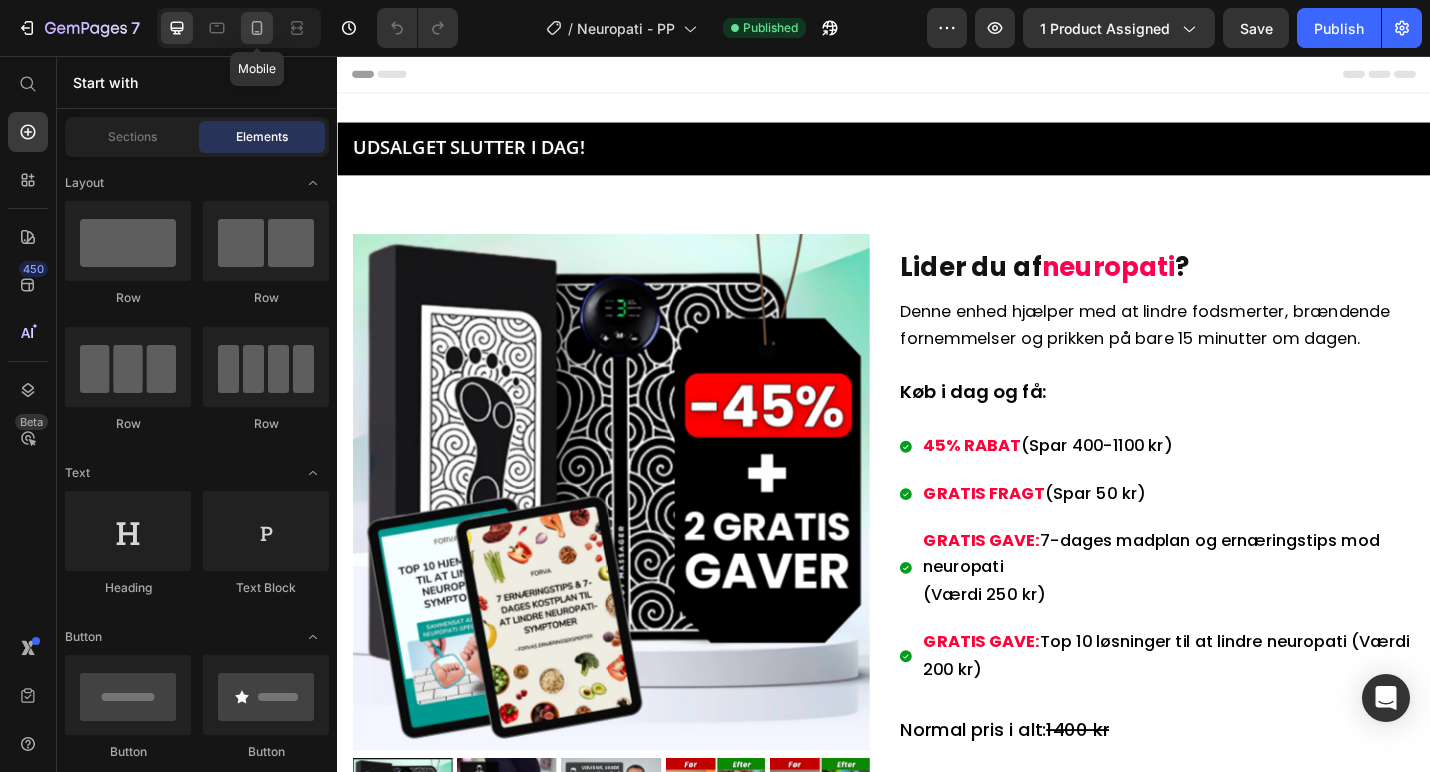 click 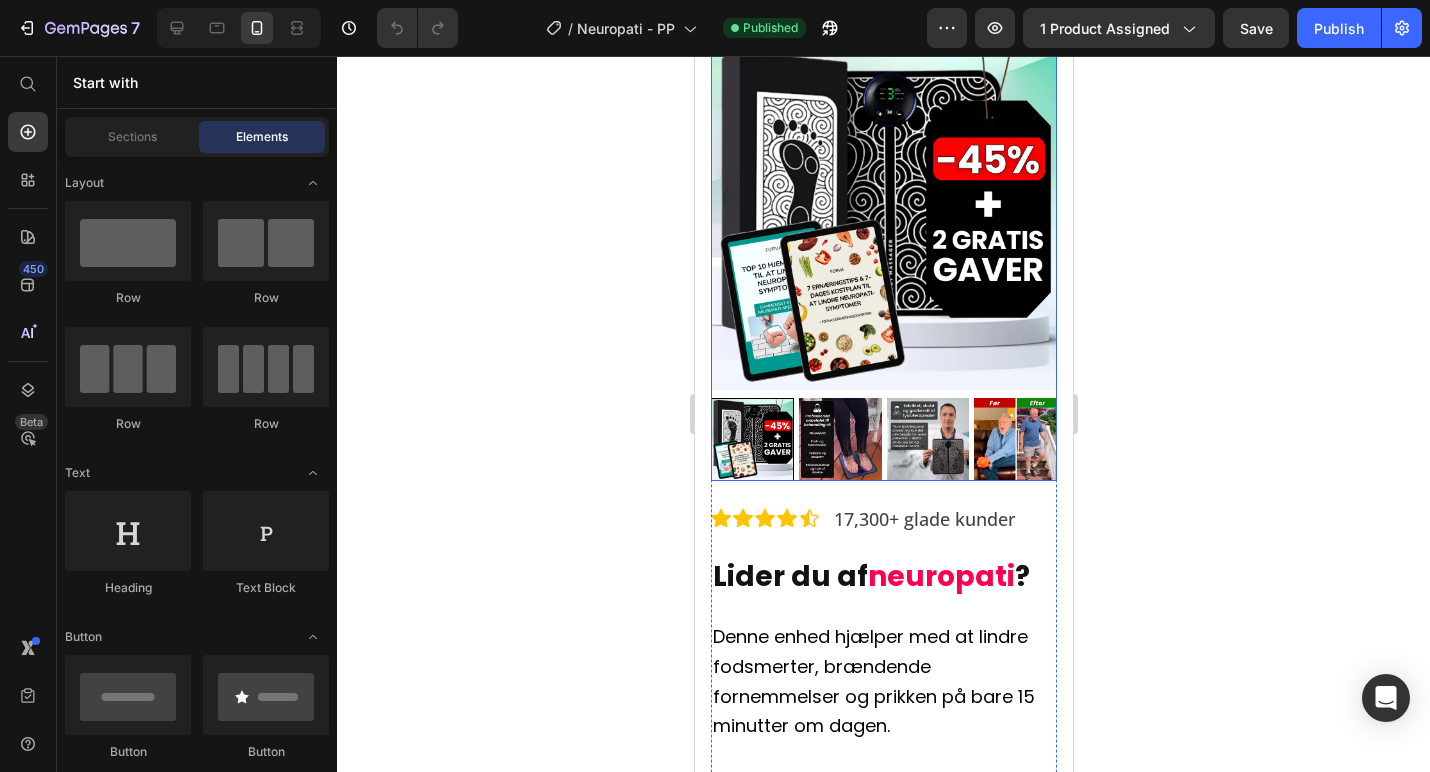 scroll, scrollTop: 241, scrollLeft: 0, axis: vertical 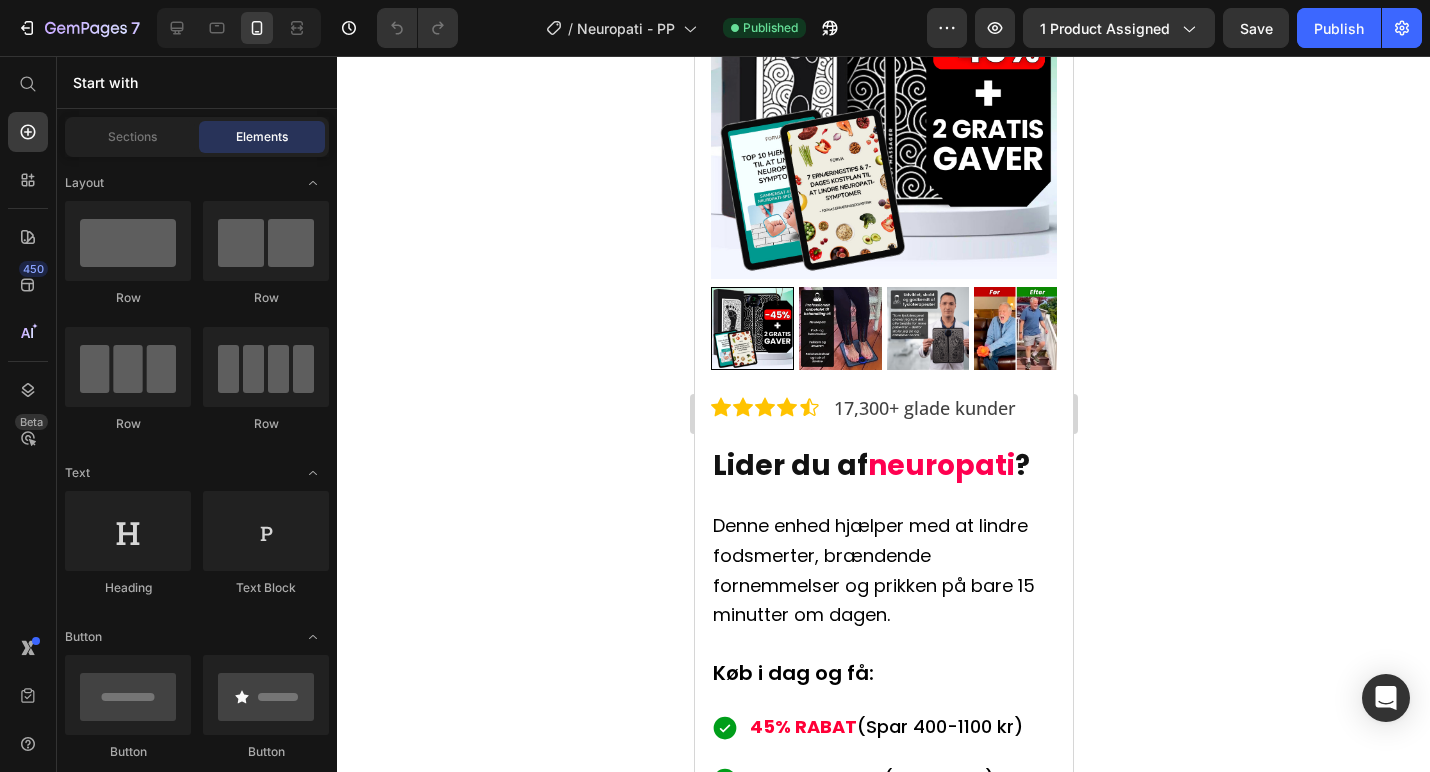 click 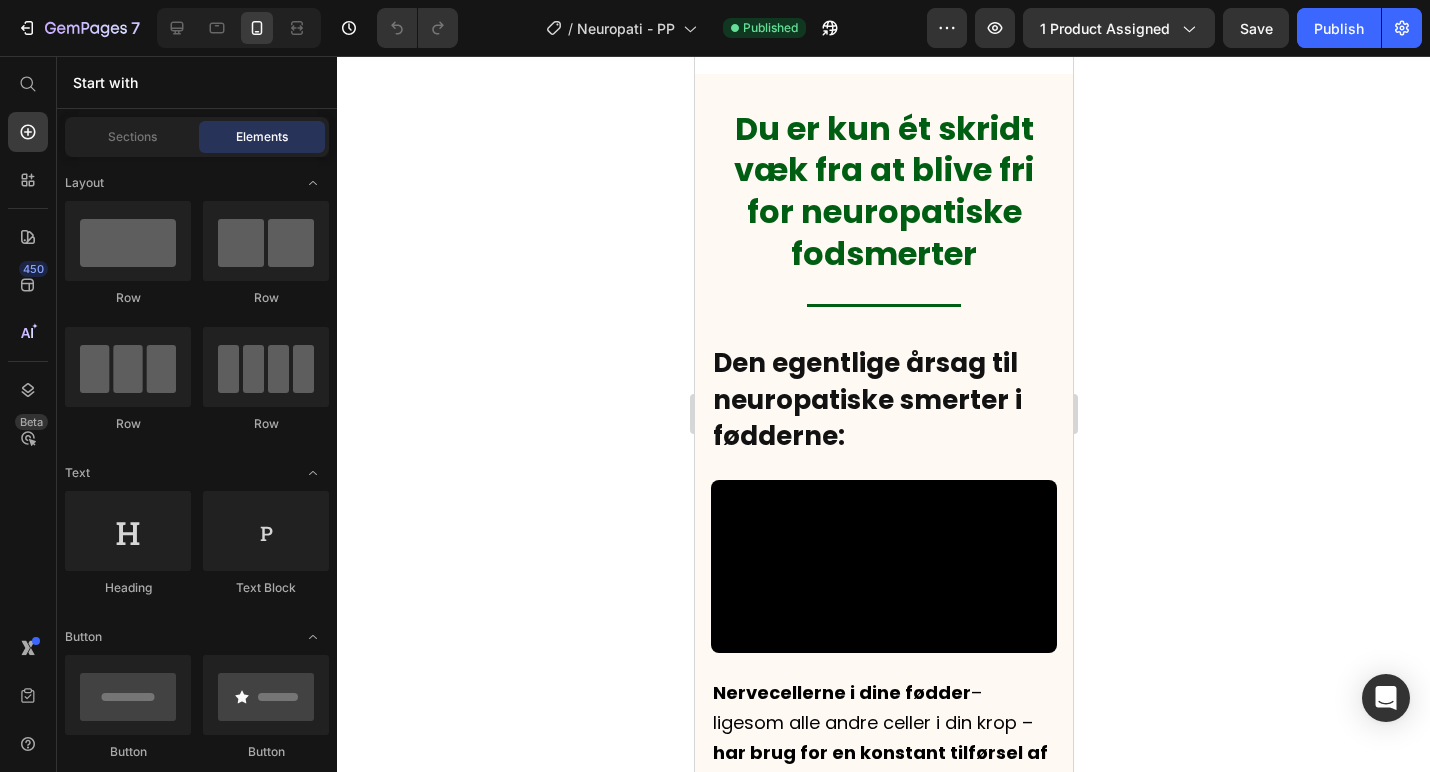 scroll, scrollTop: 5048, scrollLeft: 0, axis: vertical 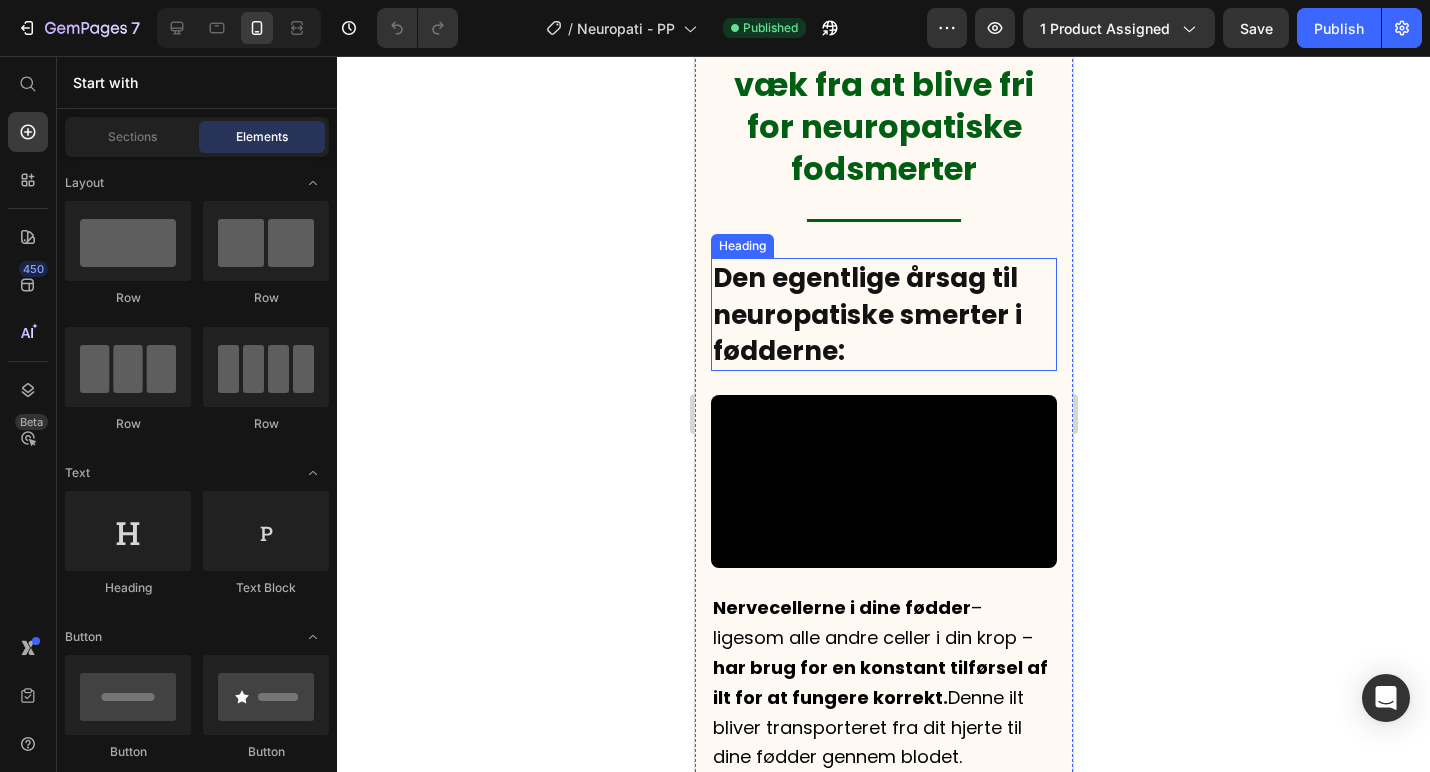 click on "Den egentlige årsag til neuropatiske smerter i fødderne:" at bounding box center [866, 314] 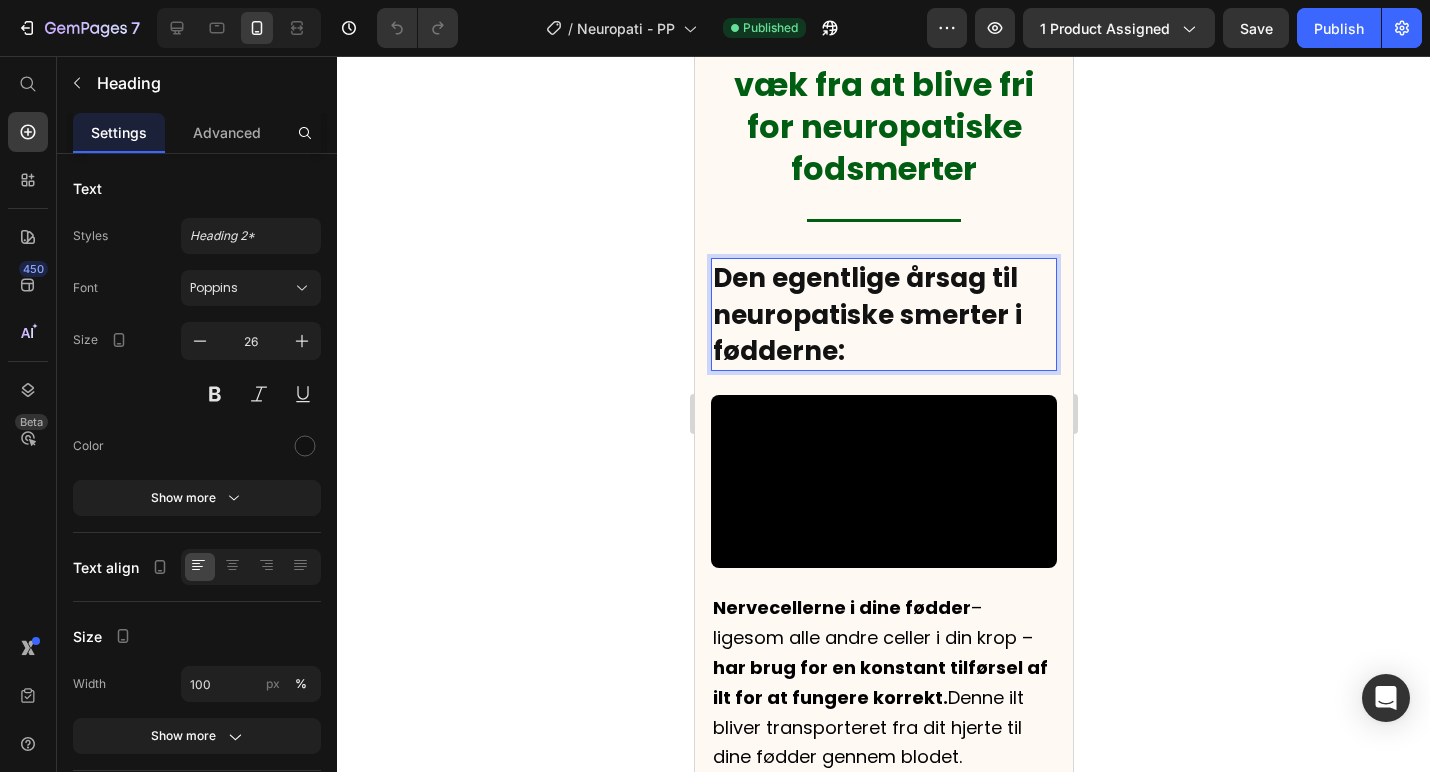 click on "Den egentlige årsag til neuropatiske smerter i fødderne:" at bounding box center (866, 314) 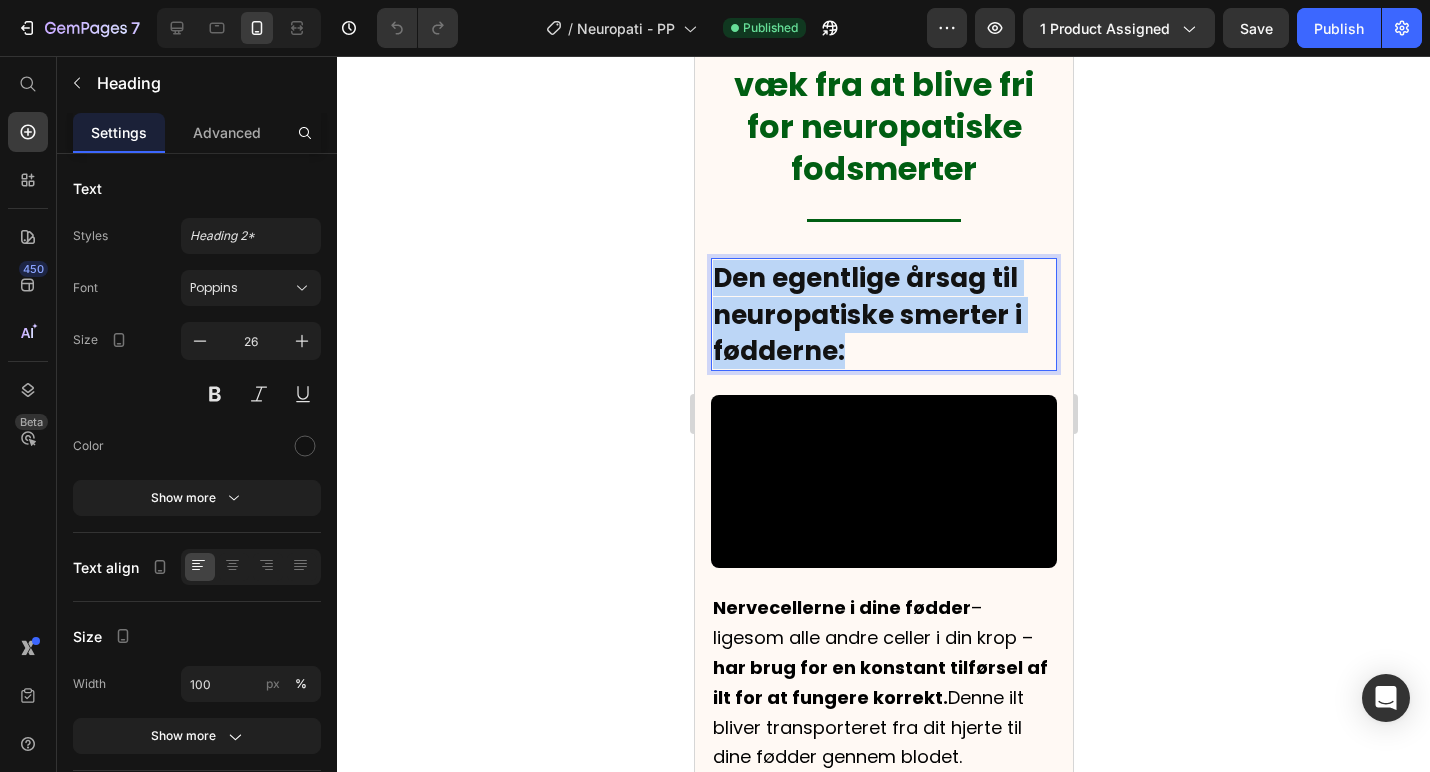 click on "Den egentlige årsag til neuropatiske smerter i fødderne:" at bounding box center (866, 314) 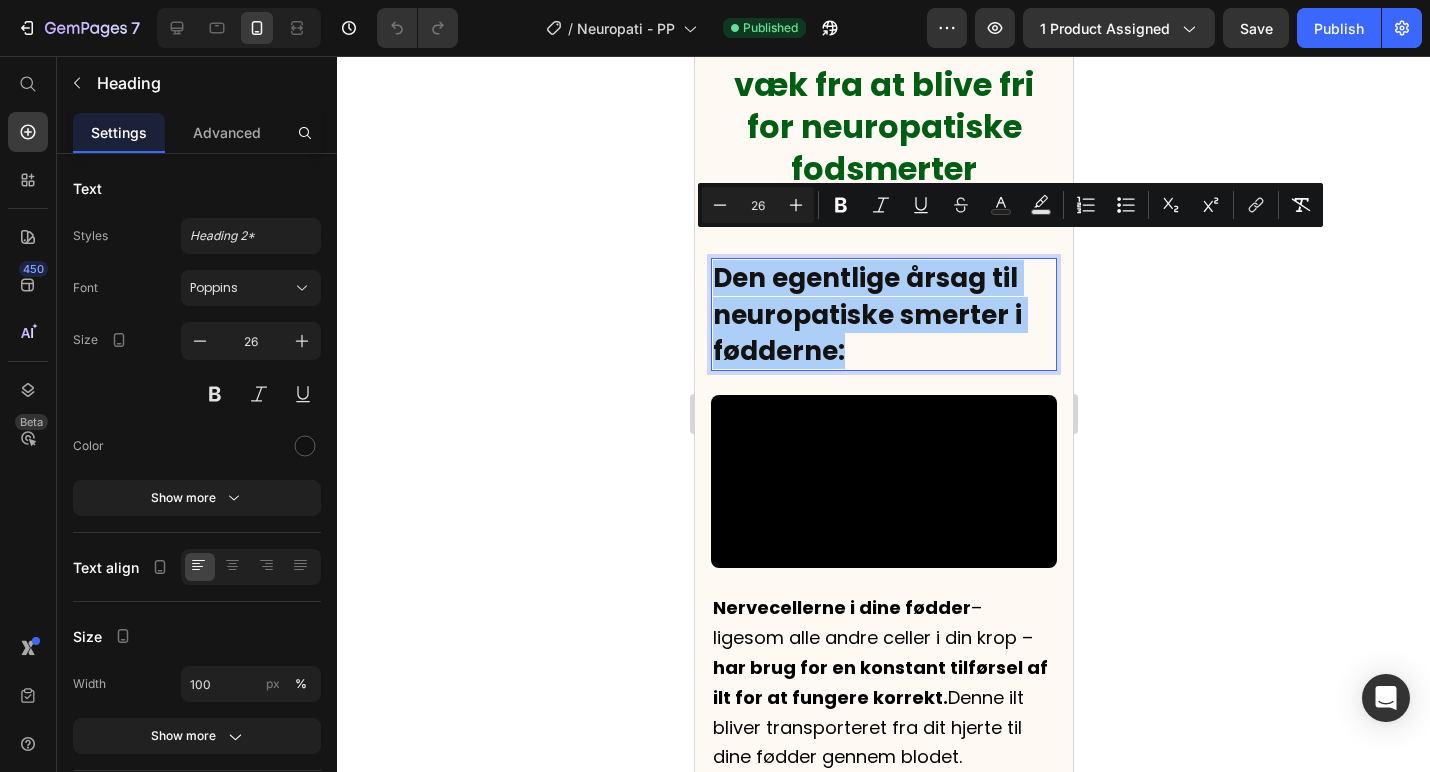click 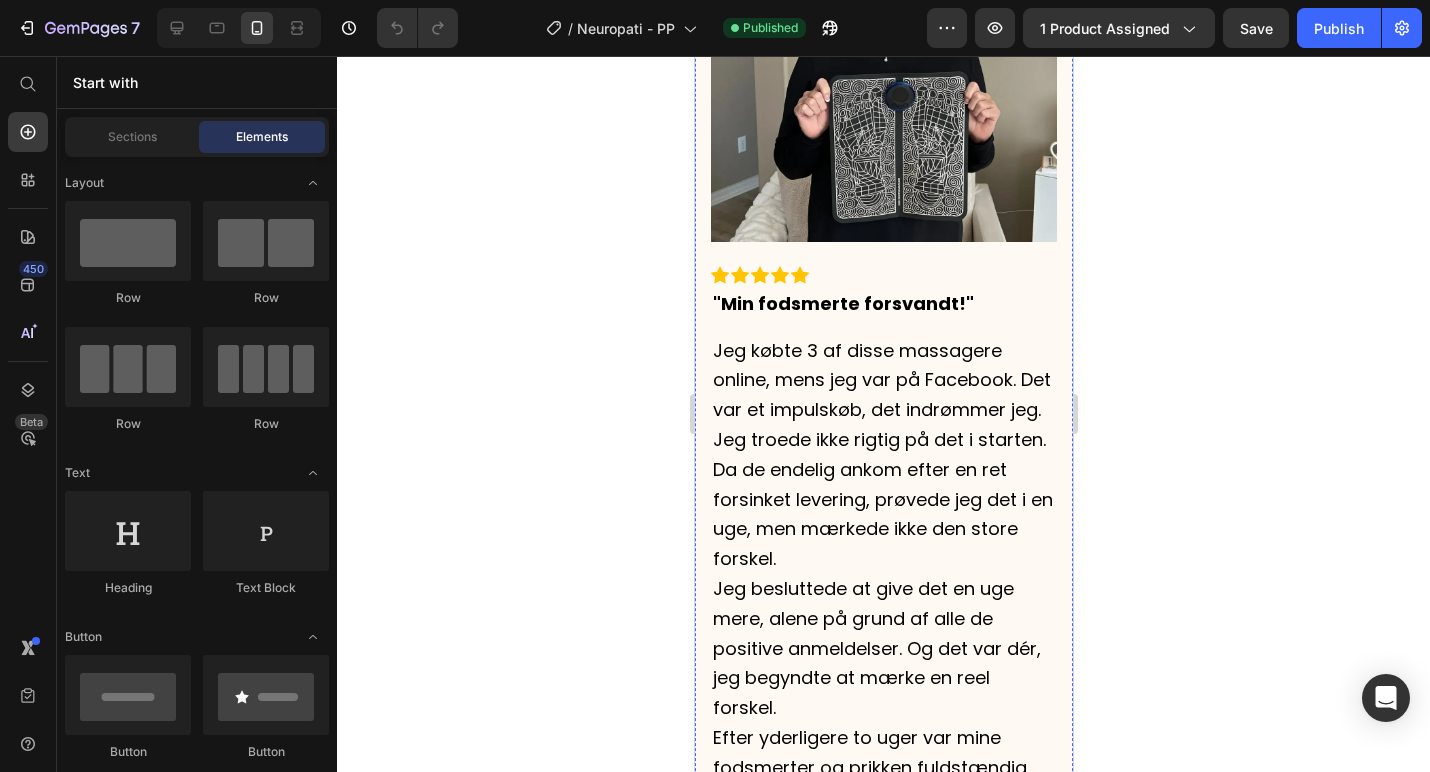 scroll, scrollTop: 2009, scrollLeft: 0, axis: vertical 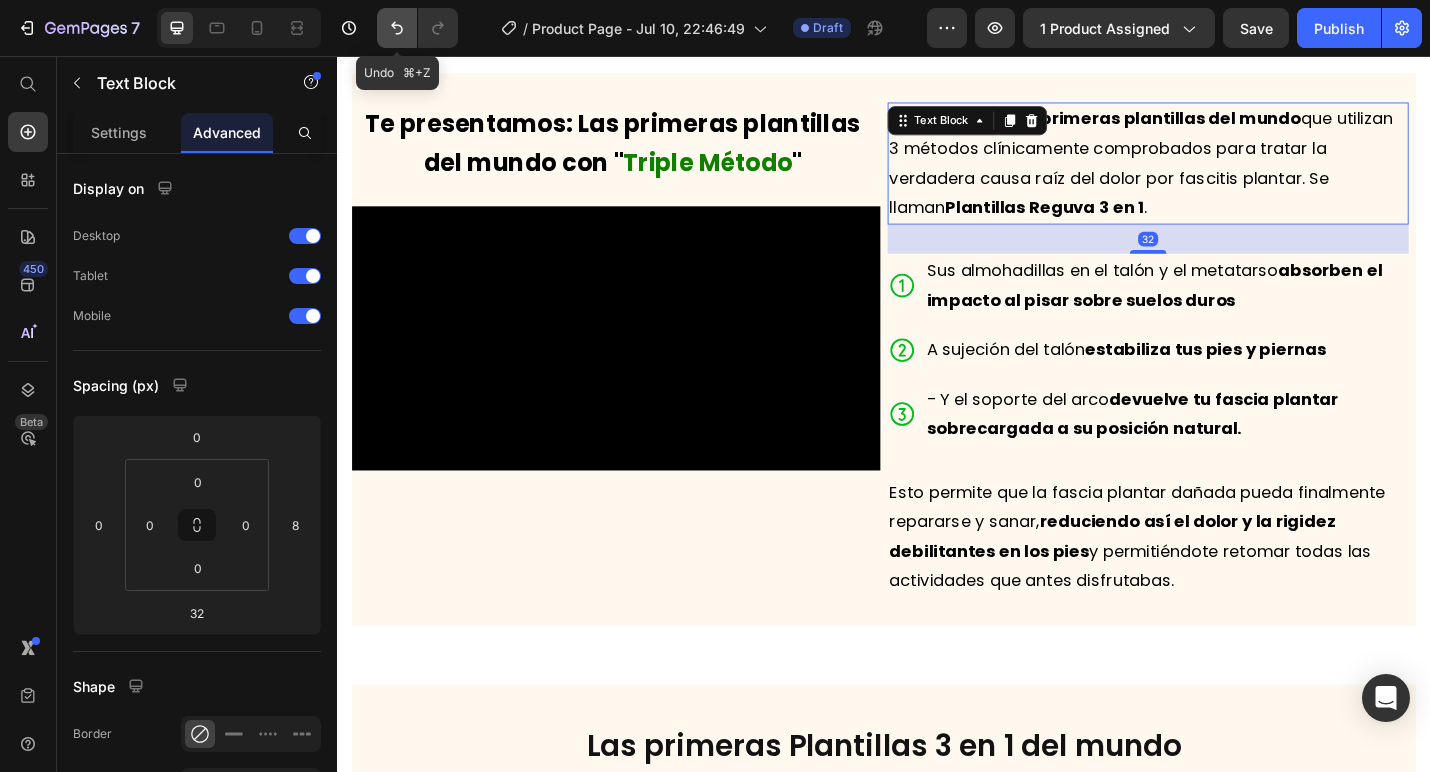 click 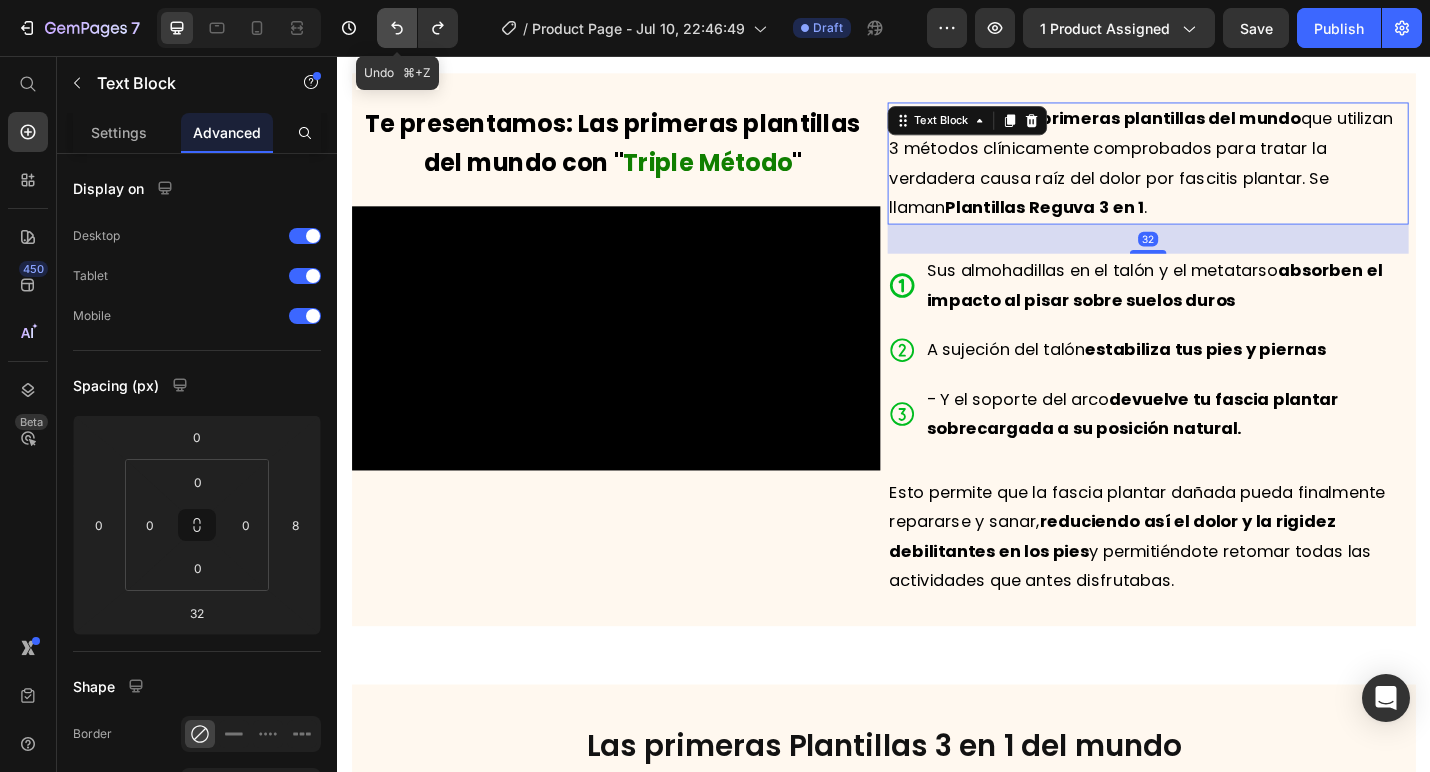 click 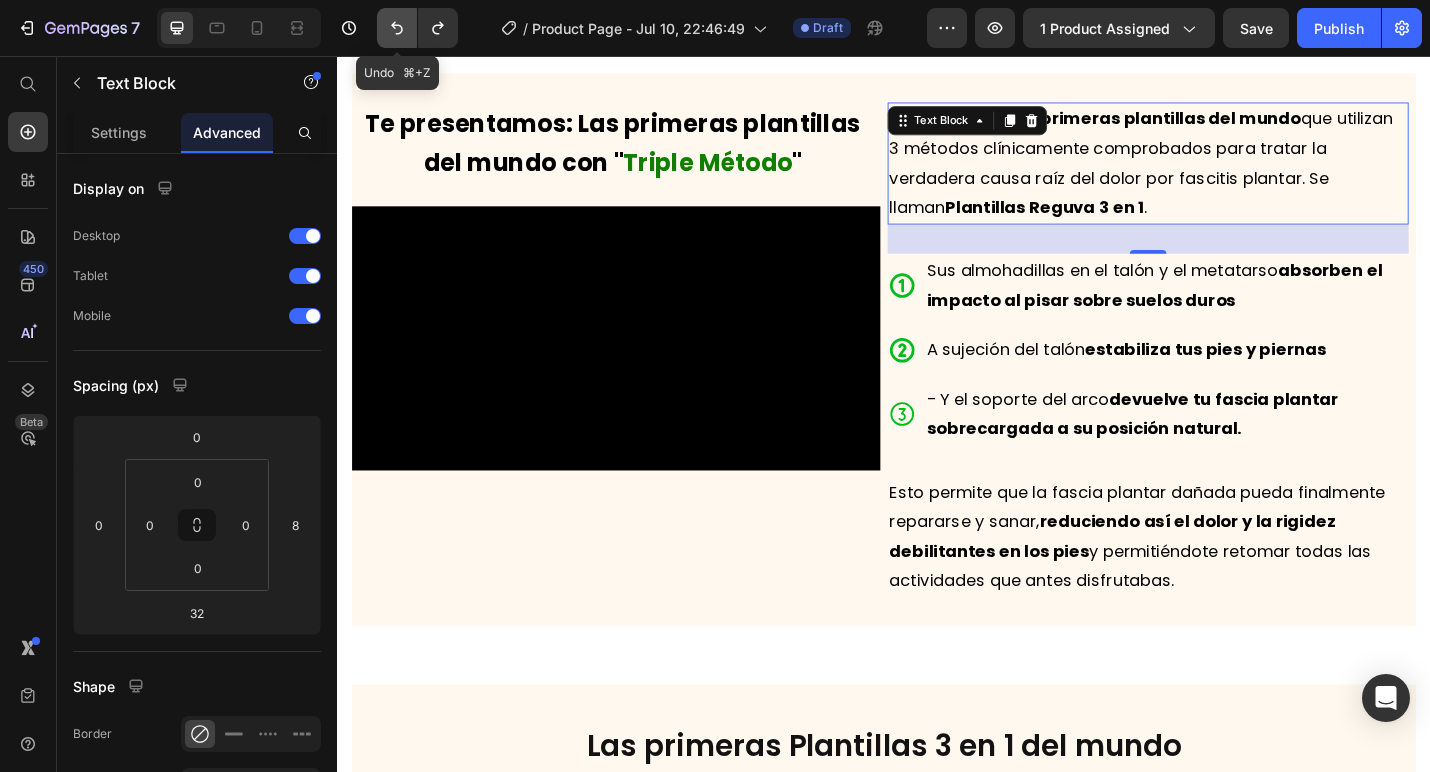click 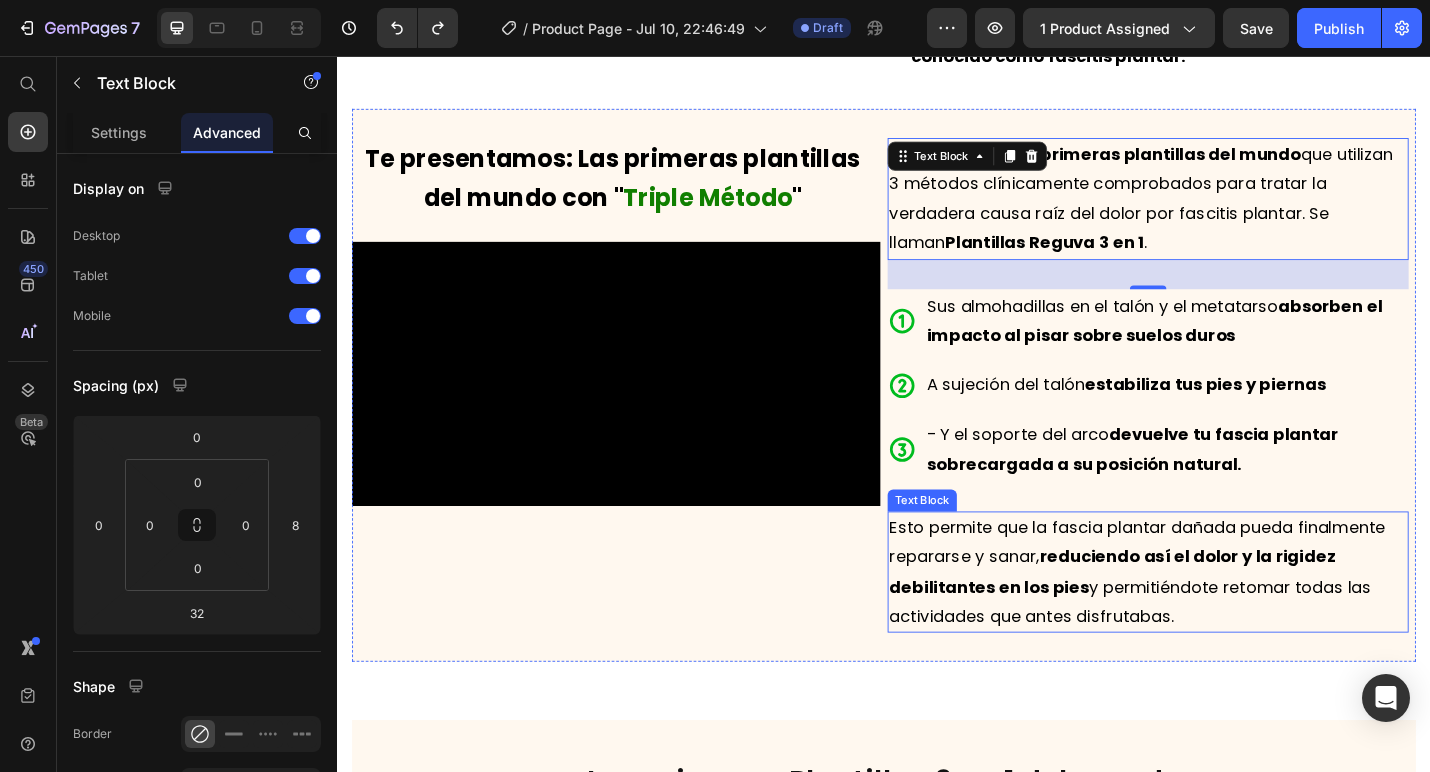 scroll, scrollTop: 3094, scrollLeft: 0, axis: vertical 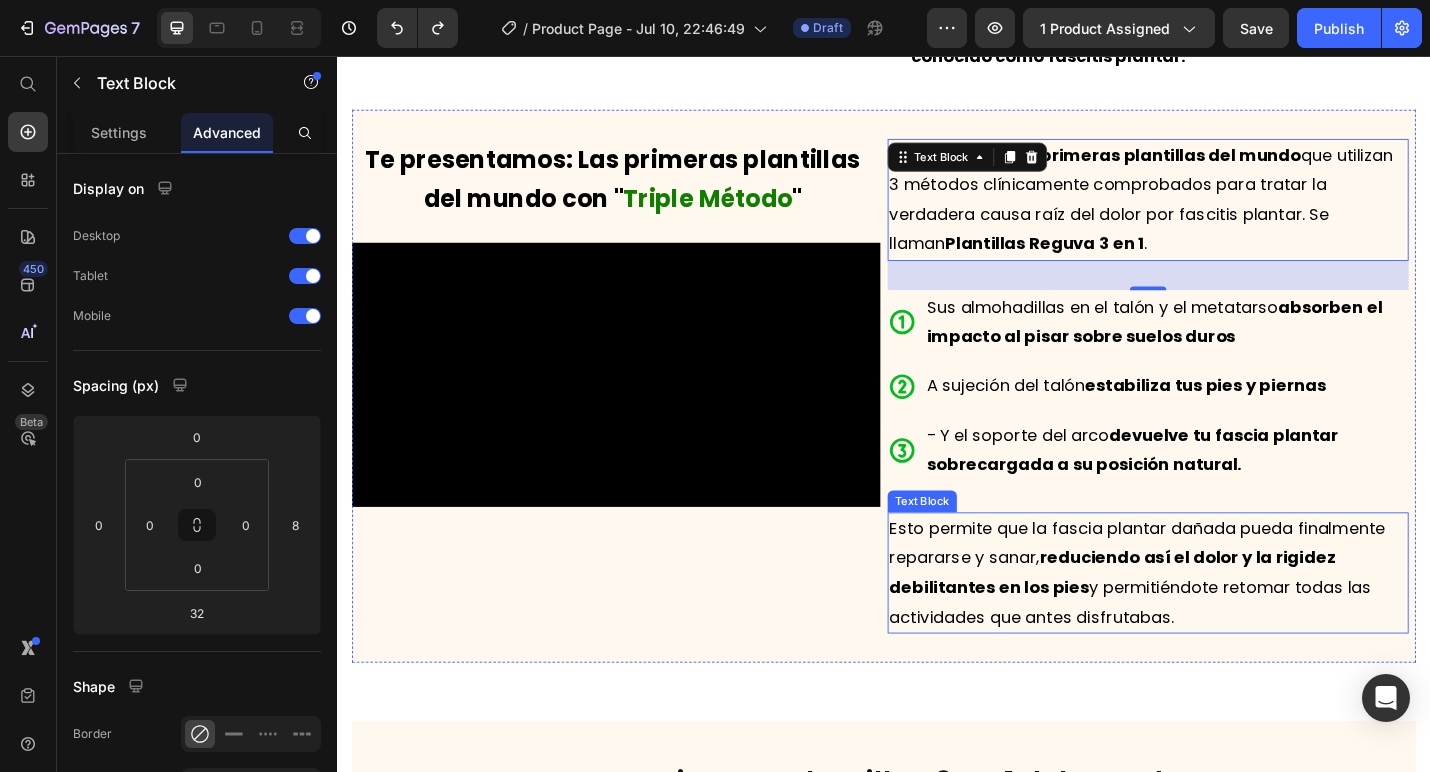 click on "Hemos creado  las primeras plantillas del mundo  que utilizan 3 métodos clínicamente comprobados para tratar la verdadera causa raíz del dolor por fascitis plantar. Se llaman  Plantillas Reguva 3 en 1 . Text Block   32
Sus almohadillas en el talón y el metatarso  absorben el impacto al pisar sobre suelos duros
A sujeción del talón  estabiliza tus pies y piernas
- Y el soporte del arco  devuelve tu fascia plantar sobrecargada a su posición natural. Item List Esto permite que la fascia plantar dañada pueda finalmente repararse y sanar,  reduciendo así el dolor y la rigidez debilitantes en los pies  y permitiéndote retomar todas las actividades que antes disfrutabas. Text Block" at bounding box center (1231, 434) 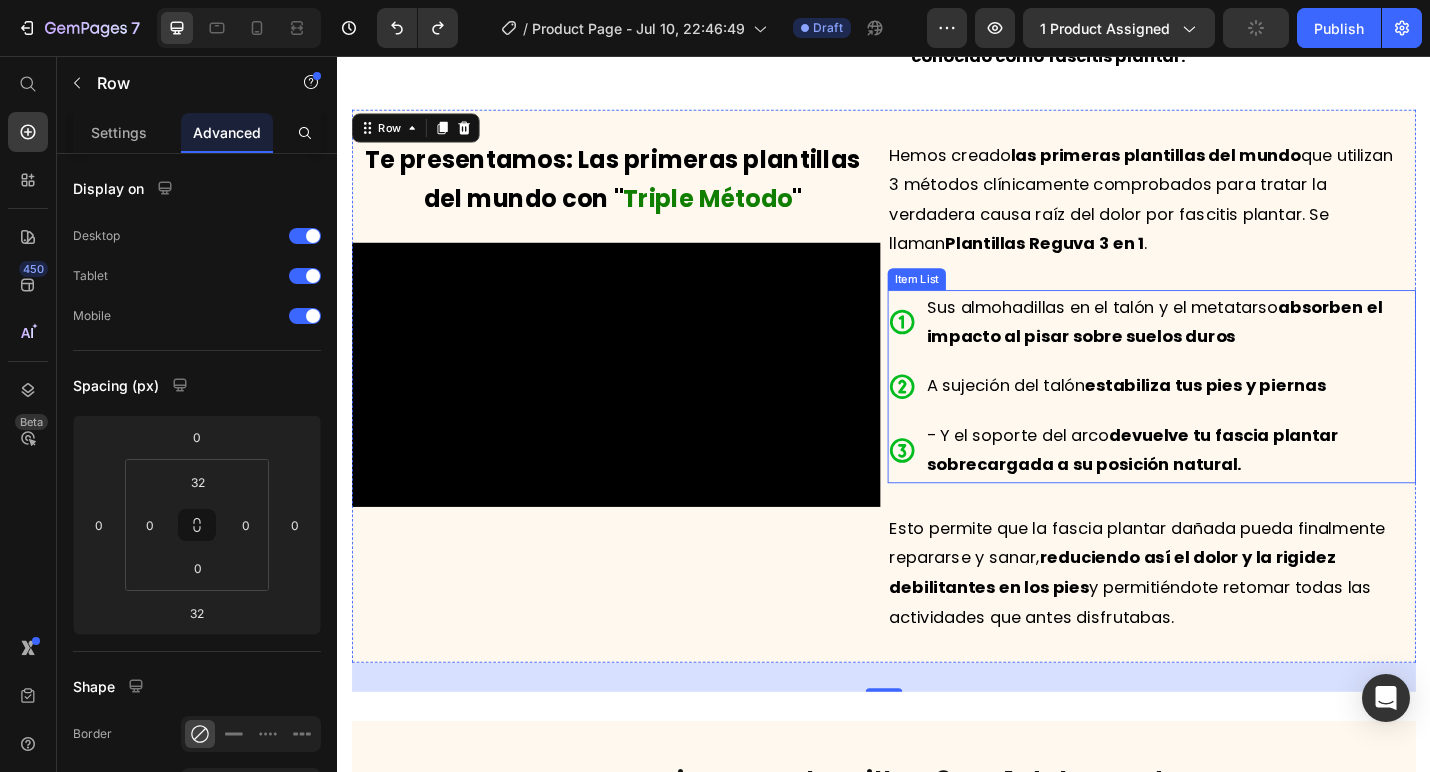 click on "absorben el impacto al pisar sobre suelos duros" at bounding box center [1234, 347] 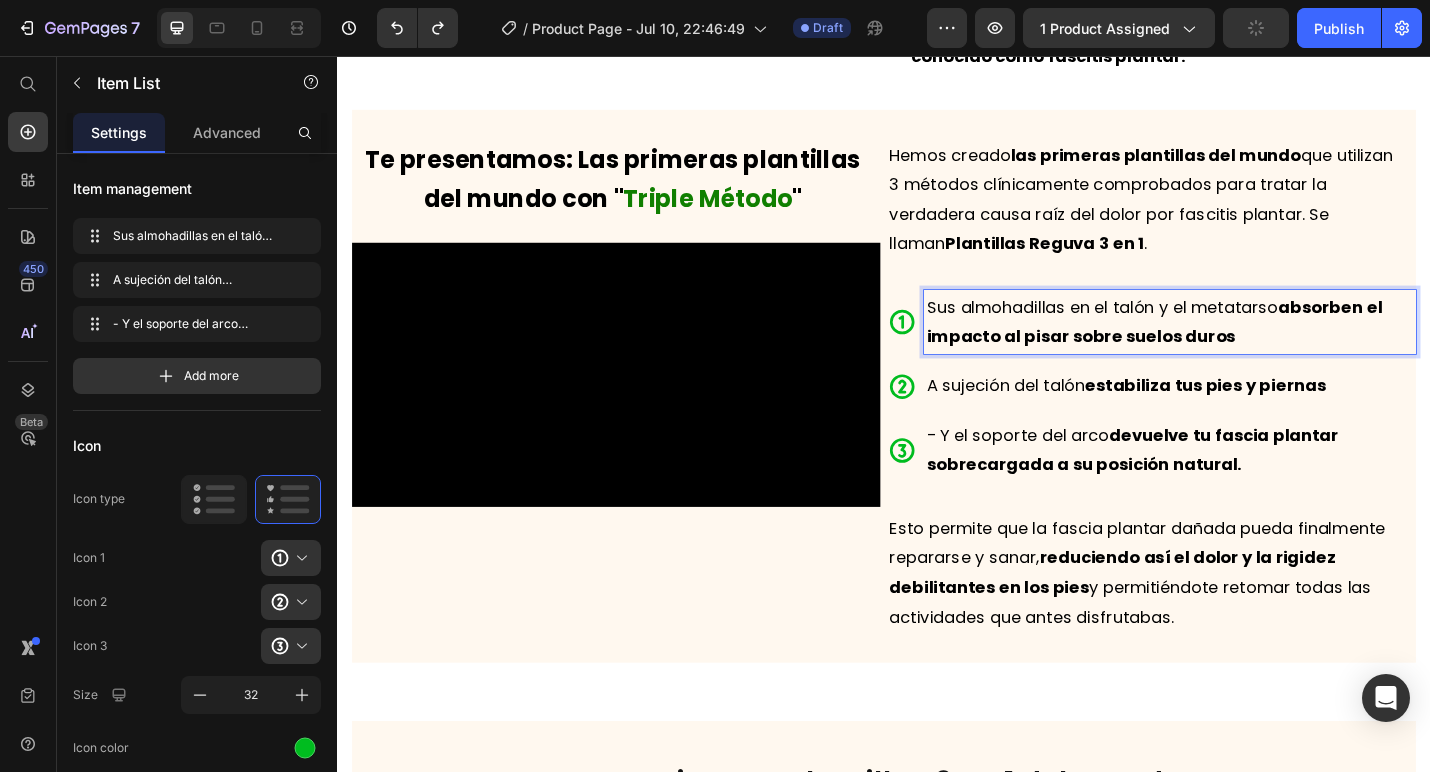 click on "Sus almohadillas en el talón y el metatarso  absorben el impacto al pisar sobre suelos duros" at bounding box center [1251, 348] 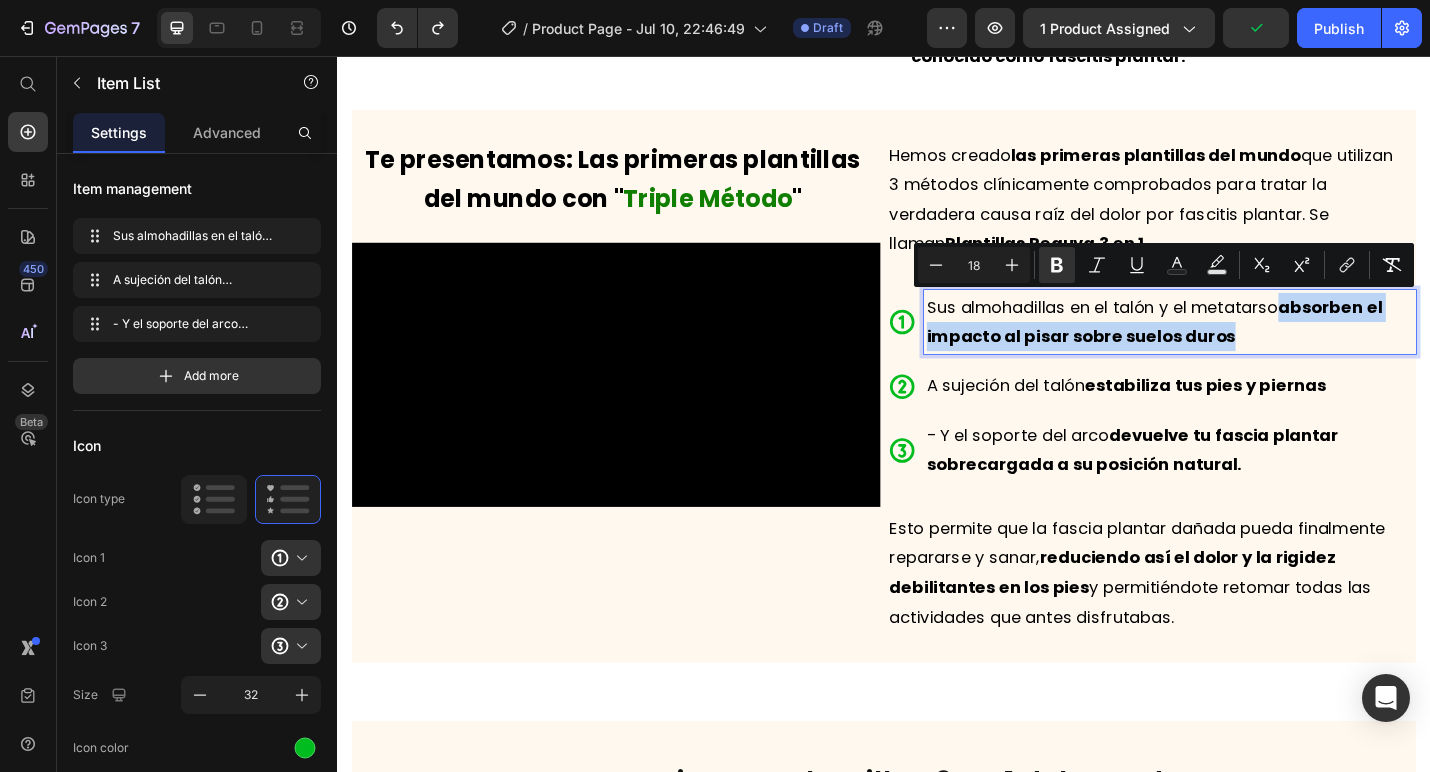 drag, startPoint x: 1375, startPoint y: 332, endPoint x: 1376, endPoint y: 351, distance: 19.026299 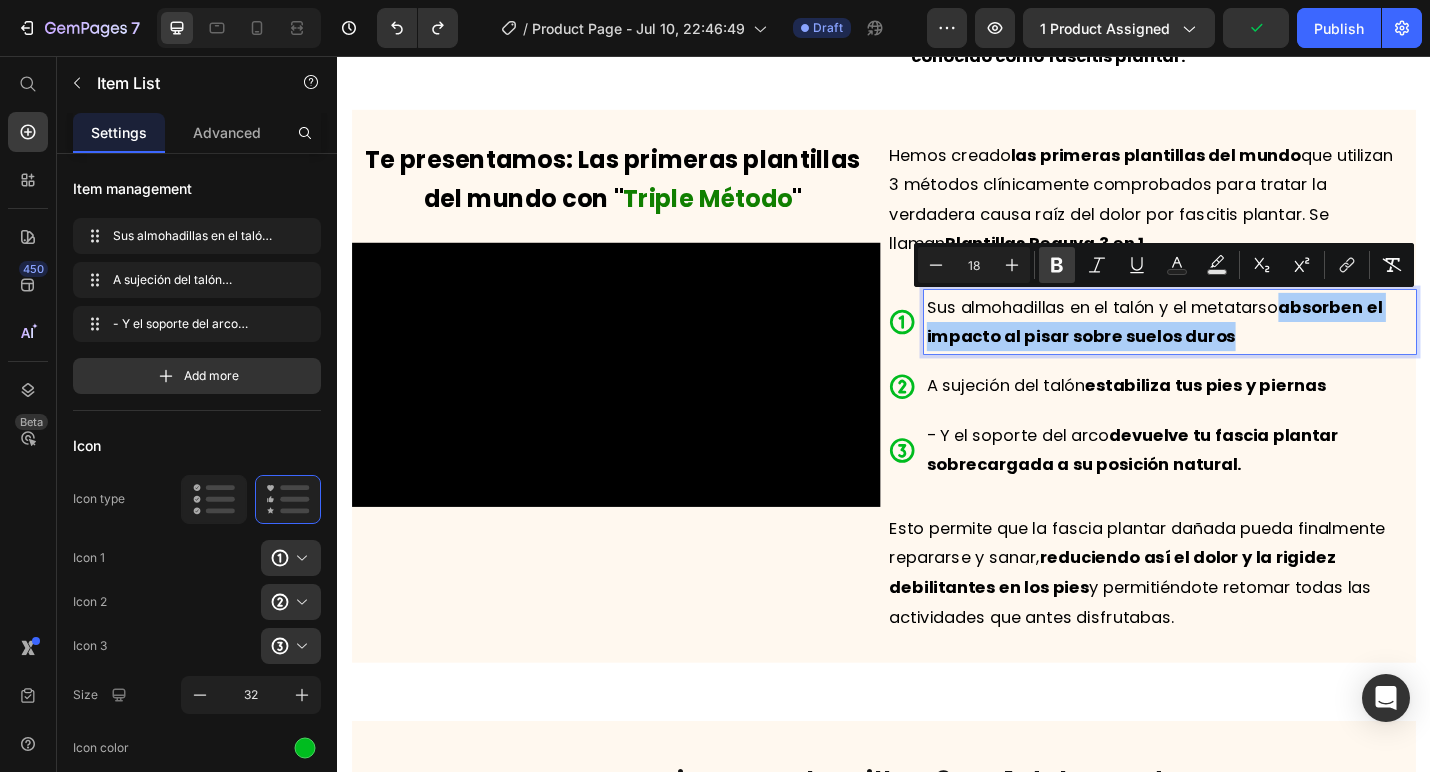 click 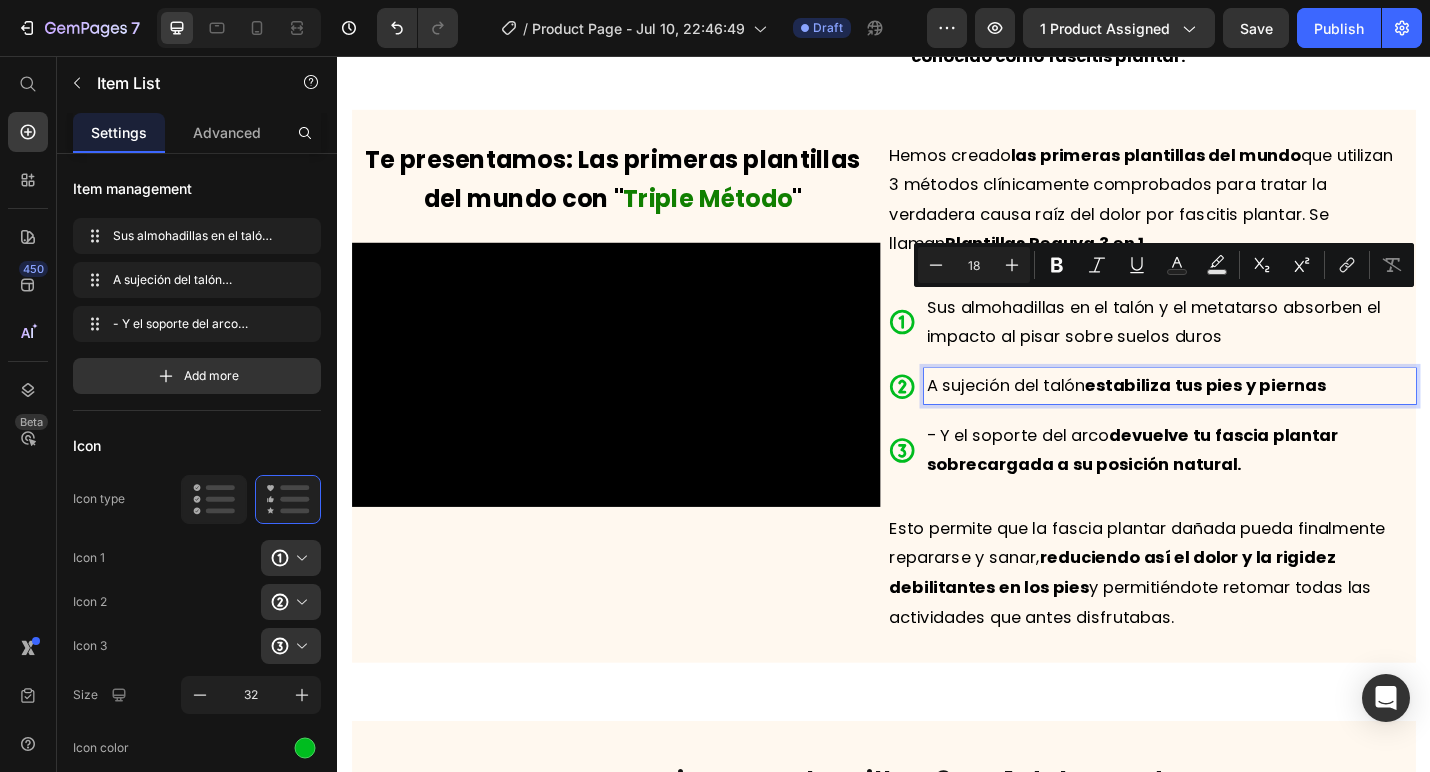 click on "A sujeción del talón  estabiliza tus pies y piernas" at bounding box center (1251, 418) 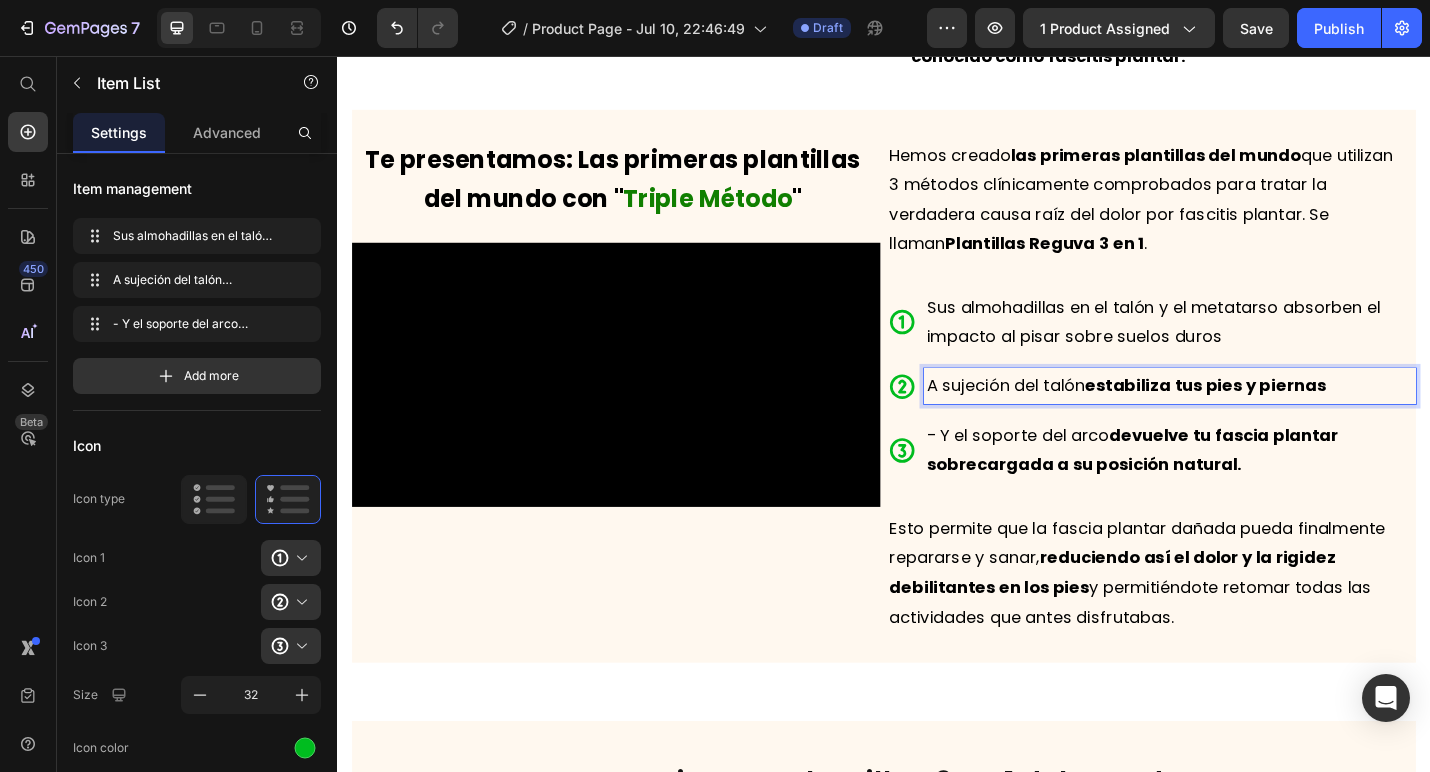 click on "A sujeción del talón  estabiliza tus pies y piernas" at bounding box center (1251, 418) 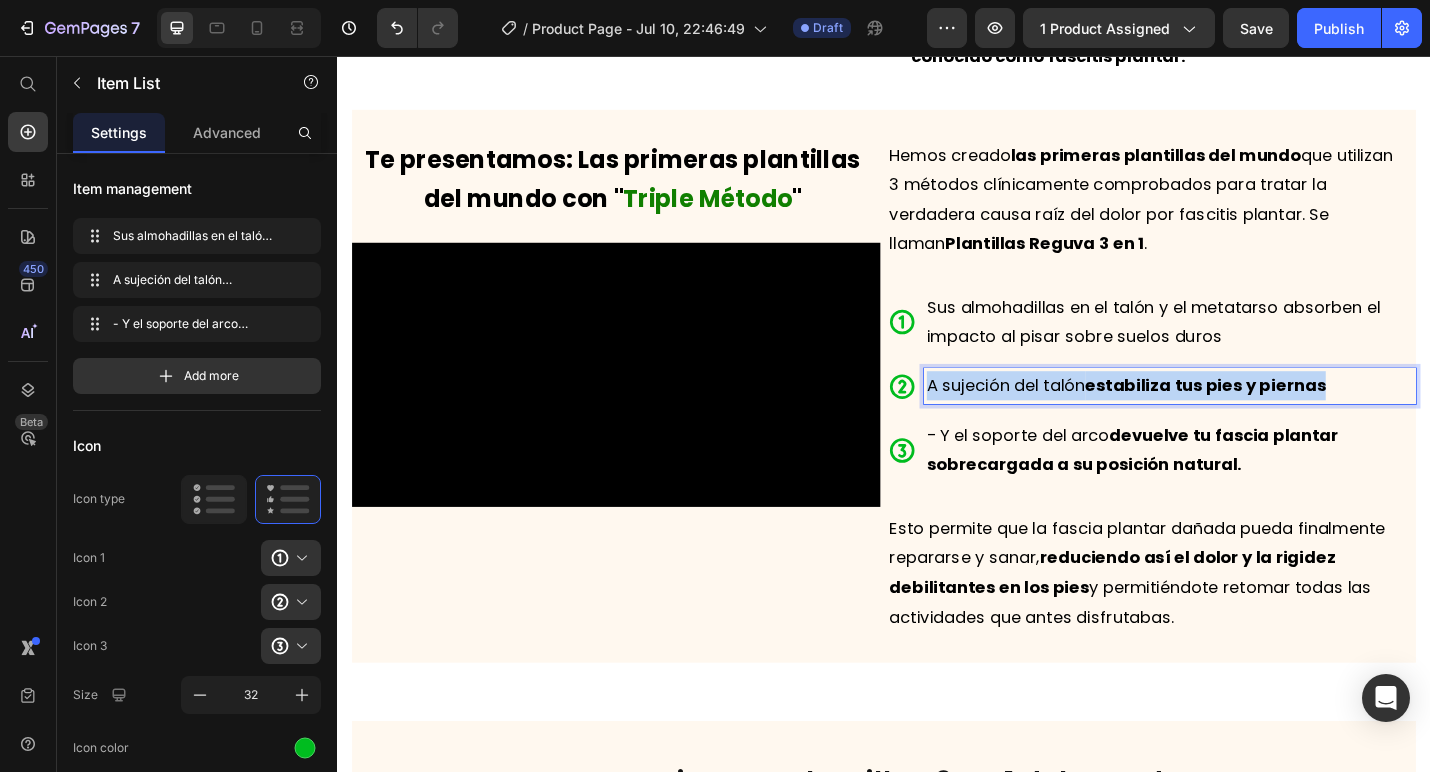 click on "A sujeción del talón  estabiliza tus pies y piernas" at bounding box center (1251, 418) 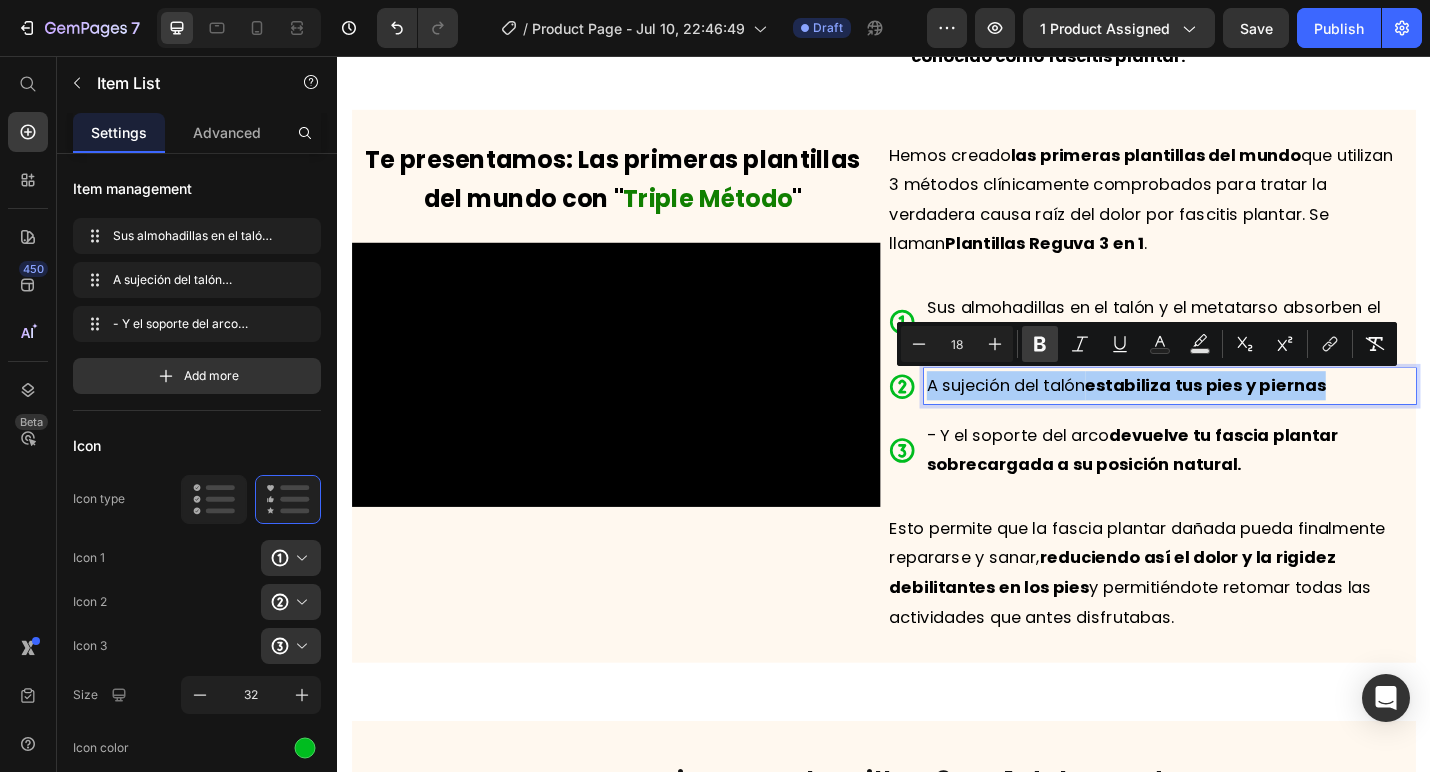 click 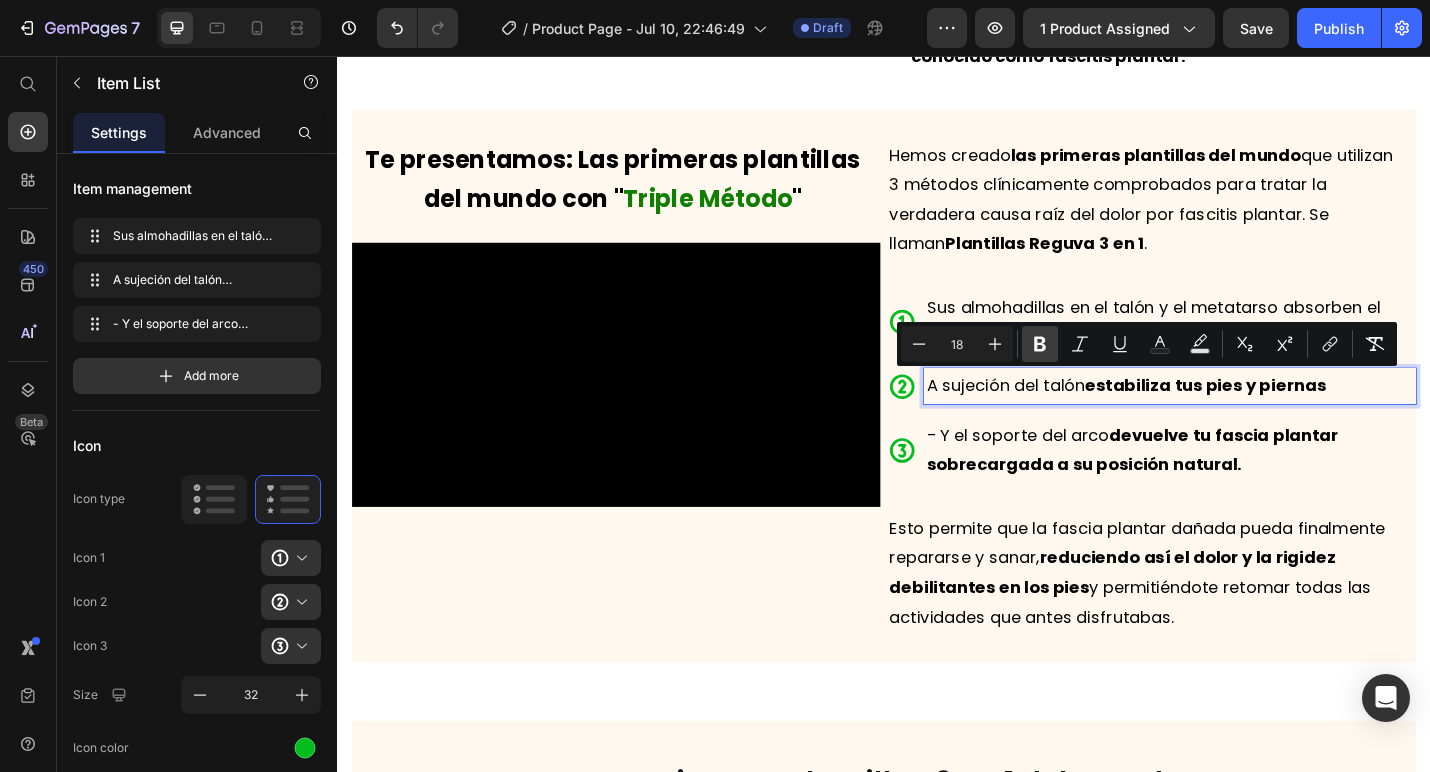 click 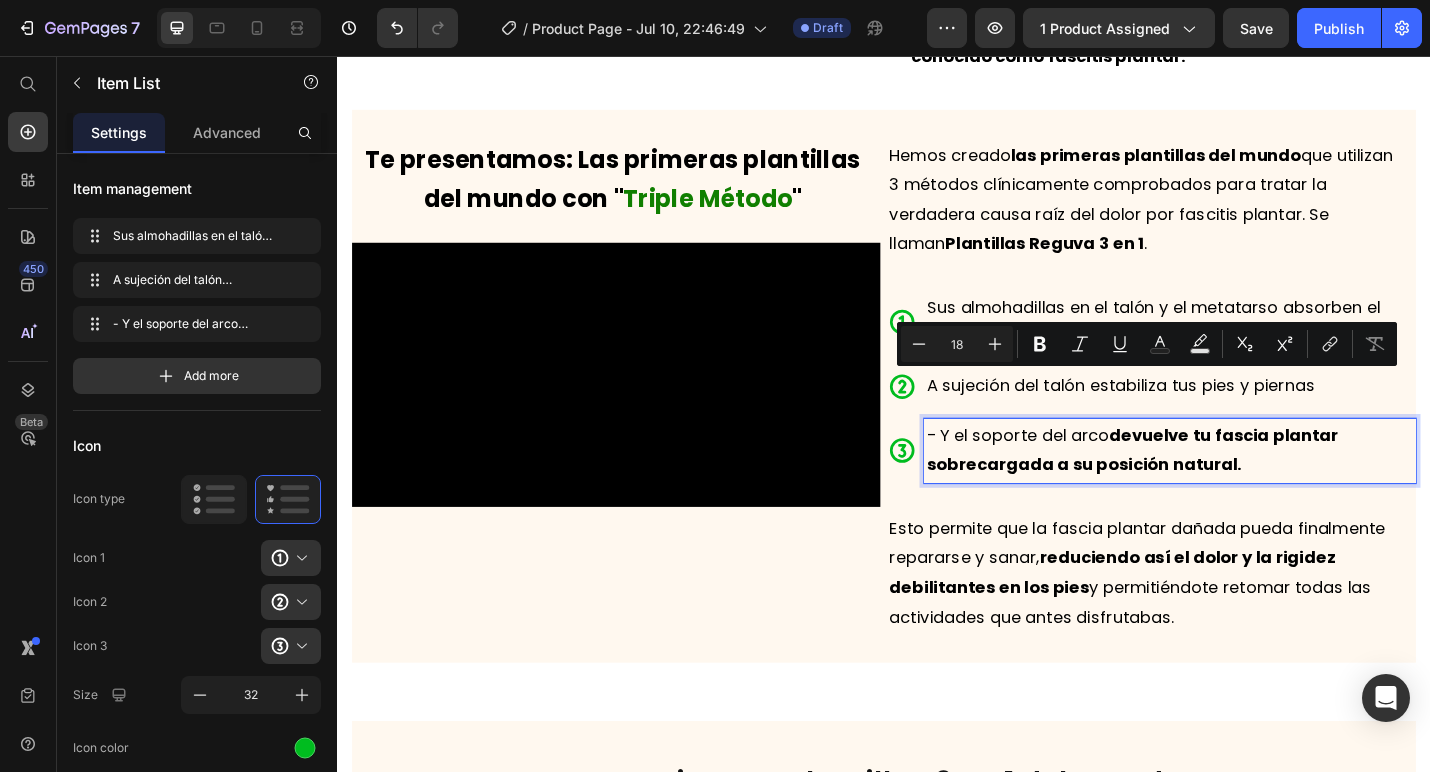 click on "- Y el soporte del arco  devuelve tu fascia plantar sobrecargada a su posición natural." at bounding box center (1251, 489) 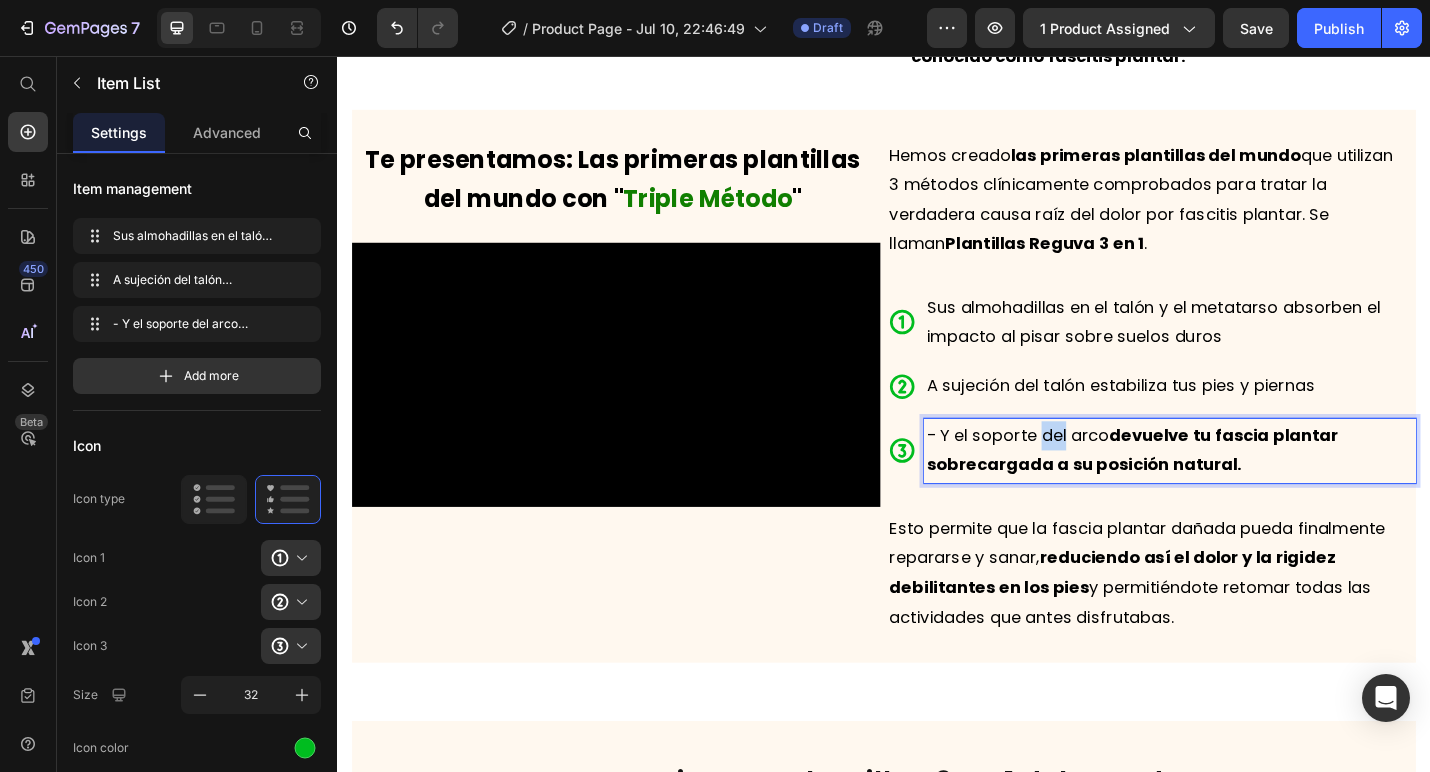 click on "- Y el soporte del arco  devuelve tu fascia plantar sobrecargada a su posición natural." at bounding box center [1251, 489] 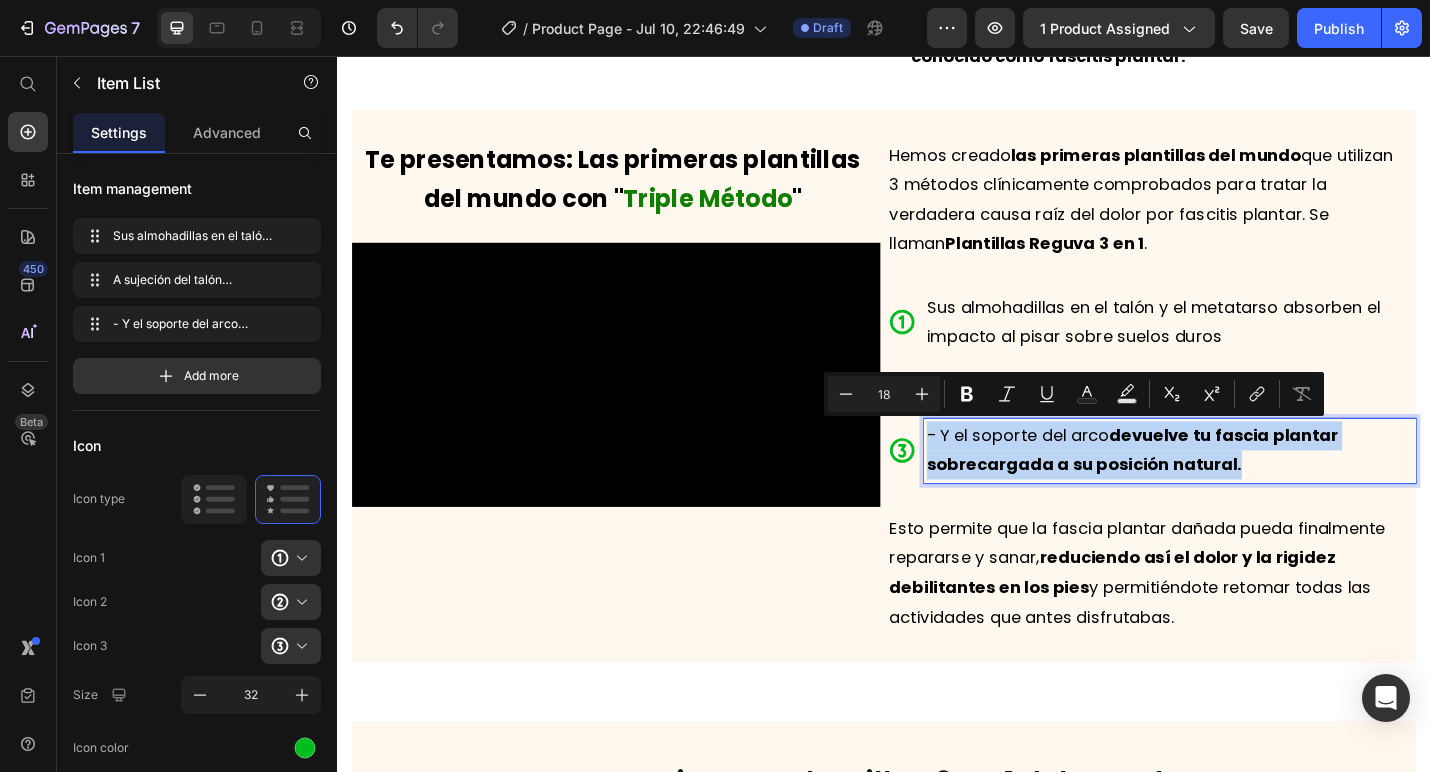 click on "- Y el soporte del arco  devuelve tu fascia plantar sobrecargada a su posición natural." at bounding box center [1251, 489] 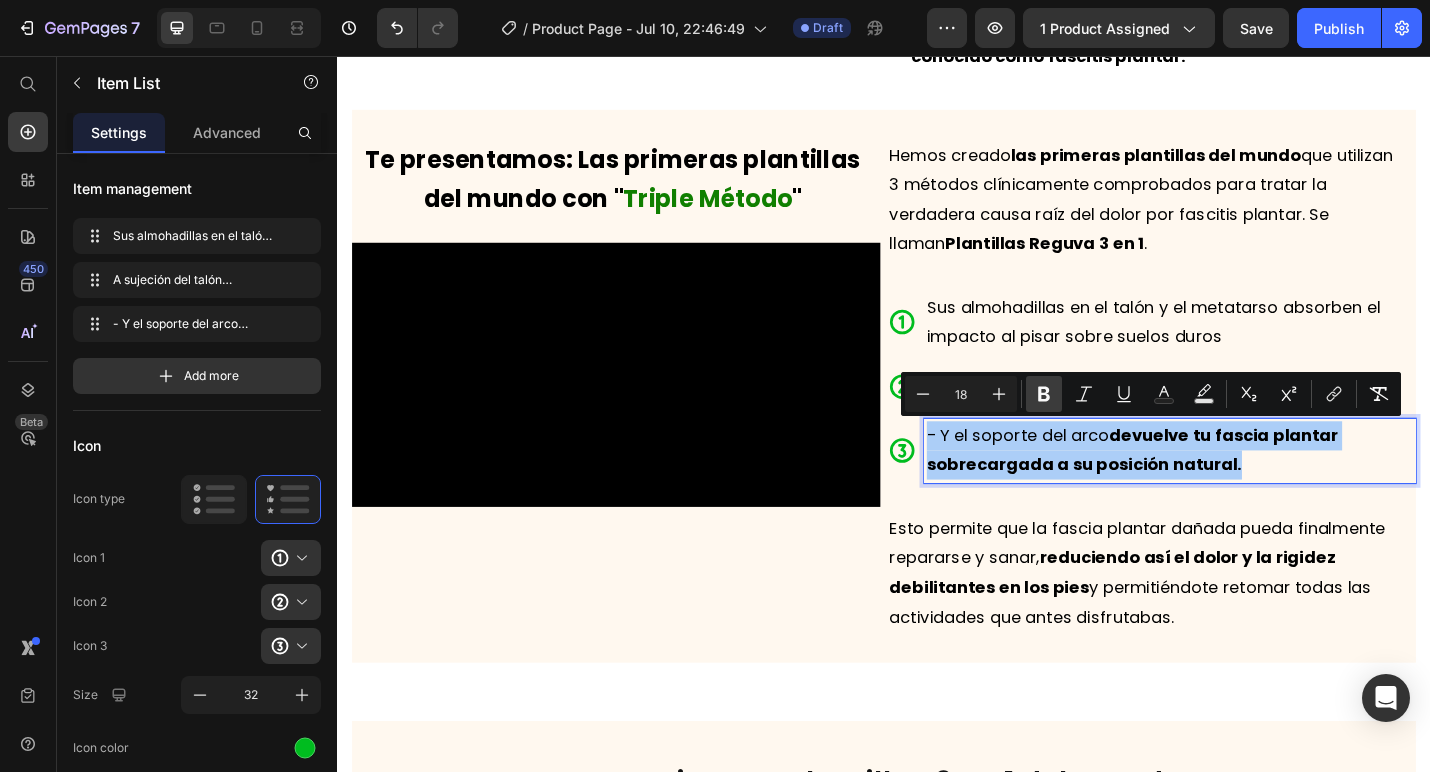 click 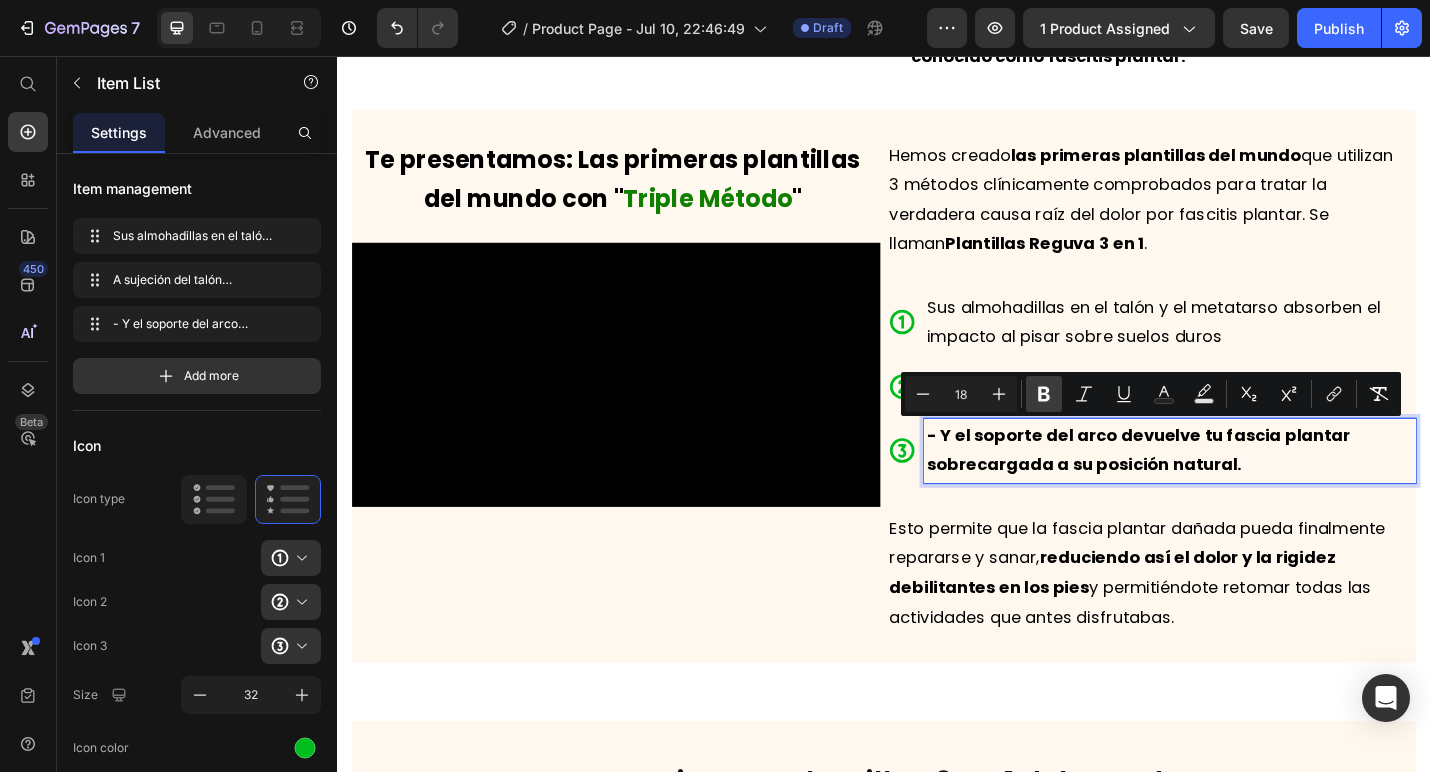 click 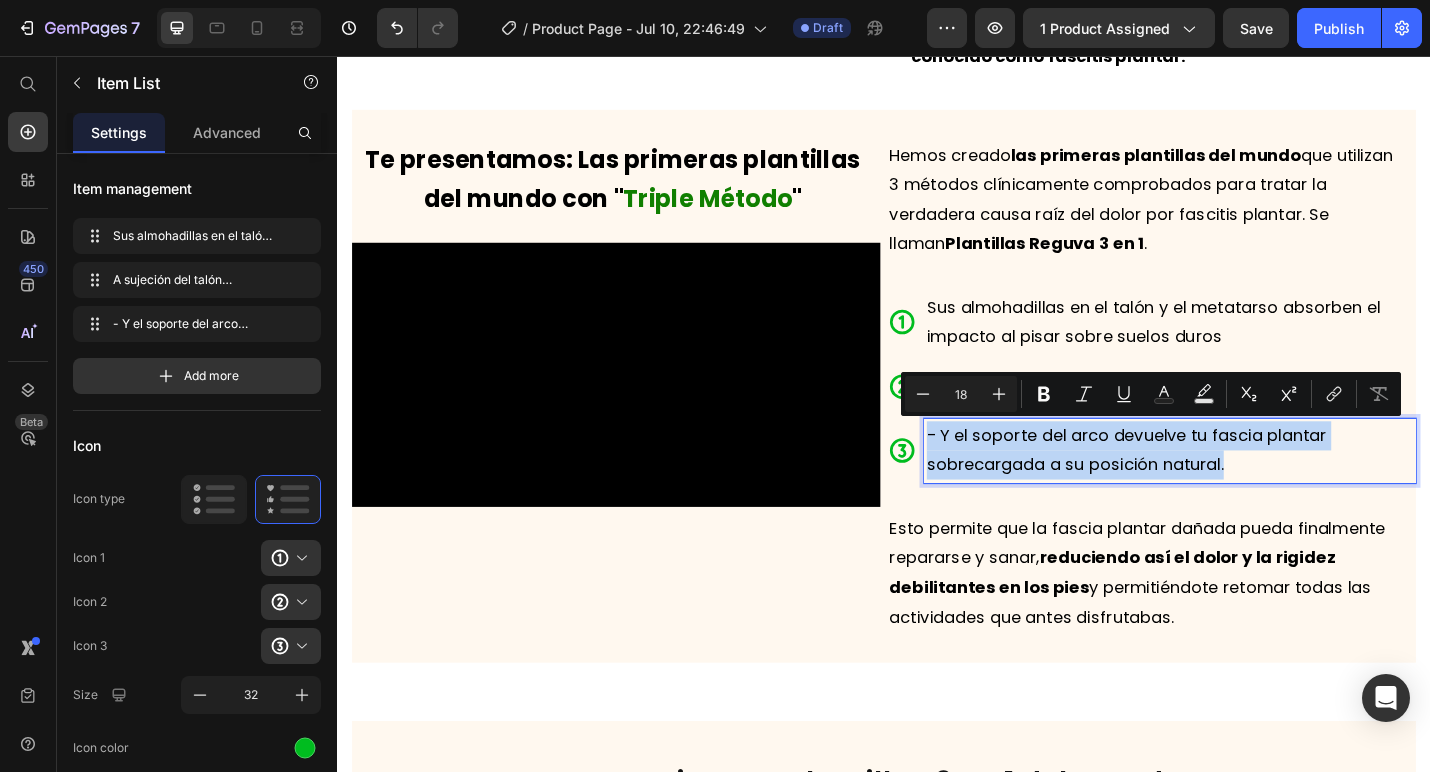 click on "- Y el soporte del arco devuelve tu fascia plantar sobrecargada a su posición natural." at bounding box center [1251, 489] 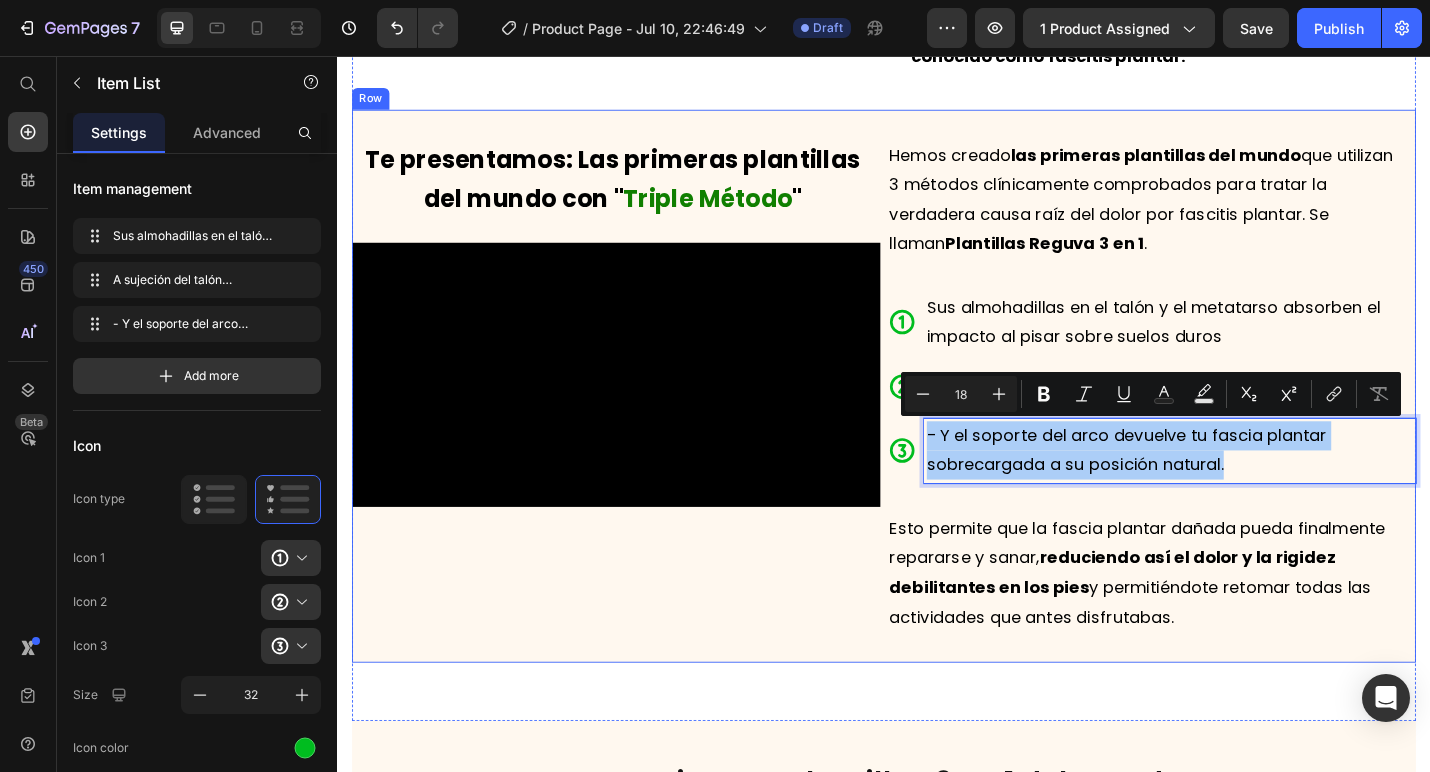 click on "Hemos creado  las primeras plantillas del mundo  que utilizan 3 métodos clínicamente comprobados para tratar la verdadera causa raíz del dolor por fascitis plantar. Se llaman  Plantillas Reguva 3 en 1 . Text Block
Sus almohadillas en el talón y el metatarso absorben el impacto al pisar sobre suelos duros
A sujeción del talón estabiliza tus pies y piernas
- Y el soporte del arco devuelve tu fascia plantar sobrecargada a su posición natural. Item List   32 Esto permite que la fascia plantar dañada pueda finalmente repararse y sanar,  reduciendo así el dolor y la rigidez debilitantes en los pies  y permitiéndote retomar todas las actividades que antes disfrutabas. Text Block" at bounding box center (1231, 434) 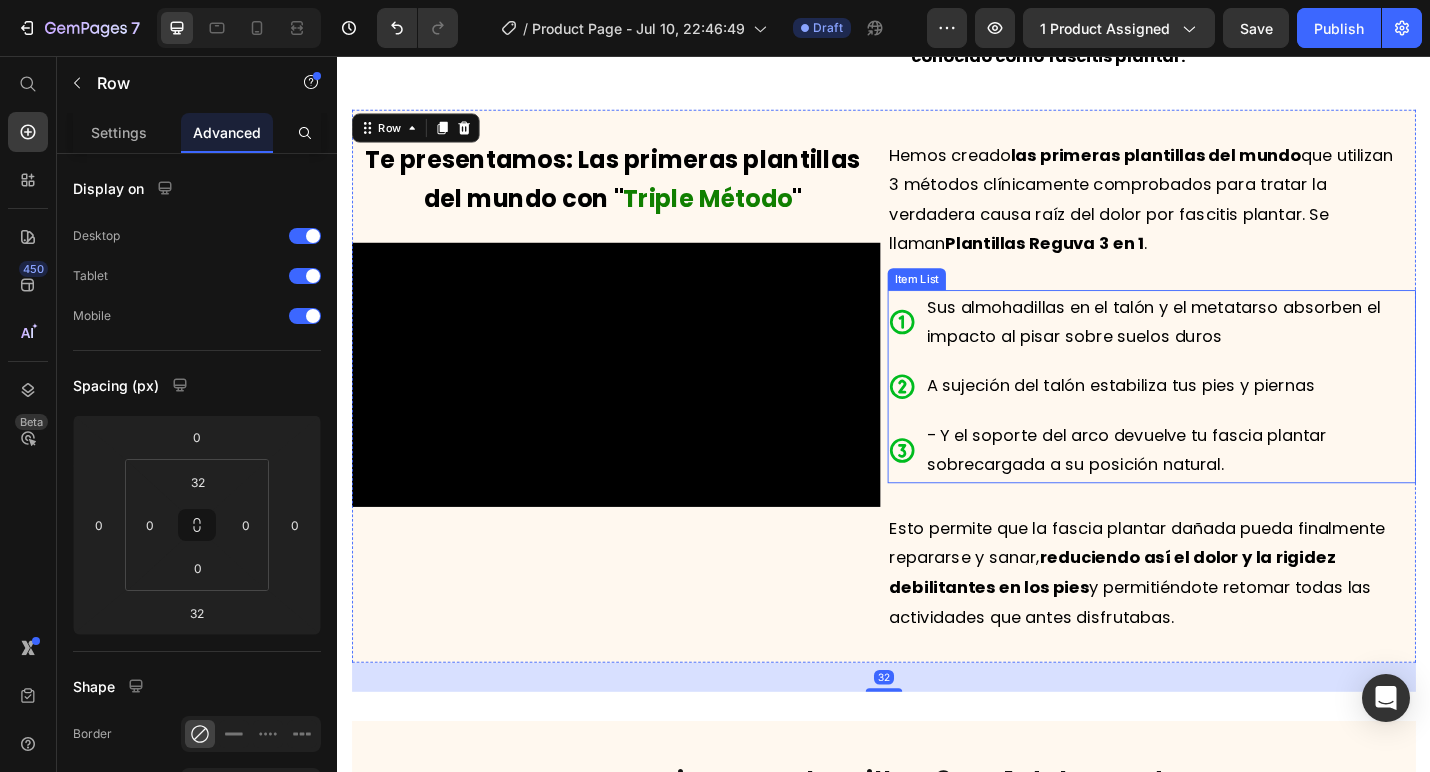 click on "Sus almohadillas en el talón y el metatarso absorben el impacto al pisar sobre suelos duros" at bounding box center (1231, 348) 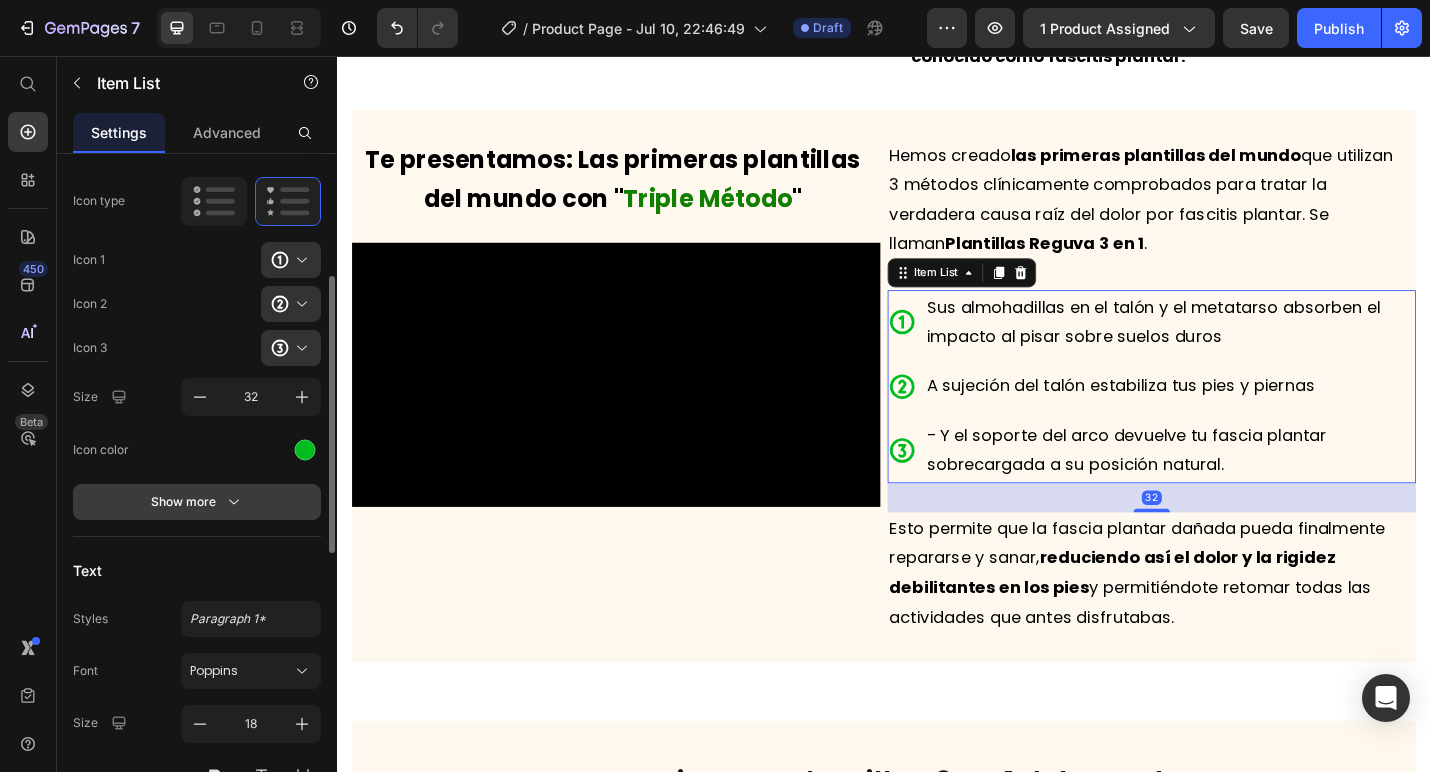 click 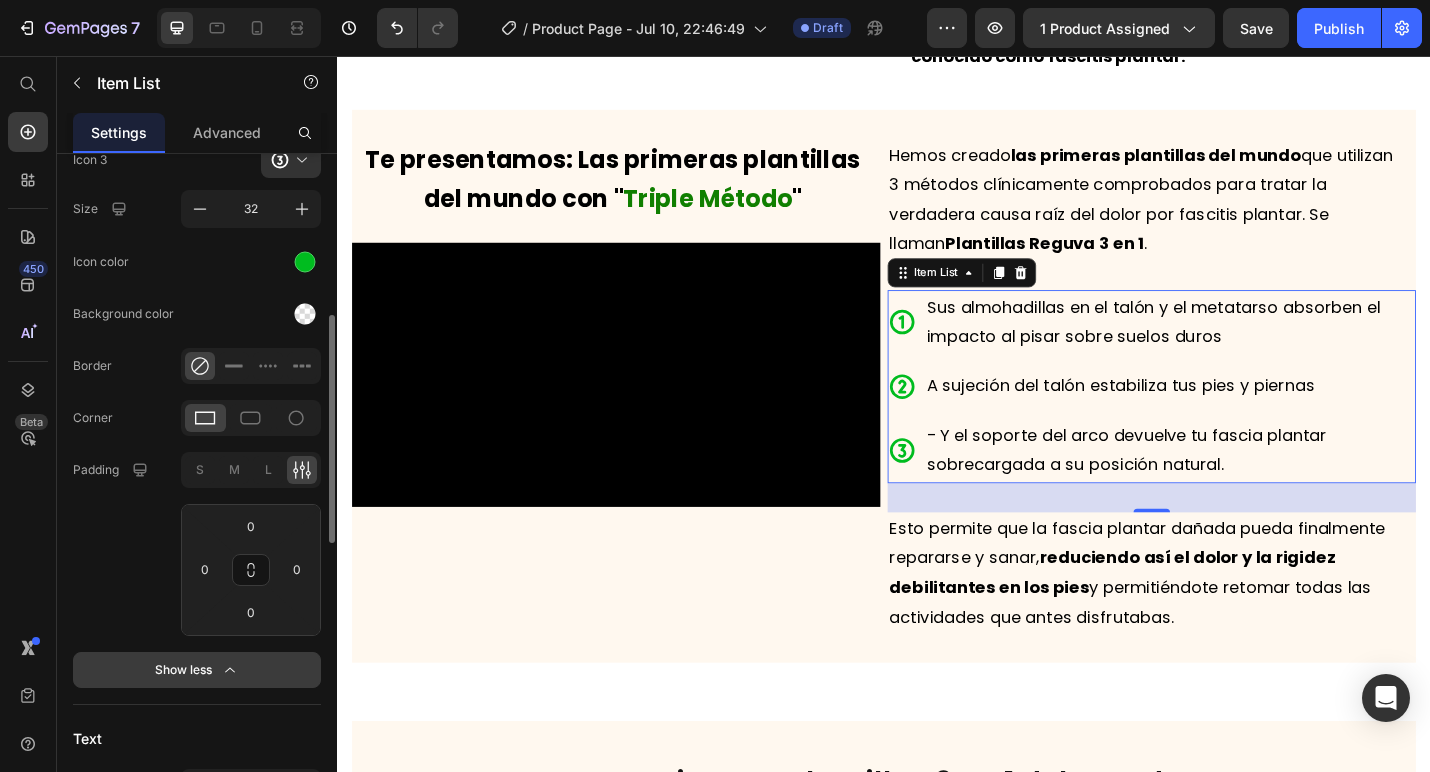 scroll, scrollTop: 496, scrollLeft: 0, axis: vertical 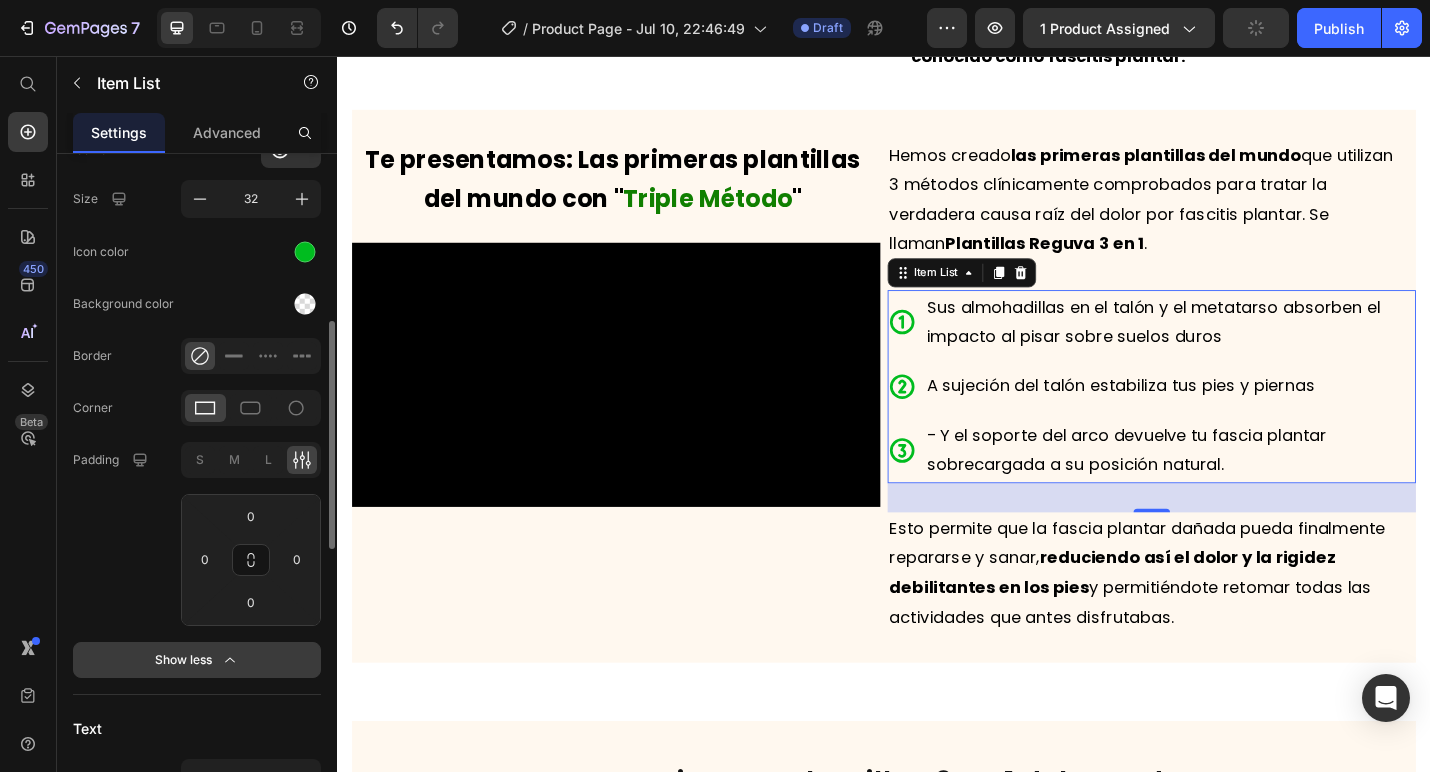 click 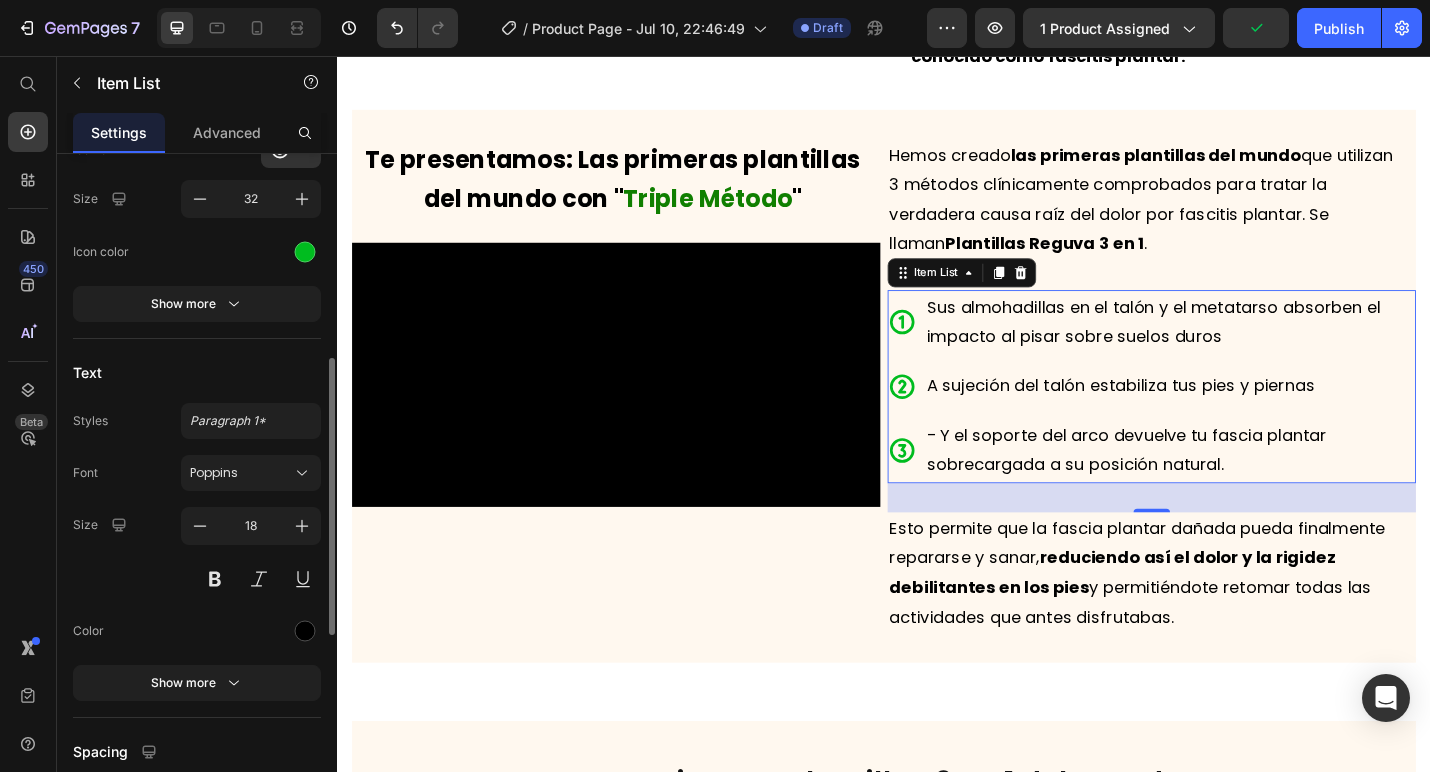 click on "Text Styles Paragraph 1* Font Poppins Size 18 Color Show more" 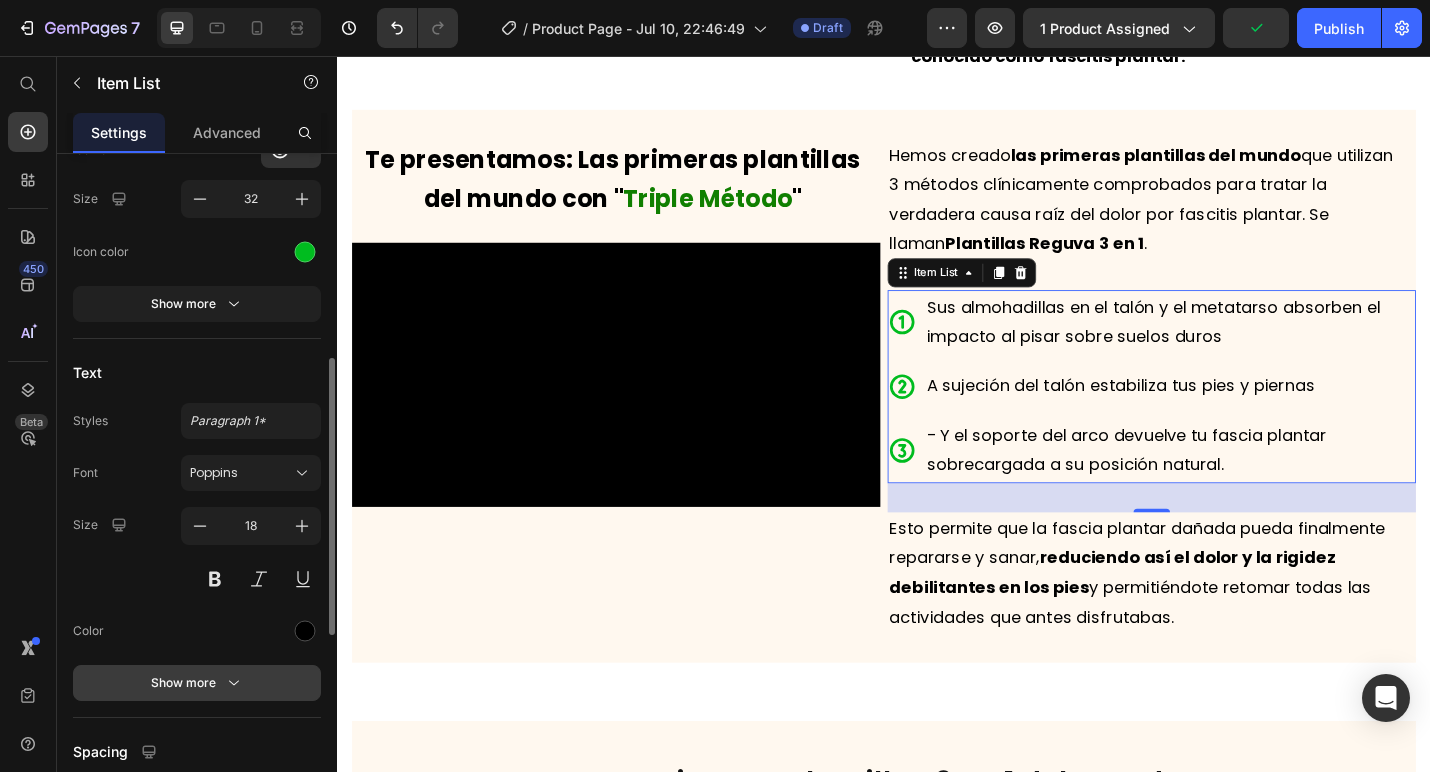 click on "Show more" at bounding box center [197, 683] 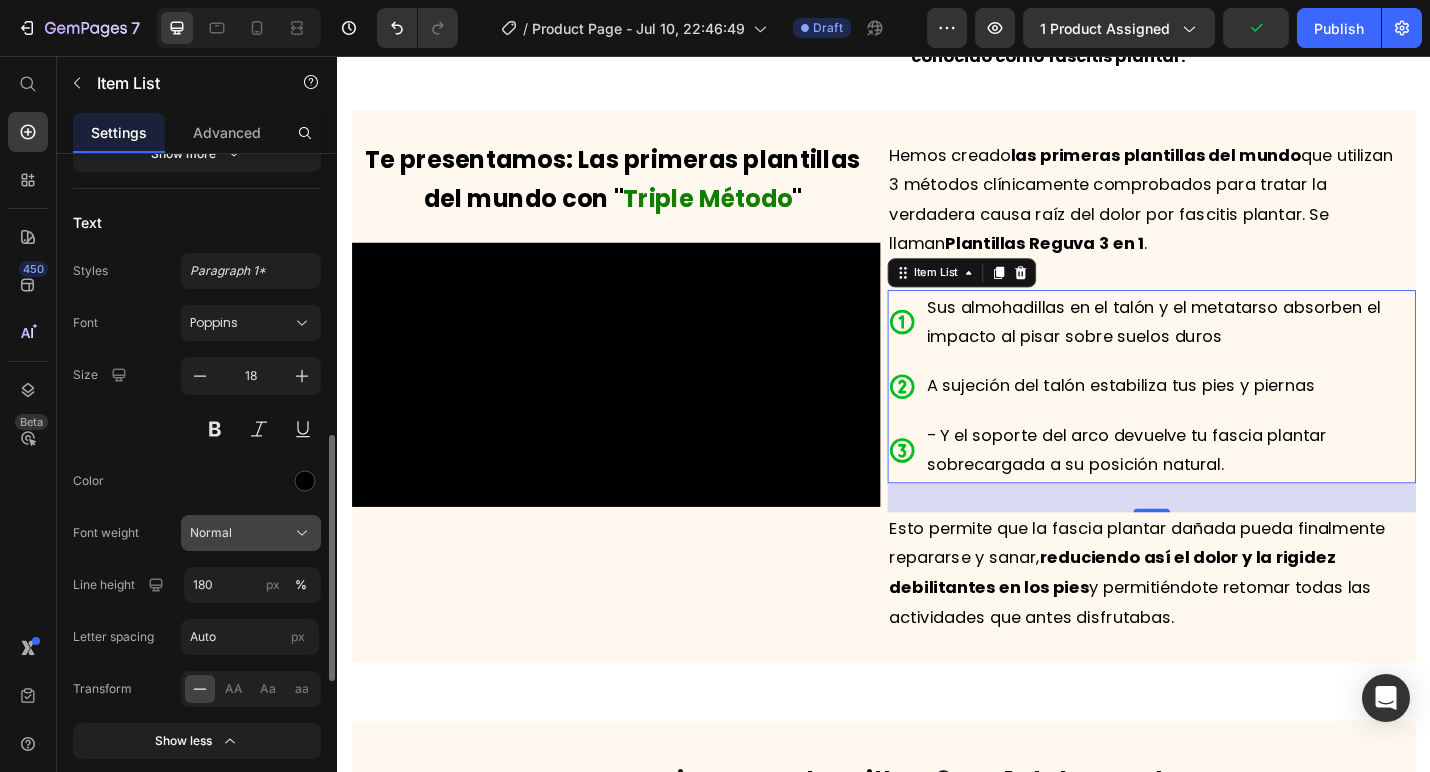 scroll, scrollTop: 679, scrollLeft: 0, axis: vertical 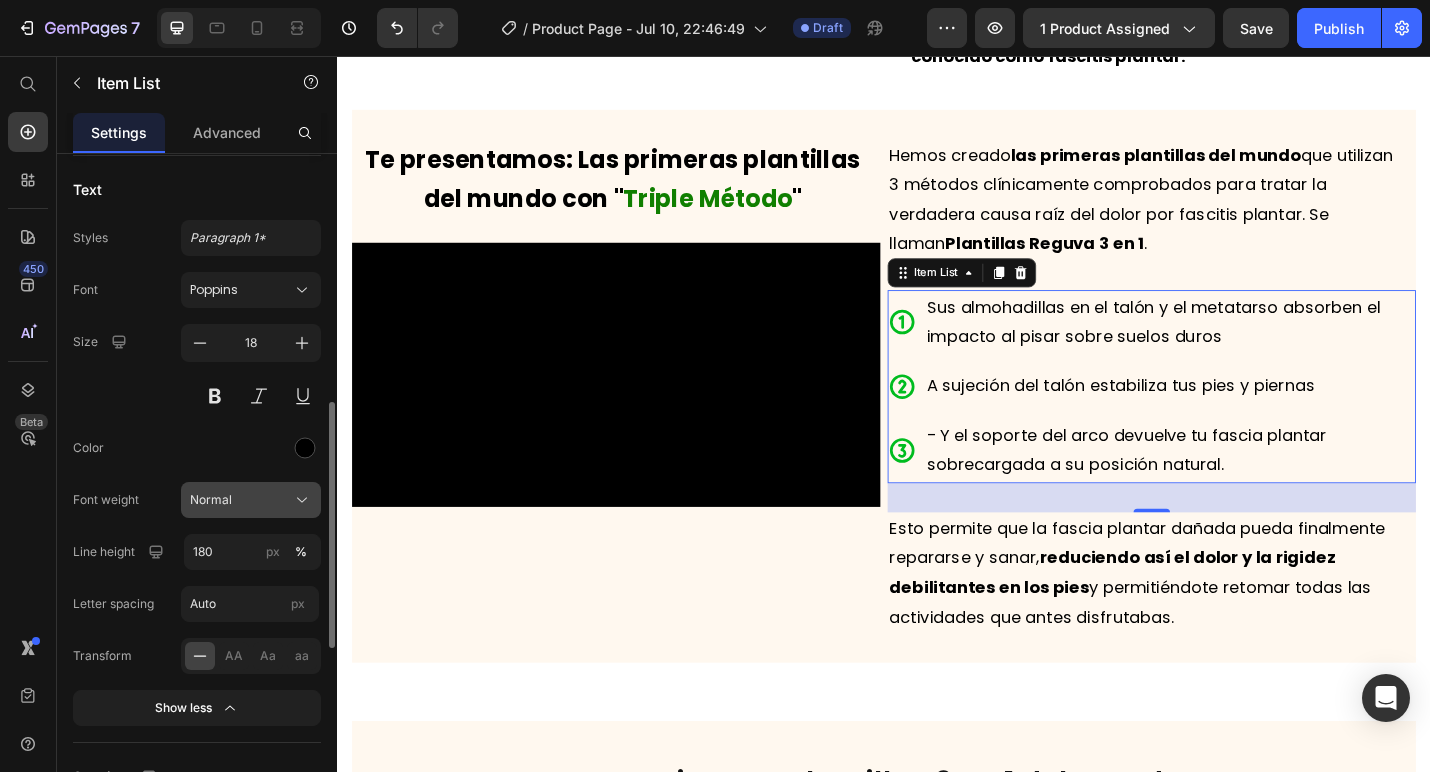 click on "Normal" at bounding box center [251, 500] 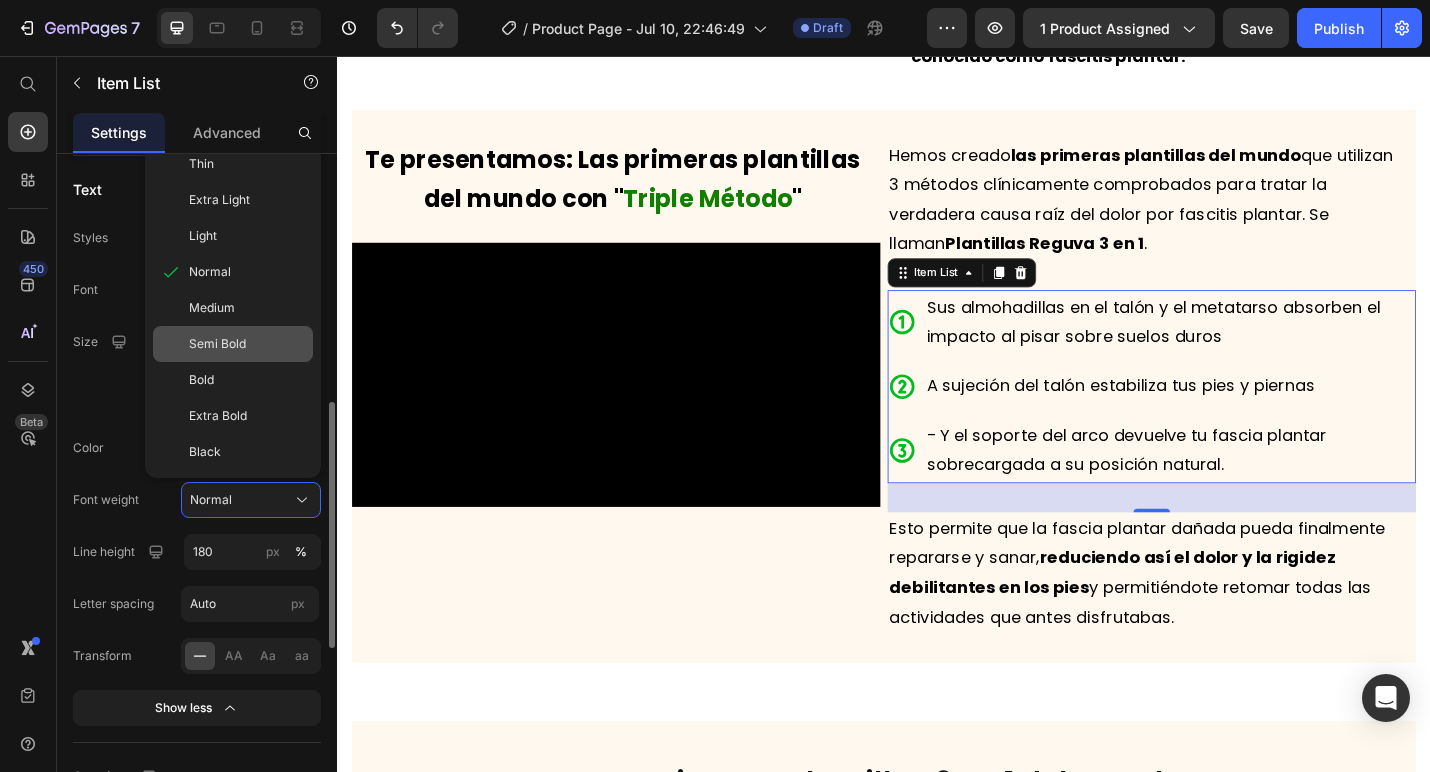 click on "Semi Bold" 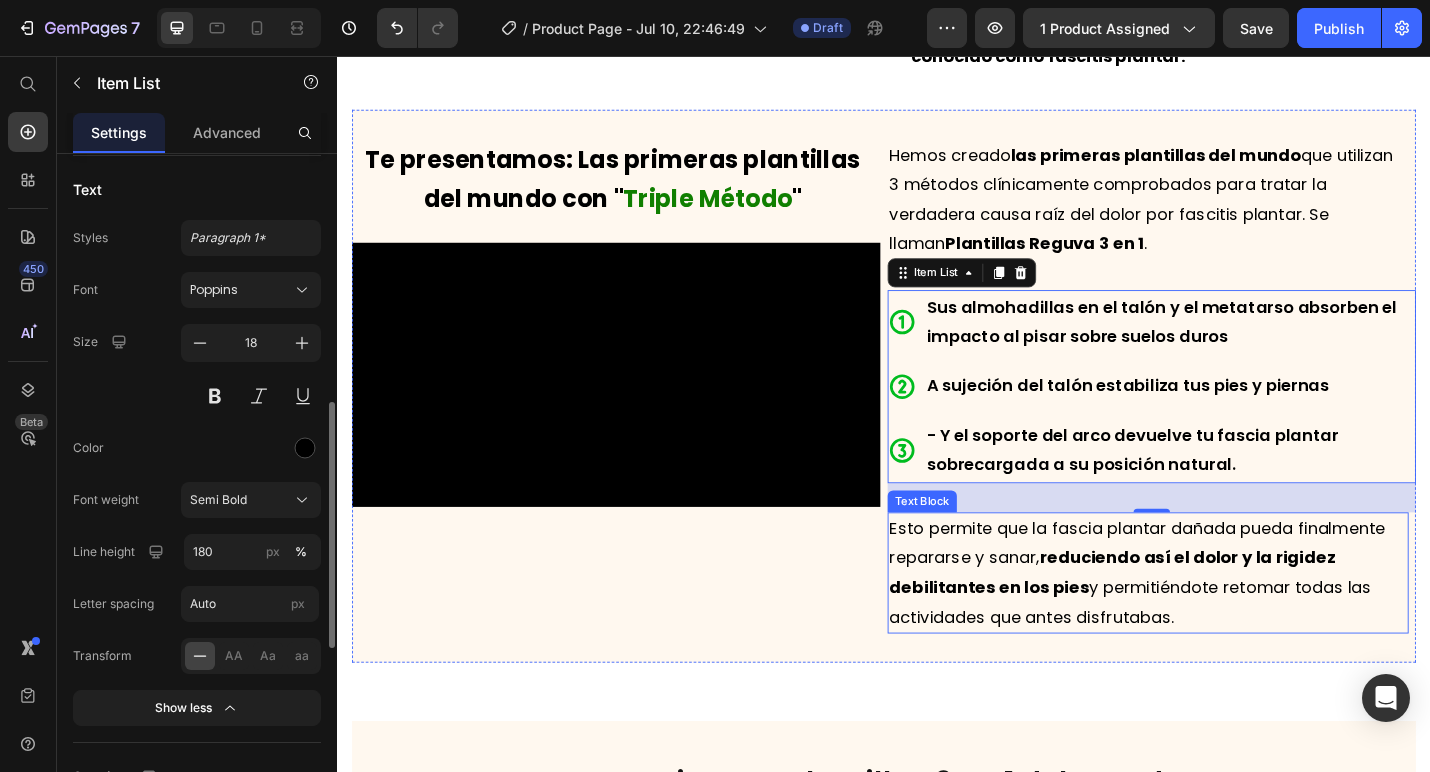 click on "Hemos creado  las primeras plantillas del mundo  que utilizan 3 métodos clínicamente comprobados para tratar la verdadera causa raíz del dolor por fascitis plantar. Se llaman  Plantillas Reguva 3 en 1 . Text Block
Sus almohadillas en el talón y el metatarso absorben el impacto al pisar sobre suelos duros
A sujeción del talón estabiliza tus pies y piernas
- Y el soporte del arco devuelve tu fascia plantar sobrecargada a su posición natural. Item List   32 Esto permite que la fascia plantar dañada pueda finalmente repararse y sanar,  reduciendo así el dolor y la rigidez debilitantes en los pies  y permitiéndote retomar todas las actividades que antes disfrutabas. Text Block" at bounding box center [1231, 434] 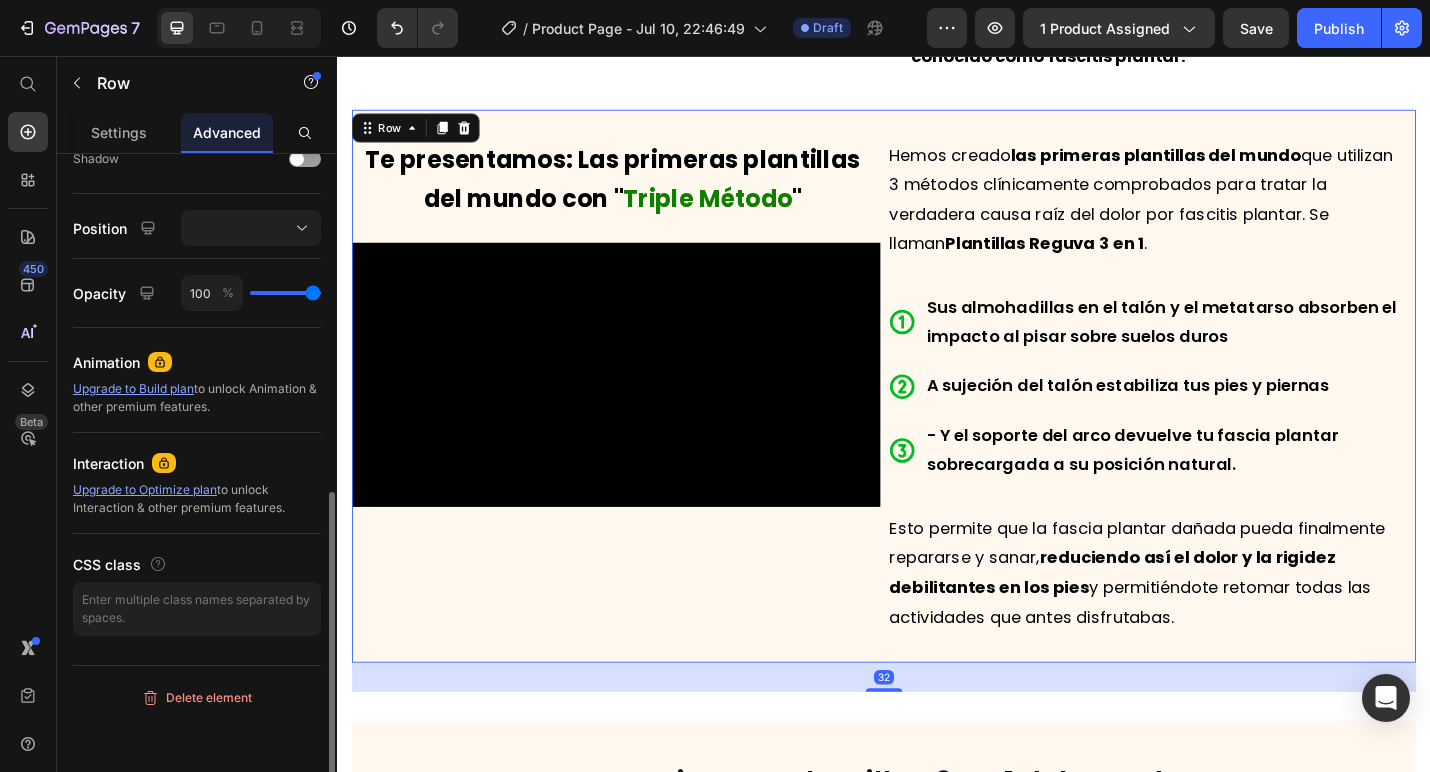 scroll, scrollTop: 0, scrollLeft: 0, axis: both 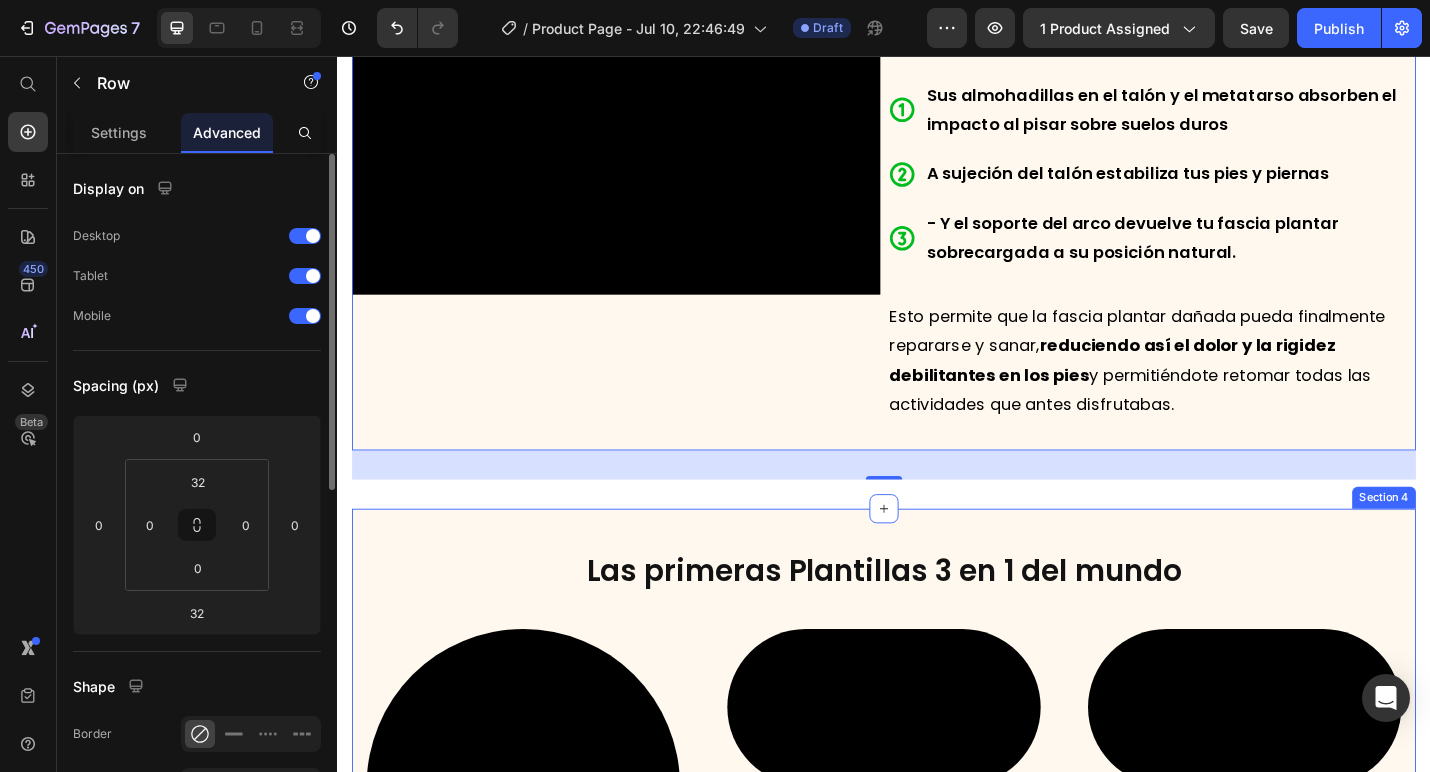 click on "Las primeras Plantillas 3 en 1 del mundo Heading Video Sujeta el talón Text Block Estabiliza tus pies y los mantiene en la posición correcta. Text Block Video Sostiene el arco Text Block Quita presión de la fascia dañada y permite que sane. Text Block Video Suaviza el impacto Text Block Absorbe el impacto de los suelos duros. Text Block Row Section 4" at bounding box center [937, 883] 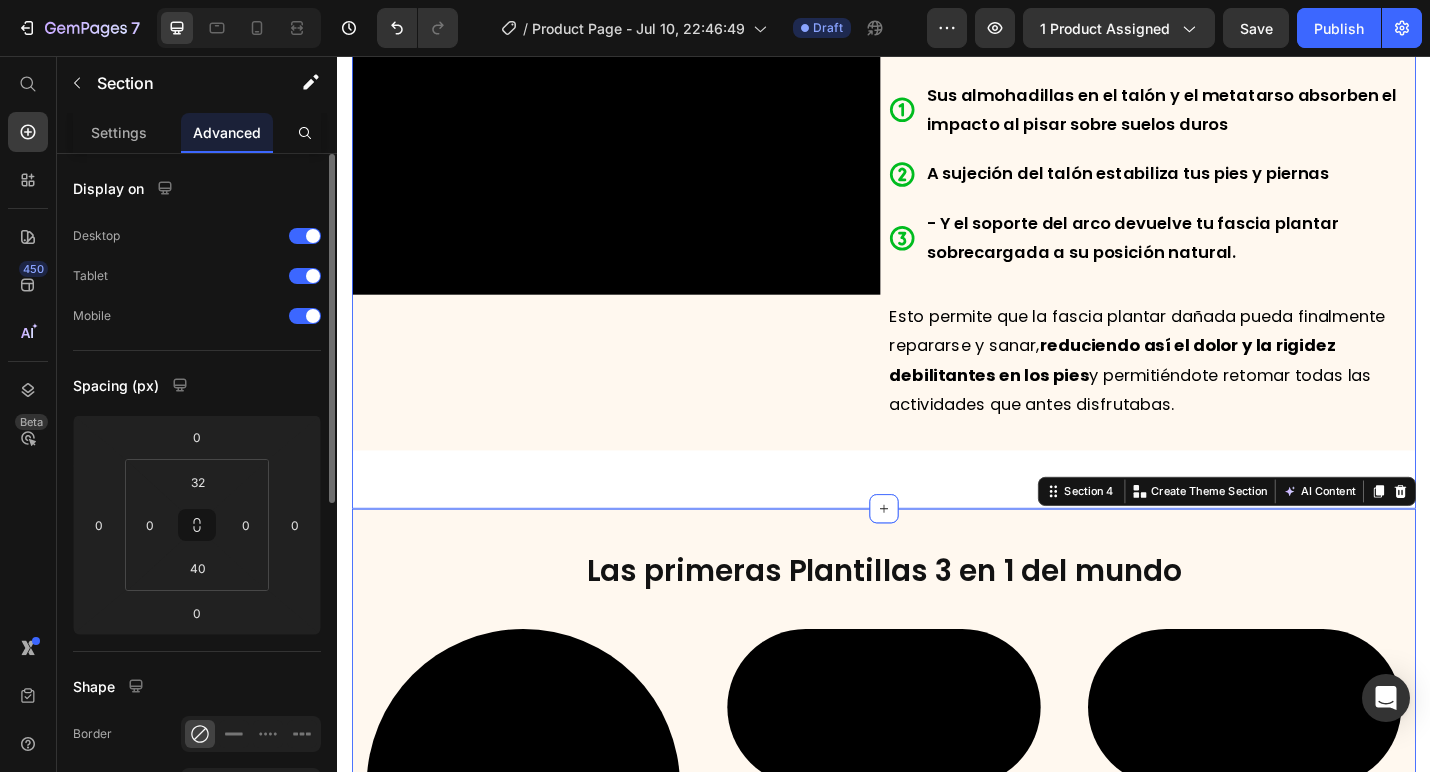 click on "Estás a solo un paso de liberarte del dolor de la fascitis plantar Heading                Title Line ⁠⁠⁠⁠⁠⁠⁠ La verdadera causa raíz de la fascitis plantar y el dolor de pies Heading Video El dolor por fascitis plantar ocurre por una razón que la  mayoría de plantillas pasan por alto.   En la parte inferior del pie existe un tejido grueso llamado  fascia plantar , que te mantiene estable, sostiene el arco y absorbe el impacto.   Pero al estar de pie y caminar diariamente sobre superficies duras , nuestra fascia plantar está constantemente sometida a tensión, lo que hace que se desgarre con el tiempo.   Piensa en ello como una banda elástica. Cuando estiras demasiado tiempo y con mucha fuerza una banda elástica, comienza a desgarrarse por la presión.   Con el paso del tiempo, estos pequeños desgarros generan inflamación,  produciendo un dolor debilitante en los pies conocido como fascitis plantar. Text Block Row Te presentamos: Las primeras plantillas del mundo con " Triple Método" at bounding box center (937, -277) 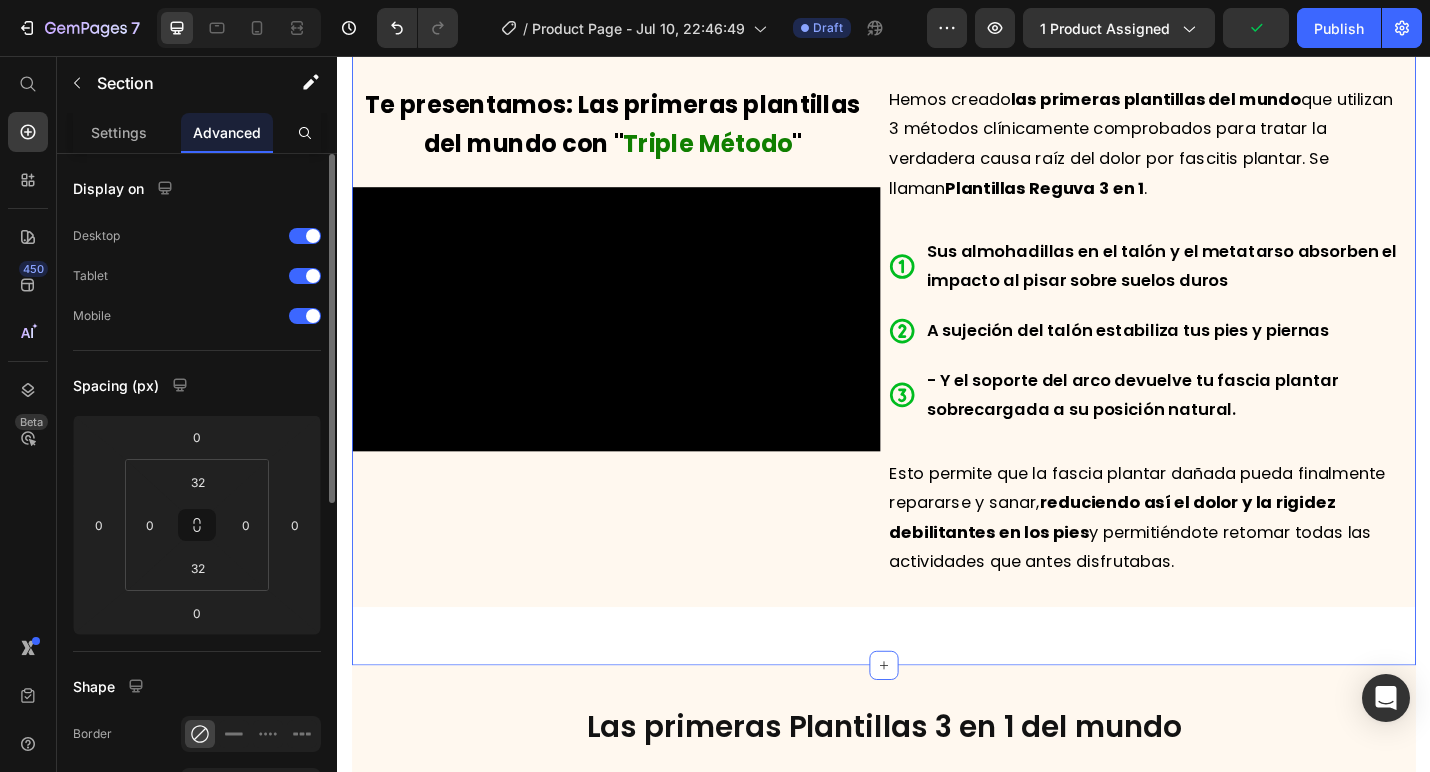 scroll, scrollTop: 3151, scrollLeft: 0, axis: vertical 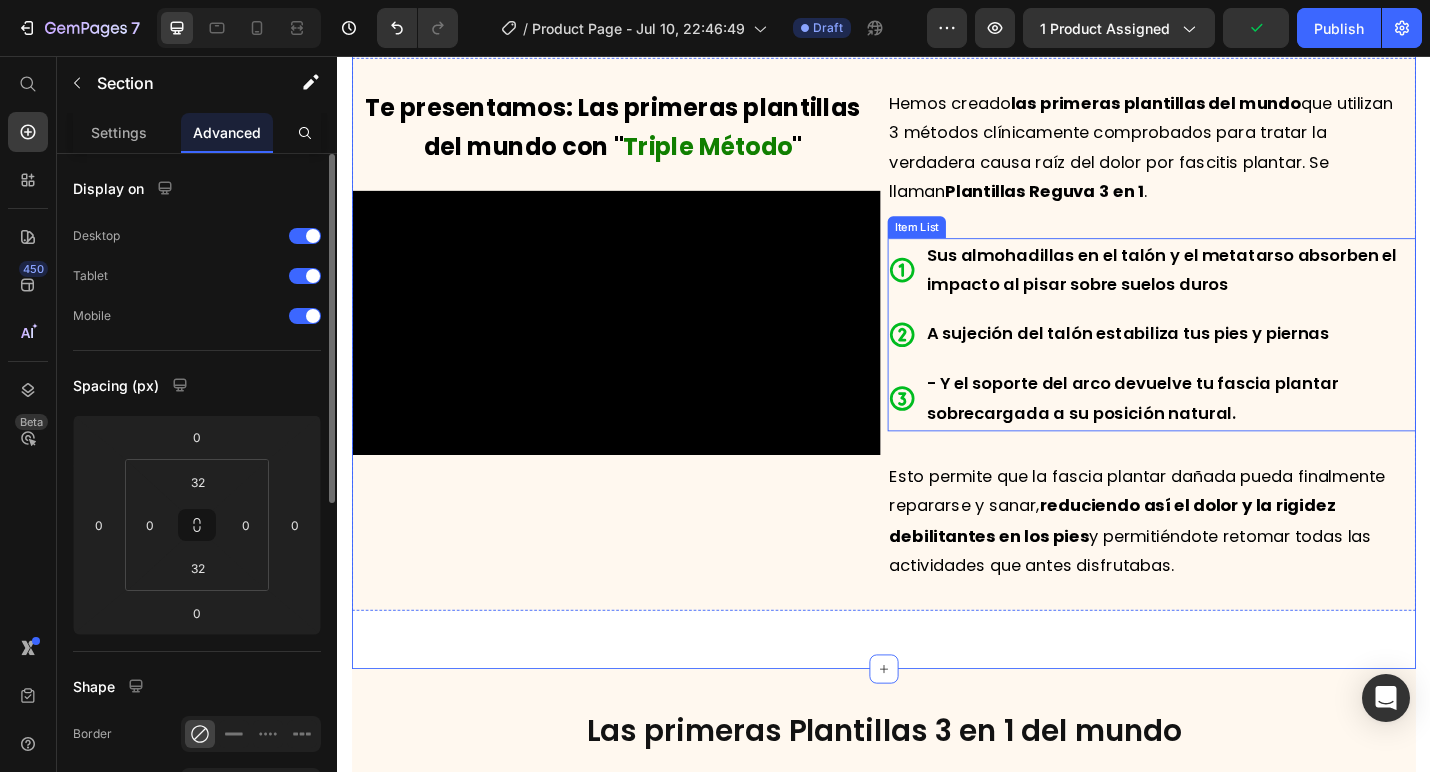click on "- Y el soporte del arco devuelve tu fascia plantar sobrecargada a su posición natural." at bounding box center [1251, 432] 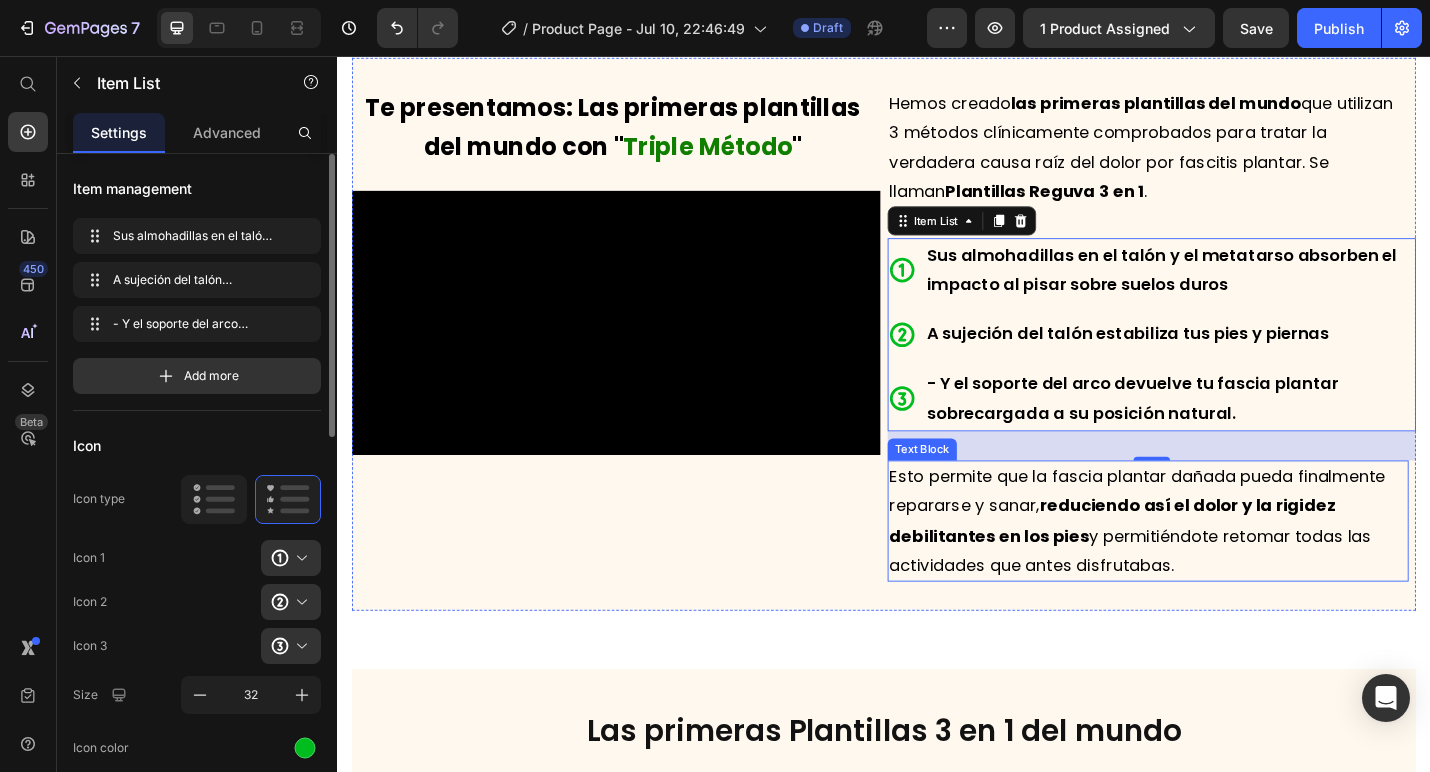 click on "Hemos creado  las primeras plantillas del mundo  que utilizan 3 métodos clínicamente comprobados para tratar la verdadera causa raíz del dolor por fascitis plantar. Se llaman  Plantillas Reguva 3 en 1 . Text Block
Sus almohadillas en el talón y el metatarso absorben el impacto al pisar sobre suelos duros
A sujeción del talón estabiliza tus pies y piernas
- Y el soporte del arco devuelve tu fascia plantar sobrecargada a su posición natural. Item List   32 Esto permite que la fascia plantar dañada pueda finalmente repararse y sanar,  reduciendo así el dolor y la rigidez debilitantes en los pies  y permitiéndote retomar todas las actividades que antes disfrutabas. Text Block" at bounding box center (1231, 377) 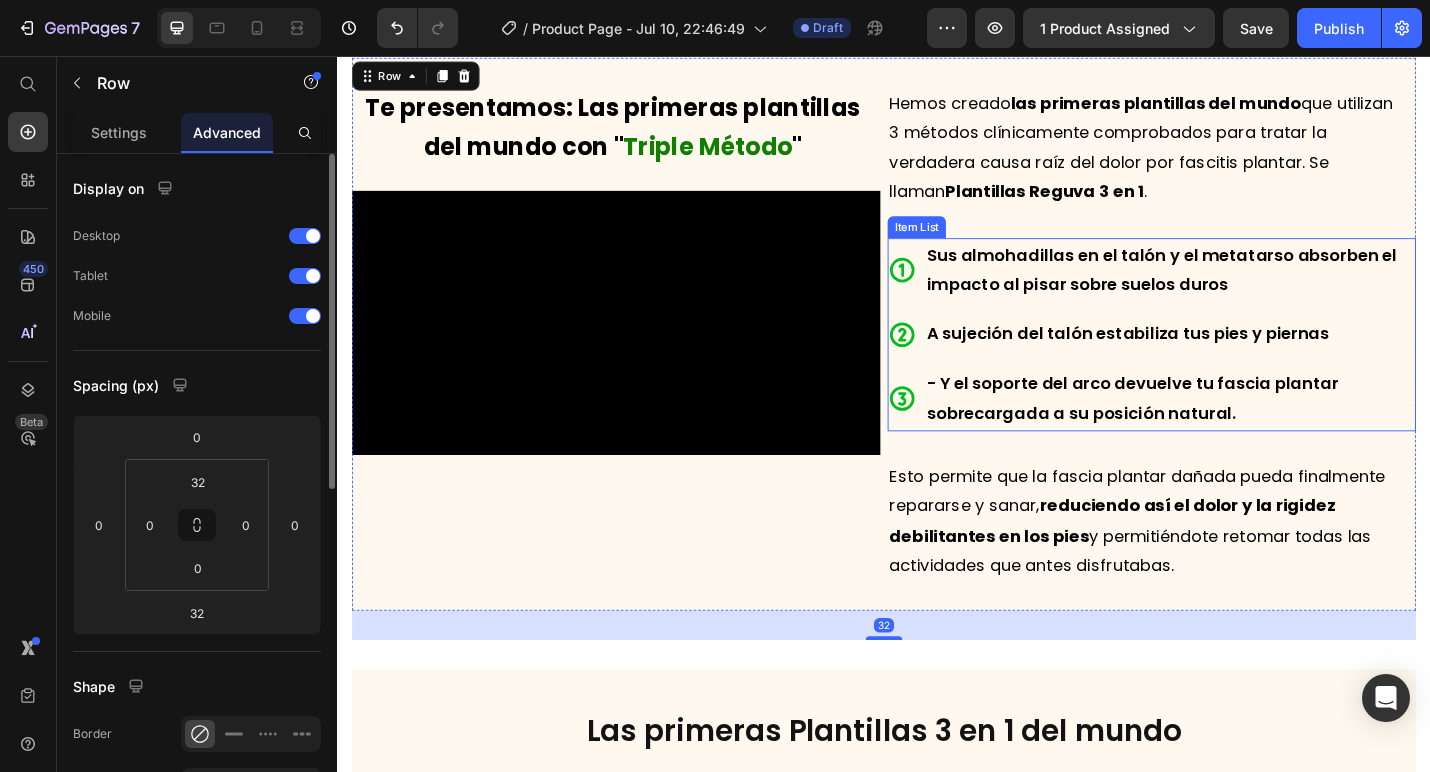 click on "- Y el soporte del arco devuelve tu fascia plantar sobrecargada a su posición natural." at bounding box center (1231, 432) 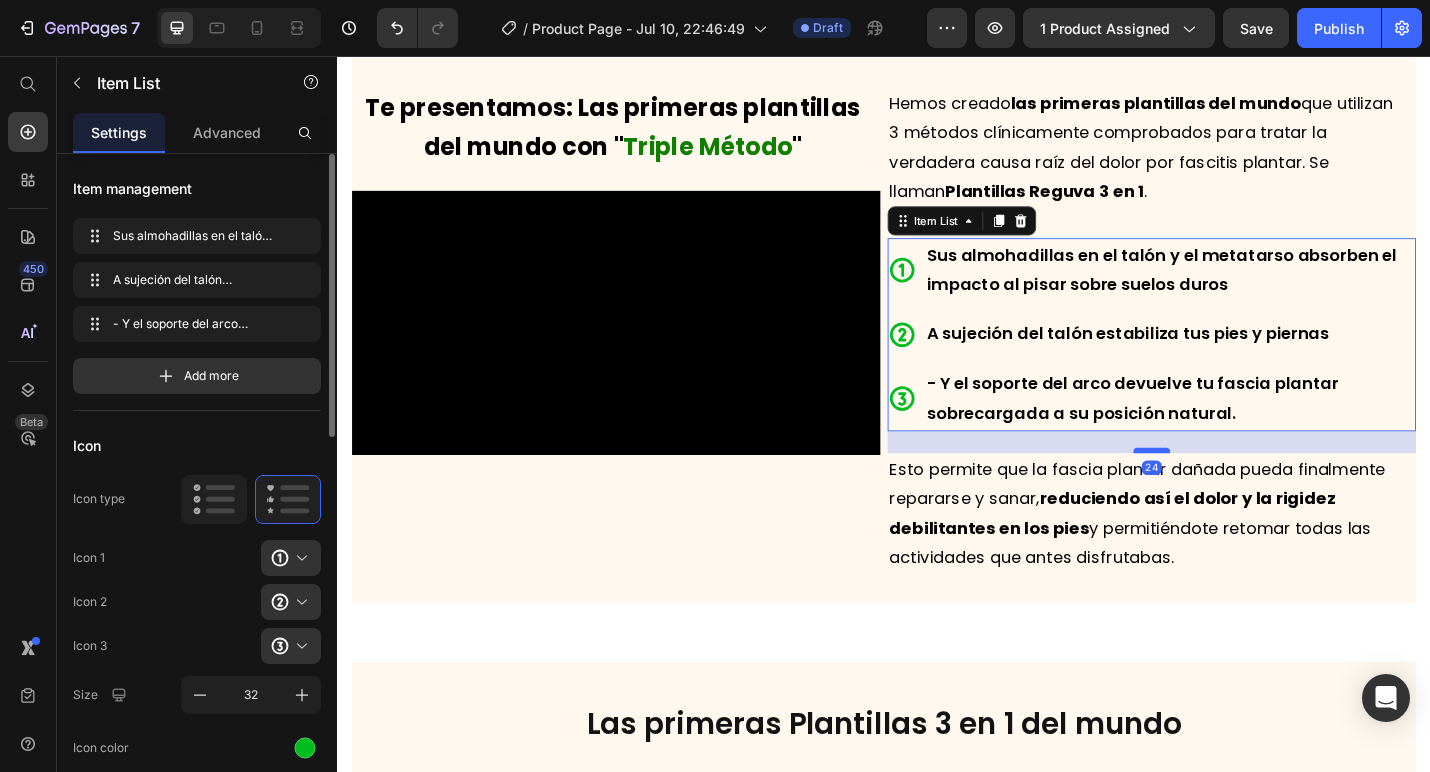 click at bounding box center (1231, 489) 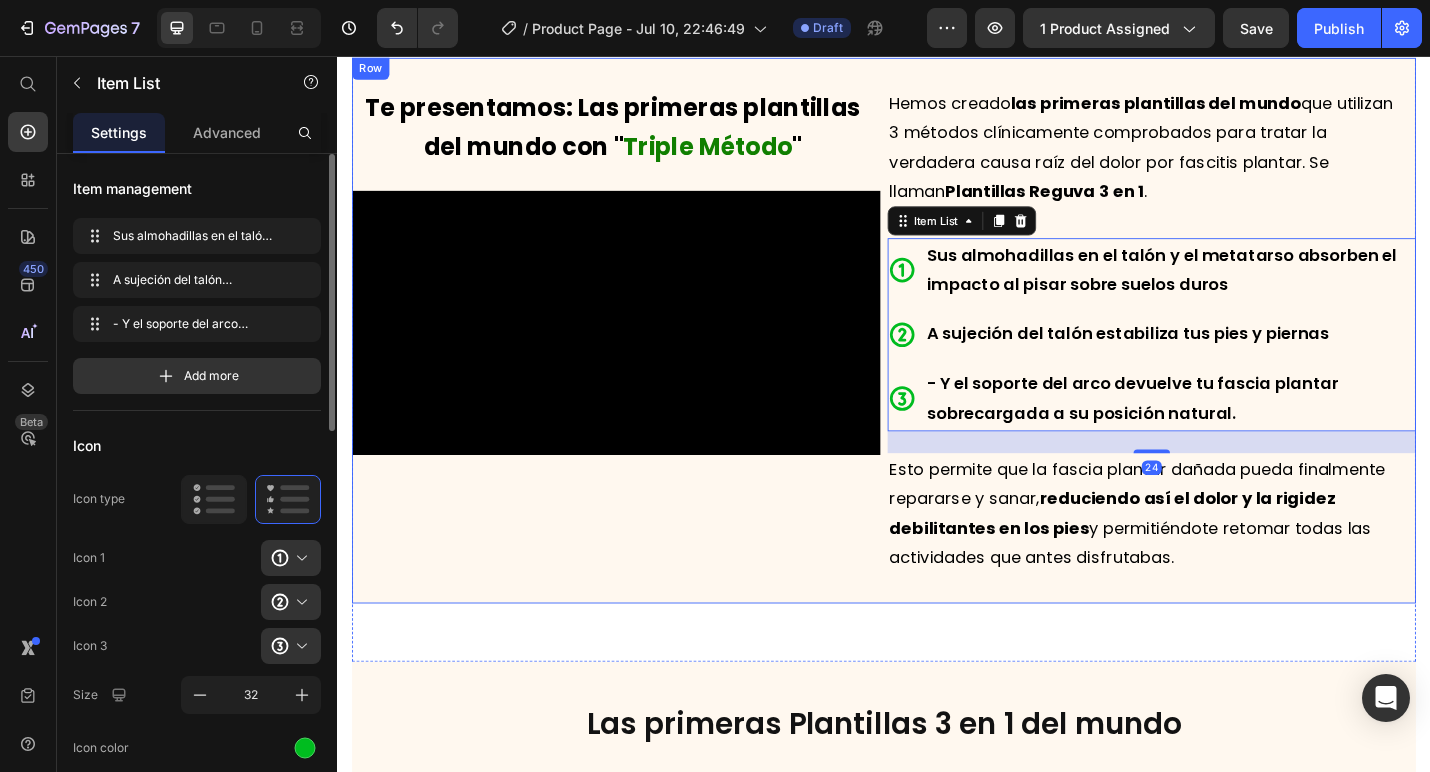 click on "Hemos creado  las primeras plantillas del mundo  que utilizan 3 métodos clínicamente comprobados para tratar la verdadera causa raíz del dolor por fascitis plantar. Se llaman  Plantillas Reguva 3 en 1 . Text Block
Sus almohadillas en el talón y el metatarso absorben el impacto al pisar sobre suelos duros
A sujeción del talón estabiliza tus pies y piernas
- Y el soporte del arco devuelve tu fascia plantar sobrecargada a su posición natural. Item List   24 Esto permite que la fascia plantar dañada pueda finalmente repararse y sanar,  reduciendo así el dolor y la rigidez debilitantes en los pies  y permitiéndote retomar todas las actividades que antes disfrutabas. Text Block" at bounding box center [1231, 373] 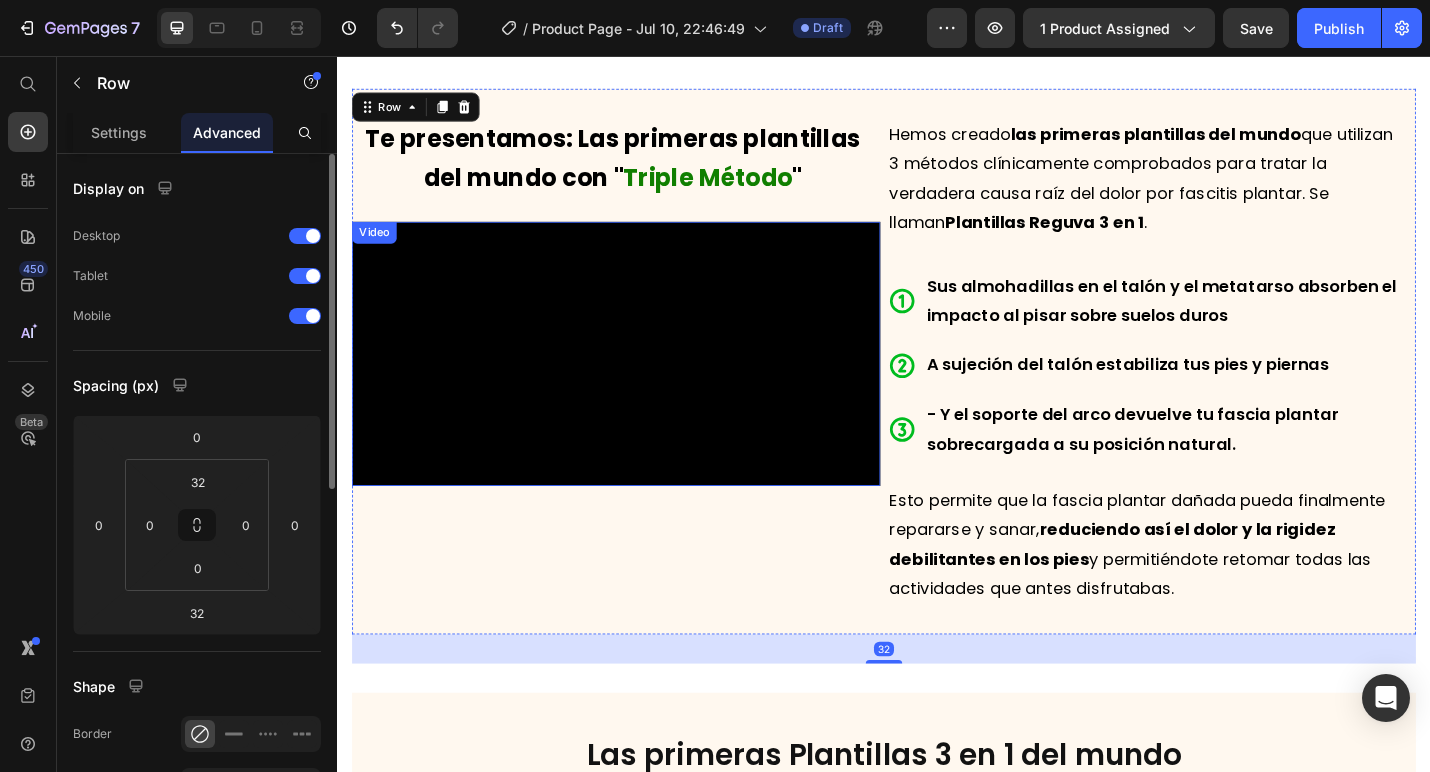 scroll, scrollTop: 3112, scrollLeft: 0, axis: vertical 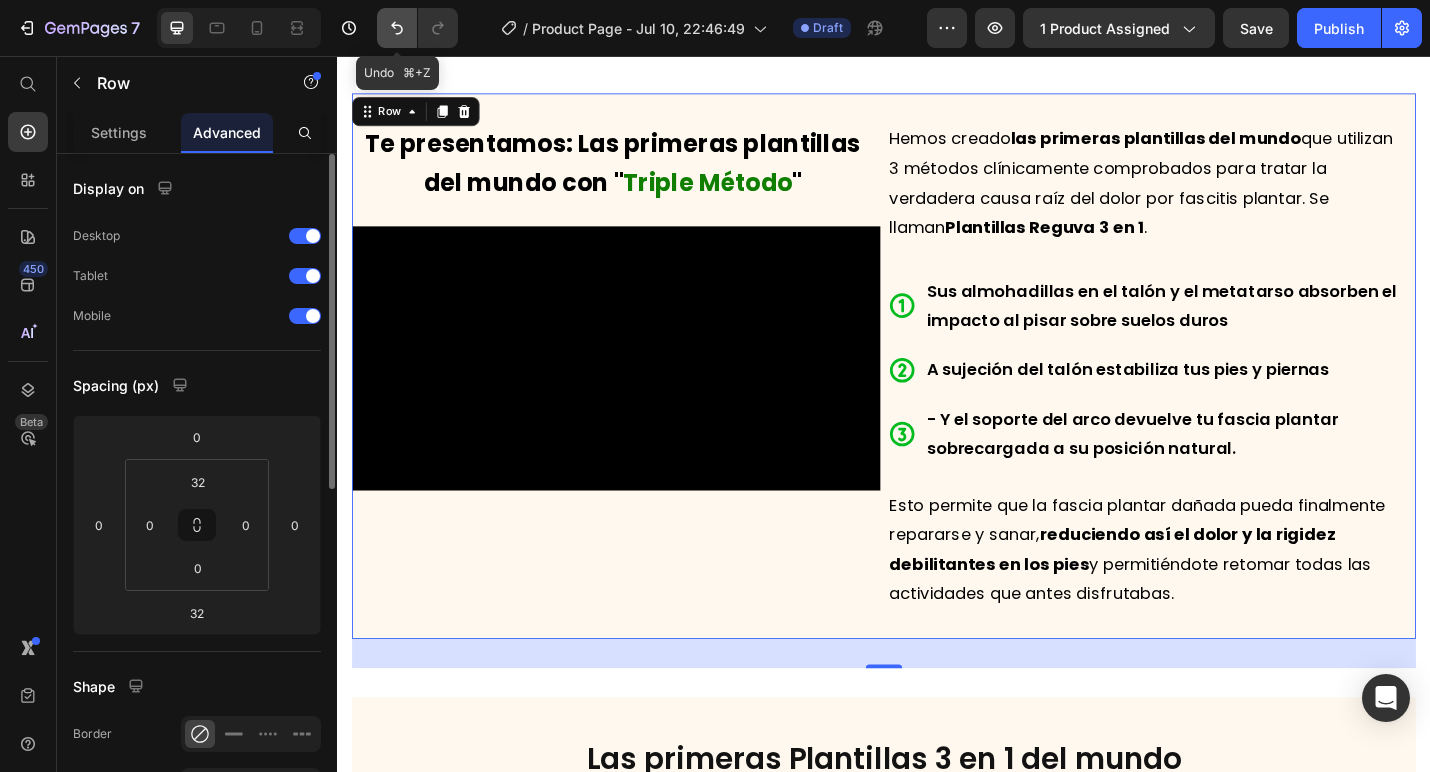 click 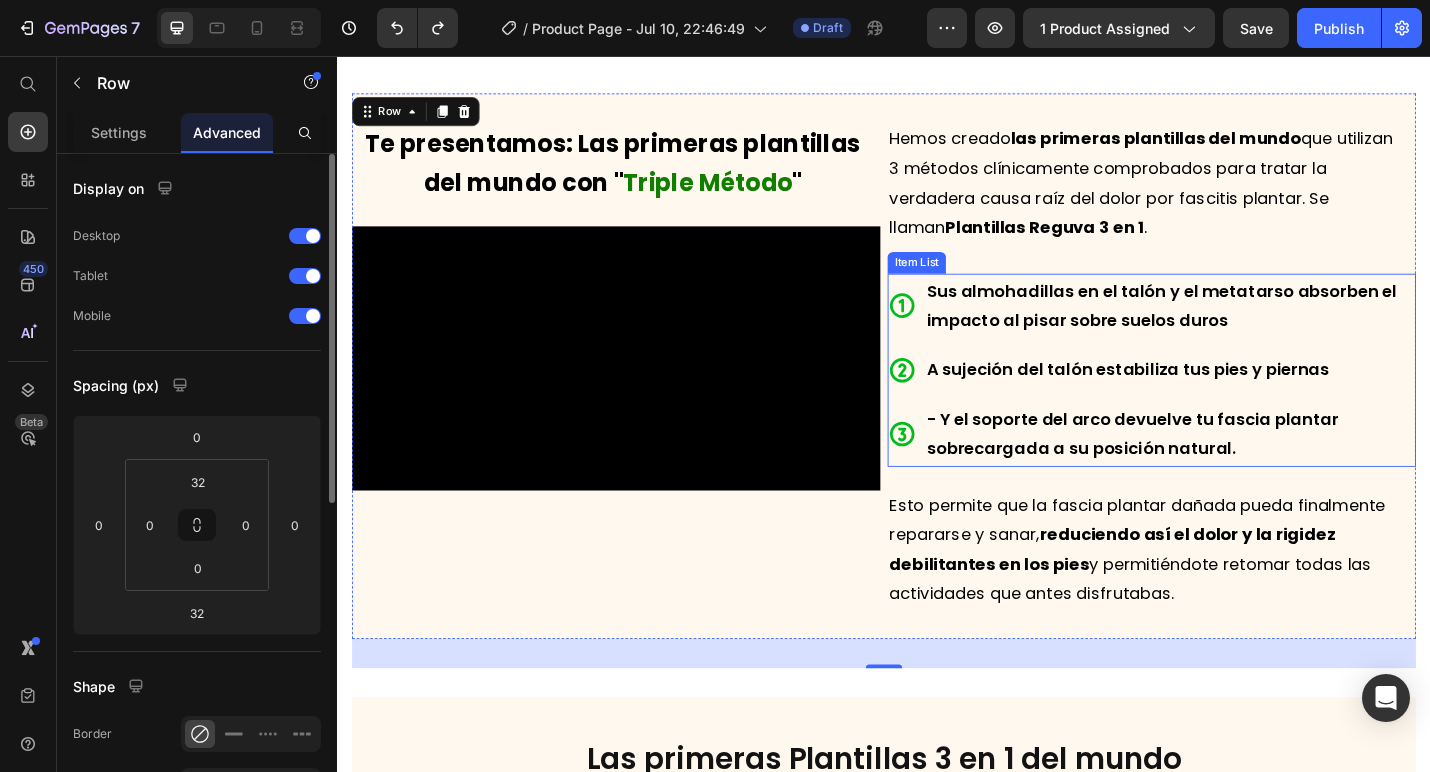 click on "- Y el soporte del arco devuelve tu fascia plantar sobrecargada a su posición natural." at bounding box center (1251, 471) 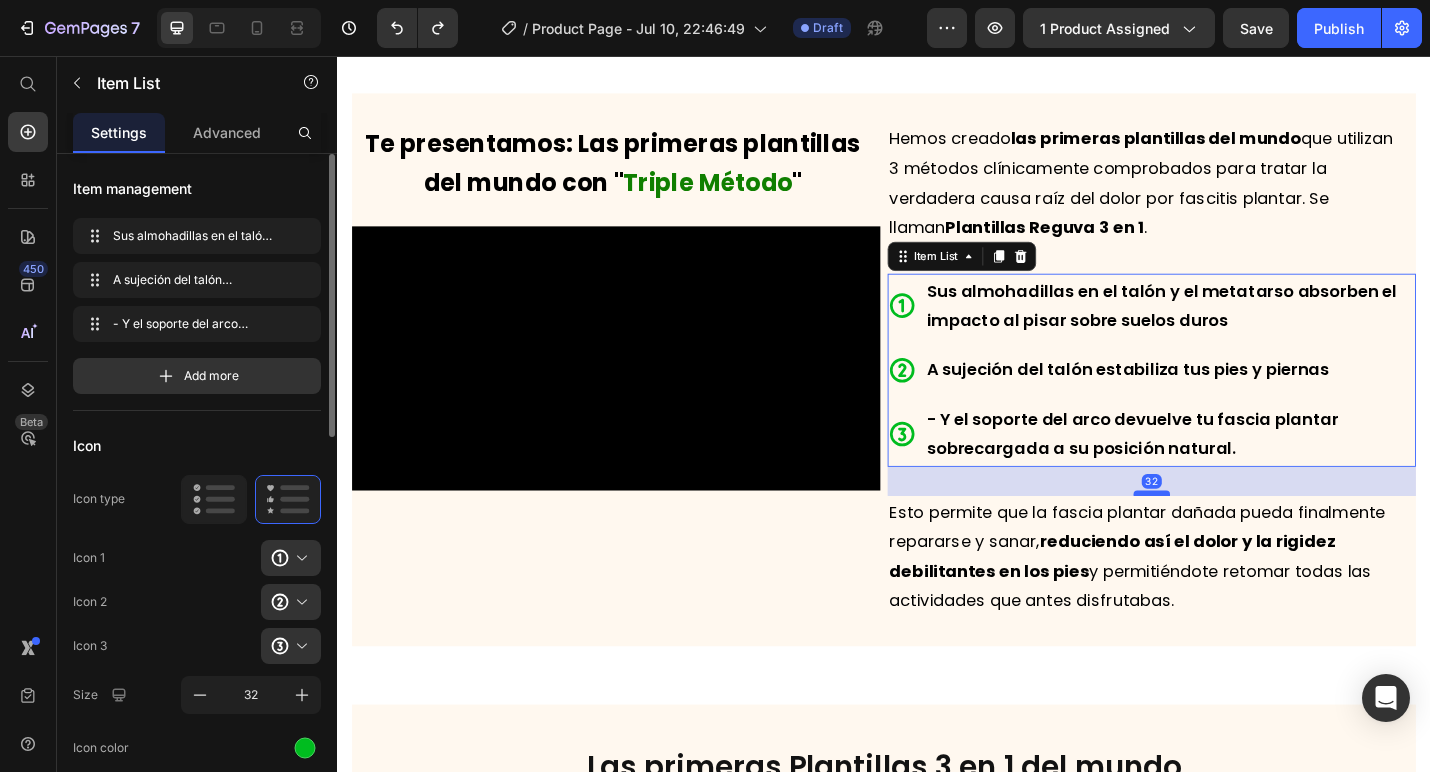 click at bounding box center (1231, 536) 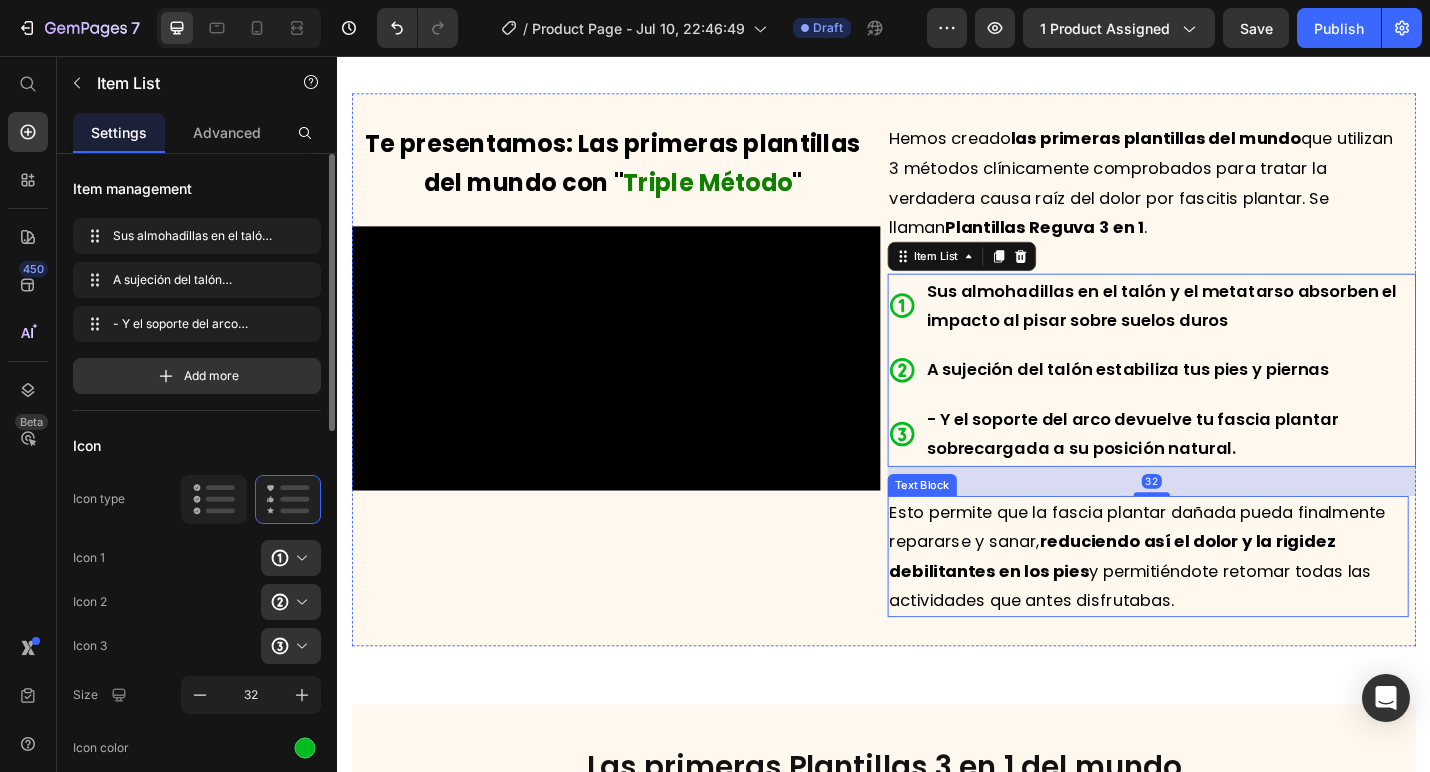 click on "Hemos creado  las primeras plantillas del mundo  que utilizan 3 métodos clínicamente comprobados para tratar la verdadera causa raíz del dolor por fascitis plantar. Se llaman  Plantillas Reguva 3 en 1 . Text Block
Sus almohadillas en el talón y el metatarso absorben el impacto al pisar sobre suelos duros
A sujeción del talón estabiliza tus pies y piernas
- Y el soporte del arco devuelve tu fascia plantar sobrecargada a su posición natural. Item List   32 Esto permite que la fascia plantar dañada pueda finalmente repararse y sanar,  reduciendo así el dolor y la rigidez debilitantes en los pies  y permitiéndote retomar todas las actividades que antes disfrutabas. Text Block" at bounding box center [1231, 416] 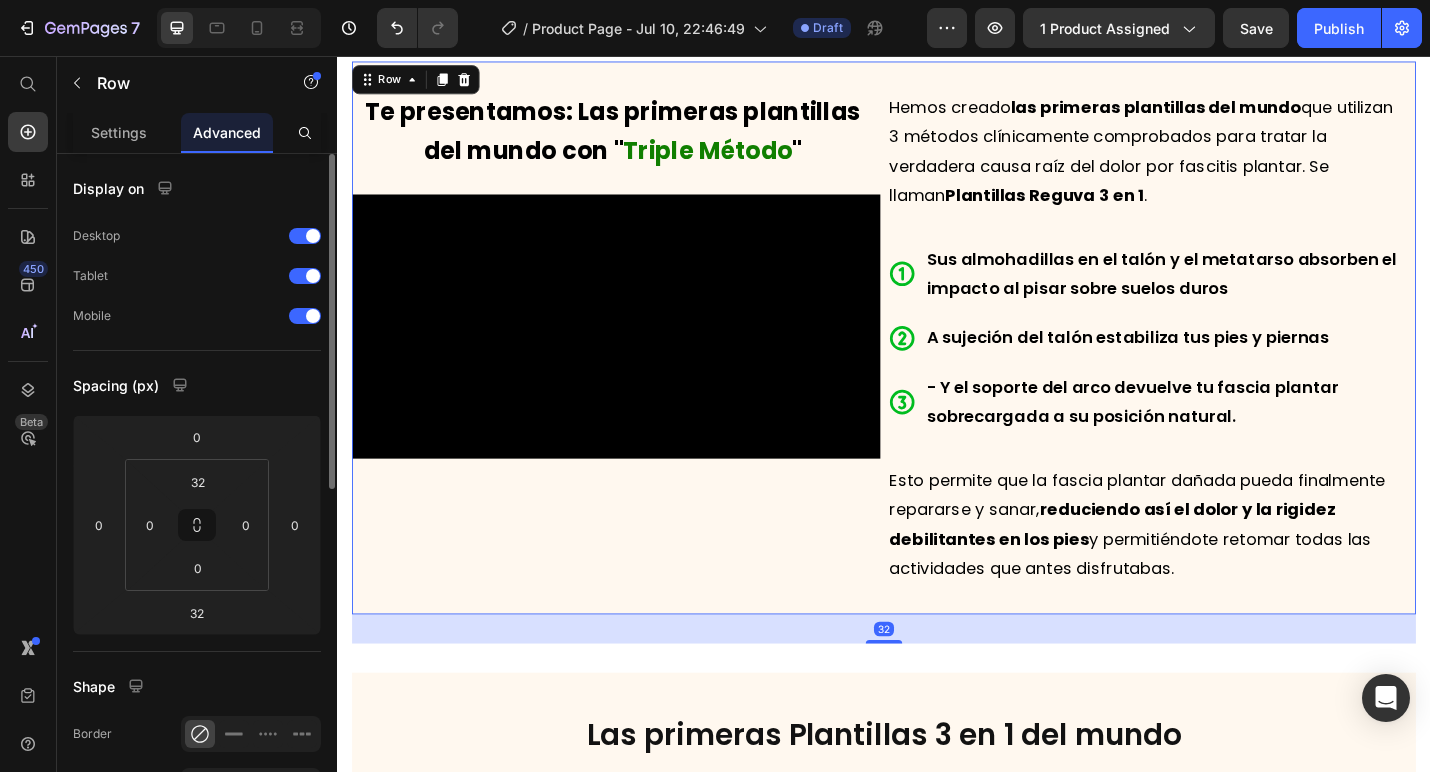 scroll, scrollTop: 3149, scrollLeft: 0, axis: vertical 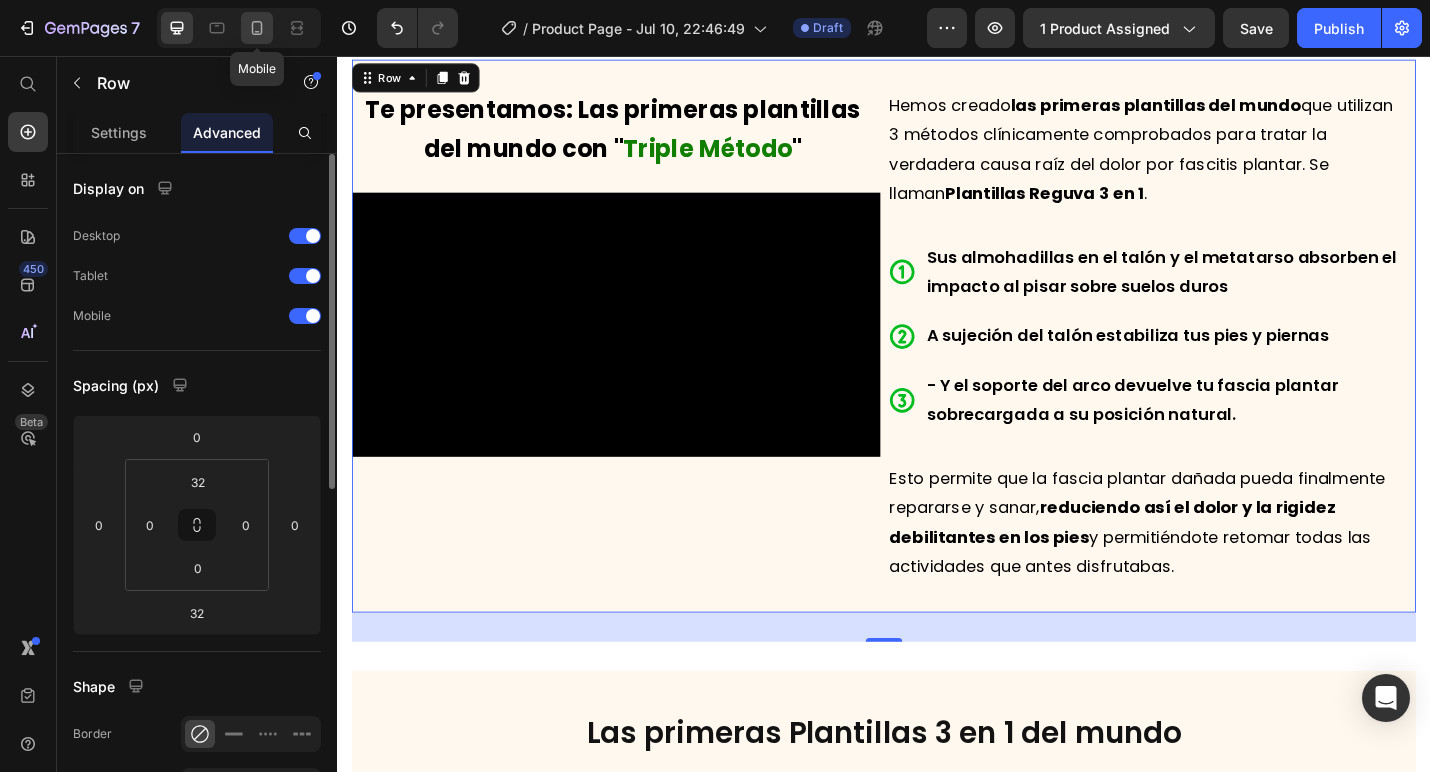 click 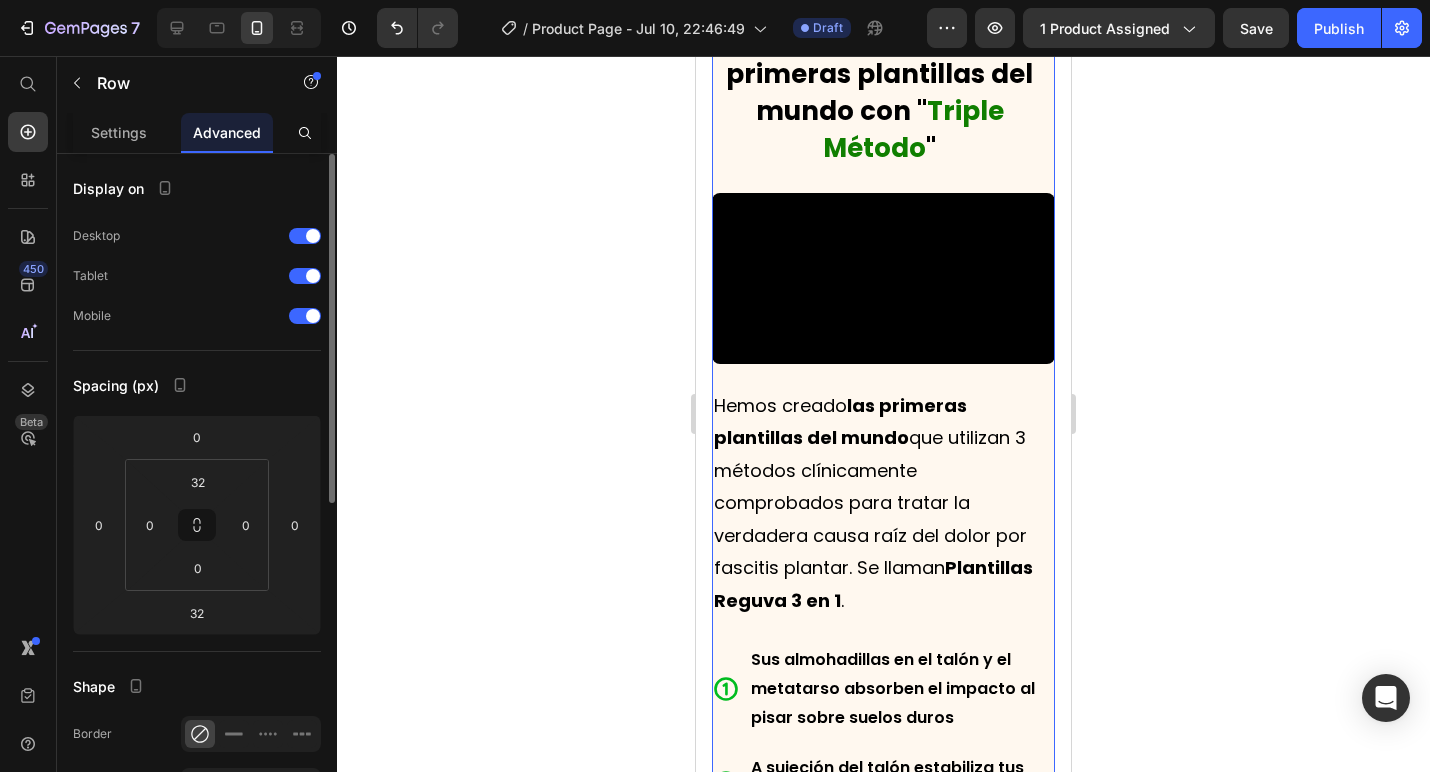 scroll, scrollTop: 3798, scrollLeft: 0, axis: vertical 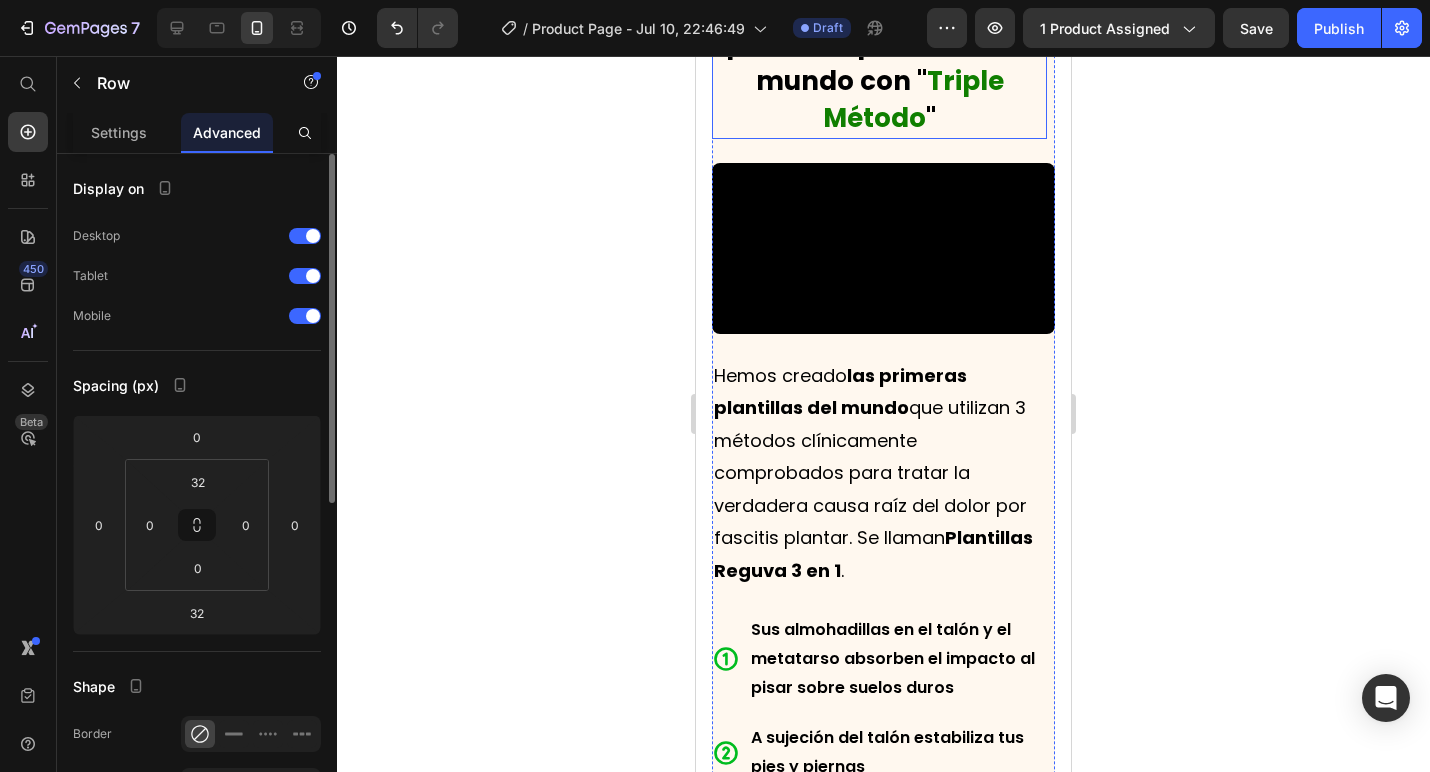 click 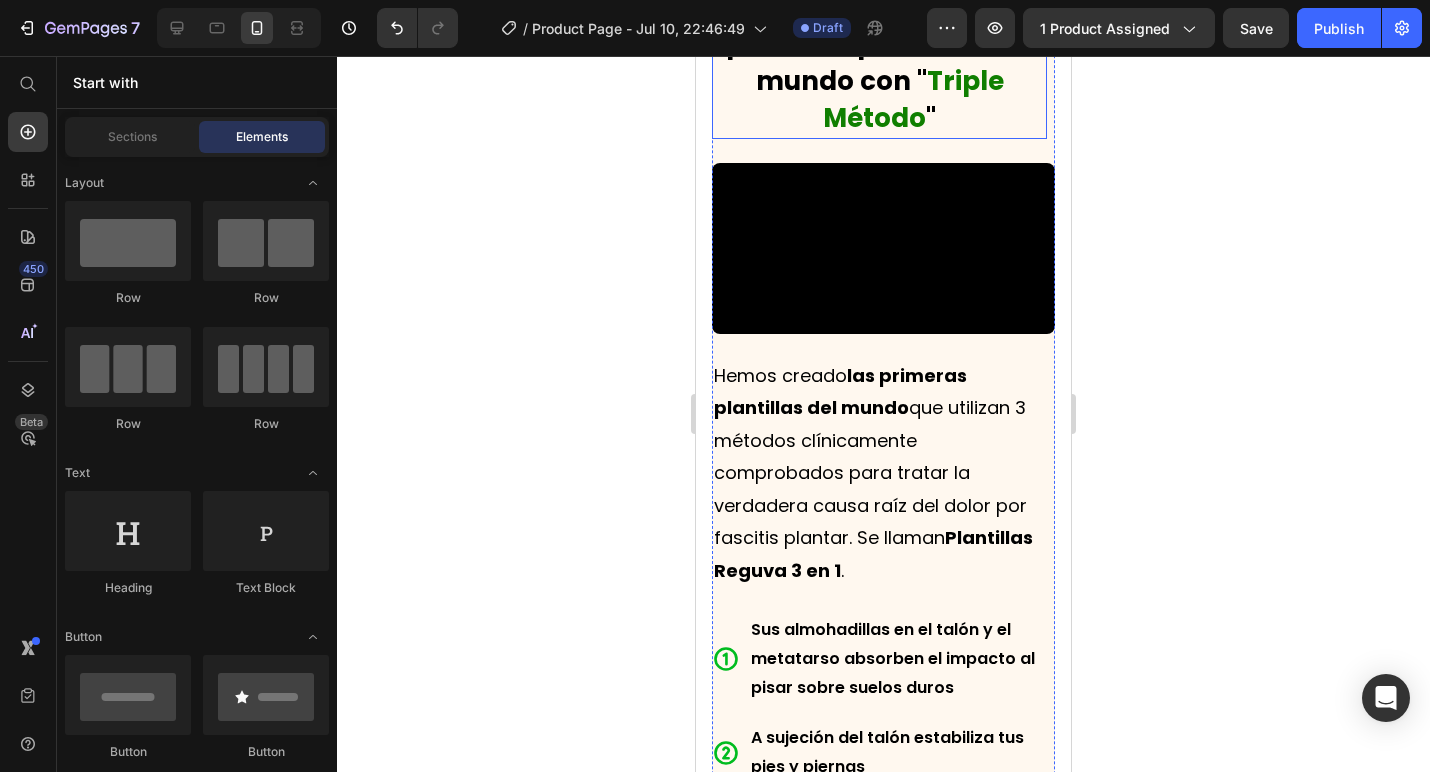 click 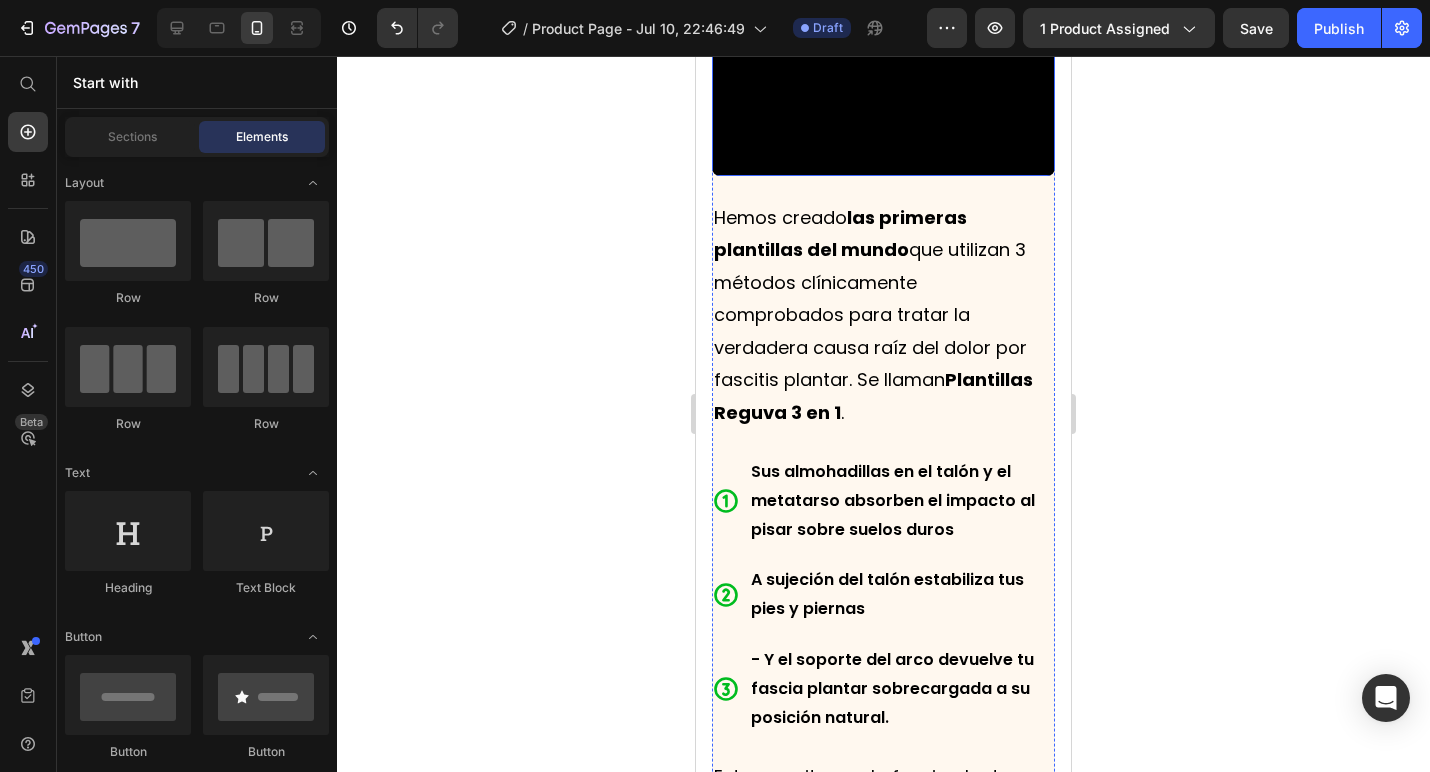 scroll, scrollTop: 3962, scrollLeft: 0, axis: vertical 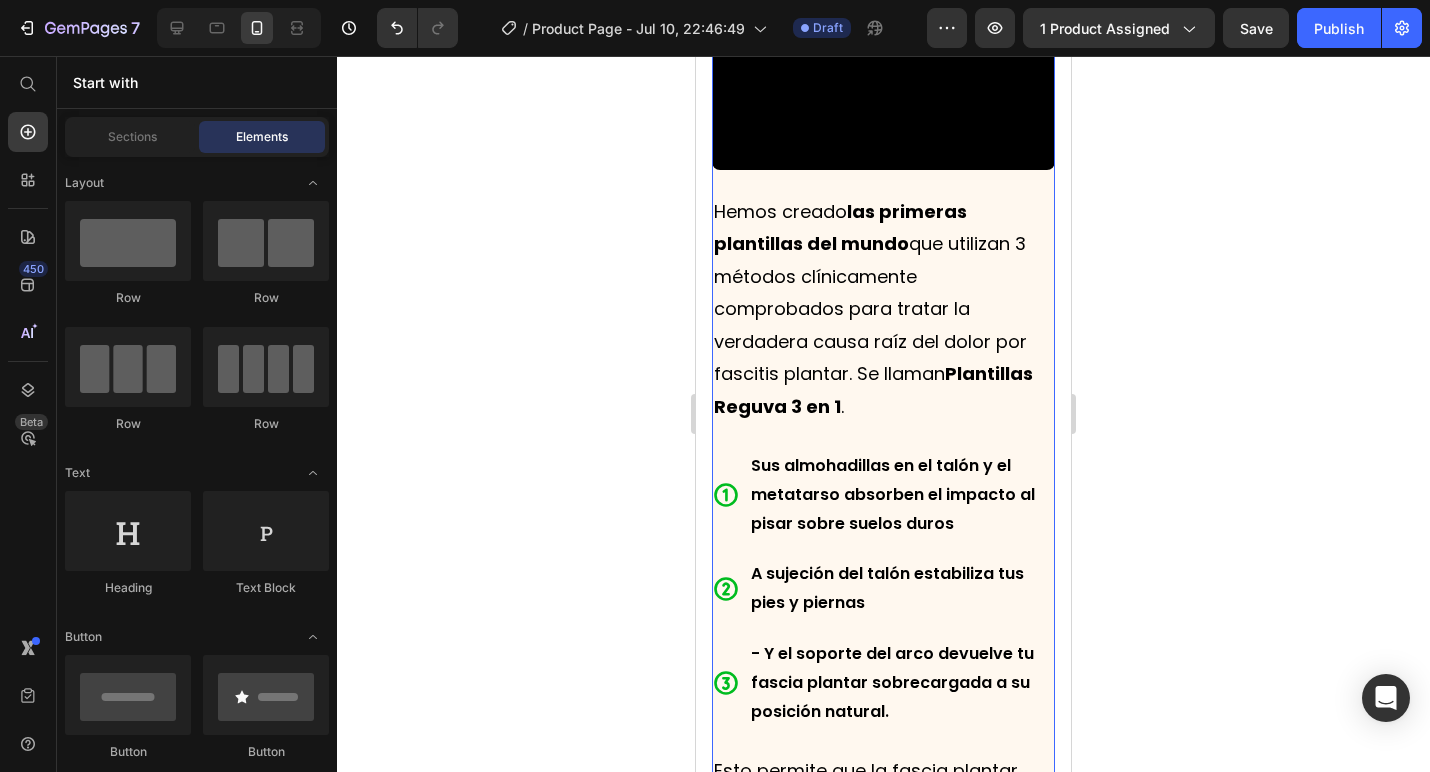 click on "Te presentamos: Las primeras plantillas del mundo con " Triple Método " Text Block Video" at bounding box center (883, 9) 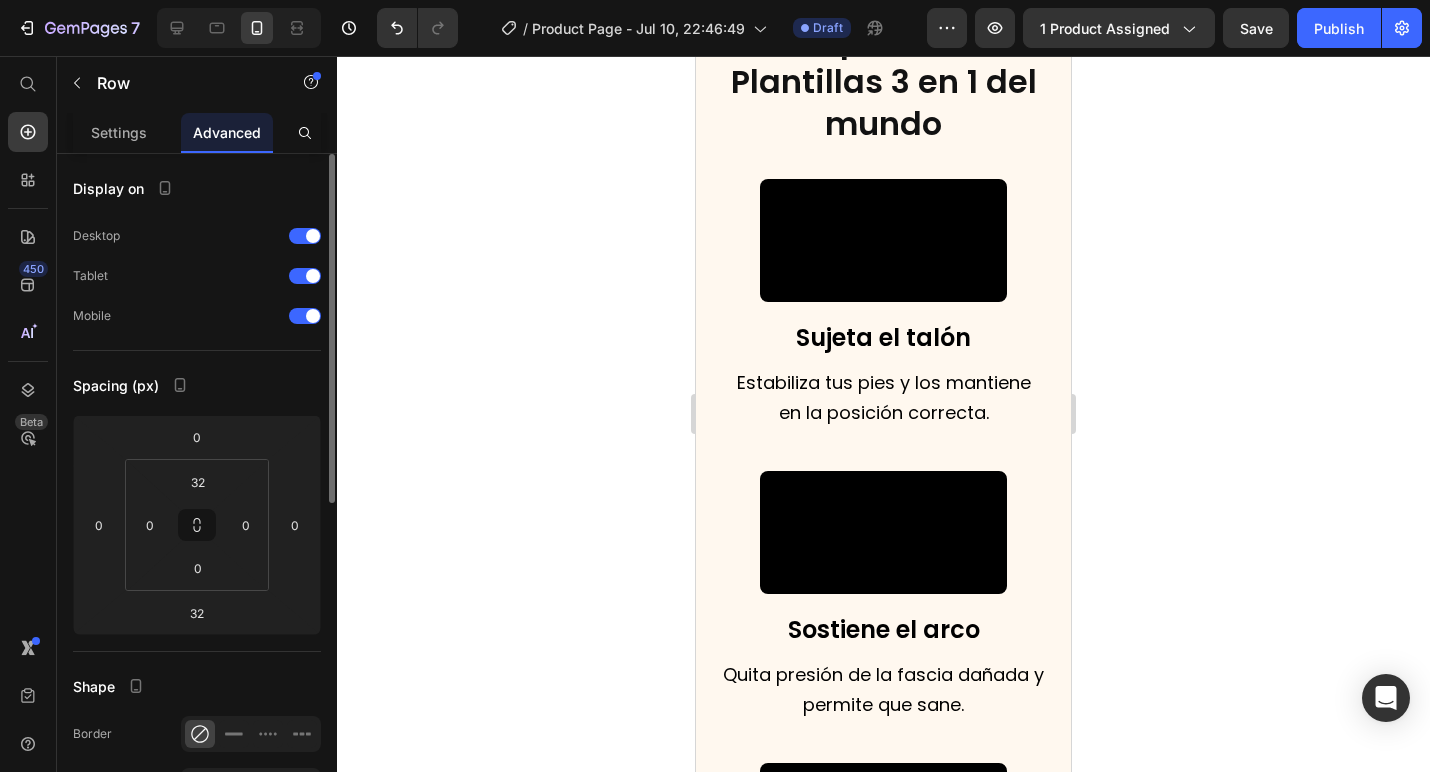 scroll, scrollTop: 5160, scrollLeft: 0, axis: vertical 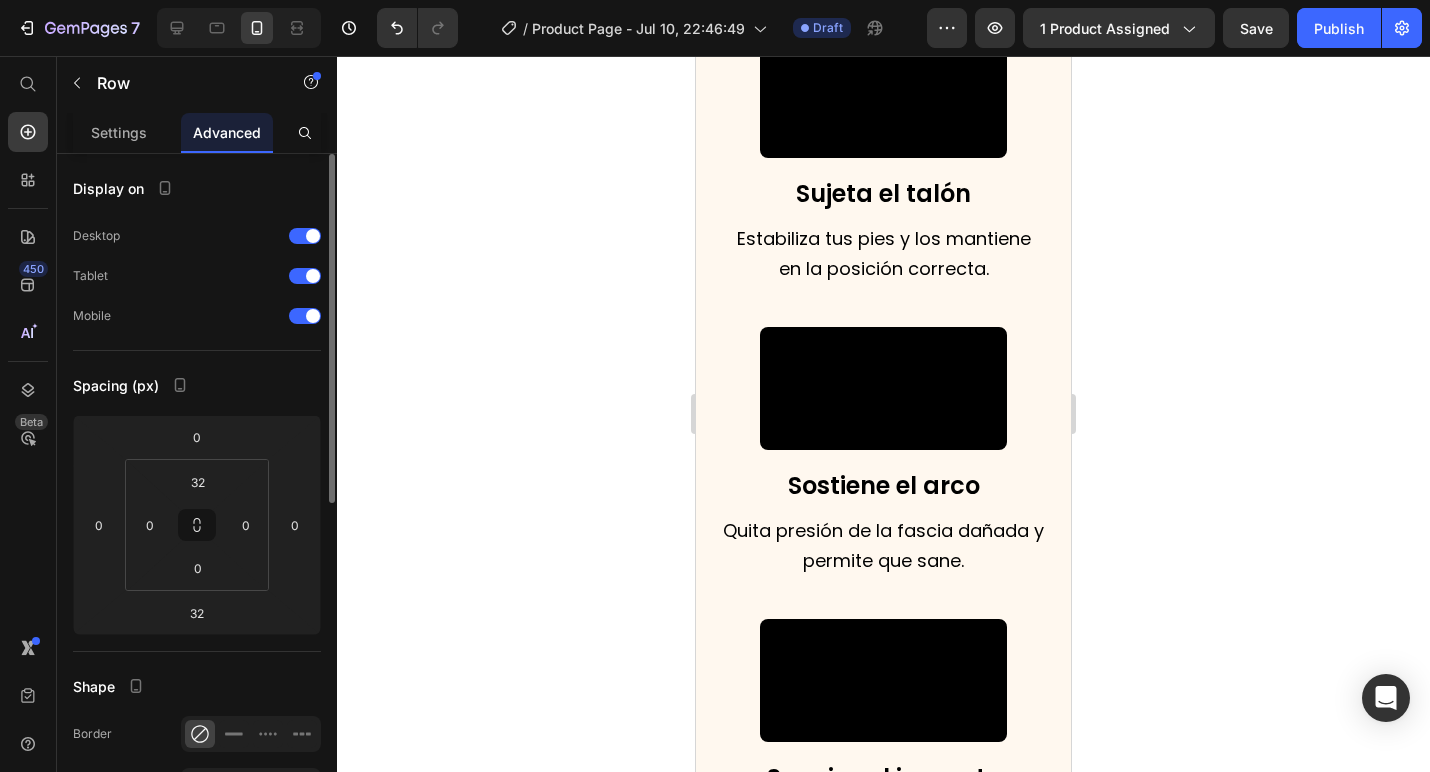 click 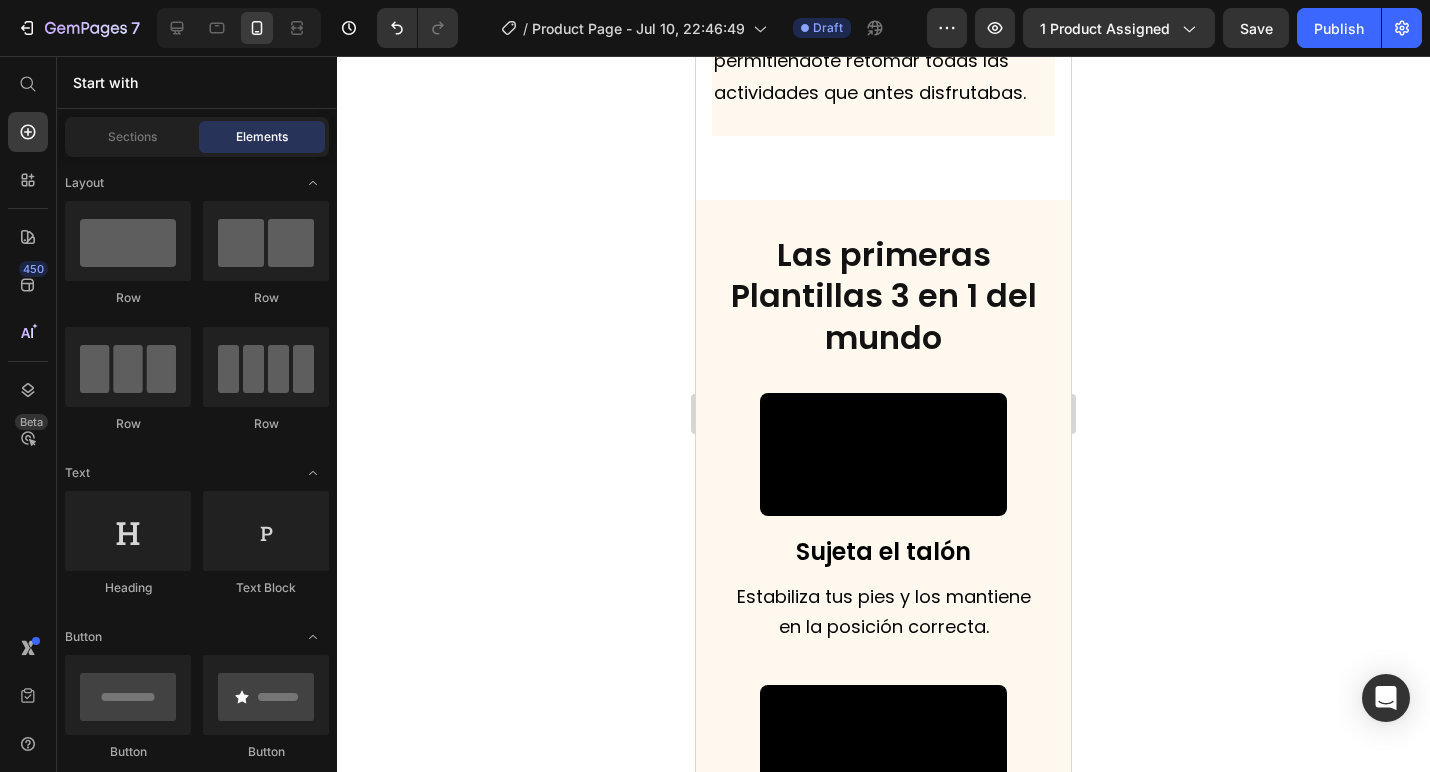 scroll, scrollTop: 4860, scrollLeft: 0, axis: vertical 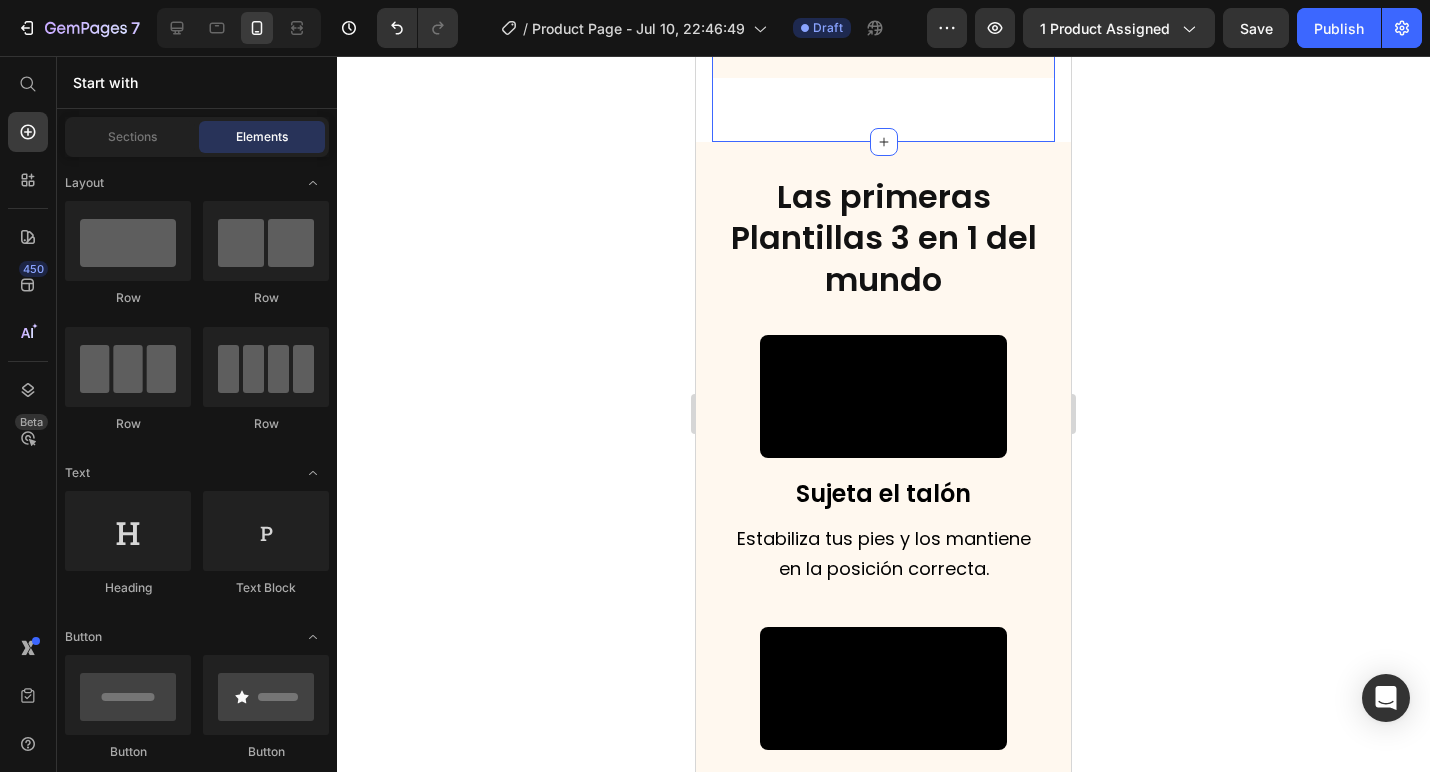 click on "Estás a solo un paso de liberarte del dolor de la fascitis plantar Heading                Title Line ⁠⁠⁠⁠⁠⁠⁠ La verdadera causa raíz de la fascitis plantar y el dolor de pies Heading Video El dolor por fascitis plantar ocurre por una razón que la  mayoría de plantillas pasan por alto.   En la parte inferior del pie existe un tejido grueso llamado  fascia plantar , que te mantiene estable, sostiene el arco y absorbe el impacto.   Pero al estar de pie y caminar diariamente sobre superficies duras , nuestra fascia plantar está constantemente sometida a tensión, lo que hace que se desgarre con el tiempo.   Piensa en ello como una banda elástica. Cuando estiras demasiado tiempo y con mucha fuerza una banda elástica, comienza a desgarrarse por la presión.   Con el paso del tiempo, estos pequeños desgarros generan inflamación,  produciendo un dolor debilitante en los pies conocido como fascitis plantar. Text Block Row Te presentamos: Las primeras plantillas del mundo con " Triple Método" at bounding box center (883, -1269) 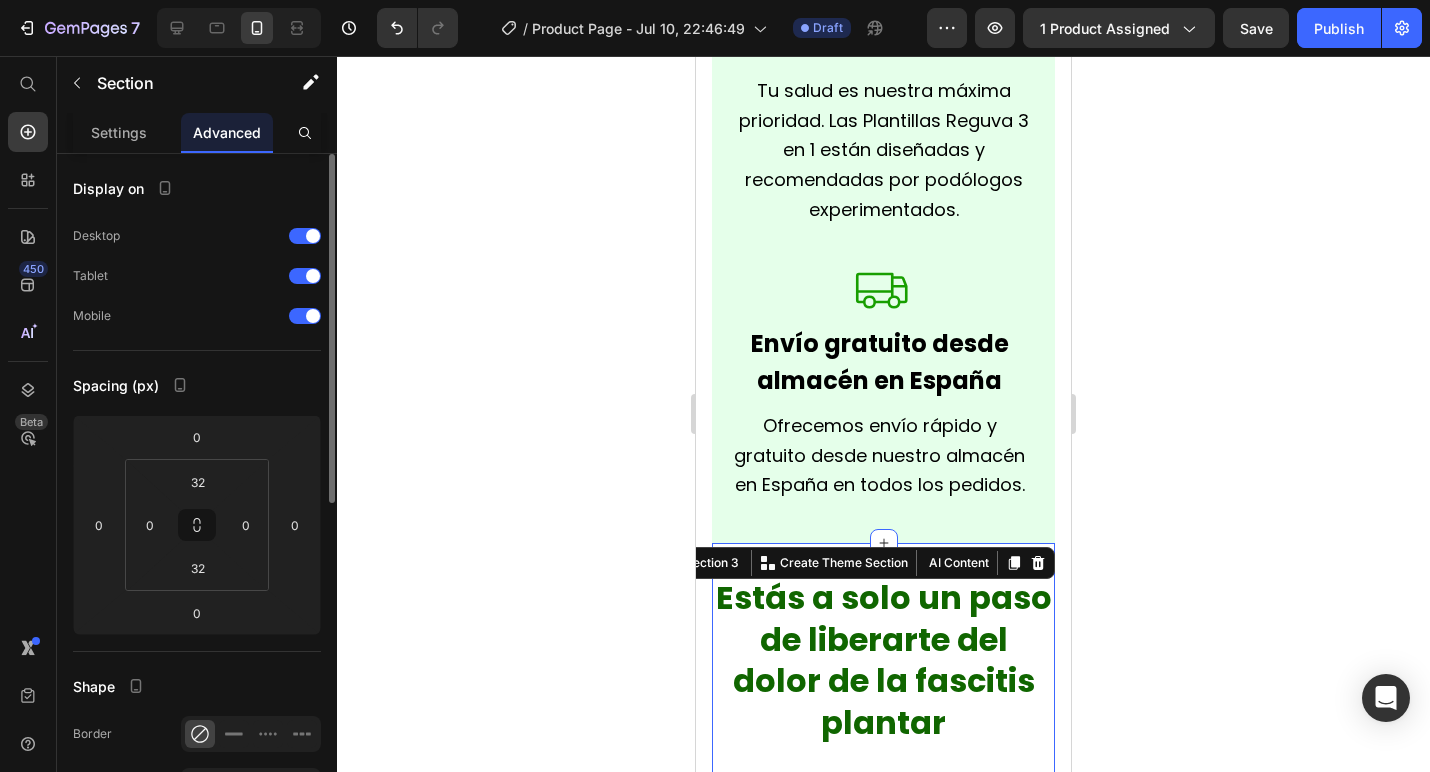 scroll, scrollTop: 2205, scrollLeft: 0, axis: vertical 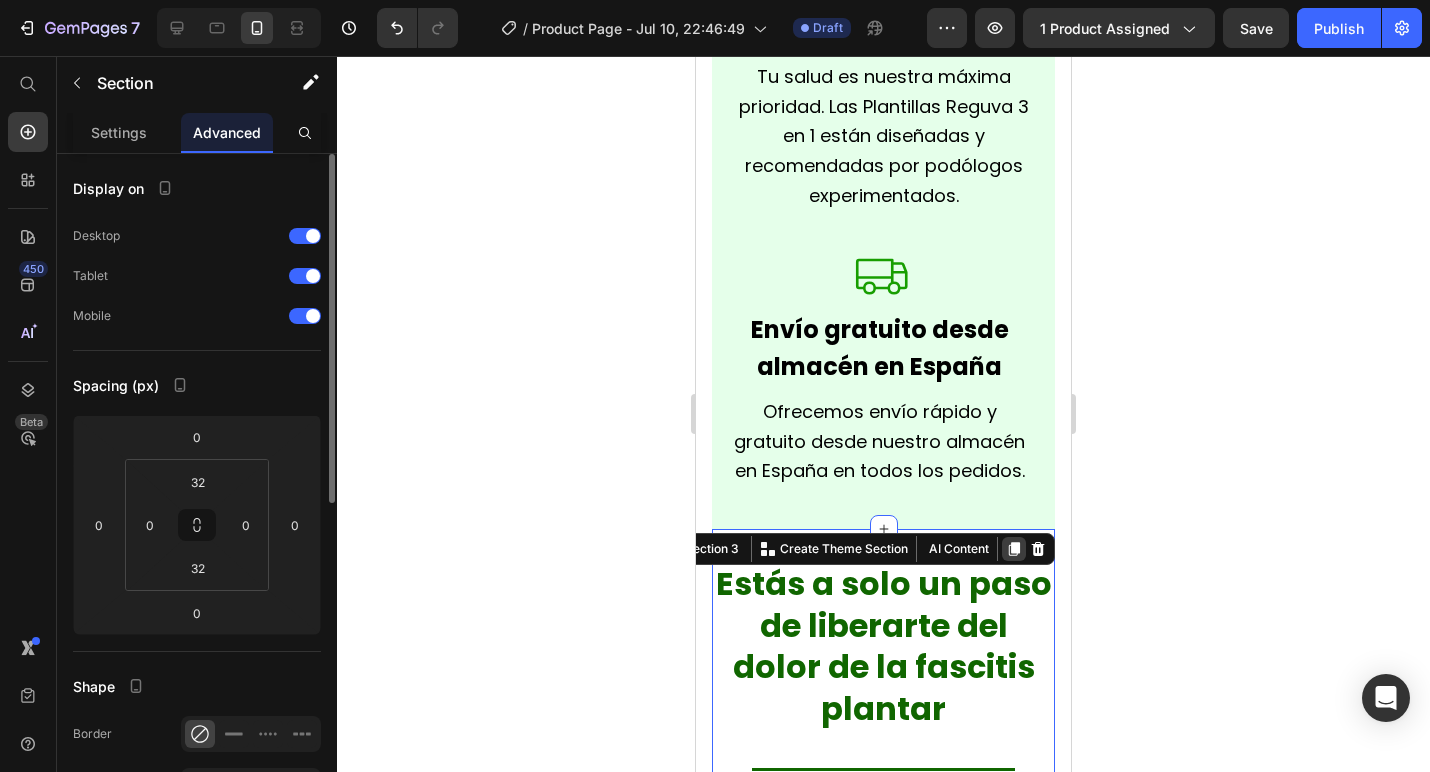 click at bounding box center (1014, 549) 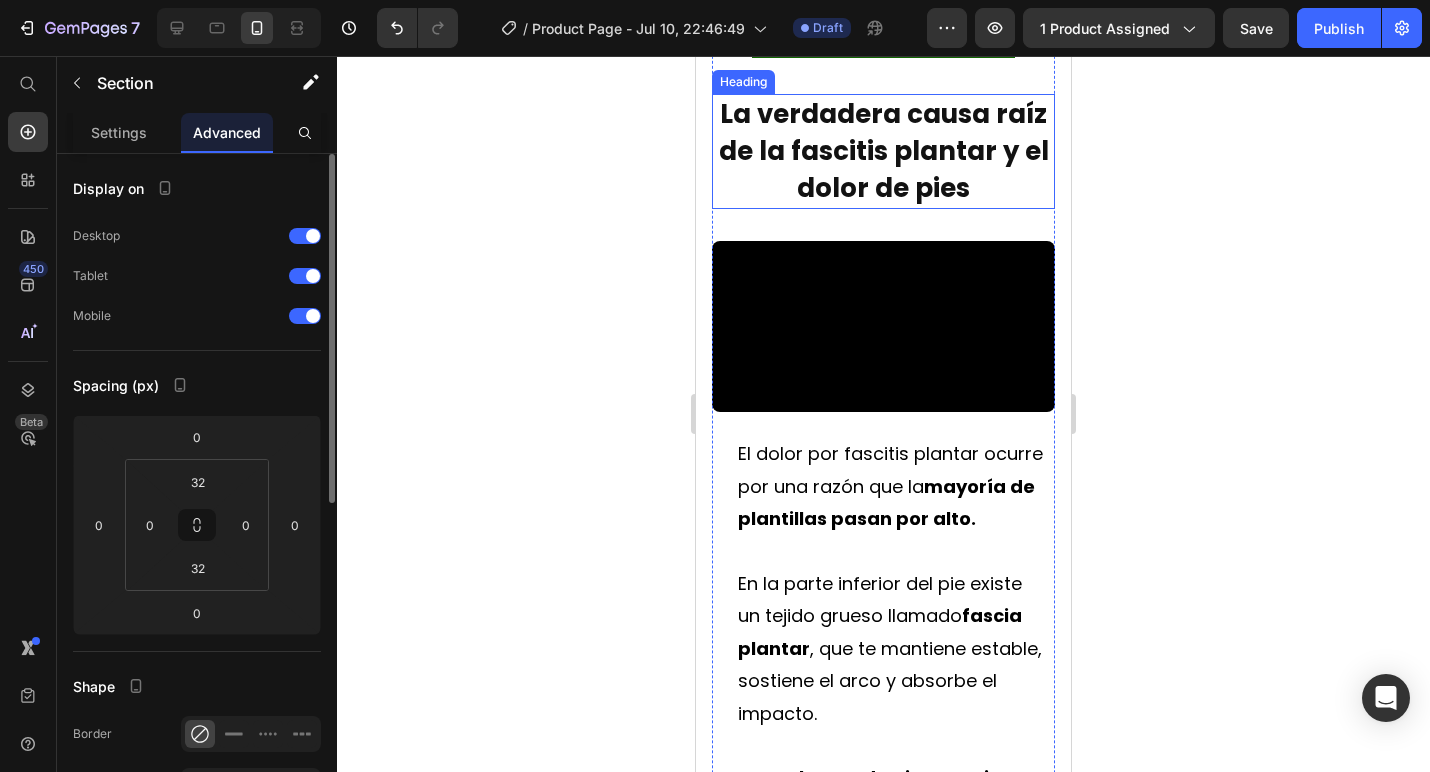 scroll, scrollTop: 5719, scrollLeft: 0, axis: vertical 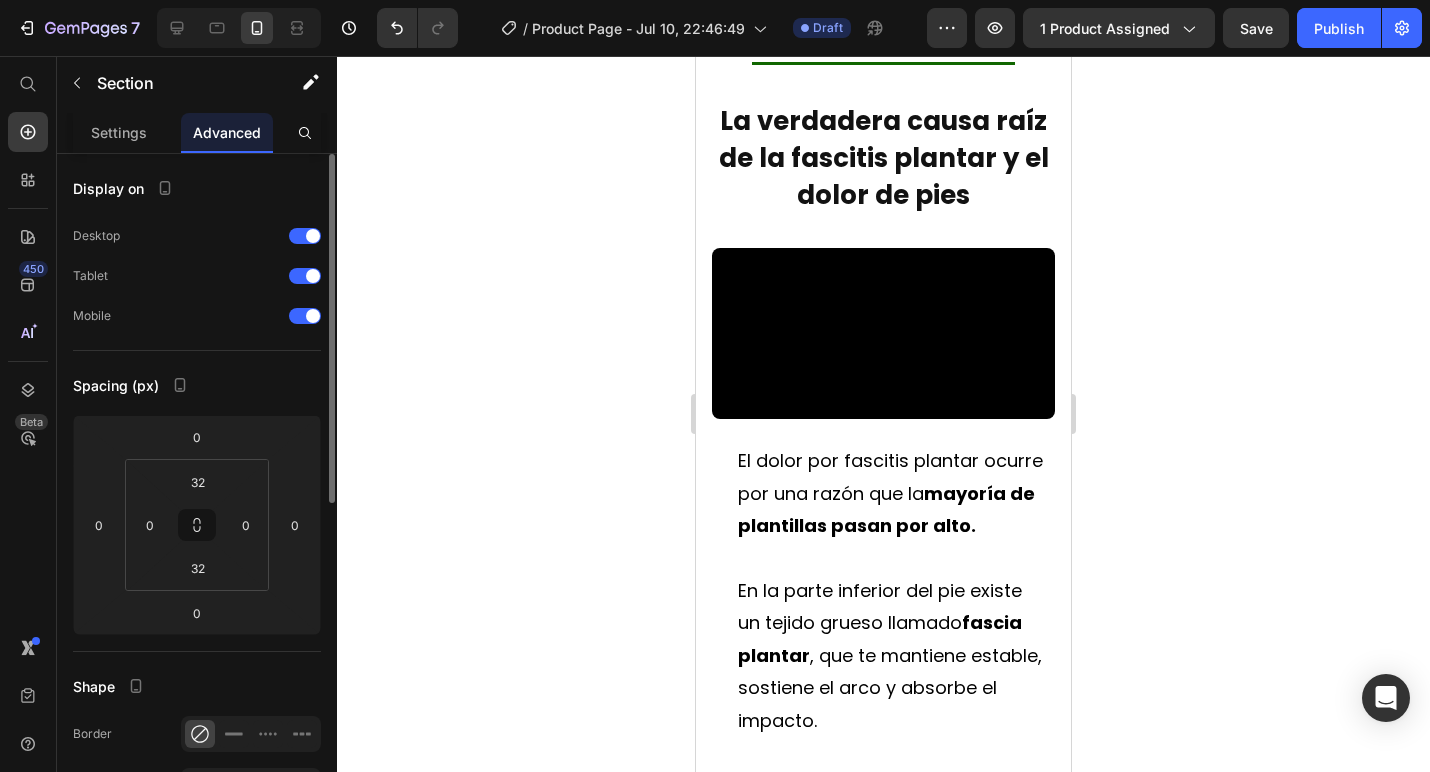 click on "Estás a solo un paso de liberarte del dolor de la fascitis plantar" at bounding box center [883, -60] 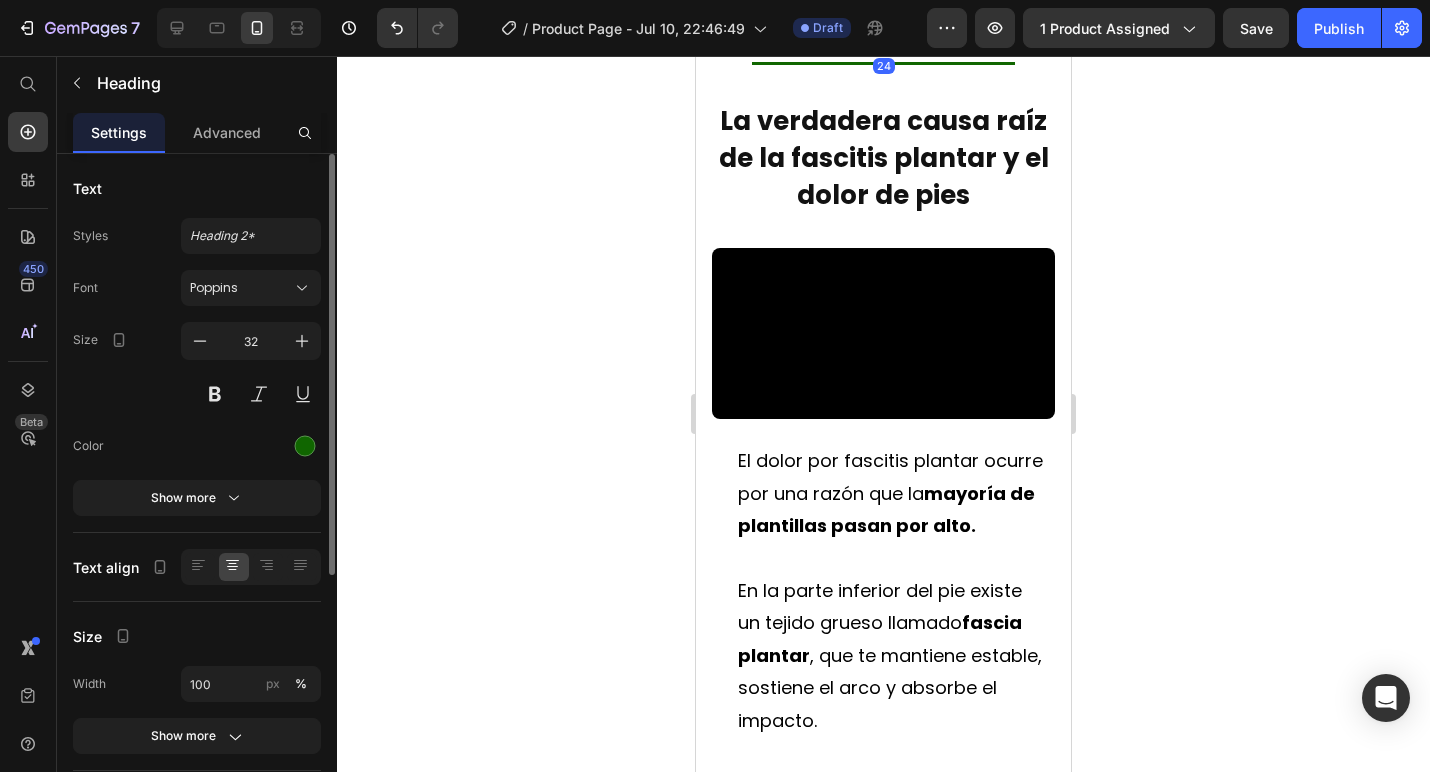 click 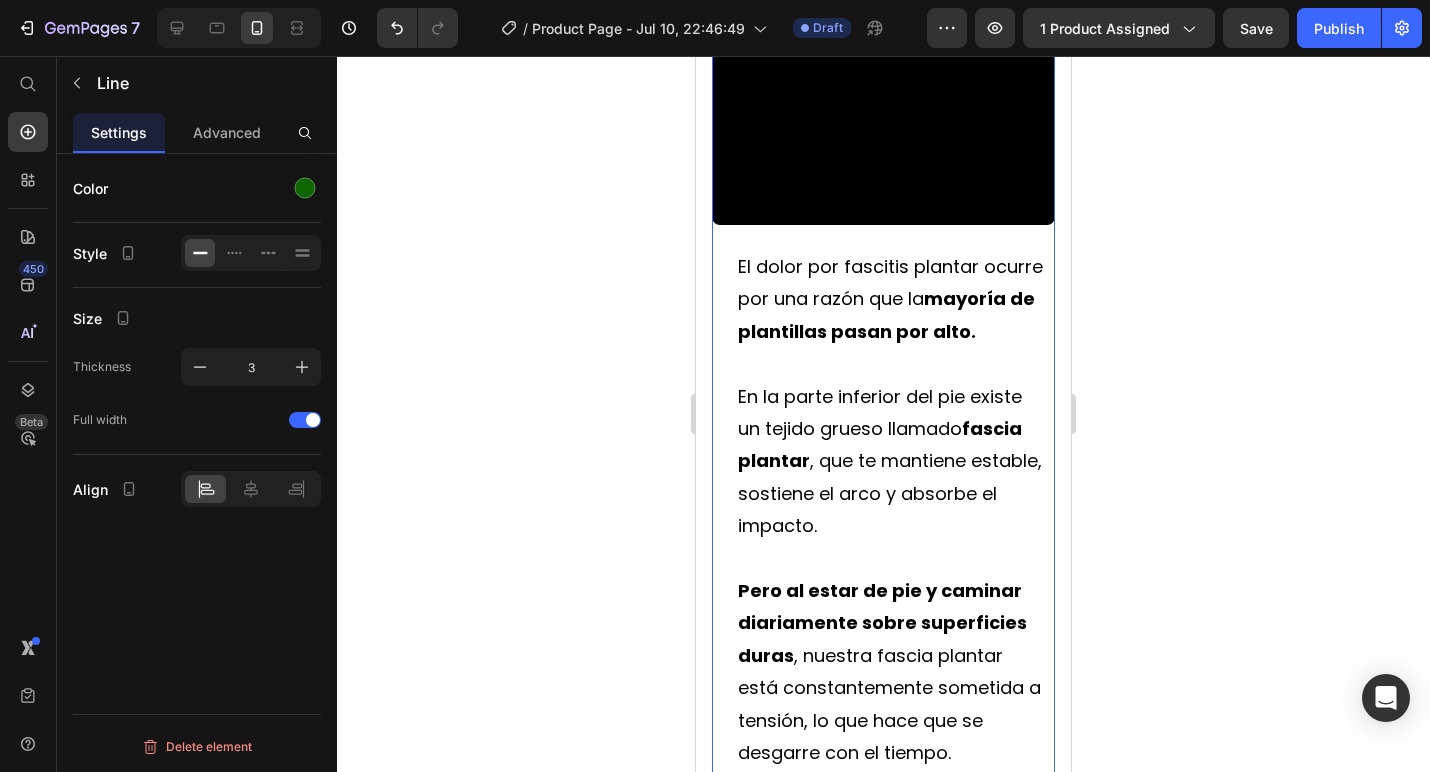 click on "Title Line" at bounding box center (883, -132) 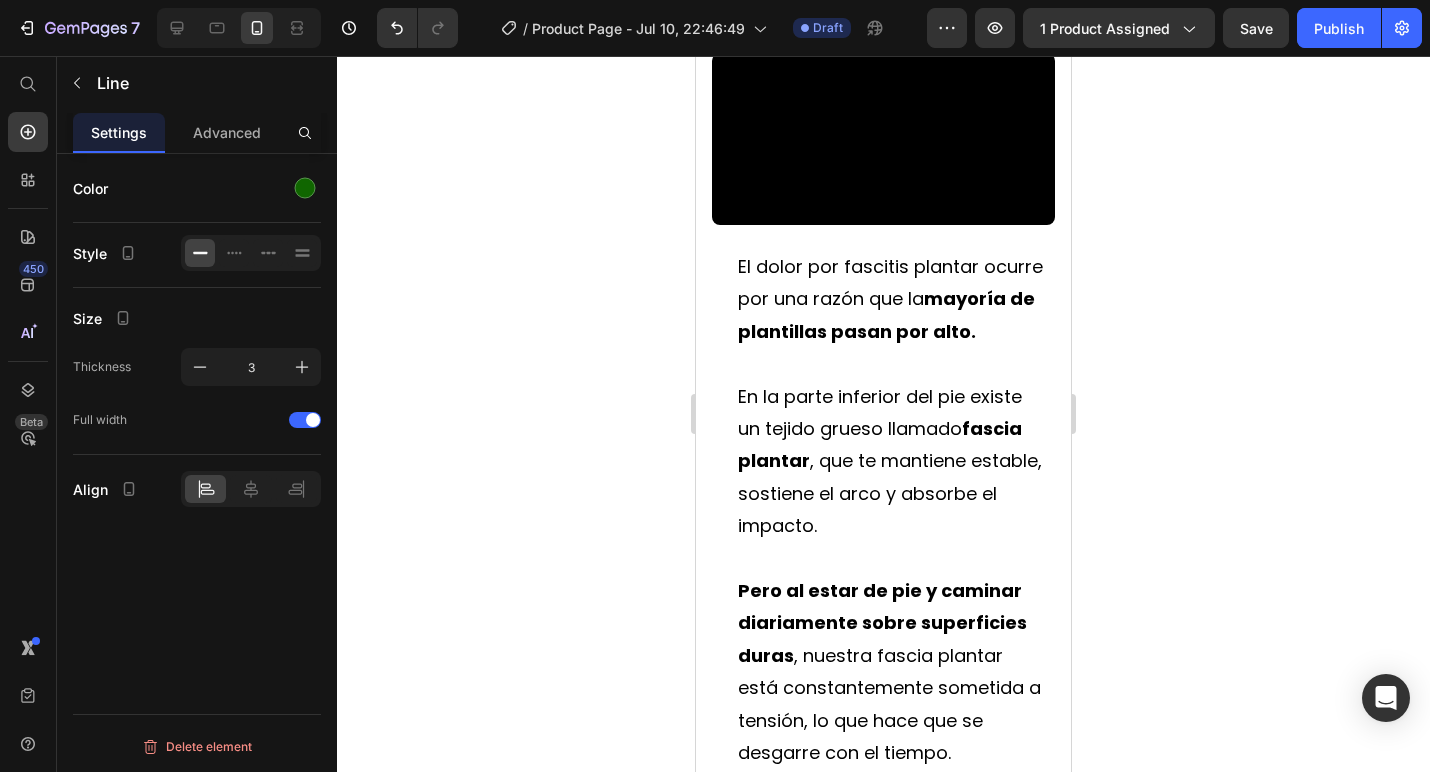 click 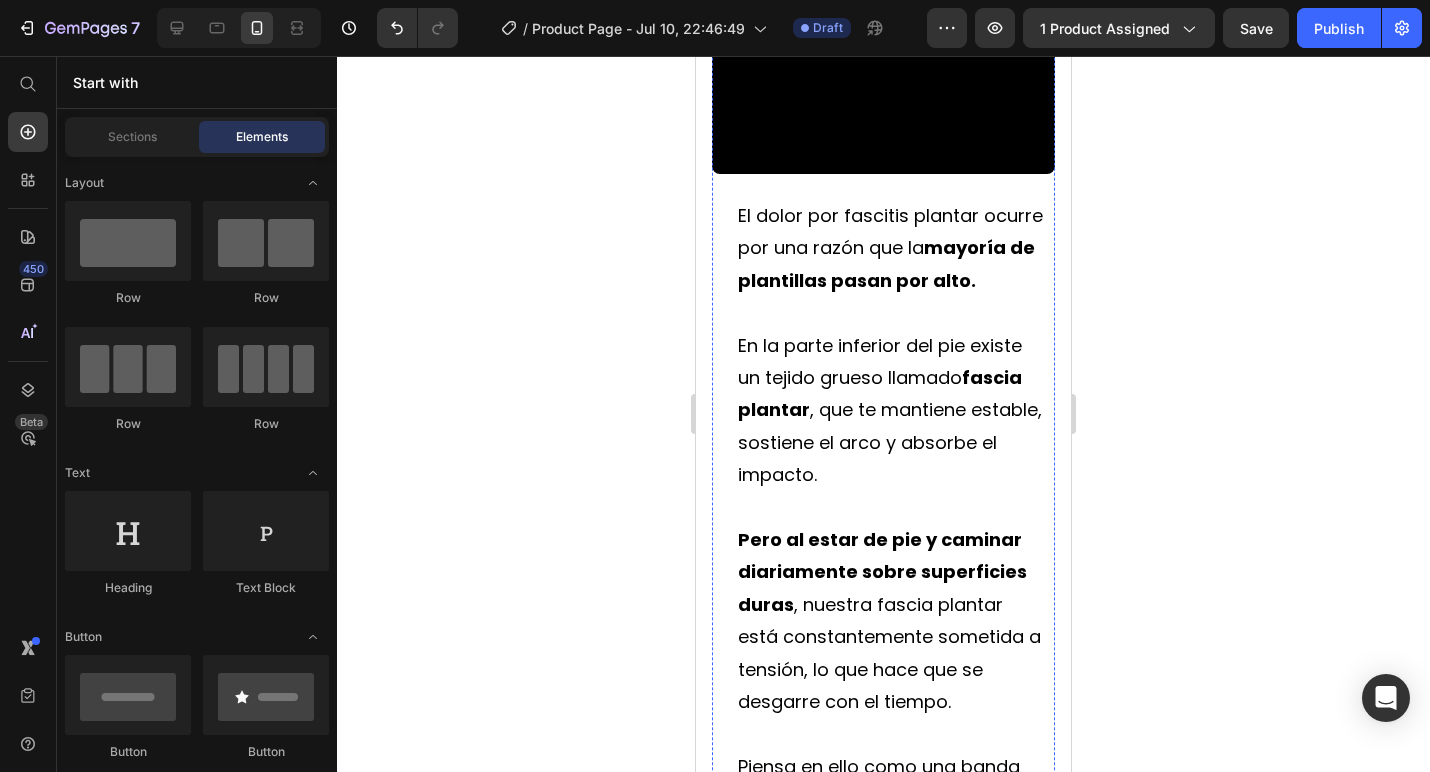 click on "La verdadera causa raíz de la fascitis plantar y el dolor de pies" at bounding box center [884, -88] 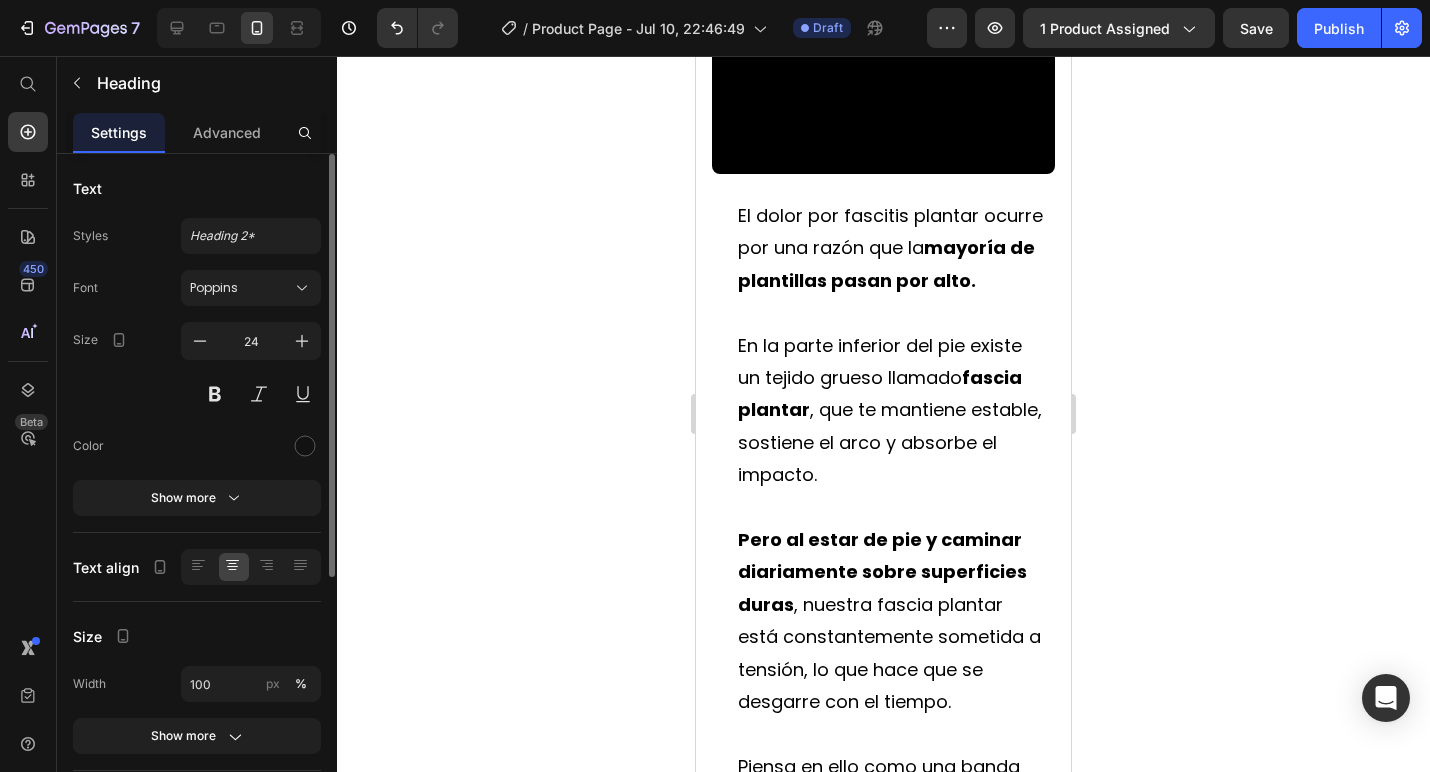 click 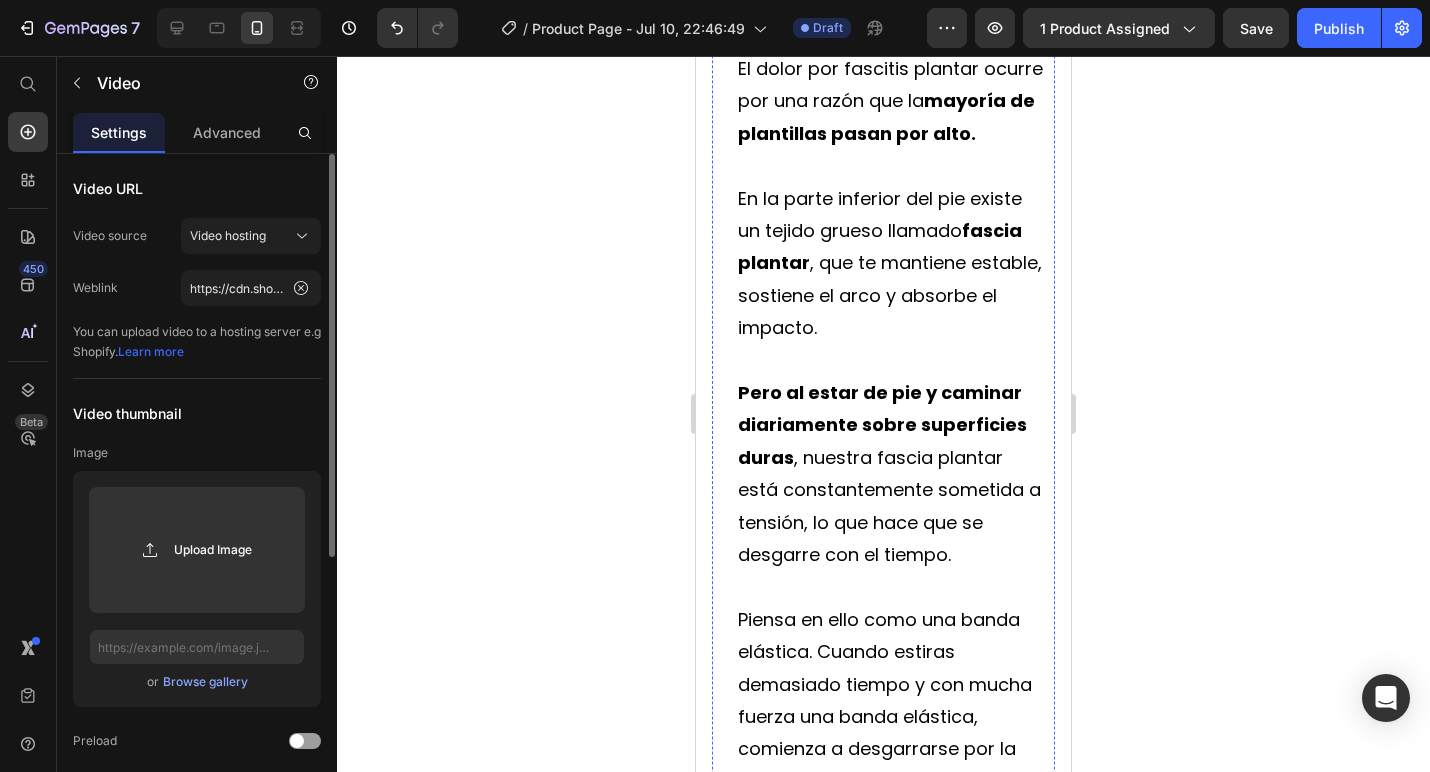 click at bounding box center (883, -59) 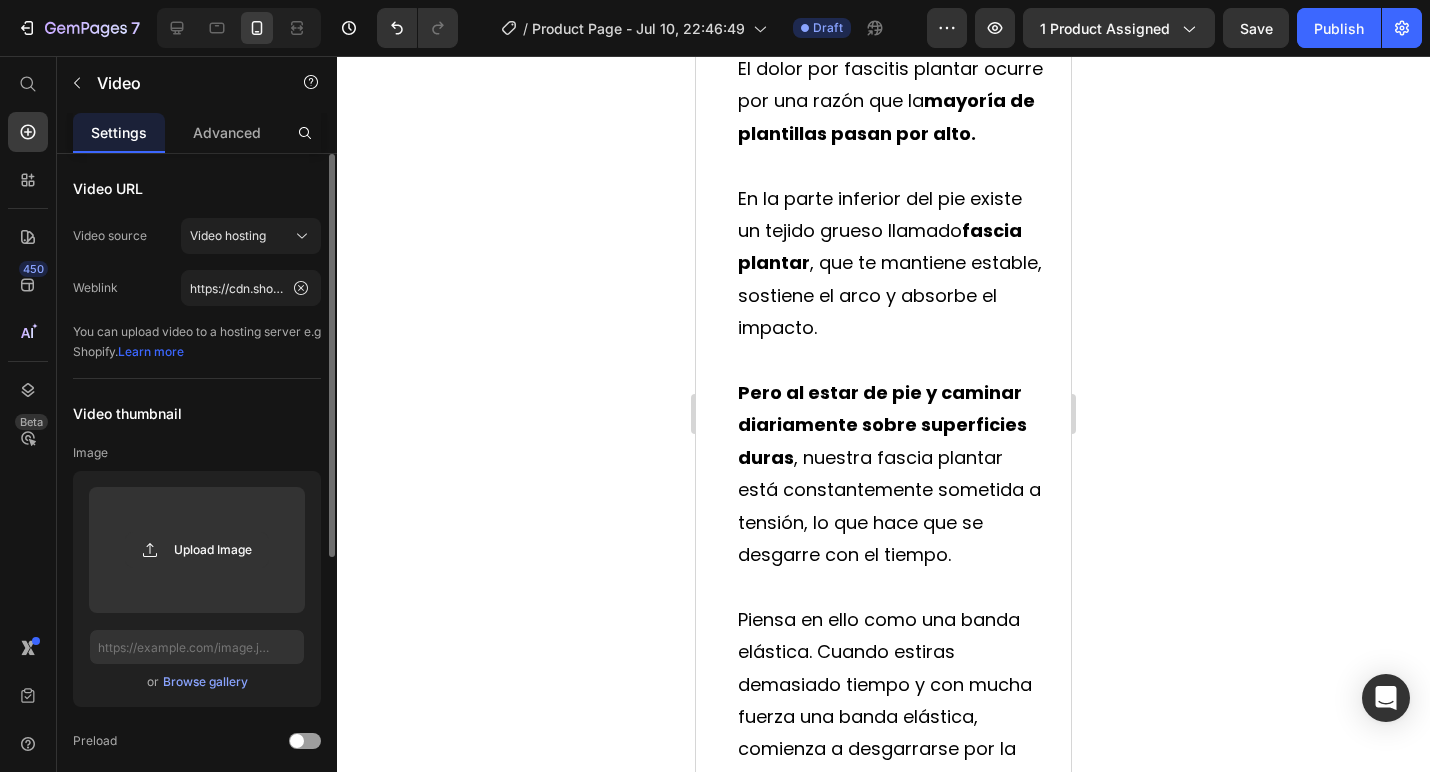 click 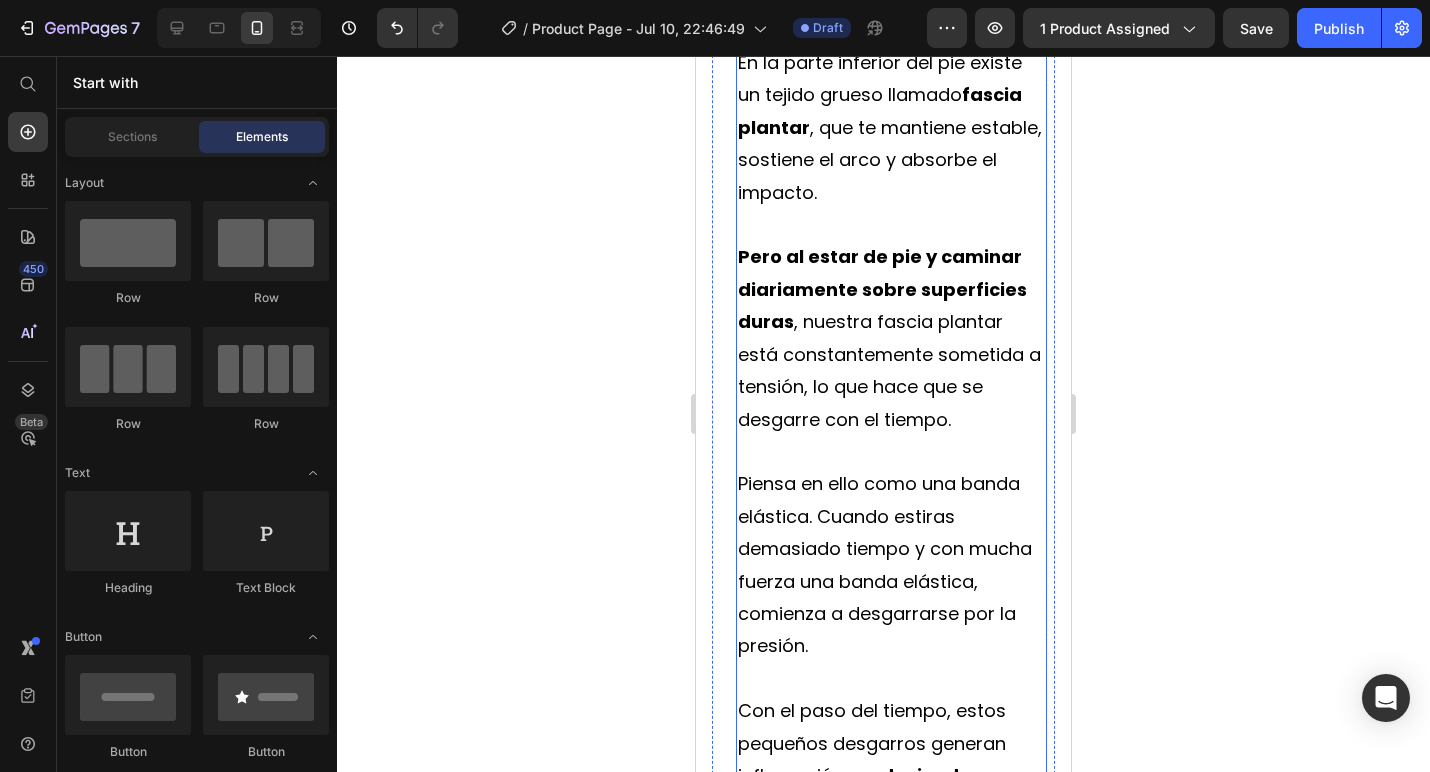 click on "El dolor por fascitis plantar ocurre por una razón que la  mayoría de plantillas pasan por alto." at bounding box center [891, -35] 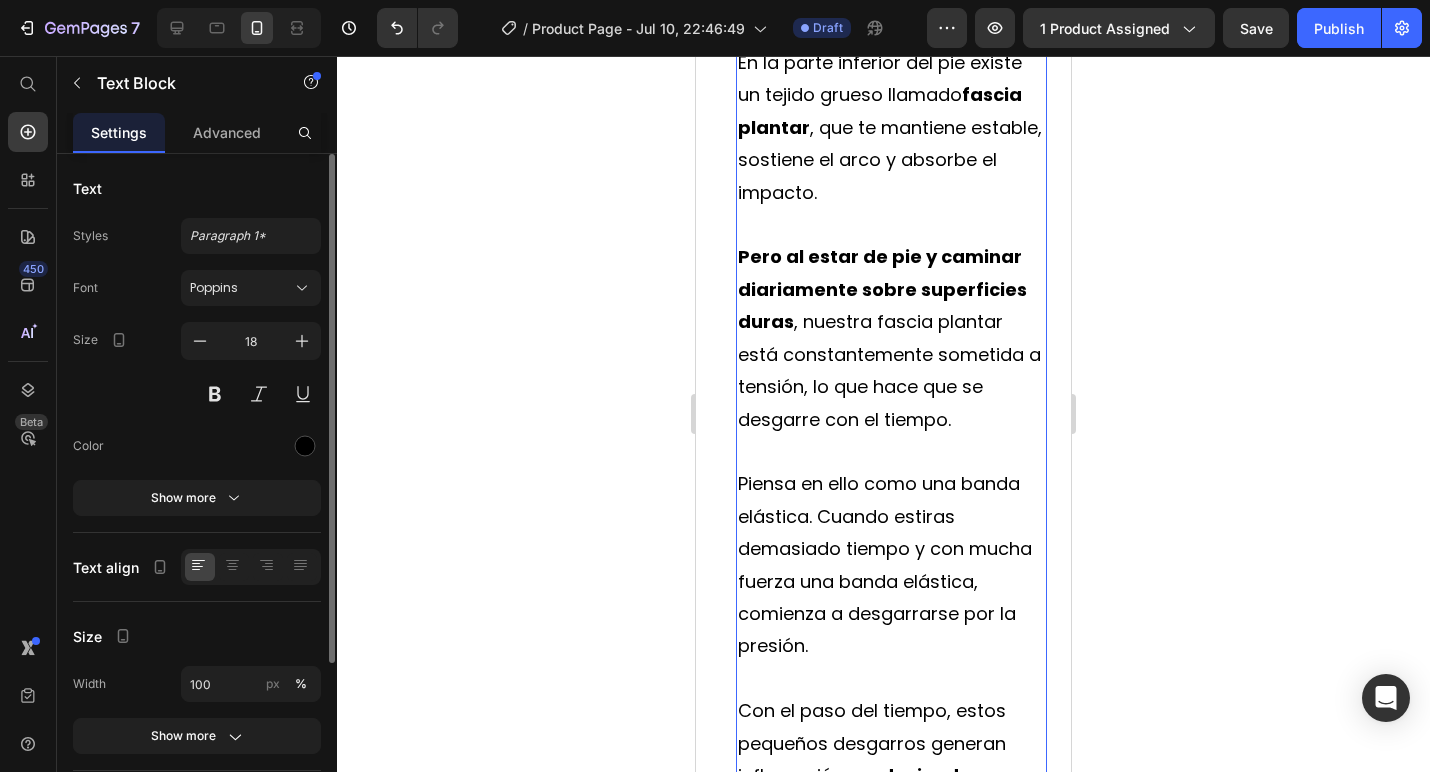 click 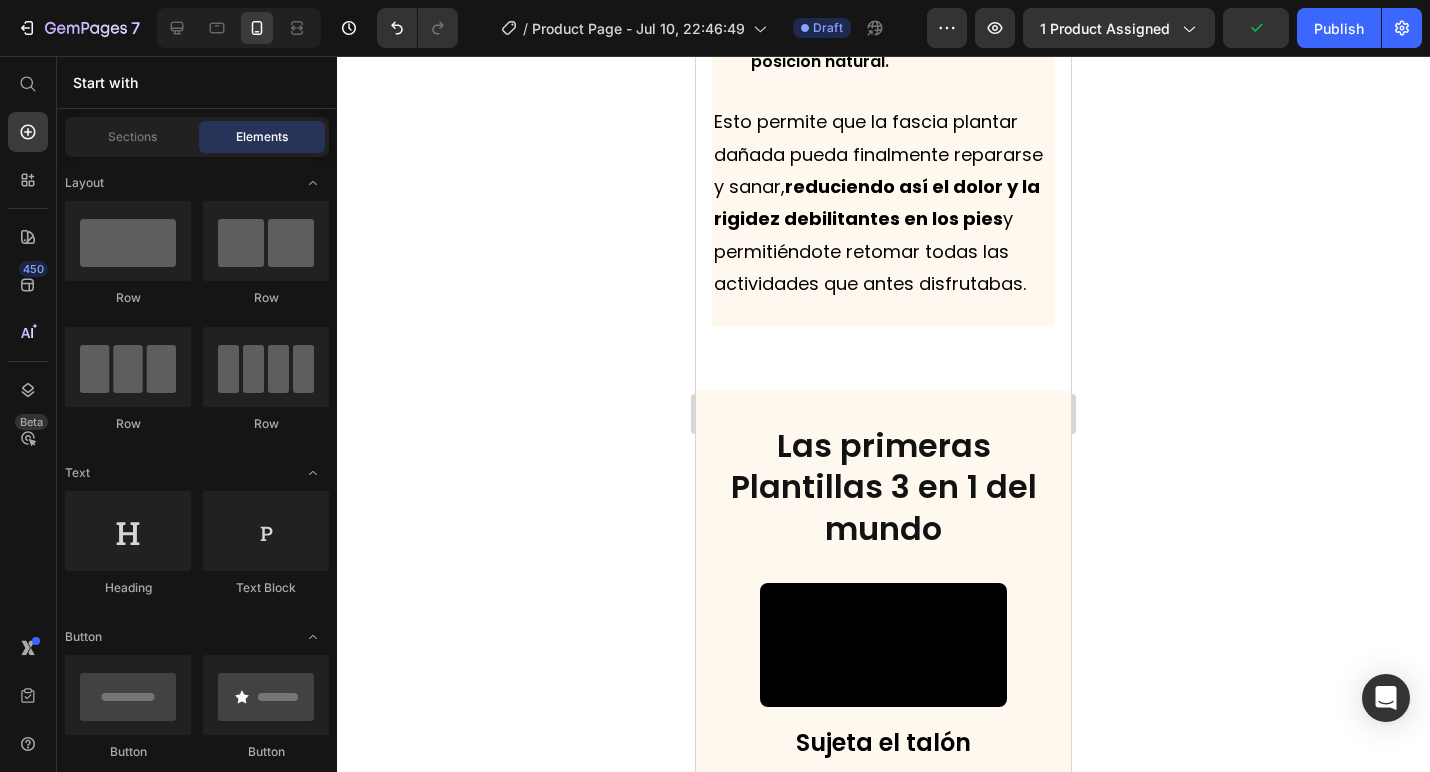 click on "Hemos creado  las primeras plantillas del mundo  que utilizan 3 métodos clínicamente comprobados para tratar la verdadera causa raíz del dolor por fascitis plantar. Se llaman  Plantillas Reguva 3 en 1 . Text Block
Sus almohadillas en el talón y el metatarso absorben el impacto al pisar sobre suelos duros
A sujeción del talón estabiliza tus pies y piernas
- Y el soporte del arco devuelve tu fascia plantar sobrecargada a su posición natural. Item List Esto permite que la fascia plantar dañada pueda finalmente repararse y sanar,  reduciendo así el dolor y la rigidez debilitantes en los pies  y permitiéndote retomar todas las actividades que antes disfrutabas. Text Block" at bounding box center [883, -64] 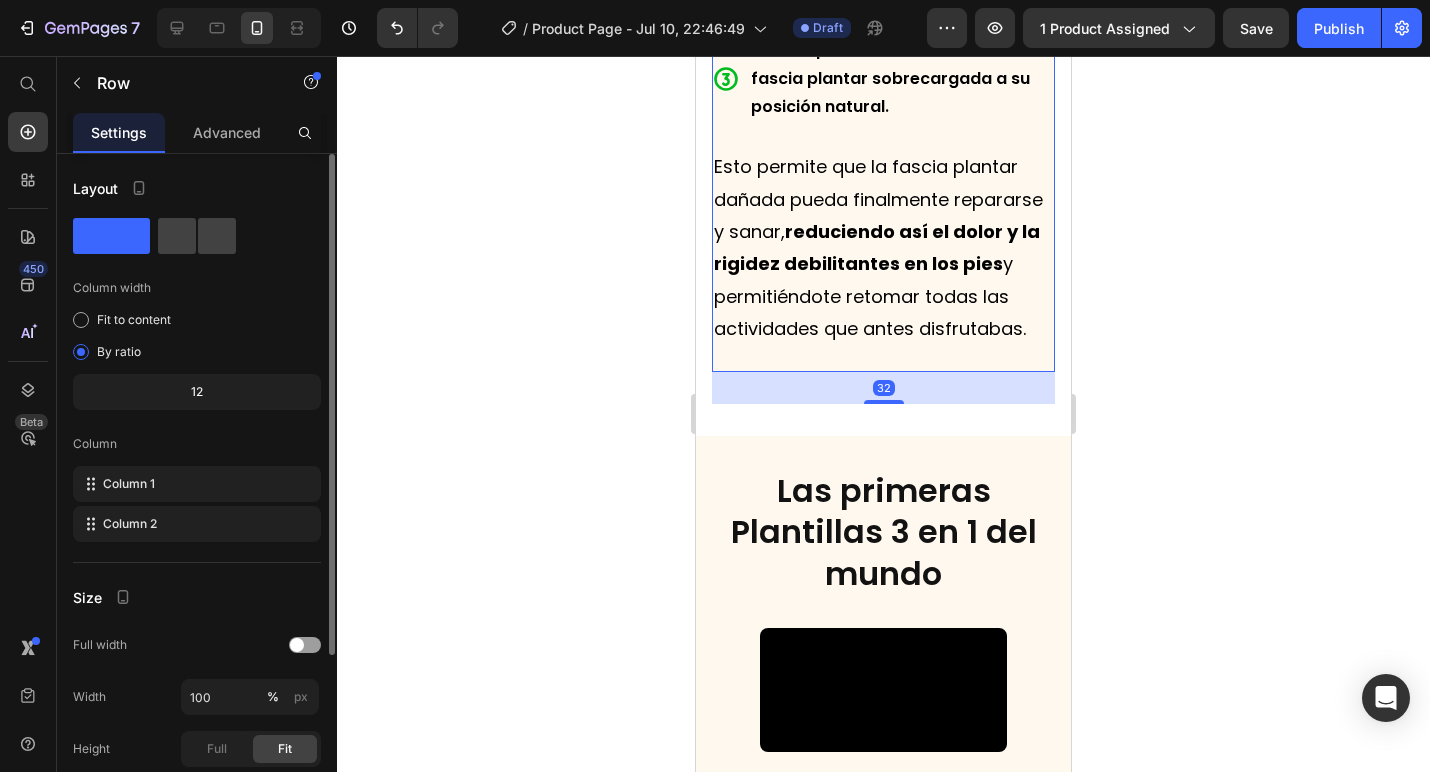 scroll, scrollTop: 6887, scrollLeft: 0, axis: vertical 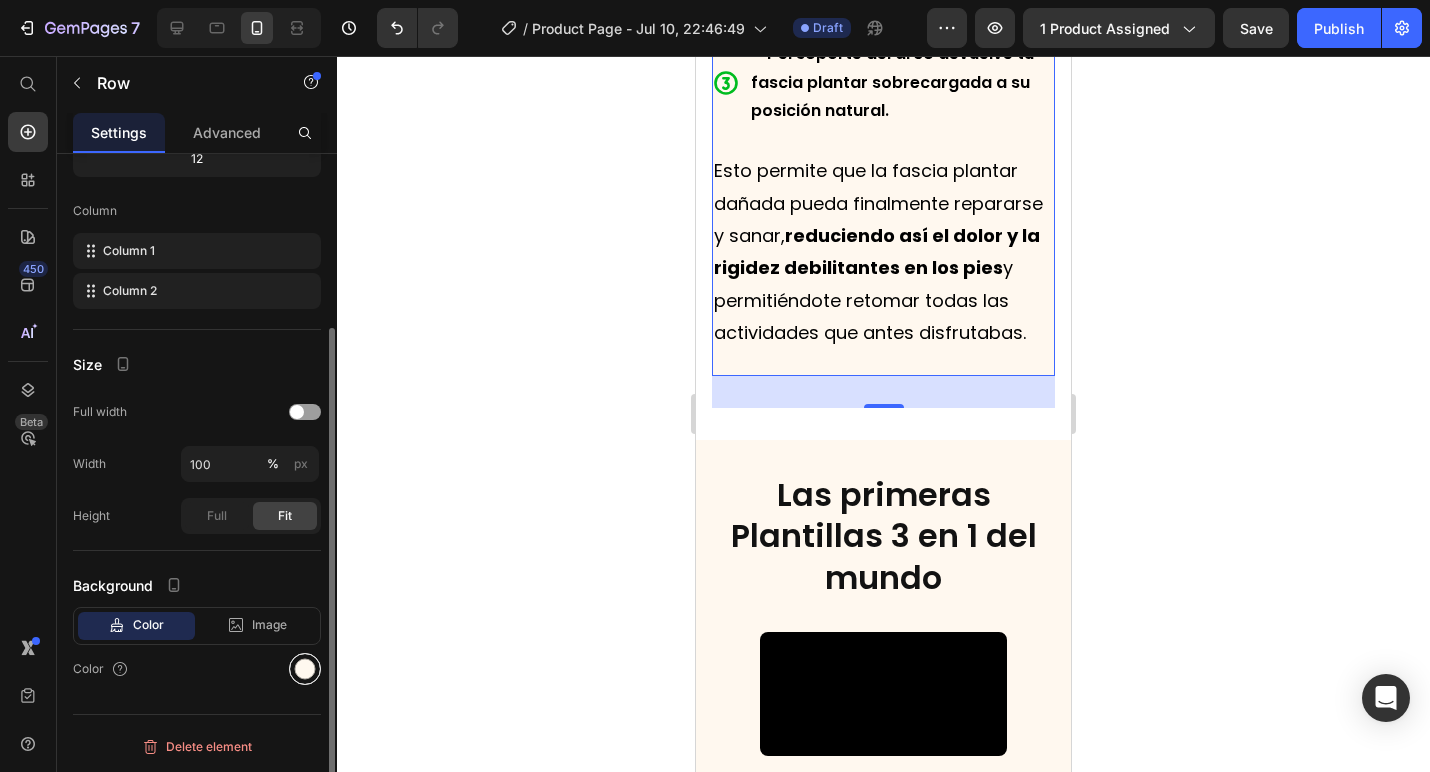 click at bounding box center (305, 669) 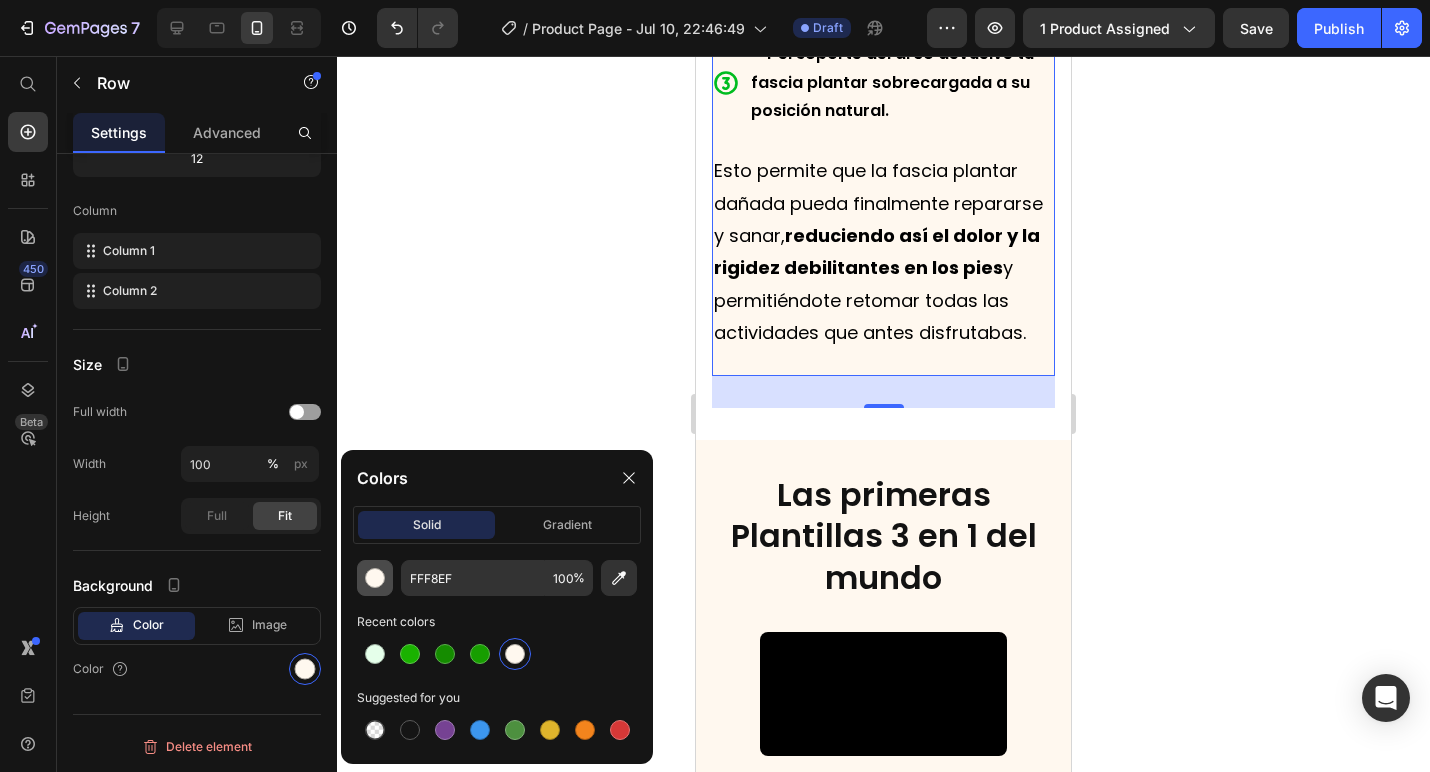 click at bounding box center (375, 578) 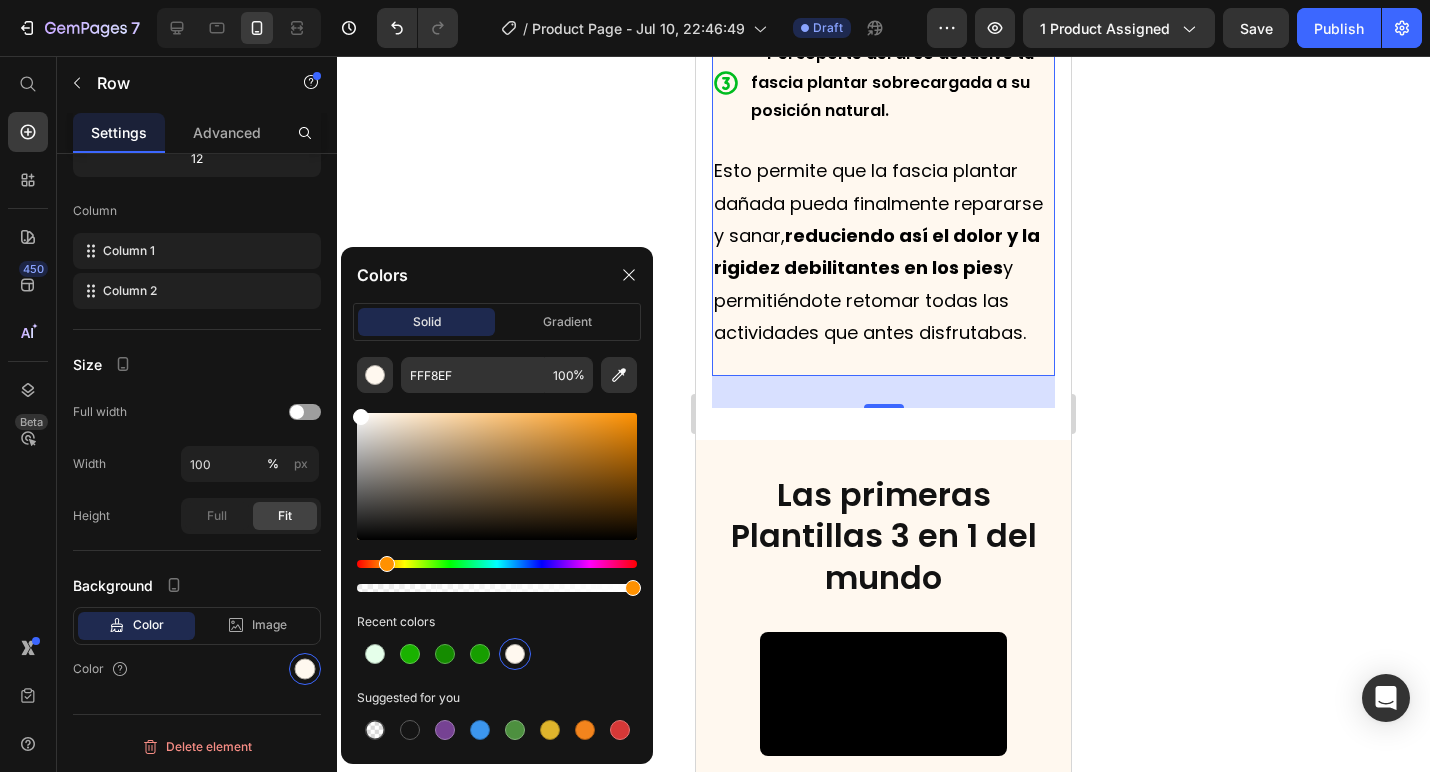 drag, startPoint x: 412, startPoint y: 477, endPoint x: 173, endPoint y: 151, distance: 404.22394 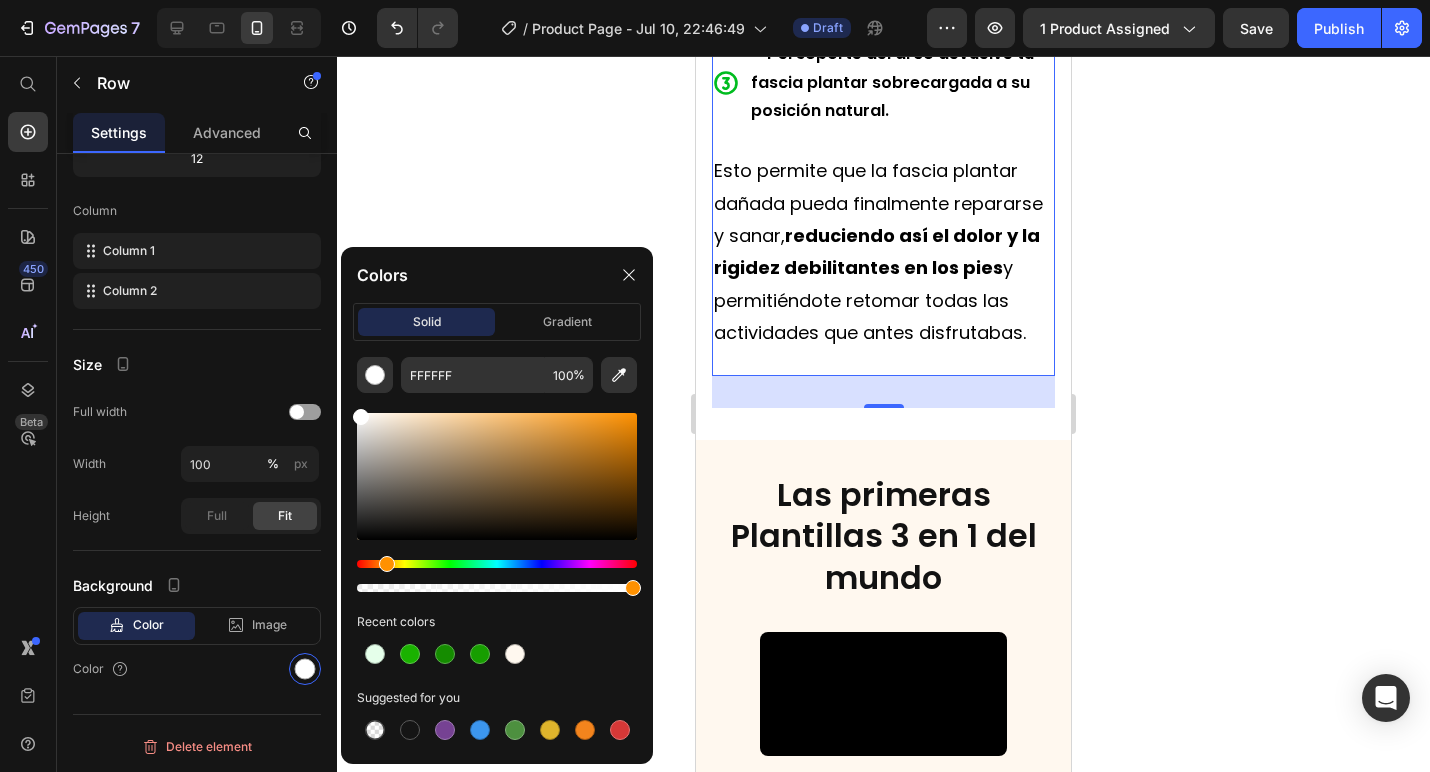 click 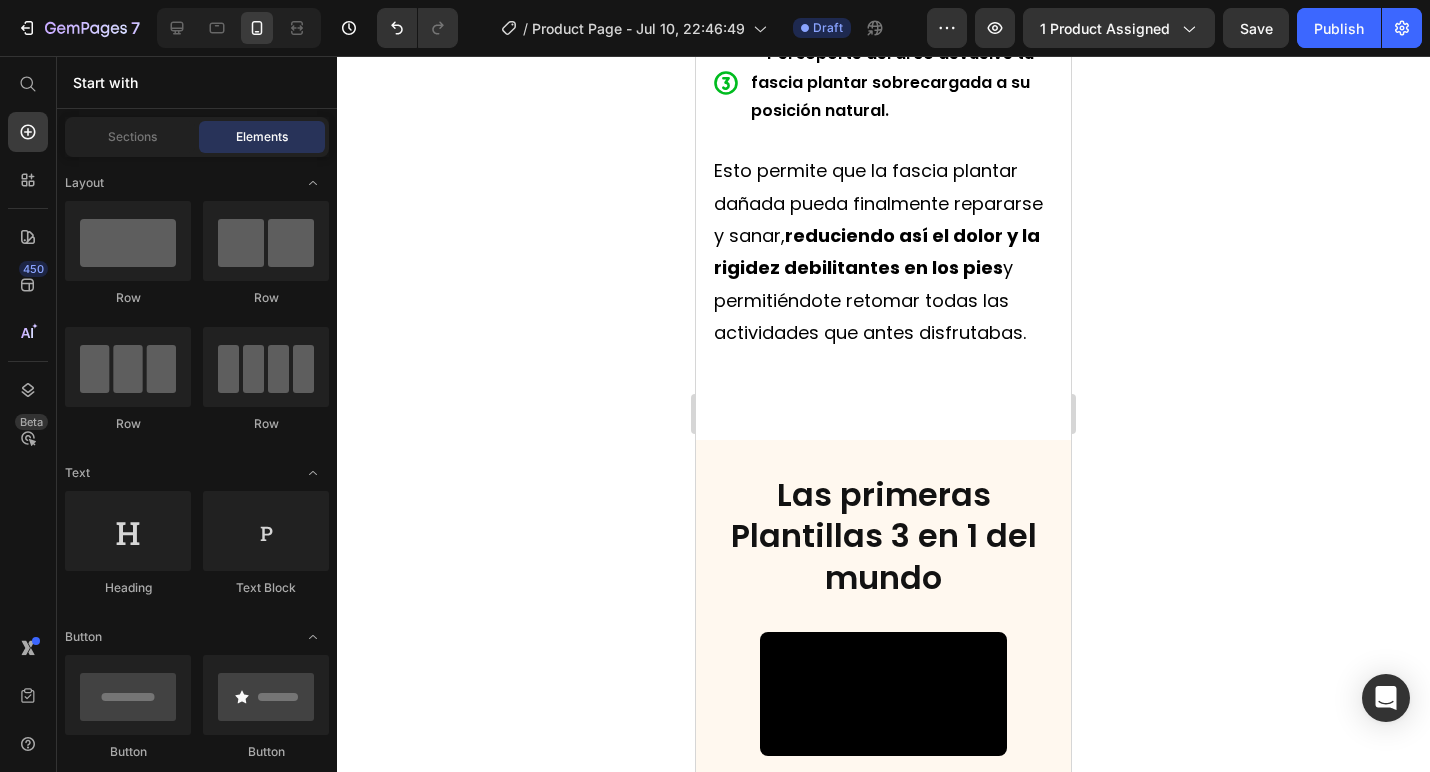 click on "Drop element here
Drop element here Row Te presentamos: Las primeras plantillas del mundo con " Triple Método " Text Block Video Hemos creado  las primeras plantillas del mundo  que utilizan 3 métodos clínicamente comprobados para tratar la verdadera causa raíz del dolor por fascitis plantar. Se llaman  Plantillas Reguva 3 en 1 . Text Block
Sus almohadillas en el talón y el metatarso absorben el impacto al pisar sobre suelos duros
A sujeción del talón estabiliza tus pies y piernas
- Y el soporte del arco devuelve tu fascia plantar sobrecargada a su posición natural. Item List Esto permite que la fascia plantar dañada pueda finalmente repararse y sanar,  reduciendo así el dolor y la rigidez debilitantes en los pies  y permitiéndote retomar todas las actividades que antes disfrutabas. Text Block Row Section 4" at bounding box center (883, -265) 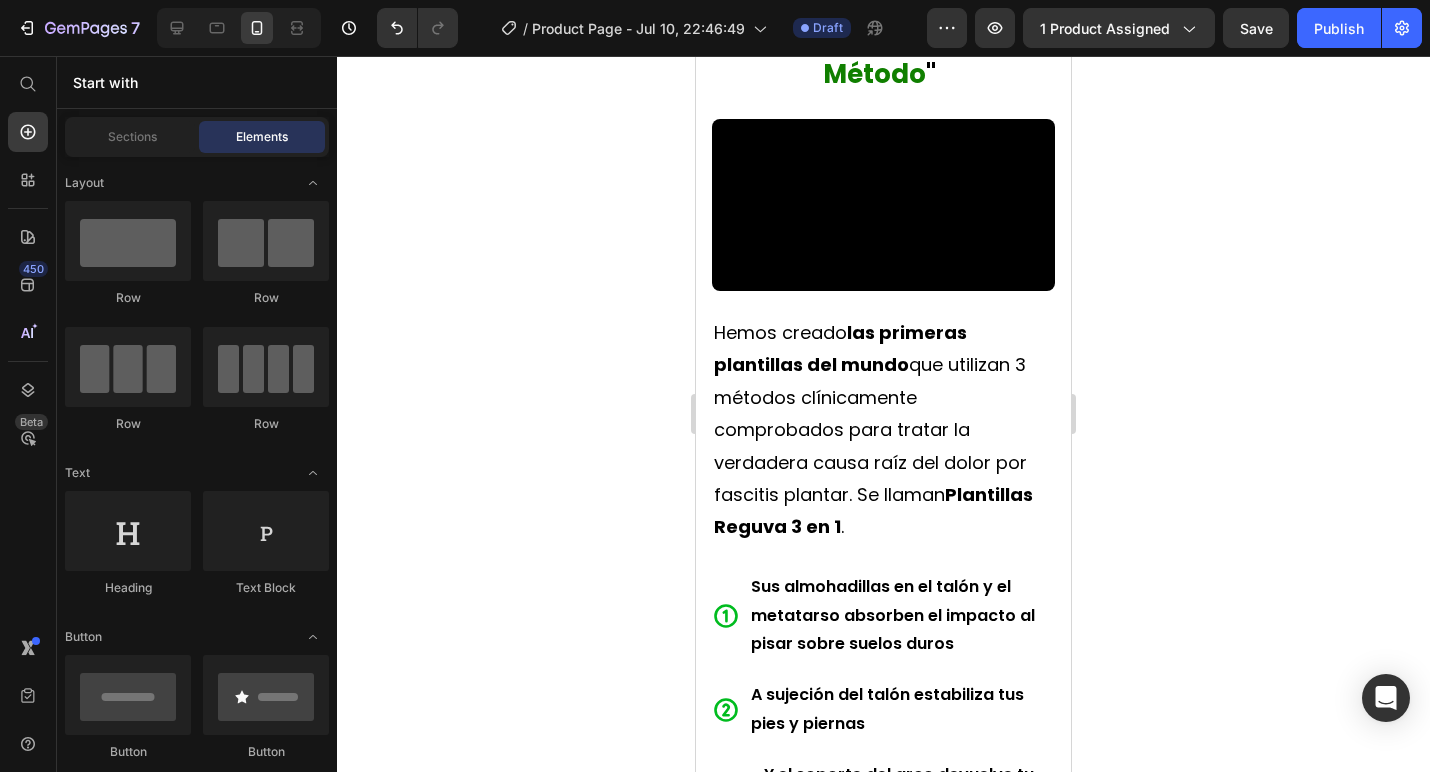 scroll, scrollTop: 5778, scrollLeft: 0, axis: vertical 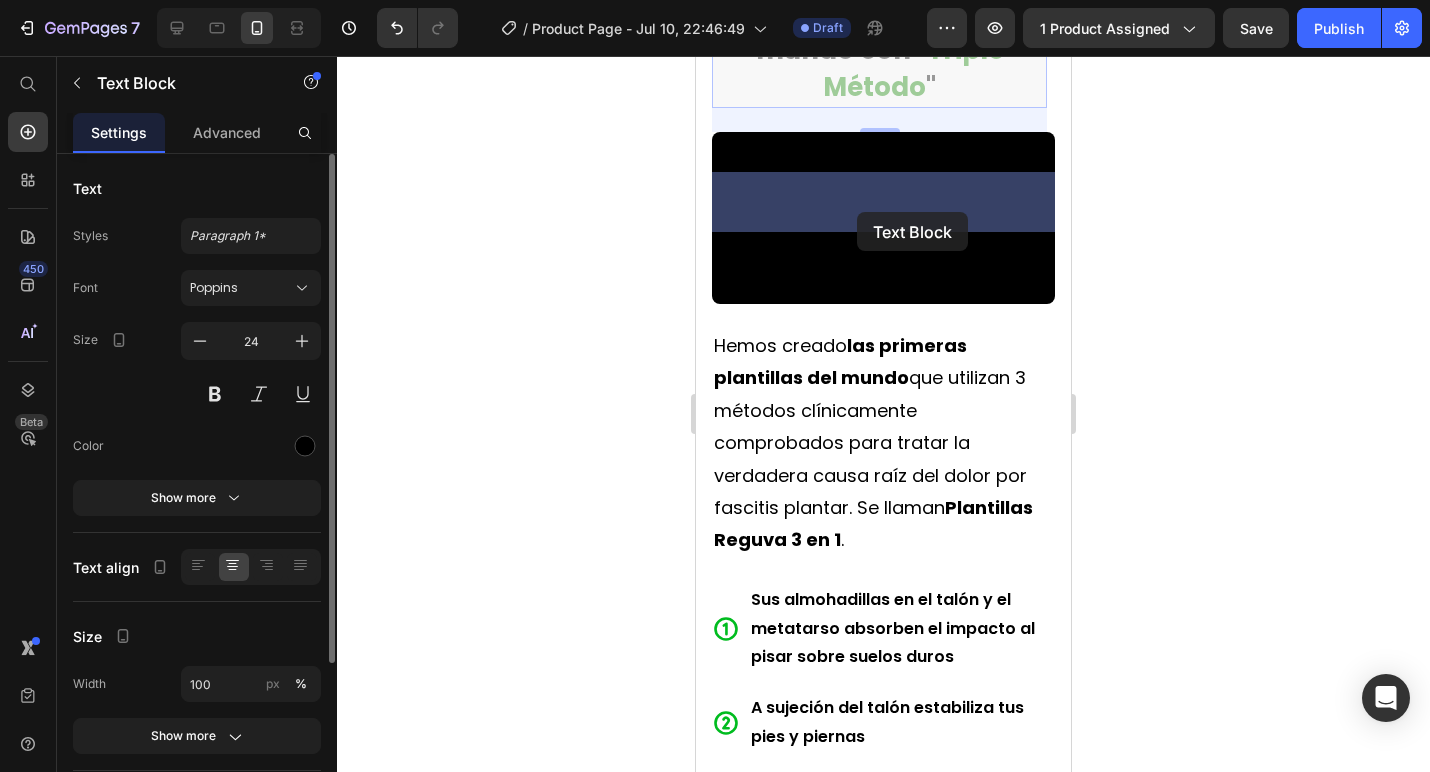 drag, startPoint x: 857, startPoint y: 370, endPoint x: 857, endPoint y: 229, distance: 141 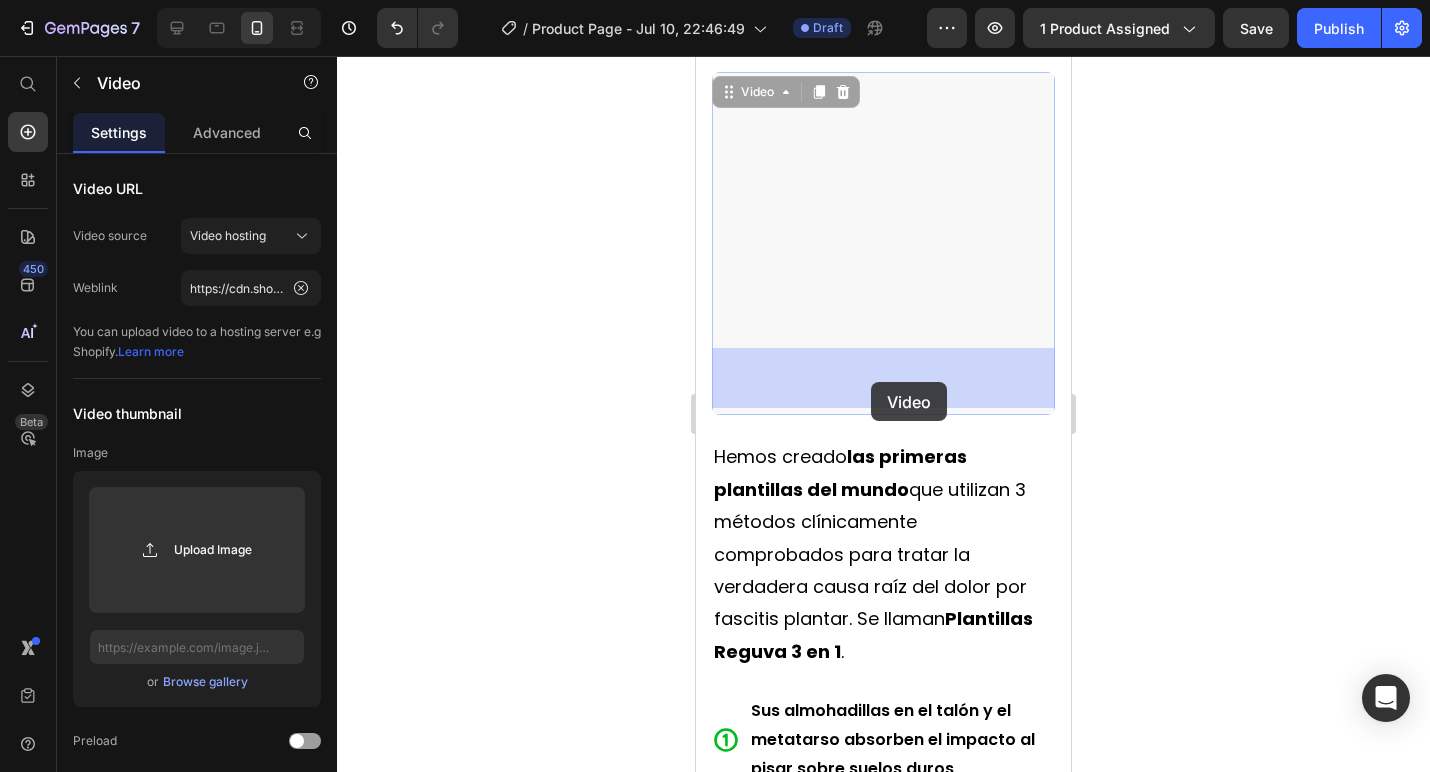 drag, startPoint x: 870, startPoint y: 474, endPoint x: 871, endPoint y: 382, distance: 92.00543 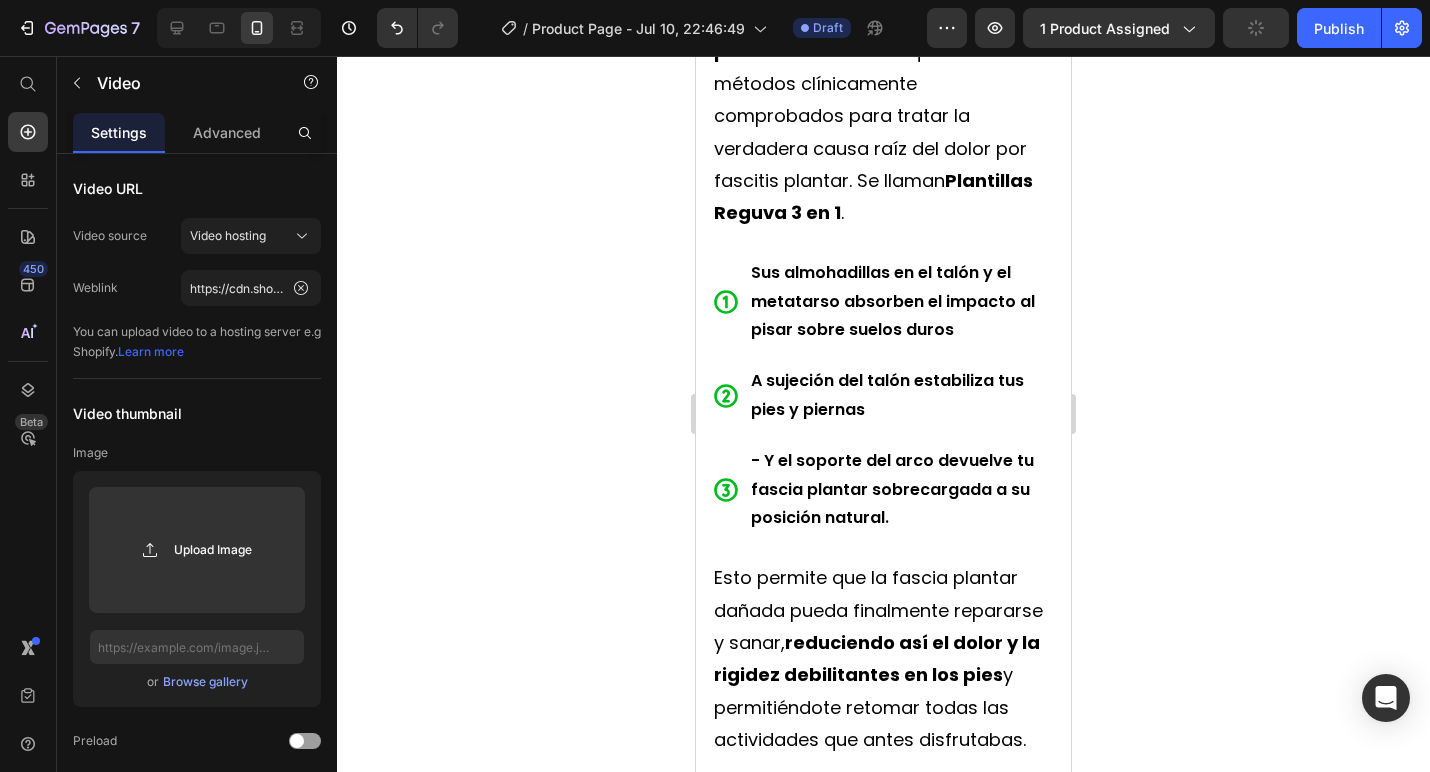 scroll, scrollTop: 6131, scrollLeft: 0, axis: vertical 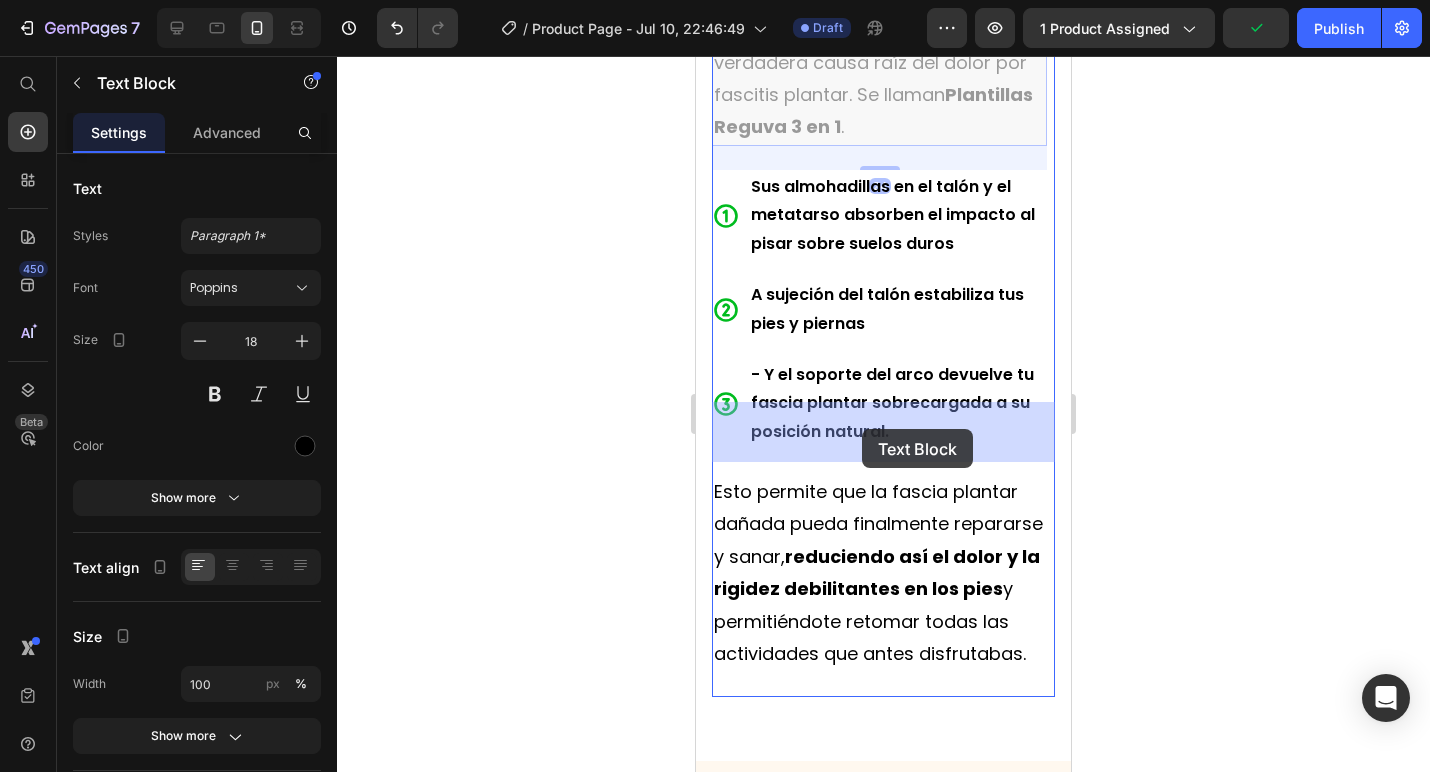 drag, startPoint x: 862, startPoint y: 515, endPoint x: 862, endPoint y: 429, distance: 86 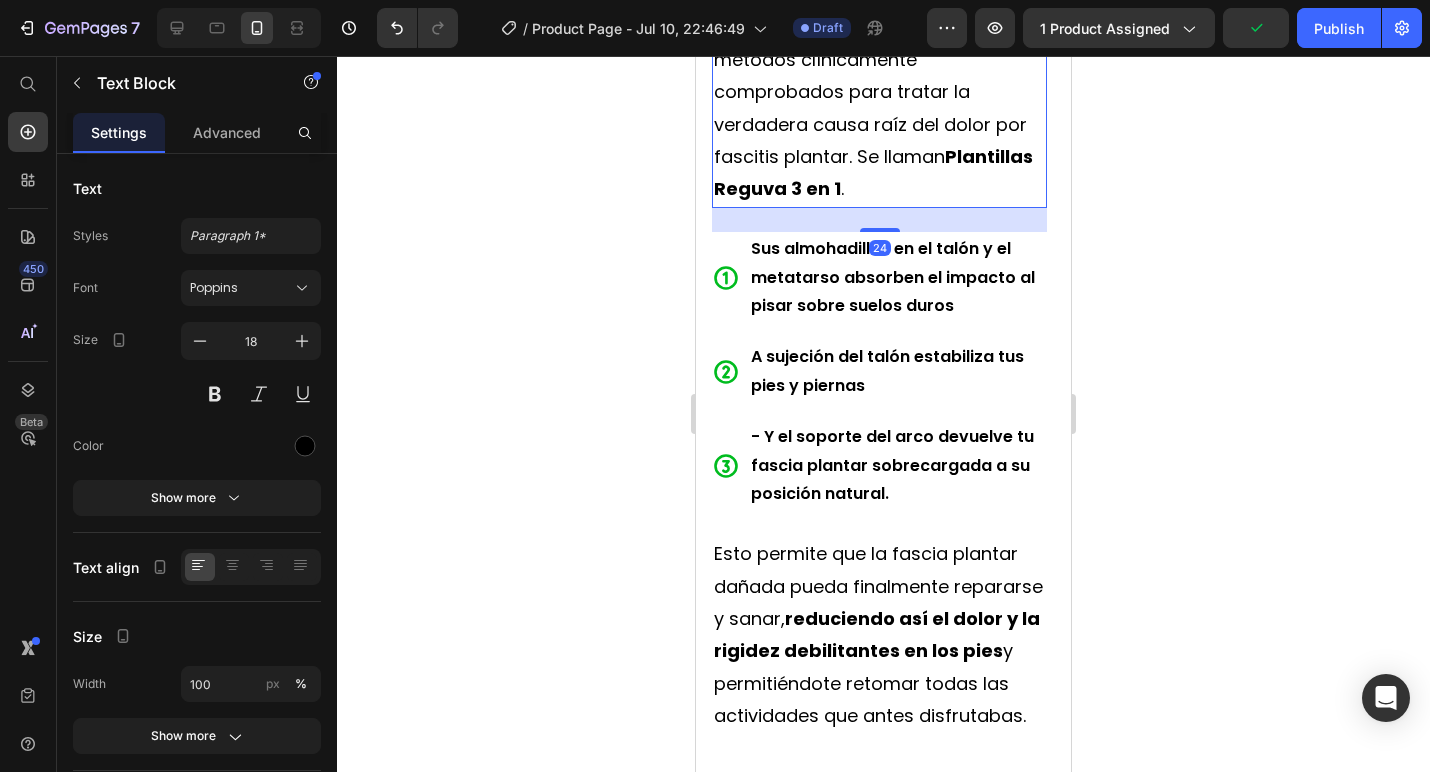 scroll, scrollTop: 6426, scrollLeft: 0, axis: vertical 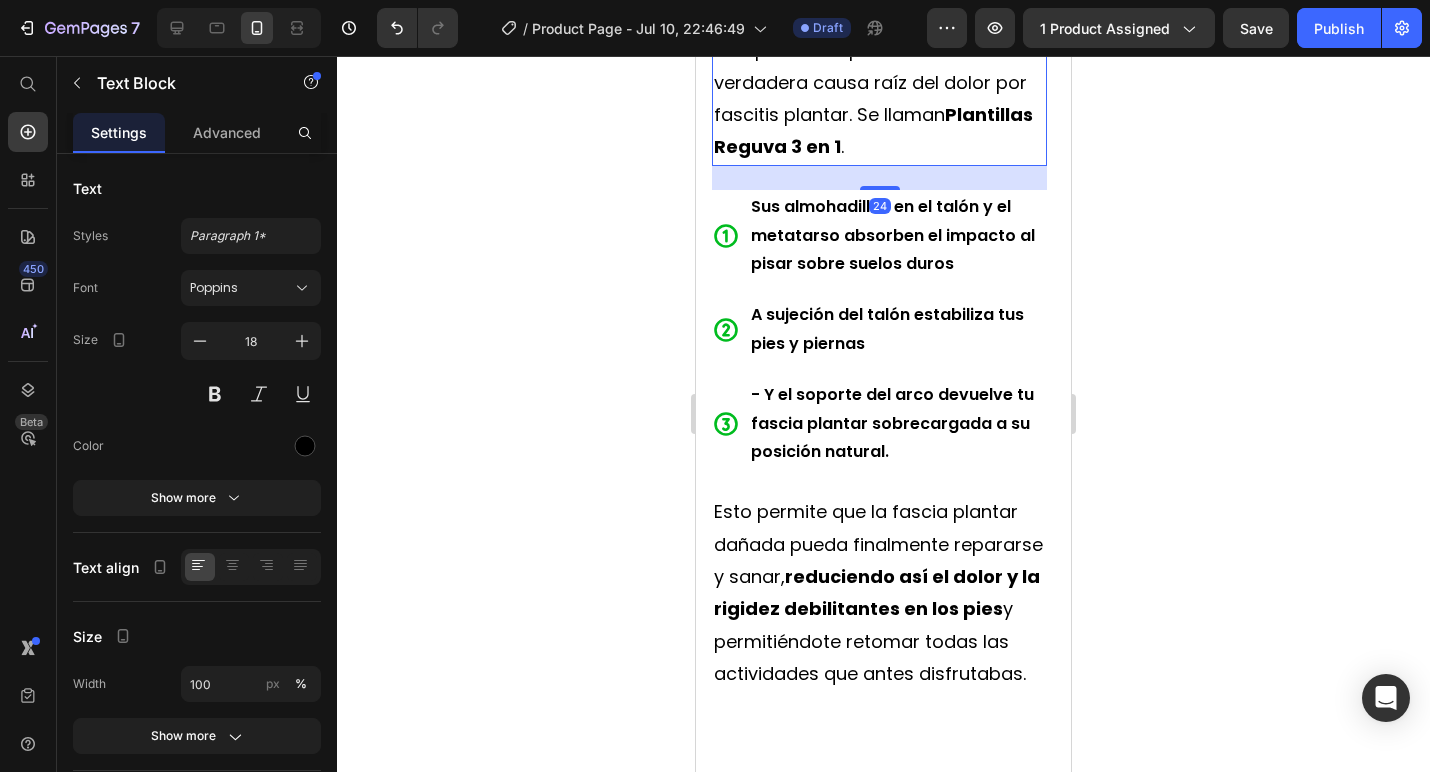 click 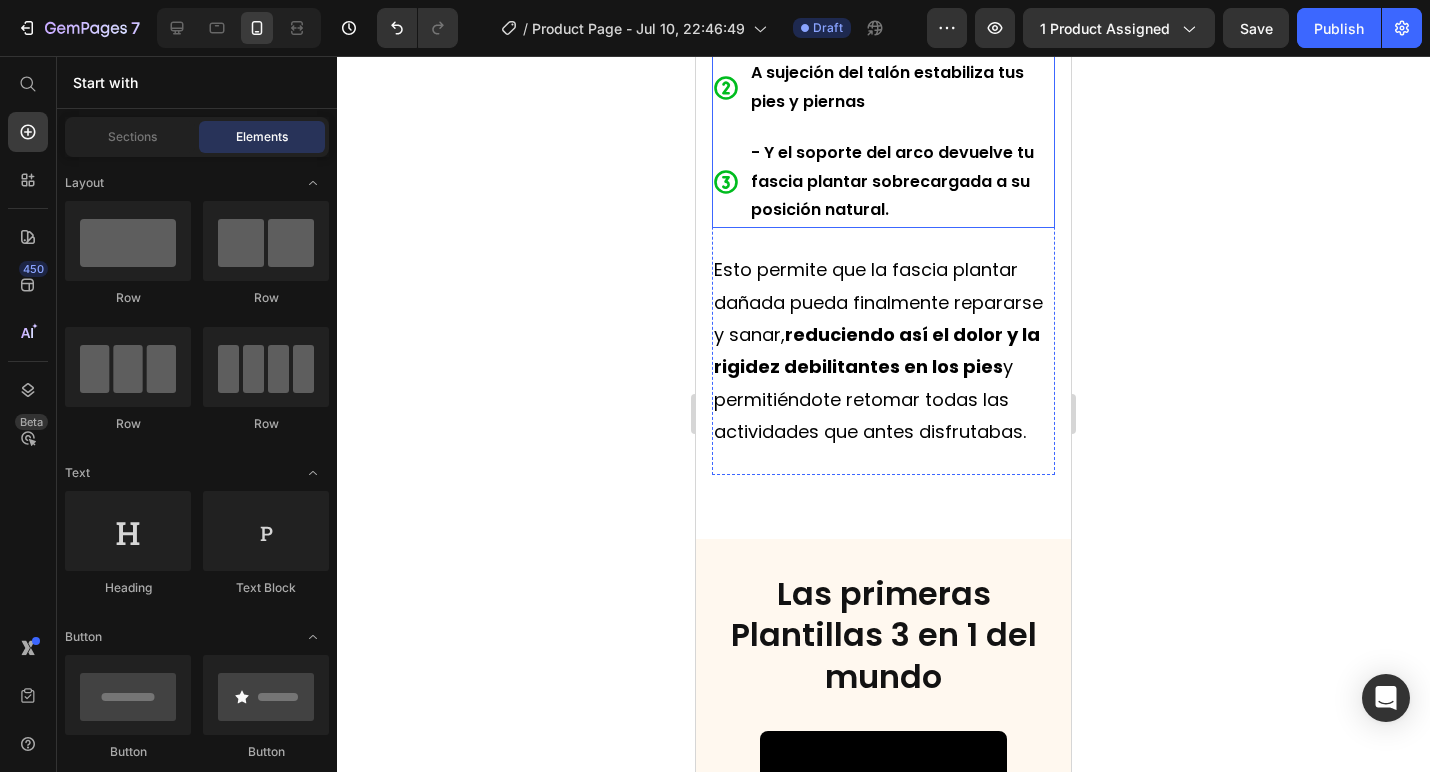 scroll, scrollTop: 6669, scrollLeft: 0, axis: vertical 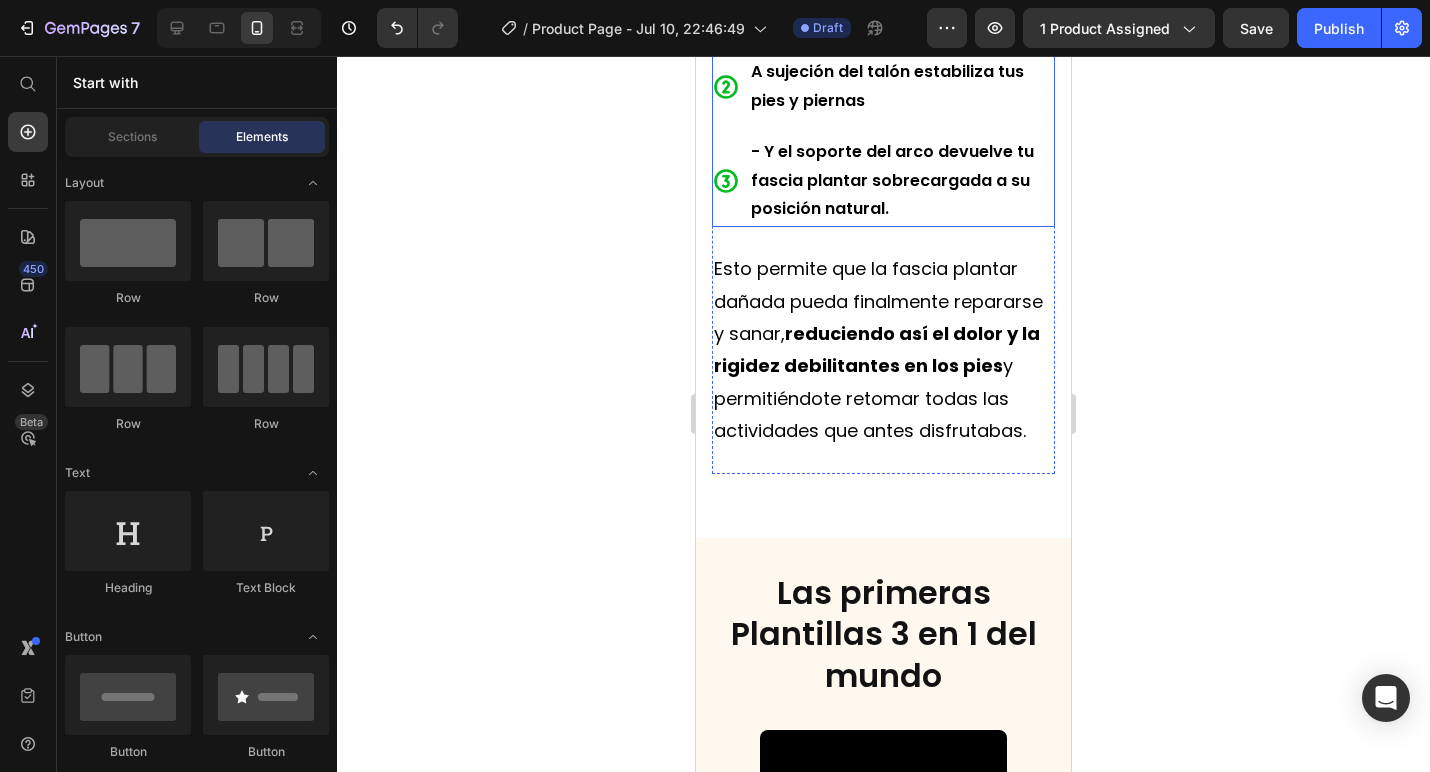 click on "- Y el soporte del arco devuelve tu fascia plantar sobrecargada a su posición natural." at bounding box center (883, 181) 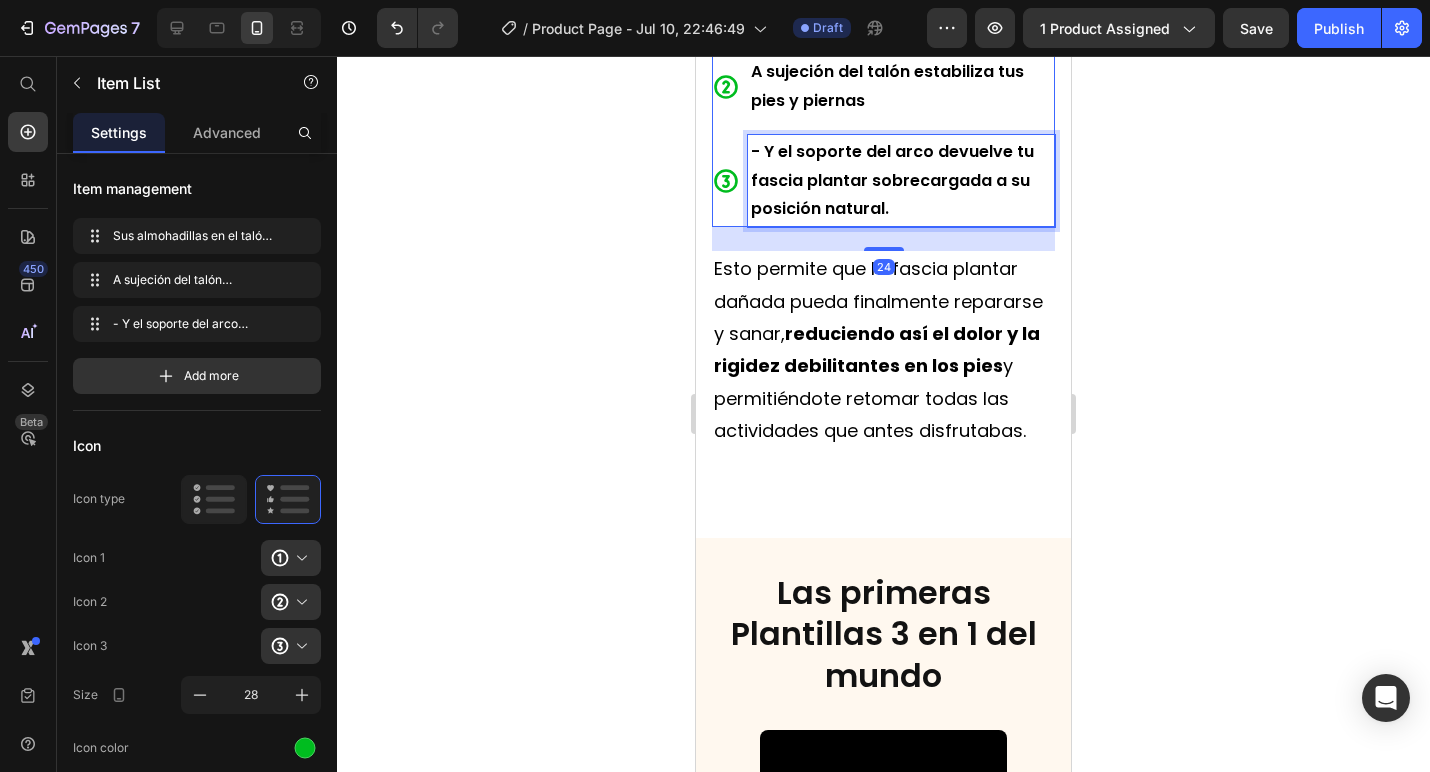 click on "- Y el soporte del arco devuelve tu fascia plantar sobrecargada a su posición natural." at bounding box center (901, 181) 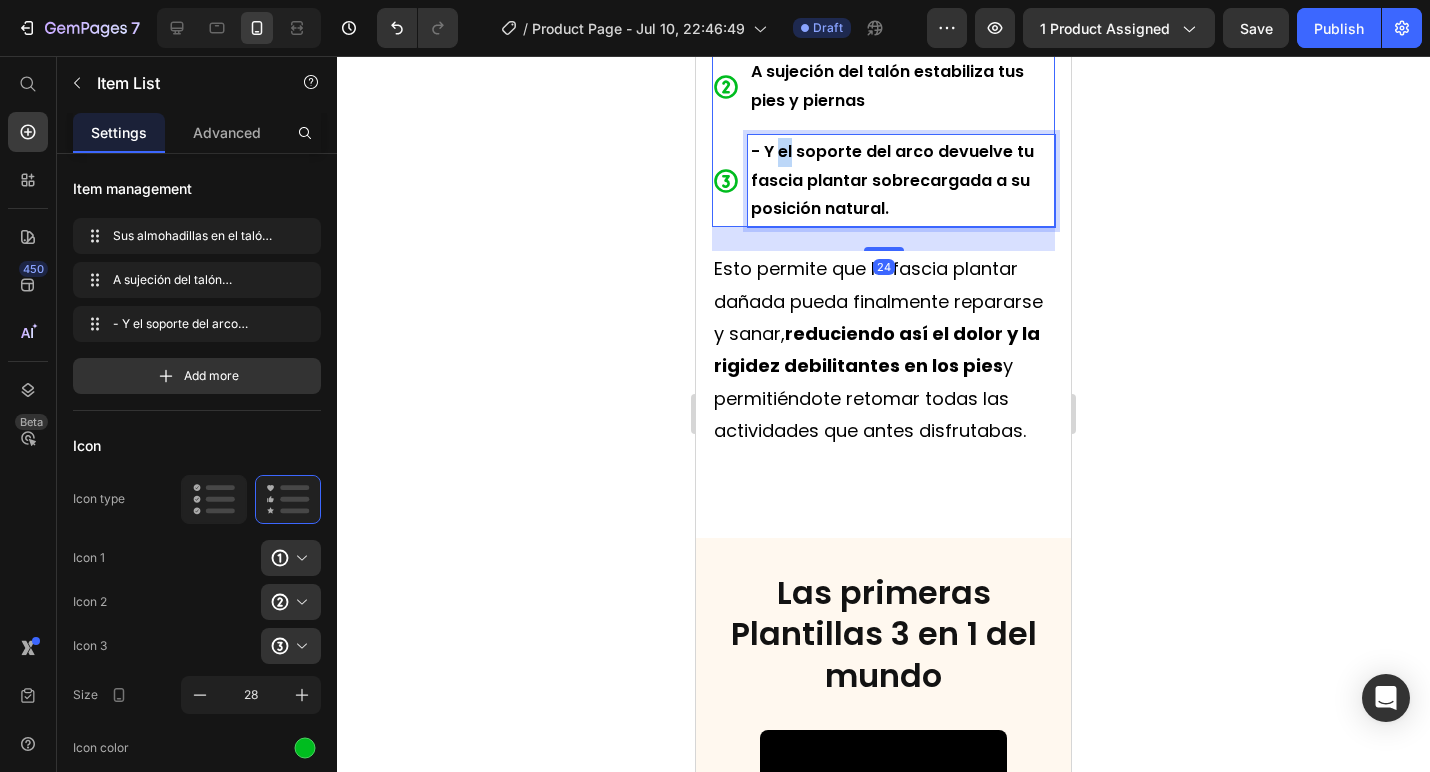 click on "- Y el soporte del arco devuelve tu fascia plantar sobrecargada a su posición natural." at bounding box center [901, 181] 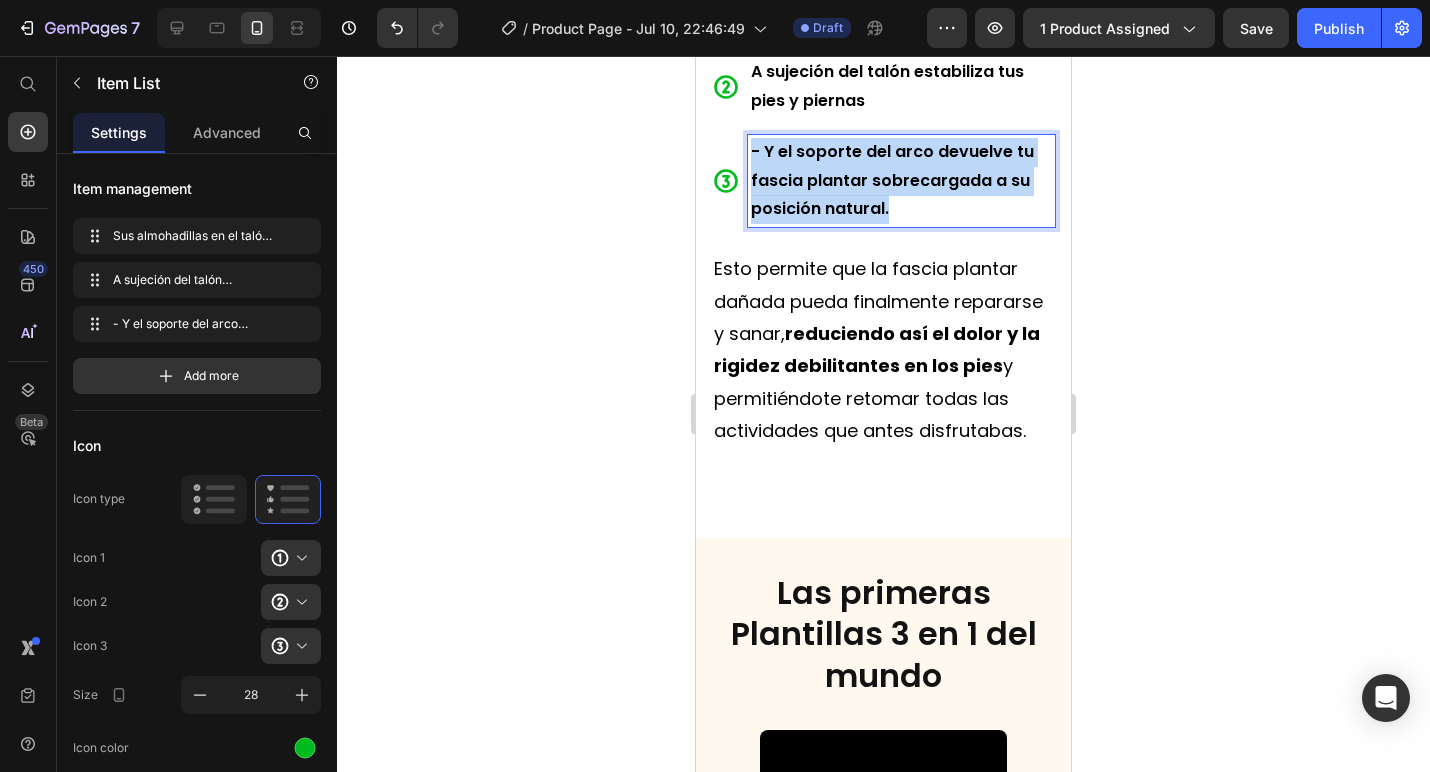 click on "- Y el soporte del arco devuelve tu fascia plantar sobrecargada a su posición natural." at bounding box center [901, 181] 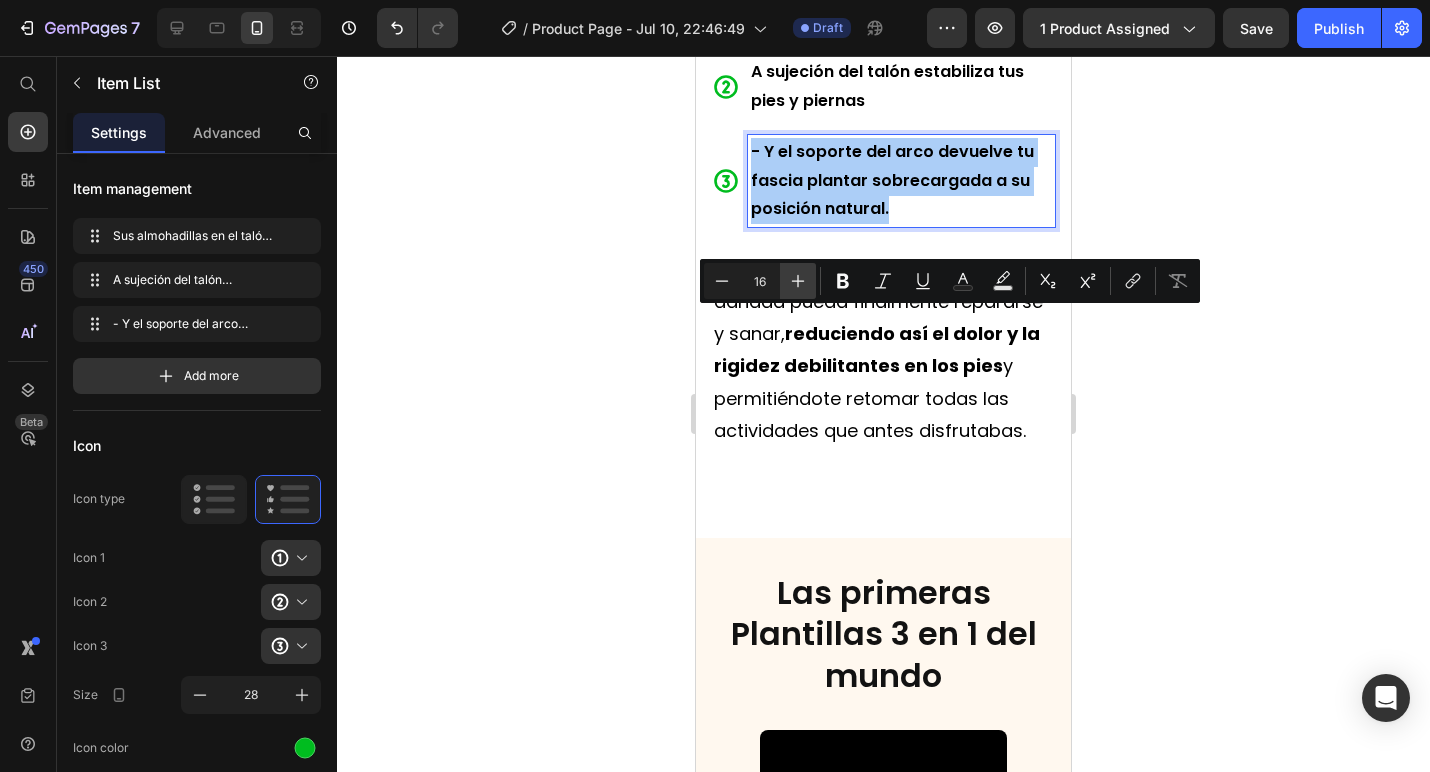 click 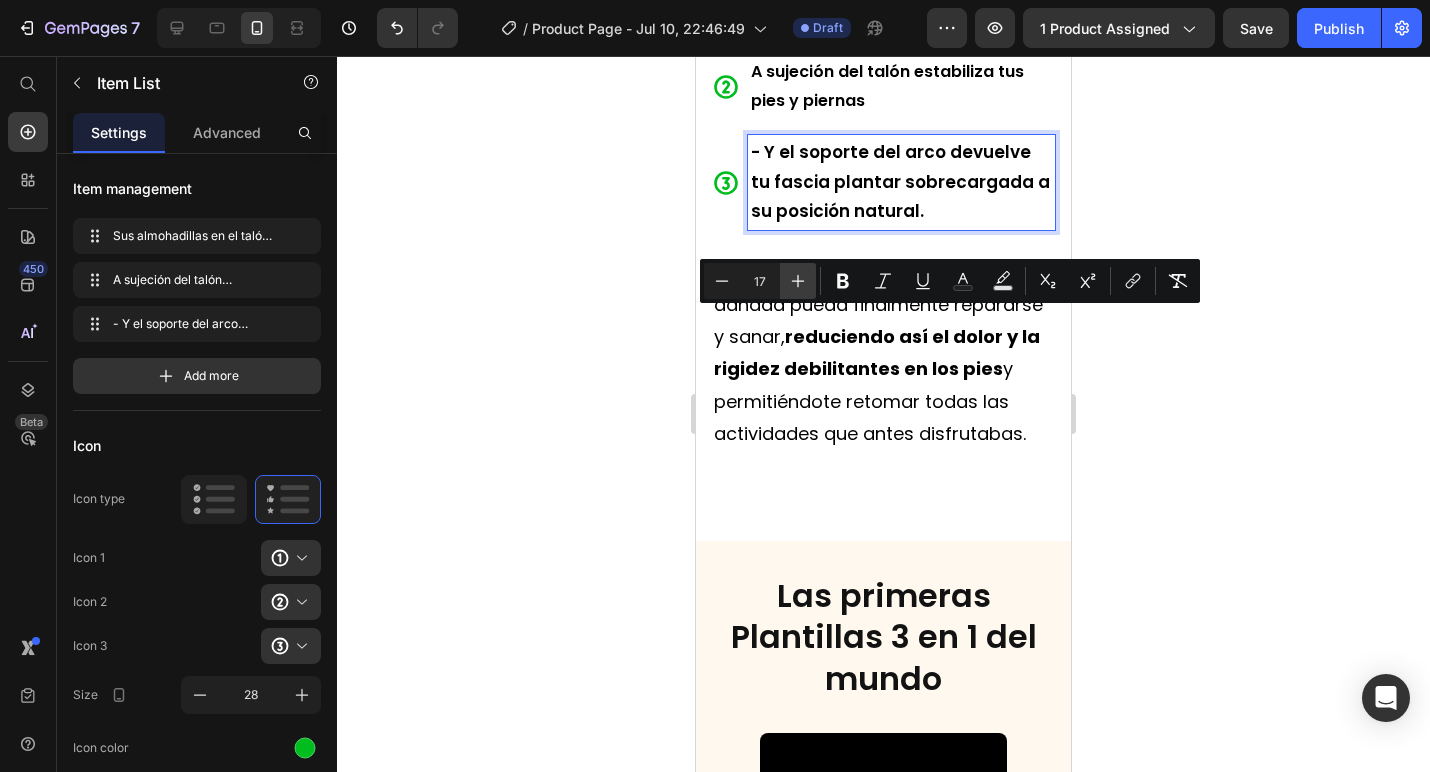 click 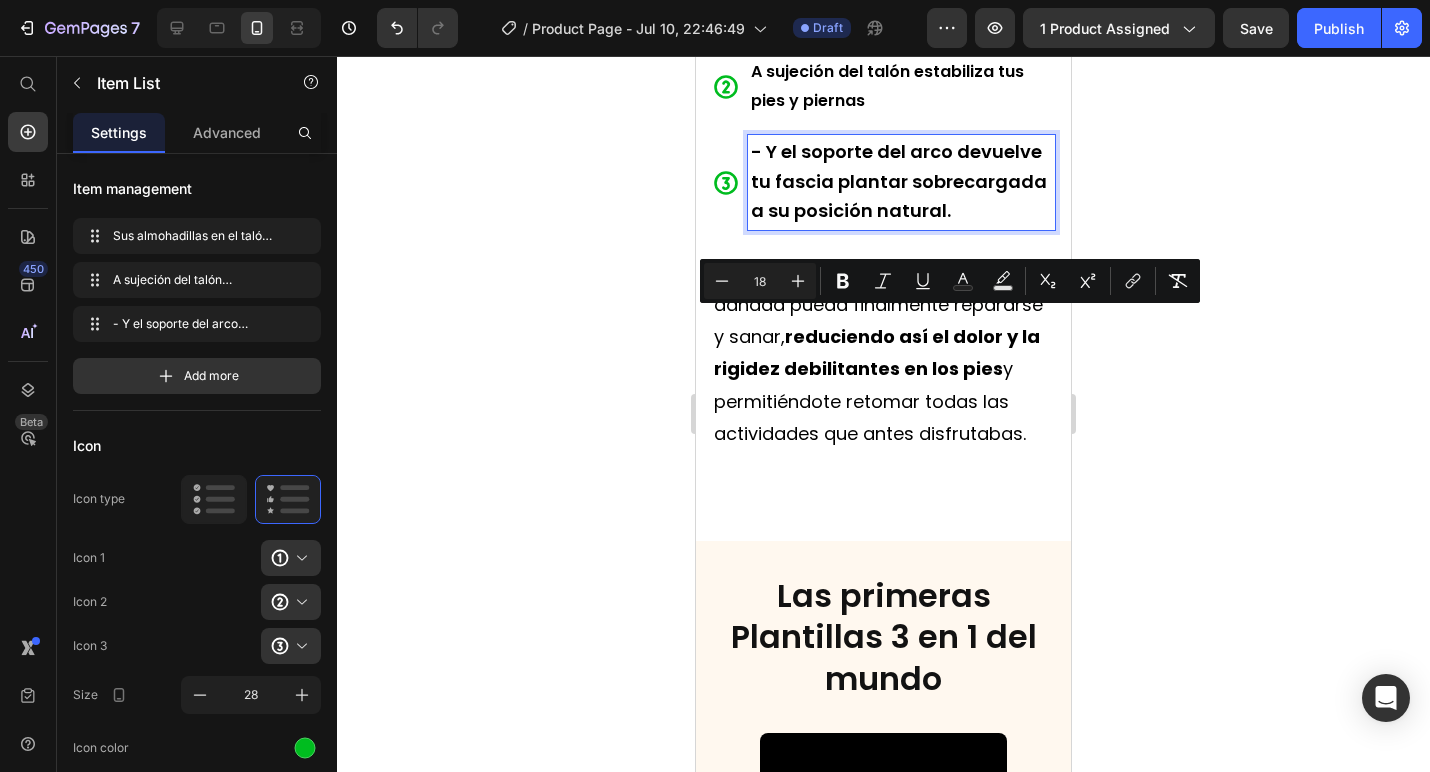 click on "A sujeción del talón estabiliza tus pies y piernas" at bounding box center (901, 87) 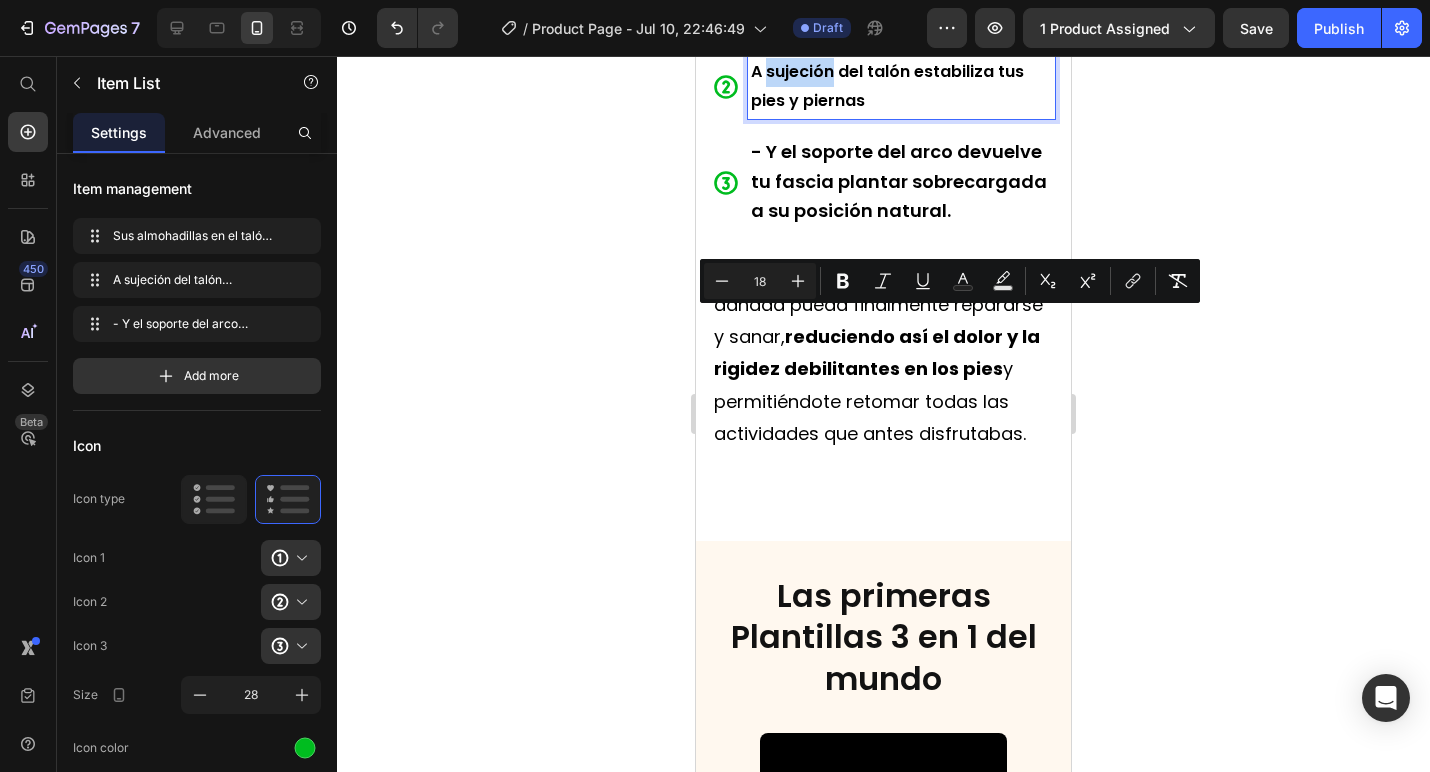click on "A sujeción del talón estabiliza tus pies y piernas" at bounding box center [901, 87] 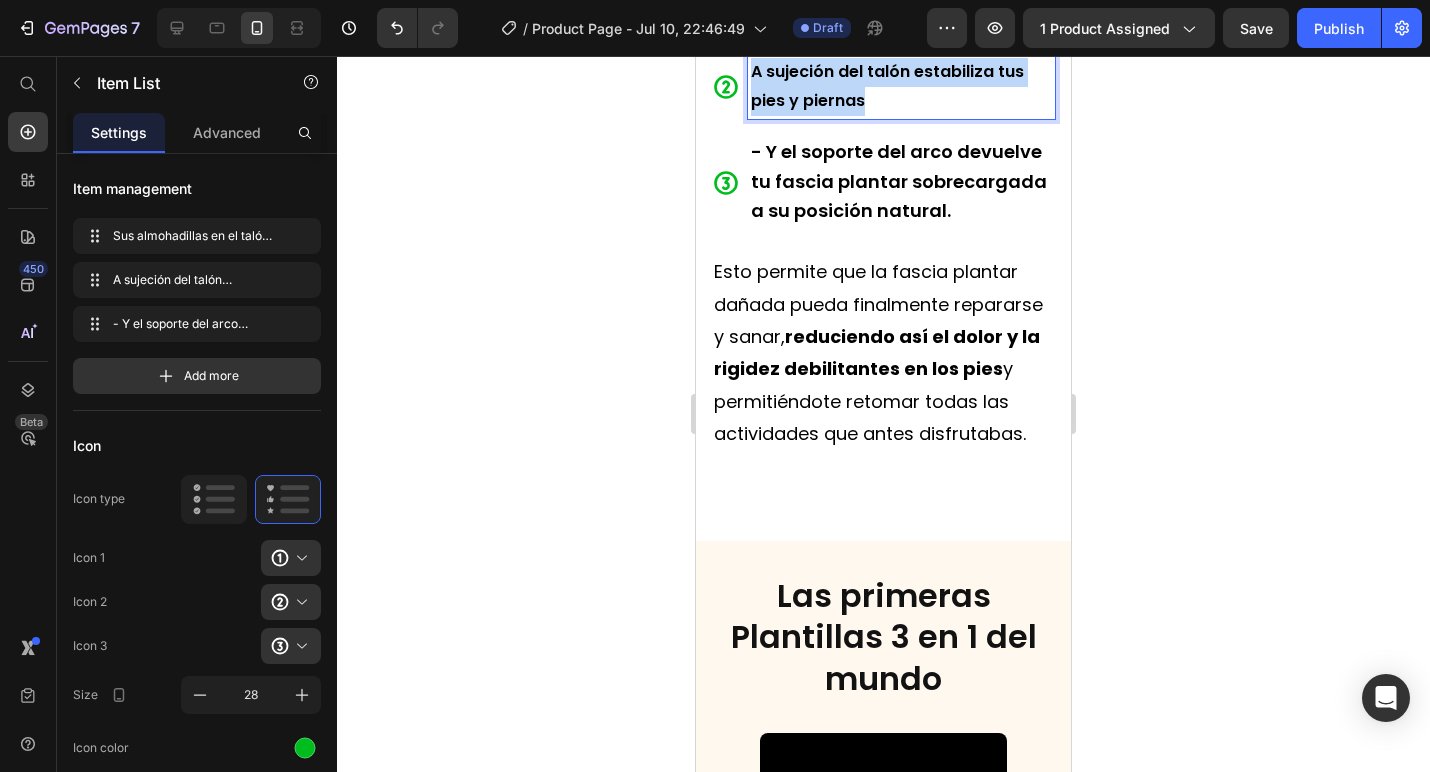 click on "A sujeción del talón estabiliza tus pies y piernas" at bounding box center [901, 87] 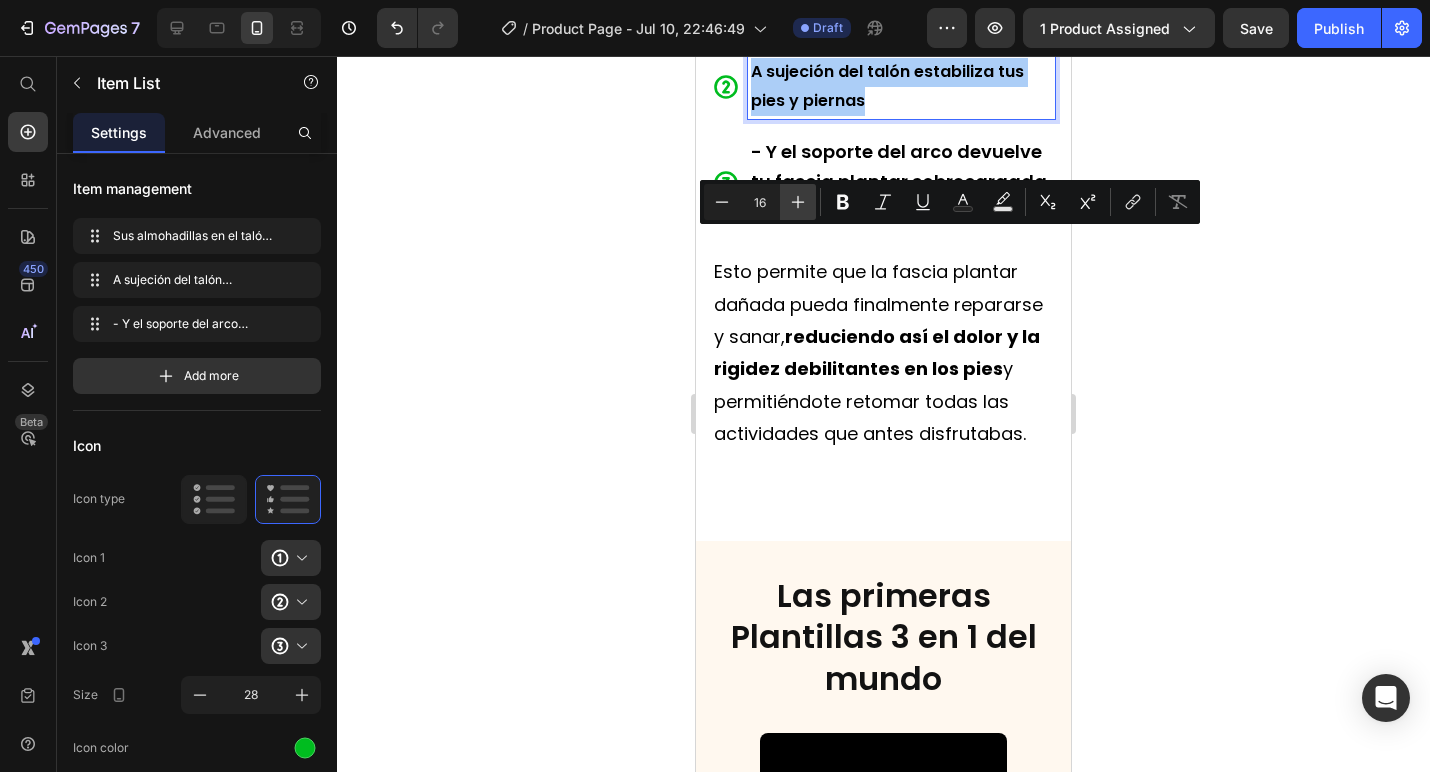 click 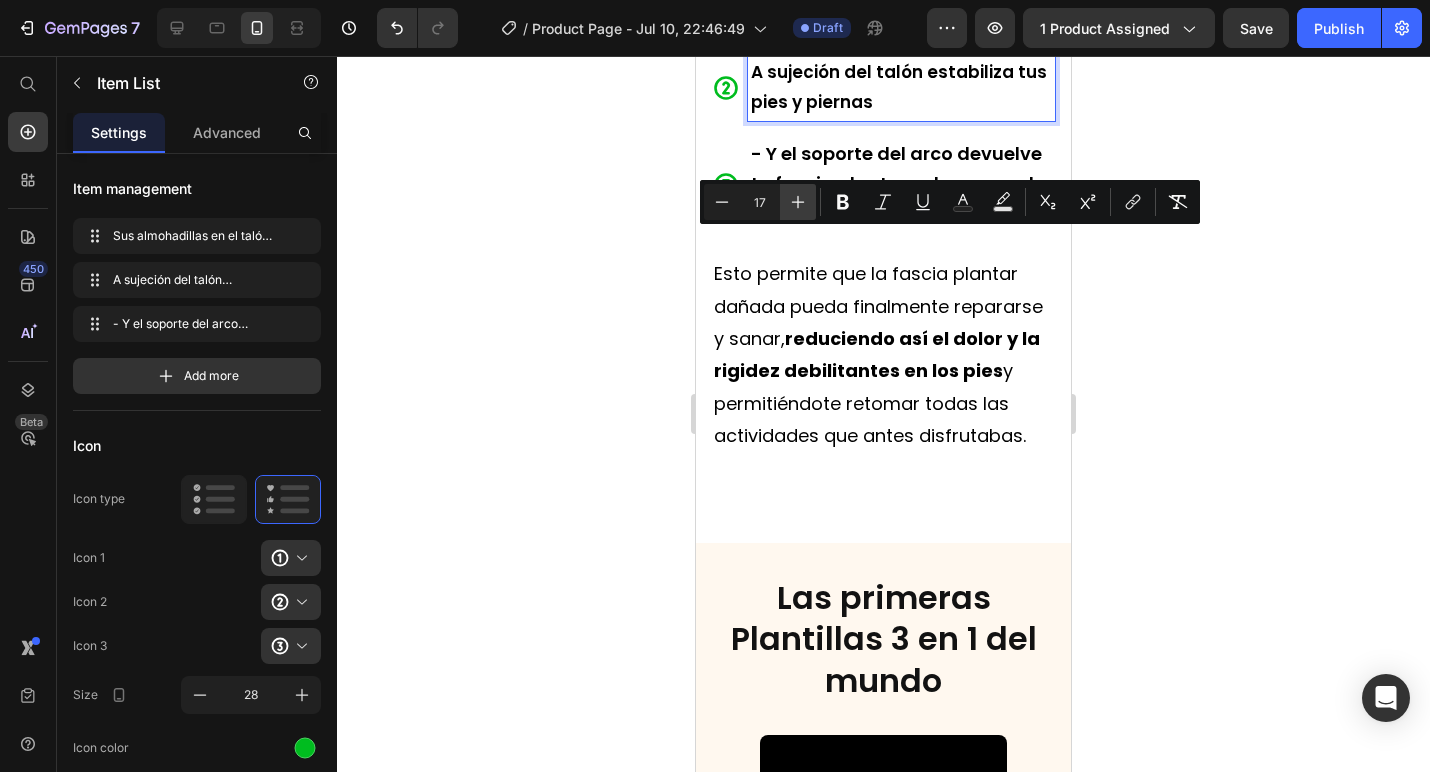 click 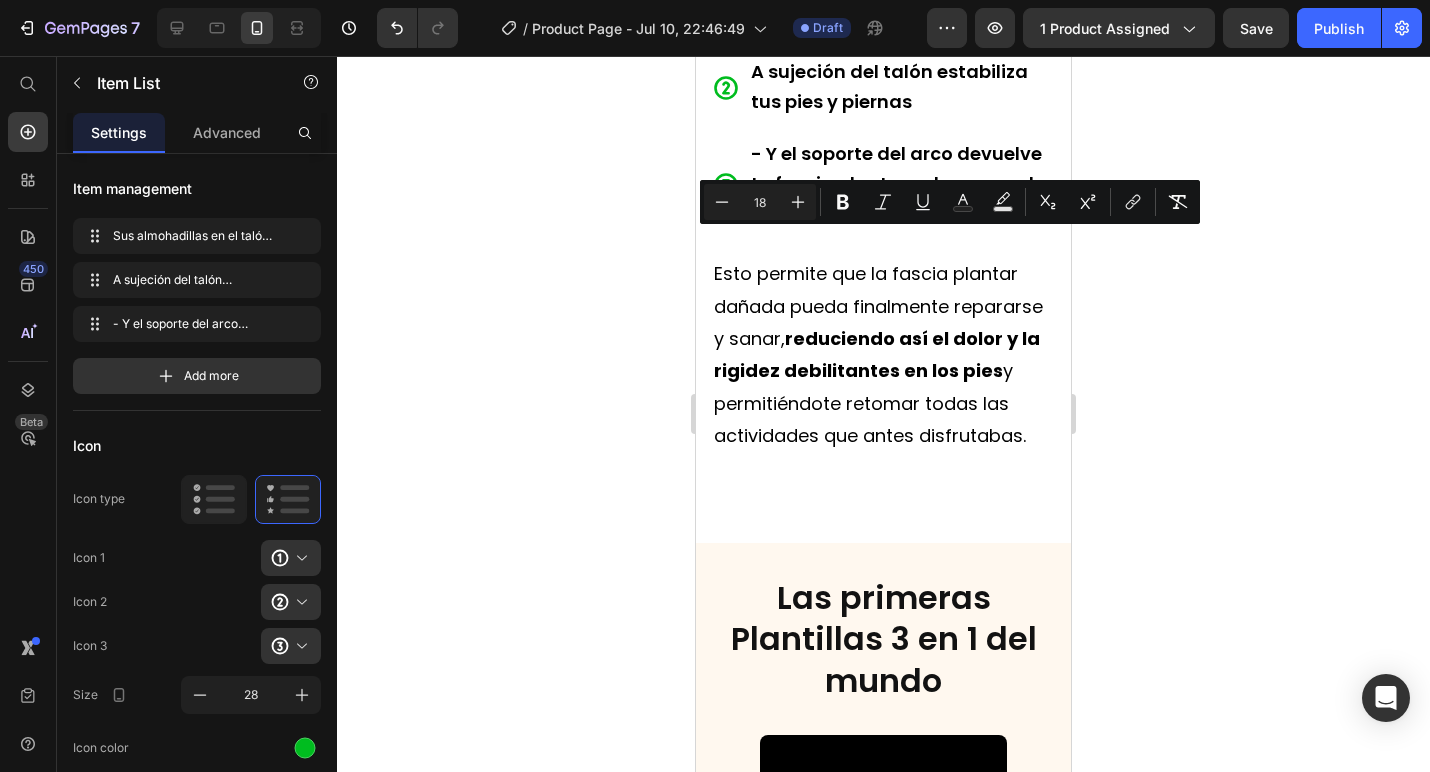 click on "Sus almohadillas en el talón y el metatarso absorben el impacto al pisar sobre suelos duros" at bounding box center [901, -7] 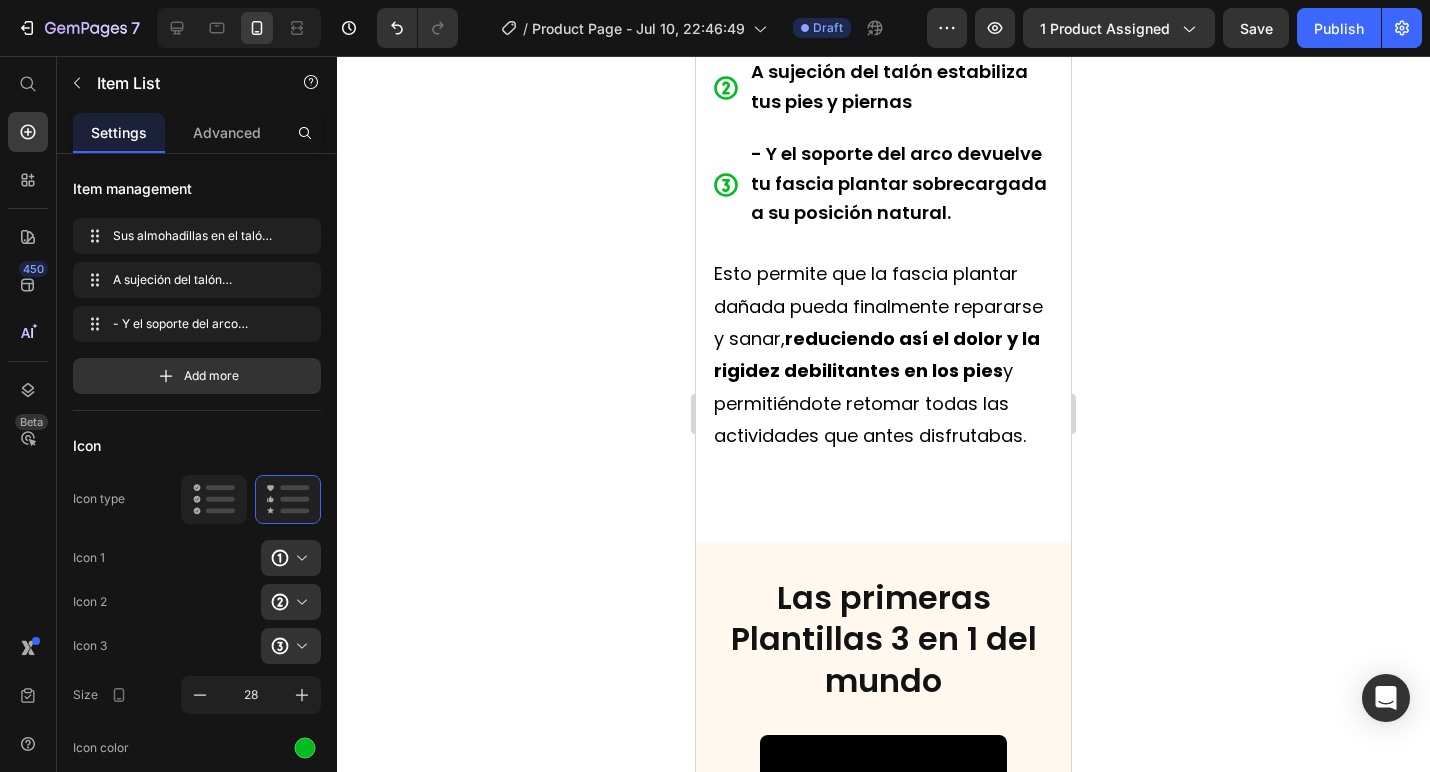 click on "Sus almohadillas en el talón y el metatarso absorben el impacto al pisar sobre suelos duros" at bounding box center (901, -7) 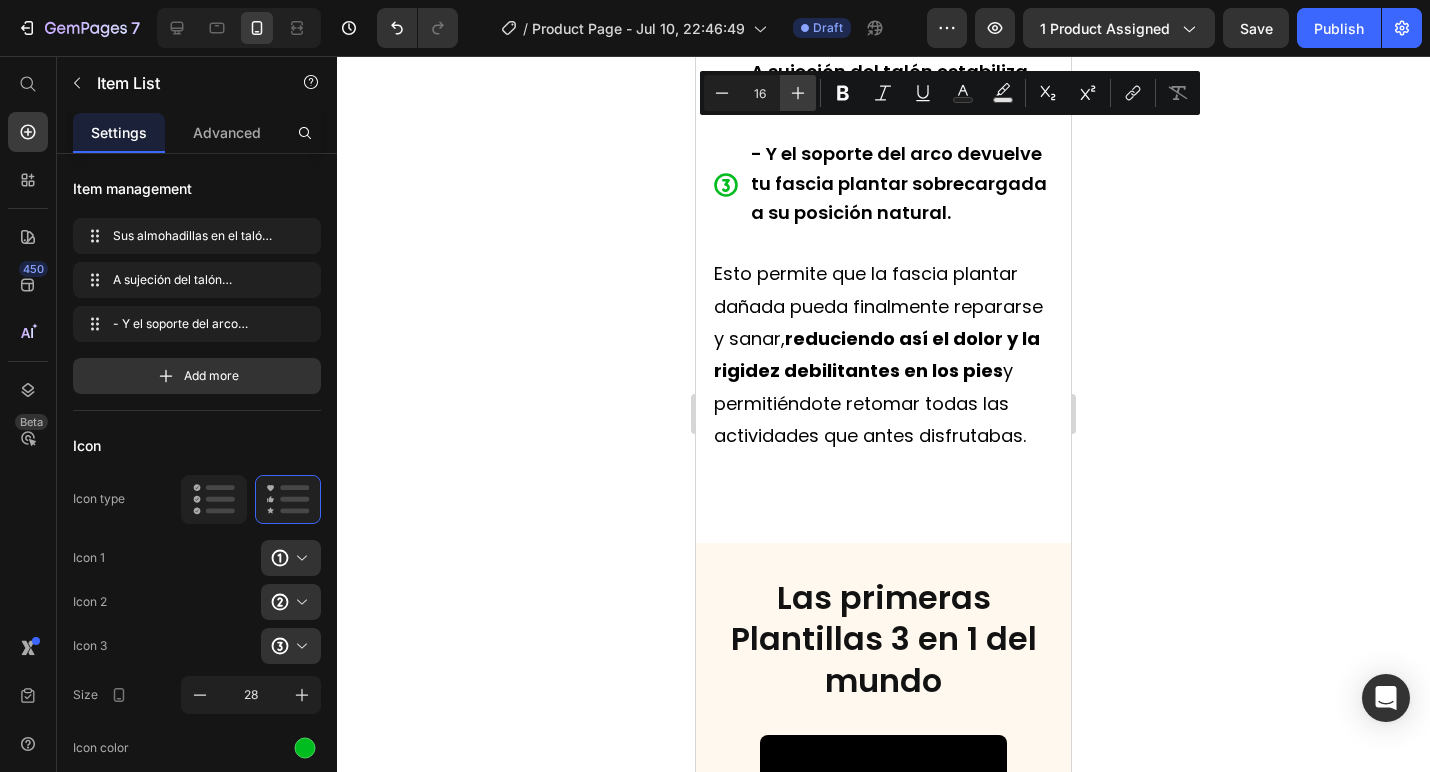 click 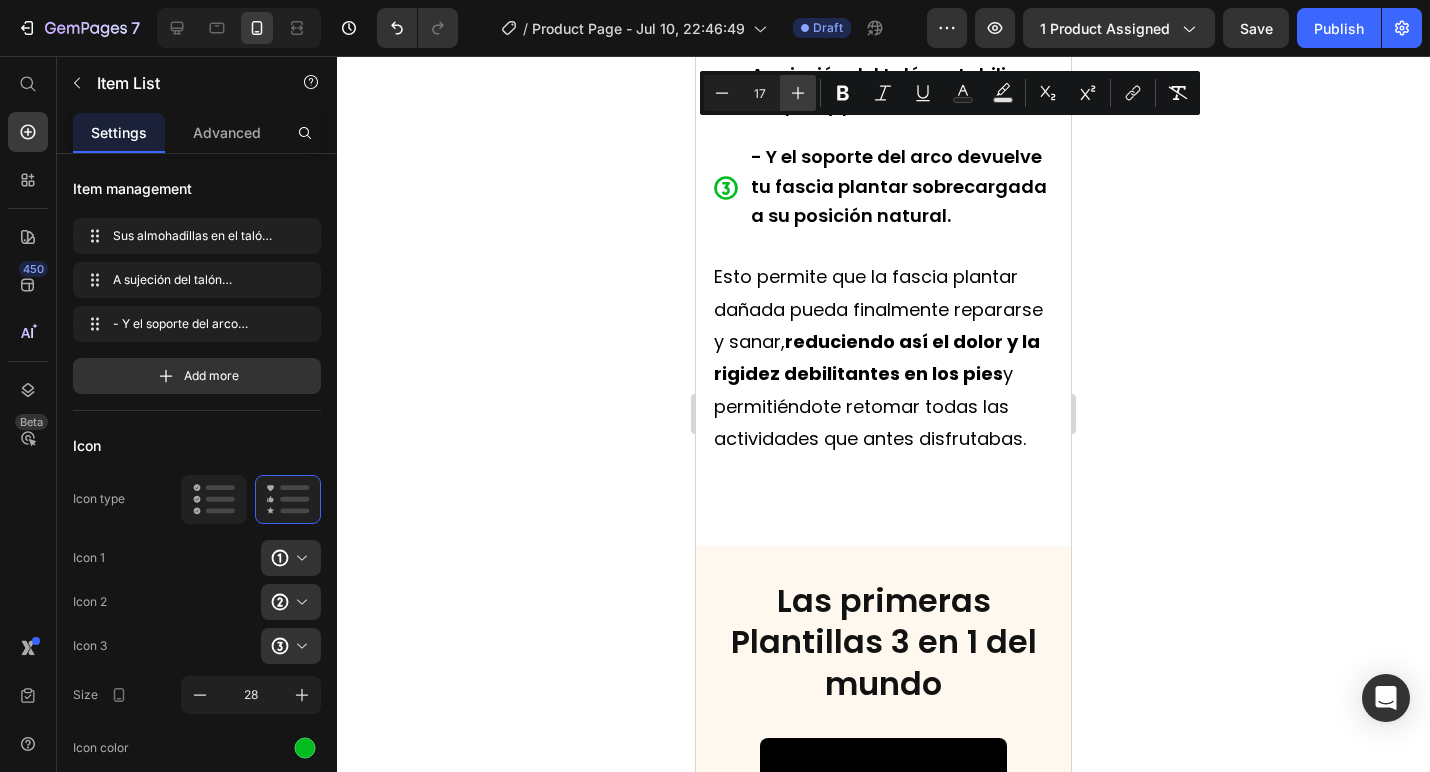 click 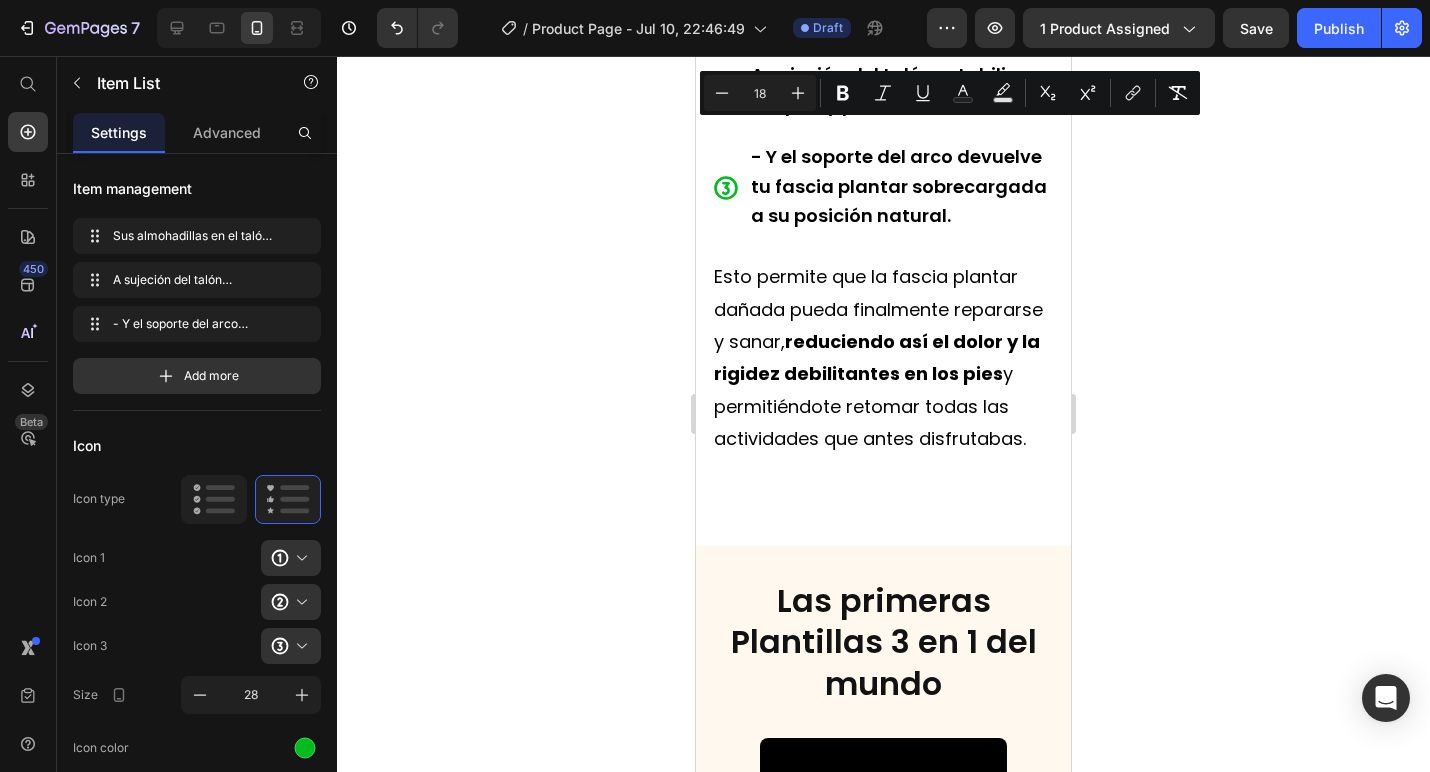 click 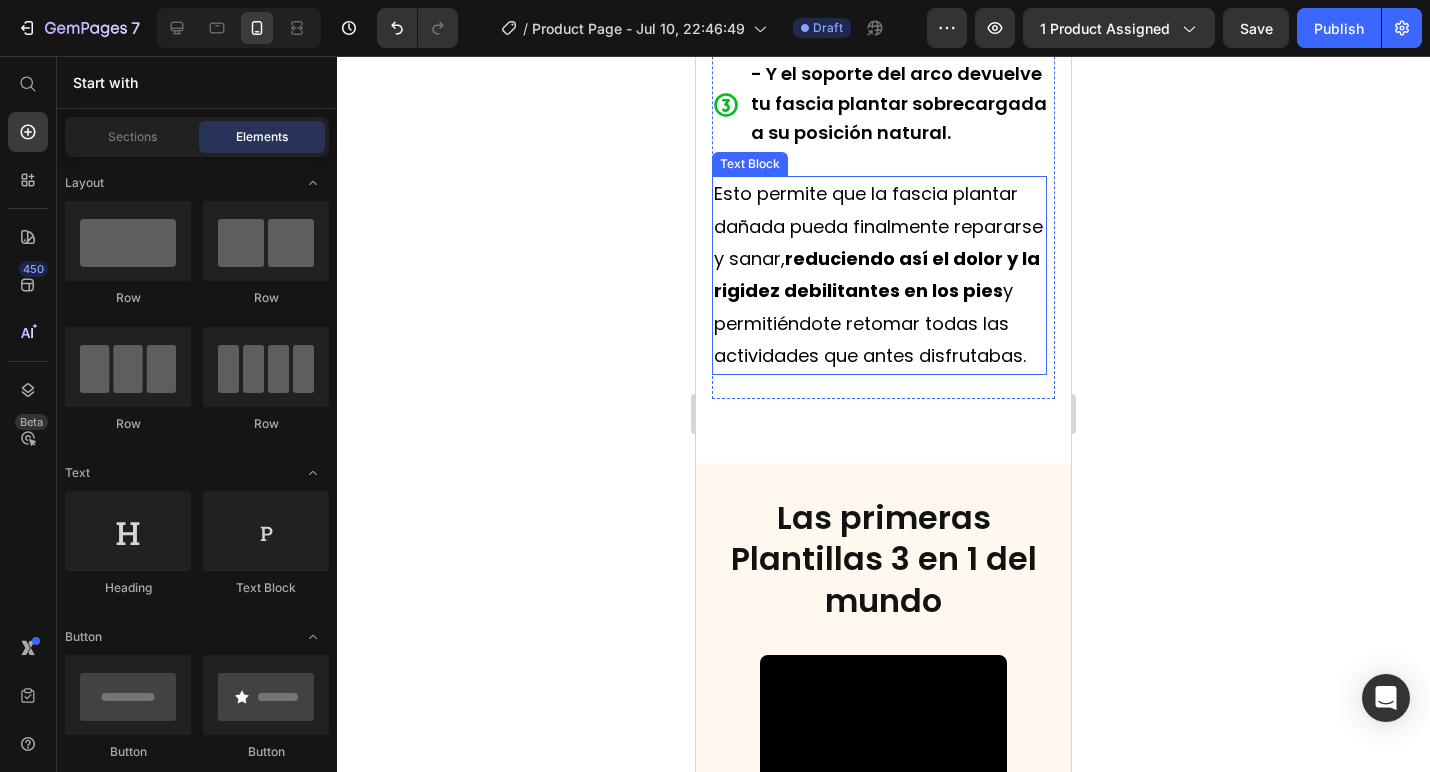 scroll, scrollTop: 6753, scrollLeft: 0, axis: vertical 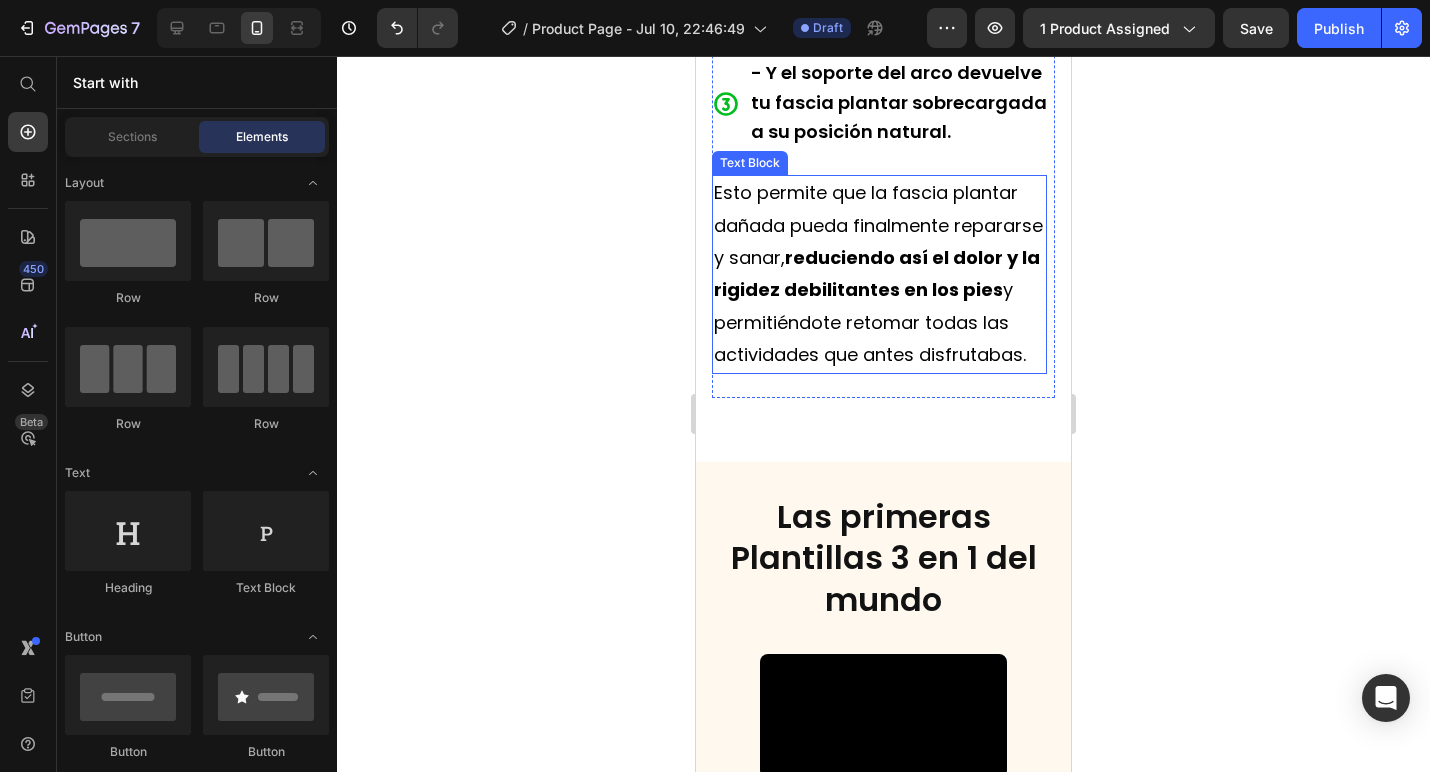 click on "Esto permite que la fascia plantar dañada pueda finalmente repararse y sanar,  reduciendo así el dolor y la rigidez debilitantes en los pies  y permitiéndote retomar todas las actividades que antes disfrutabas." at bounding box center [879, 274] 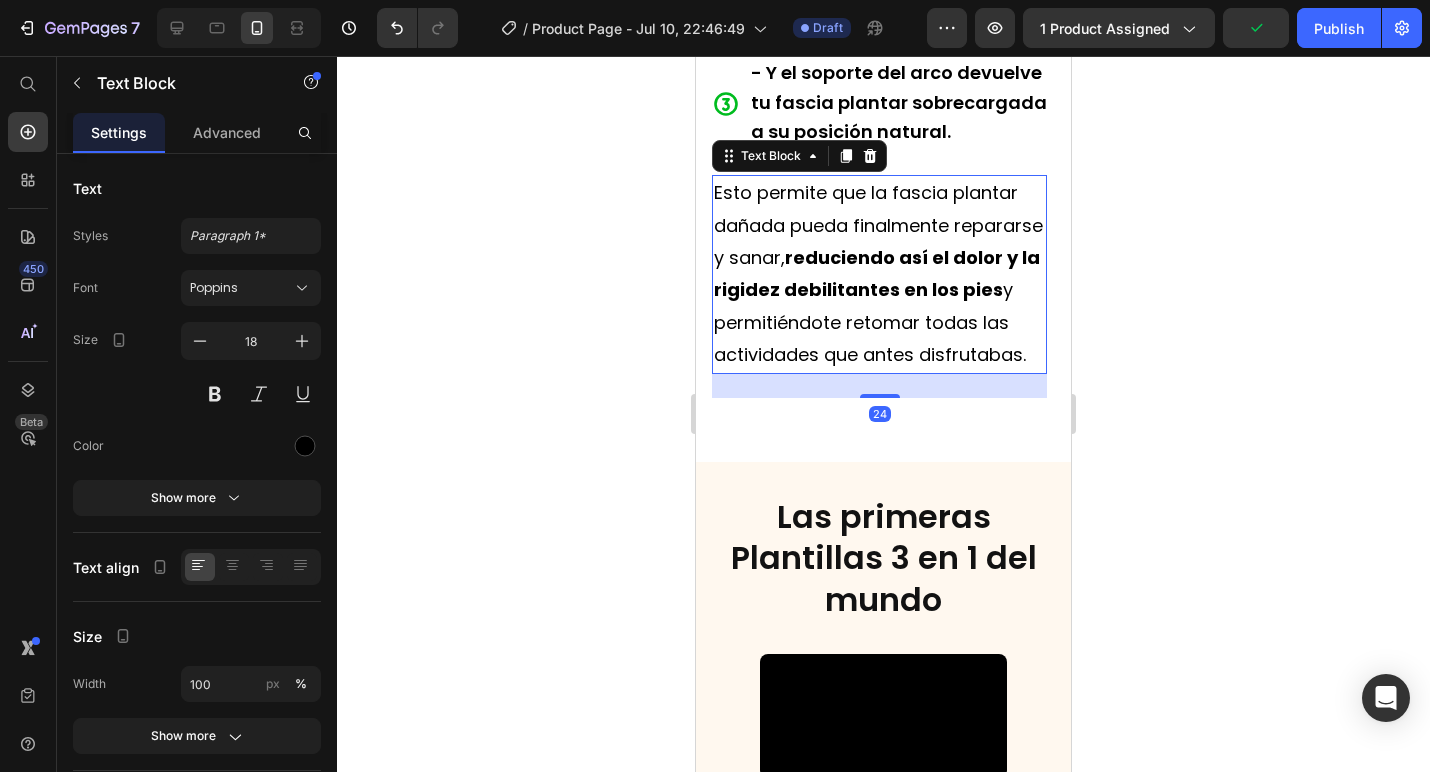 scroll, scrollTop: 6807, scrollLeft: 0, axis: vertical 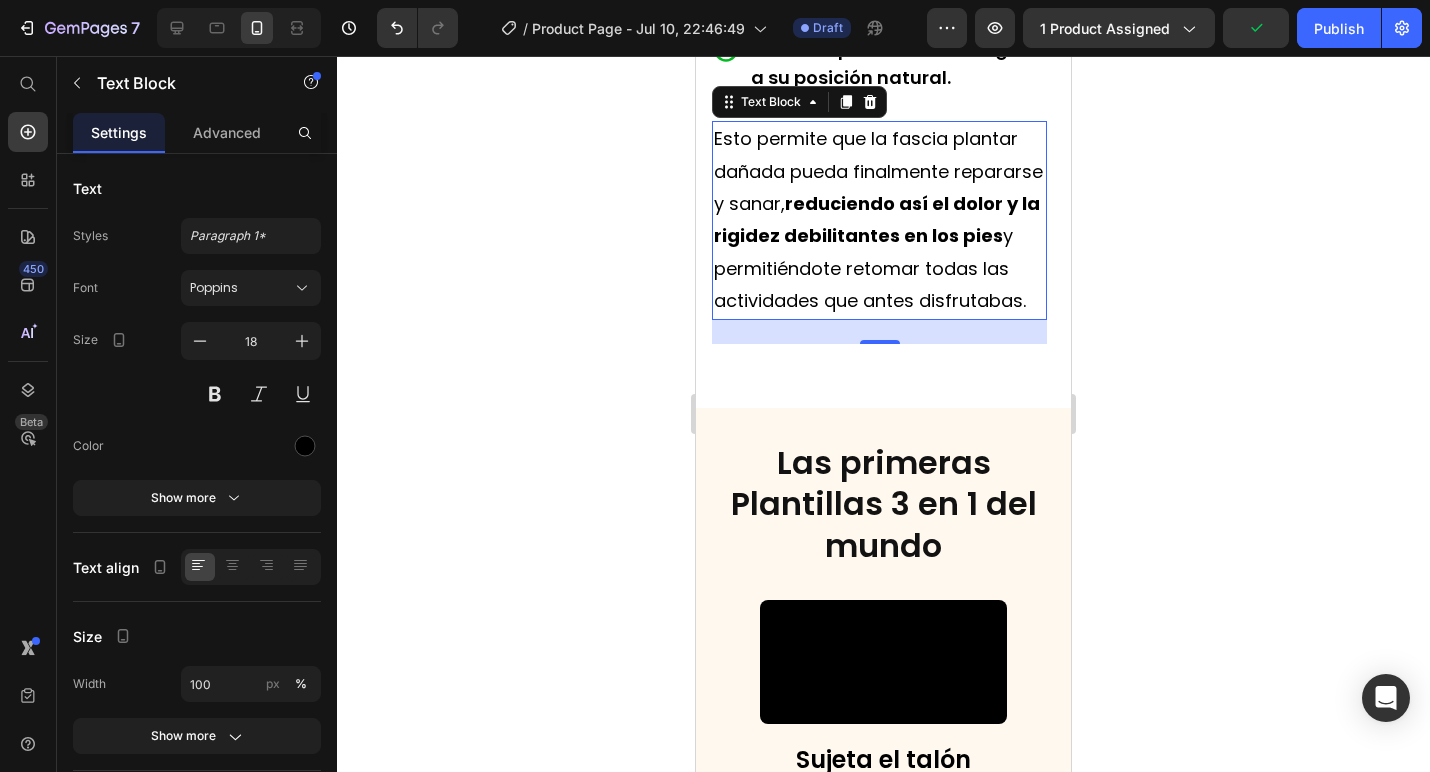 drag, startPoint x: 888, startPoint y: 539, endPoint x: 888, endPoint y: 500, distance: 39 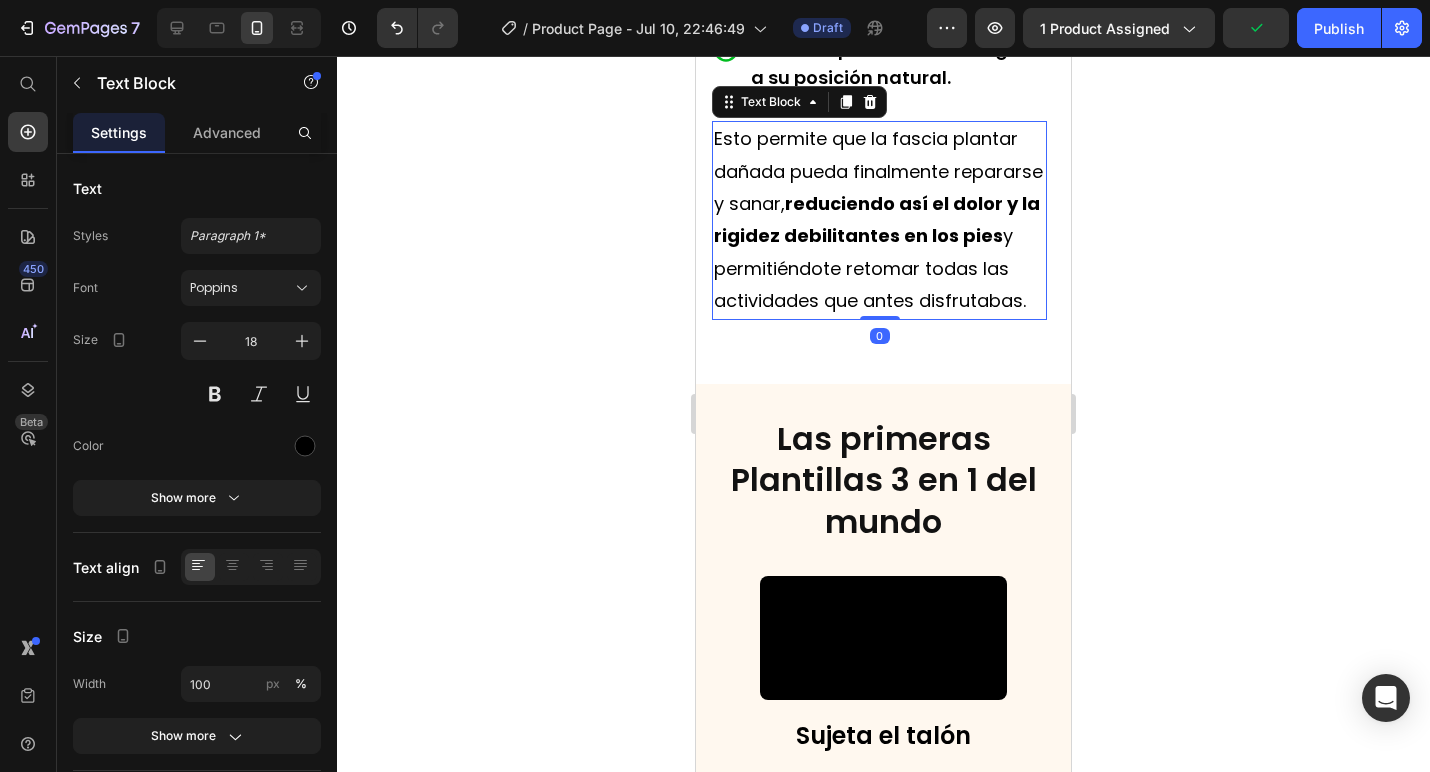 click on "Te presentamos: Las primeras plantillas del mundo con " Triple Método " Text Block Video Row Hemos creado  las primeras plantillas del mundo  que utilizan 3 métodos clínicamente comprobados para tratar la verdadera causa raíz del dolor por fascitis plantar. Se llaman  Plantillas Reguva 3 en 1 . Text Block
Sus almohadillas en el talón y el metatarso absorben el impacto al pisar sobre suelos duros
A sujeción del talón estabiliza tus pies y piernas
- Y el soporte del arco devuelve tu fascia plantar sobrecargada a su posición natural. Item List Esto permite que la fascia plantar dañada pueda finalmente repararse y sanar,  reduciendo así el dolor y la rigidez debilitantes en los pies  y permitiéndote retomar todas las actividades que antes disfrutabas. Text Block   0 Row Section 4" at bounding box center (883, -253) 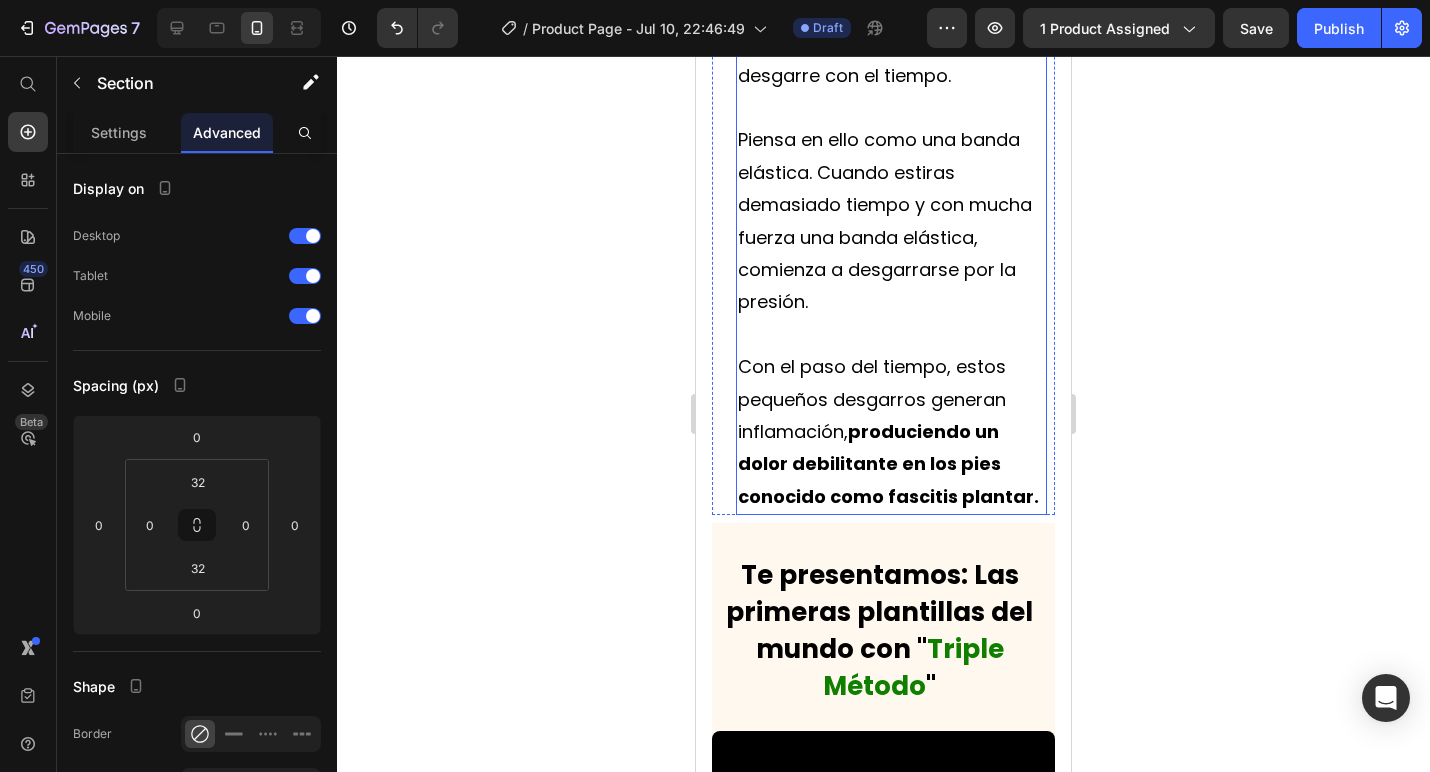 scroll, scrollTop: 3617, scrollLeft: 0, axis: vertical 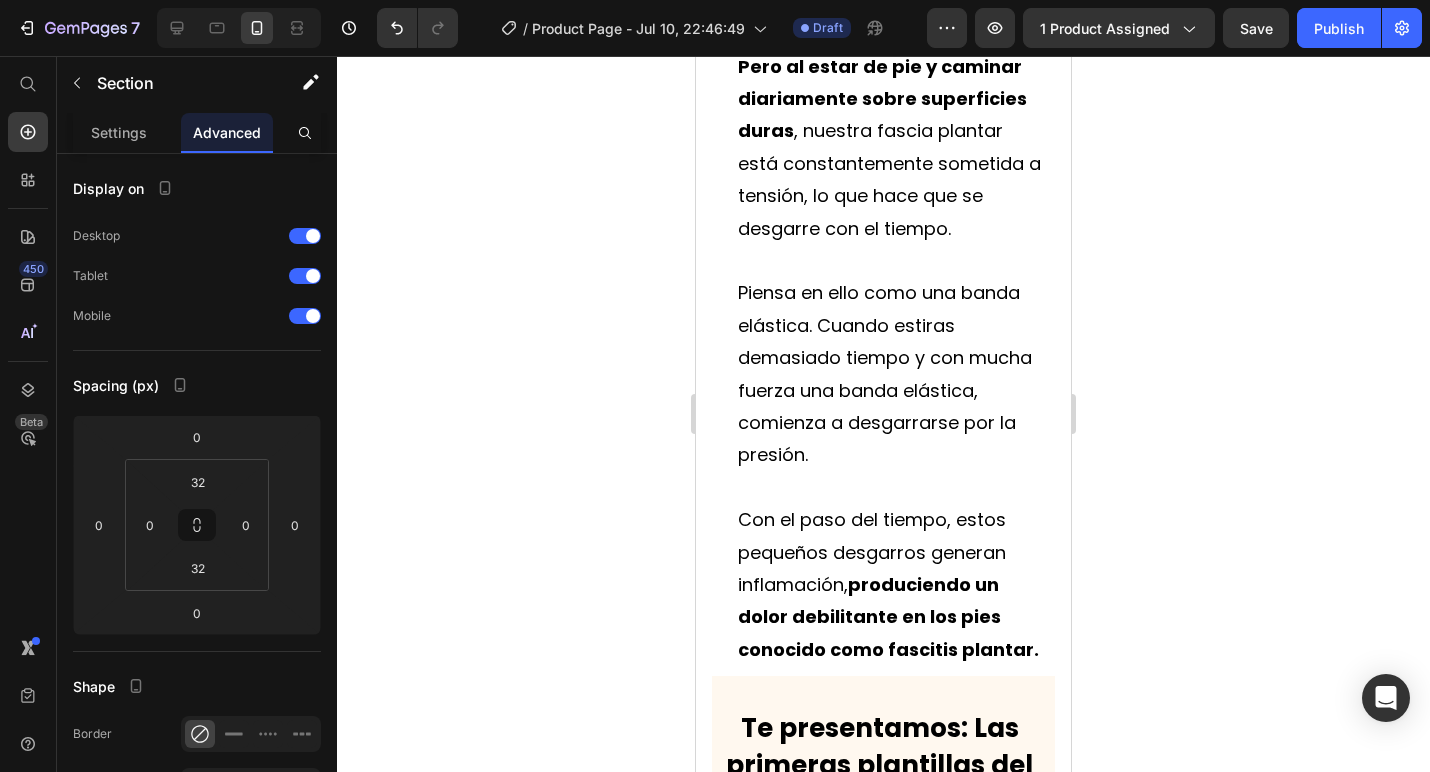 click 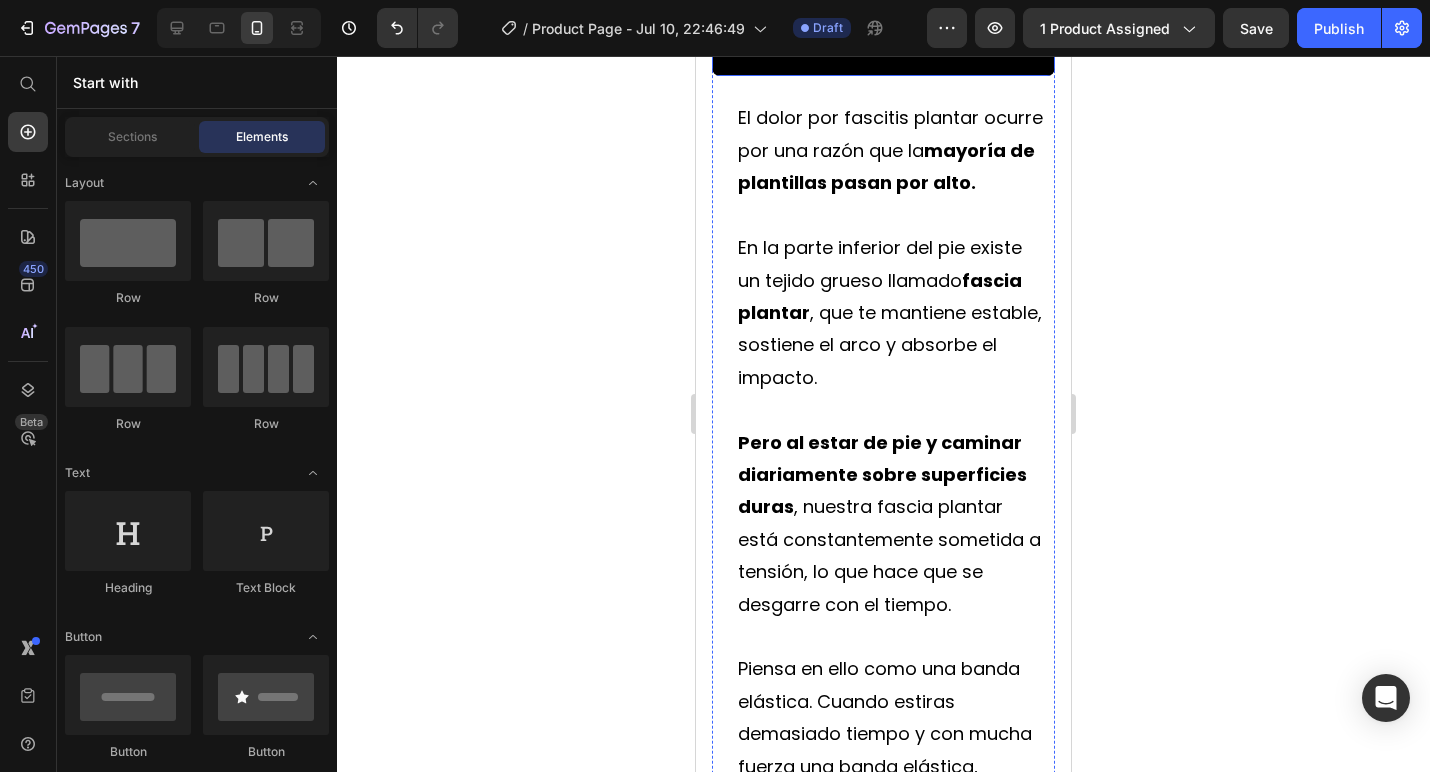 scroll, scrollTop: 3282, scrollLeft: 0, axis: vertical 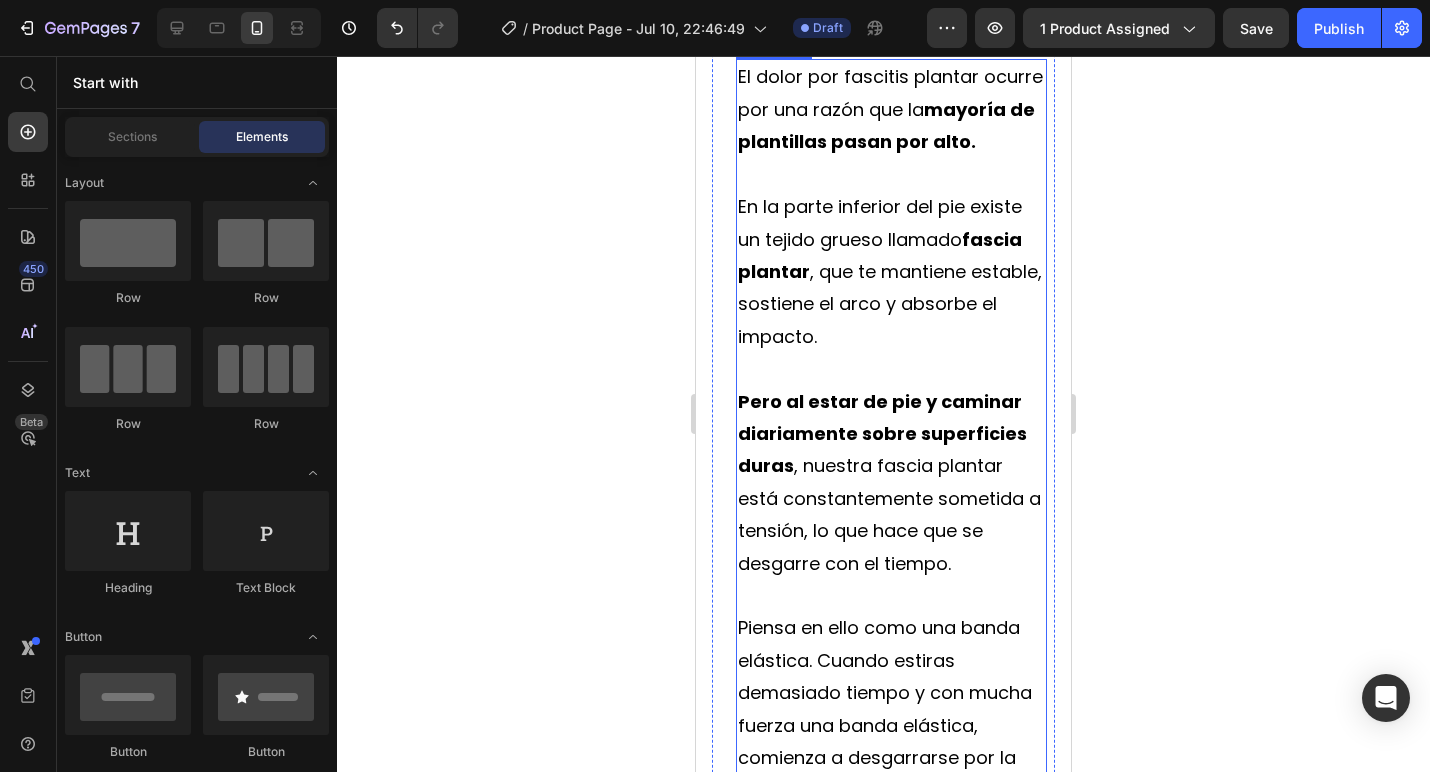 click at bounding box center [891, 175] 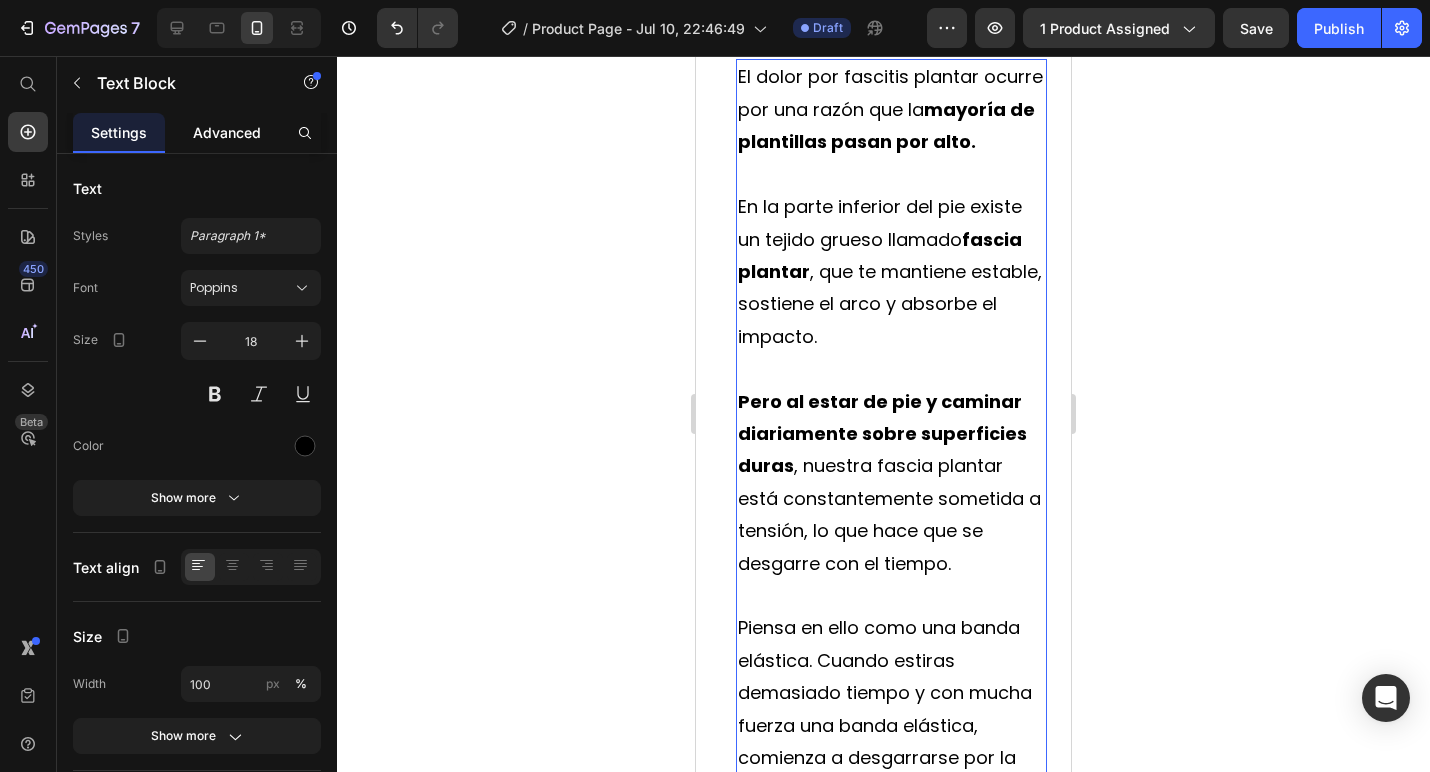click on "Advanced" at bounding box center (227, 132) 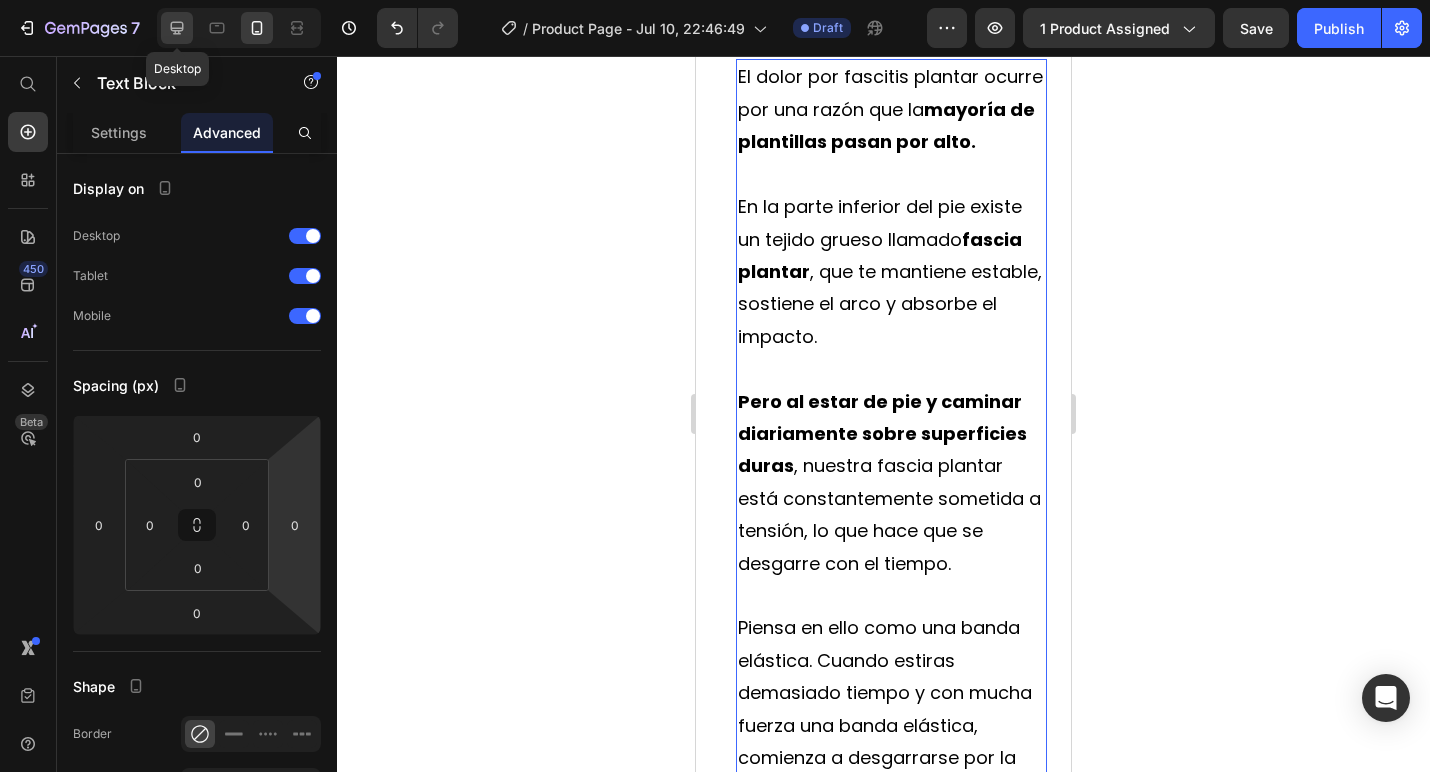 click 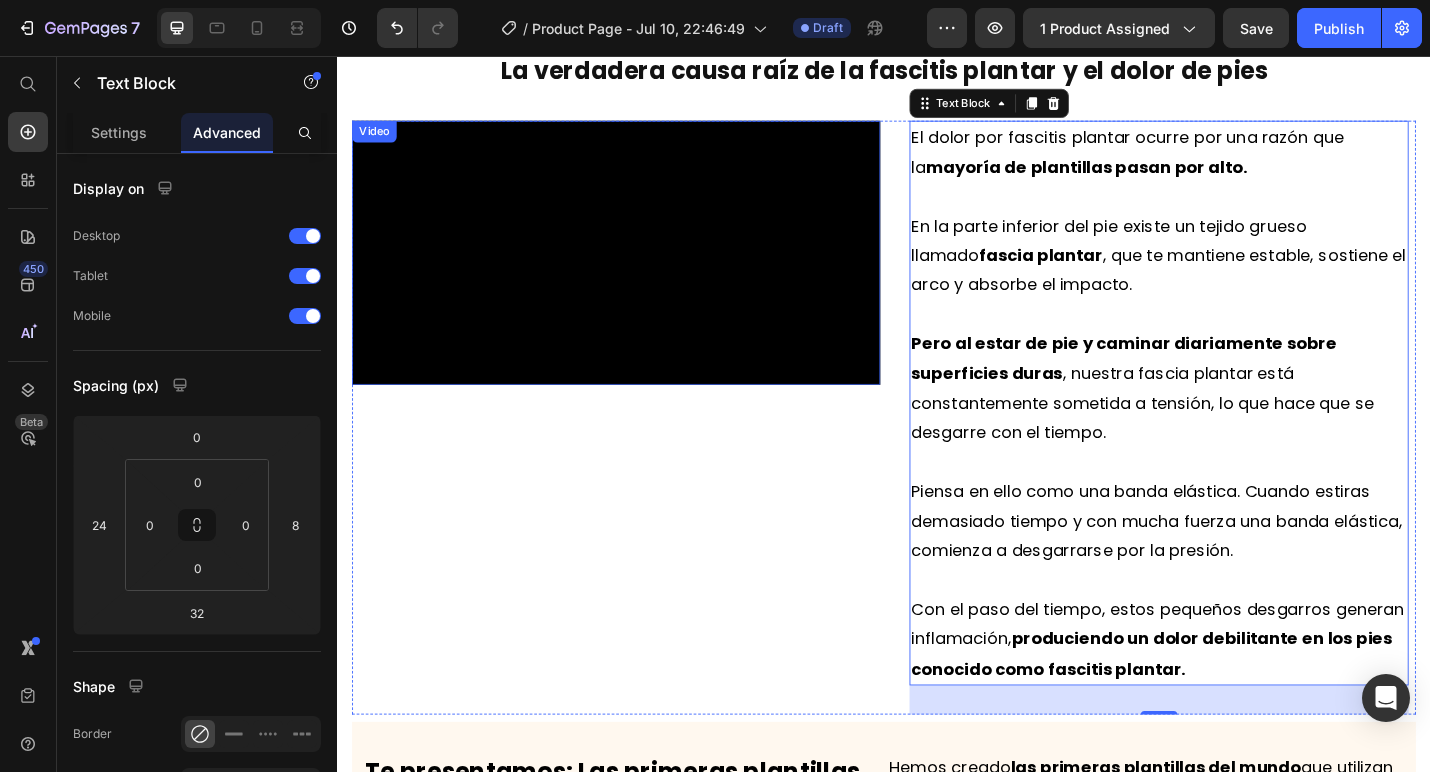 scroll, scrollTop: 2387, scrollLeft: 0, axis: vertical 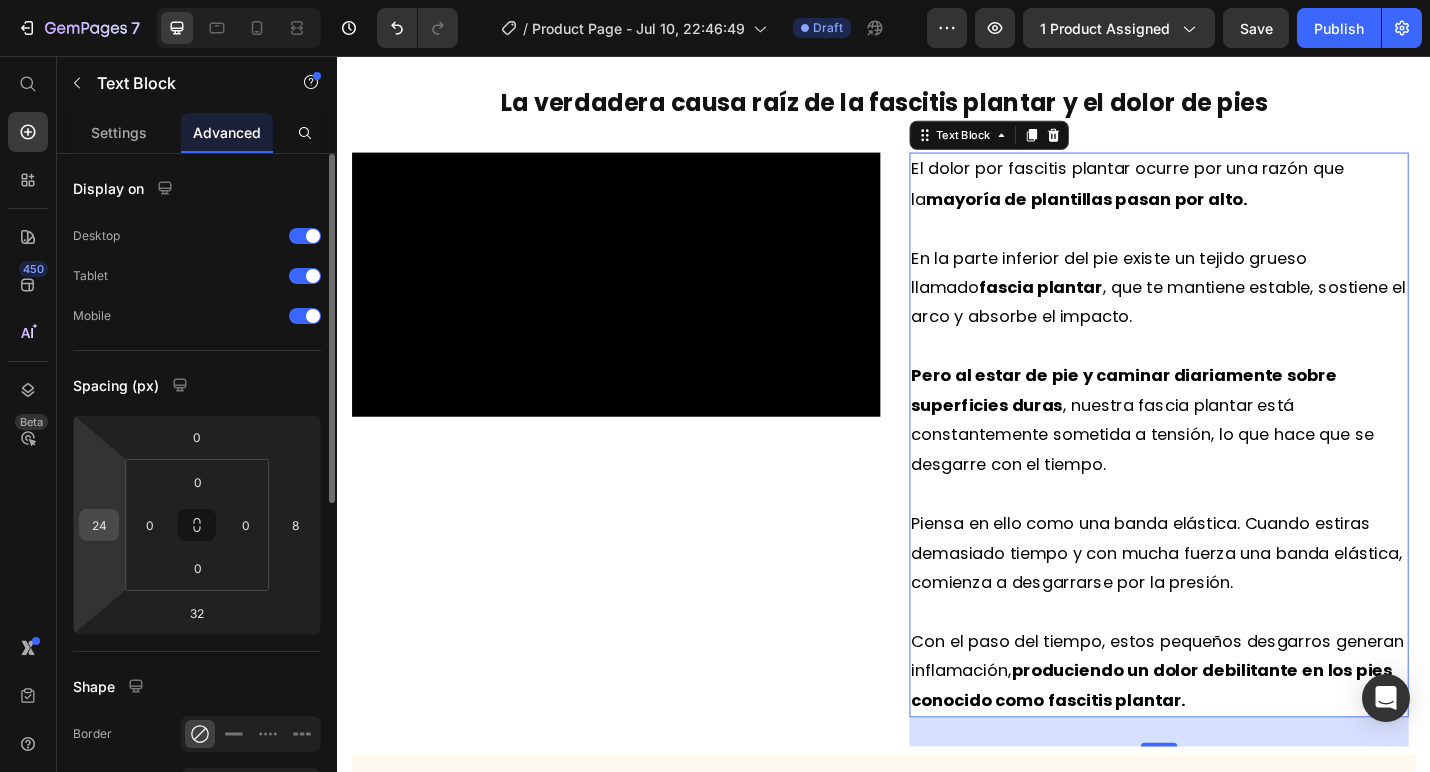 click on "24" at bounding box center (99, 525) 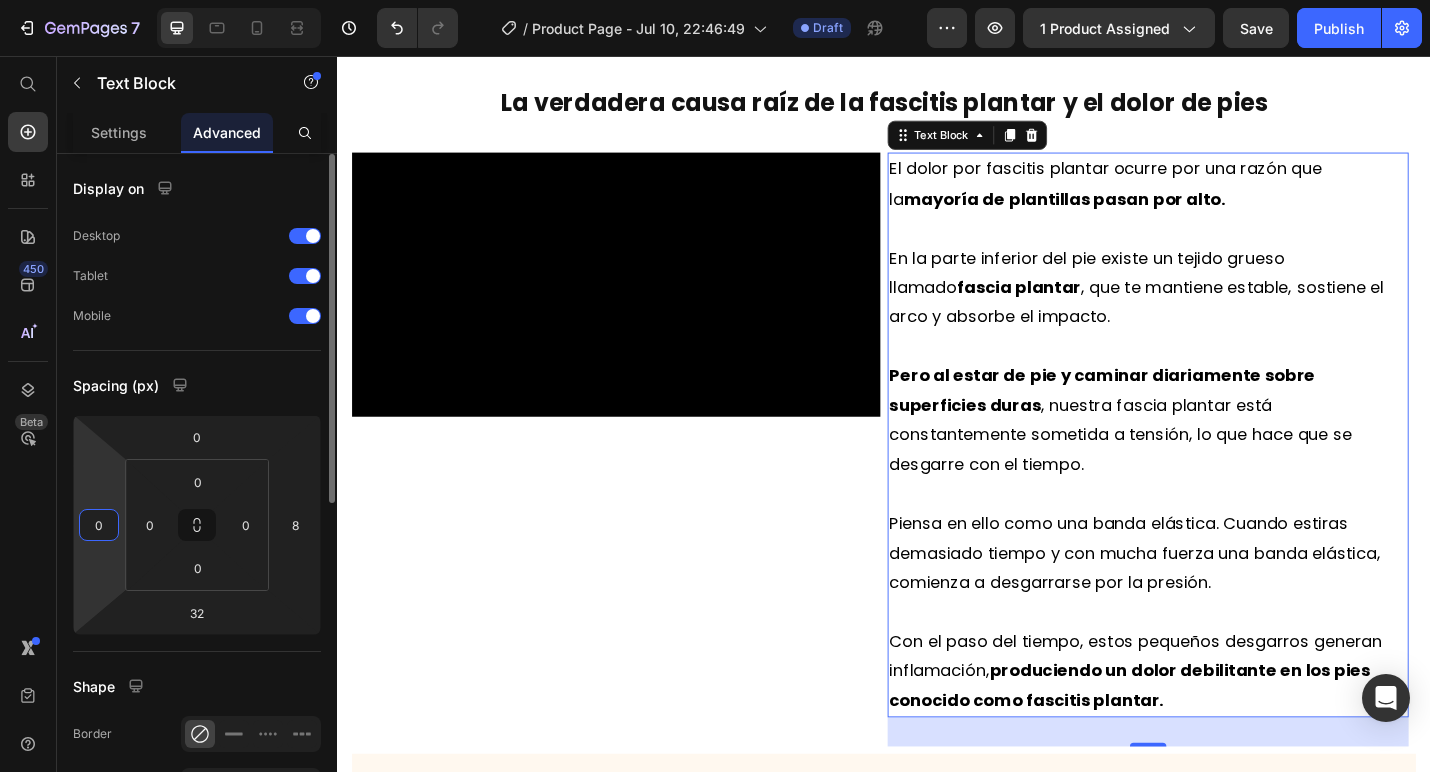 type on "0" 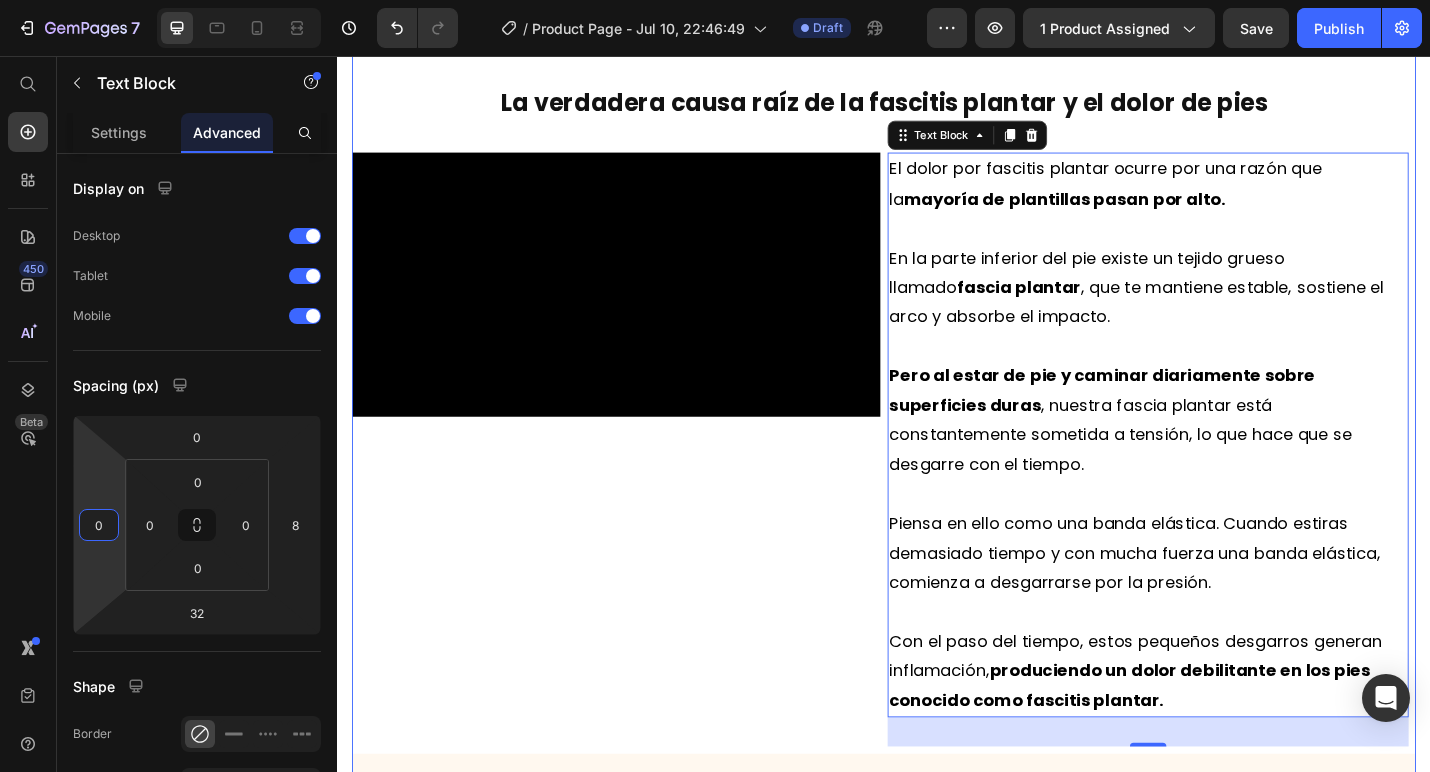 click on "Estás a solo un paso de liberarte del dolor de la fascitis plantar Heading                Title Line La verdadera causa raíz de la fascitis plantar y el dolor de pies Heading Video El dolor por fascitis plantar ocurre por una razón que la  mayoría de plantillas pasan por alto.   En la parte inferior del pie existe un tejido grueso llamado  fascia plantar , que te mantiene estable, sostiene el arco y absorbe el impacto.   Pero al estar de pie y caminar diariamente sobre superficies duras , nuestra fascia plantar está constantemente sometida a tensión, lo que hace que se desgarre con el tiempo.   Piensa en ello como una banda elástica. Cuando estiras demasiado tiempo y con mucha fuerza una banda elástica, comienza a desgarrarse por la presión.   Con el paso del tiempo, estos pequeños desgarros generan inflamación,  produciendo un dolor debilitante en los pies conocido como fascitis plantar. Text Block   0 Row Te presentamos: Las primeras plantillas del mundo con " Triple Método " Text Block ." at bounding box center (937, 663) 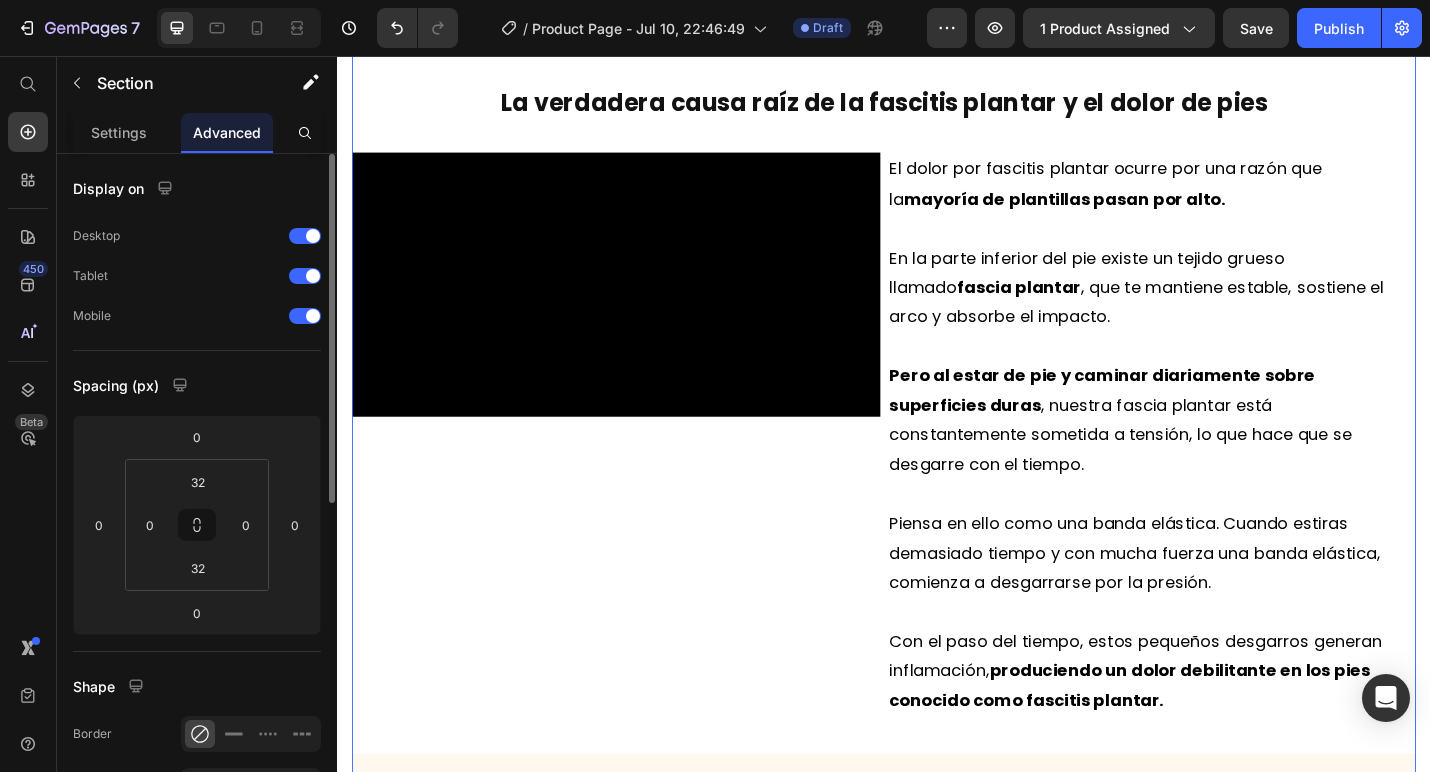 click on "Settings" at bounding box center (119, 132) 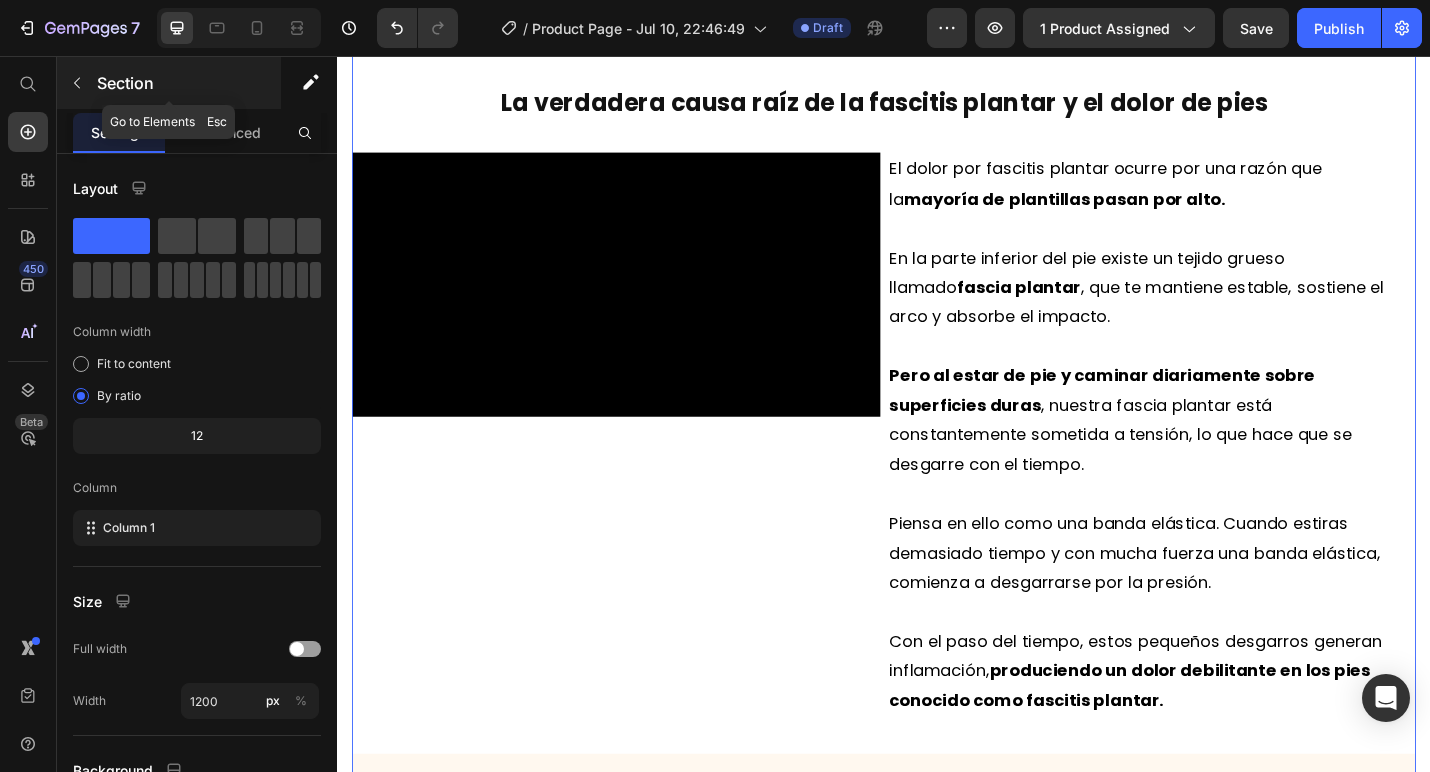 click on "Section" at bounding box center [169, 83] 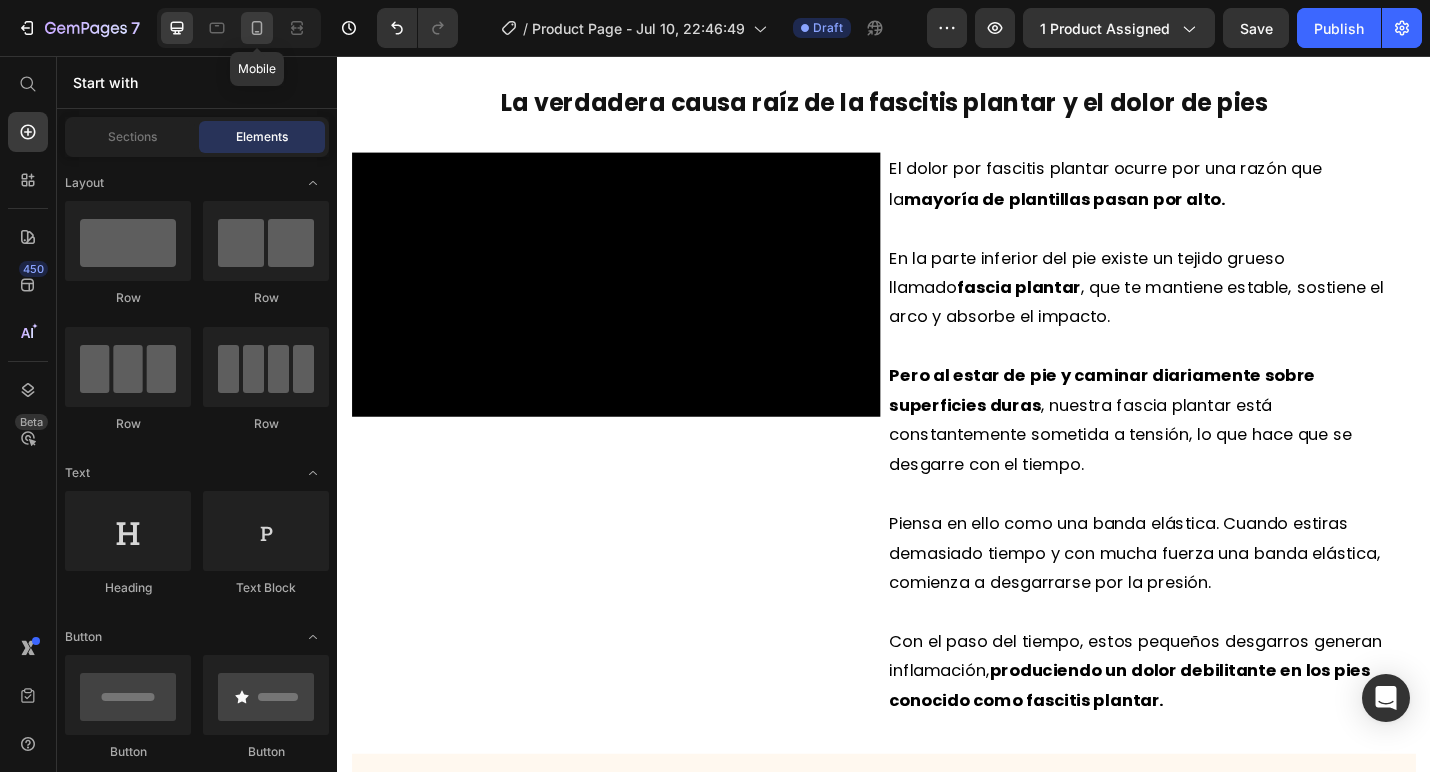 click 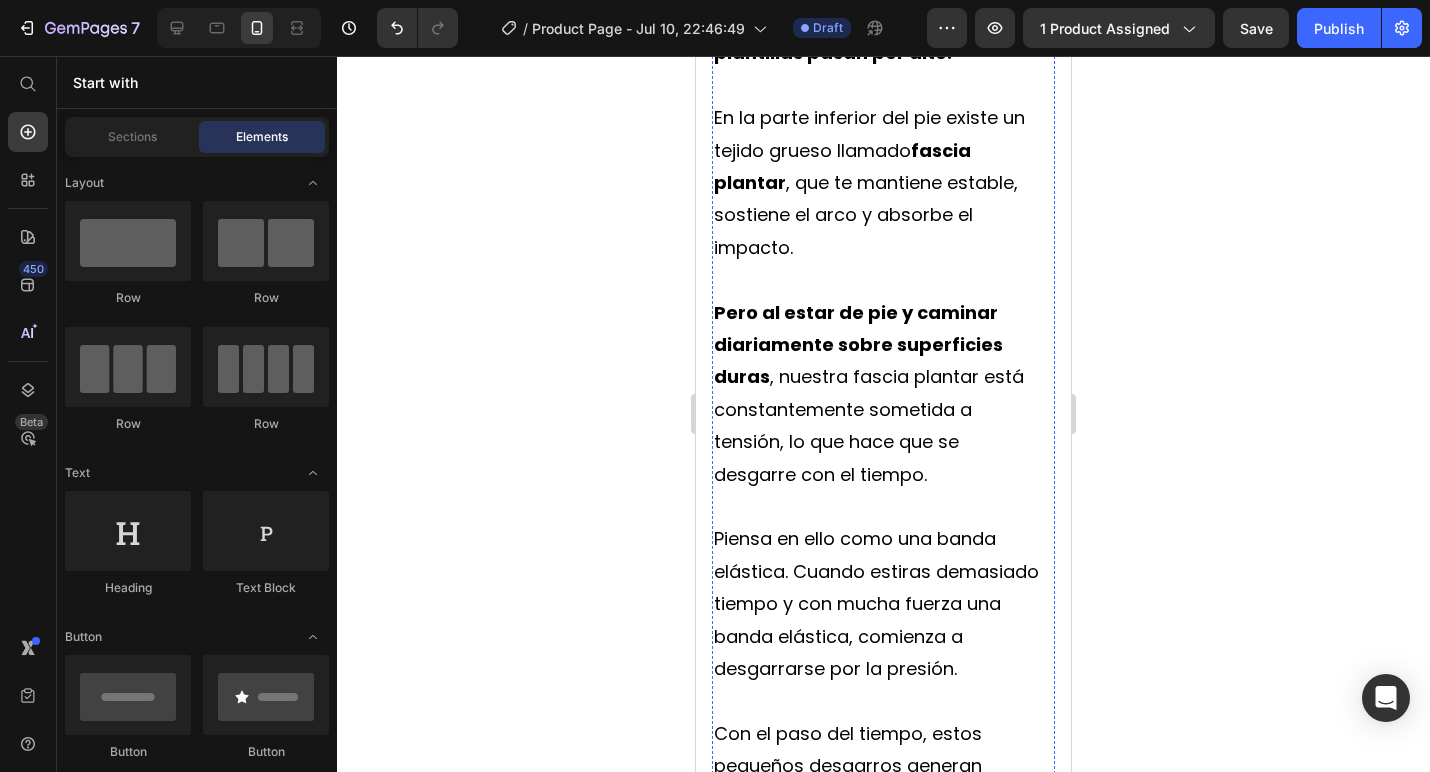 scroll, scrollTop: 3403, scrollLeft: 0, axis: vertical 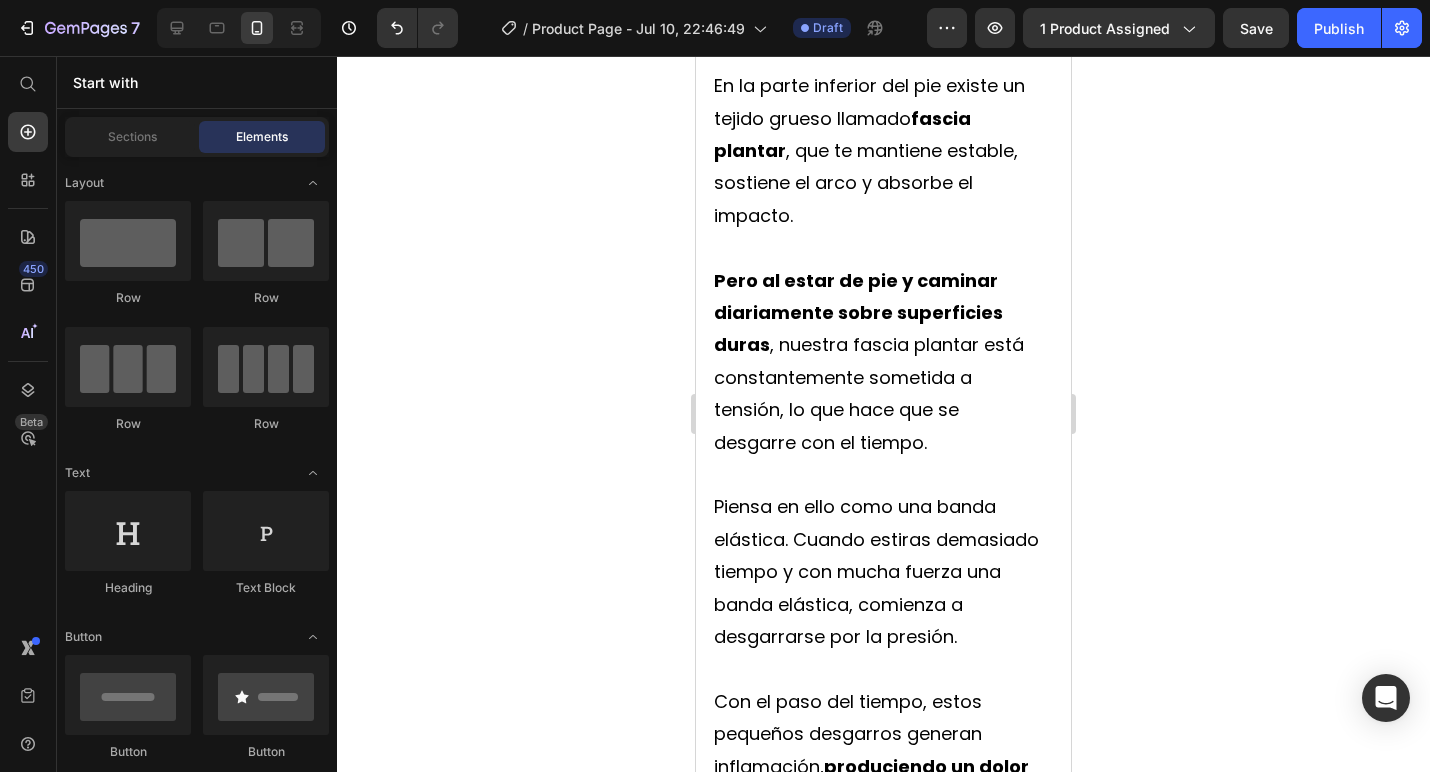 click 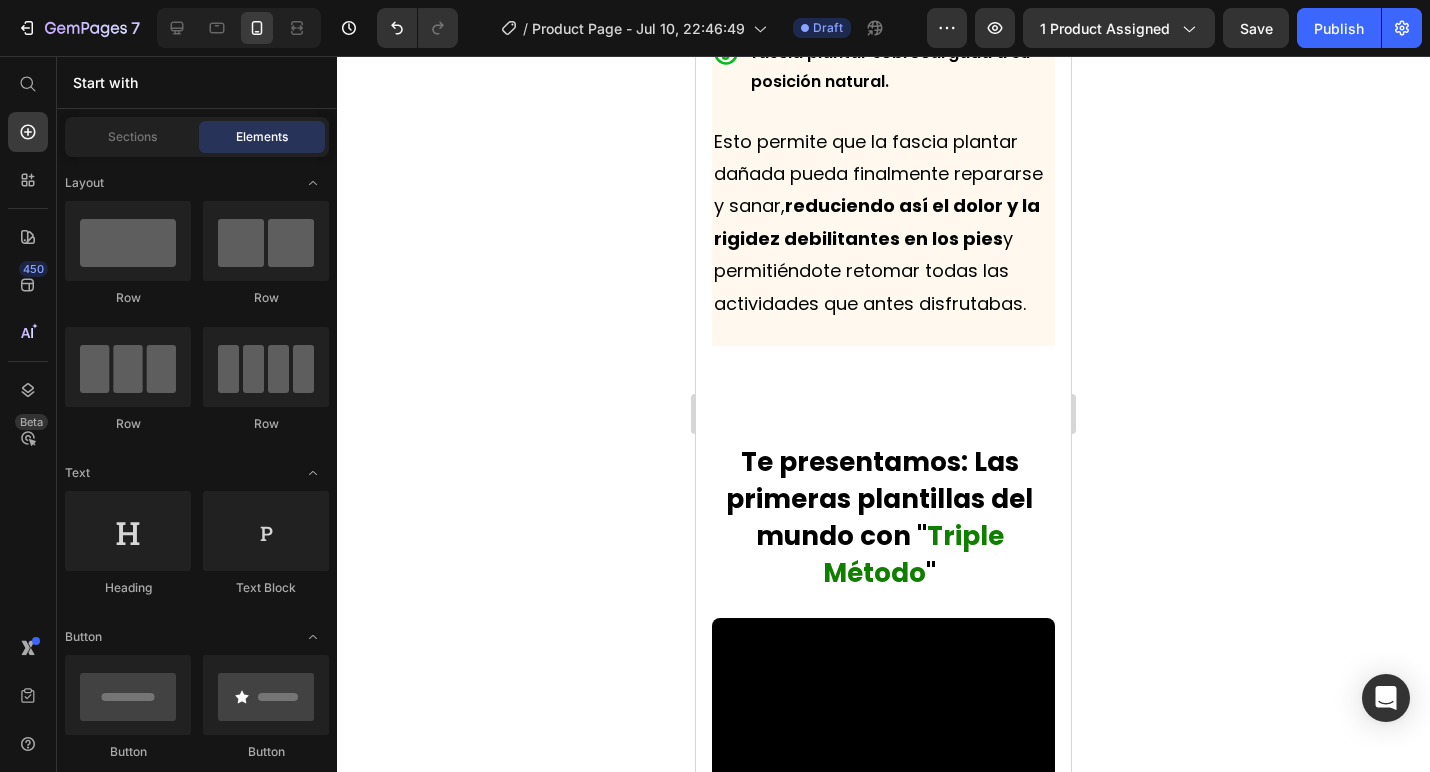 scroll, scrollTop: 5134, scrollLeft: 0, axis: vertical 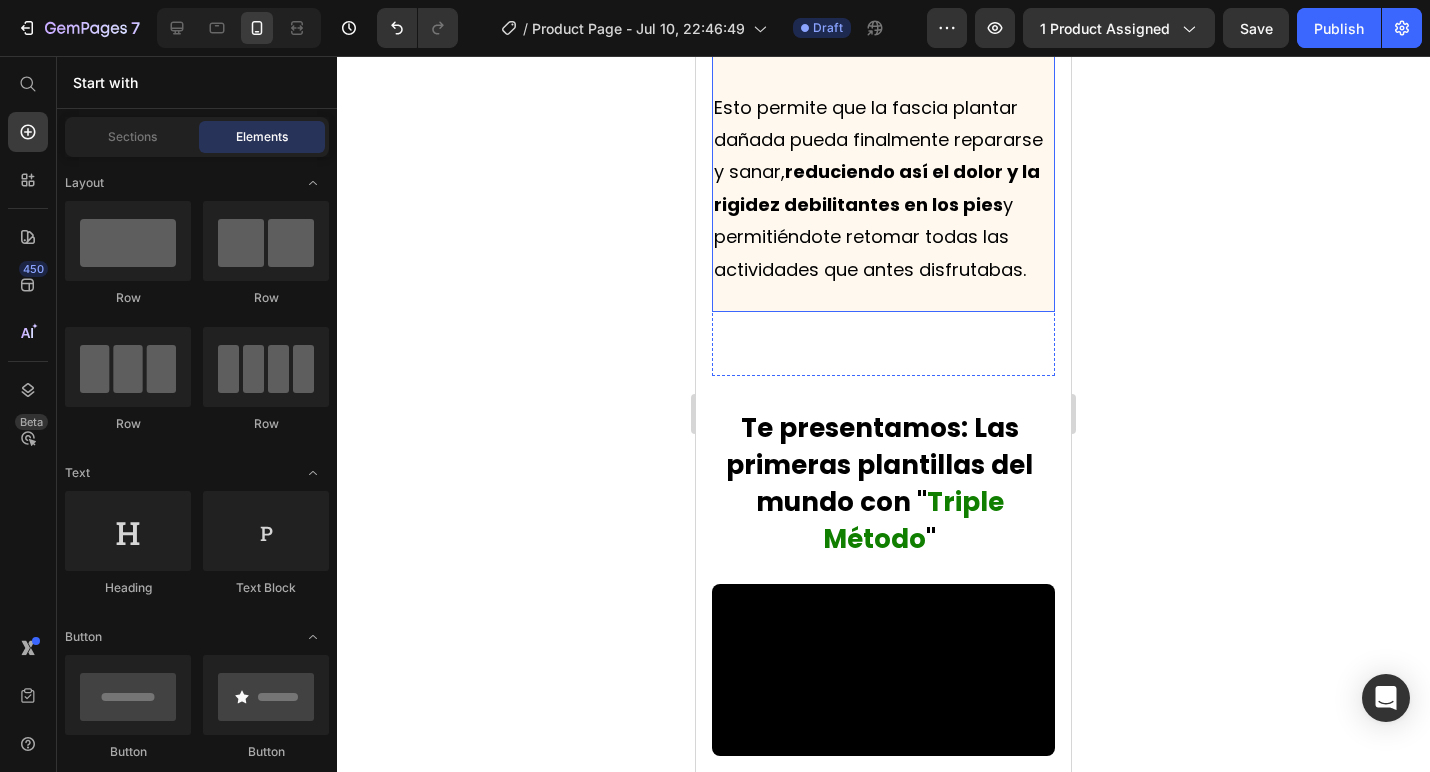 click on "Hemos creado  las primeras plantillas del mundo  que utilizan 3 métodos clínicamente comprobados para tratar la verdadera causa raíz del dolor por fascitis plantar. Se llaman  Plantillas Reguva 3 en 1 . Text Block
Sus almohadillas en el talón y el metatarso absorben el impacto al pisar sobre suelos duros
A sujeción del talón estabiliza tus pies y piernas
- Y el soporte del arco devuelve tu fascia plantar sobrecargada a su posición natural. Item List Esto permite que la fascia plantar dañada pueda finalmente repararse y sanar,  reduciendo así el dolor y la rigidez debilitantes en los pies  y permitiéndote retomar todas las actividades que antes disfrutabas. Text Block" at bounding box center (883, -79) 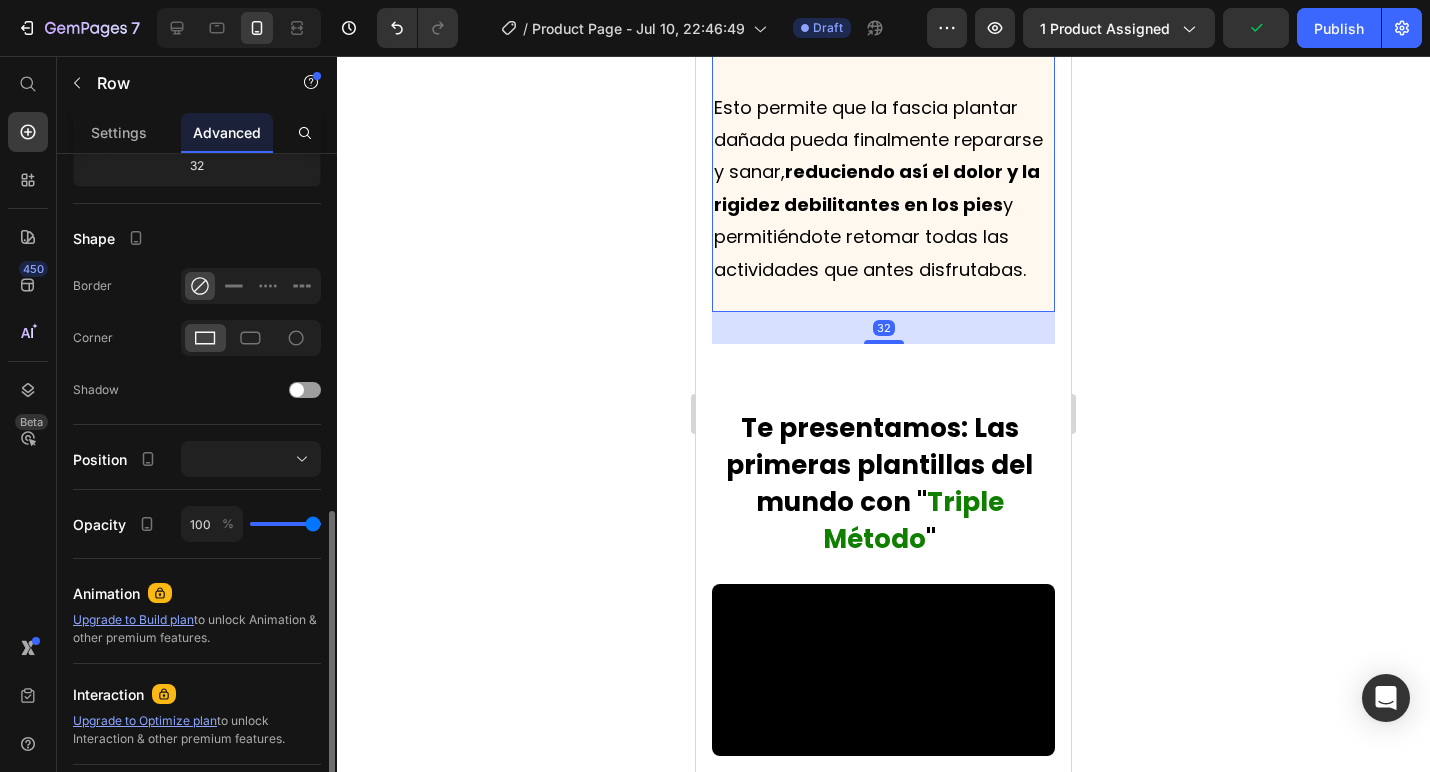 scroll, scrollTop: 630, scrollLeft: 0, axis: vertical 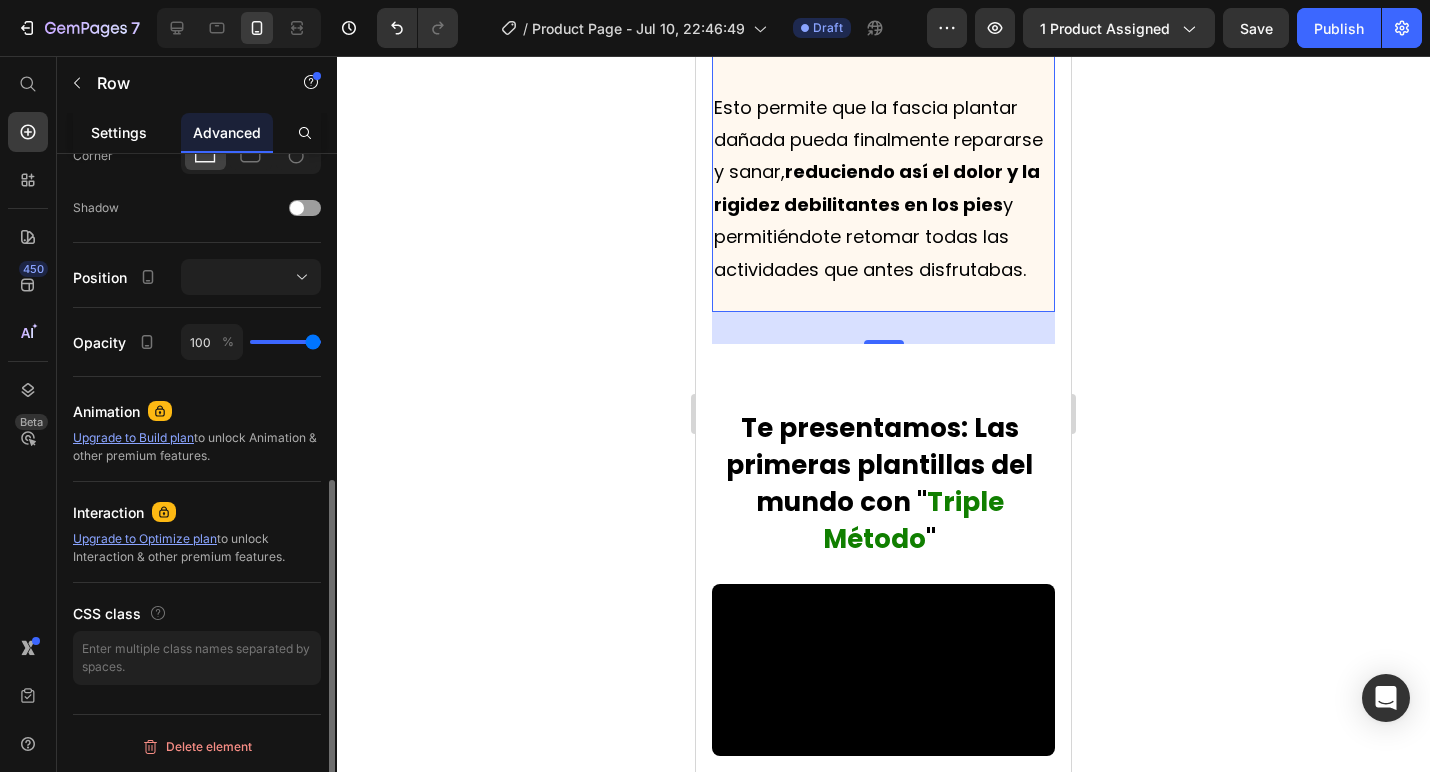 click on "Settings" at bounding box center (119, 132) 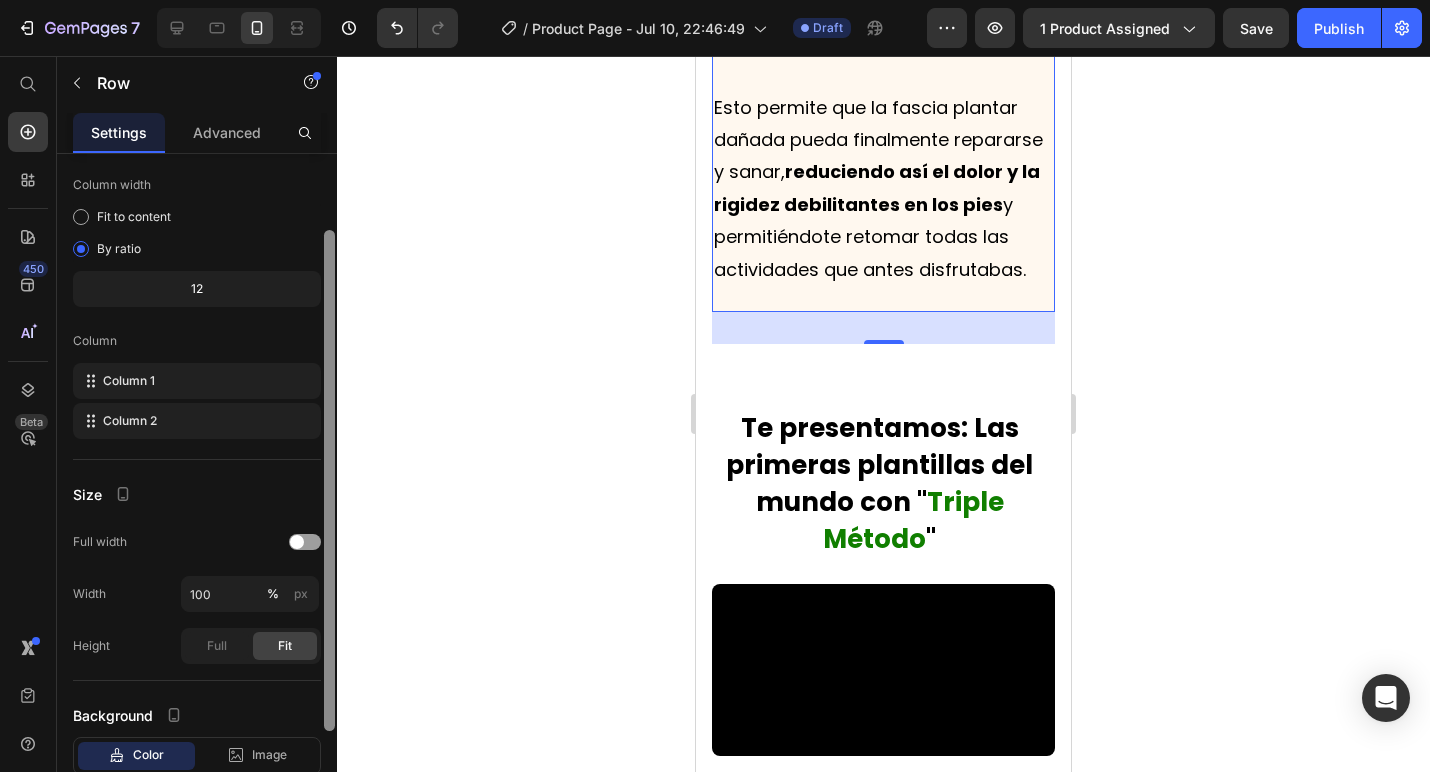 scroll, scrollTop: 233, scrollLeft: 0, axis: vertical 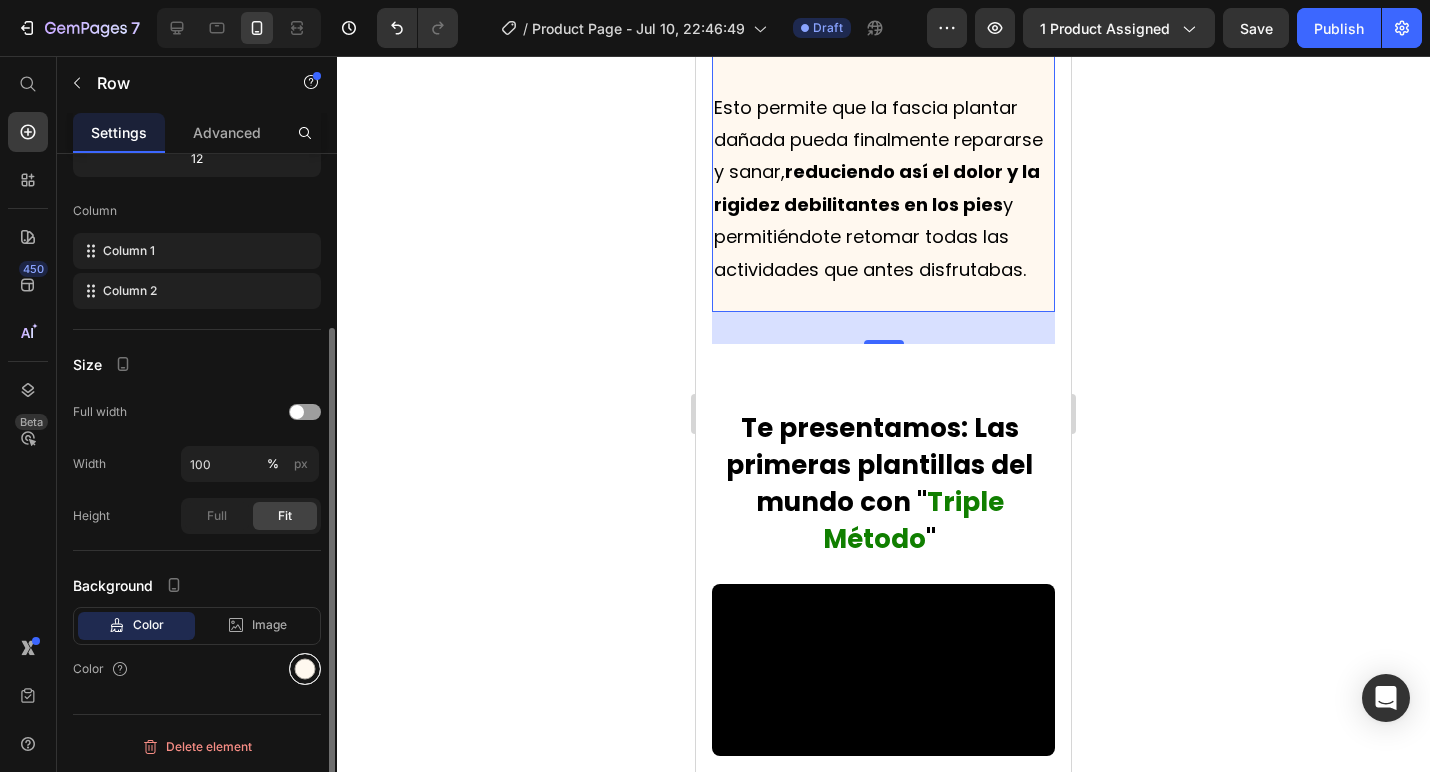 click at bounding box center [305, 669] 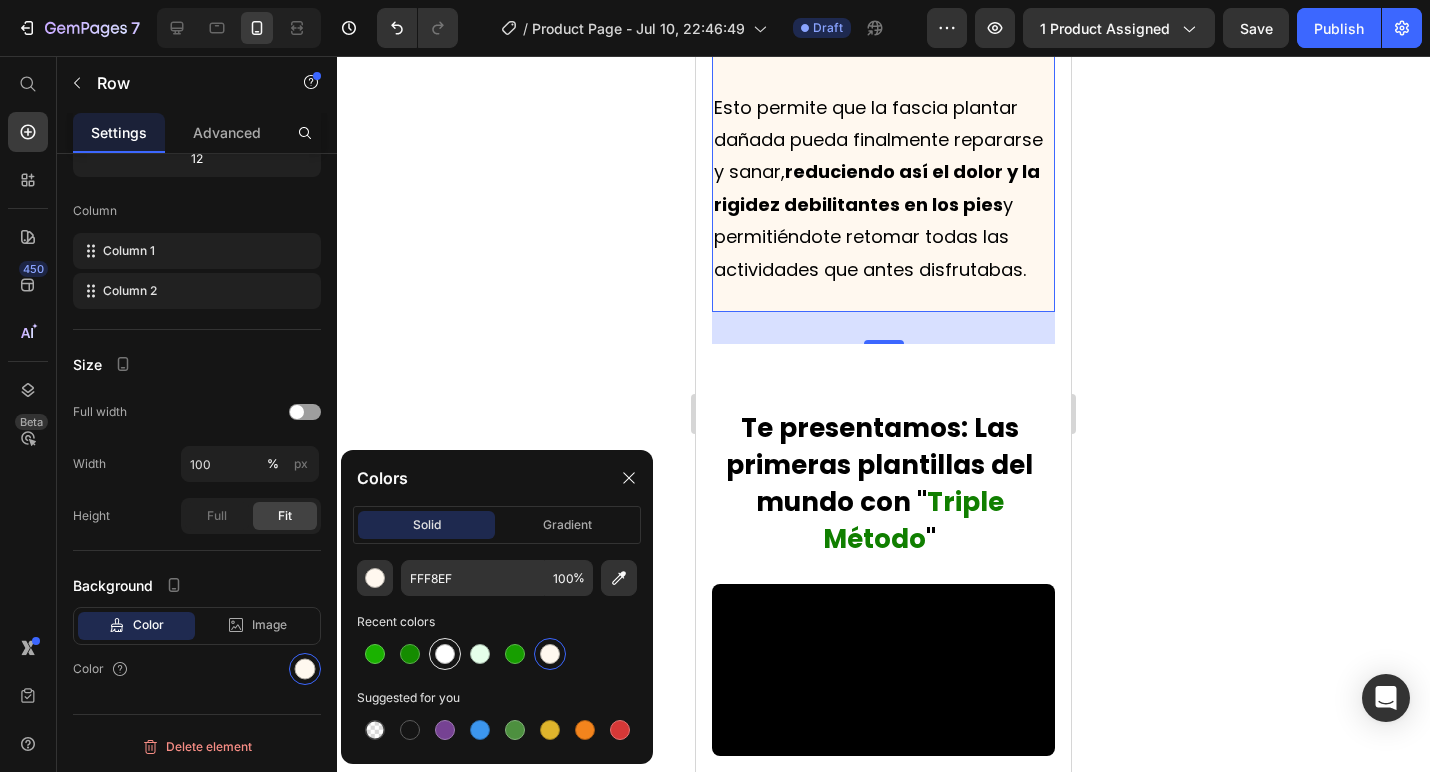 click at bounding box center [445, 654] 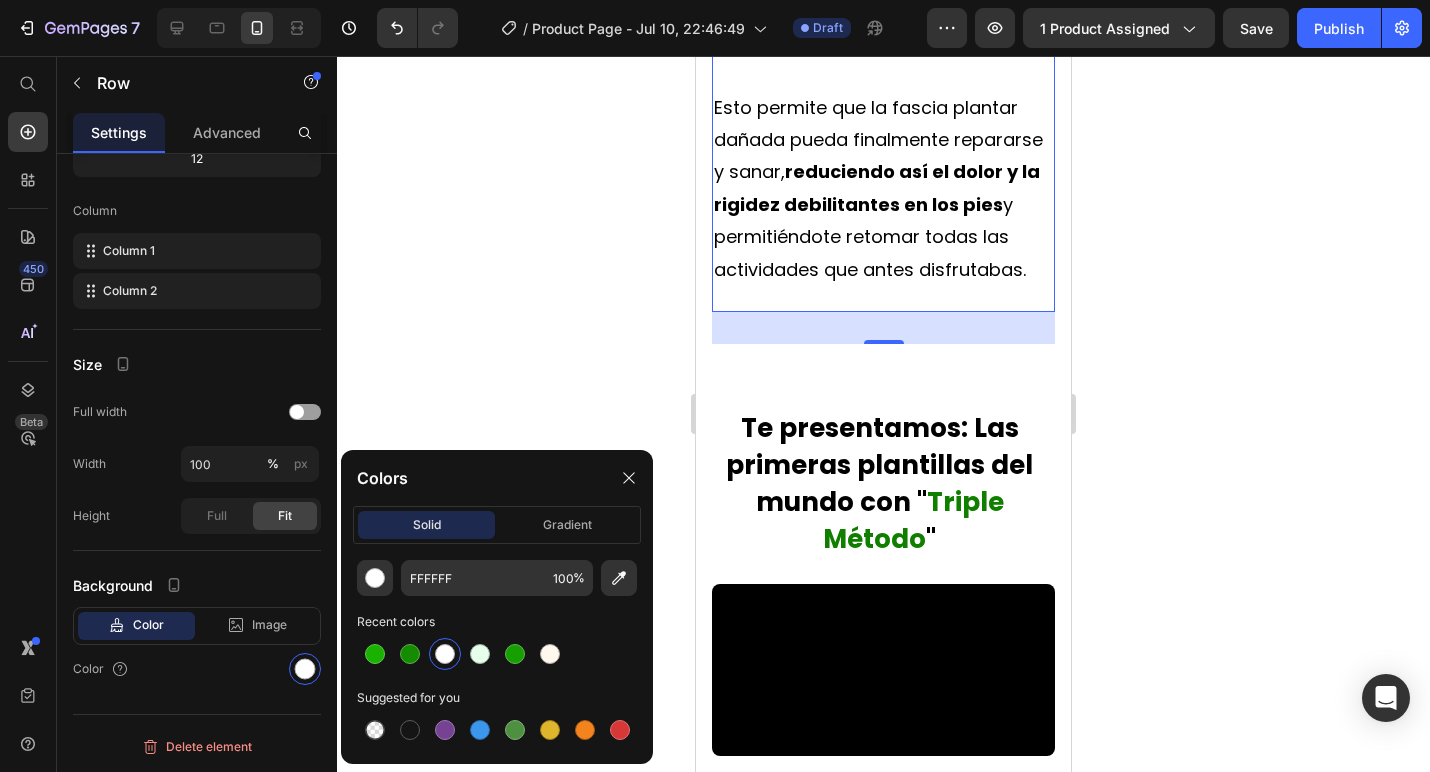 click 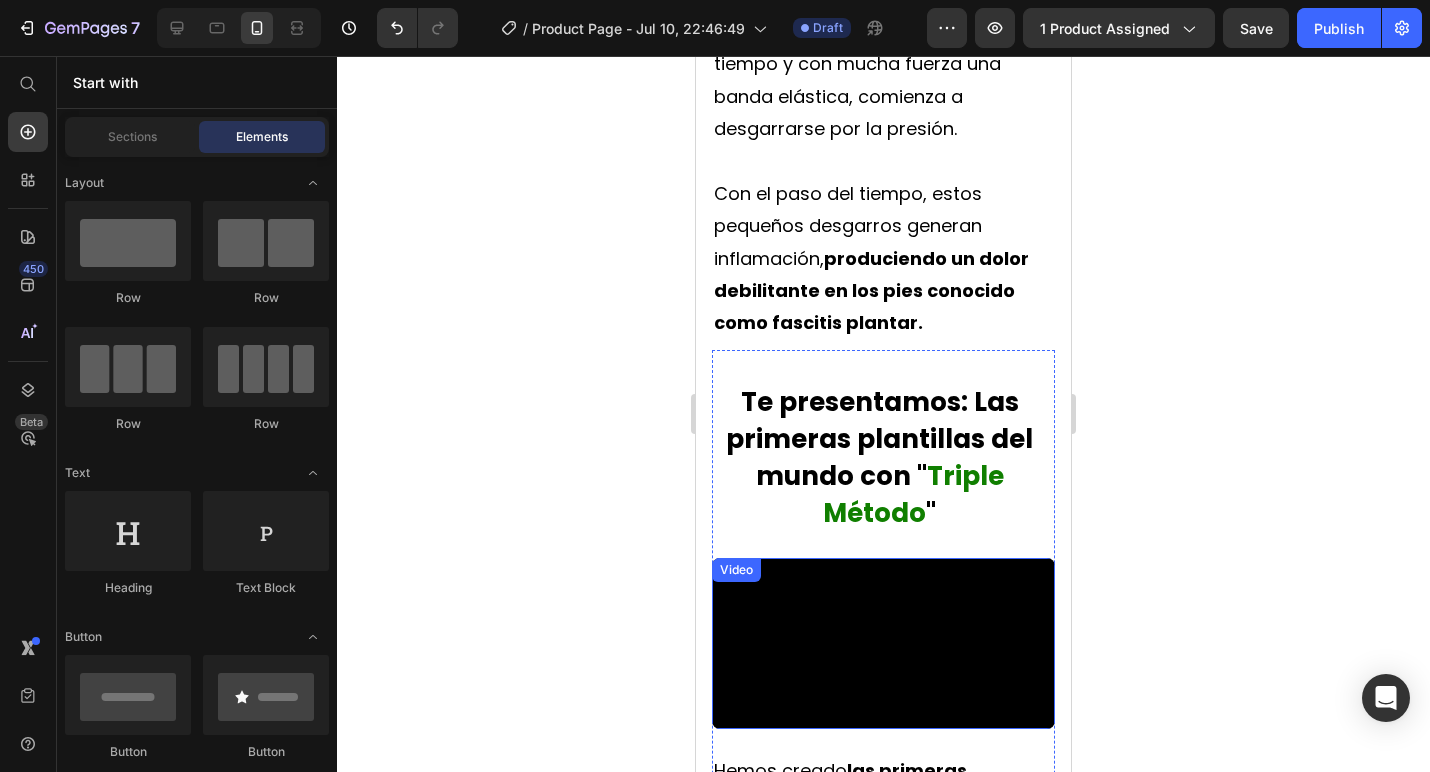 scroll, scrollTop: 3850, scrollLeft: 0, axis: vertical 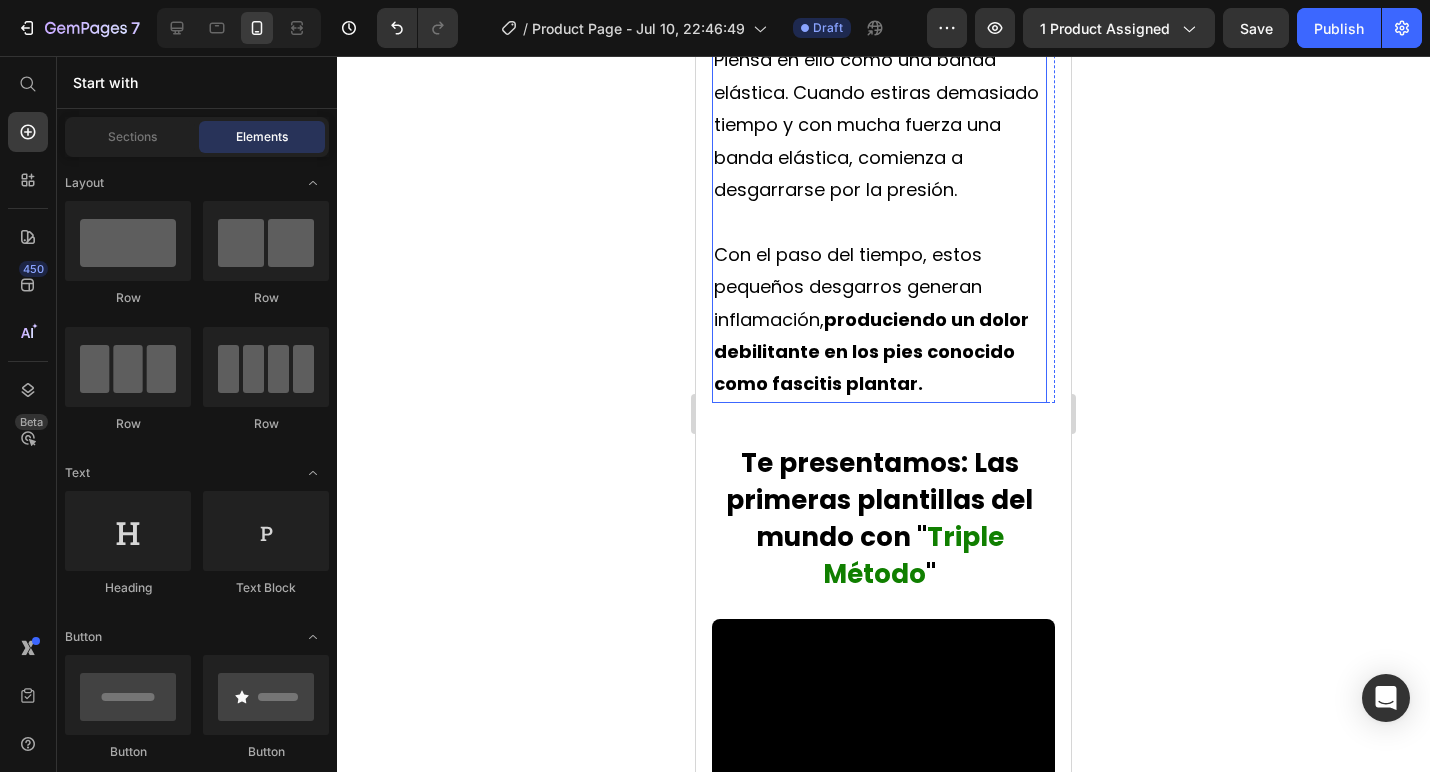 click at bounding box center (879, 222) 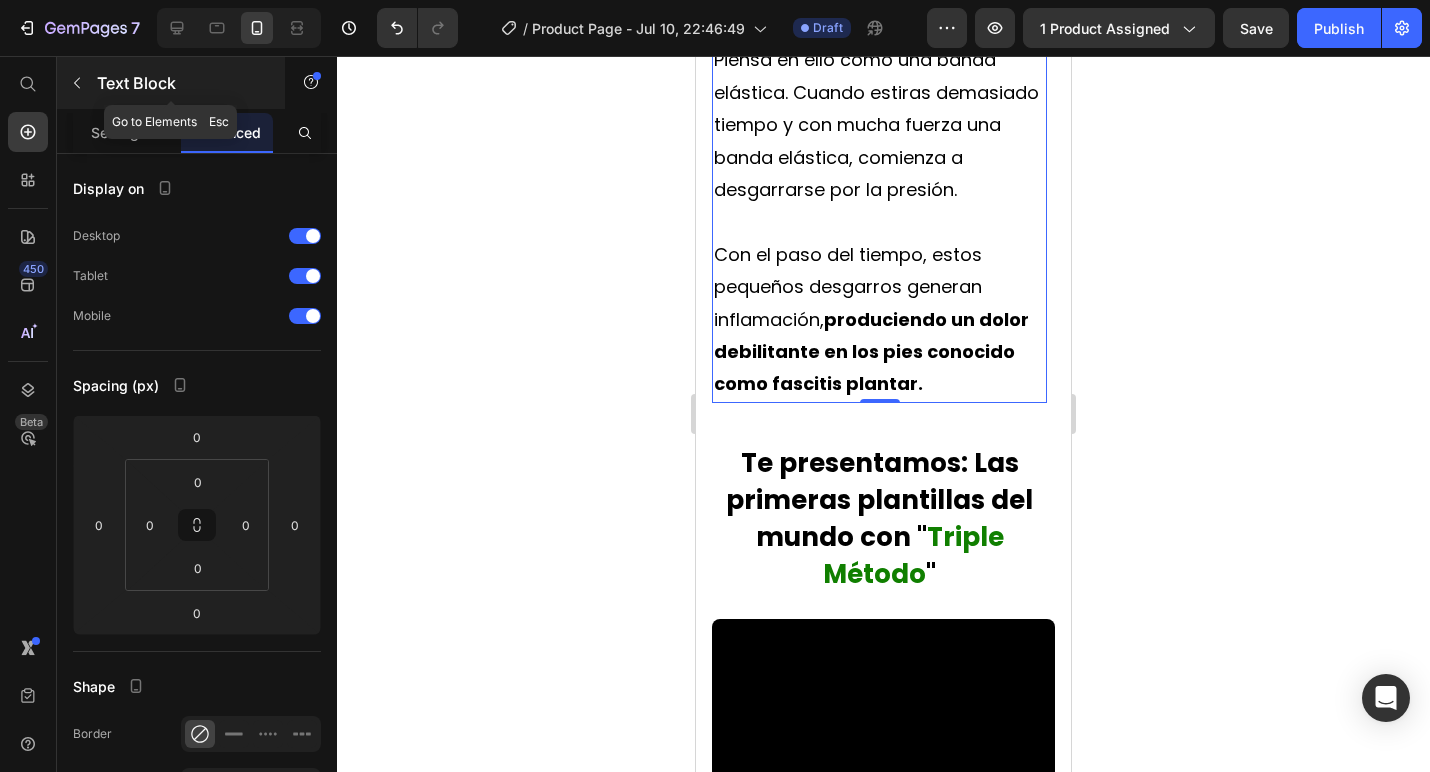 click at bounding box center (77, 83) 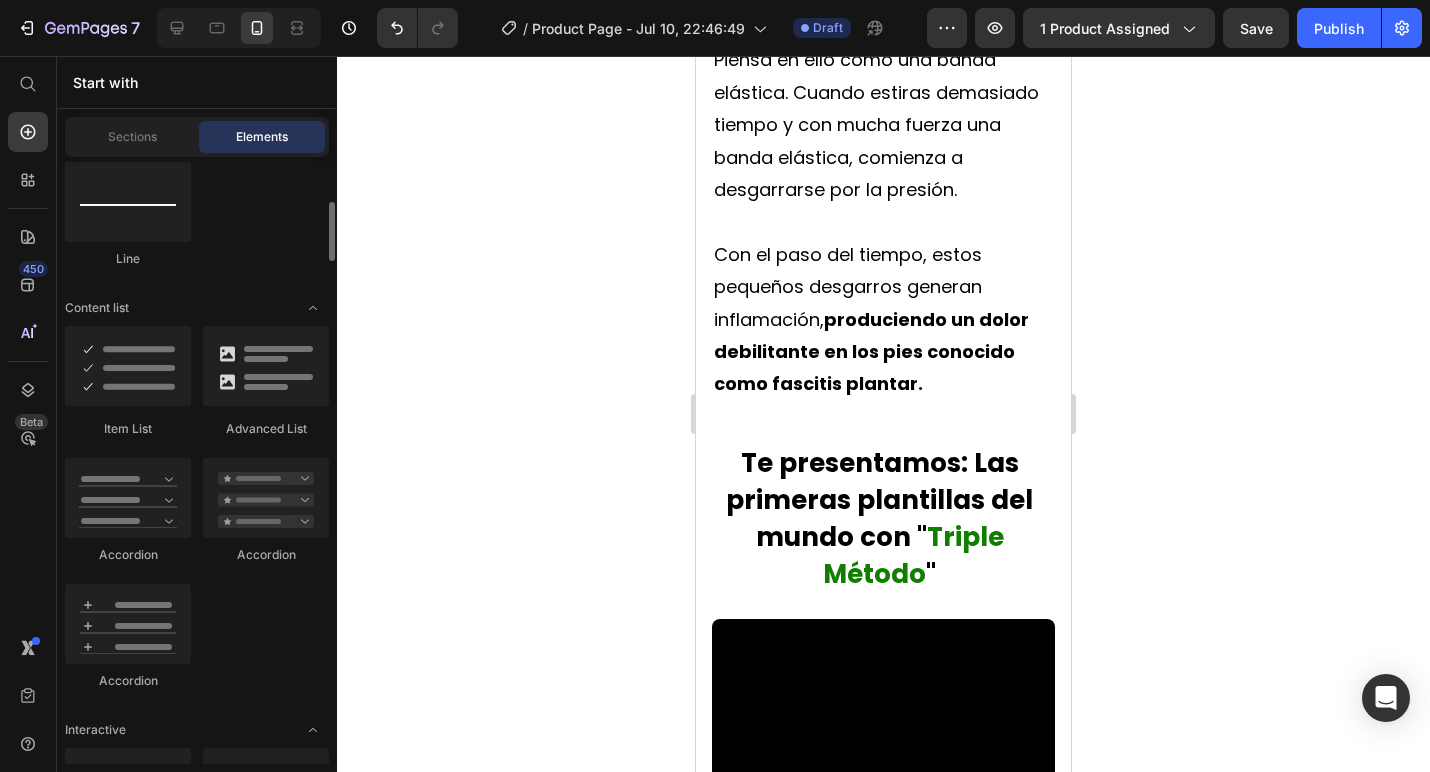 scroll, scrollTop: 1602, scrollLeft: 0, axis: vertical 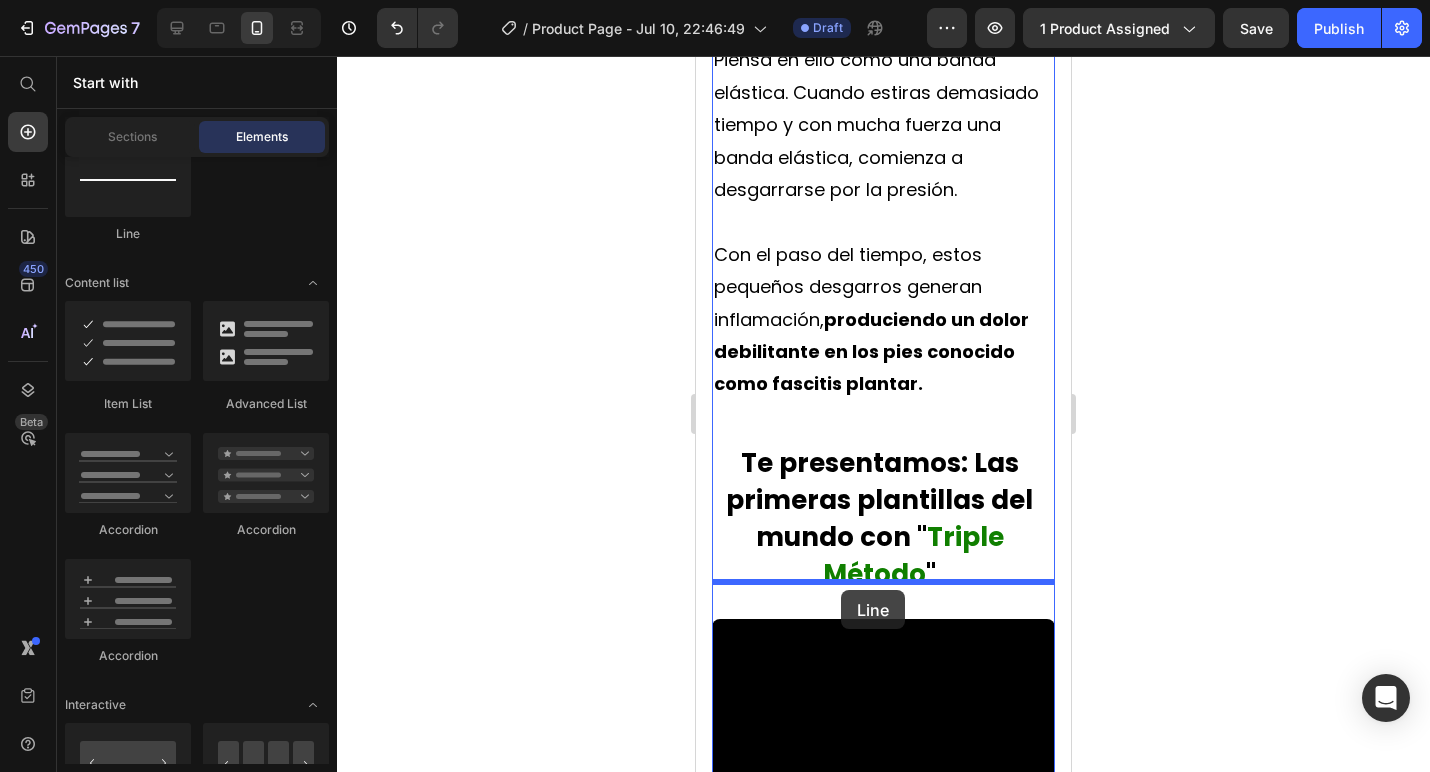 drag, startPoint x: 835, startPoint y: 265, endPoint x: 841, endPoint y: 590, distance: 325.0554 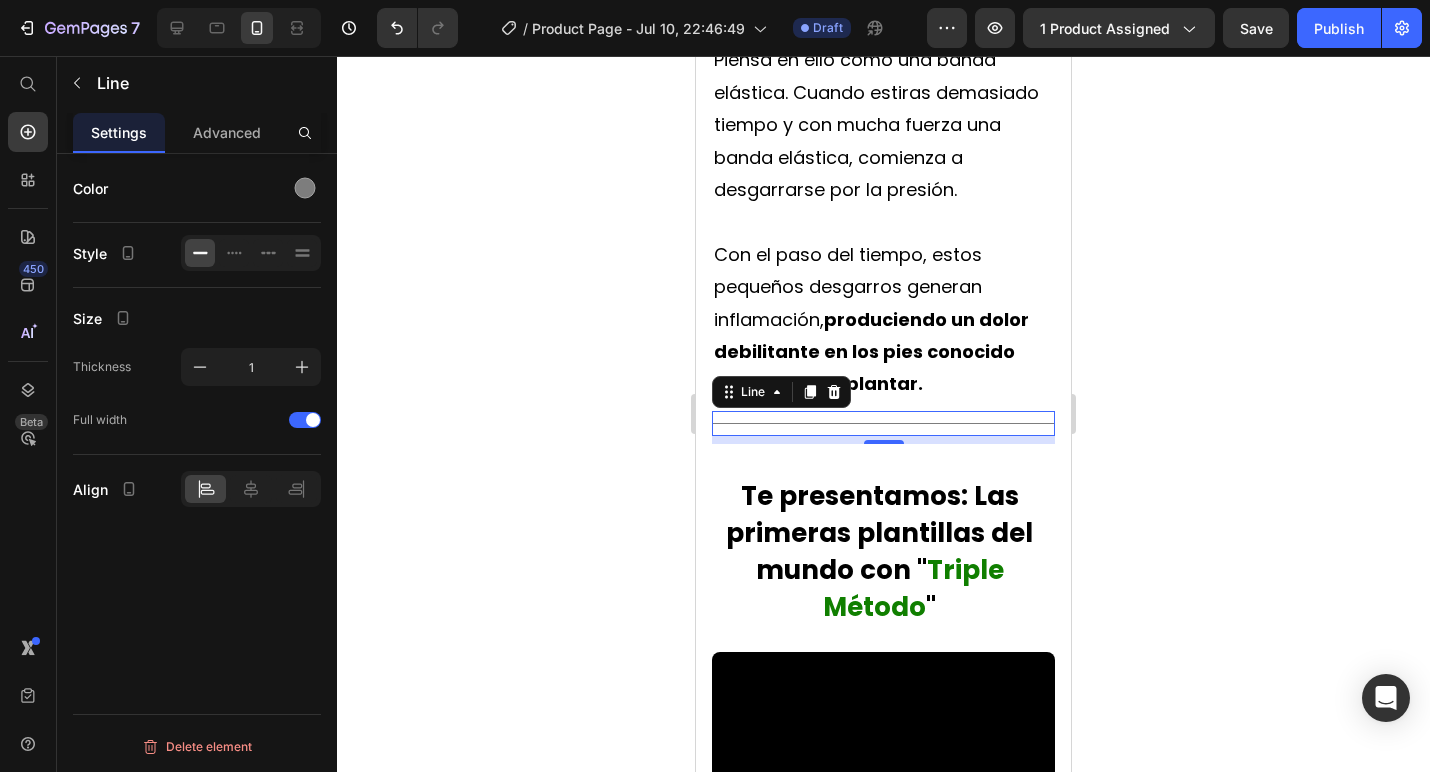 click 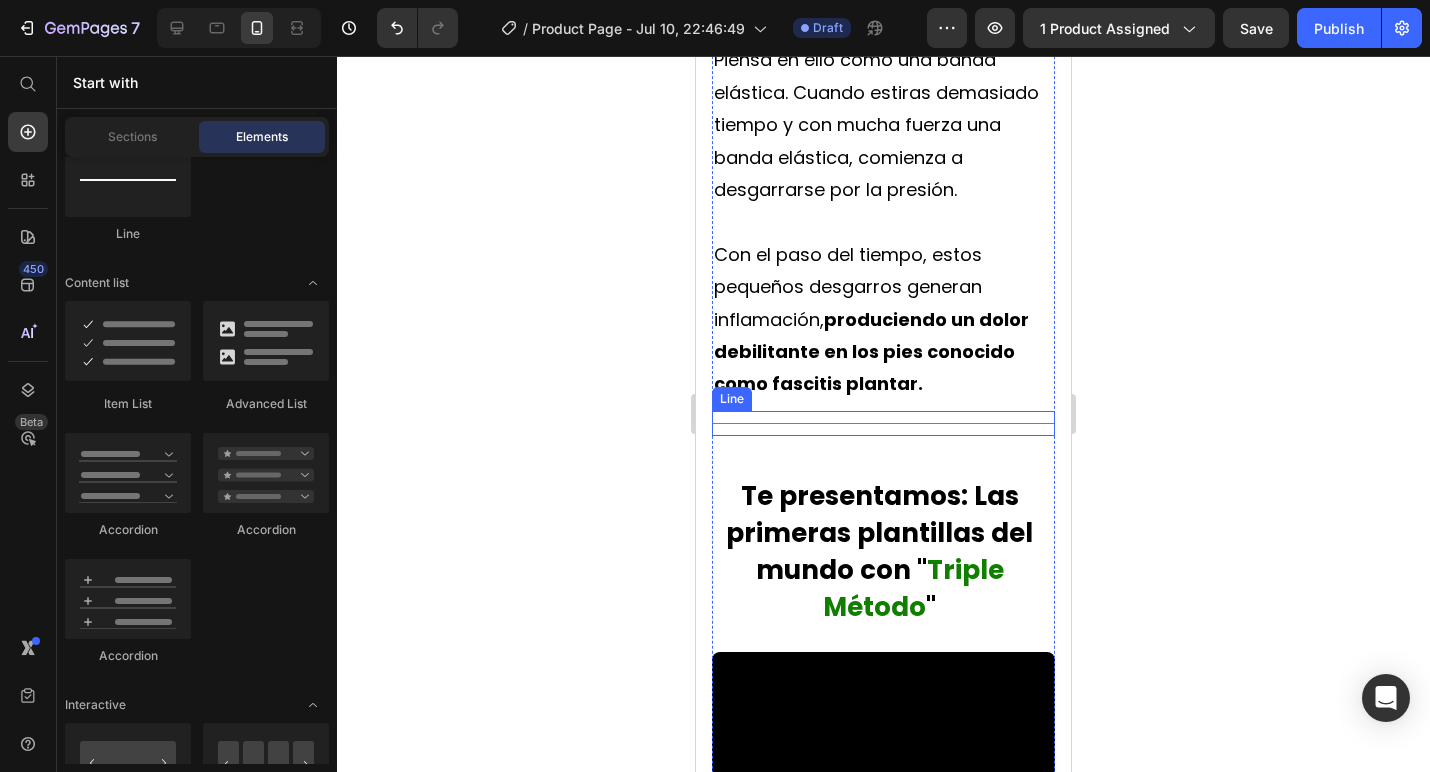 click at bounding box center [883, 423] 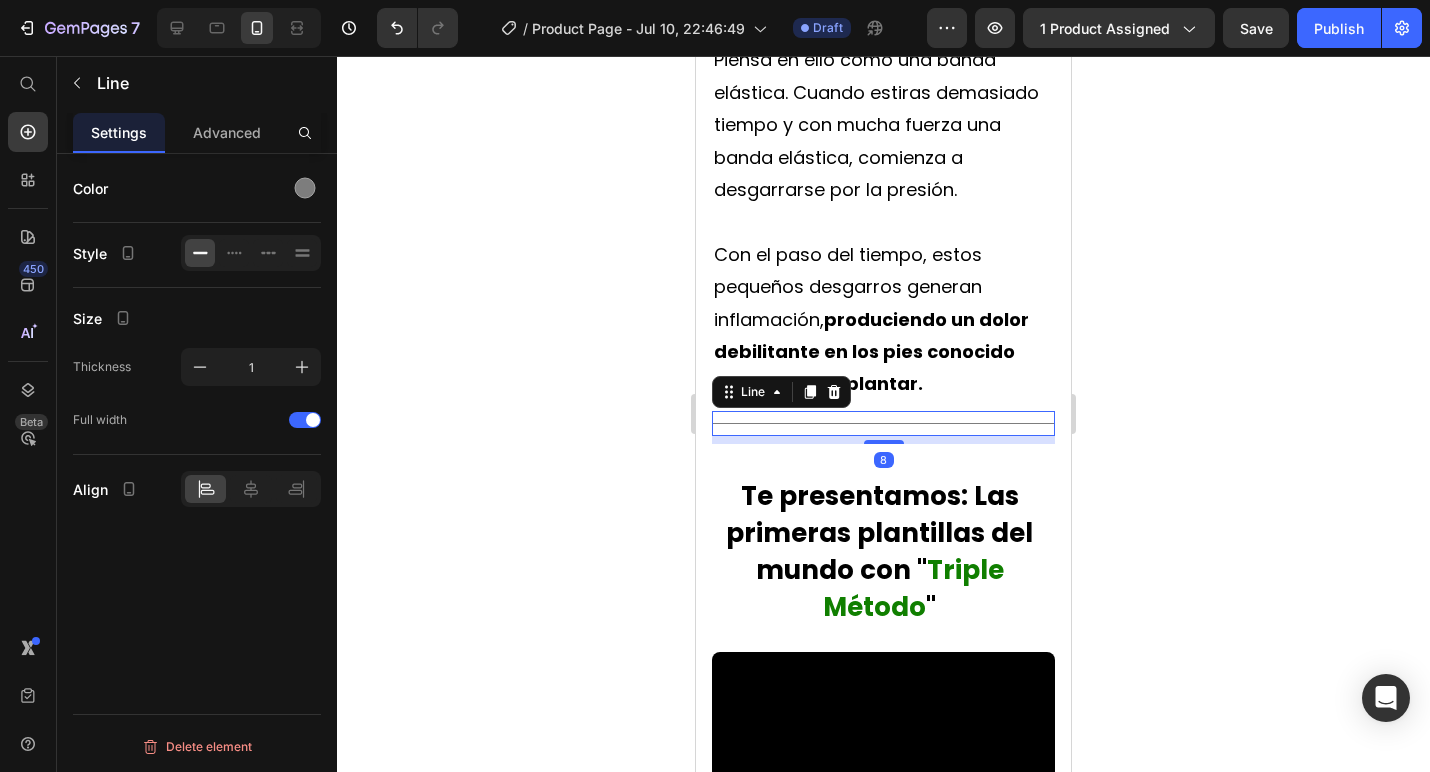 click on "Advanced" 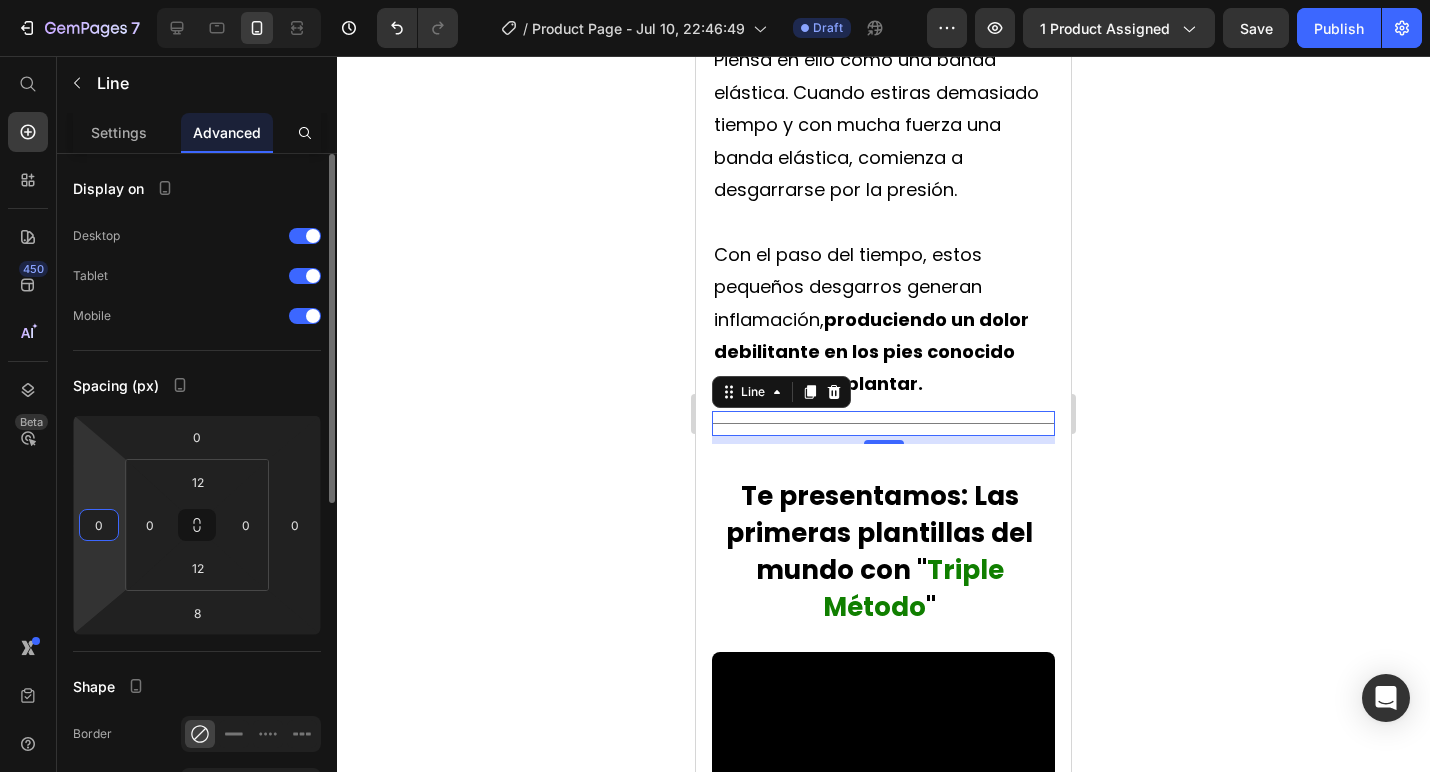 click on "0" at bounding box center [99, 525] 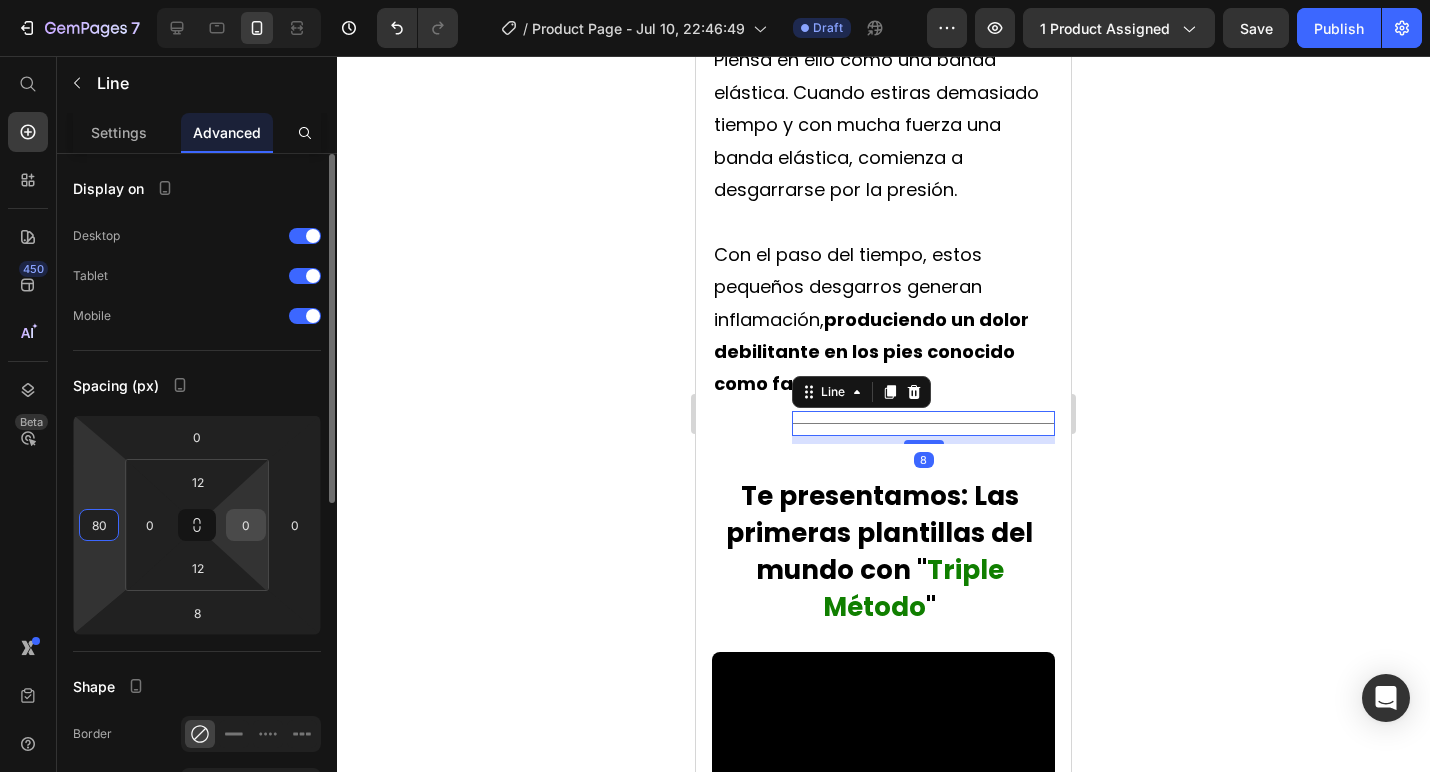 type on "80" 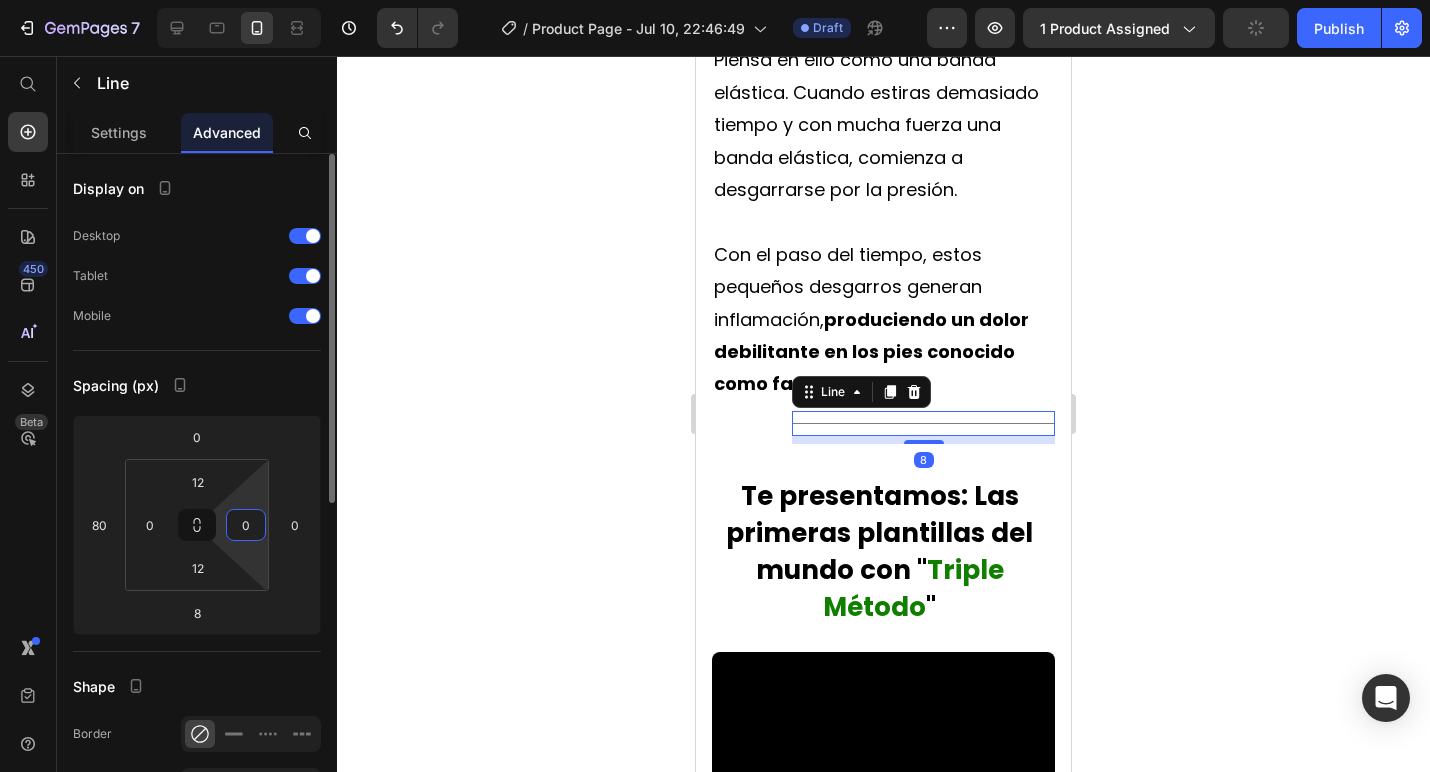 click on "0" at bounding box center (246, 525) 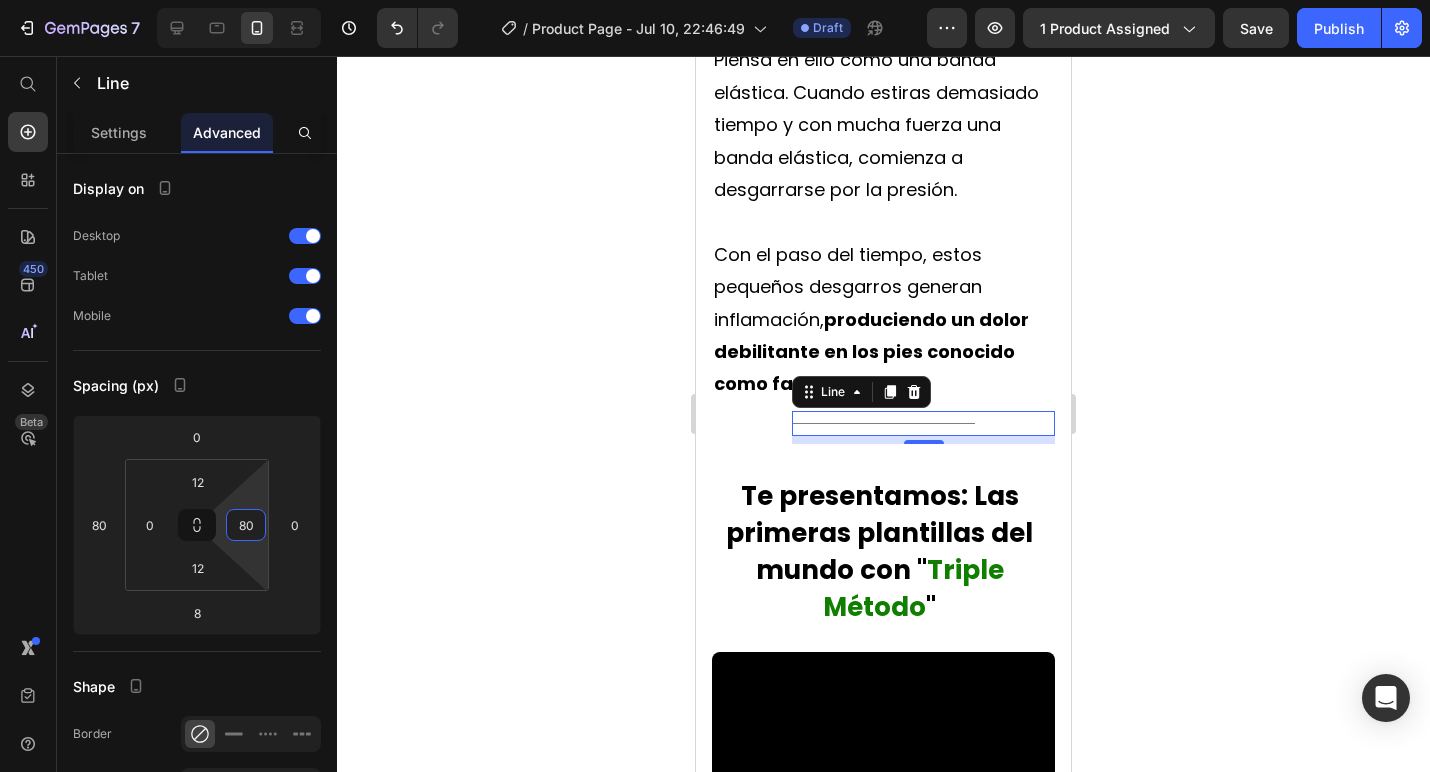 type on "80" 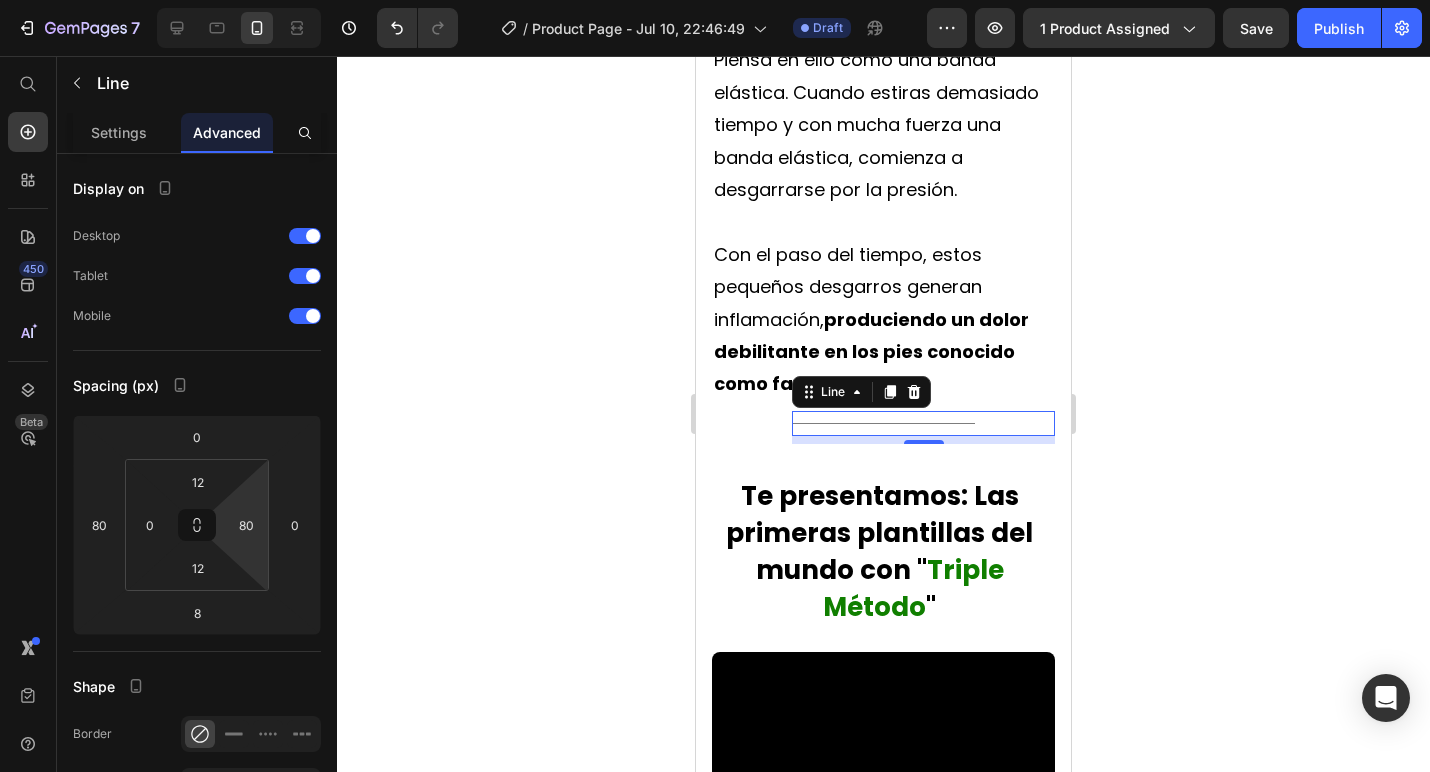 click 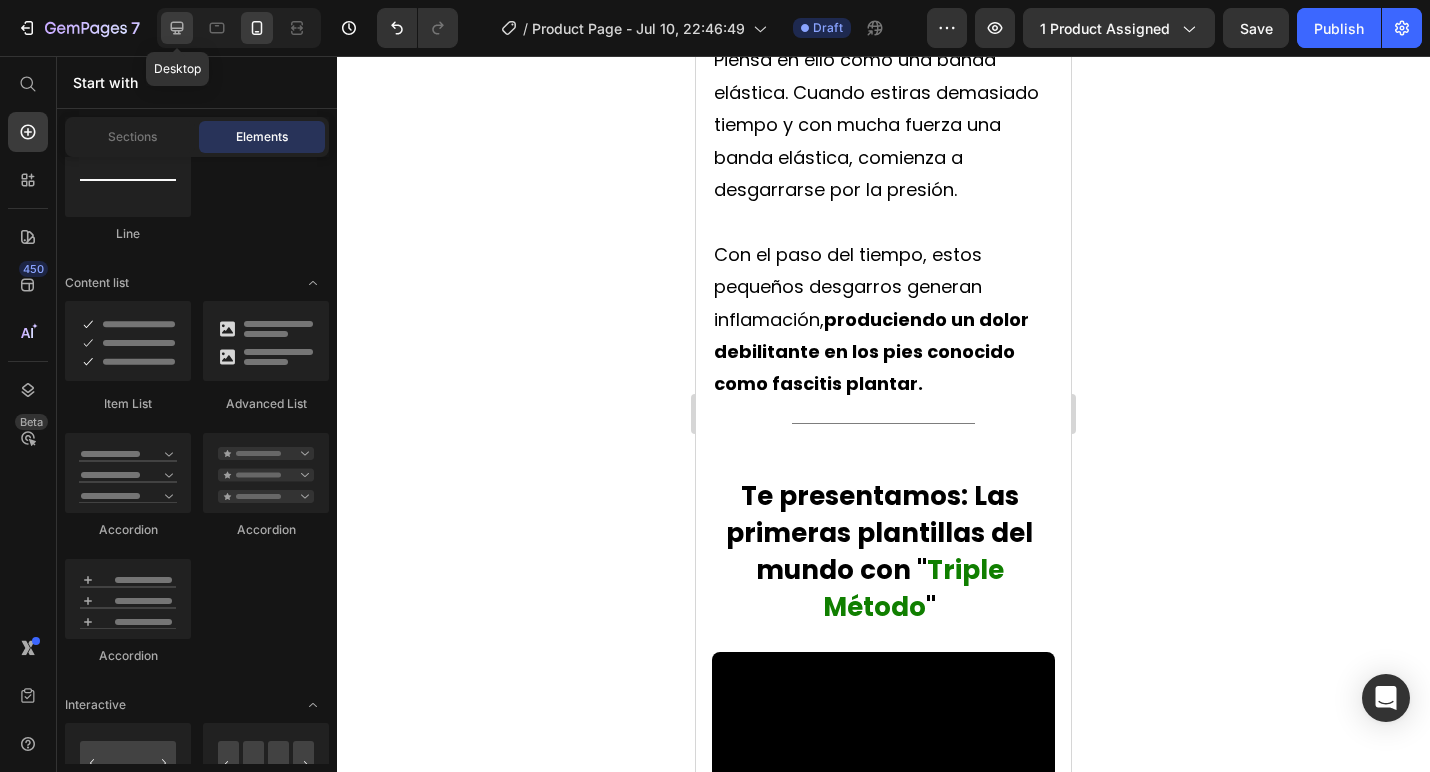 click 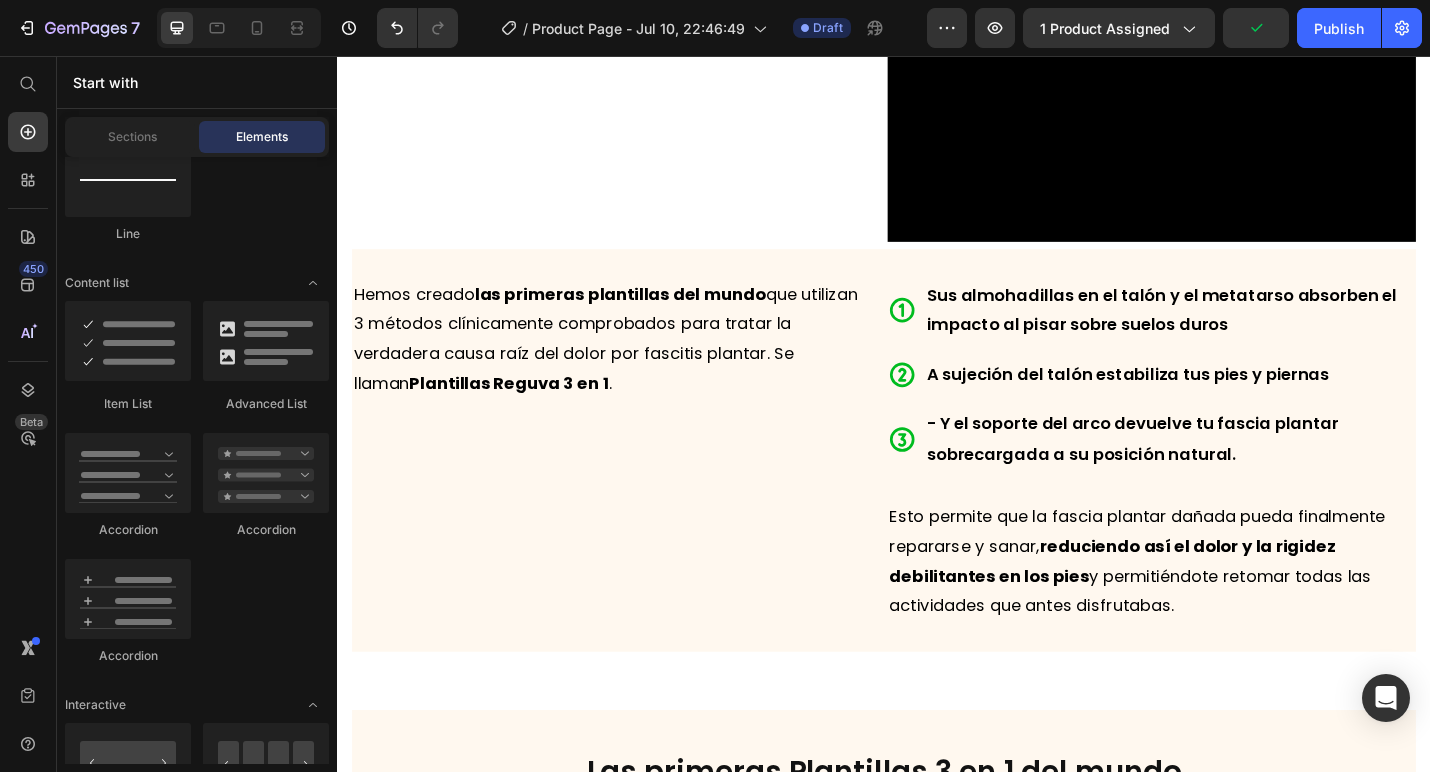 scroll, scrollTop: 4481, scrollLeft: 0, axis: vertical 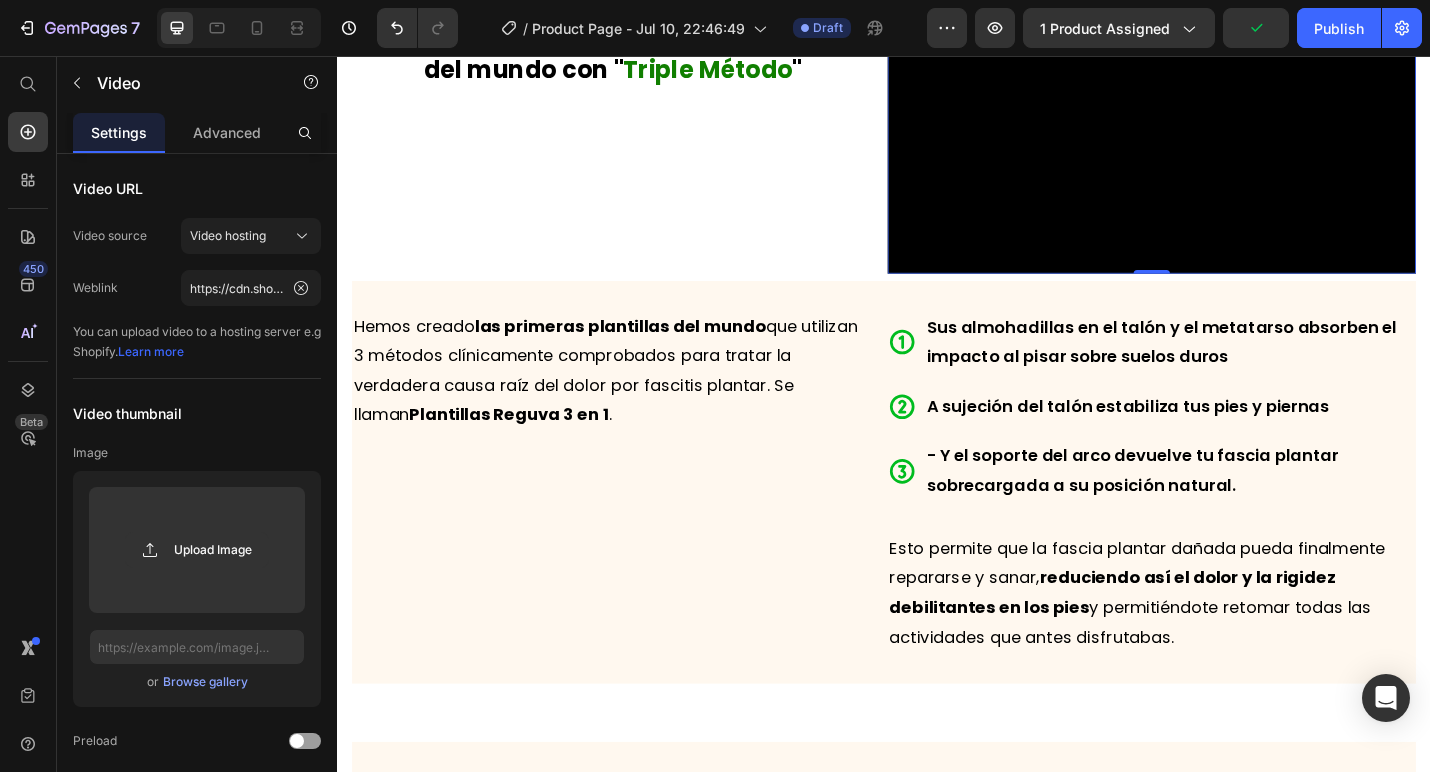 click at bounding box center (1231, 150) 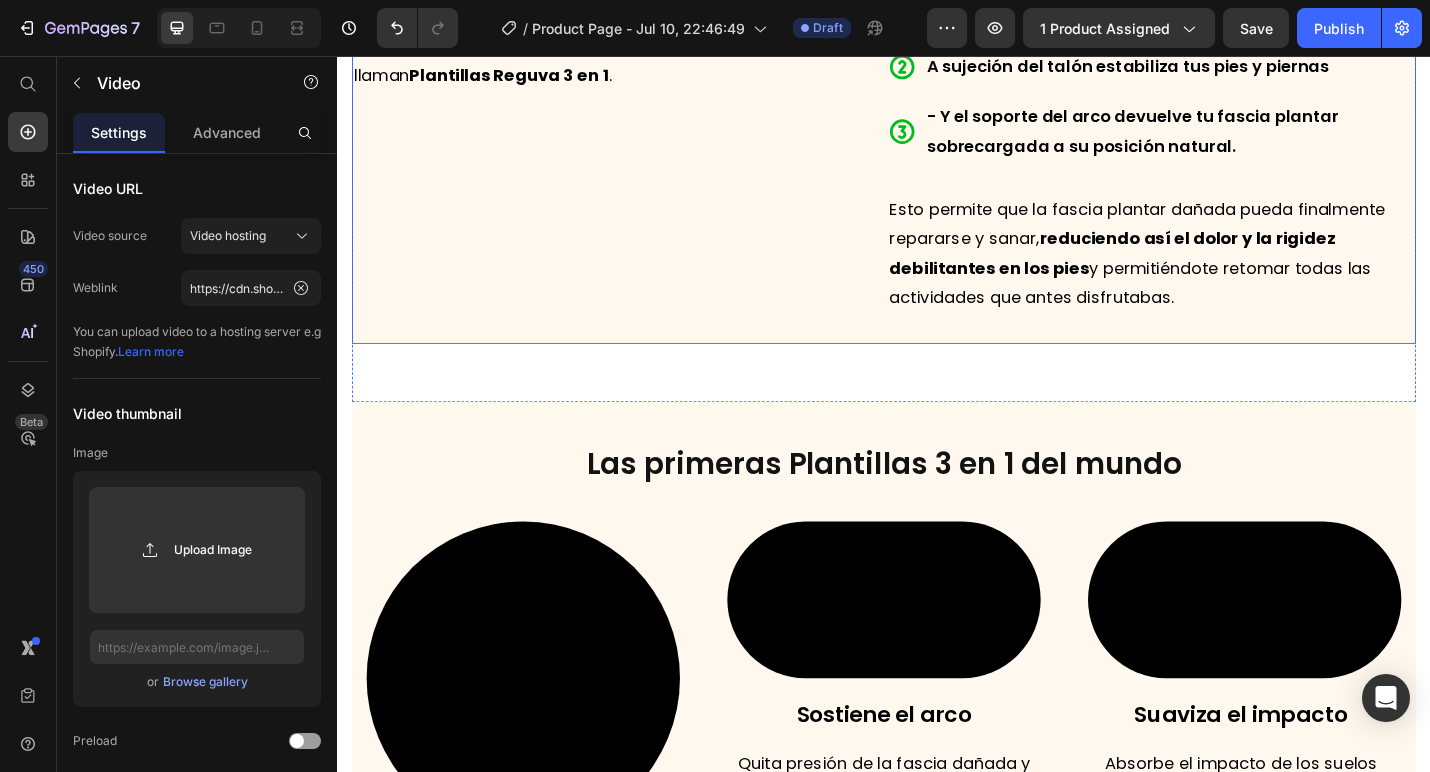 scroll, scrollTop: 4878, scrollLeft: 0, axis: vertical 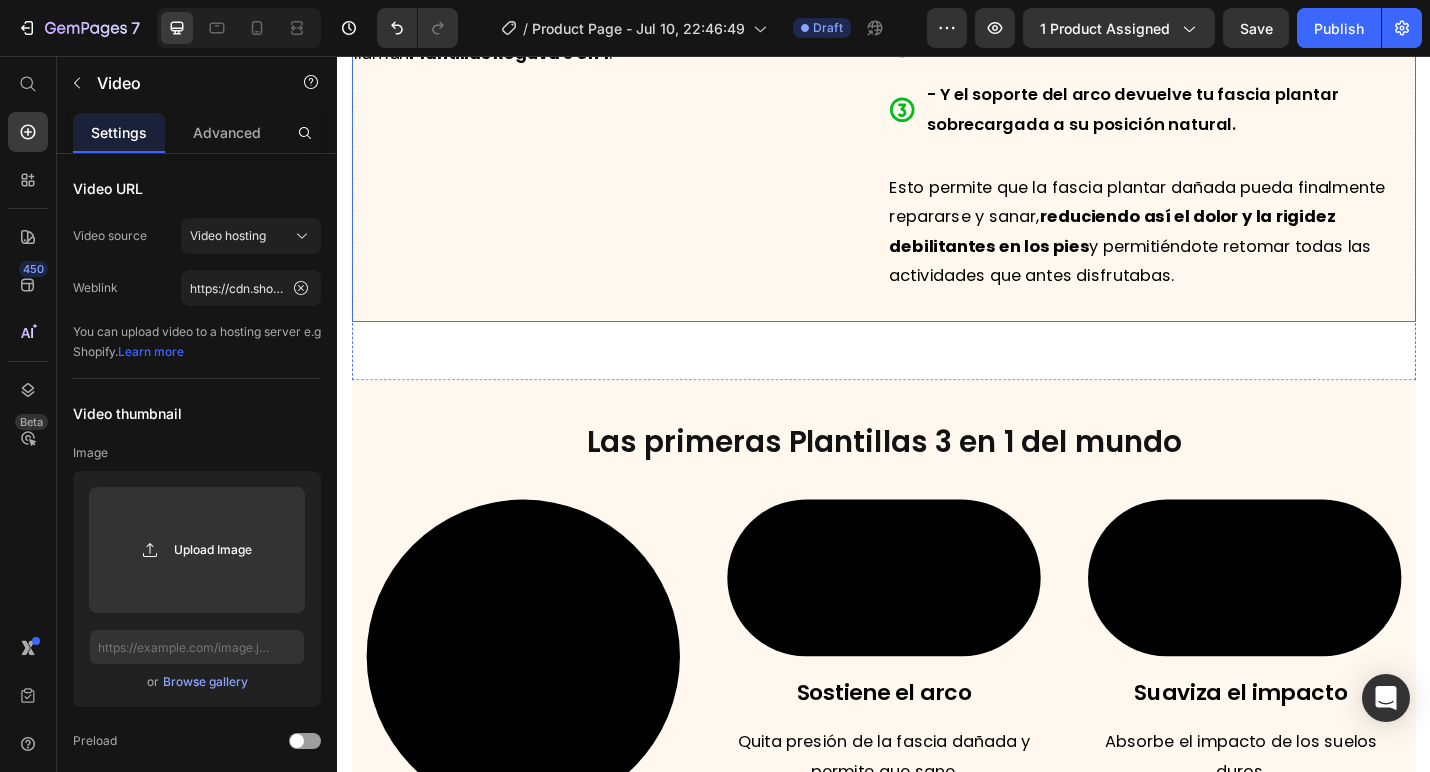 click on "Hemos creado  las primeras plantillas del mundo  que utilizan 3 métodos clínicamente comprobados para tratar la verdadera causa raíz del dolor por fascitis plantar. Se llaman  Plantillas Reguva 3 en 1 . Text Block" at bounding box center (643, 143) 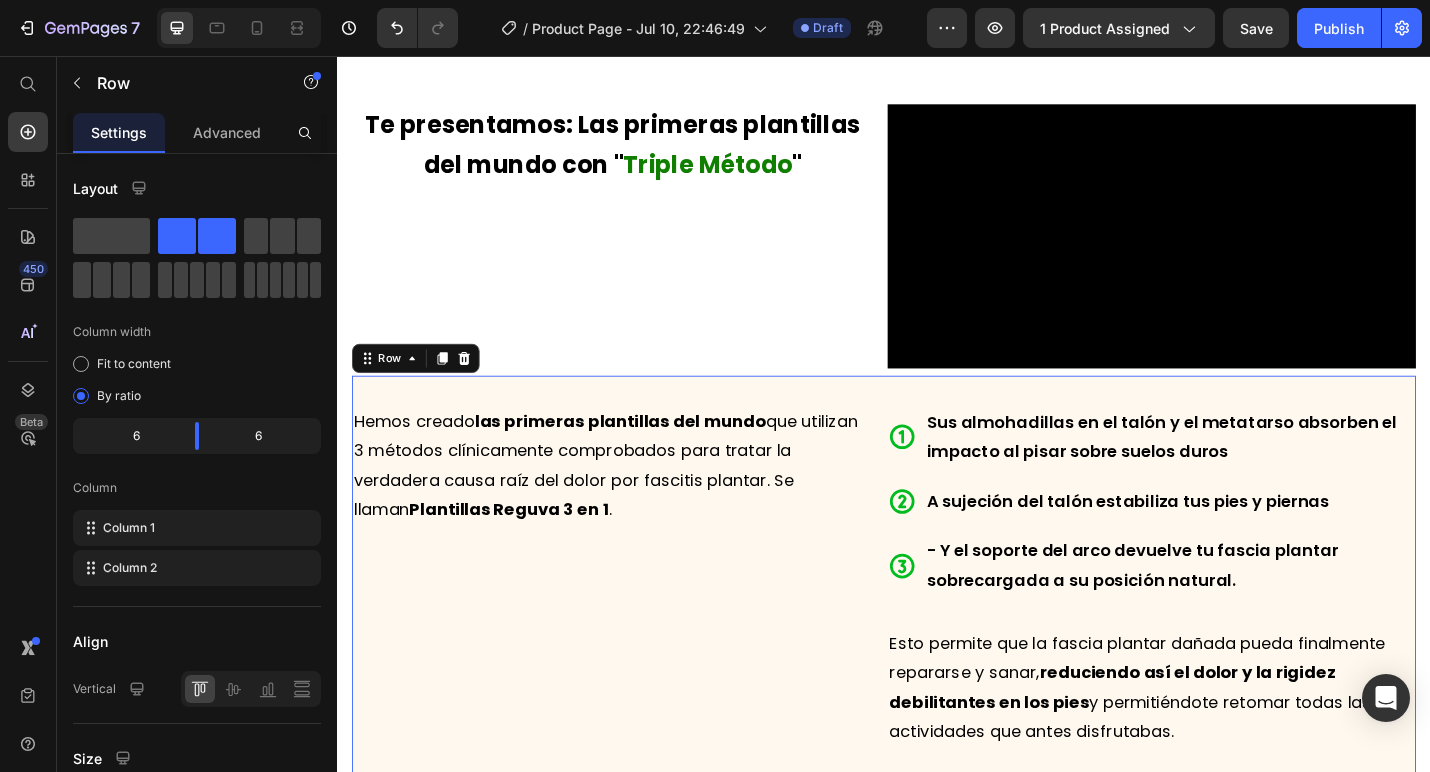 scroll, scrollTop: 4373, scrollLeft: 0, axis: vertical 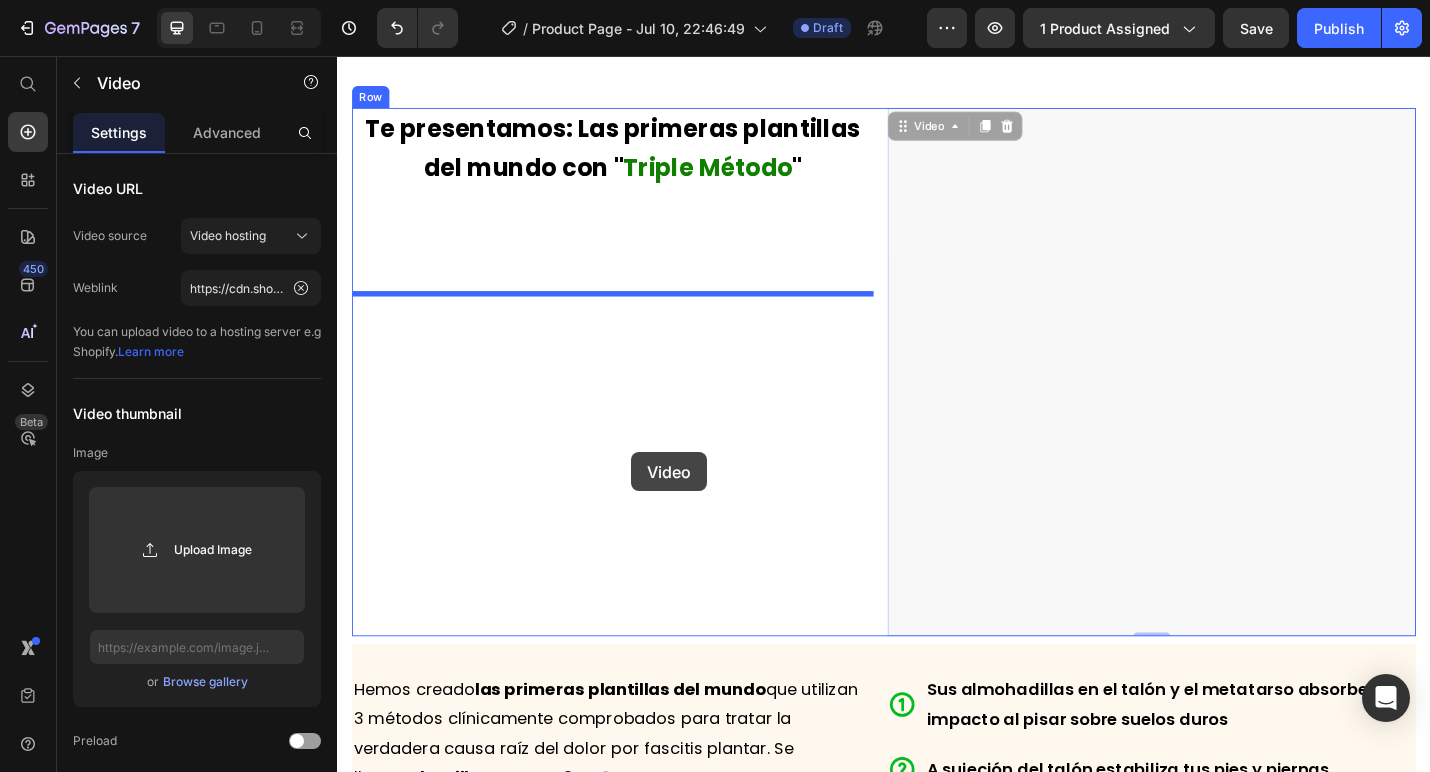 drag, startPoint x: 1195, startPoint y: 333, endPoint x: 660, endPoint y: 491, distance: 557.84314 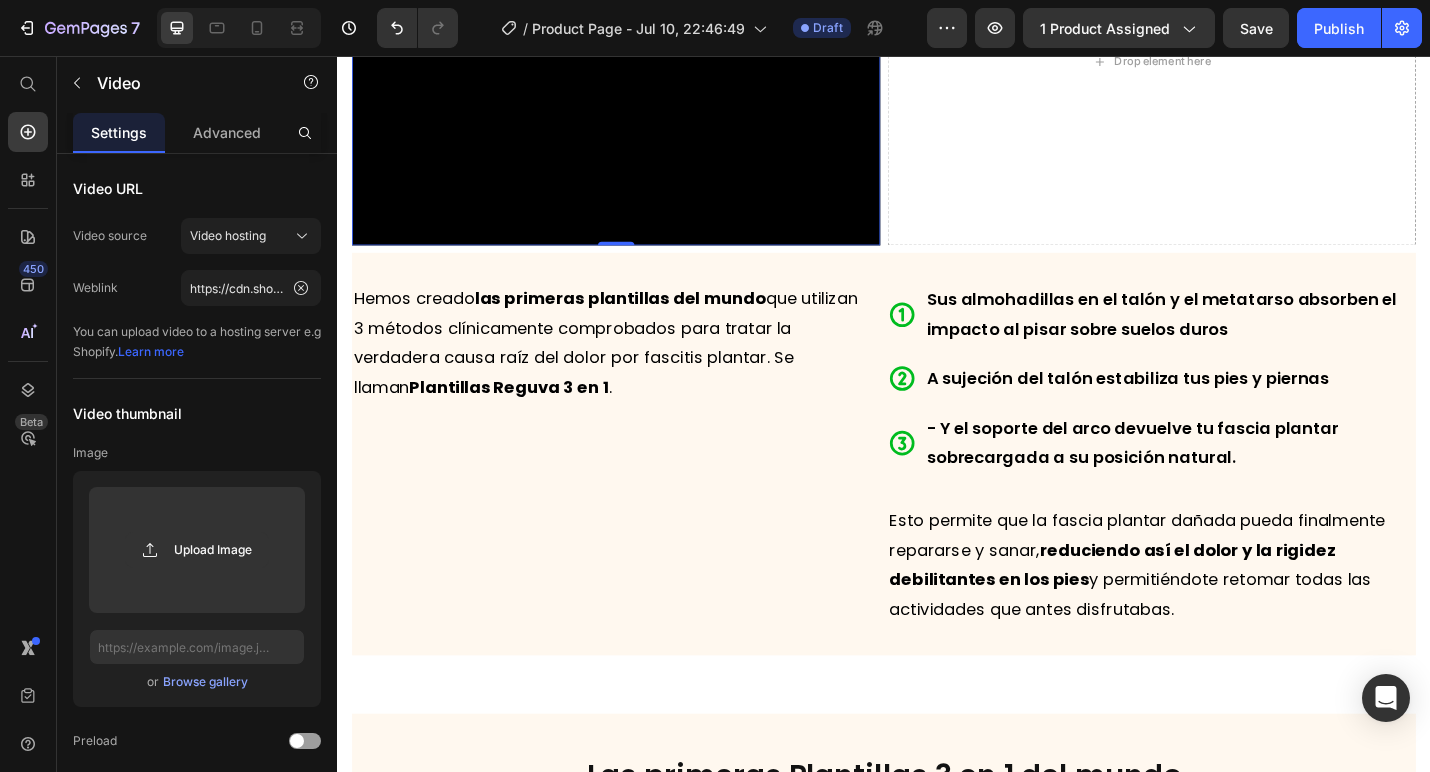 scroll, scrollTop: 4638, scrollLeft: 0, axis: vertical 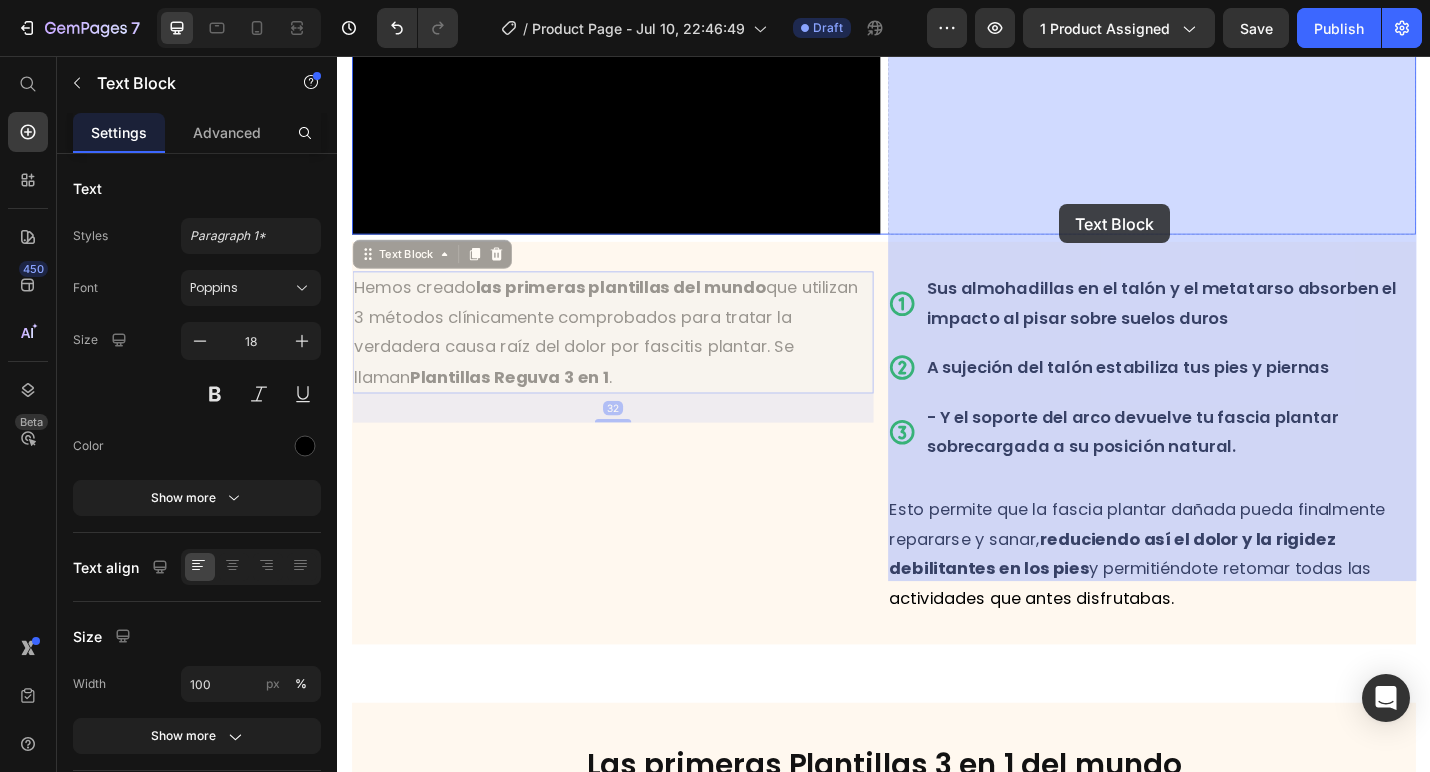 drag, startPoint x: 606, startPoint y: 712, endPoint x: 1175, endPoint y: 178, distance: 780.33136 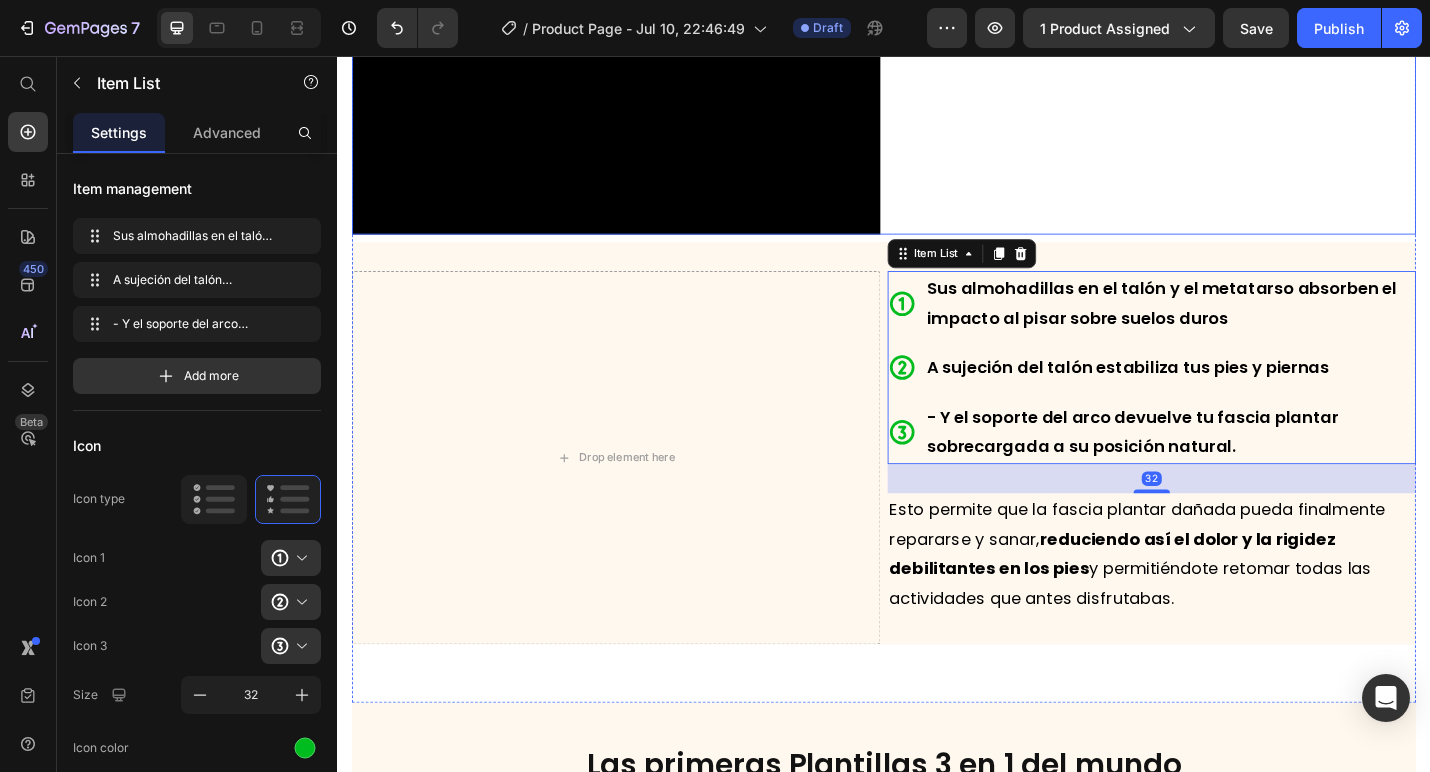 drag, startPoint x: 955, startPoint y: 746, endPoint x: 1128, endPoint y: 364, distance: 419.3483 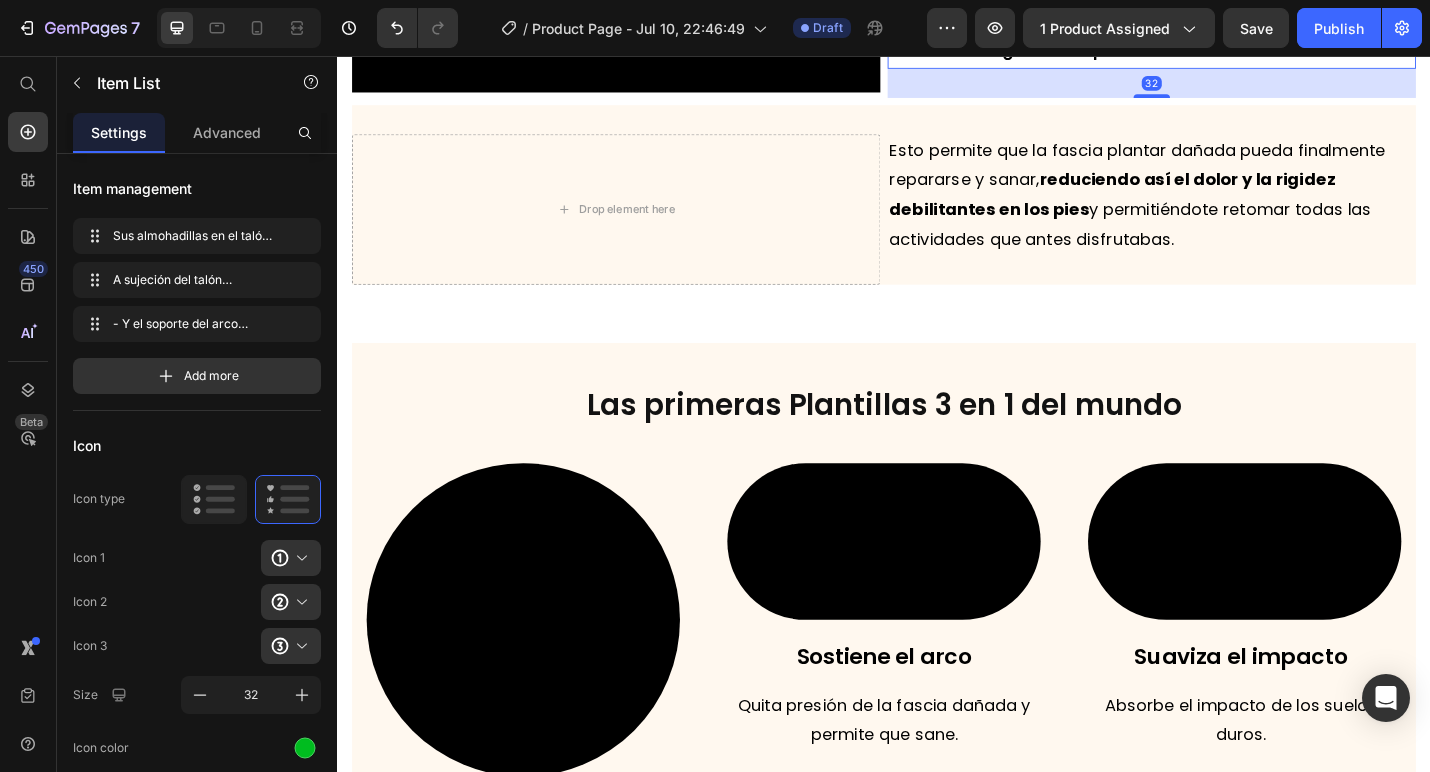 scroll, scrollTop: 4853, scrollLeft: 0, axis: vertical 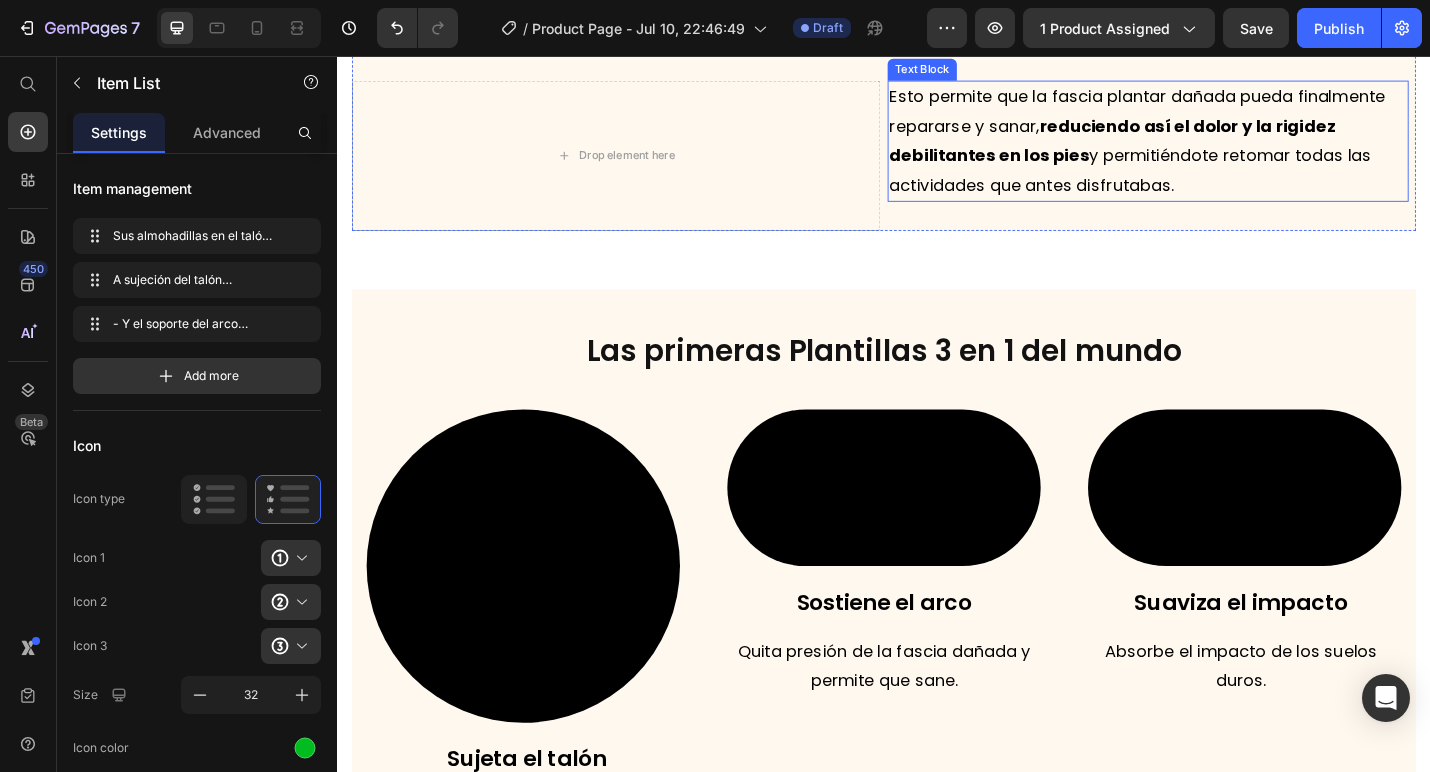 click on "reduciendo así el dolor y la rigidez debilitantes en los pies" at bounding box center [1188, 148] 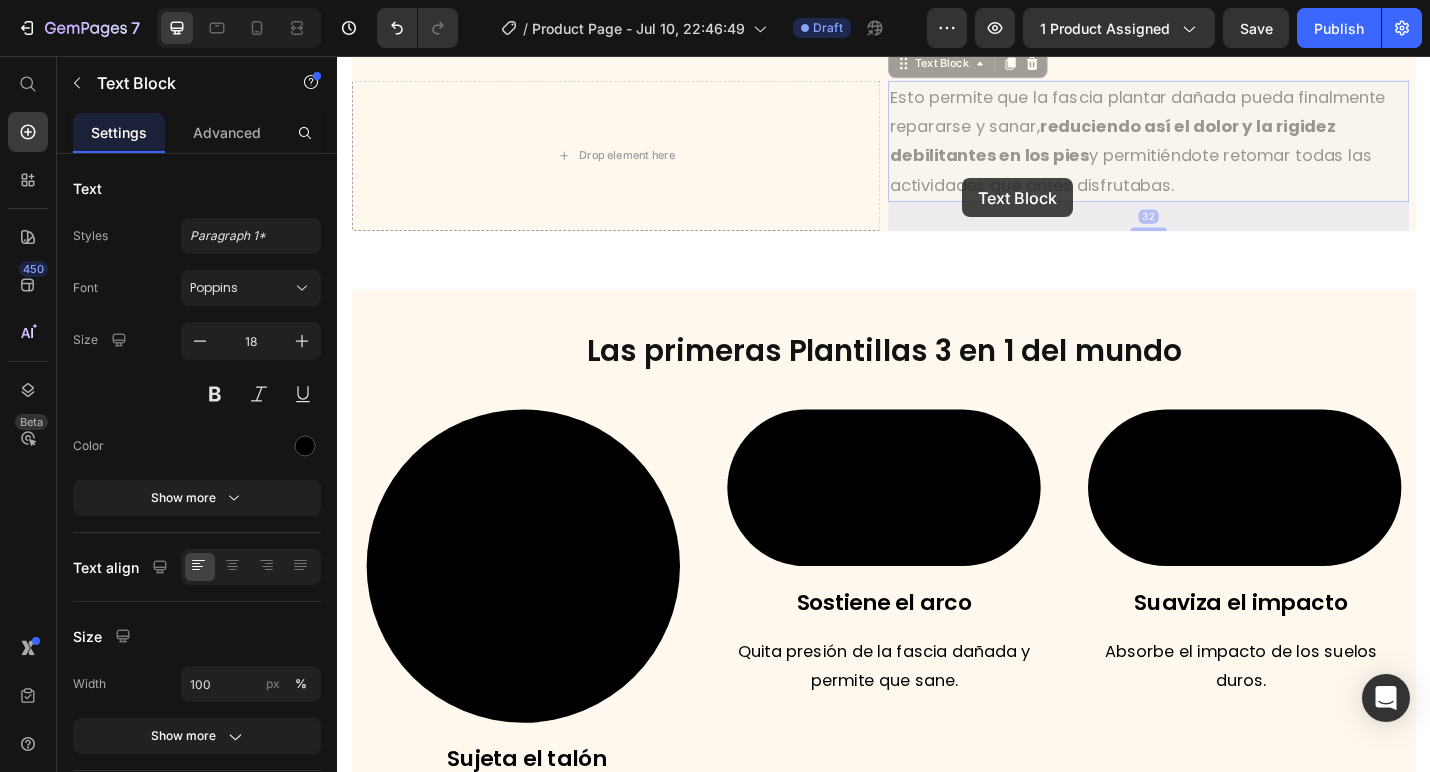 drag, startPoint x: 976, startPoint y: 504, endPoint x: 1023, endPoint y: 190, distance: 317.49802 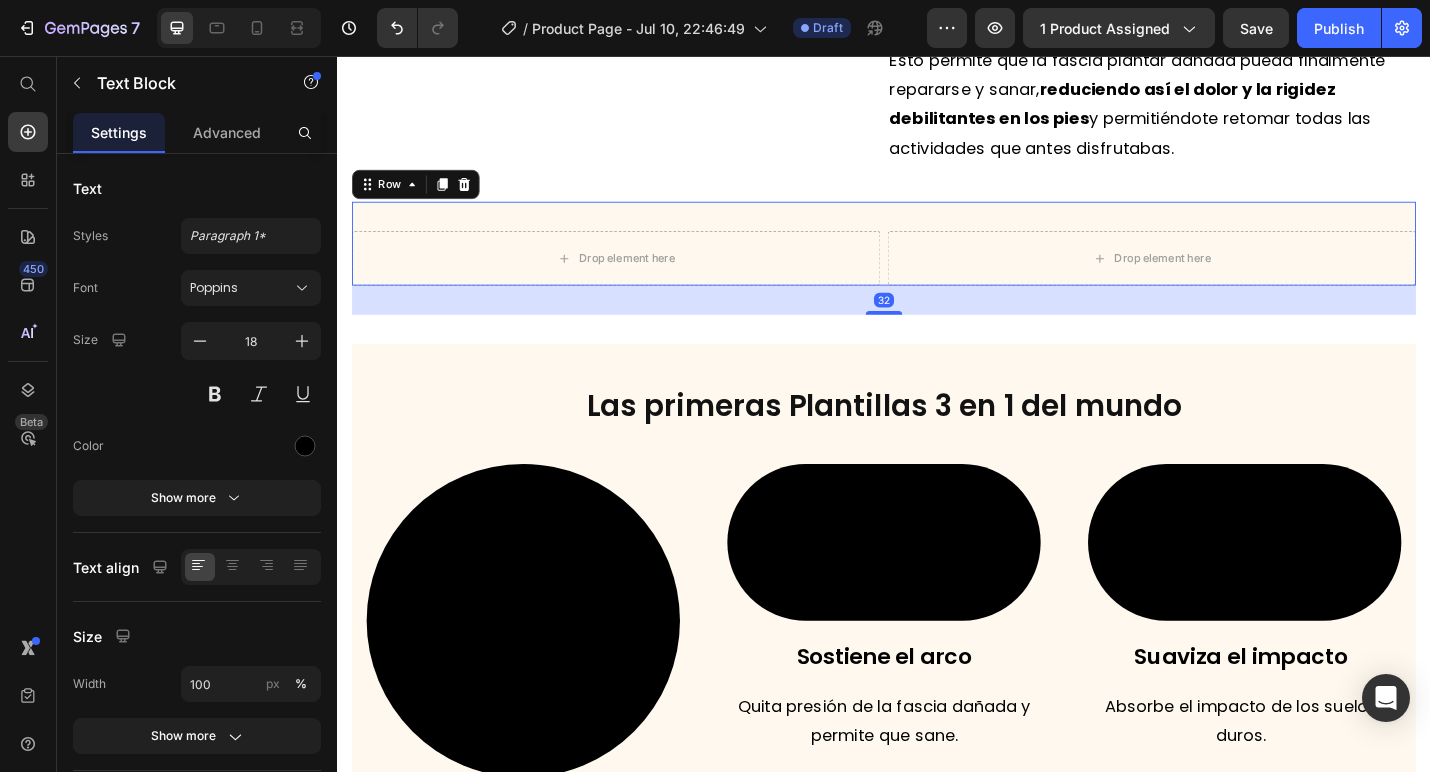 click on "Drop element here
Drop element here Row   32" at bounding box center [937, 262] 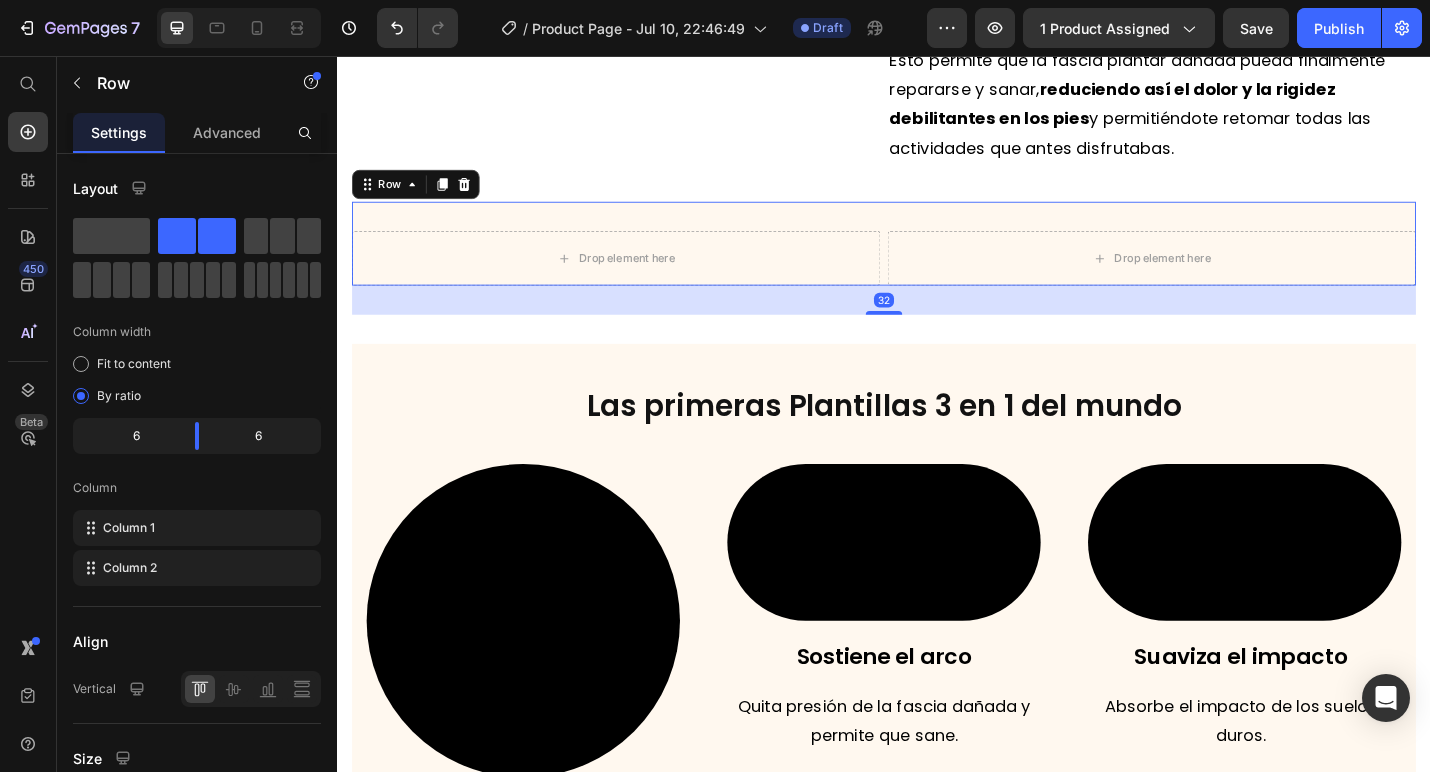 click at bounding box center (476, 197) 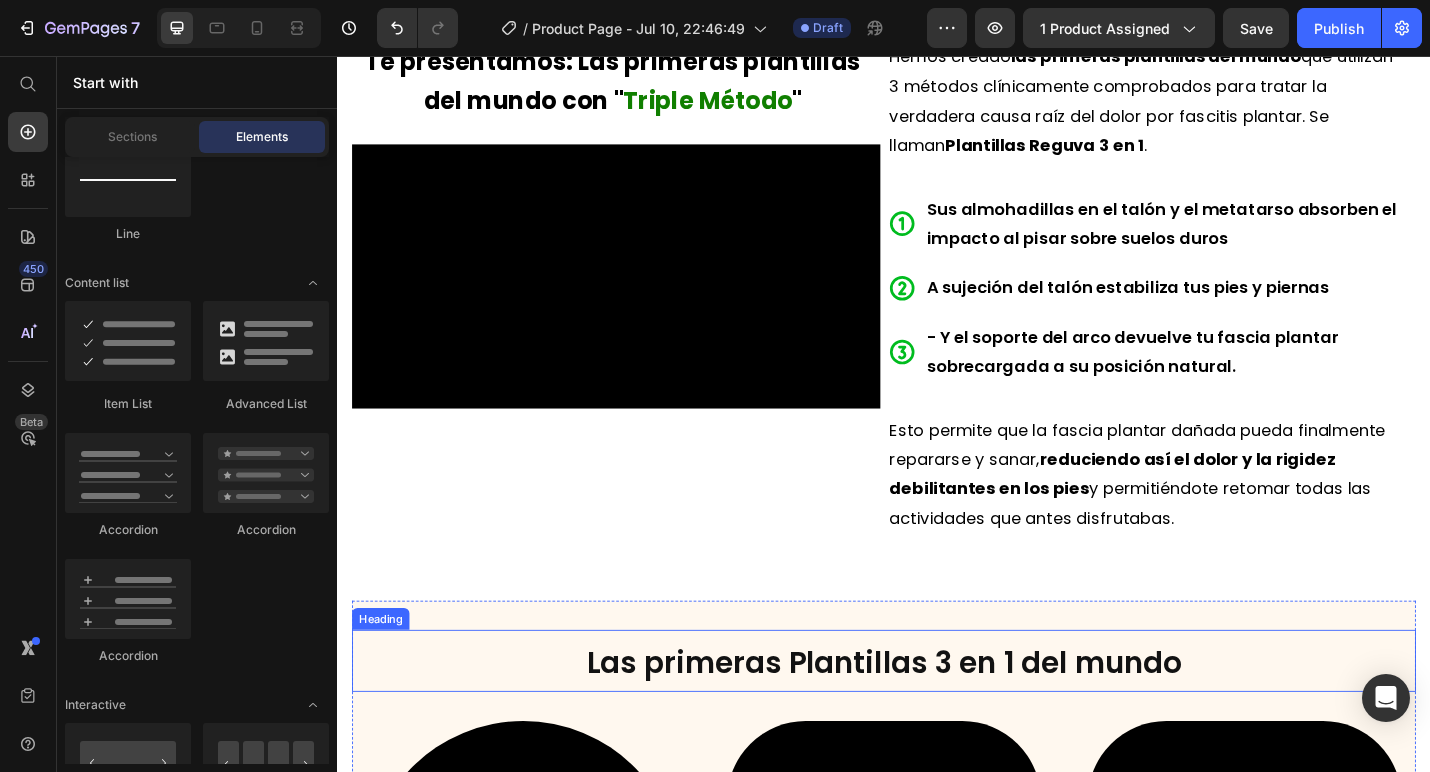 scroll, scrollTop: 4476, scrollLeft: 0, axis: vertical 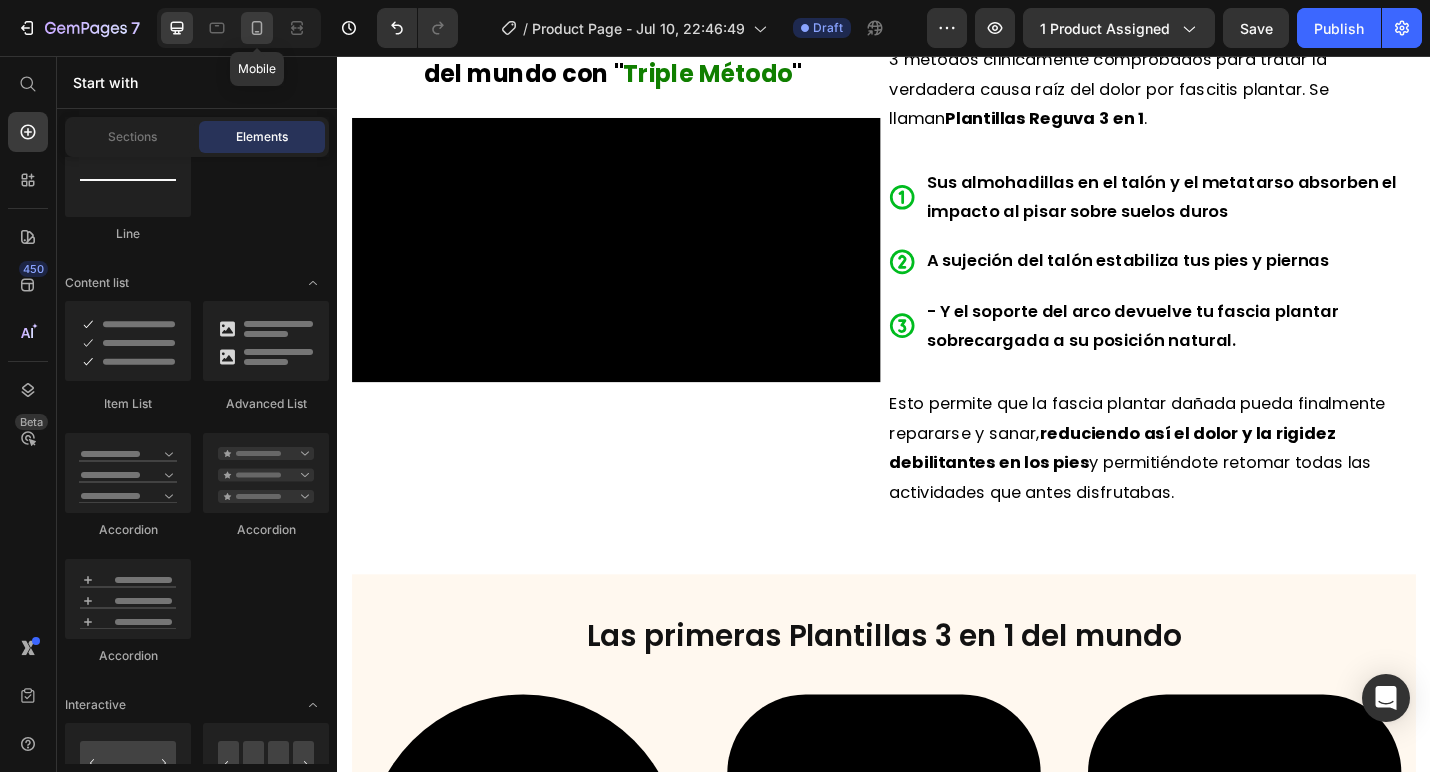 click 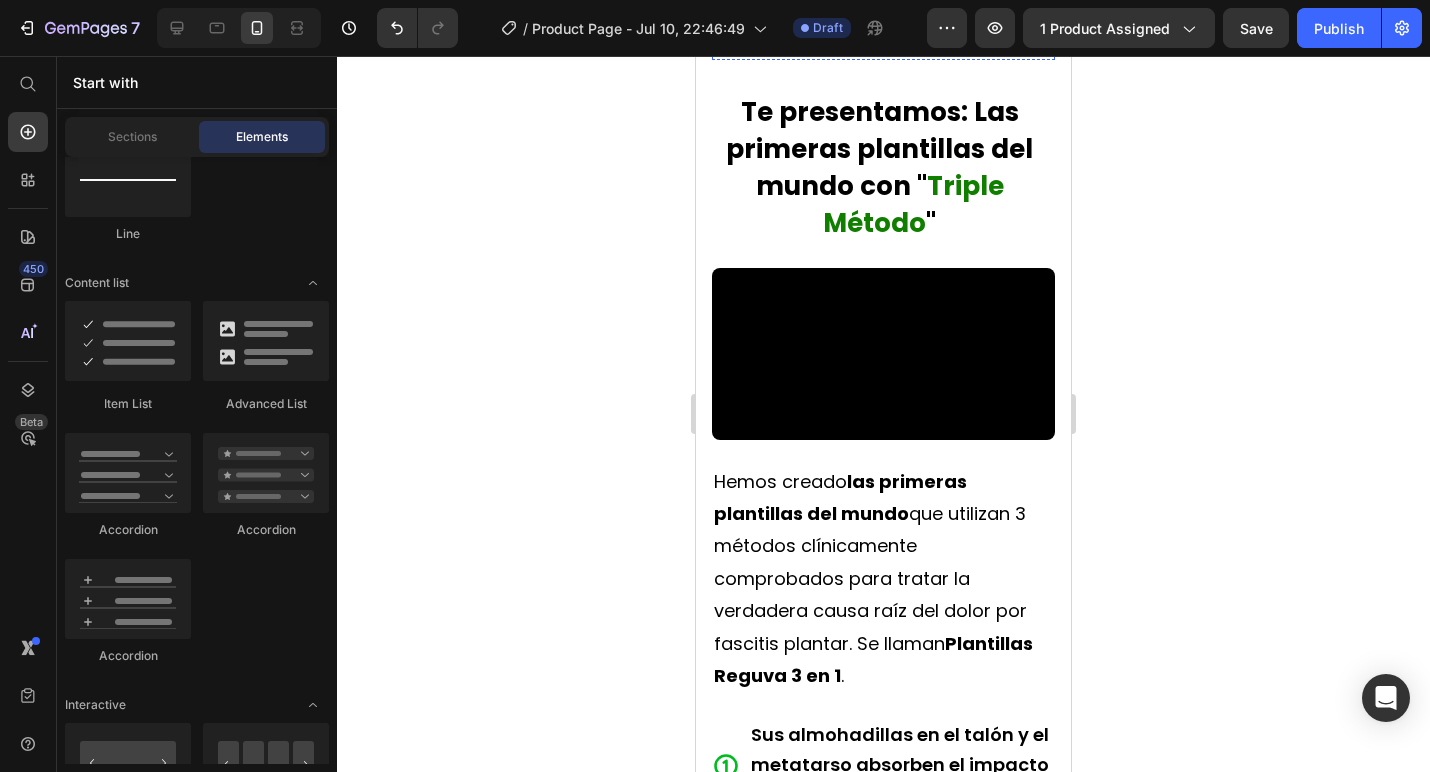 scroll, scrollTop: 5481, scrollLeft: 0, axis: vertical 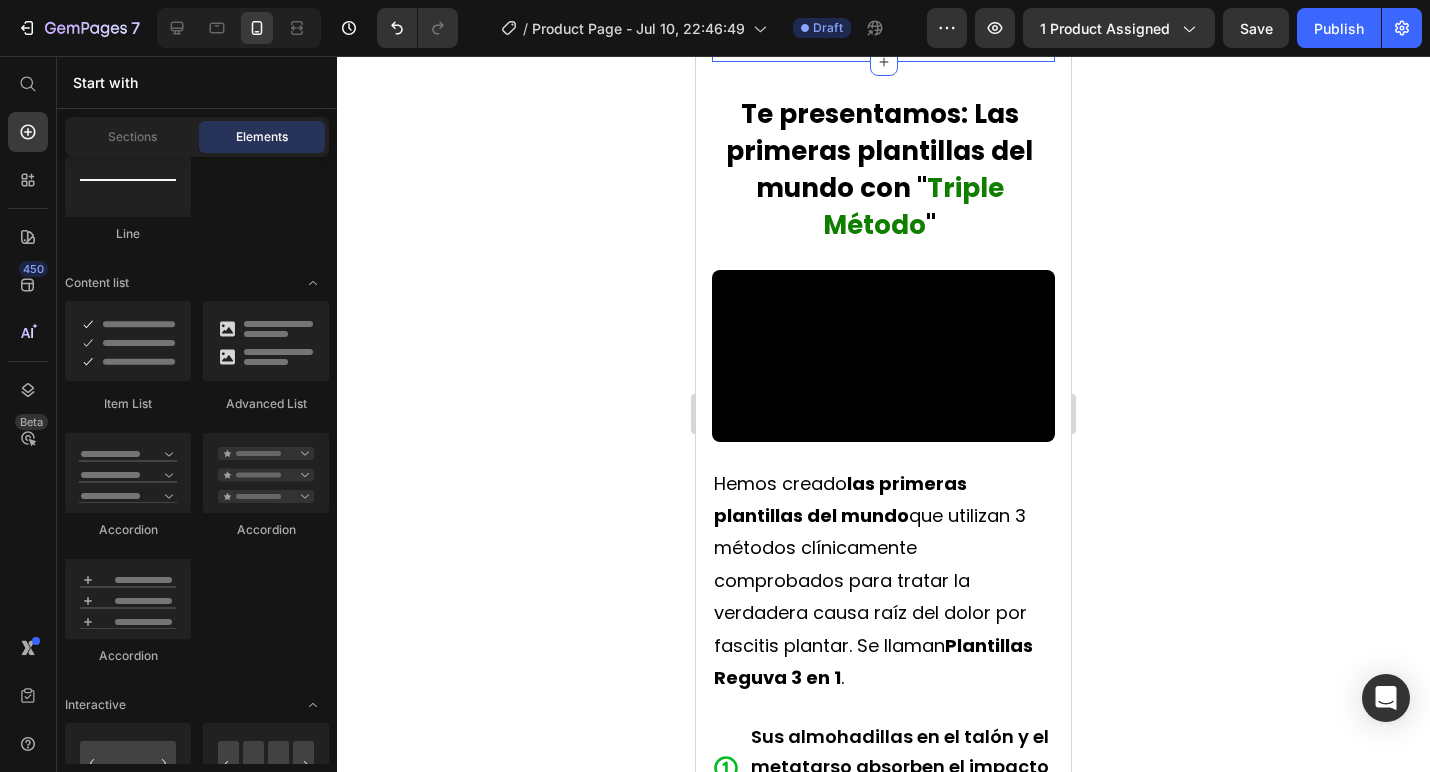 click on "Estás a solo un paso de liberarte del dolor de la fascitis plantar Heading                Title Line La verdadera causa raíz de la fascitis plantar y el dolor de pies Heading Video El dolor por fascitis plantar ocurre por una razón que la  mayoría de plantillas pasan por alto.   En la parte inferior del pie existe un tejido grueso llamado  fascia plantar , que te mantiene estable, sostiene el arco y absorbe el impacto.   Pero al estar de pie y caminar diariamente sobre superficies duras , nuestra fascia plantar está constantemente sometida a tensión, lo que hace que se desgarre con el tiempo.   Piensa en ello como una banda elástica. Cuando estiras demasiado tiempo y con mucha fuerza una banda elástica, comienza a desgarrarse por la presión.   Con el paso del tiempo, estos pequeños desgarros generan inflamación,  produciendo un dolor debilitante en los pies conocido como fascitis plantar. Text Block Row                Title Line Te presentamos: Las primeras plantillas del mundo con " " Video ." at bounding box center (883, -1349) 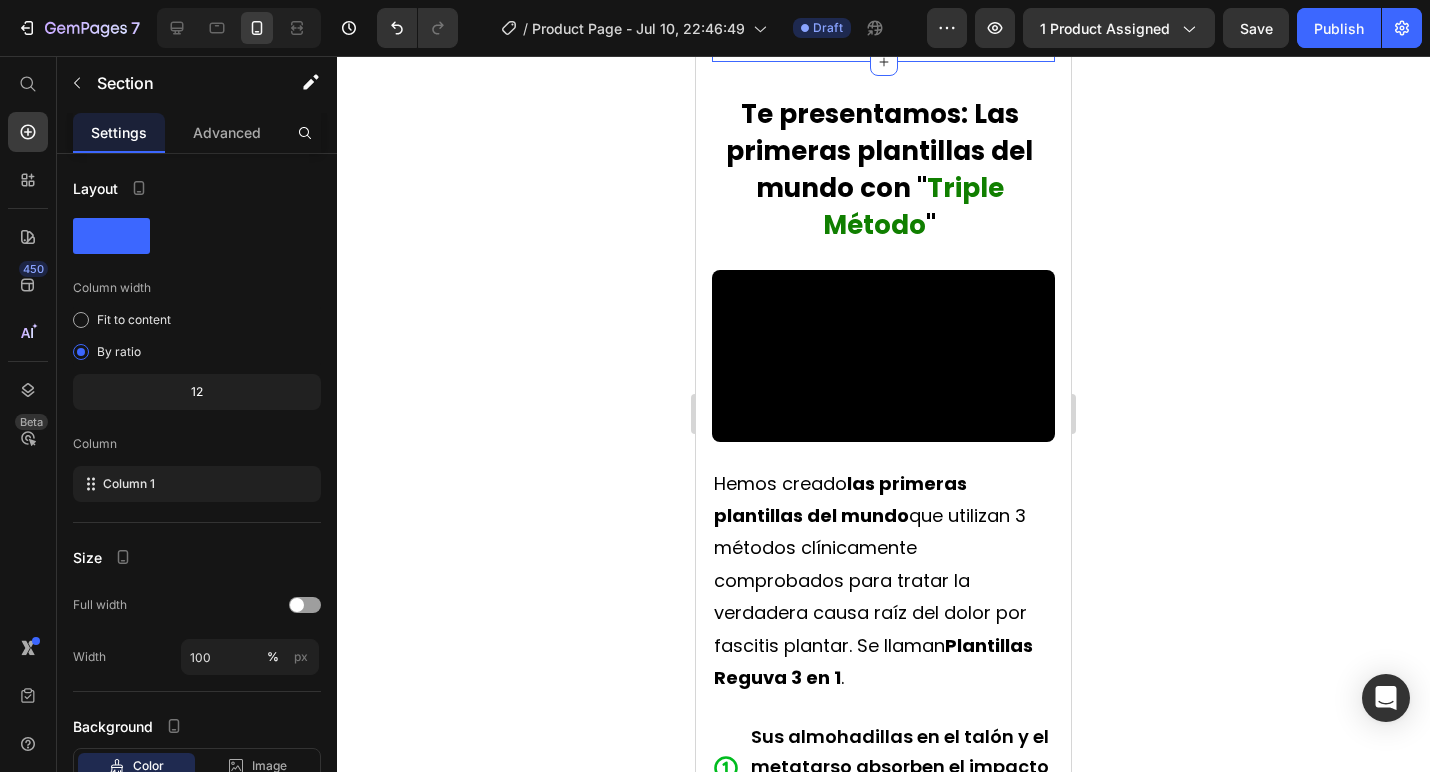 click on "Esto permite que la fascia plantar dañada pueda finalmente repararse y sanar,  reduciendo así el dolor y la rigidez debilitantes en los pies  y permitiéndote retomar todas las actividades que antes disfrutabas." at bounding box center (879, -125) 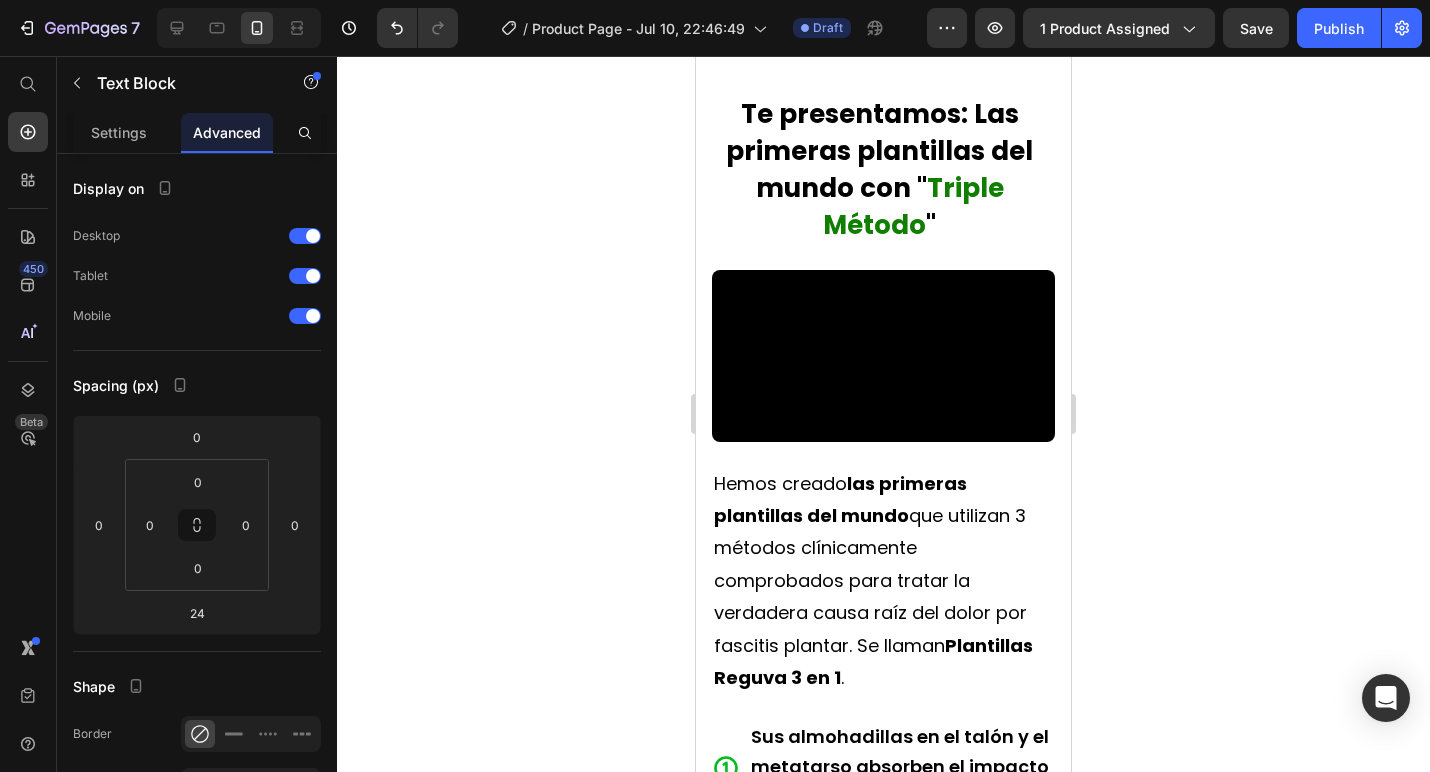 drag, startPoint x: 885, startPoint y: 370, endPoint x: 885, endPoint y: 303, distance: 67 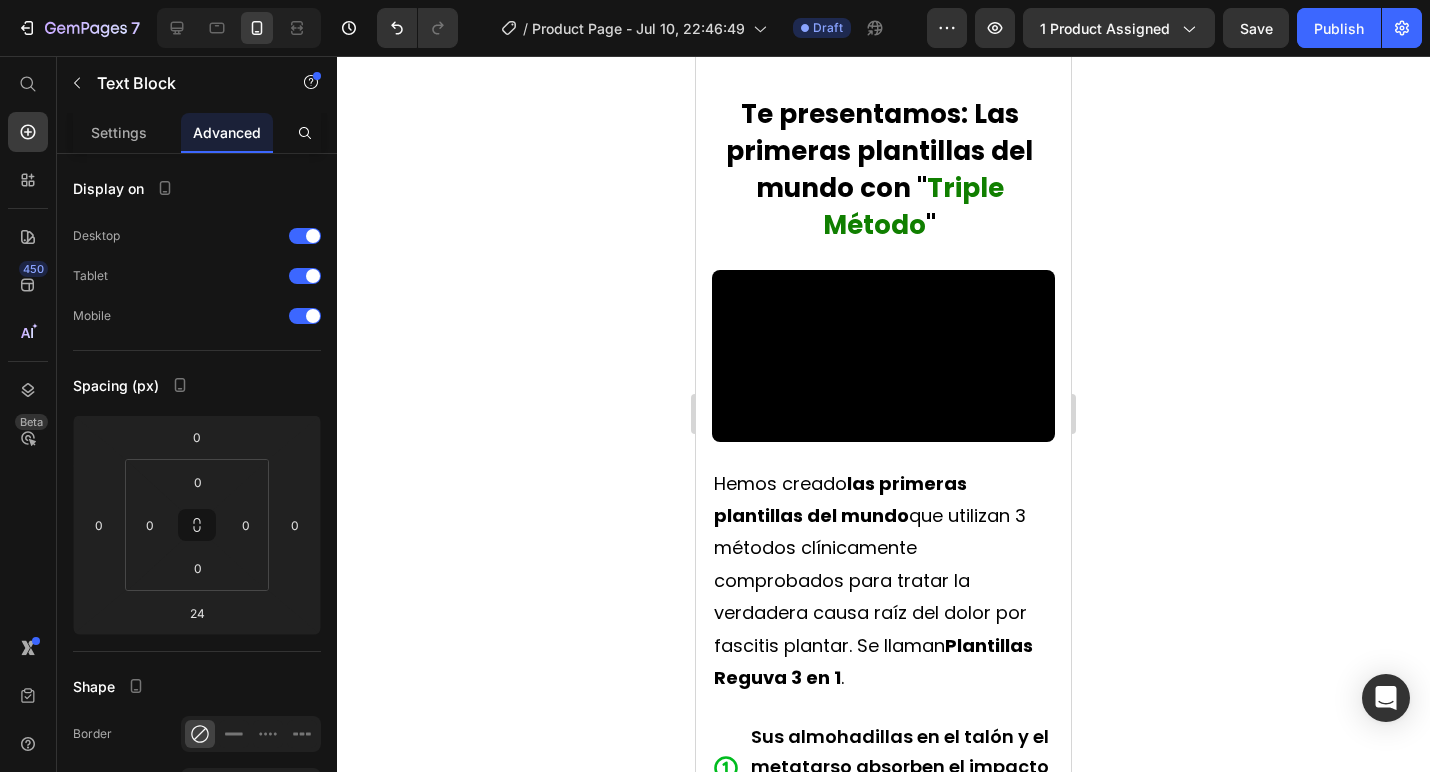 click on "Esto permite que la fascia plantar dañada pueda finalmente repararse y sanar,  reduciendo así el dolor y la rigidez debilitantes en los pies  y permitiéndote retomar todas las actividades que antes disfrutabas. Text Block   24" at bounding box center (879, -125) 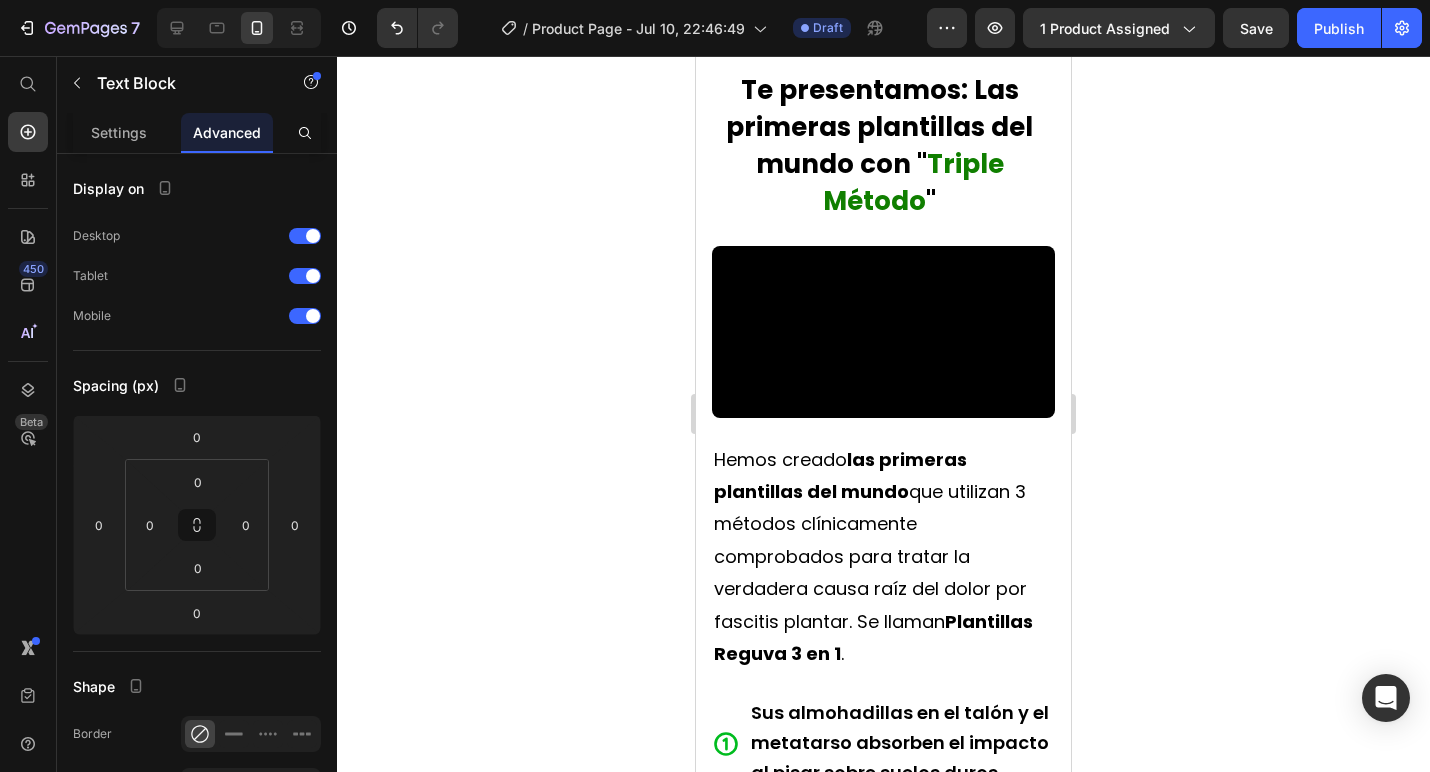 click on "Estás a solo un paso de liberarte del dolor de la fascitis plantar Heading                Title Line La verdadera causa raíz de la fascitis plantar y el dolor de pies Heading Video El dolor por fascitis plantar ocurre por una razón que la  mayoría de plantillas pasan por alto.   En la parte inferior del pie existe un tejido grueso llamado  fascia plantar , que te mantiene estable, sostiene el arco y absorbe el impacto.   Pero al estar de pie y caminar diariamente sobre superficies duras , nuestra fascia plantar está constantemente sometida a tensión, lo que hace que se desgarre con el tiempo.   Piensa en ello como una banda elástica. Cuando estiras demasiado tiempo y con mucha fuerza una banda elástica, comienza a desgarrarse por la presión.   Con el paso del tiempo, estos pequeños desgarros generan inflamación,  produciendo un dolor debilitante en los pies conocido como fascitis plantar. Text Block Row                Title Line Te presentamos: Las primeras plantillas del mundo con " " Video ." at bounding box center [883, -1361] 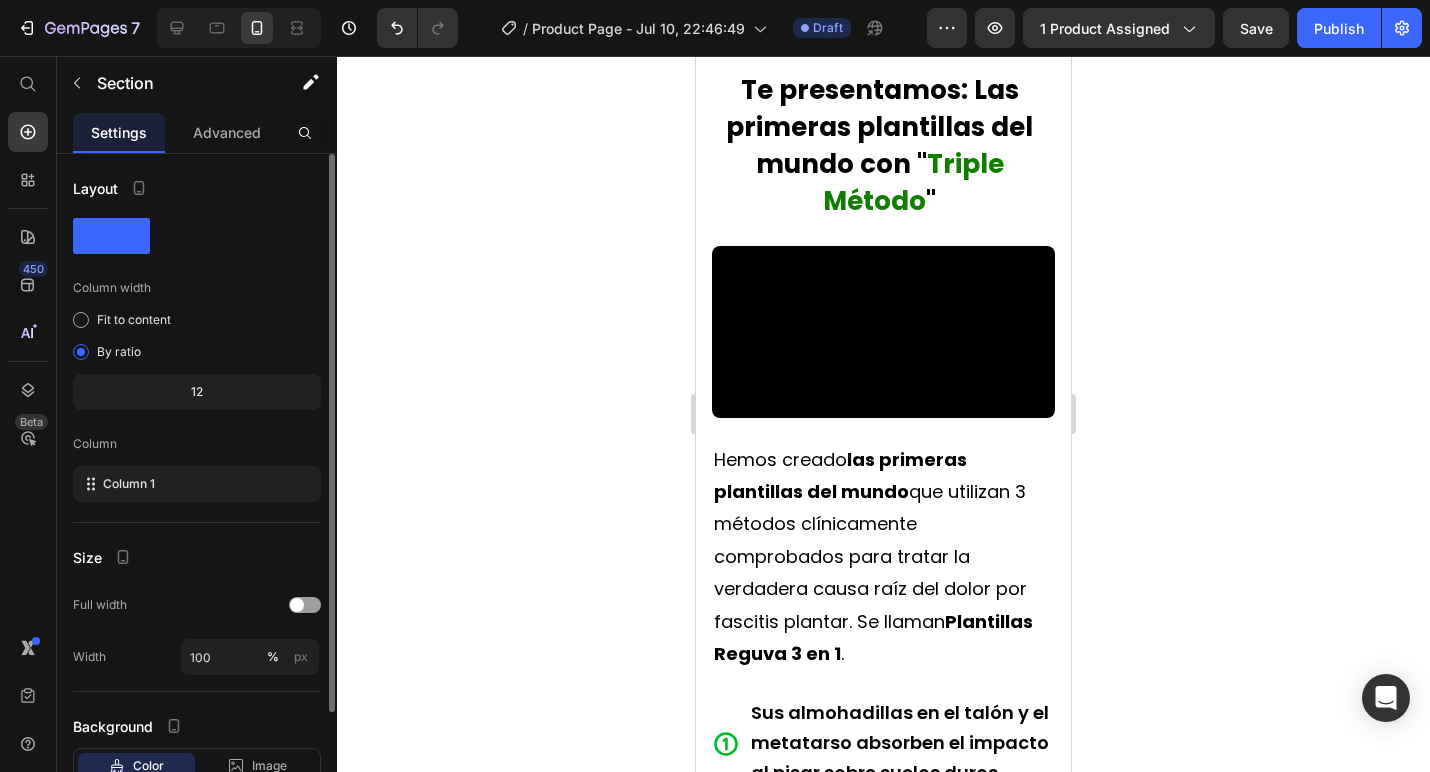 drag, startPoint x: 204, startPoint y: 129, endPoint x: 255, endPoint y: 402, distance: 277.72287 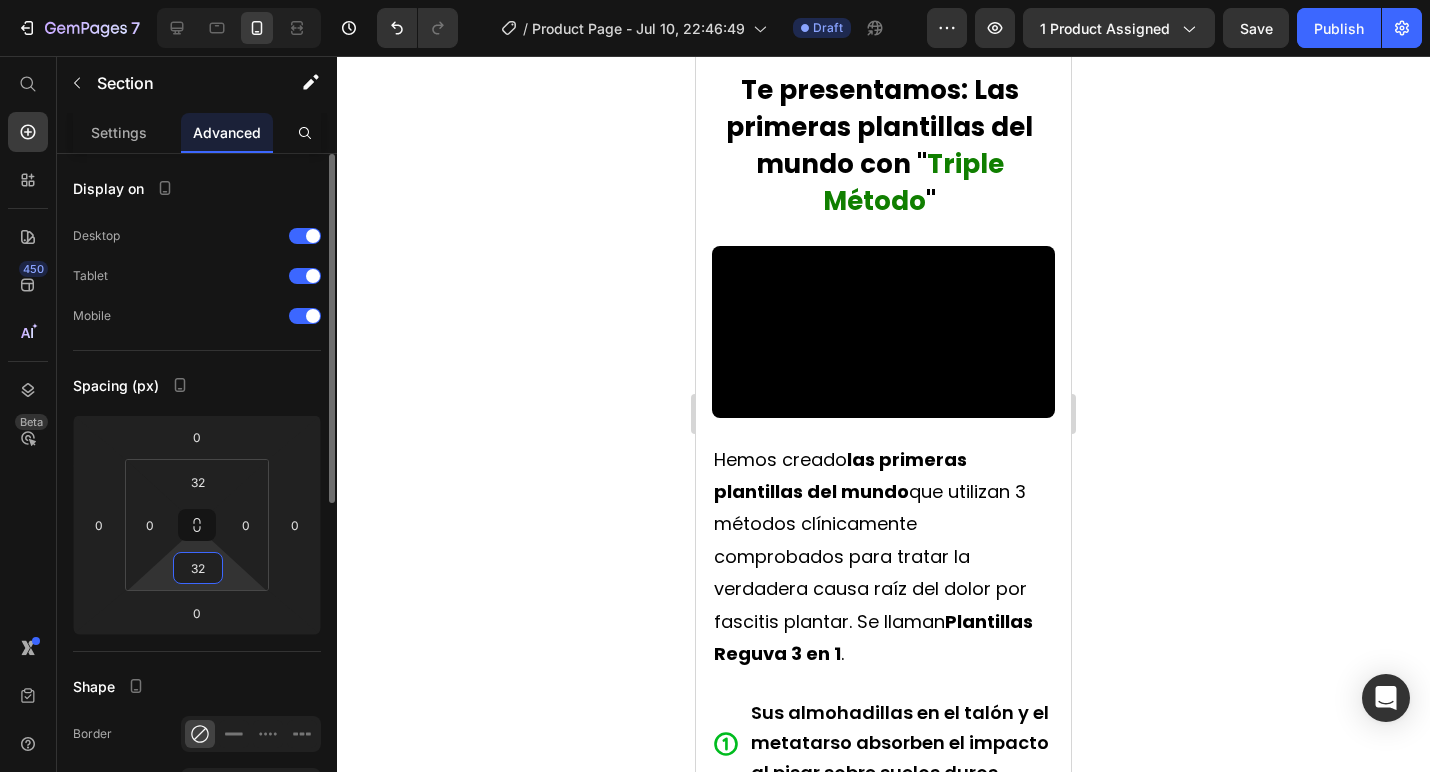click on "32" at bounding box center (198, 568) 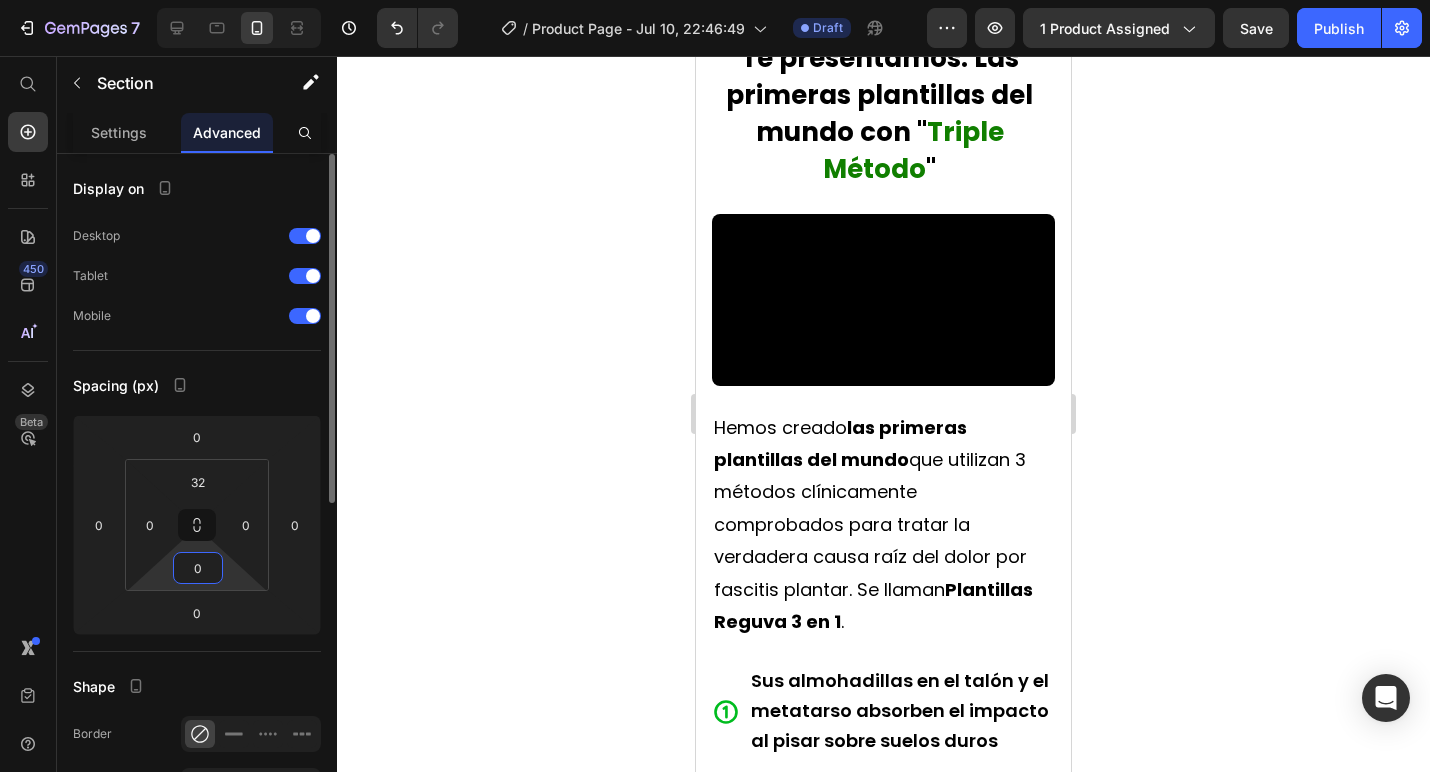 type on "0" 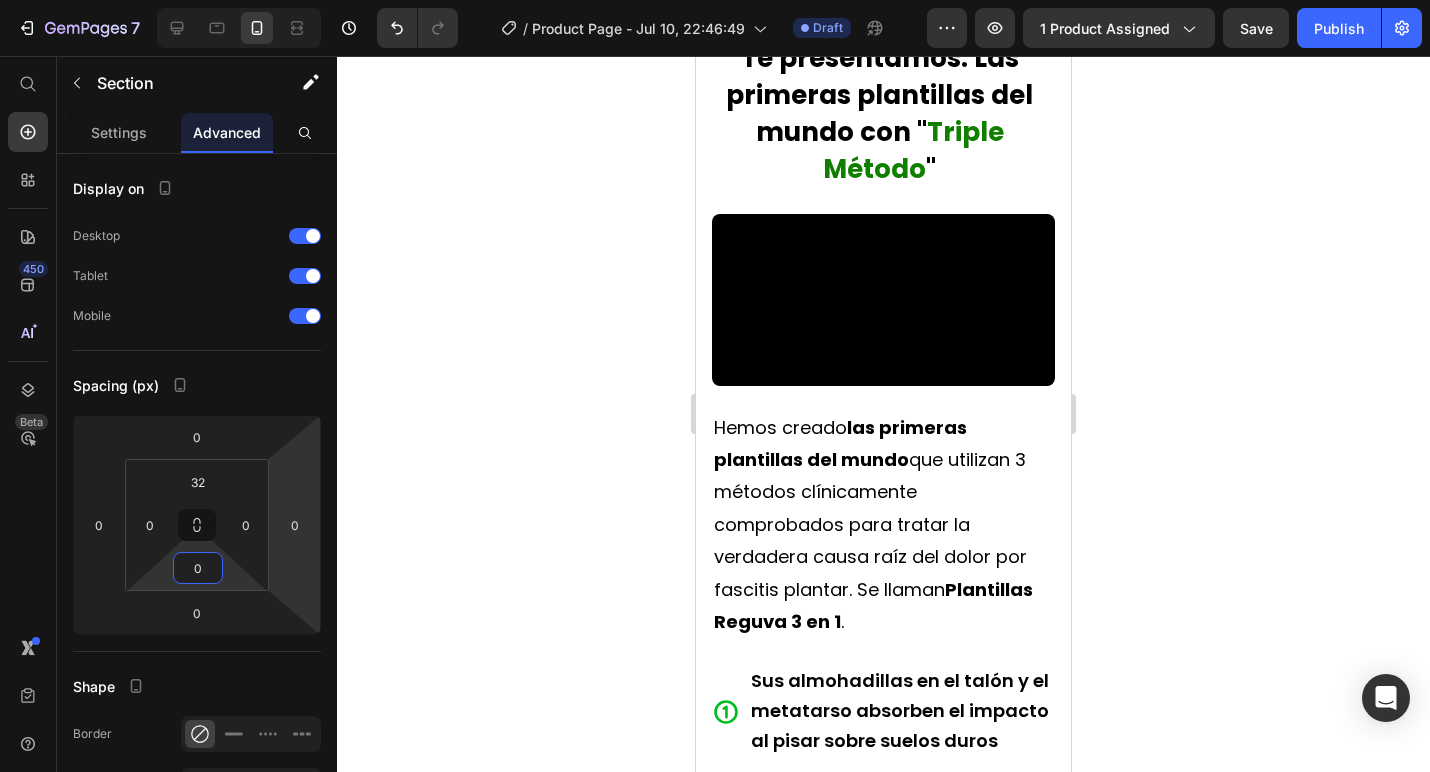 click 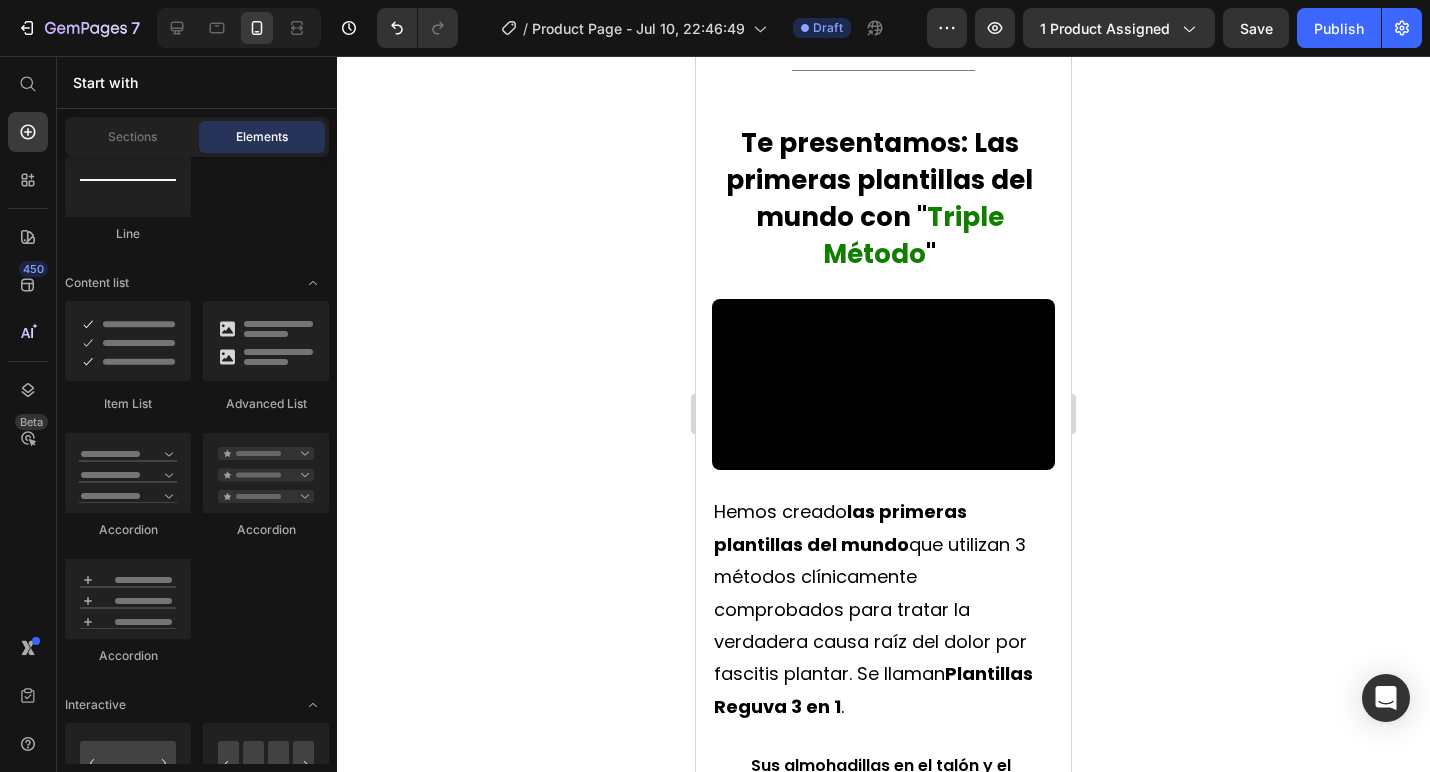scroll, scrollTop: 4173, scrollLeft: 0, axis: vertical 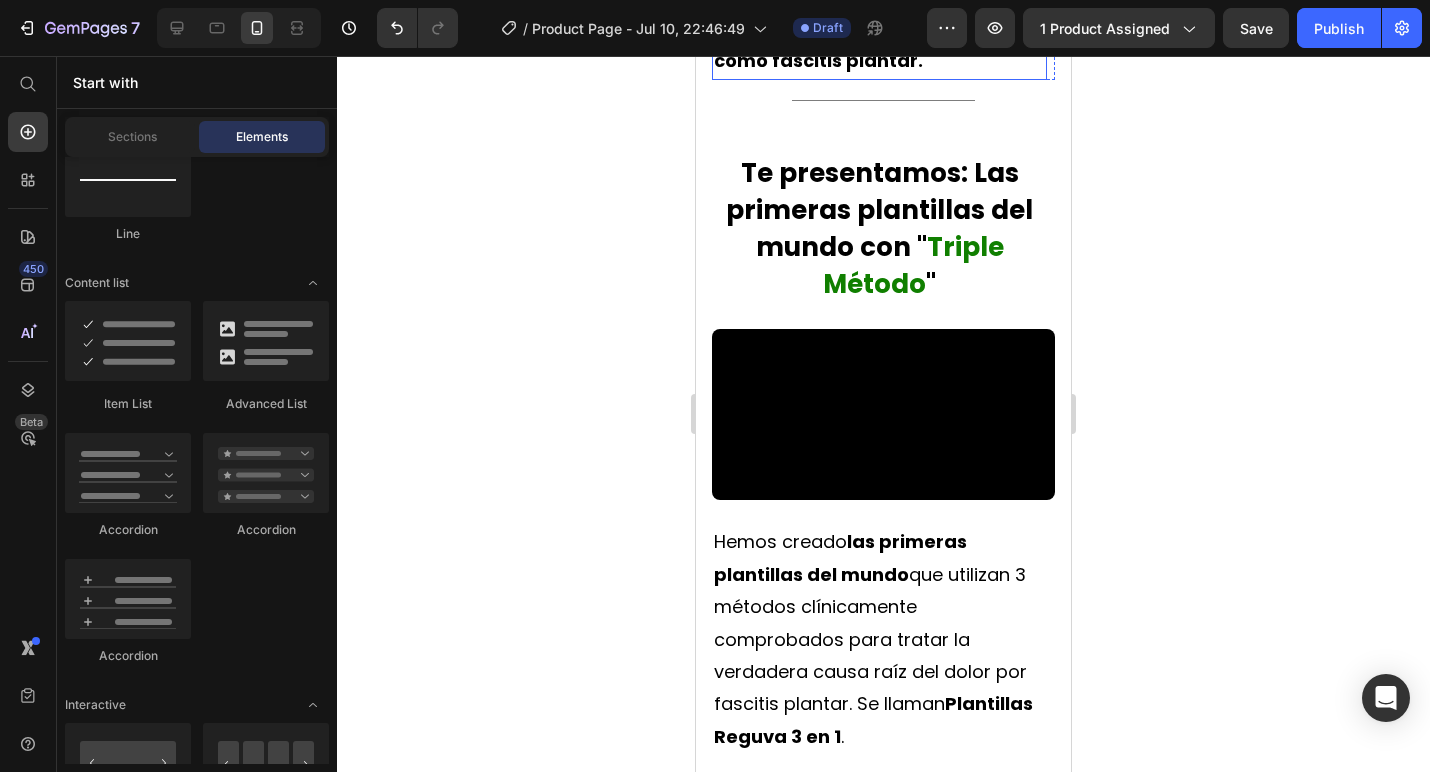 click on "Con el paso del tiempo, estos pequeños desgarros generan inflamación,  produciendo un dolor debilitante en los pies conocido como fascitis plantar." at bounding box center (879, -3) 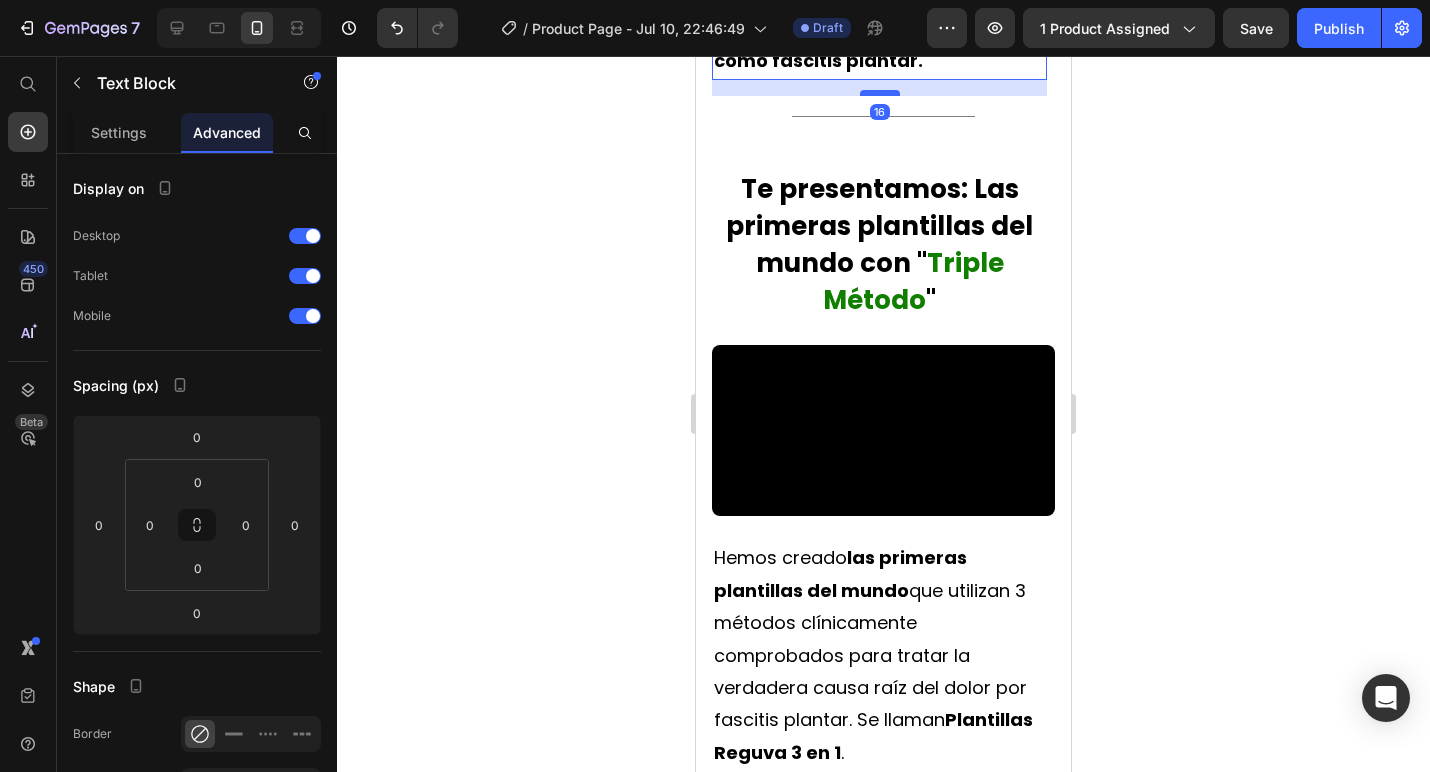 drag, startPoint x: 883, startPoint y: 248, endPoint x: 884, endPoint y: 264, distance: 16.03122 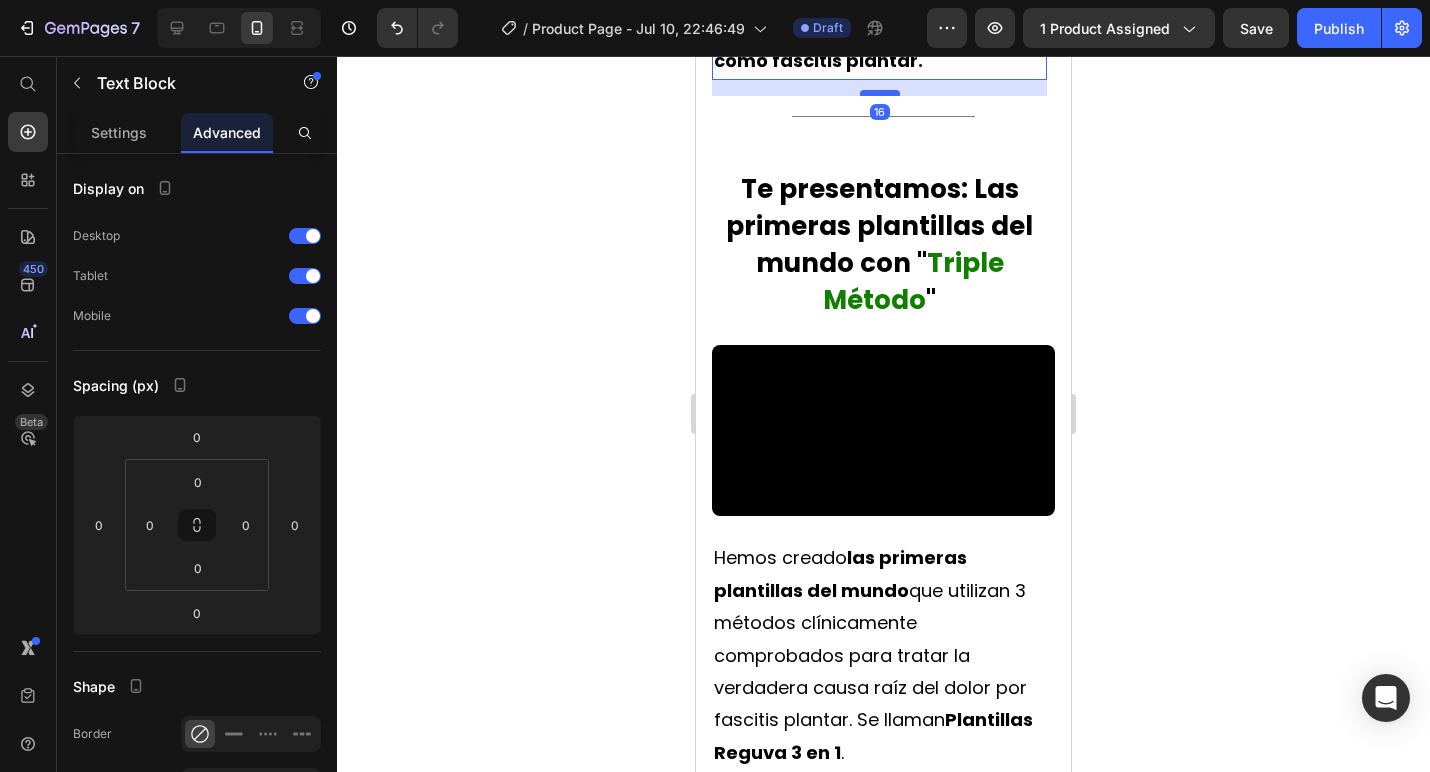 click at bounding box center [880, 93] 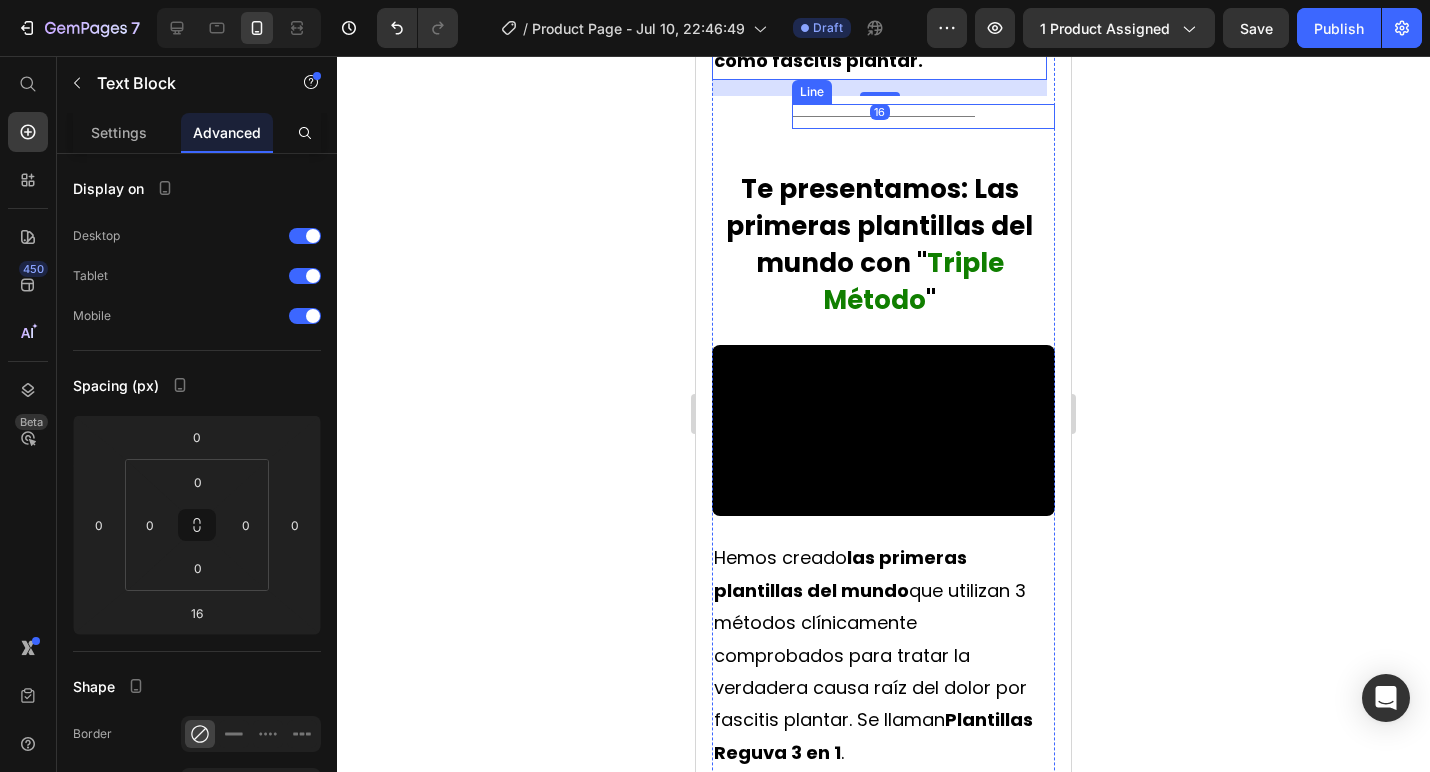 click on "Estás a solo un paso de liberarte del dolor de la fascitis plantar Heading                Title Line La verdadera causa raíz de la fascitis plantar y el dolor de pies Heading Video El dolor por fascitis plantar ocurre por una razón que la  mayoría de plantillas pasan por alto.   En la parte inferior del pie existe un tejido grueso llamado  fascia plantar , que te mantiene estable, sostiene el arco y absorbe el impacto.   Pero al estar de pie y caminar diariamente sobre superficies duras , nuestra fascia plantar está constantemente sometida a tensión, lo que hace que se desgarre con el tiempo.   Piensa en ello como una banda elástica. Cuando estiras demasiado tiempo y con mucha fuerza una banda elástica, comienza a desgarrarse por la presión.   Con el paso del tiempo, estos pequeños desgarros generan inflamación,  produciendo un dolor debilitante en los pies conocido como fascitis plantar. Text Block   16 Row                Title Line Te presentamos: Las primeras plantillas del mundo con " " ." at bounding box center (883, -45) 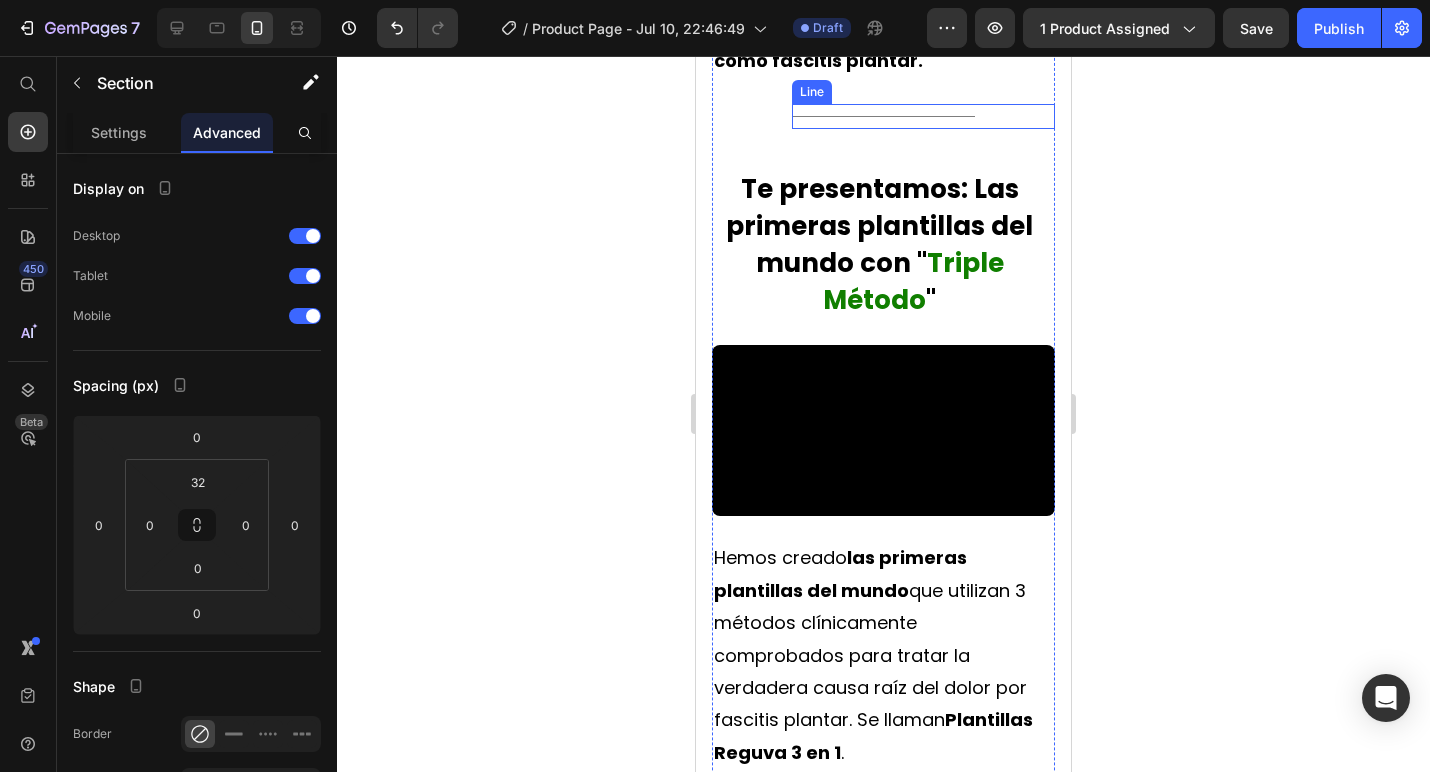 click on "Title Line" at bounding box center [923, 116] 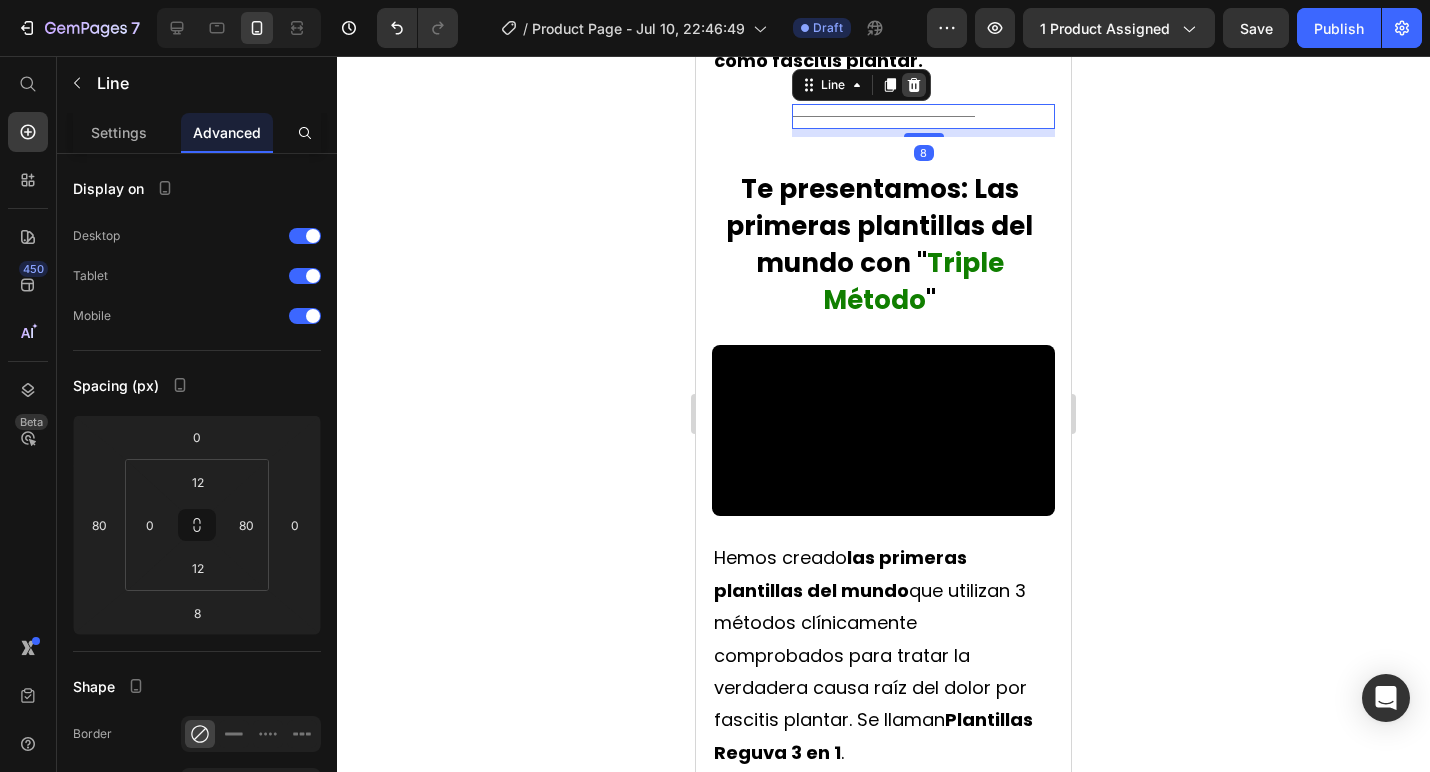 drag, startPoint x: 913, startPoint y: 303, endPoint x: 913, endPoint y: 263, distance: 40 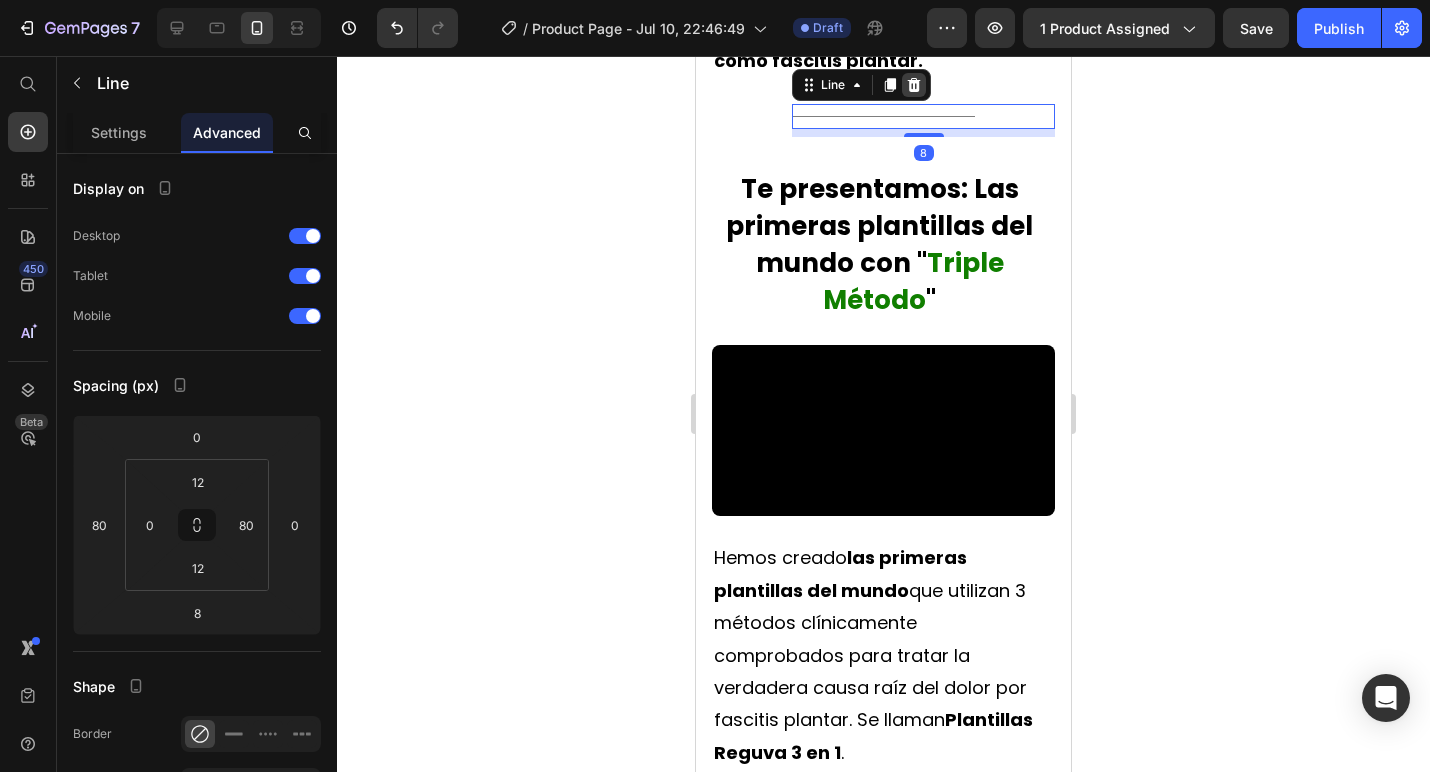 click on "Title Line   8" at bounding box center (923, 116) 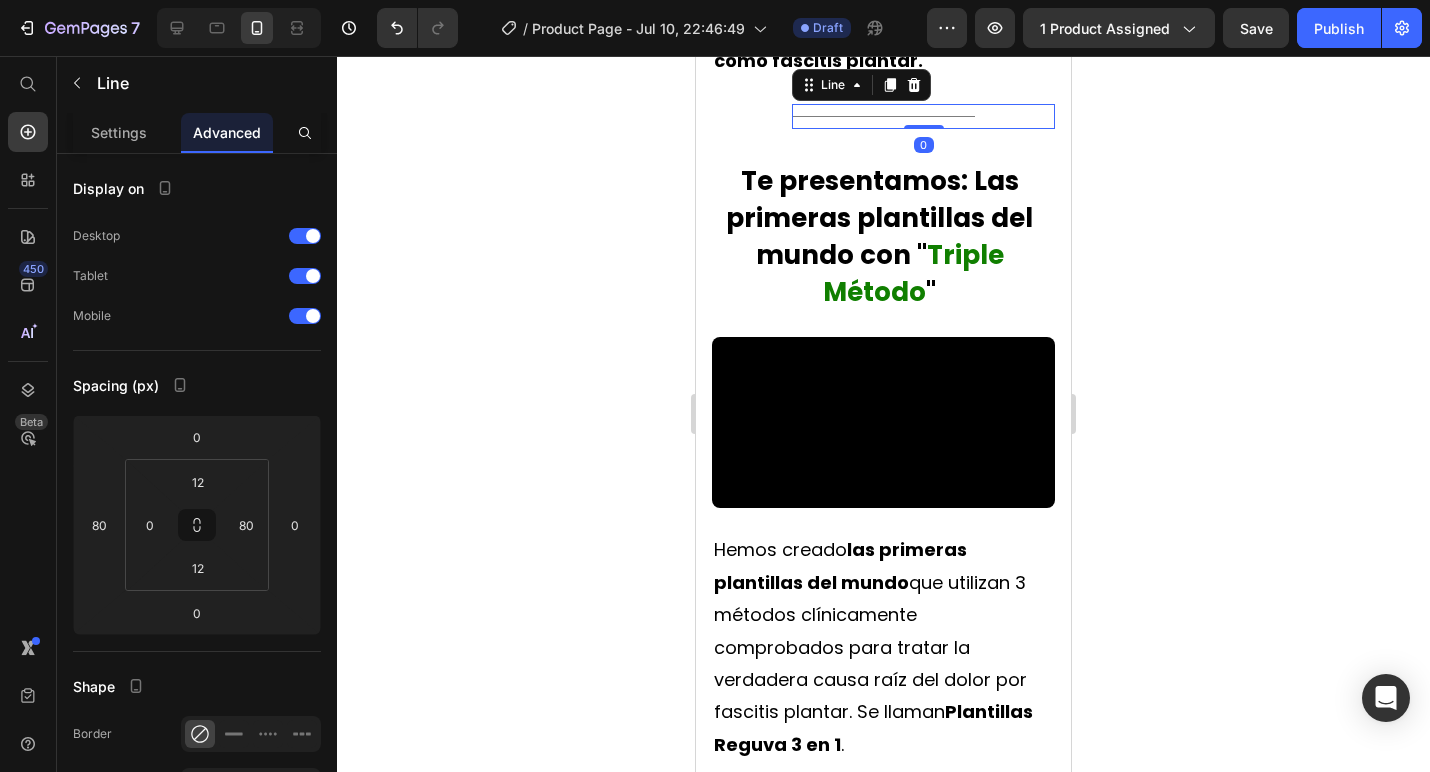 click 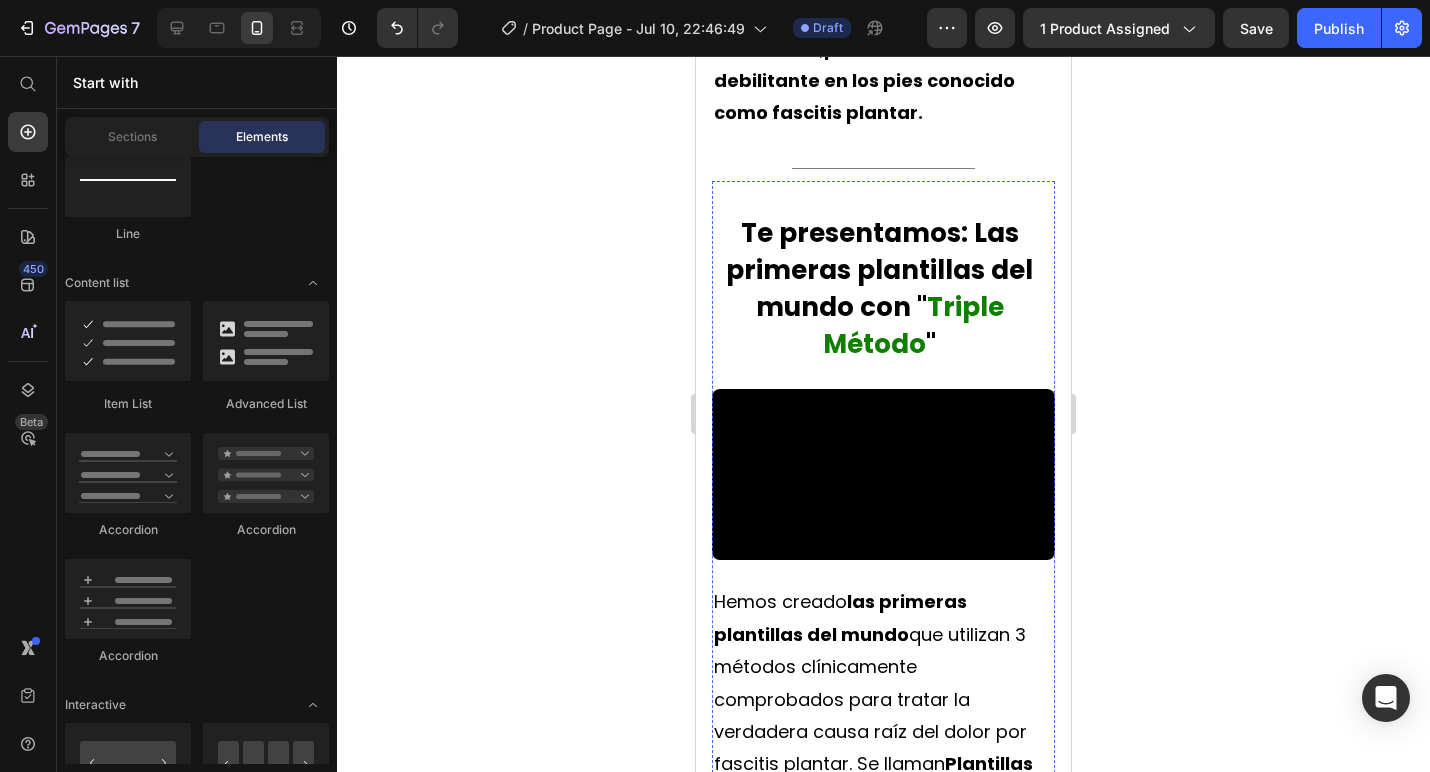 scroll, scrollTop: 4138, scrollLeft: 0, axis: vertical 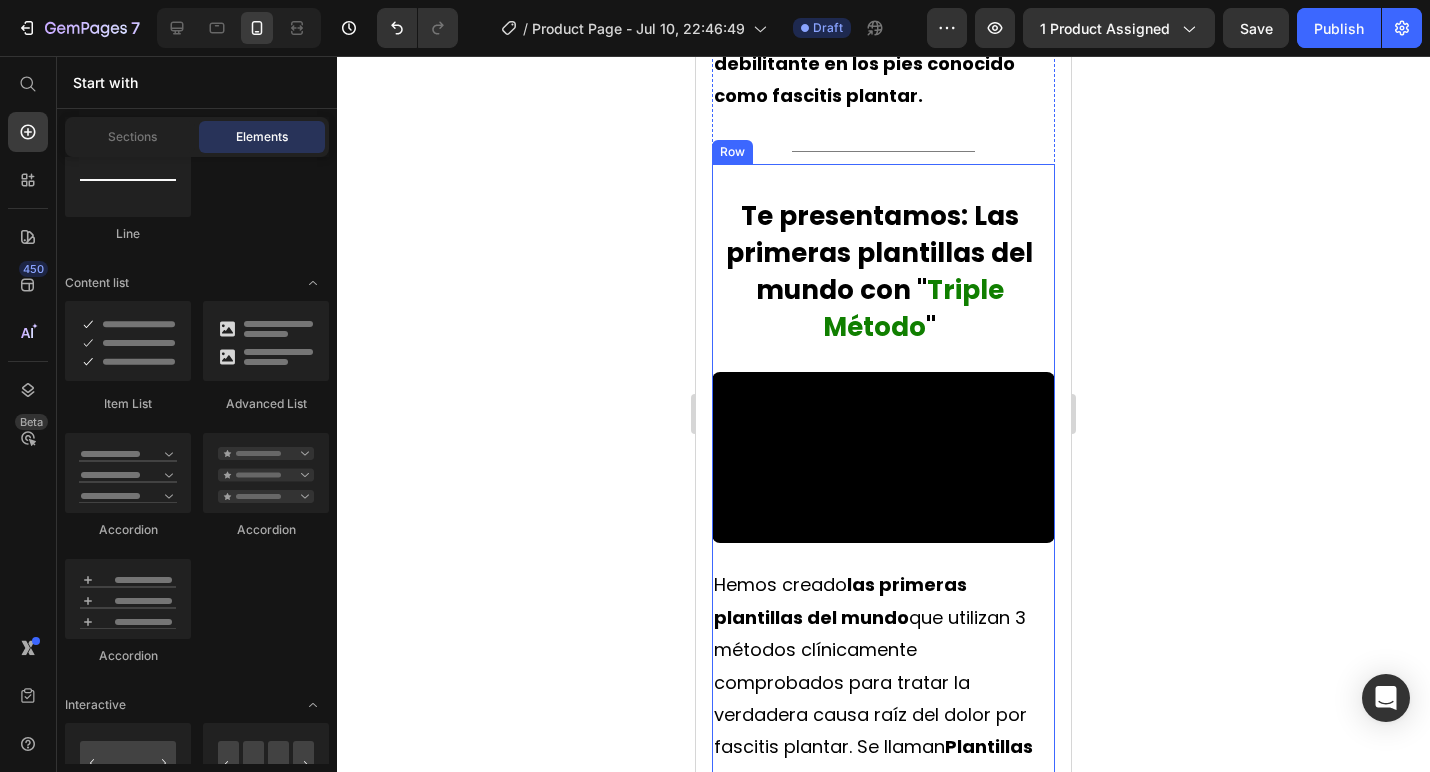 click on "Te presentamos: Las primeras plantillas del mundo con " Triple Método " Text Block Video Hemos creado  las primeras plantillas del mundo  que utilizan 3 métodos clínicamente comprobados para tratar la verdadera causa raíz del dolor por fascitis plantar. Se llaman  Plantillas Reguva 3 en 1 . Text Block
Sus almohadillas en el talón y el metatarso absorben el impacto al pisar sobre suelos duros
A sujeción del talón estabiliza tus pies y piernas
- Y el soporte del arco devuelve tu fascia plantar sobrecargada a su posición natural. Item List Esto permite que la fascia plantar dañada pueda finalmente repararse y sanar,  reduciendo así el dolor y la rigidez debilitantes en los pies  y permitiéndote retomar todas las actividades que antes disfrutabas. Text Block Row" at bounding box center [883, 744] 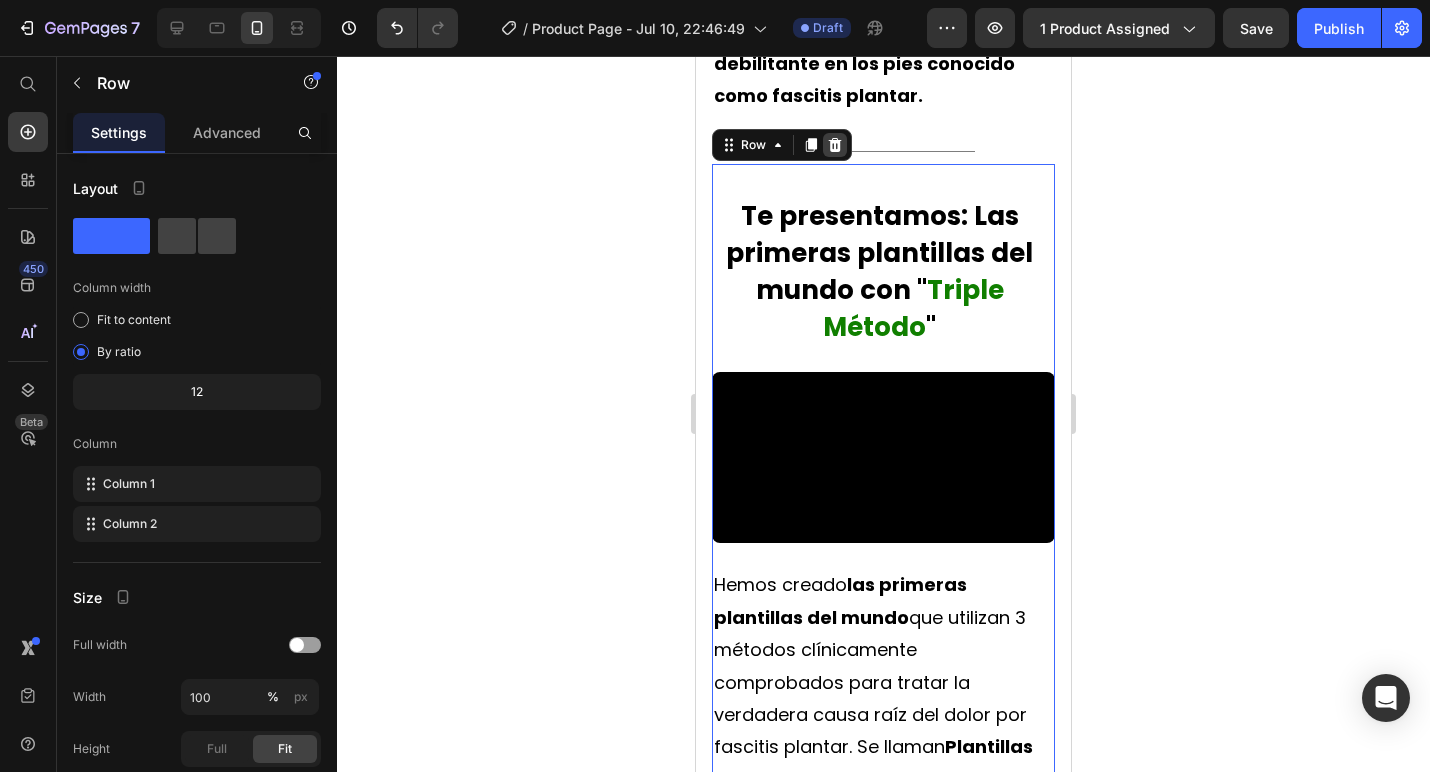 click 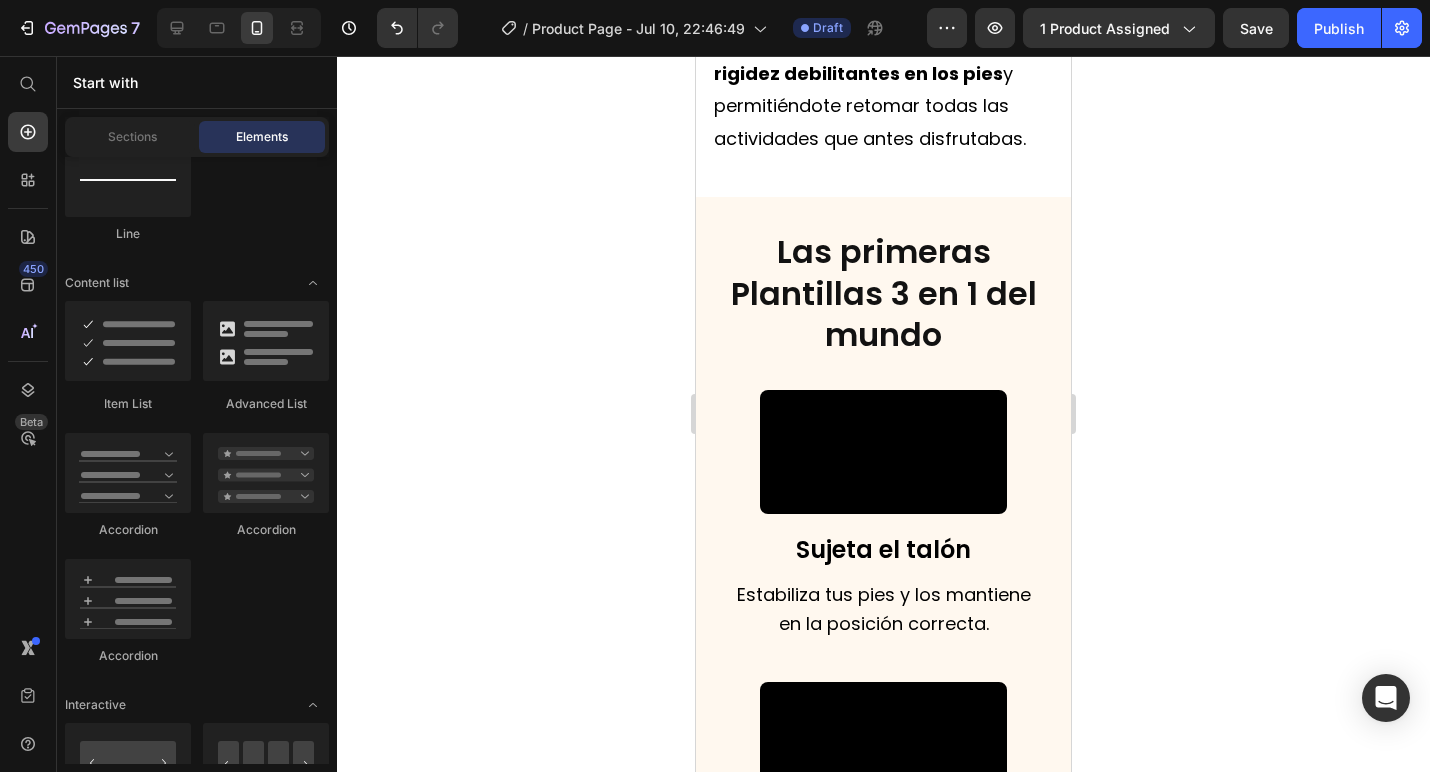 scroll, scrollTop: 5481, scrollLeft: 0, axis: vertical 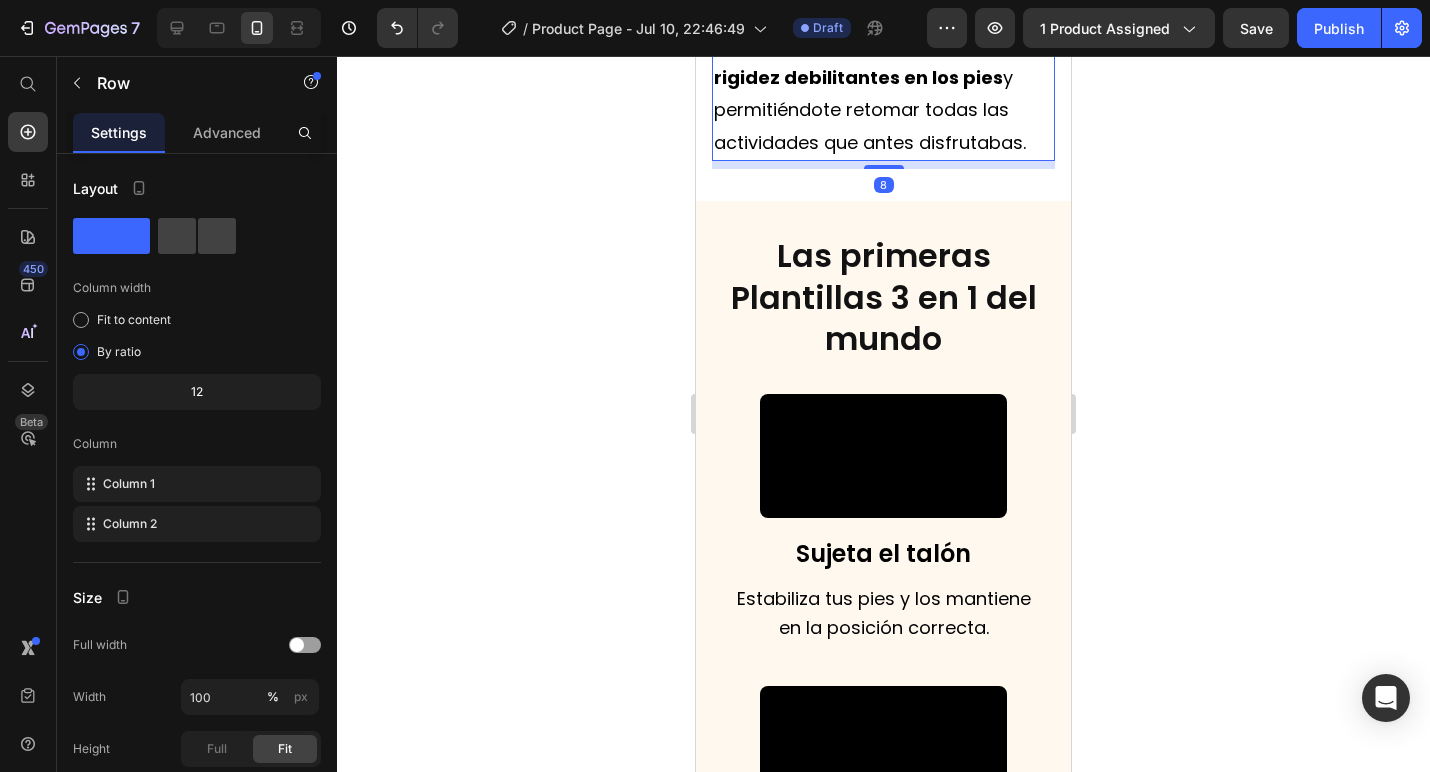 click on "Hemos creado  las primeras plantillas del mundo  que utilizan 3 métodos clínicamente comprobados para tratar la verdadera causa raíz del dolor por fascitis plantar. Se llaman  Plantillas Reguva 3 en 1 . Text Block
Sus almohadillas en el talón y el metatarso absorben el impacto al pisar sobre suelos duros
A sujeción del talón estabiliza tus pies y piernas
- Y el soporte del arco devuelve tu fascia plantar sobrecargada a su posición natural. Item List Esto permite que la fascia plantar dañada pueda finalmente repararse y sanar,  reduciendo así el dolor y la rigidez debilitantes en los pies  y permitiéndote retomar todas las actividades que antes disfrutabas. Text Block" at bounding box center [883, -221] 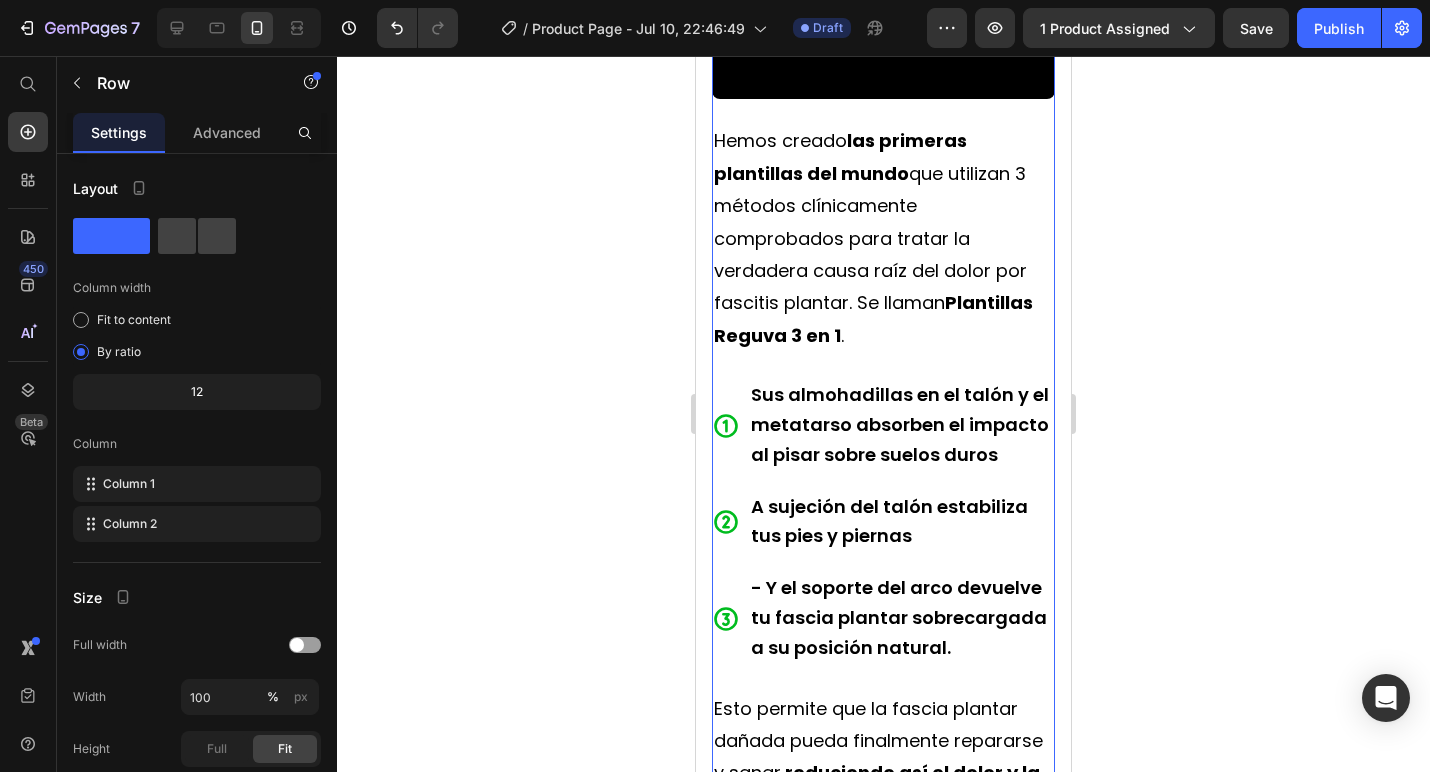scroll, scrollTop: 4356, scrollLeft: 0, axis: vertical 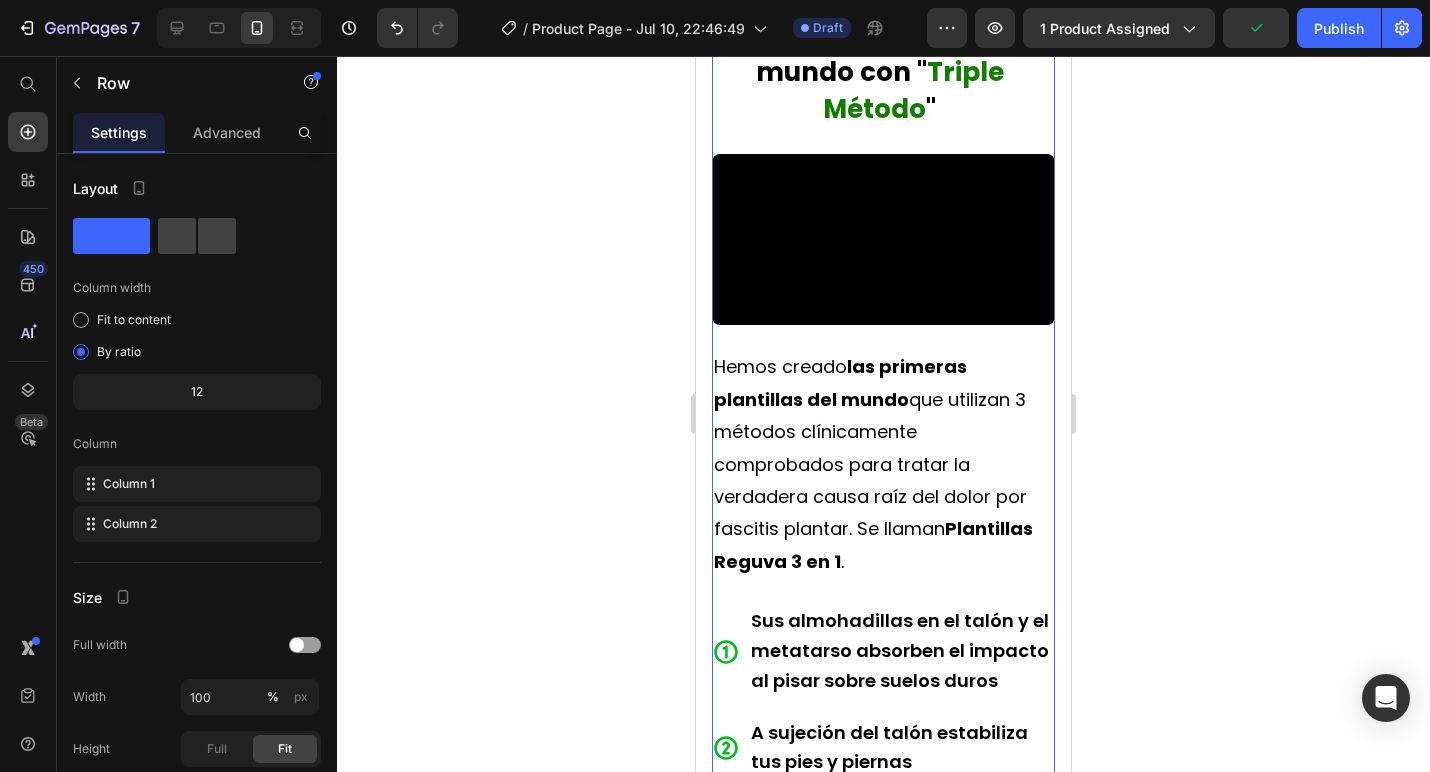 click on "Te presentamos: Las primeras plantillas del mundo con " Triple Método " Text Block Video Hemos creado  las primeras plantillas del mundo  que utilizan 3 métodos clínicamente comprobados para tratar la verdadera causa raíz del dolor por fascitis plantar. Se llaman  Plantillas Reguva 3 en 1 . Text Block
Sus almohadillas en el talón y el metatarso absorben el impacto al pisar sobre suelos duros
A sujeción del talón estabiliza tus pies y piernas
- Y el soporte del arco devuelve tu fascia plantar sobrecargada a su posición natural. Item List Esto permite que la fascia plantar dañada pueda finalmente repararse y sanar,  reduciendo así el dolor y la rigidez debilitantes en los pies  y permitiéndote retomar todas las actividades que antes disfrutabas. Text Block Row   8 Section 4" at bounding box center (883, 550) 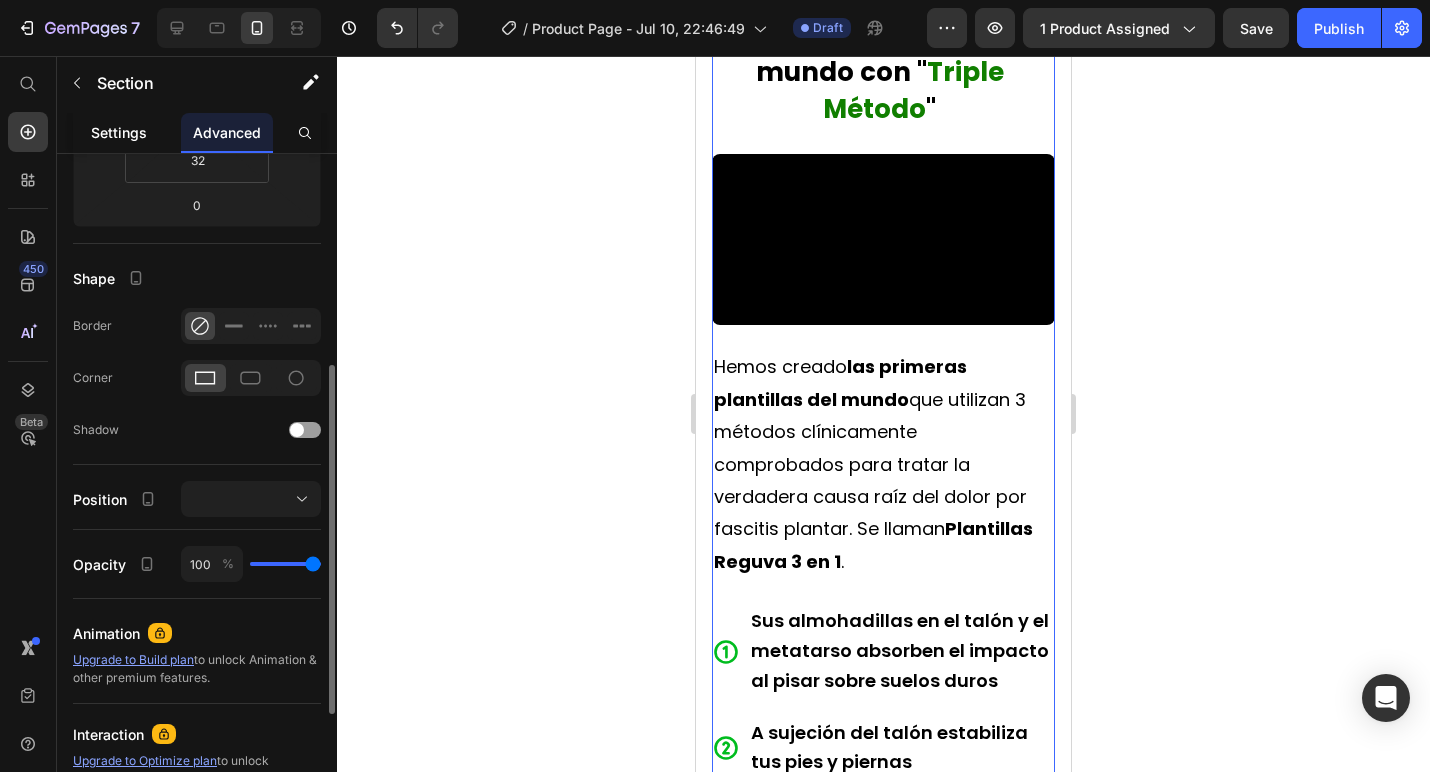 click on "Settings" at bounding box center (119, 132) 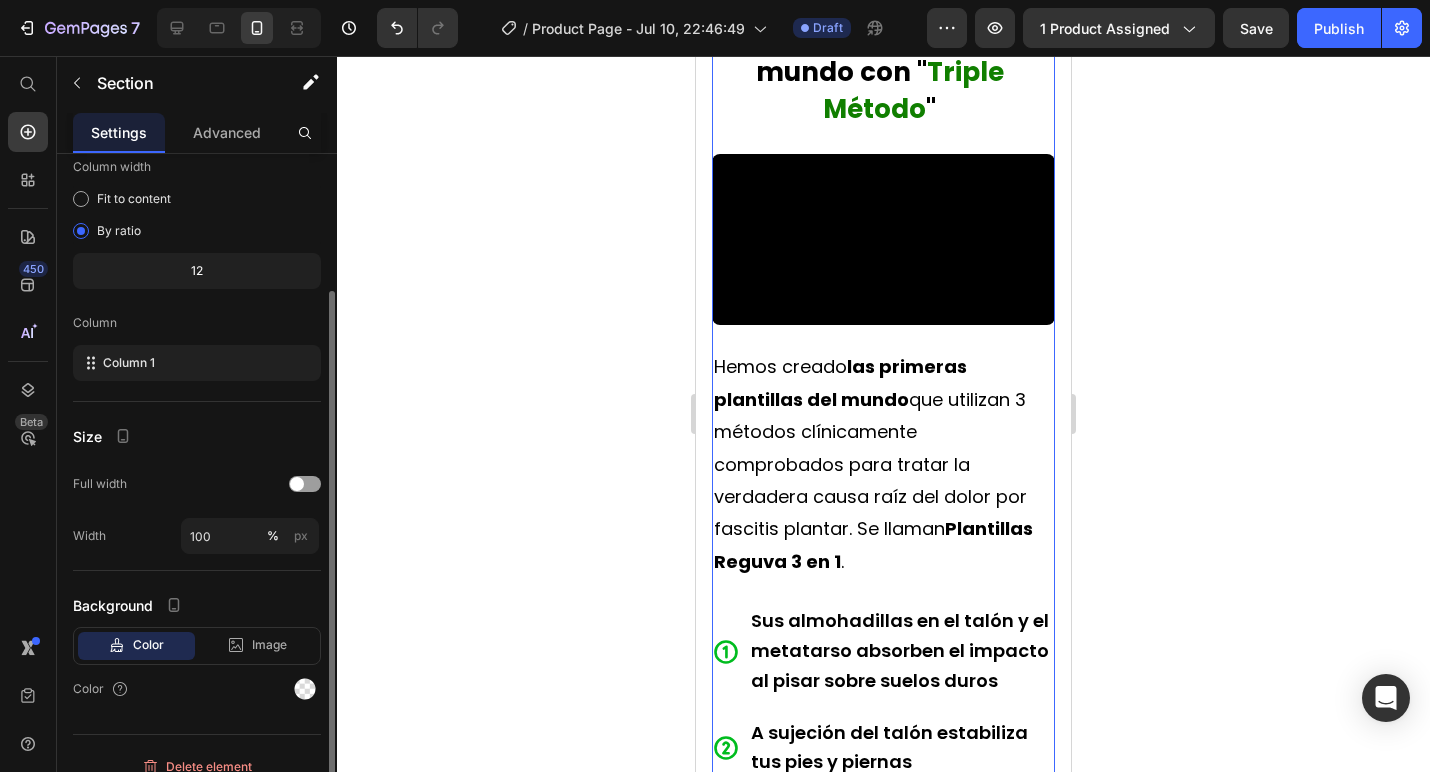 scroll, scrollTop: 141, scrollLeft: 0, axis: vertical 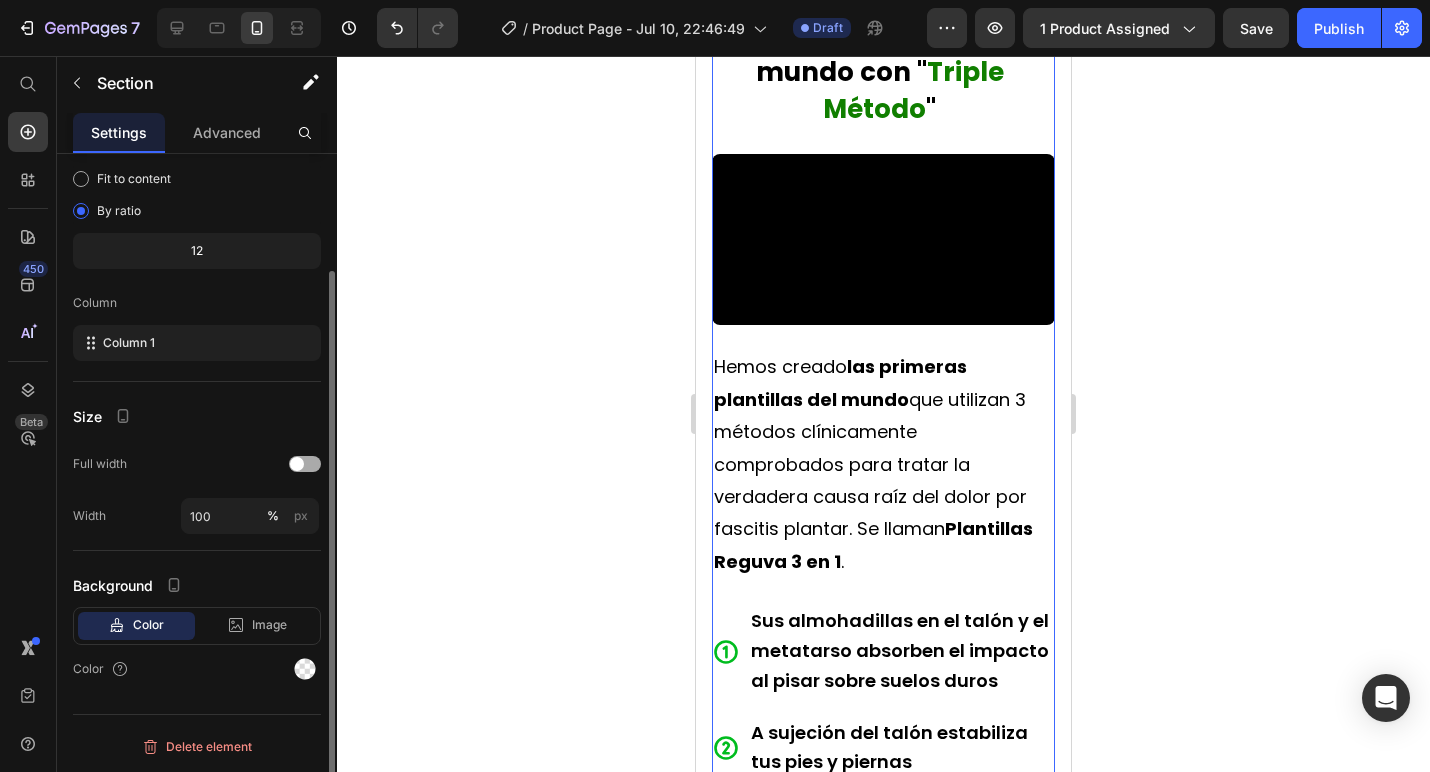 click at bounding box center (305, 464) 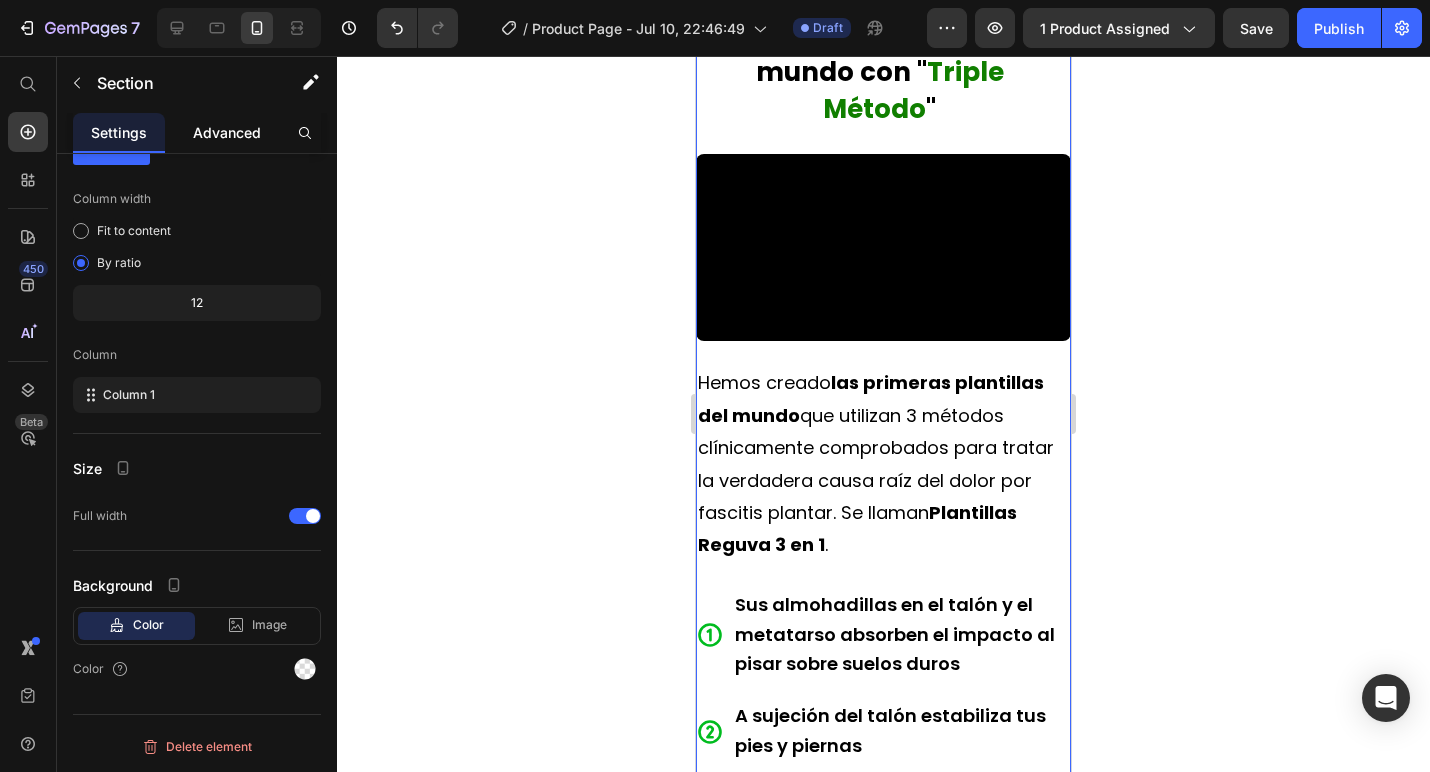click on "Advanced" at bounding box center (227, 132) 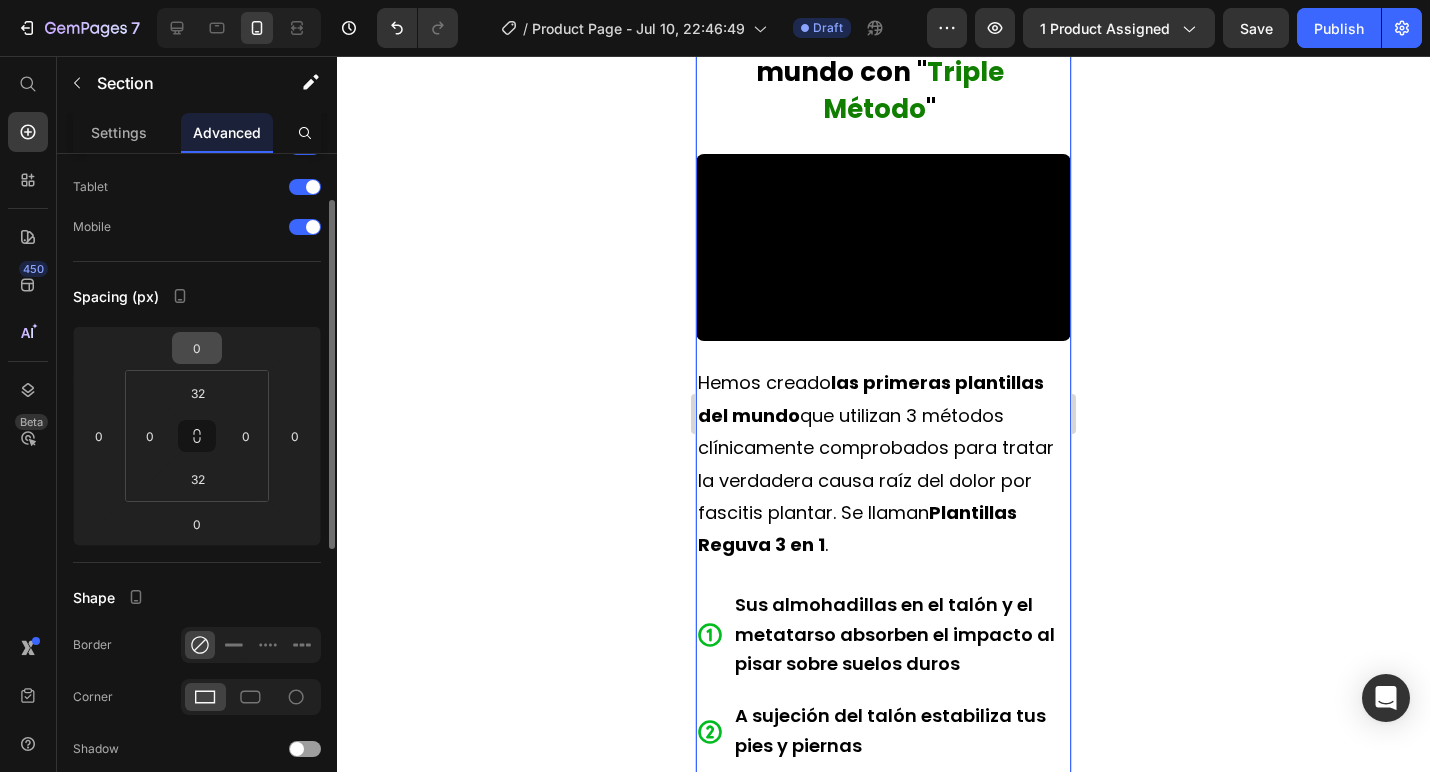 scroll, scrollTop: 0, scrollLeft: 0, axis: both 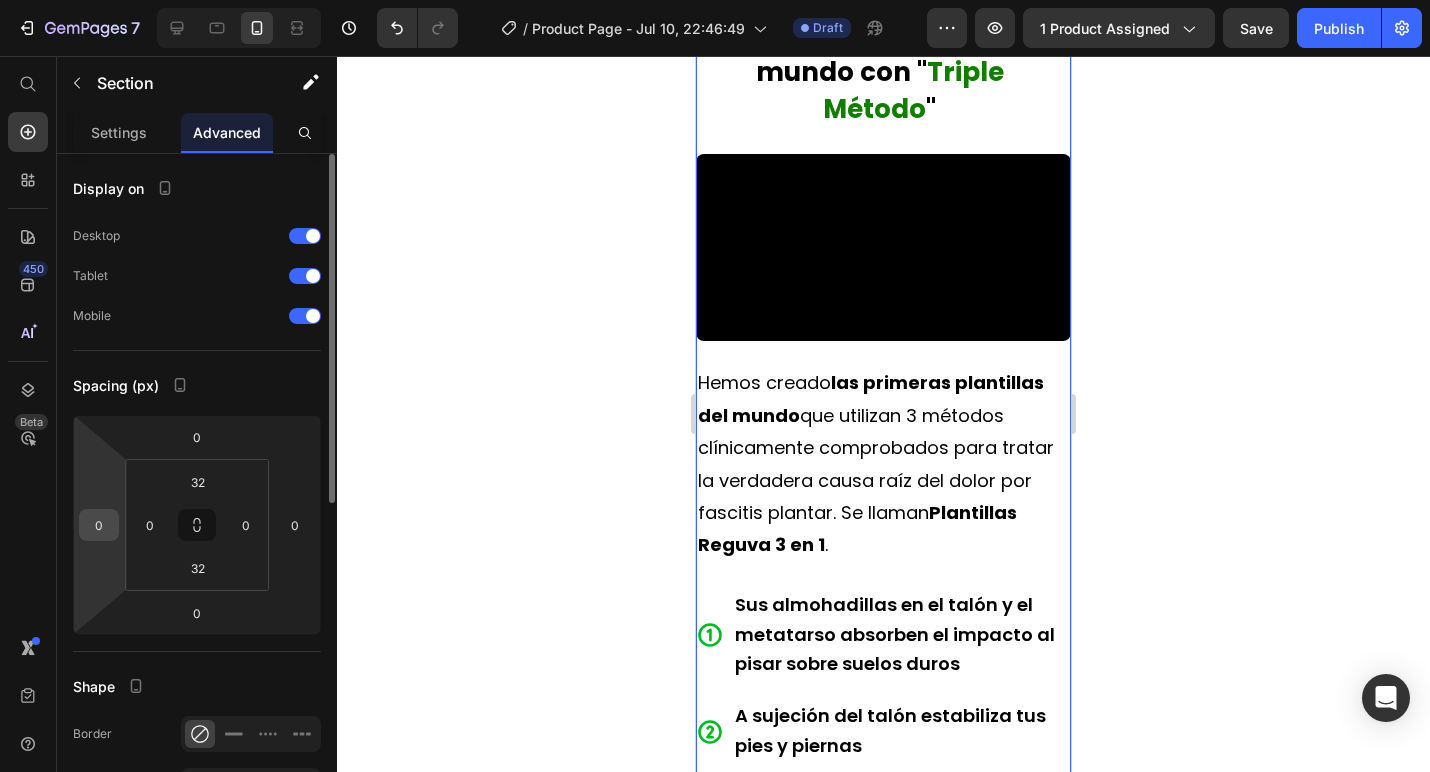 click on "0" at bounding box center [99, 525] 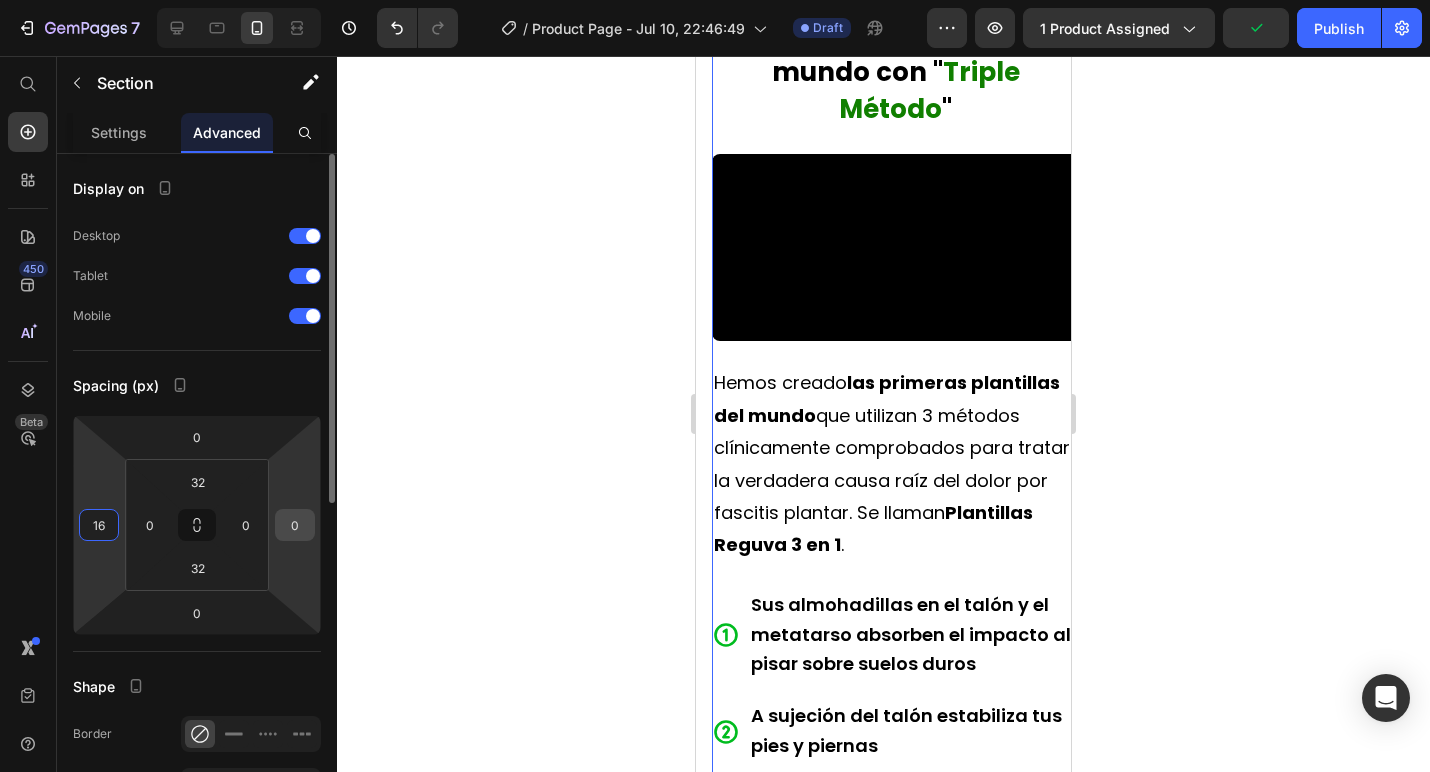 type on "16" 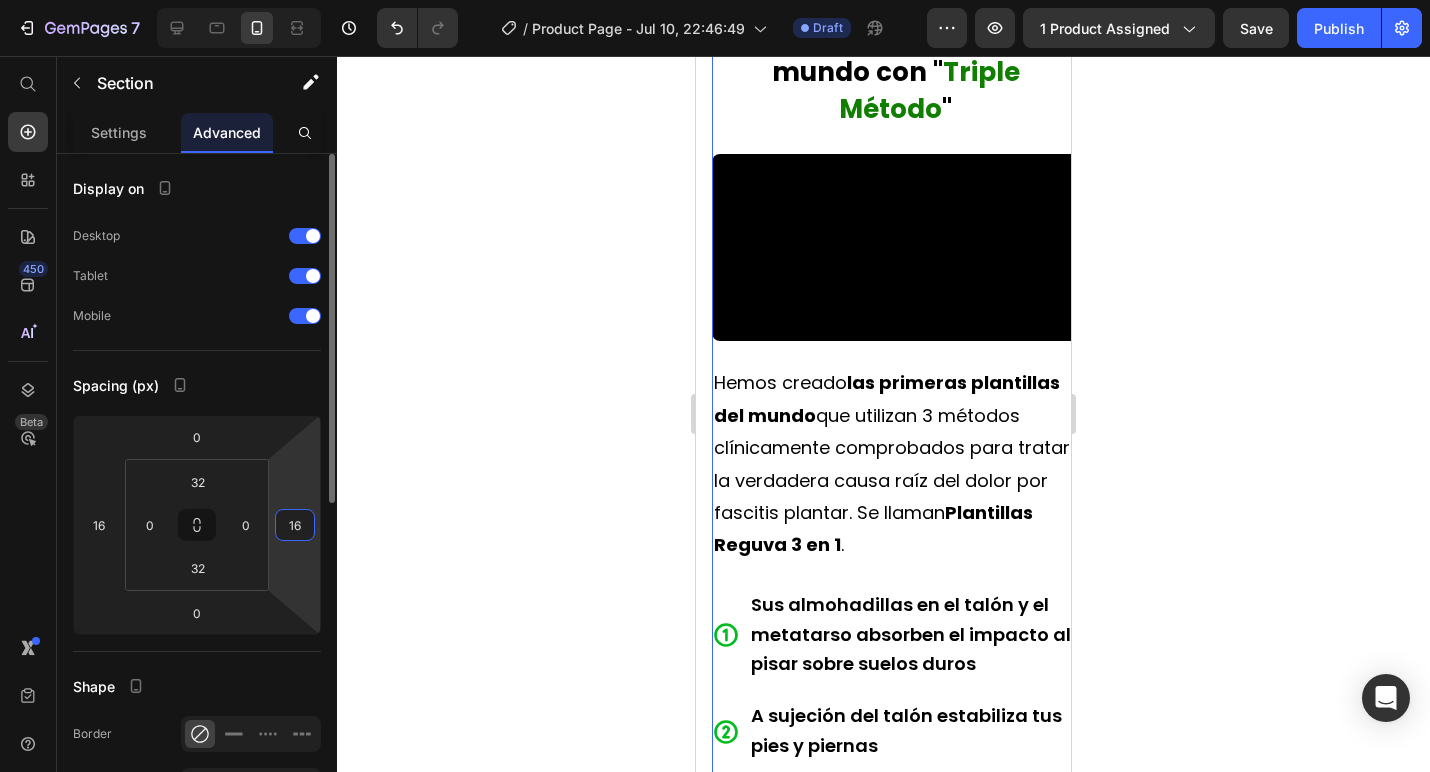 type on "1" 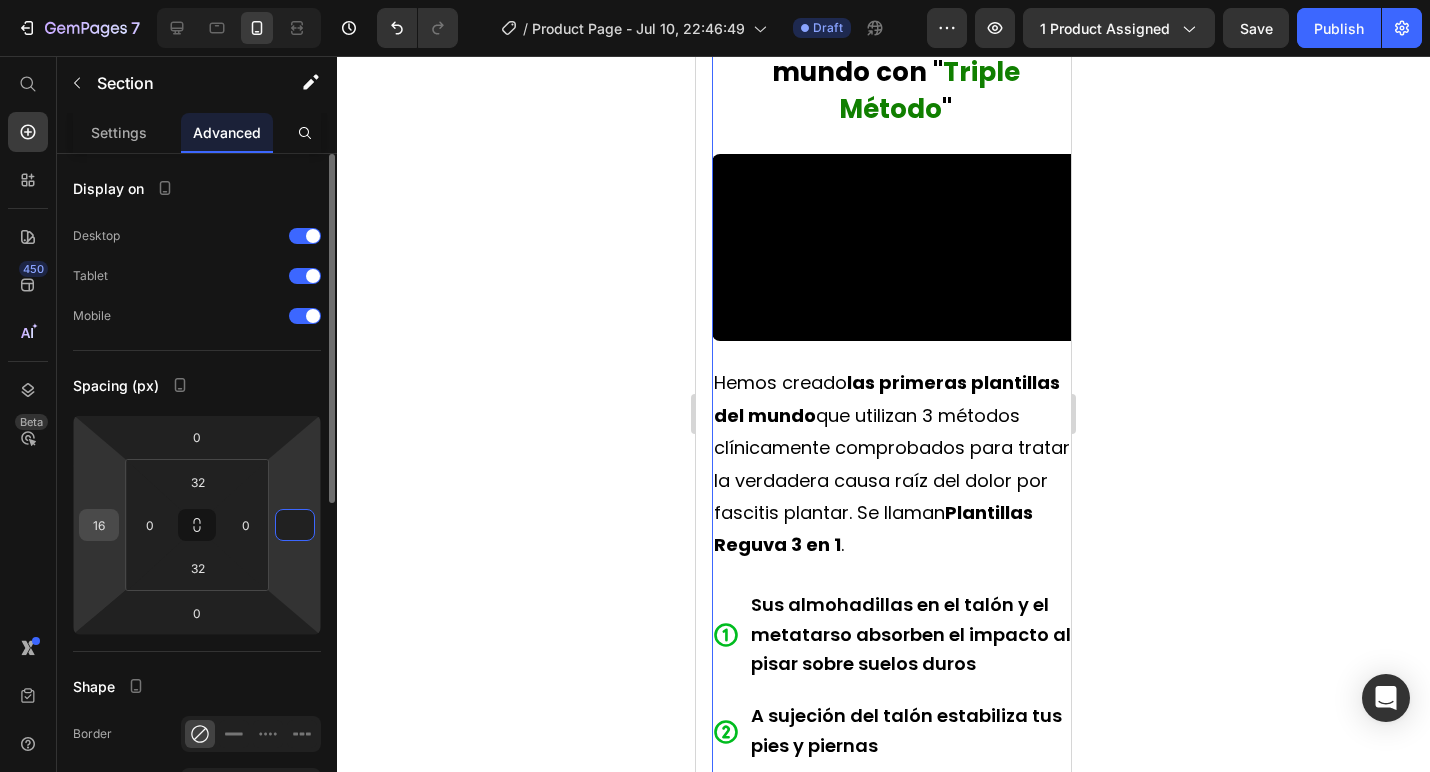 type on "0" 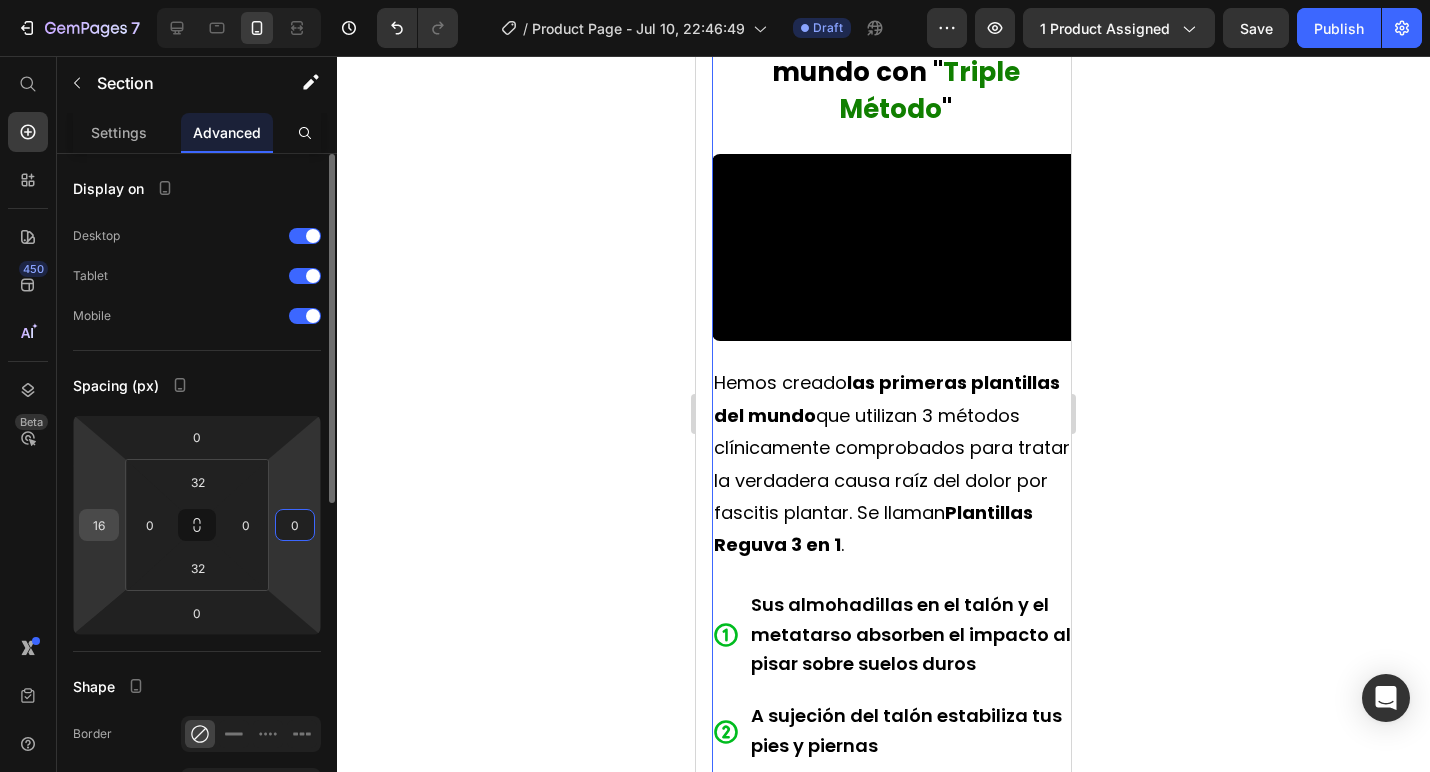 click on "16" at bounding box center (99, 525) 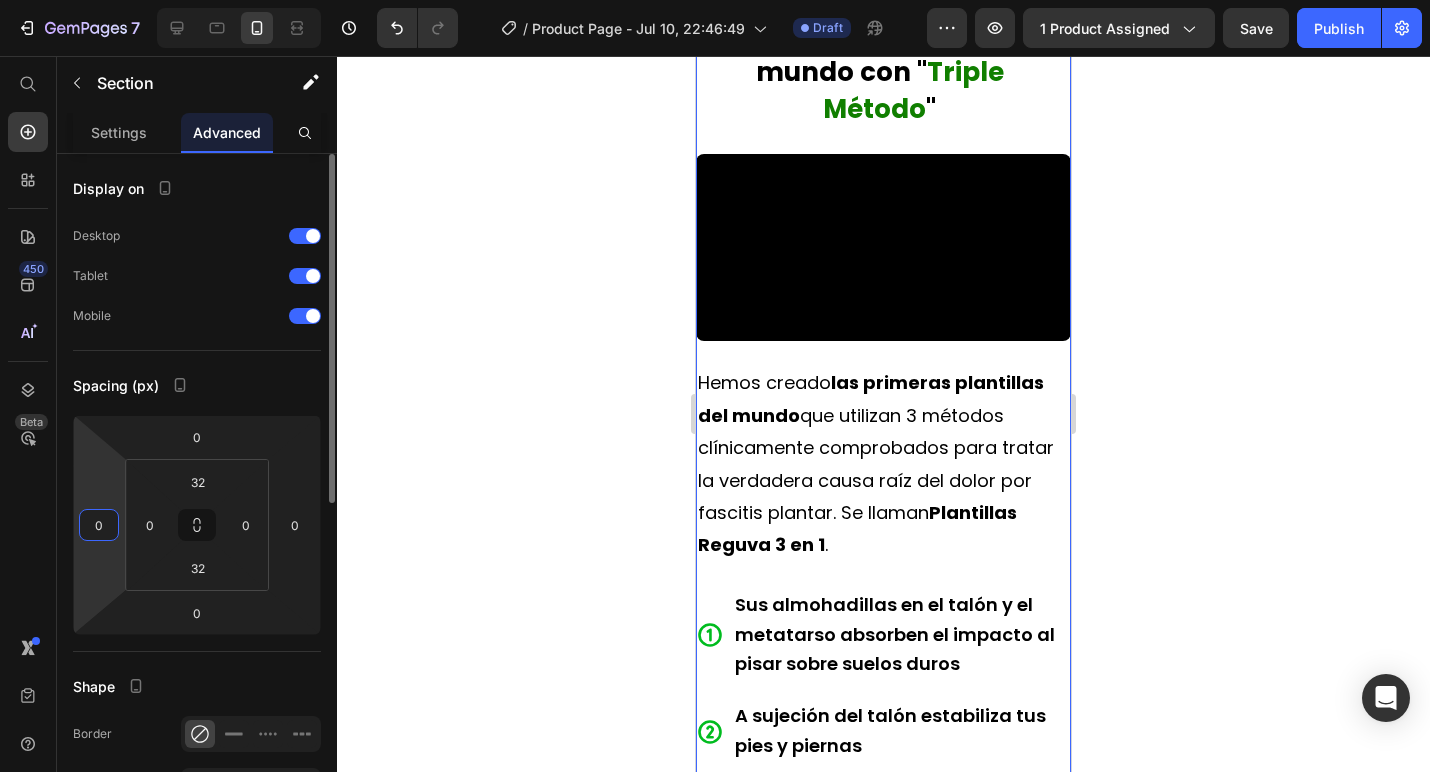 type on "0" 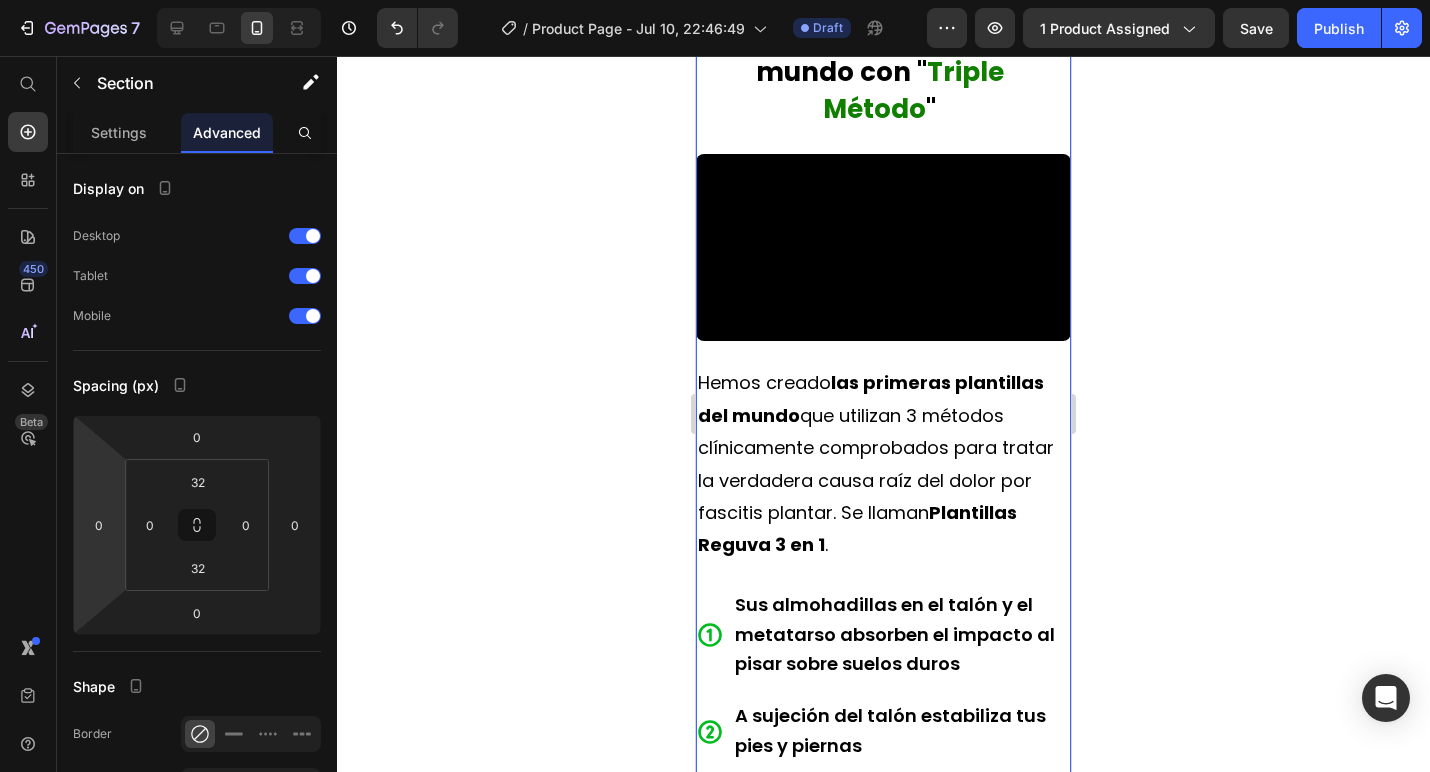 click 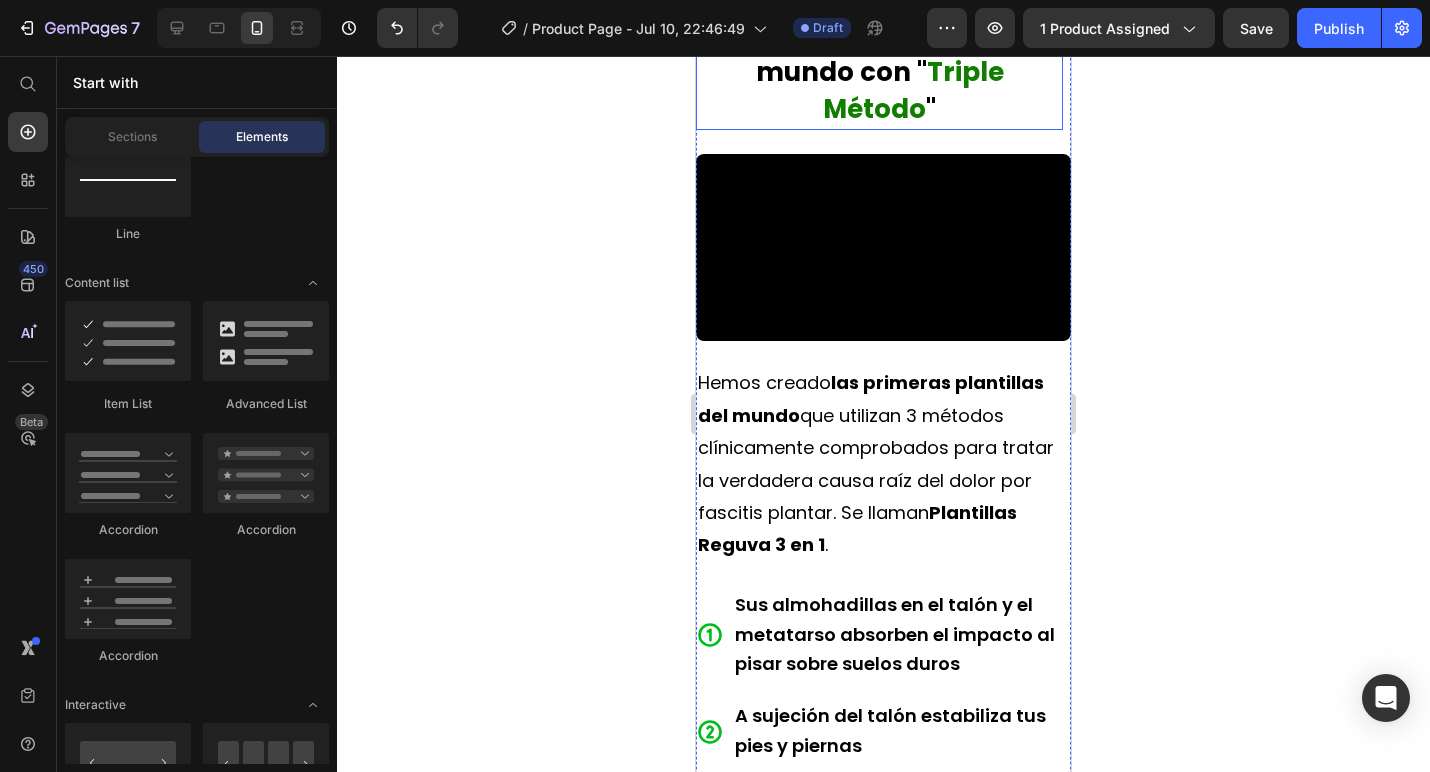 click on "Te presentamos: Las primeras plantillas del mundo con "" at bounding box center (879, 35) 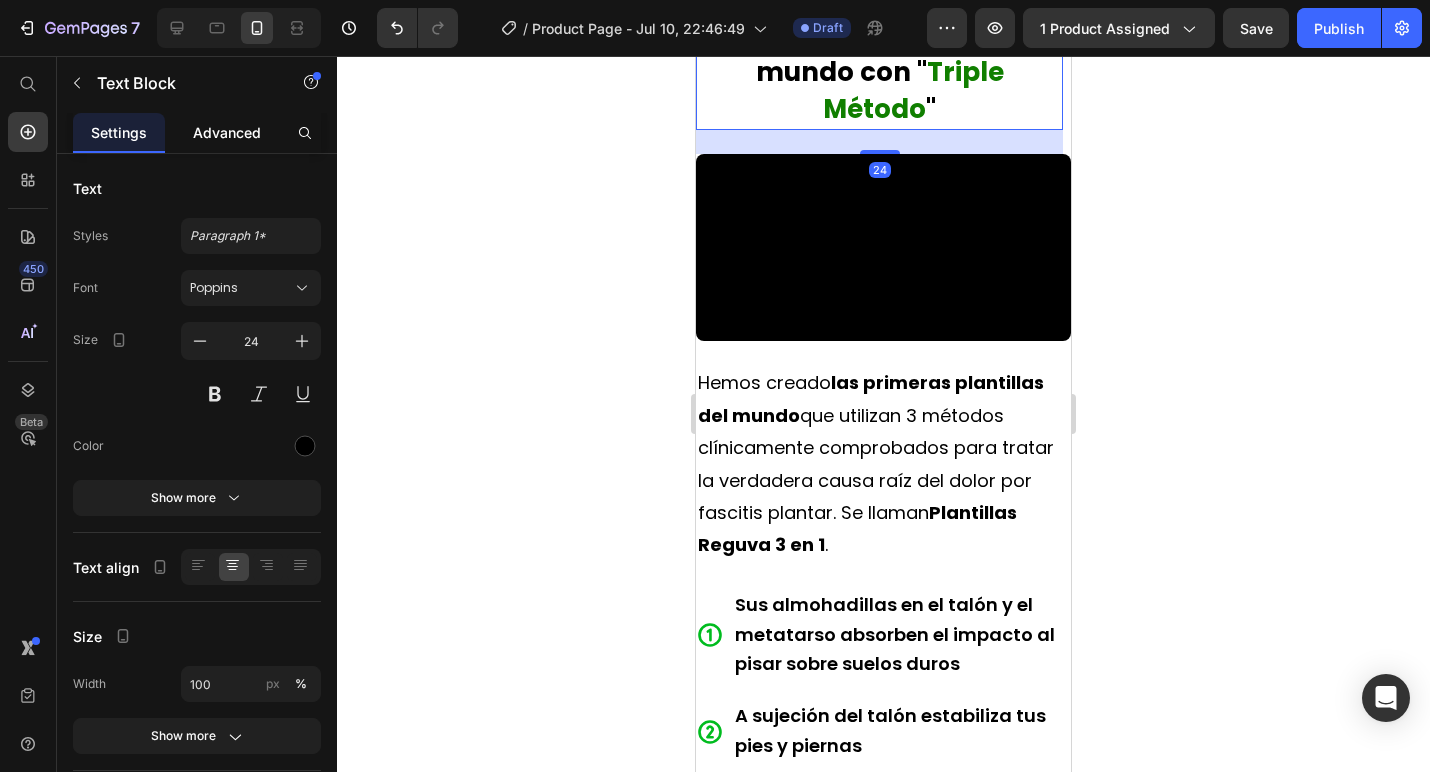 click on "Advanced" at bounding box center (227, 132) 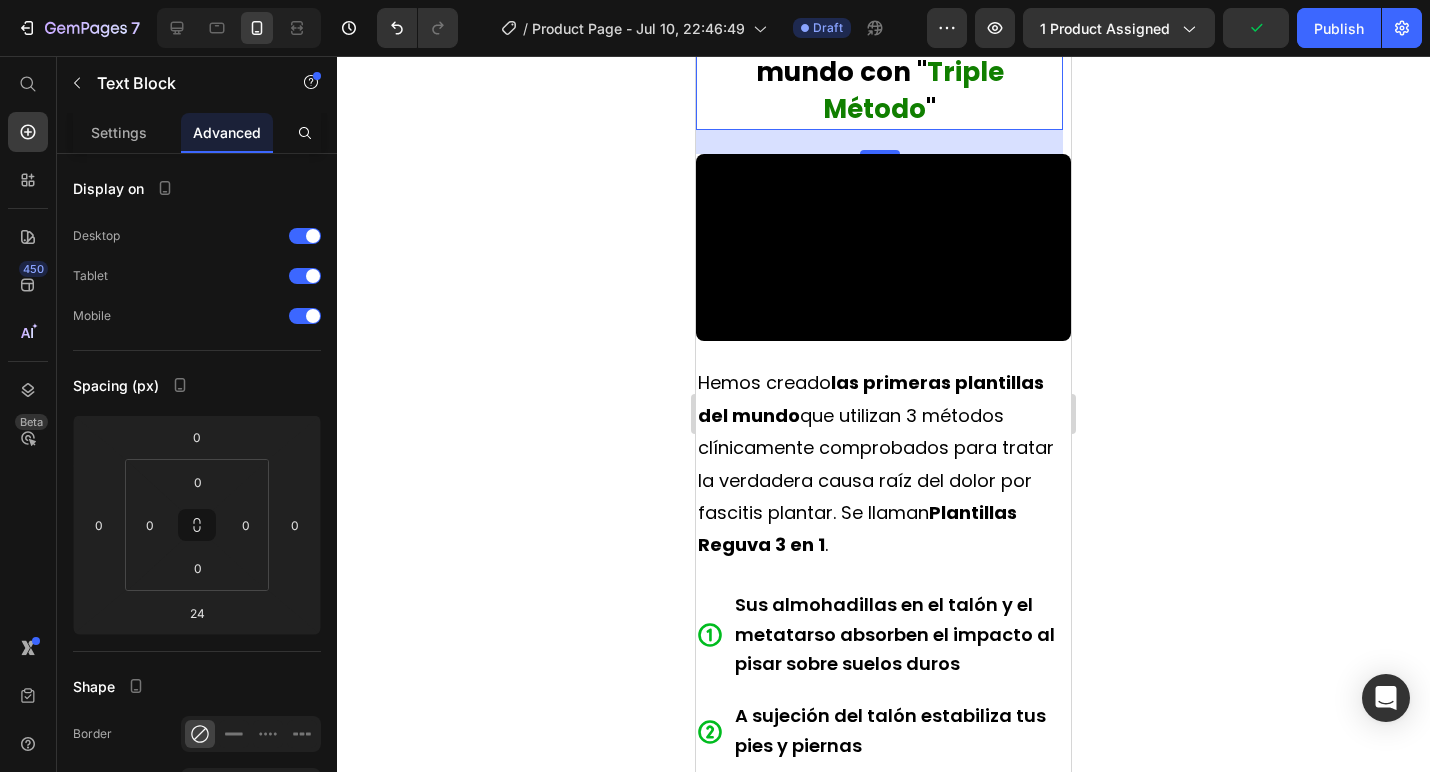 click 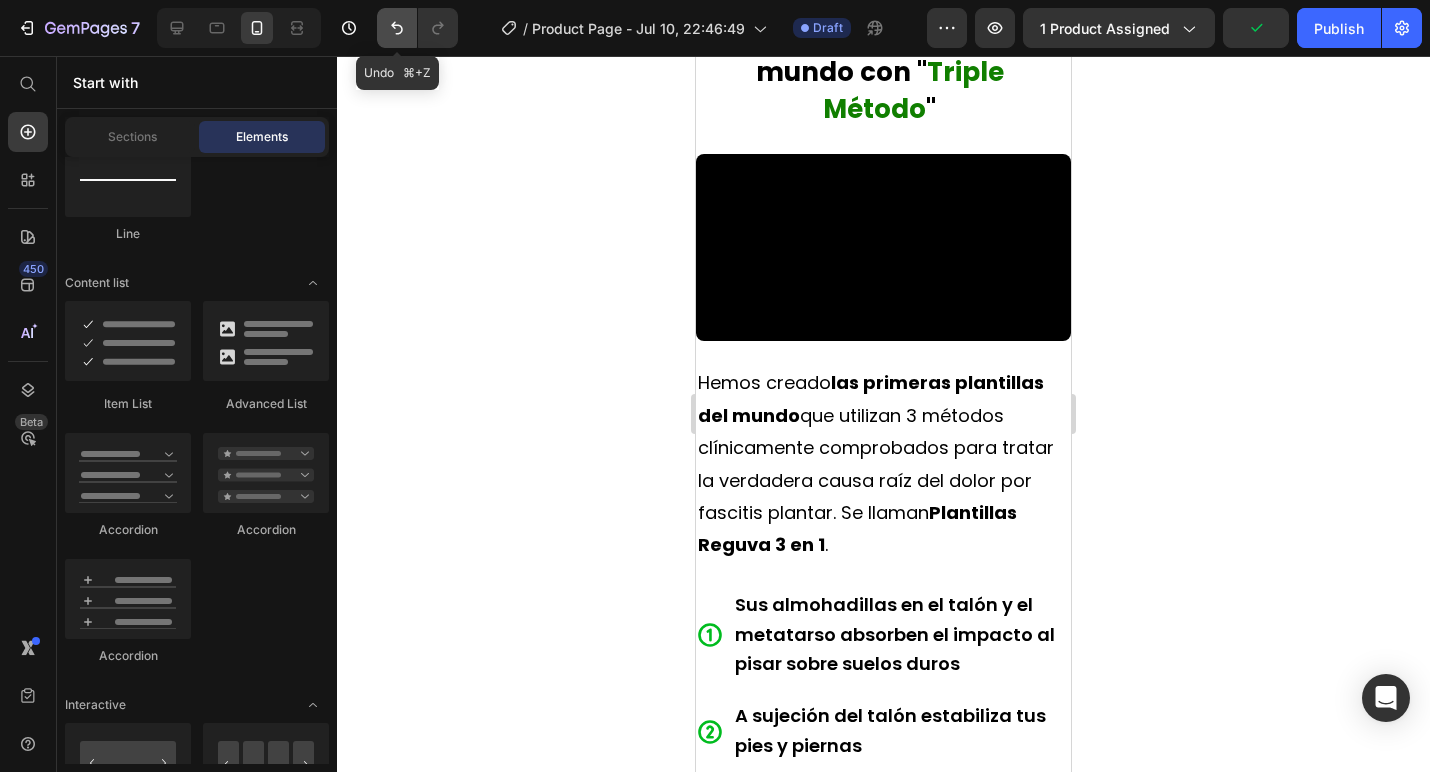 click 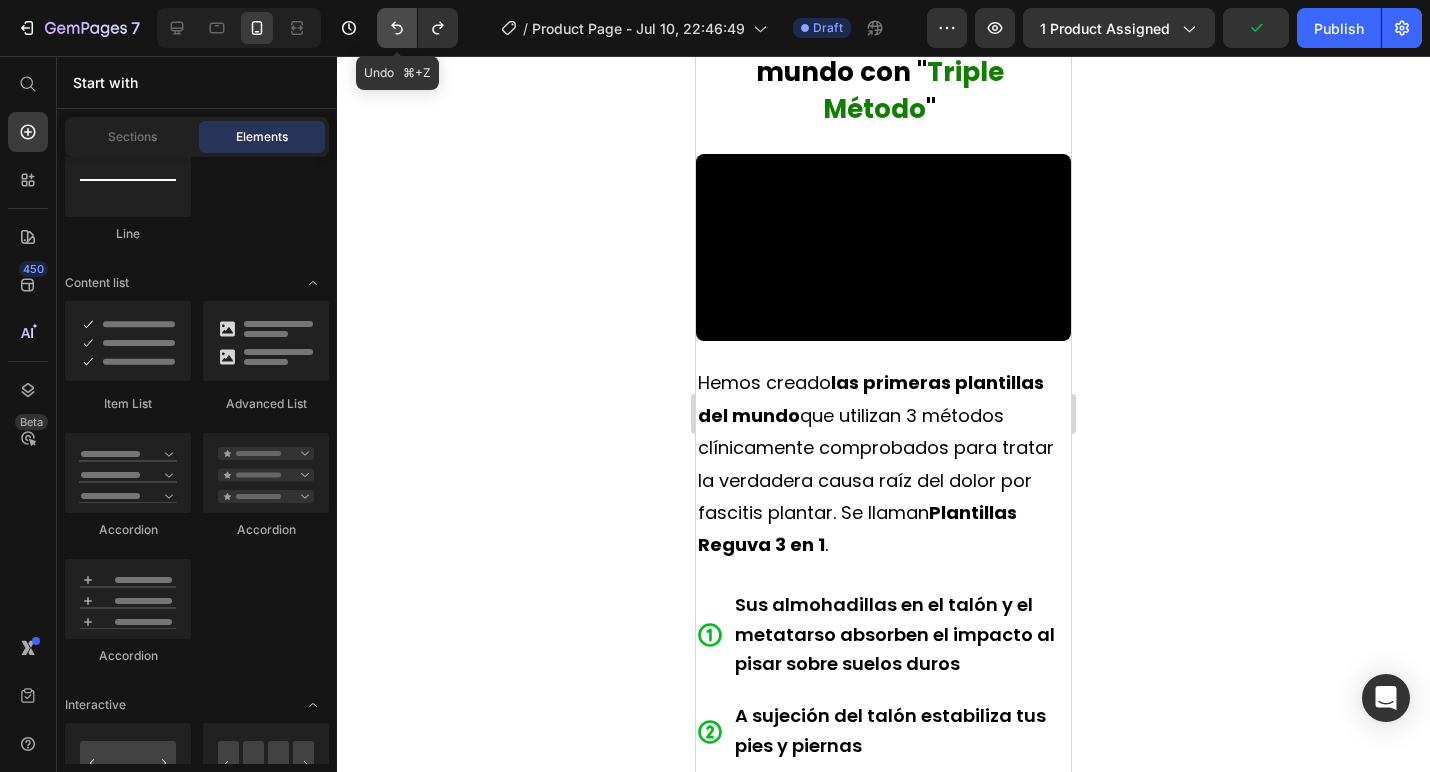 click 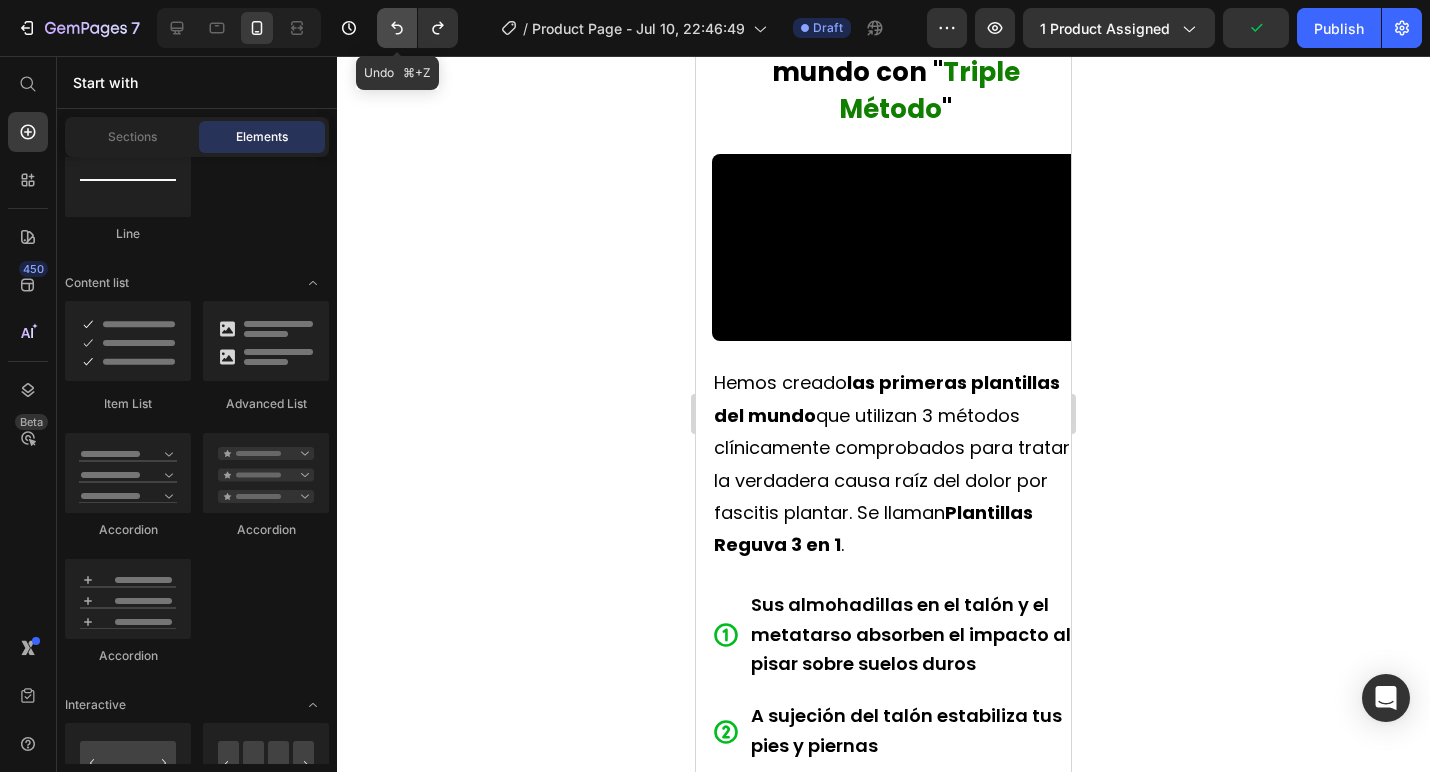 click 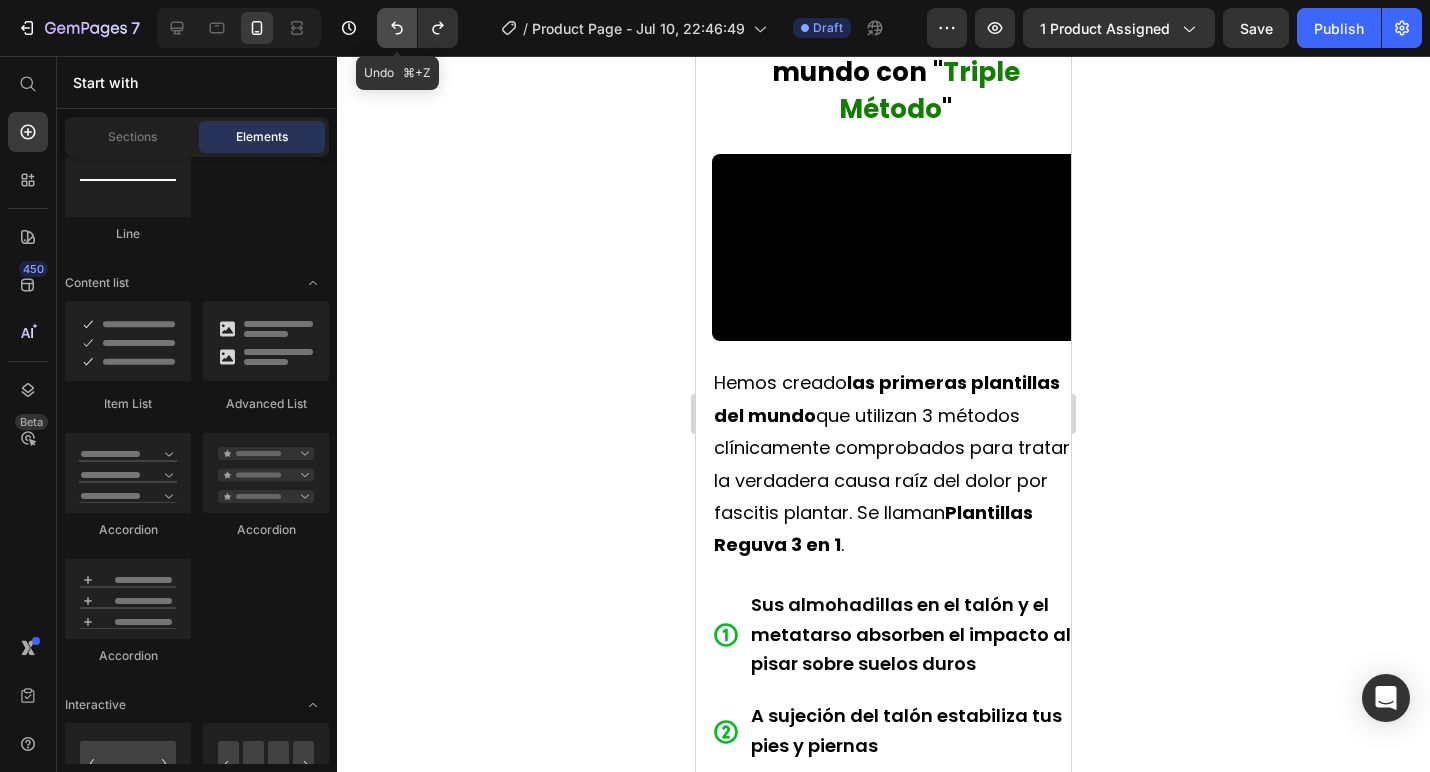 click 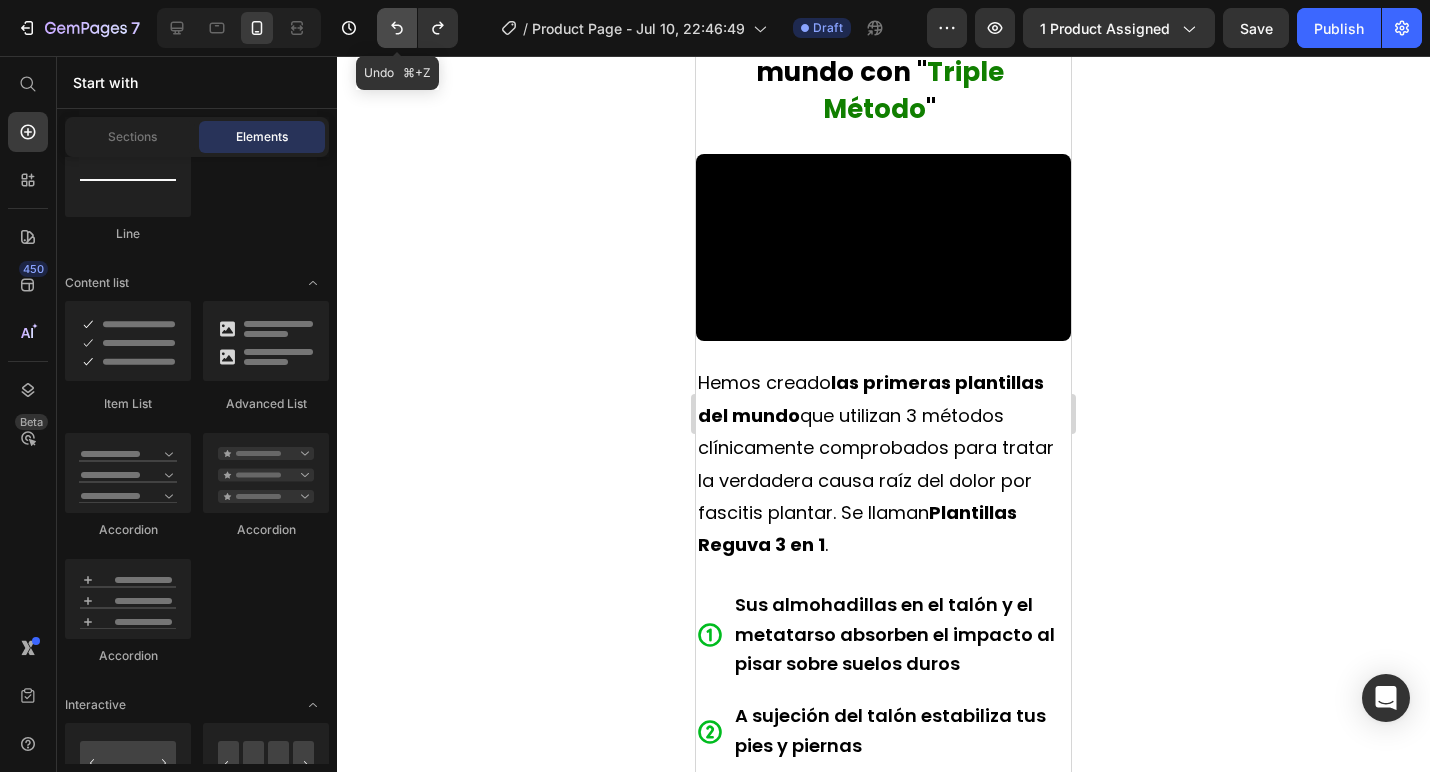 click 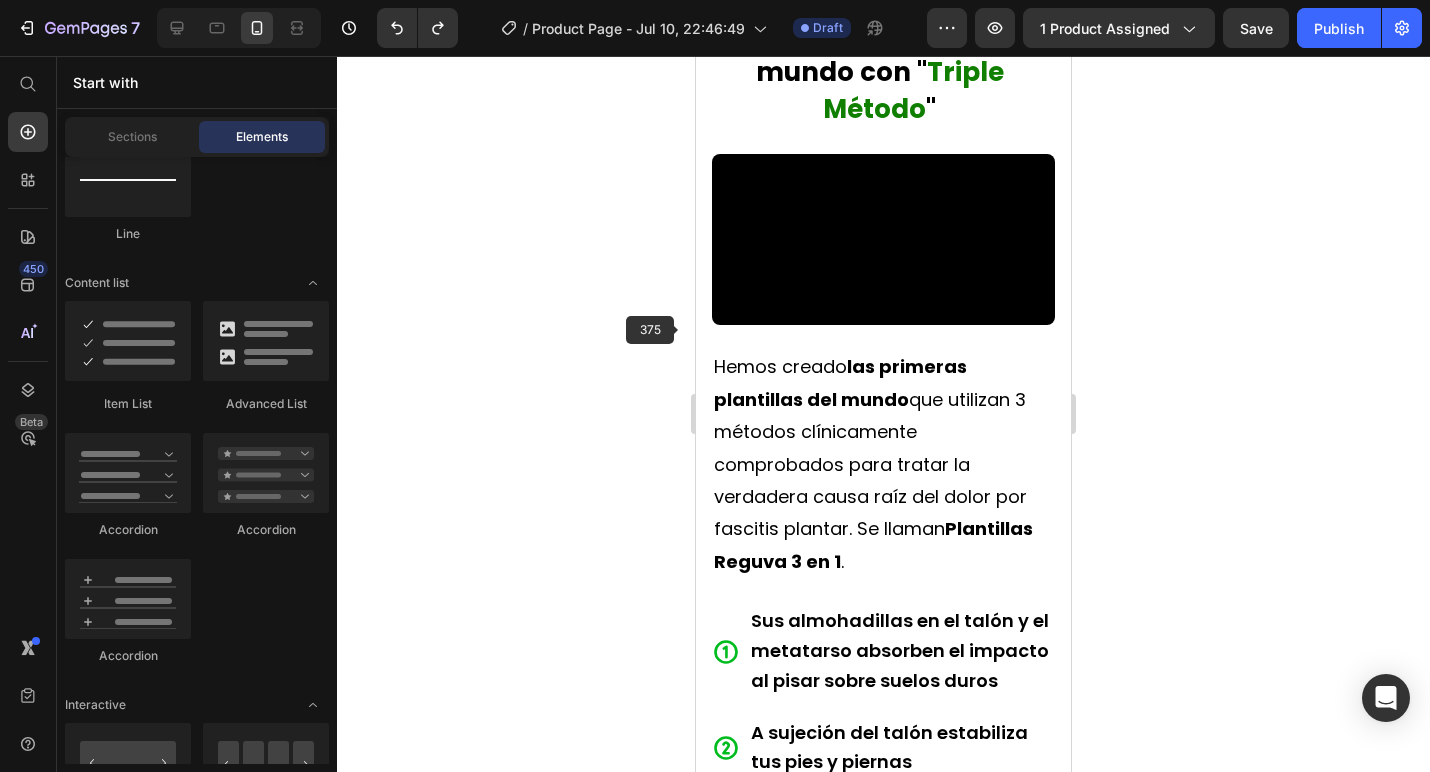 click 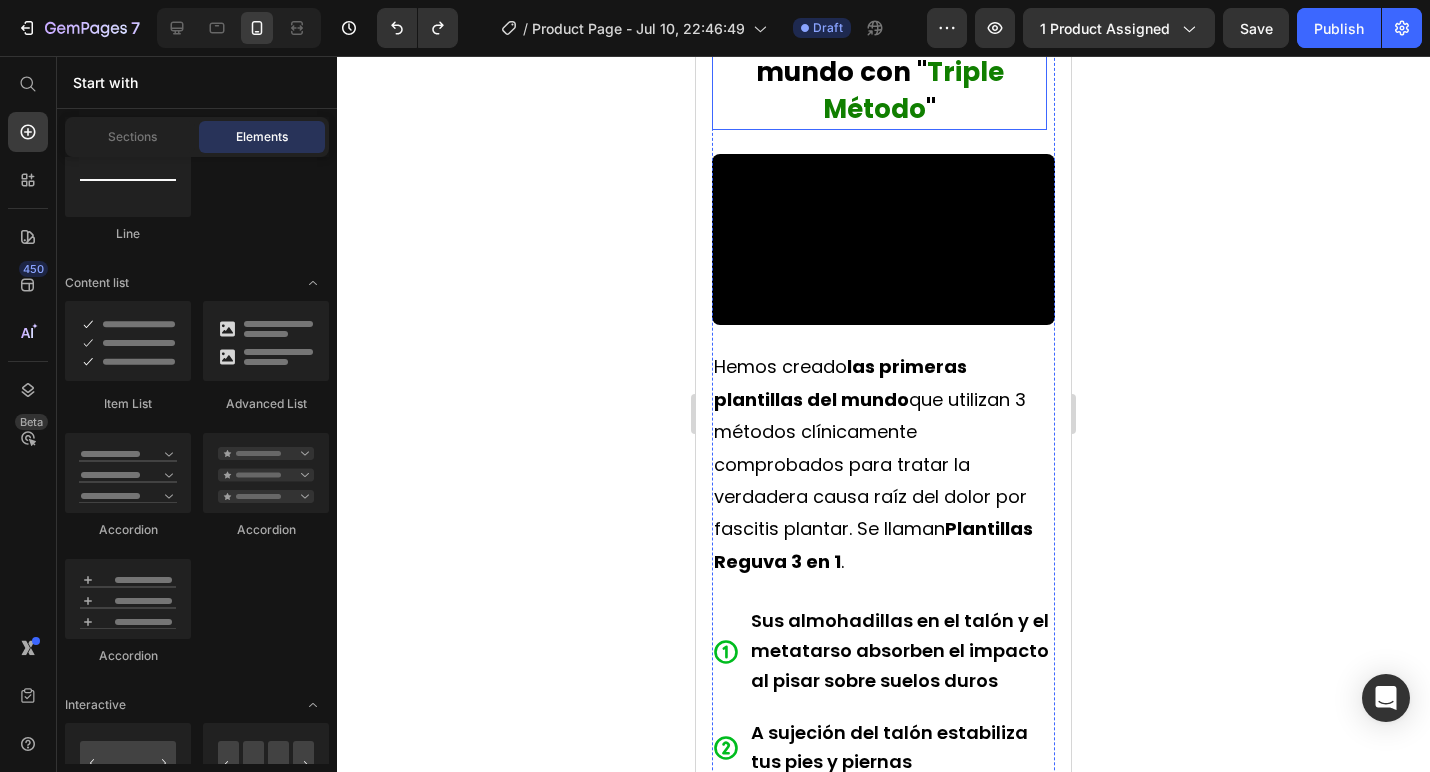 click on "Triple Método" at bounding box center [913, 90] 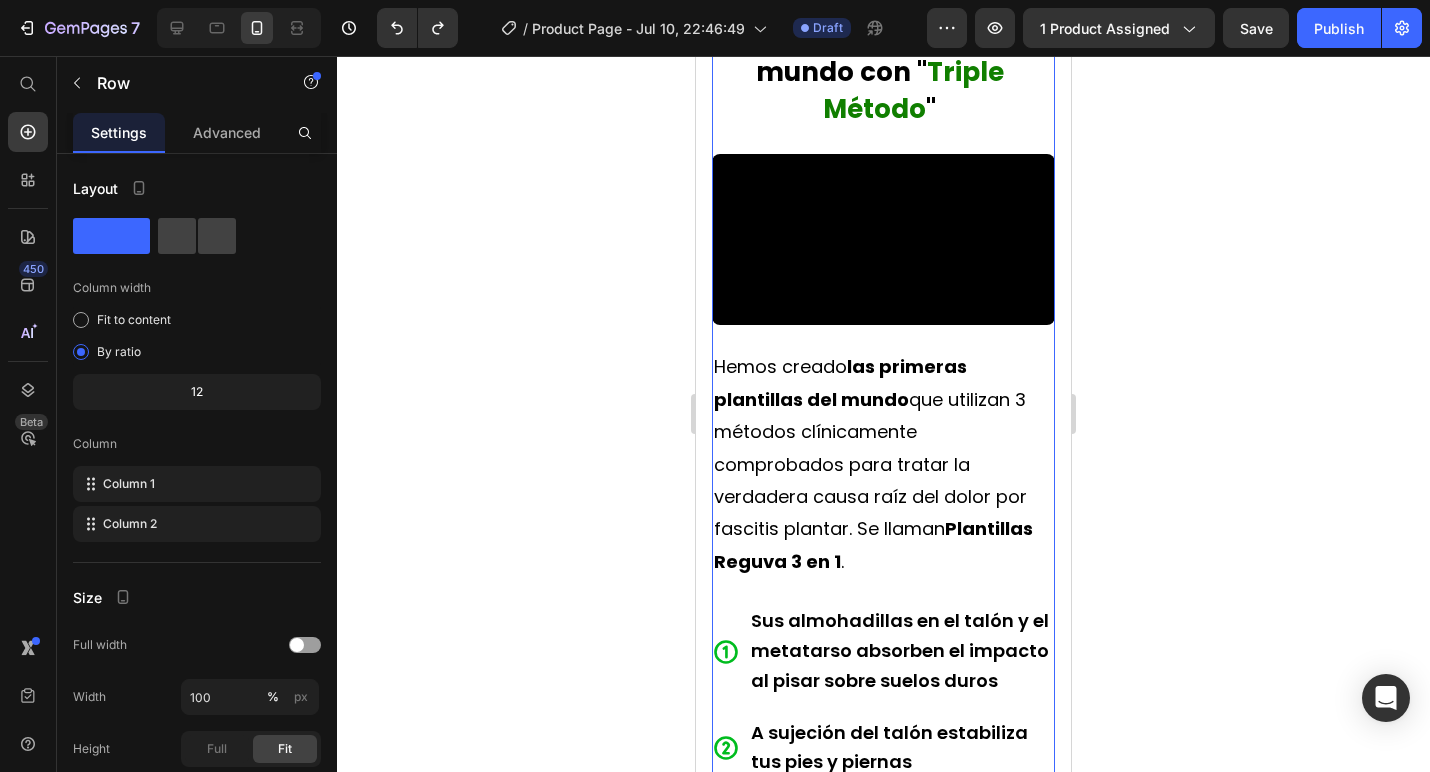 click on "Te presentamos: Las primeras plantillas del mundo con " Triple Método " Text Block Video" at bounding box center (883, 164) 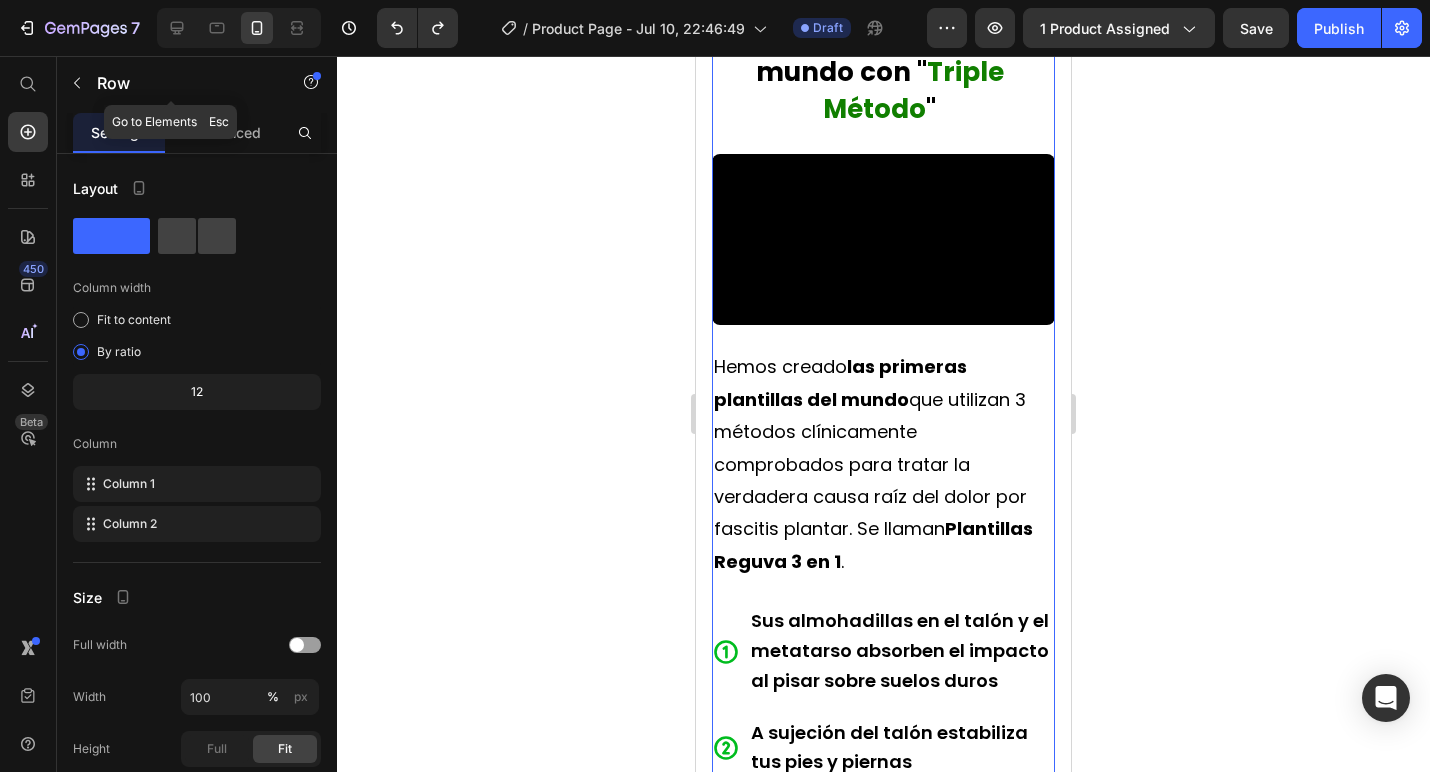 click on "Row" 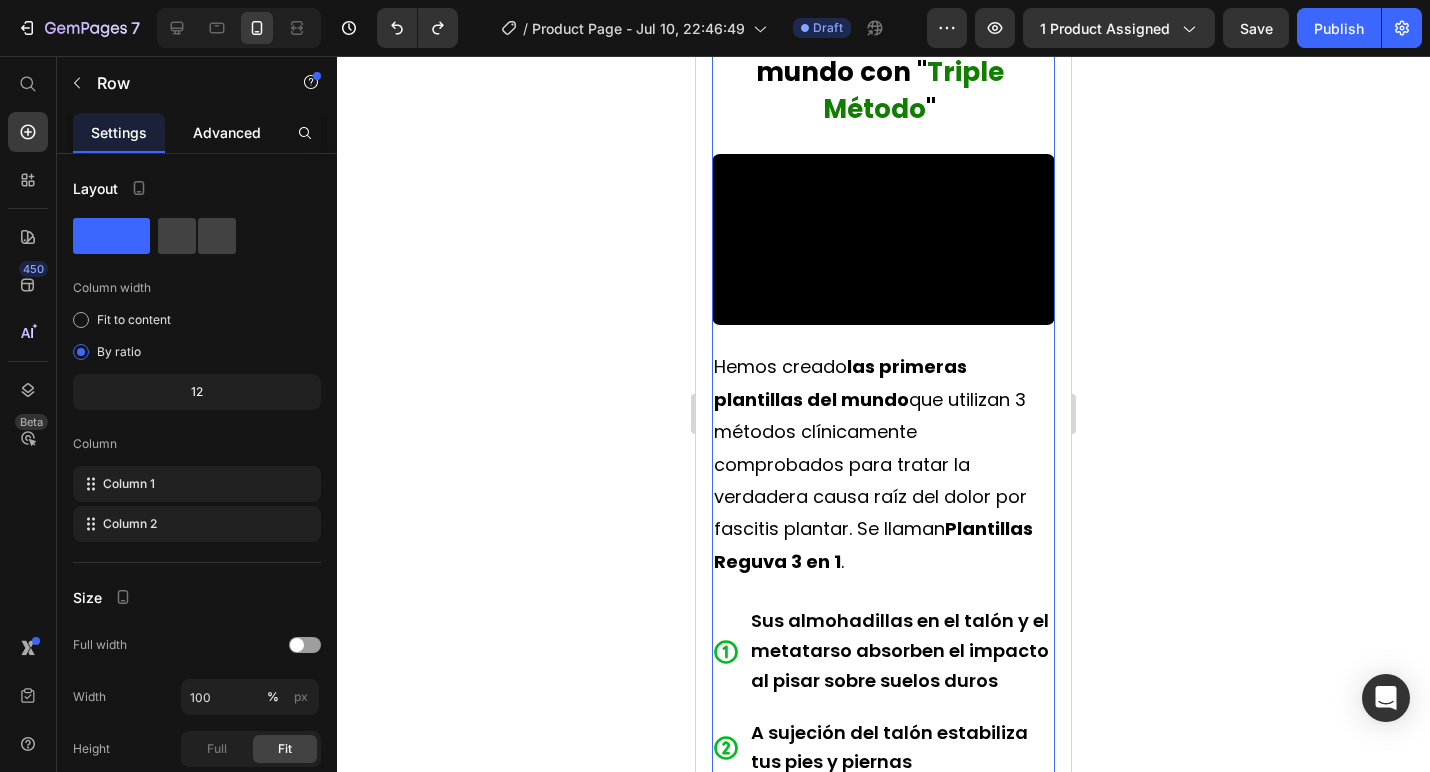 click on "Advanced" at bounding box center (227, 132) 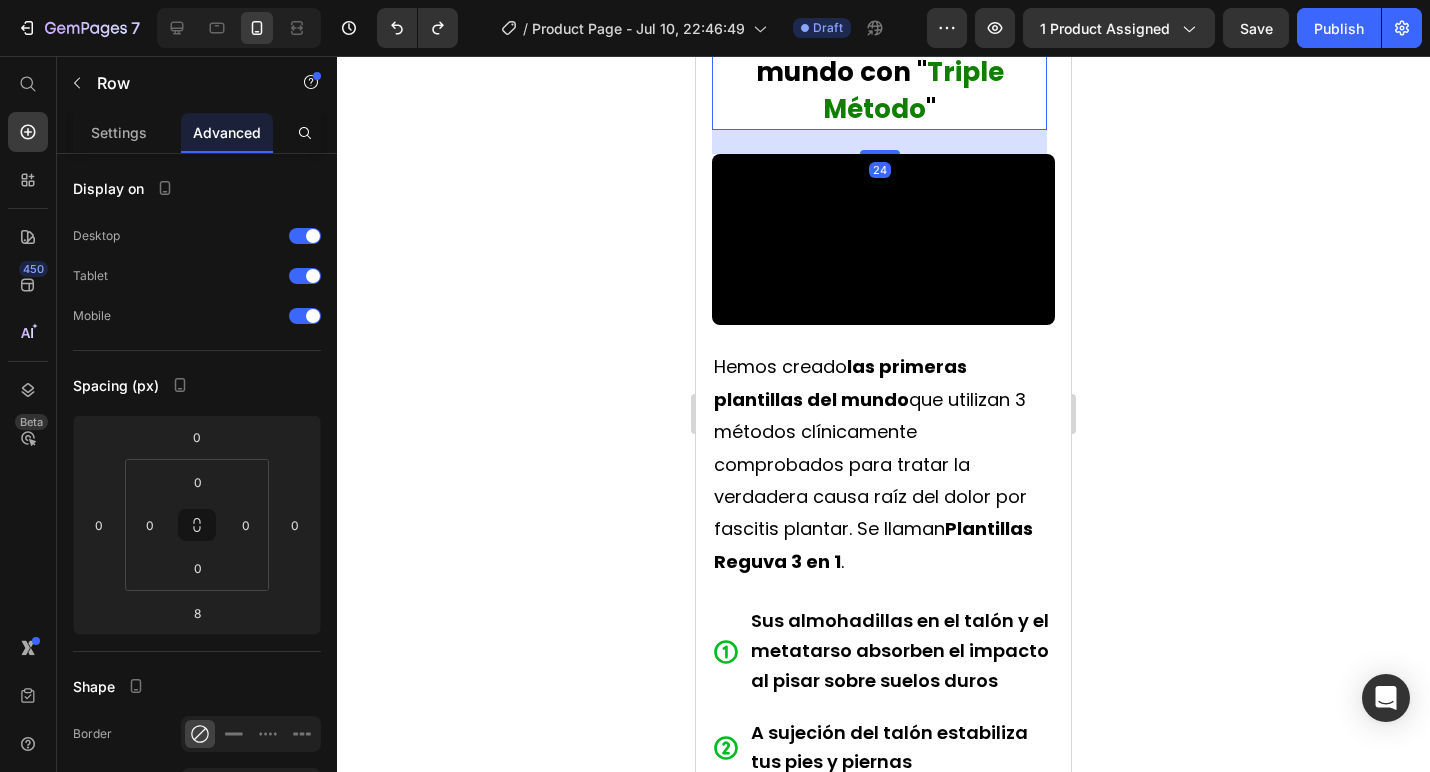 click on "Te presentamos: Las primeras plantillas del mundo con " Triple Método "" at bounding box center (879, 54) 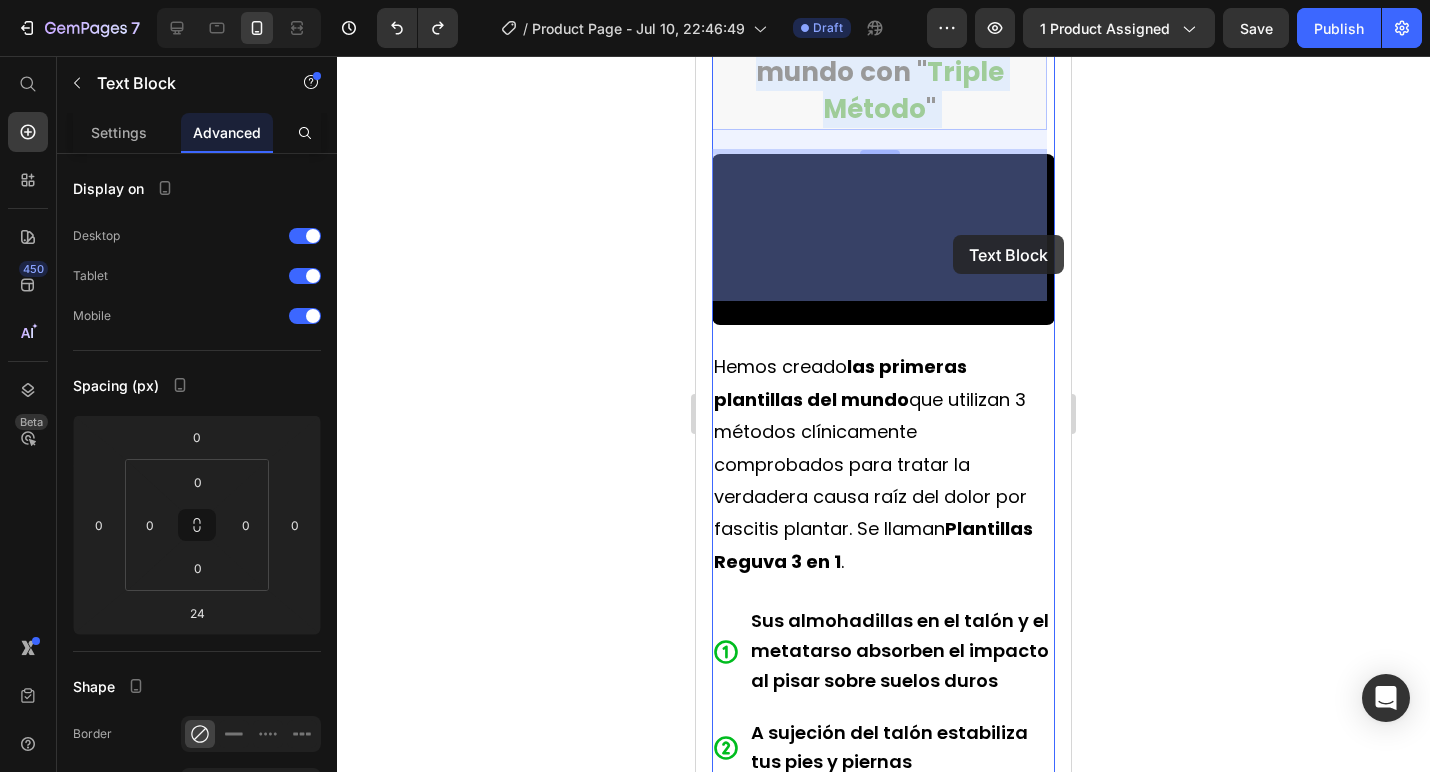drag, startPoint x: 934, startPoint y: 236, endPoint x: 953, endPoint y: 235, distance: 19.026299 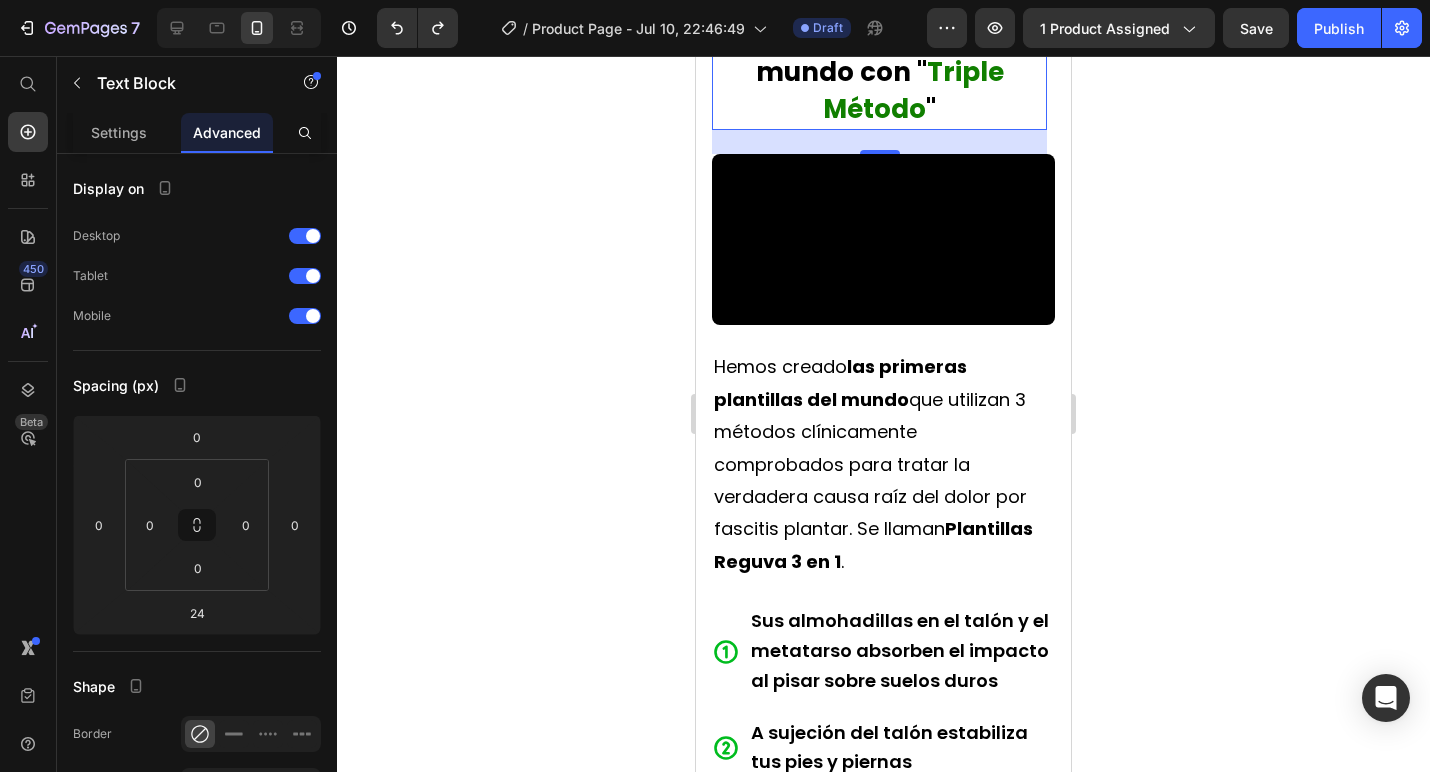 click 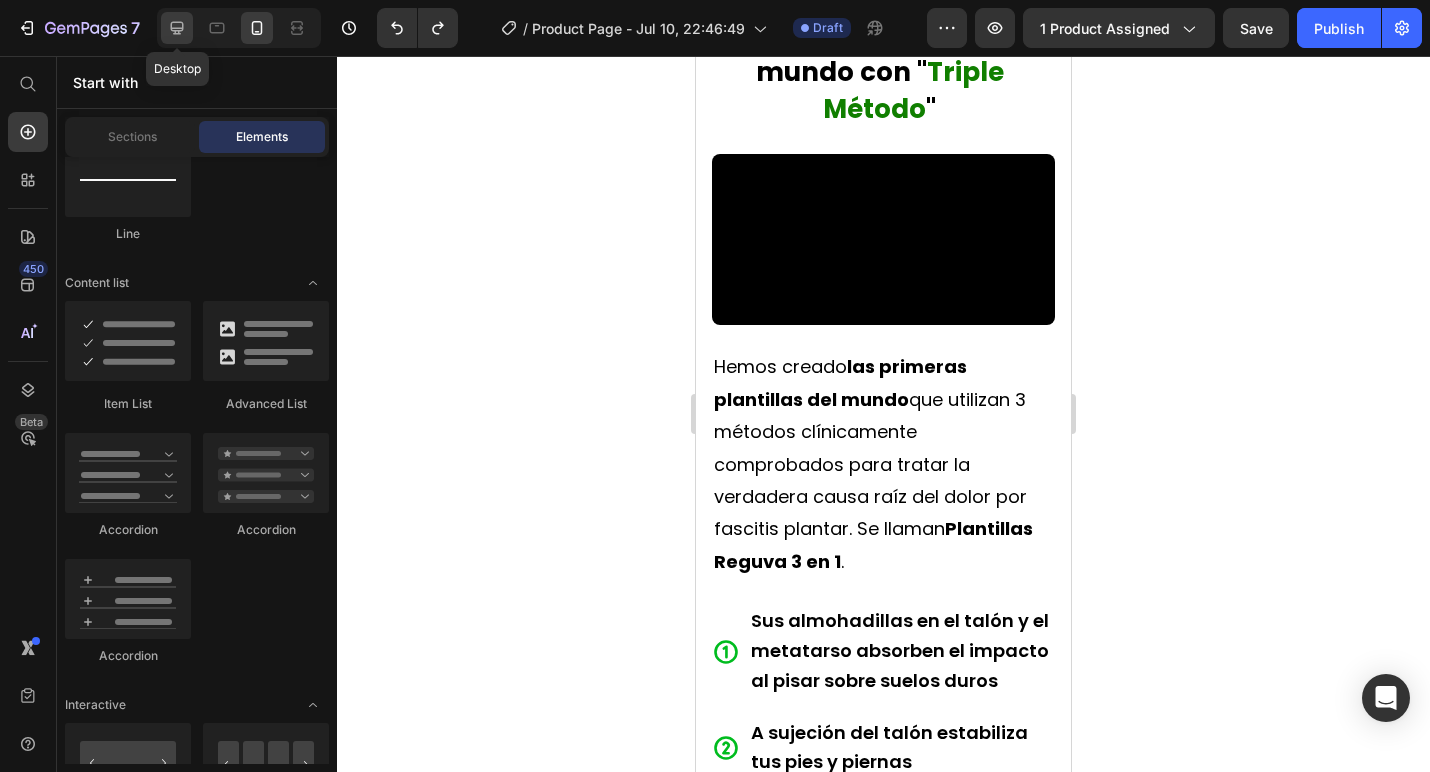 click 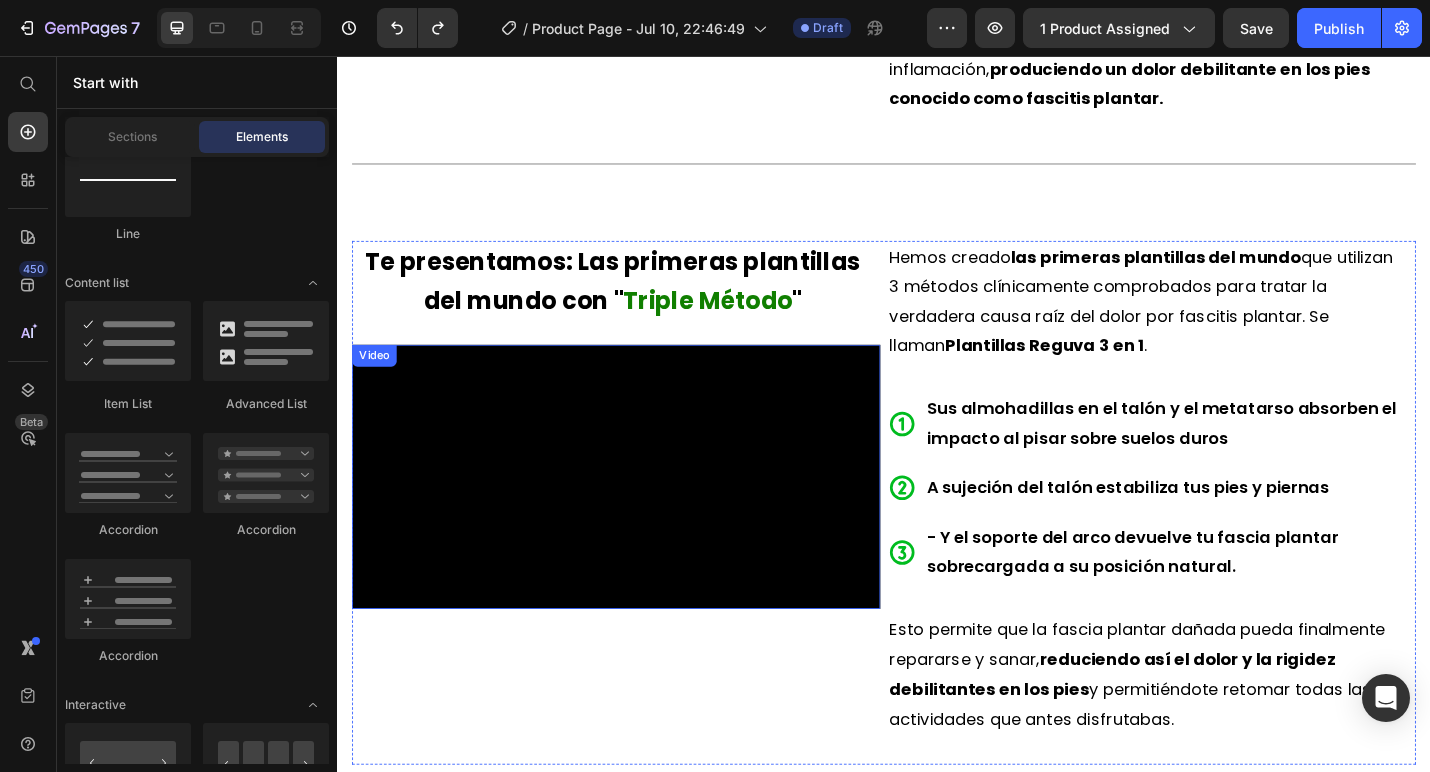 scroll, scrollTop: 3524, scrollLeft: 0, axis: vertical 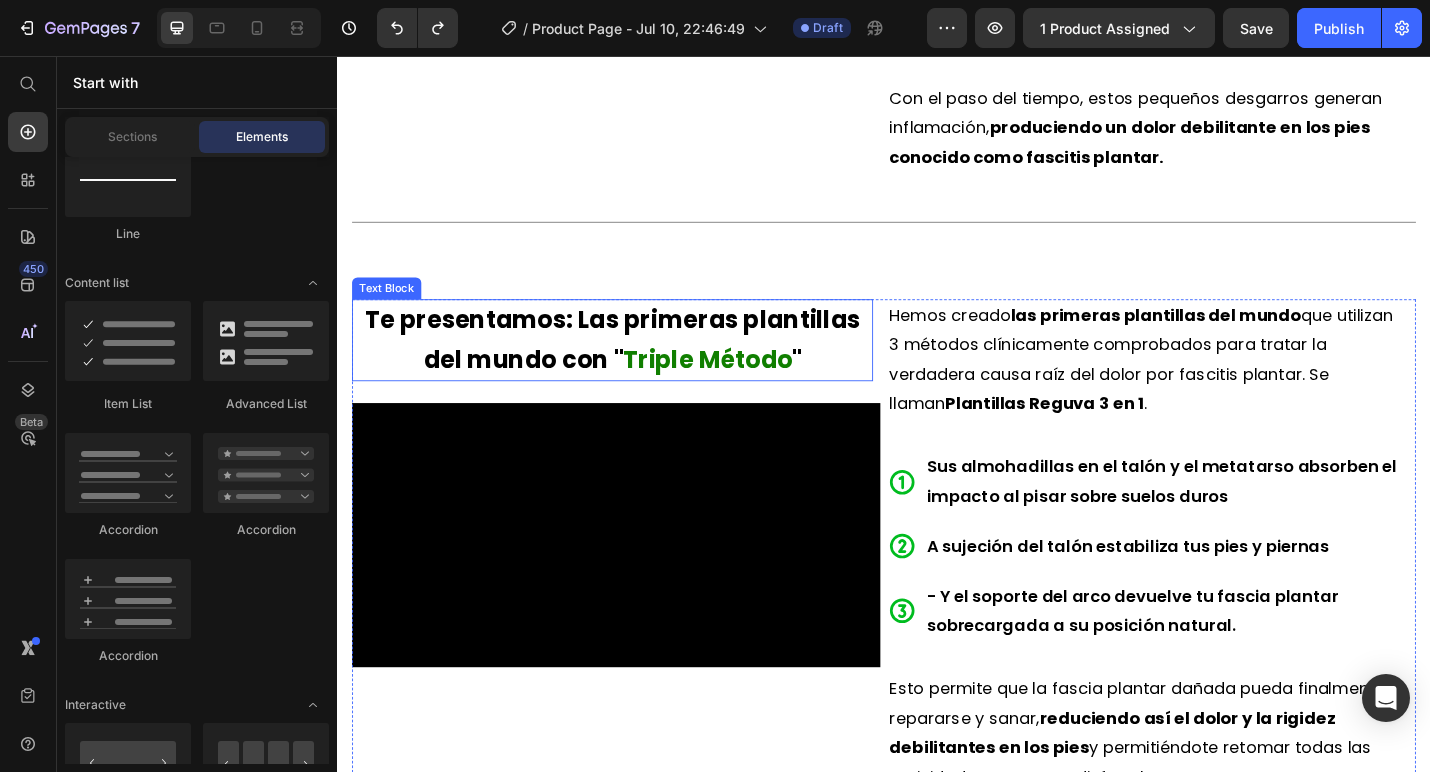 click on "Triple Método" at bounding box center (744, 389) 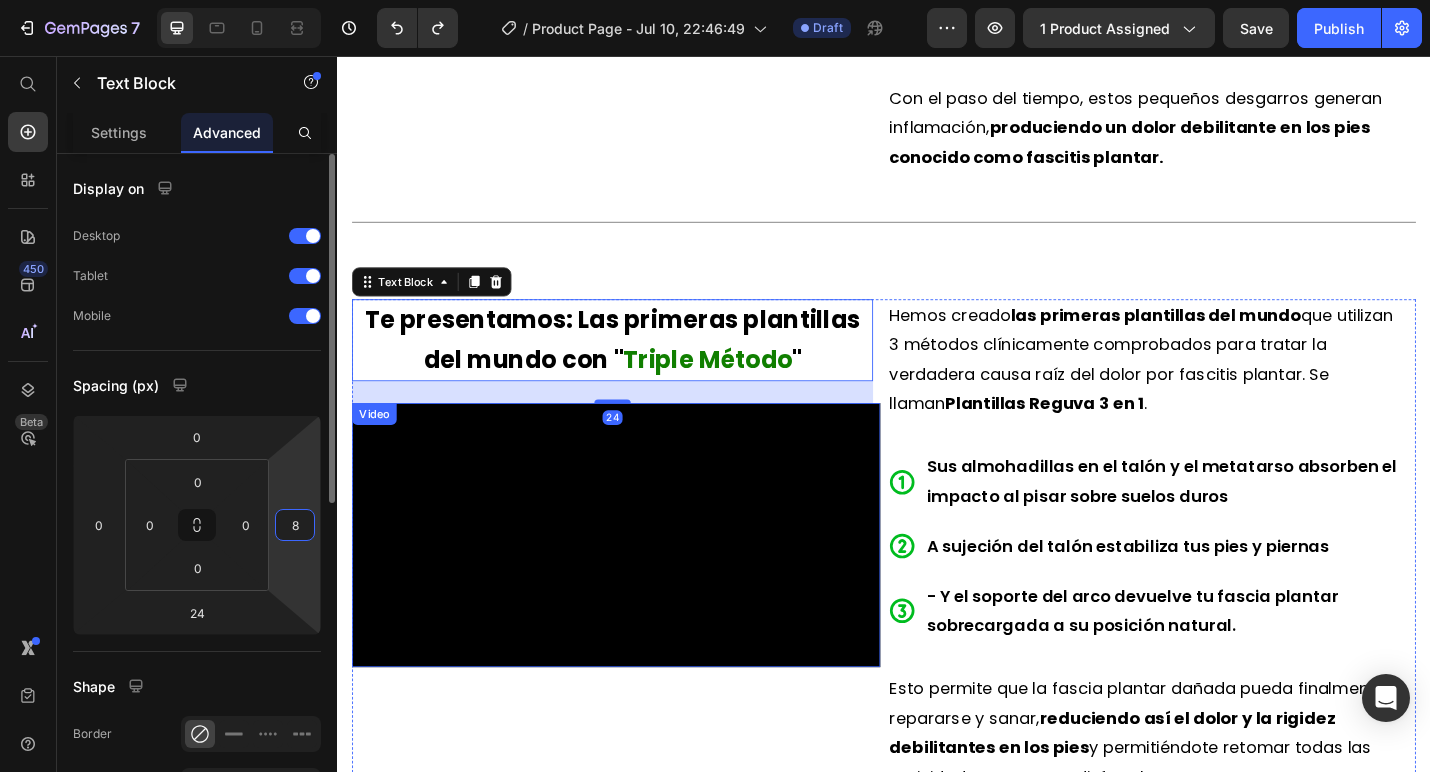 click on "8" at bounding box center (295, 525) 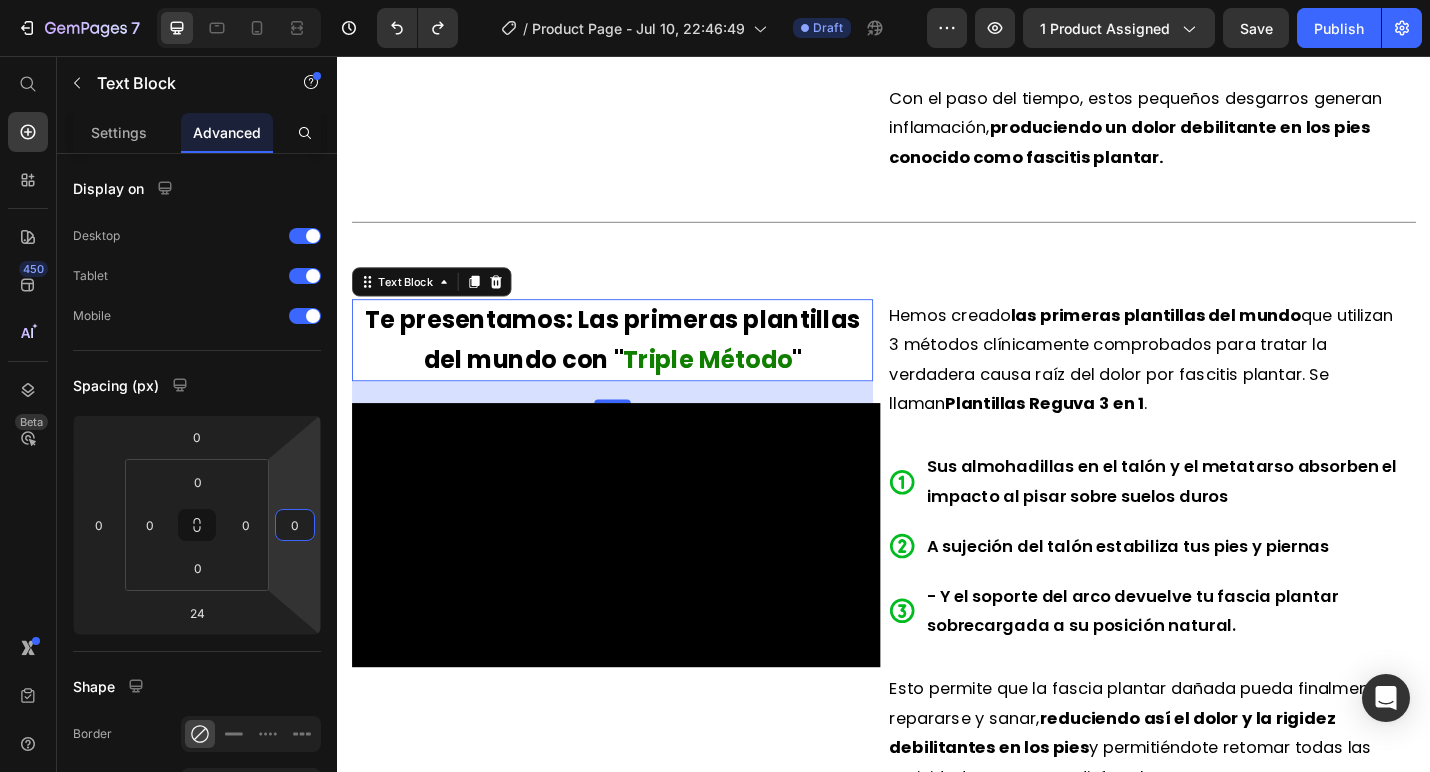 type on "0" 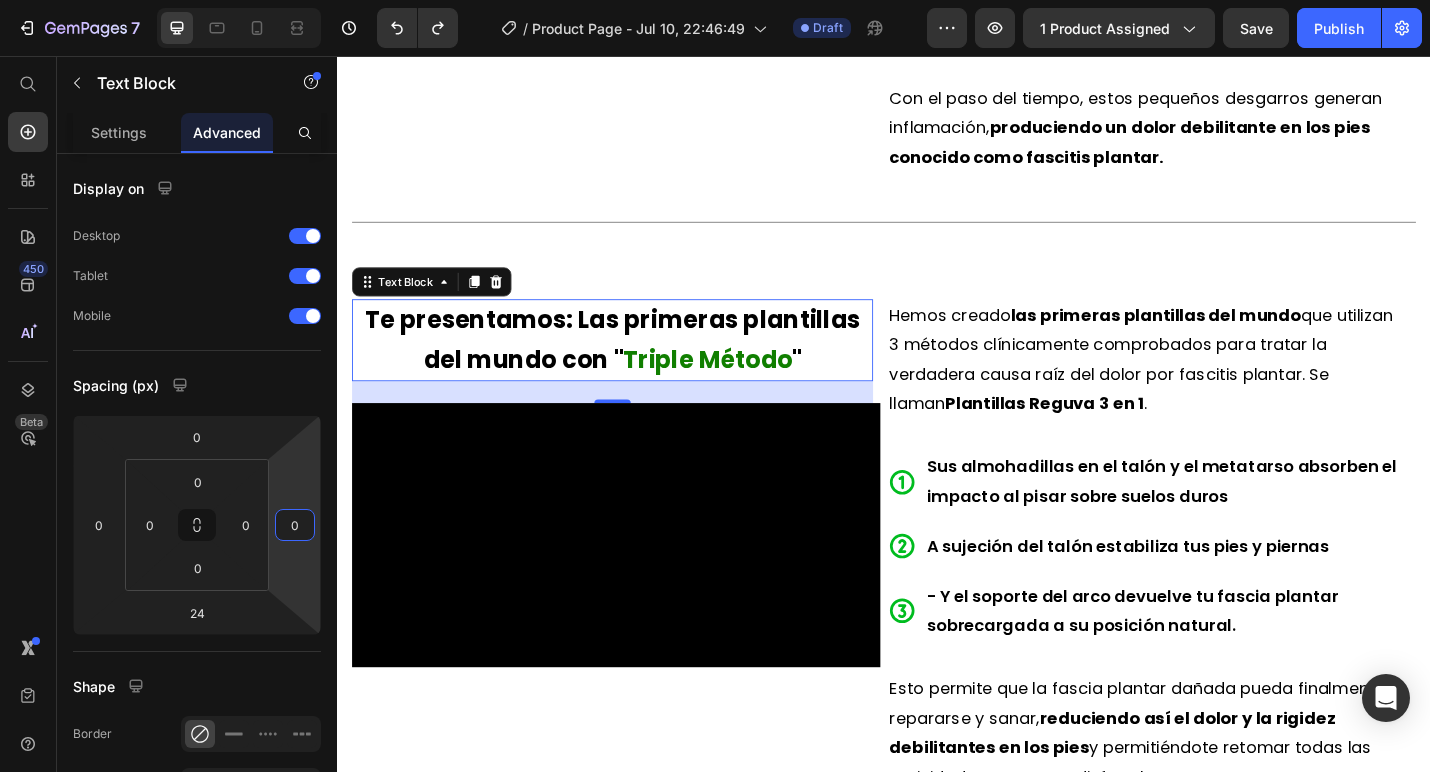 click on "Estás a solo un paso de liberarte del dolor de la fascitis plantar Heading                Title Line La verdadera causa raíz de la fascitis plantar y el dolor de pies Heading Video El dolor por fascitis plantar ocurre por una razón que la  mayoría de plantillas pasan por alto.   En la parte inferior del pie existe un tejido grueso llamado  fascia plantar , que te mantiene estable, sostiene el arco y absorbe el impacto.   Pero al estar de pie y caminar diariamente sobre superficies duras , nuestra fascia plantar está constantemente sometida a tensión, lo que hace que se desgarre con el tiempo.   Piensa en ello como una banda elástica. Cuando estiras demasiado tiempo y con mucha fuerza una banda elástica, comienza a desgarrarse por la presión.   Con el paso del tiempo, estos pequeños desgarros generan inflamación,  produciendo un dolor debilitante en los pies conocido como fascitis plantar. Text Block Row                Title Line Section 3" at bounding box center (937, -236) 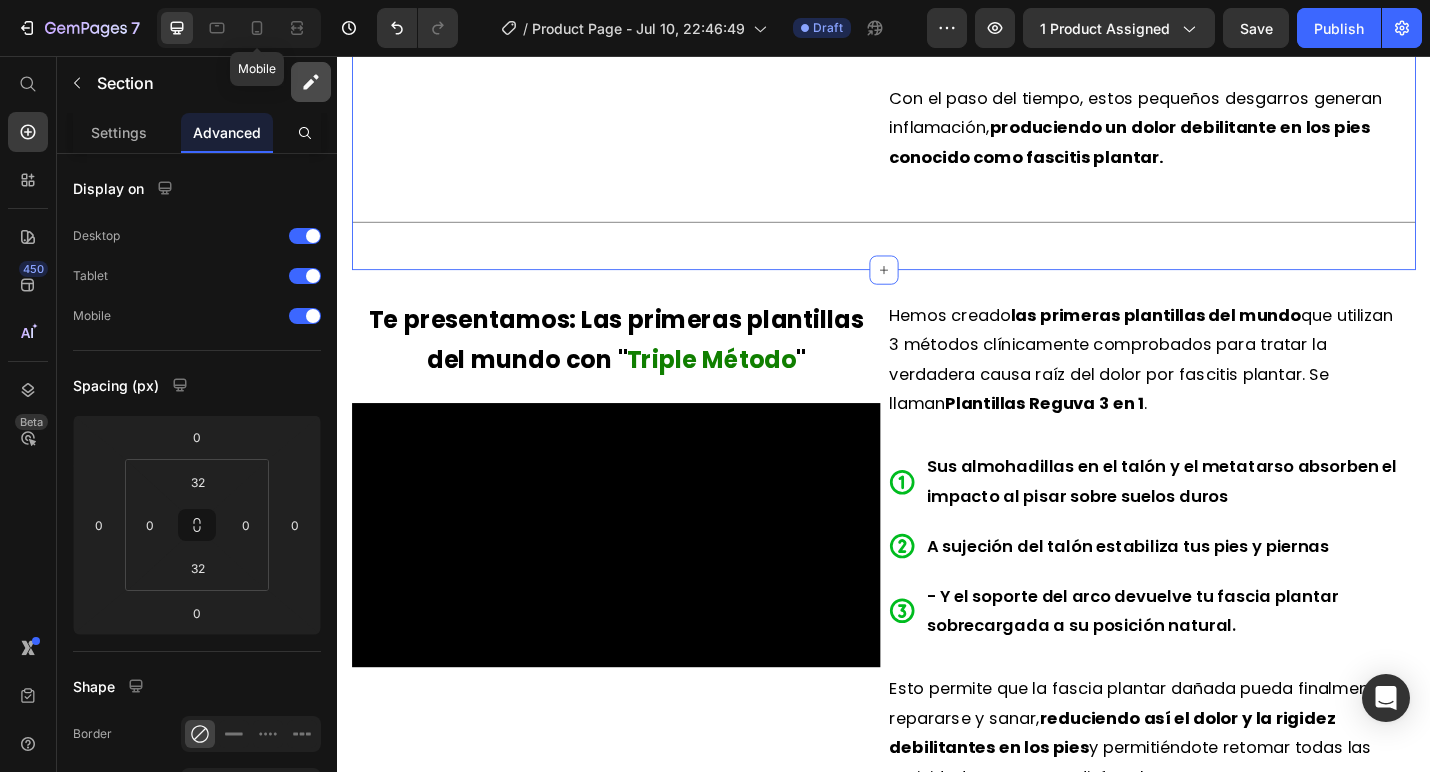 click 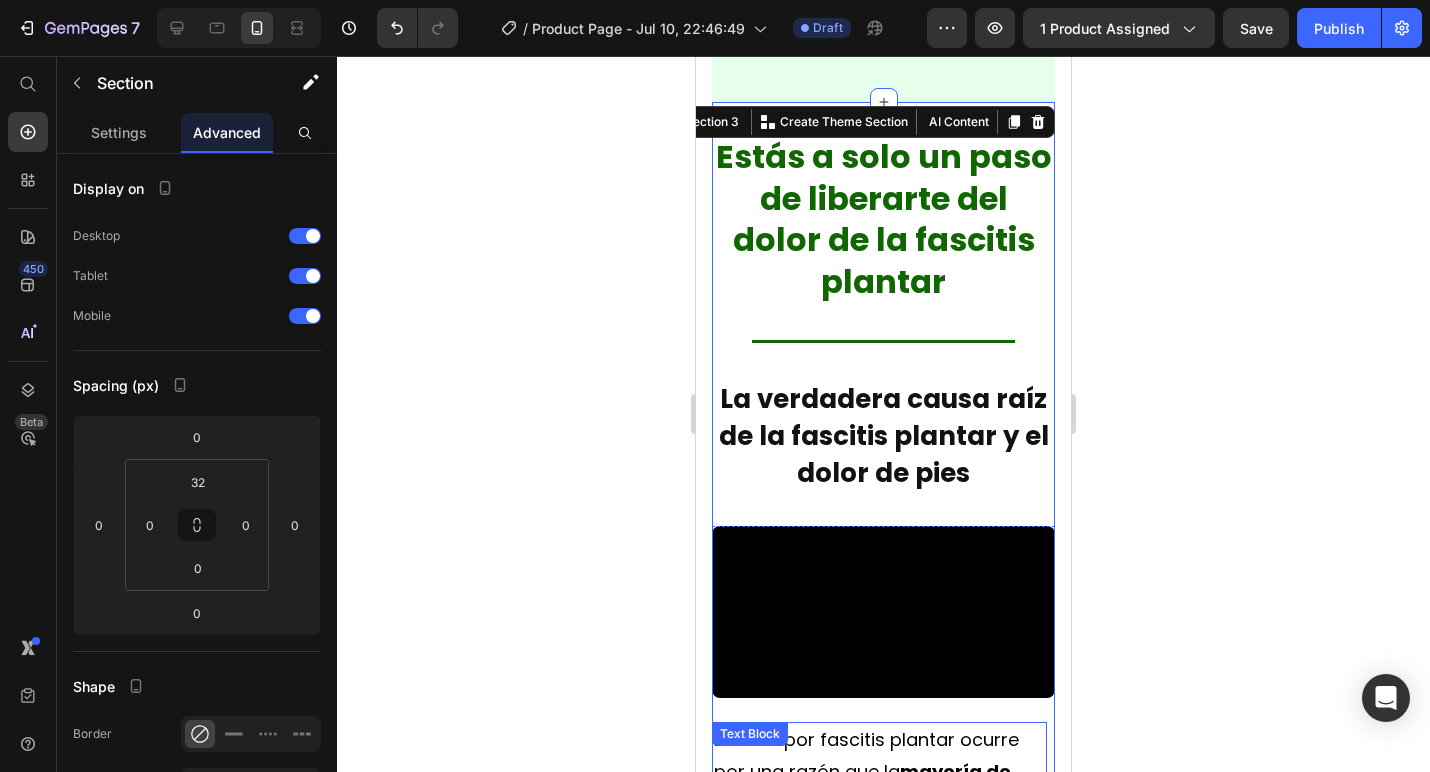 scroll, scrollTop: 2595, scrollLeft: 0, axis: vertical 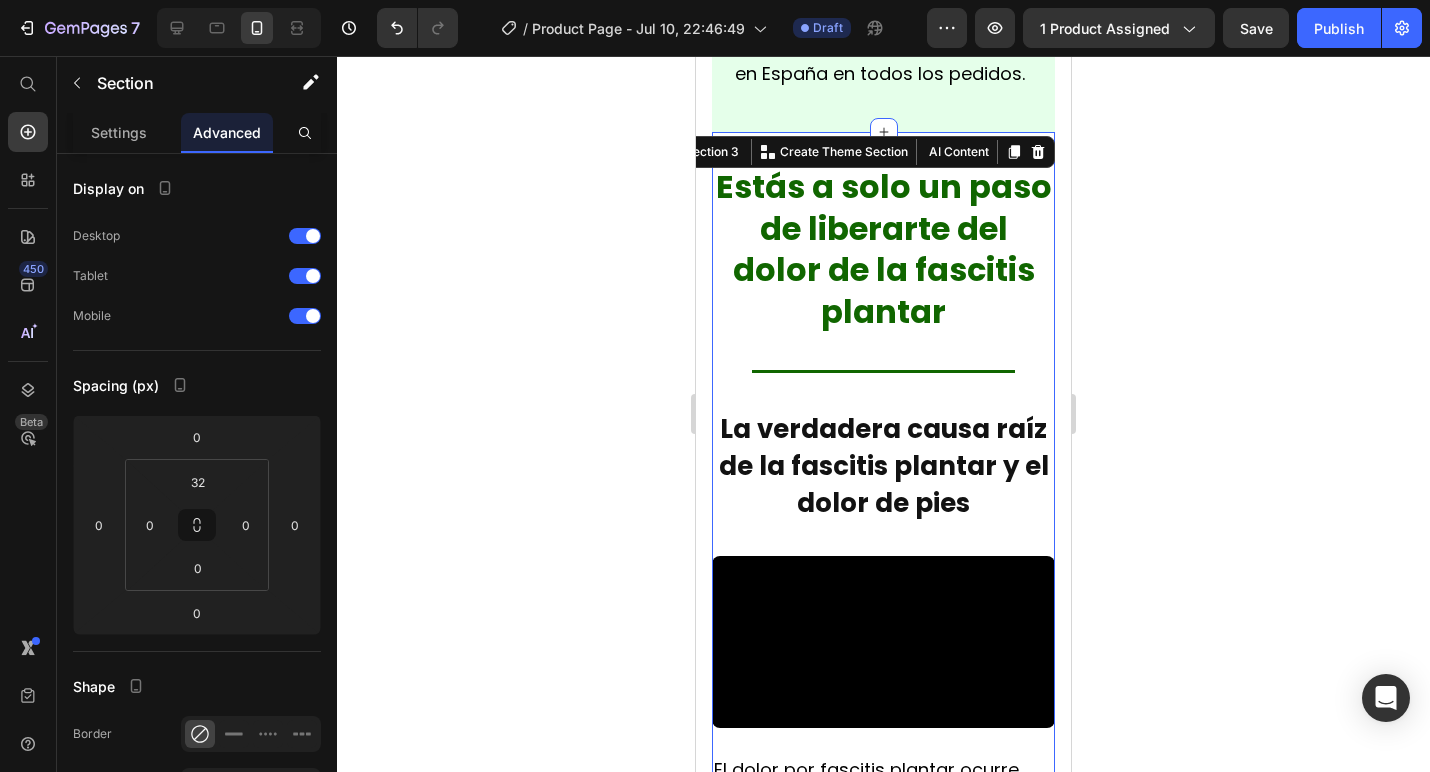 click 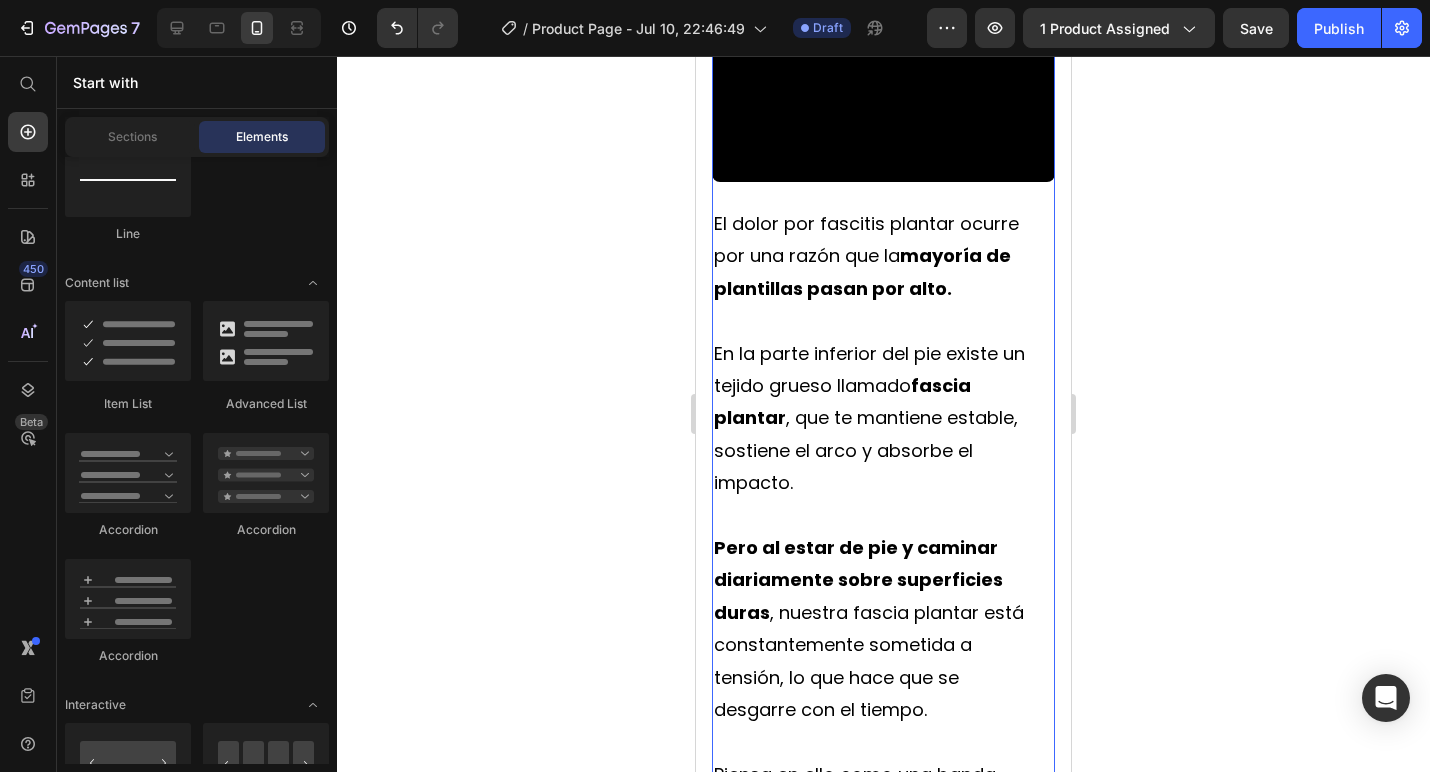 scroll, scrollTop: 3263, scrollLeft: 0, axis: vertical 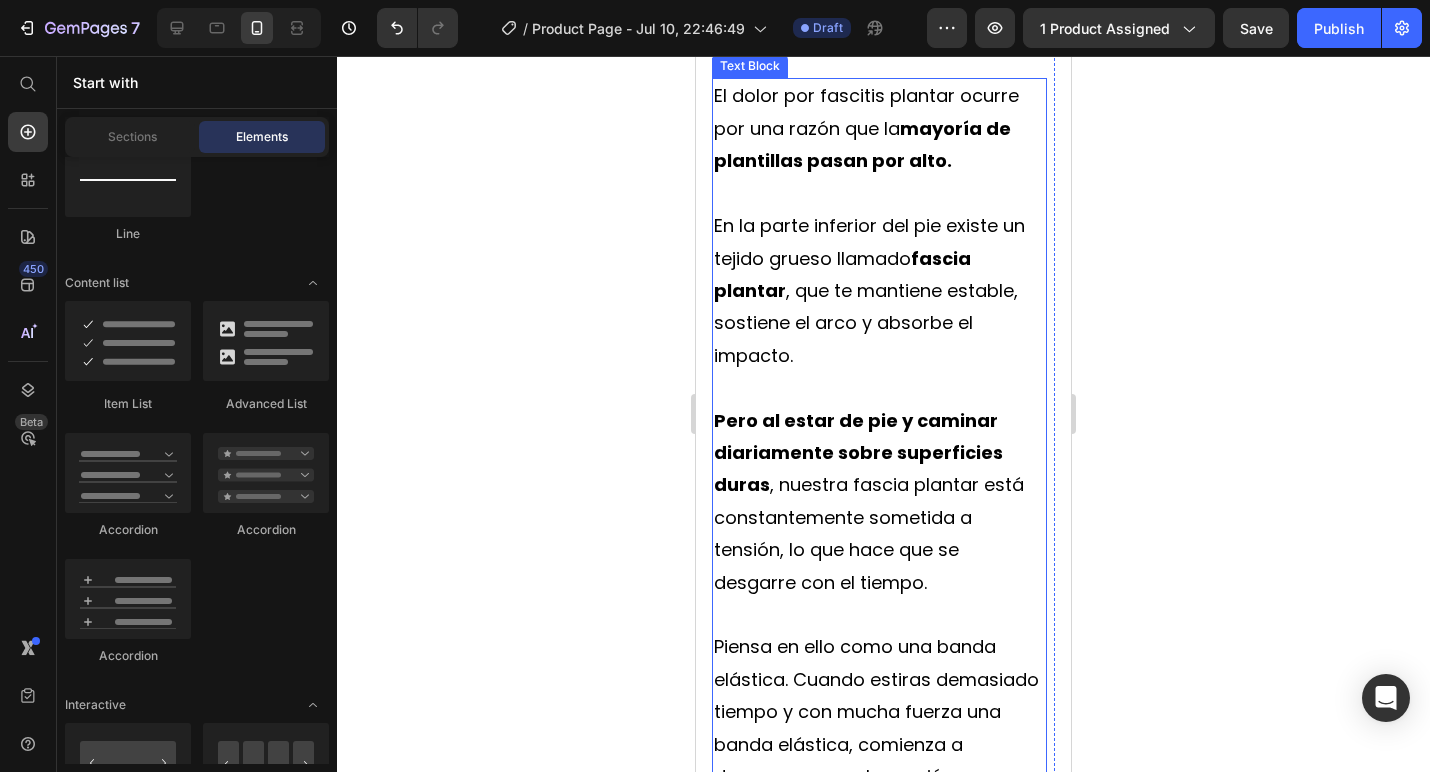 click on "En la parte inferior del pie existe un tejido grueso llamado  fascia plantar , que te mantiene estable, sostiene el arco y absorbe el impacto." at bounding box center [879, 291] 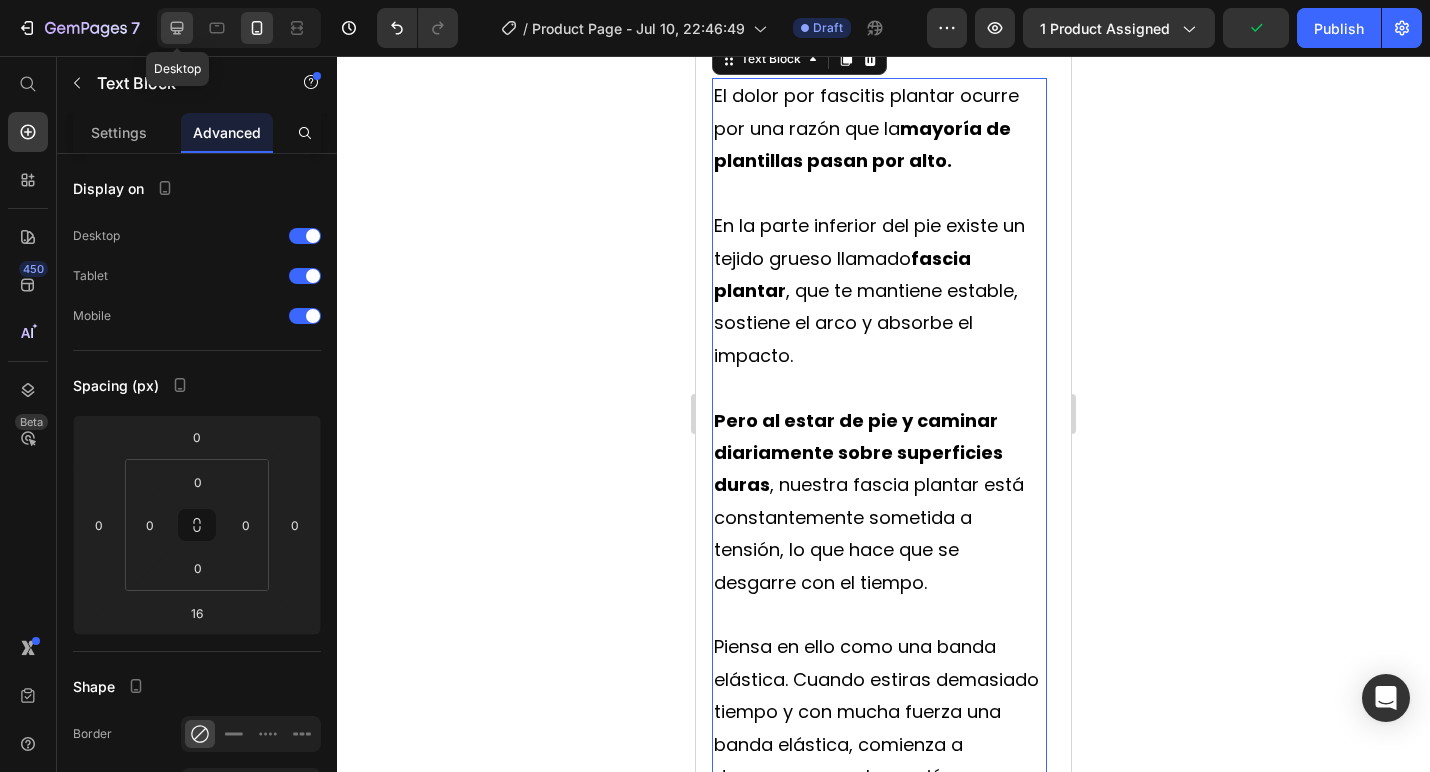 click 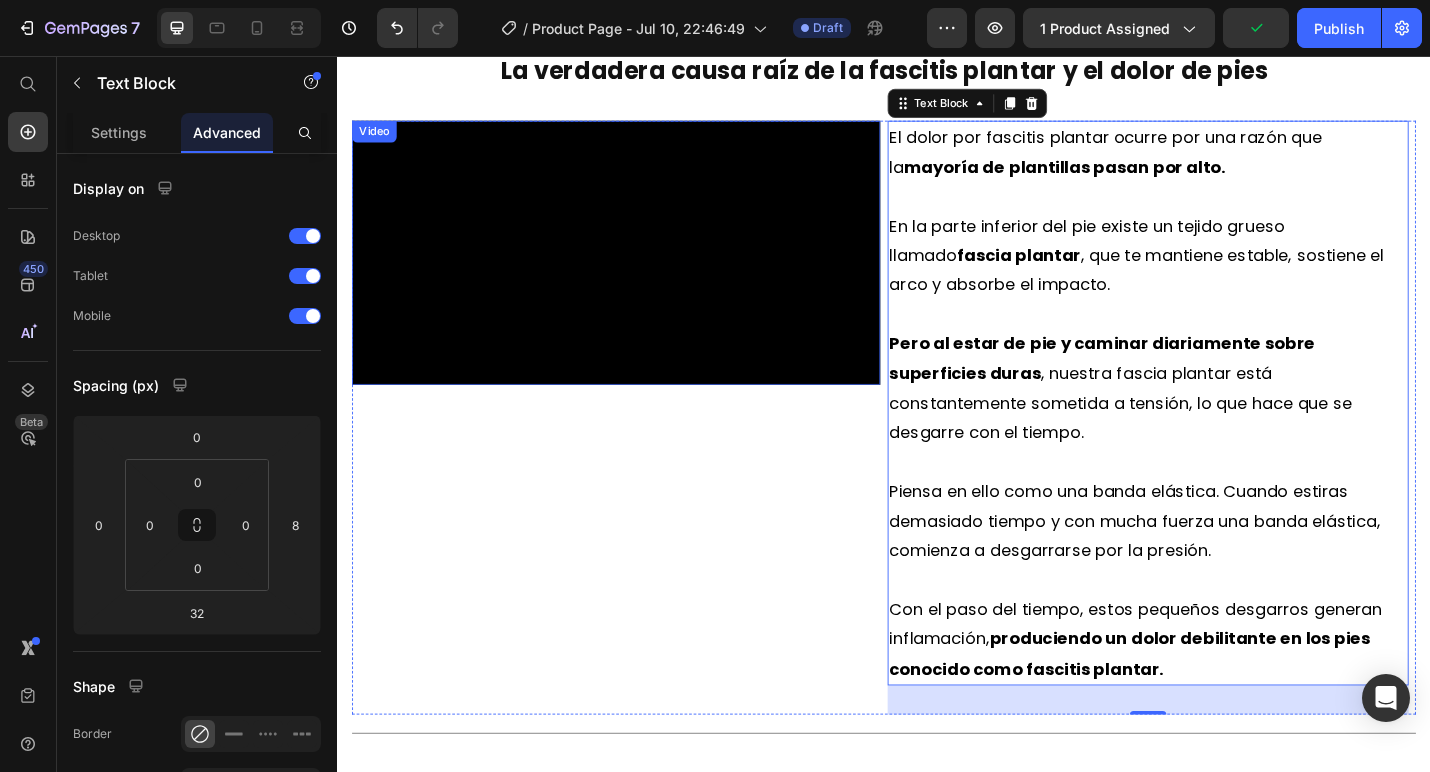 scroll, scrollTop: 2361, scrollLeft: 0, axis: vertical 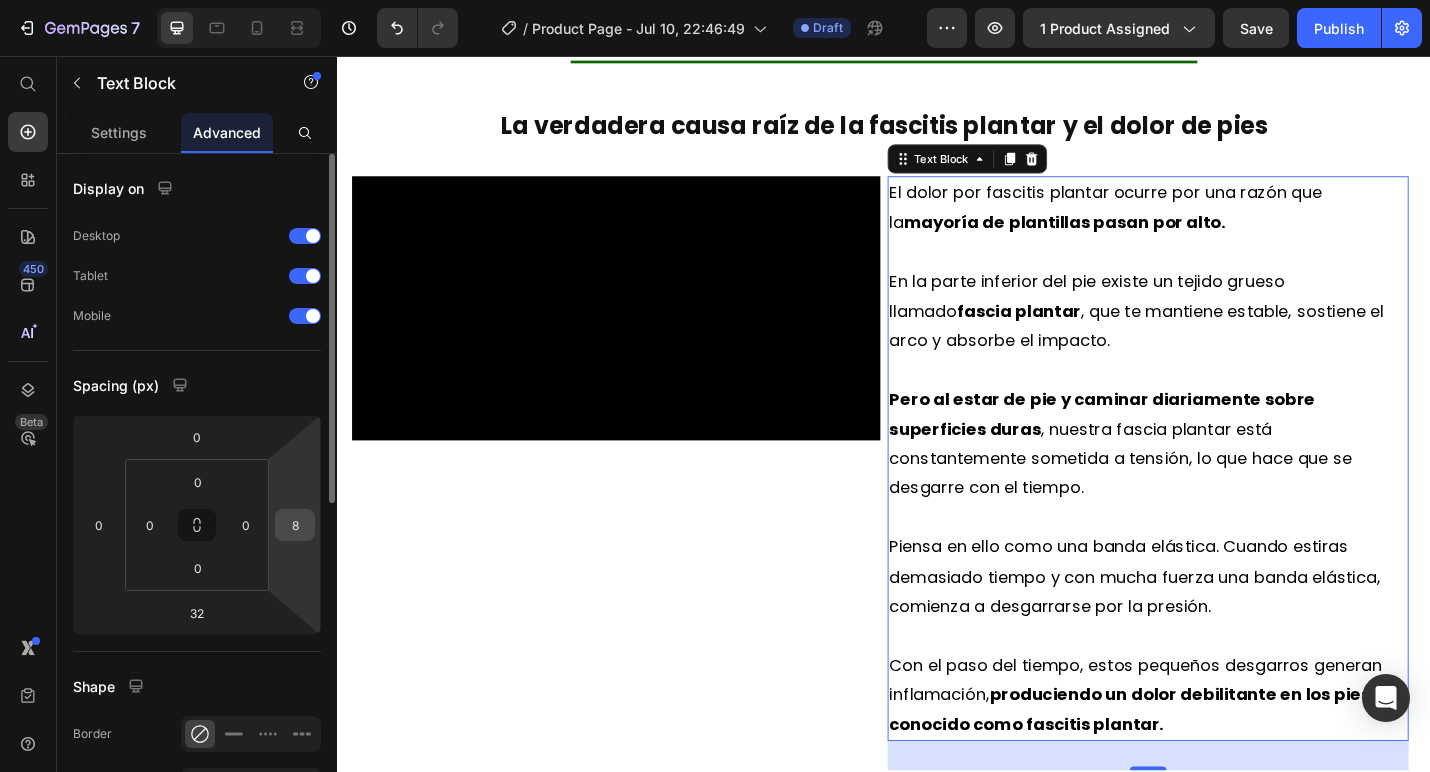click on "8" at bounding box center (295, 525) 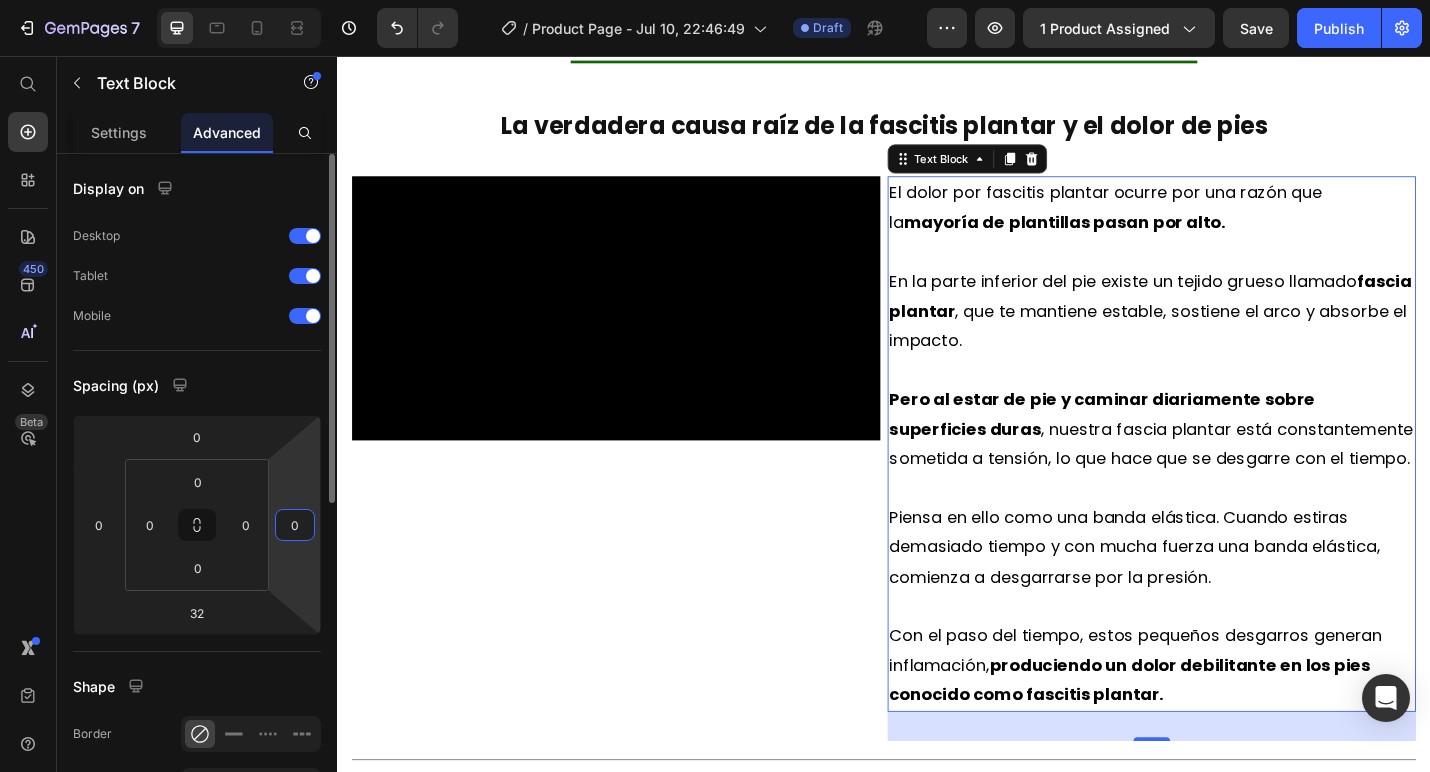 type on "0" 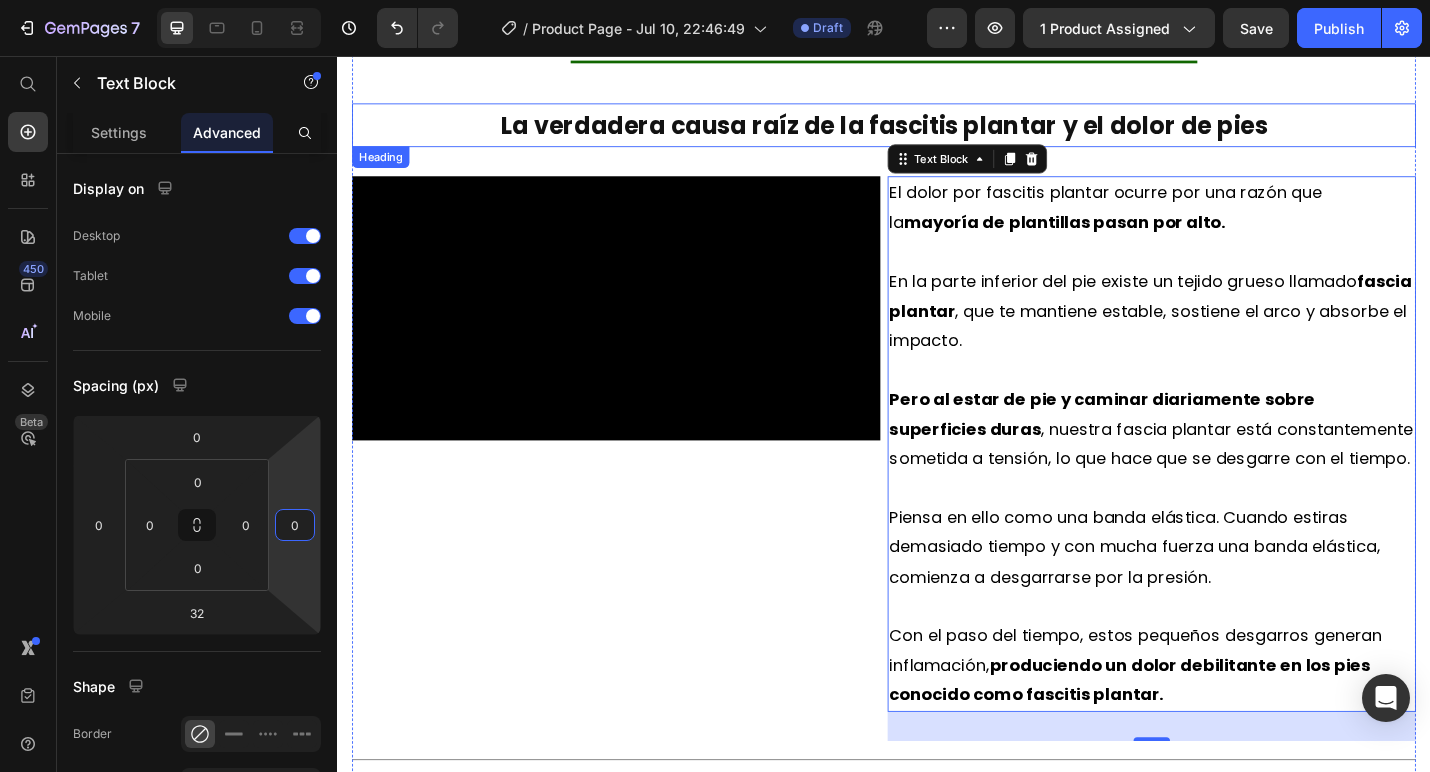 click on "La verdadera causa raíz de la fascitis plantar y el dolor de pies" at bounding box center [937, 133] 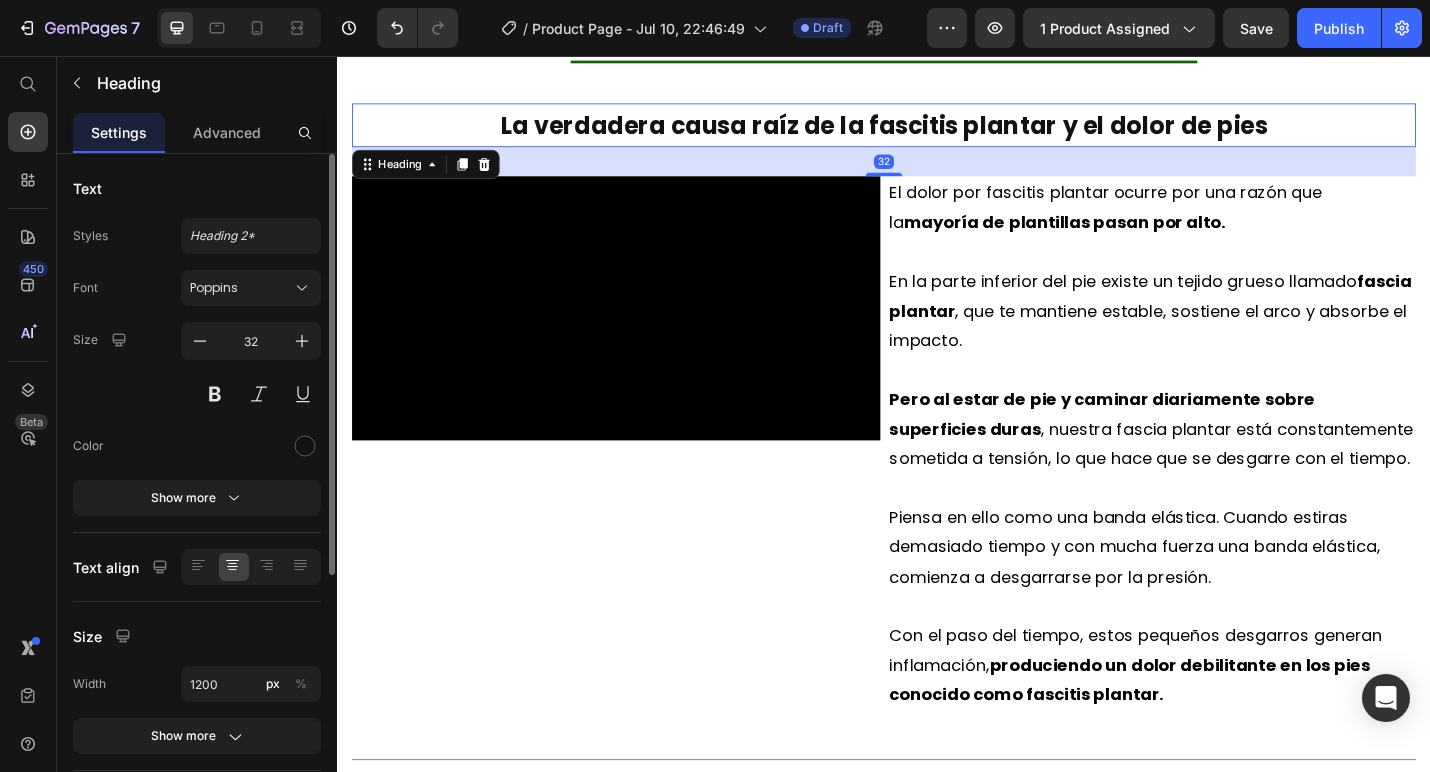 click on "Advanced" 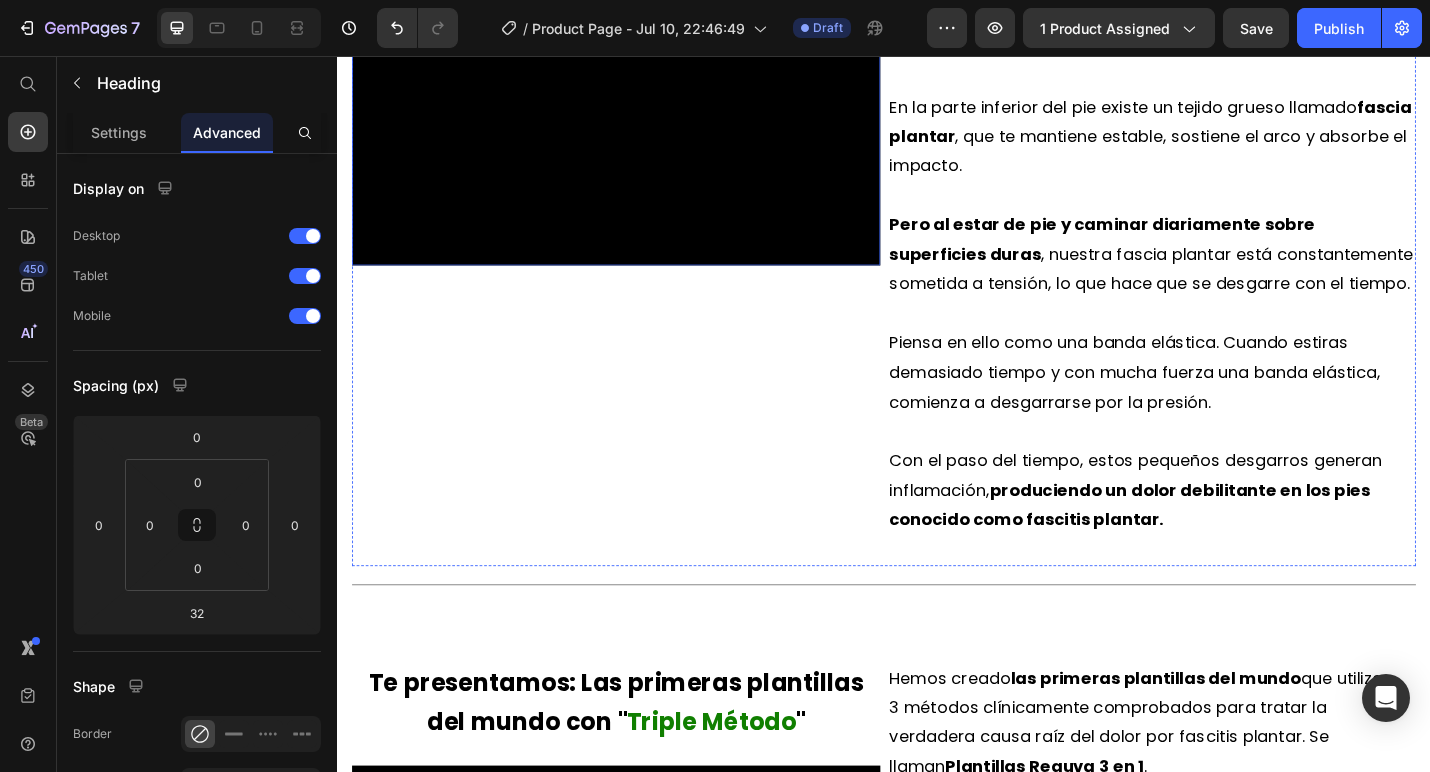 scroll, scrollTop: 2689, scrollLeft: 0, axis: vertical 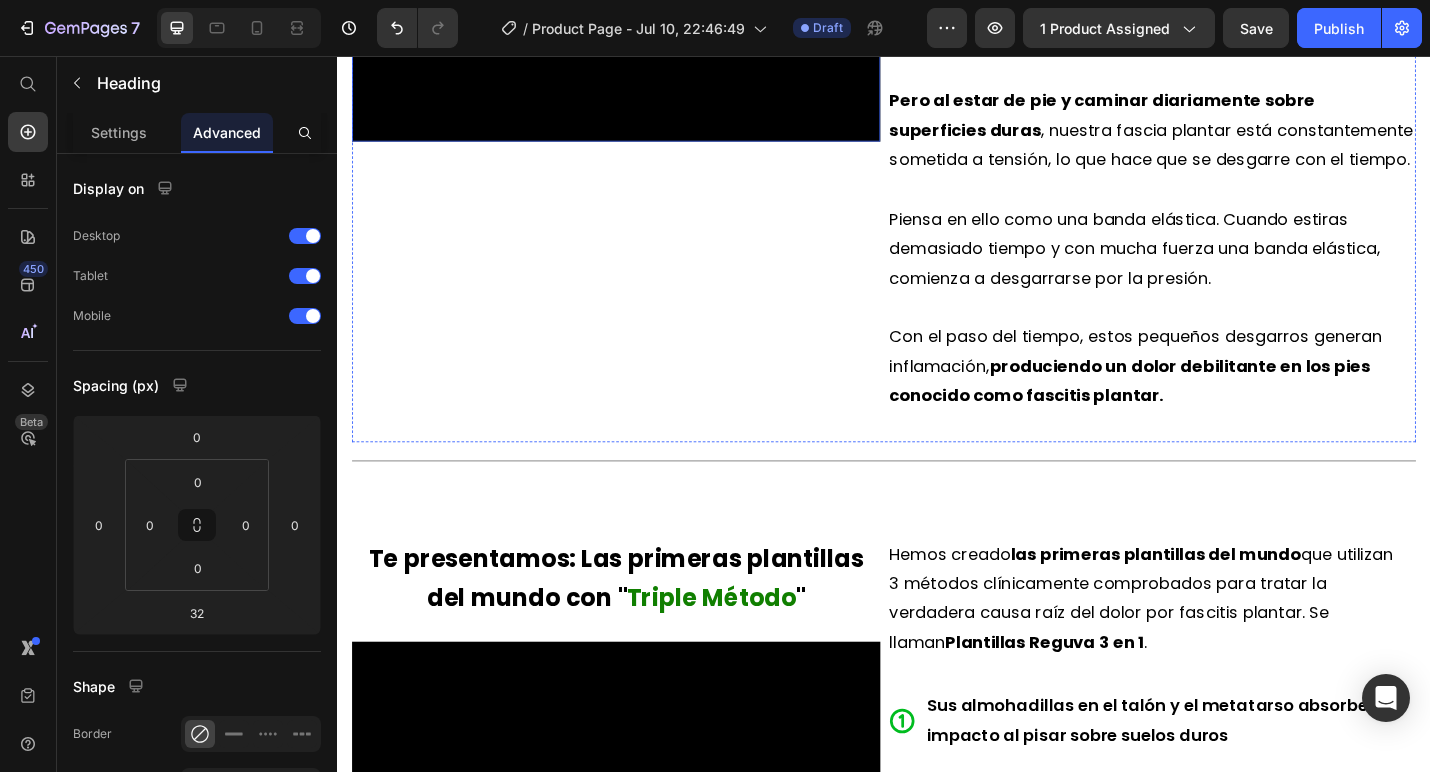 click at bounding box center (643, 5) 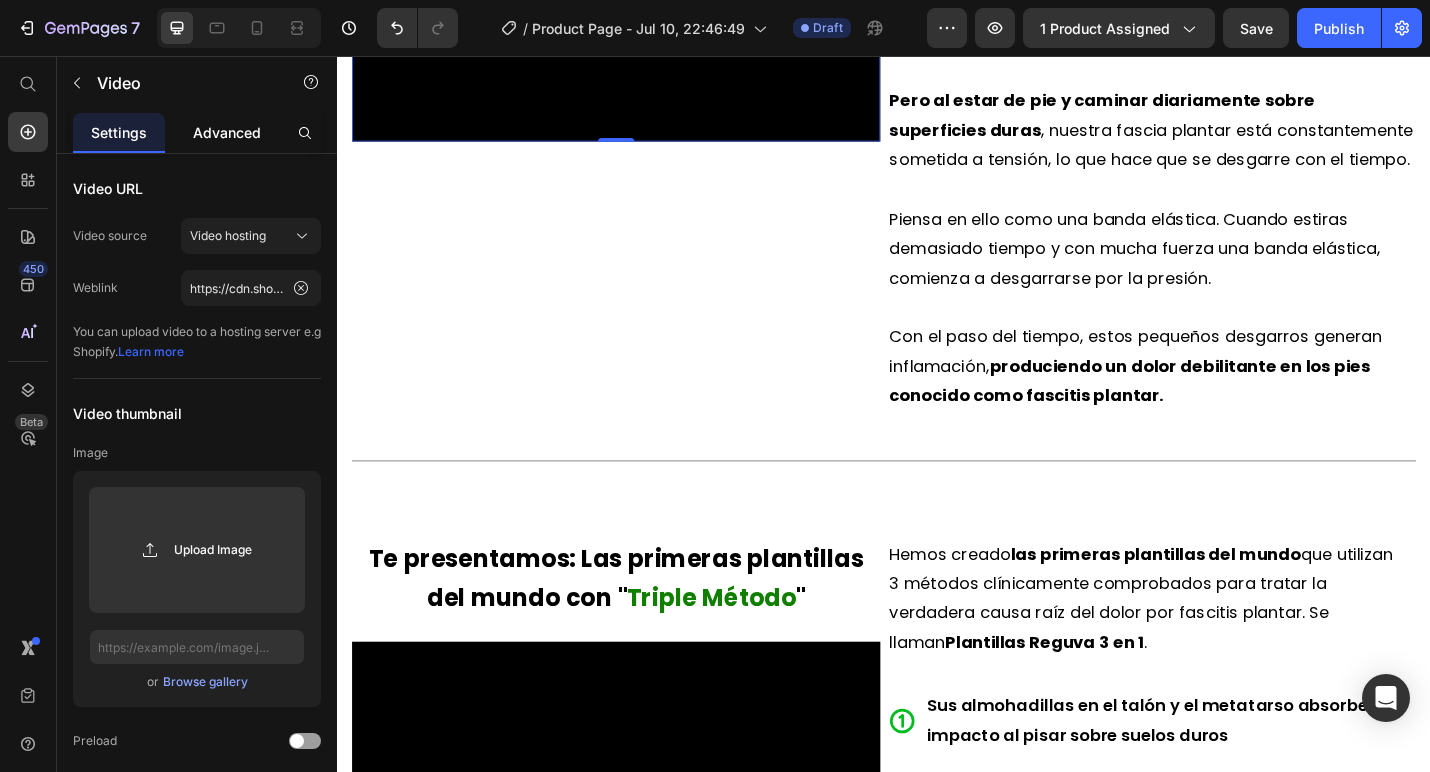 click on "Advanced" 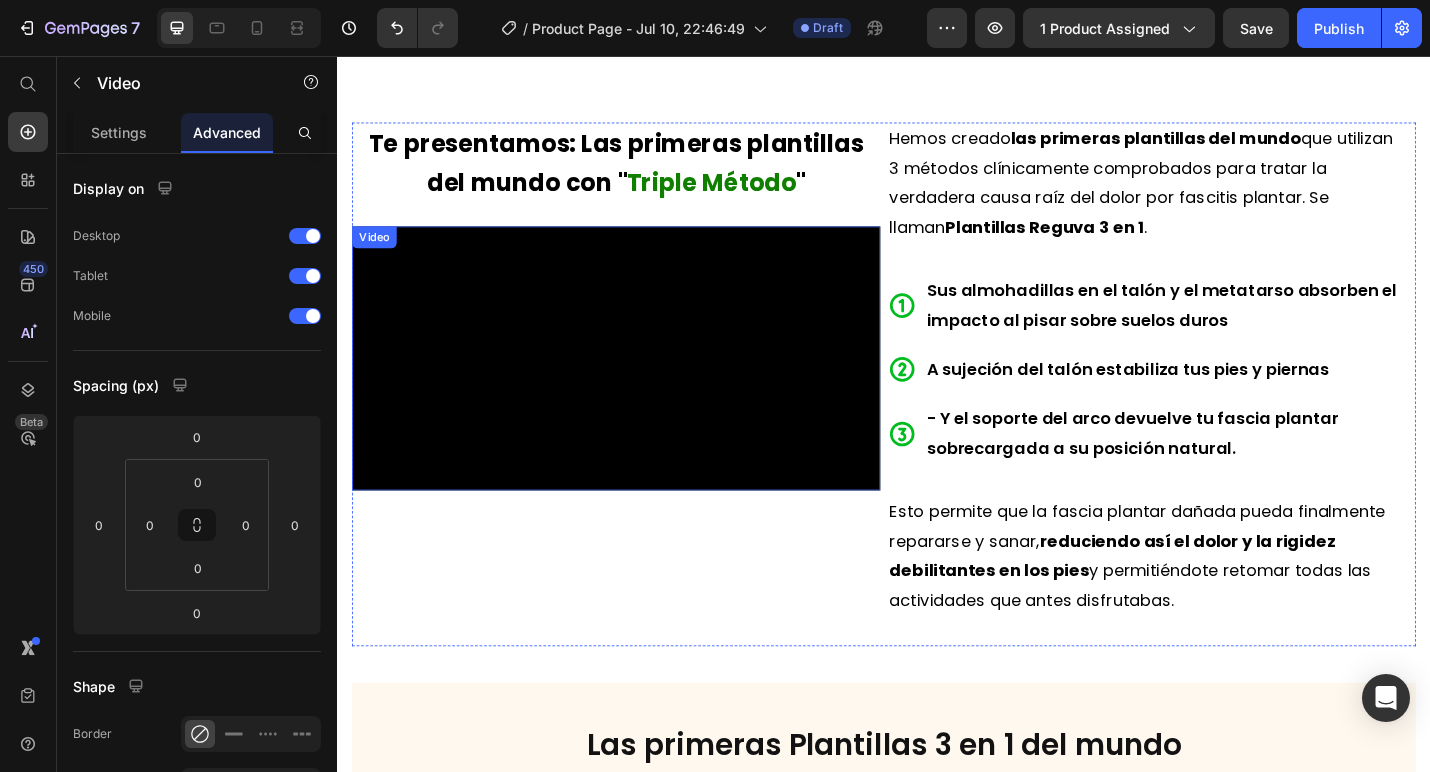 scroll, scrollTop: 3188, scrollLeft: 0, axis: vertical 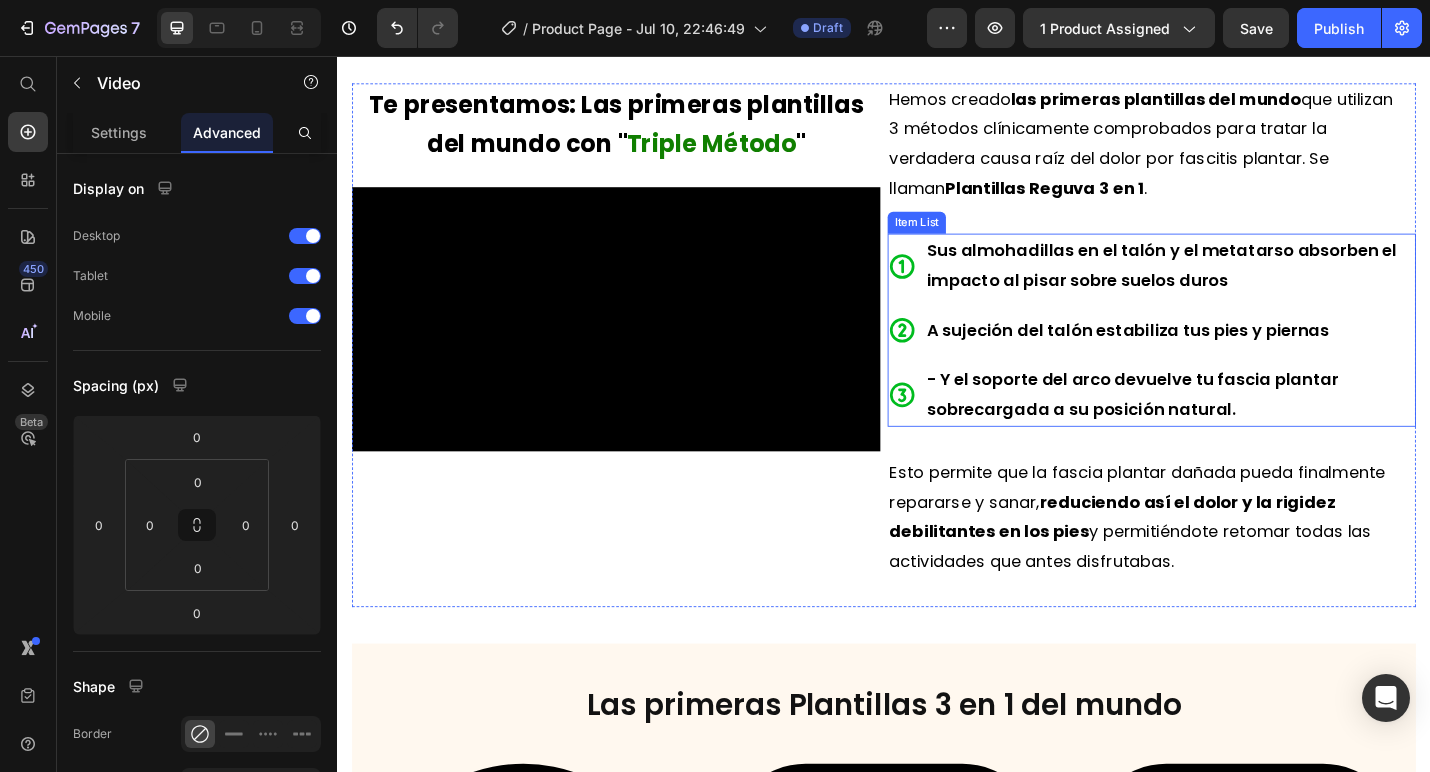 click on "Sus almohadillas en el talón y el metatarso absorben el impacto al pisar sobre suelos duros" at bounding box center [1251, 286] 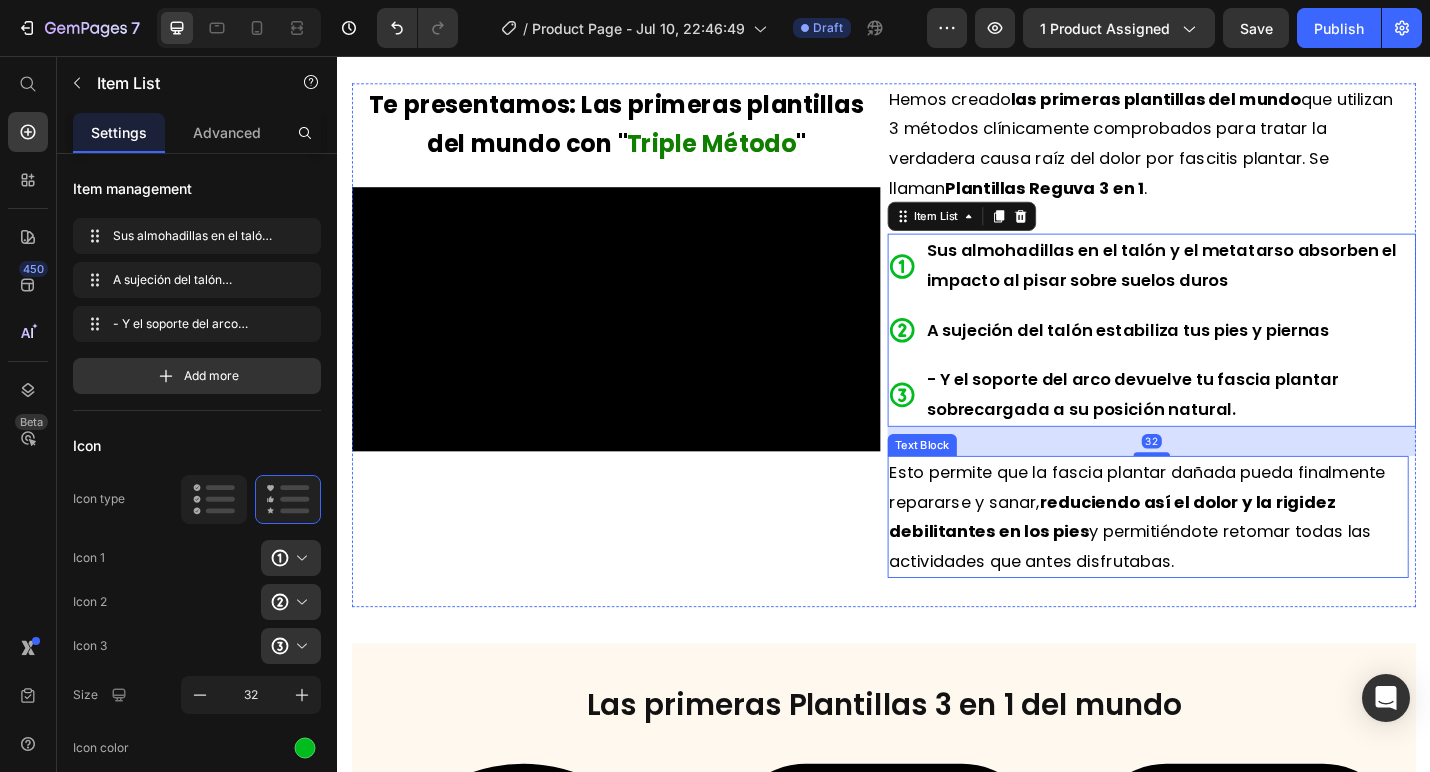 click on "Esto permite que la fascia plantar dañada pueda finalmente repararse y sanar,  reduciendo así el dolor y la rigidez debilitantes en los pies  y permitiéndote retomar todas las actividades que antes disfrutabas." at bounding box center (1227, 562) 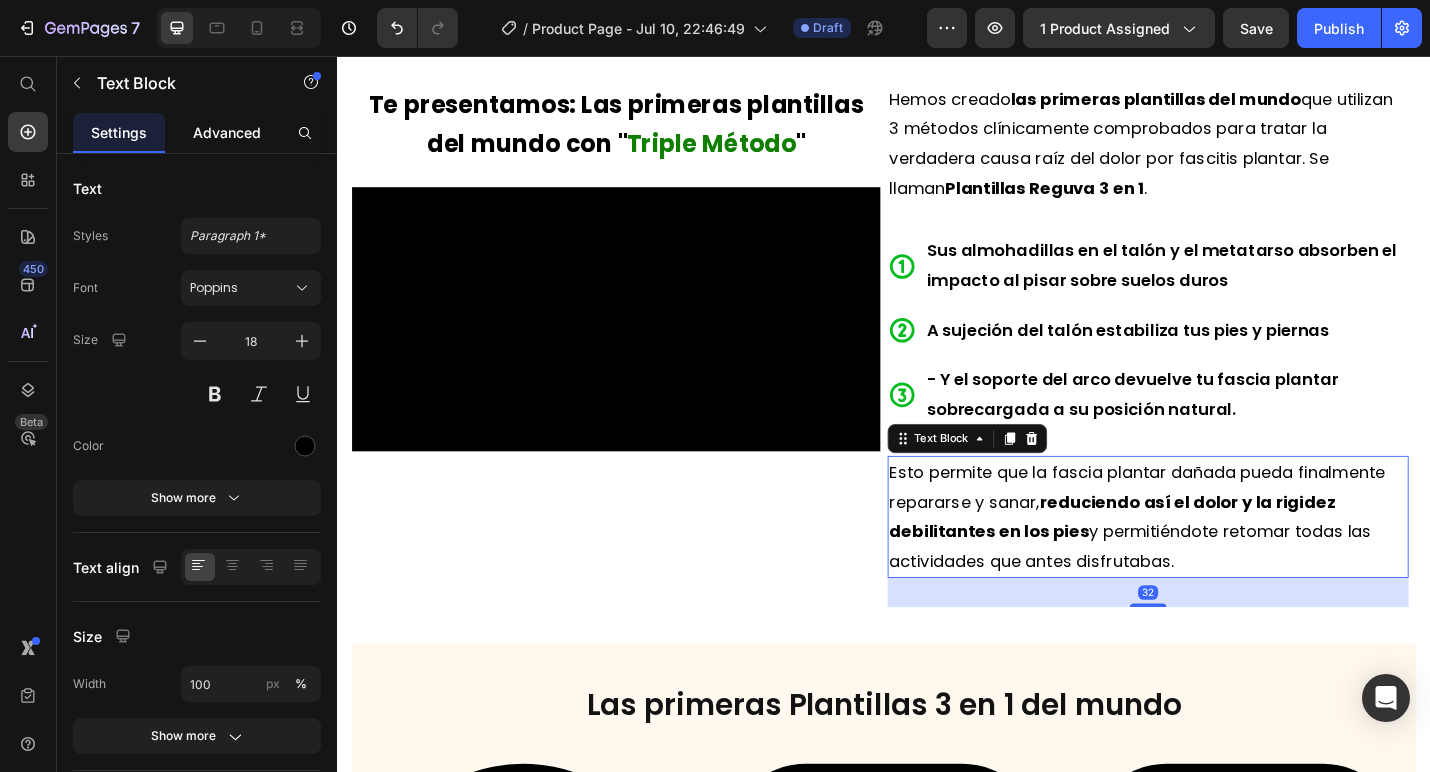 drag, startPoint x: 239, startPoint y: 124, endPoint x: 242, endPoint y: 134, distance: 10.440307 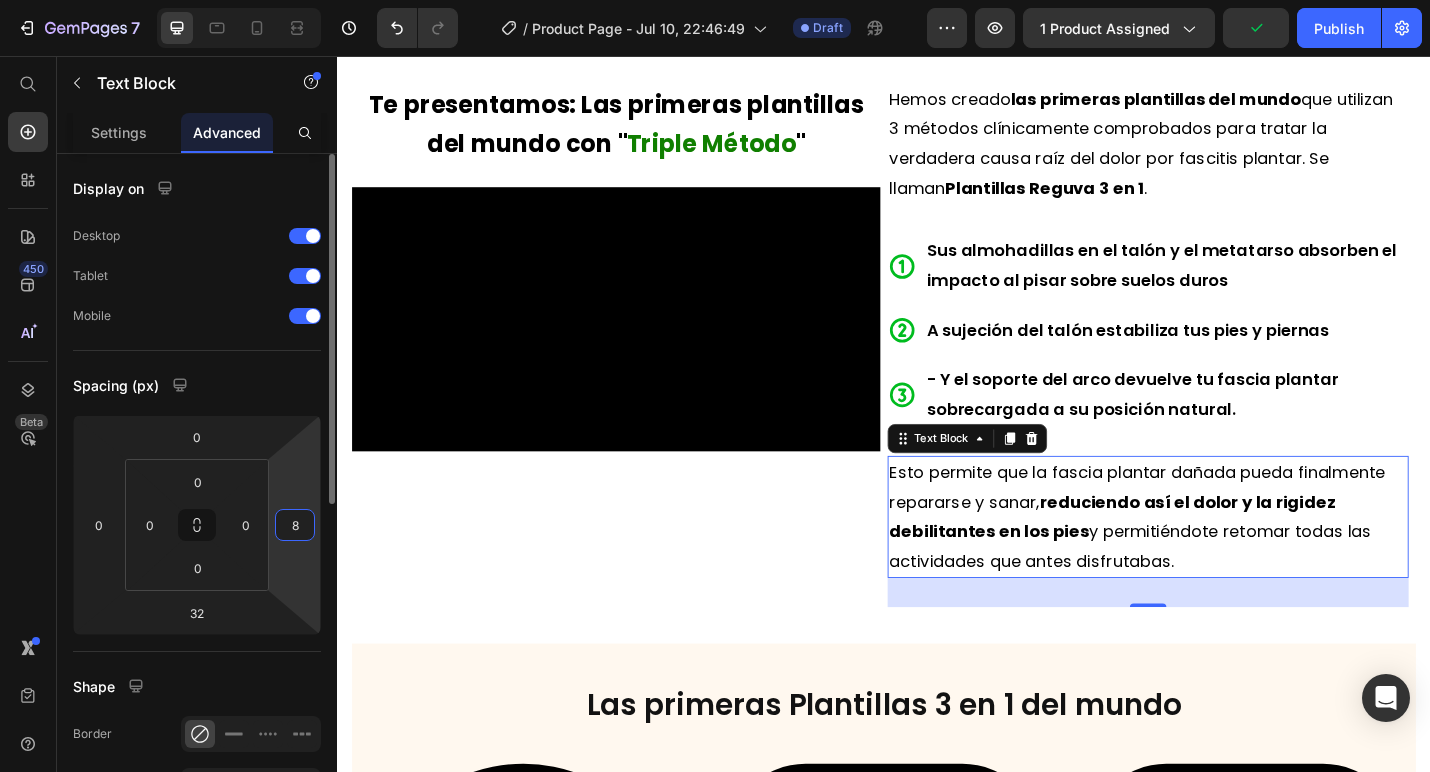 click on "8" at bounding box center (295, 525) 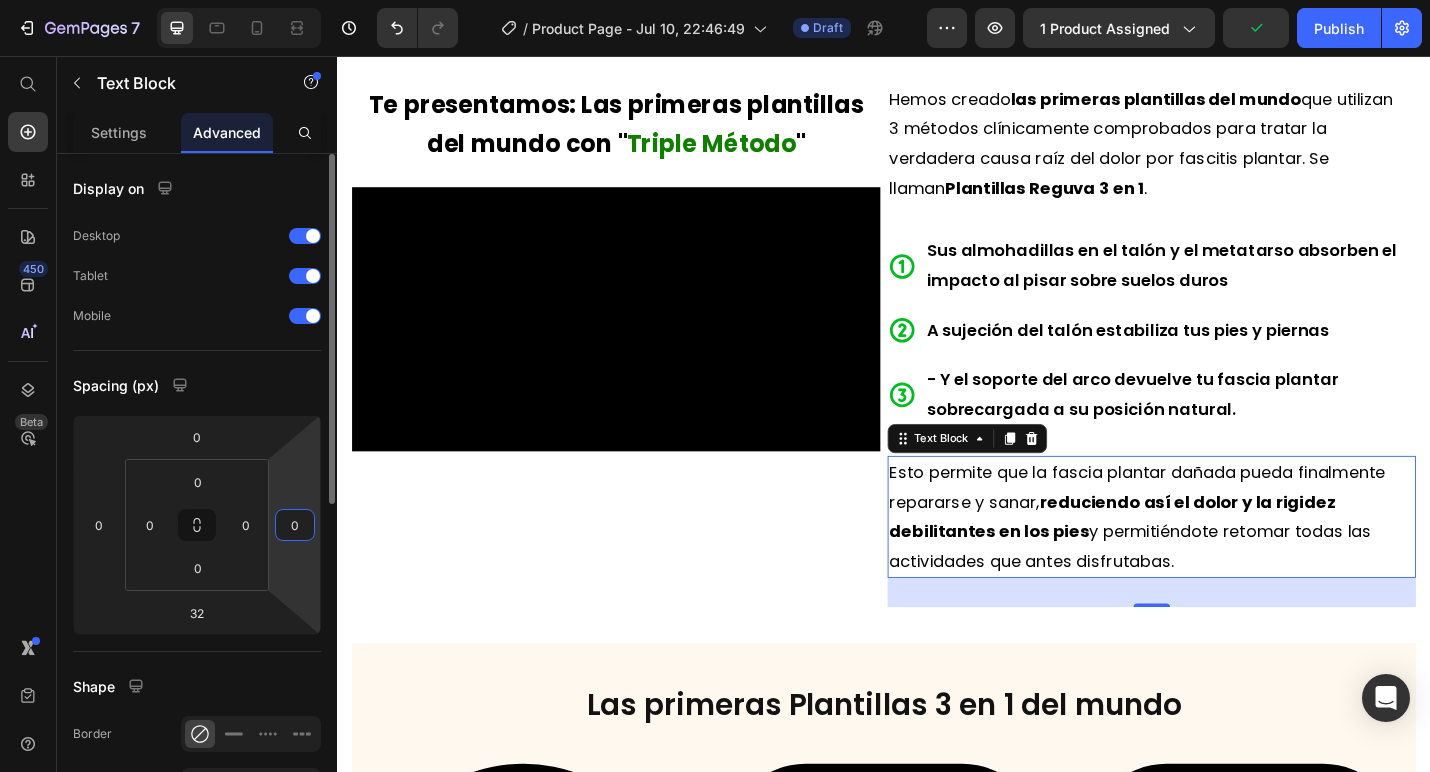 type on "0" 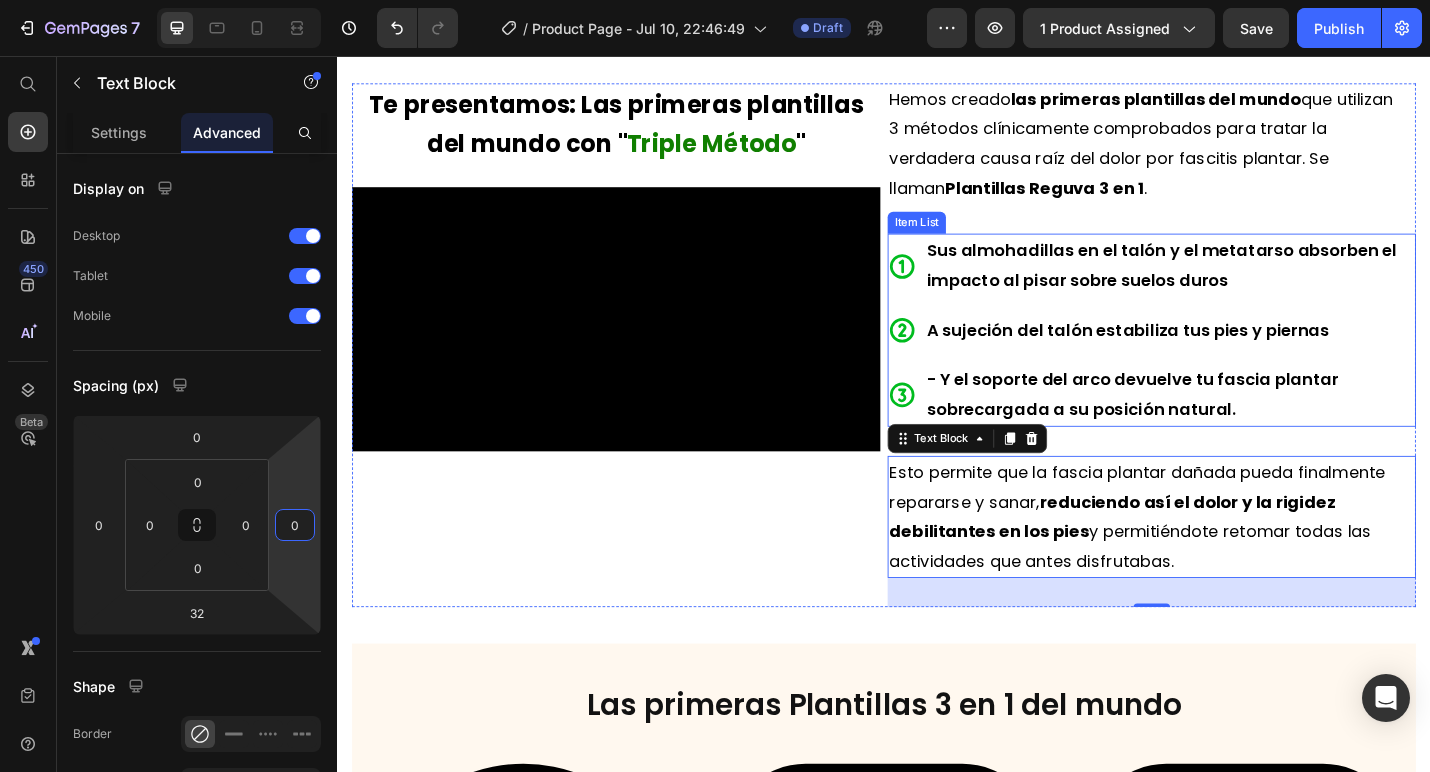 click on "Sus almohadillas en el talón y el metatarso absorben el impacto al pisar sobre suelos duros" at bounding box center [1231, 286] 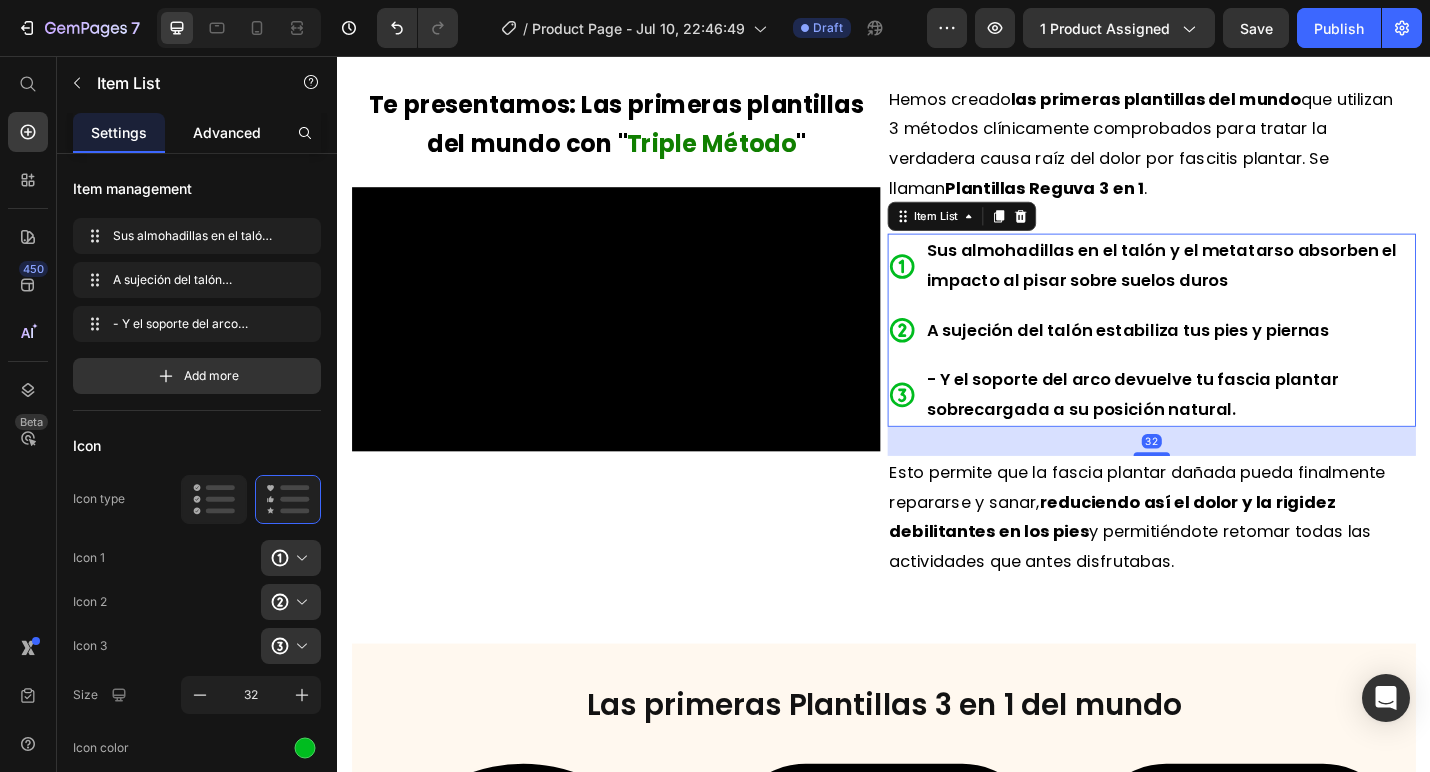 click on "Advanced" at bounding box center (227, 132) 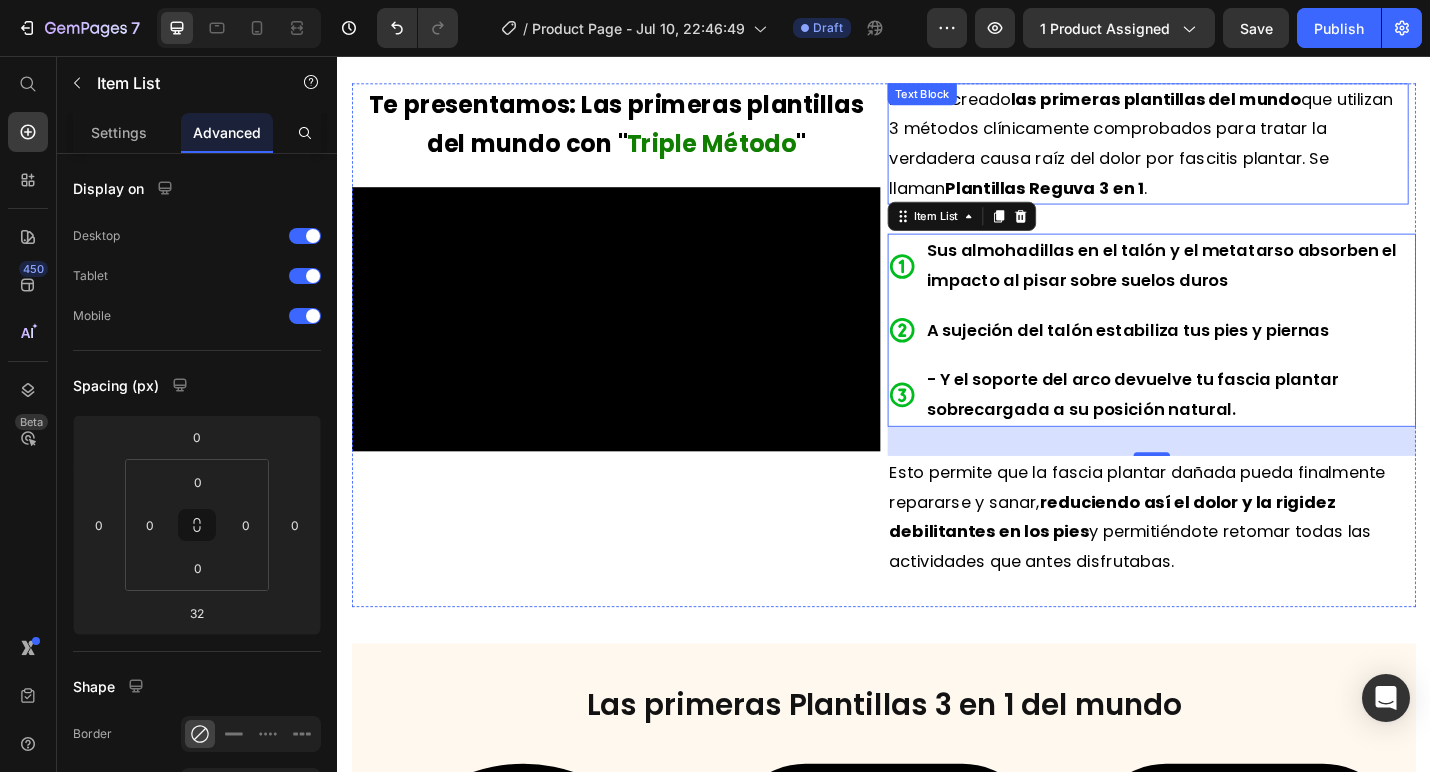 click on "Hemos creado  las primeras plantillas del mundo  que utilizan 3 métodos clínicamente comprobados para tratar la verdadera causa raíz del dolor por fascitis plantar. Se llaman  Plantillas Reguva 3 en 1 ." at bounding box center (1227, 153) 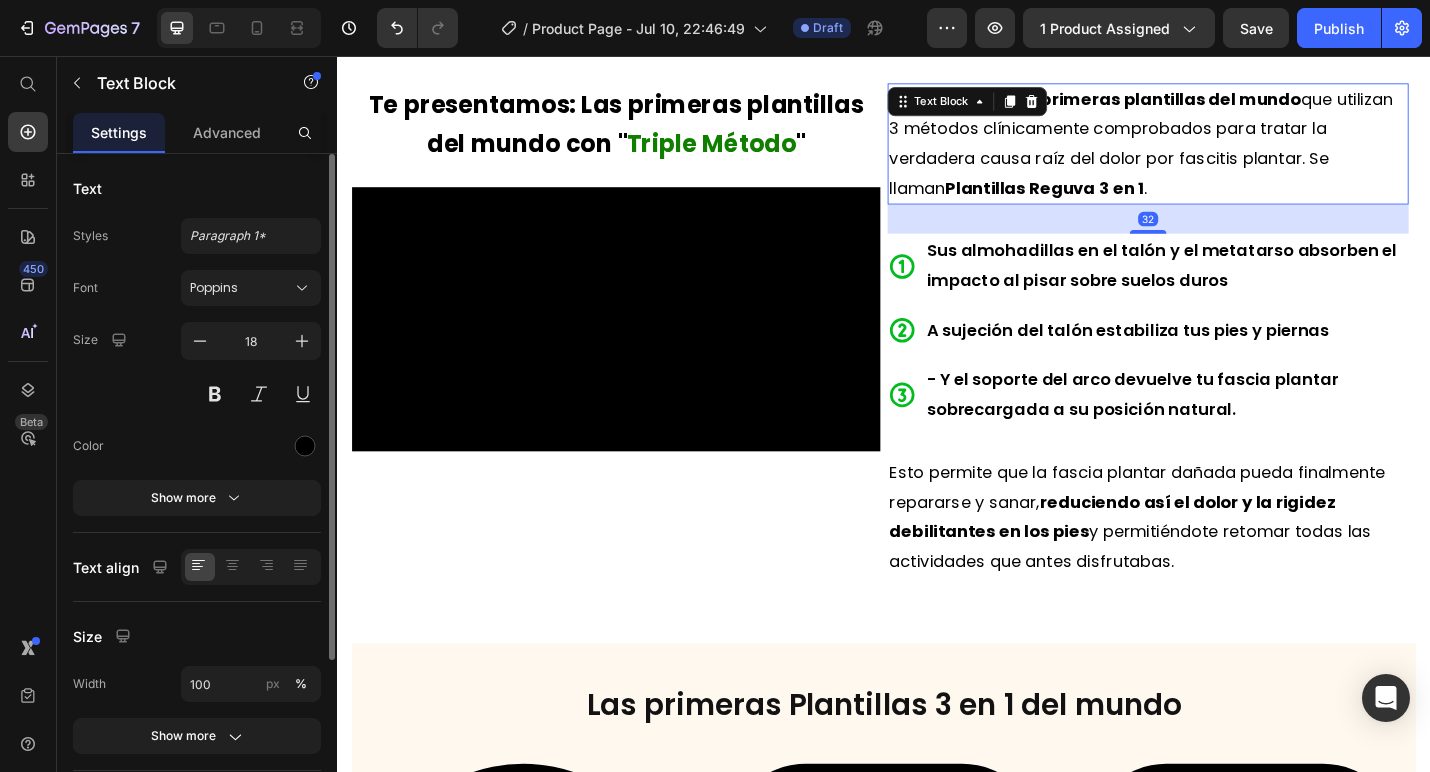 drag, startPoint x: 223, startPoint y: 133, endPoint x: 227, endPoint y: 155, distance: 22.36068 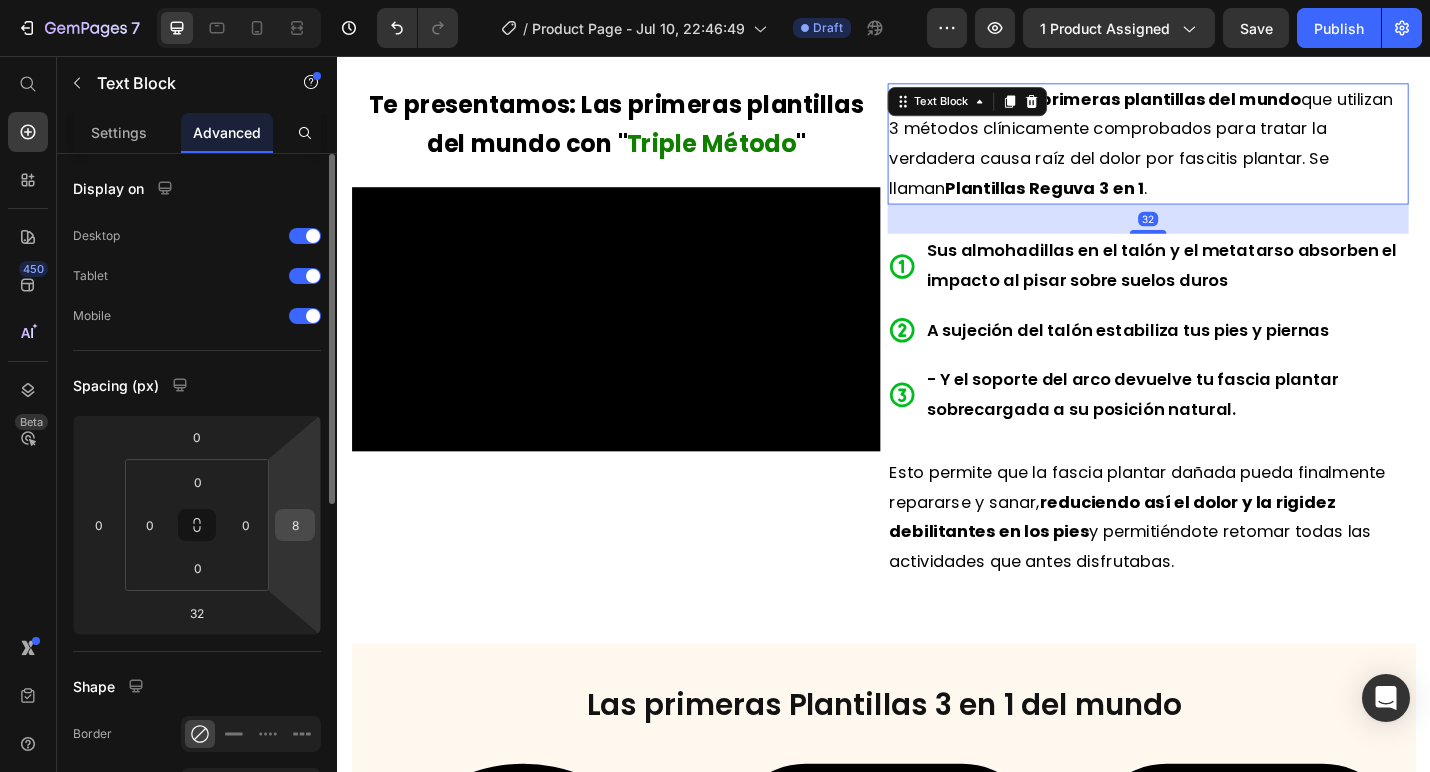 click on "8" at bounding box center (295, 525) 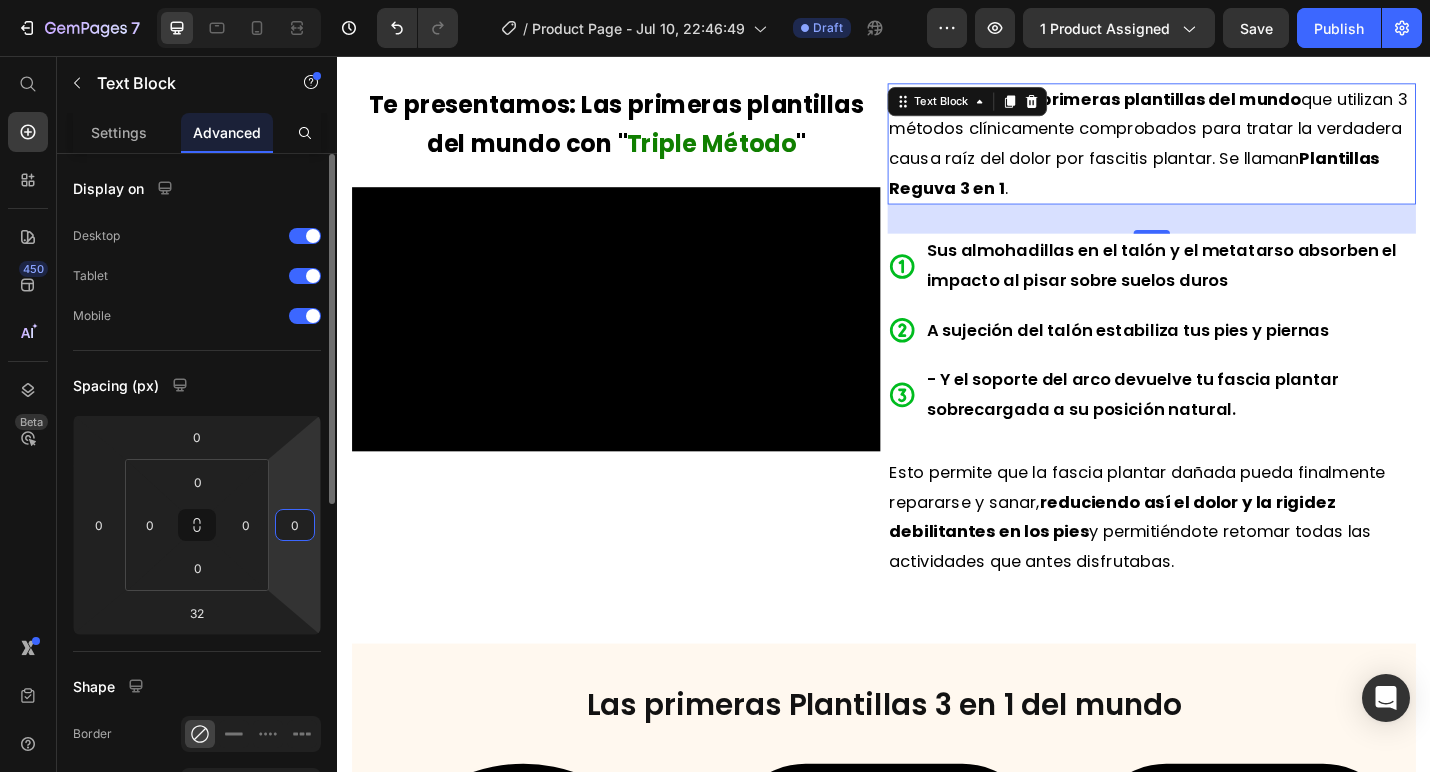 type on "0" 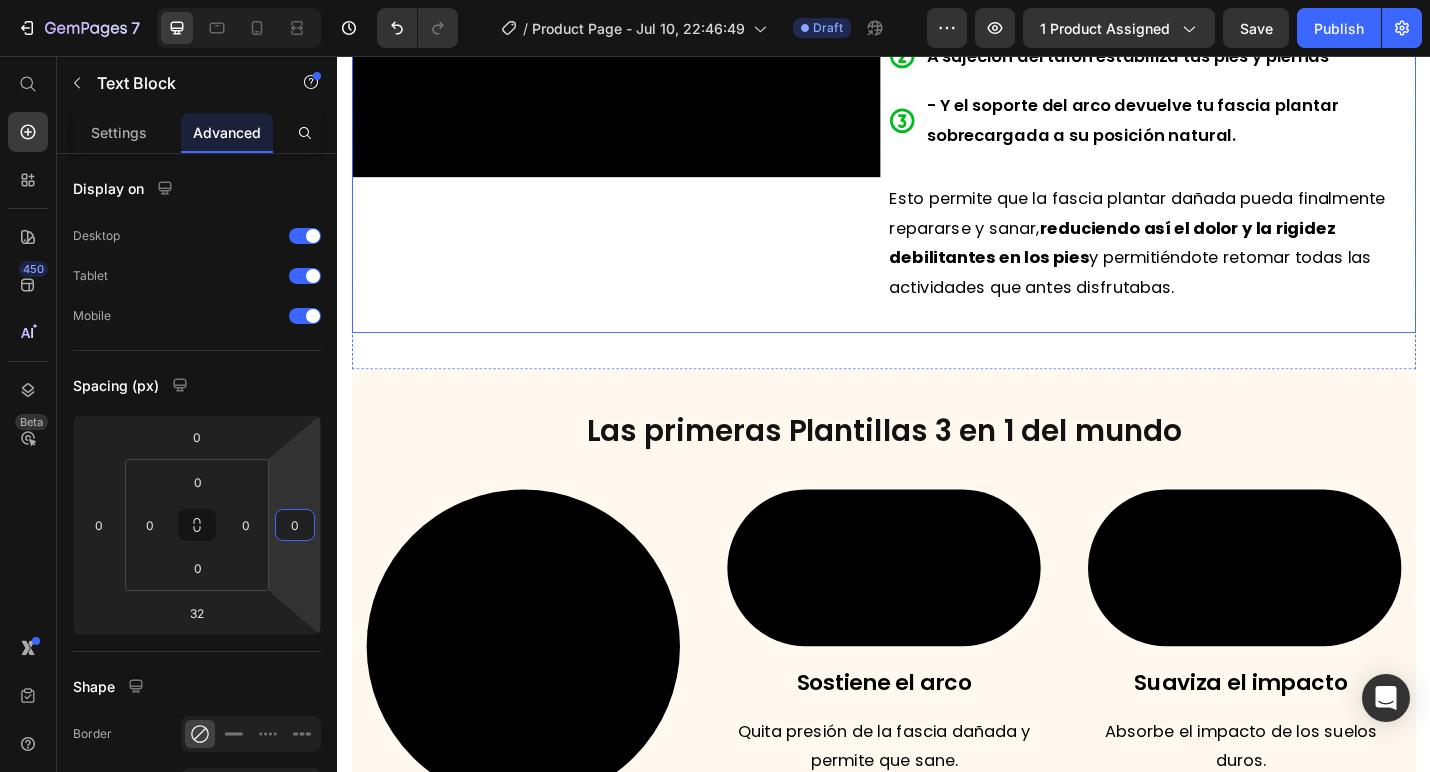 scroll, scrollTop: 3558, scrollLeft: 0, axis: vertical 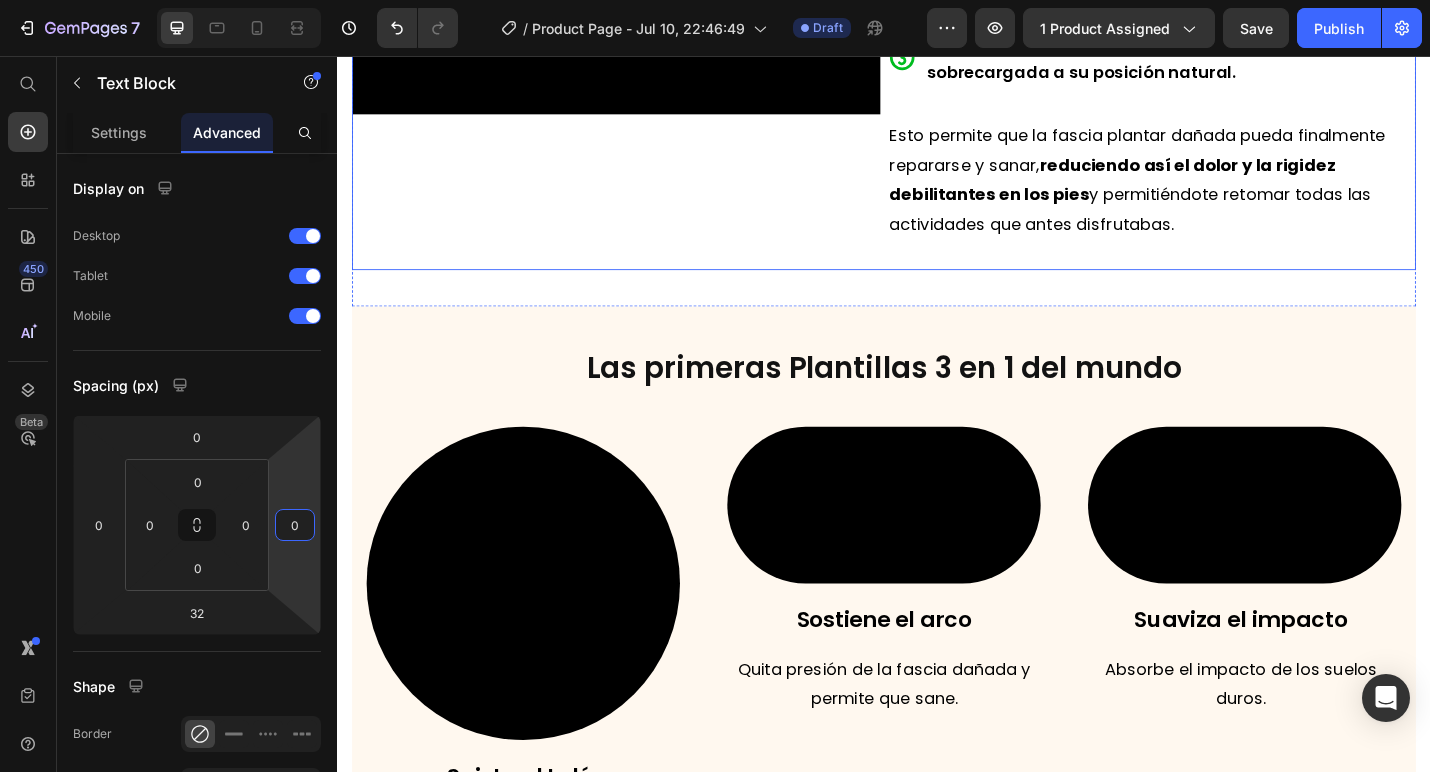click on "Hemos creado  las primeras plantillas del mundo  que utilizan 3 métodos clínicamente comprobados para tratar la verdadera causa raíz del dolor por fascitis plantar. Se llaman  Plantillas Reguva 3 en 1 . Text Block   32
Sus almohadillas en el talón y el metatarso absorben el impacto al pisar sobre suelos duros
A sujeción del talón estabiliza tus pies y piernas
- Y el soporte del arco devuelve tu fascia plantar sobrecargada a su posición natural. Item List Esto permite que la fascia plantar dañada pueda finalmente repararse y sanar,  reduciendo así el dolor y la rigidez debilitantes en los pies  y permitiéndote retomar todas las actividades que antes disfrutabas. Text Block" at bounding box center [1231, 3] 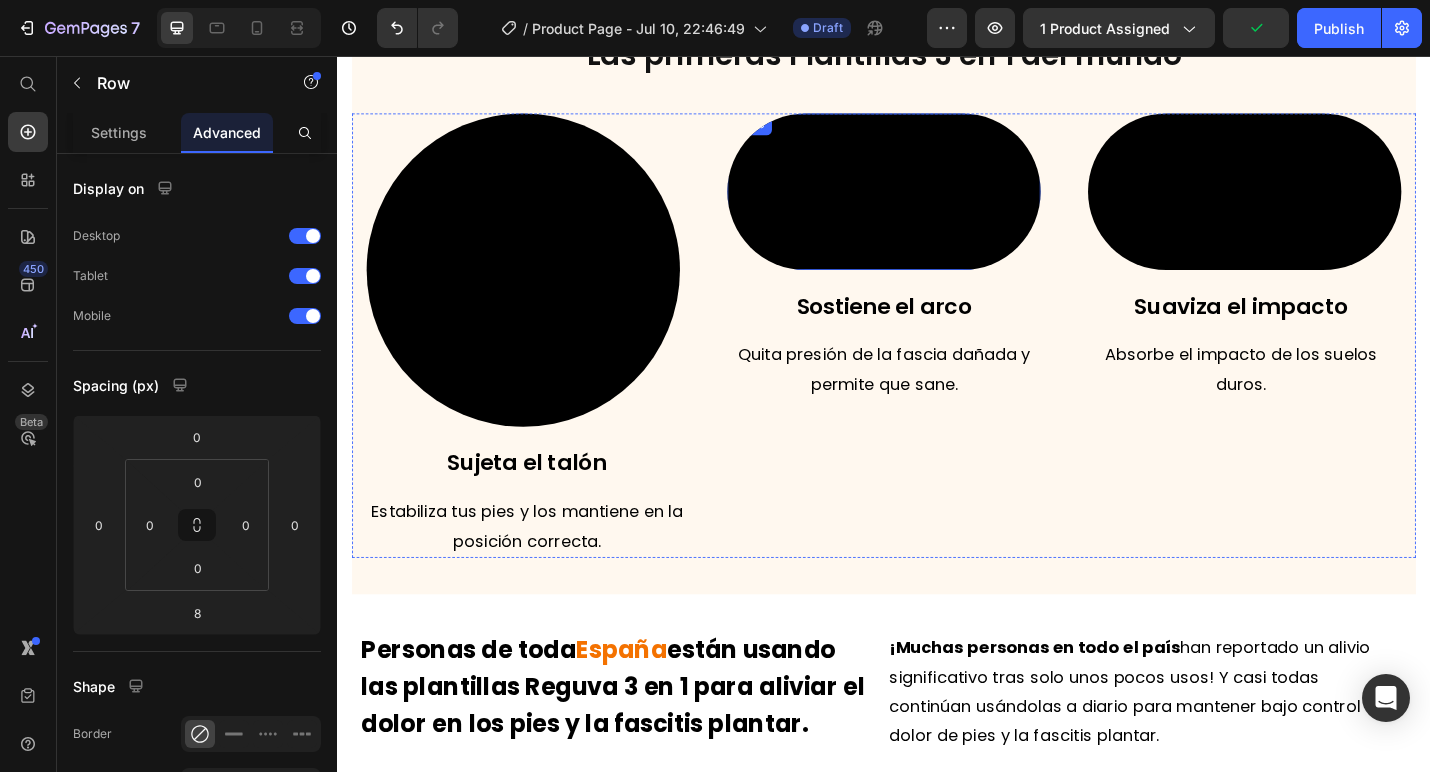scroll, scrollTop: 3882, scrollLeft: 0, axis: vertical 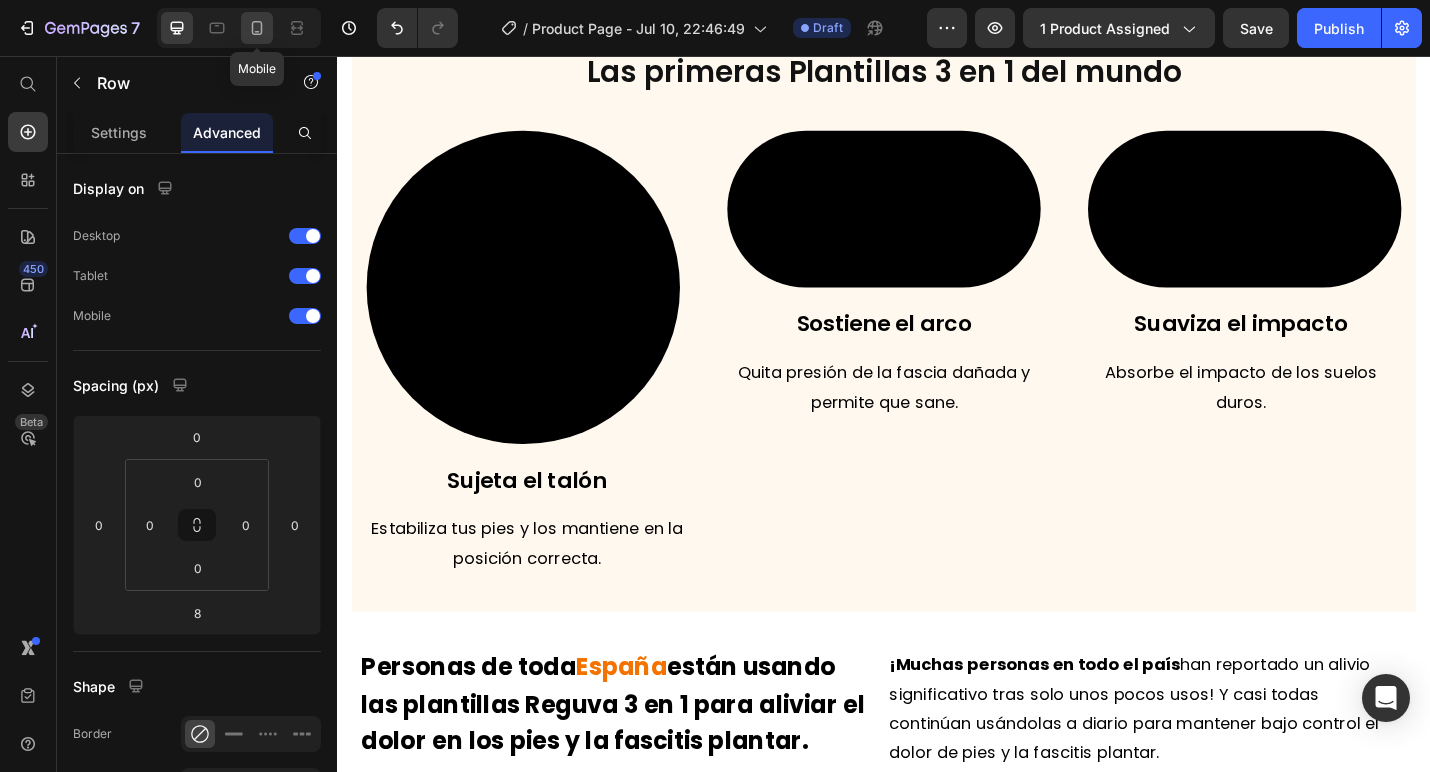 click 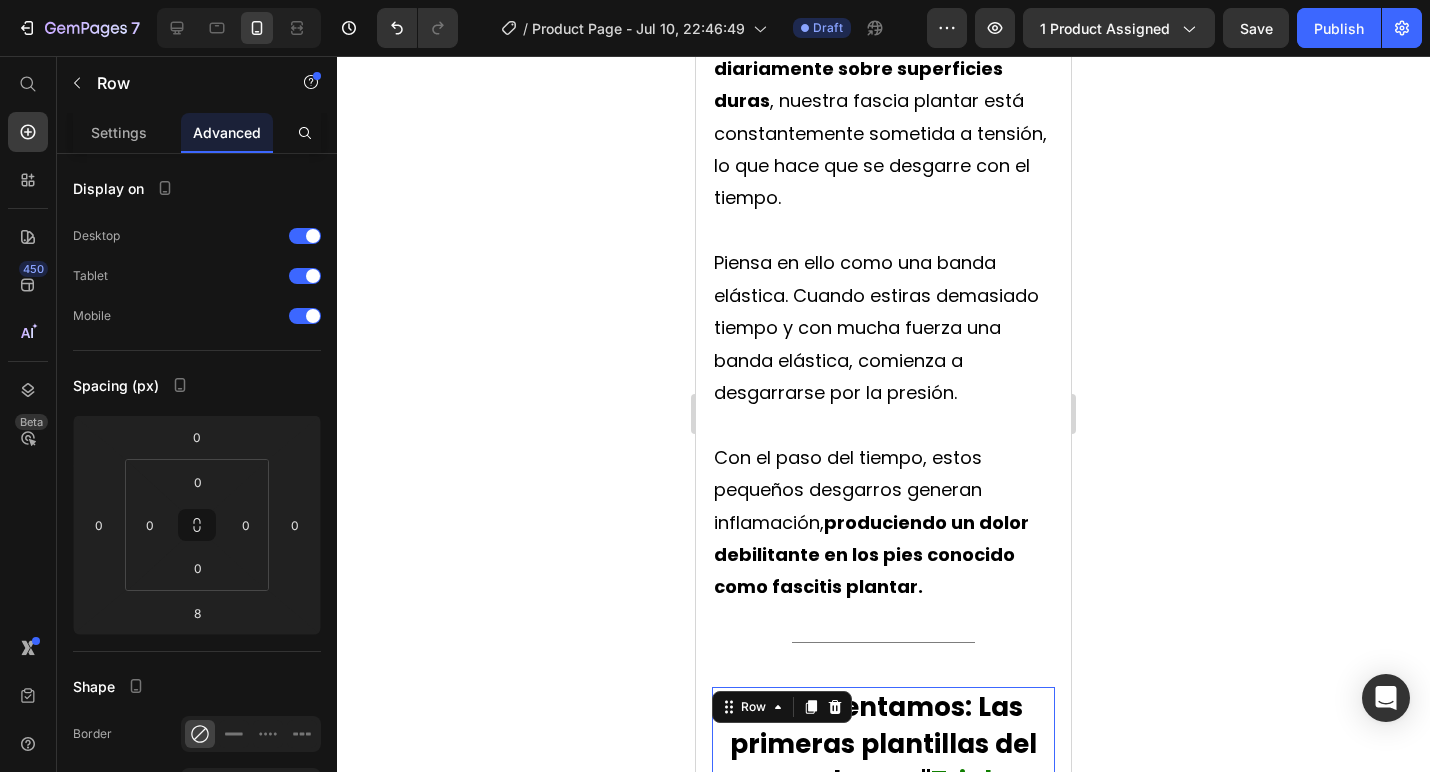 click 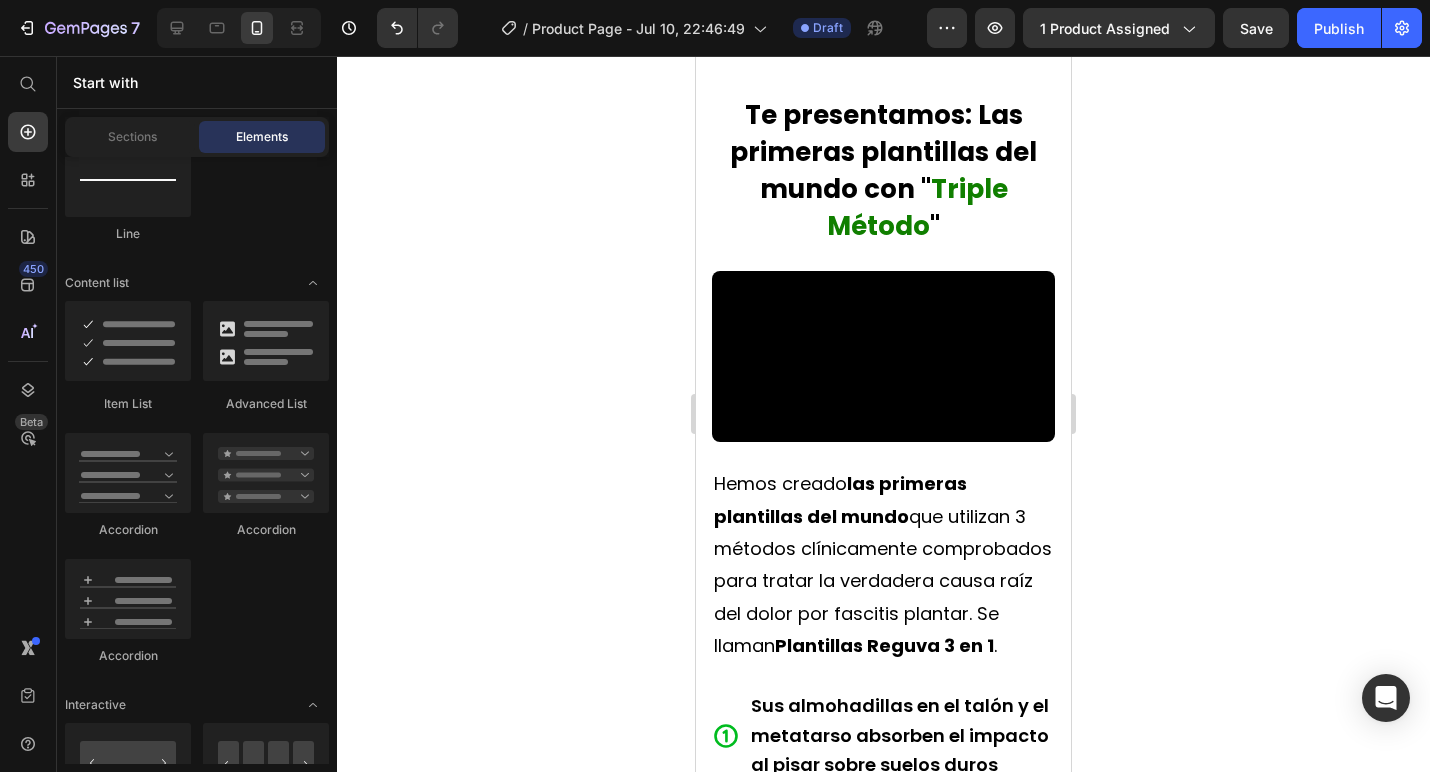 scroll, scrollTop: 3702, scrollLeft: 0, axis: vertical 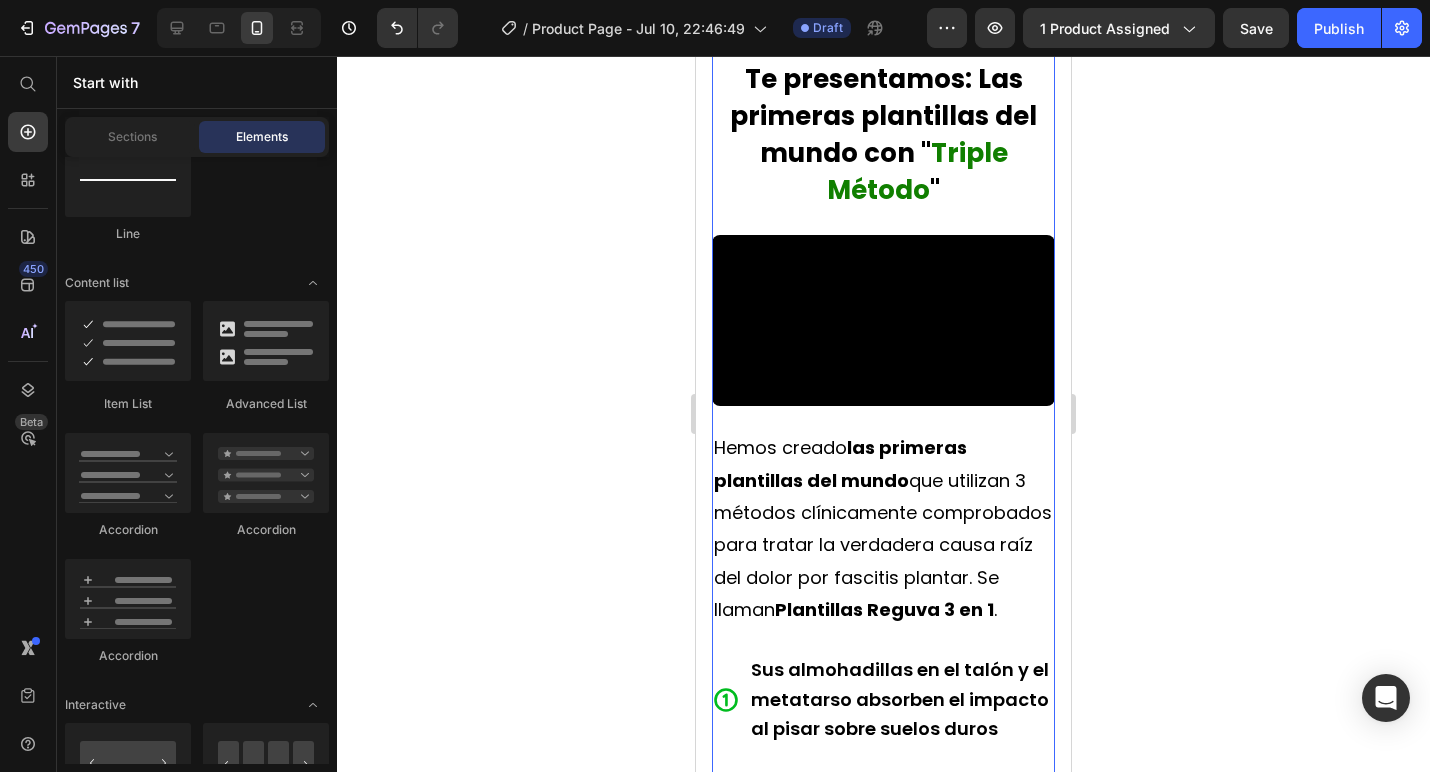 click on "Te presentamos: Las primeras plantillas del mundo con " Triple Método " Text Block Video Hemos creado  las primeras plantillas del mundo  que utilizan 3 métodos clínicamente comprobados para tratar la verdadera causa raíz del dolor por fascitis plantar. Se llaman  Plantillas Reguva 3 en 1 . Text Block
Sus almohadillas en el talón y el metatarso absorben el impacto al pisar sobre suelos duros
A sujeción del talón estabiliza tus pies y piernas
- Y el soporte del arco devuelve tu fascia plantar sobrecargada a su posición natural. Item List Esto permite que la fascia plantar dañada pueda finalmente repararse y sanar,  reduciendo así el dolor y la rigidez debilitantes en los pies  y permitiéndote retomar todas las actividades que antes disfrutabas. Text Block Row Section 4" at bounding box center [883, 615] 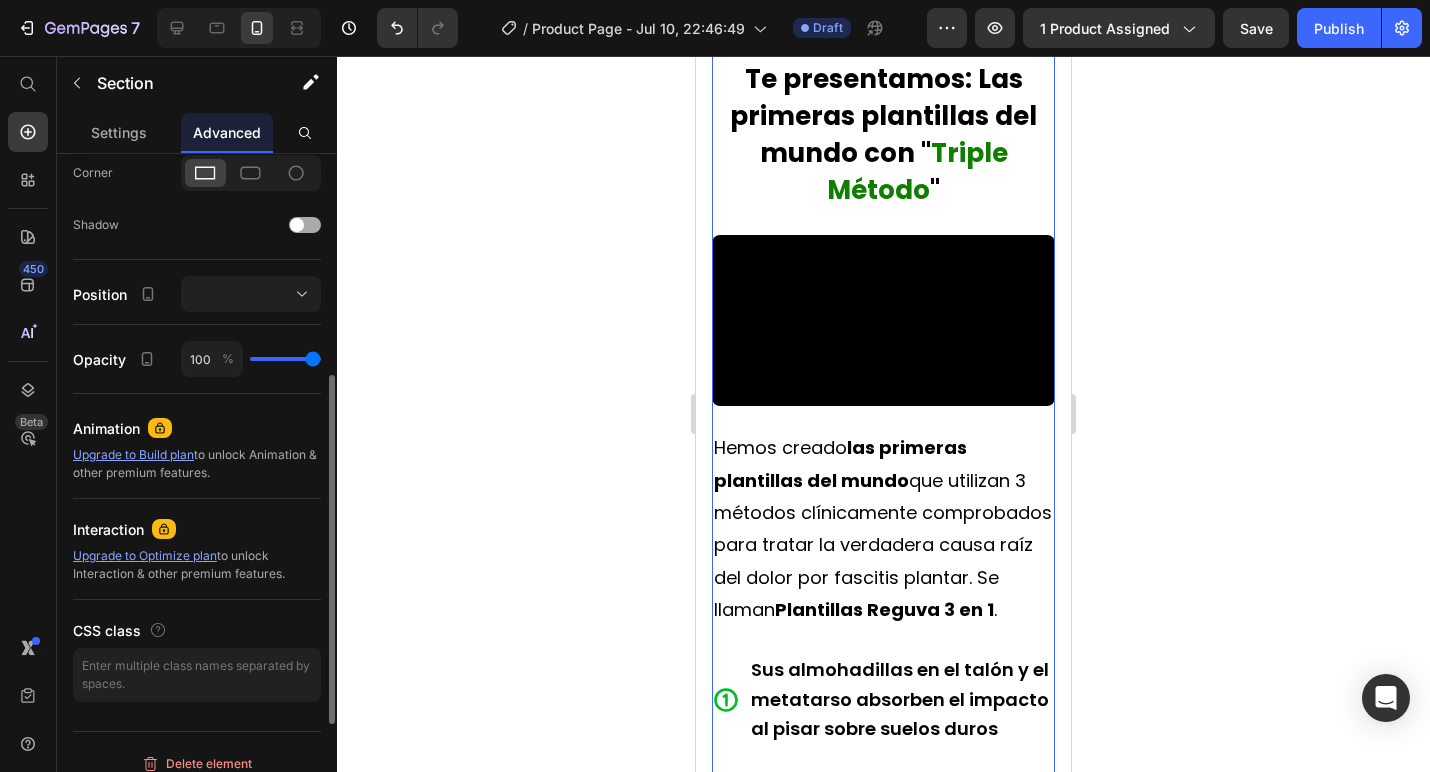 scroll, scrollTop: 630, scrollLeft: 0, axis: vertical 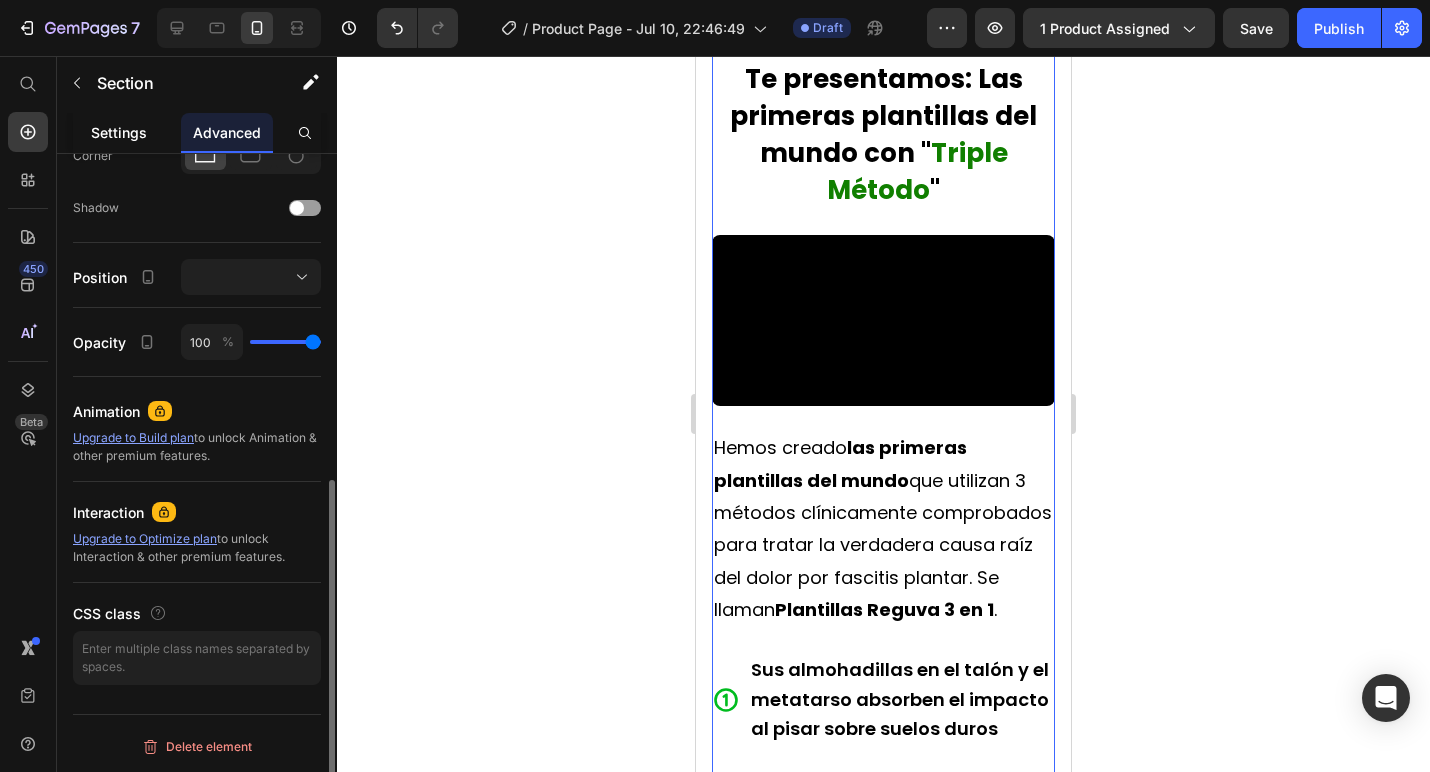 click on "Settings" 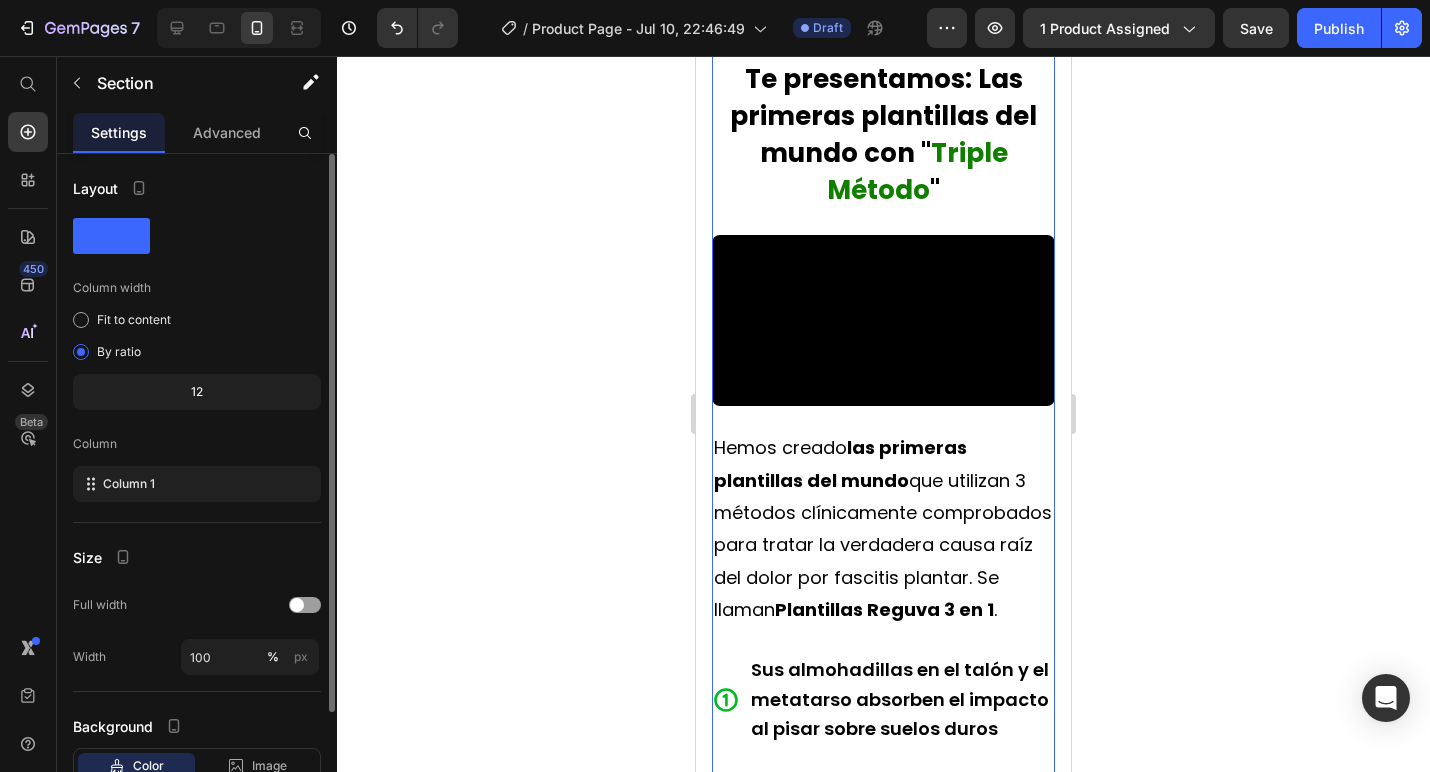 scroll, scrollTop: 141, scrollLeft: 0, axis: vertical 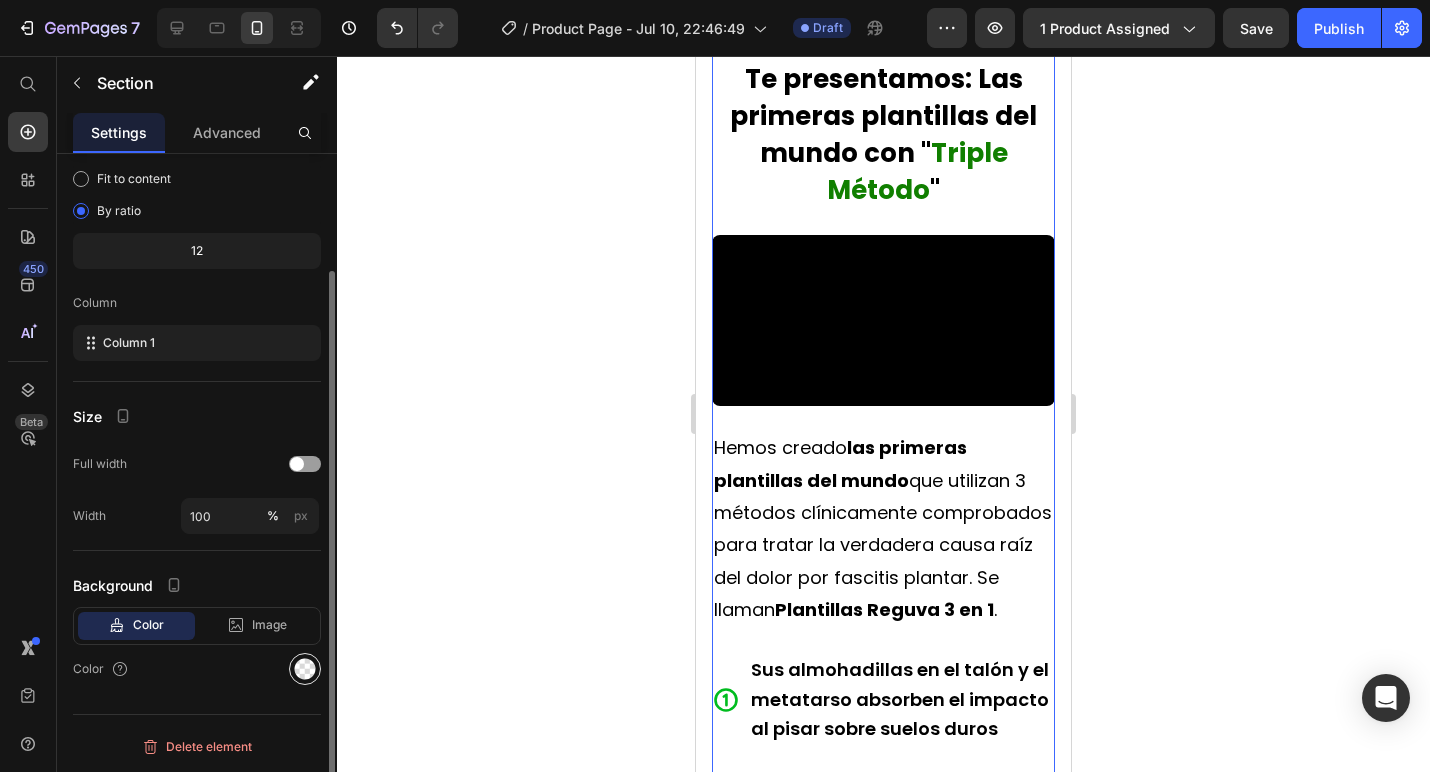 click at bounding box center [305, 669] 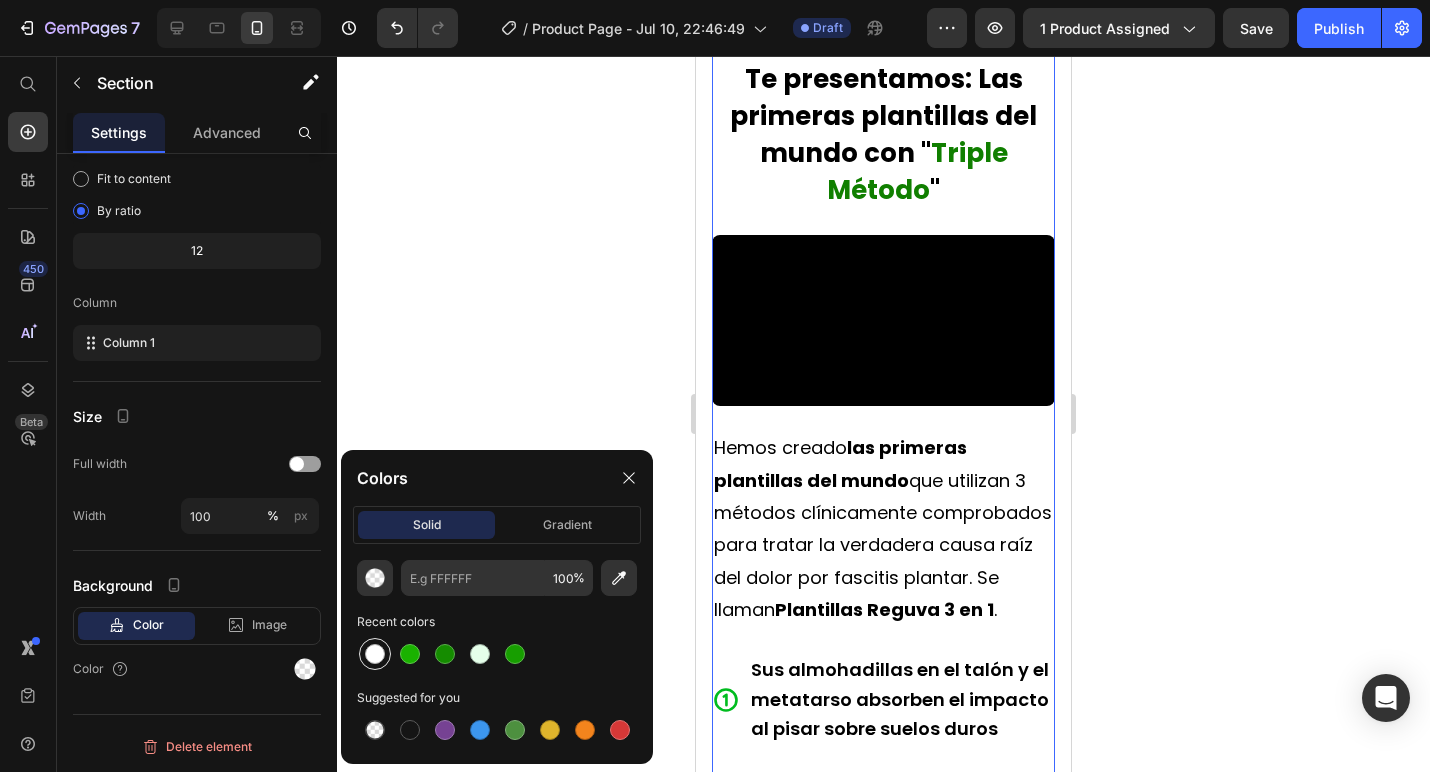 click at bounding box center [375, 654] 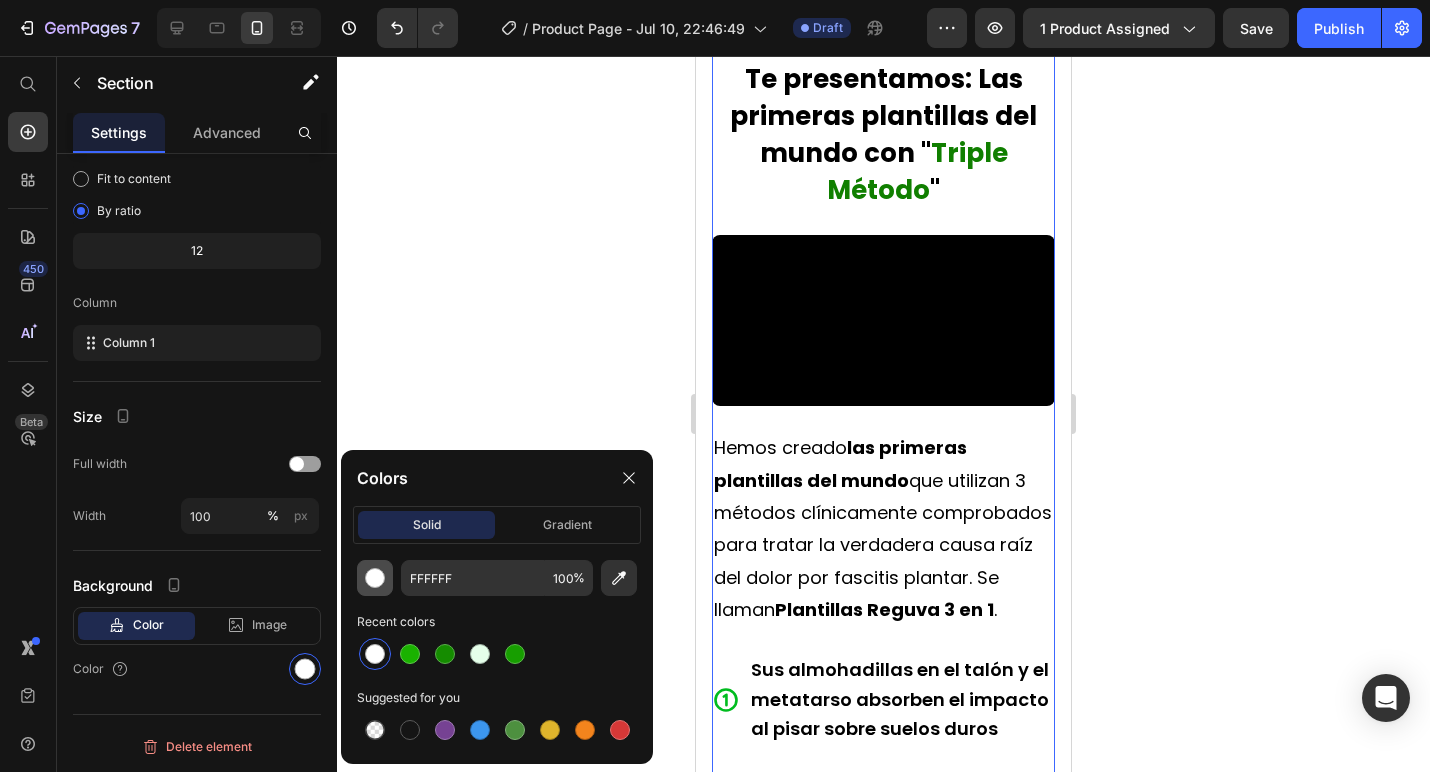 click at bounding box center [375, 578] 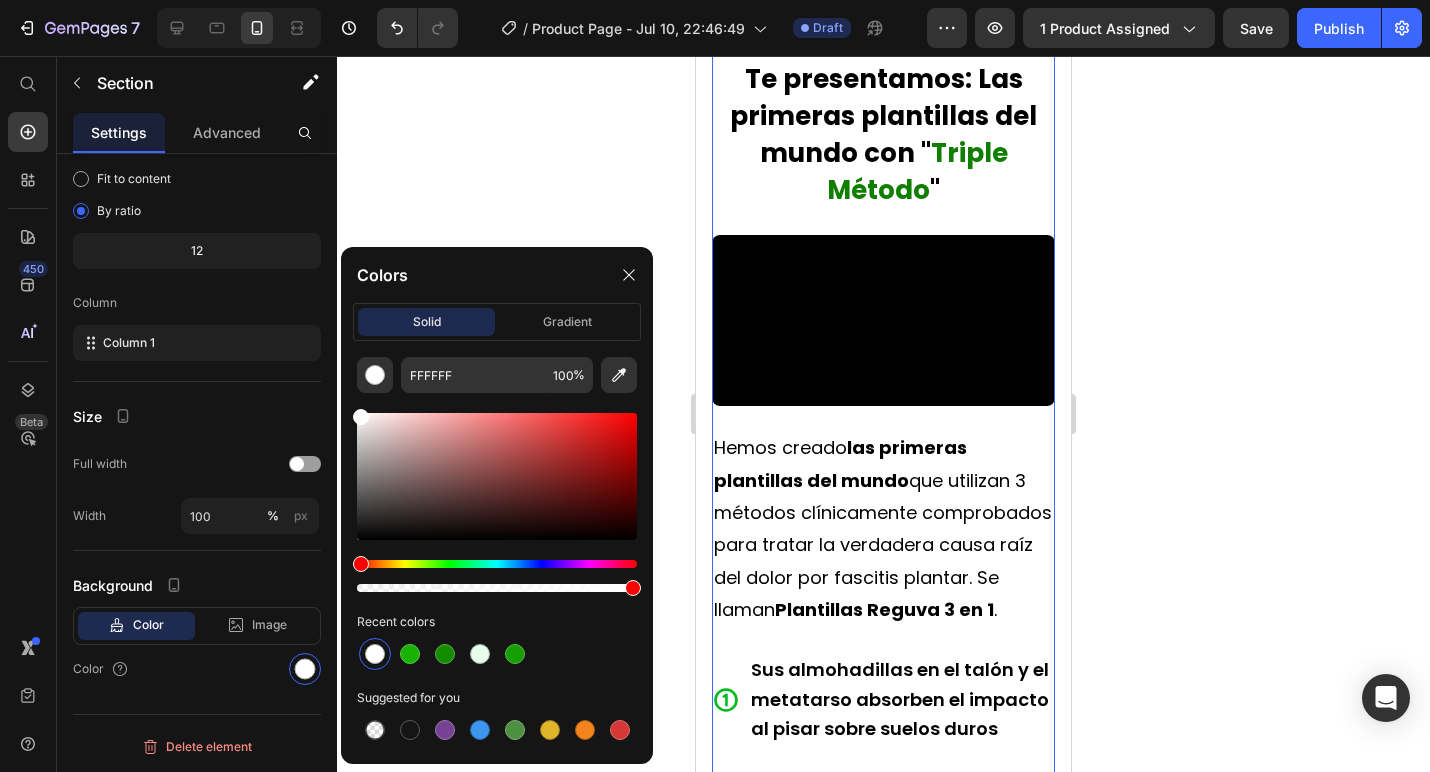 click 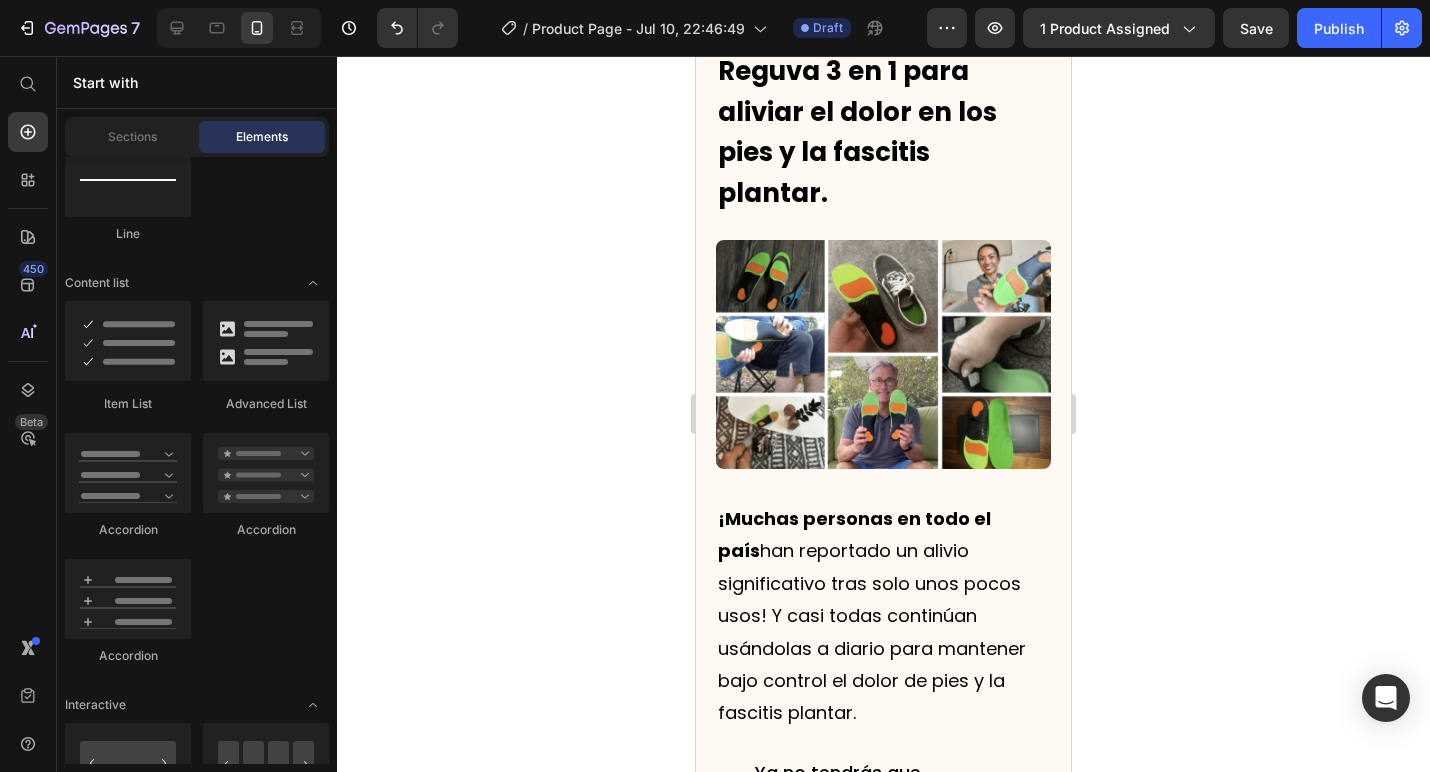 scroll, scrollTop: 6409, scrollLeft: 0, axis: vertical 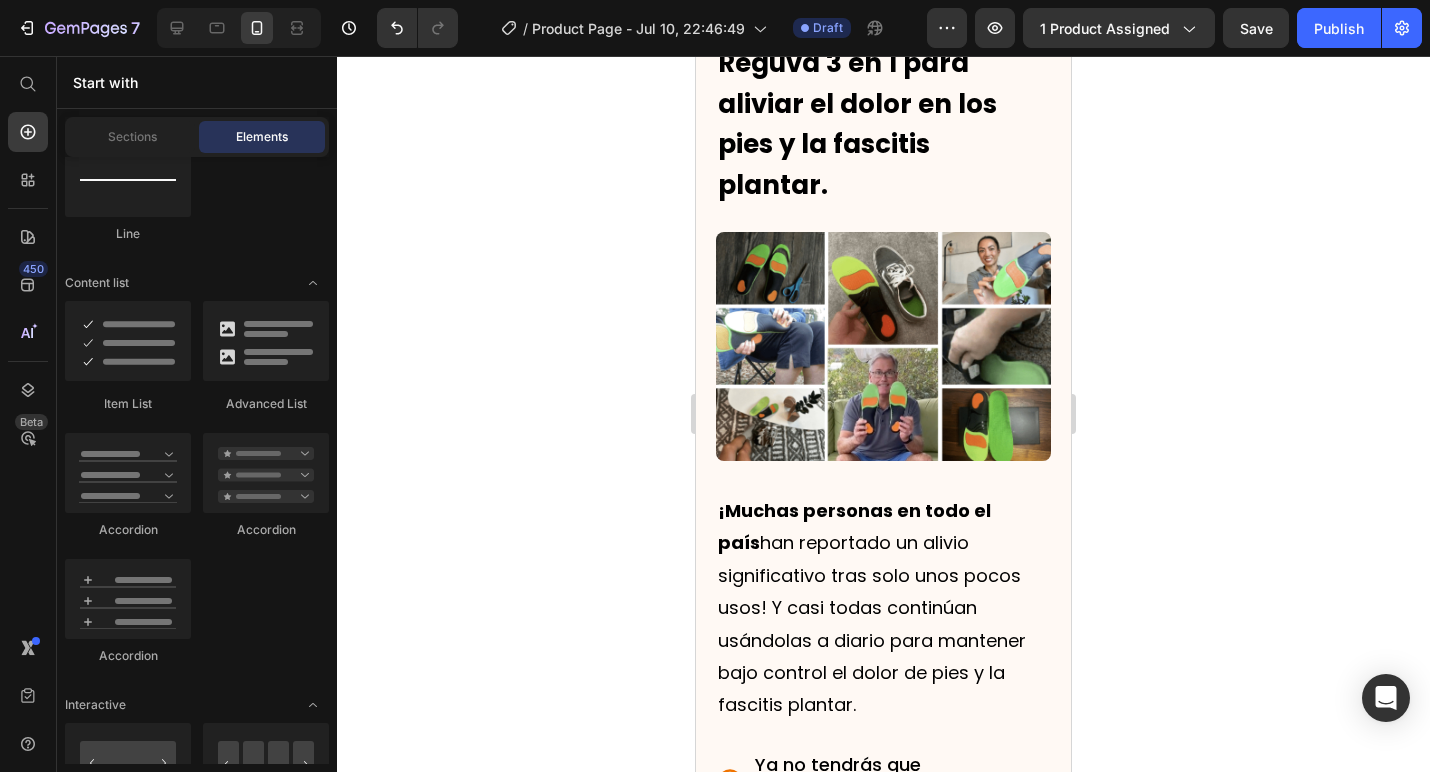 click on "Video Suaviza el impacto Text Block Absorbe el impacto de los suelos duros. Text Block" at bounding box center [883, -262] 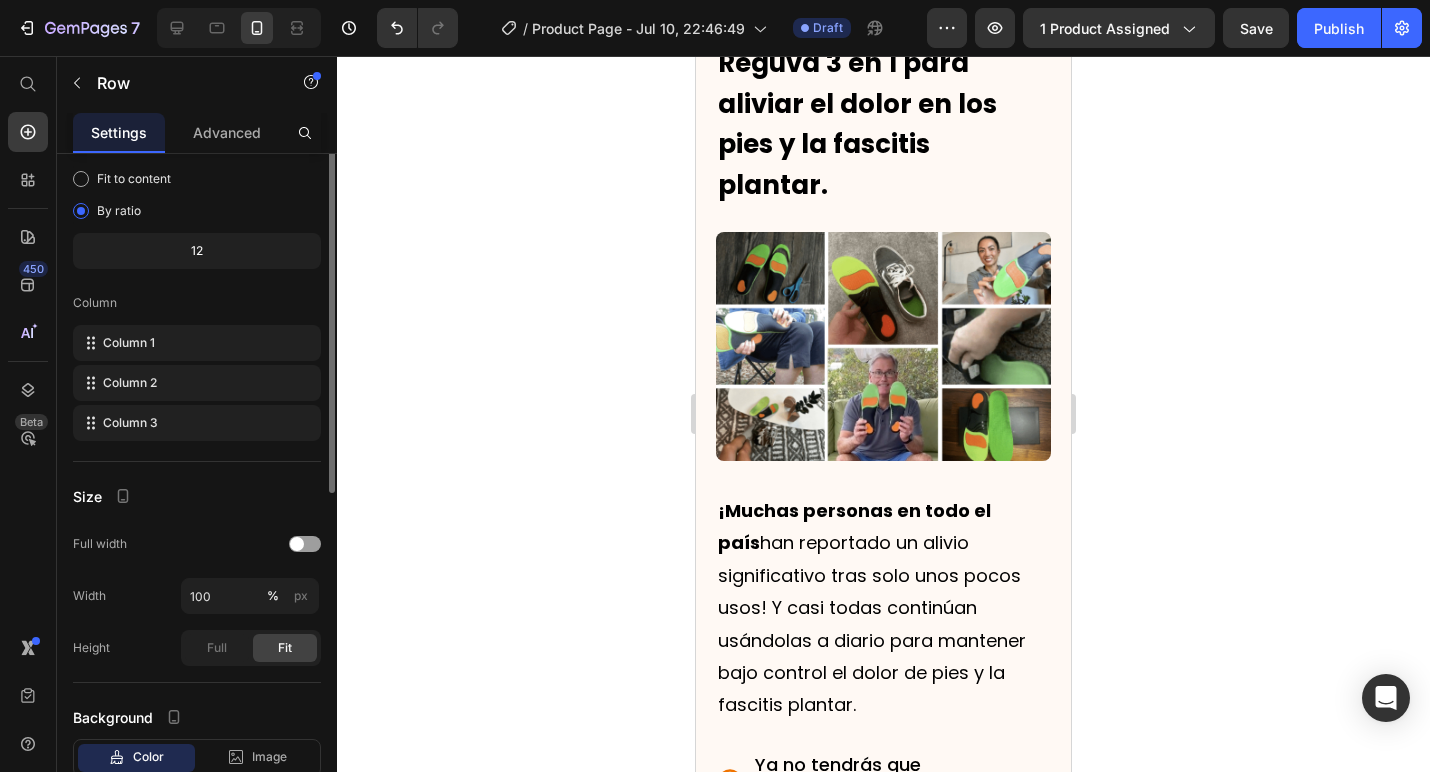 scroll, scrollTop: 0, scrollLeft: 0, axis: both 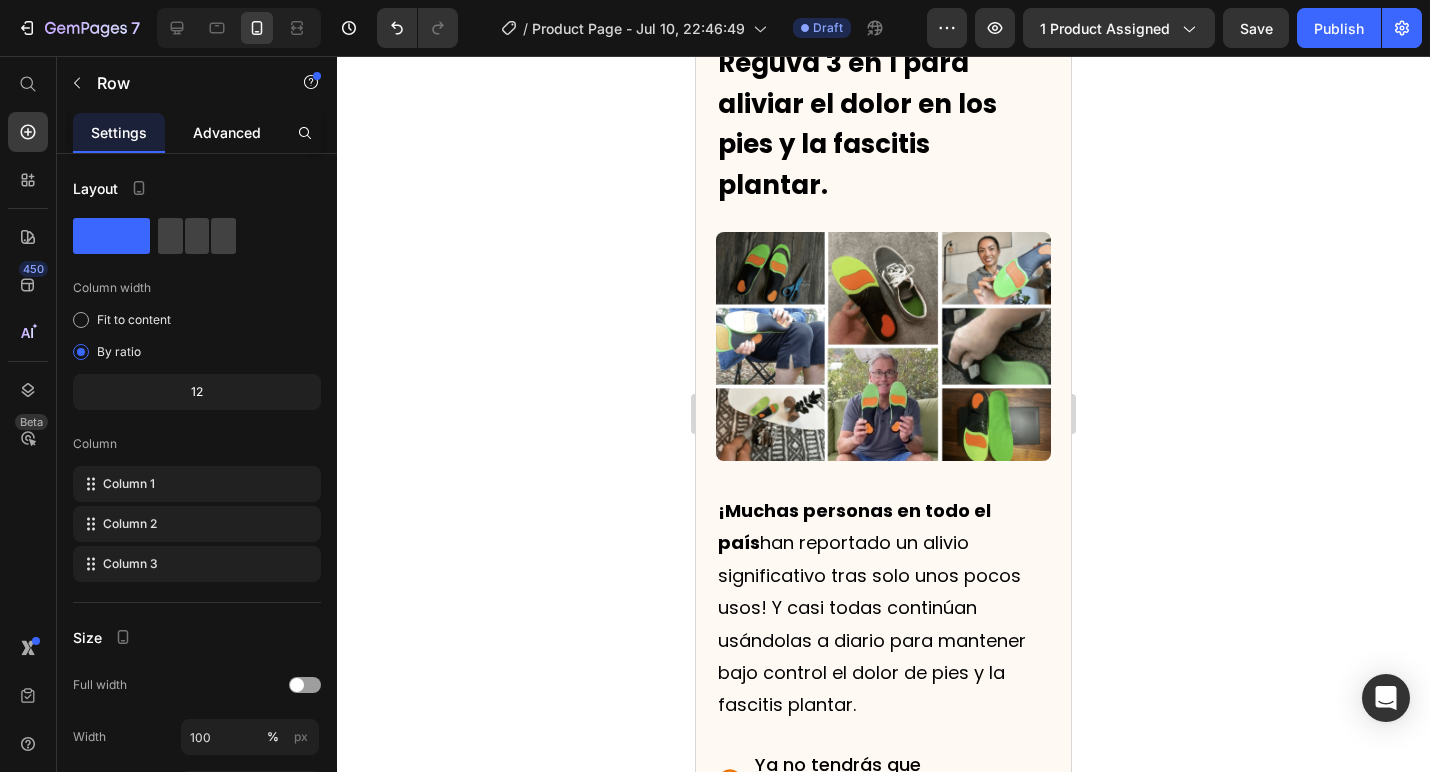 click on "Advanced" at bounding box center [227, 132] 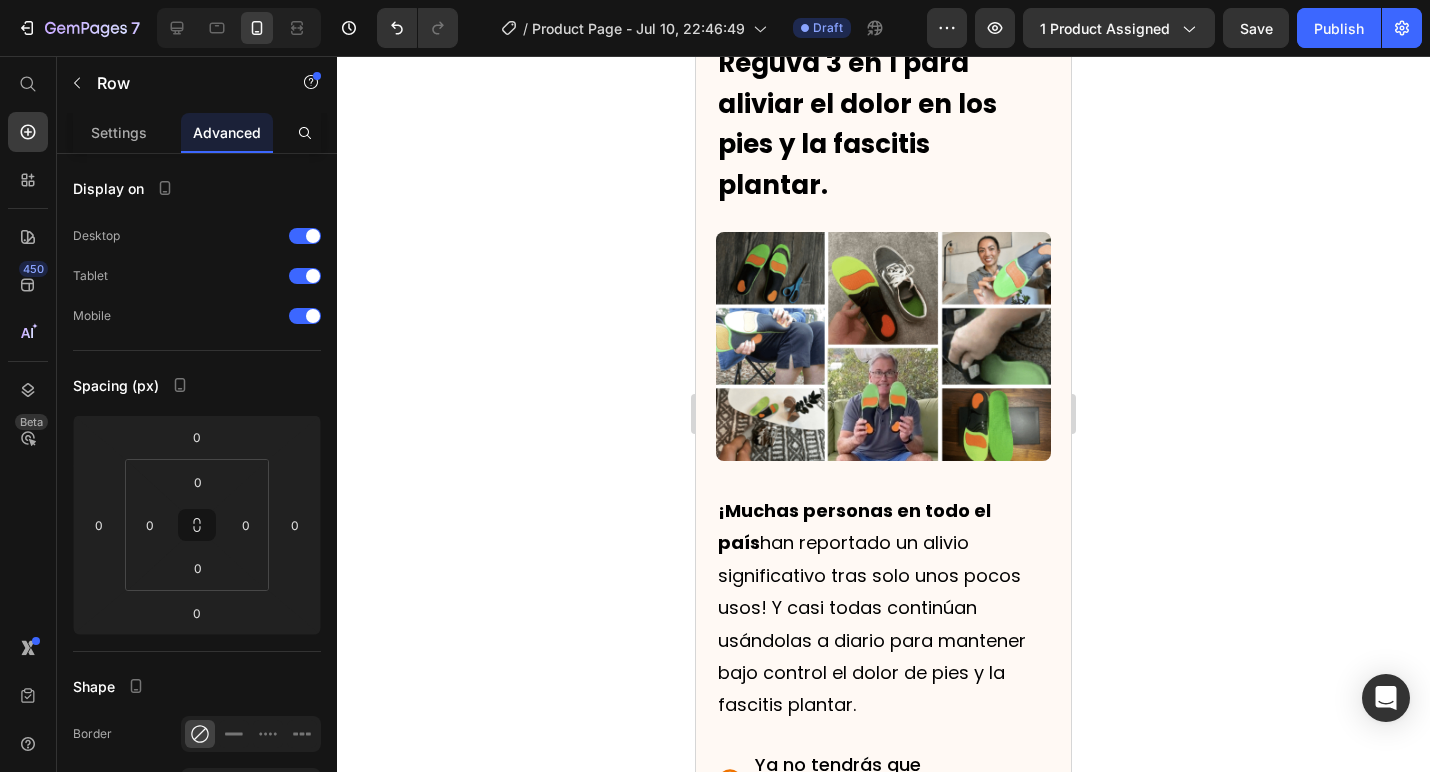 click 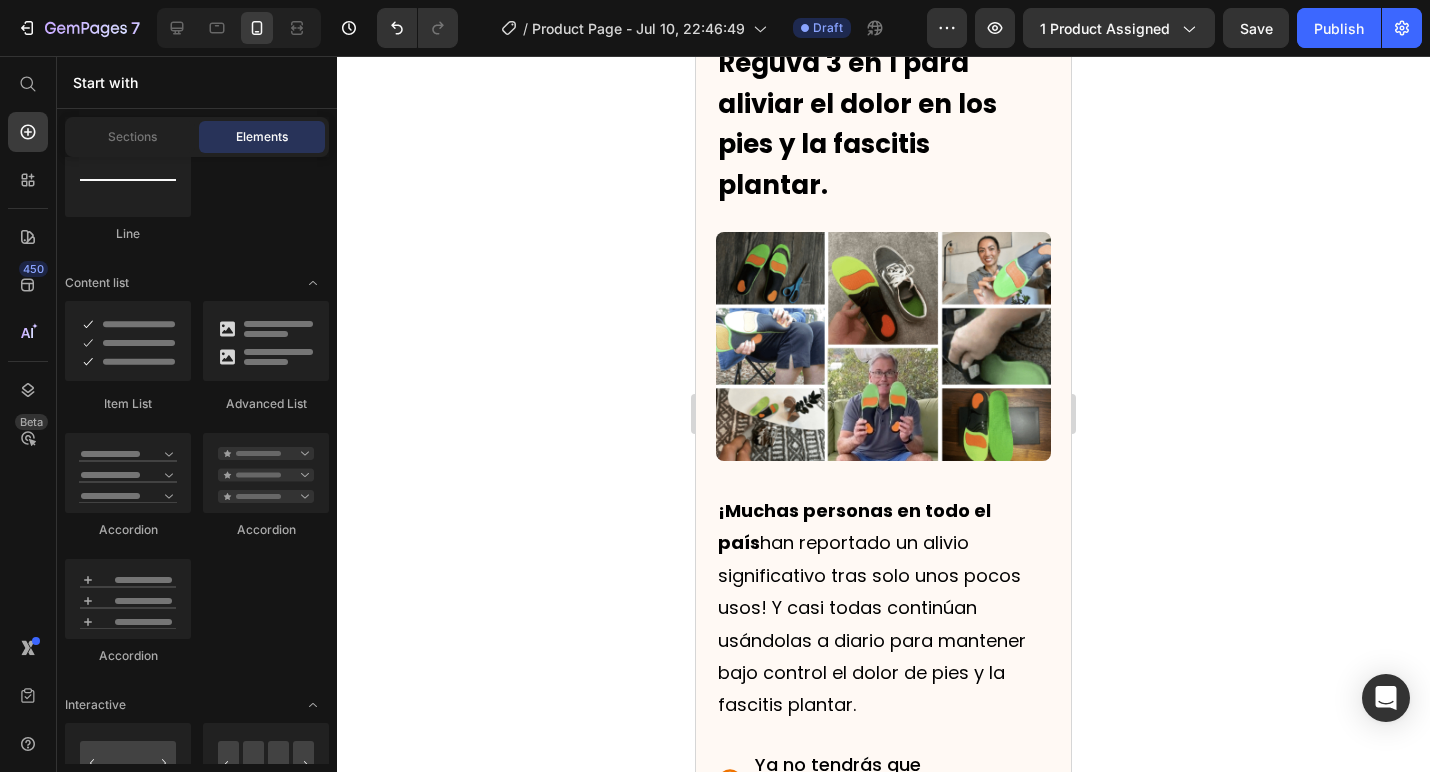 click on "Video Suaviza el impacto Text Block Absorbe el impacto de los suelos duros. Text Block" at bounding box center (883, -262) 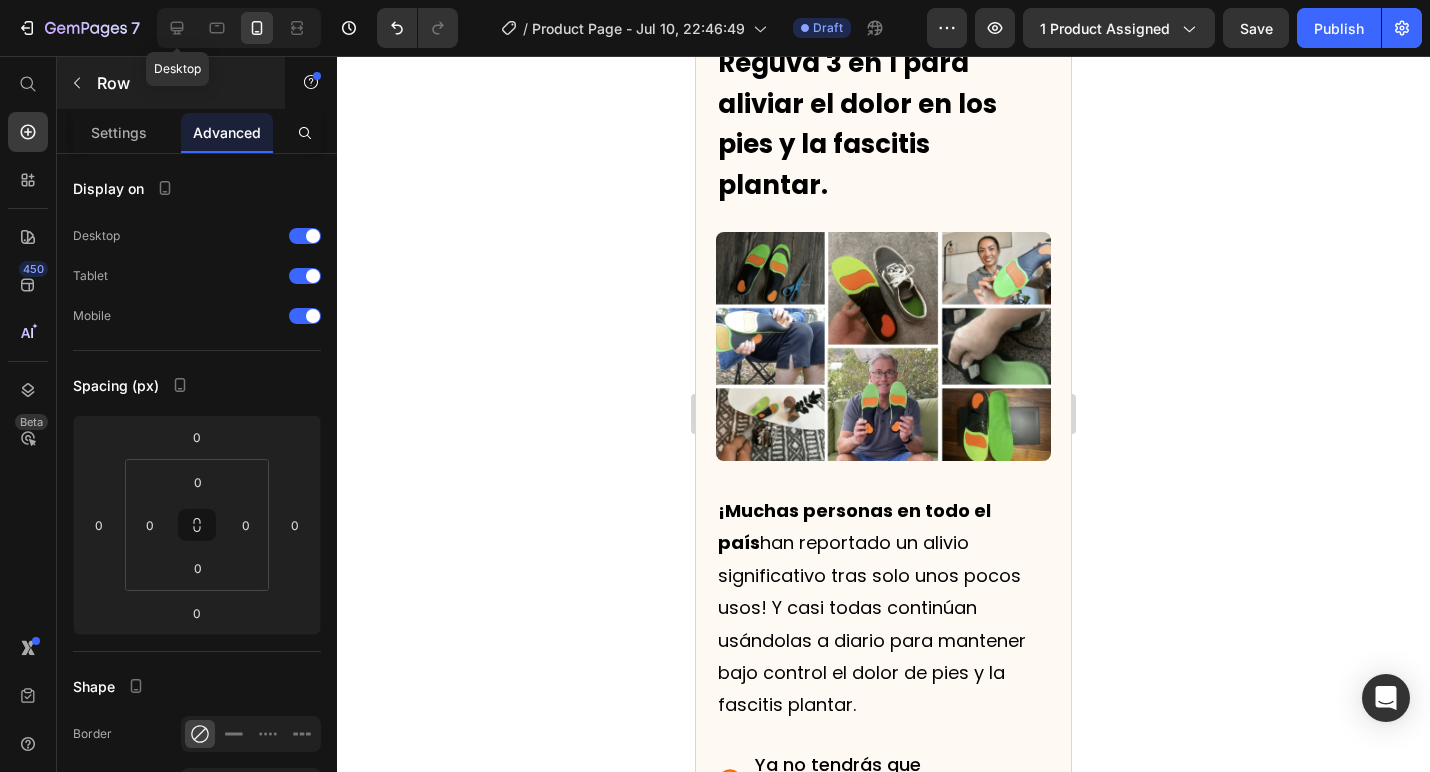 click 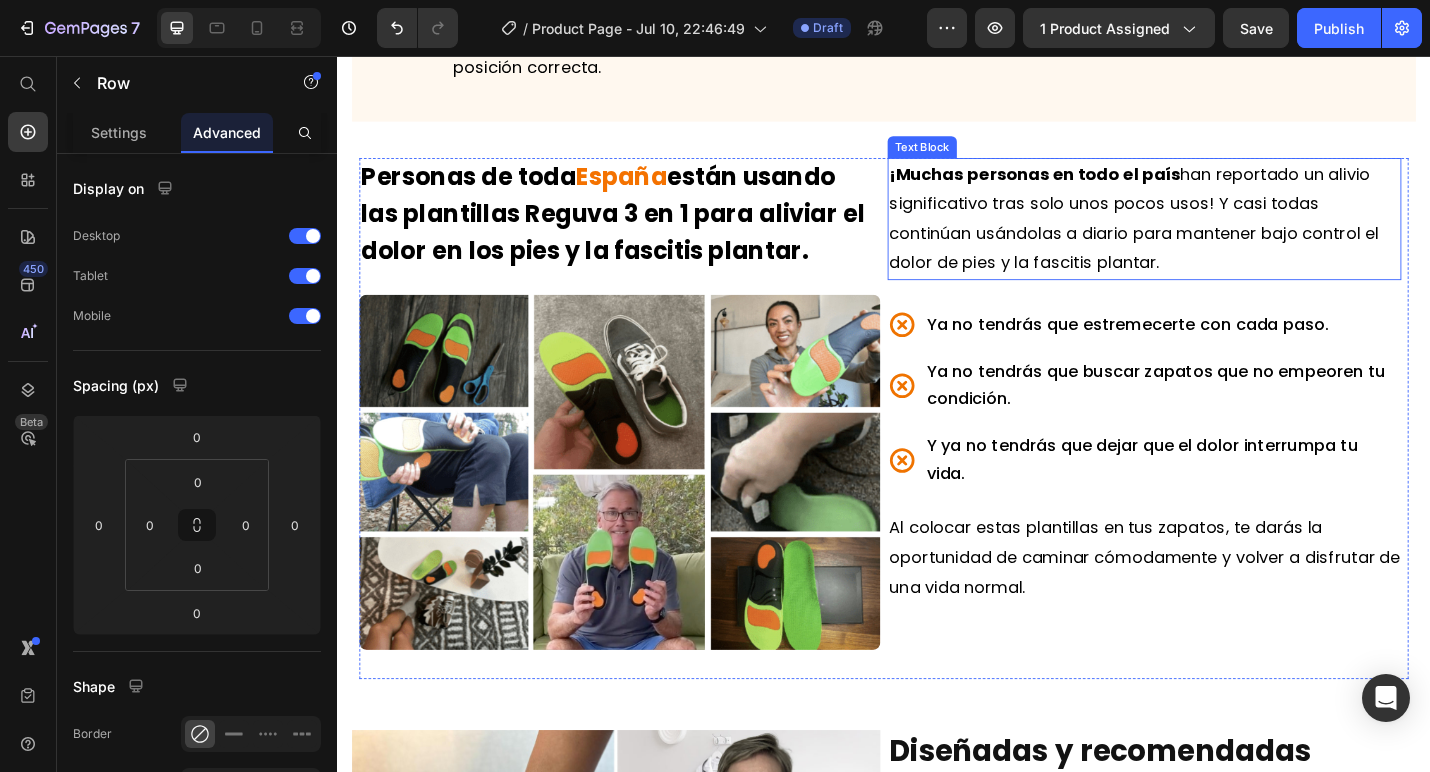 scroll, scrollTop: 5291, scrollLeft: 0, axis: vertical 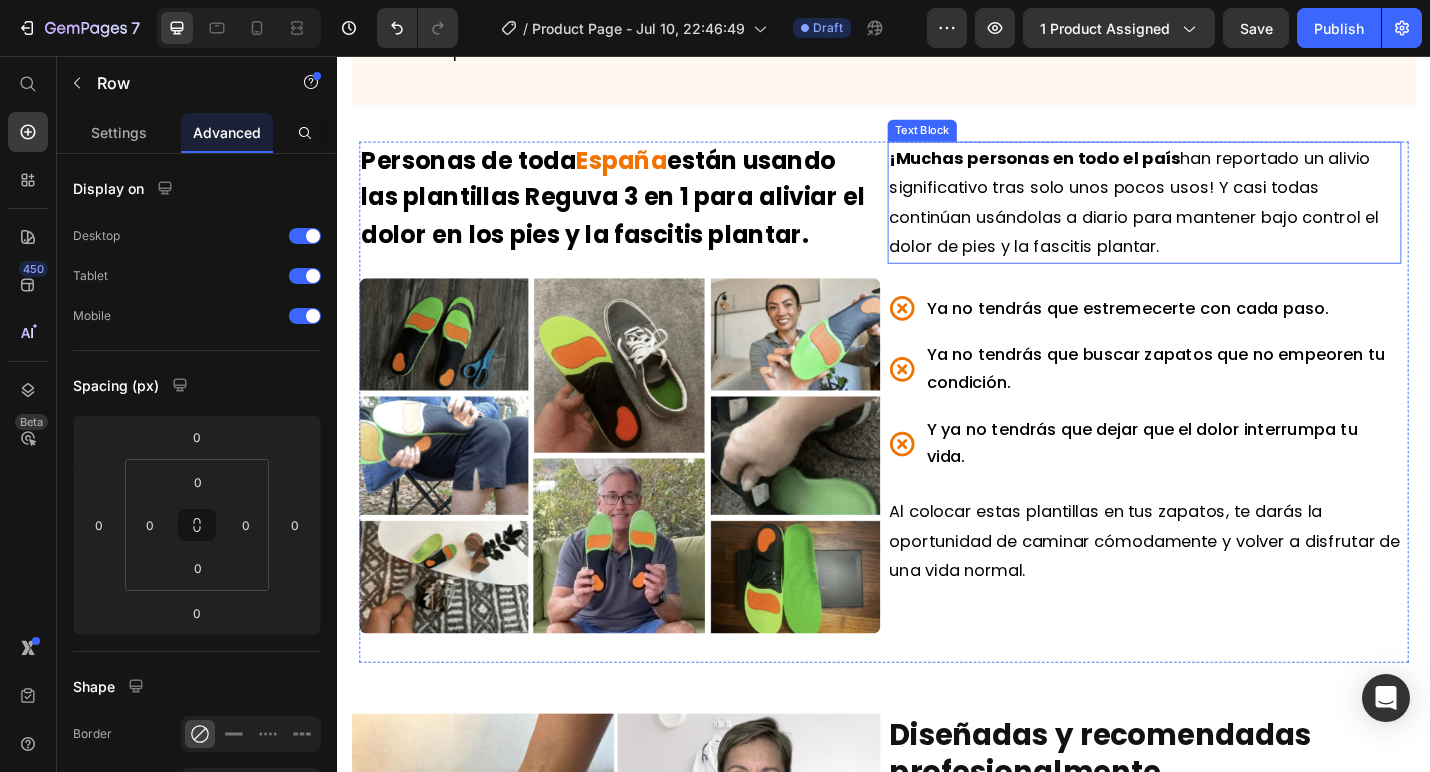 click on "¡Muchas personas en todo el país  han reportado un alivio significativo tras solo unos pocos usos! Y casi todas continúan usándolas a diario para mantener bajo control el dolor de pies y la fascitis plantar." at bounding box center [1211, 216] 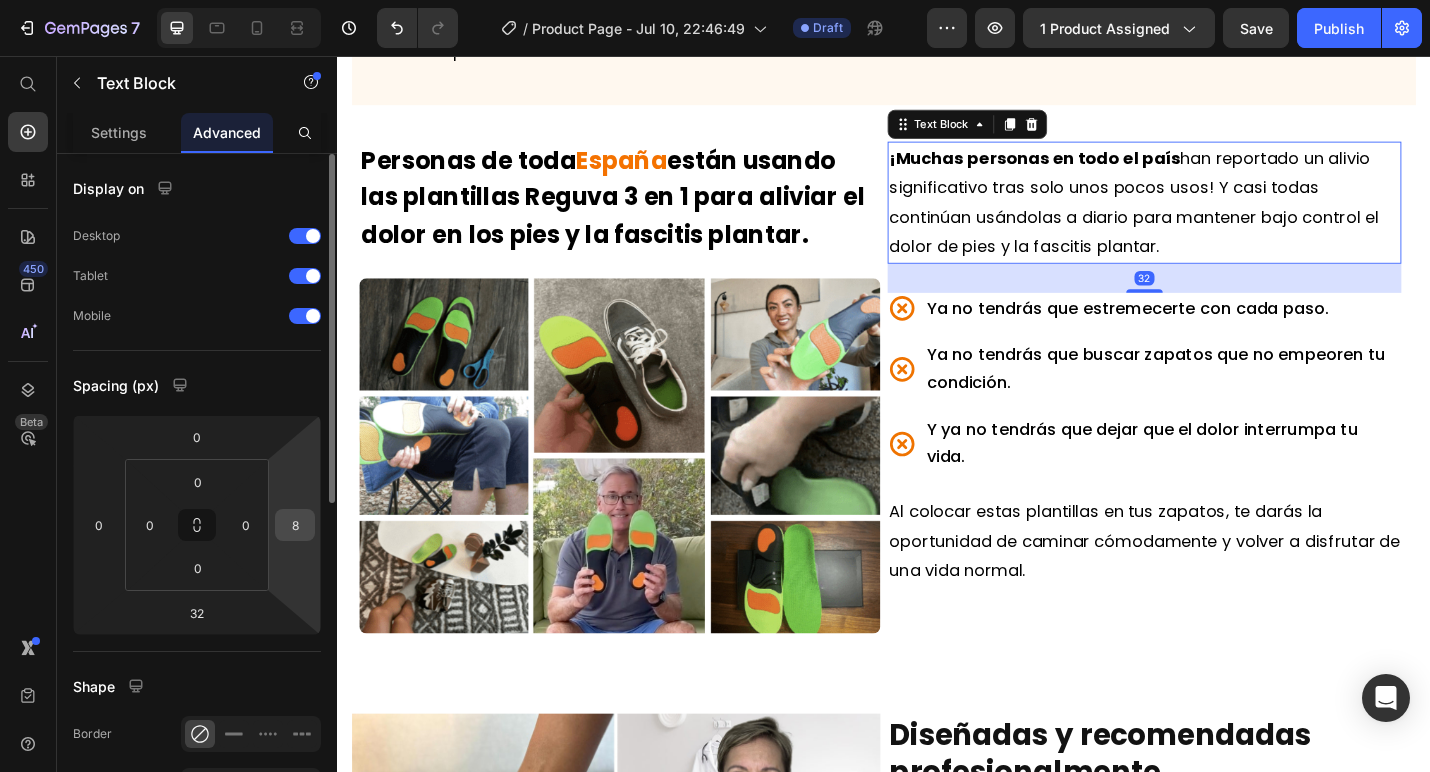 click on "8" at bounding box center [295, 525] 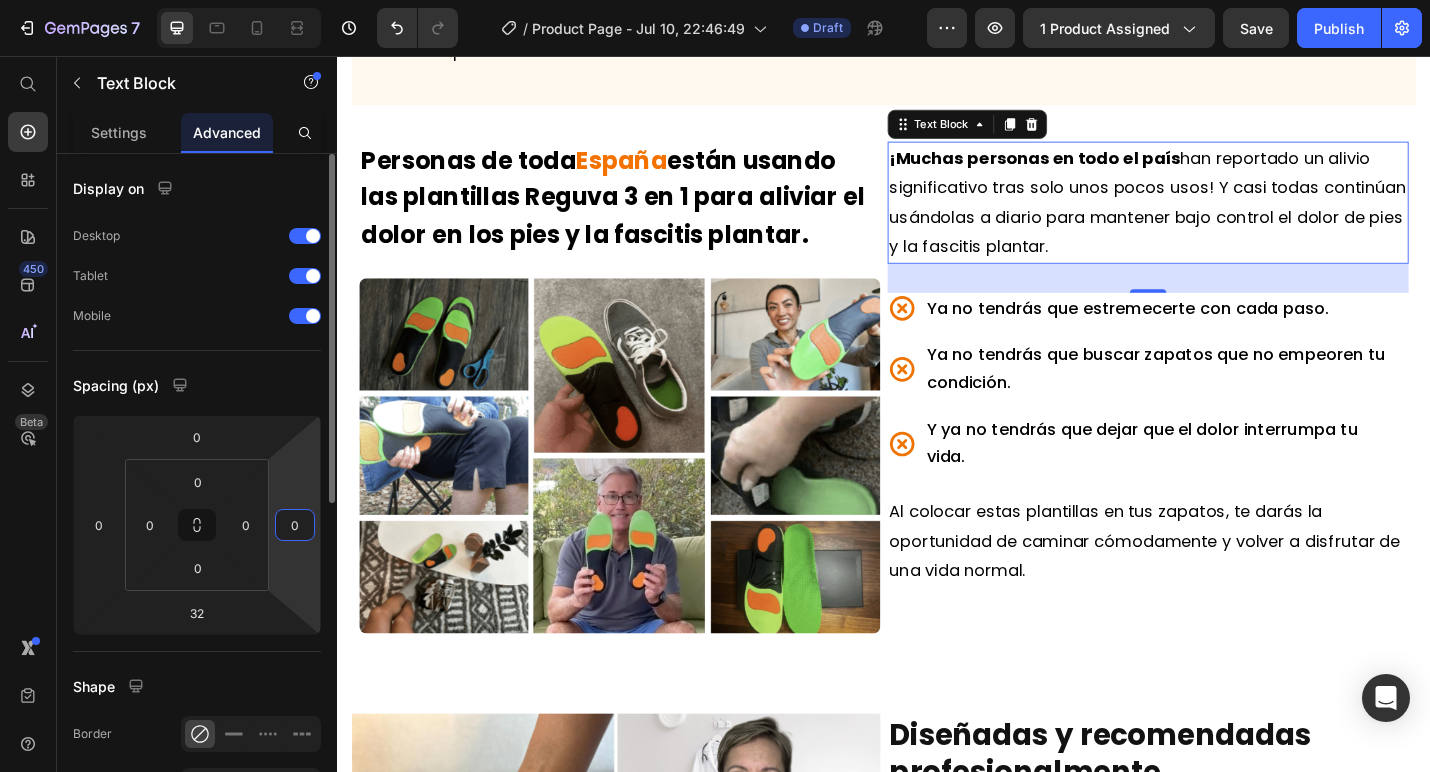 type on "0" 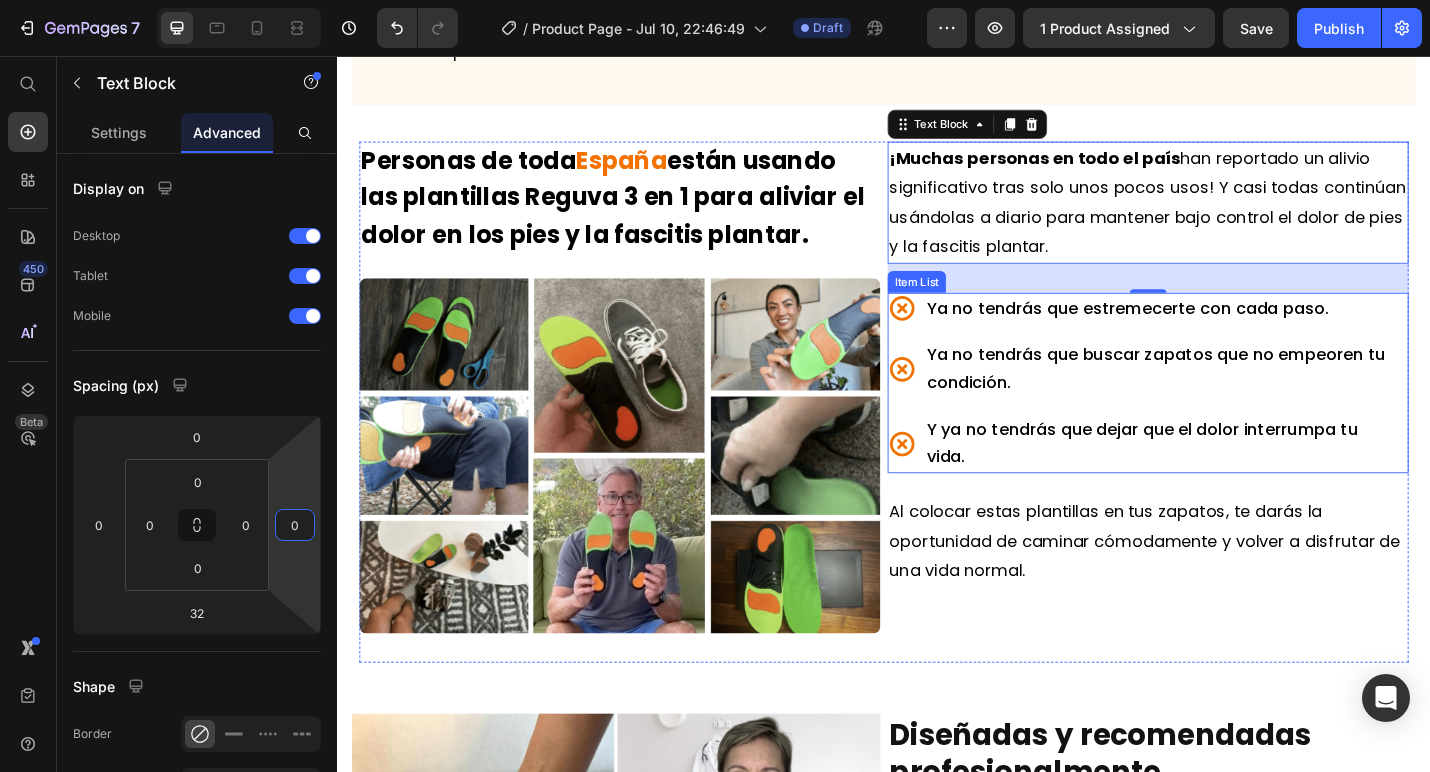 click on "Ya no tendrás que estremecerte con cada paso.
Ya no tendrás que buscar zapatos que no empeoren tu condición.
Y ya no tendrás que dejar que el dolor interrumpa tu vida." at bounding box center (1223, 415) 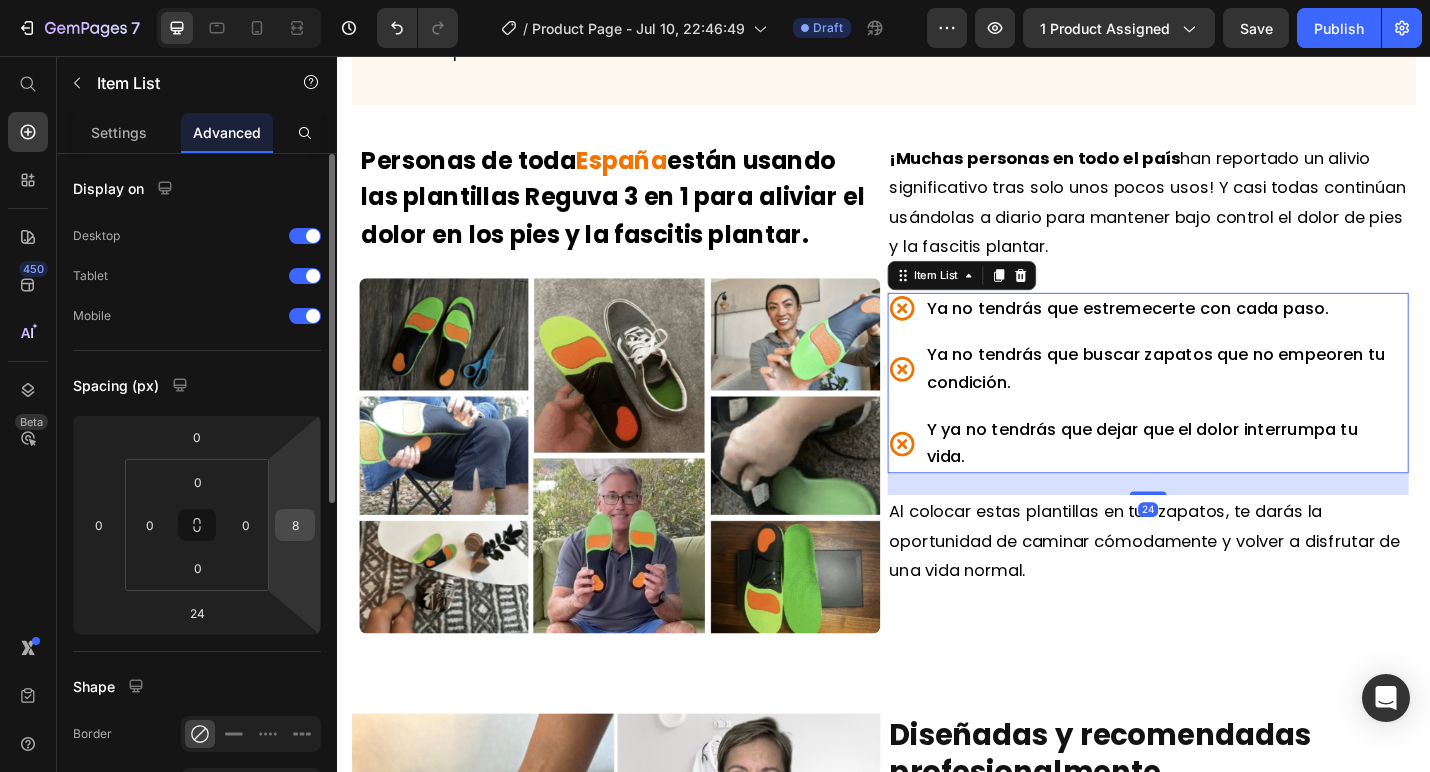 click on "8" at bounding box center (295, 525) 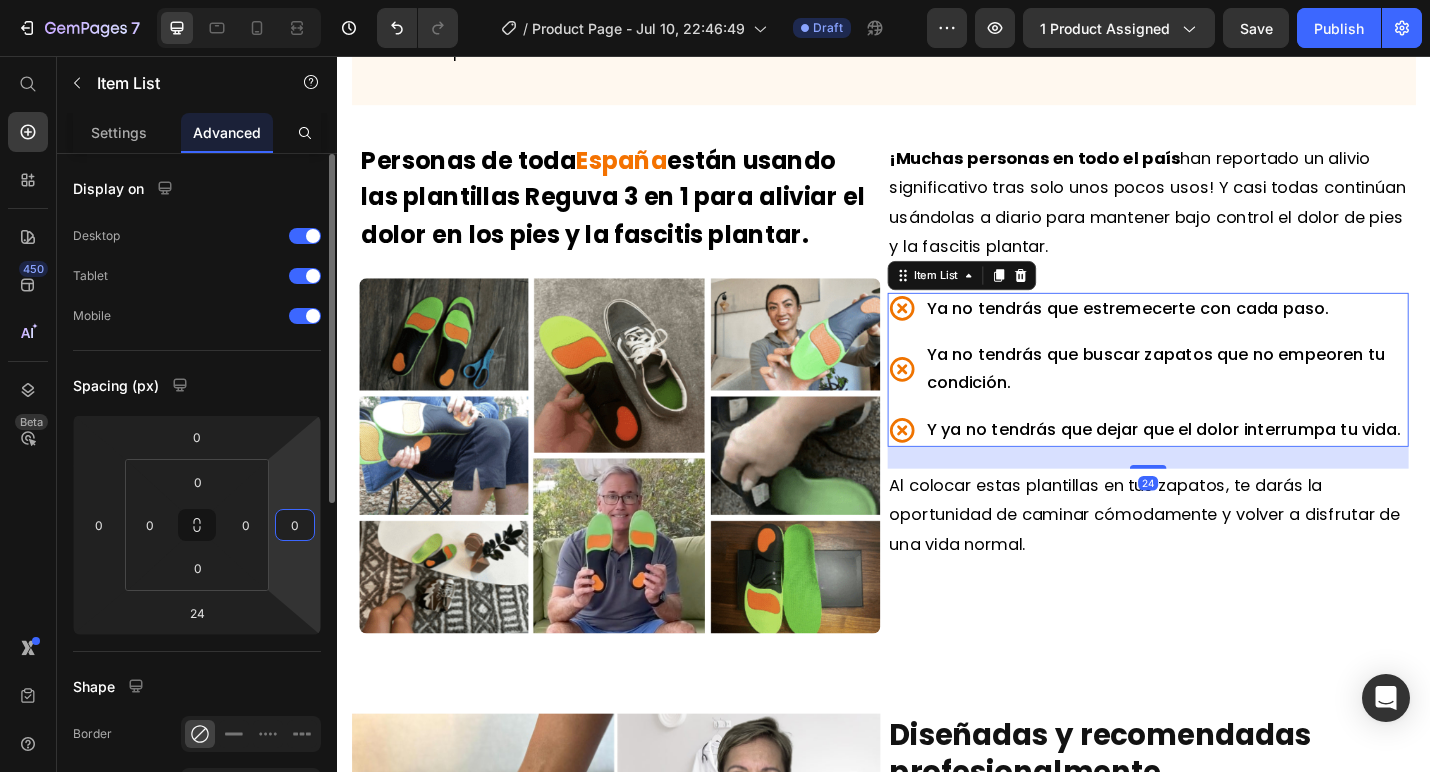 type on "0" 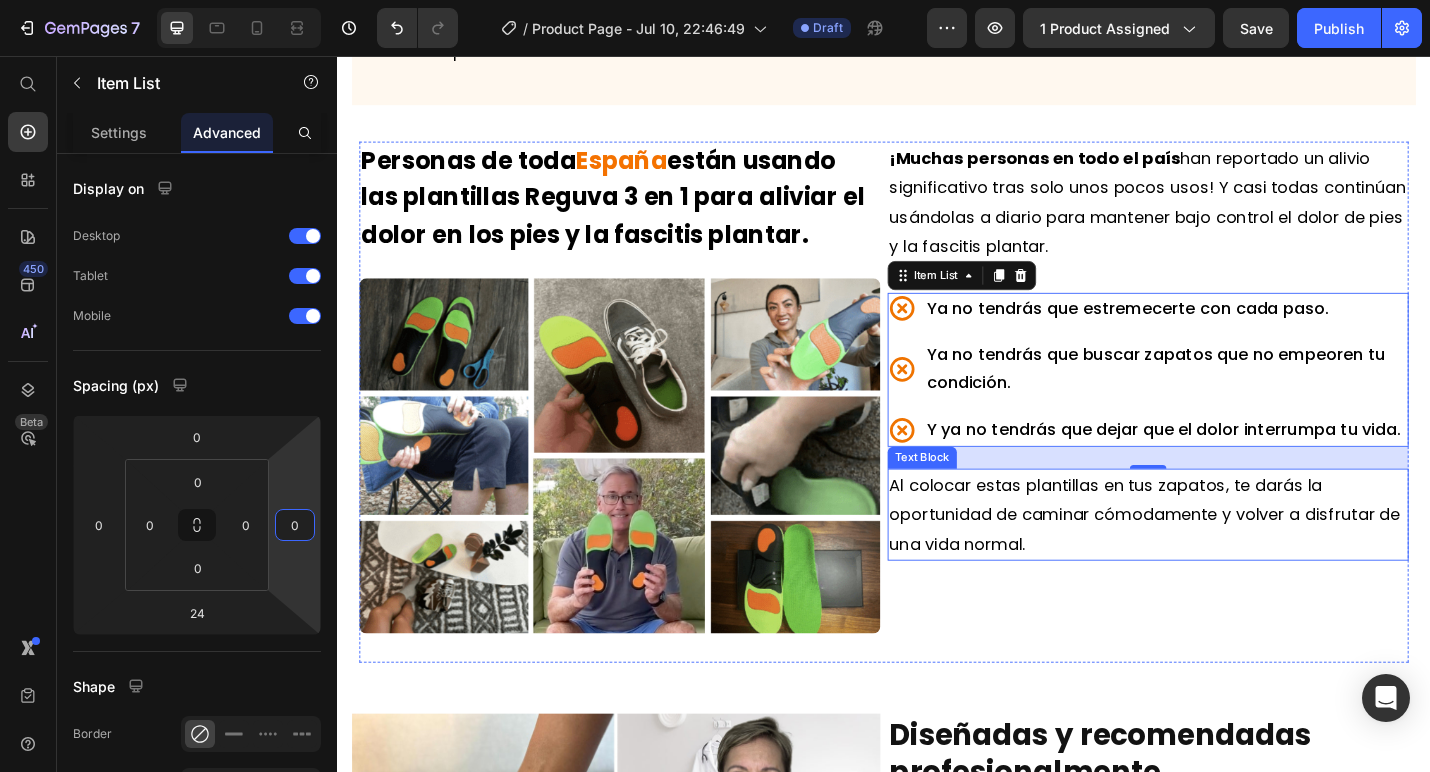 click on "Al colocar estas plantillas en tus zapatos, te darás la oportunidad de caminar cómodamente y volver a disfrutar de una vida normal." at bounding box center [1227, 559] 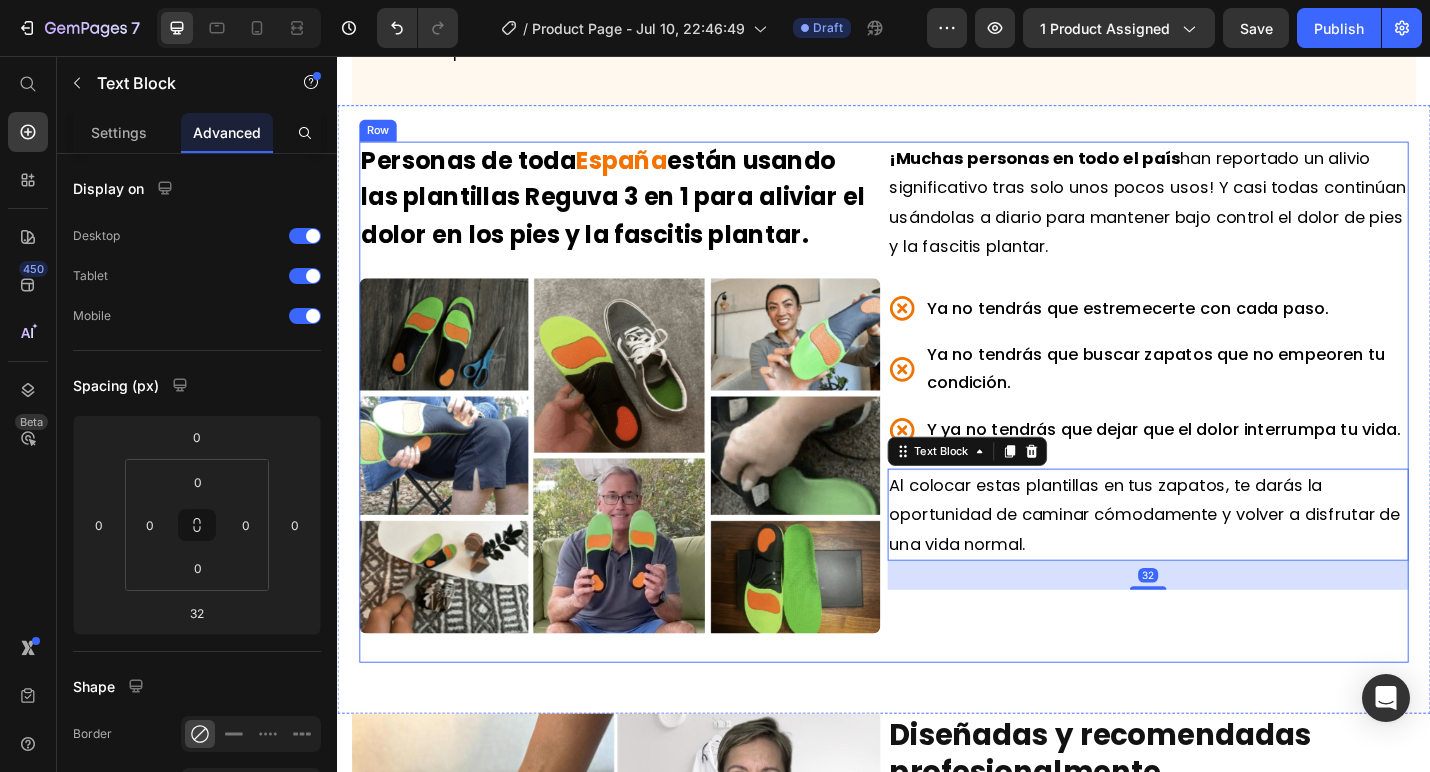 click on "¡Muchas personas en todo el país  han reportado un alivio significativo tras solo unos pocos usos! Y casi todas continúan usándolas a diario para mantener bajo control el dolor de pies y la fascitis plantar. Text Block
Ya no tendrás que estremecerte con cada paso.
Ya no tendrás que buscar zapatos que no empeoren tu condición.
Y ya no tendrás que dejar que el dolor interrumpa tu vida. Item List Al colocar estas plantillas en tus zapatos, te darás la oportunidad de caminar cómodamente y volver a disfrutar de una vida normal. Text Block   32" at bounding box center [1227, 436] 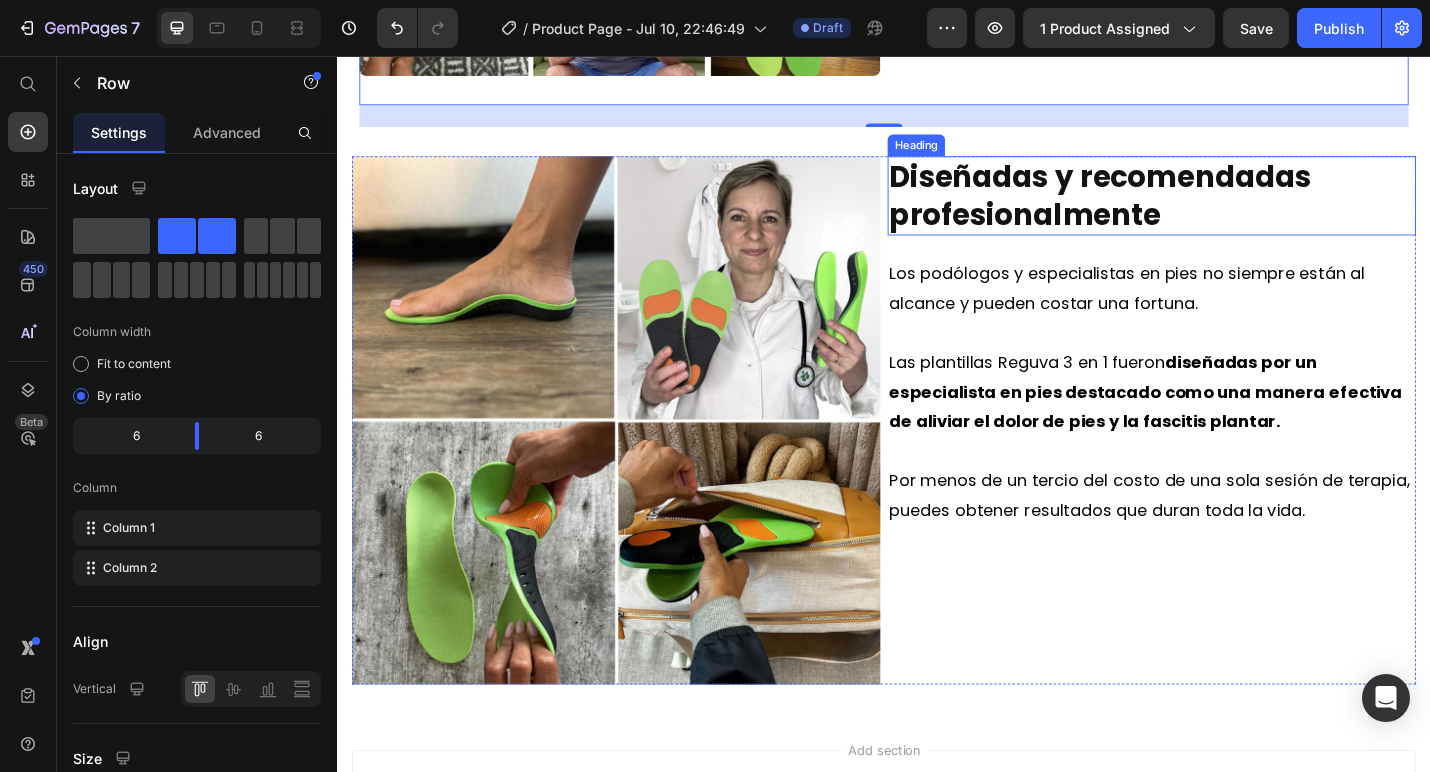 scroll, scrollTop: 5933, scrollLeft: 0, axis: vertical 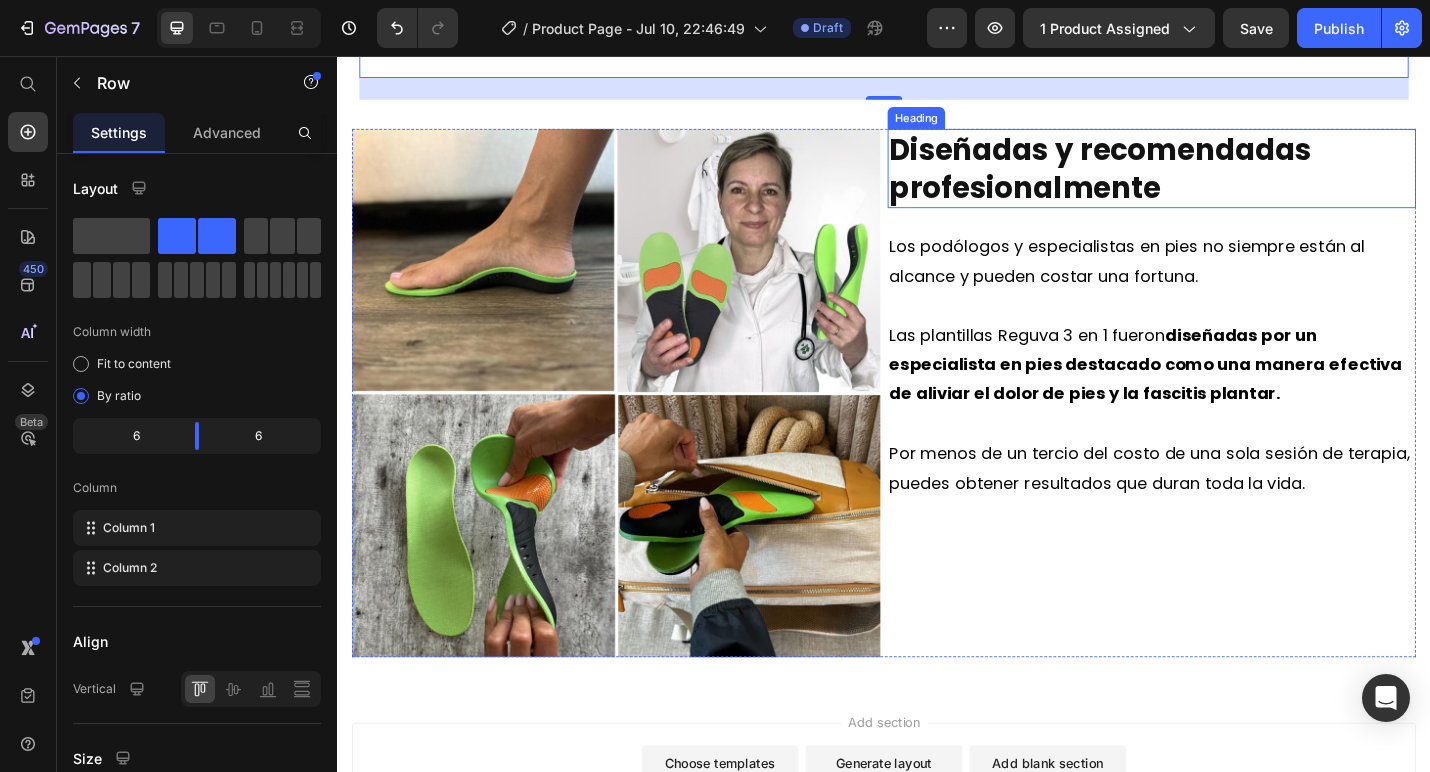 click on "Diseñadas y recomendadas profesionalmente" at bounding box center [1231, 179] 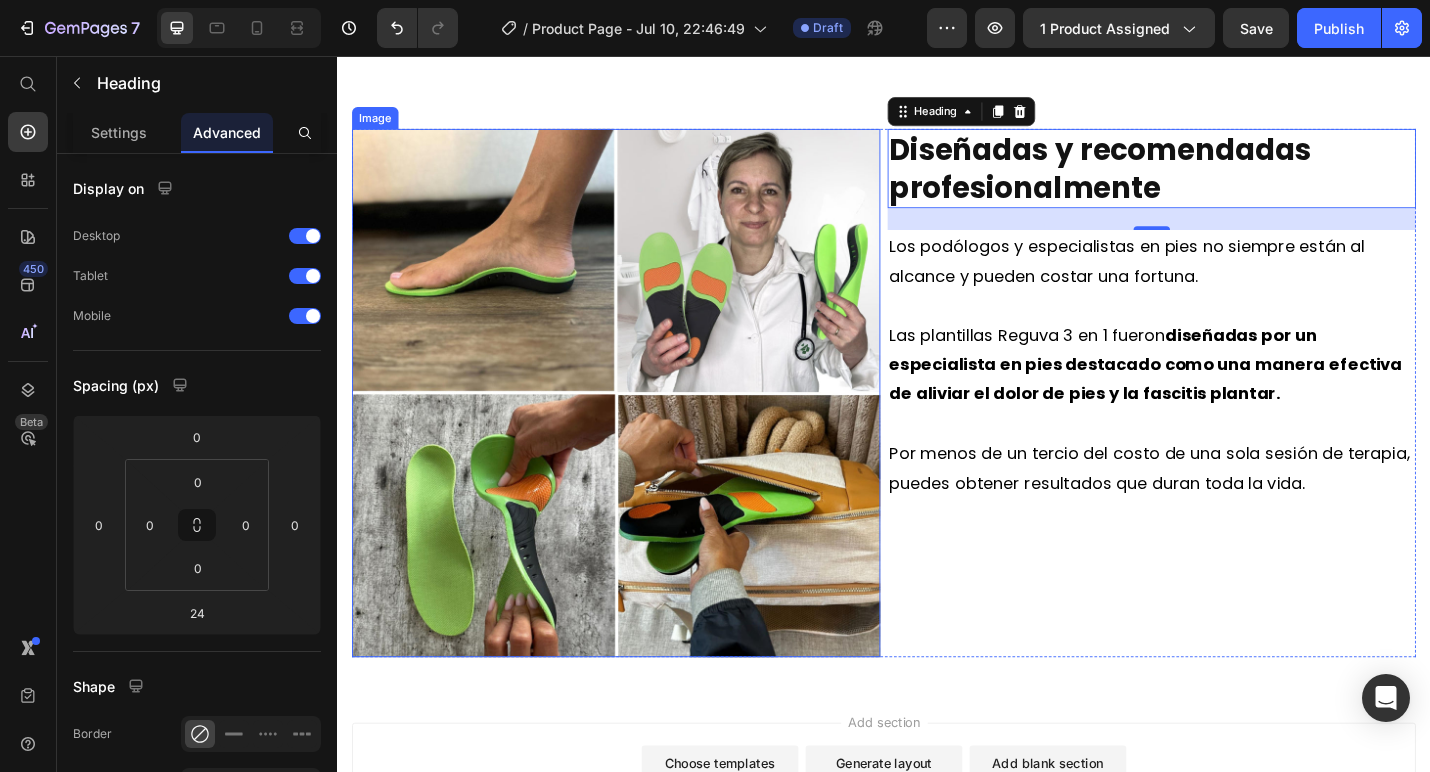 click at bounding box center (643, 426) 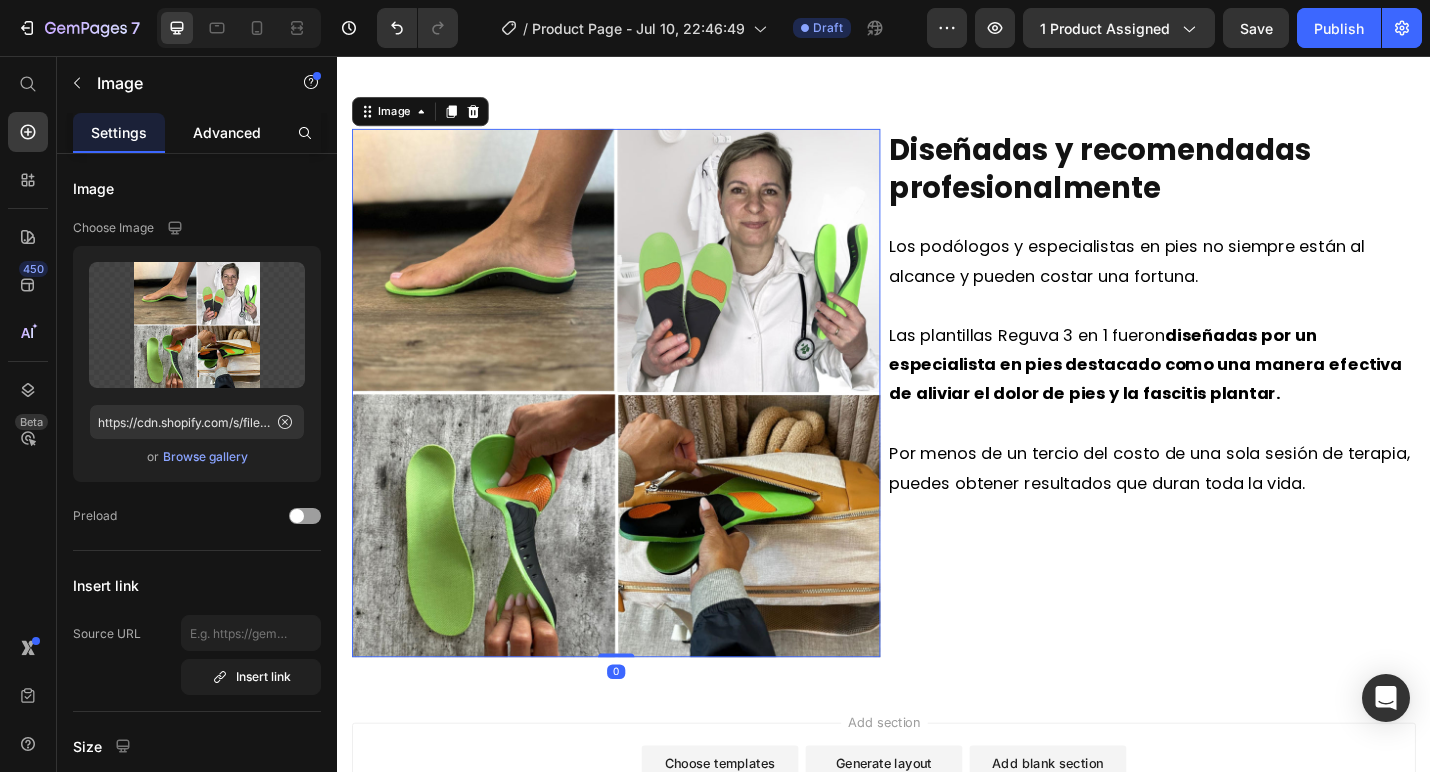 click on "Advanced" at bounding box center (227, 132) 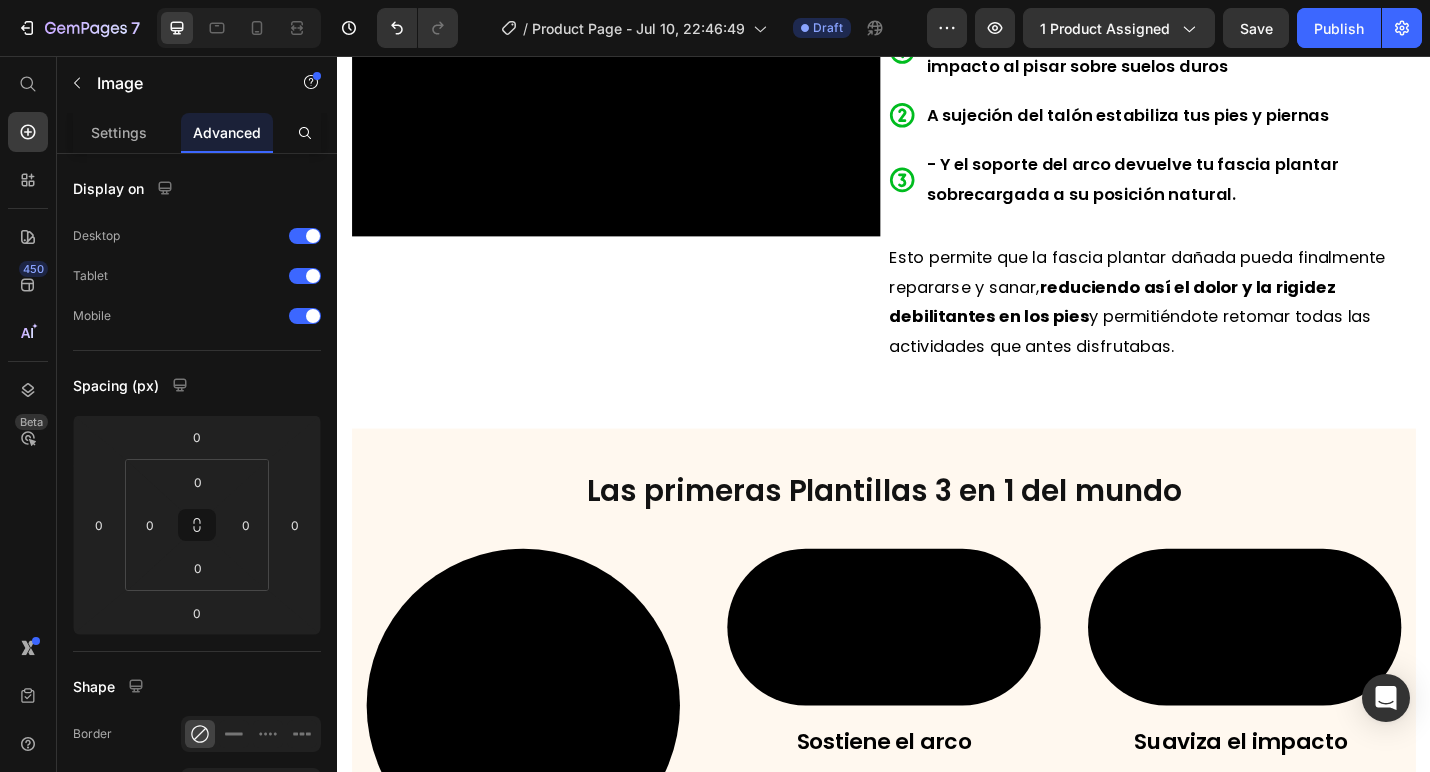 scroll, scrollTop: 3676, scrollLeft: 0, axis: vertical 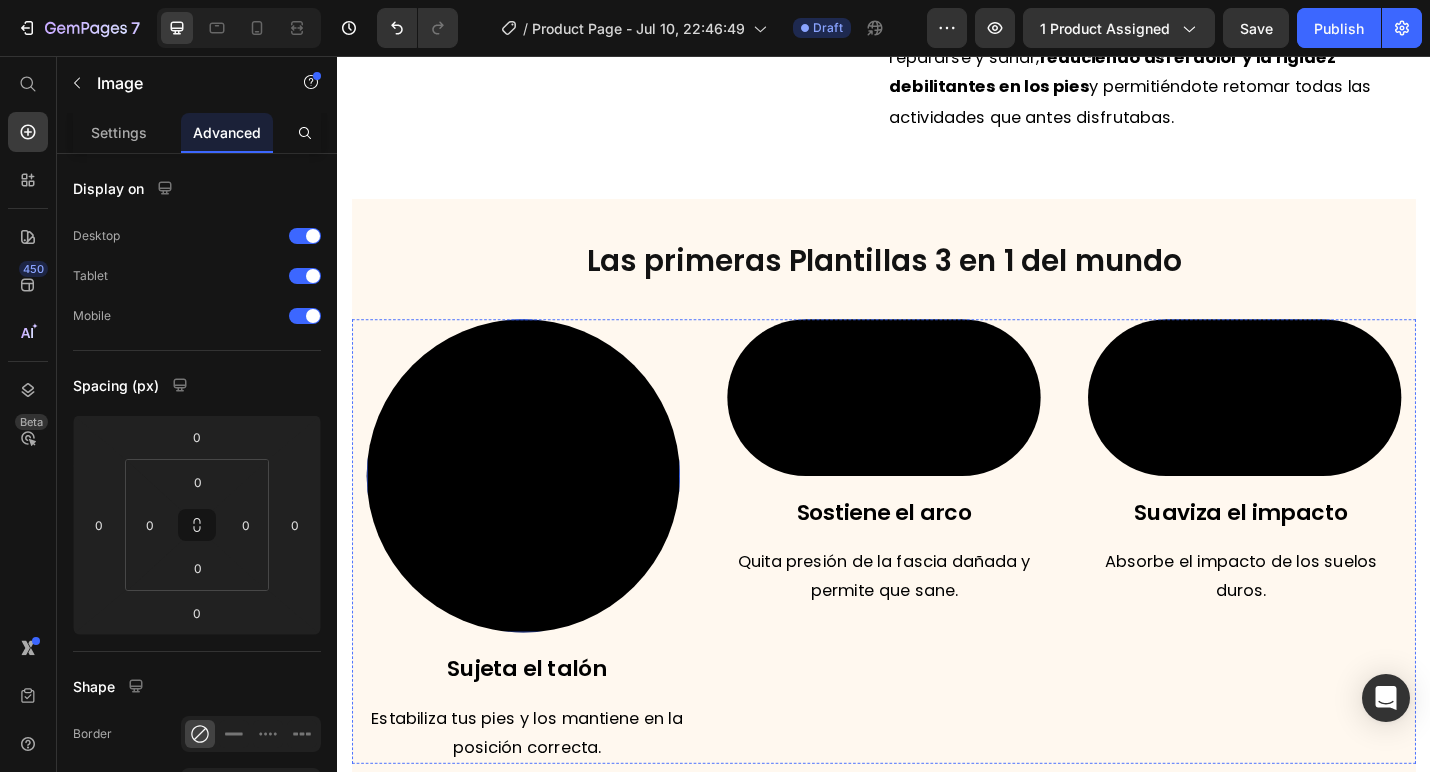 click at bounding box center [541, 517] 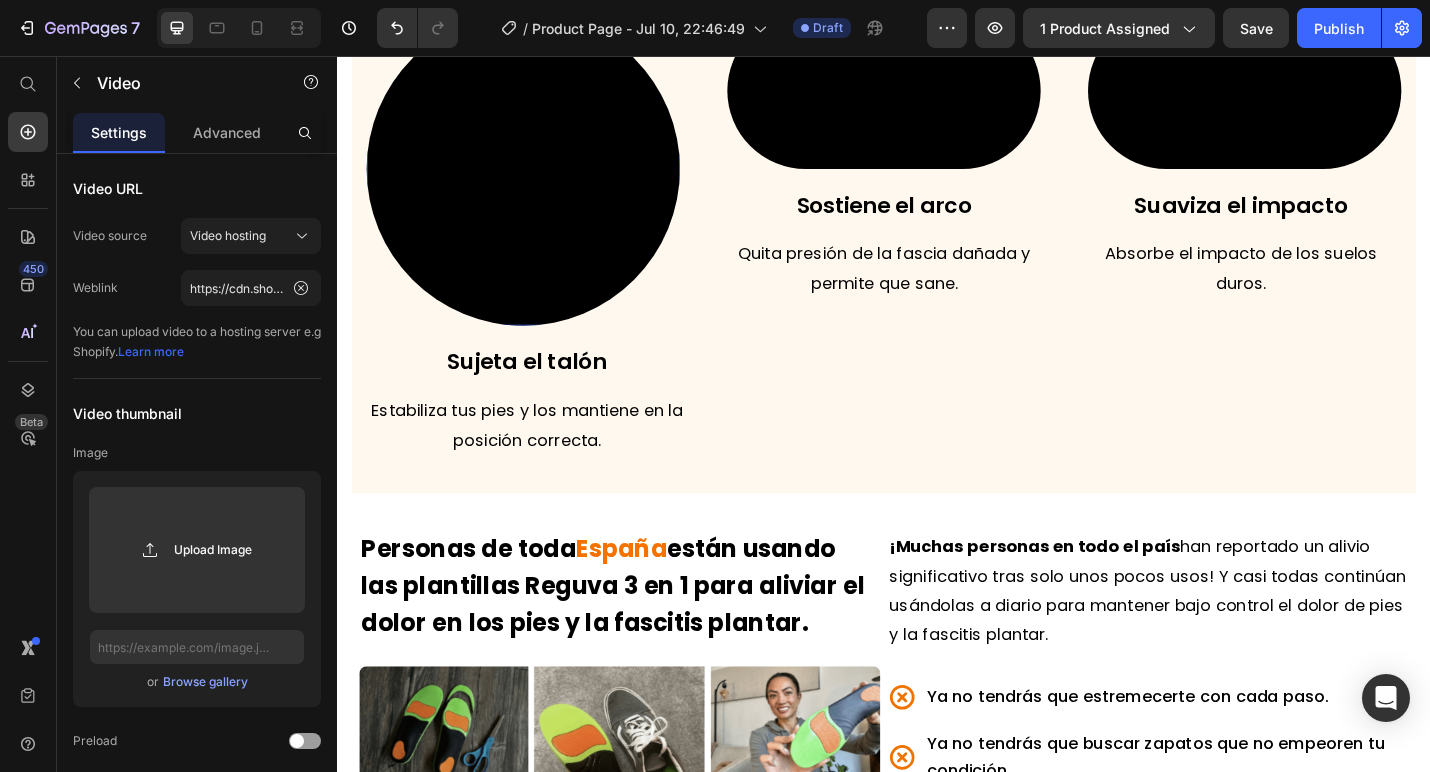 scroll, scrollTop: 4021, scrollLeft: 0, axis: vertical 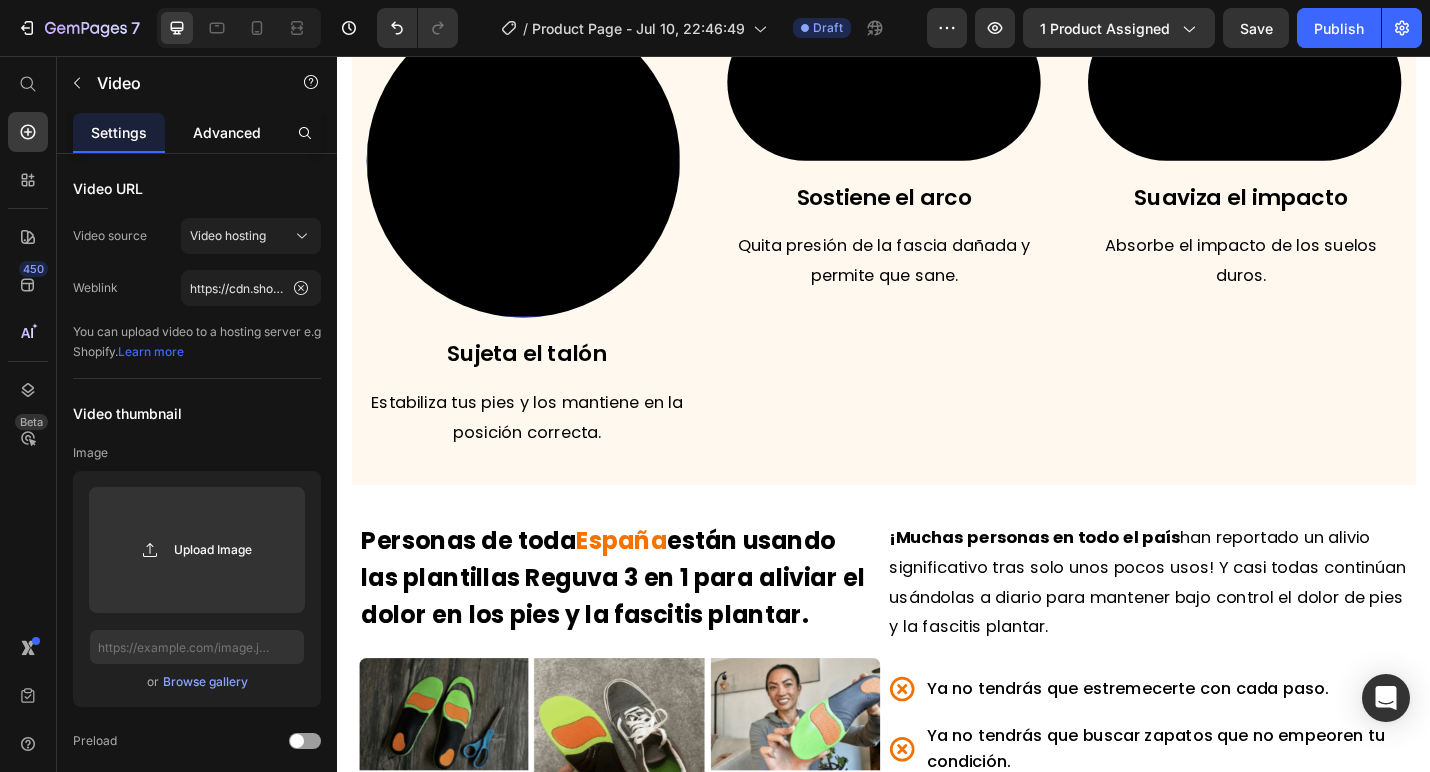 click on "Advanced" 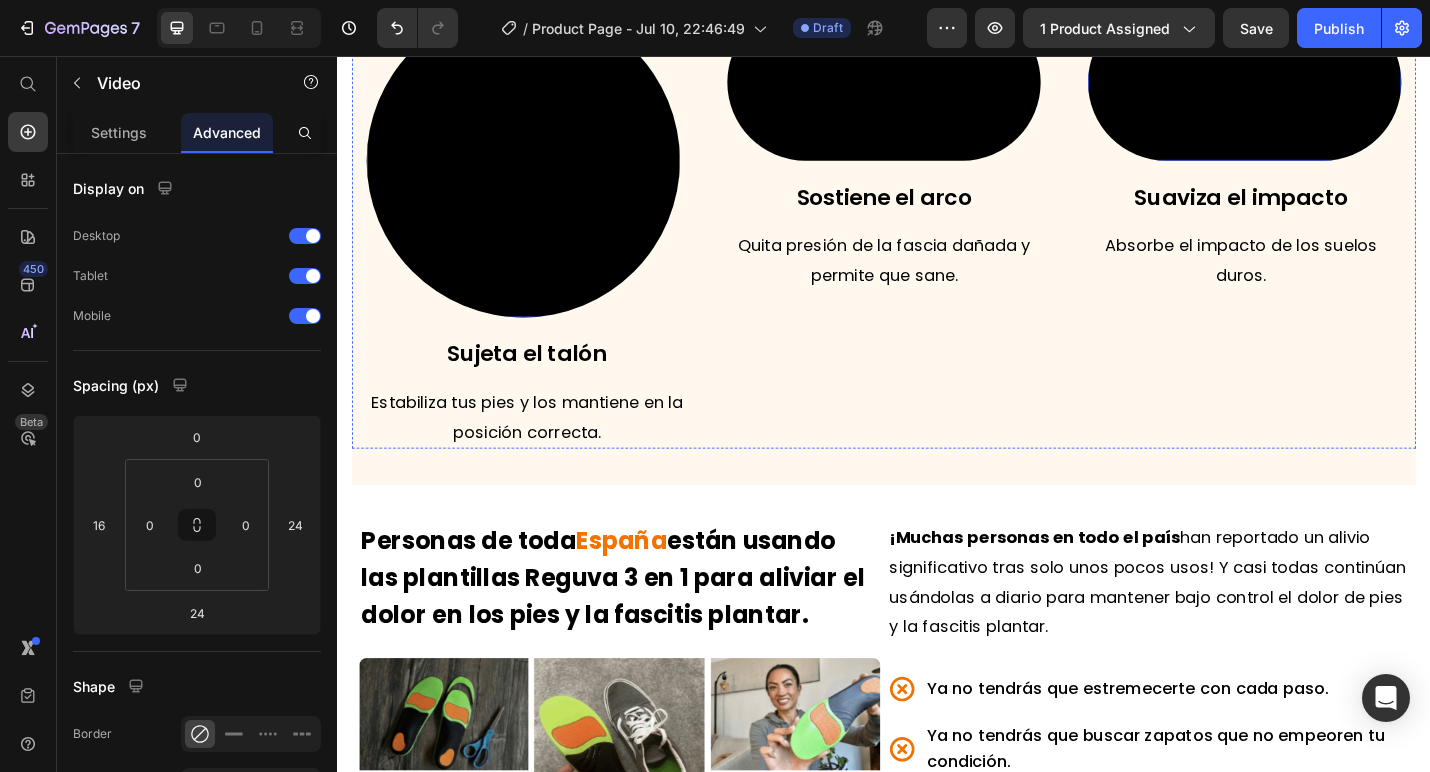 scroll, scrollTop: 3795, scrollLeft: 0, axis: vertical 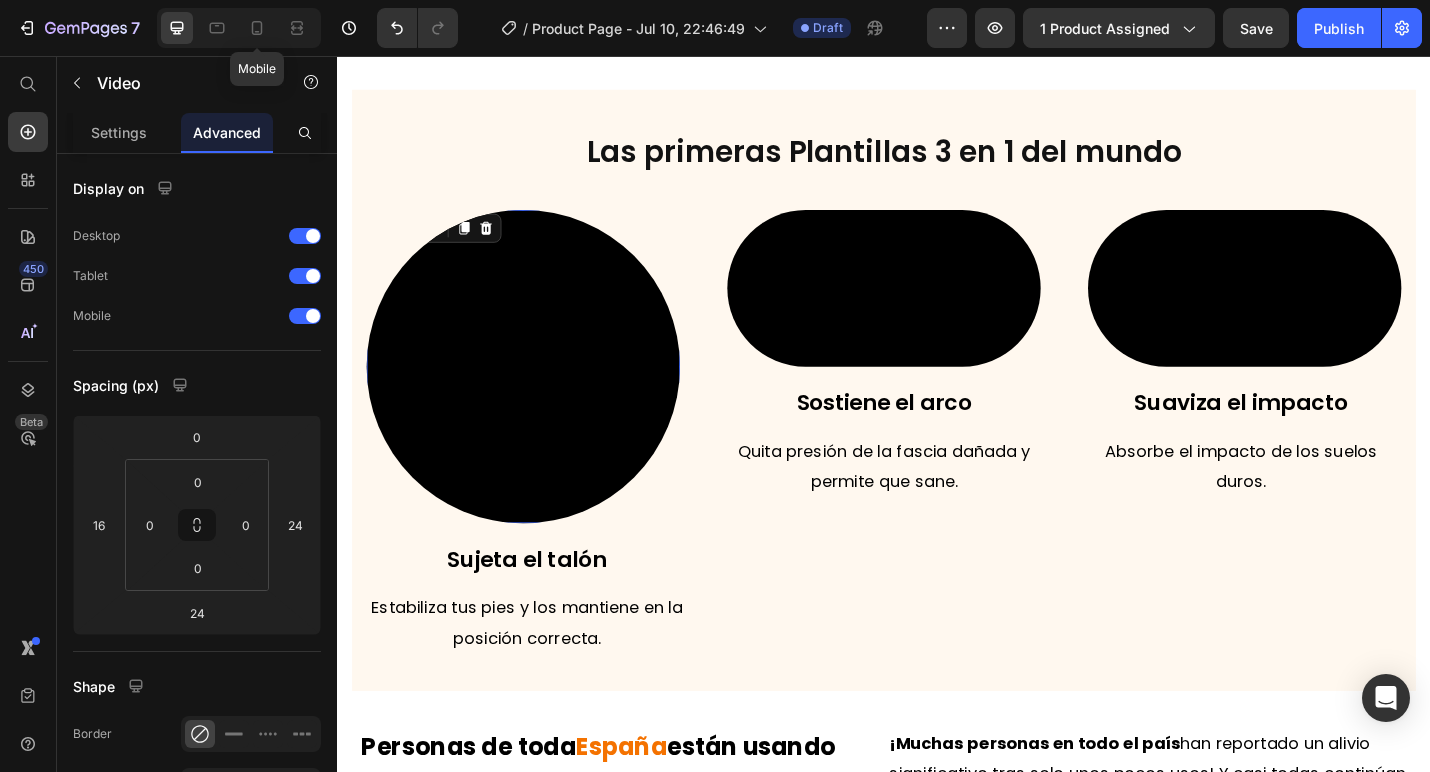 click 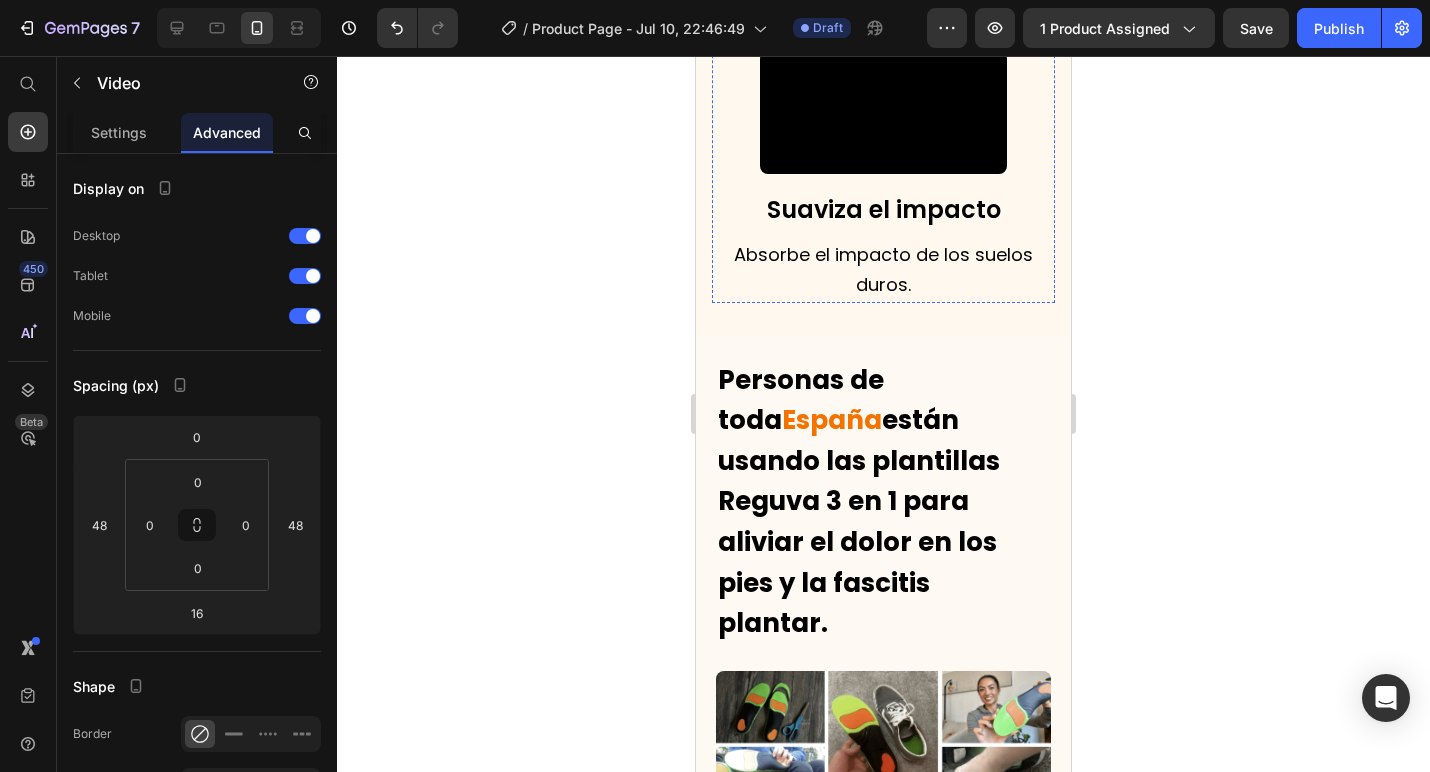 scroll, scrollTop: 5289, scrollLeft: 0, axis: vertical 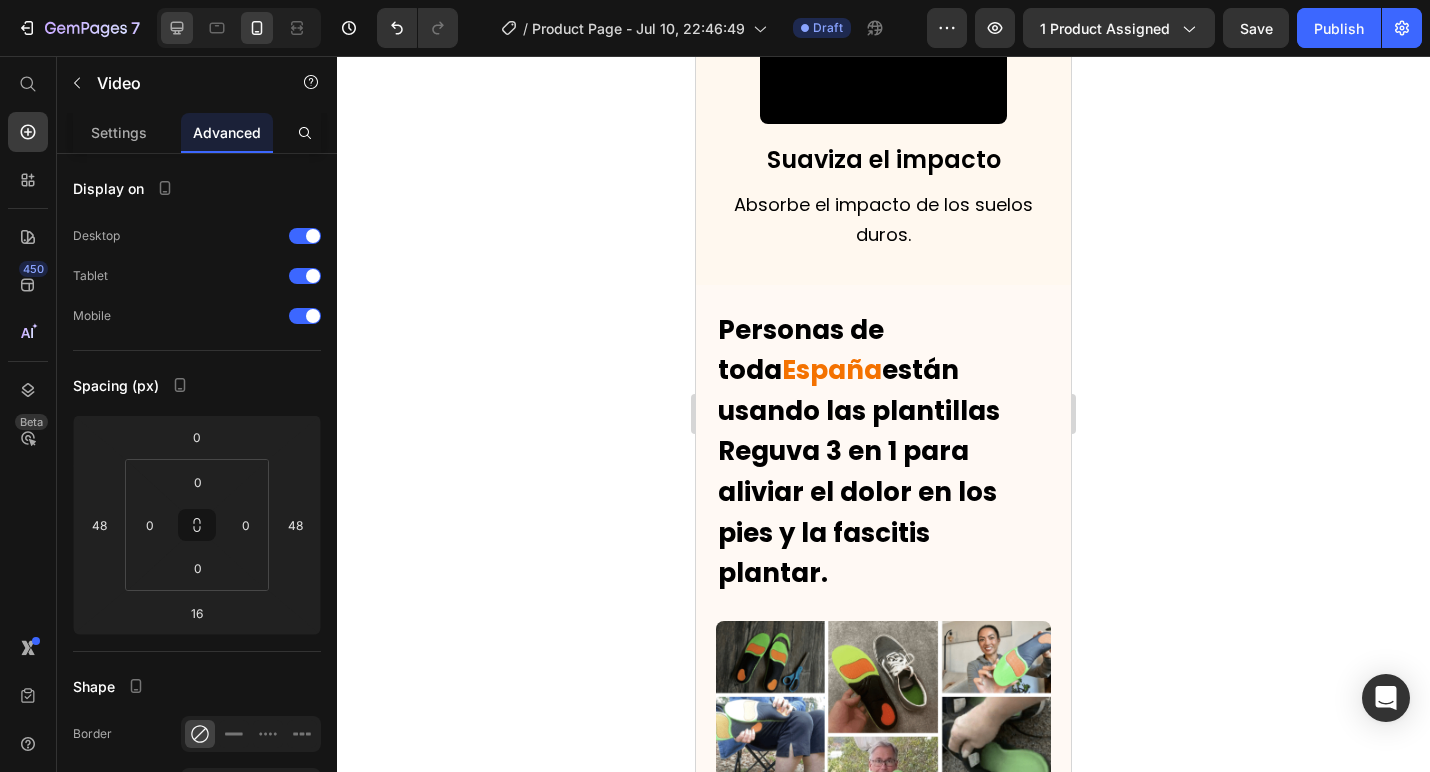 click 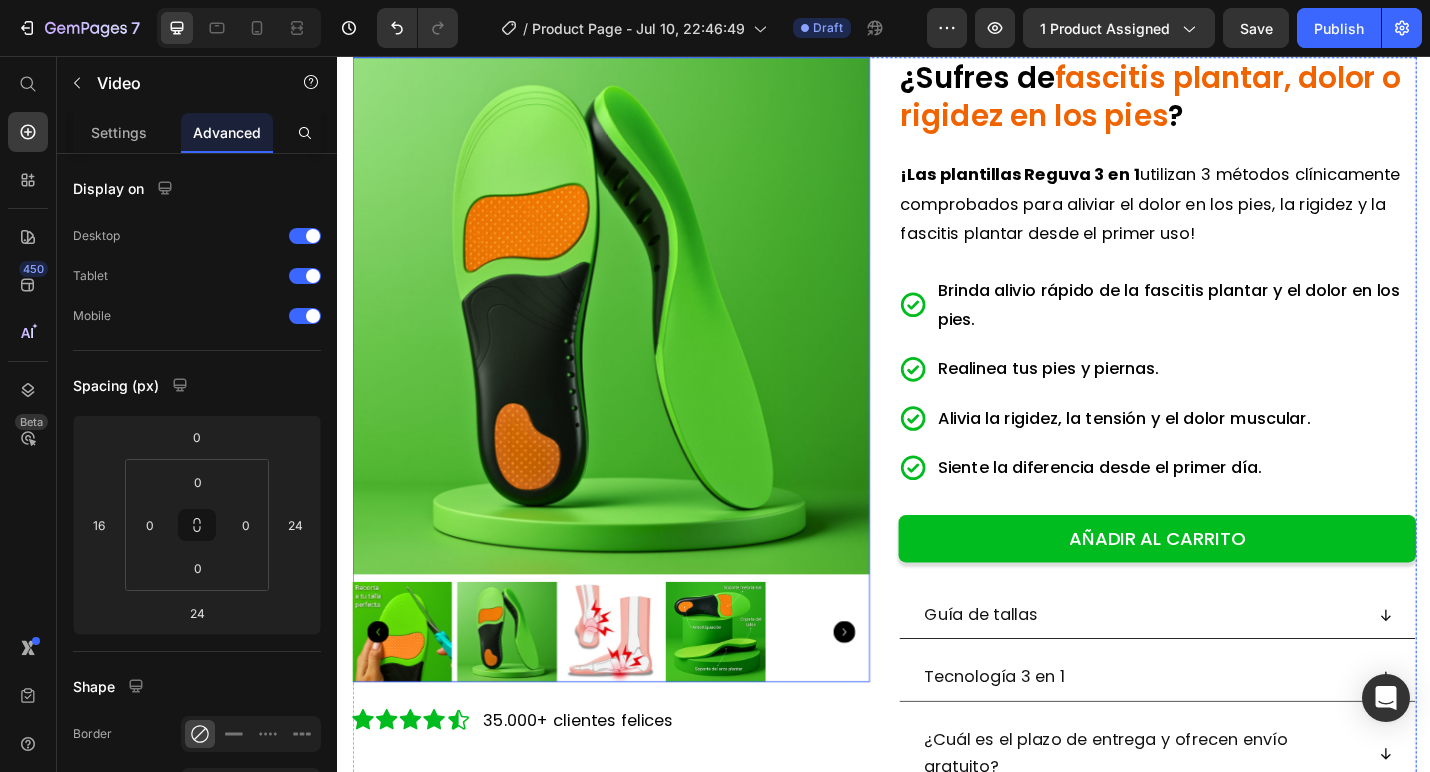 scroll, scrollTop: 154, scrollLeft: 0, axis: vertical 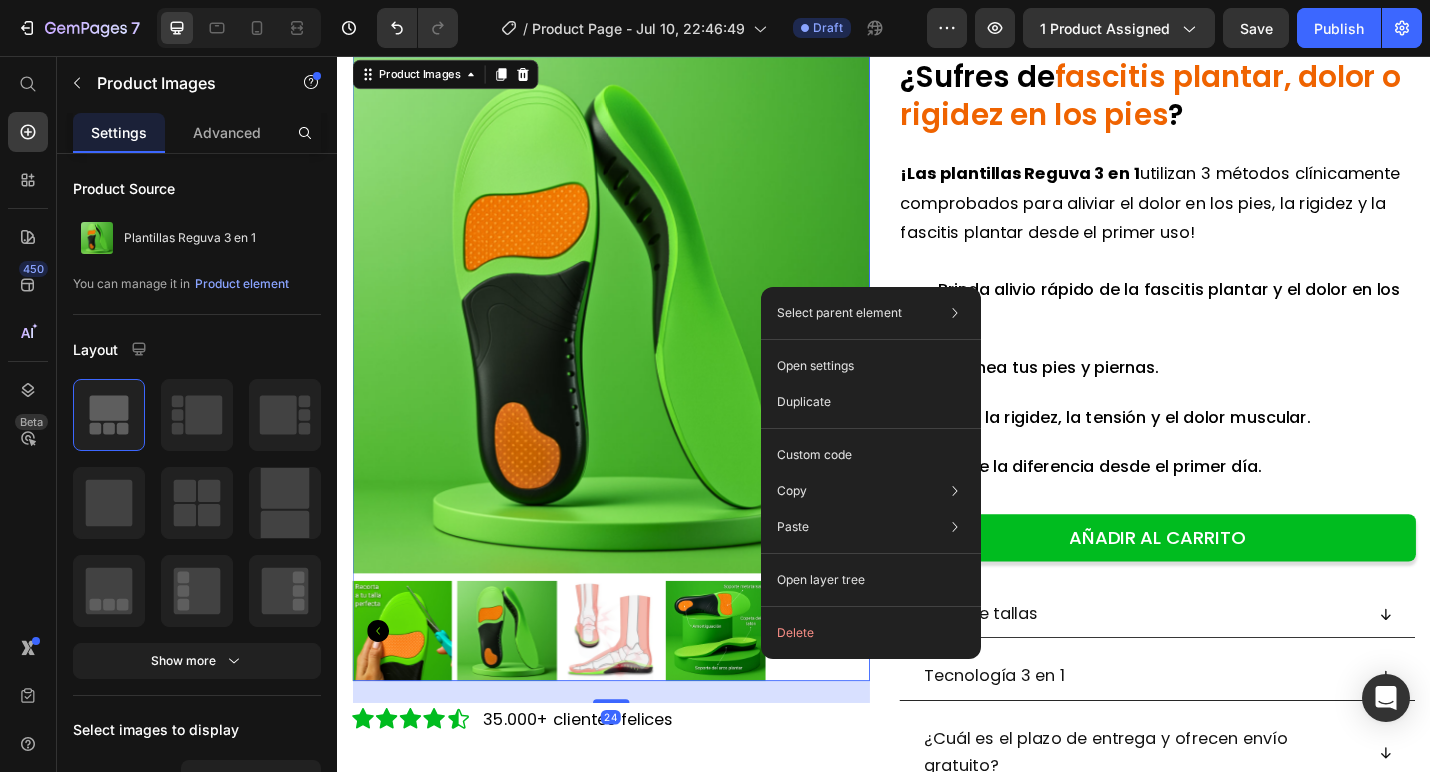 click at bounding box center [637, 340] 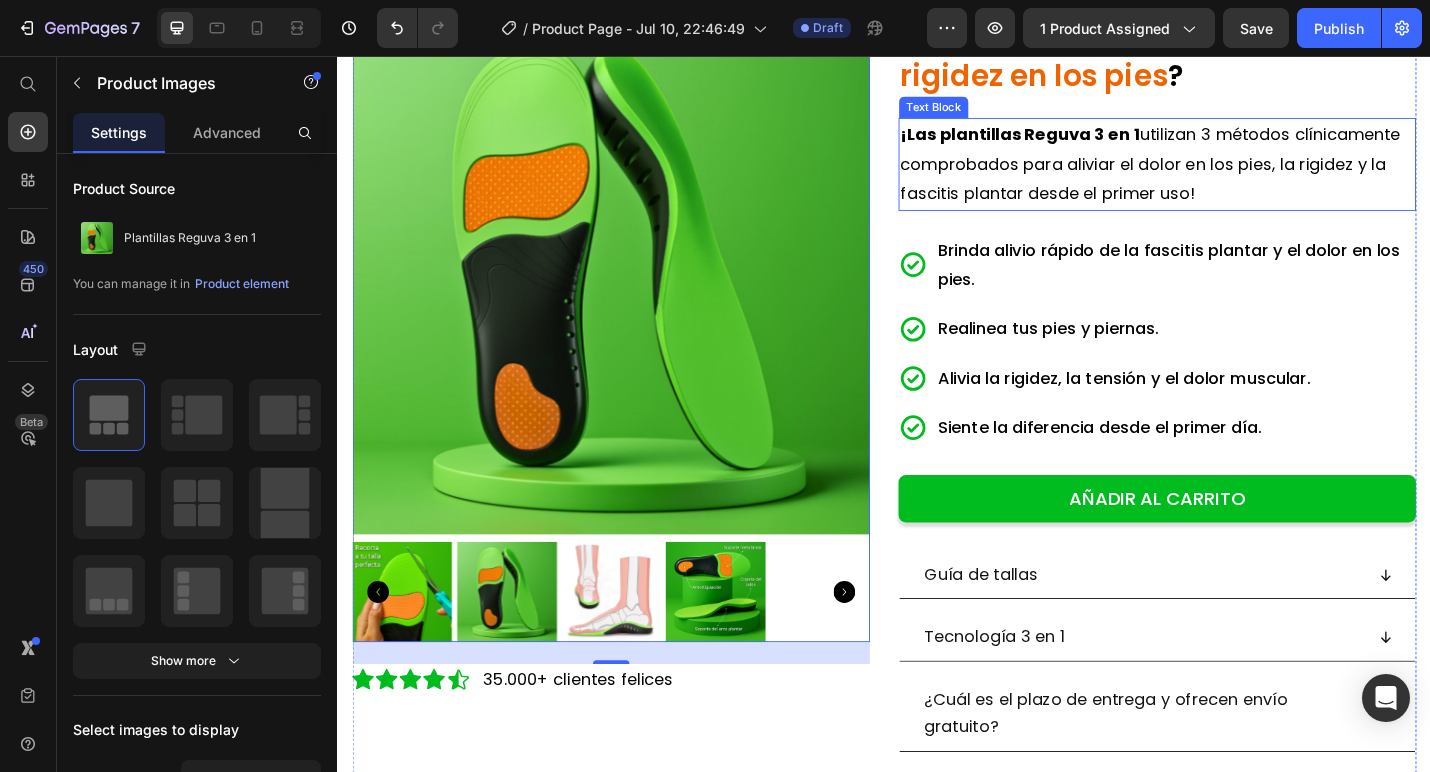 scroll, scrollTop: 202, scrollLeft: 0, axis: vertical 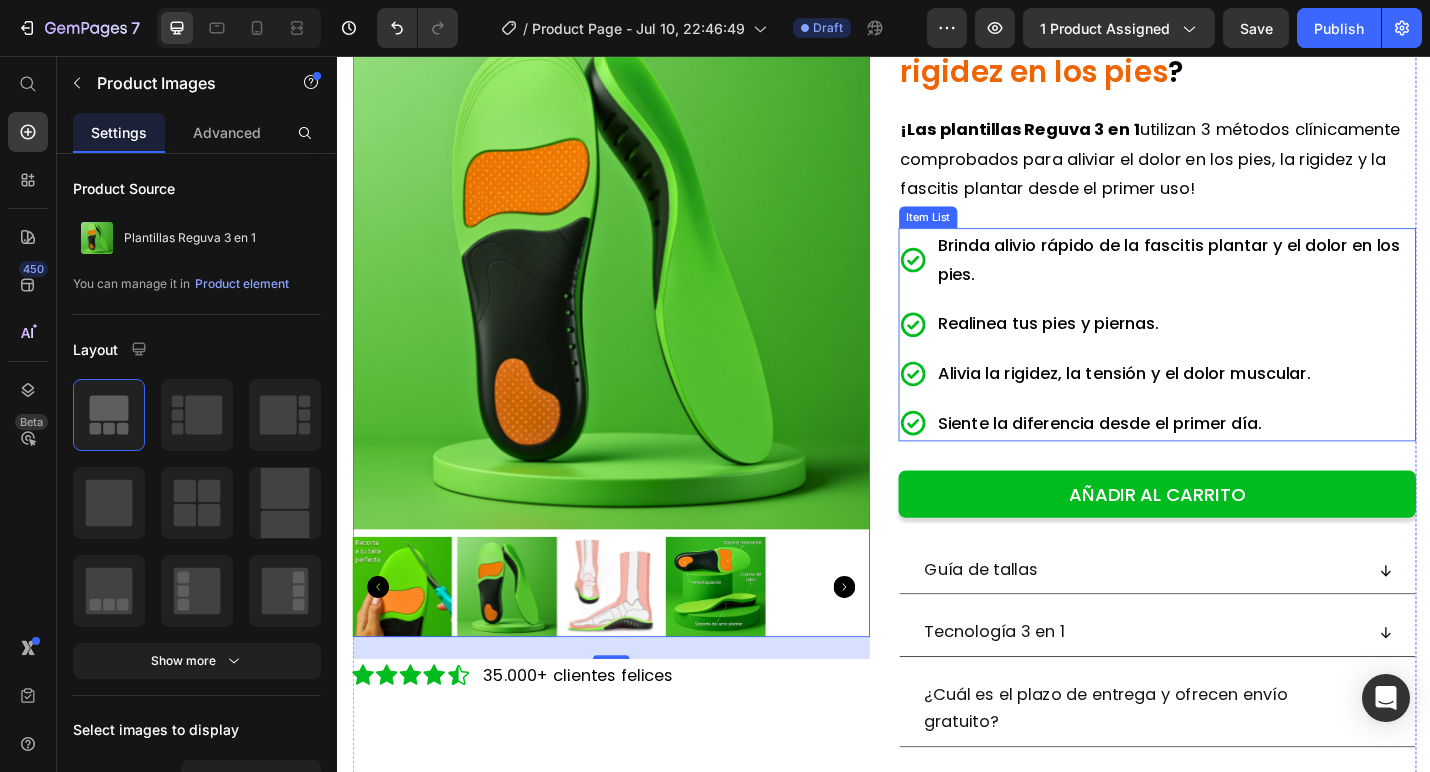 click on "Realinea tus pies y piernas." at bounding box center [1117, 349] 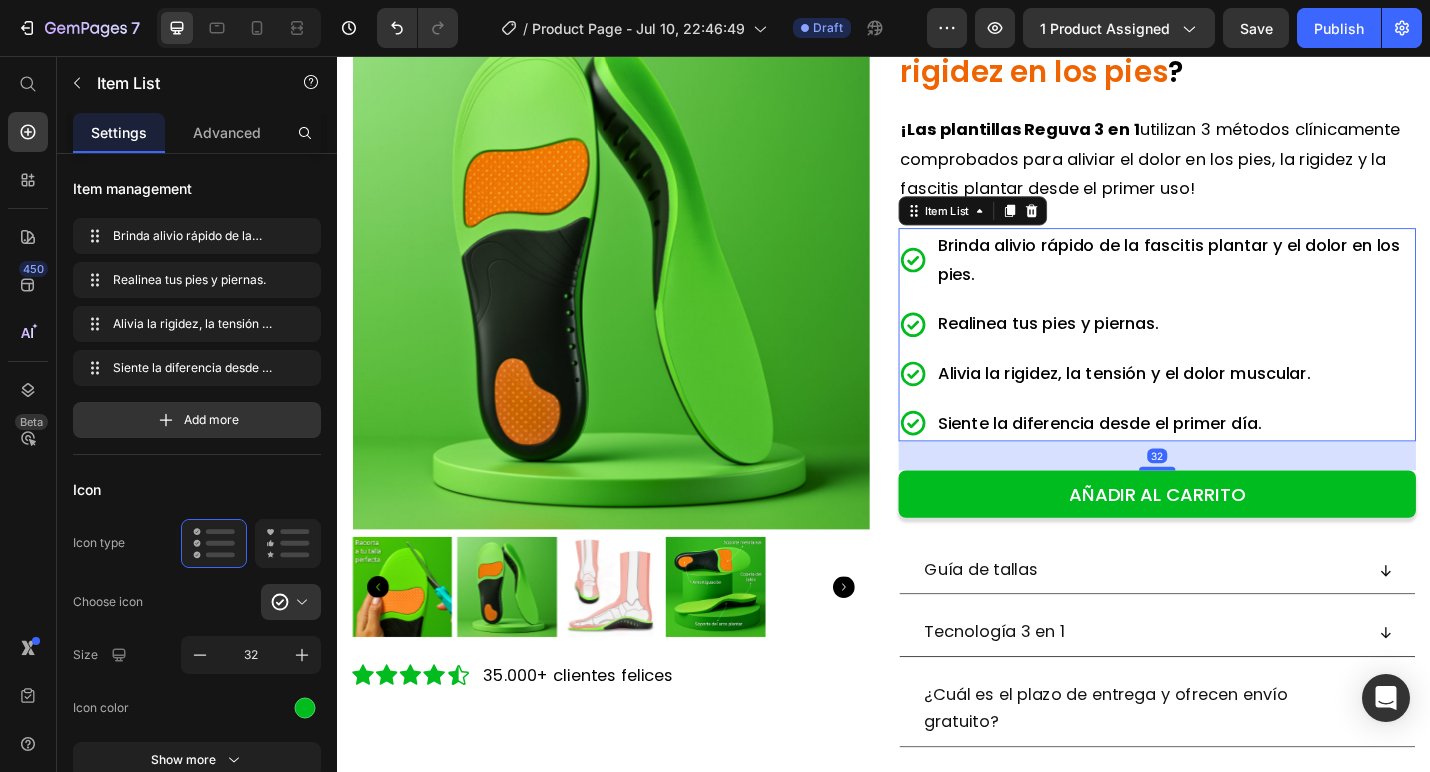 click on "Realinea tus pies y piernas." at bounding box center (1117, 349) 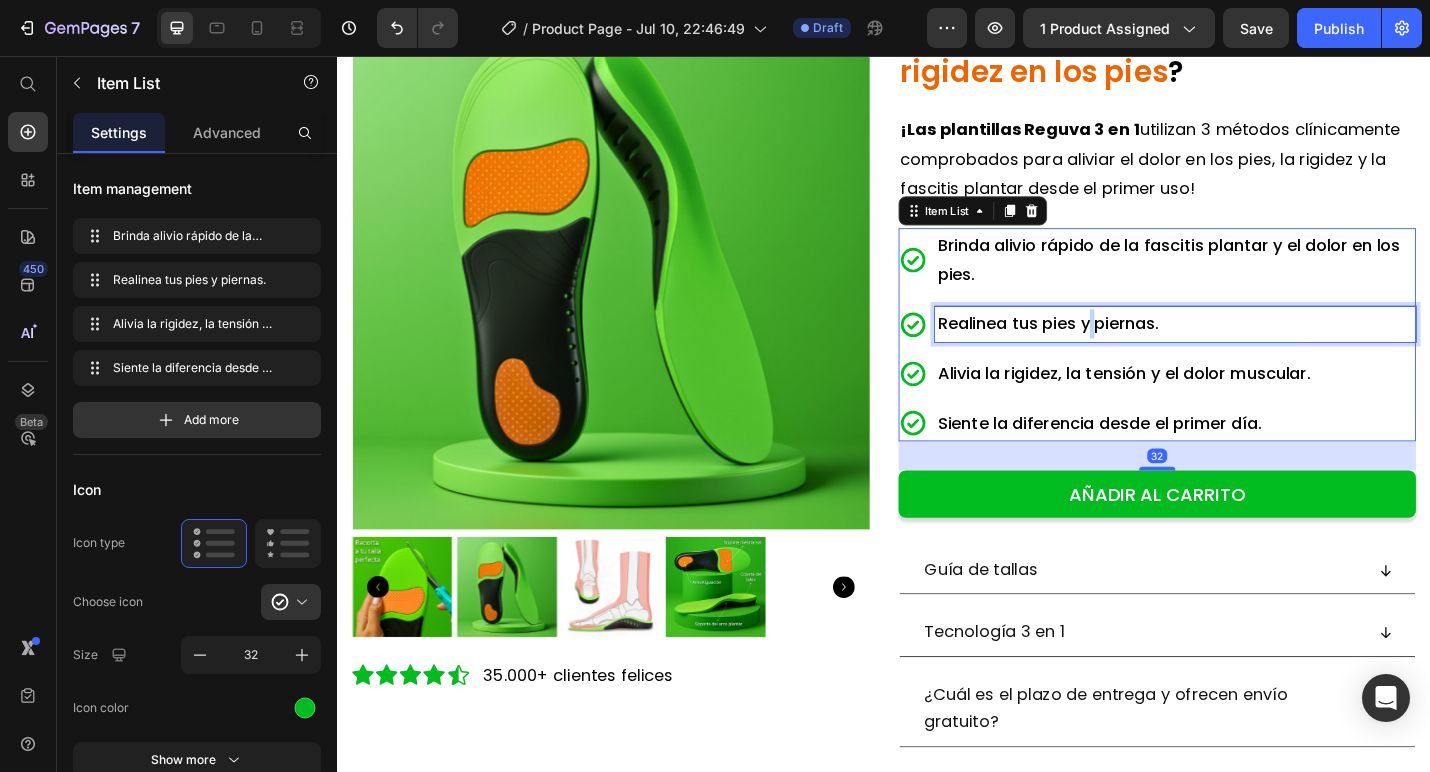 click on "Realinea tus pies y piernas." at bounding box center [1117, 349] 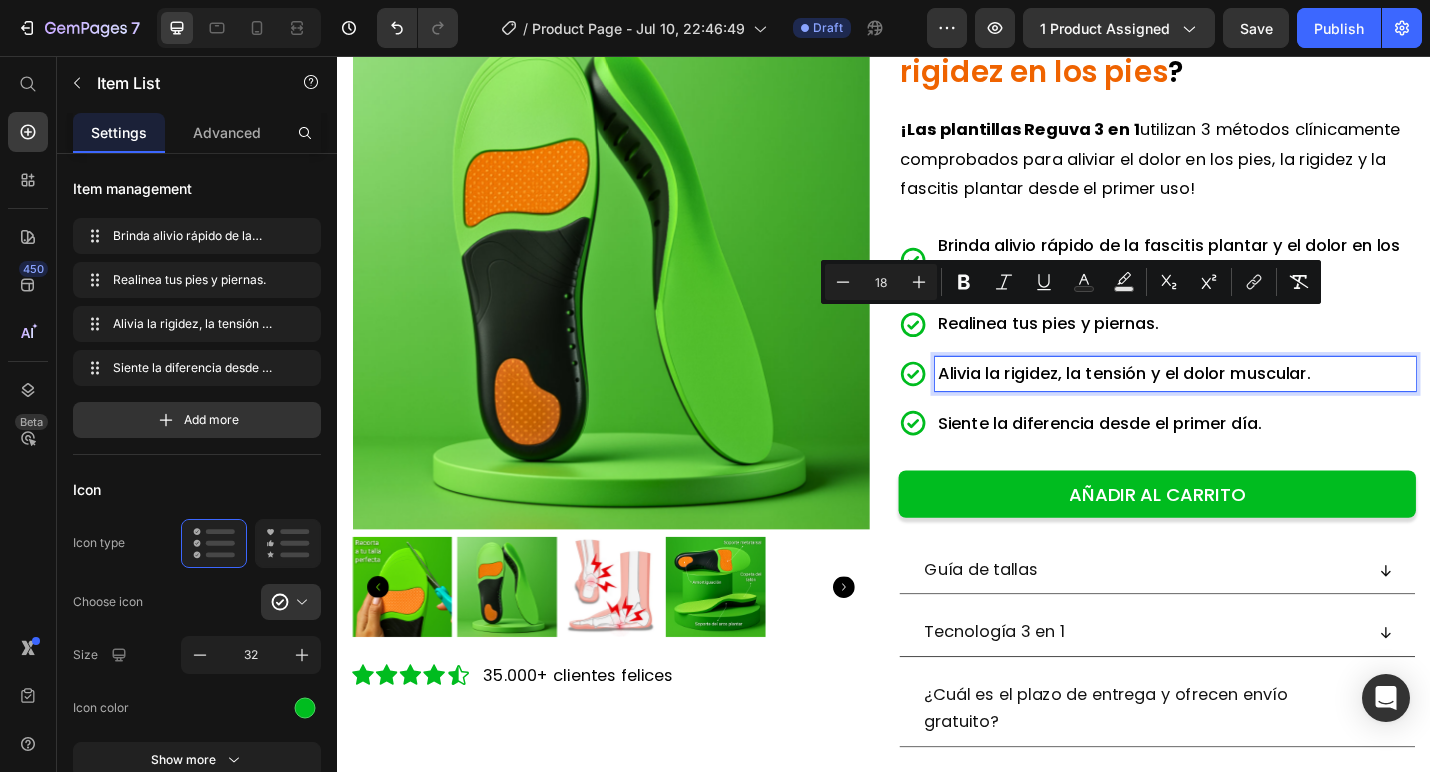 click on "Alivia la rigidez, la tensión y el dolor muscular." at bounding box center (1200, 404) 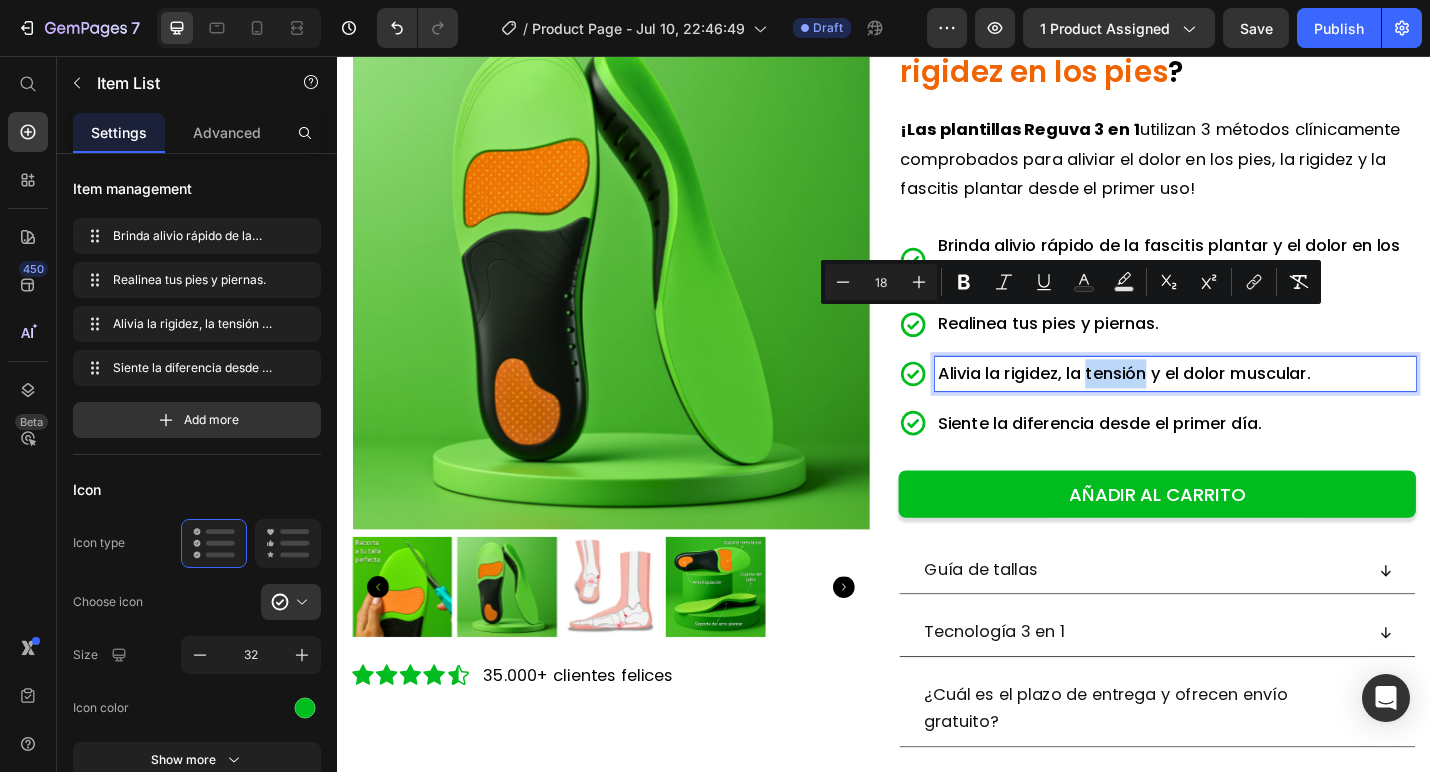 click on "Alivia la rigidez, la tensión y el dolor muscular." at bounding box center [1200, 404] 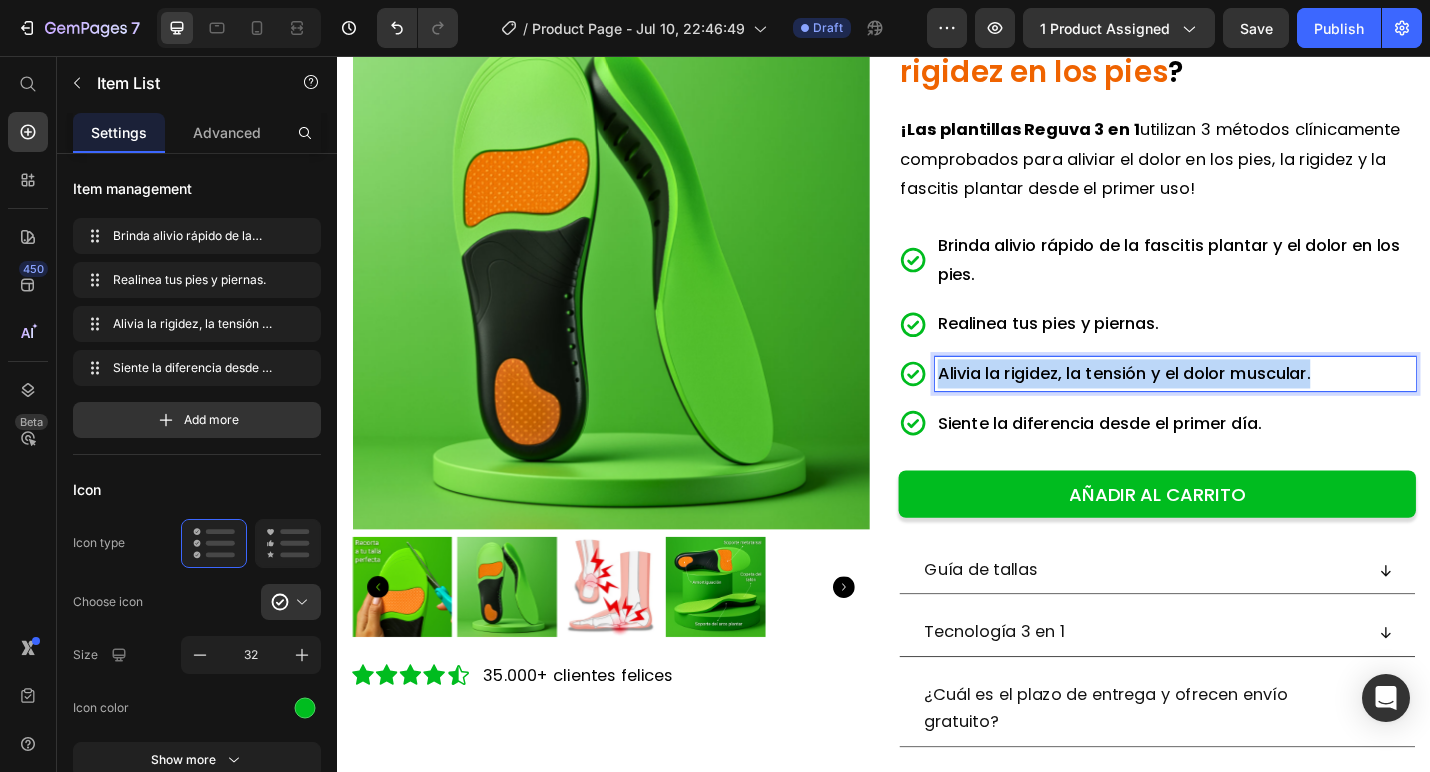 click on "Alivia la rigidez, la tensión y el dolor muscular." at bounding box center (1200, 404) 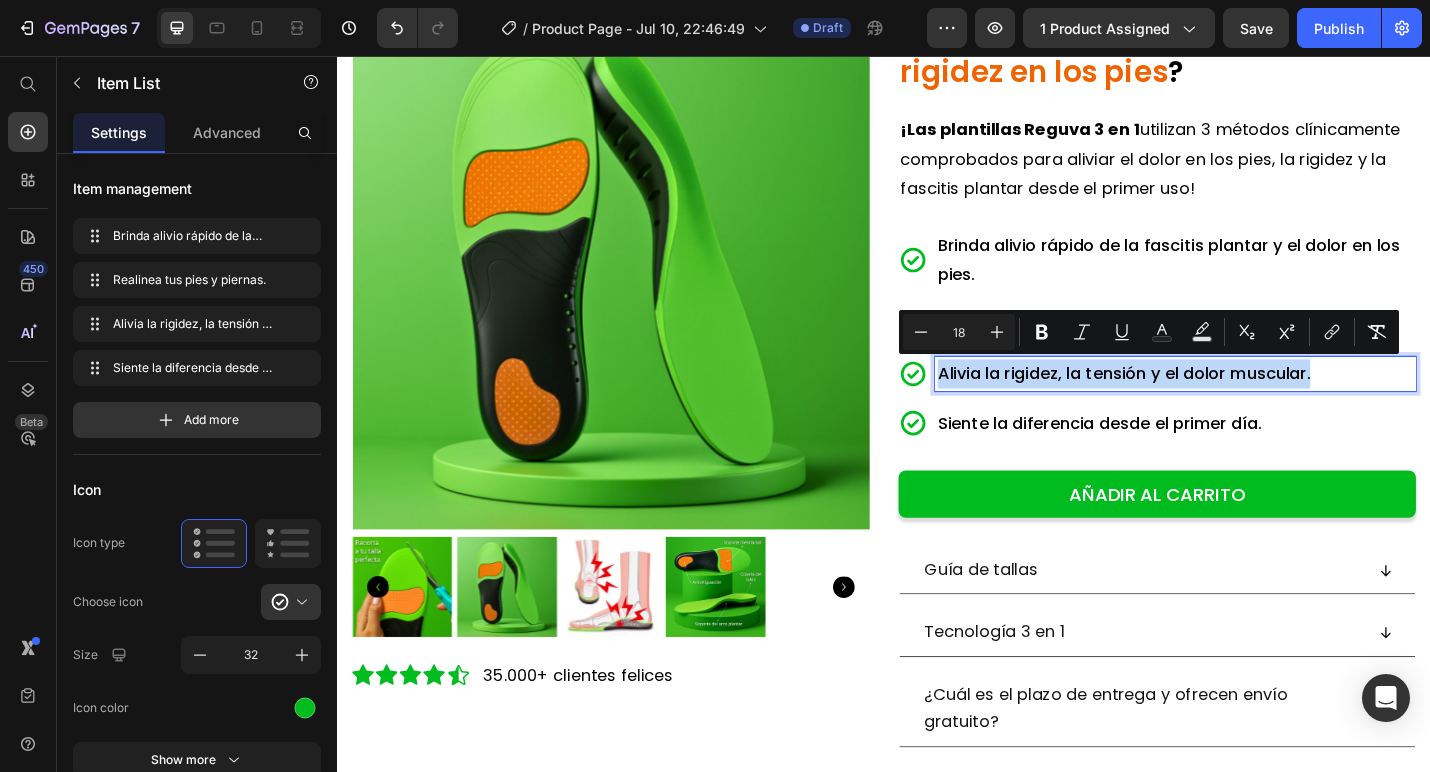 copy on "Alivia la rigidez, la tensión y el dolor muscular." 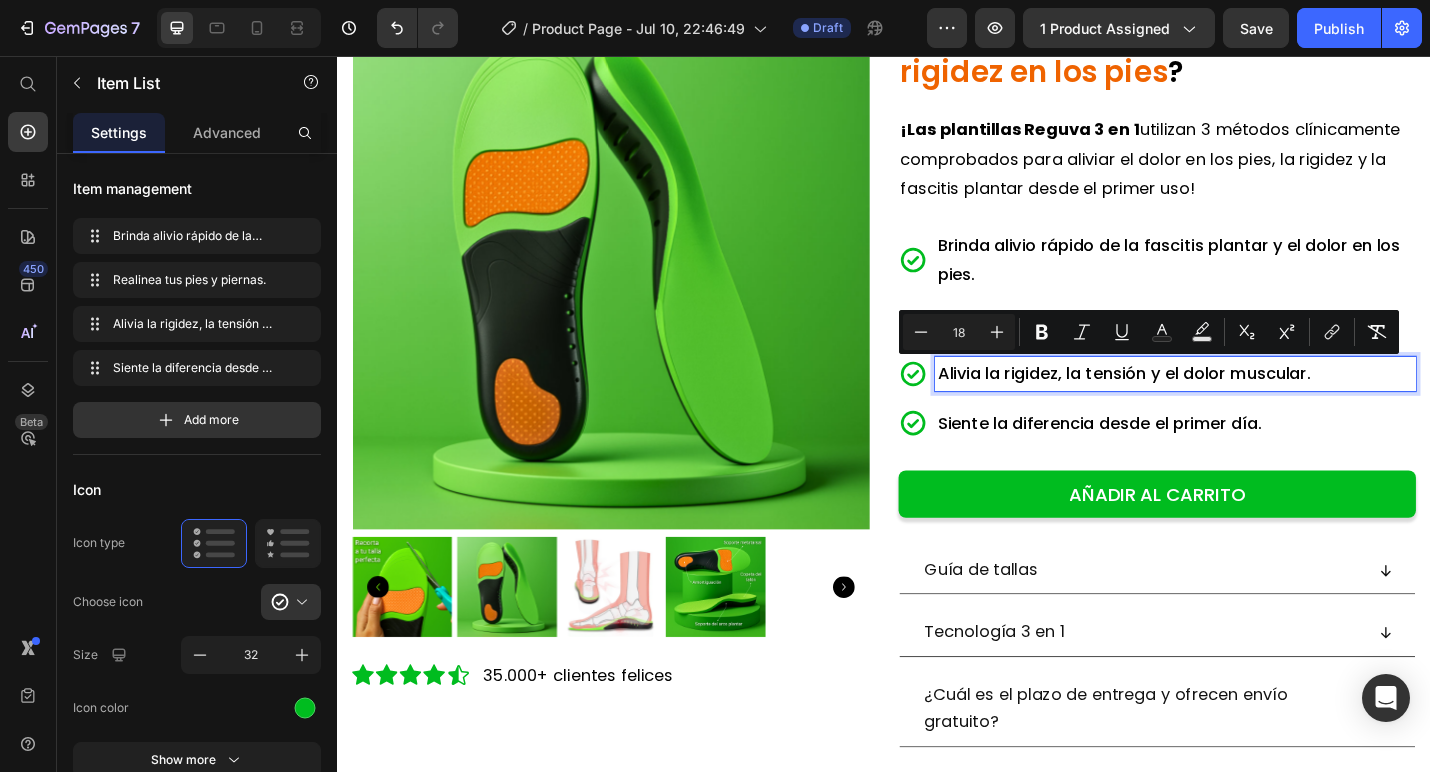 click on "Siente la diferencia desde el primer día." at bounding box center [1257, 459] 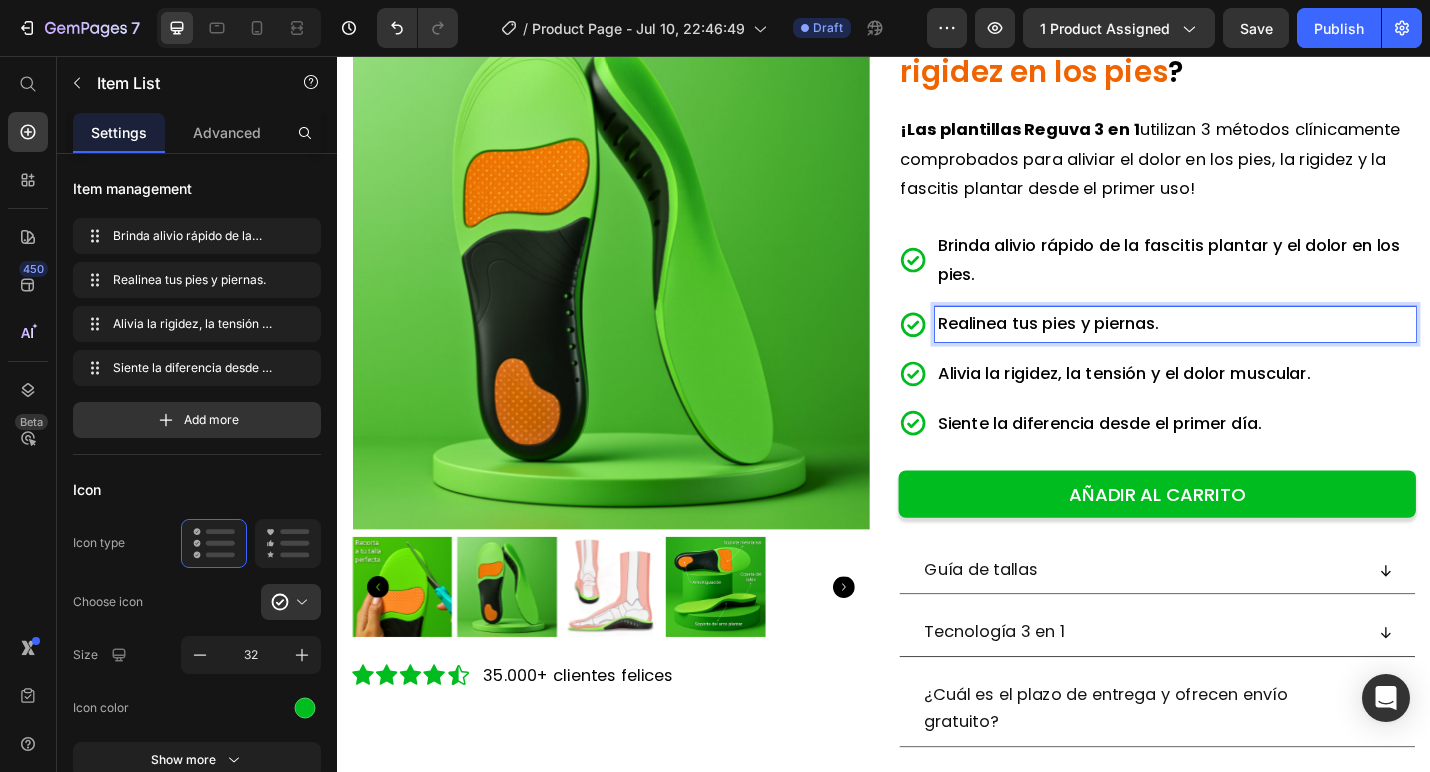 click on "Realinea tus pies y piernas." at bounding box center (1117, 349) 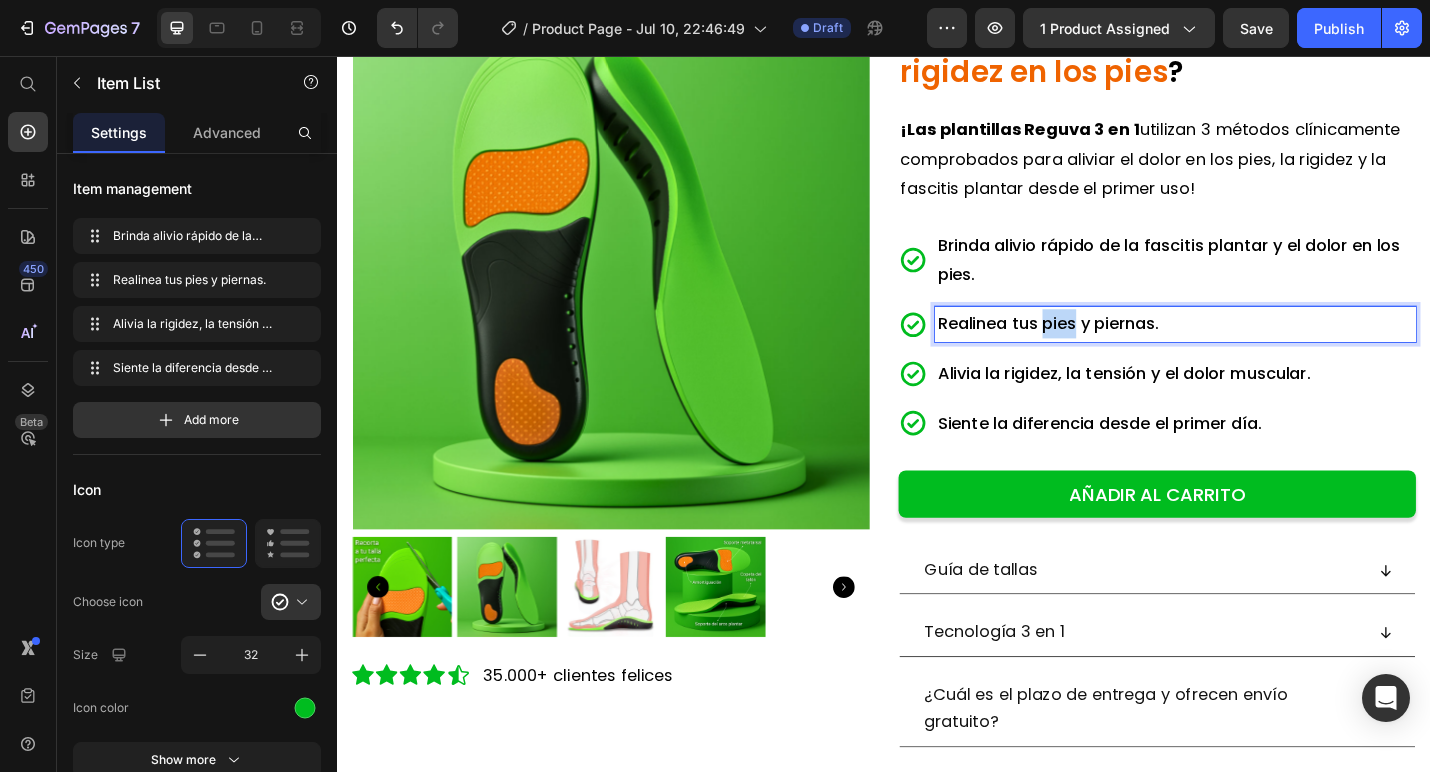 click on "Realinea tus pies y piernas." at bounding box center (1117, 349) 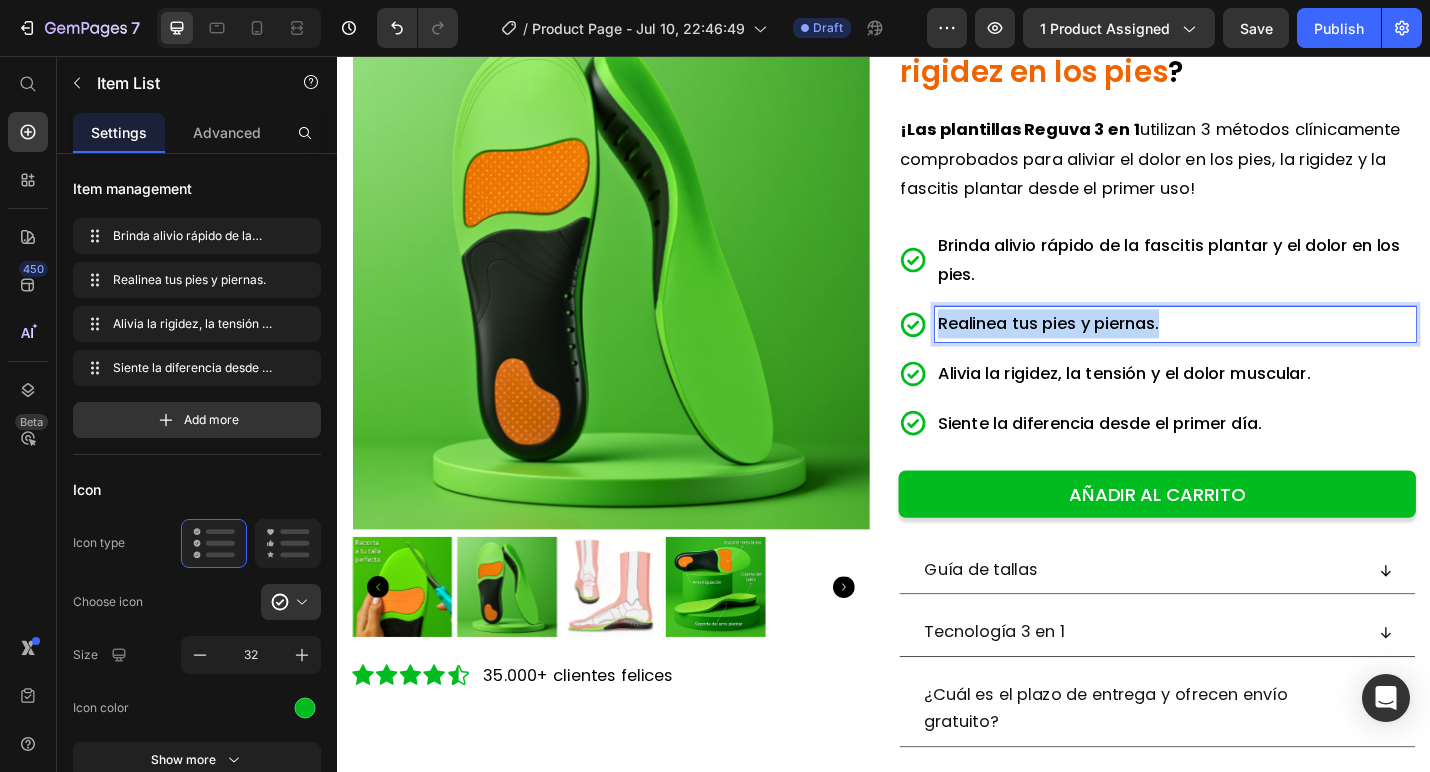 click on "Realinea tus pies y piernas." at bounding box center (1117, 349) 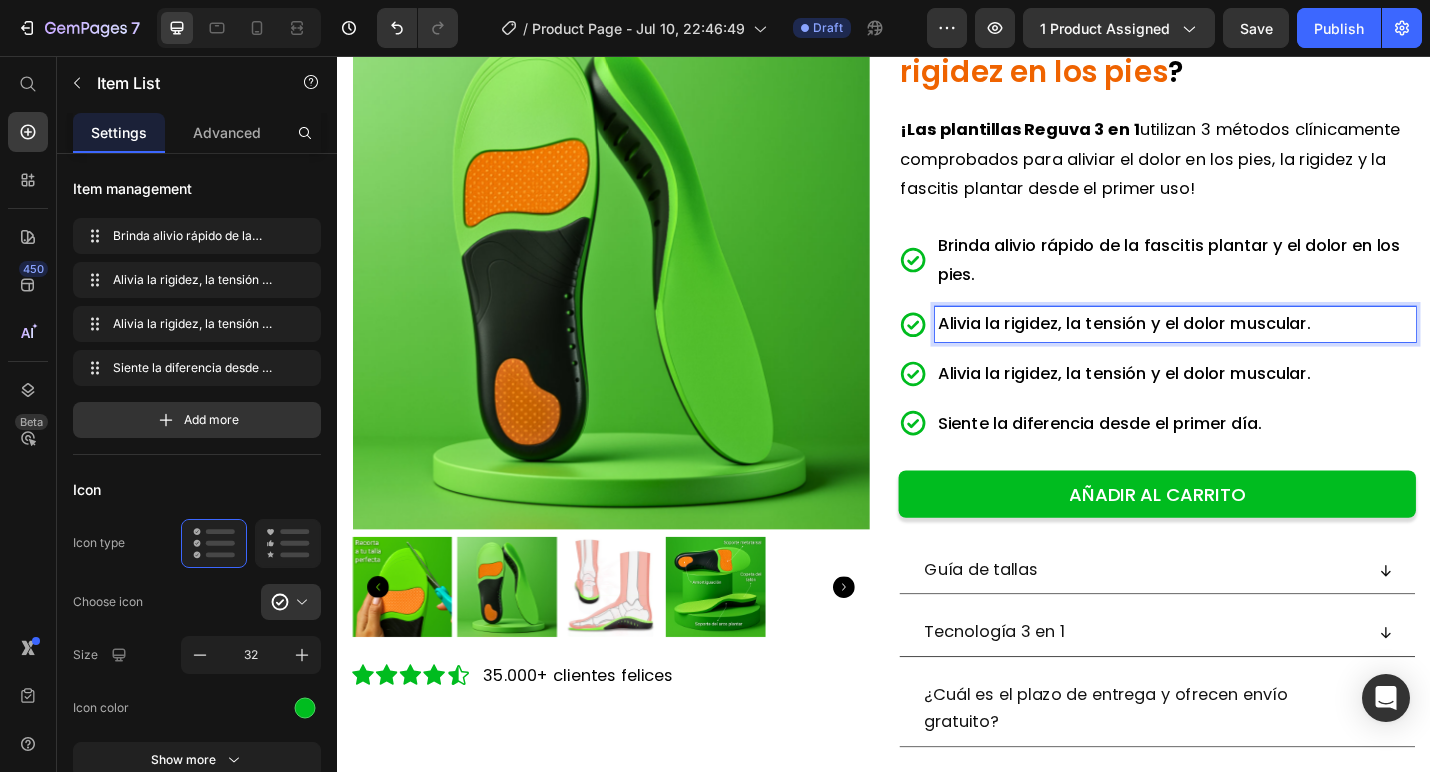 click on "Alivia la rigidez, la tensión y el dolor muscular." at bounding box center [1200, 404] 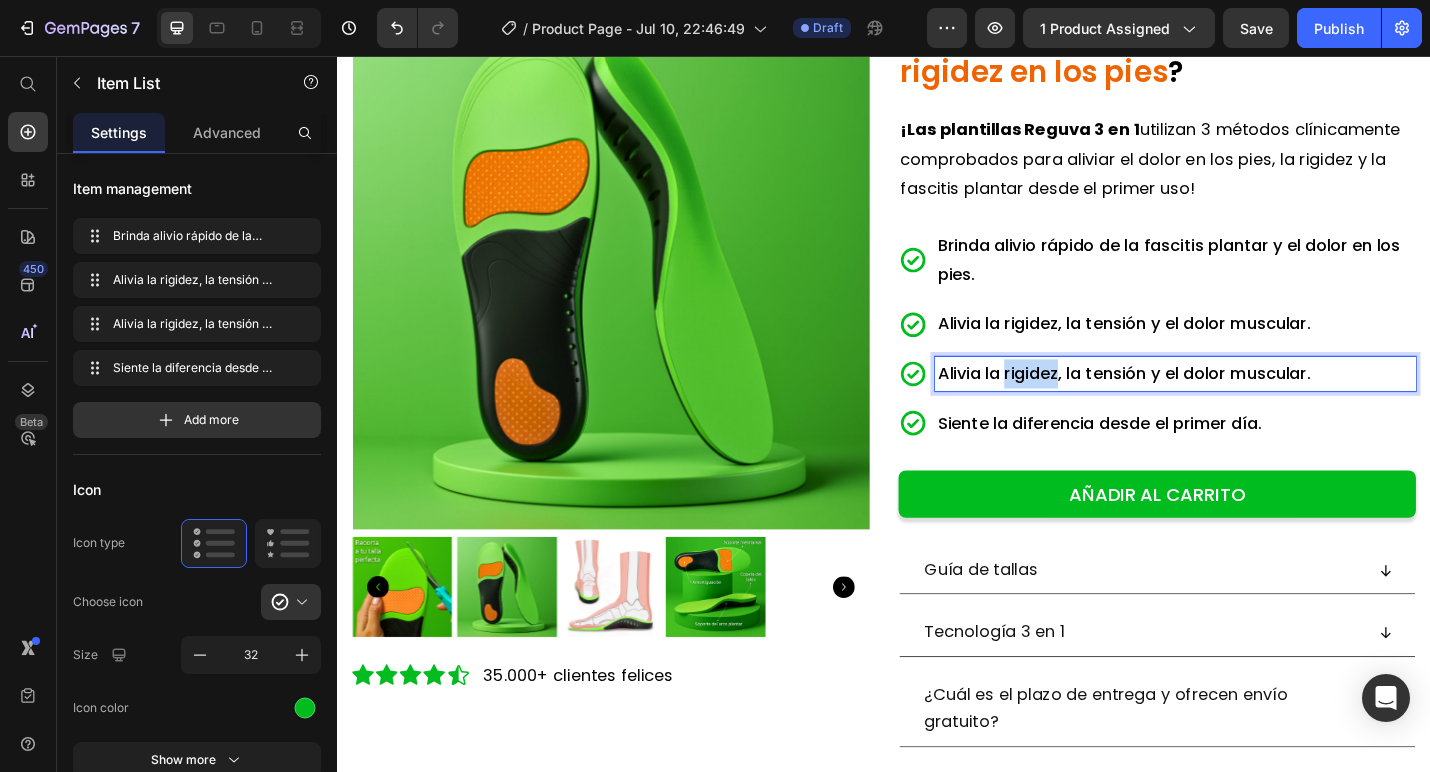 click on "Alivia la rigidez, la tensión y el dolor muscular." at bounding box center (1200, 404) 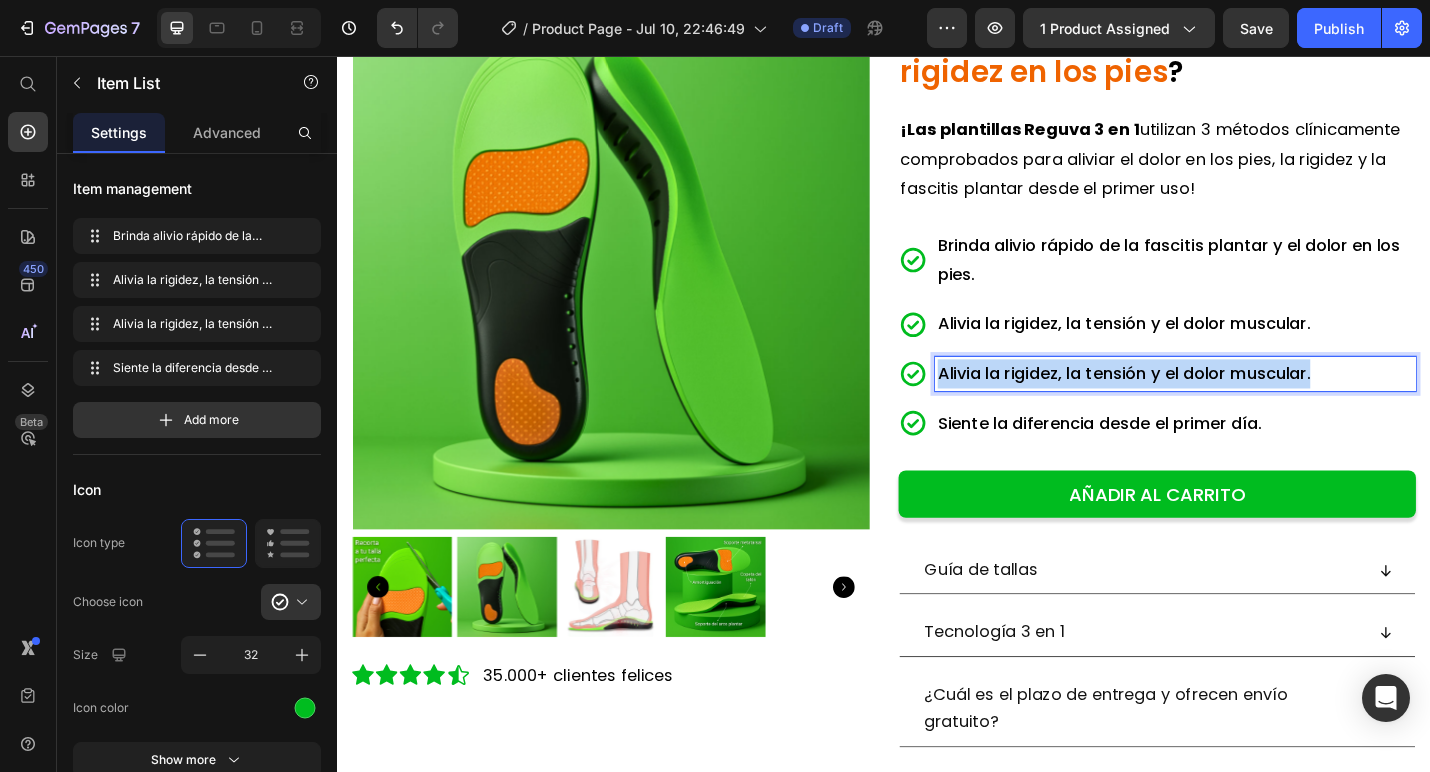 click on "Alivia la rigidez, la tensión y el dolor muscular." at bounding box center [1200, 404] 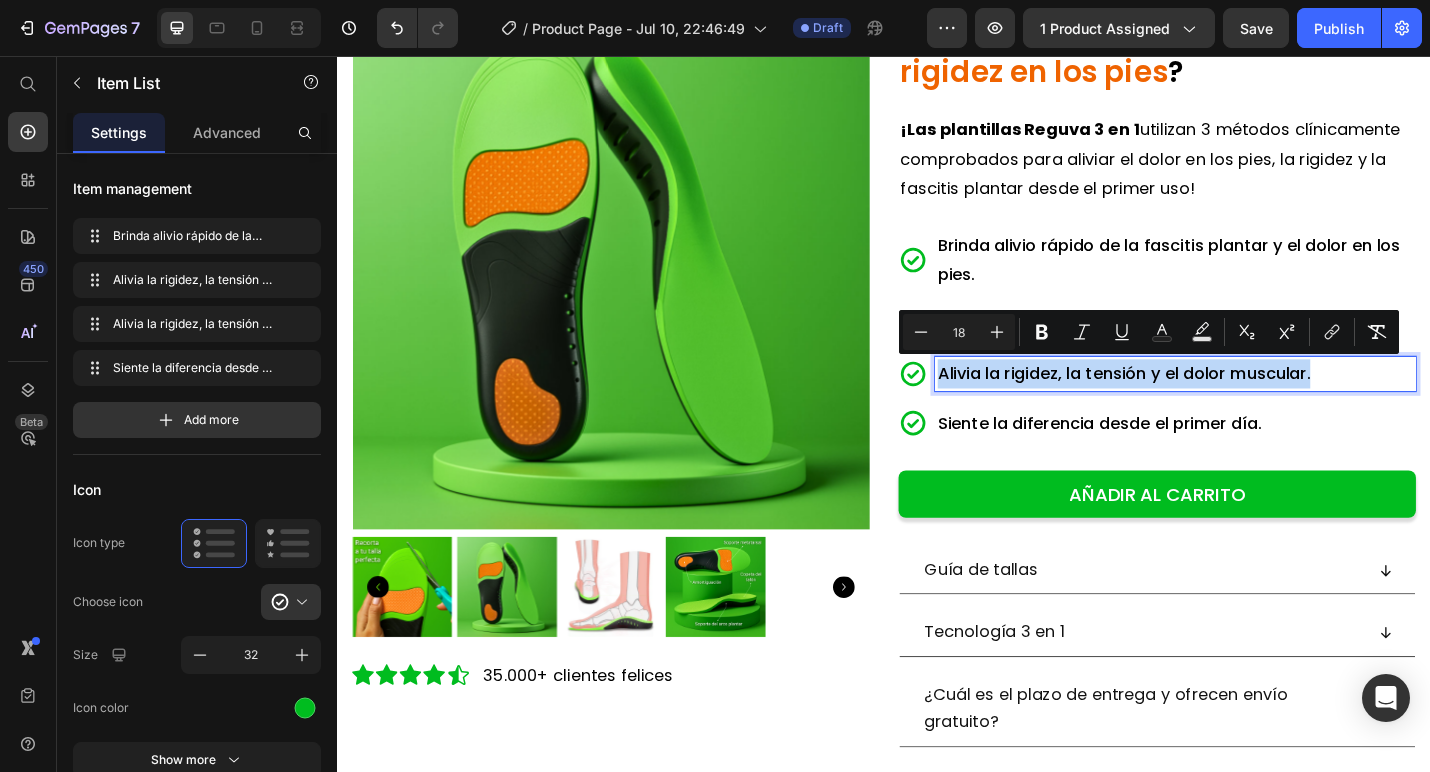 click on "Brinda alivio rápido de la fascitis plantar y el dolor en los pies.
Alivia la rigidez, la tensión y el dolor muscular.
Alivia la rigidez, la tensión y el dolor muscular.
Siente la diferencia desde el primer día." at bounding box center (1237, 362) 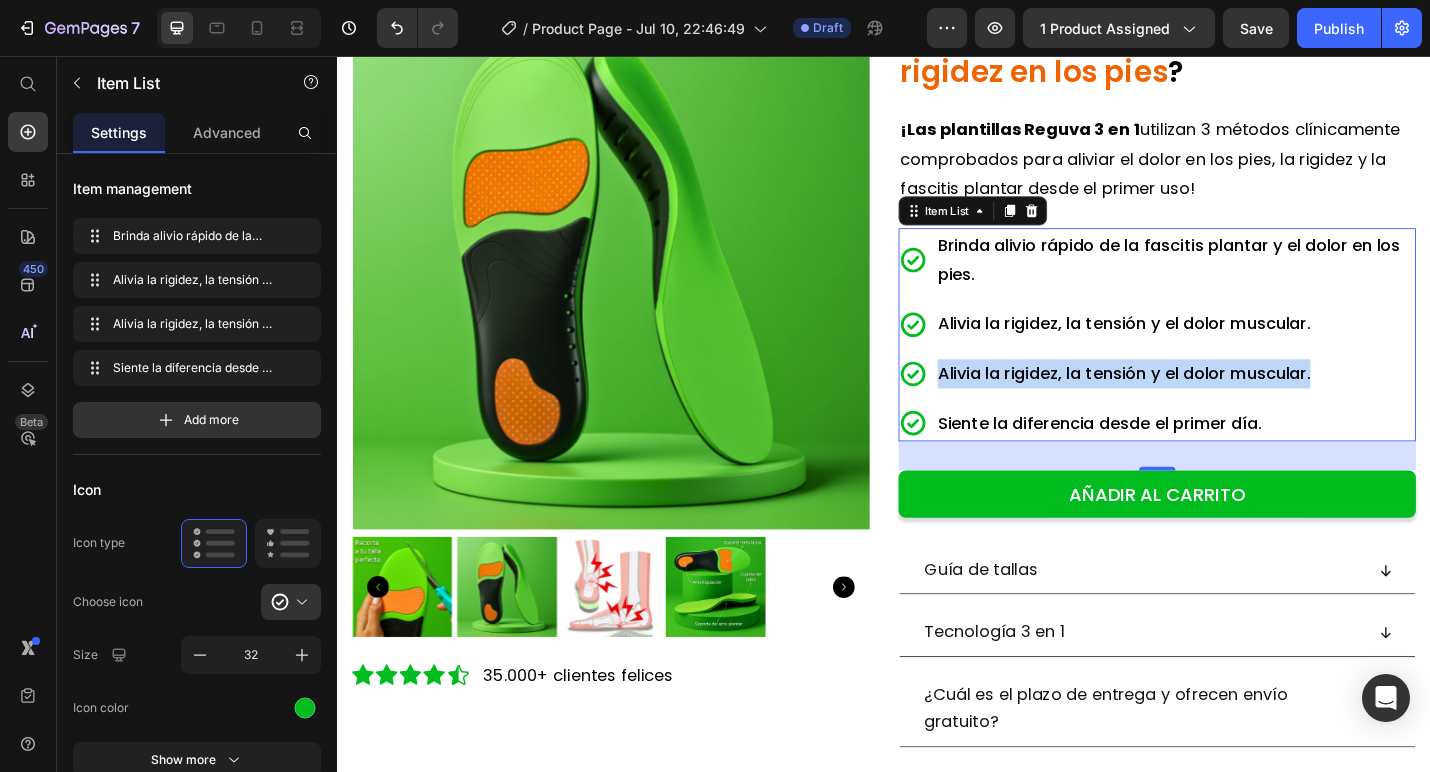 click on "Brinda alivio rápido de la fascitis plantar y el dolor en los pies.
Alivia la rigidez, la tensión y el dolor muscular.
Alivia la rigidez, la tensión y el dolor muscular.
Siente la diferencia desde el primer día." at bounding box center [1237, 362] 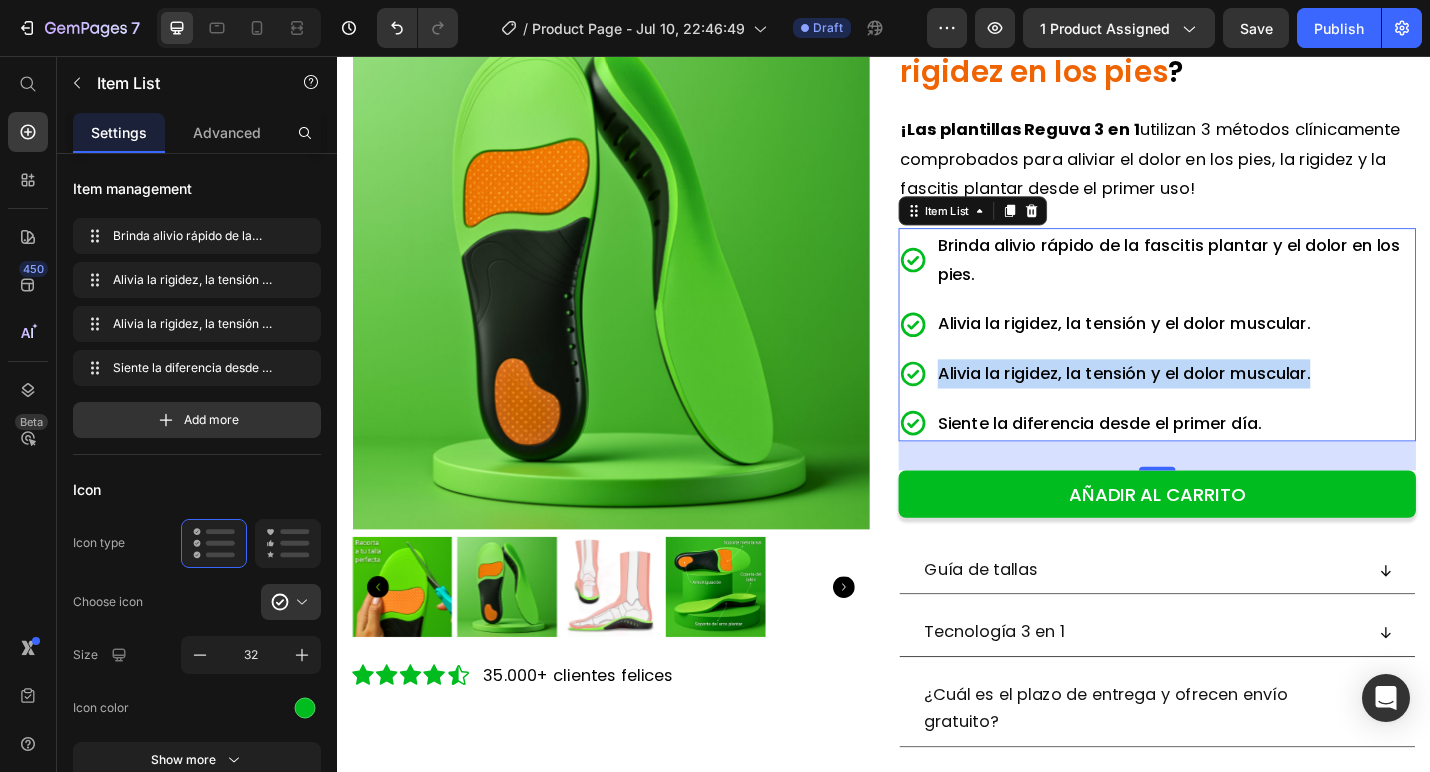click on "Alivia la rigidez, la tensión y el dolor muscular." at bounding box center [1200, 404] 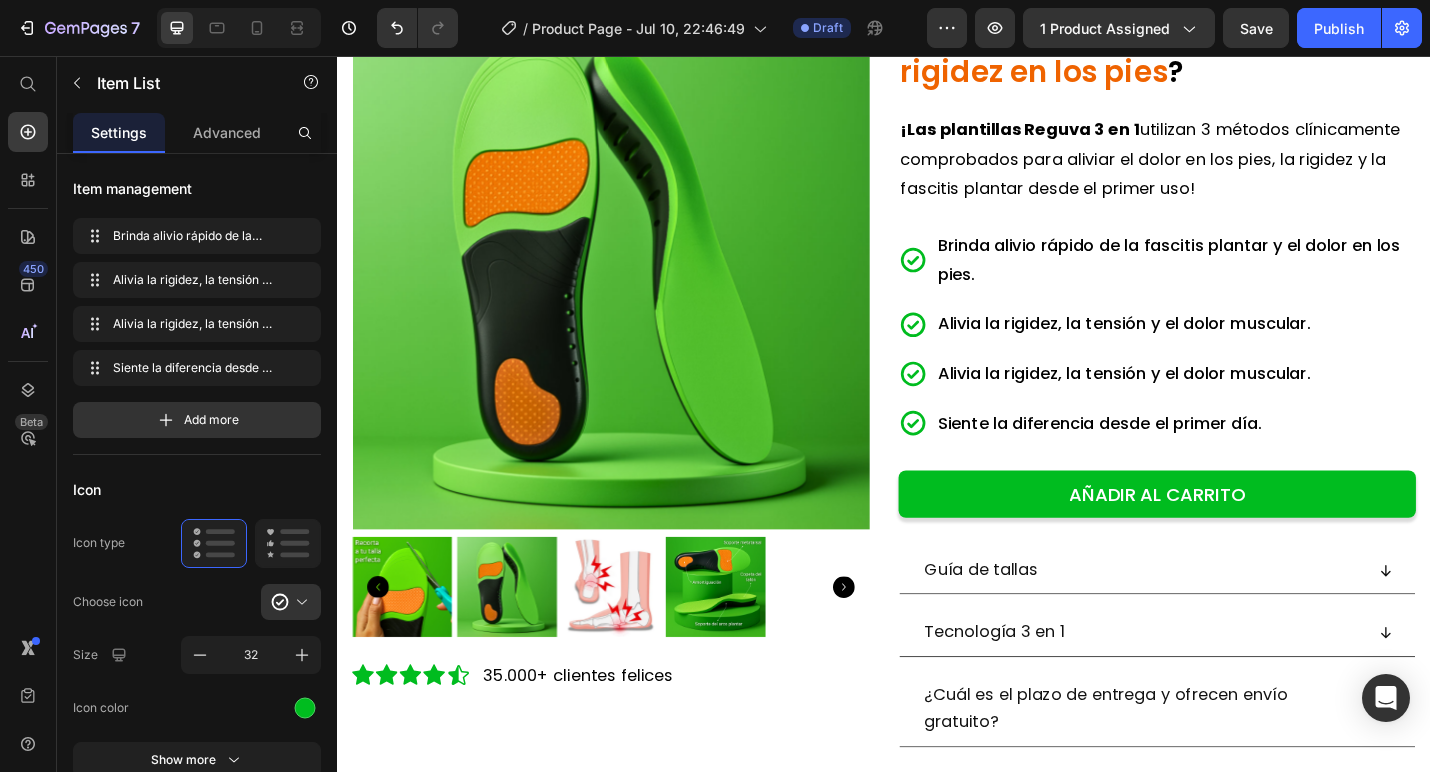 click on "Brinda alivio rápido de la fascitis plantar y el dolor en los pies.
Alivia la rigidez, la tensión y el dolor muscular.
Alivia la rigidez, la tensión y el dolor muscular.
Siente la diferencia desde el primer día." at bounding box center [1237, 362] 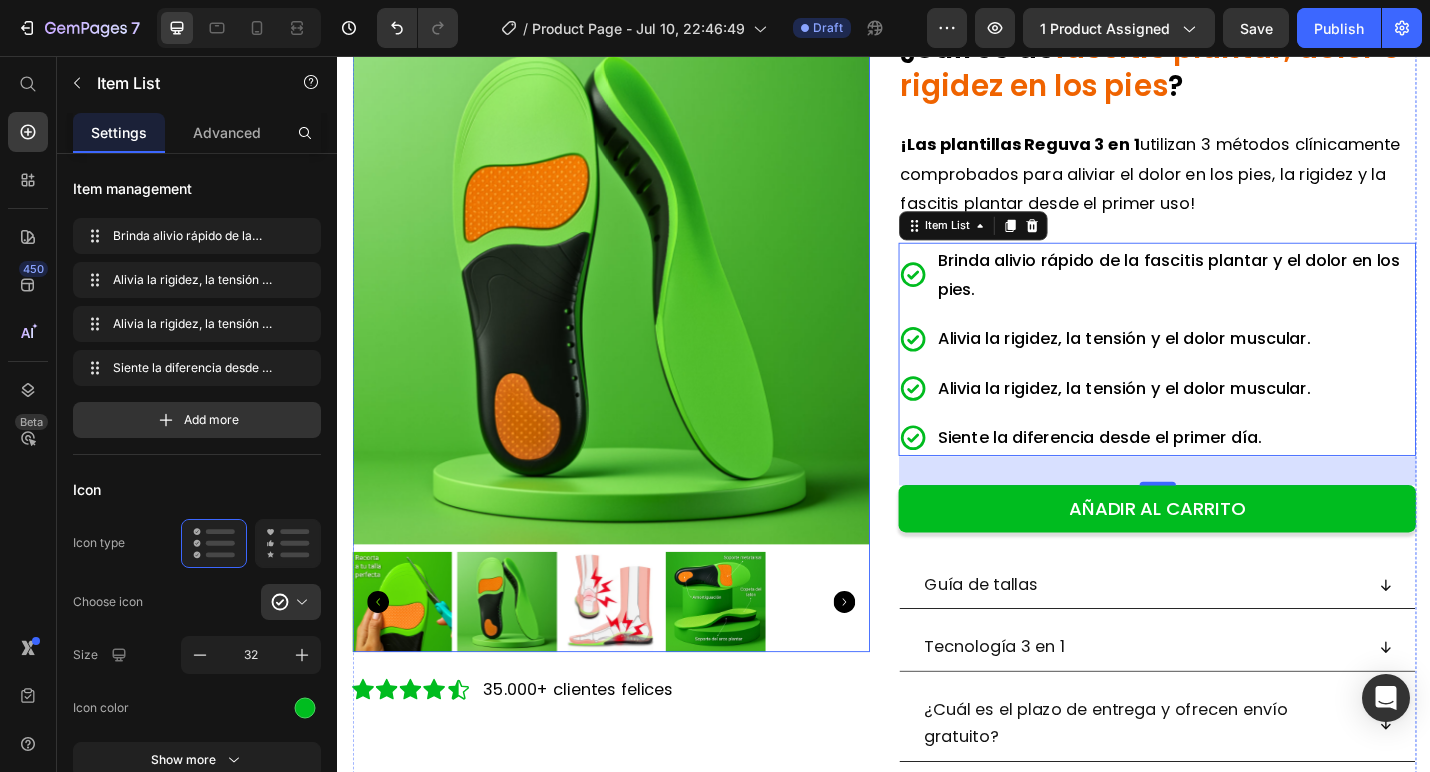 scroll, scrollTop: 188, scrollLeft: 0, axis: vertical 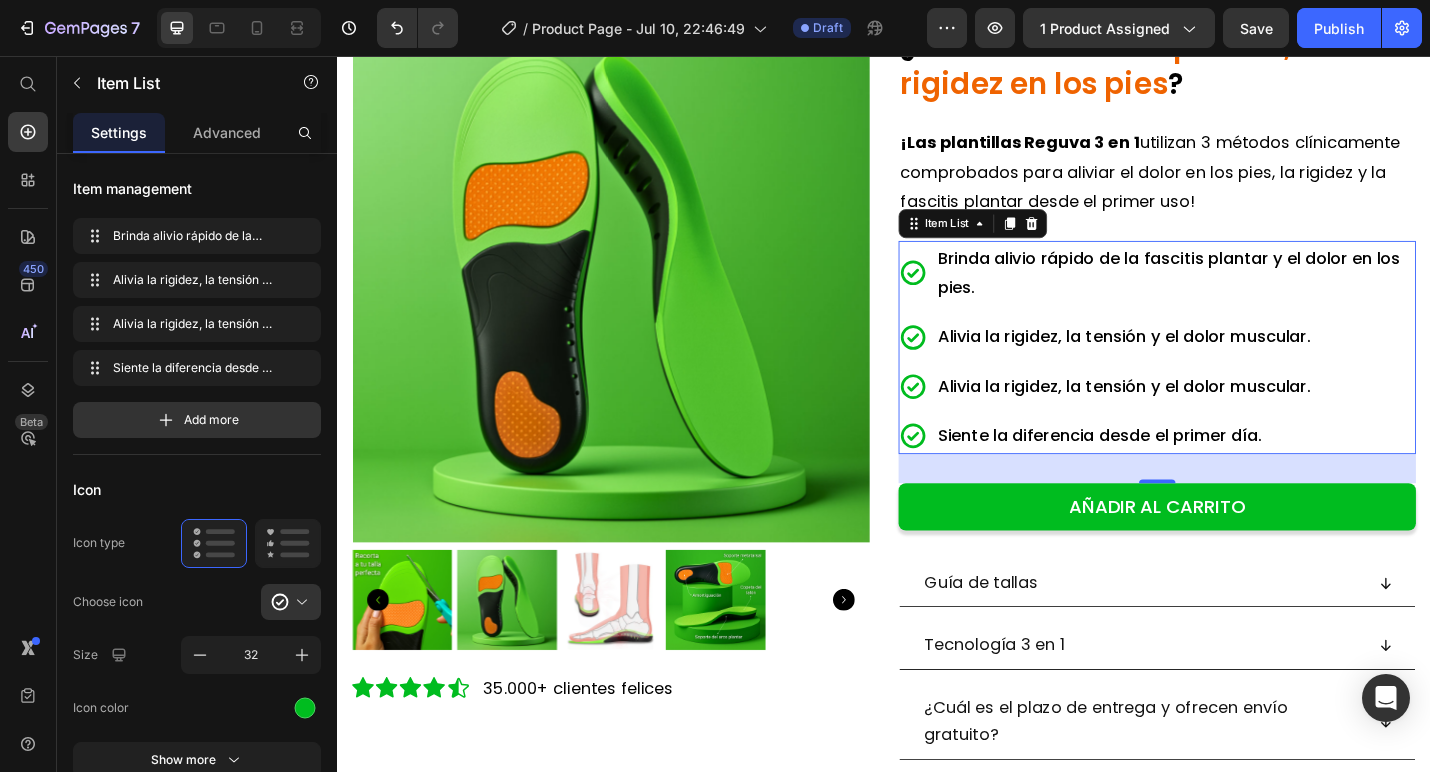 click on "Siente la diferencia desde el primer día." at bounding box center (1174, 472) 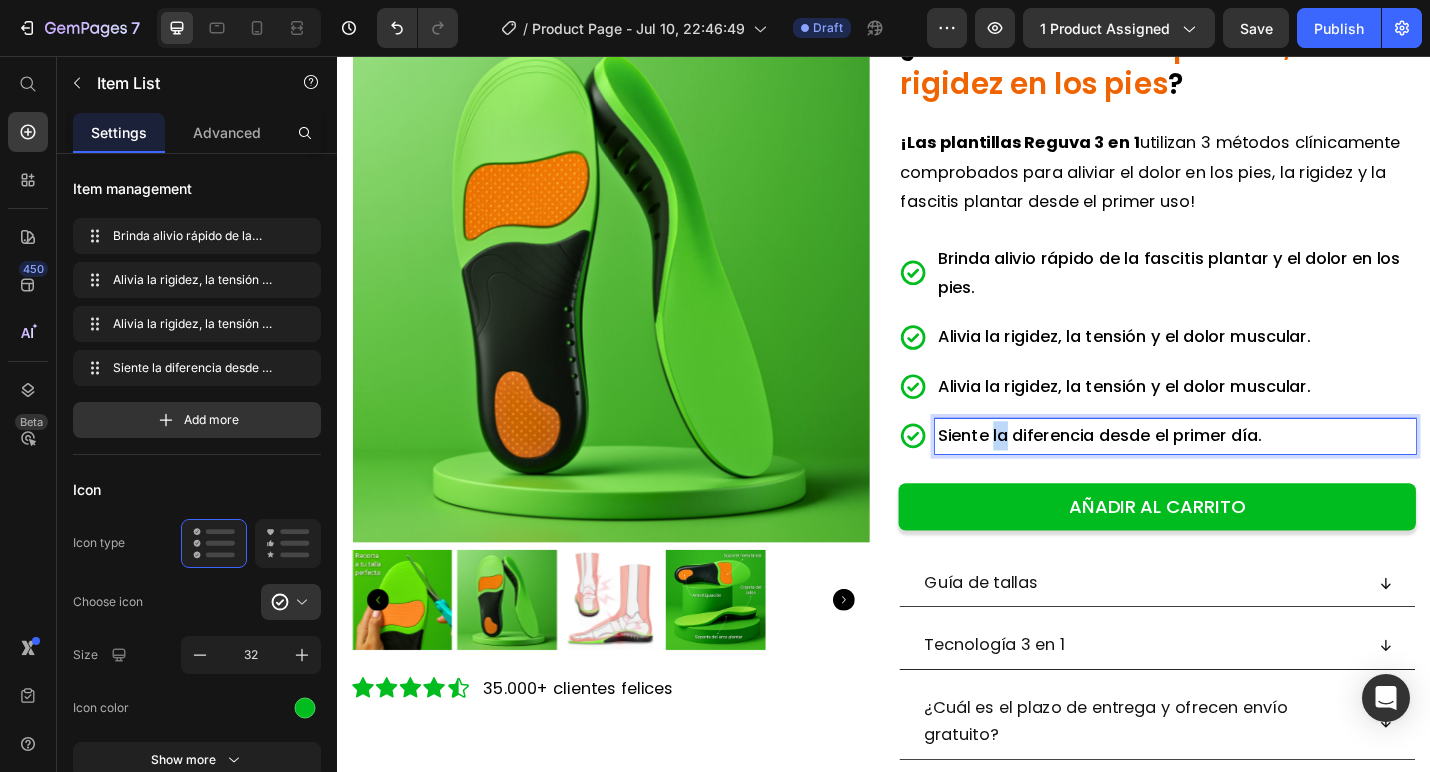 click on "Siente la diferencia desde el primer día." at bounding box center [1174, 472] 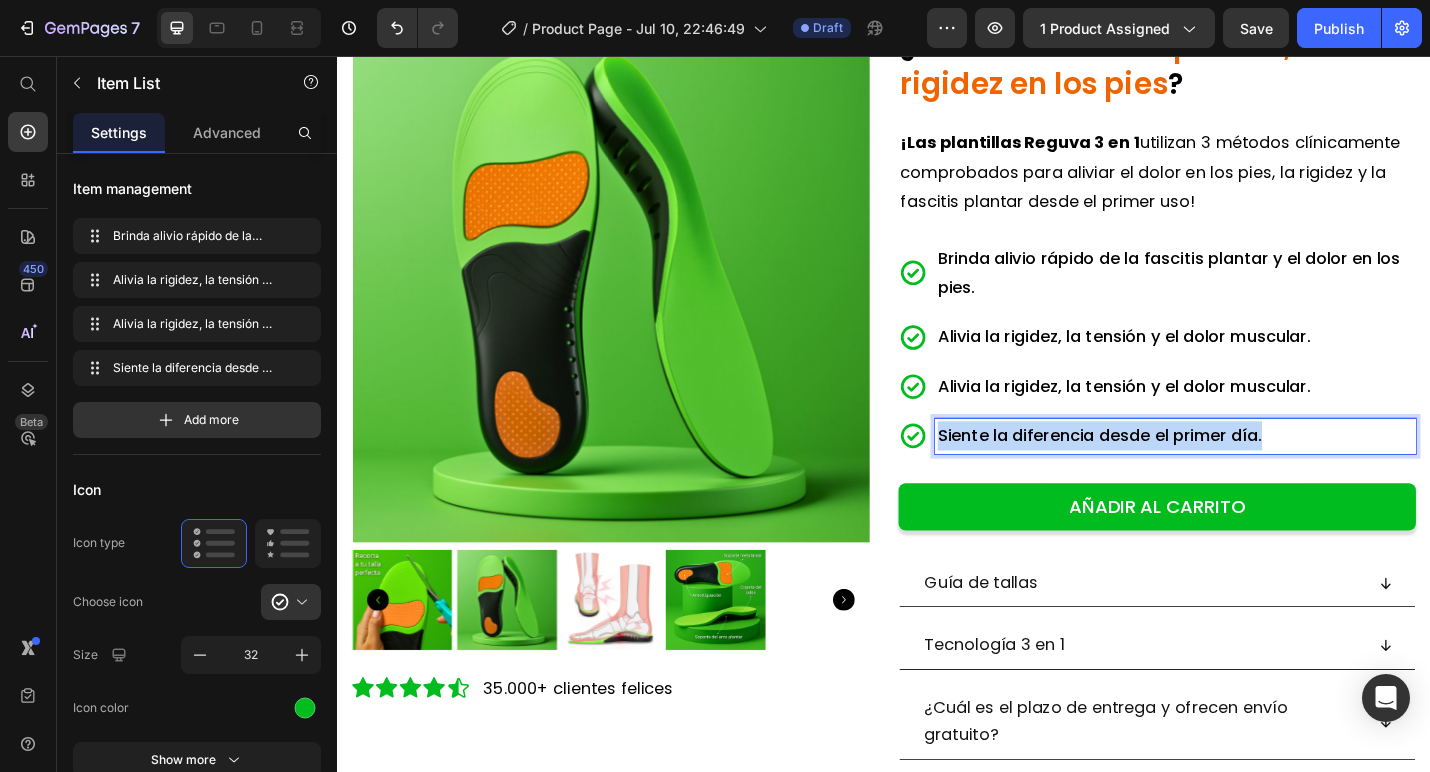 click on "Siente la diferencia desde el primer día." at bounding box center [1174, 472] 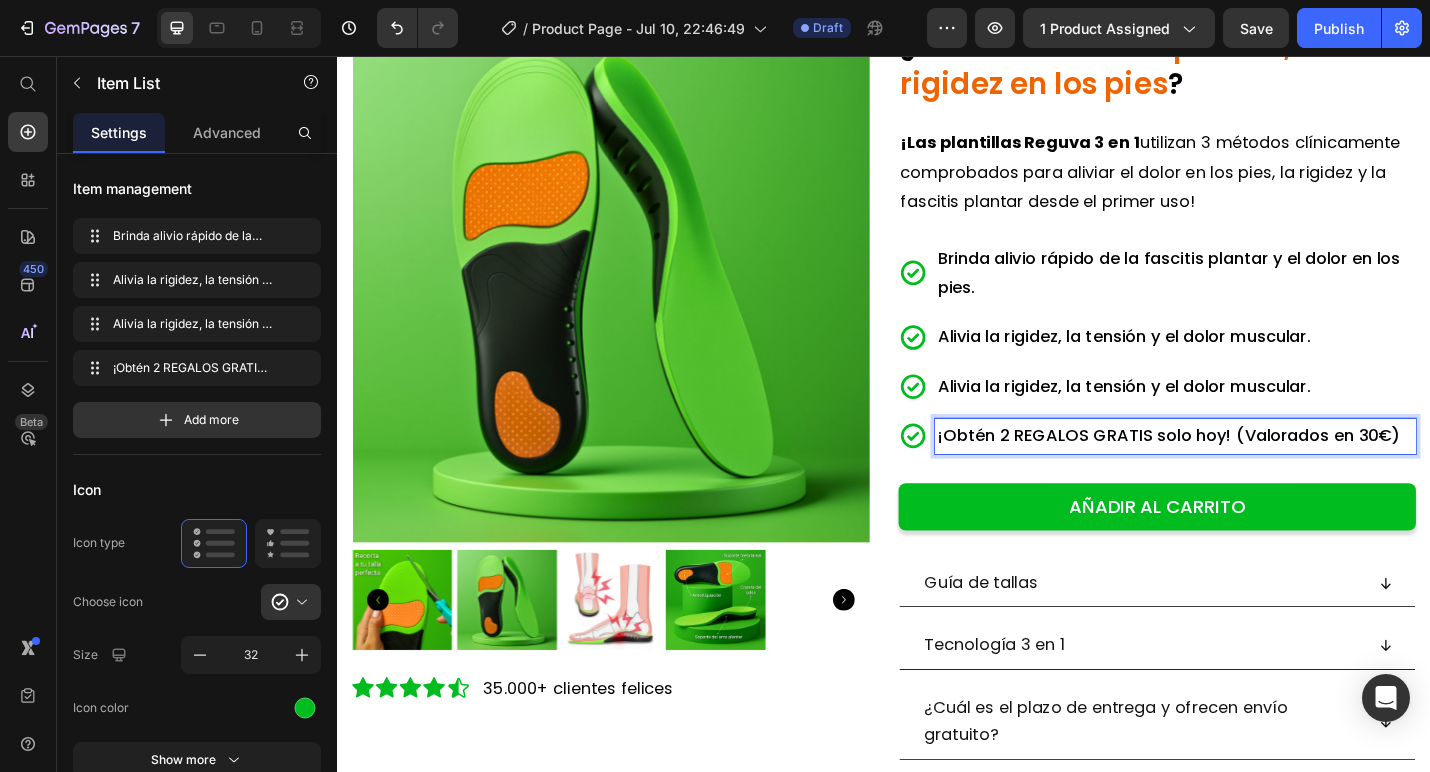 click on "¡Obtén 2 REGALOS GRATIS solo hoy! (Valorados en 30€)" at bounding box center [1257, 473] 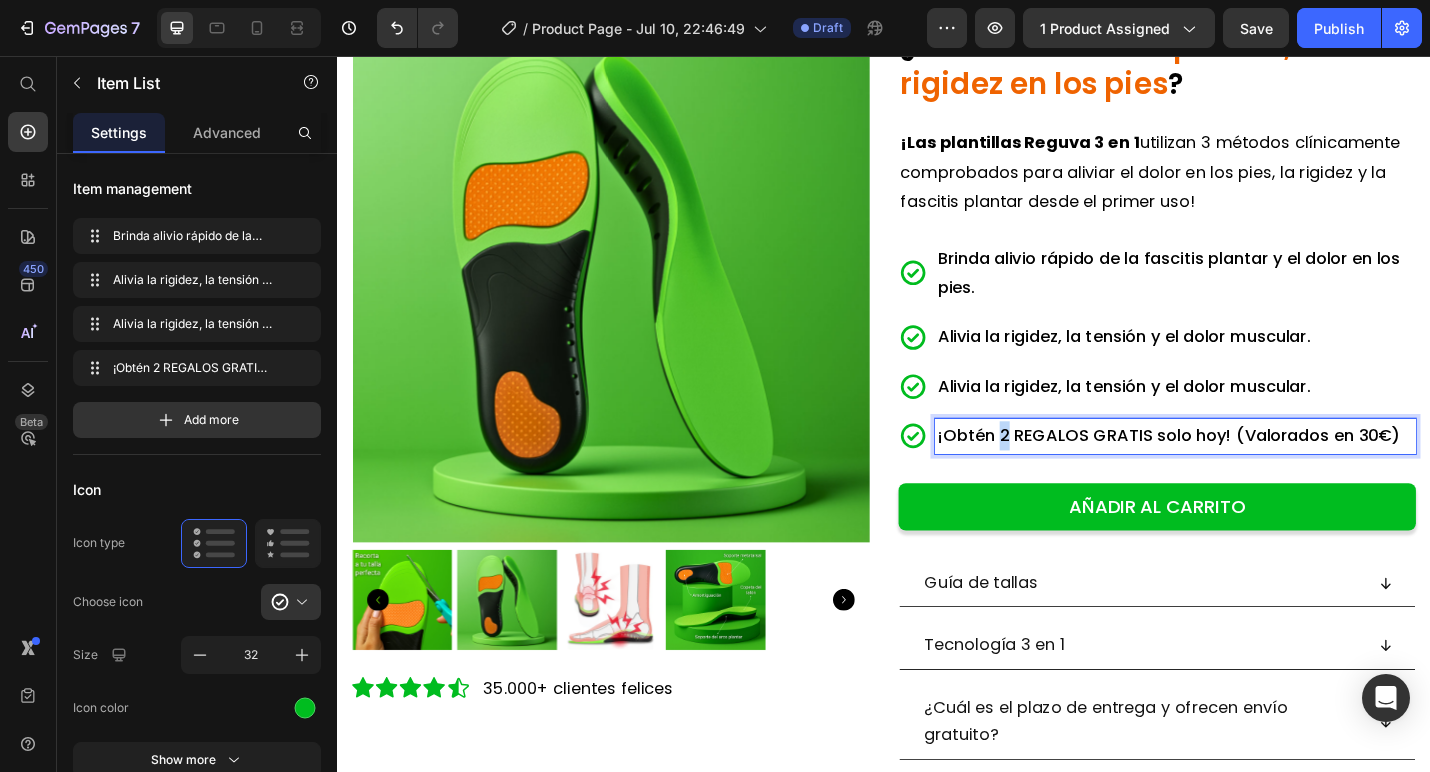 click on "¡Obtén 2 REGALOS GRATIS solo hoy! (Valorados en 30€)" at bounding box center (1257, 473) 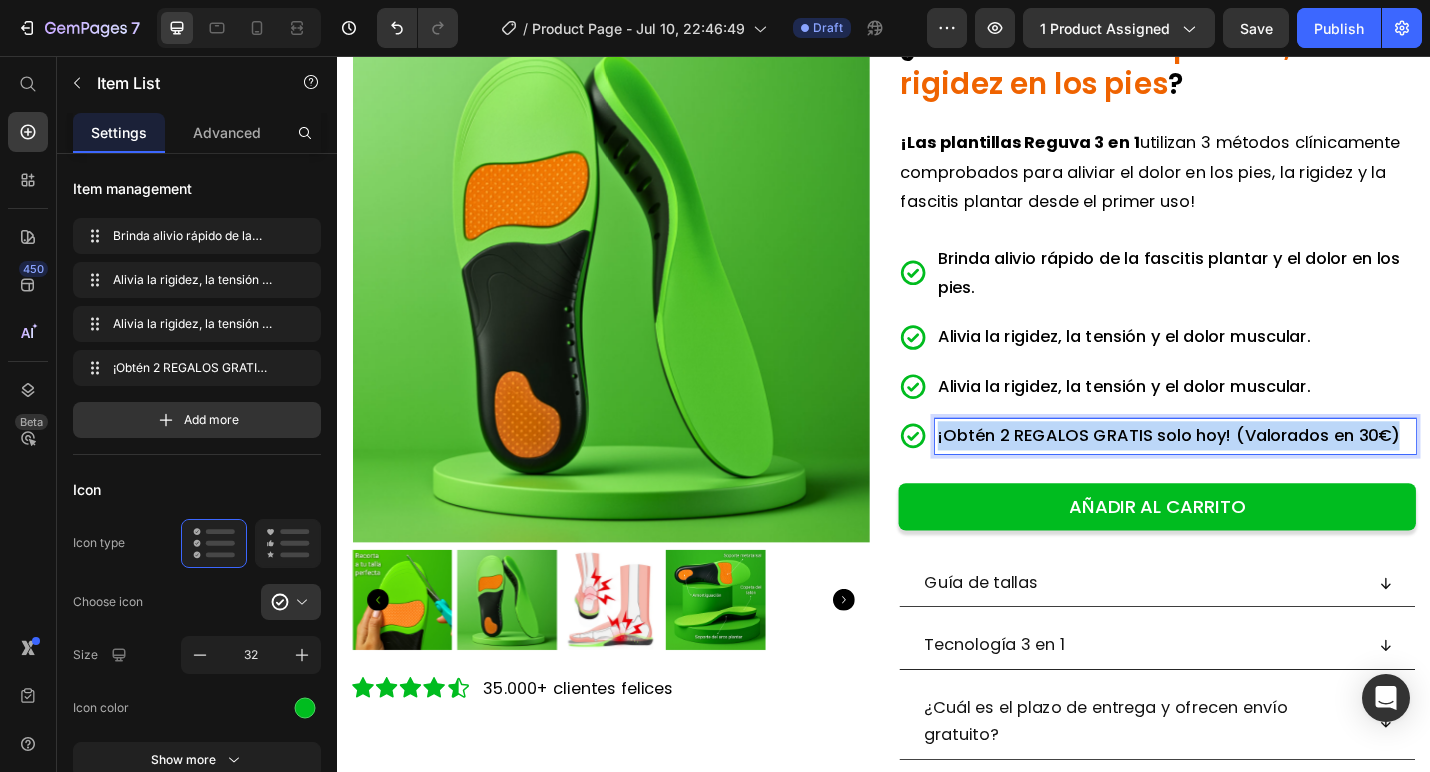 click on "¡Obtén 2 REGALOS GRATIS solo hoy! (Valorados en 30€)" at bounding box center [1257, 473] 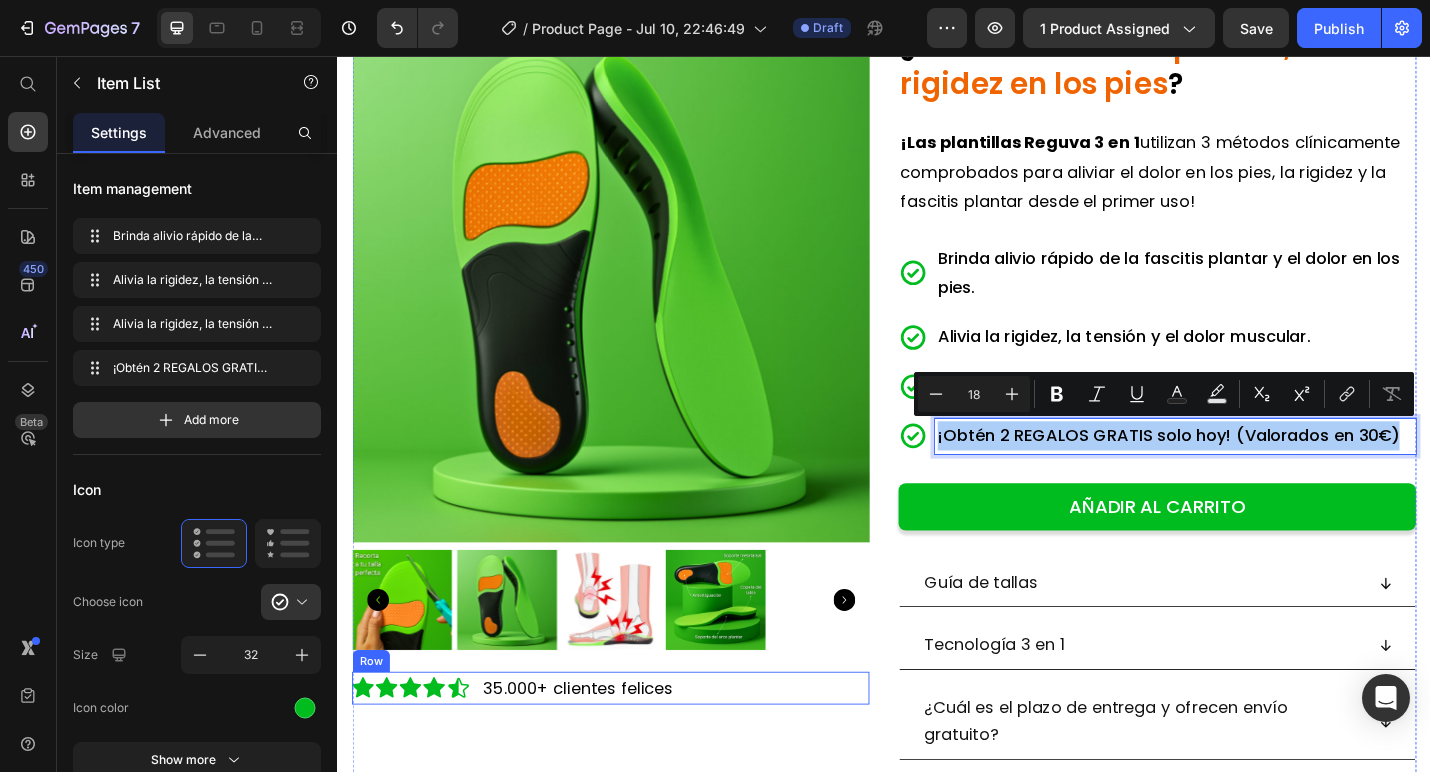 click on "Icon Icon Icon Icon
Icon Icon List 35.000+ clientes felices Text Block Row" at bounding box center [637, 750] 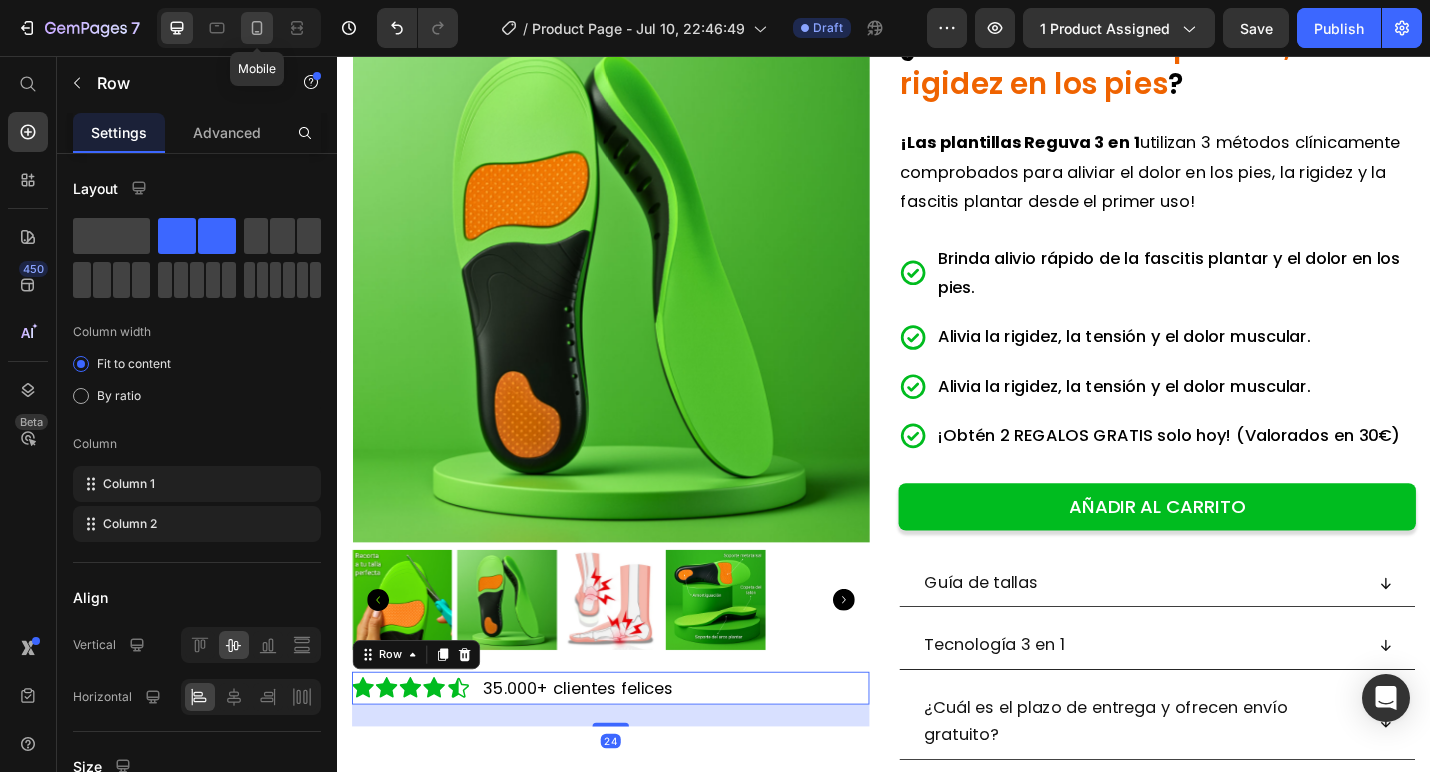 click 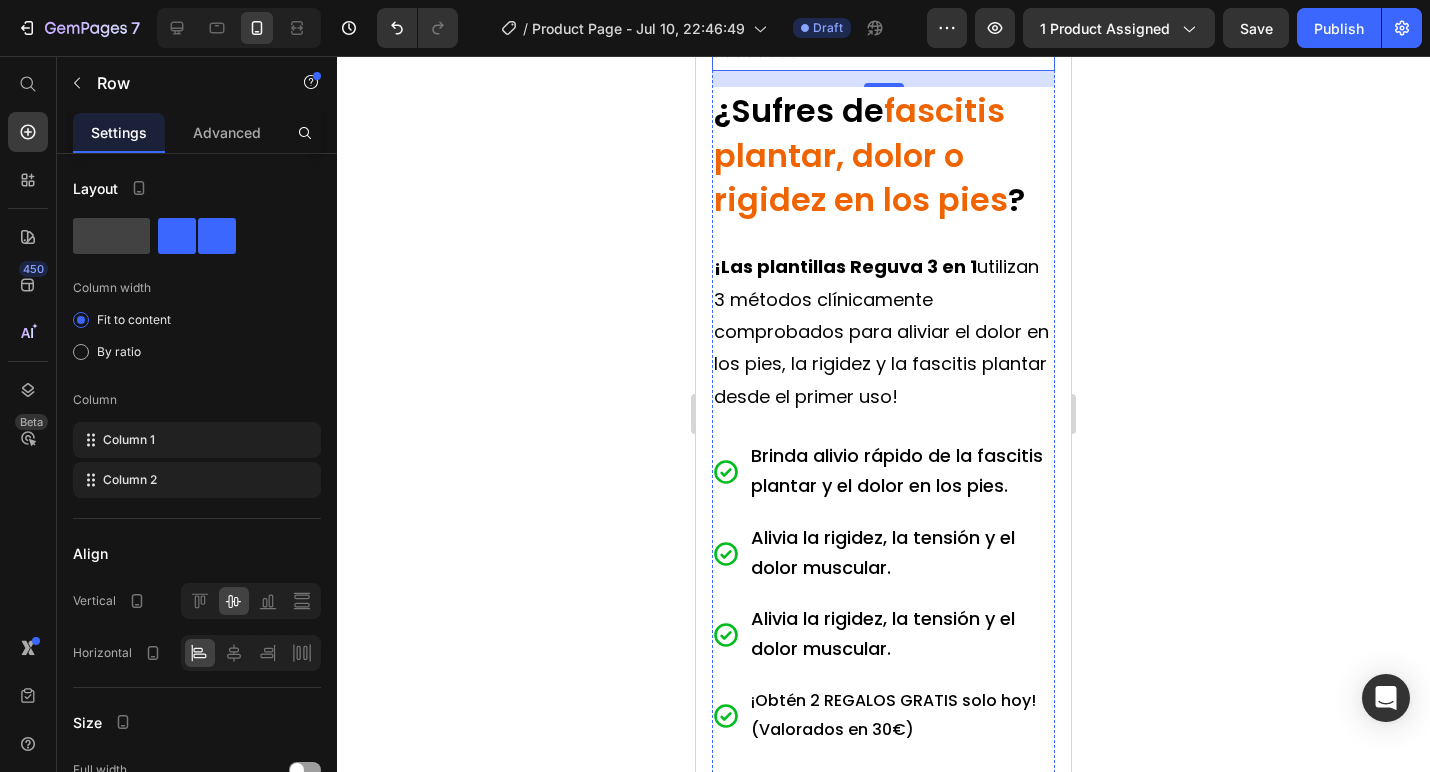 scroll, scrollTop: 644, scrollLeft: 0, axis: vertical 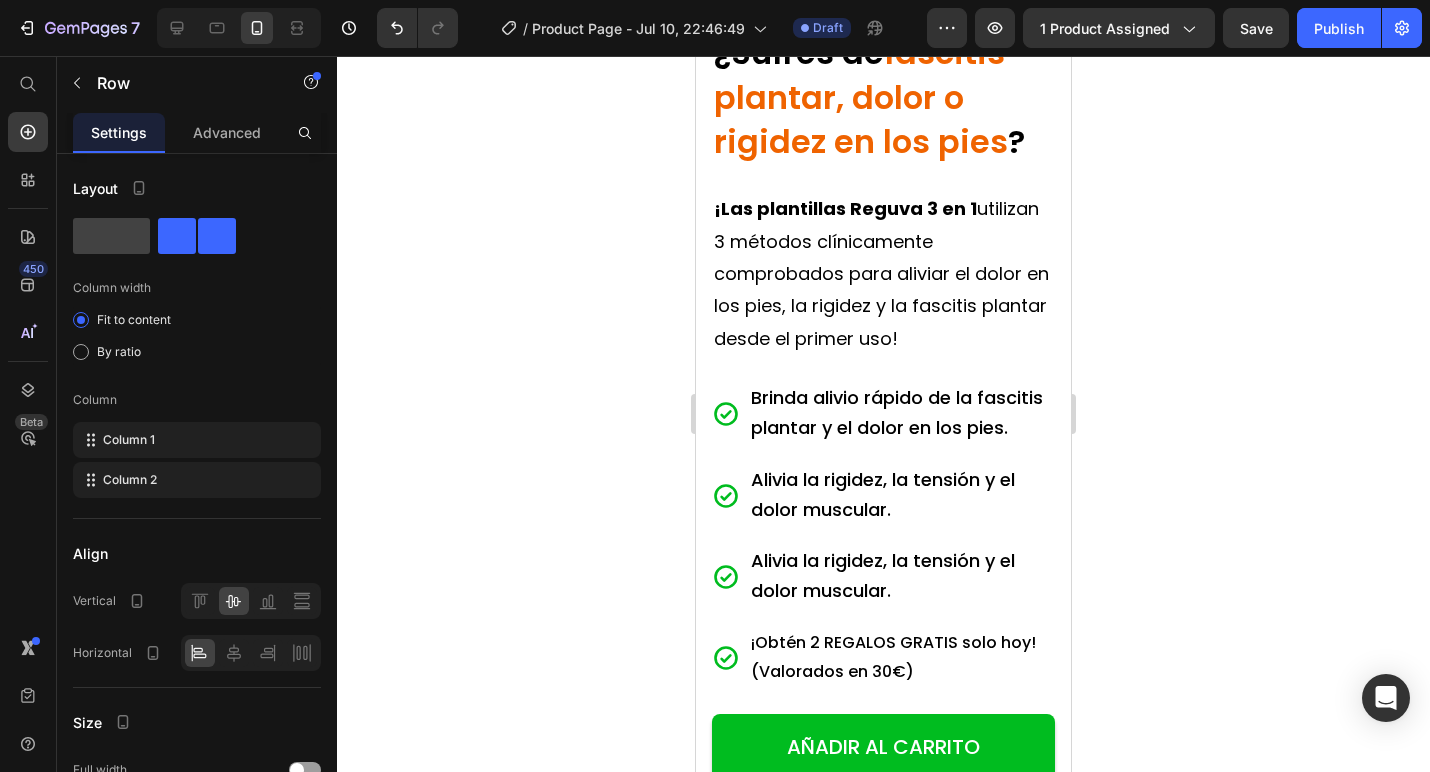 click 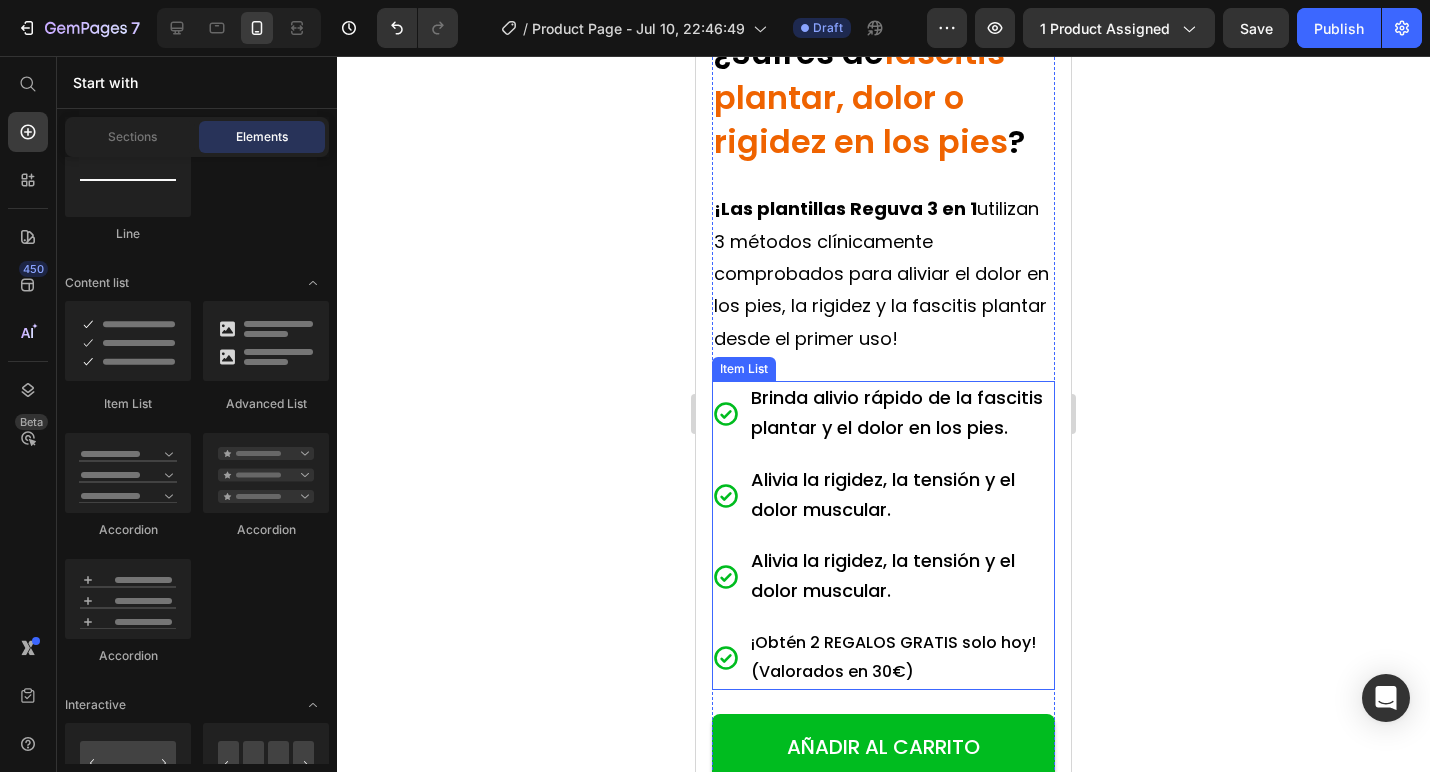 click on "¡Obtén 2 REGALOS GRATIS solo hoy! (Valorados en 30€)" at bounding box center (901, 658) 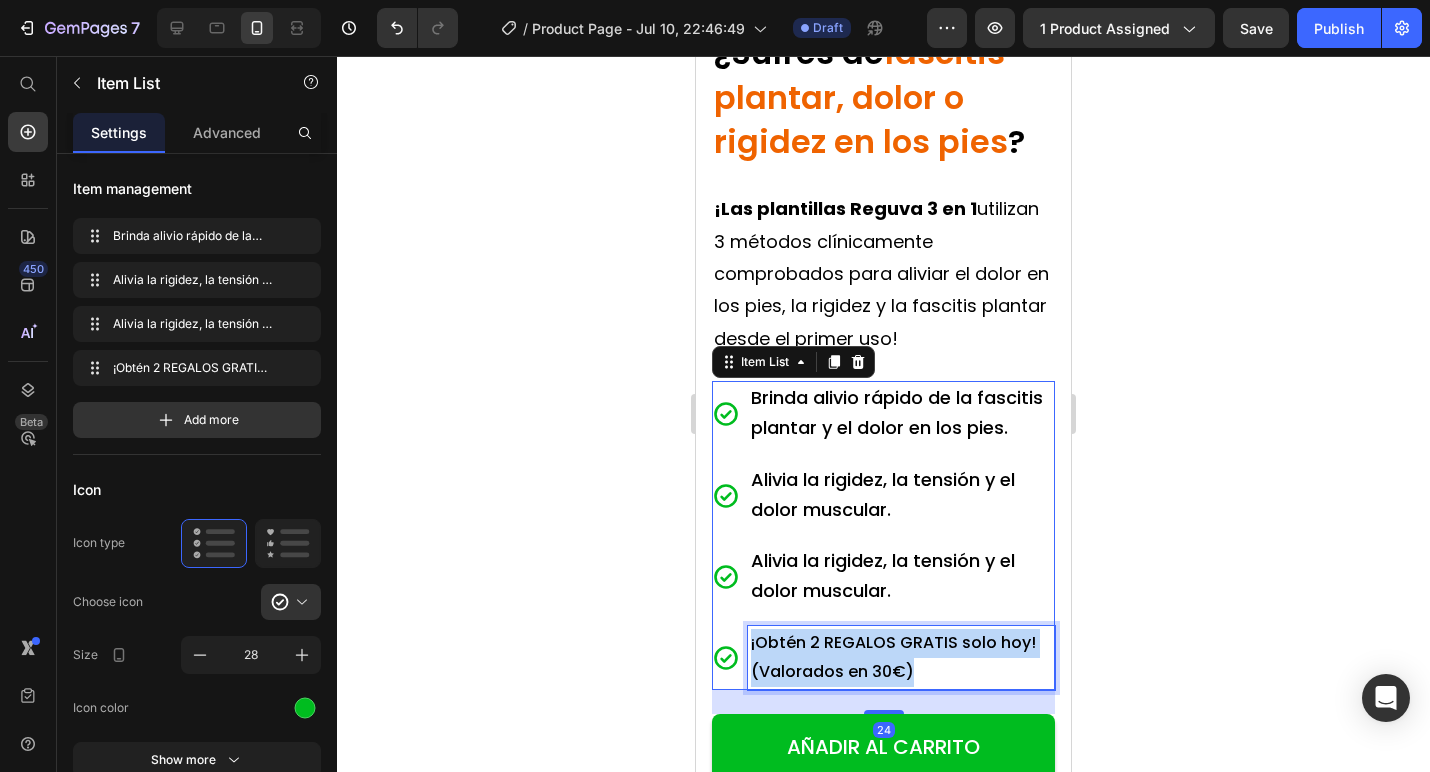 click on "¡Obtén 2 REGALOS GRATIS solo hoy! (Valorados en 30€)" at bounding box center [901, 658] 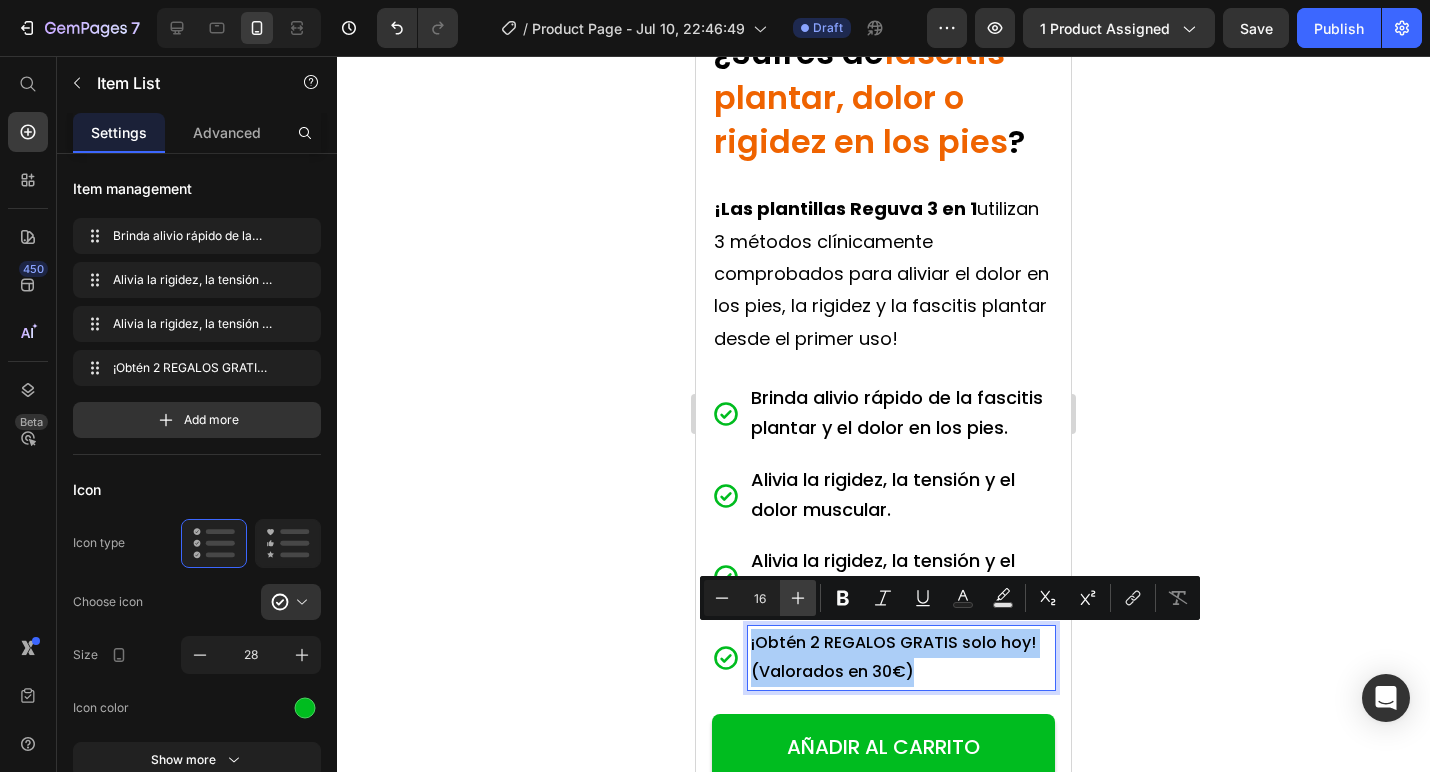click 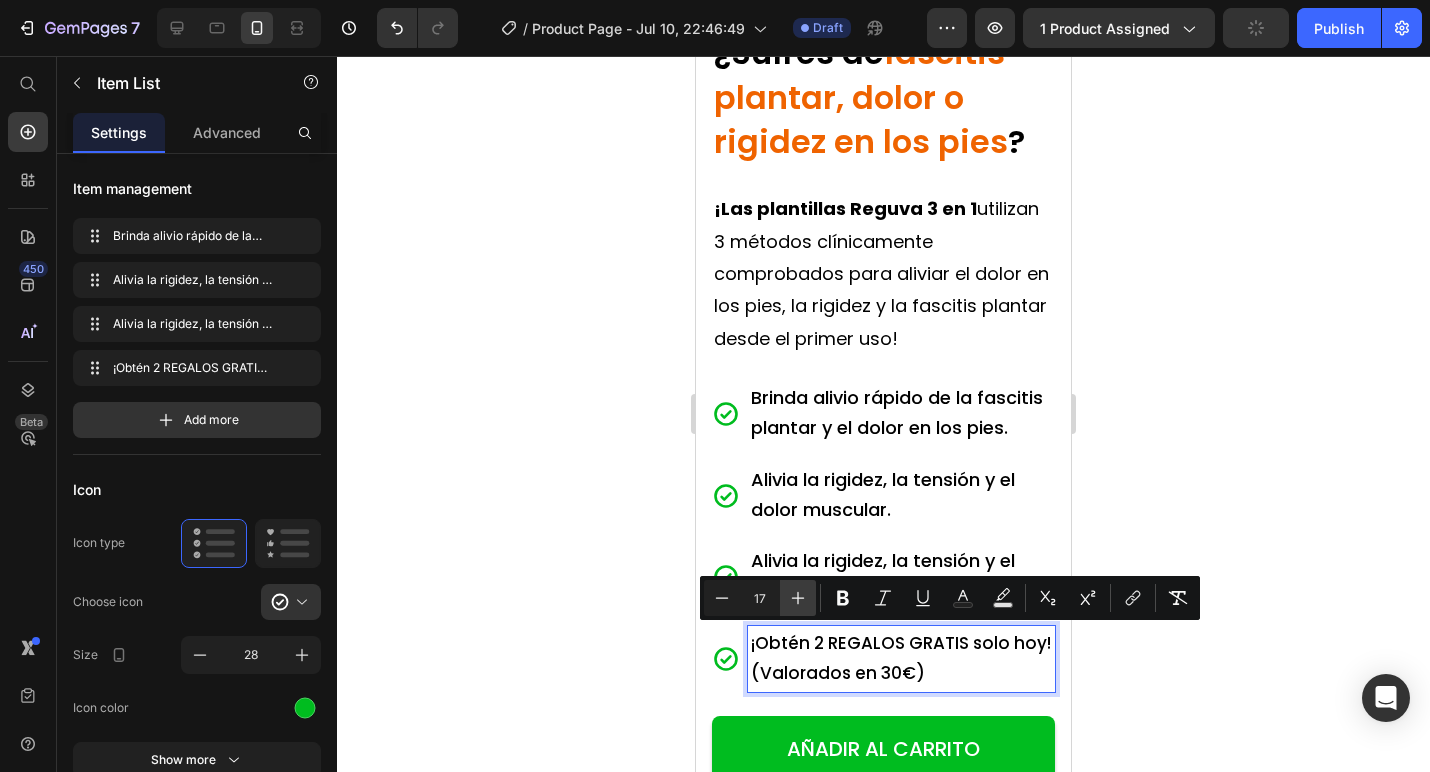 click 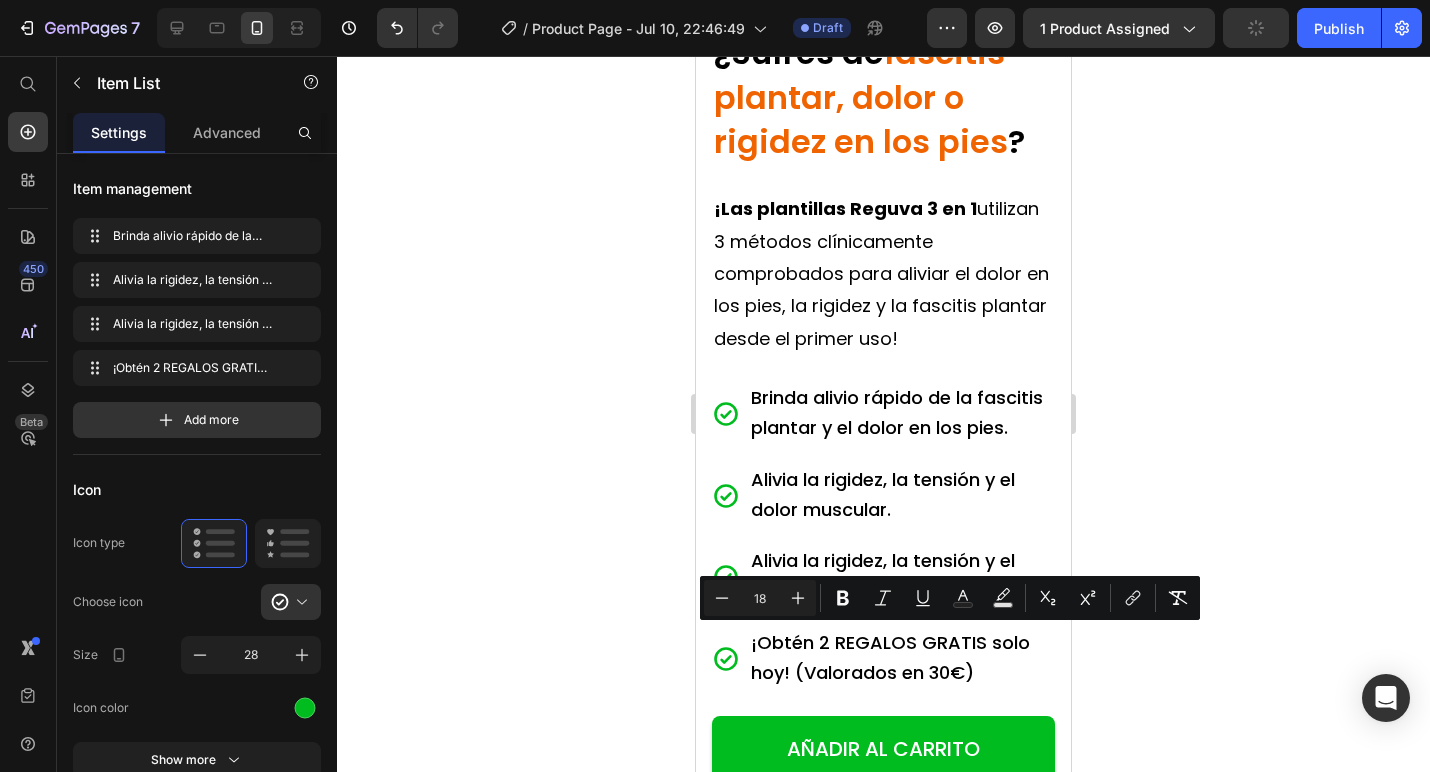 click 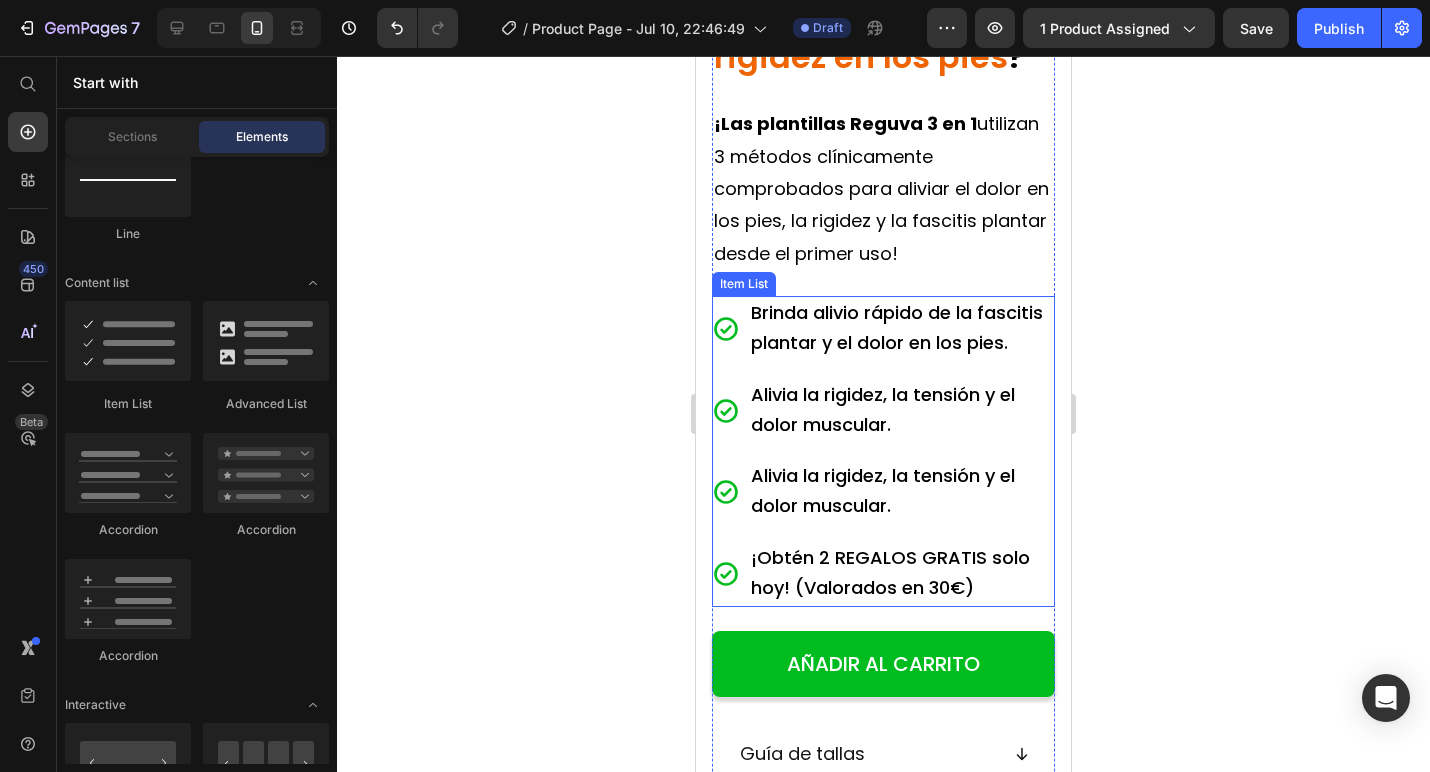 scroll, scrollTop: 731, scrollLeft: 0, axis: vertical 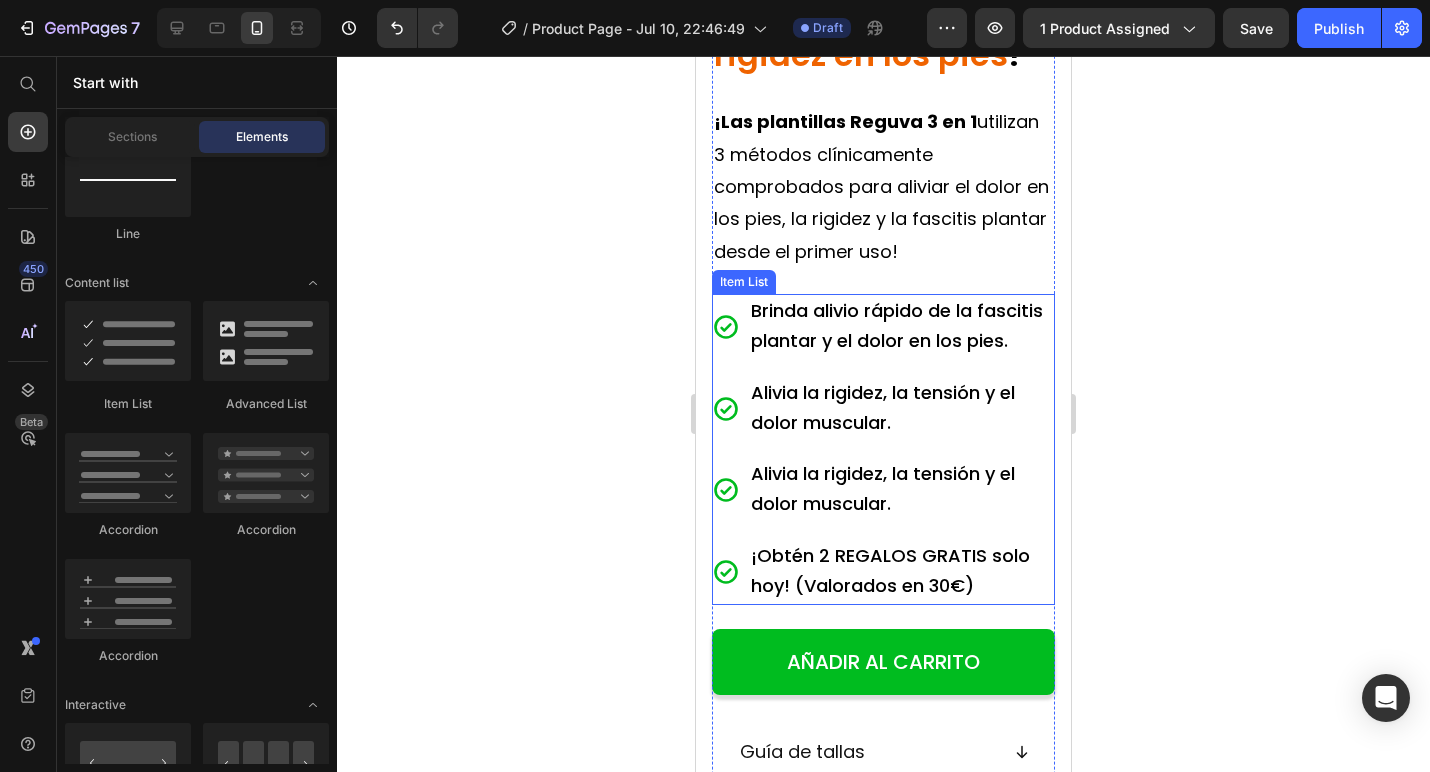 click on "Alivia la rigidez, la tensión y el dolor muscular." at bounding box center [883, 488] 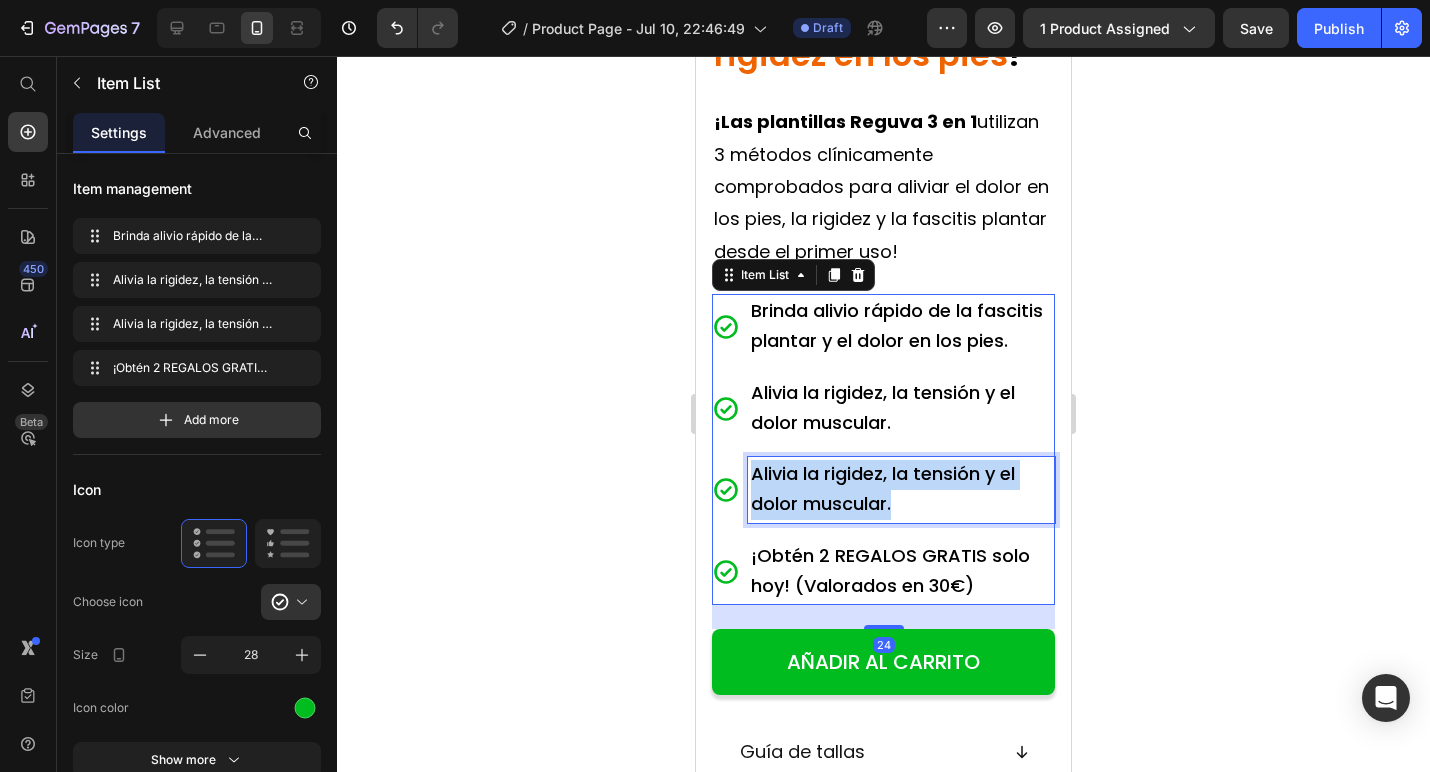 click on "Alivia la rigidez, la tensión y el dolor muscular." at bounding box center (883, 488) 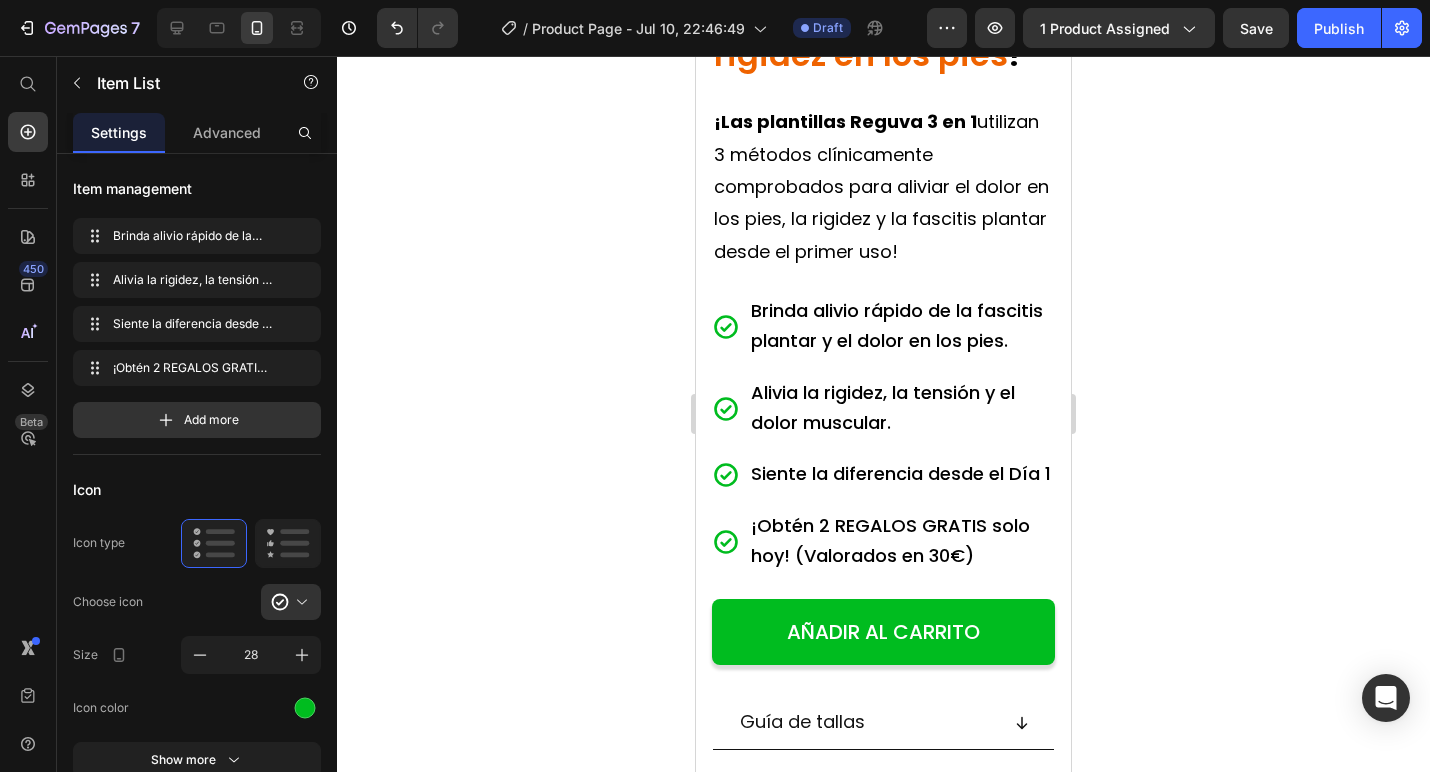 click 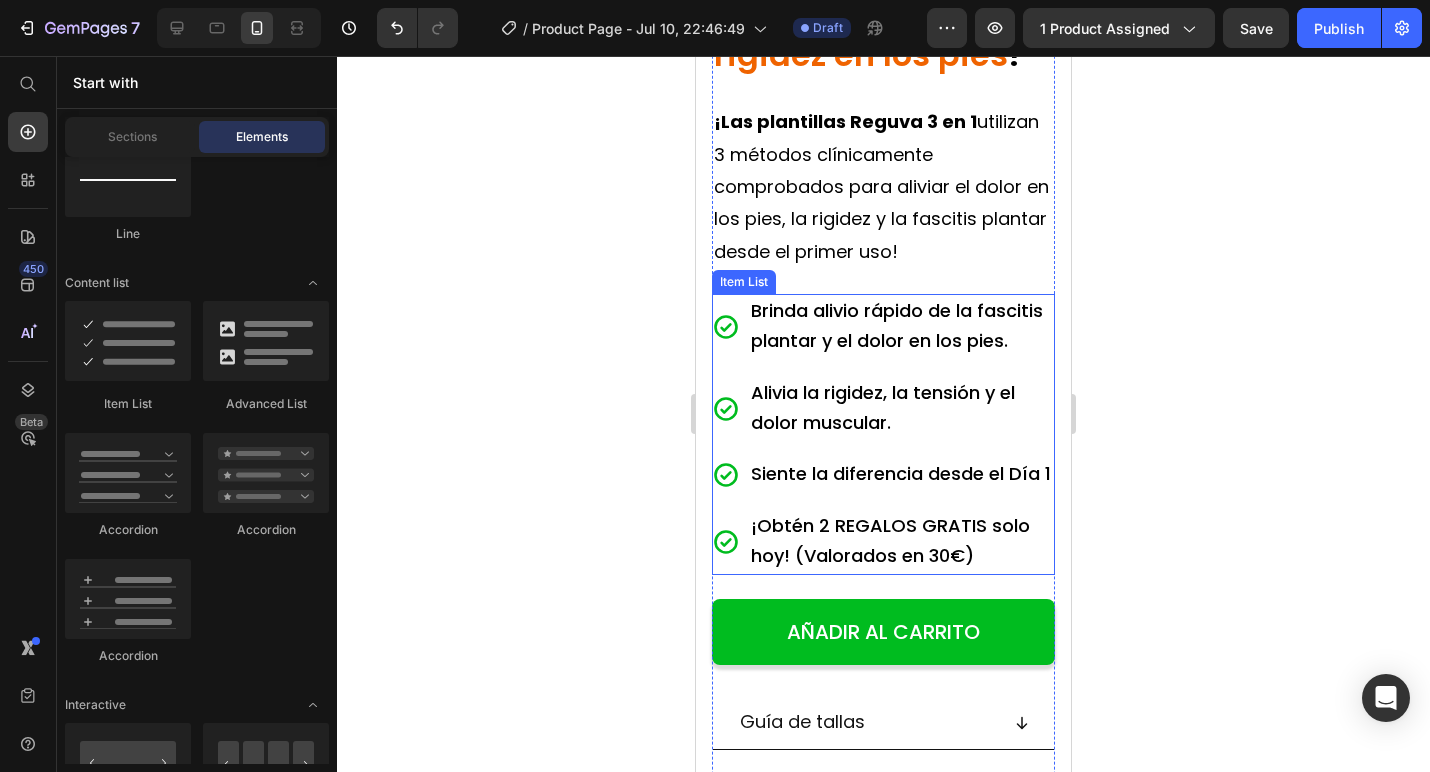 click on "Siente la diferencia desde el Día 1" at bounding box center (901, 473) 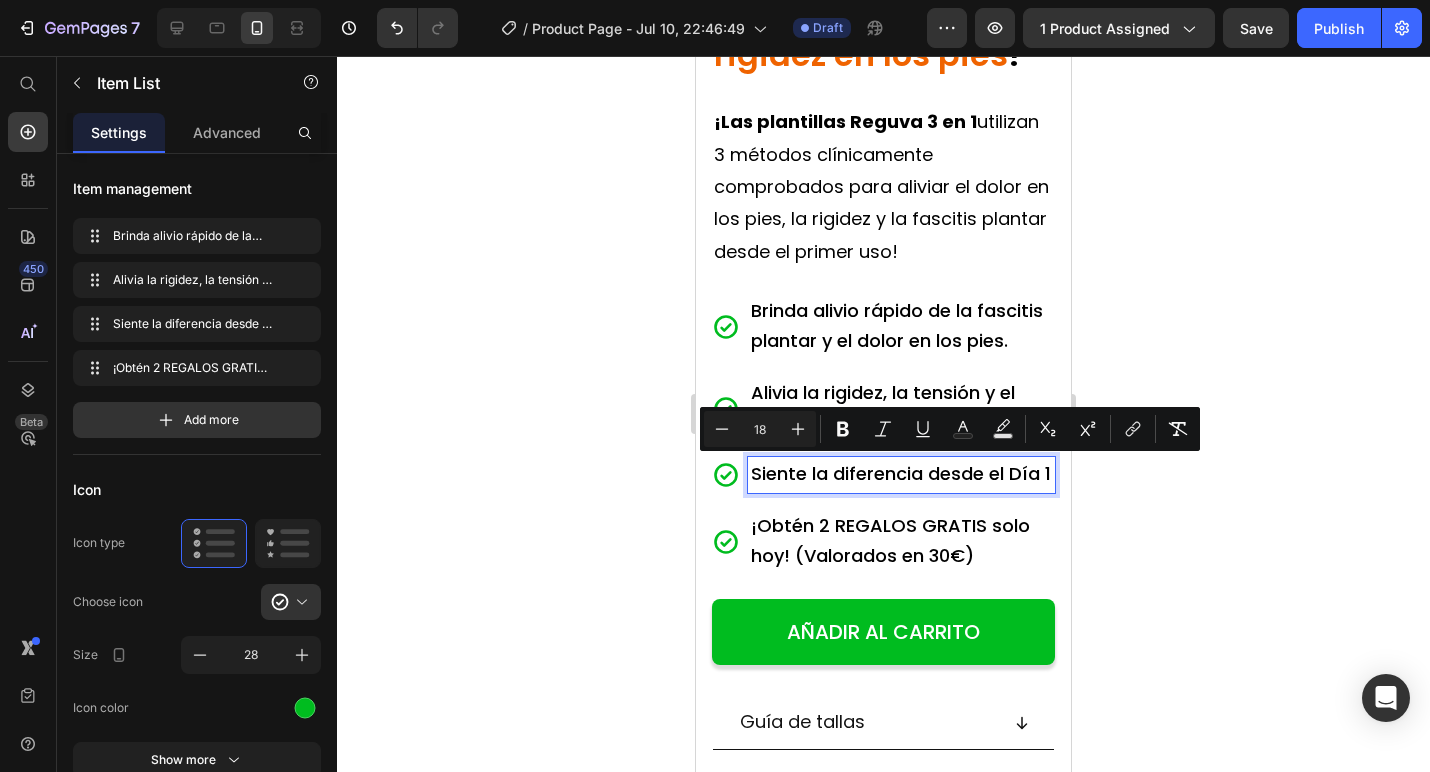 click 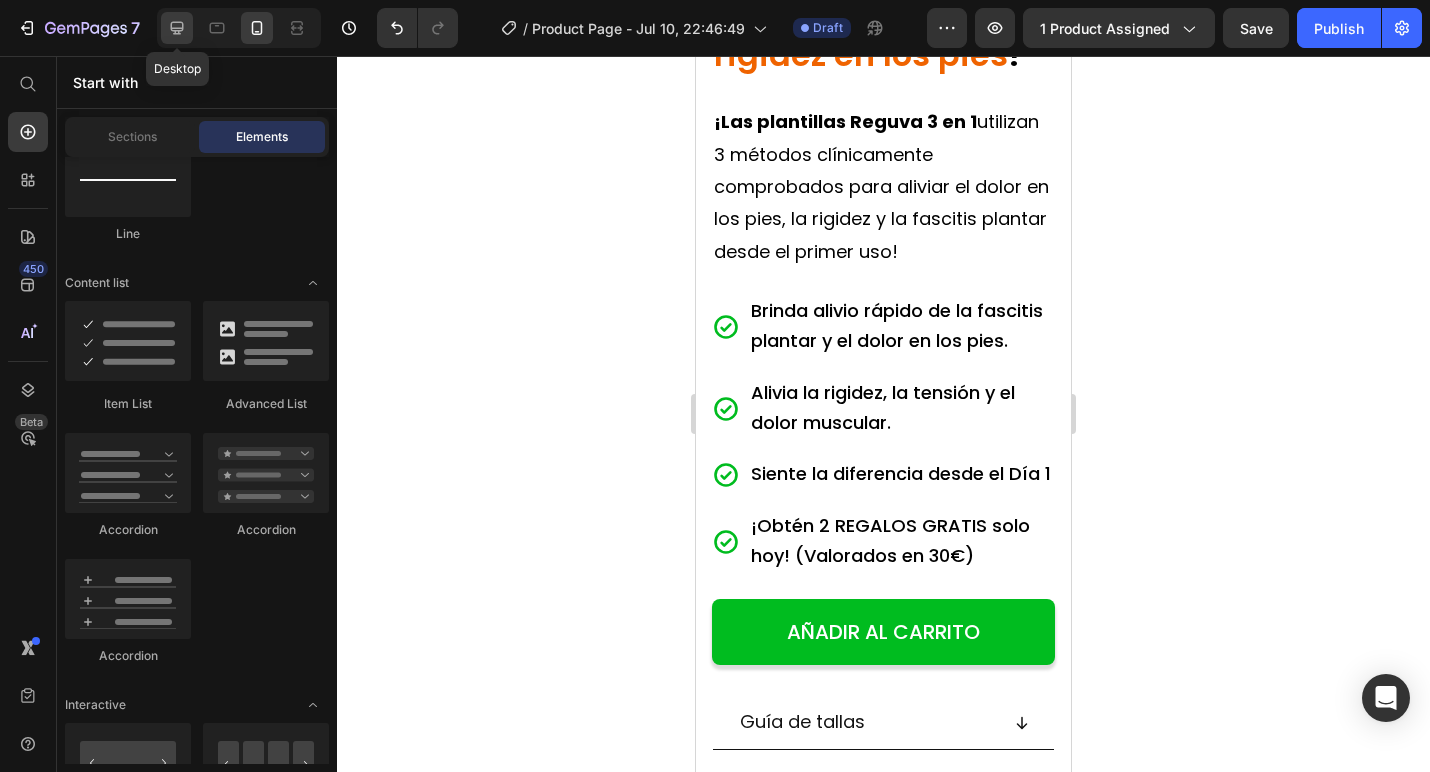 click 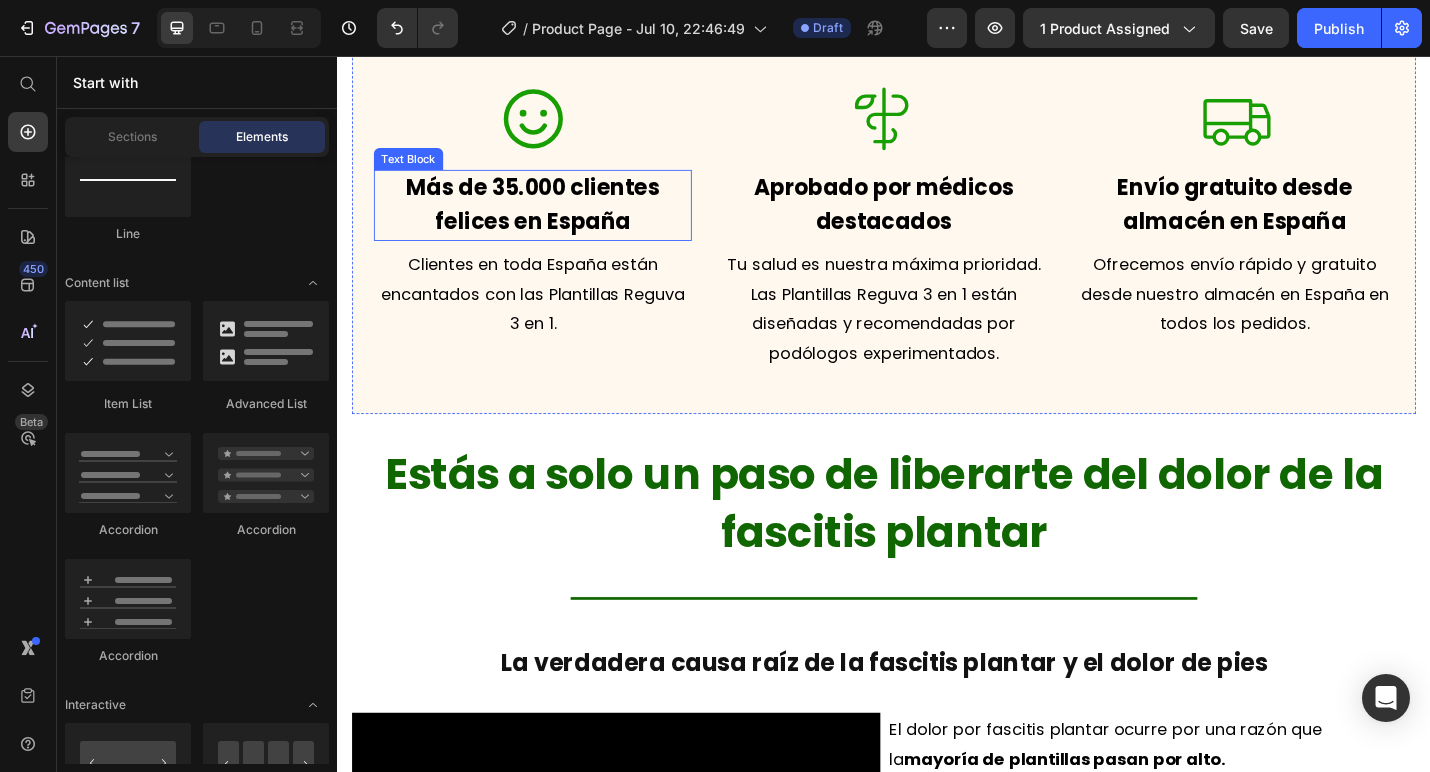 scroll, scrollTop: 1092, scrollLeft: 0, axis: vertical 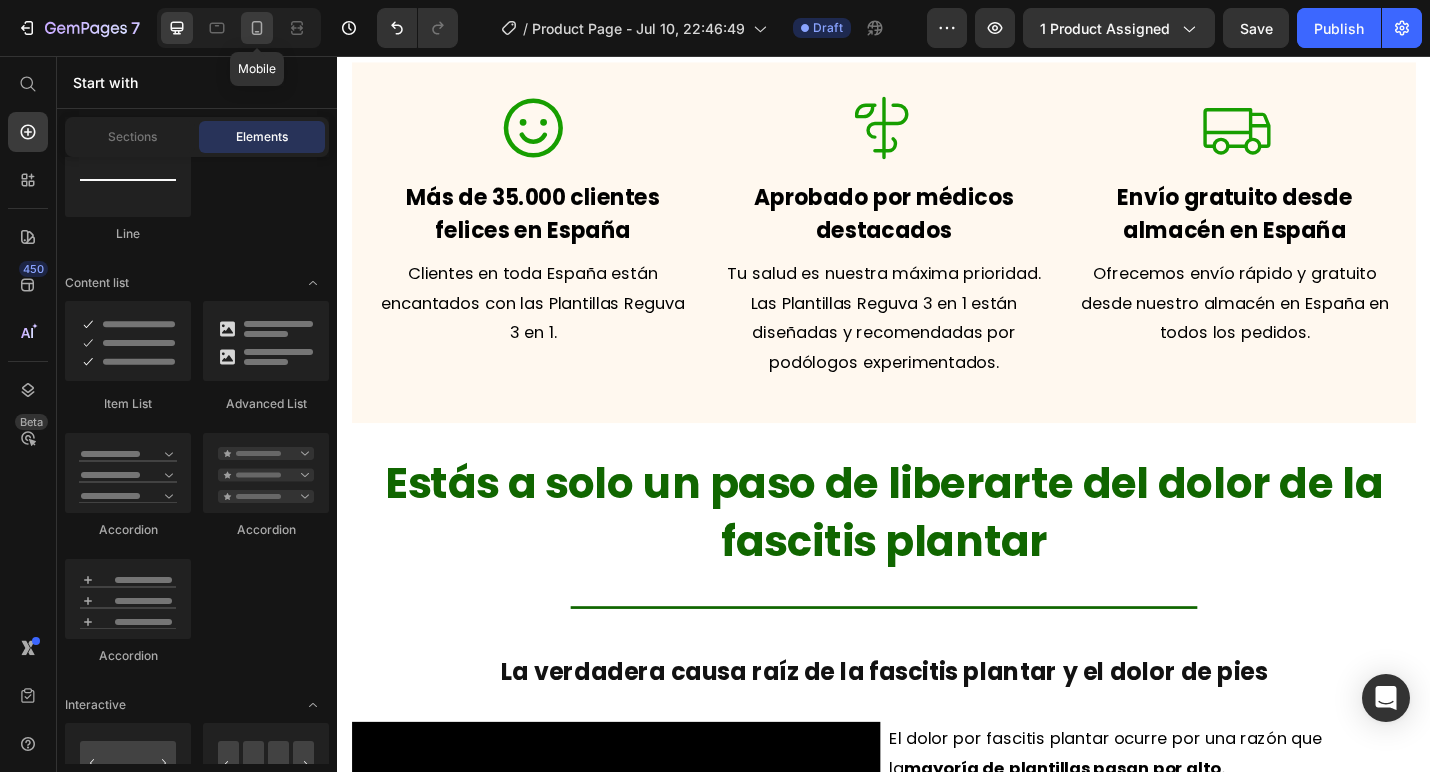 click 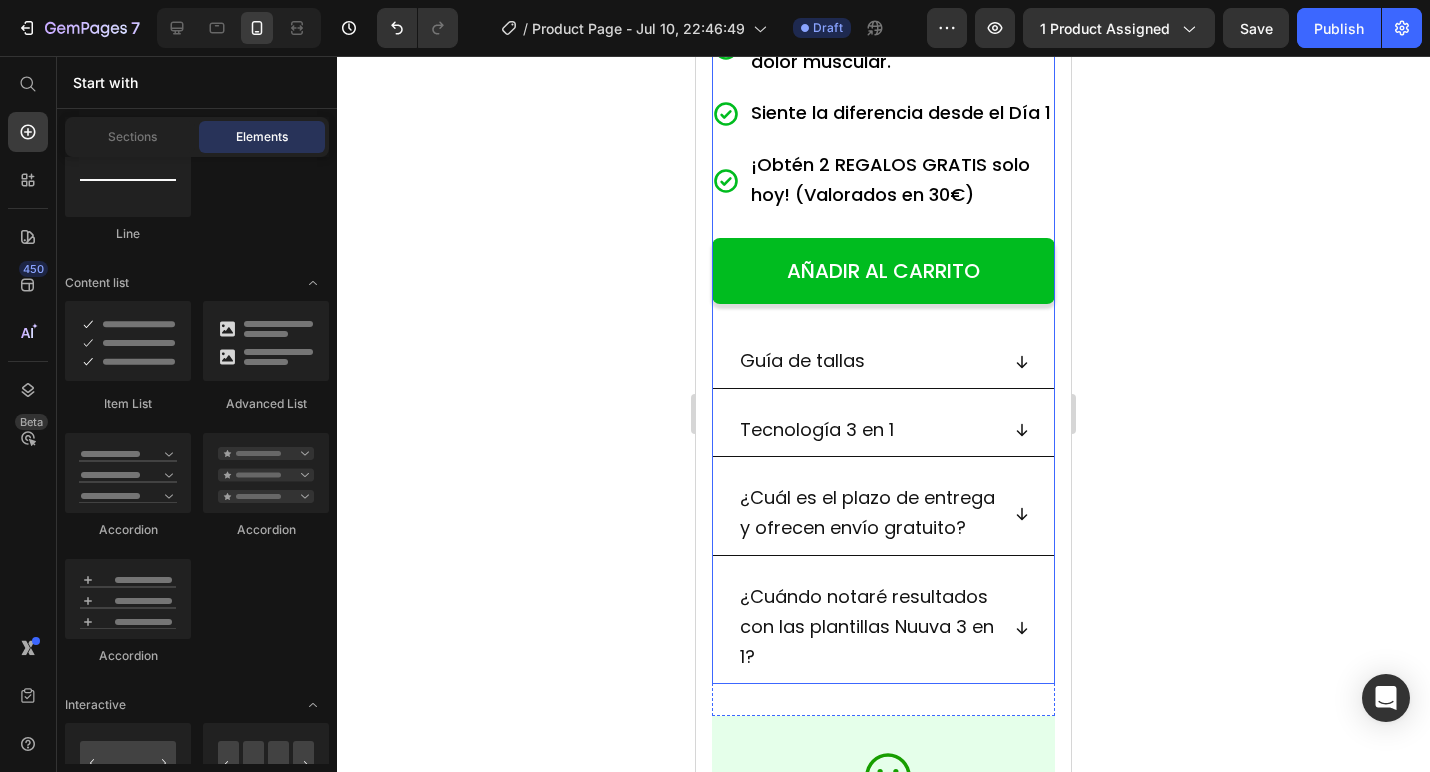 click 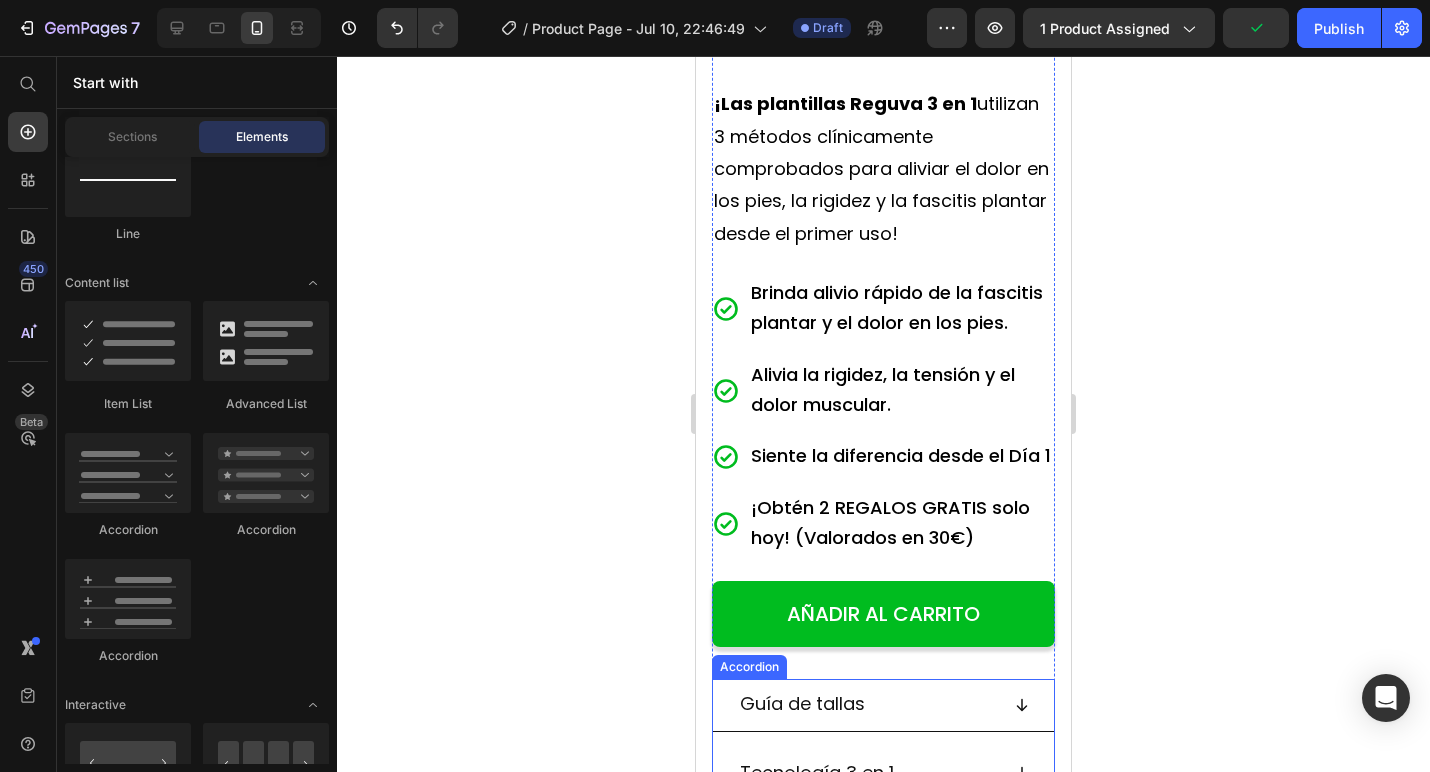 scroll, scrollTop: 739, scrollLeft: 0, axis: vertical 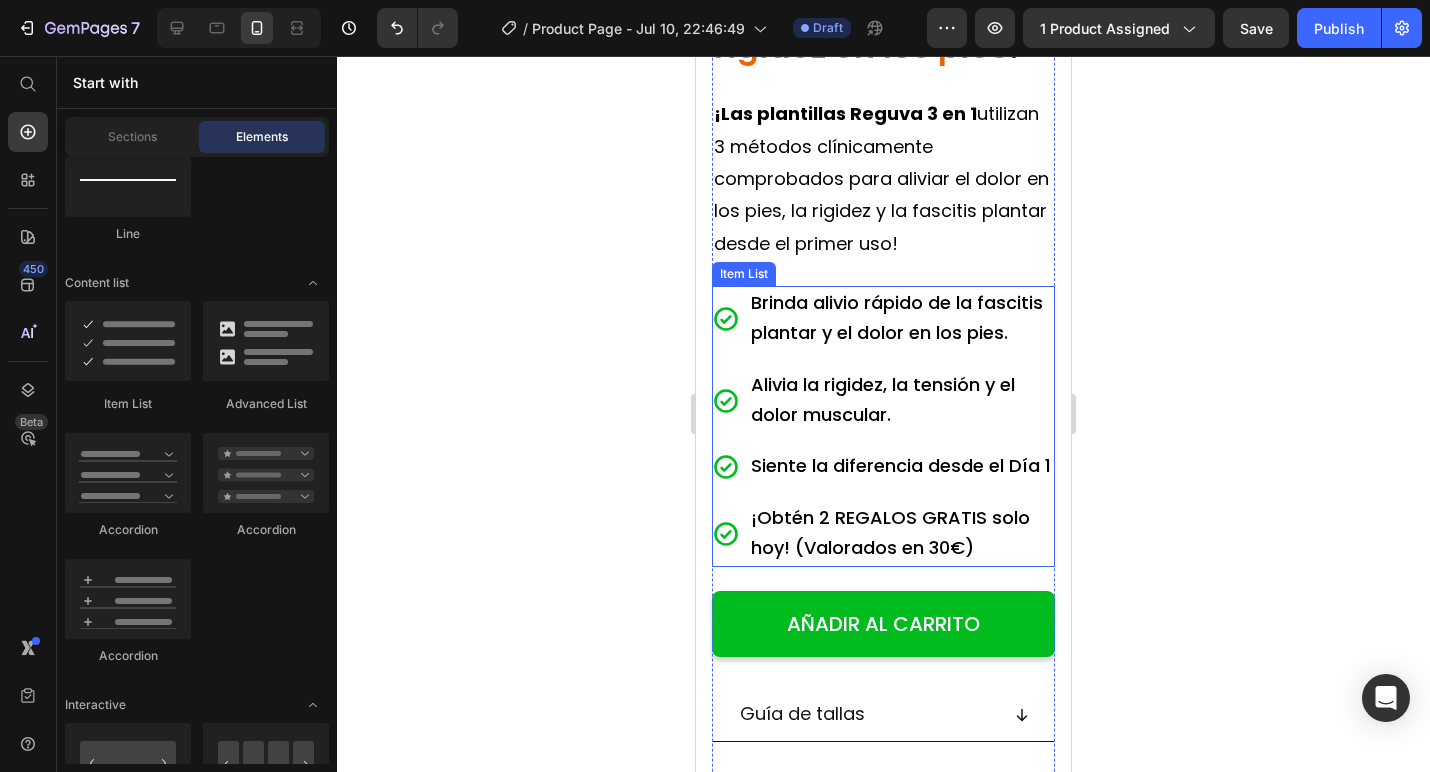 click on "¡Obtén 2 REGALOS GRATIS solo hoy! (Valorados en 30€)" at bounding box center [901, 534] 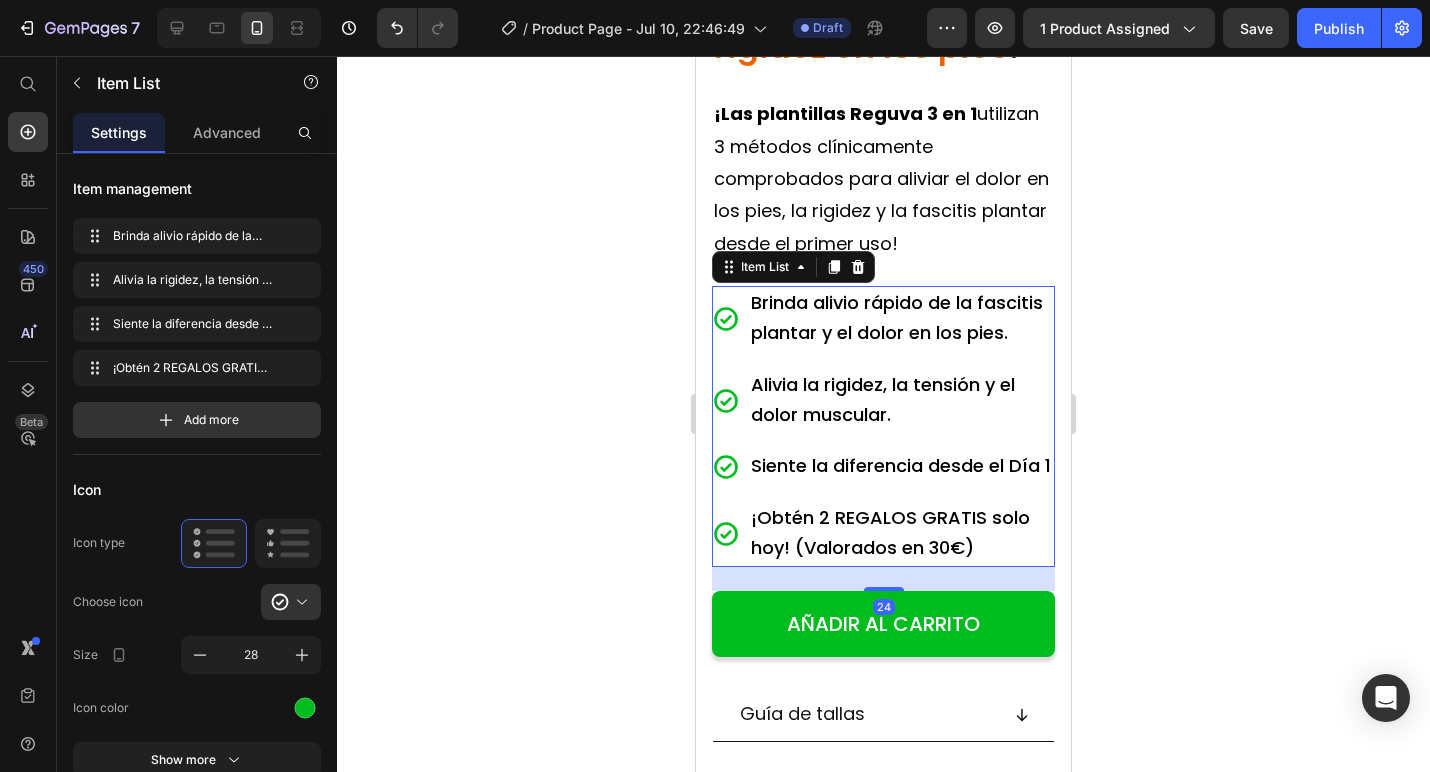 click on "¡Obtén 2 REGALOS GRATIS solo hoy! (Valorados en 30€)" at bounding box center (883, 534) 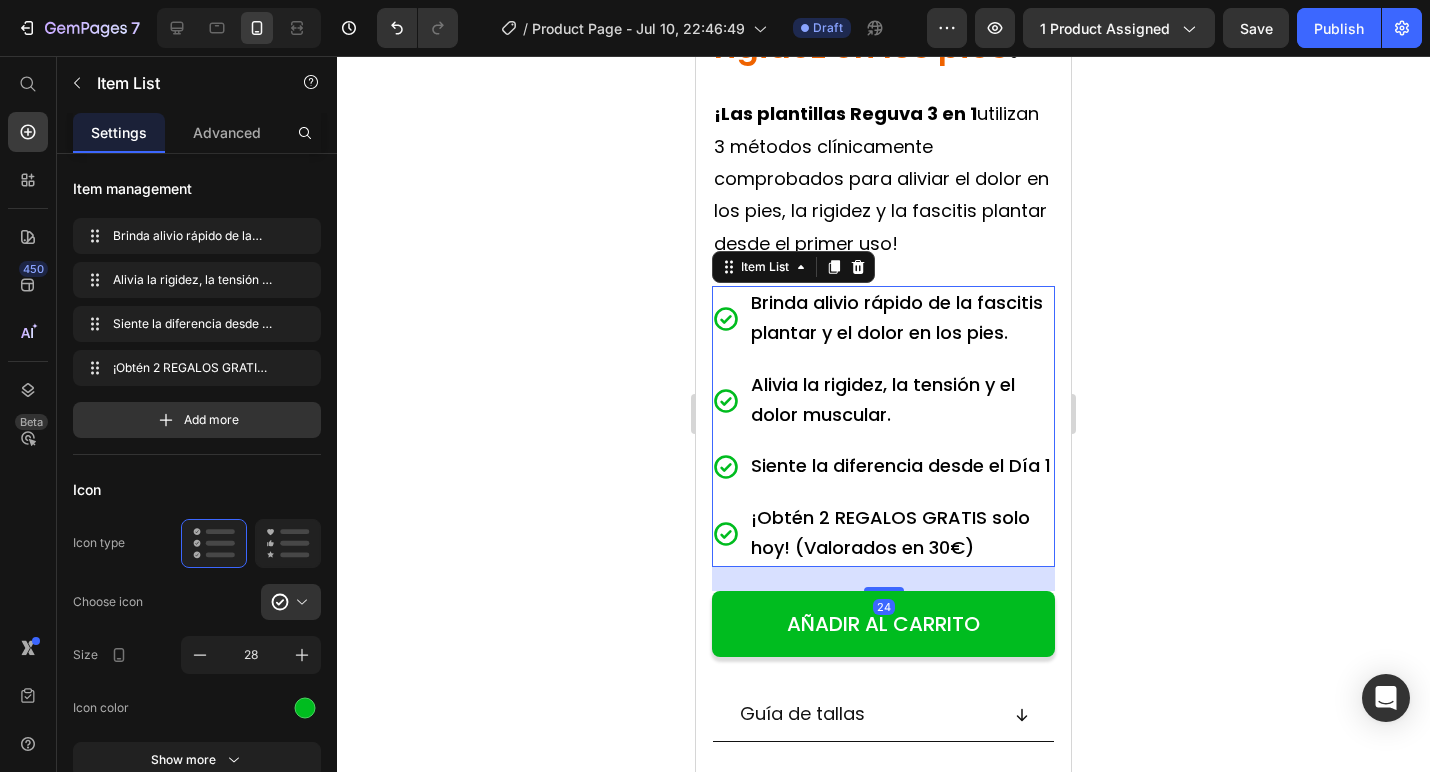 click 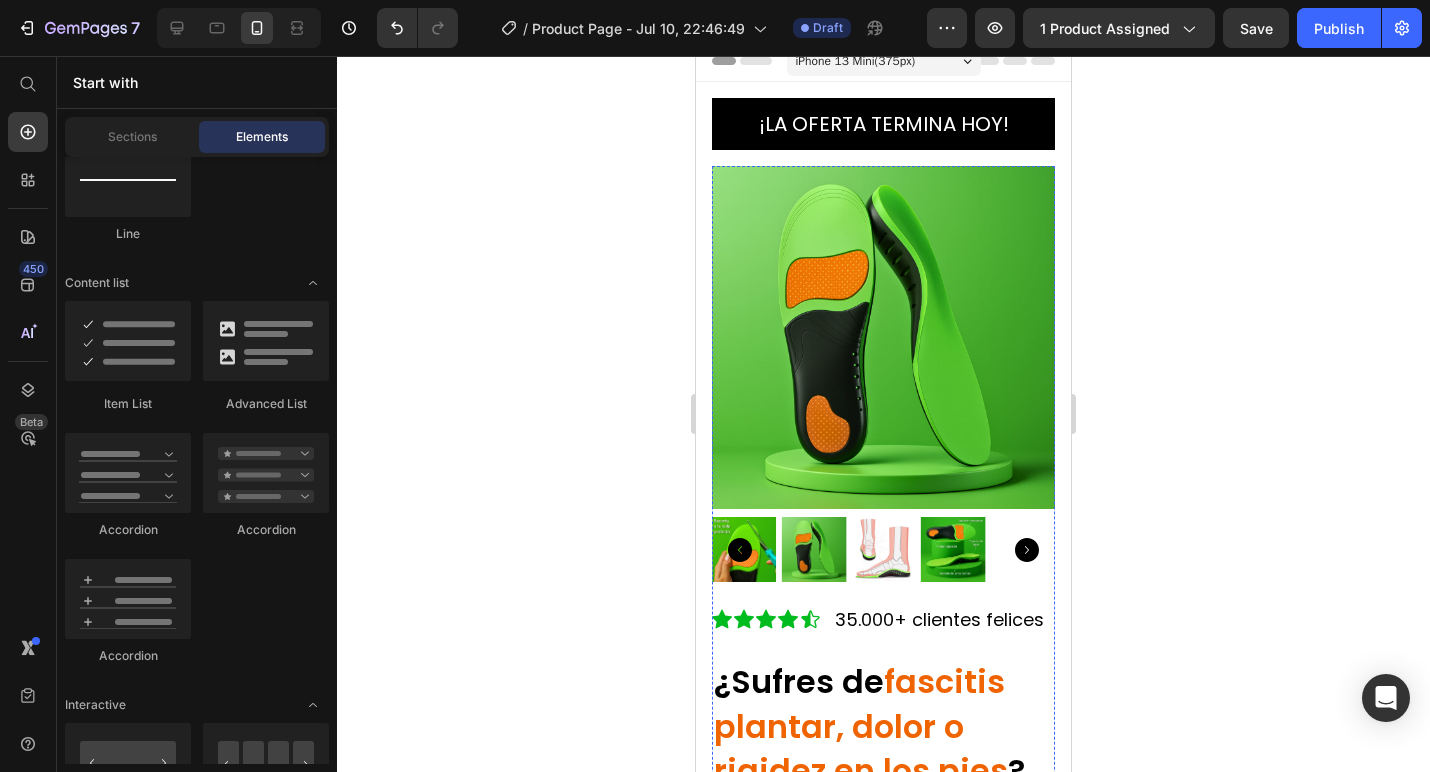 scroll, scrollTop: 0, scrollLeft: 0, axis: both 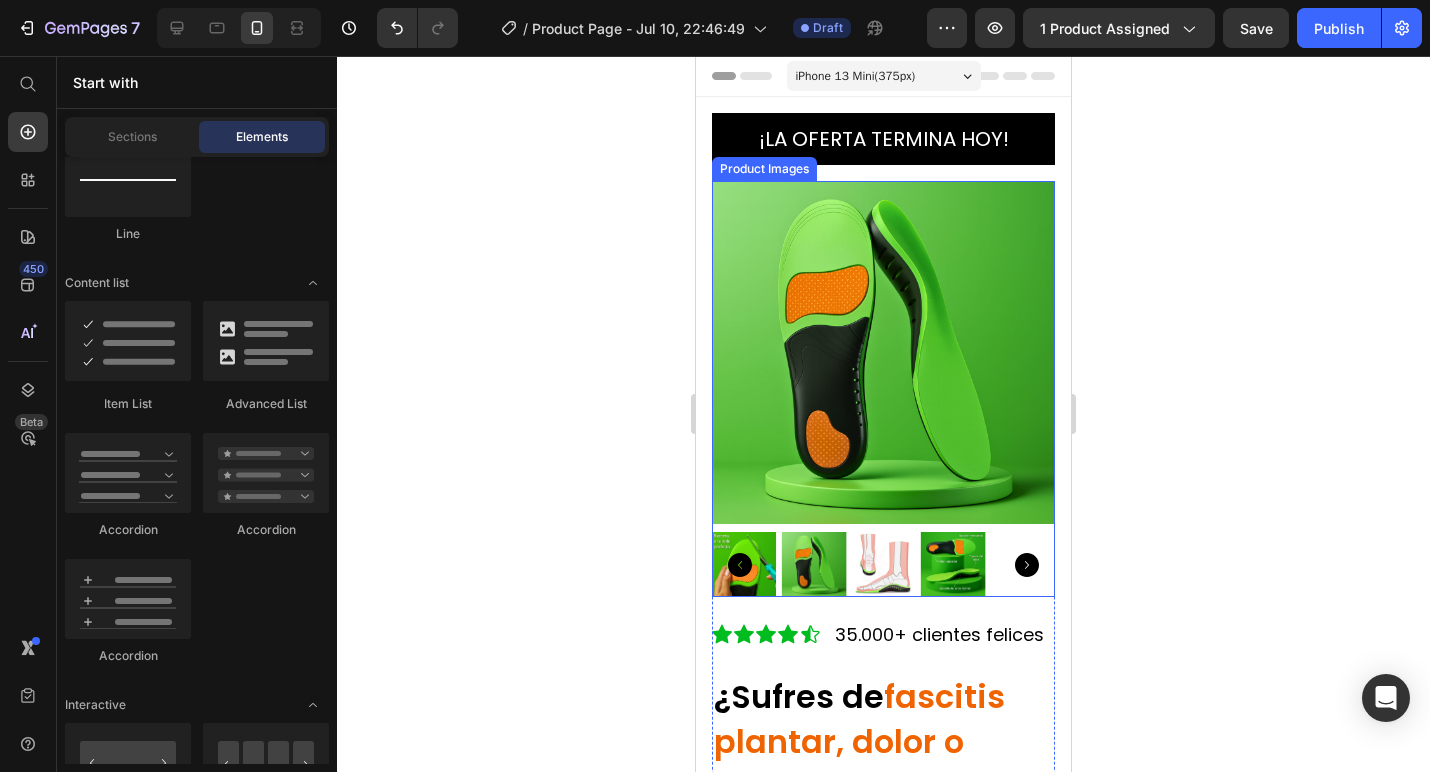 click at bounding box center [814, 564] 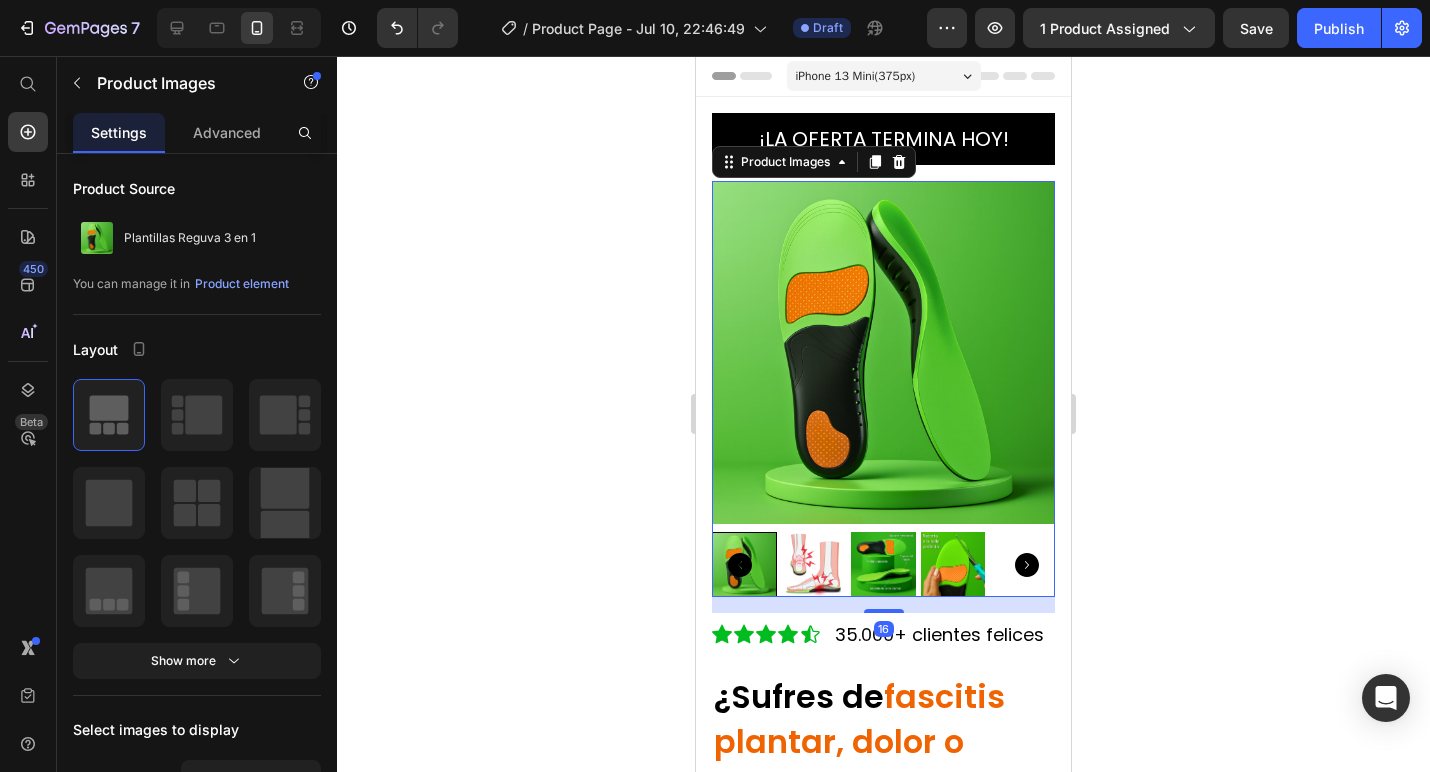click at bounding box center [814, 564] 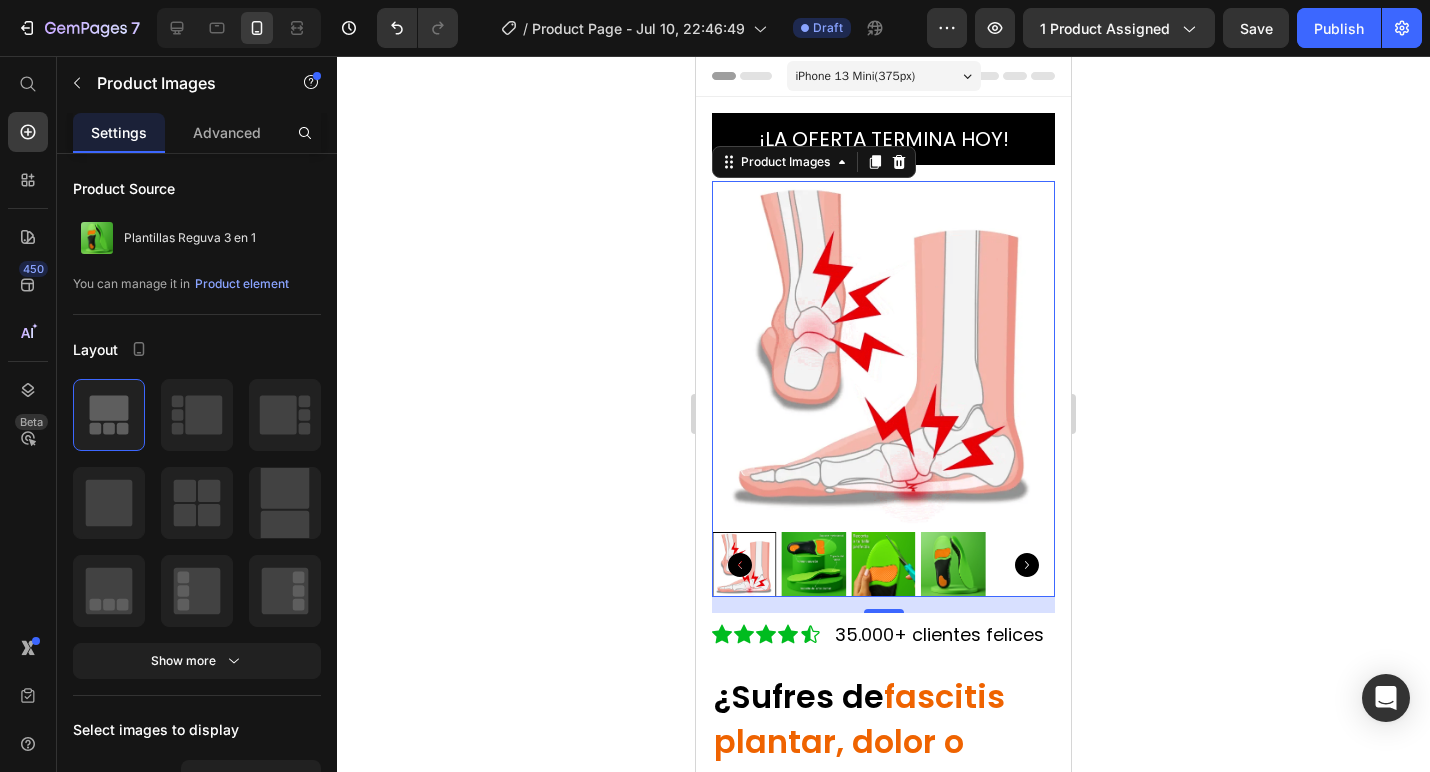 click at bounding box center [814, 564] 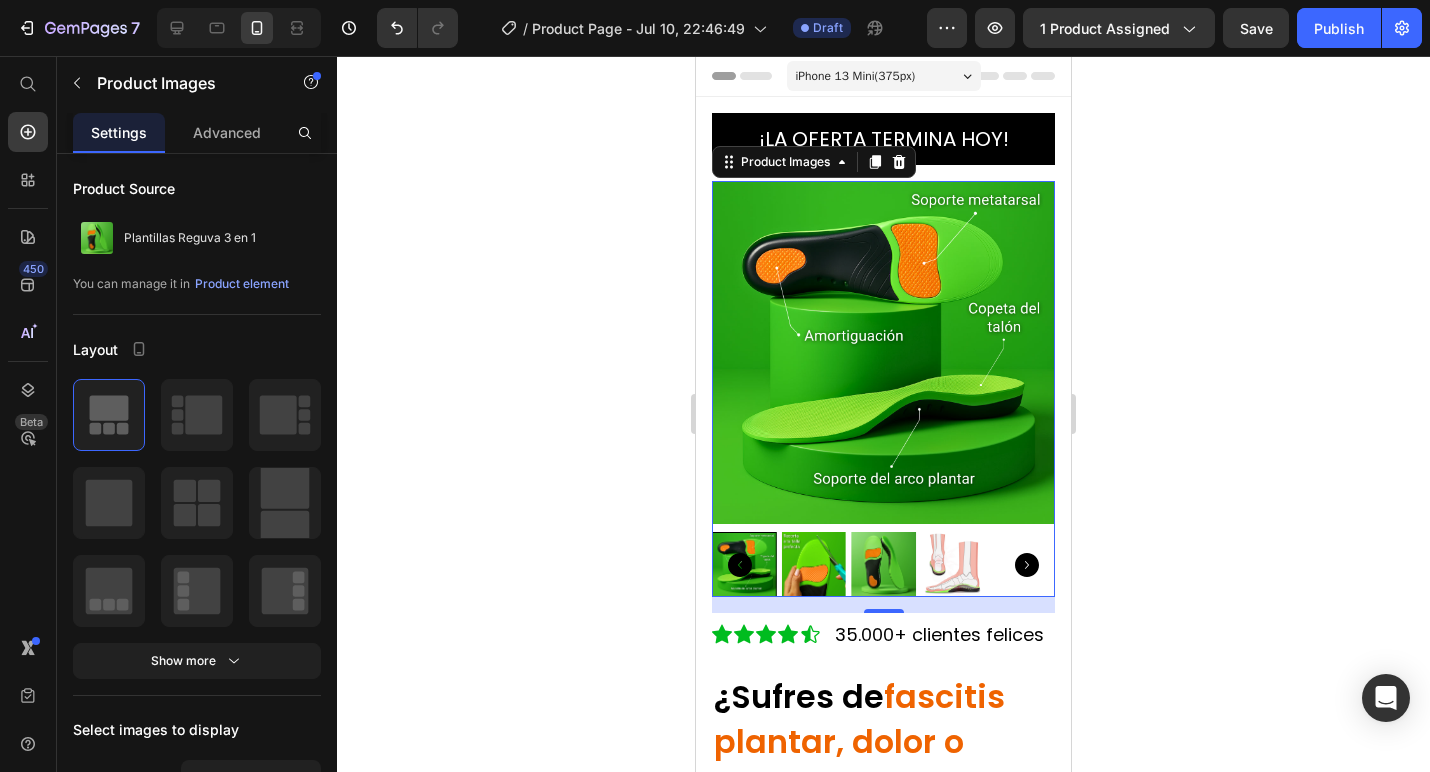 click at bounding box center (814, 564) 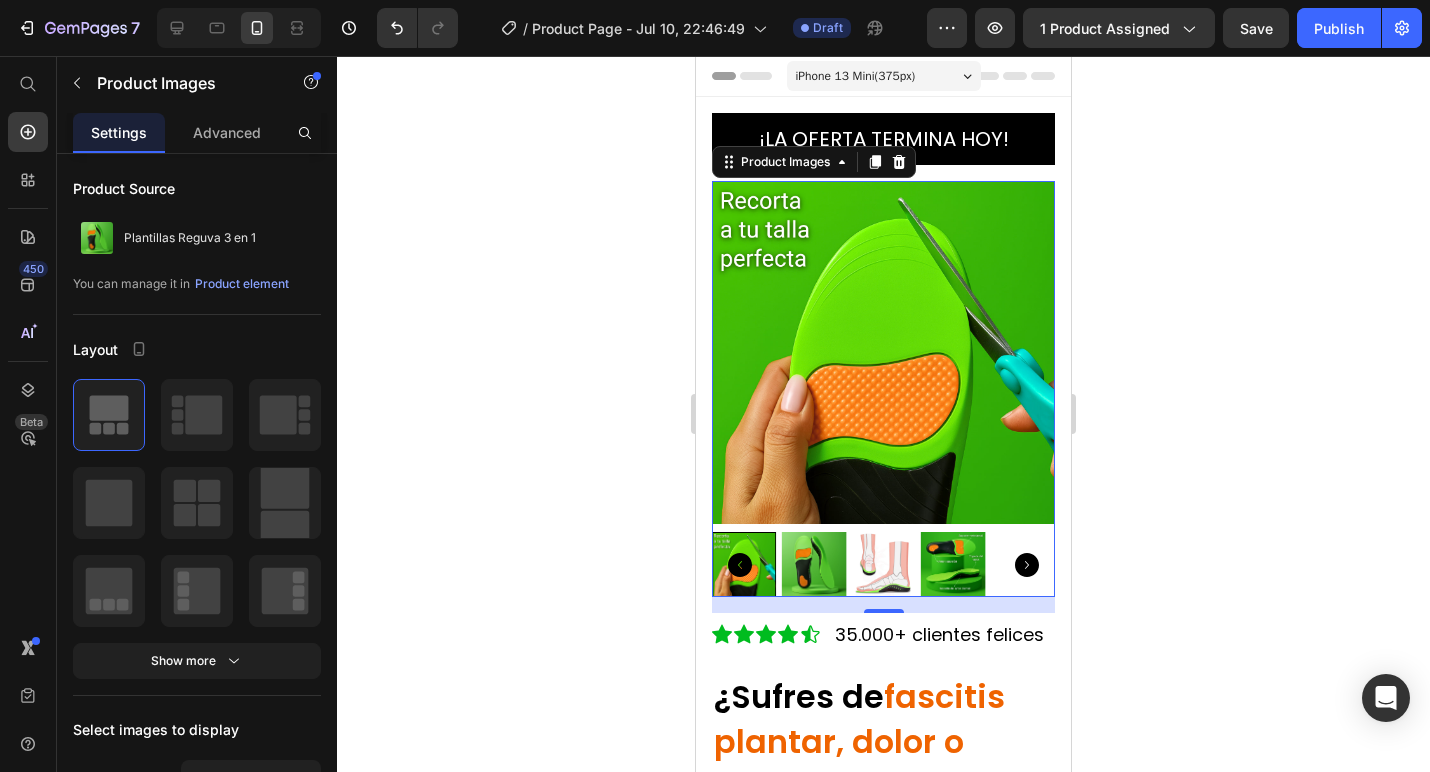 click at bounding box center (814, 564) 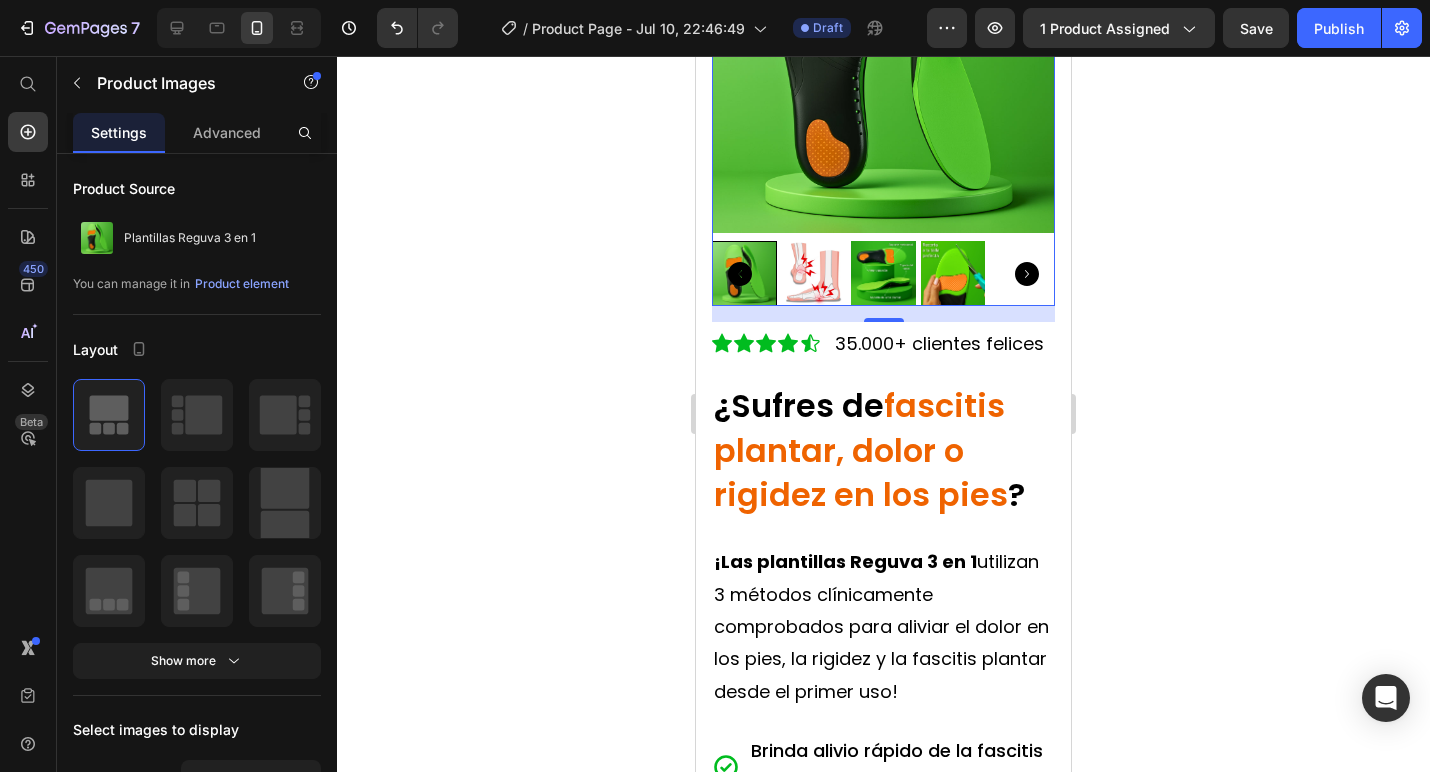 scroll, scrollTop: 303, scrollLeft: 0, axis: vertical 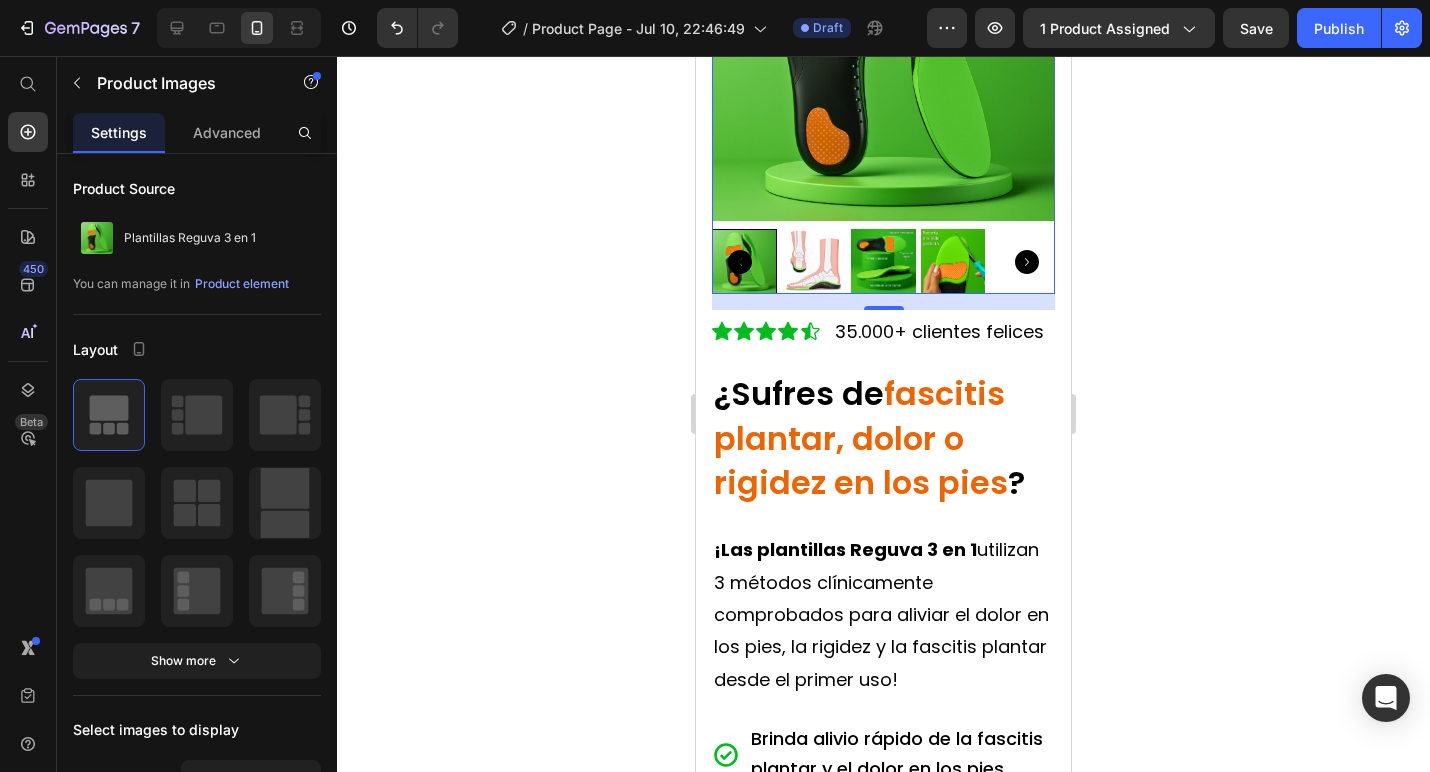 click 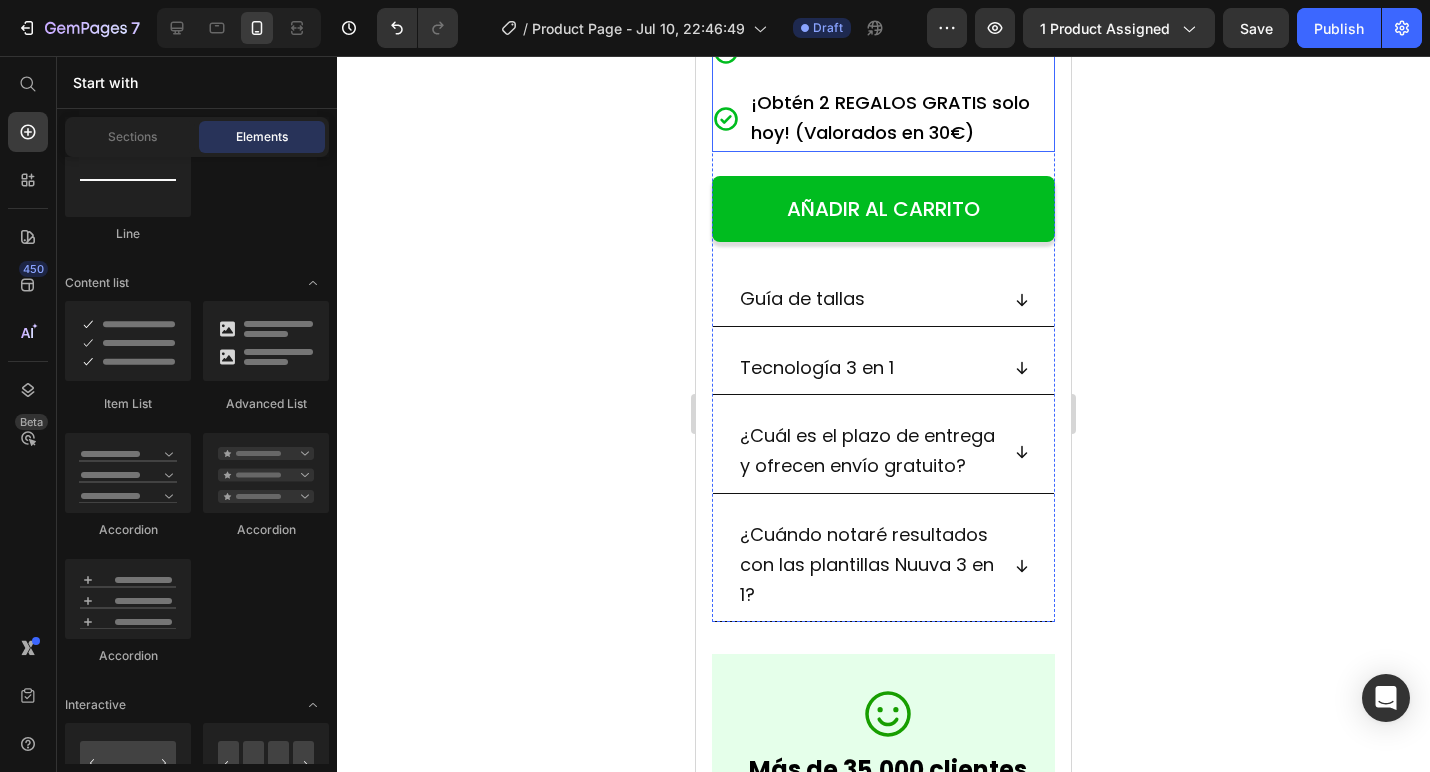 scroll, scrollTop: 1155, scrollLeft: 0, axis: vertical 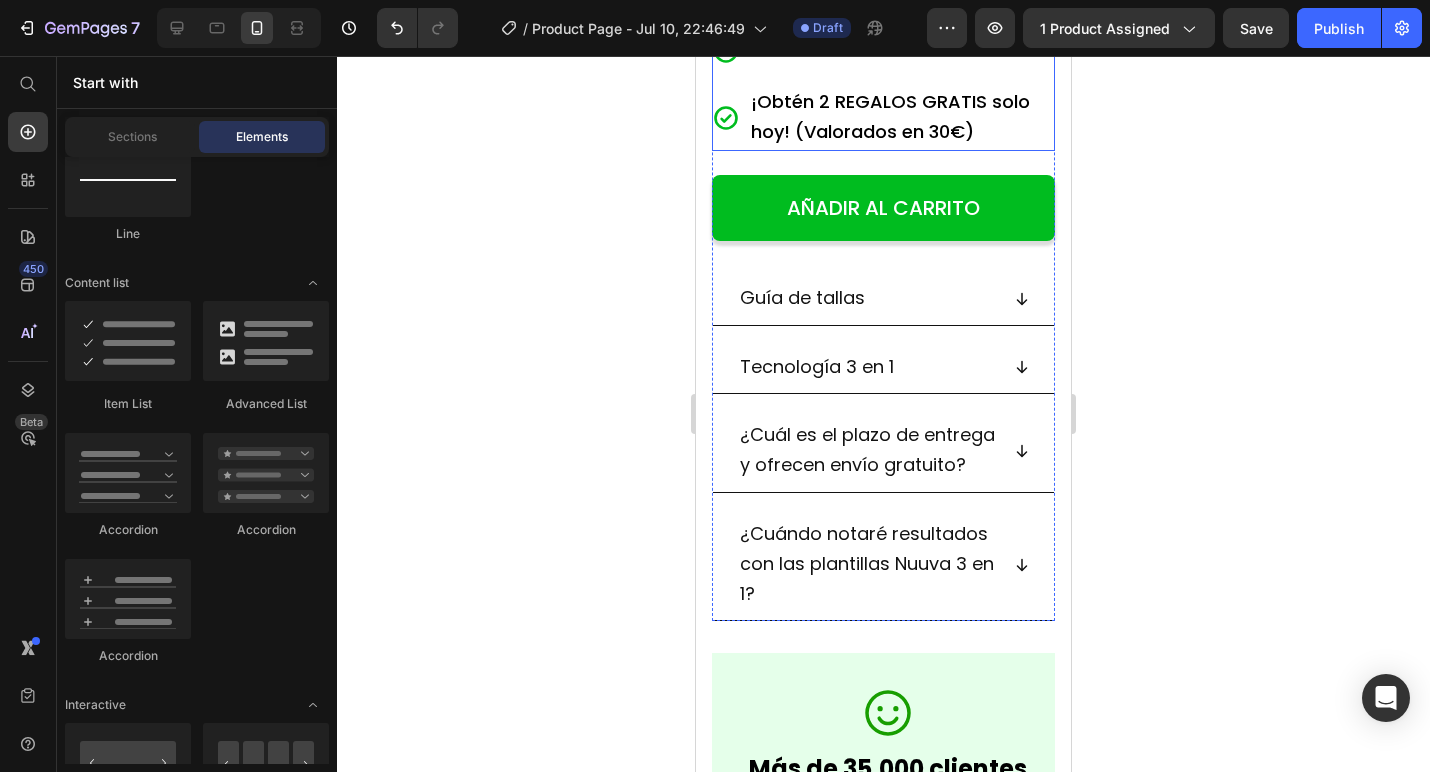 click on "¡Obtén 2 REGALOS GRATIS solo hoy! (Valorados en 30€)" at bounding box center [901, 118] 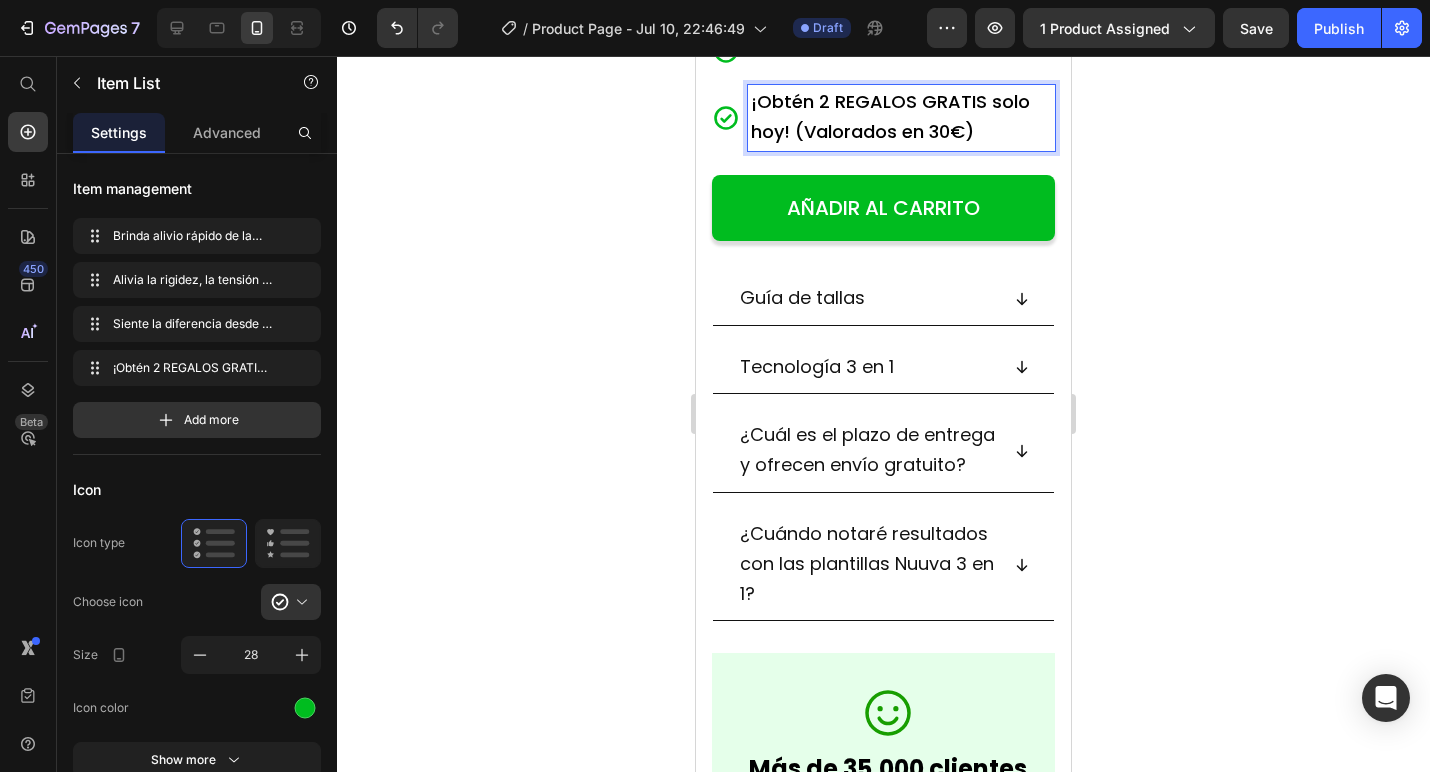 click on "¡Obtén 2 REGALOS GRATIS solo hoy! (Valorados en 30€)" at bounding box center [890, 116] 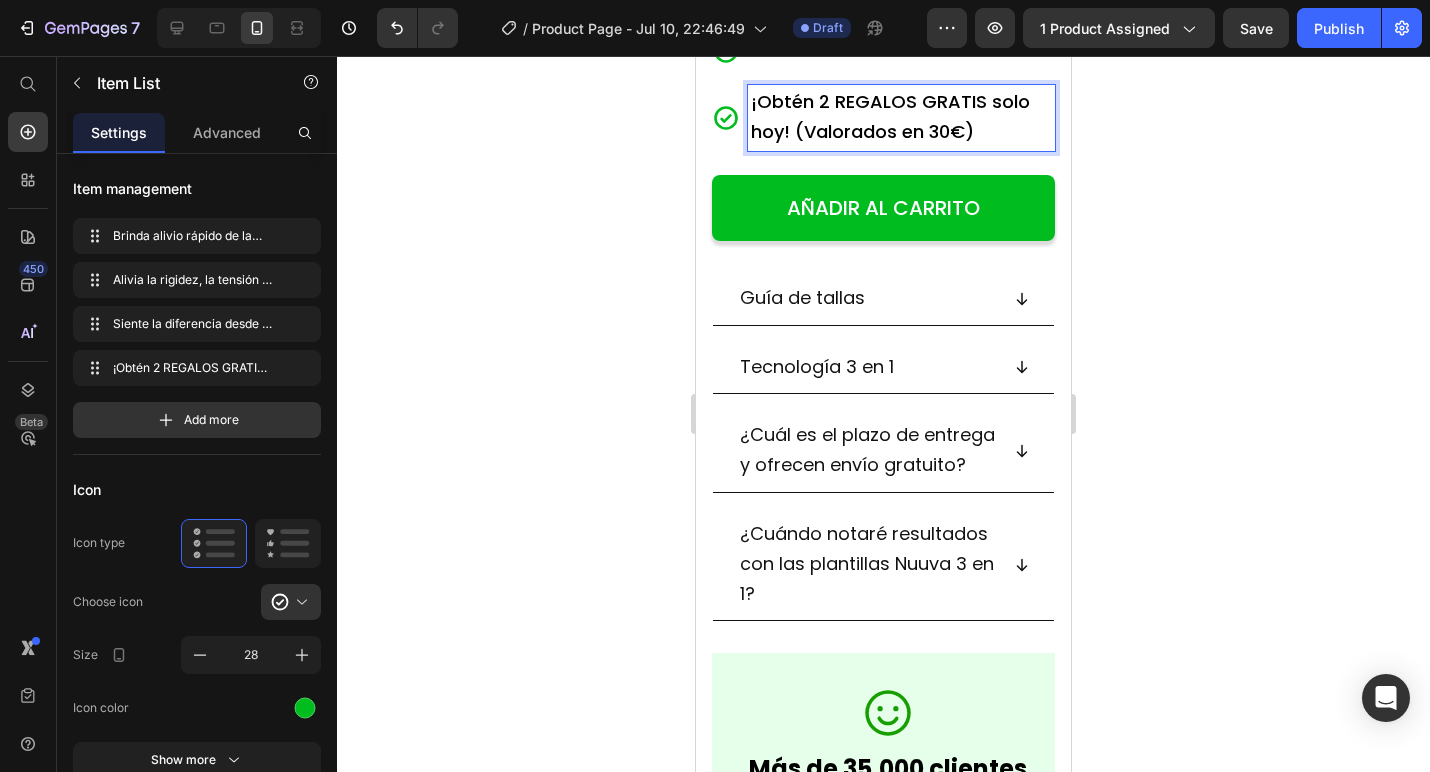 click 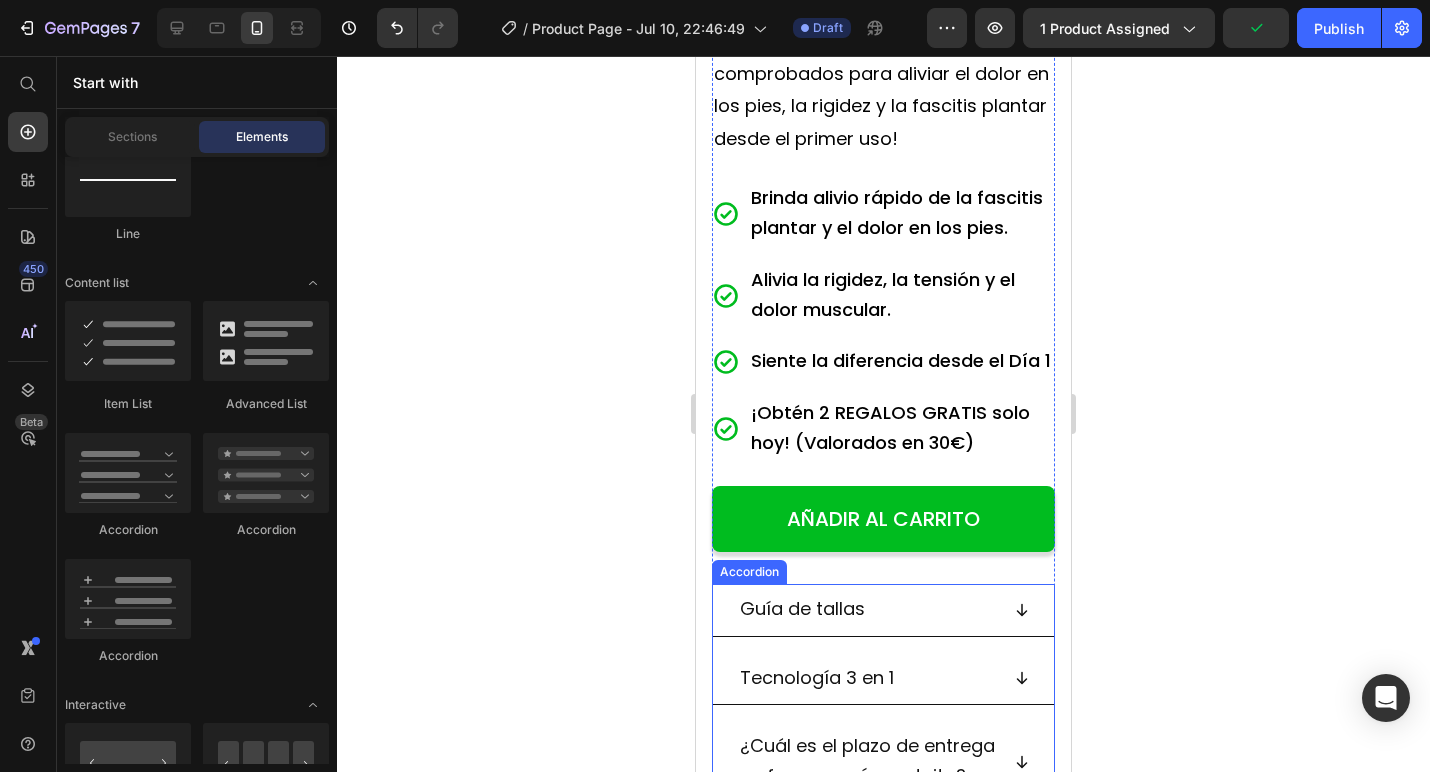 scroll, scrollTop: 843, scrollLeft: 0, axis: vertical 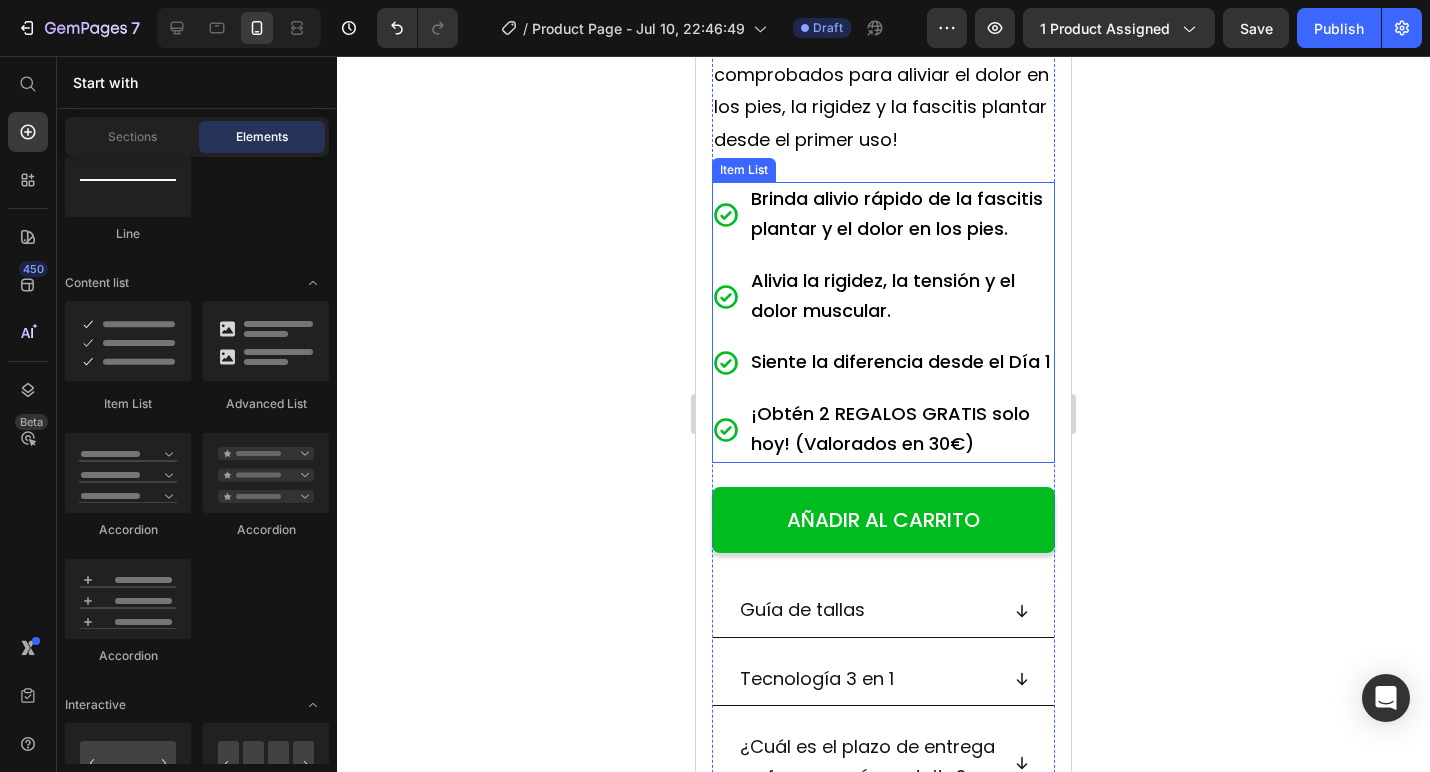 click on "¡Obtén 2 REGALOS GRATIS solo hoy! (Valorados en 30€)" at bounding box center (890, 428) 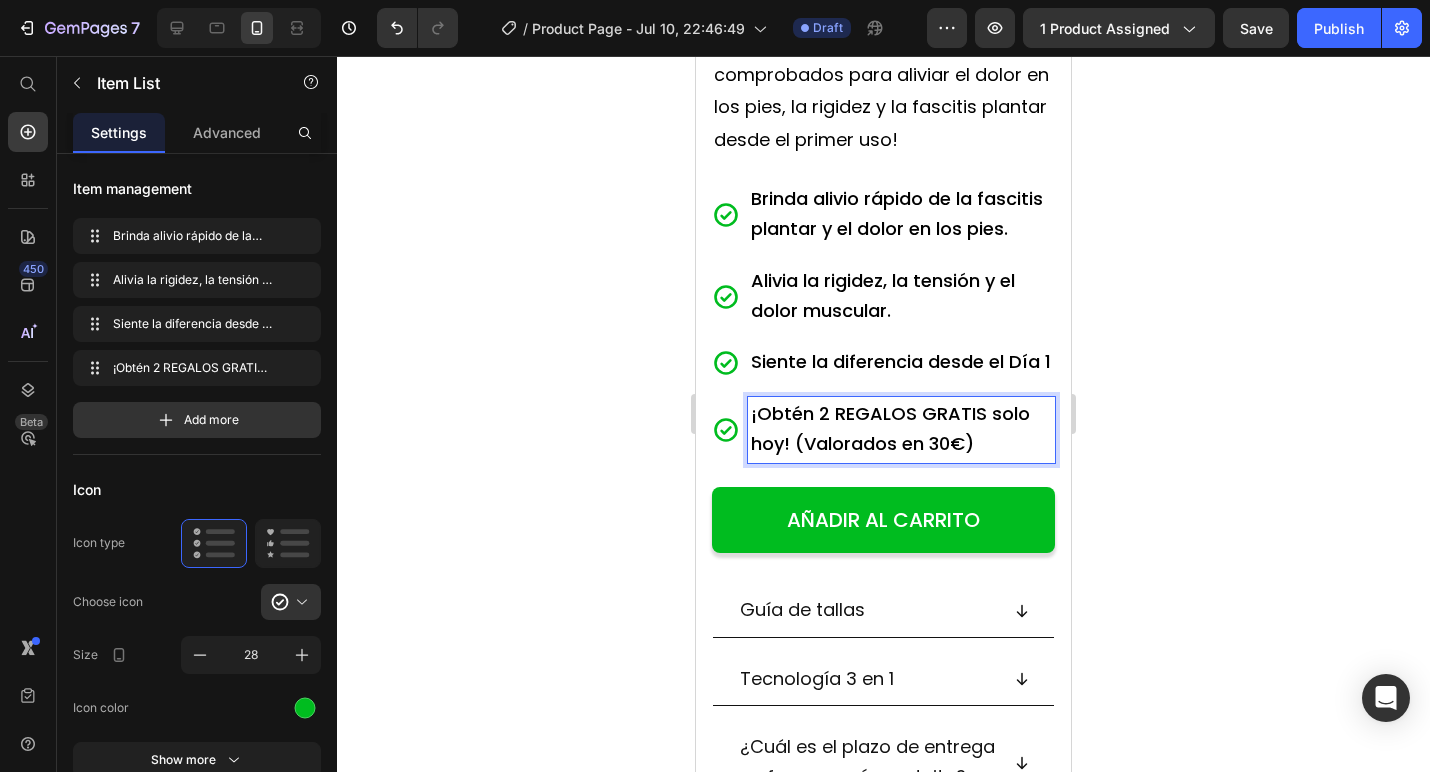 click on "¡Obtén 2 REGALOS GRATIS solo hoy! (Valorados en 30€)" at bounding box center (890, 428) 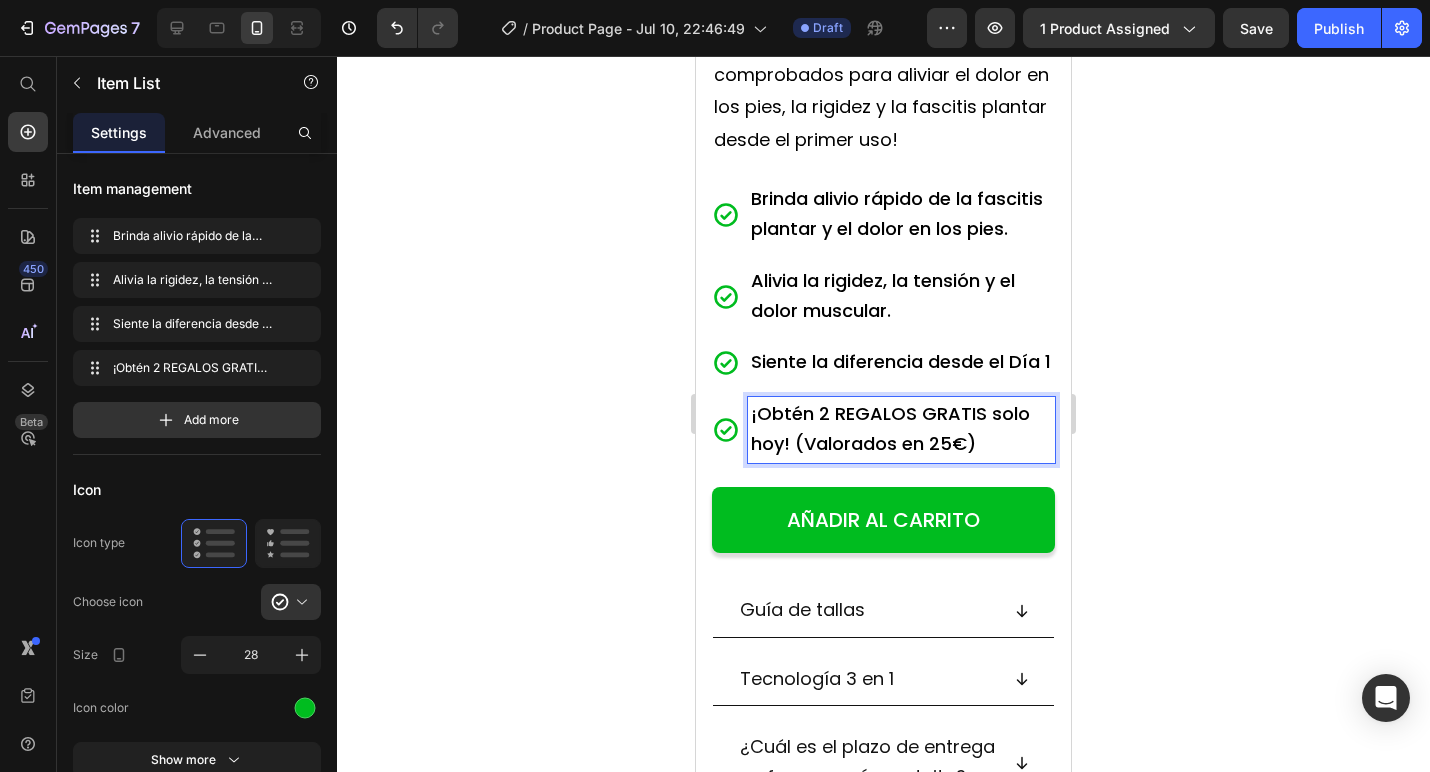 click 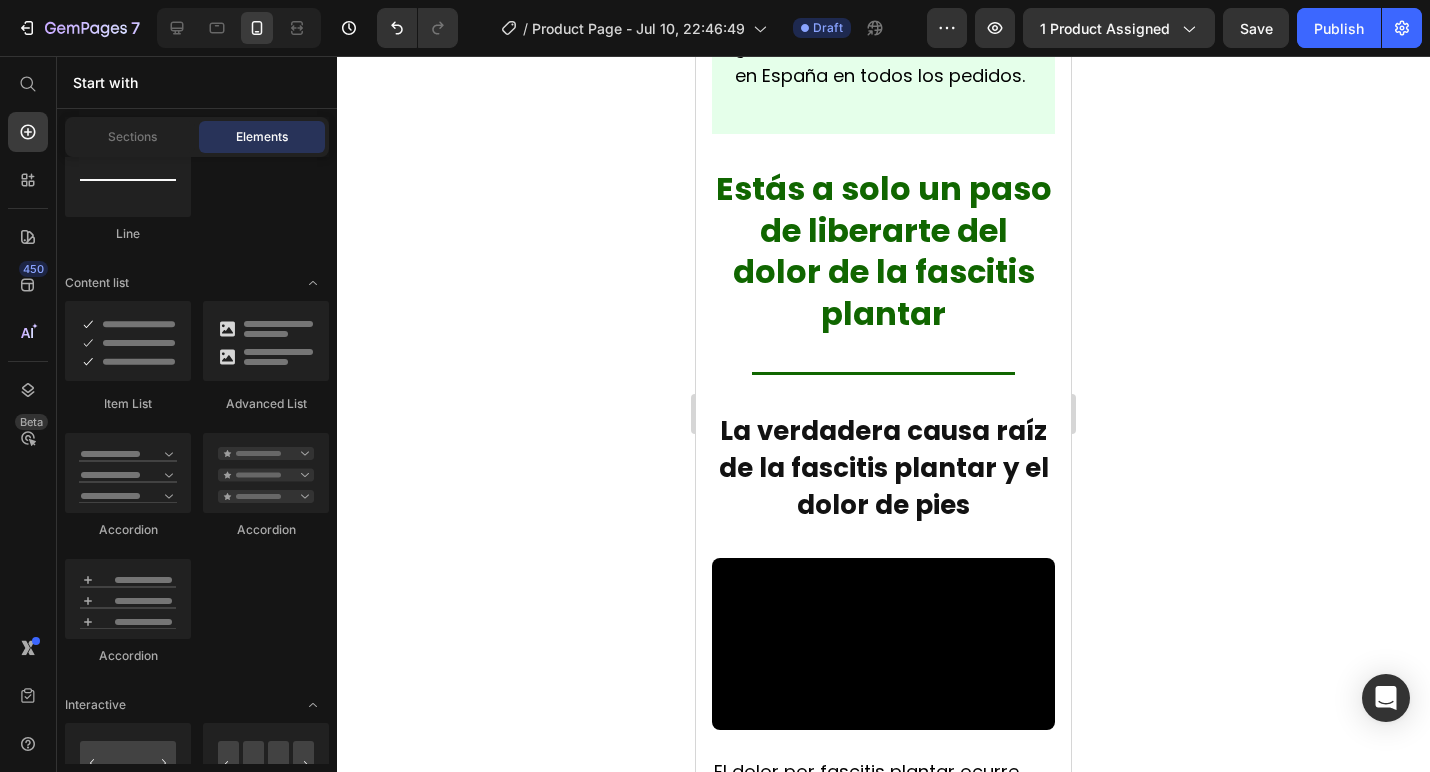 scroll, scrollTop: 2595, scrollLeft: 0, axis: vertical 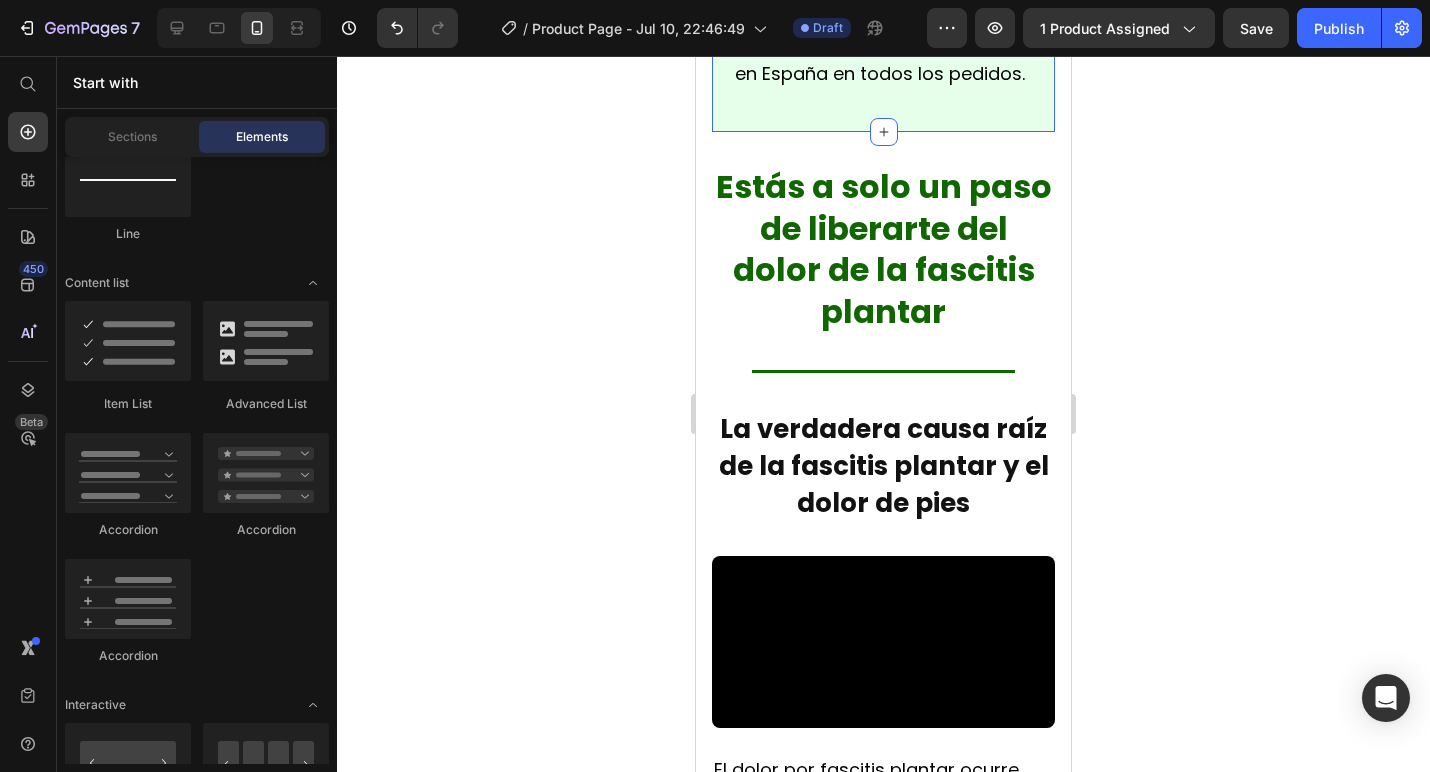 click on "Icon Más de 35.000 clientes felices en España Text Block Clientes en toda España están encantados con las Plantillas Reguva 3 en 1. Text Block
Icon Aprobado por médicos destacados Text Block Tu salud es nuestra máxima prioridad. Las Plantillas Reguva 3 en 1 están diseñadas y recomendadas por podólogos experimentados. Text Block
Icon Envío gratuito desde almacén en España Text Block Ofrecemos envío rápido y gratuito desde nuestro almacén en España en todos los pedidos. Text Block Section 2" at bounding box center [883, -331] 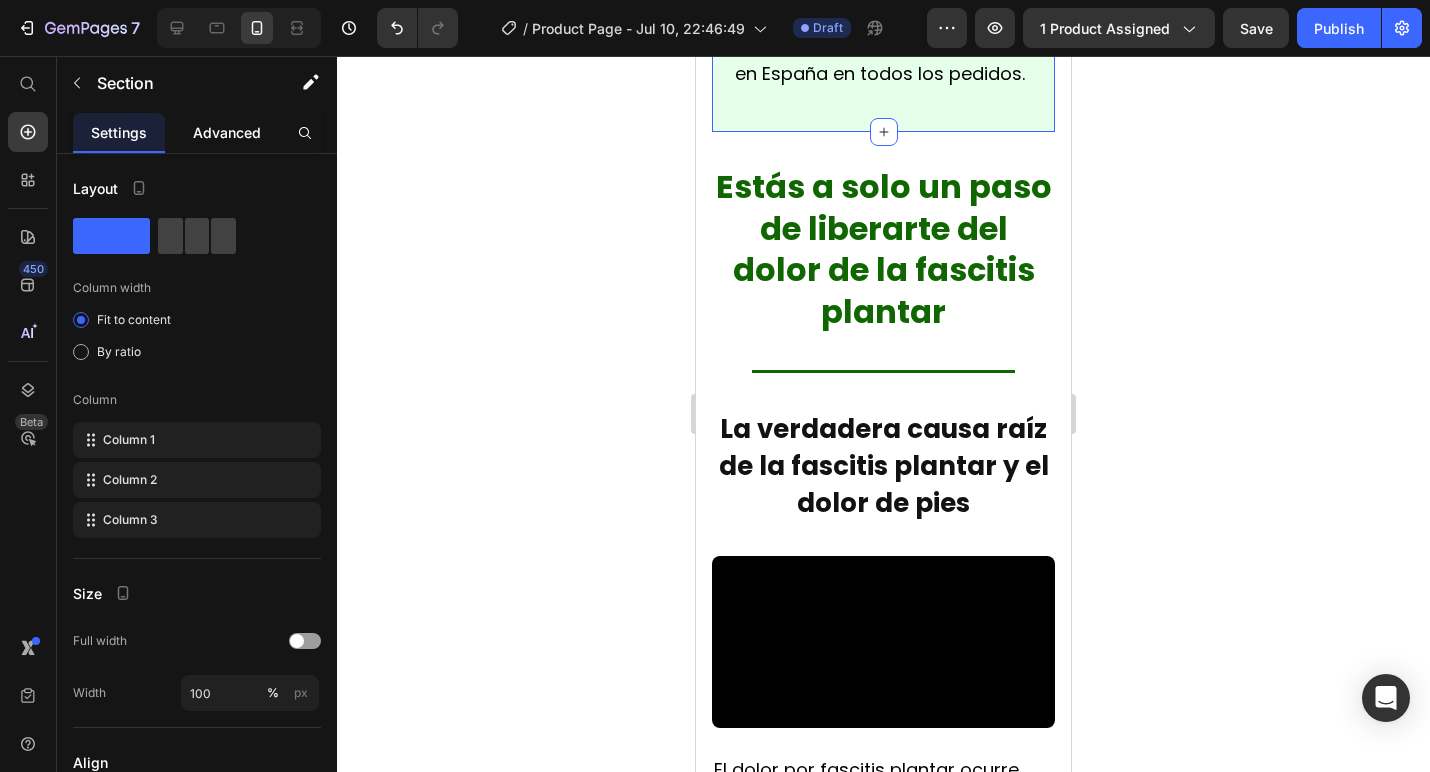 click on "Advanced" at bounding box center [227, 132] 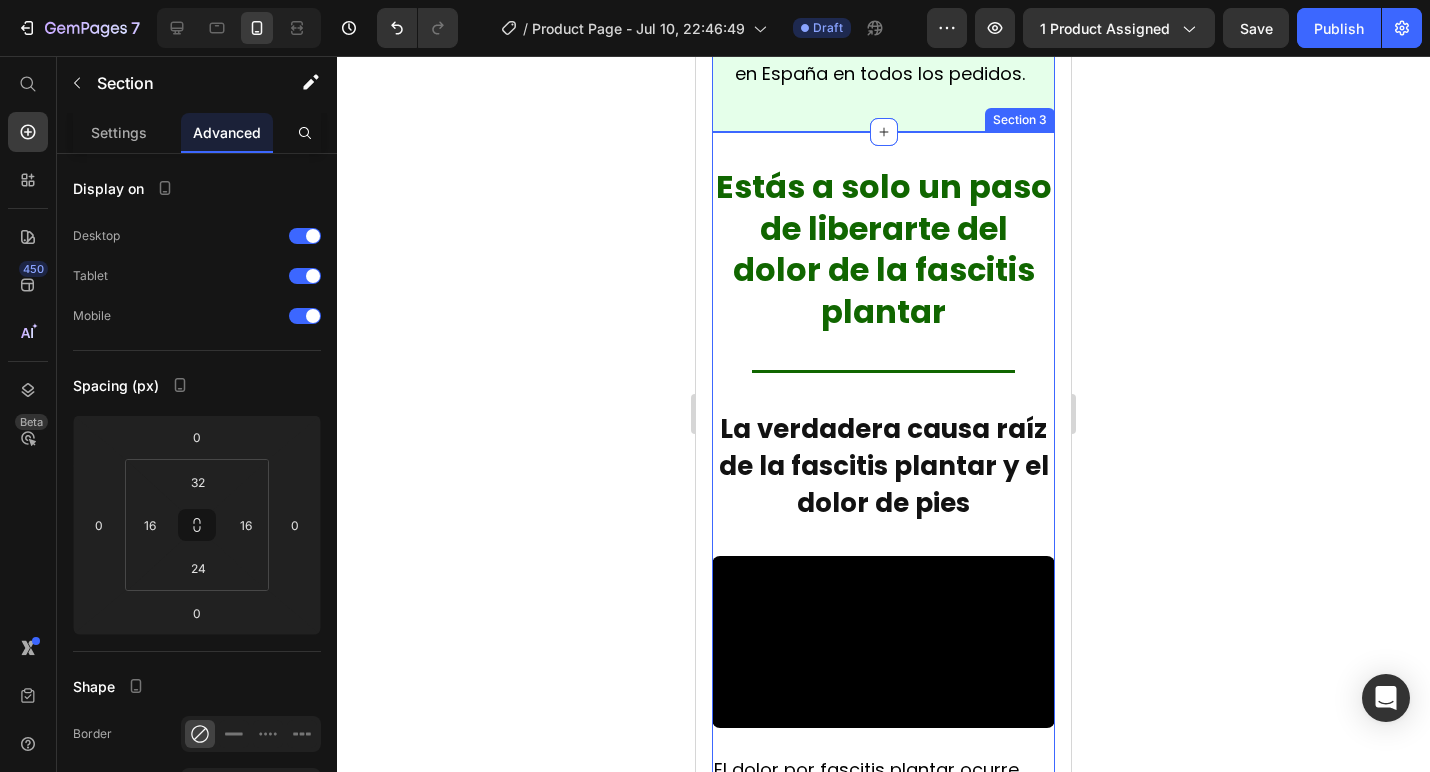 click on "Estás a solo un paso de liberarte del dolor de la fascitis plantar Heading                Title Line La verdadera causa raíz de la fascitis plantar y el dolor de pies Heading Video El dolor por fascitis plantar ocurre por una razón que la  mayoría de plantillas pasan por alto.   En la parte inferior del pie existe un tejido grueso llamado  fascia plantar , que te mantiene estable, sostiene el arco y absorbe el impacto.   Pero al estar de pie y caminar diariamente sobre superficies duras , nuestra fascia plantar está constantemente sometida a tensión, lo que hace que se desgarre con el tiempo.   Piensa en ello como una banda elástica. Cuando estiras demasiado tiempo y con mucha fuerza una banda elástica, comienza a desgarrarse por la presión.   Con el paso del tiempo, estos pequeños desgarros generan inflamación,  produciendo un dolor debilitante en los pies conocido como fascitis plantar. Text Block Row                Title Line Section 3" at bounding box center [883, 906] 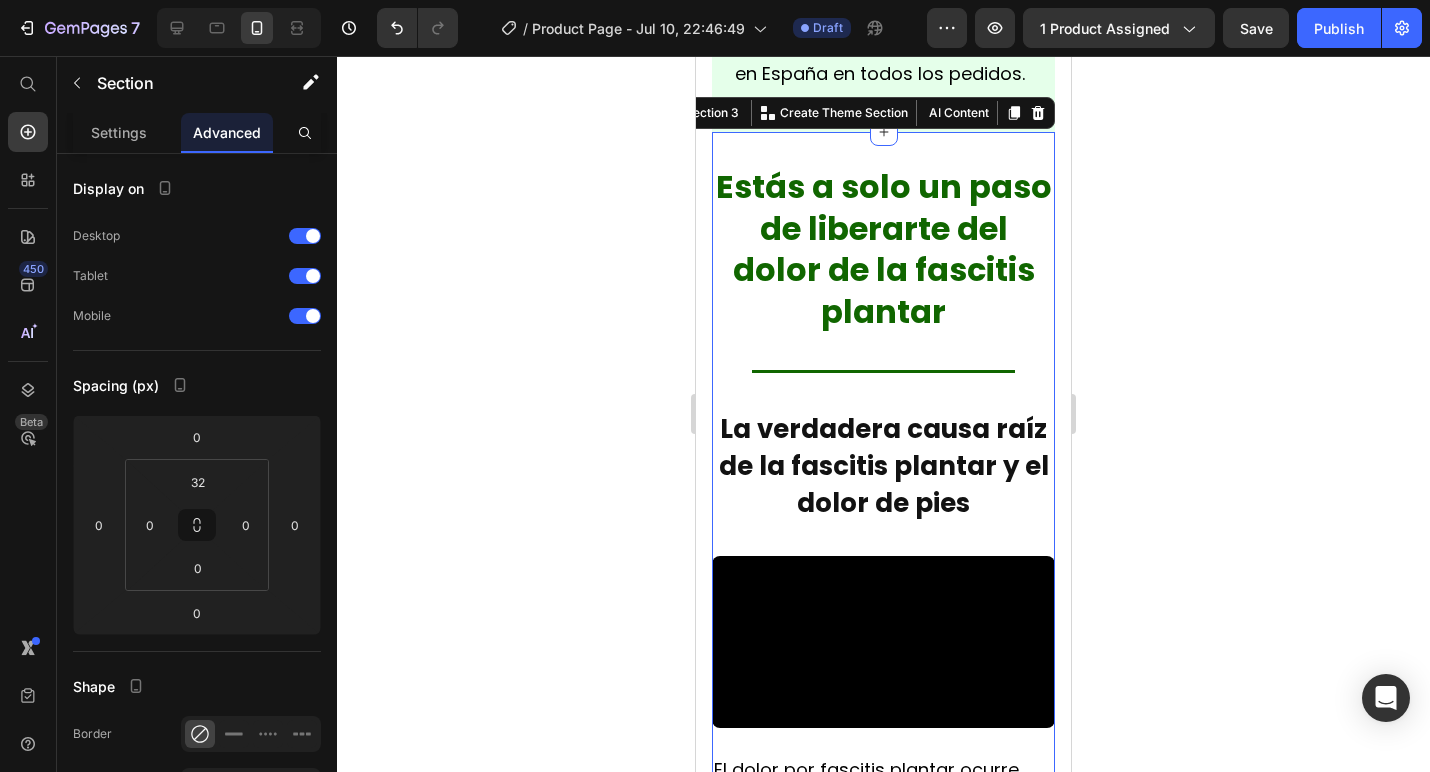 click 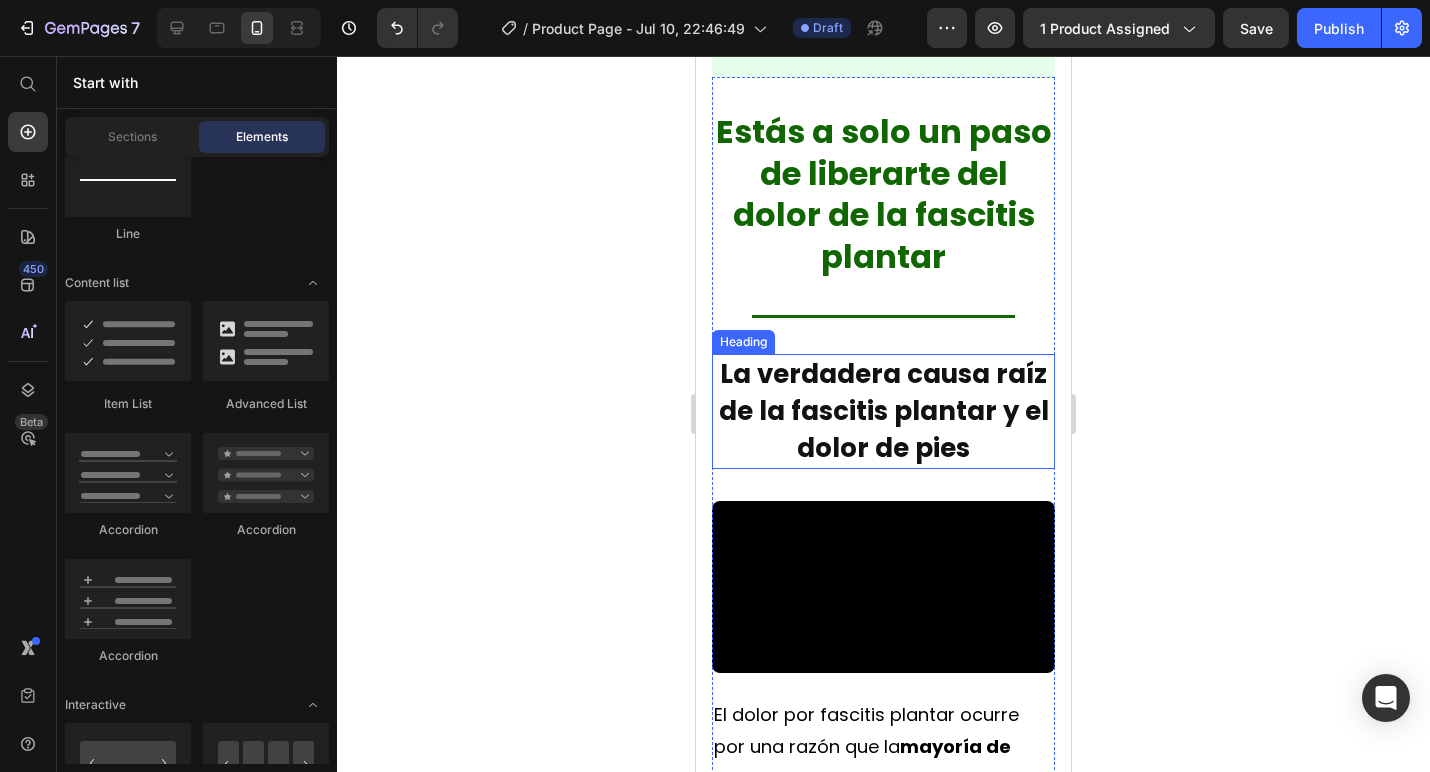 scroll, scrollTop: 2689, scrollLeft: 0, axis: vertical 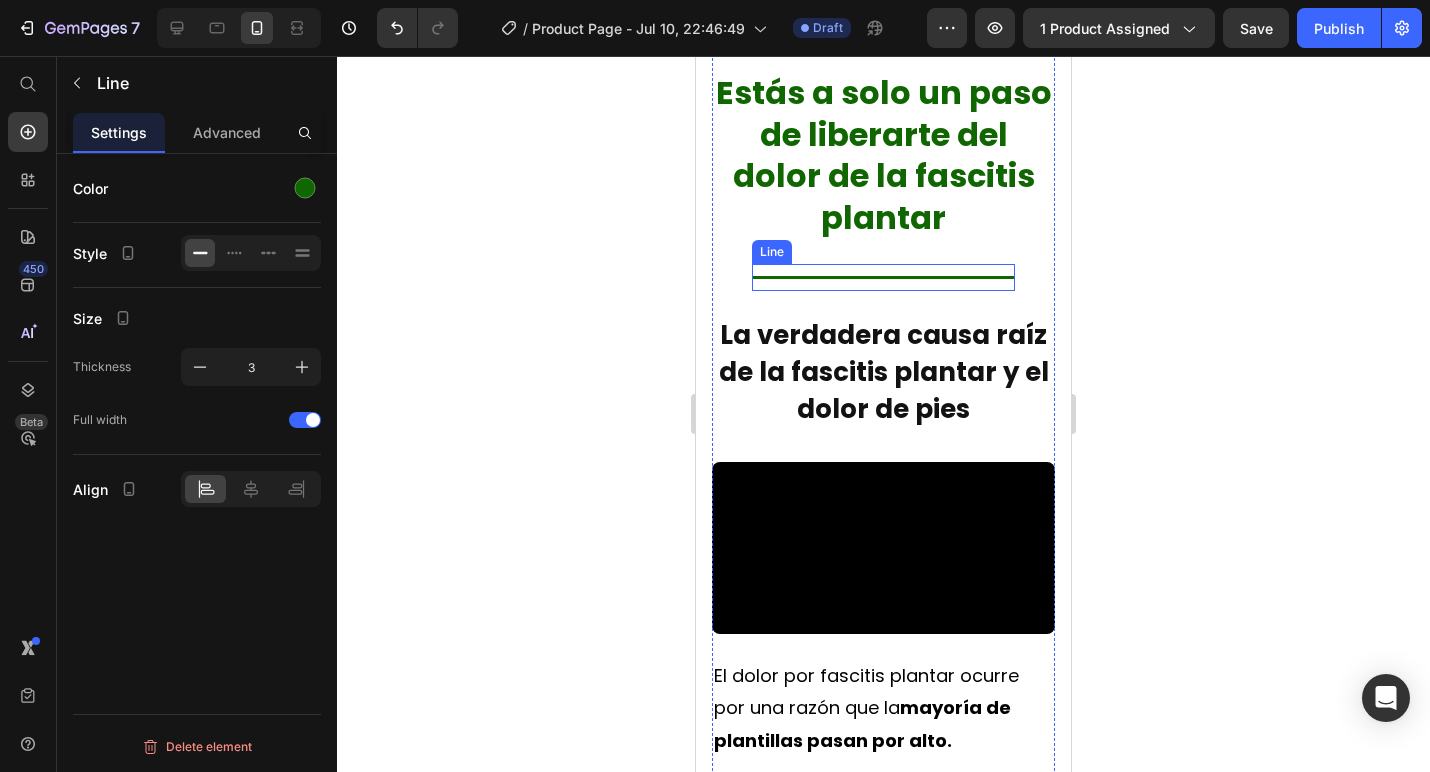 click on "Title Line" at bounding box center [883, 277] 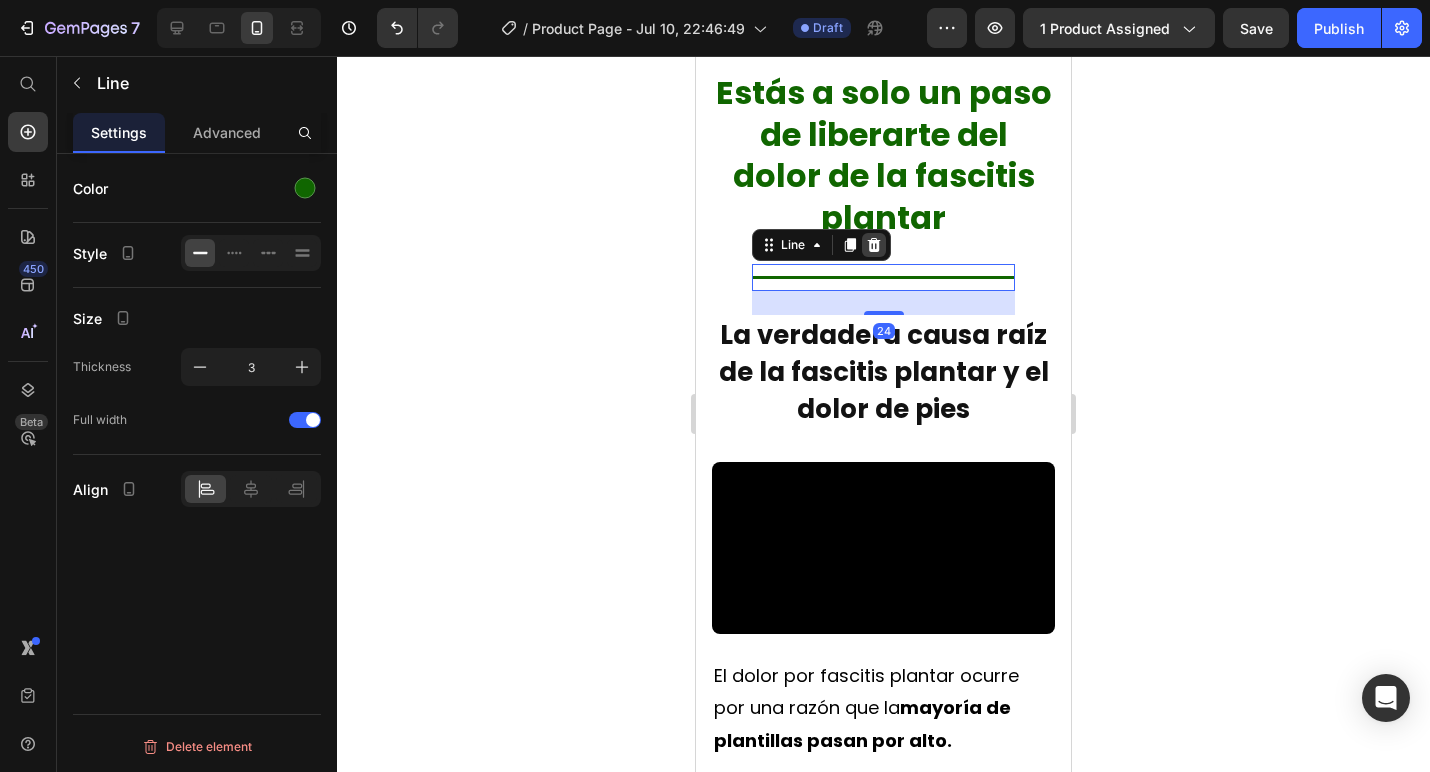 click 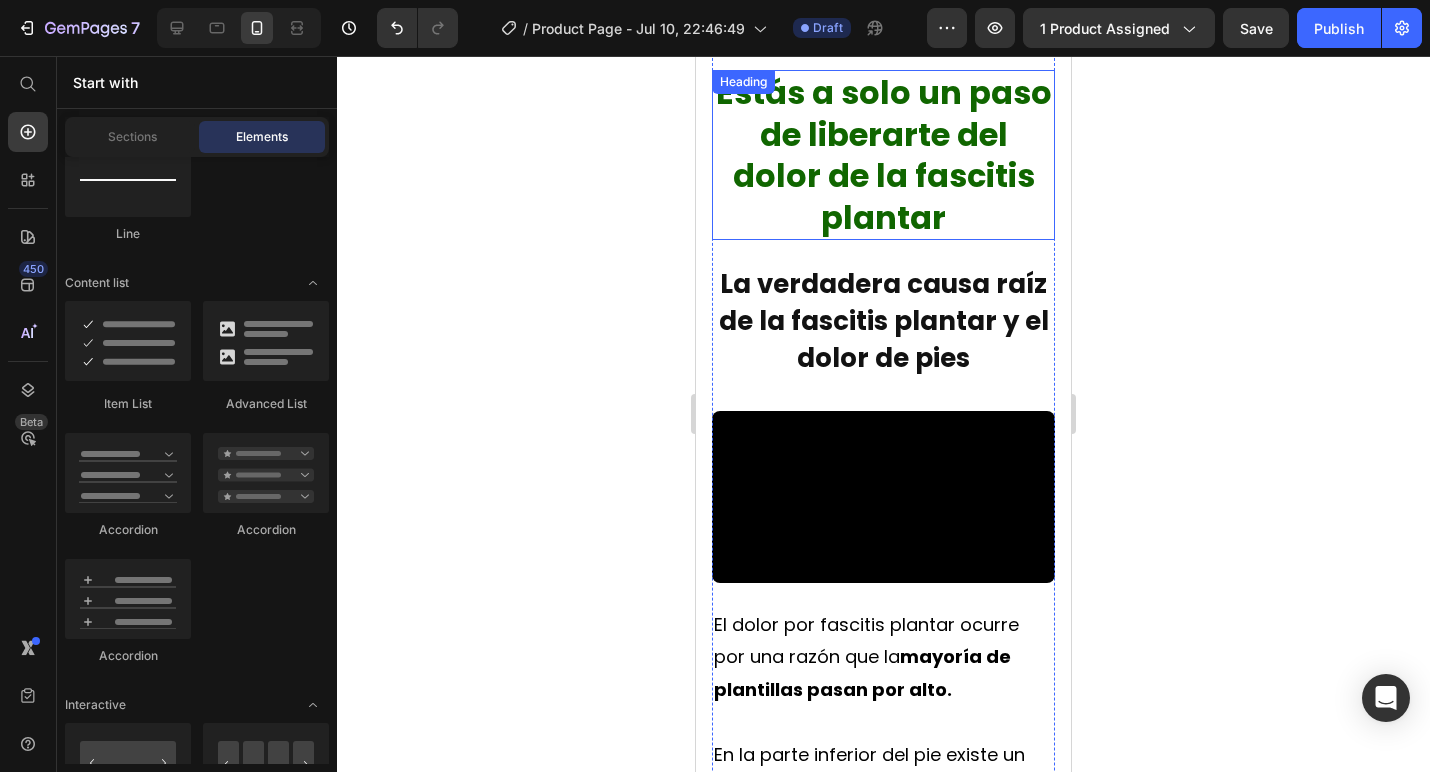 click on "Estás a solo un paso de liberarte del dolor de la fascitis plantar" at bounding box center (883, 155) 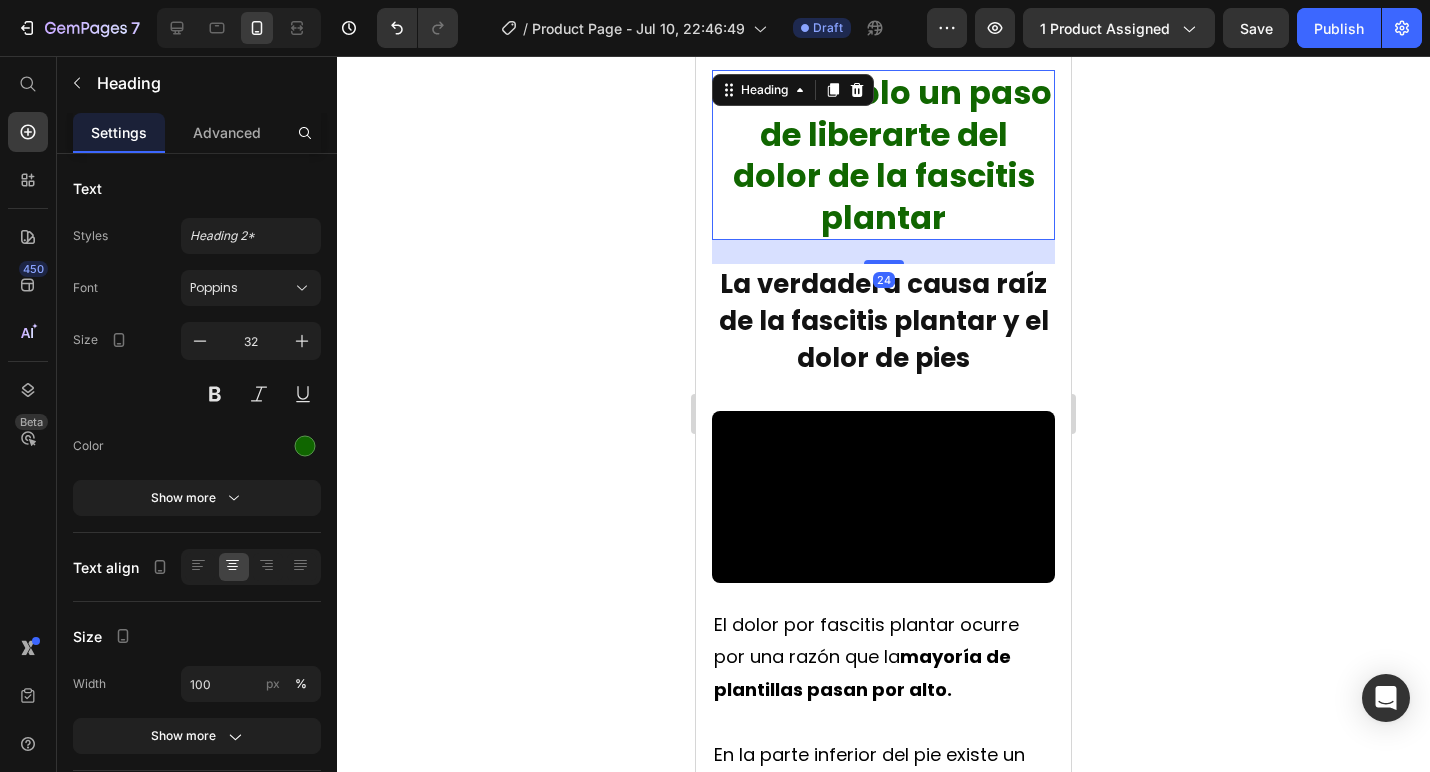 click 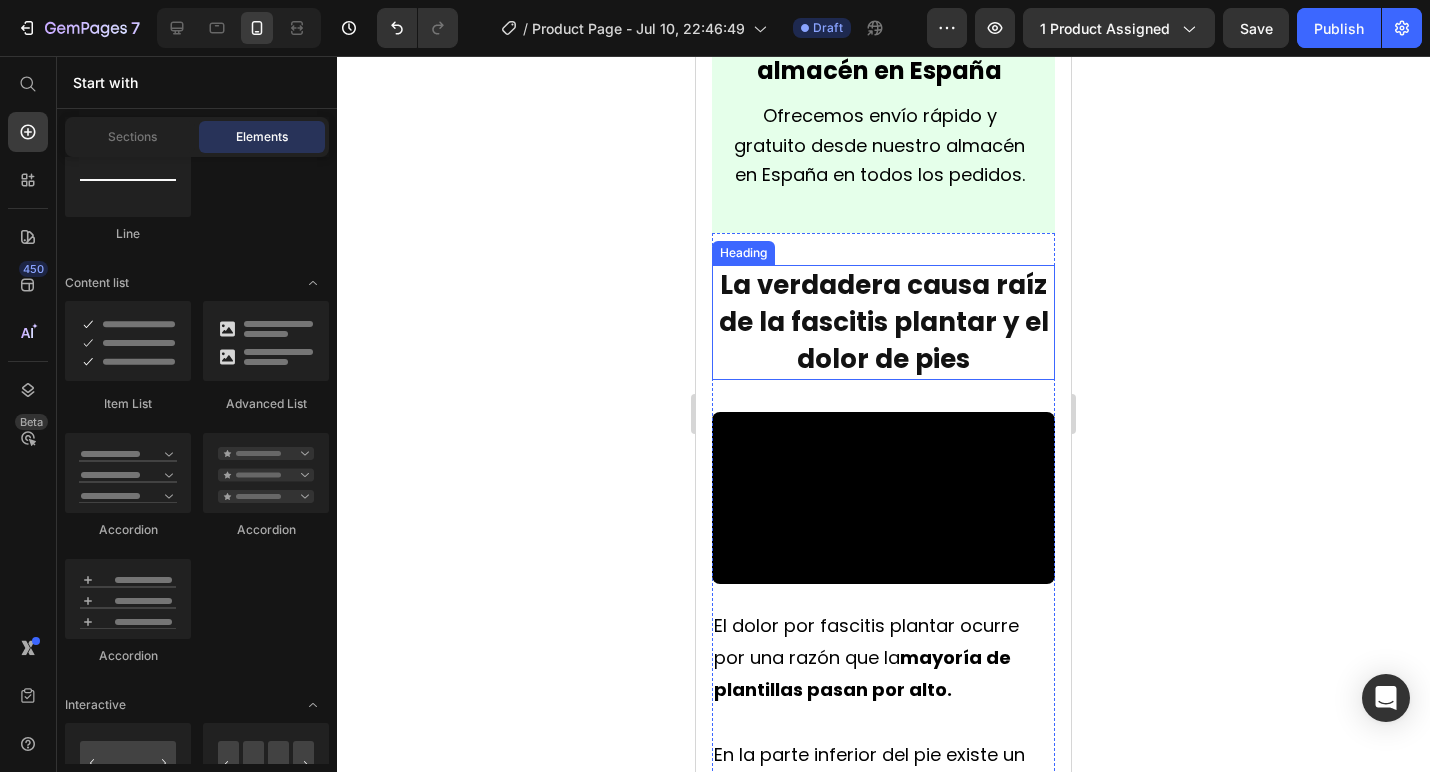 scroll, scrollTop: 2460, scrollLeft: 0, axis: vertical 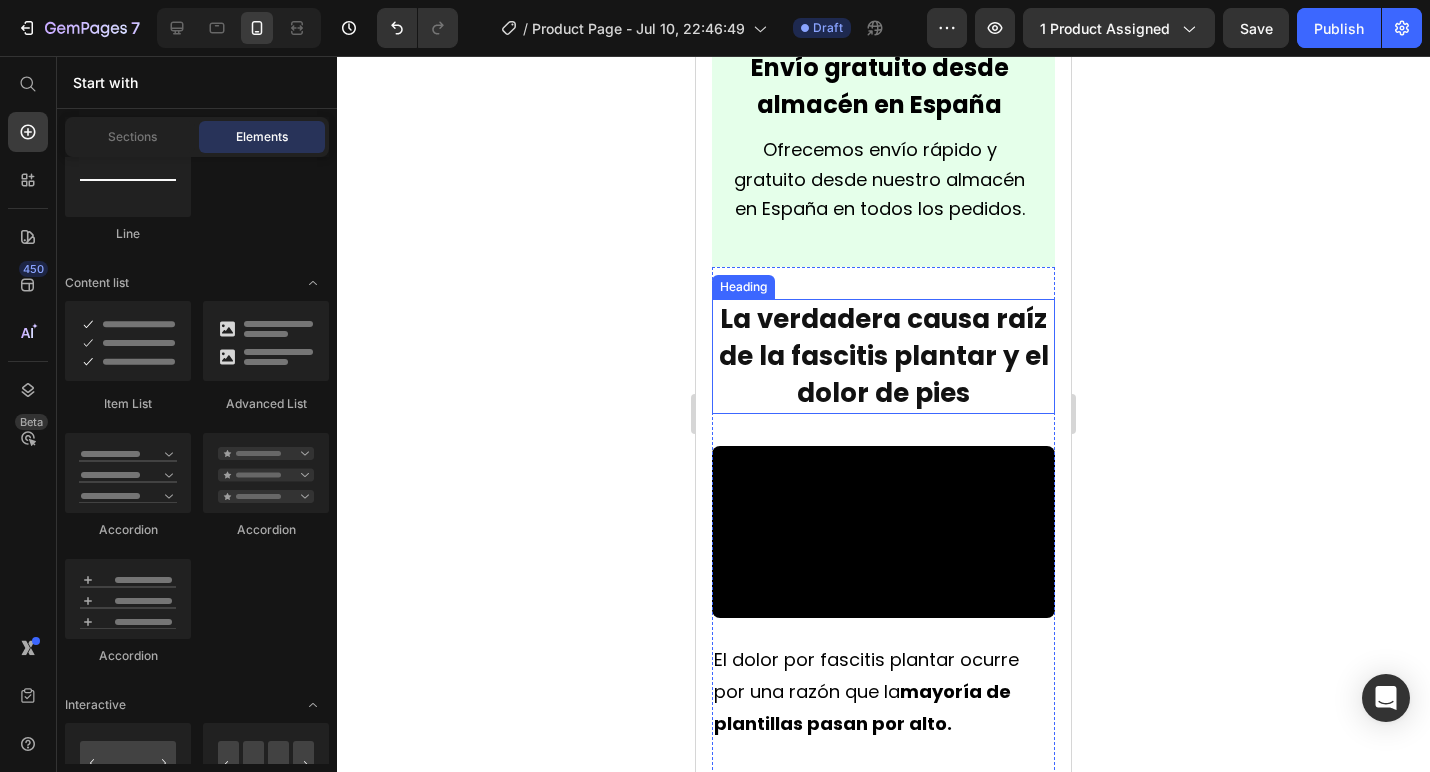 click 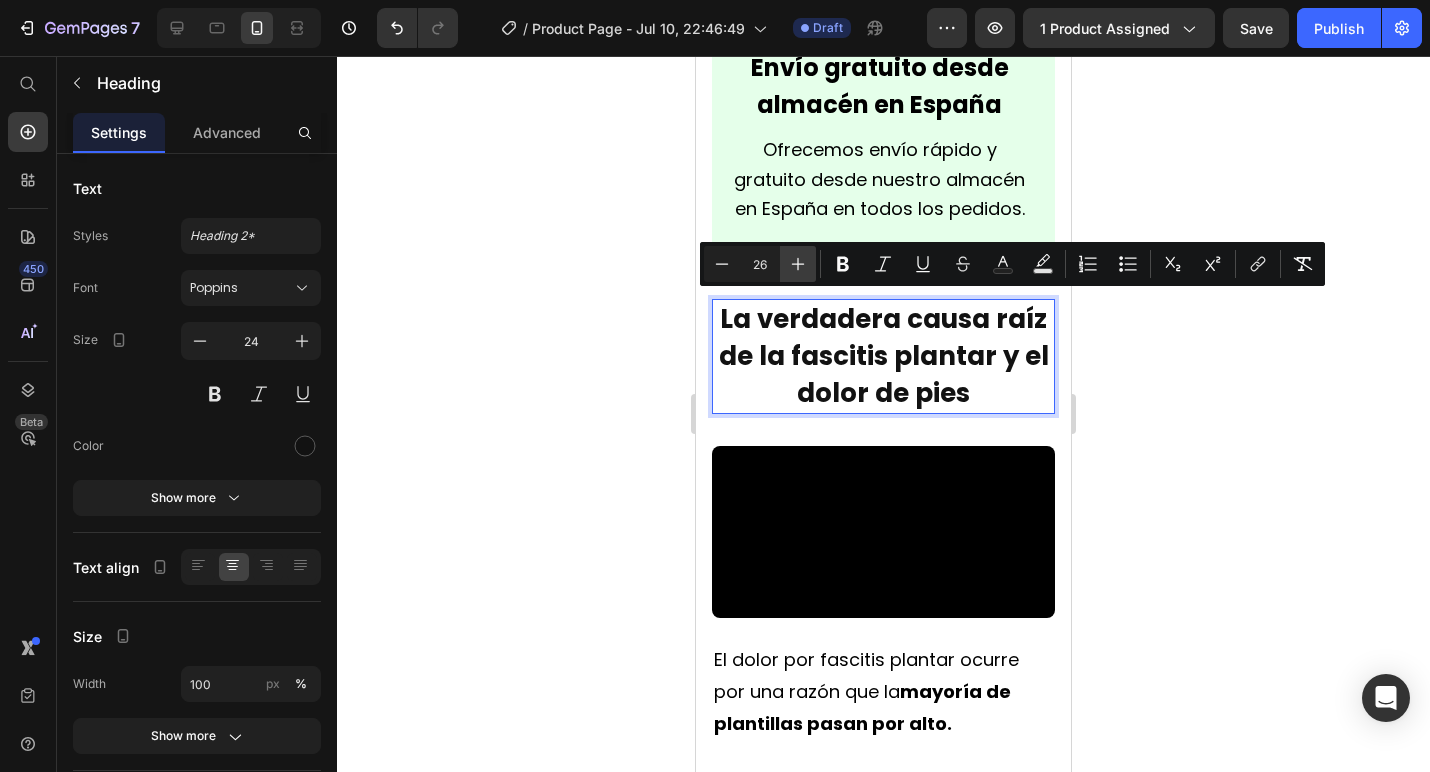 click 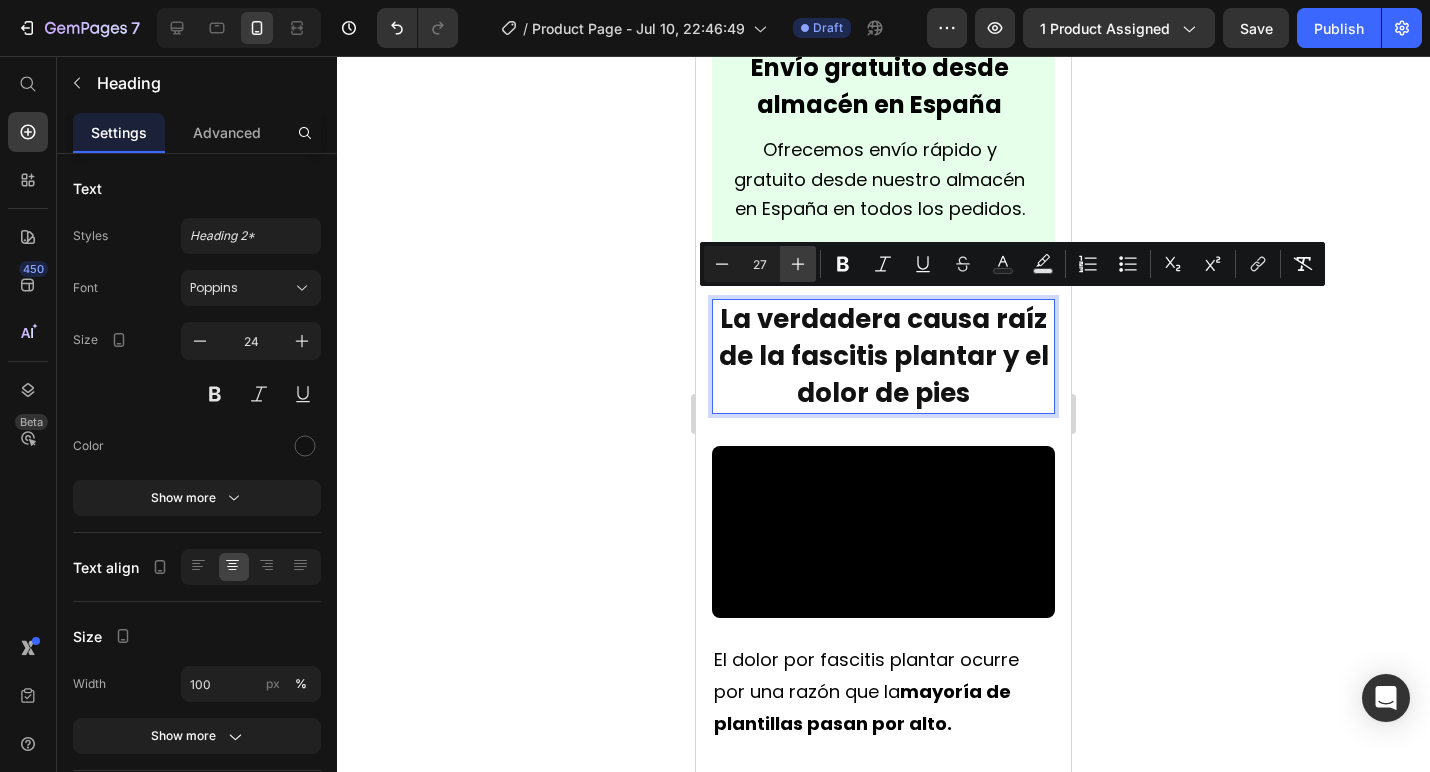 click 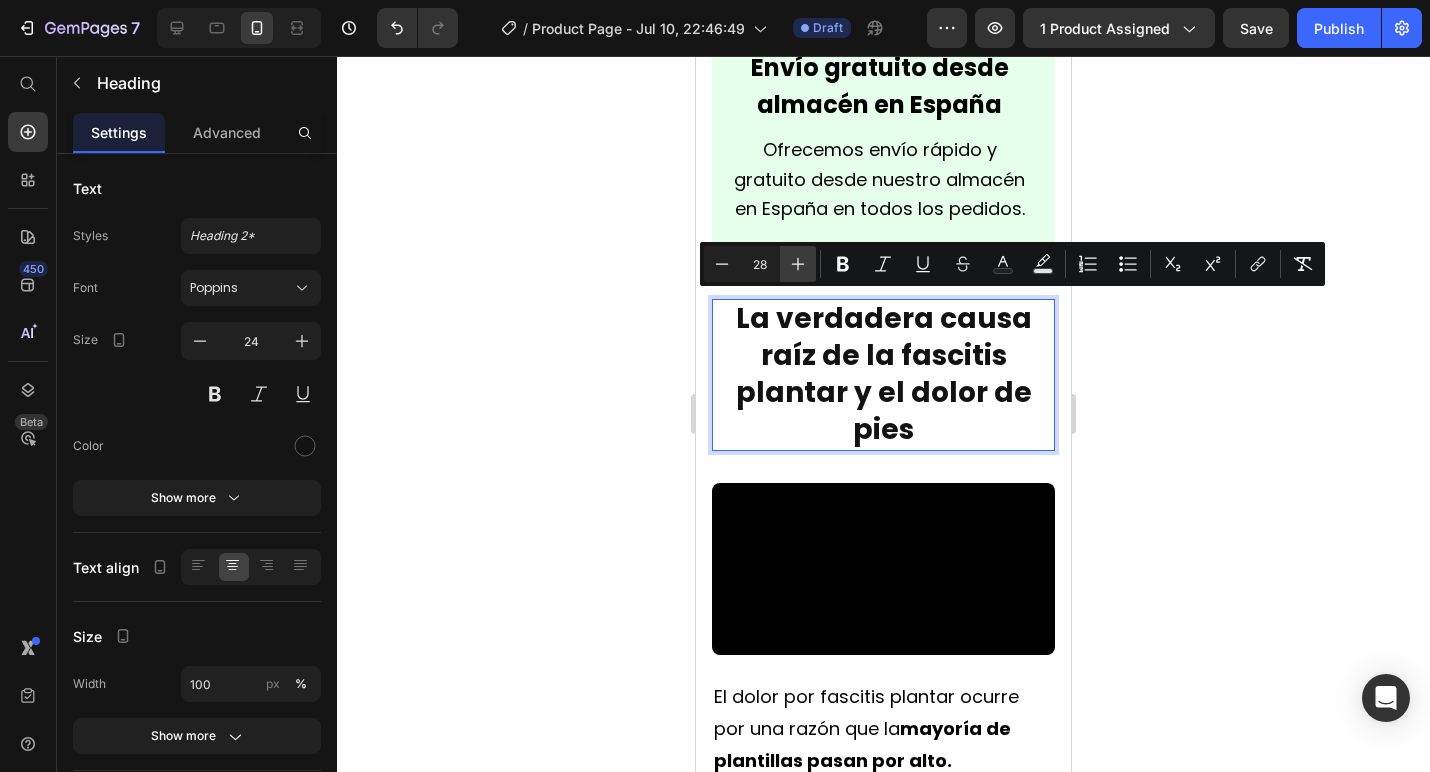 click 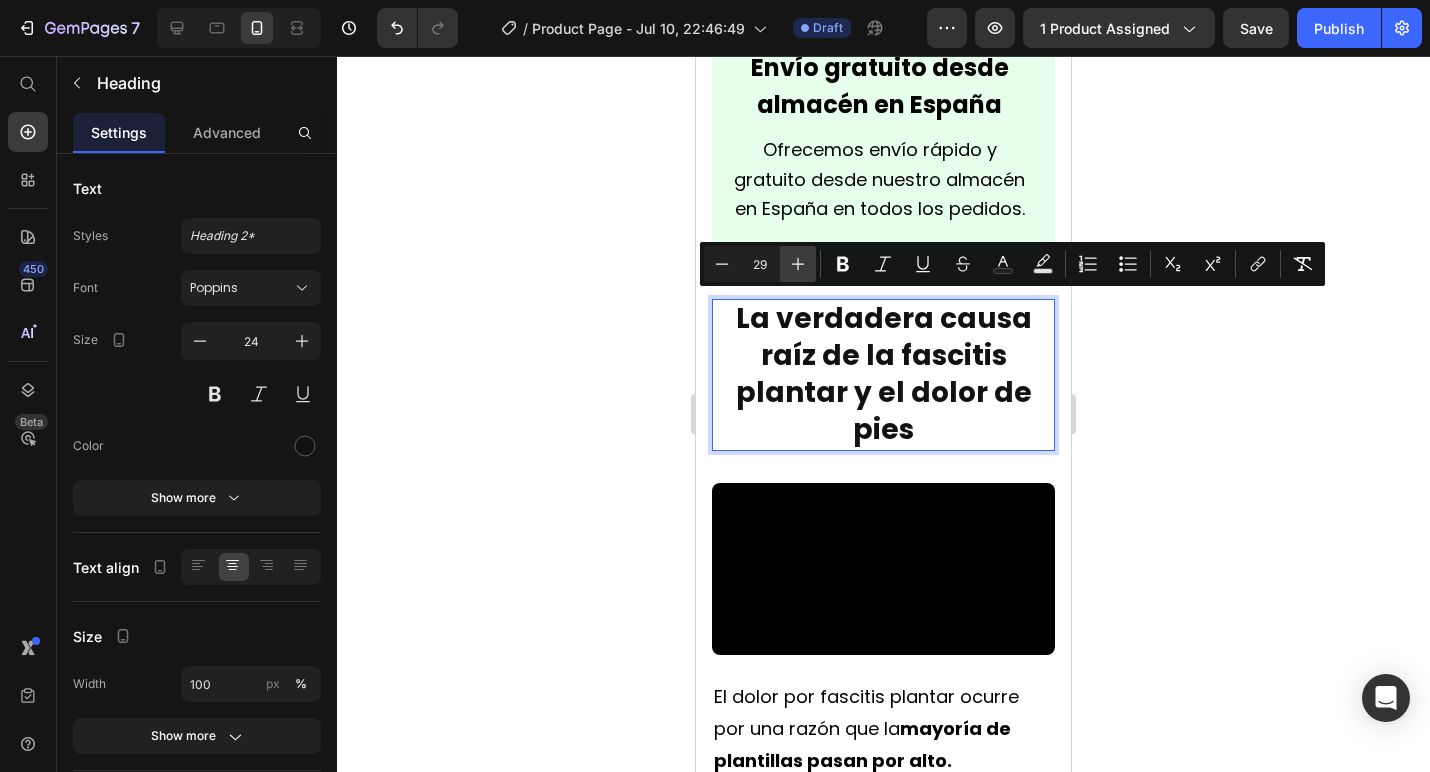 click 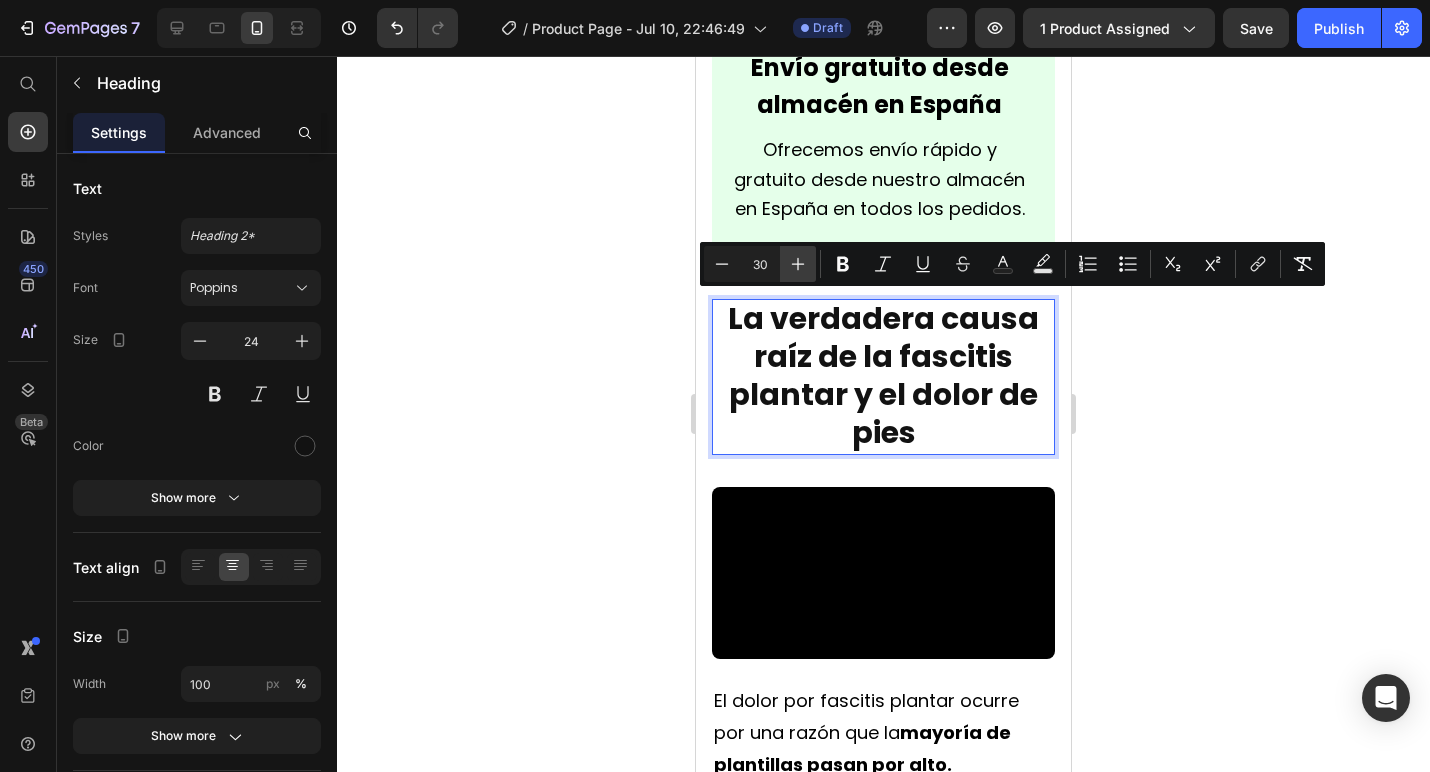 click 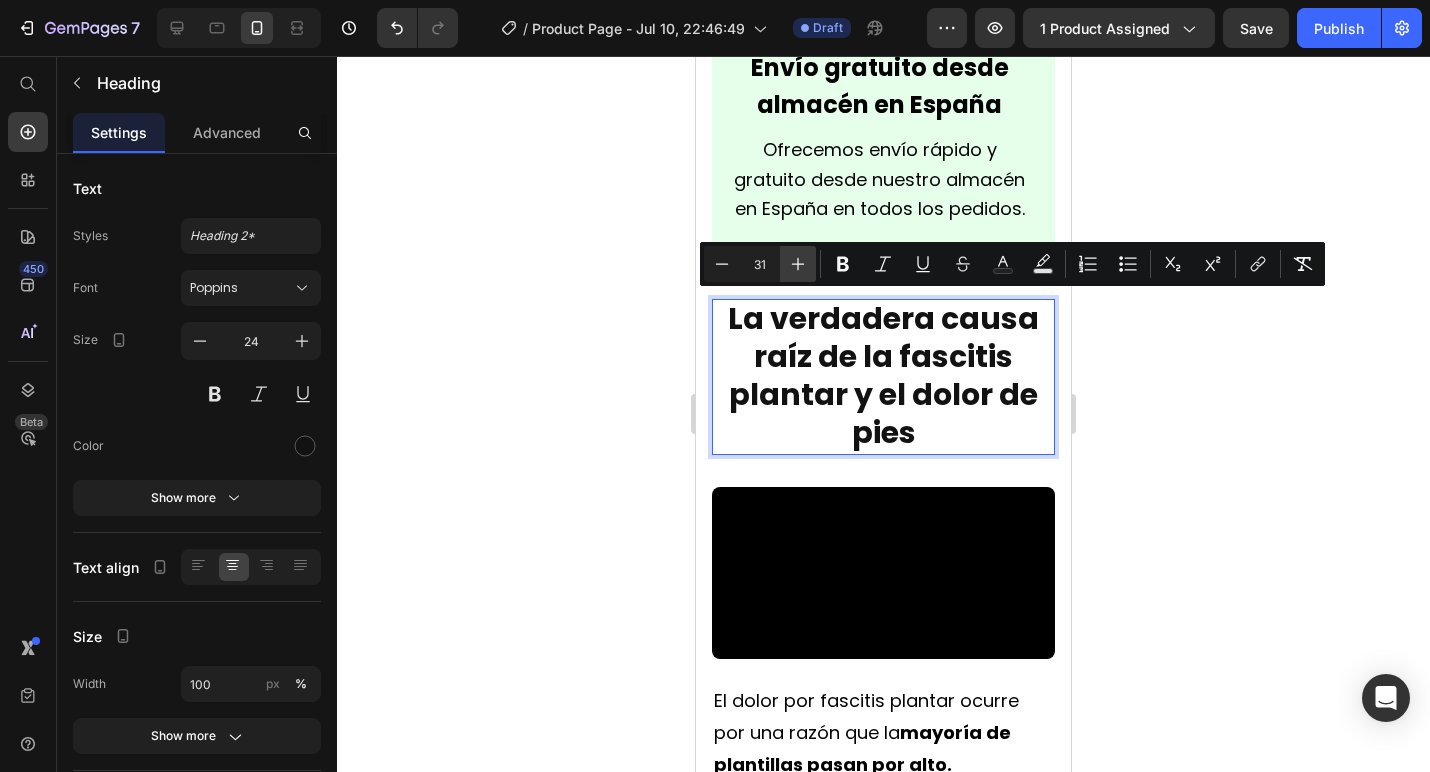 click 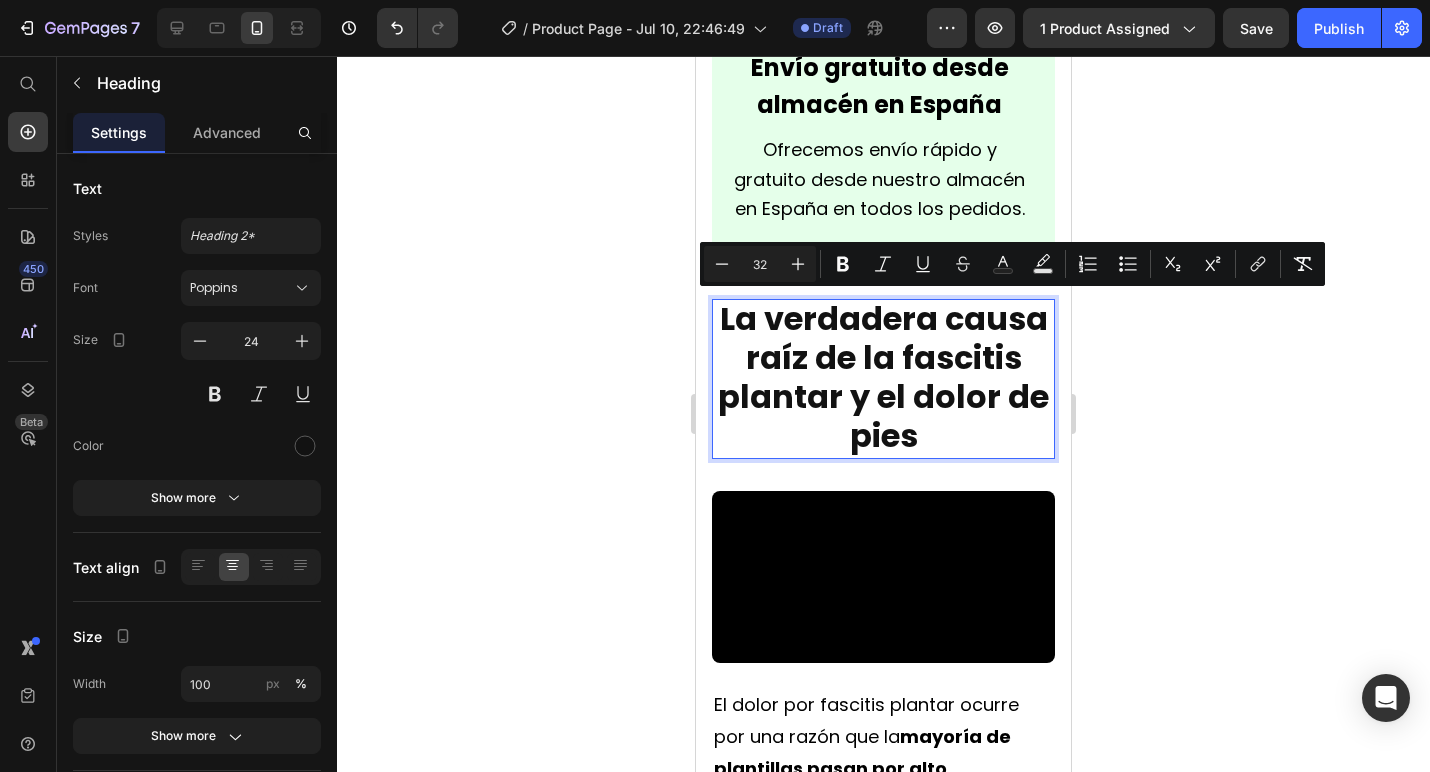 click 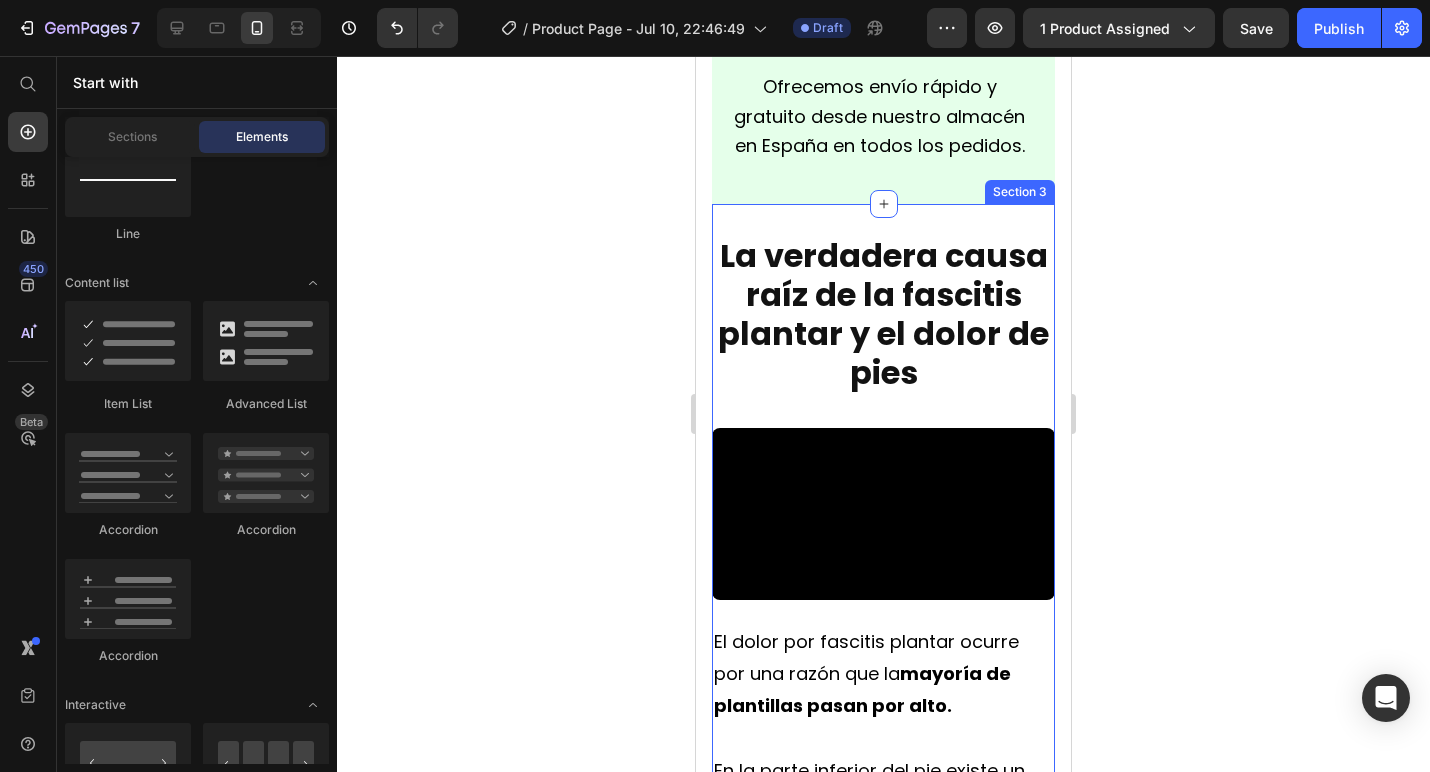 scroll, scrollTop: 2566, scrollLeft: 0, axis: vertical 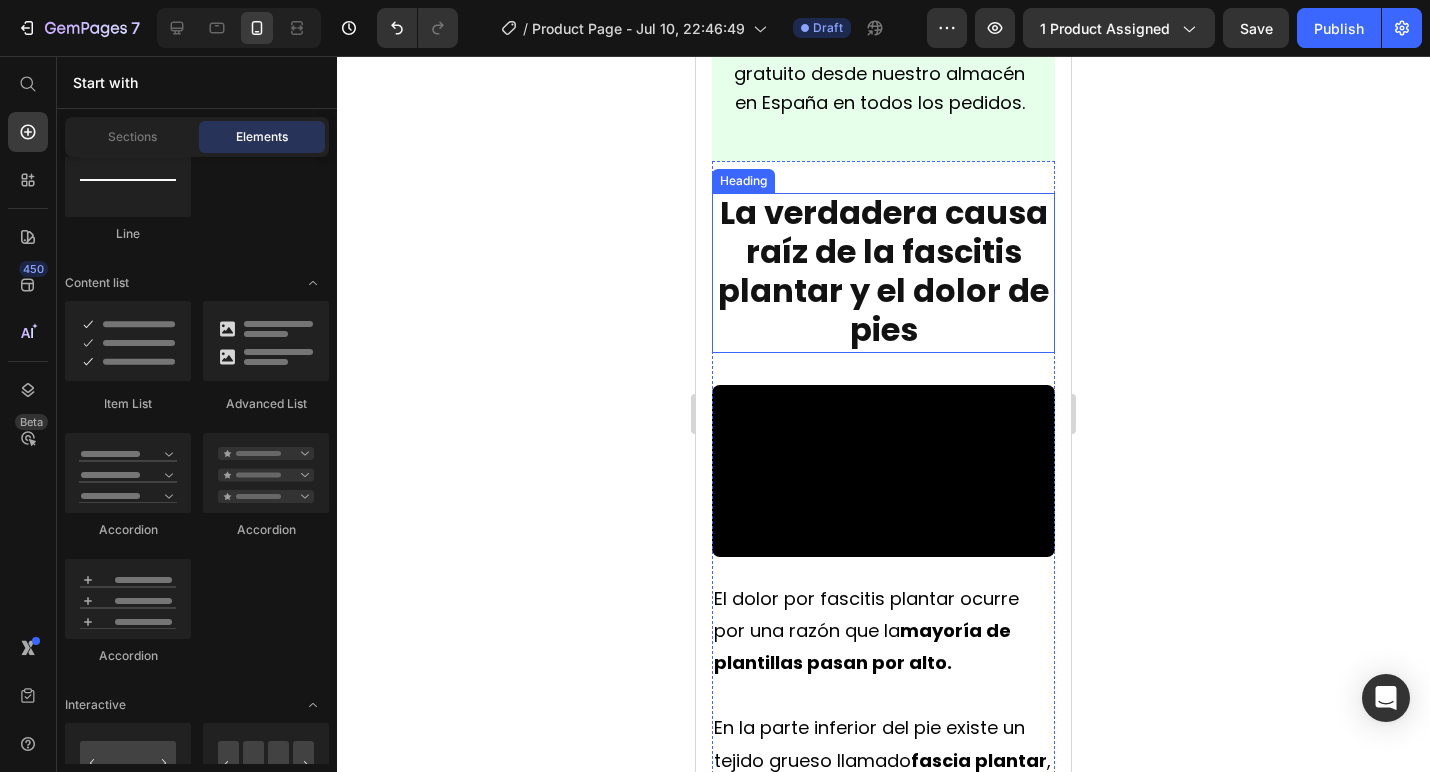 click on "La verdadera causa raíz de la fascitis plantar y el dolor de pies" at bounding box center (883, 271) 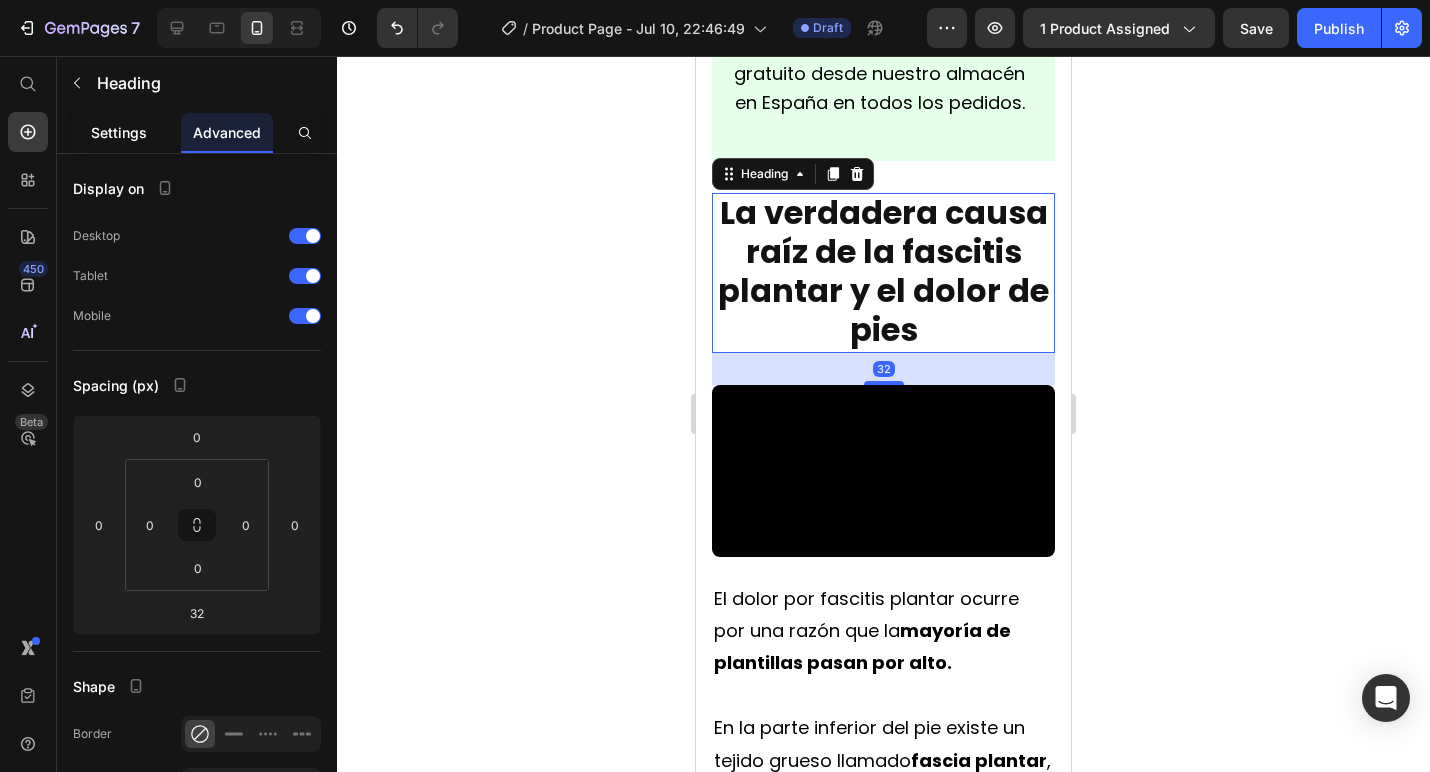 click on "Settings" 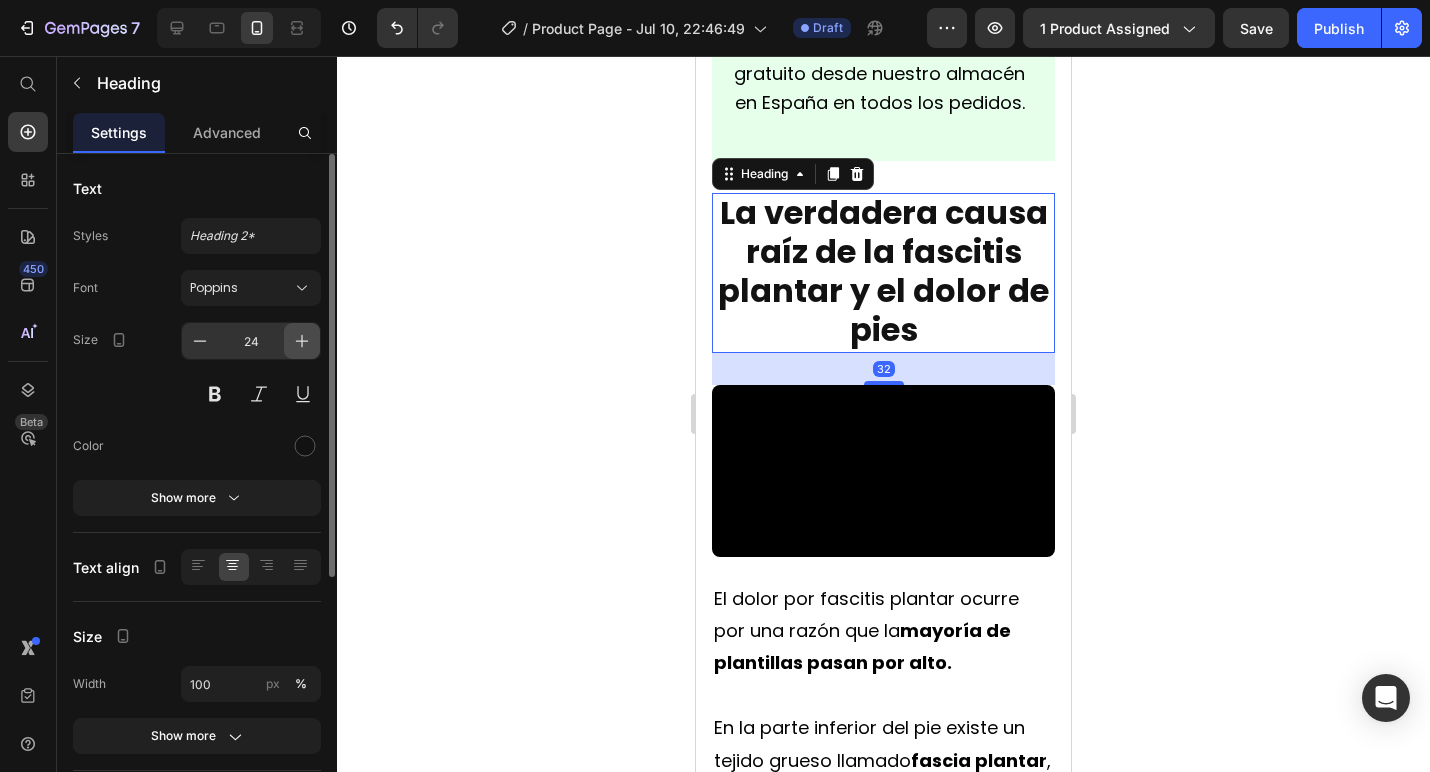 click 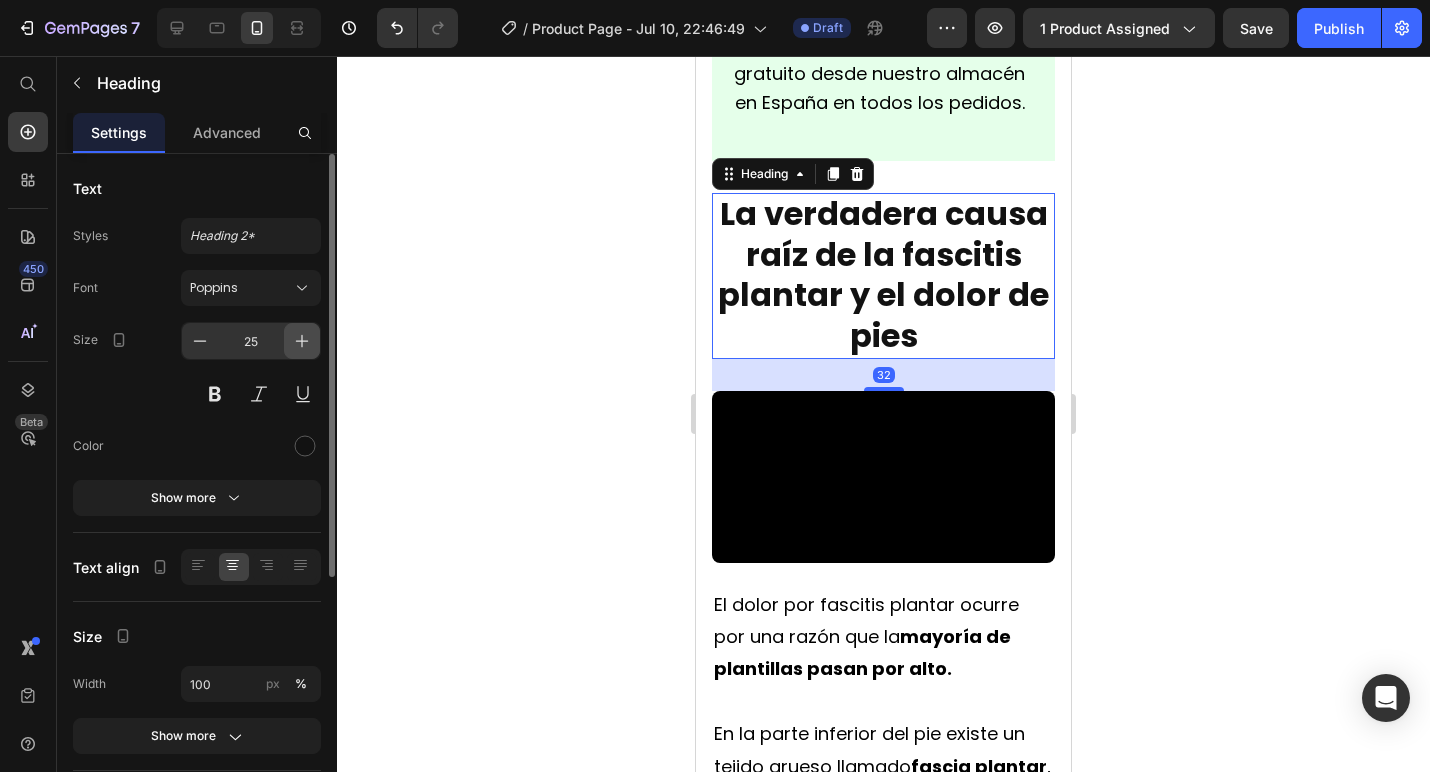 click 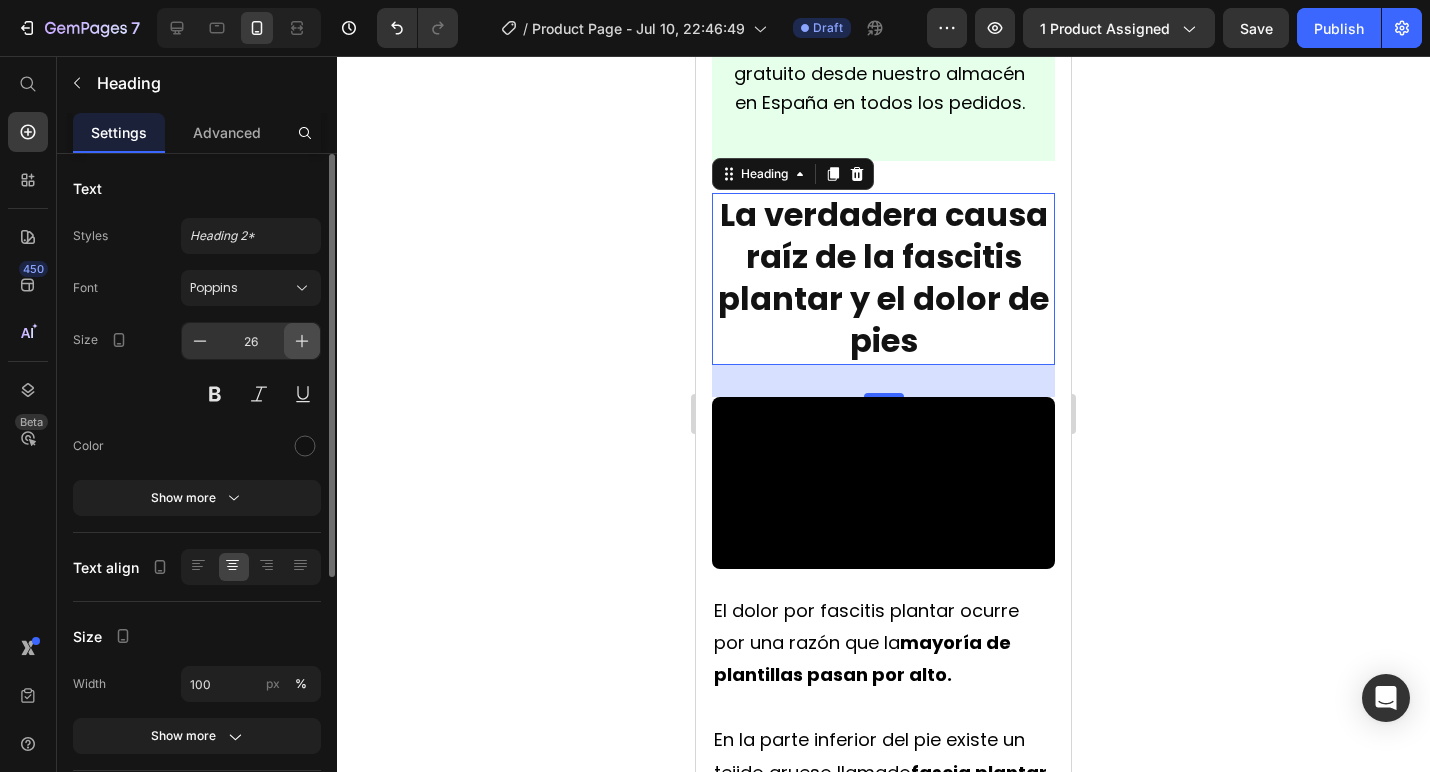click 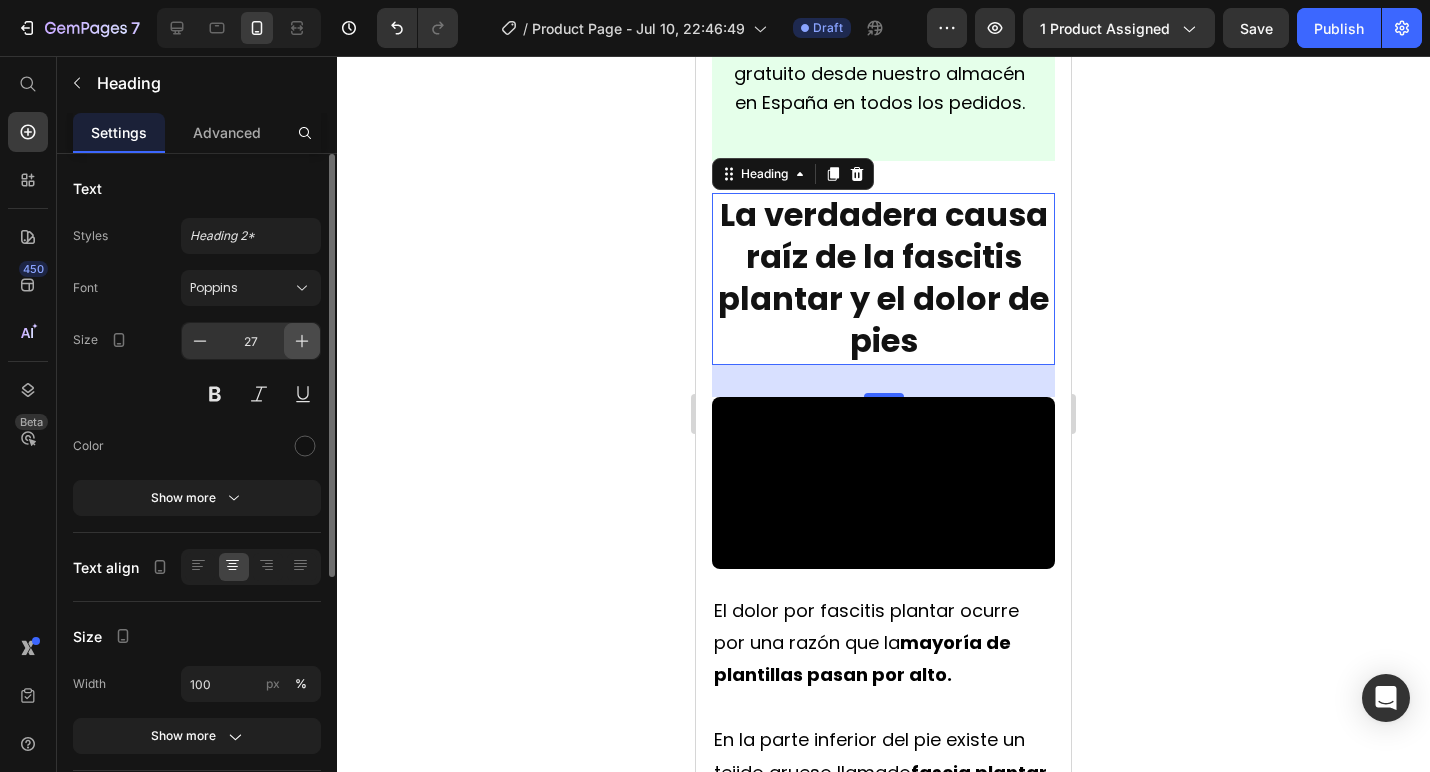 click 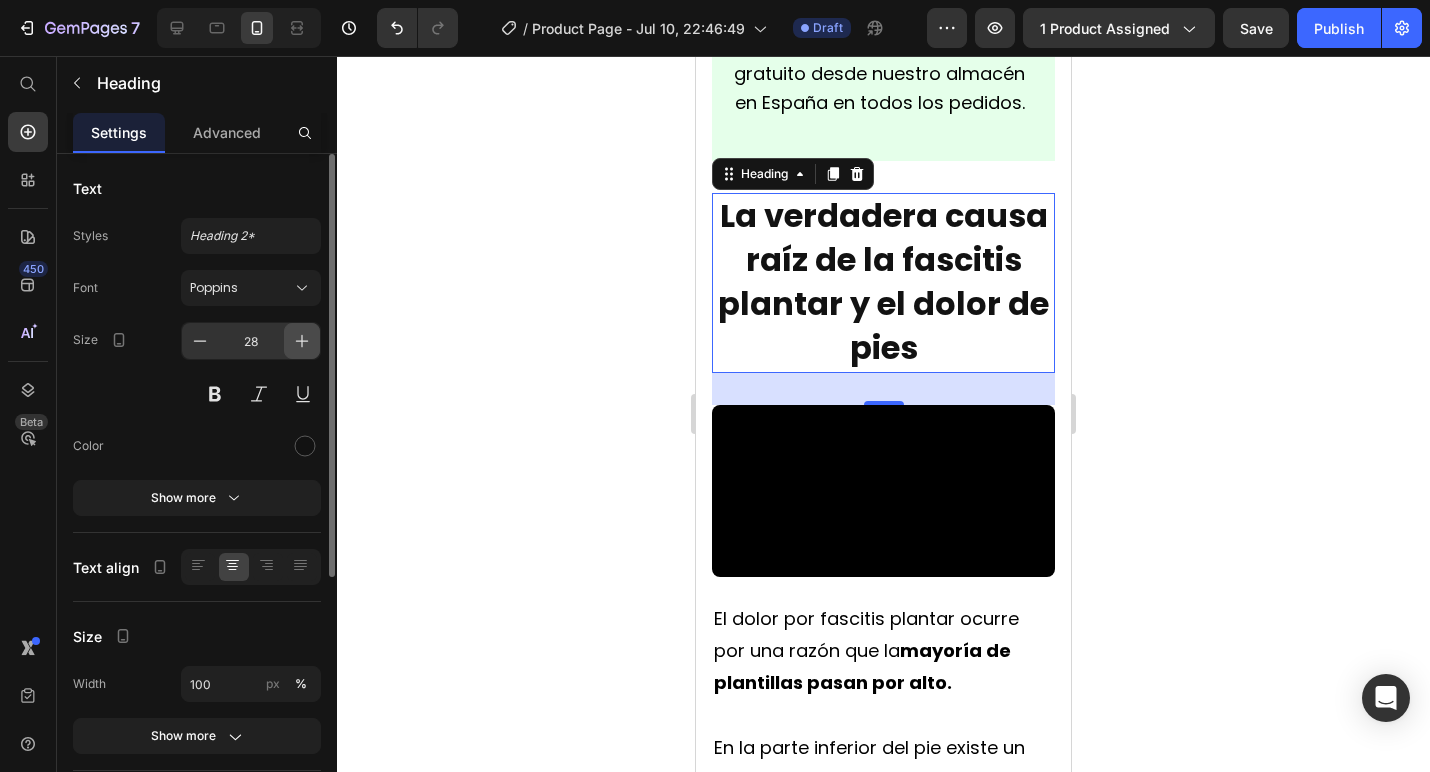 click 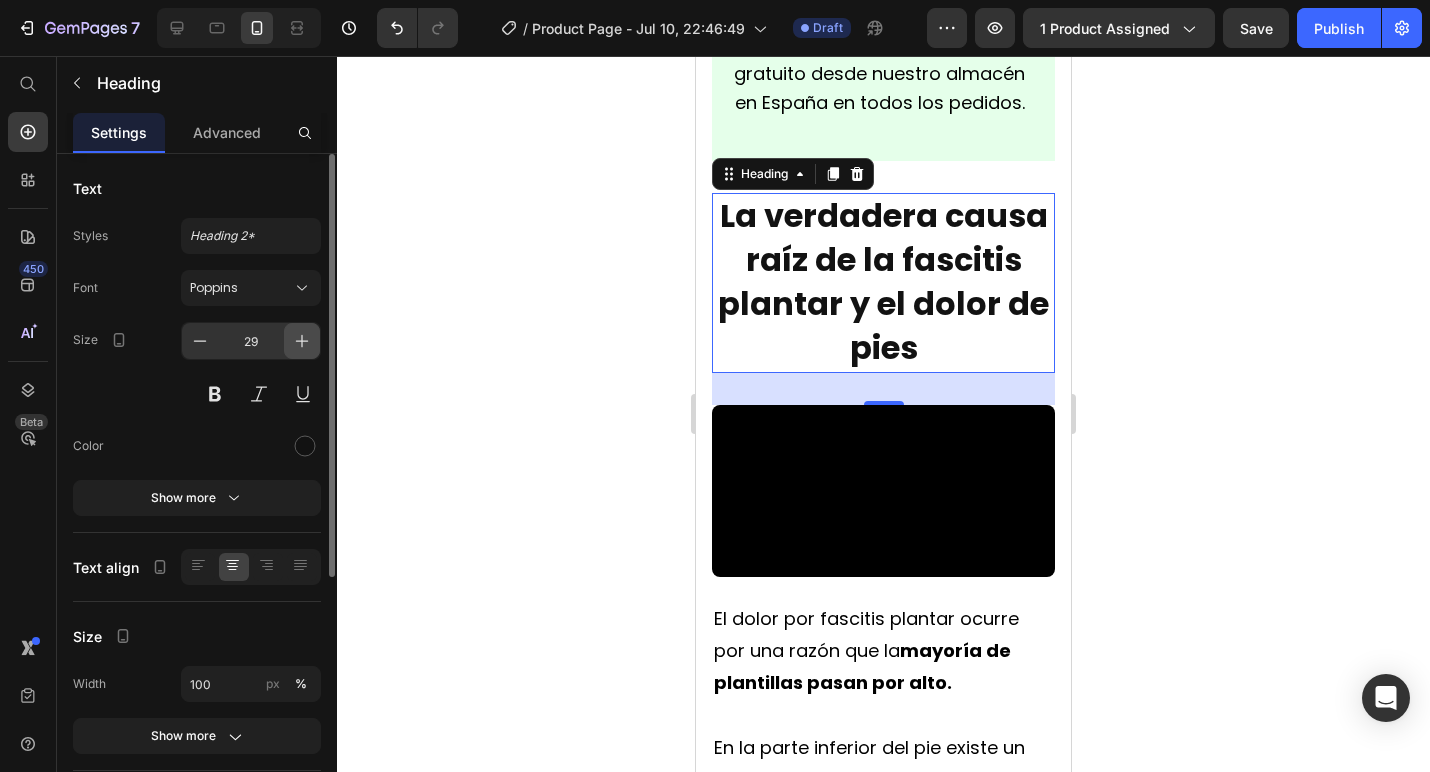 click 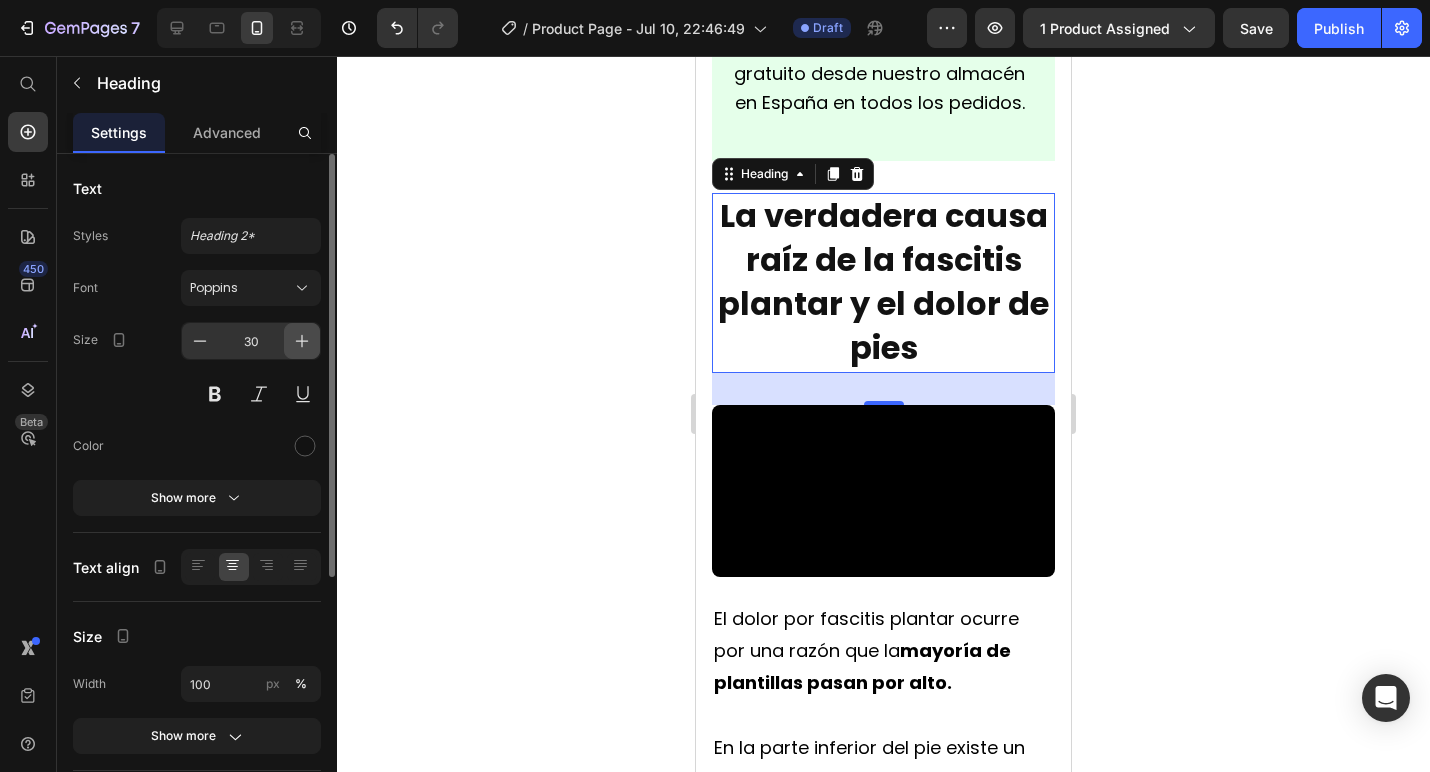 click 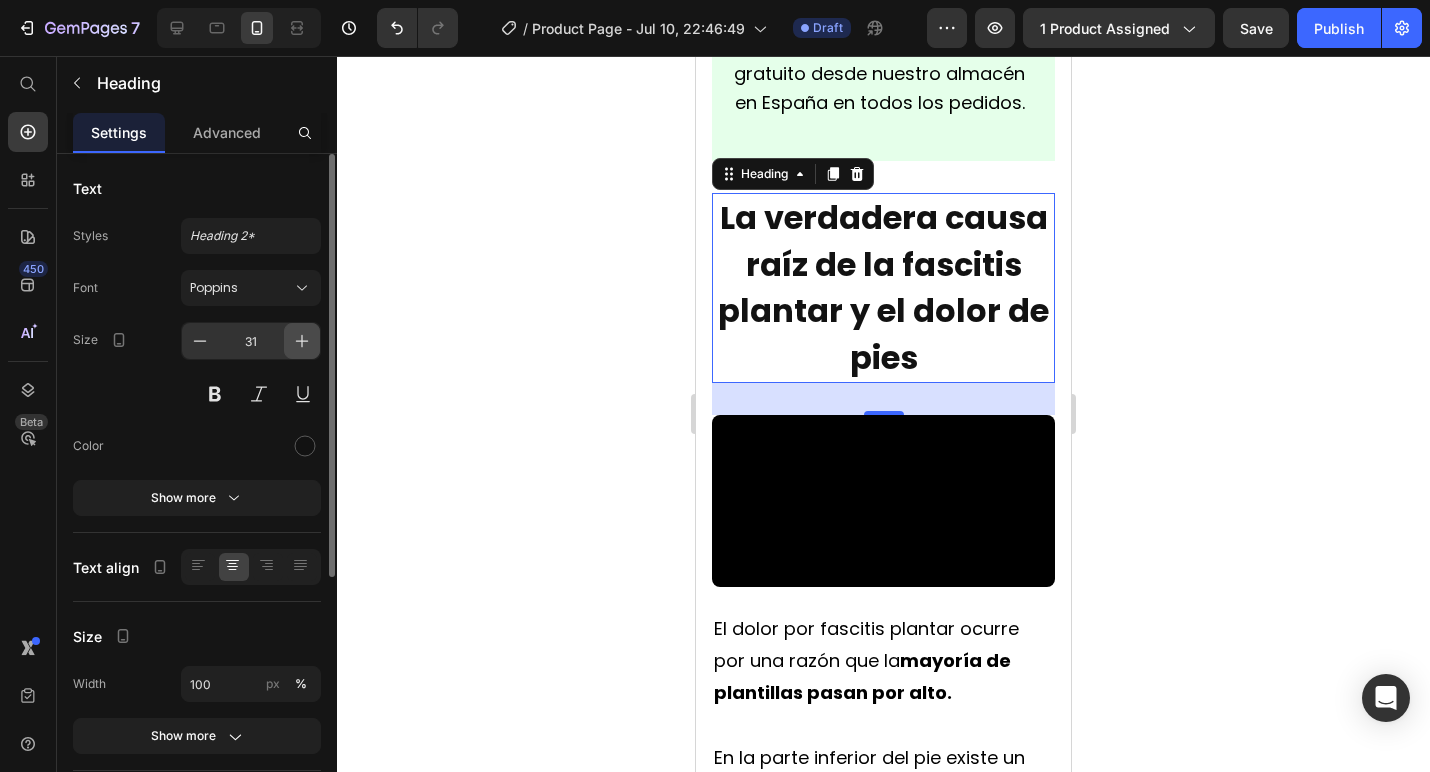 click 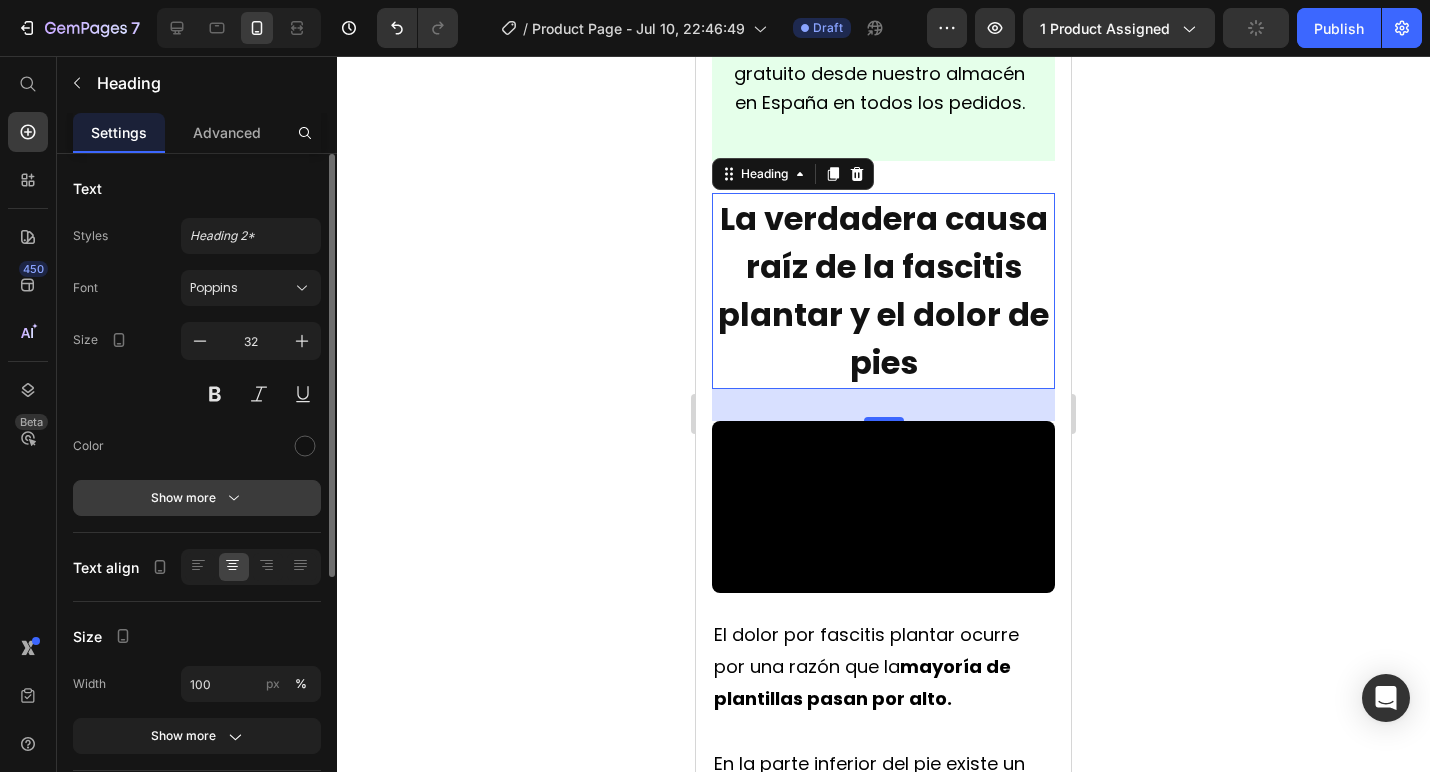 click 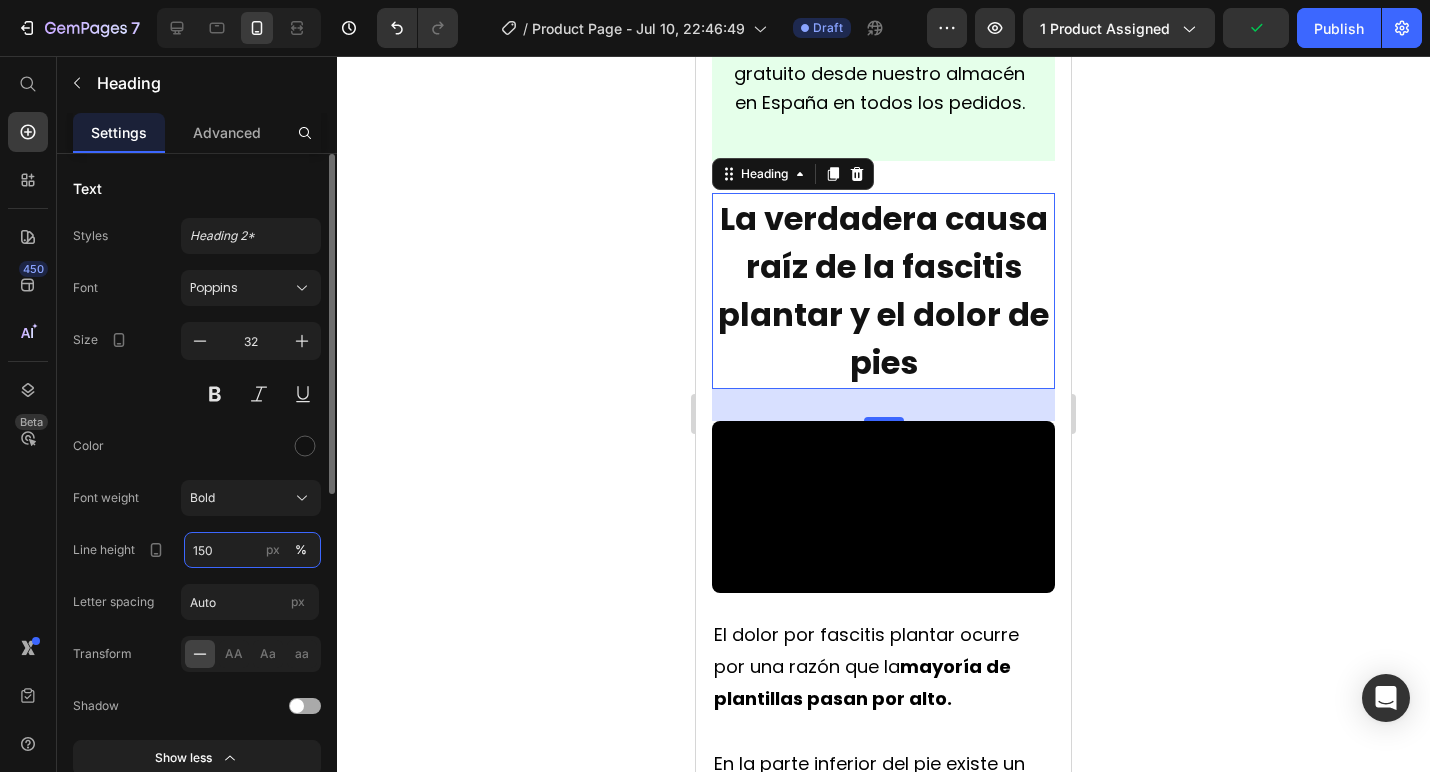 click on "150" at bounding box center [252, 550] 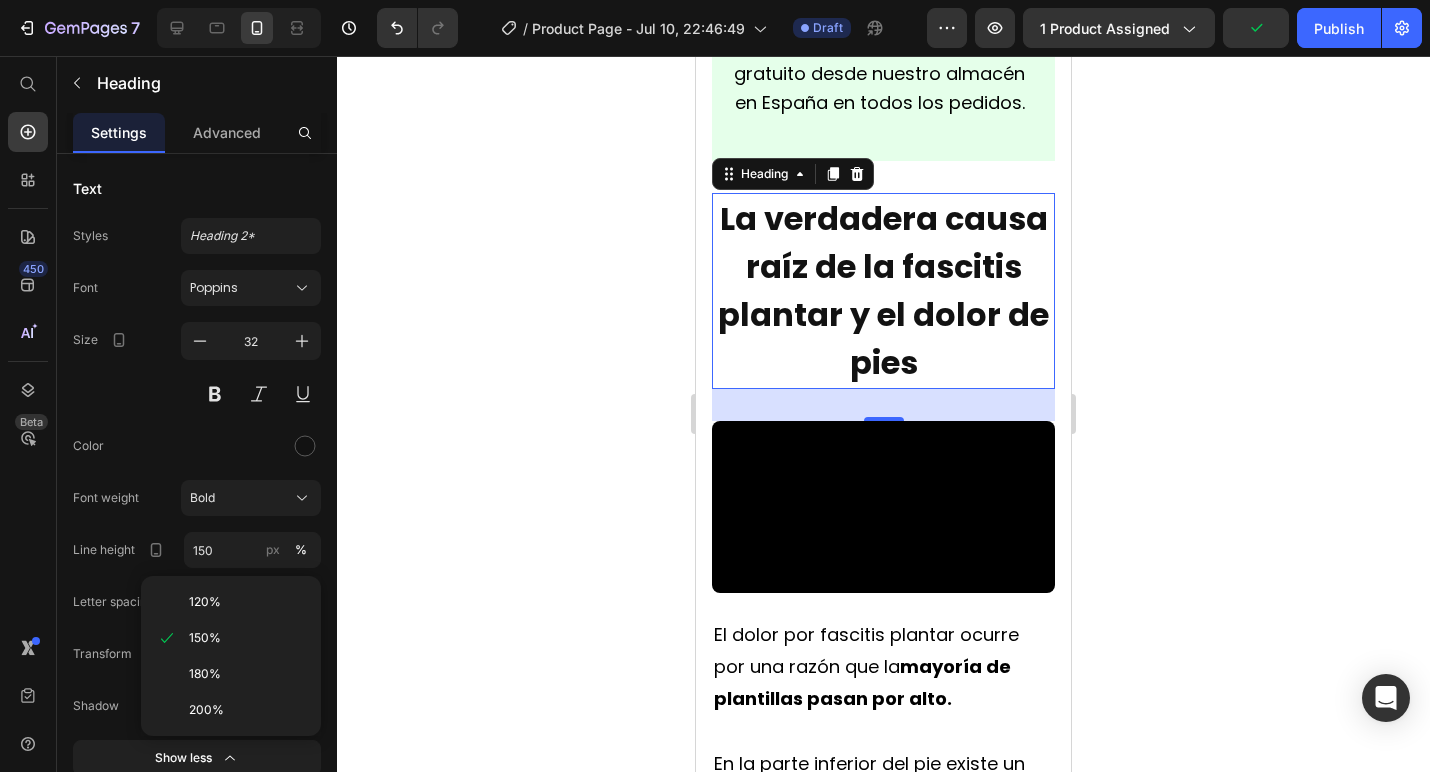 click 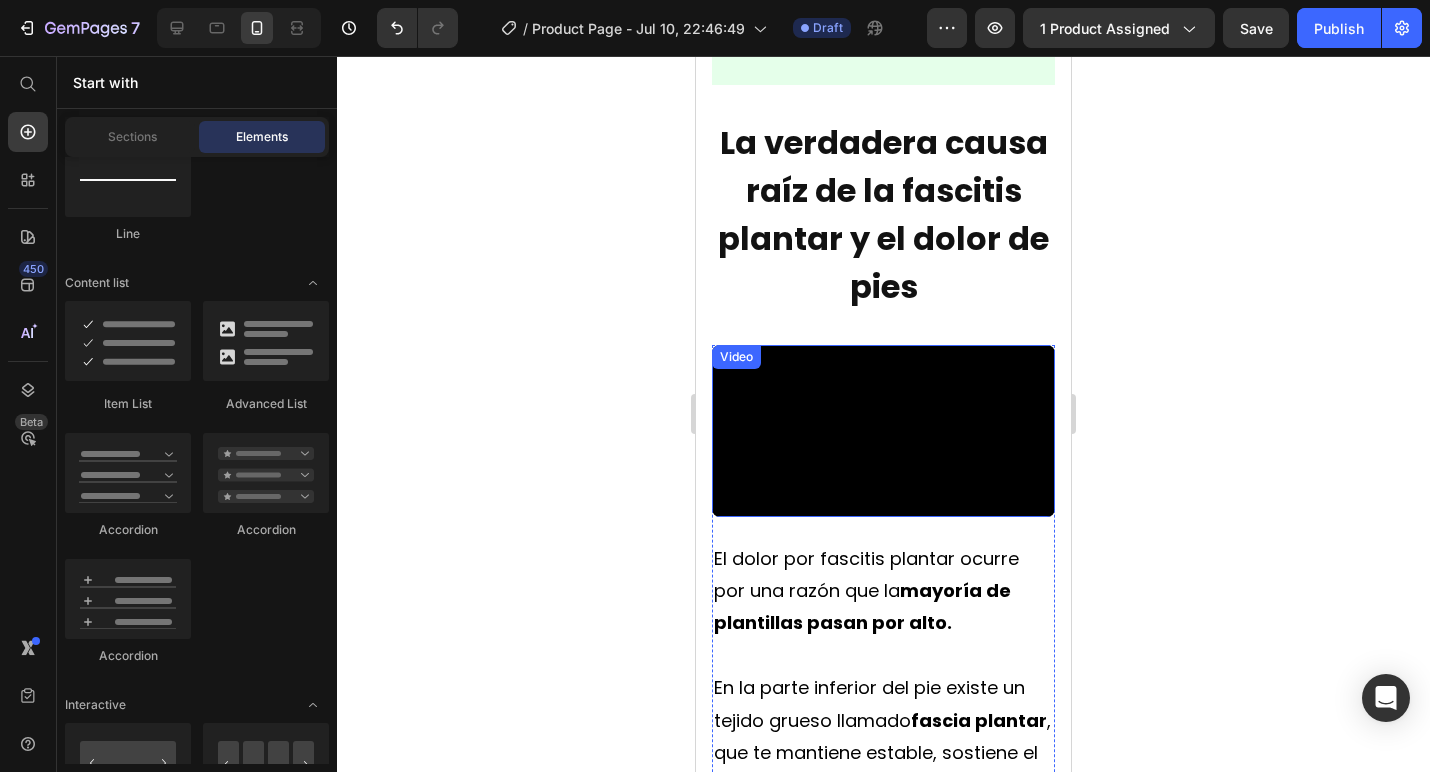 scroll, scrollTop: 2667, scrollLeft: 0, axis: vertical 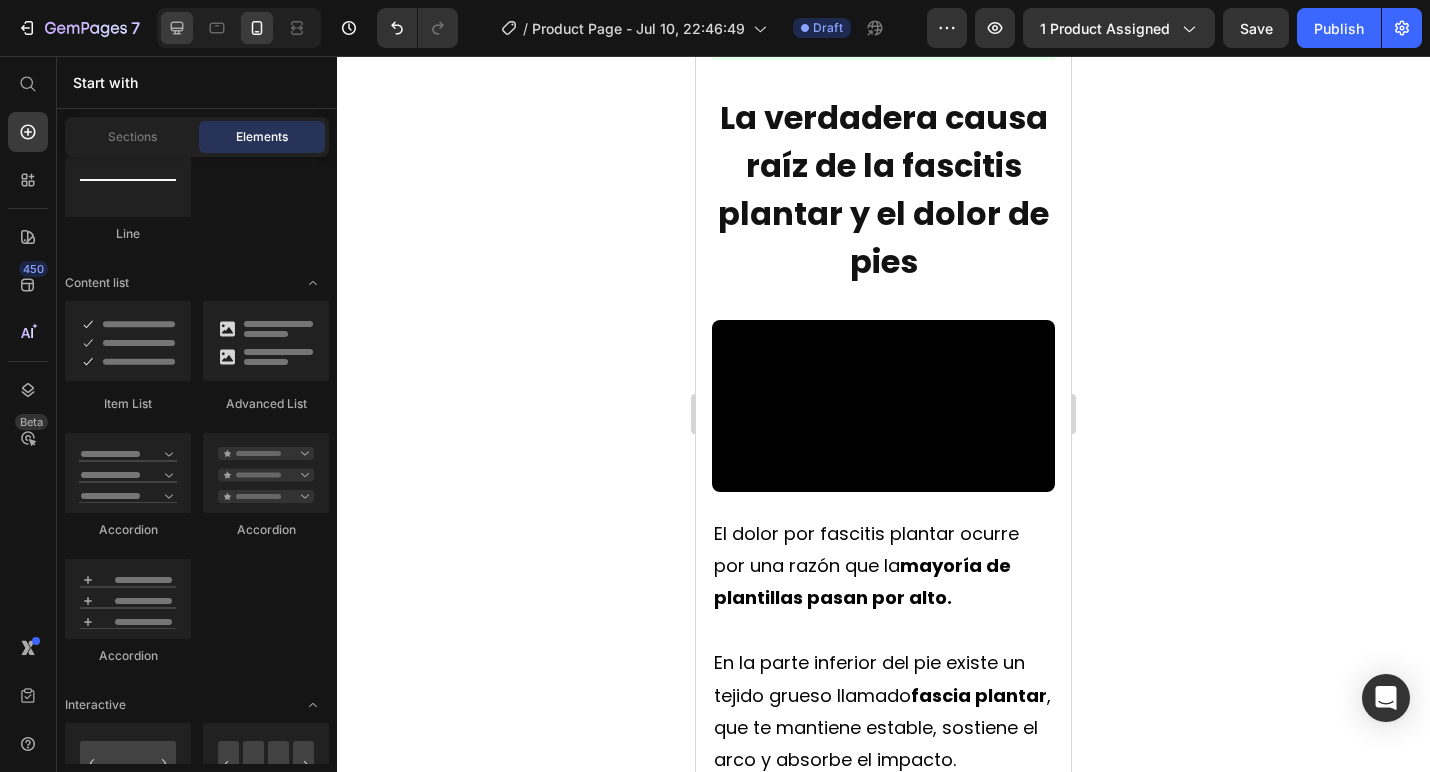 click 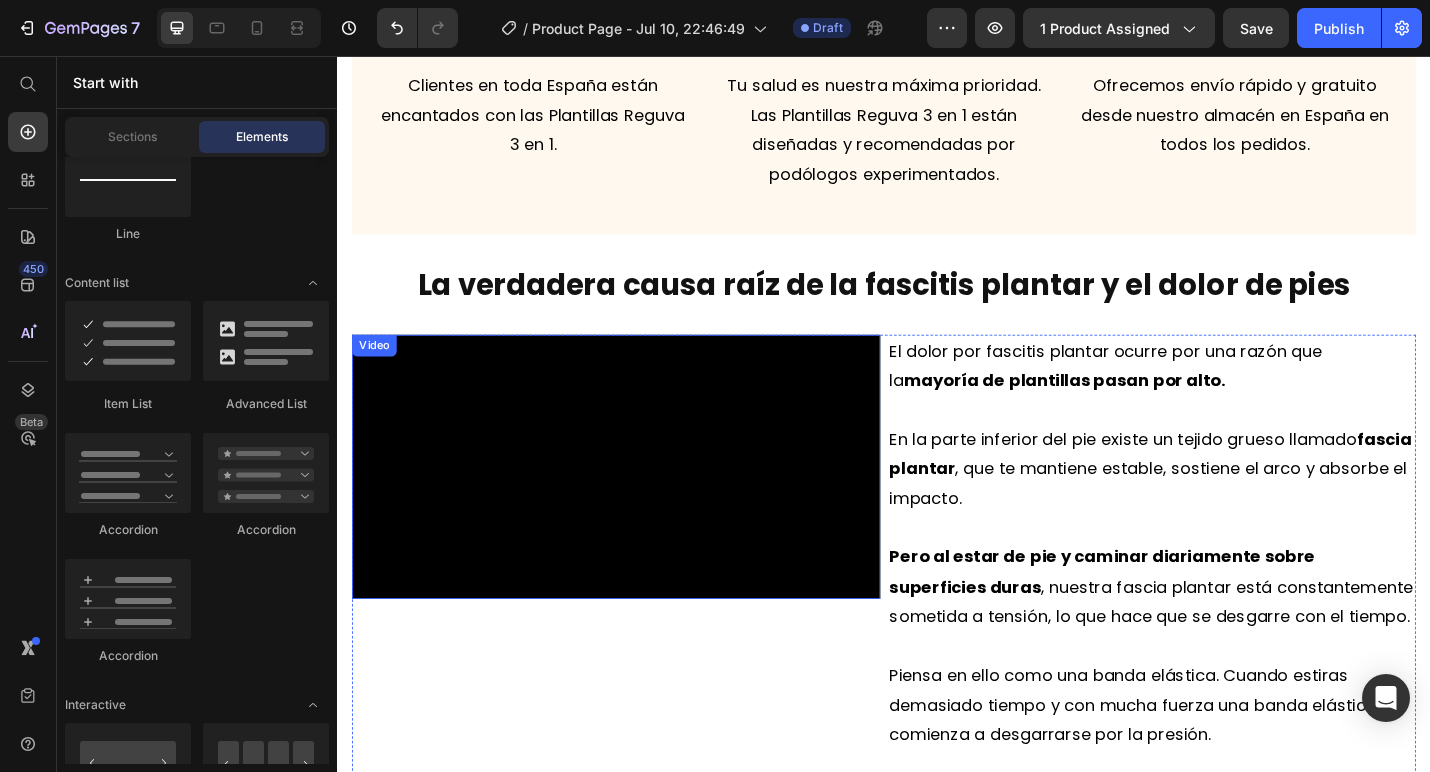 scroll, scrollTop: 1326, scrollLeft: 0, axis: vertical 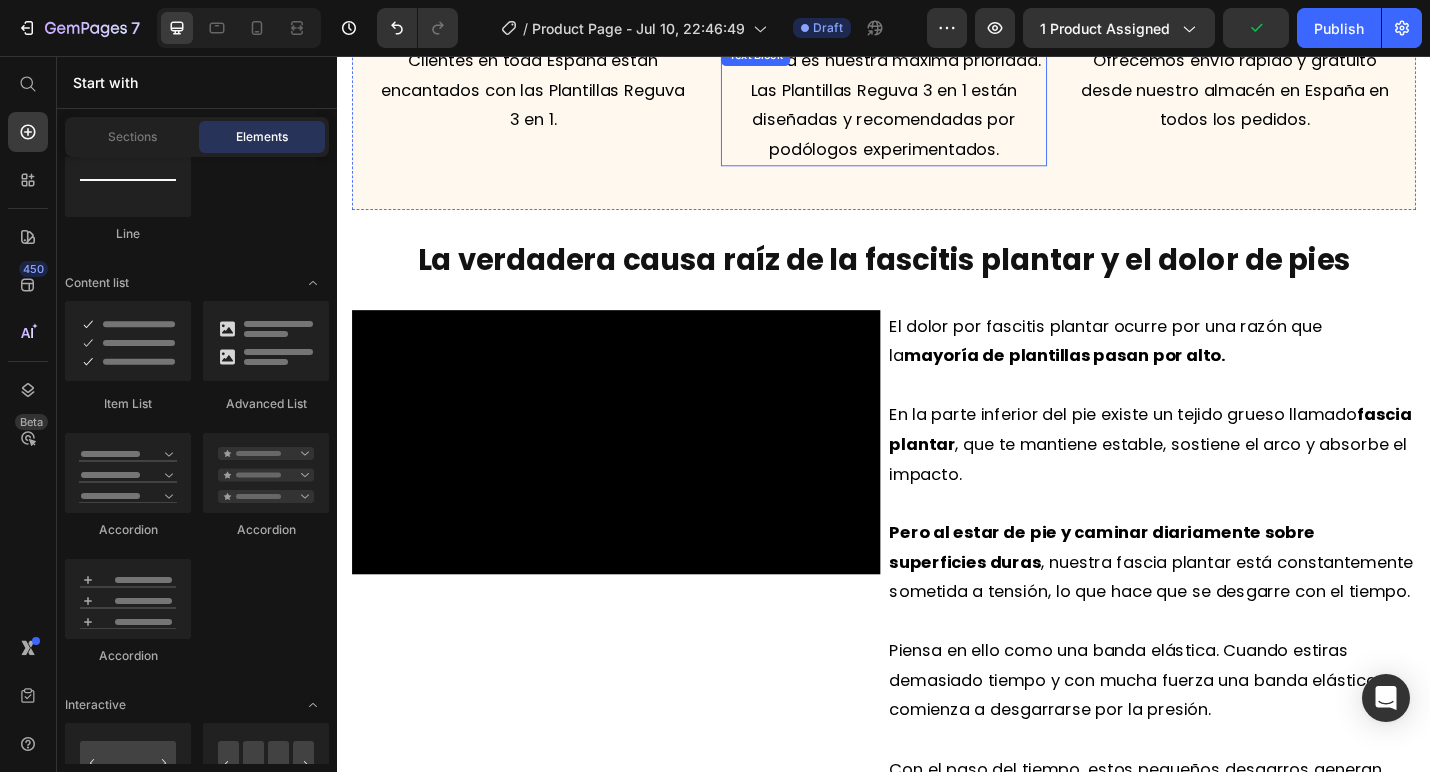 click on "Tu salud es nuestra máxima prioridad. Las Plantillas Reguva 3 en 1 están diseñadas y recomendadas por podólogos experimentados." at bounding box center (936, 110) 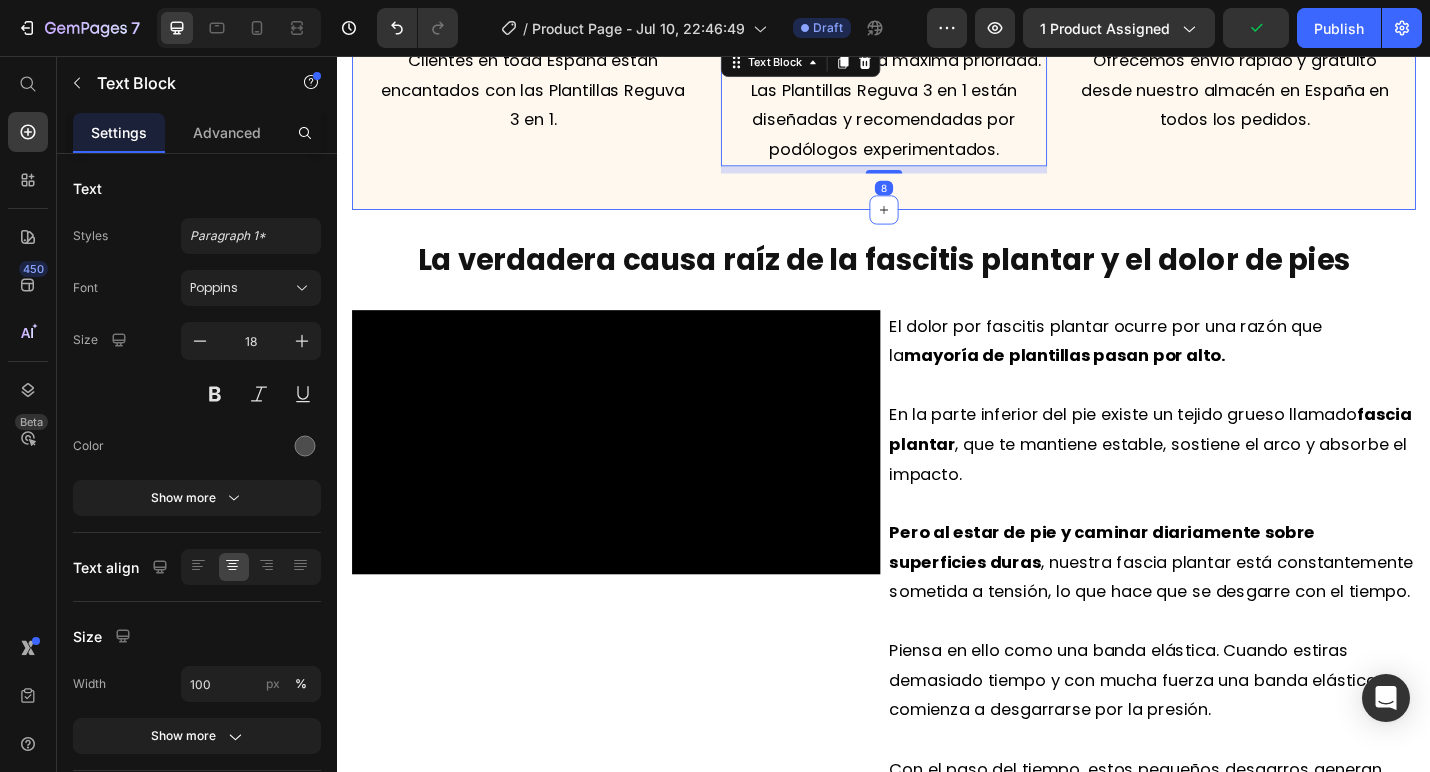 click on "Icon Más de 35.000 clientes felices en [STATE] Text Block Clientes en toda [STATE] están encantados con las Plantillas Reguva 3 en 1. Text Block
Icon Aprobado por médicos destacados Text Block Tu salud es nuestra máxima prioridad. Las Plantillas Reguva 3 en 1 están diseñadas y recomendadas por podólogos experimentados. Text Block   8
Icon Envío gratuito desde almacén en [STATE] Text Block Ofrecemos envío rápido y gratuito desde nuestro almacén en [STATE] en todos los pedidos. Text Block Section 2" at bounding box center [937, 27] 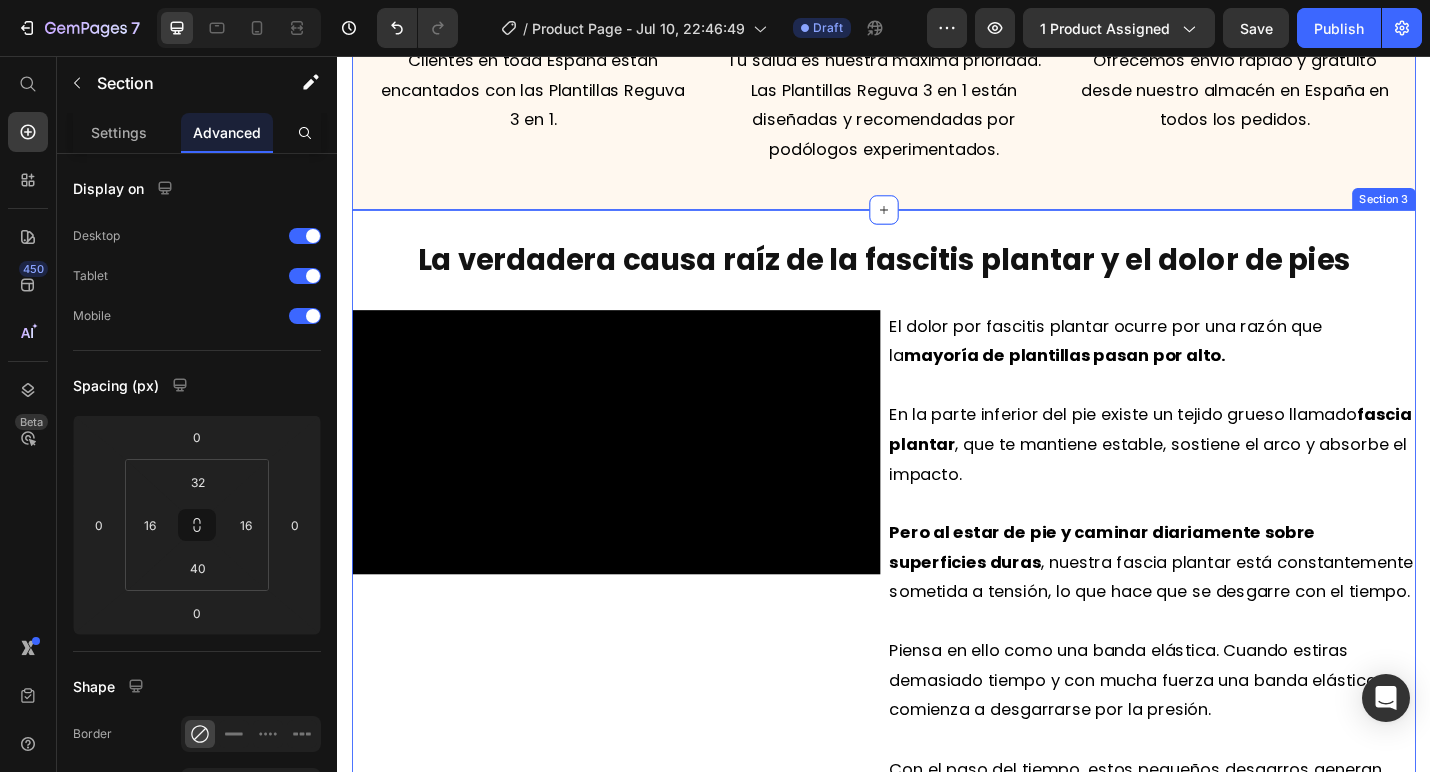 click on "⁠⁠⁠⁠⁠⁠⁠ La verdadera causa raíz de la fascitis plantar y el dolor de pies Heading Video El dolor por fascitis plantar ocurre por una razón que la  mayoría de plantillas pasan por alto.   En la parte inferior del pie existe un tejido grueso llamado  fascia plantar , que te mantiene estable, sostiene el arco y absorbe el impacto.   Pero al estar de pie y caminar diariamente sobre superficies duras , nuestra fascia plantar está constantemente sometida a tensión, lo que hace que se desgarre con el tiempo.   Piensa en ello como una banda elástica. Cuando estiras demasiado tiempo y con mucha fuerza una banda elástica, comienza a desgarrarse por la presión.   Con el paso del tiempo, estos pequeños desgarros generan inflamación,  produciendo un dolor debilitante en los pies conocido como fascitis plantar. Text Block Row                Title Line Section 3" at bounding box center (937, 626) 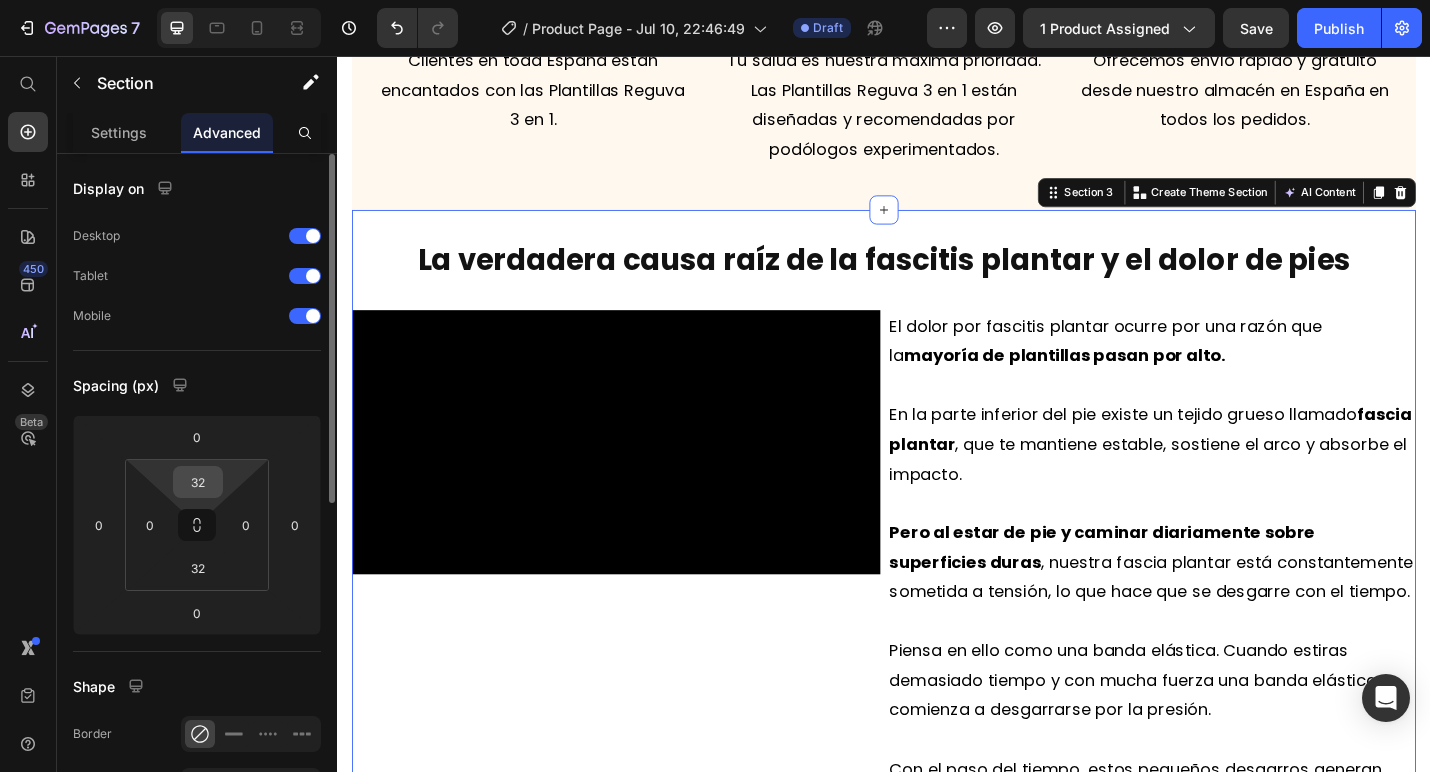 click on "32" at bounding box center [198, 482] 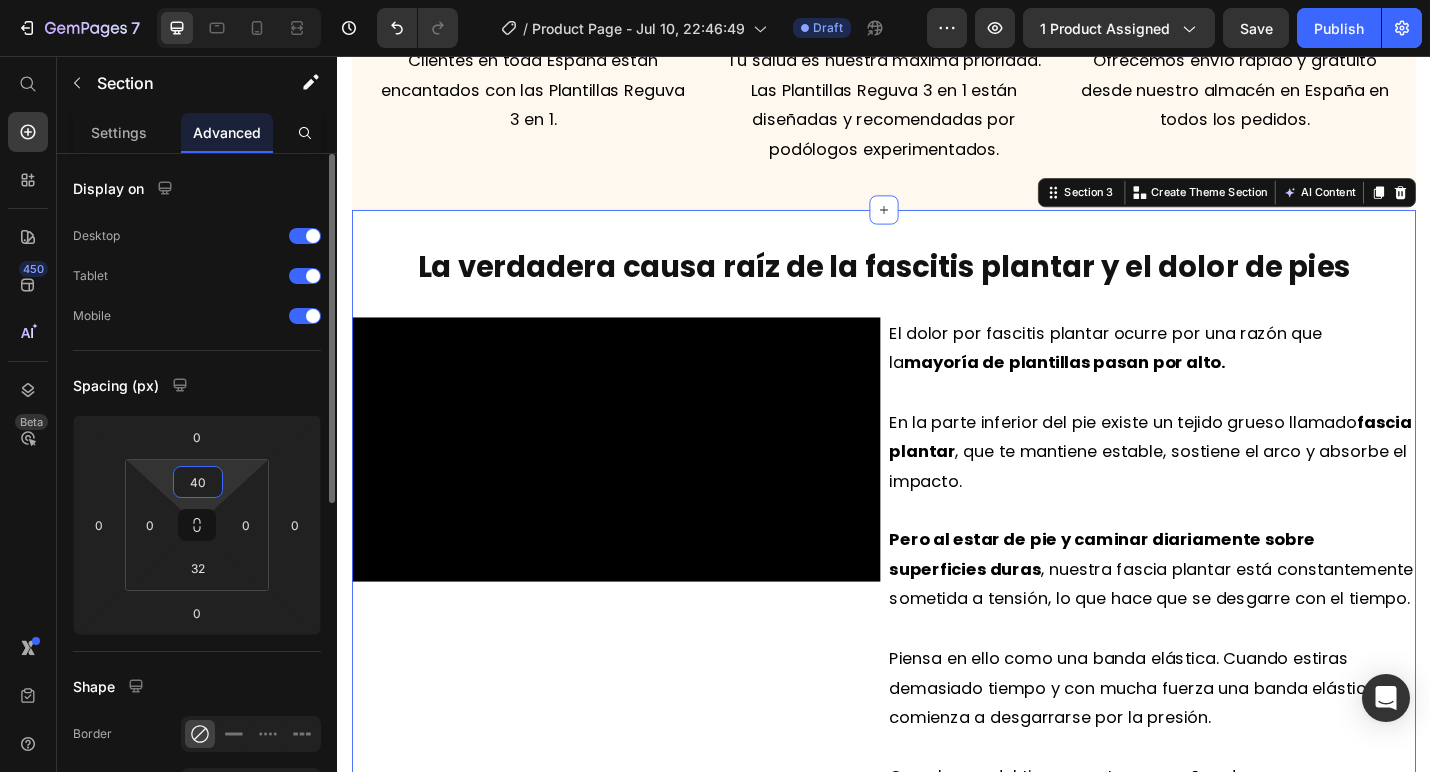 type on "40" 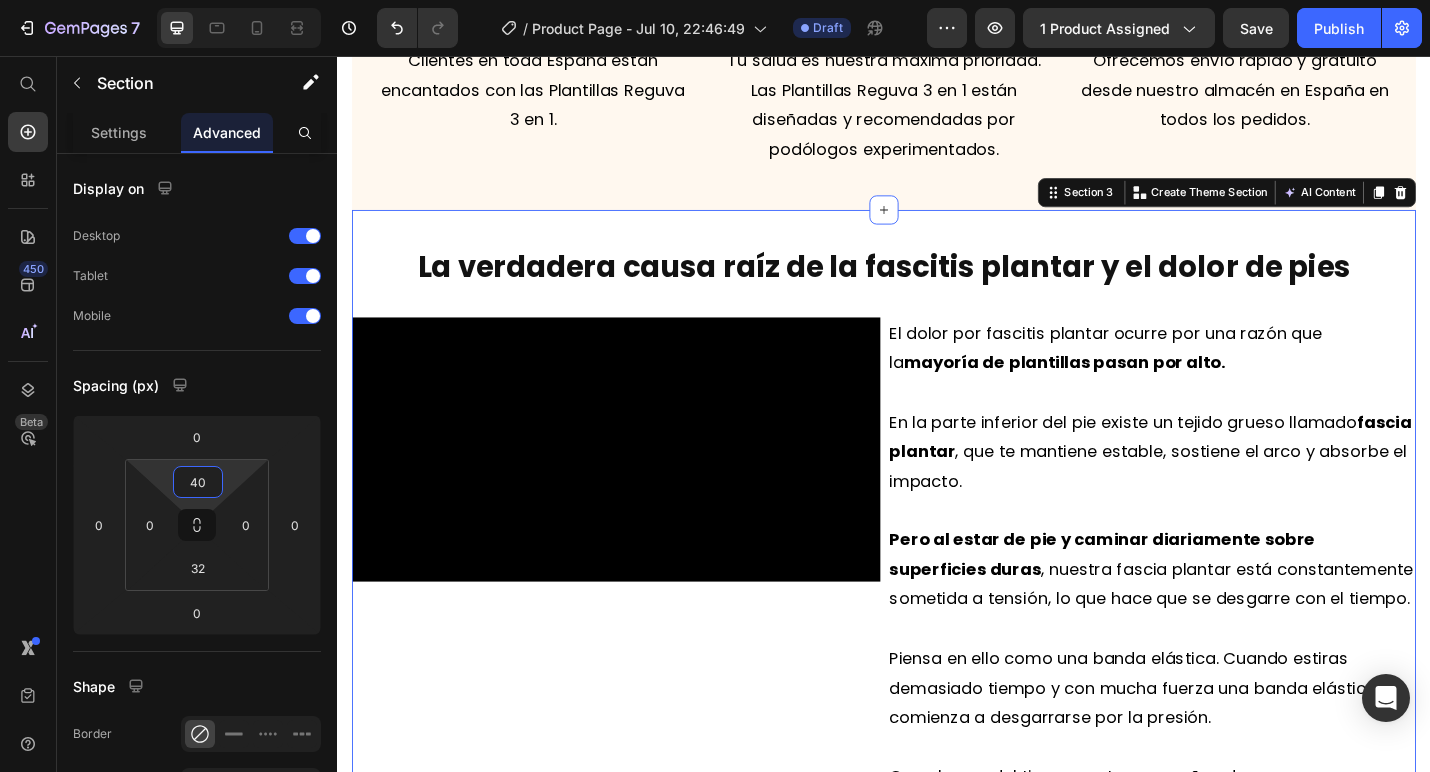 click on "Icon Más de 35.000 clientes felices en [STATE] Text Block Clientes en toda [STATE] están encantados con las Plantillas Reguva 3 en 1. Text Block" at bounding box center [547, 23] 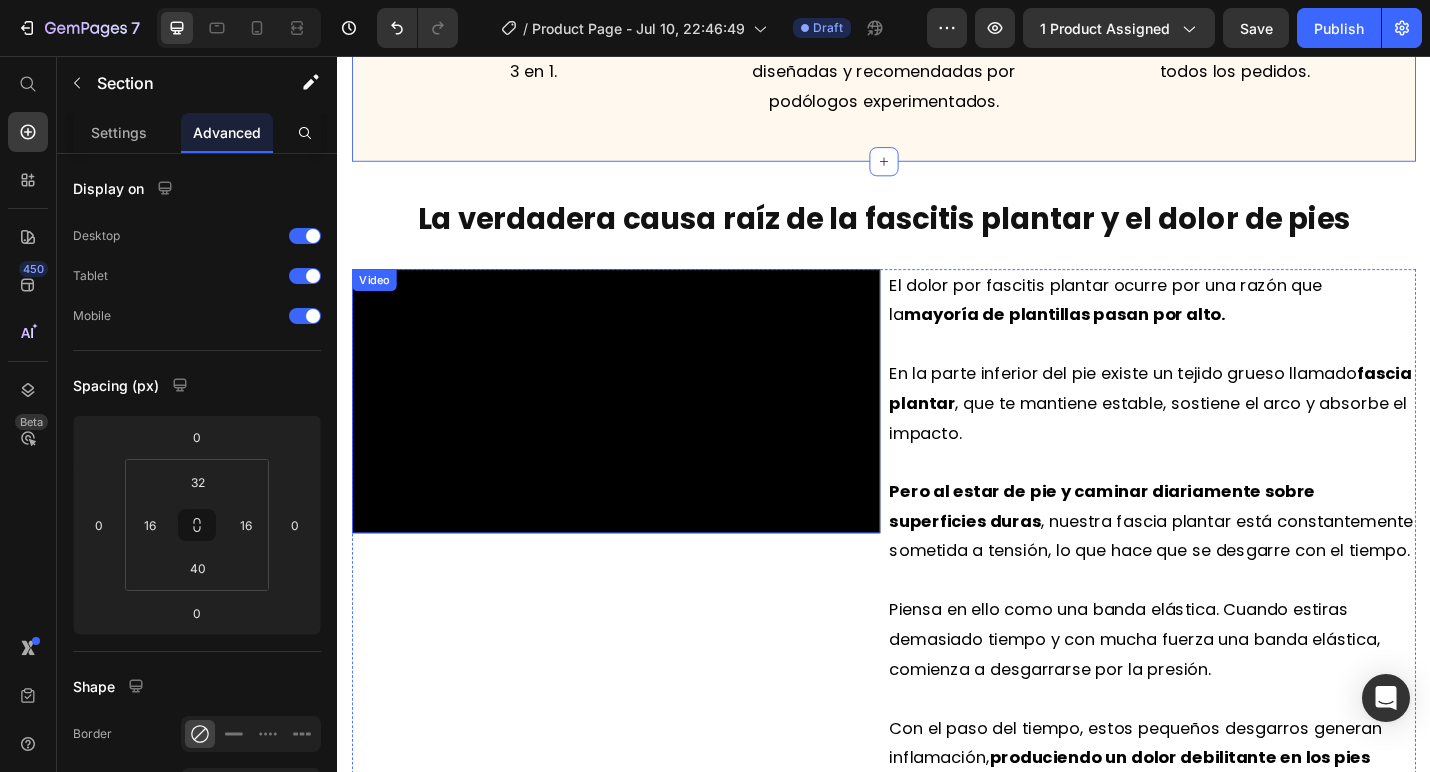 scroll, scrollTop: 1391, scrollLeft: 0, axis: vertical 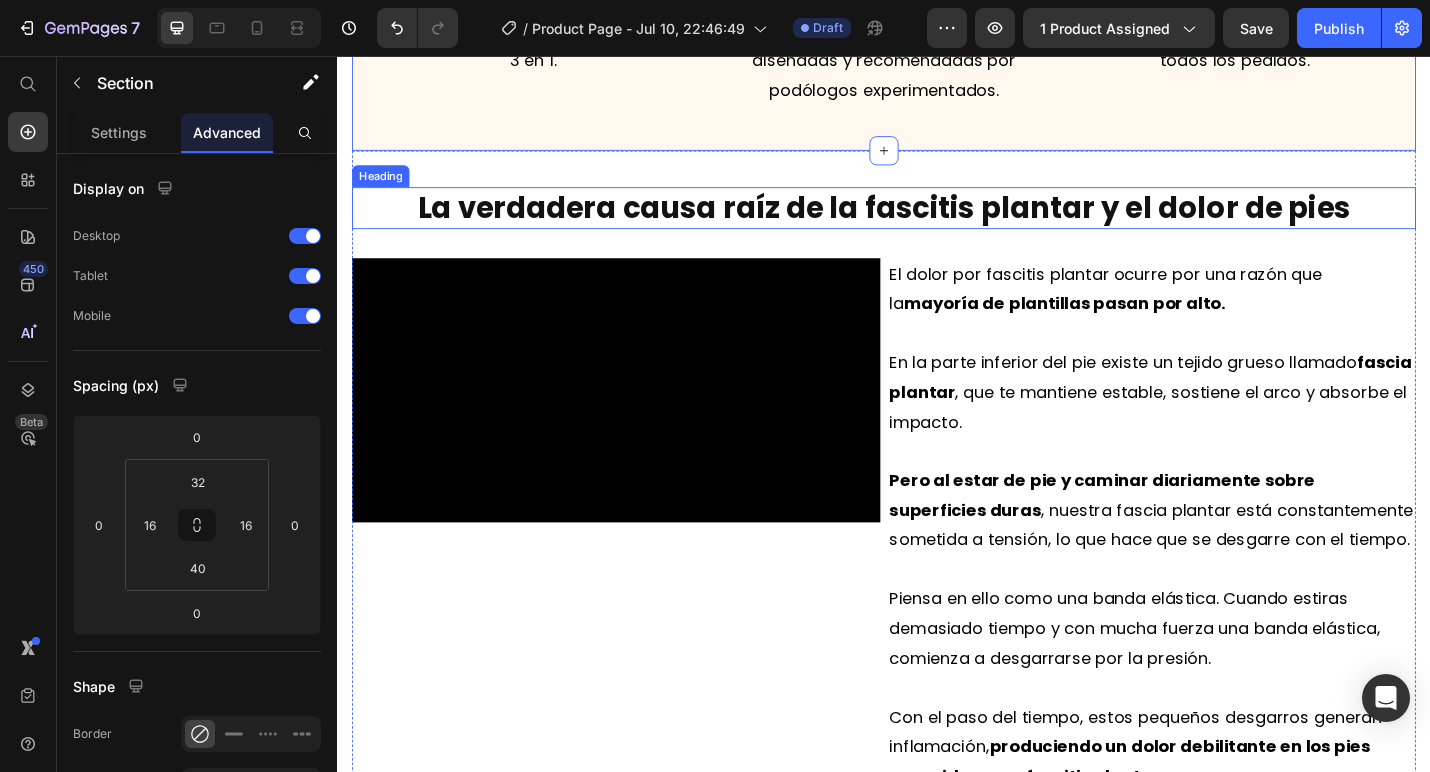 click on "La verdadera causa raíz de la fascitis plantar y el dolor de pies" at bounding box center (937, 222) 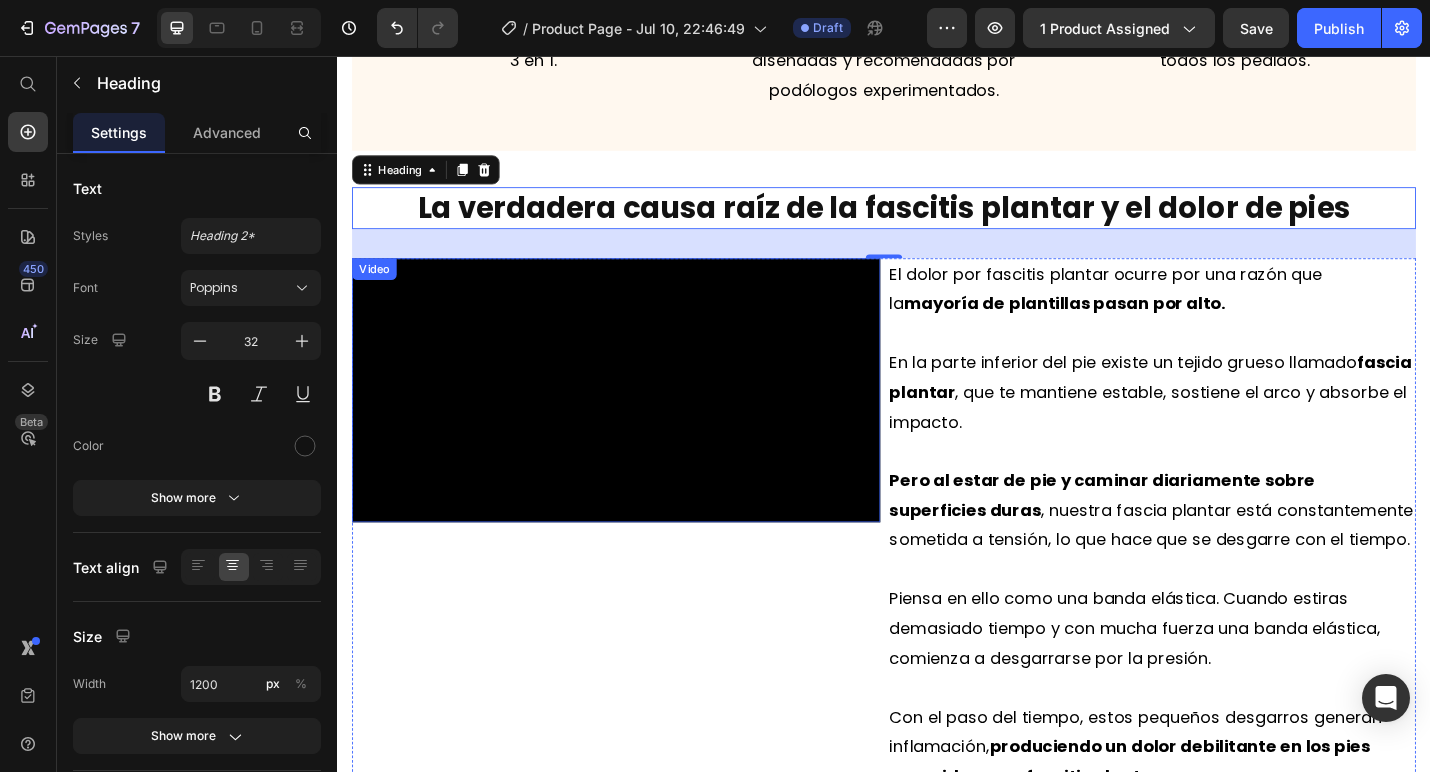 click at bounding box center [643, 423] 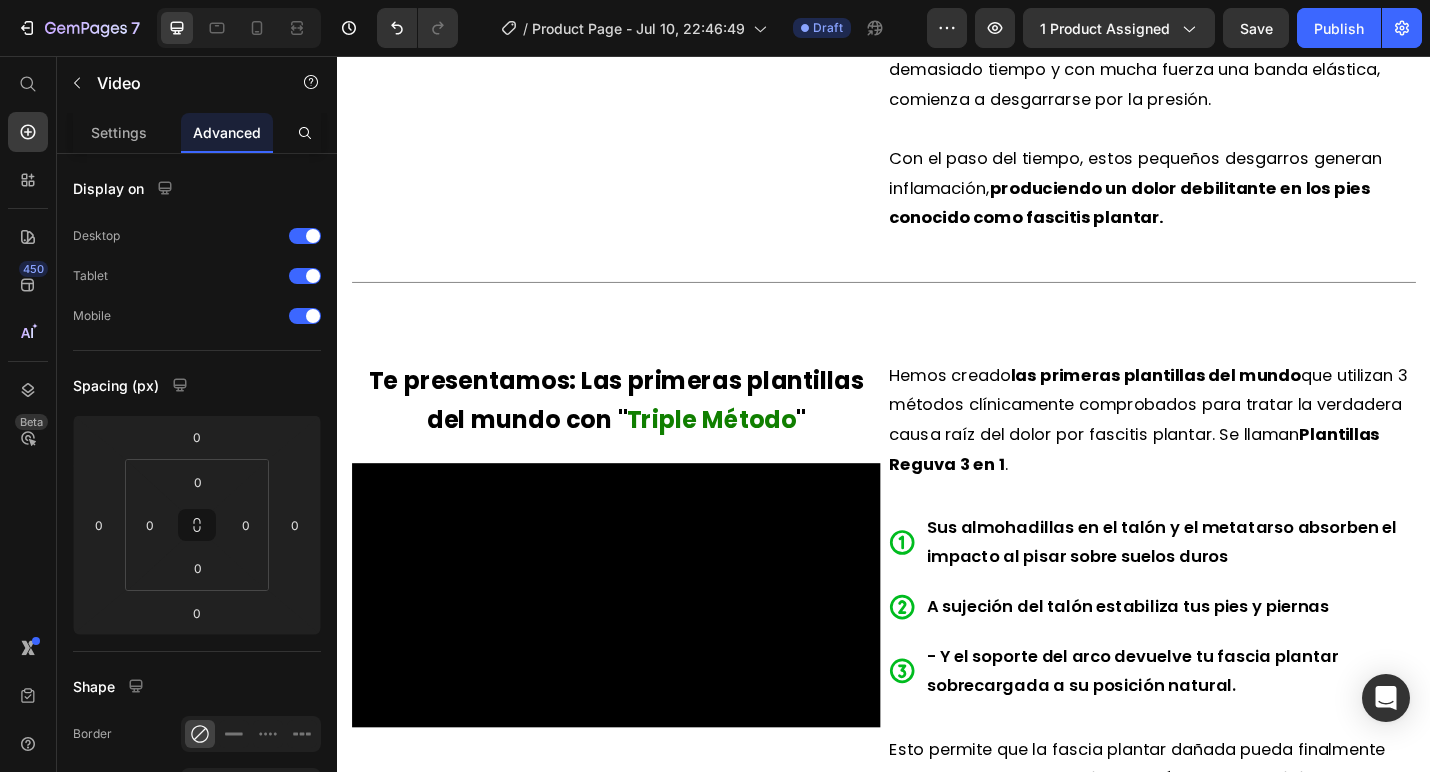 scroll, scrollTop: 2049, scrollLeft: 0, axis: vertical 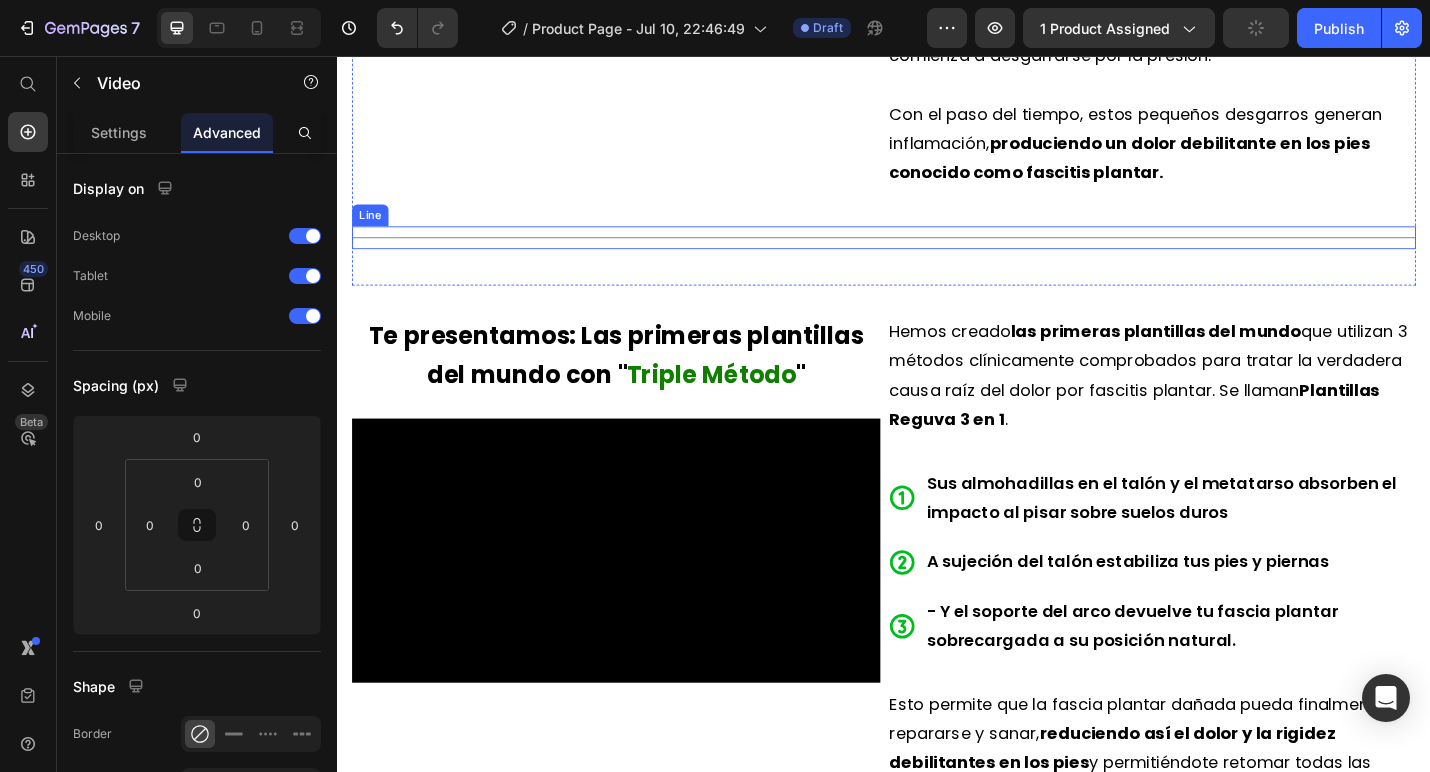 click at bounding box center (937, 255) 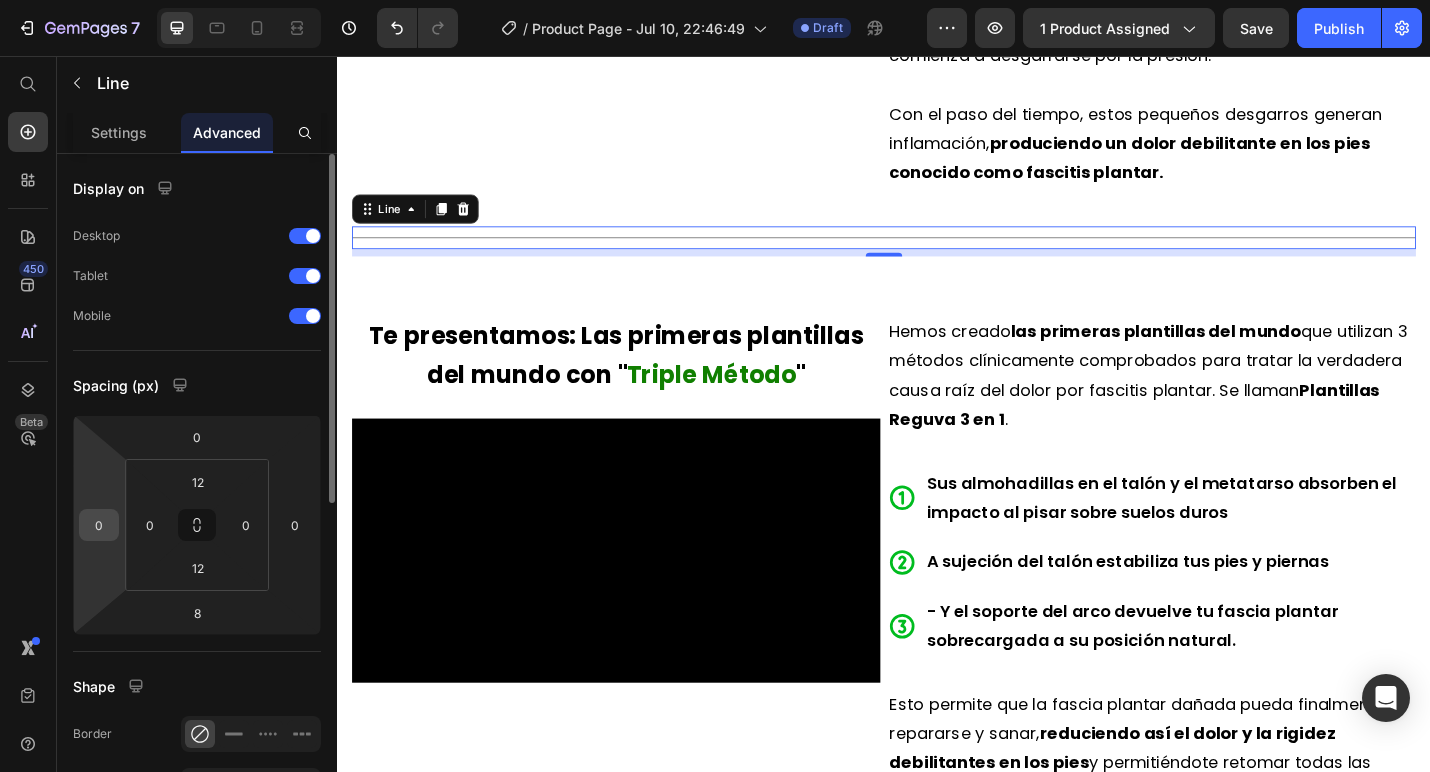 click on "0" at bounding box center [99, 525] 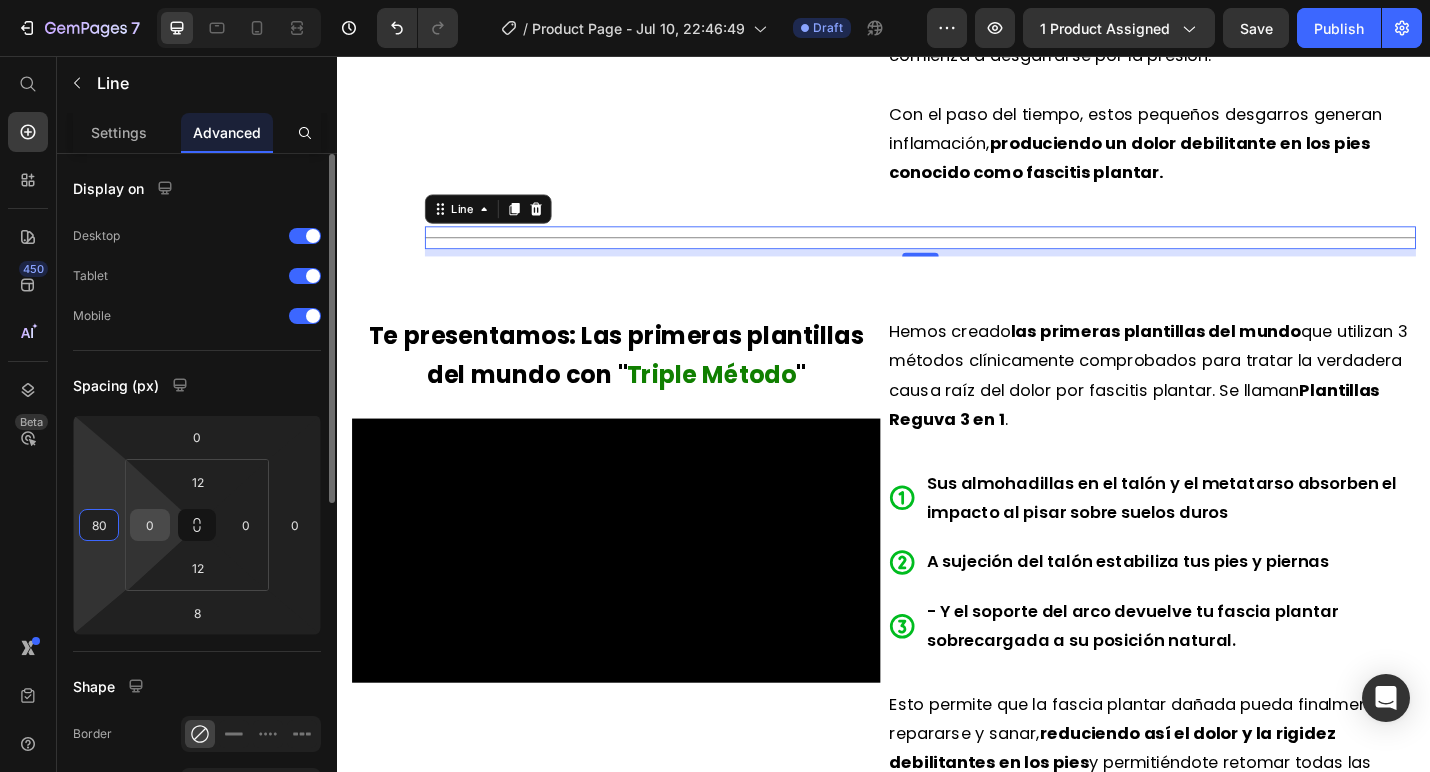 type on "8" 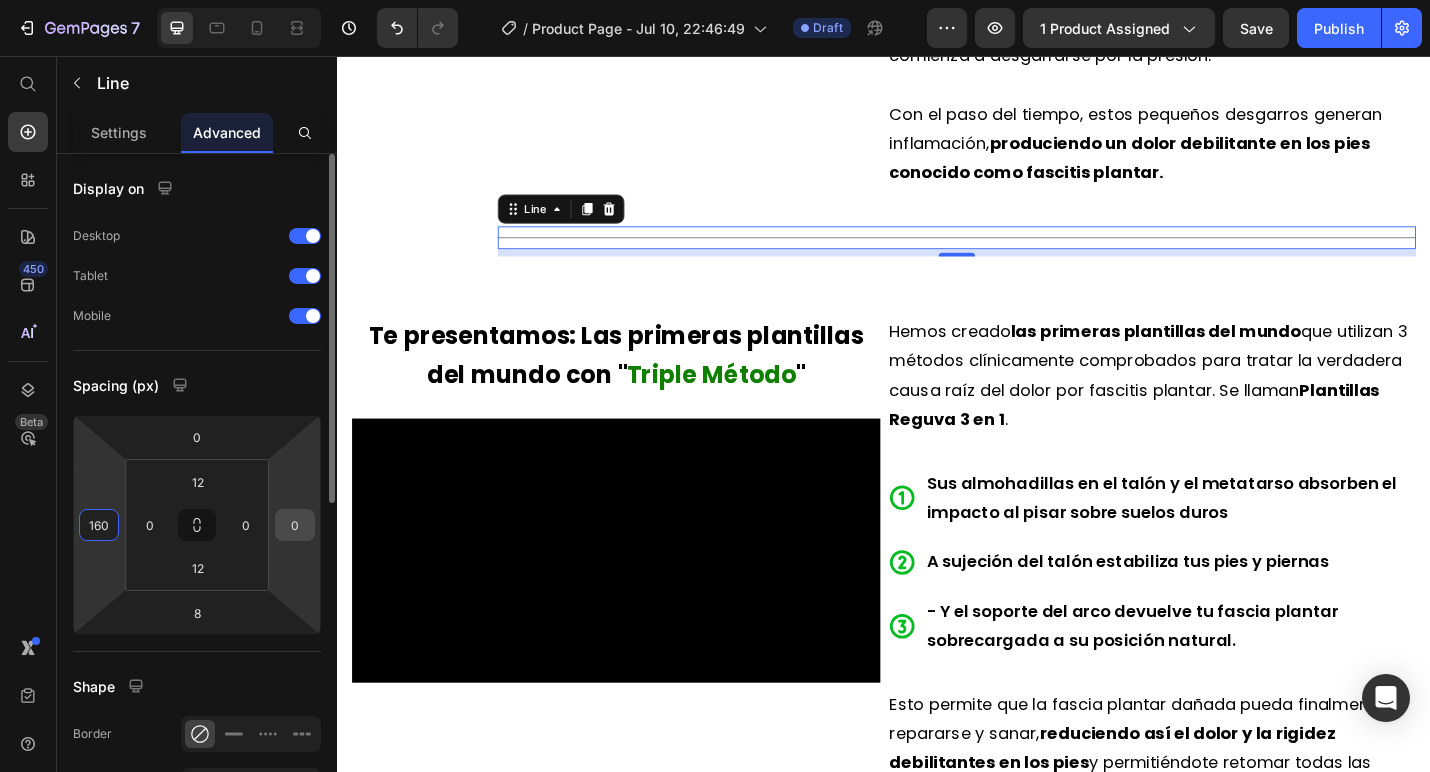 type on "160" 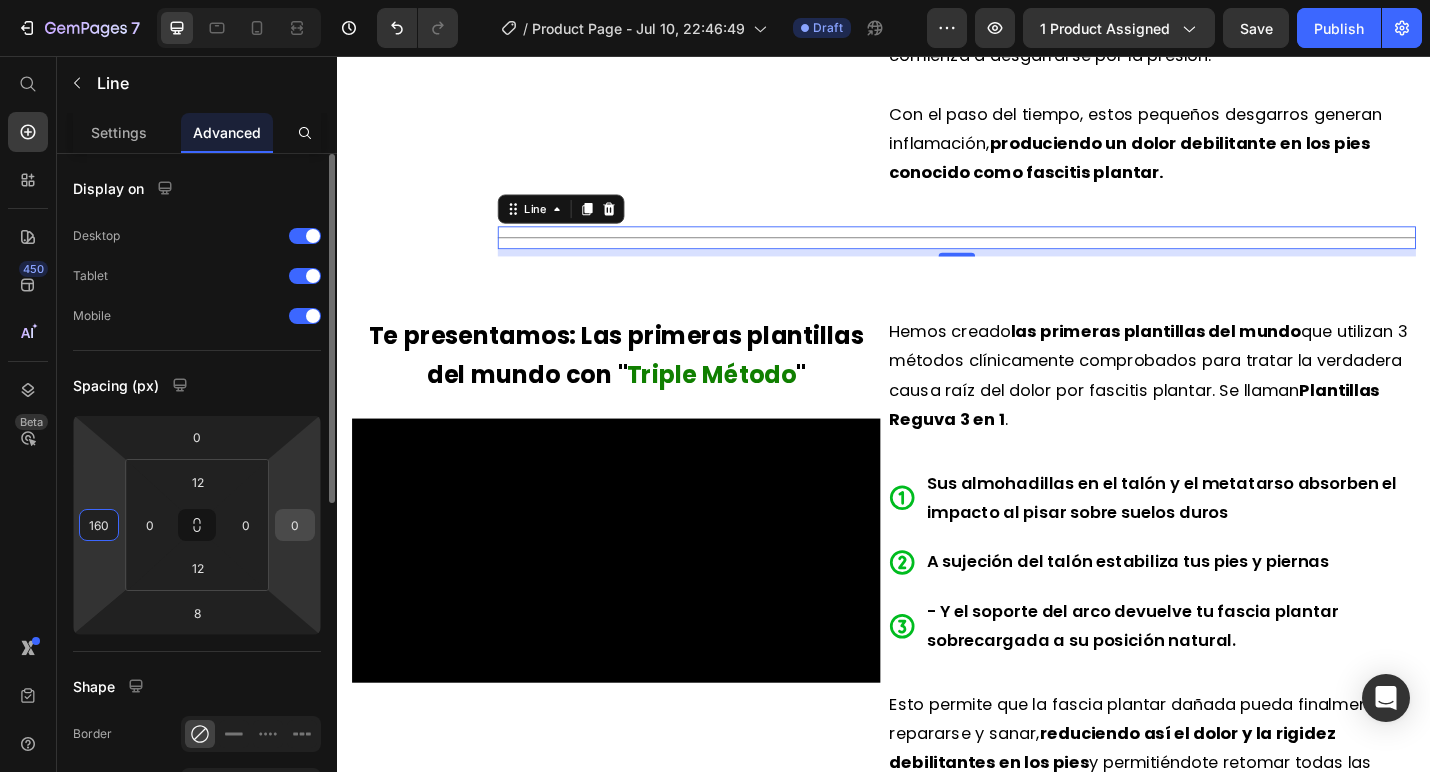 click on "0" at bounding box center [295, 525] 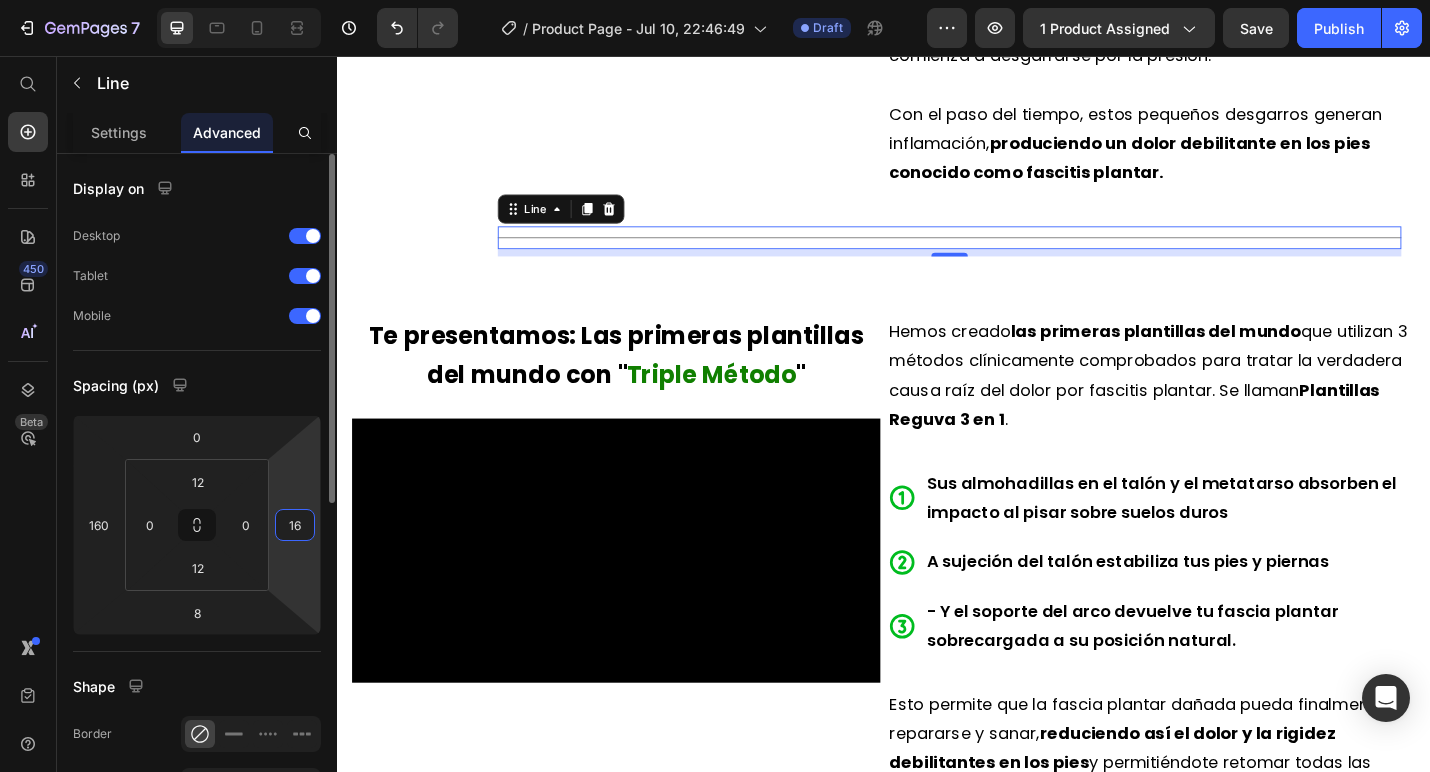 type on "160" 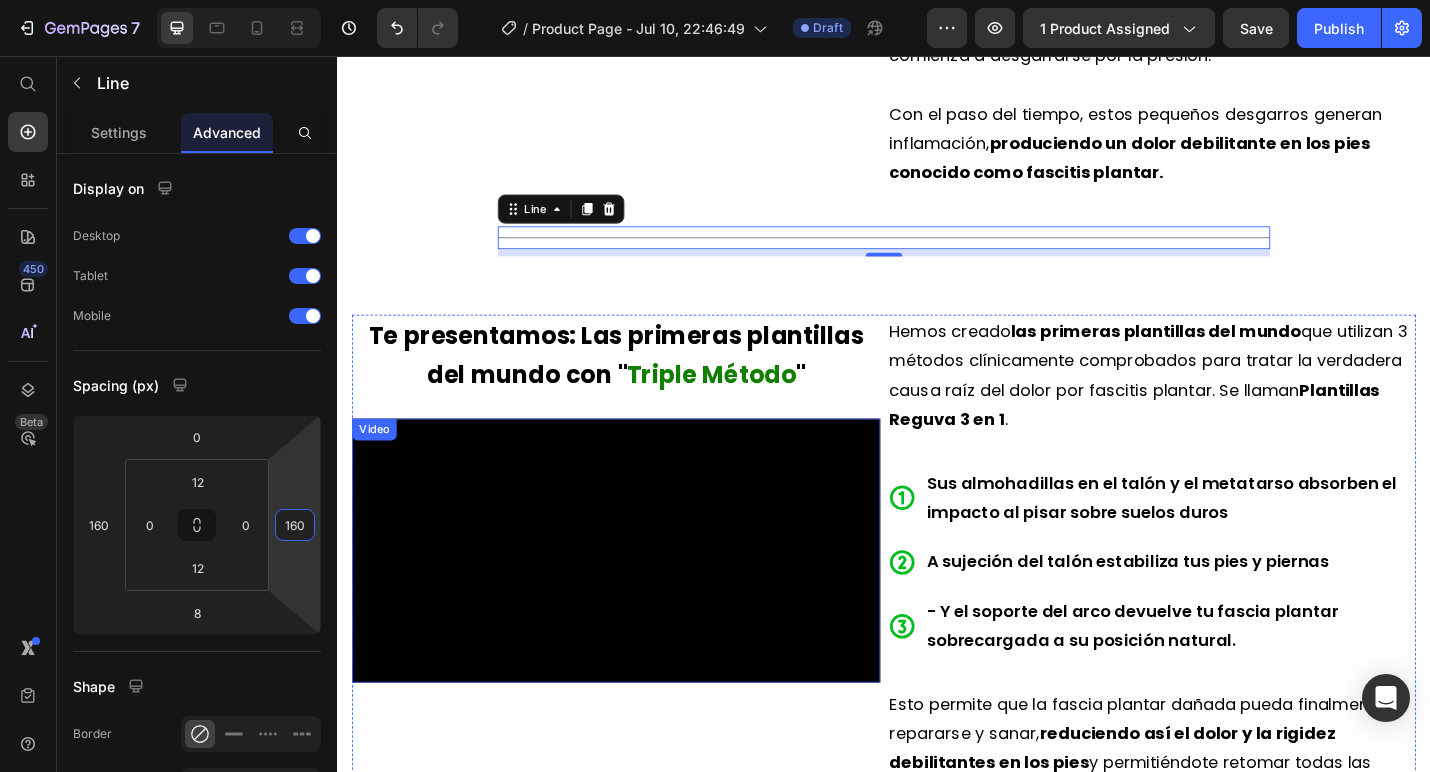 click at bounding box center [643, 599] 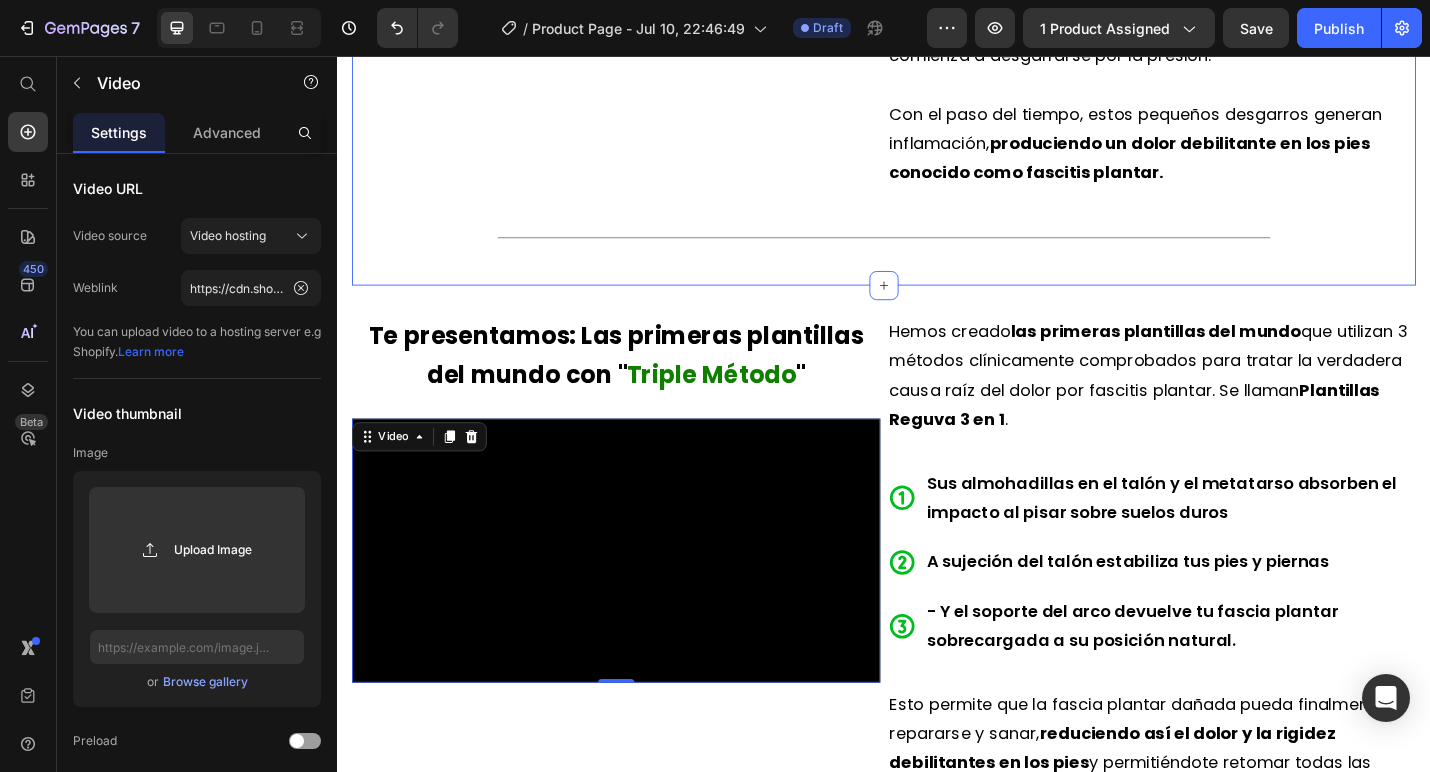 click on "⁠⁠⁠⁠⁠⁠⁠ La verdadera causa raíz de la fascitis plantar y el dolor de pies Heading Video El dolor por fascitis plantar ocurre por una razón que la  mayoría de plantillas pasan por alto.   En la parte inferior del pie existe un tejido grueso llamado  fascia plantar , que te mantiene estable, sostiene el arco y absorbe el impacto.   Pero al estar de pie y caminar diariamente sobre superficies duras , nuestra fascia plantar está constantemente sometida a tensión, lo que hace que se desgarre con el tiempo.   Piensa en ello como una banda elástica. Cuando estiras demasiado tiempo y con mucha fuerza una banda elástica, comienza a desgarrarse por la presión.   Con el paso del tiempo, estos pequeños desgarros generan inflamación,  produciendo un dolor debilitante en los pies conocido como fascitis plantar. Text Block Row                Title Line Section 3" at bounding box center (937, -97) 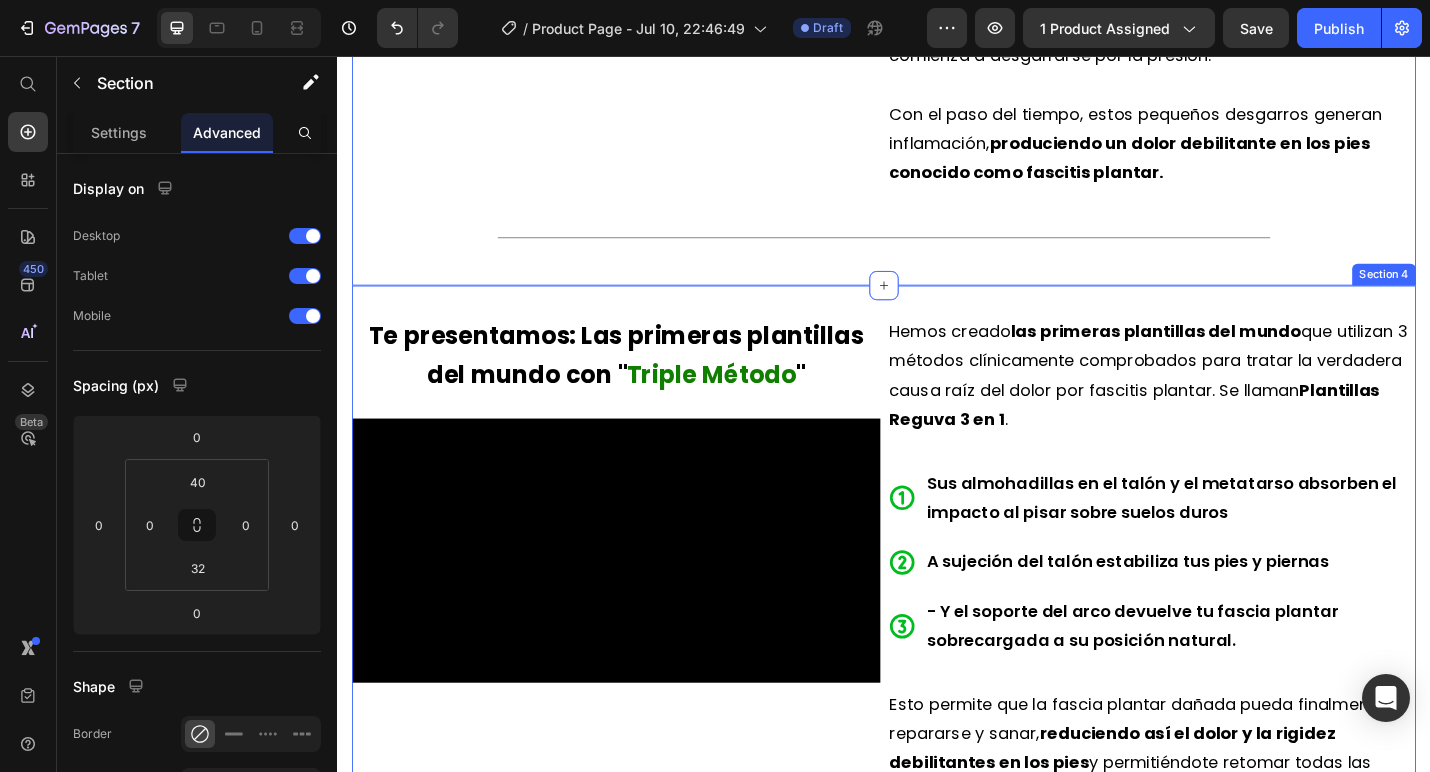 click on "Te presentamos: Las primeras plantillas del mundo con " Triple Método " Text Block Video Hemos creado  las primeras plantillas del mundo  que utilizan 3 métodos clínicamente comprobados para tratar la verdadera causa raíz del dolor por fascitis plantar. Se llaman  Plantillas Reguva 3 en 1 . Text Block
Sus almohadillas en el talón y el metatarso absorben el impacto al pisar sobre suelos duros
A sujeción del talón estabiliza tus pies y piernas
- Y el soporte del arco devuelve tu fascia plantar sobrecargada a su posición natural. Item List Esto permite que la fascia plantar dañada pueda finalmente repararse y sanar,  reduciendo así el dolor y la rigidez debilitantes en los pies  y permitiéndote retomar todas las actividades que antes disfrutabas. Text Block Row Section 4" at bounding box center (937, 631) 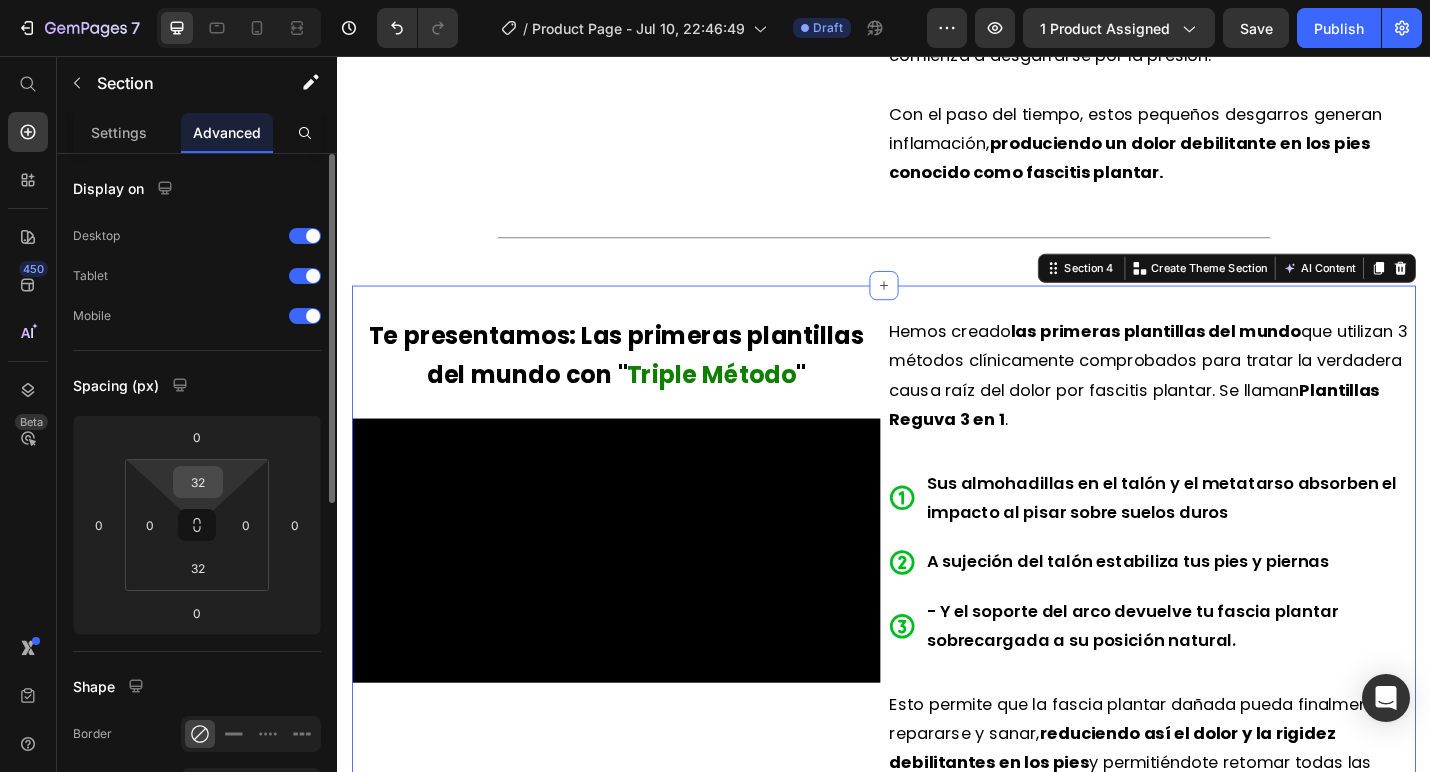 click on "32" at bounding box center [198, 482] 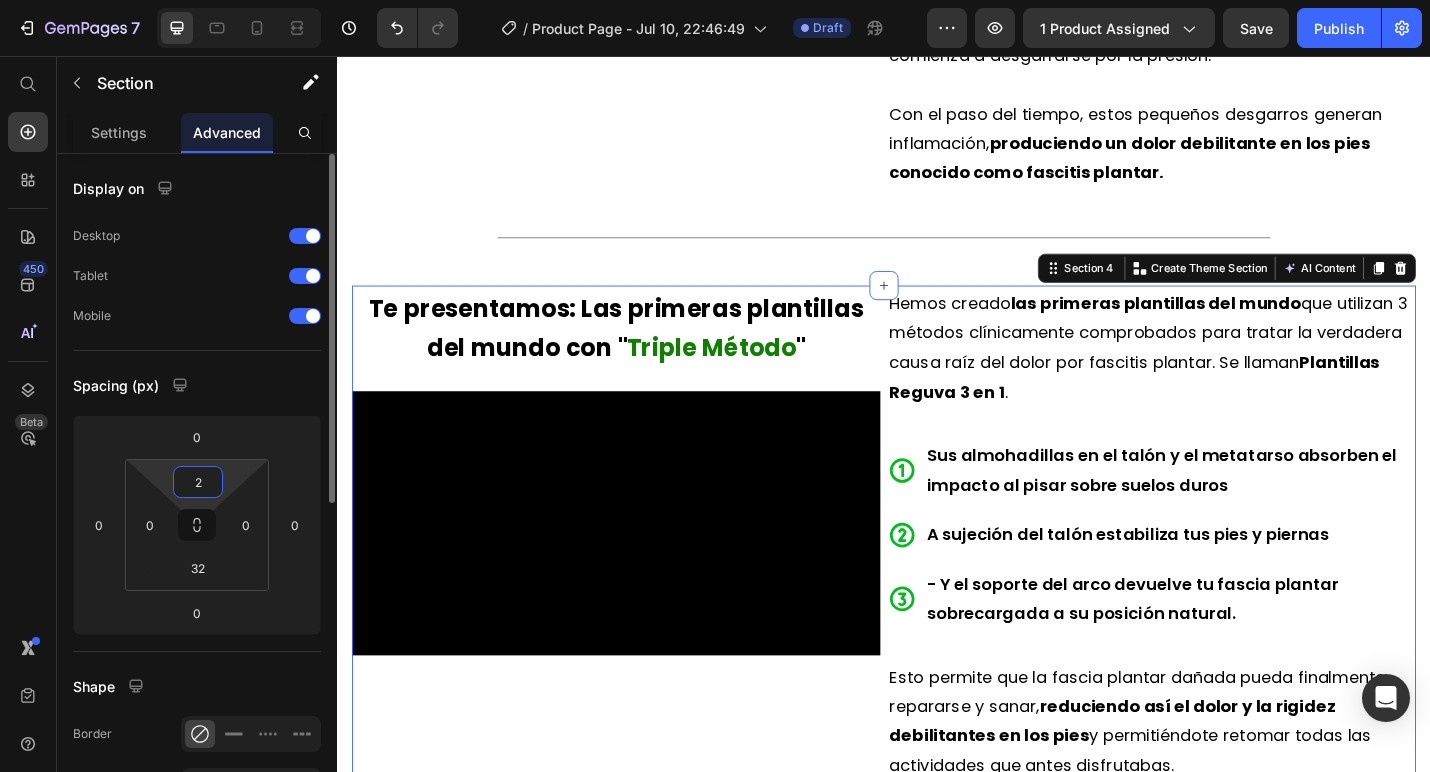 type on "24" 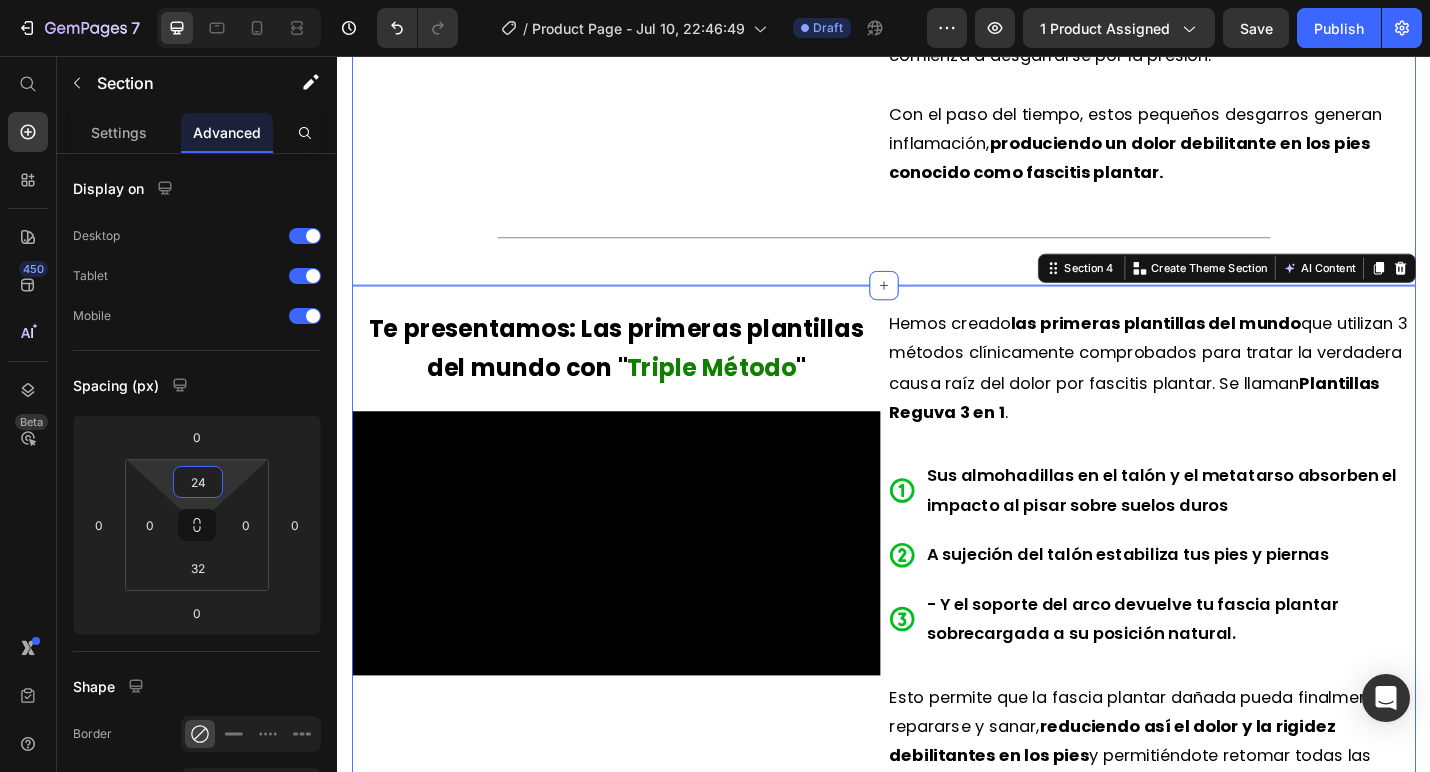 click on "Te presentamos: Las primeras plantillas del mundo con "" at bounding box center (643, 376) 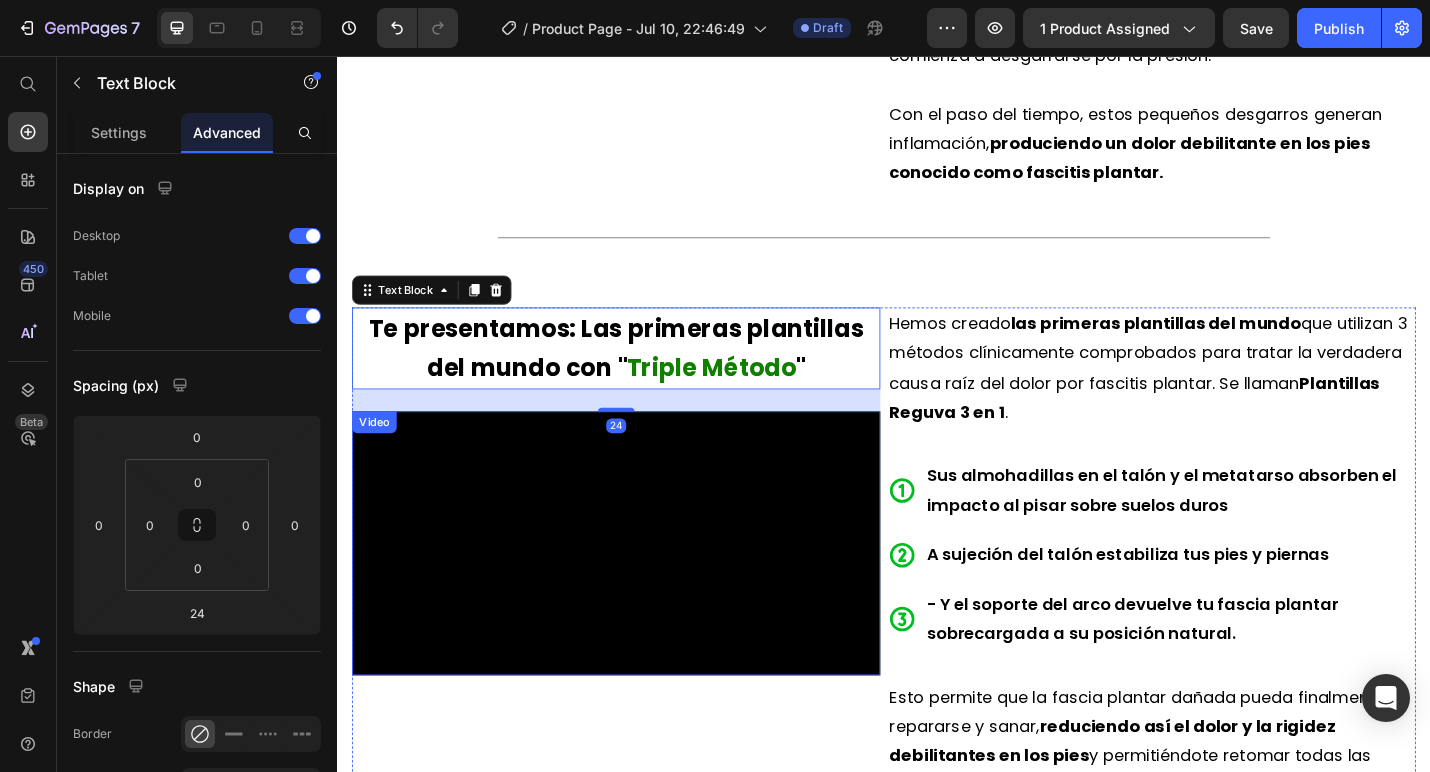 click at bounding box center (643, 591) 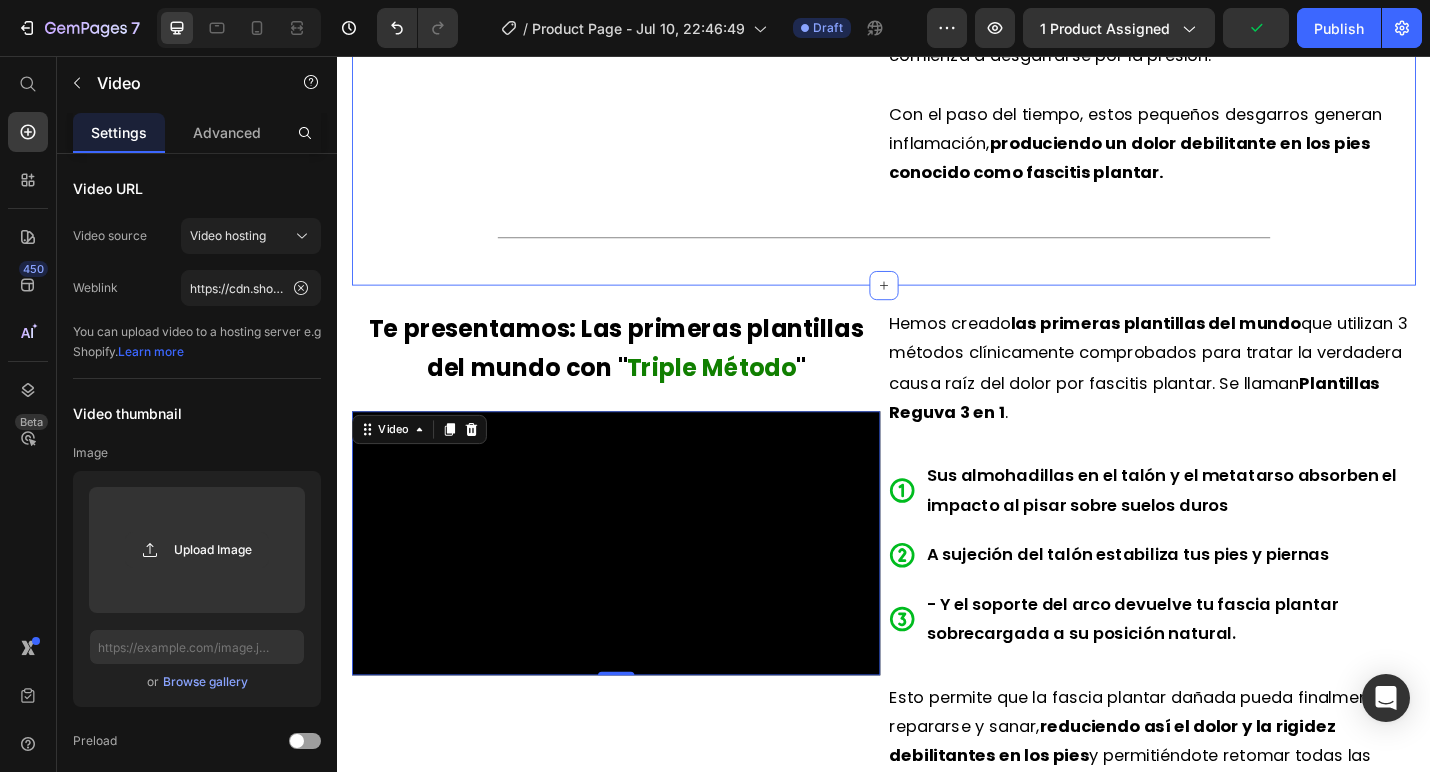 click on "⁠⁠⁠⁠⁠⁠⁠ La verdadera causa raíz de la fascitis plantar y el dolor de pies Heading Video El dolor por fascitis plantar ocurre por una razón que la  mayoría de plantillas pasan por alto.   En la parte inferior del pie existe un tejido grueso llamado  fascia plantar , que te mantiene estable, sostiene el arco y absorbe el impacto.   Pero al estar de pie y caminar diariamente sobre superficies duras , nuestra fascia plantar está constantemente sometida a tensión, lo que hace que se desgarre con el tiempo.   Piensa en ello como una banda elástica. Cuando estiras demasiado tiempo y con mucha fuerza una banda elástica, comienza a desgarrarse por la presión.   Con el paso del tiempo, estos pequeños desgarros generan inflamación,  produciendo un dolor debilitante en los pies conocido como fascitis plantar. Text Block Row                Title Line" at bounding box center (937, -93) 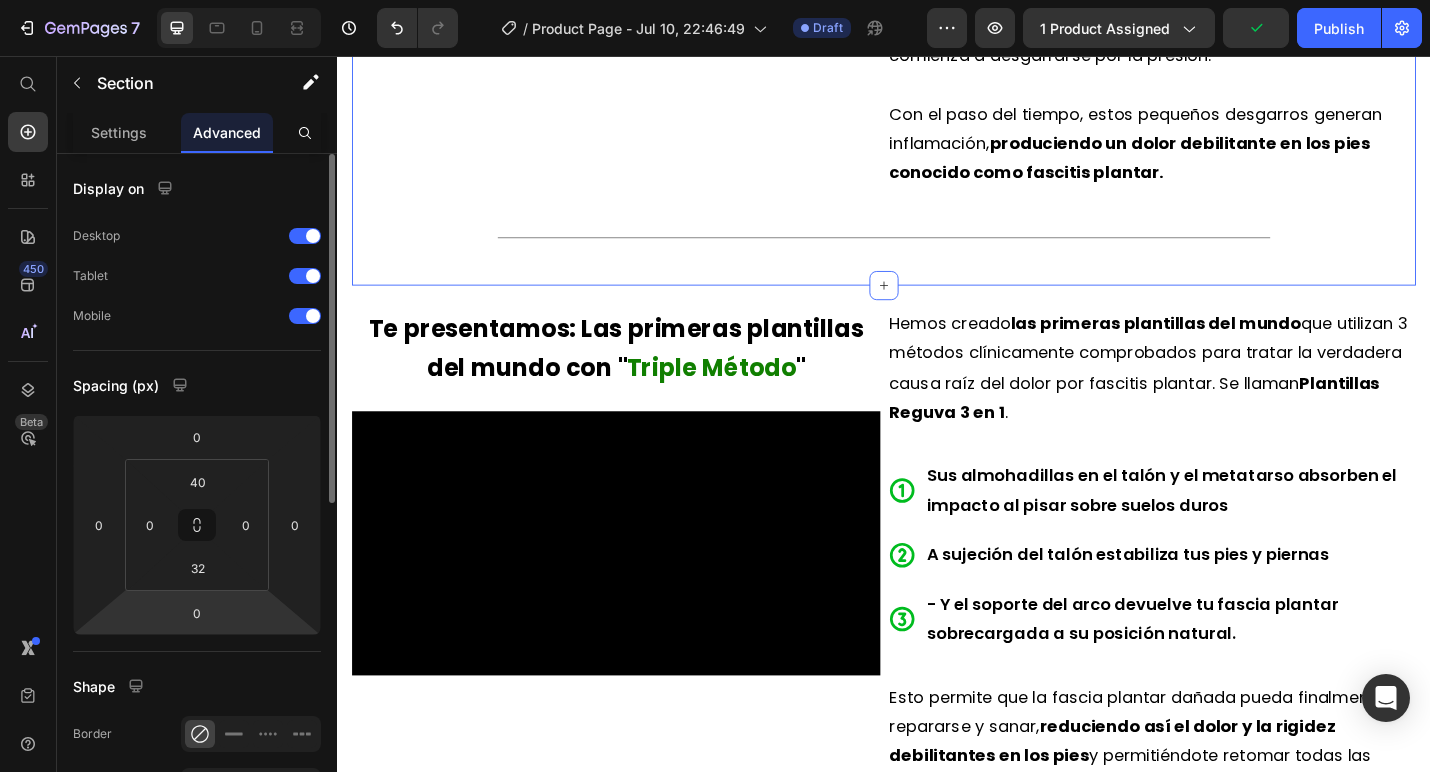 click on "7   /  Product Page - Jul 10, 22:46:49 Draft Preview 1 product assigned  Publish  450 Beta Start with Sections Elements Hero Section Product Detail Brands Trusted Badges Guarantee Product Breakdown How to use Testimonials Compare Bundle FAQs Social Proof Brand Story Product List Collection Blog List Contact Sticky Add to Cart Custom Footer Browse Library 450 Layout
Row
Row
Row
Row Text
Heading
Text Block Button
Button
Button
Sticky Back to top Media
Image" at bounding box center (715, 0) 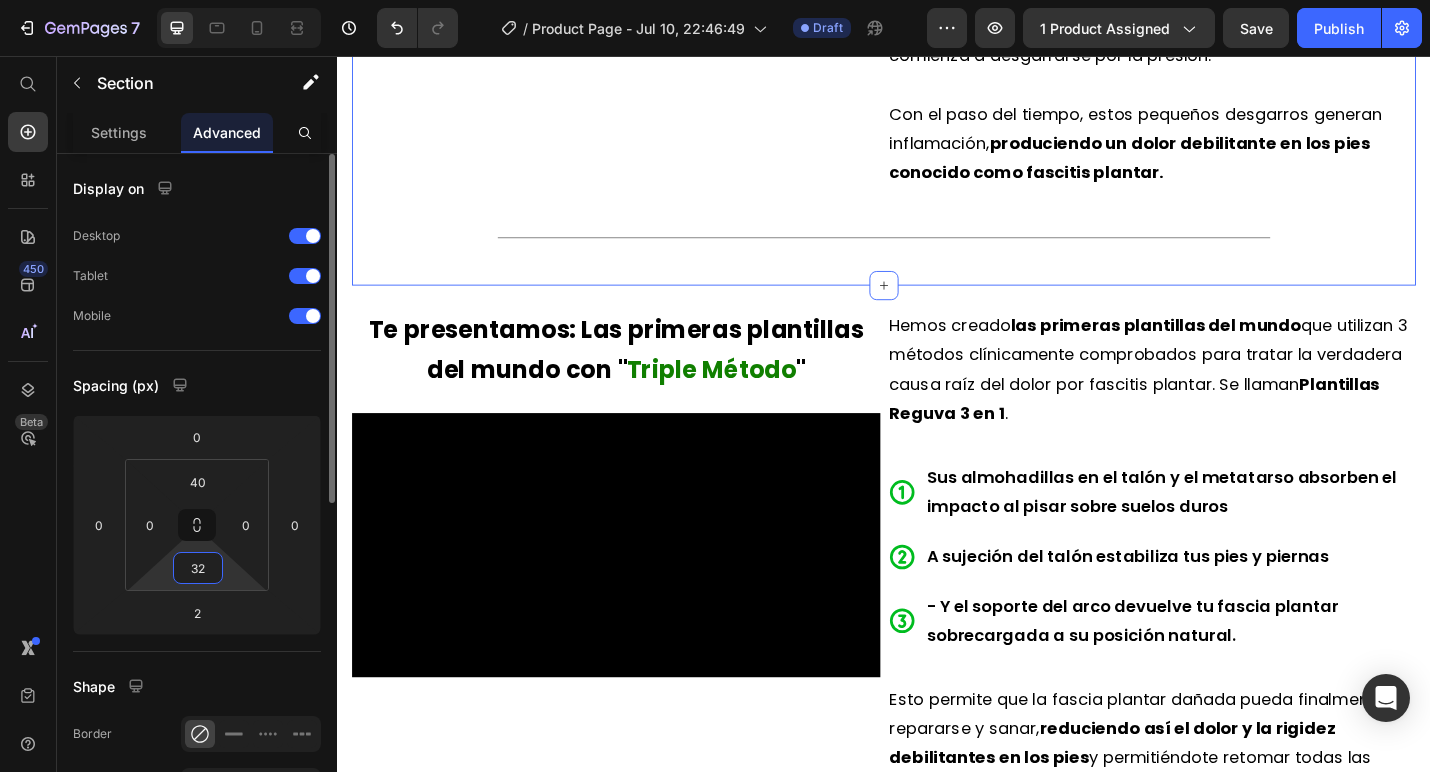 click on "32" at bounding box center (198, 568) 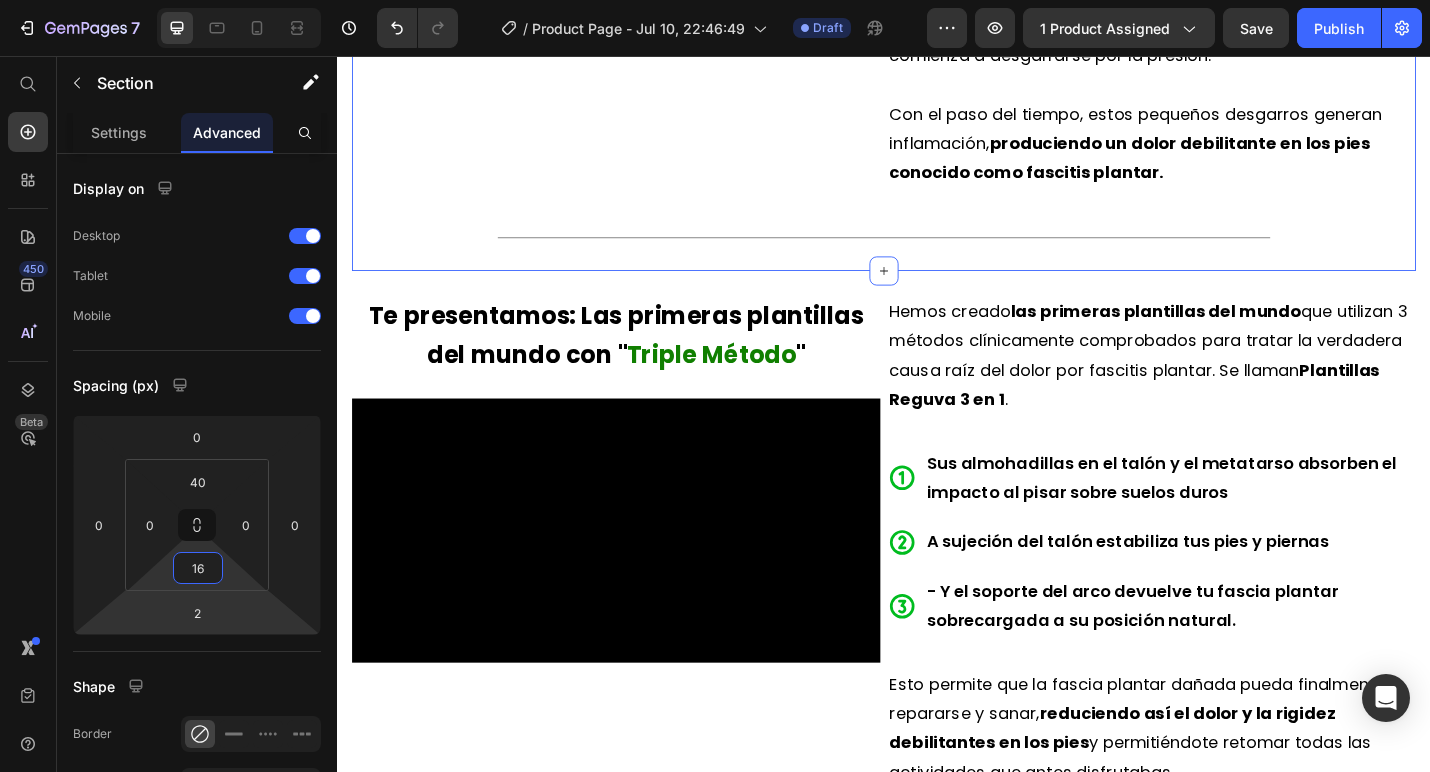 type on "16" 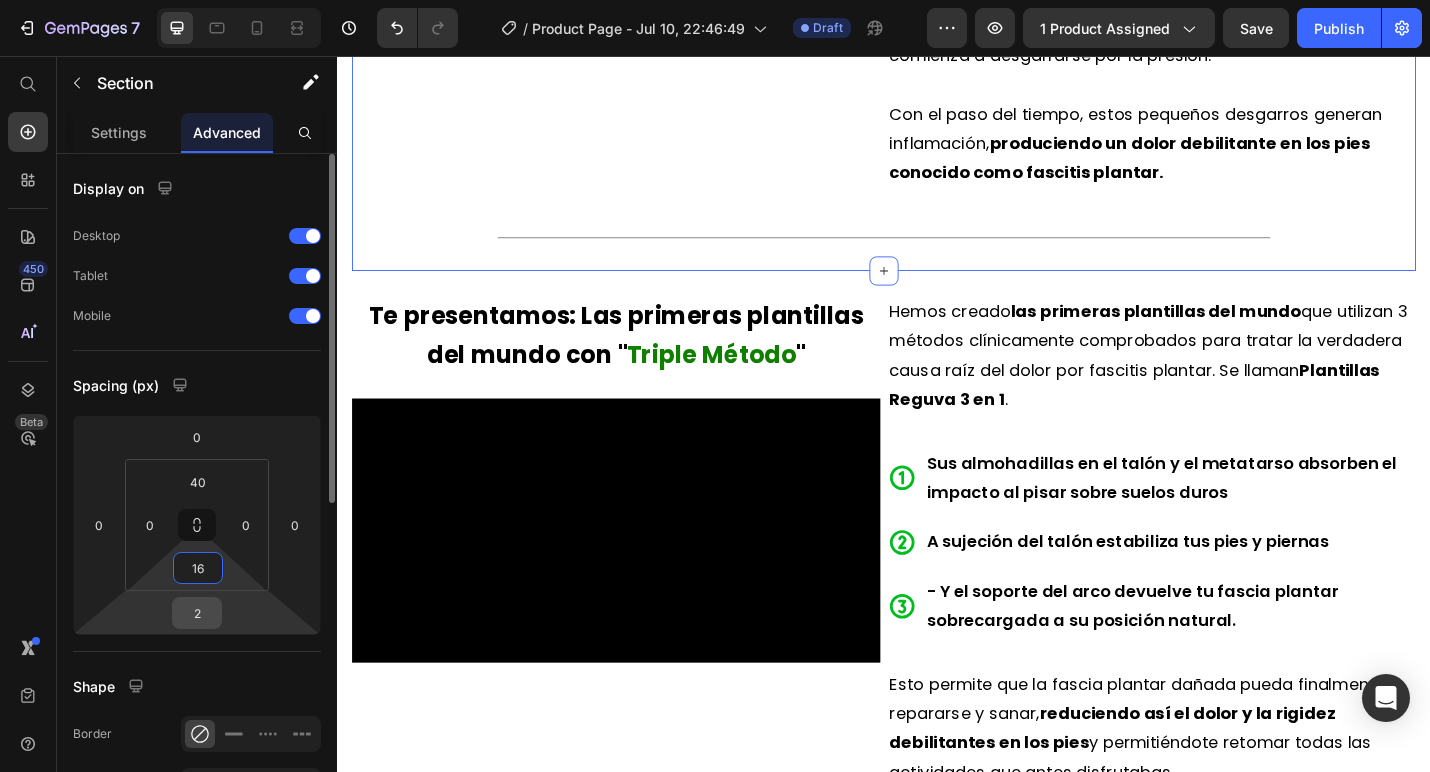 click on "2" at bounding box center (197, 613) 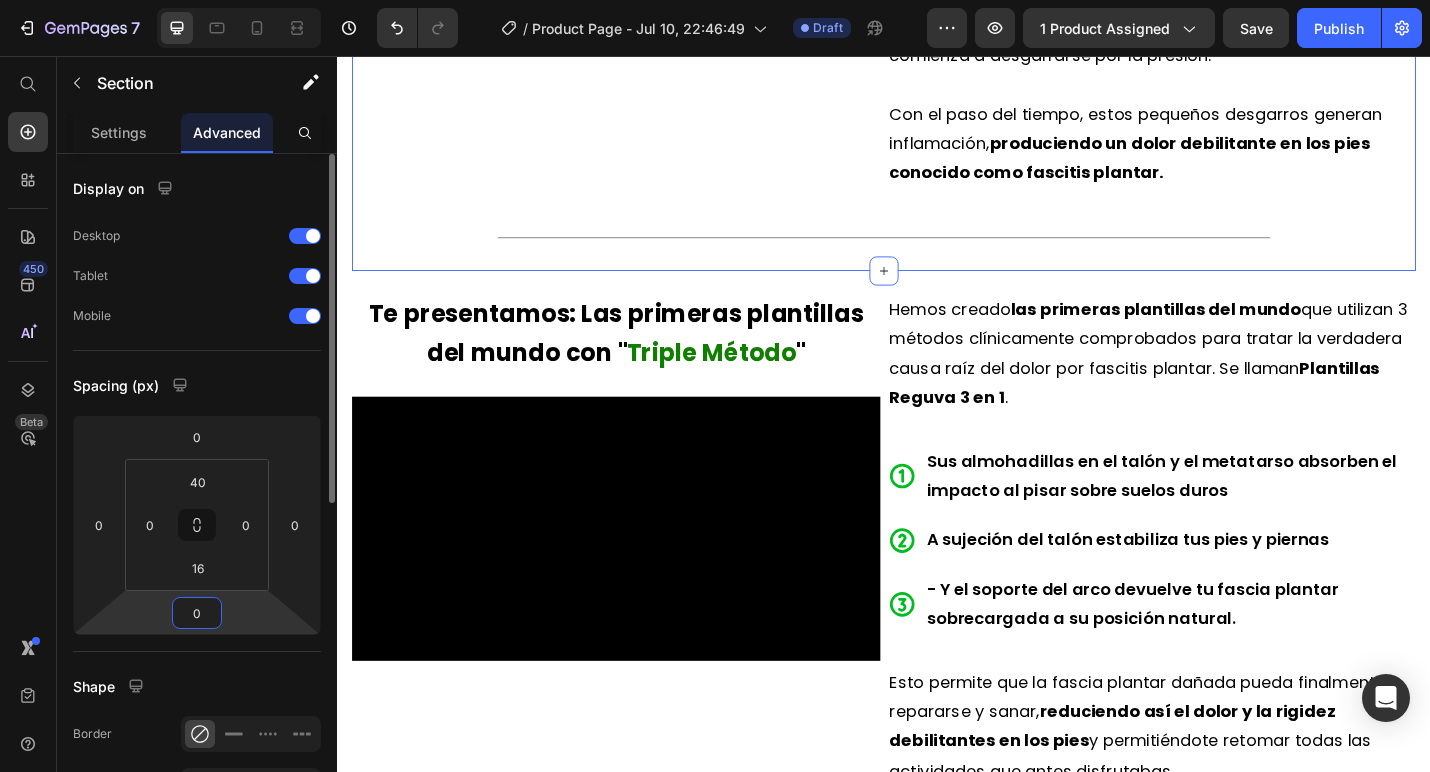 type on "0" 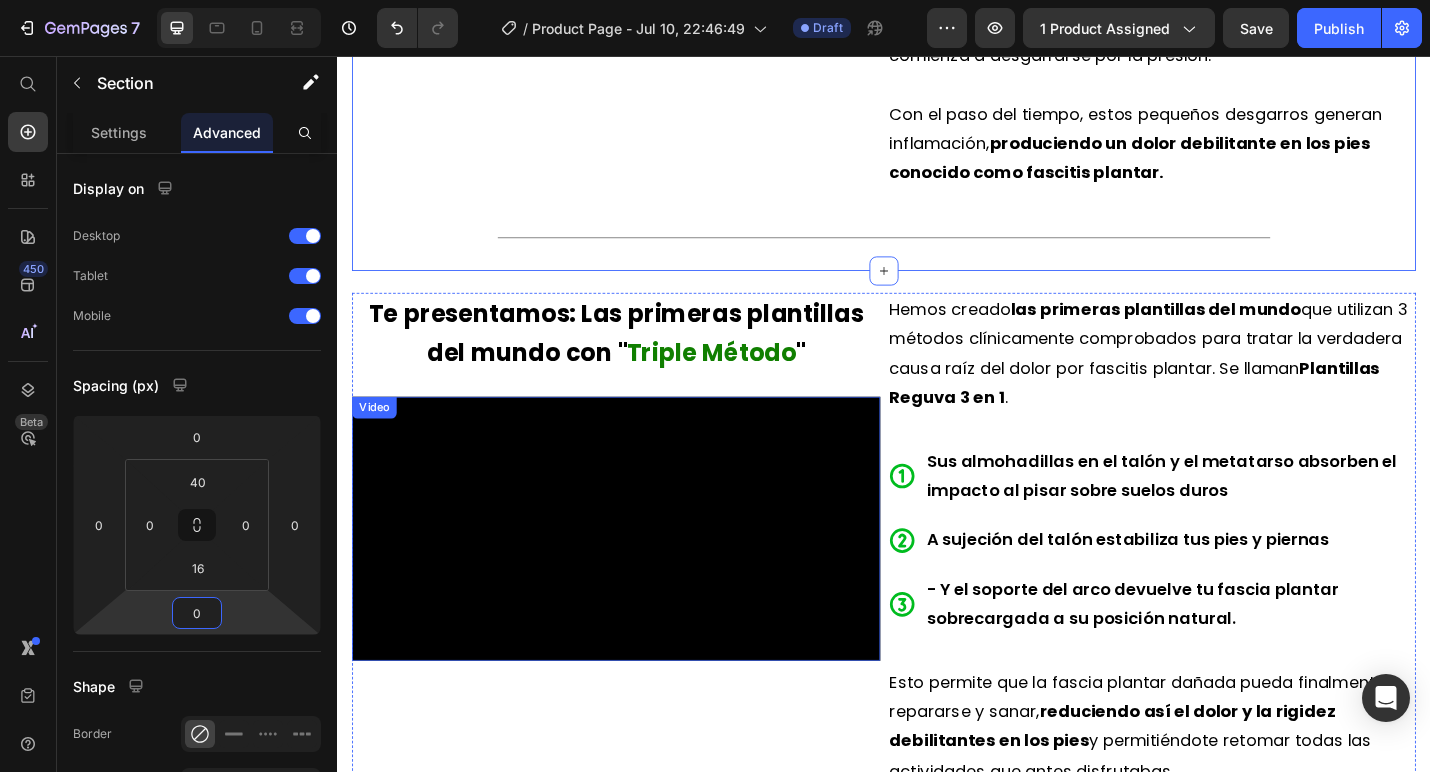 click at bounding box center (643, 575) 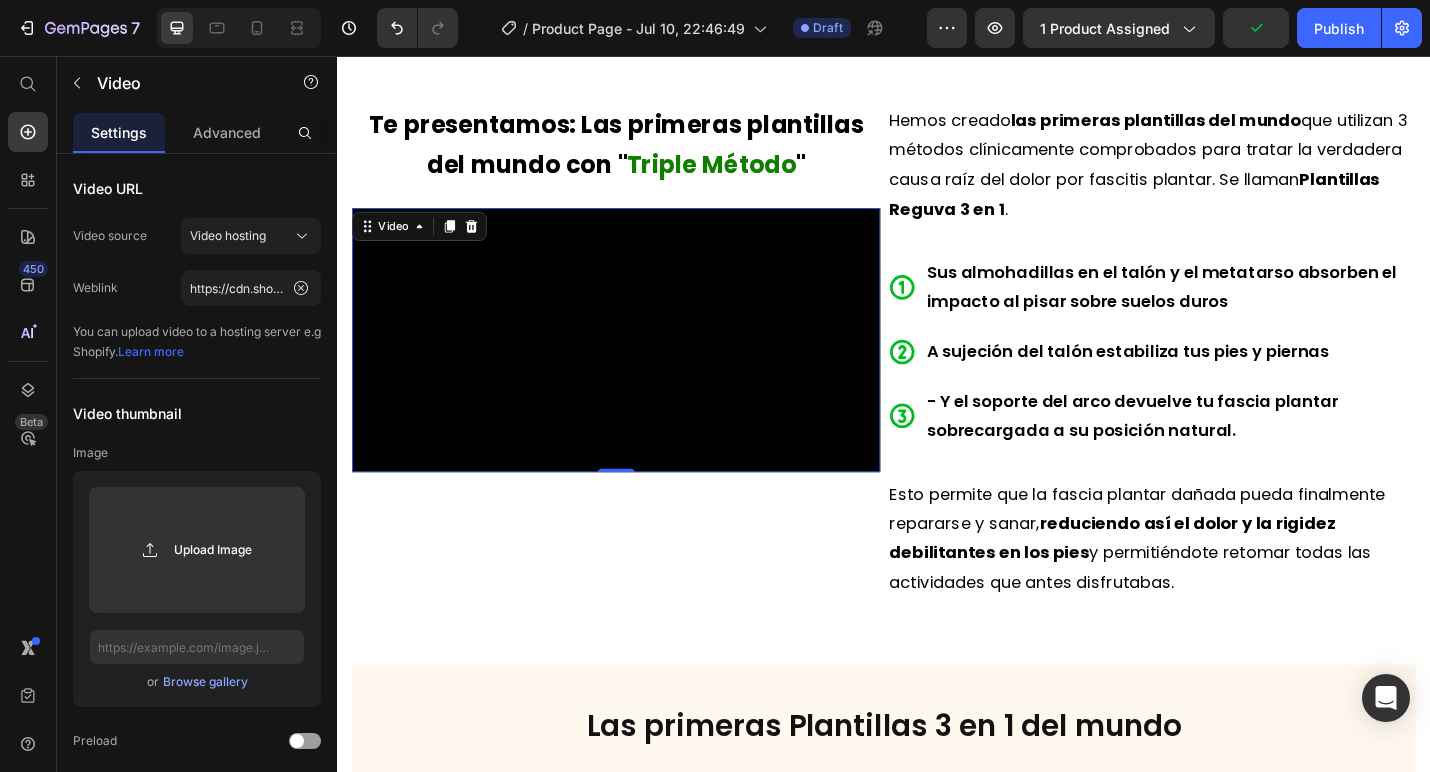 scroll, scrollTop: 2216, scrollLeft: 0, axis: vertical 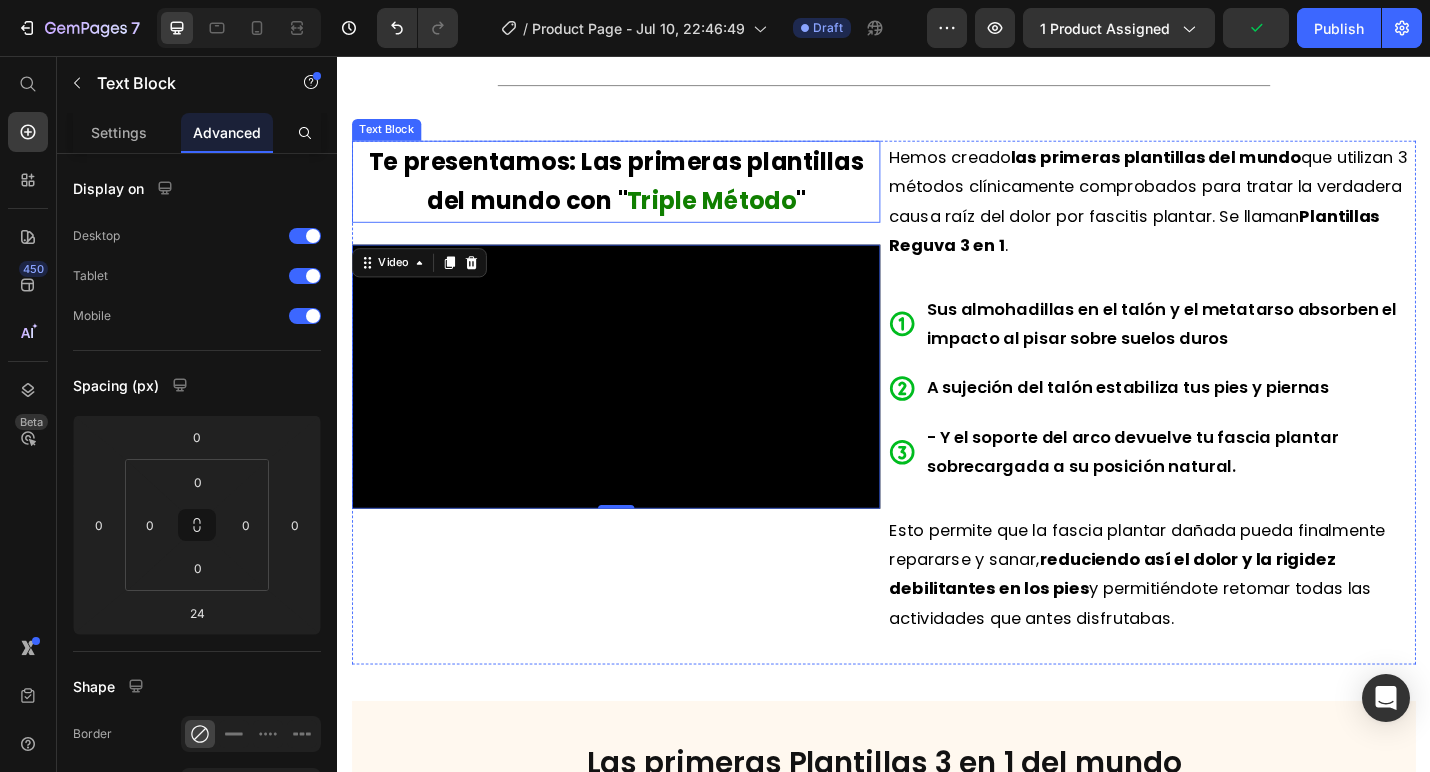 click on "Te presentamos: Las primeras plantillas del mundo con "" at bounding box center (643, 193) 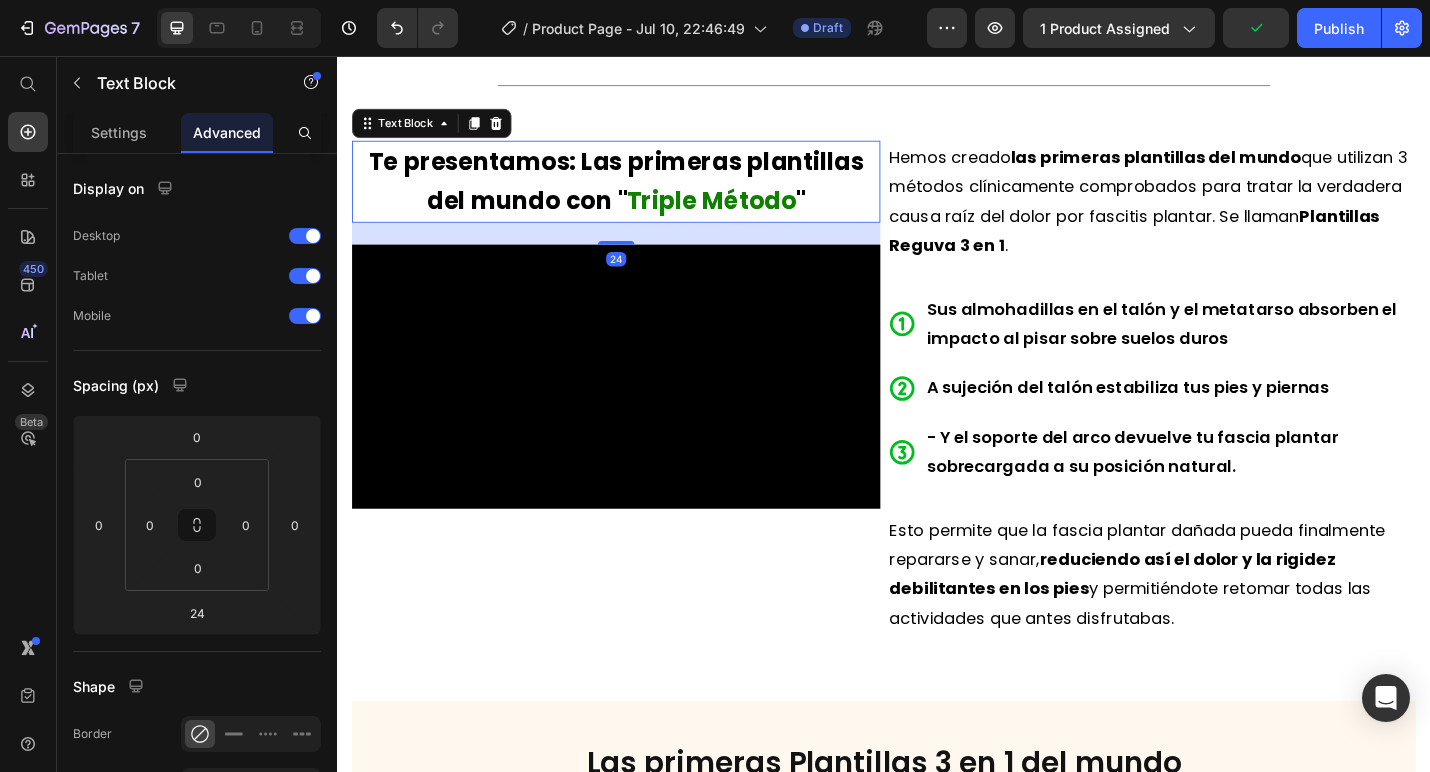 click on "Te presentamos: Las primeras plantillas del mundo con "" at bounding box center (643, 193) 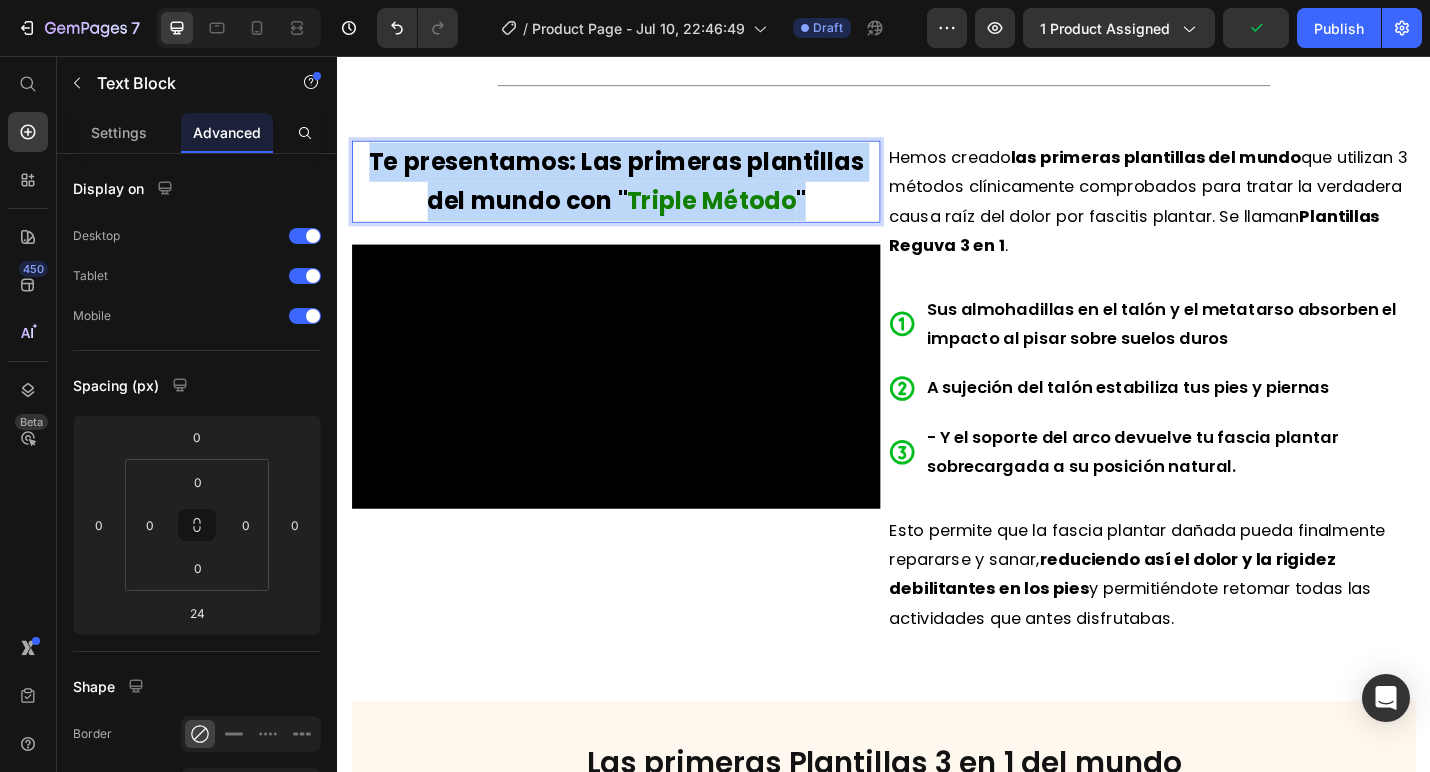 click on "Te presentamos: Las primeras plantillas del mundo con "" at bounding box center [643, 193] 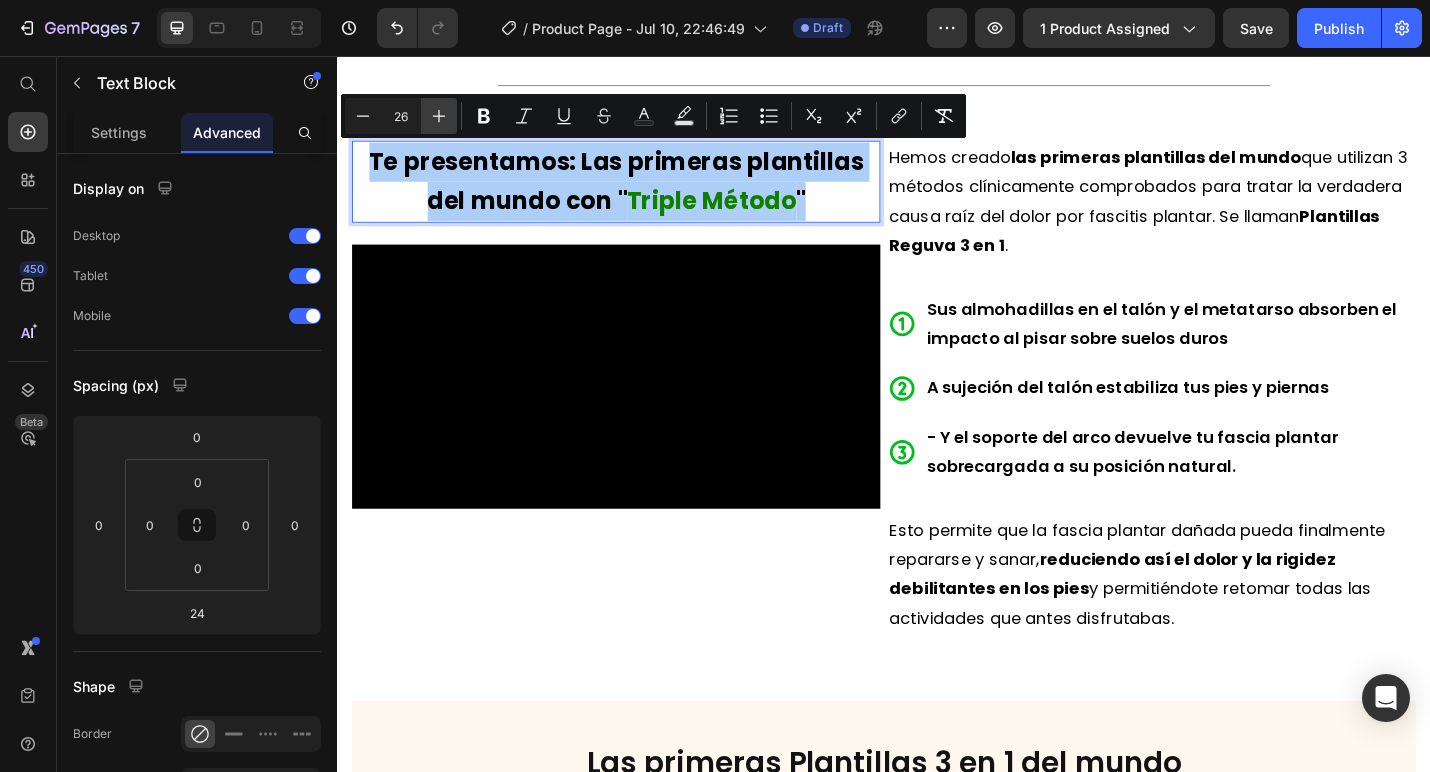 click on "Plus" at bounding box center [439, 116] 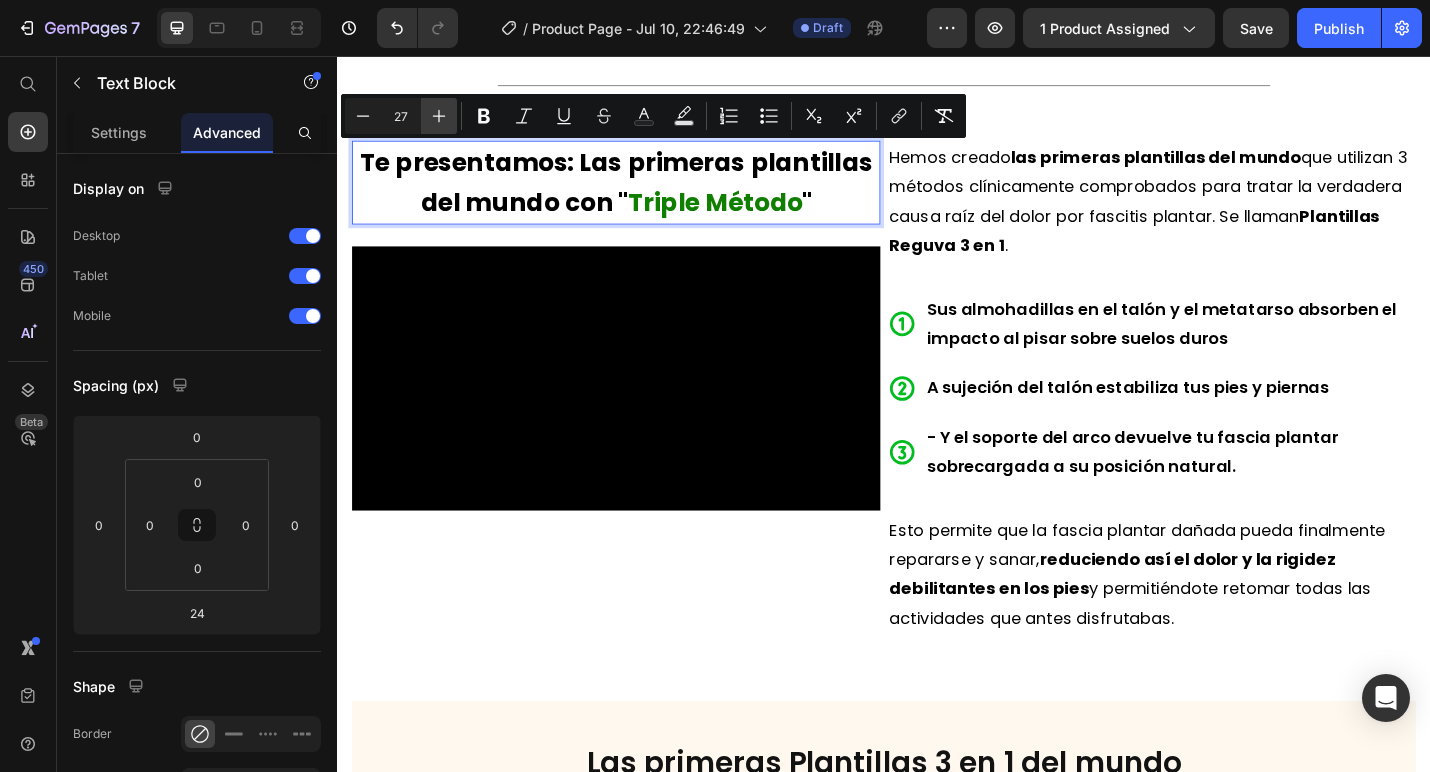 click on "Plus" at bounding box center [439, 116] 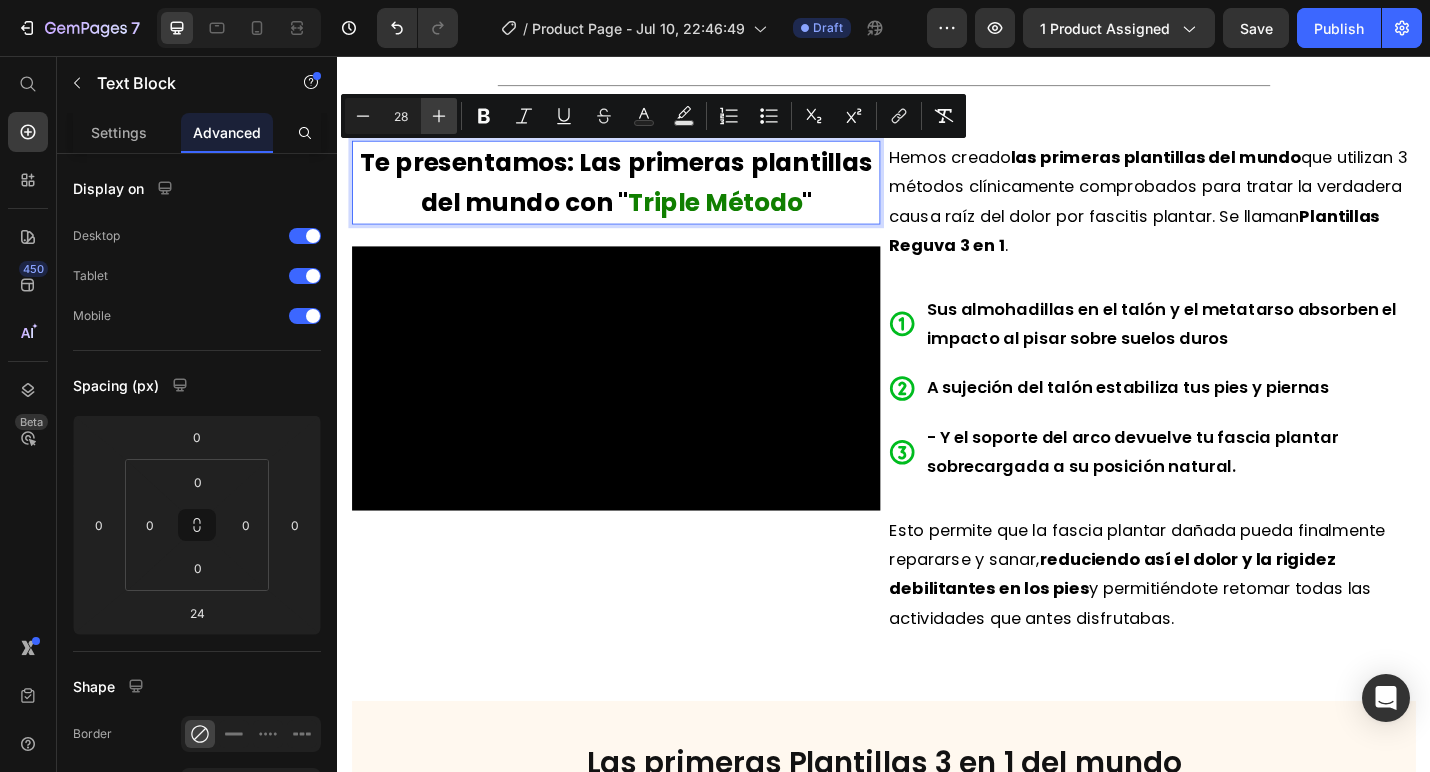 click on "Plus" at bounding box center [439, 116] 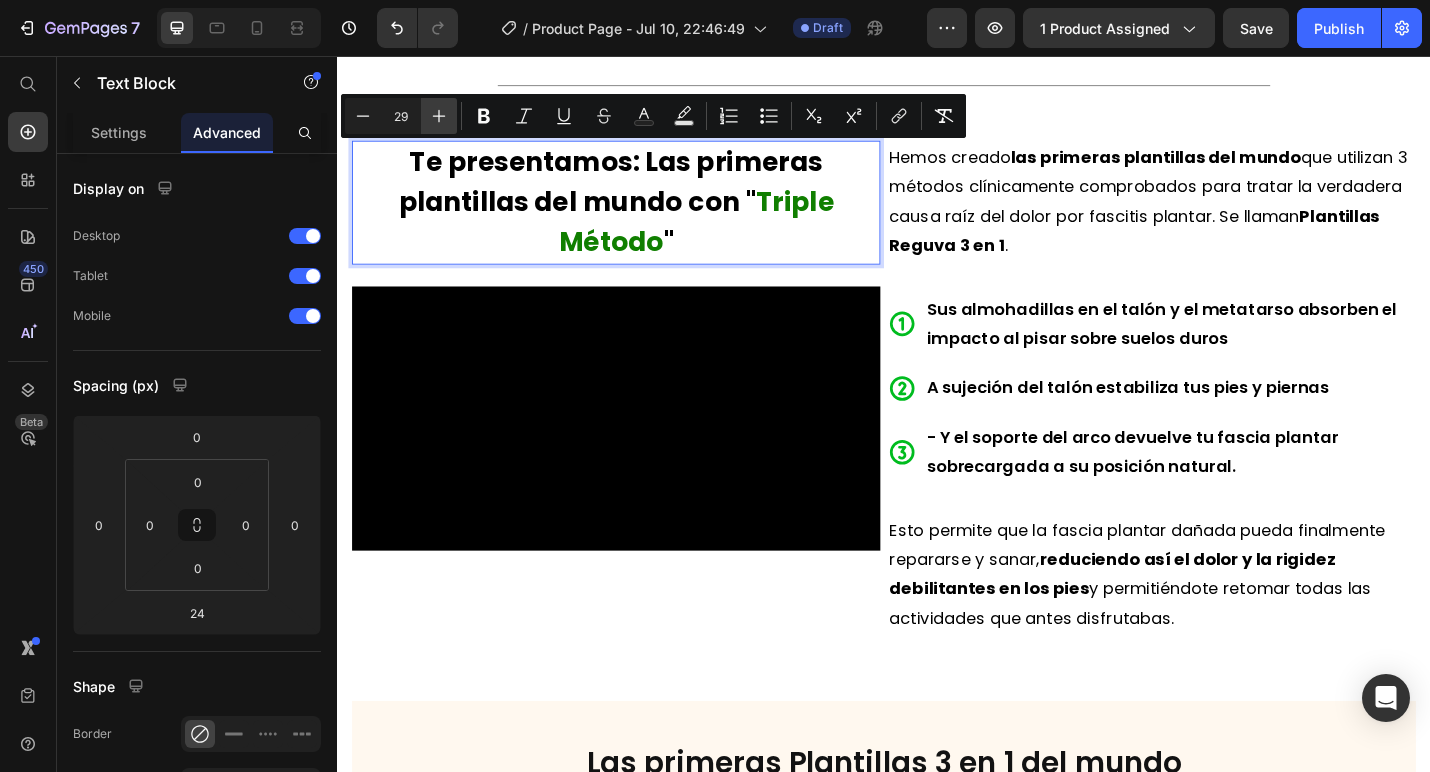click on "Plus" at bounding box center (439, 116) 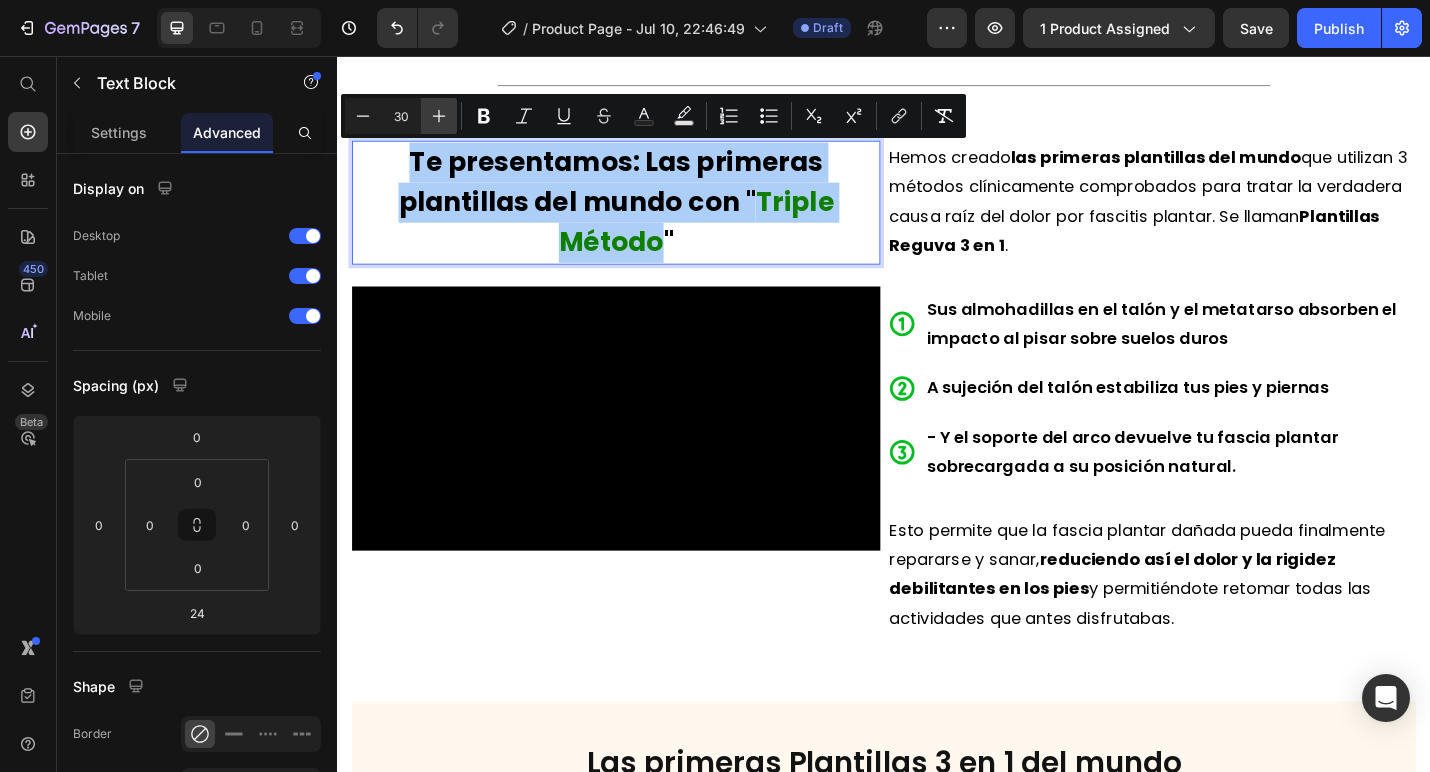 click on "Plus" at bounding box center [439, 116] 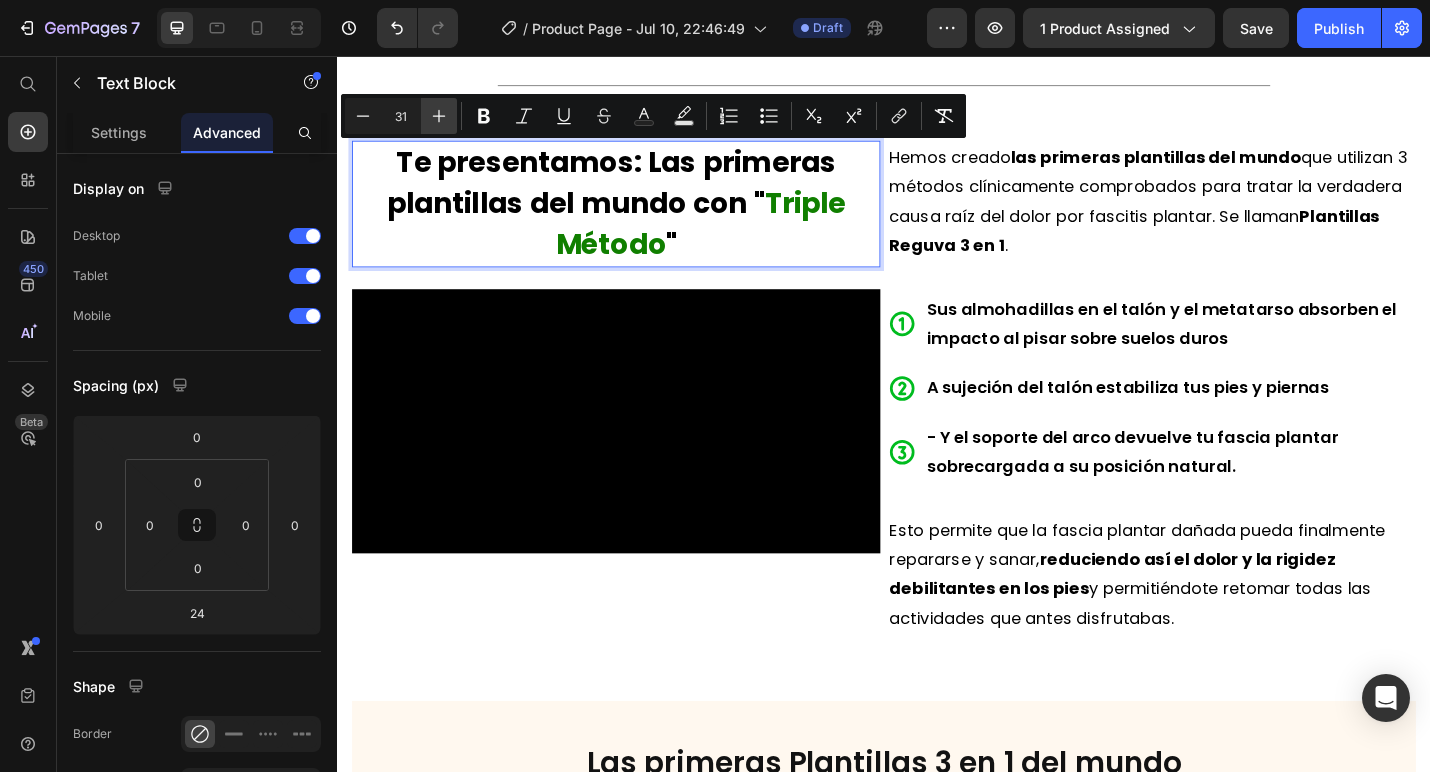 click on "Plus" at bounding box center [439, 116] 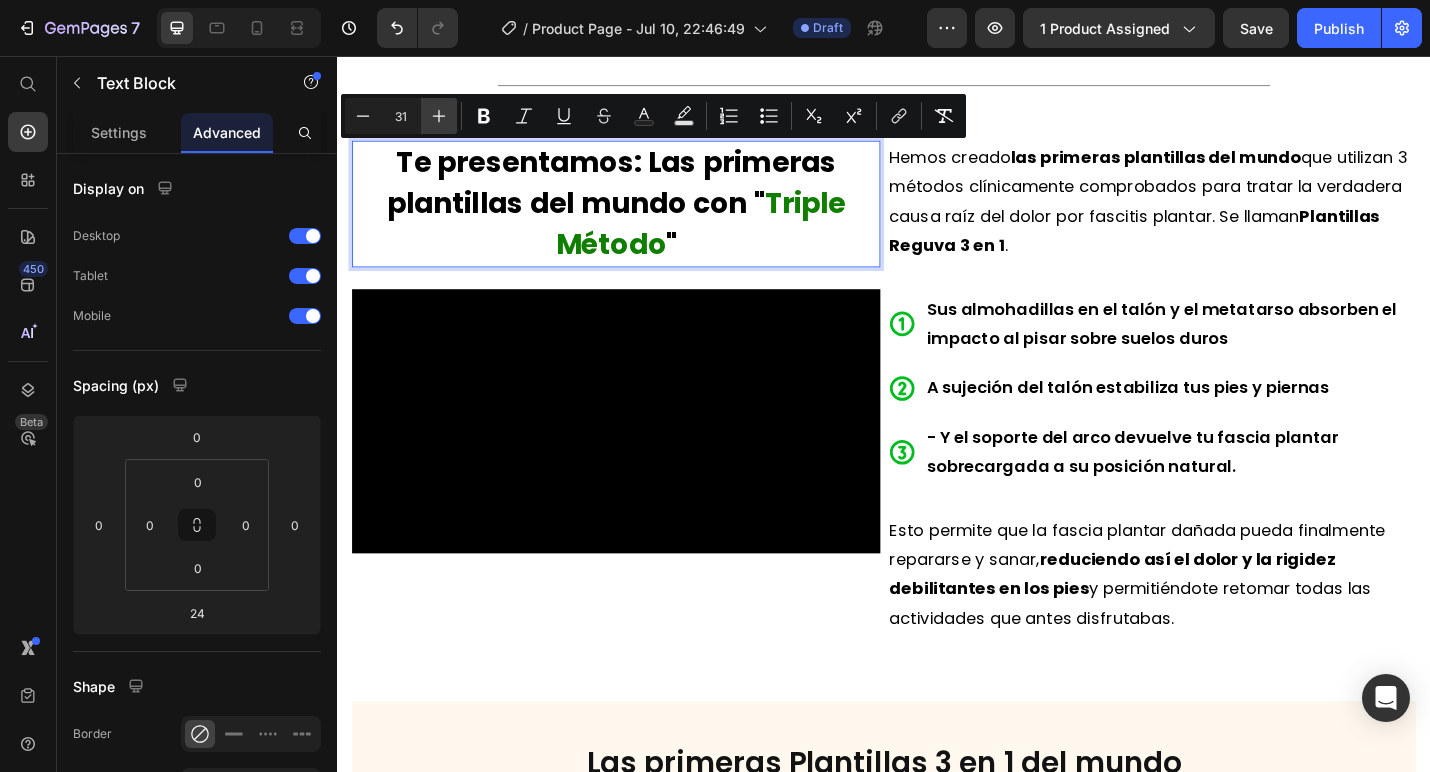 type on "32" 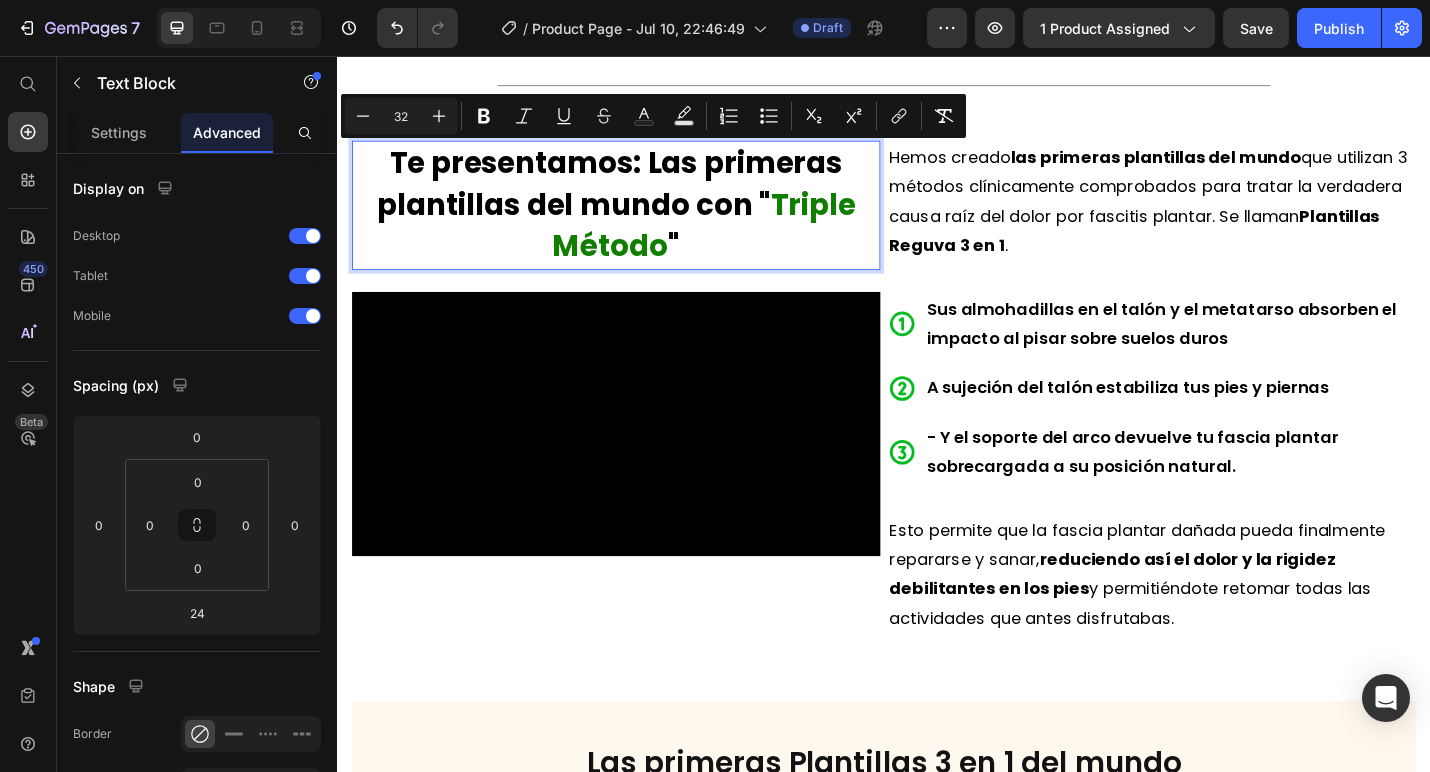 click on "Te presentamos: Las primeras plantillas del mundo con " Triple Método " Text Block   24 Video" at bounding box center (643, 436) 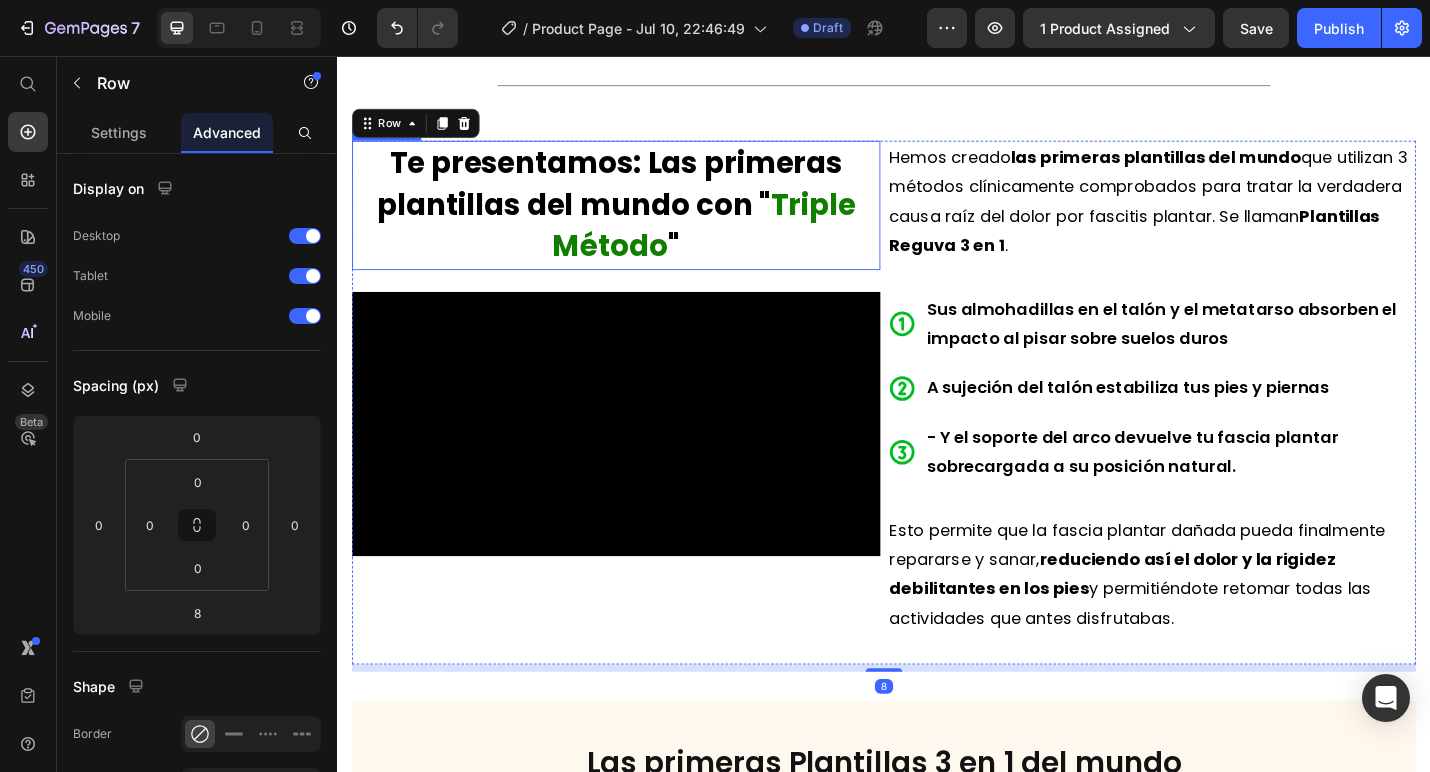 click on "Te presentamos: Las primeras plantillas del mundo con "" at bounding box center [636, 195] 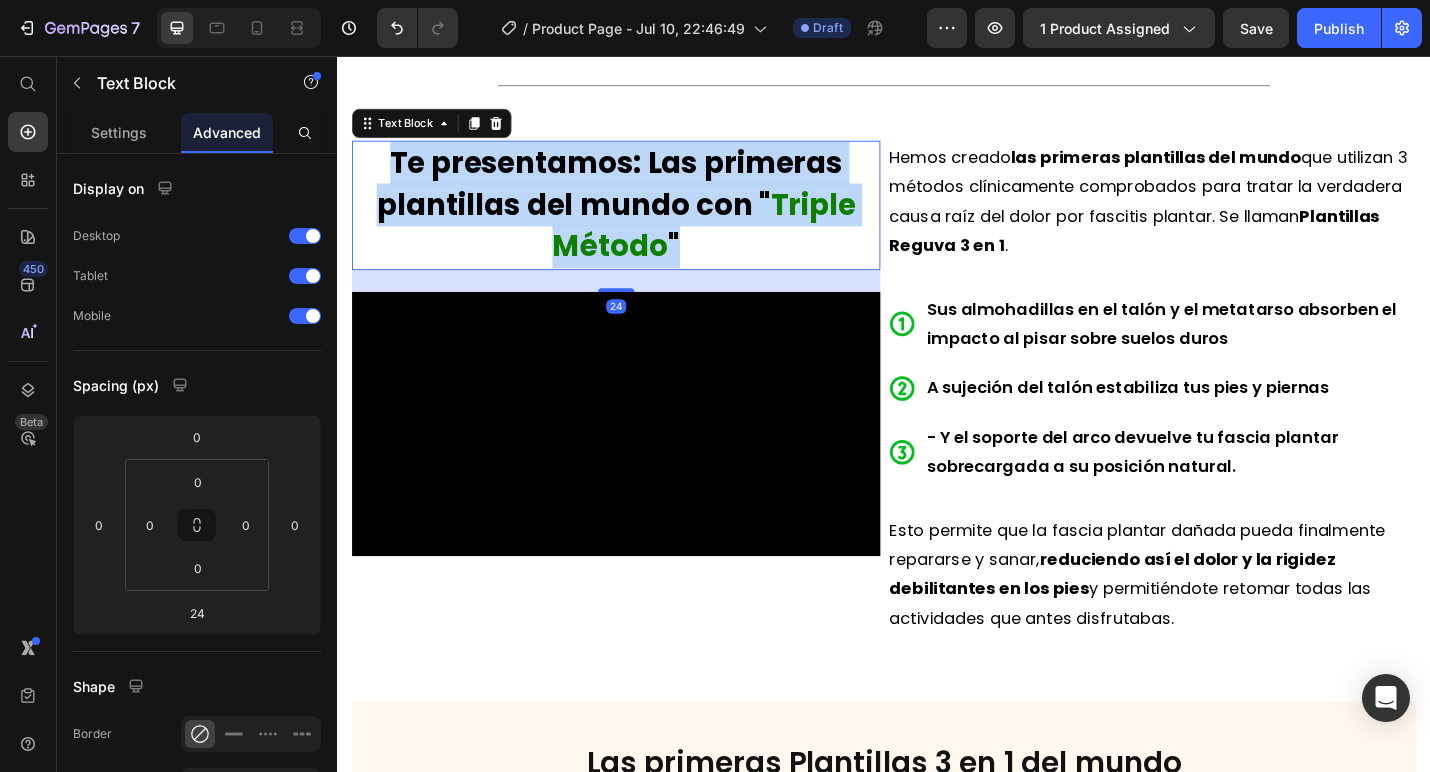 click on "Te presentamos: Las primeras plantillas del mundo con "" at bounding box center (636, 195) 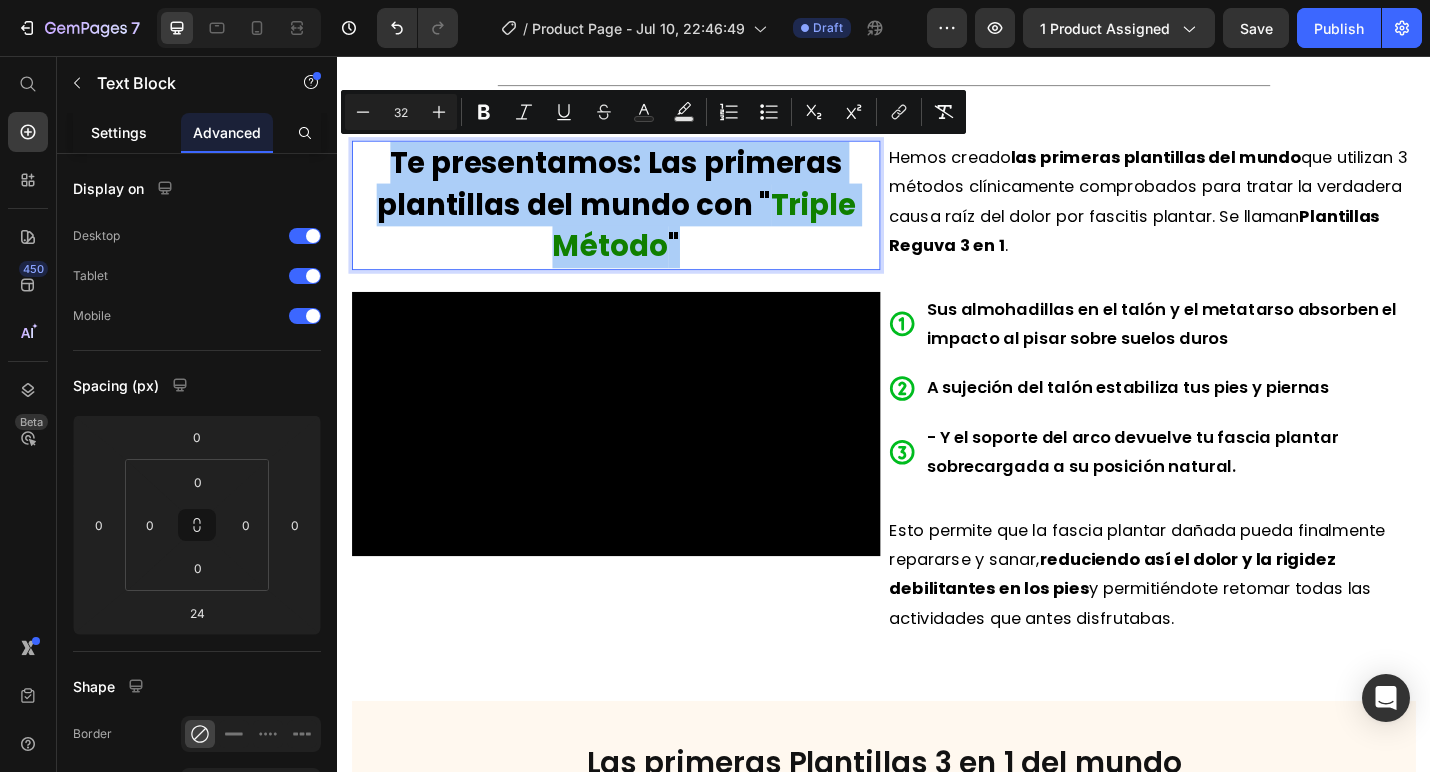 click on "Settings" 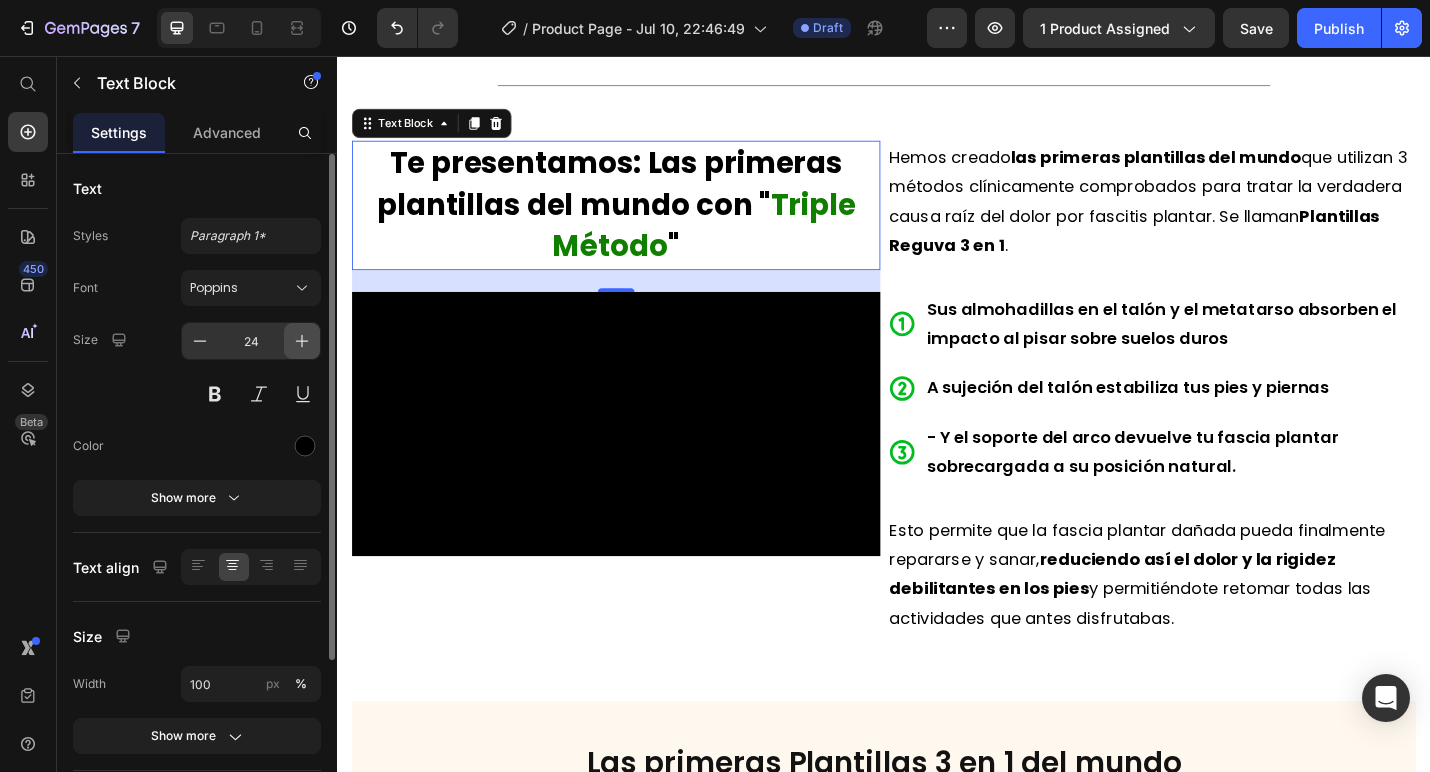 click 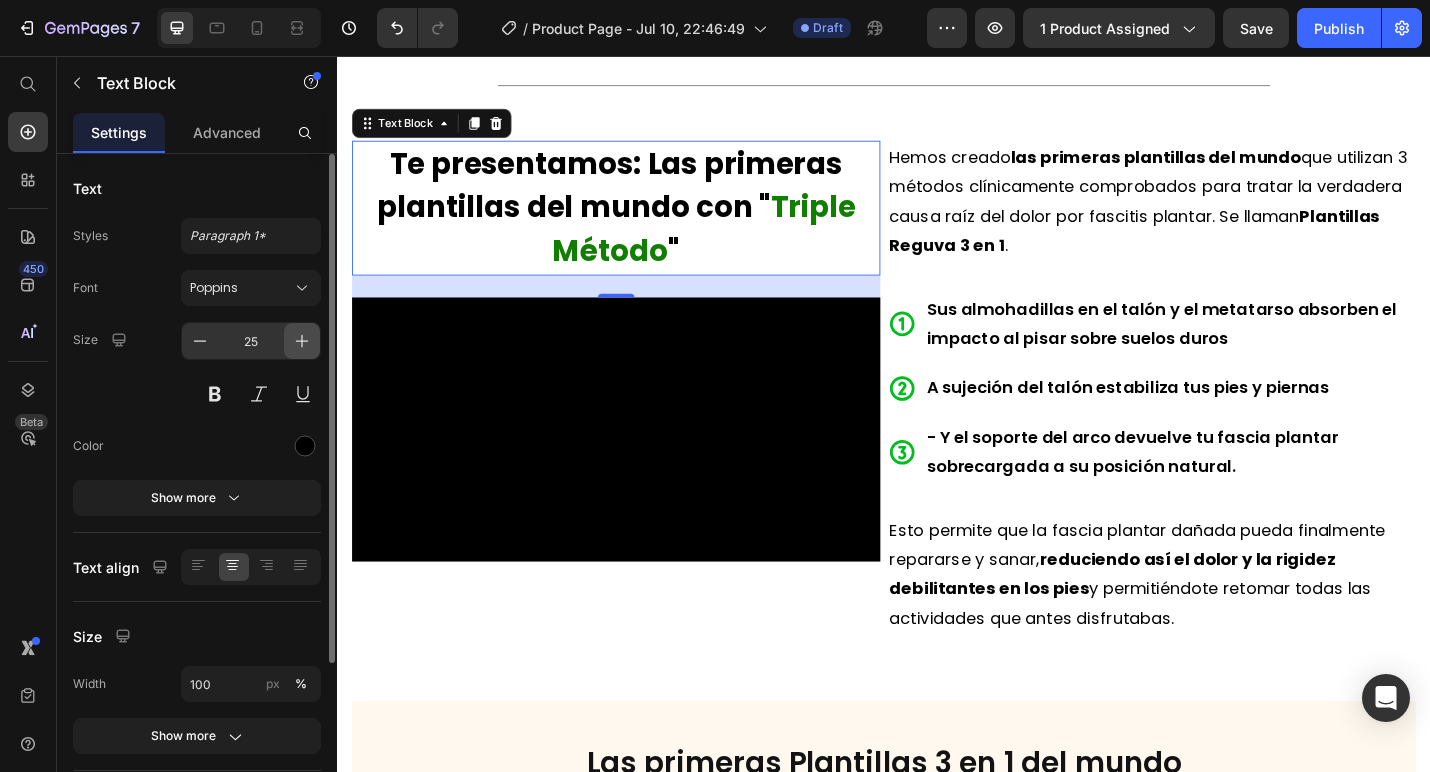 click 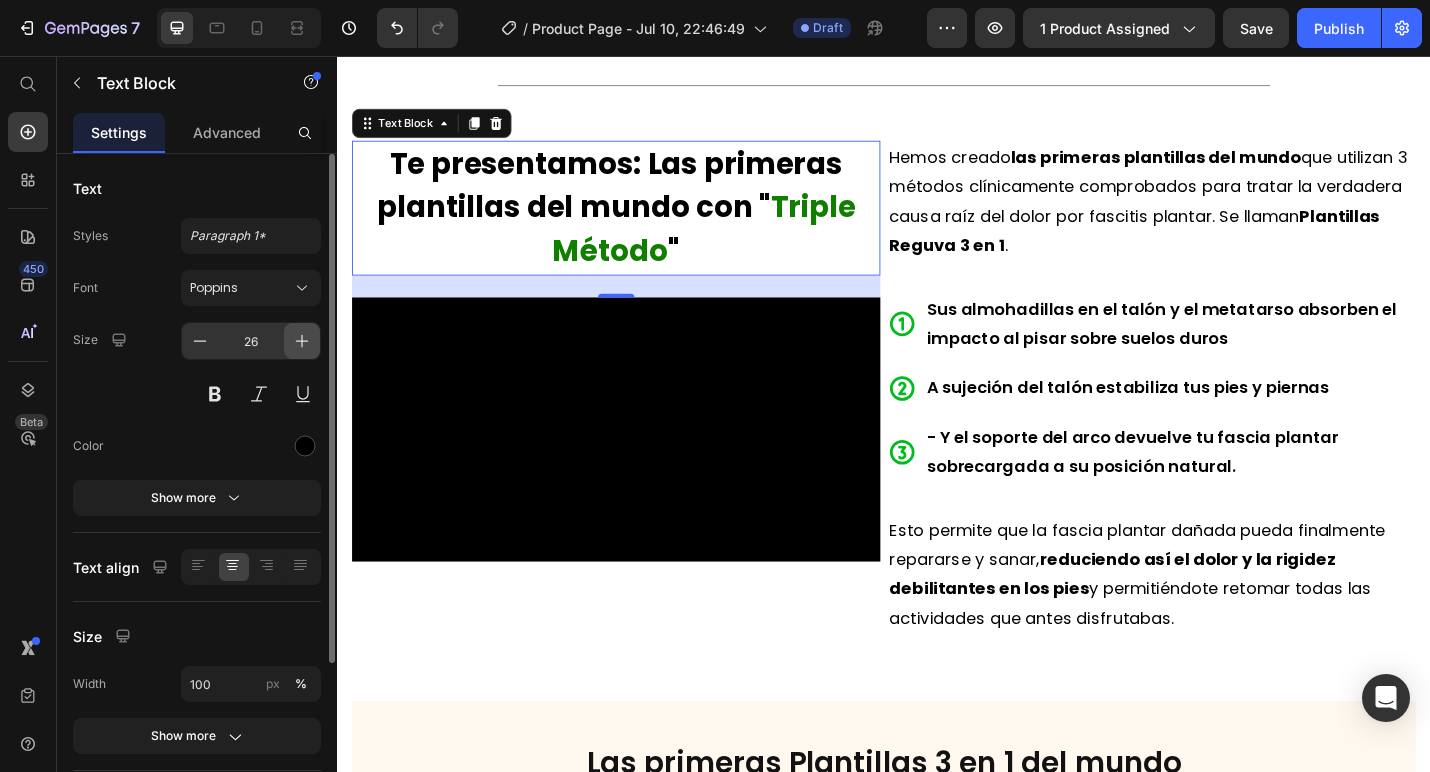 click 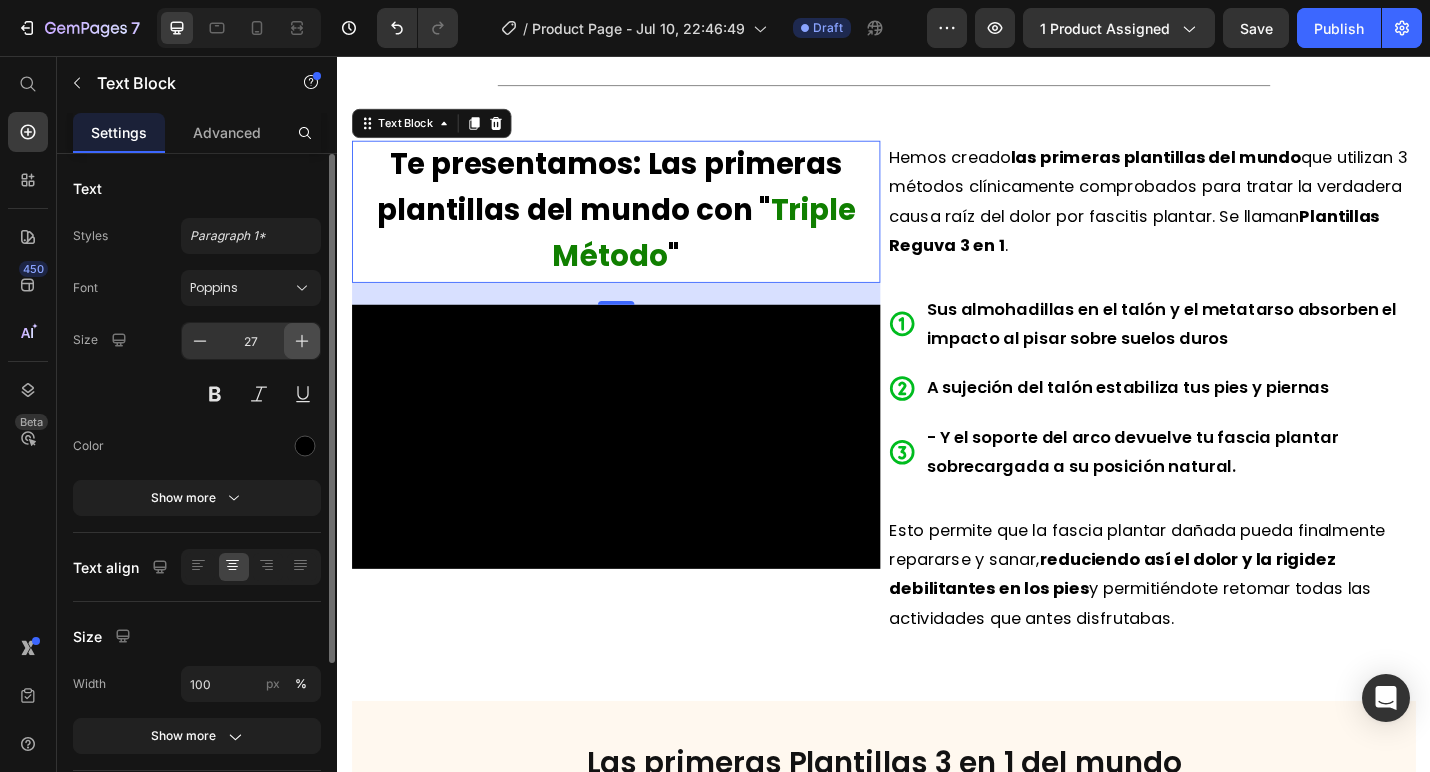 click 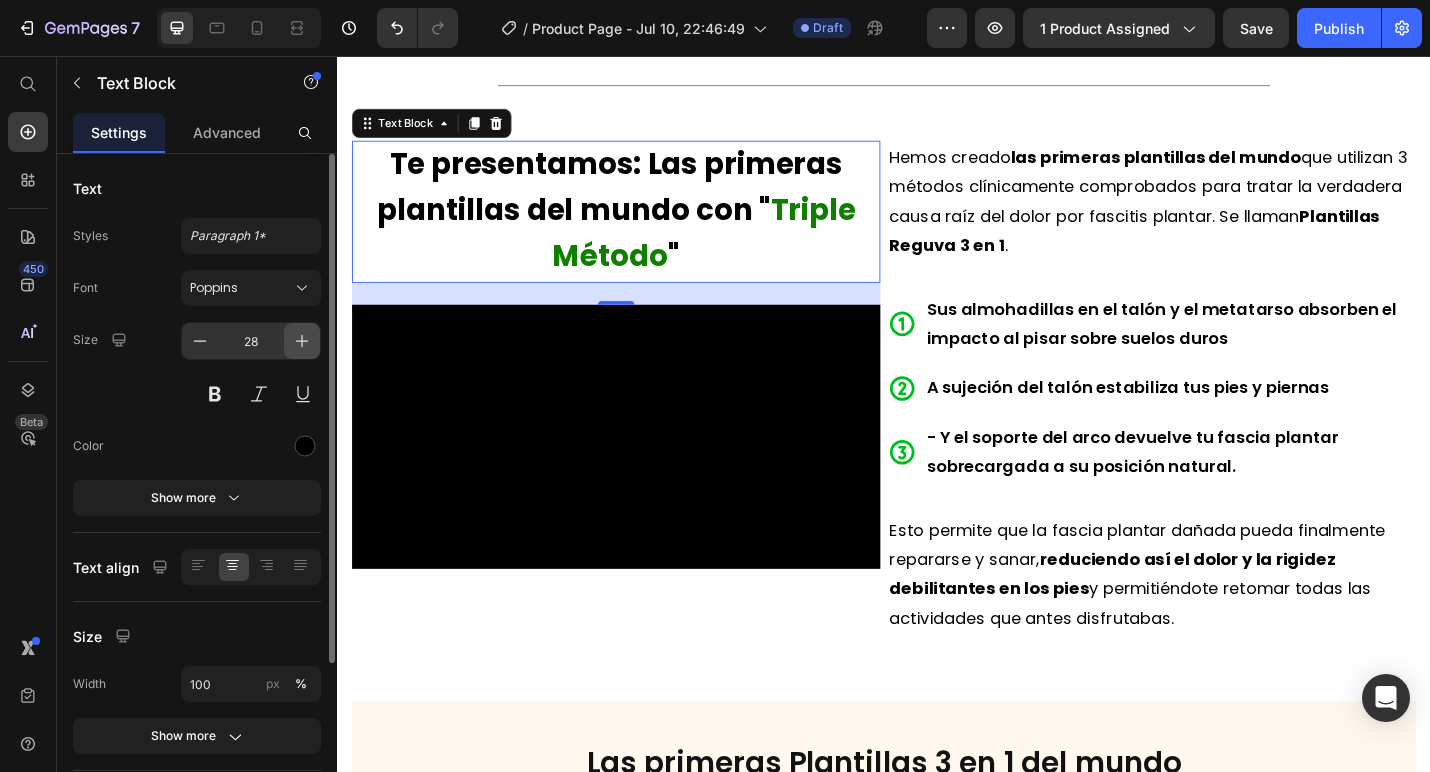 click 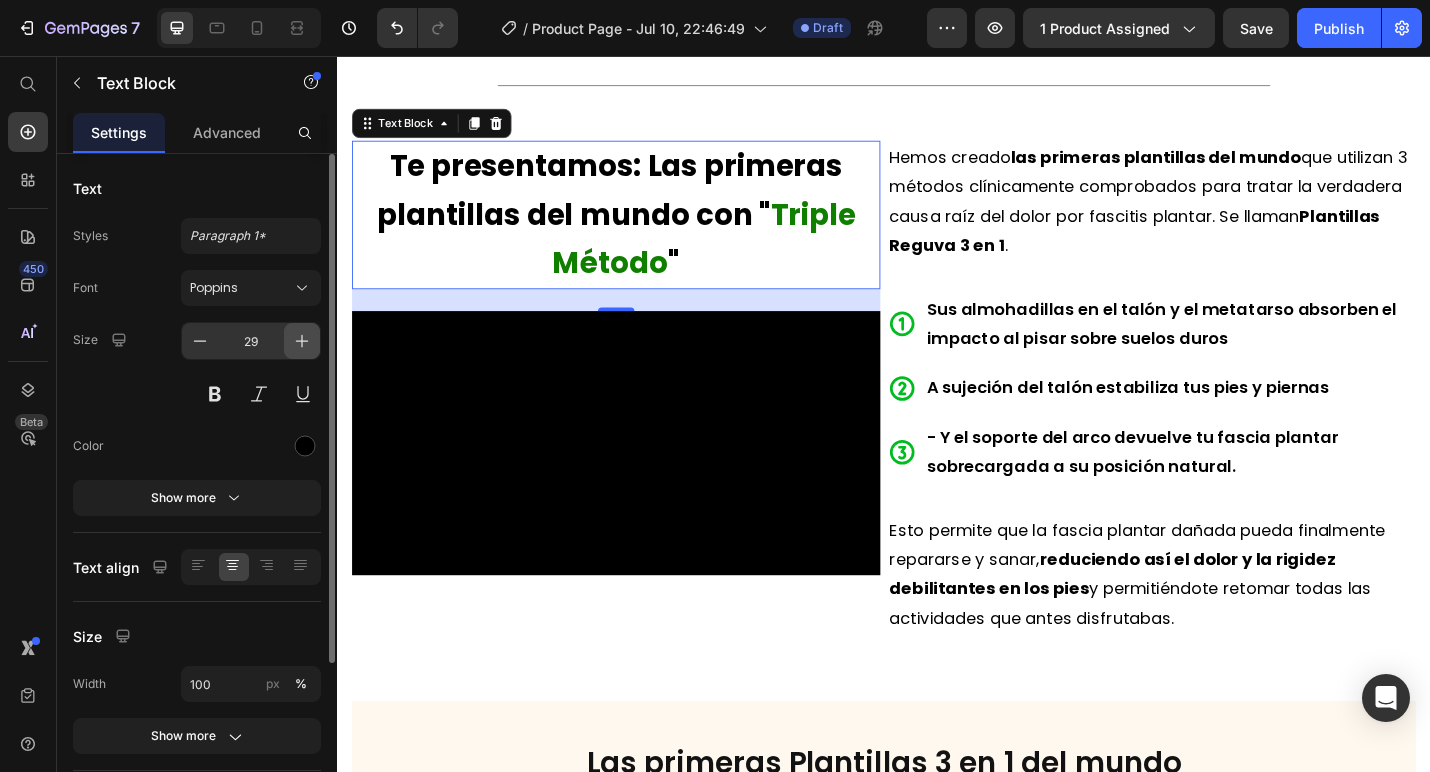 click 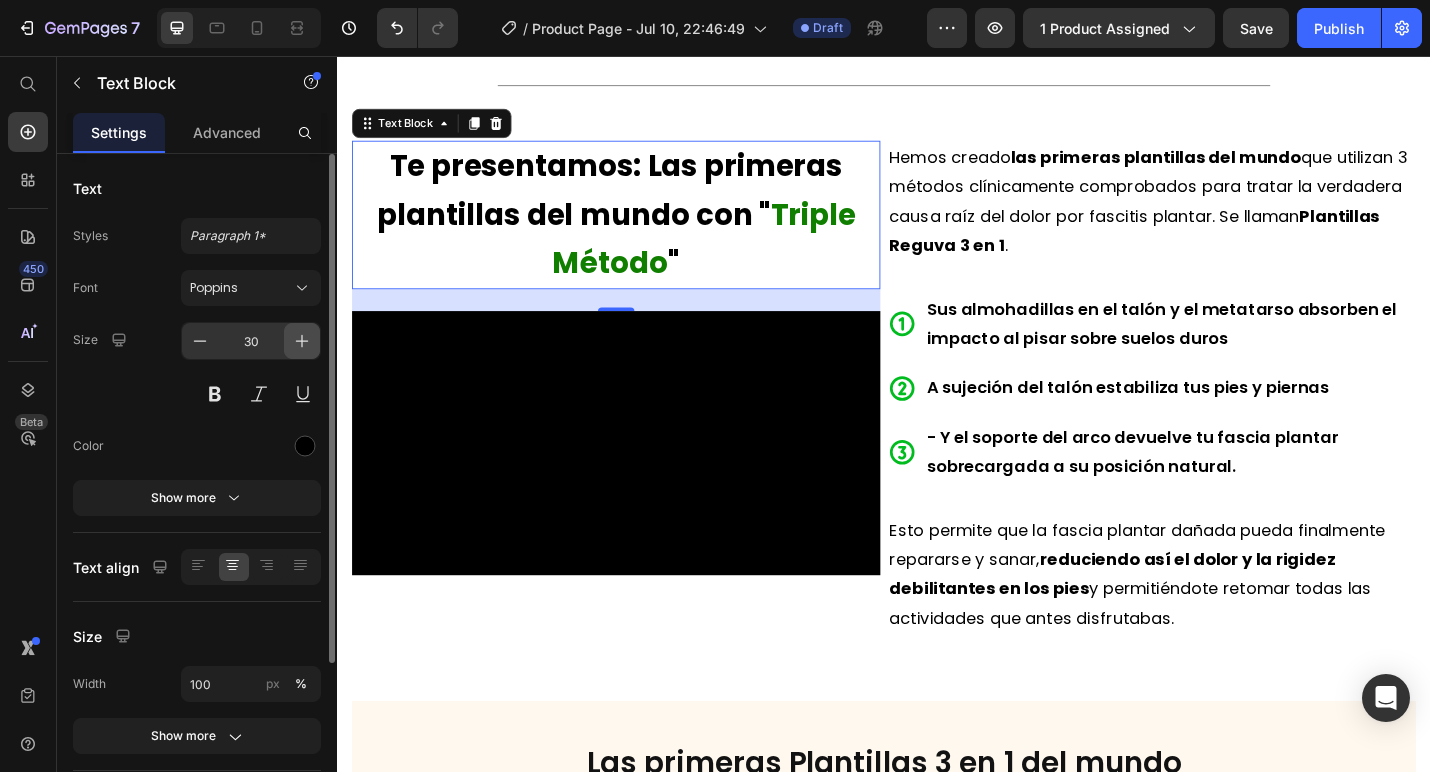 click 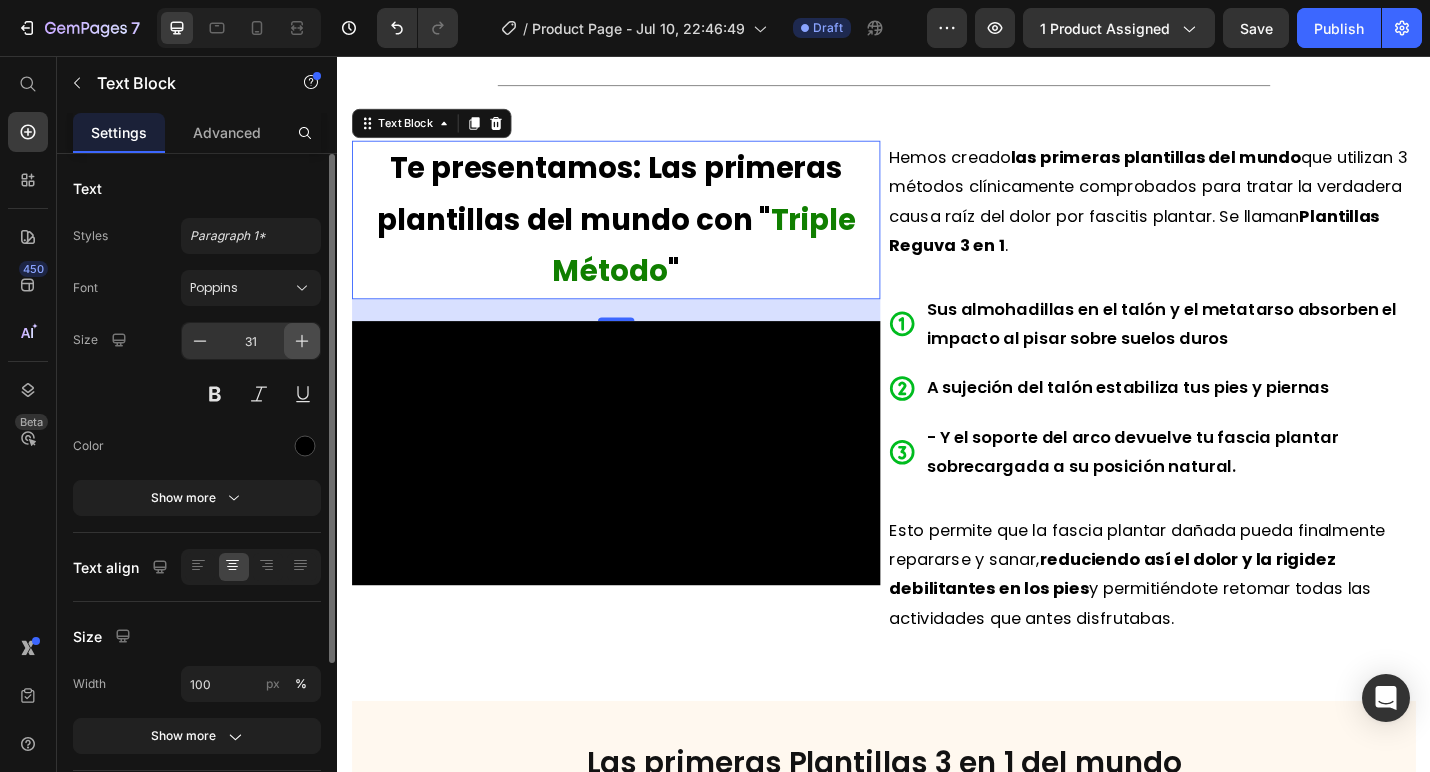 click 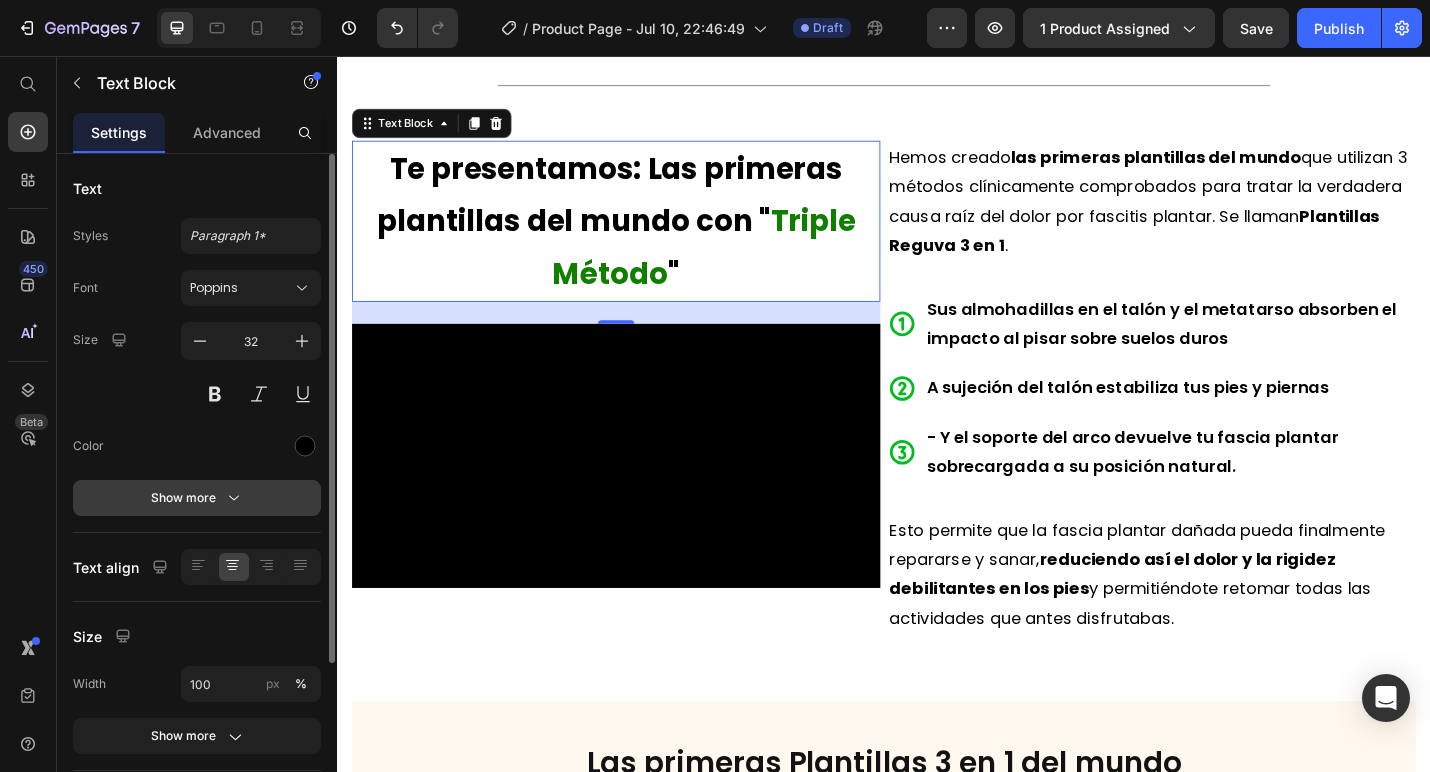 click 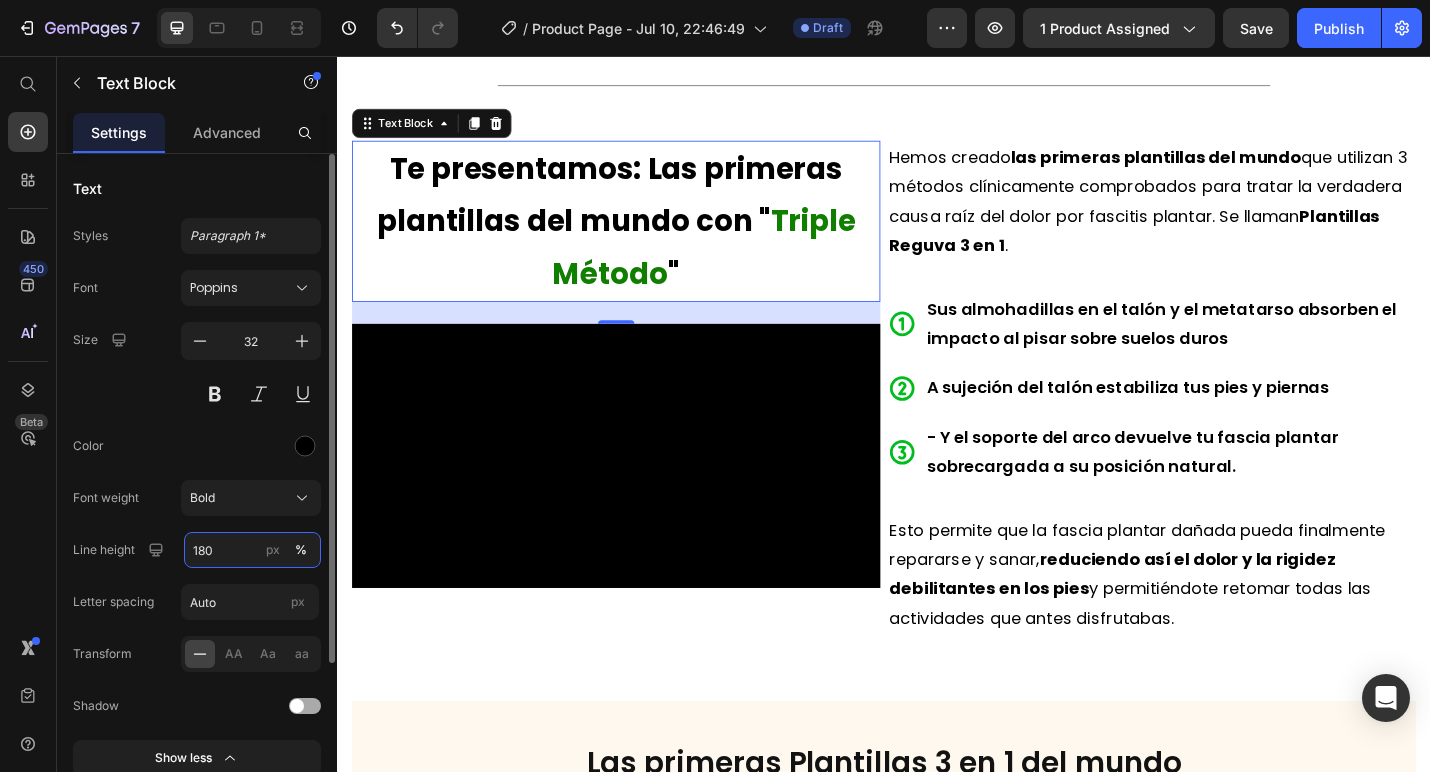 click on "180" at bounding box center (252, 550) 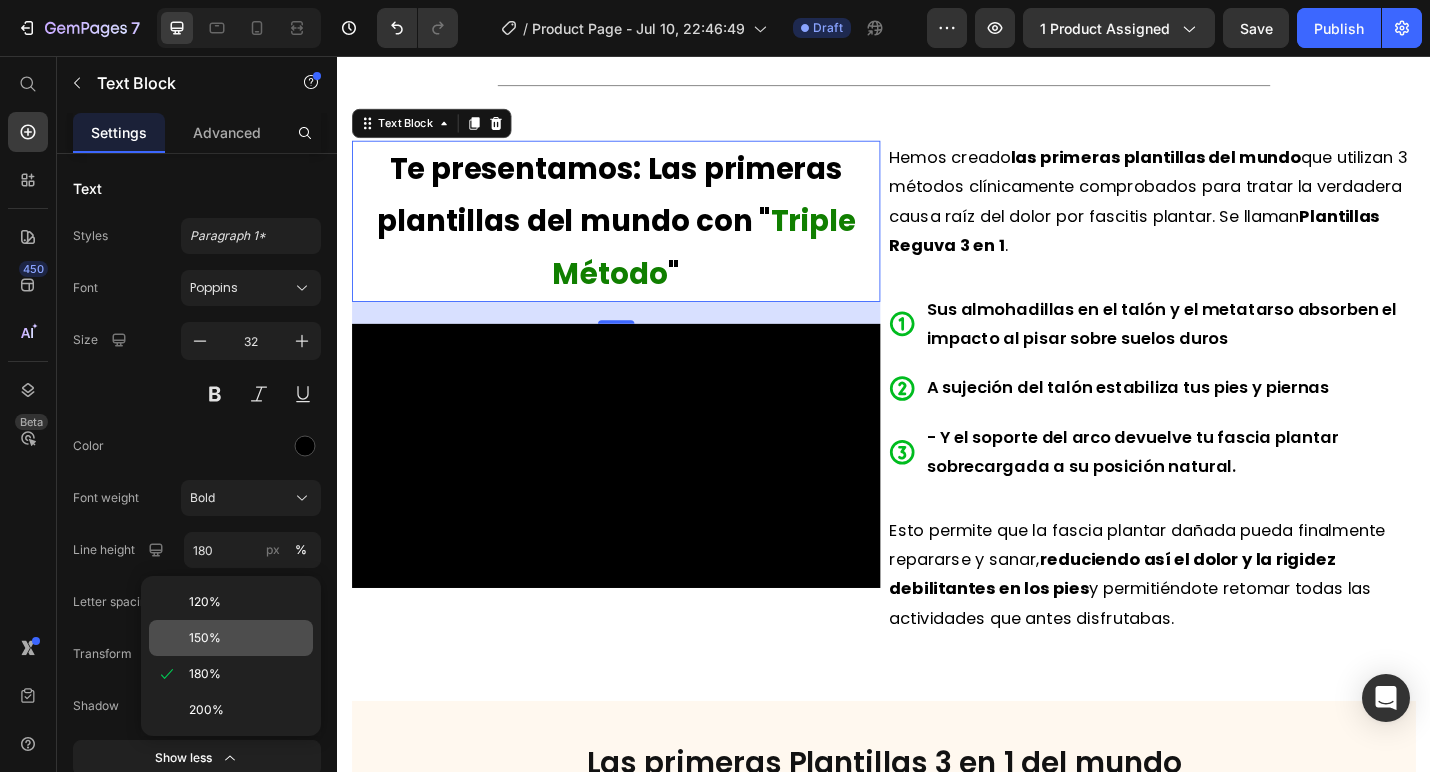 click on "150%" at bounding box center (247, 638) 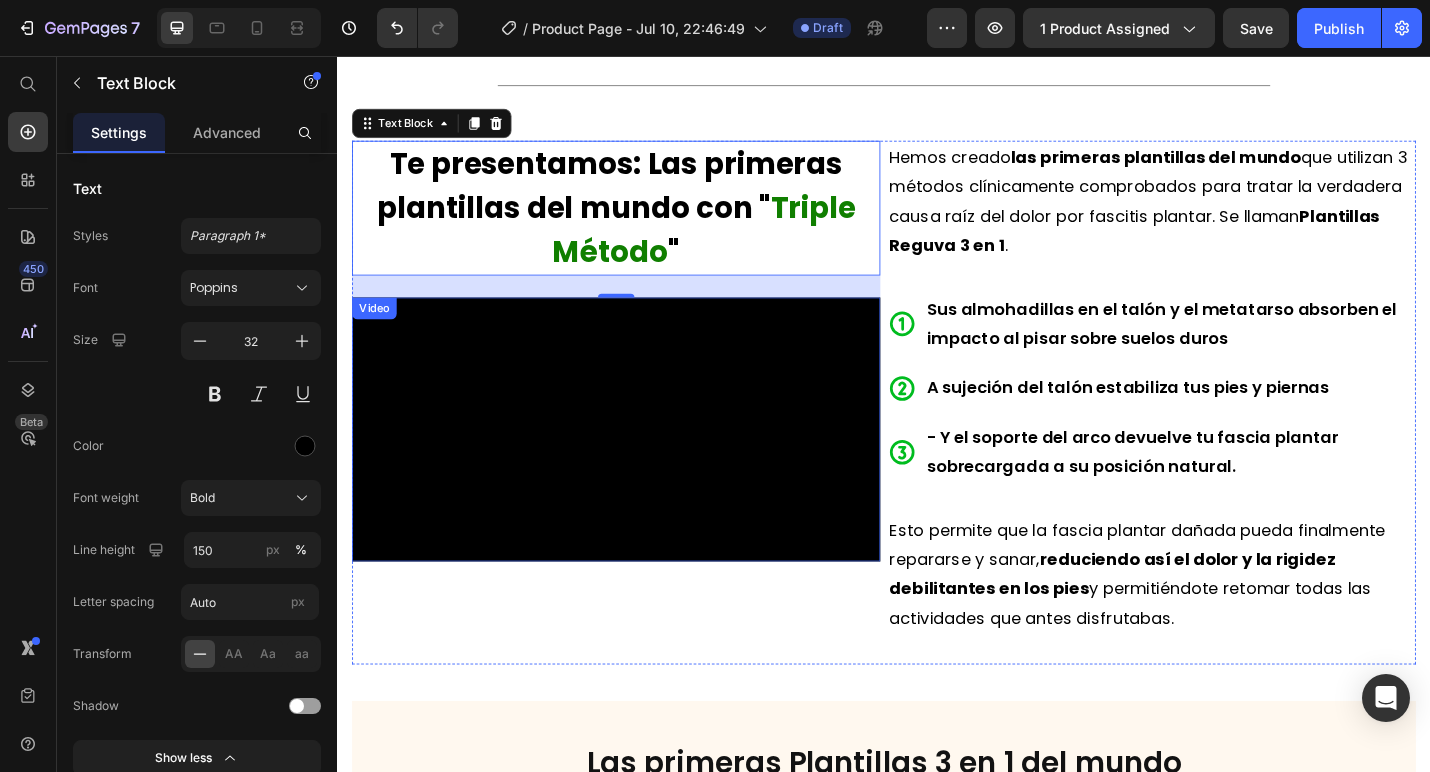 click at bounding box center (643, 466) 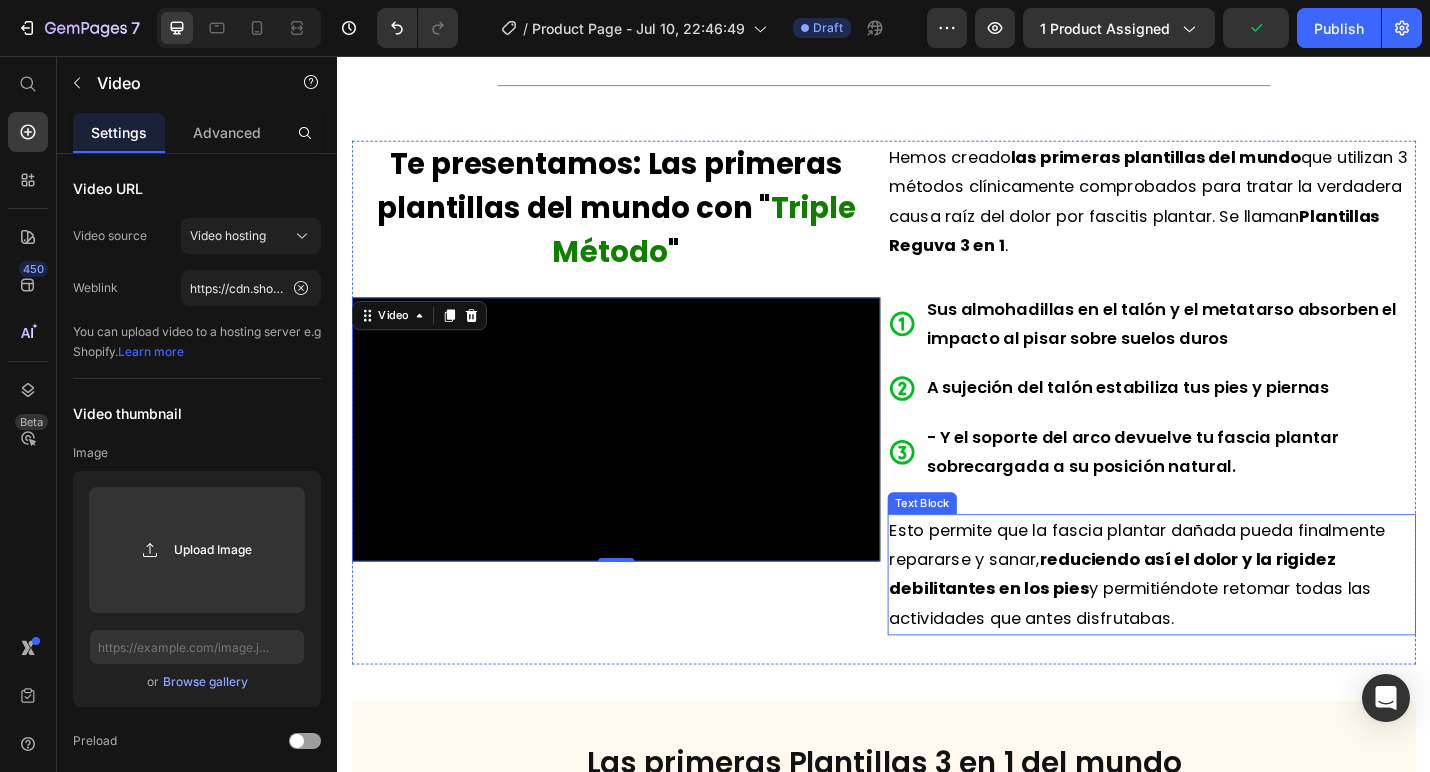 click on "Esto permite que la fascia plantar dañada pueda finalmente repararse y sanar,  reduciendo así el dolor y la rigidez debilitantes en los pies  y permitiéndote retomar todas las actividades que antes disfrutabas." at bounding box center (1231, 626) 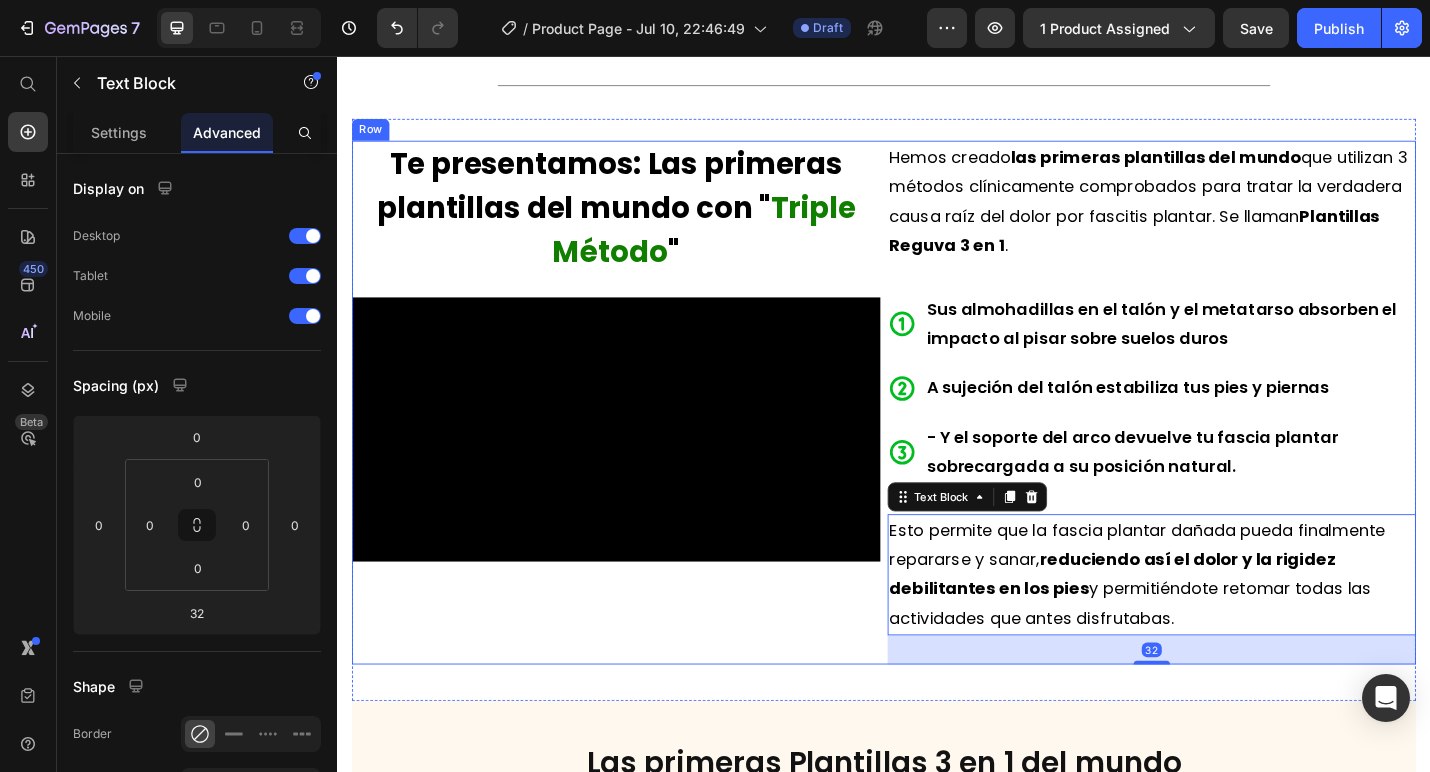 click on "Hemos creado  las primeras plantillas del mundo  que utilizan 3 métodos clínicamente comprobados para tratar la verdadera causa raíz del dolor por fascitis plantar. Se llaman  Plantillas Reguva 3 en 1 . Text Block
Sus almohadillas en el talón y el metatarso absorben el impacto al pisar sobre suelos duros
A sujeción del talón estabiliza tus pies y piernas
- Y el soporte del arco devuelve tu fascia plantar sobrecargada a su posición natural. Item List   24 Esto permite que la fascia plantar dañada pueda finalmente repararse y sanar,  reduciendo así el dolor y la rigidez debilitantes en los pies  y permitiéndote retomar todas las actividades que antes disfrutabas. Text Block" at bounding box center (1231, 436) 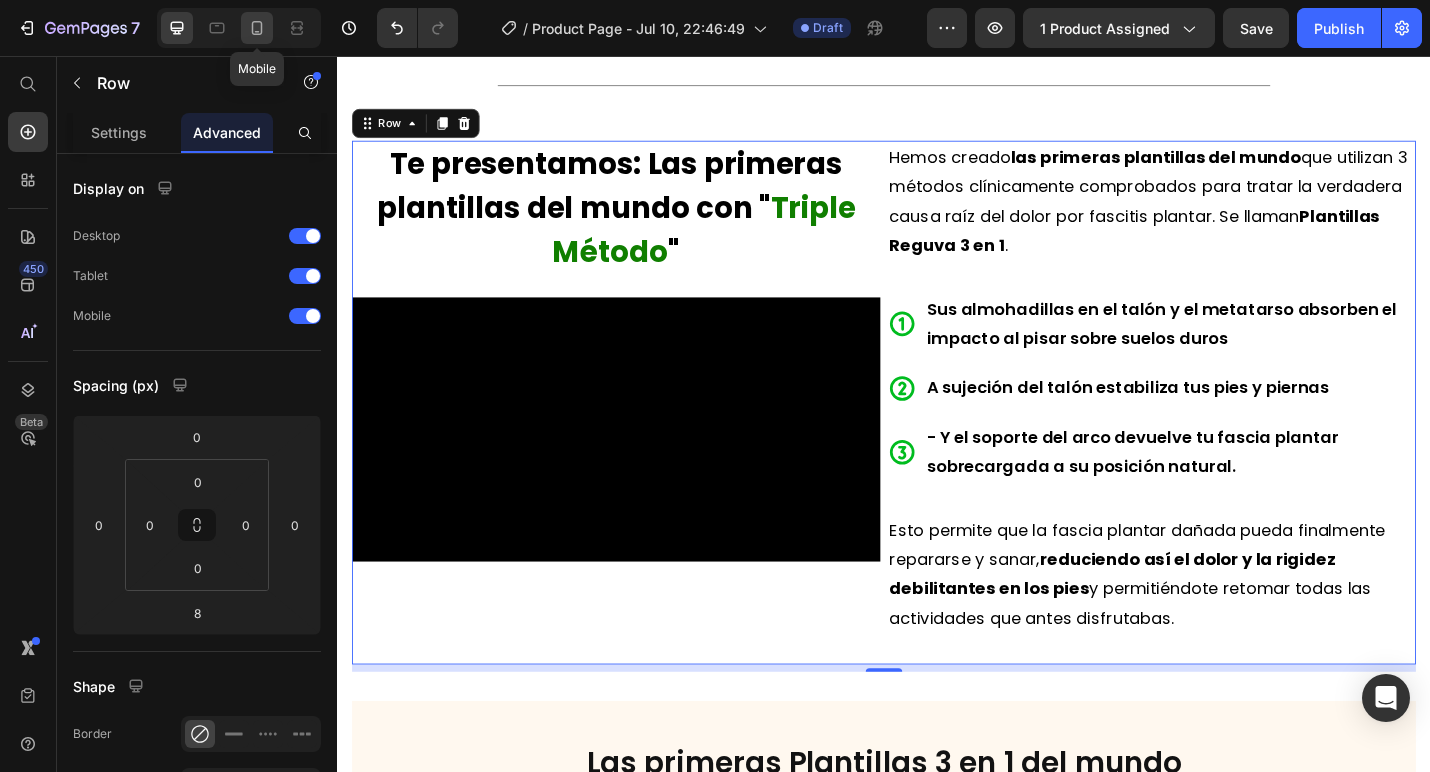 click 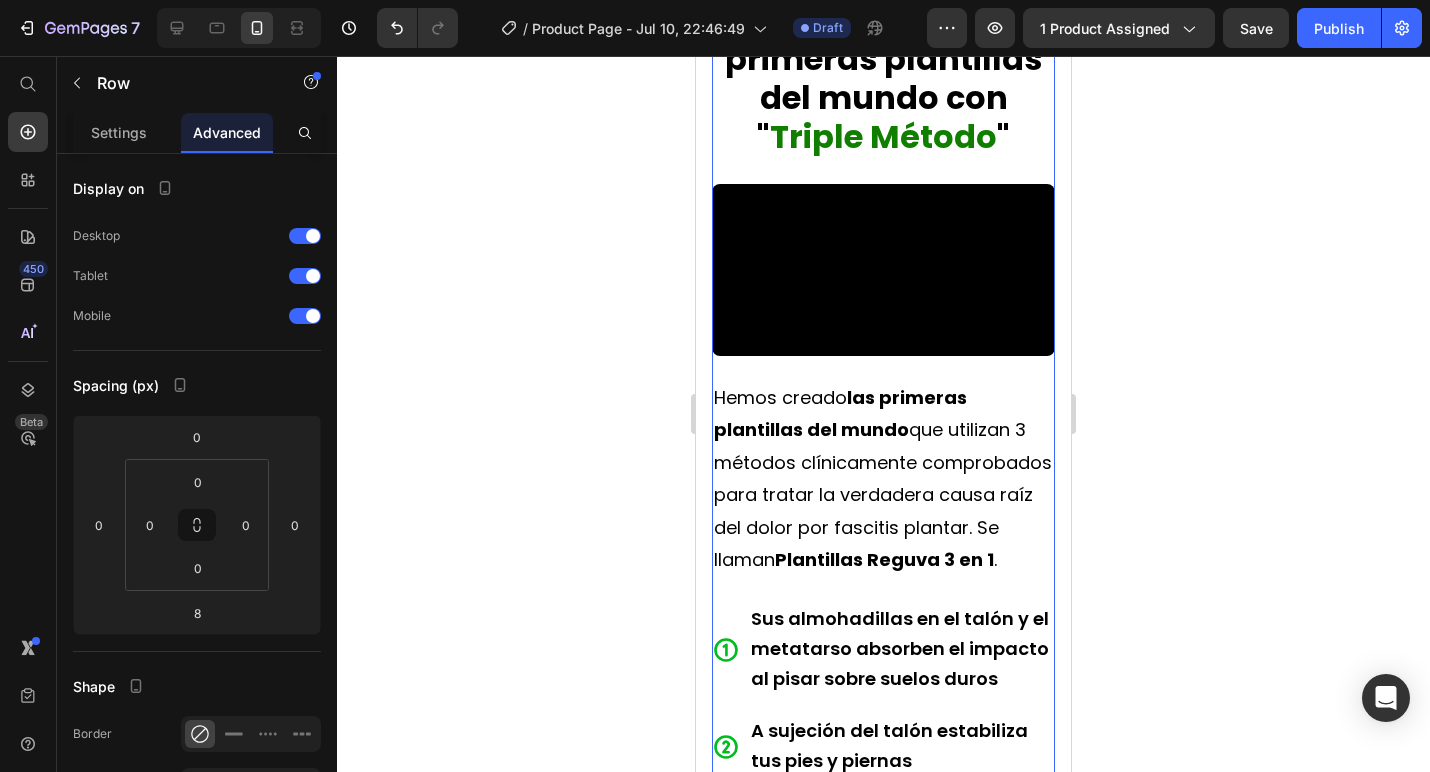 scroll, scrollTop: 2967, scrollLeft: 0, axis: vertical 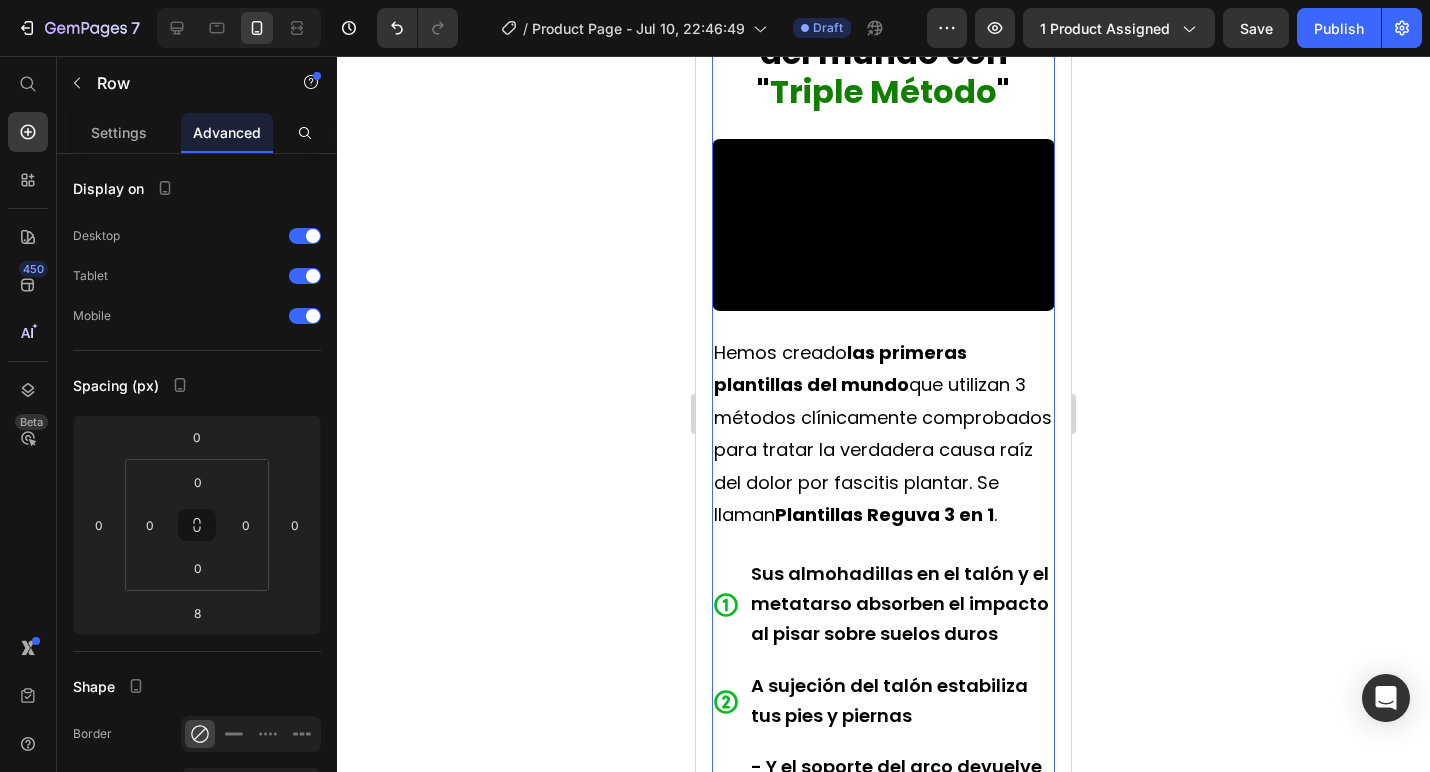 click 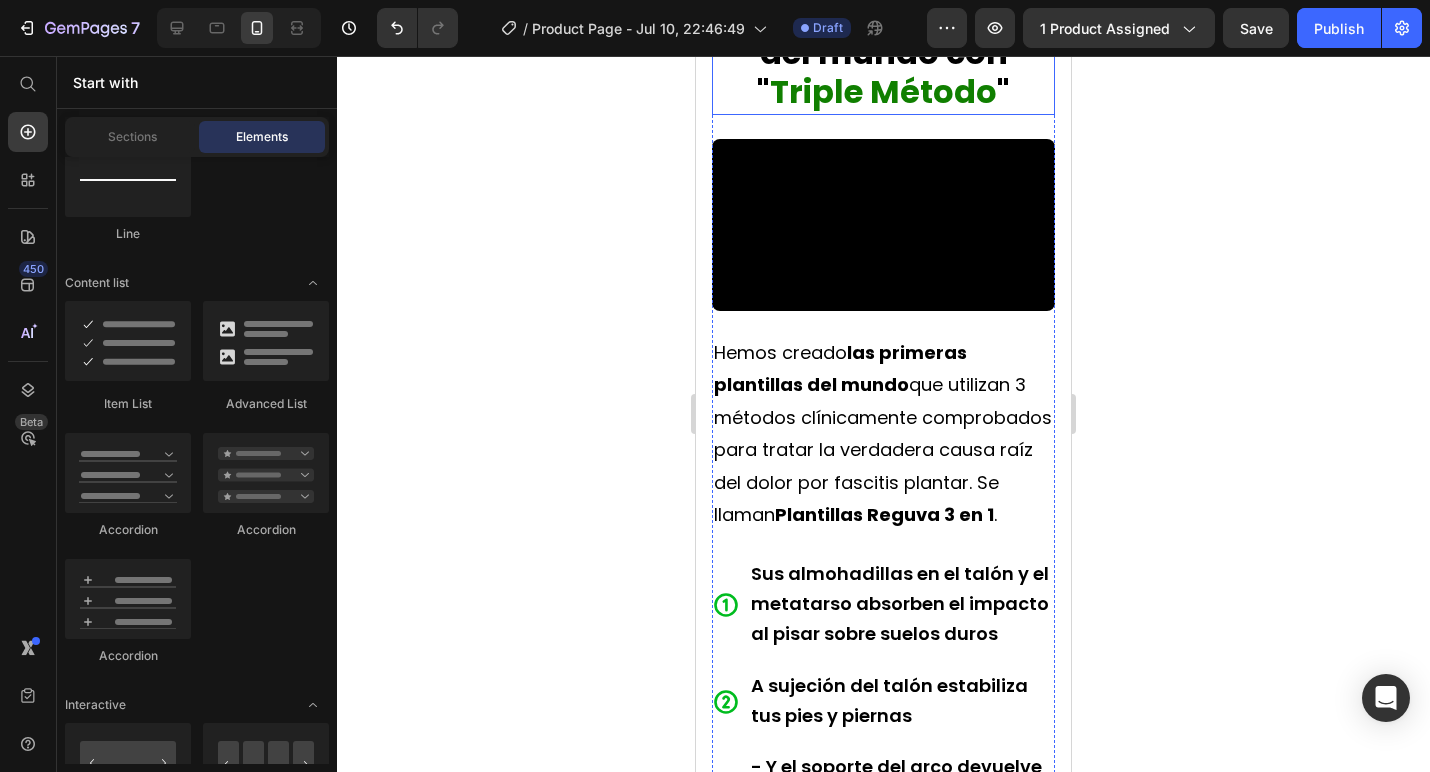 click on "Te presentamos: Las primeras plantillas del mundo con "" at bounding box center (884, 33) 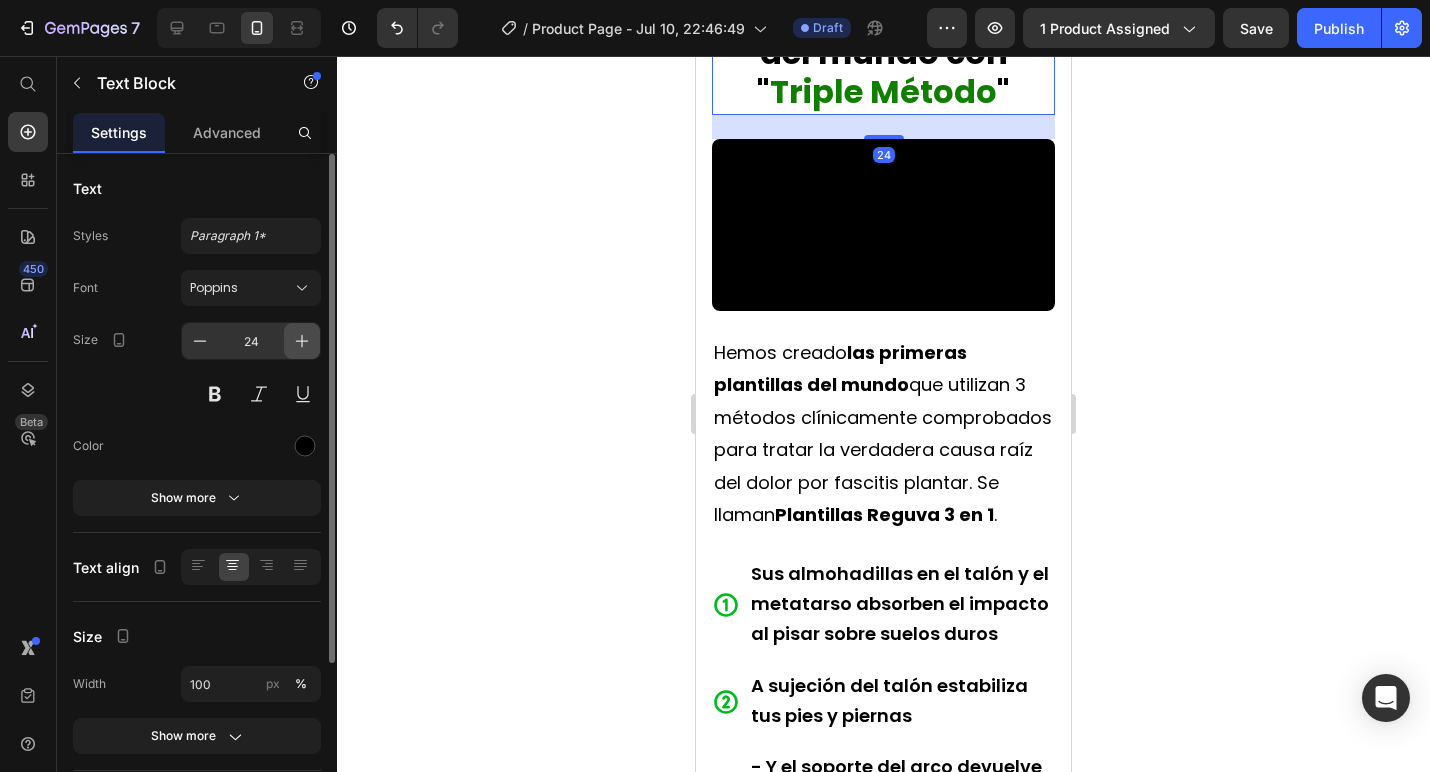 click 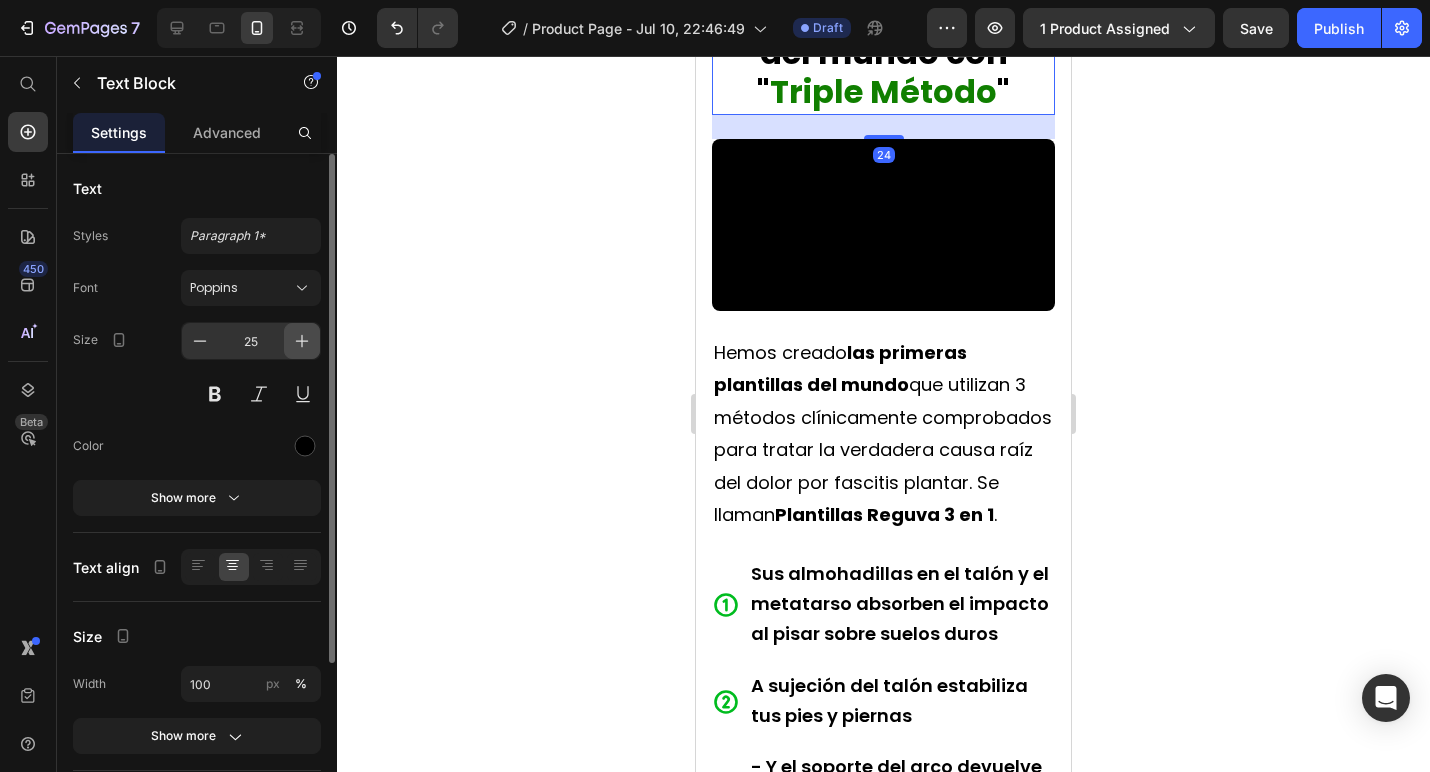 click 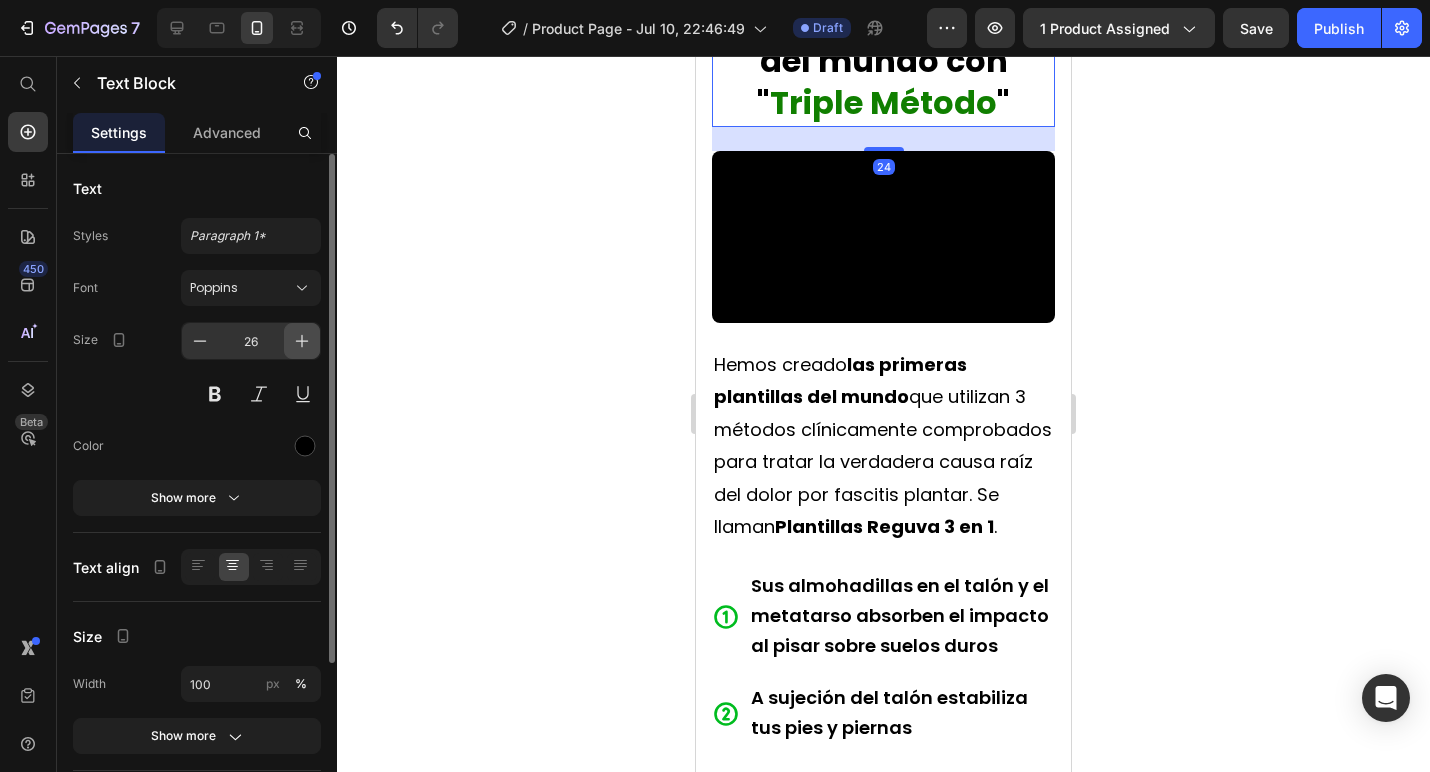 click 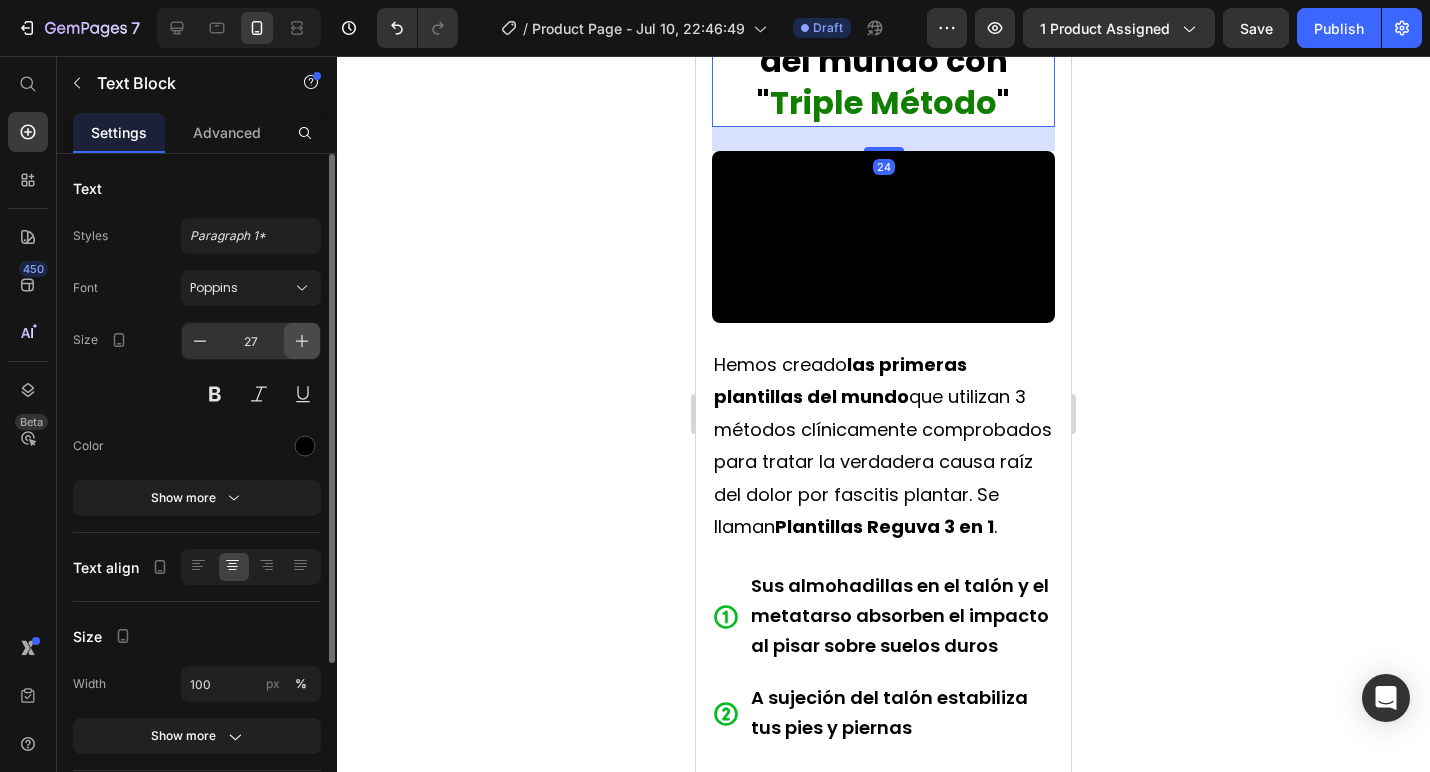 click 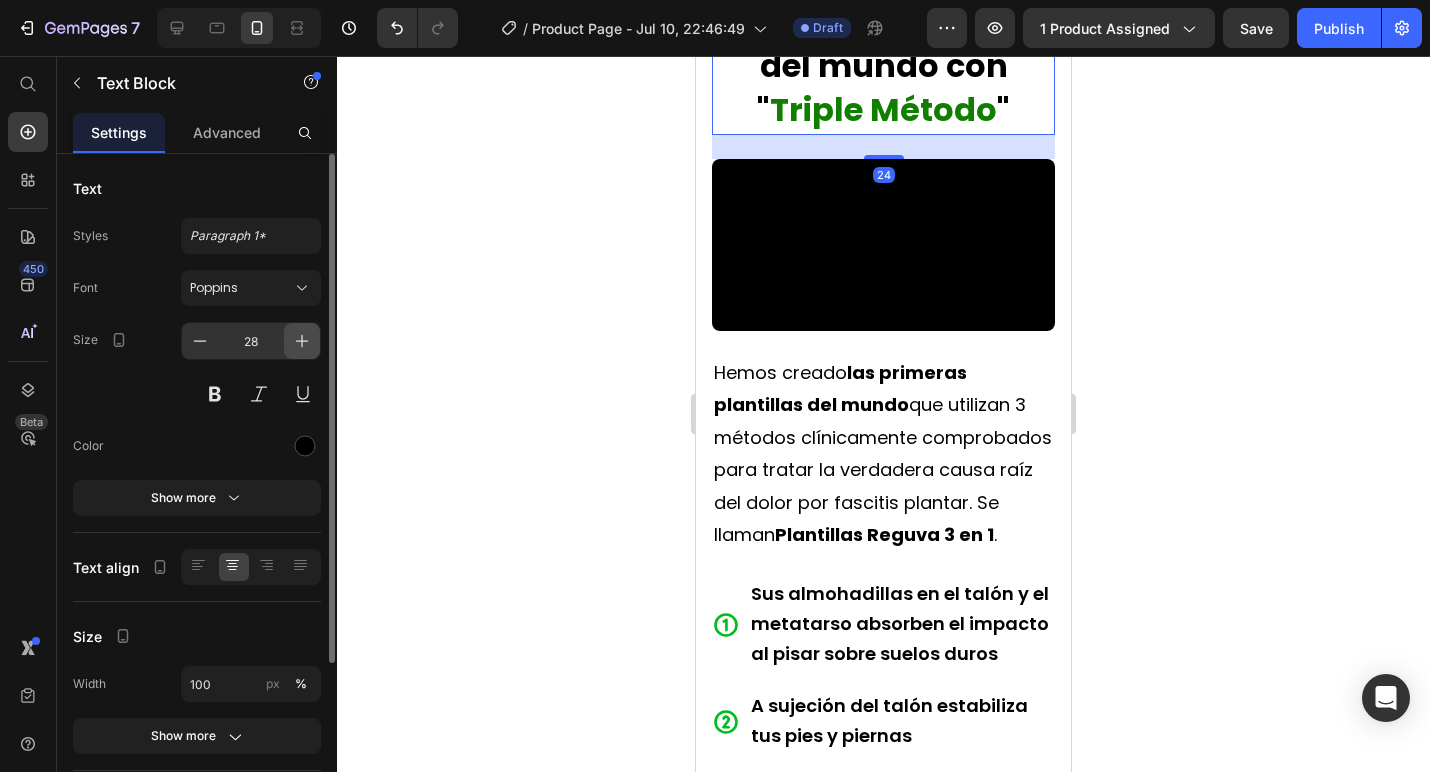 click 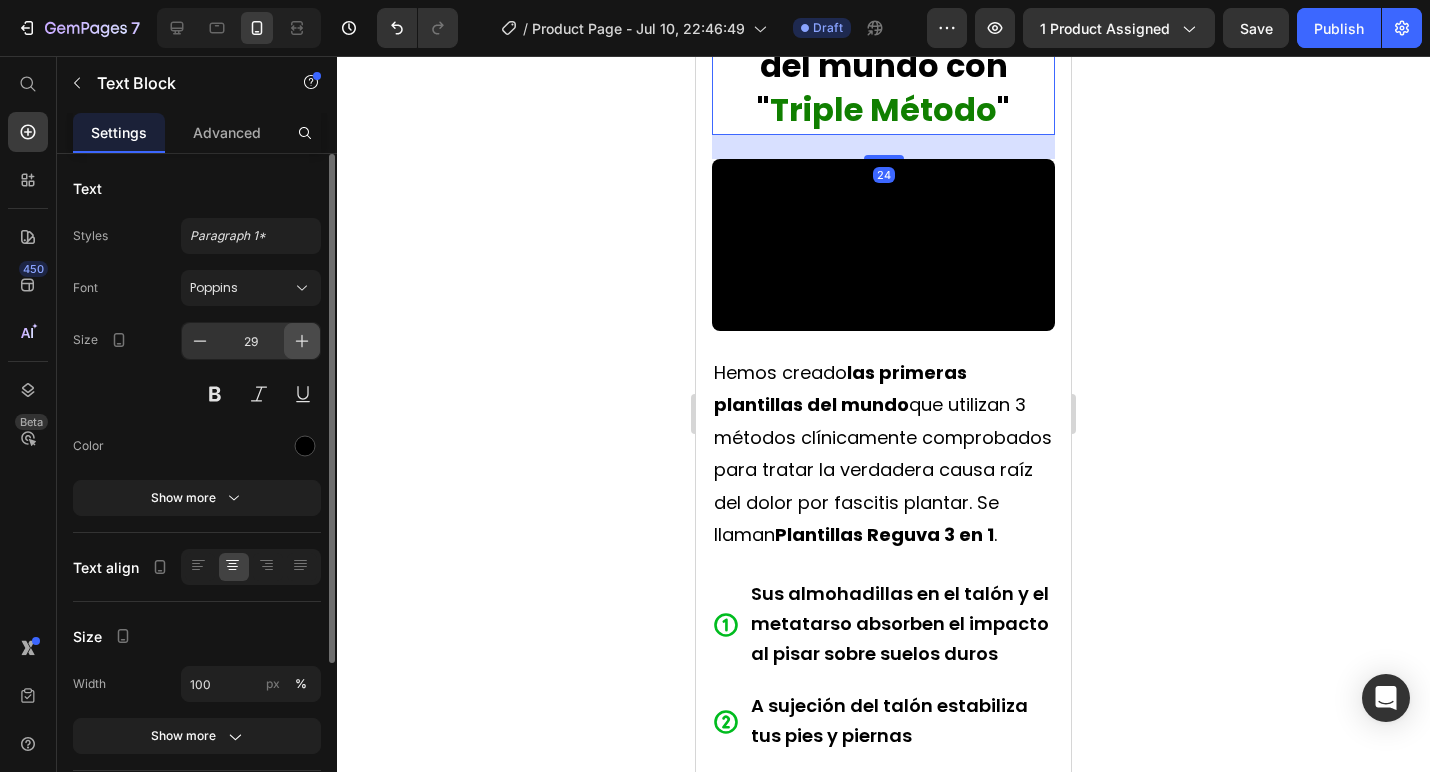 click 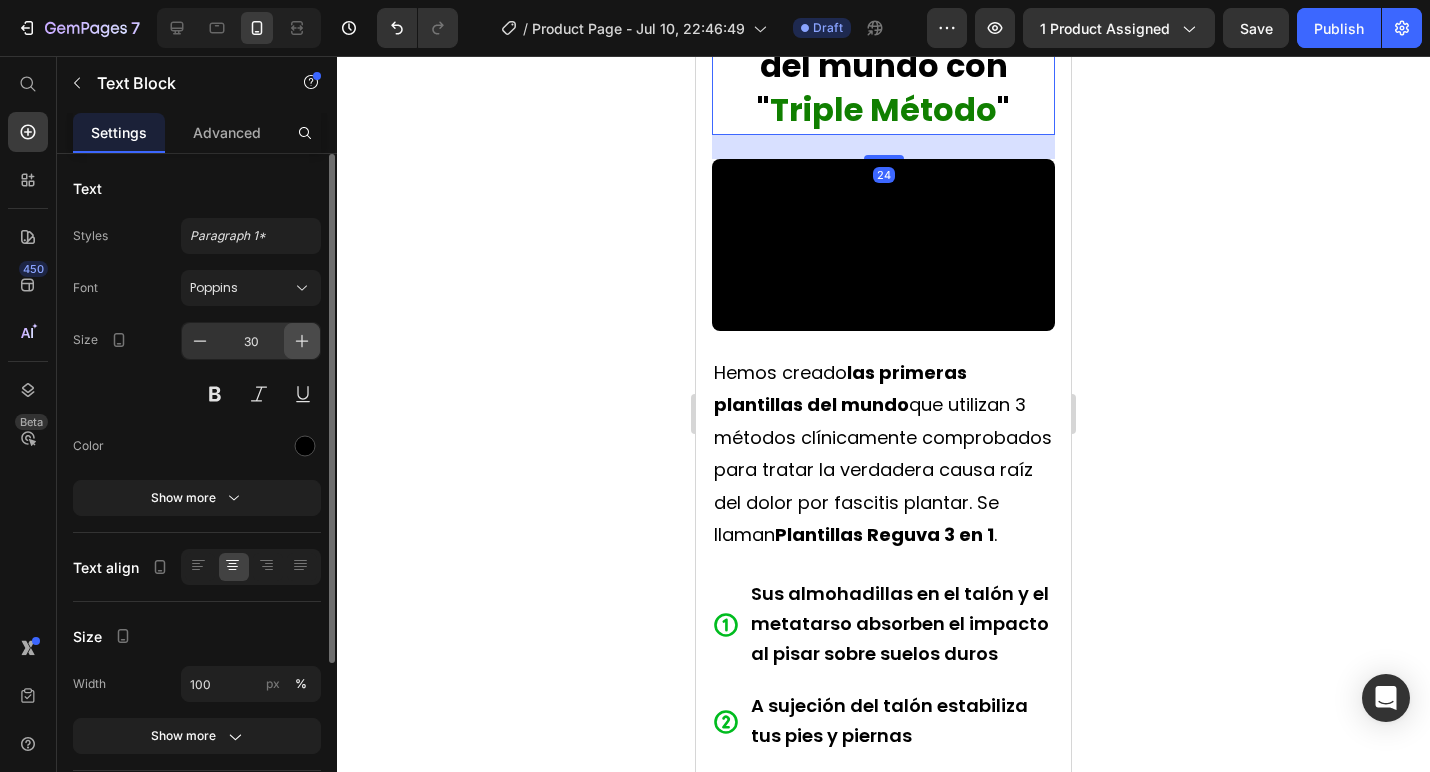 click 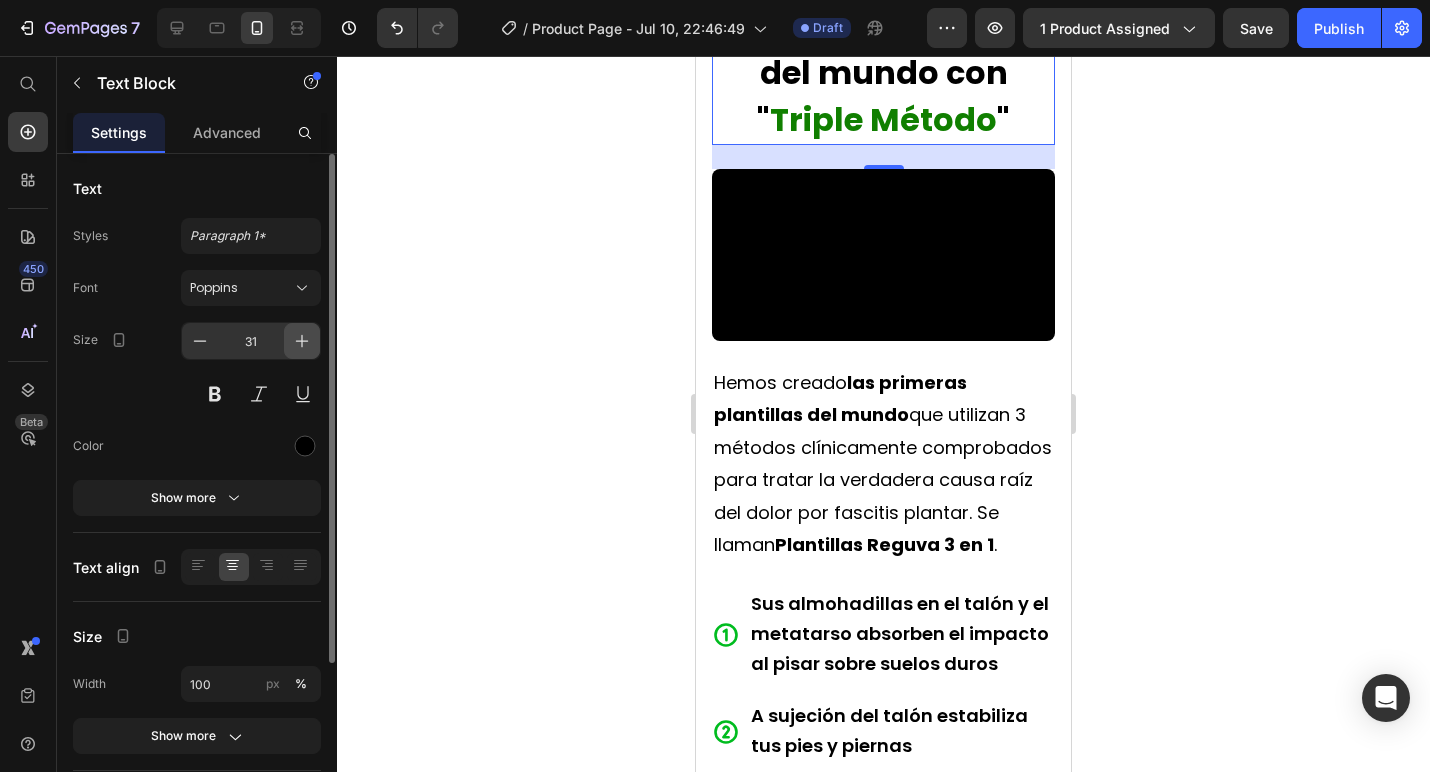 click 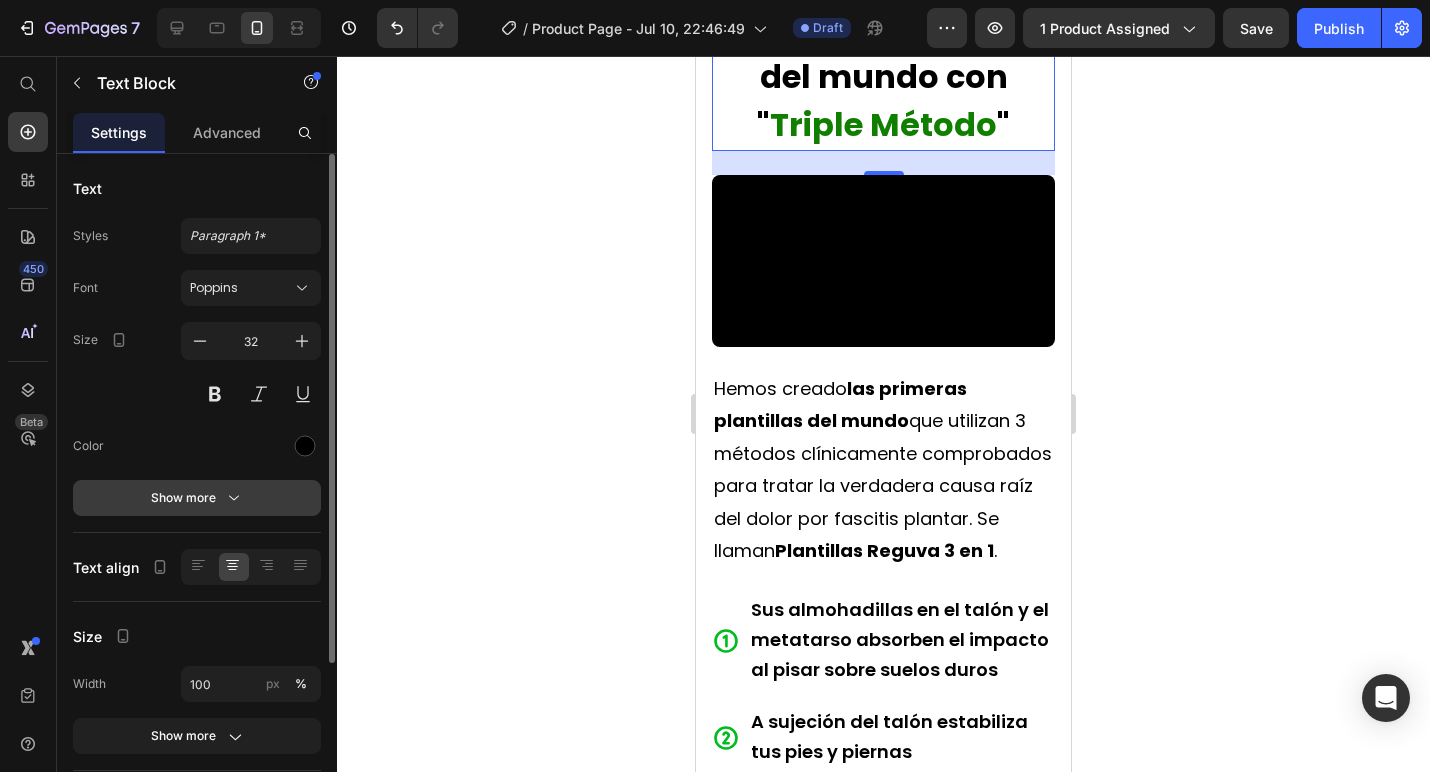click 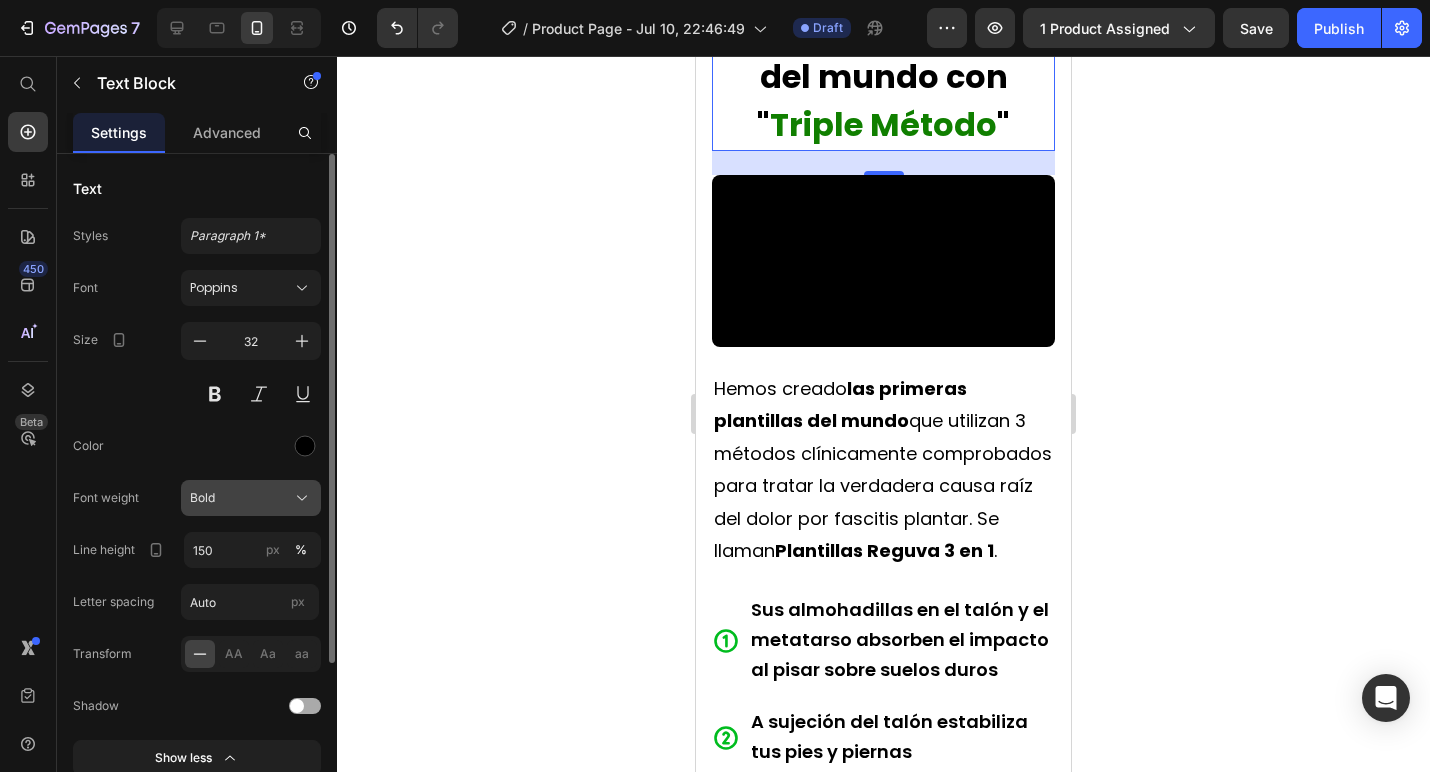 scroll, scrollTop: 27, scrollLeft: 0, axis: vertical 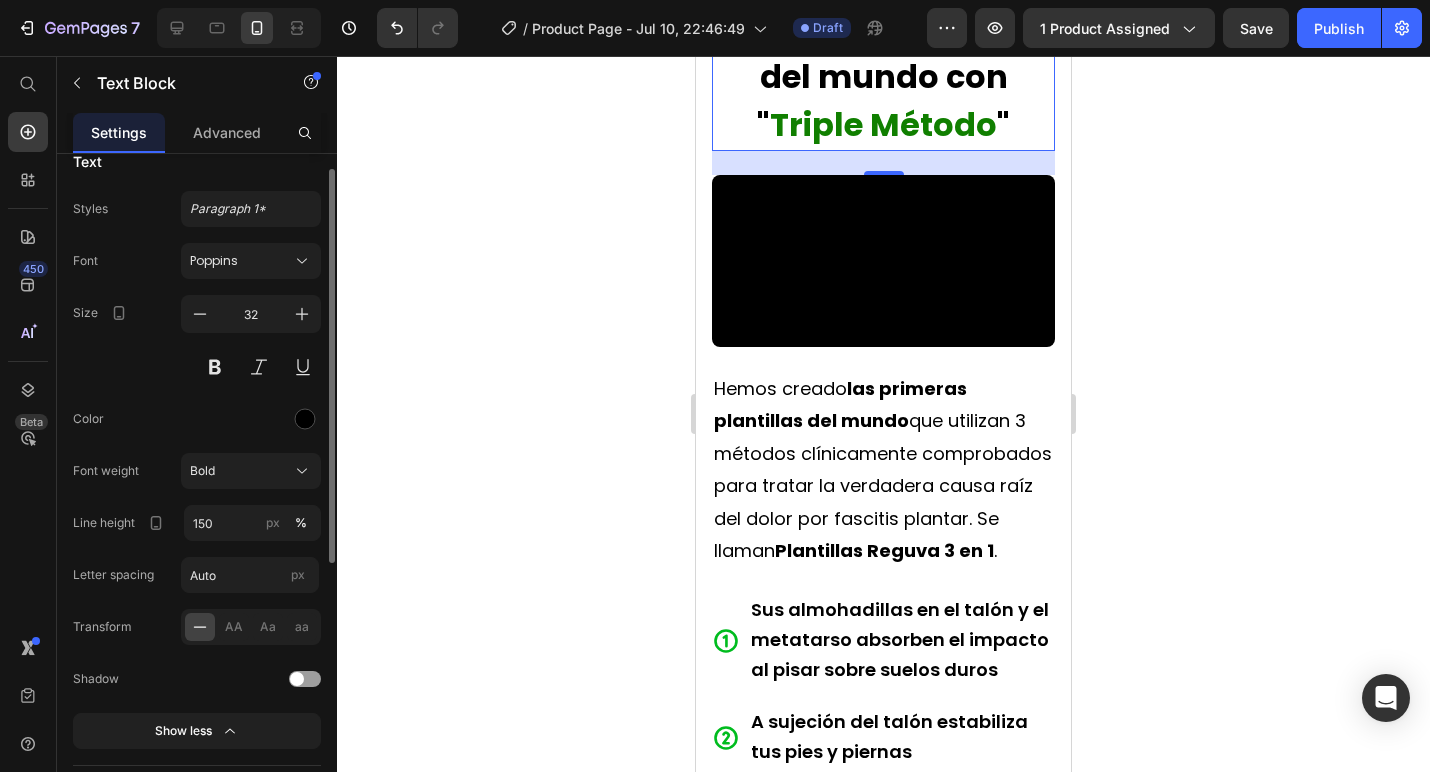 click 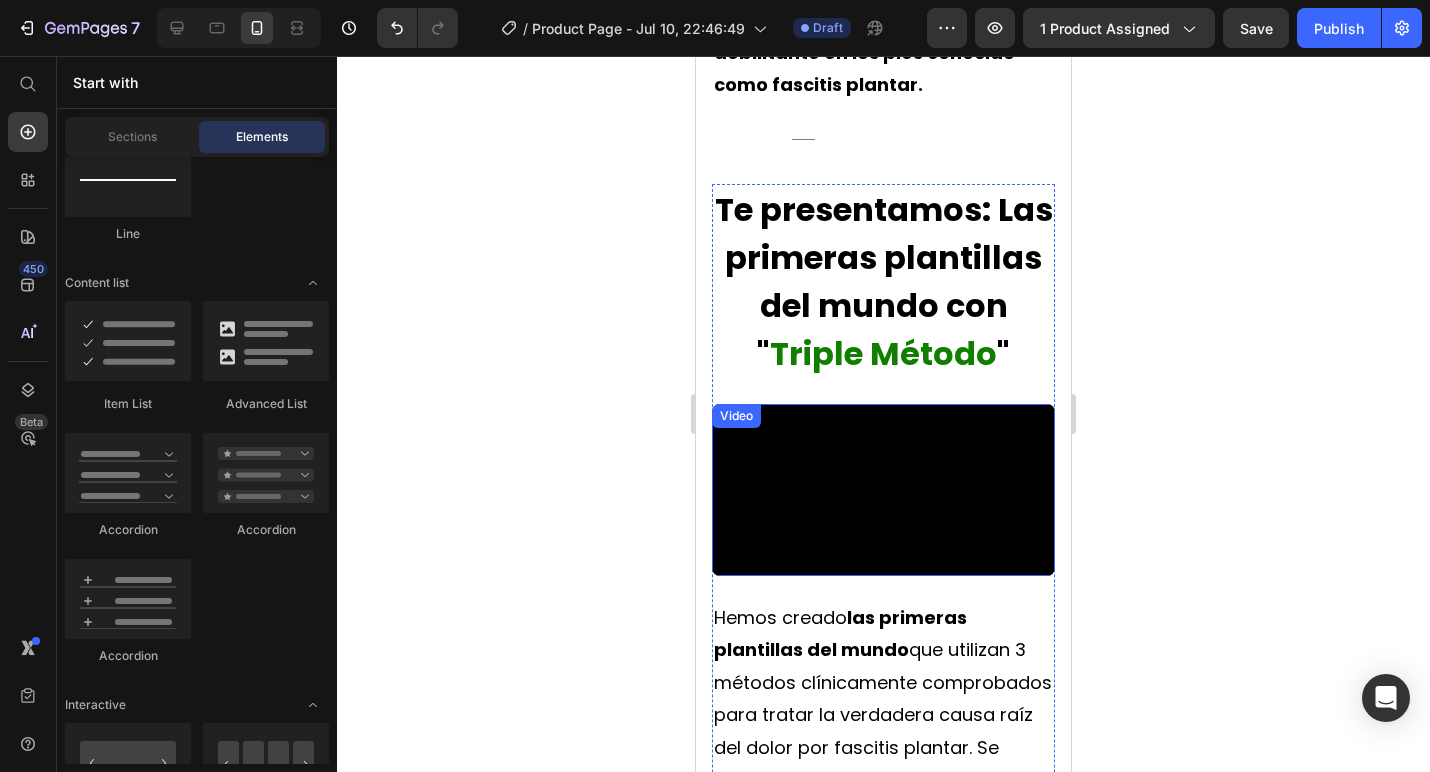 scroll, scrollTop: 2674, scrollLeft: 0, axis: vertical 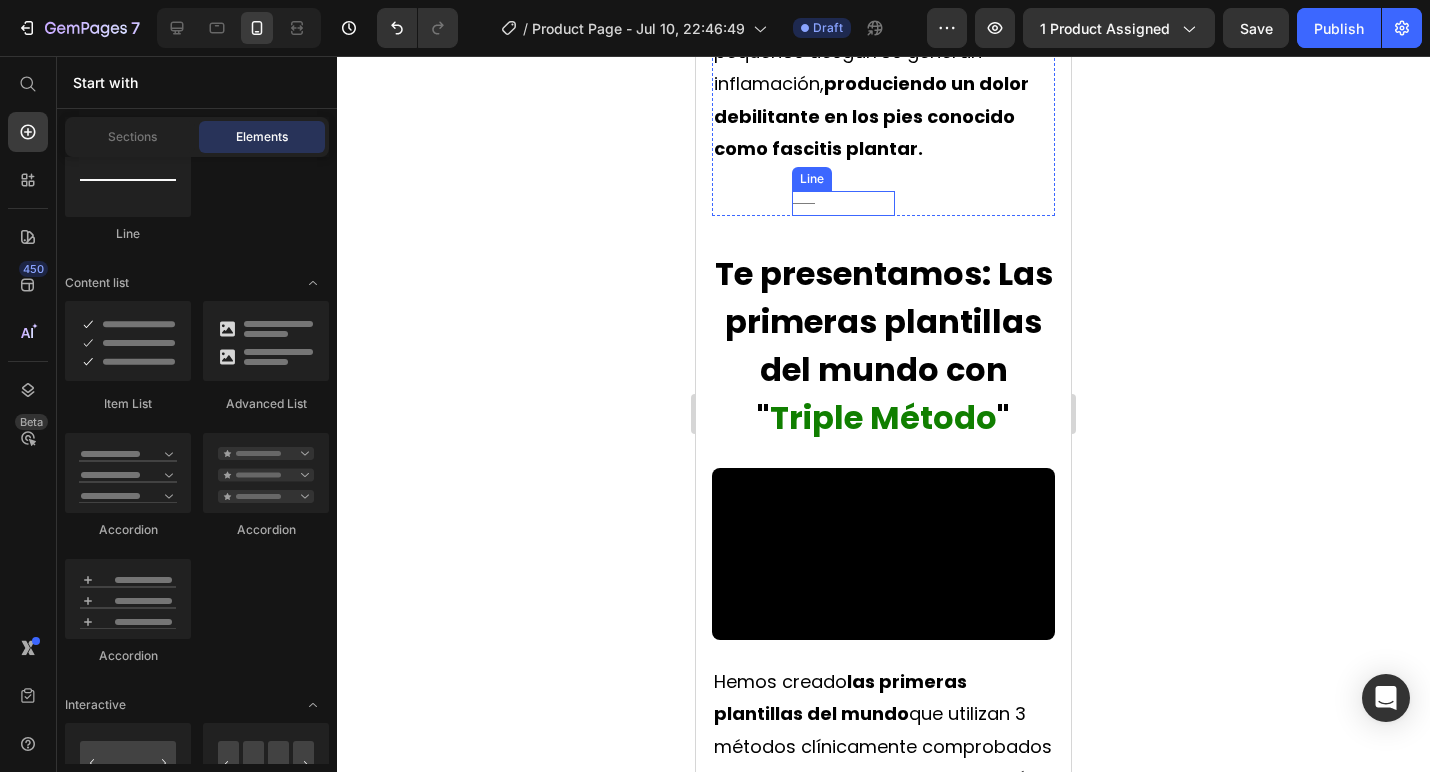 click on "Title Line" at bounding box center [843, 203] 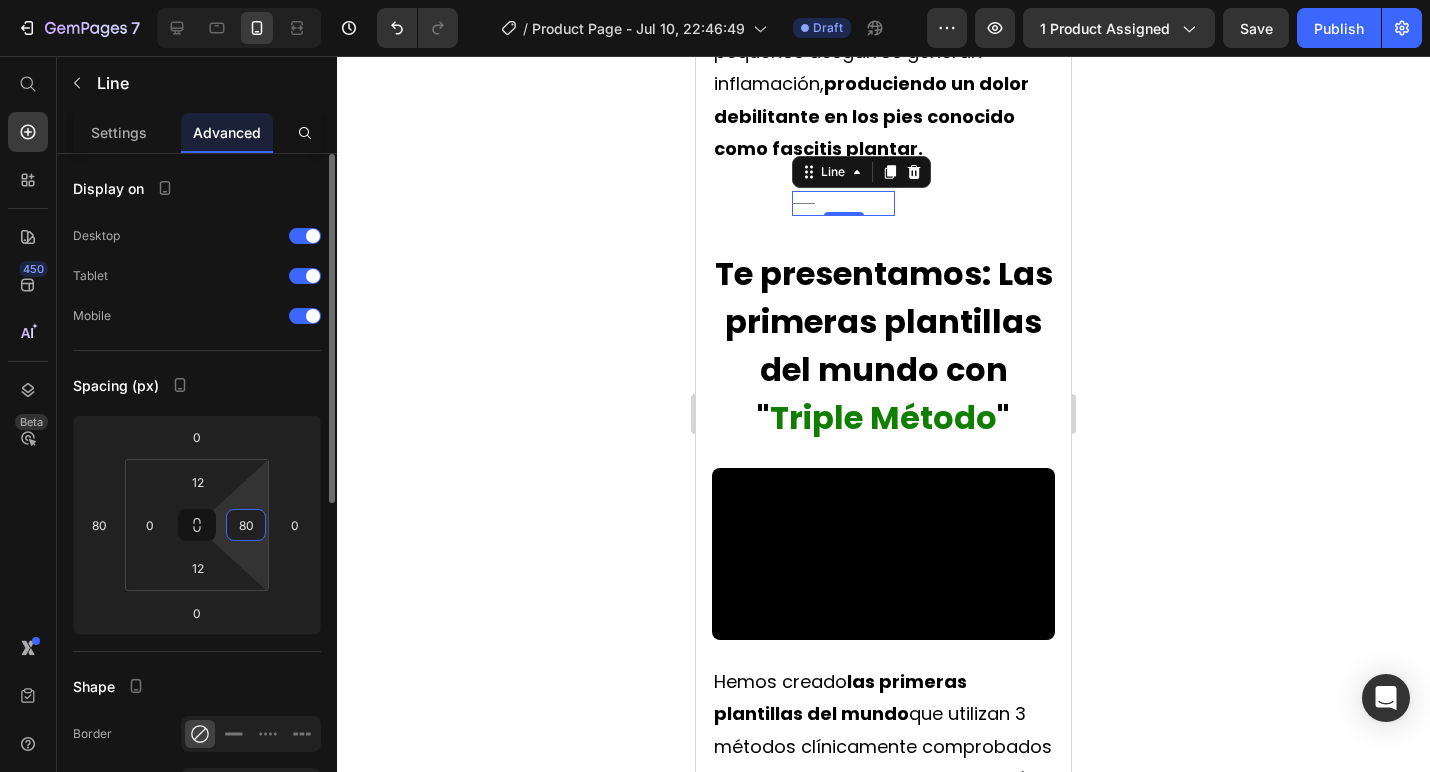 click on "80" at bounding box center (246, 525) 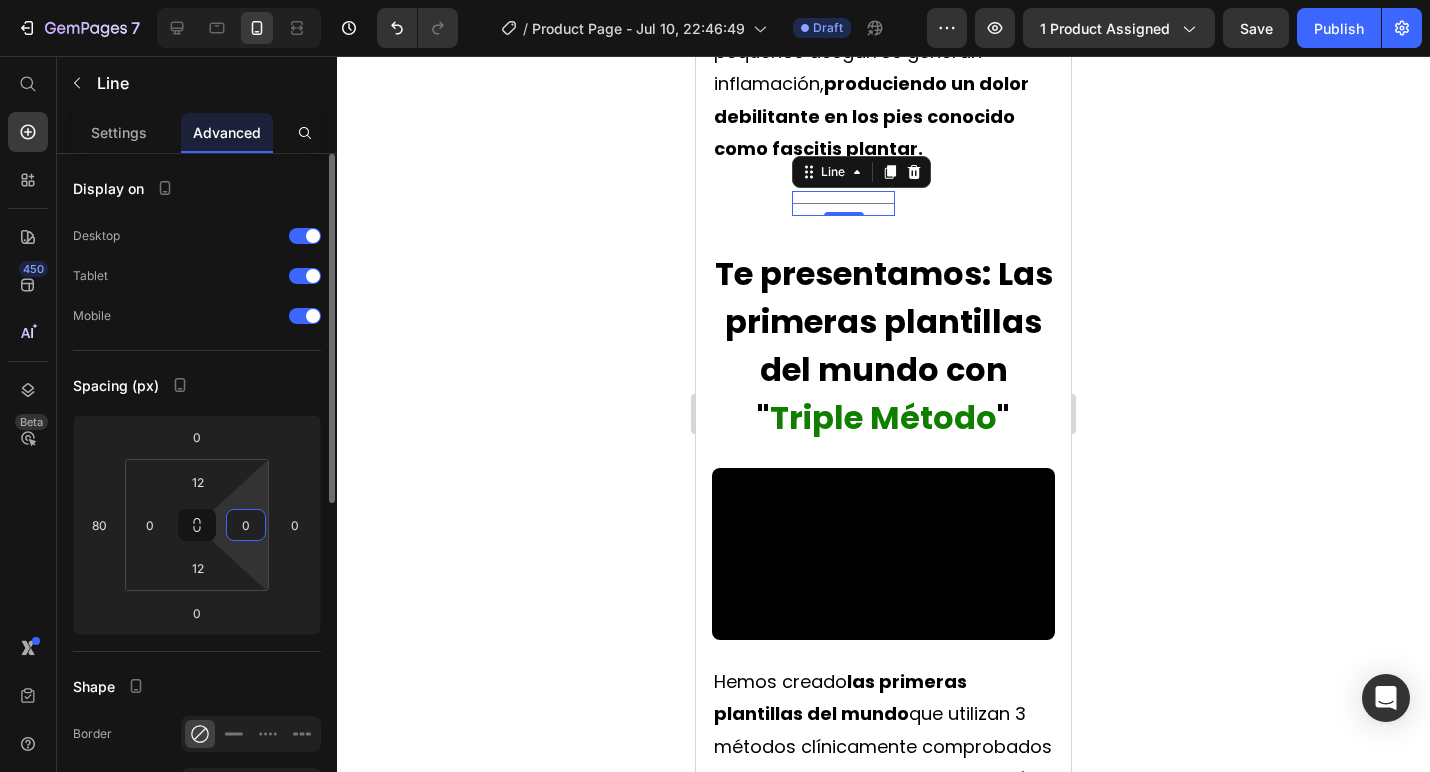 type on "0" 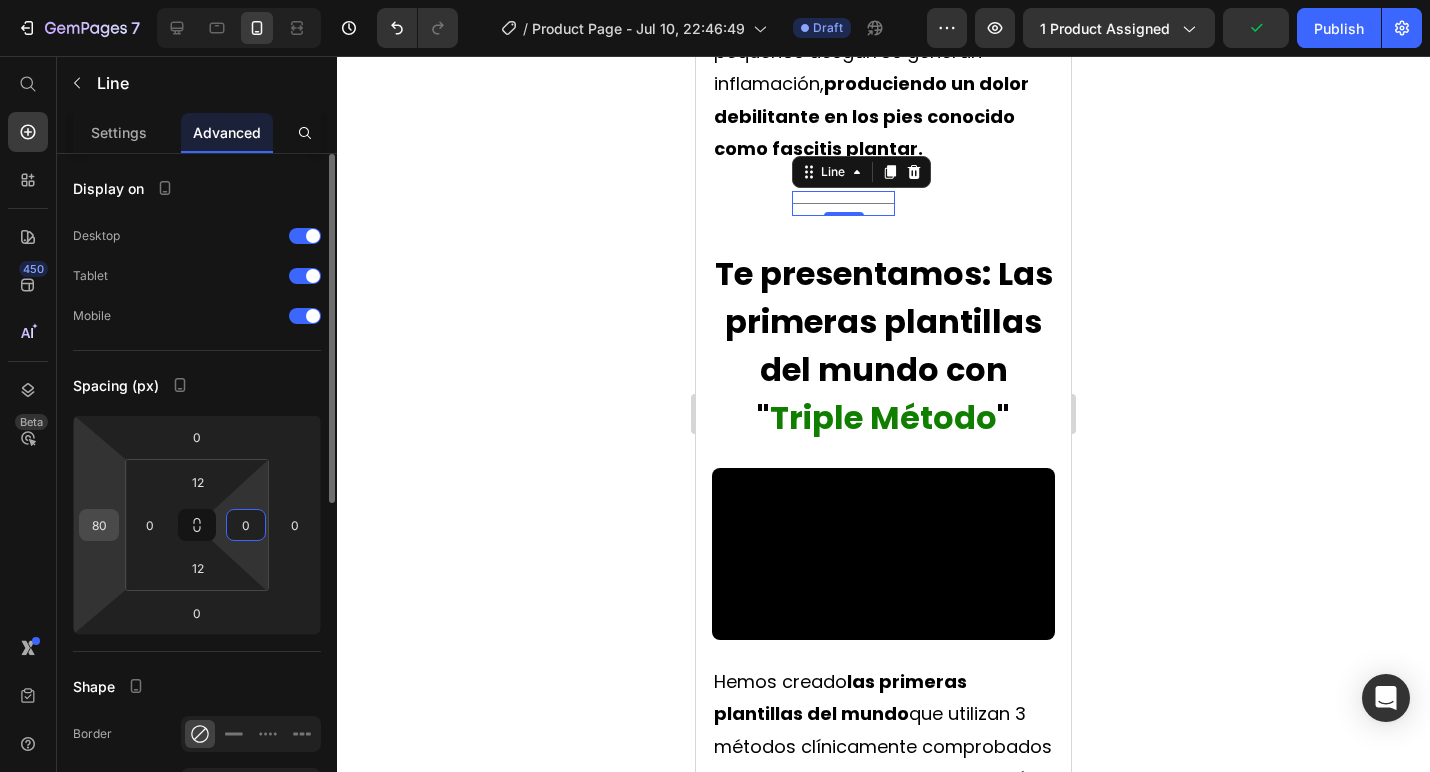 click on "80" at bounding box center (99, 525) 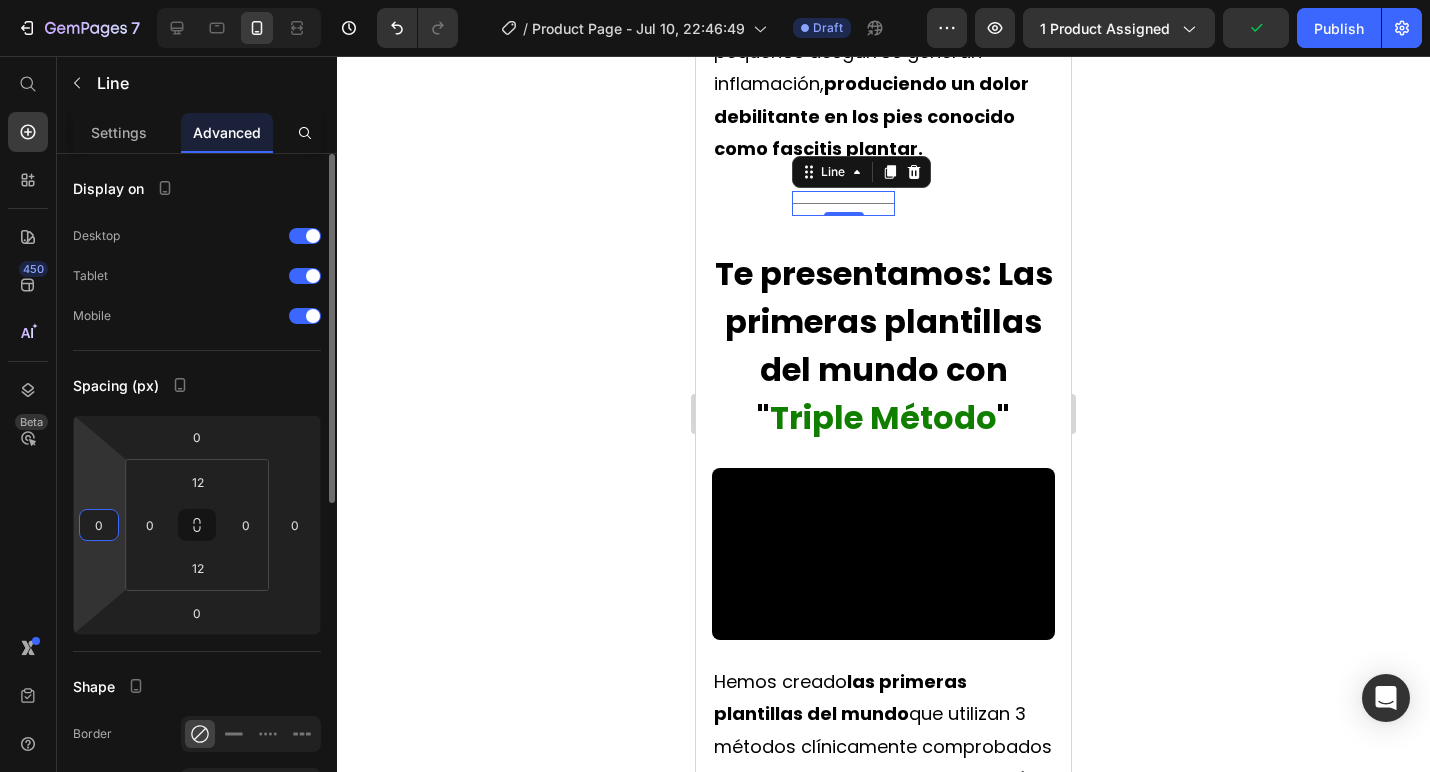 type on "0" 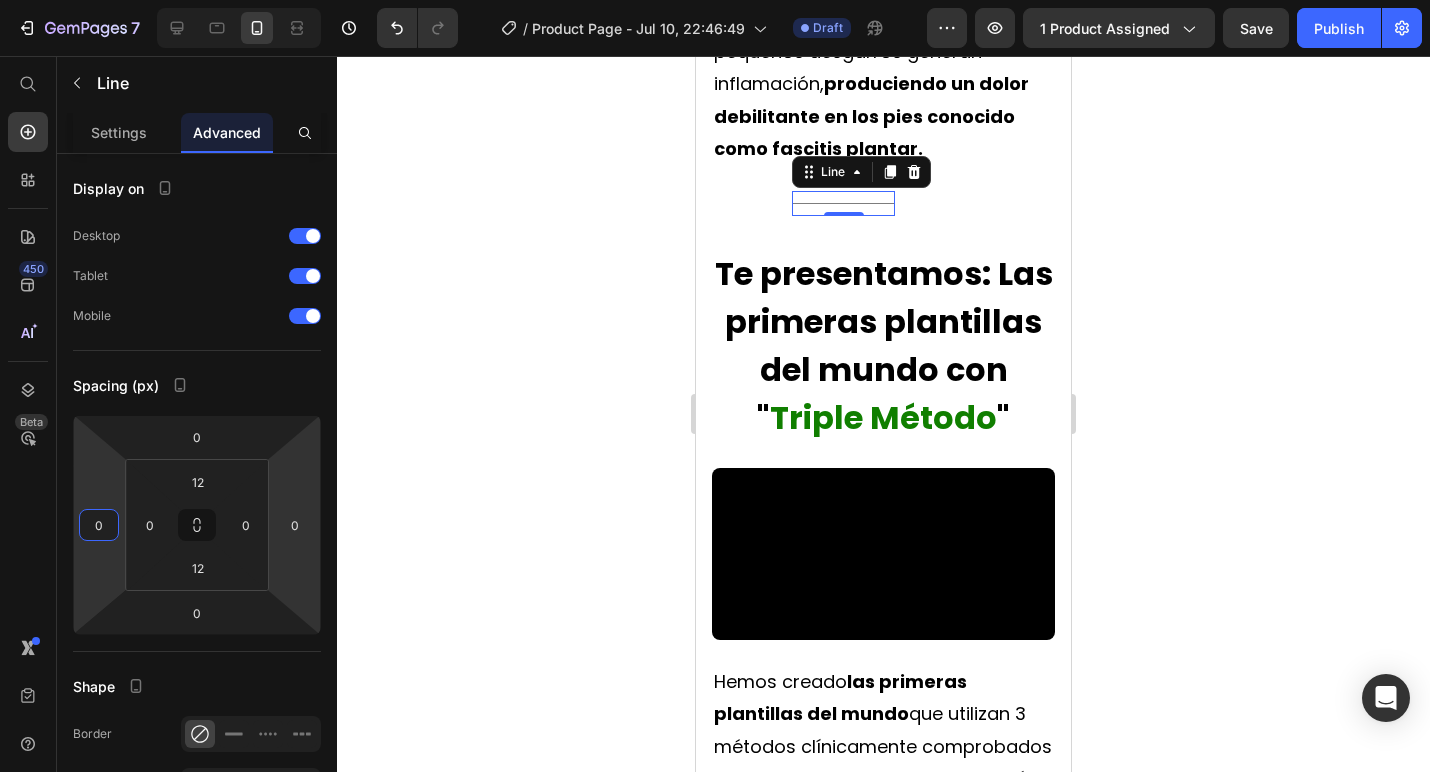 click 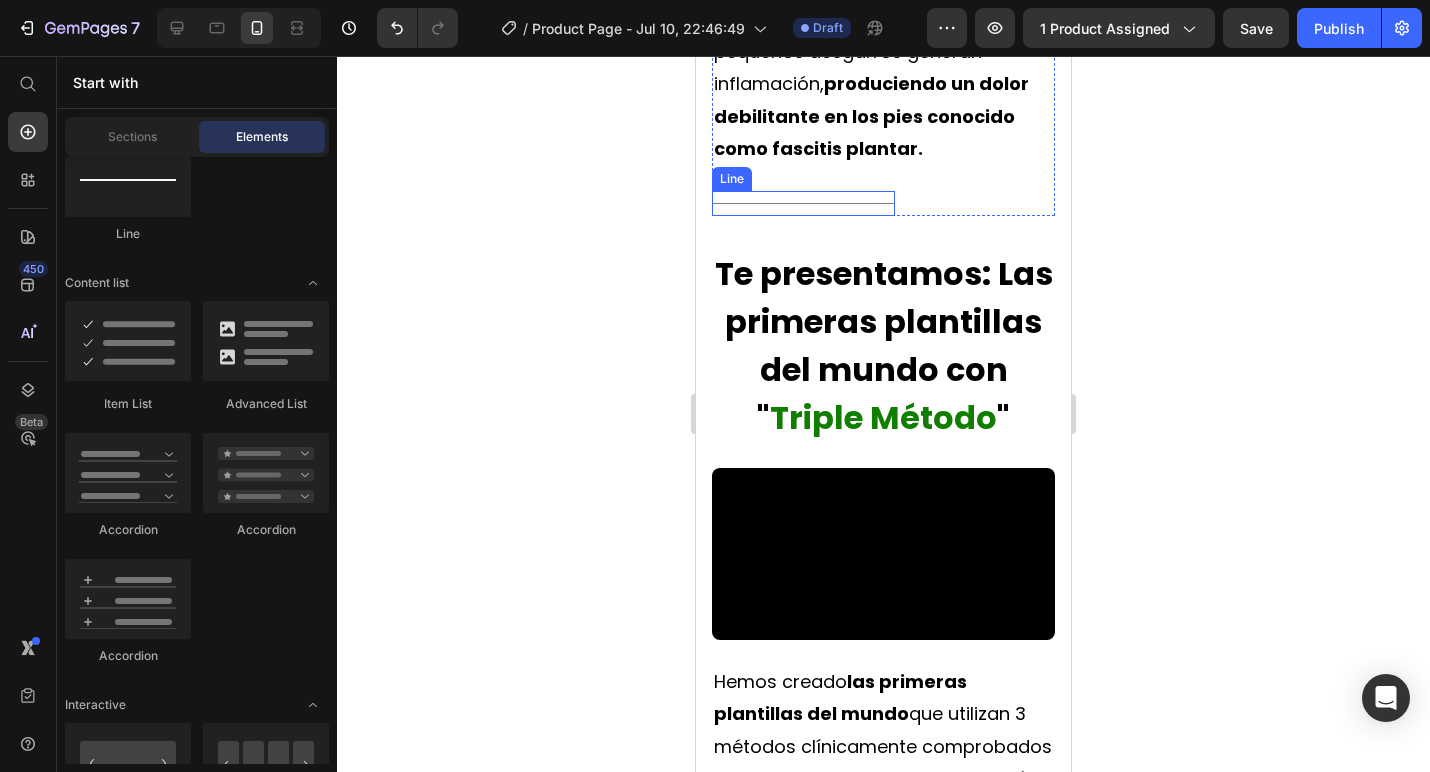 click on "Title Line" at bounding box center (803, 203) 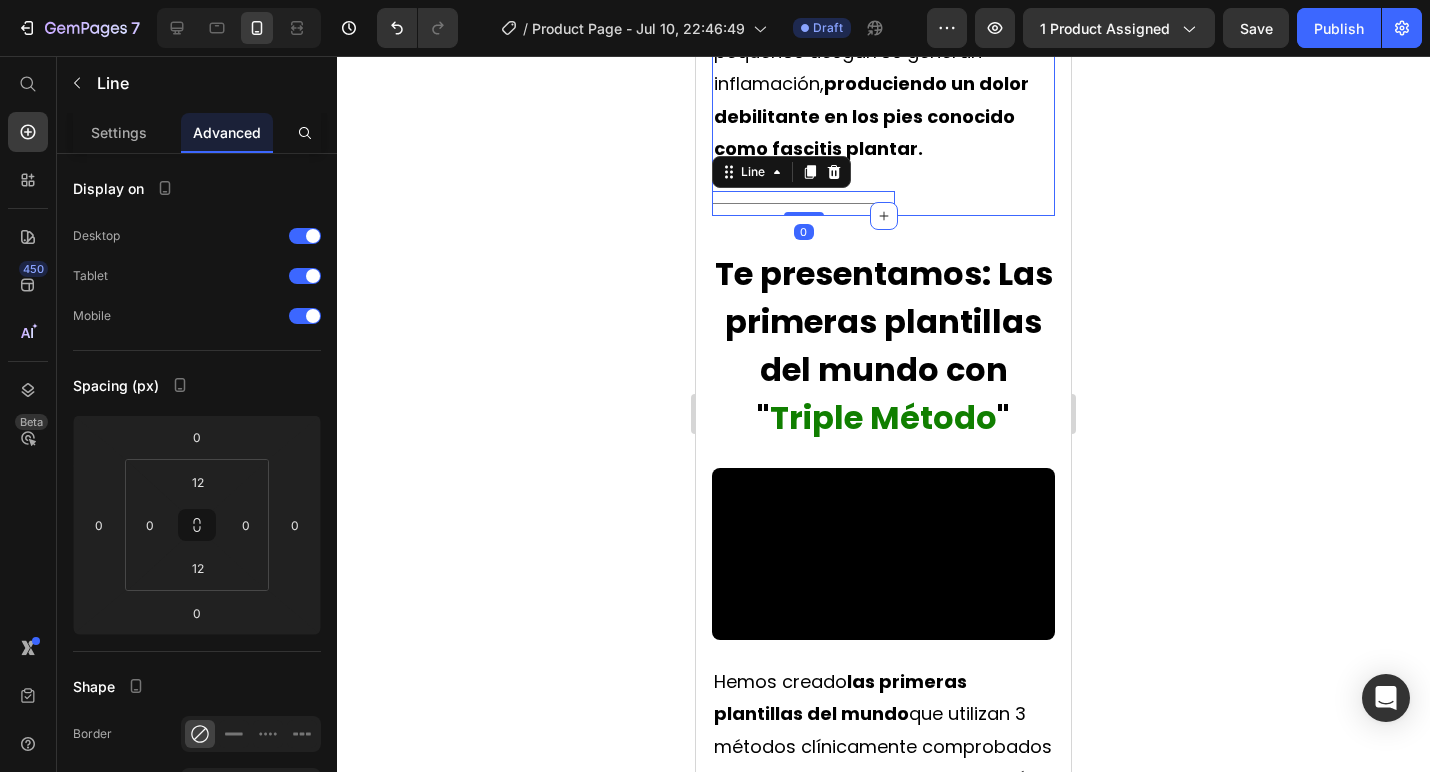 click 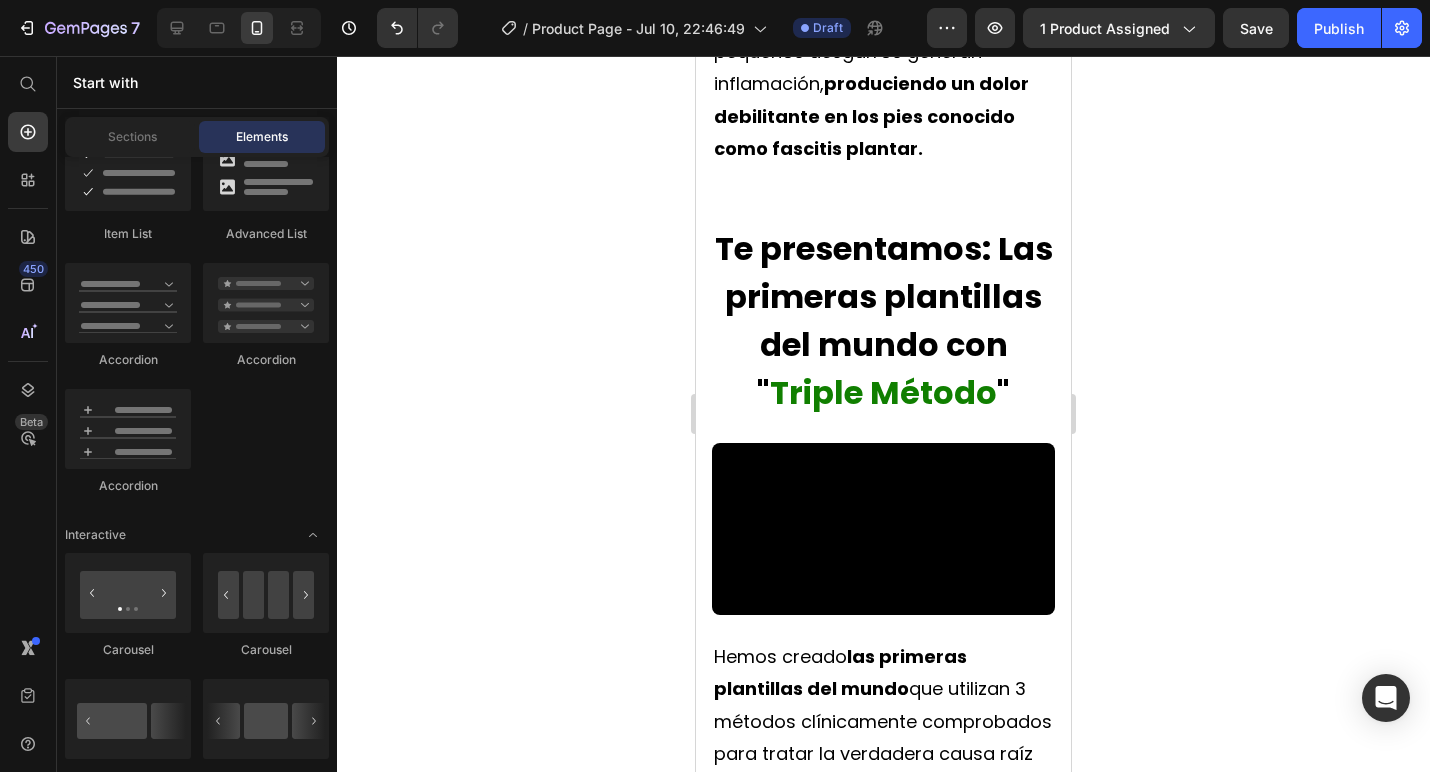 scroll, scrollTop: 1536, scrollLeft: 0, axis: vertical 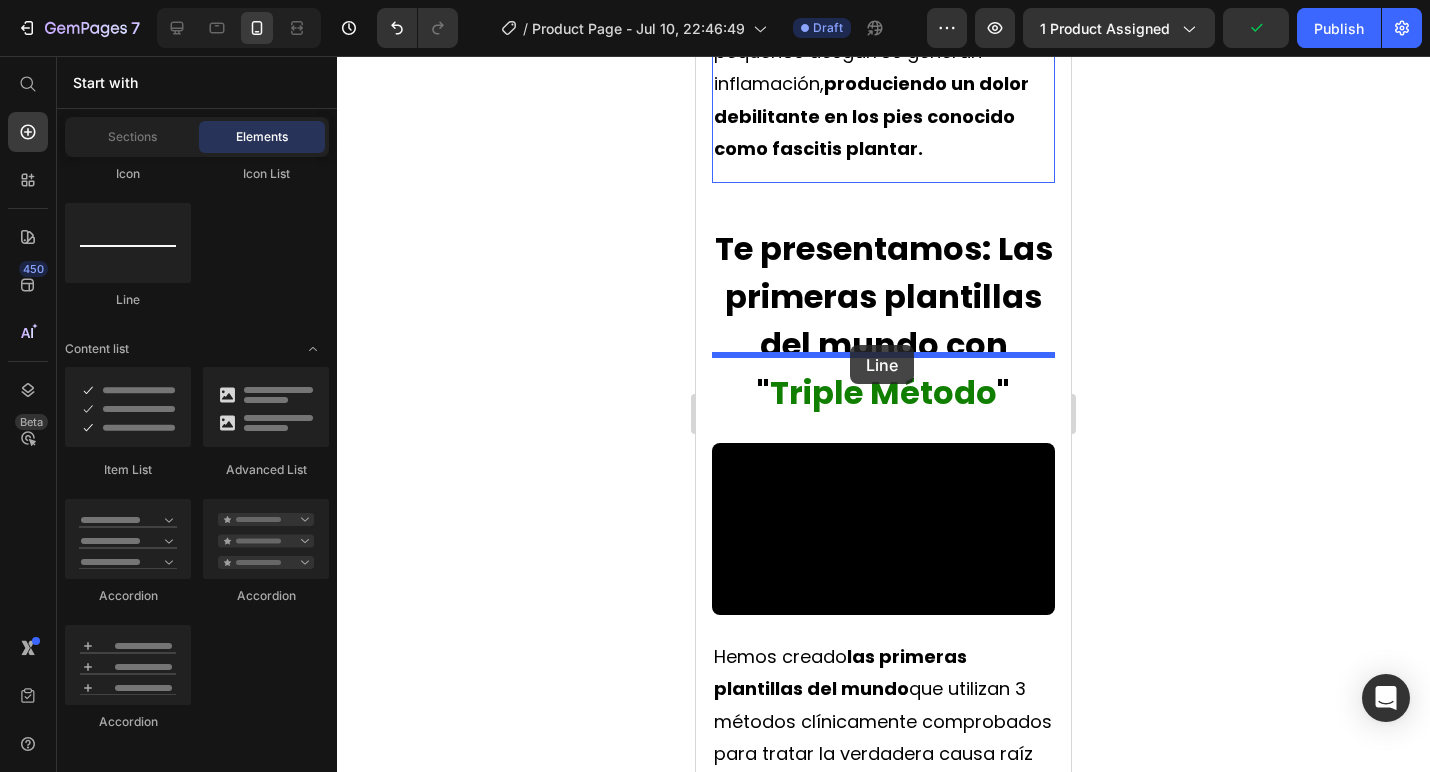 drag, startPoint x: 821, startPoint y: 323, endPoint x: 850, endPoint y: 345, distance: 36.40055 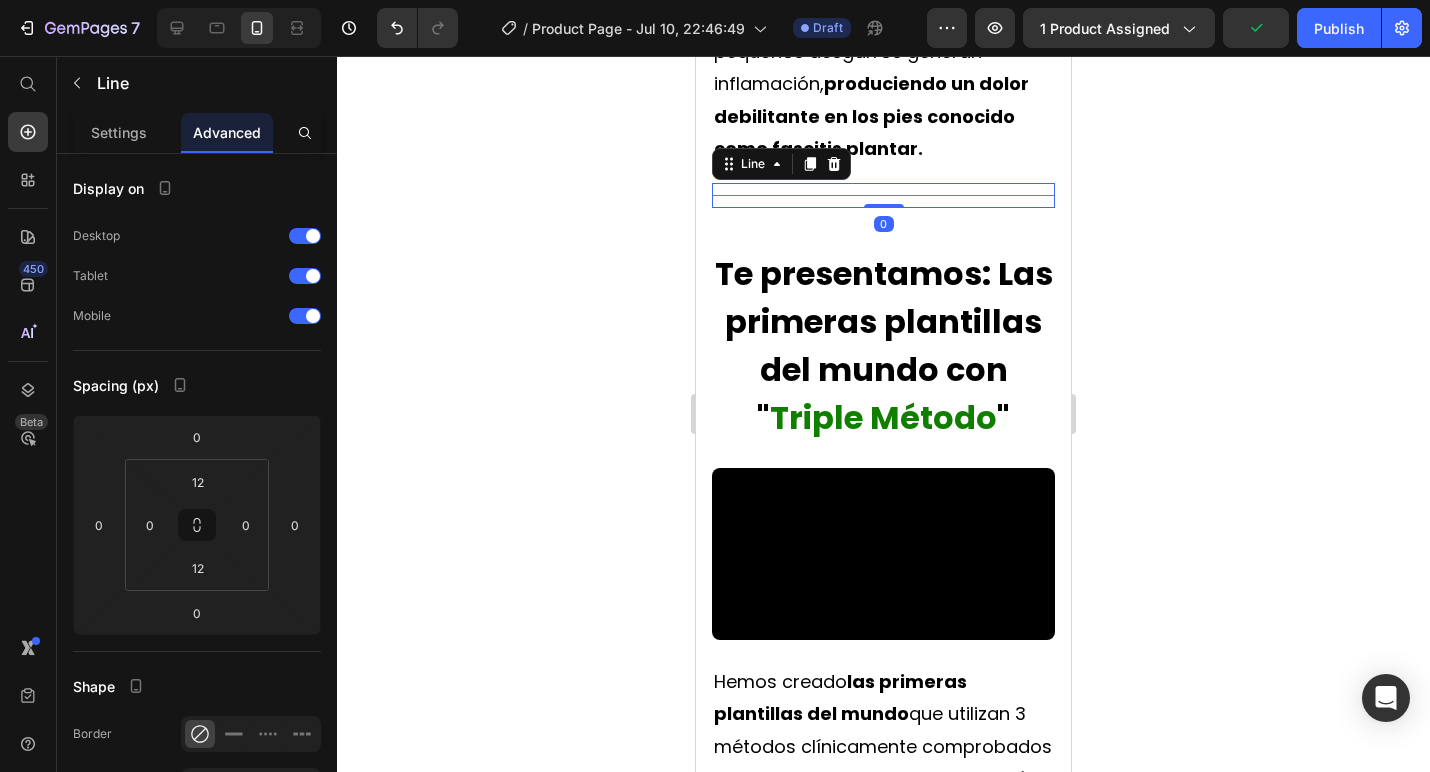 click 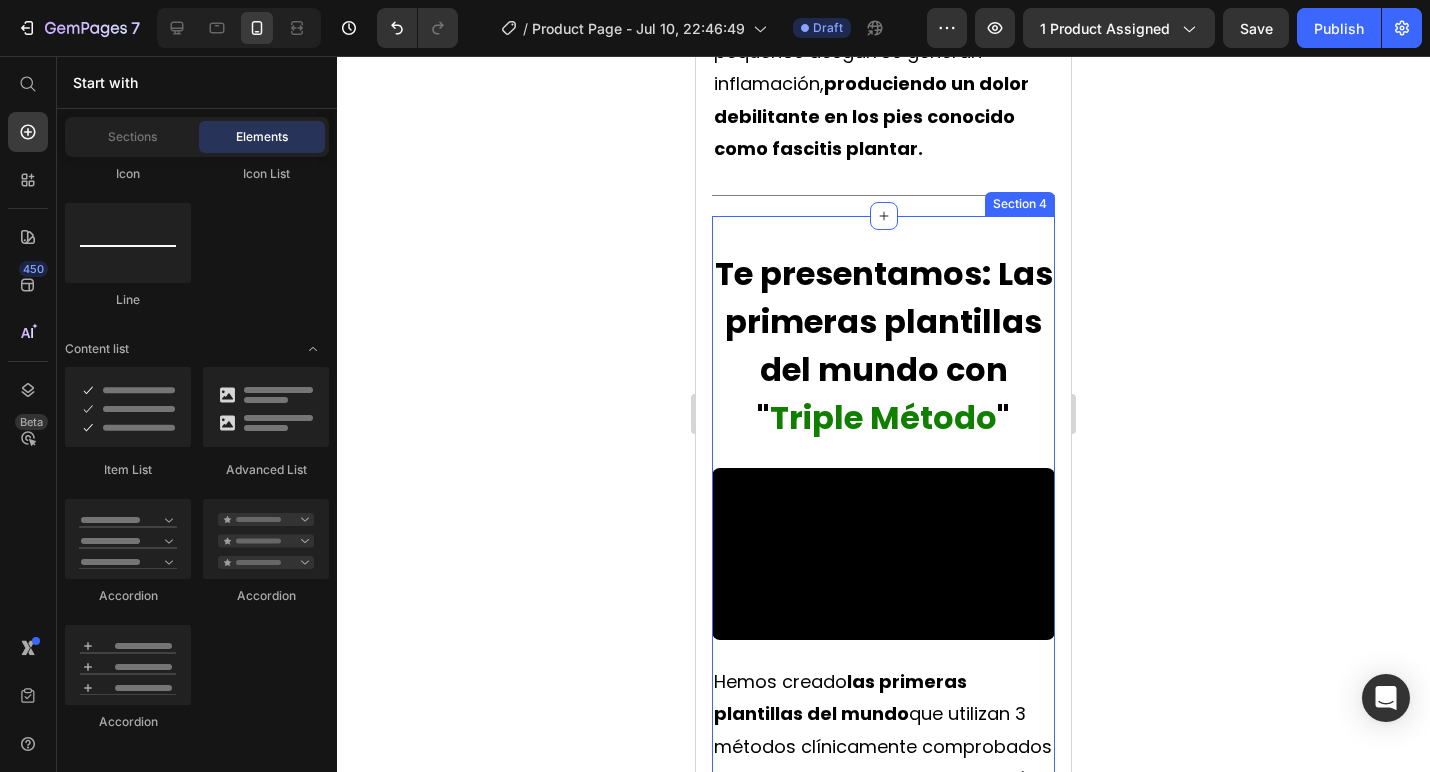 click on "Te presentamos: Las primeras plantillas del mundo con " Triple Método " Text Block Video Hemos creado  las primeras plantillas del mundo  que utilizan 3 métodos clínicamente comprobados para tratar la verdadera causa raíz del dolor por fascitis plantar. Se llaman  Plantillas Reguva 3 en 1 . Text Block
Sus almohadillas en el talón y el metatarso absorben el impacto al pisar sobre suelos duros
A sujeción del talón estabiliza tus pies y piernas
- Y el soporte del arco devuelve tu fascia plantar sobrecargada a su posición natural. Item List Esto permite que la fascia plantar dañada pueda finalmente repararse y sanar,  reduciendo así el dolor y la rigidez debilitantes en los pies  y permitiéndote retomar todas las actividades que antes disfrutabas. Text Block Row Section 4" at bounding box center (883, 826) 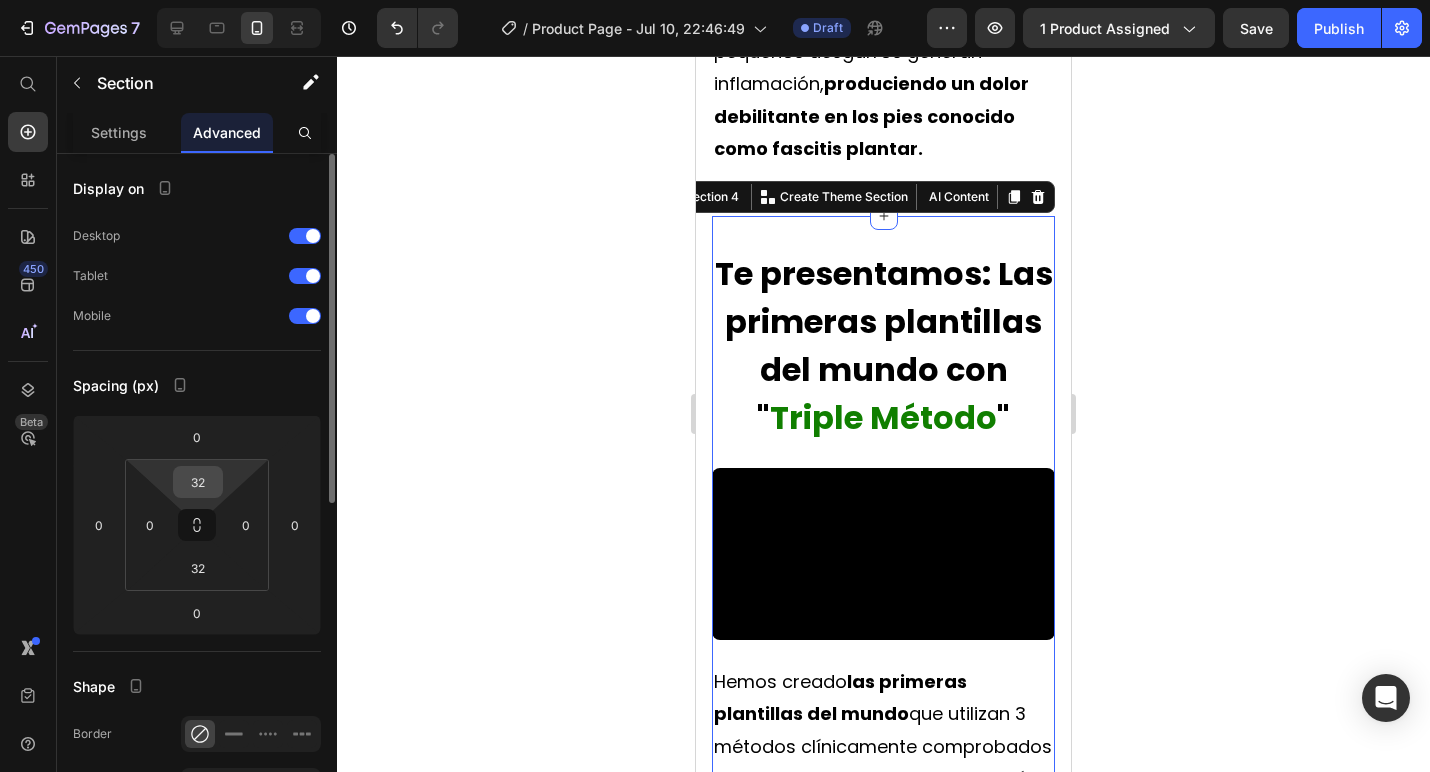 click on "32" at bounding box center (198, 482) 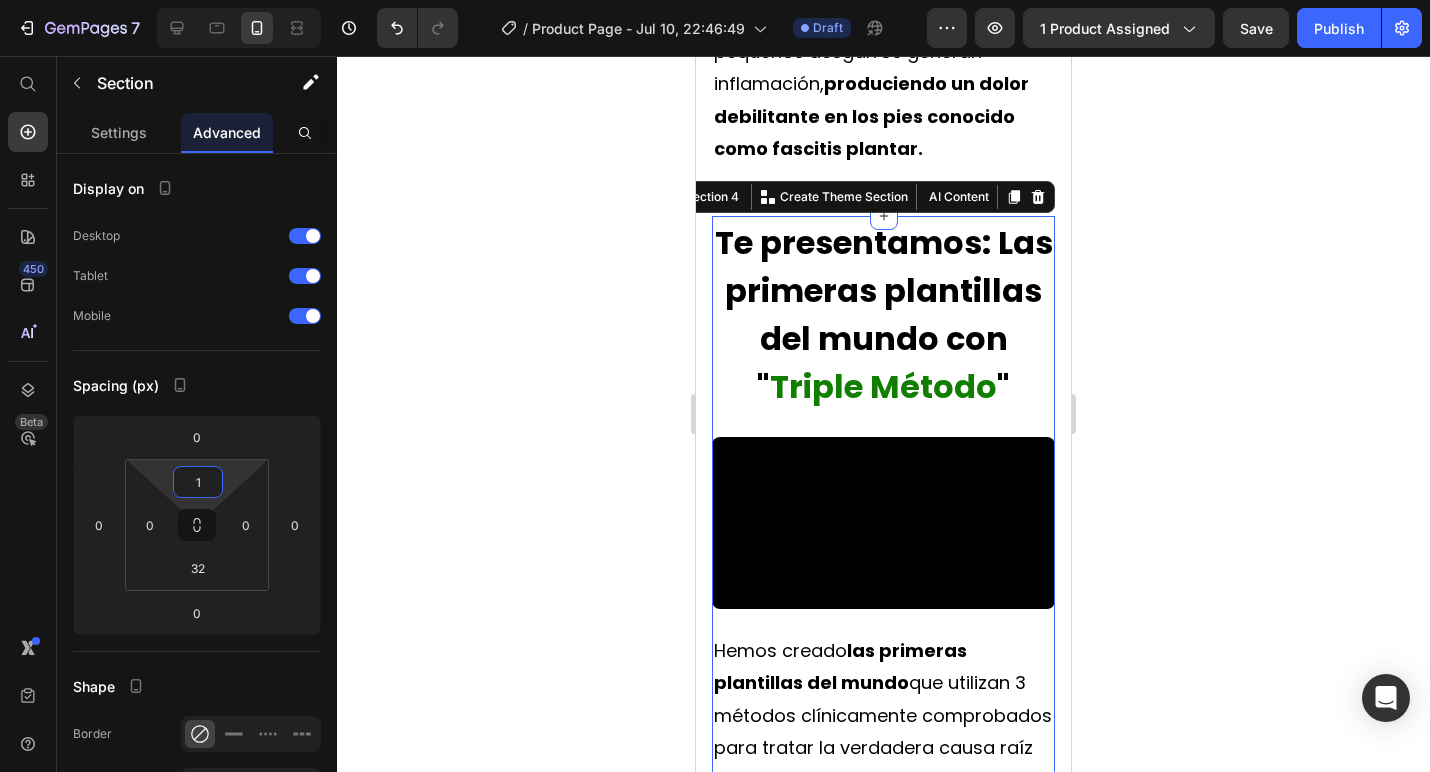 type on "16" 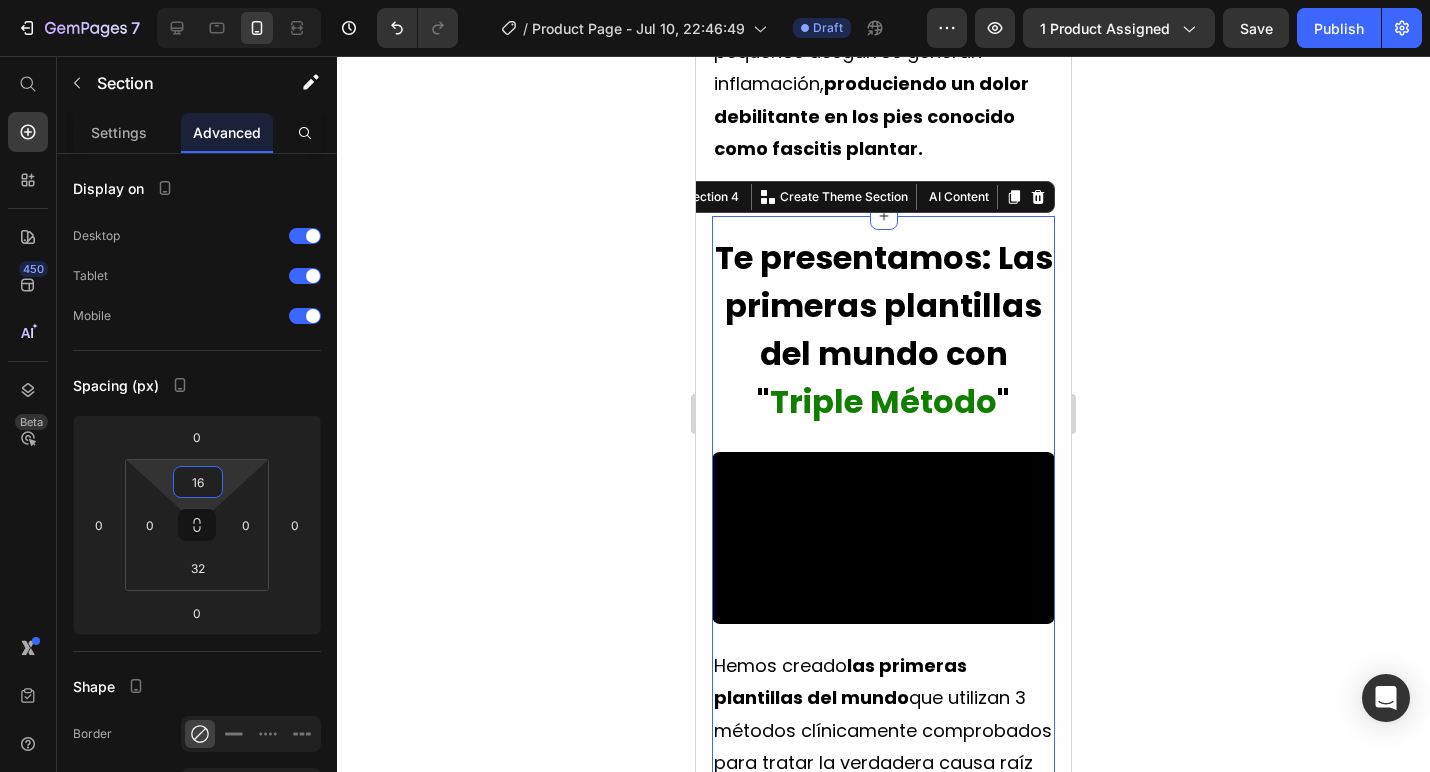 click on "Te presentamos: Las primeras plantillas del mundo con "" at bounding box center [884, 329] 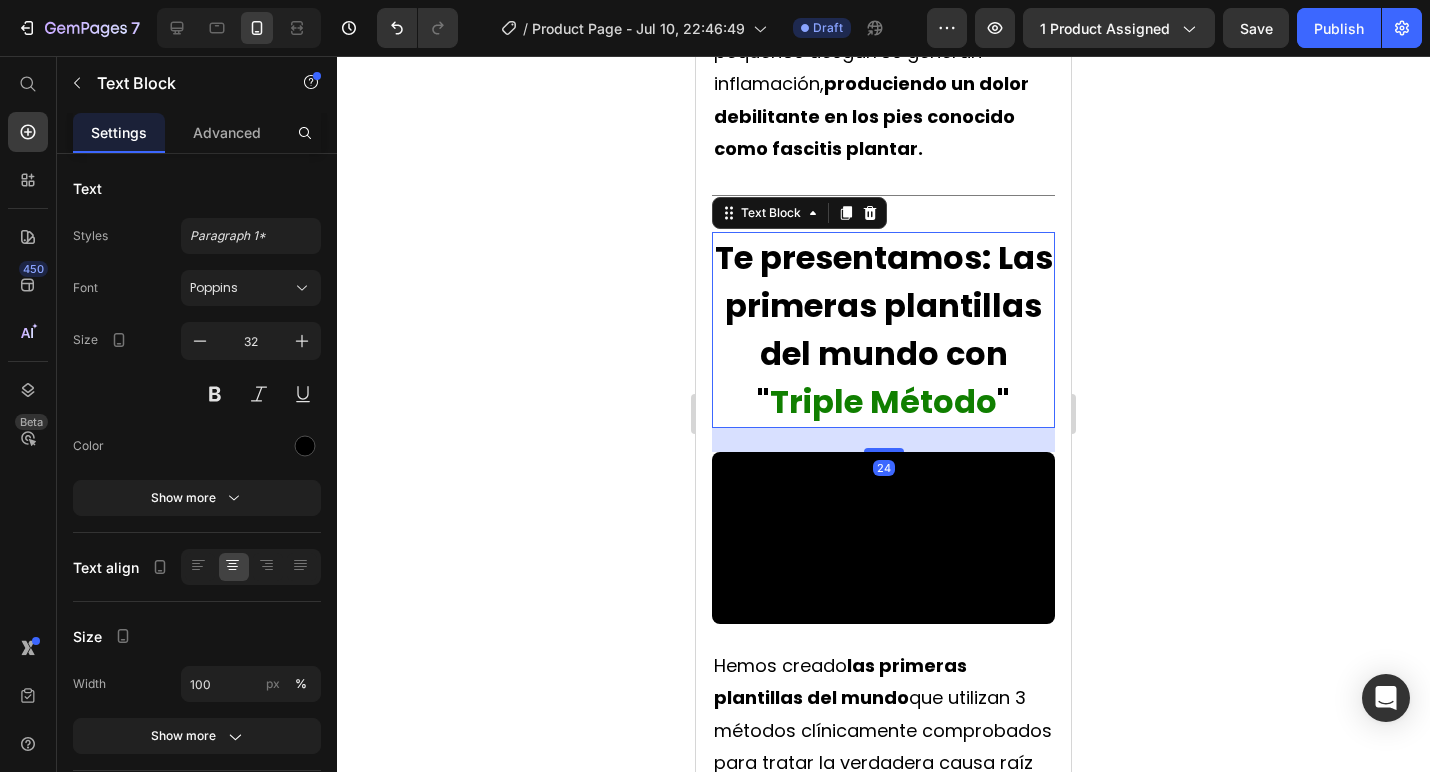 click 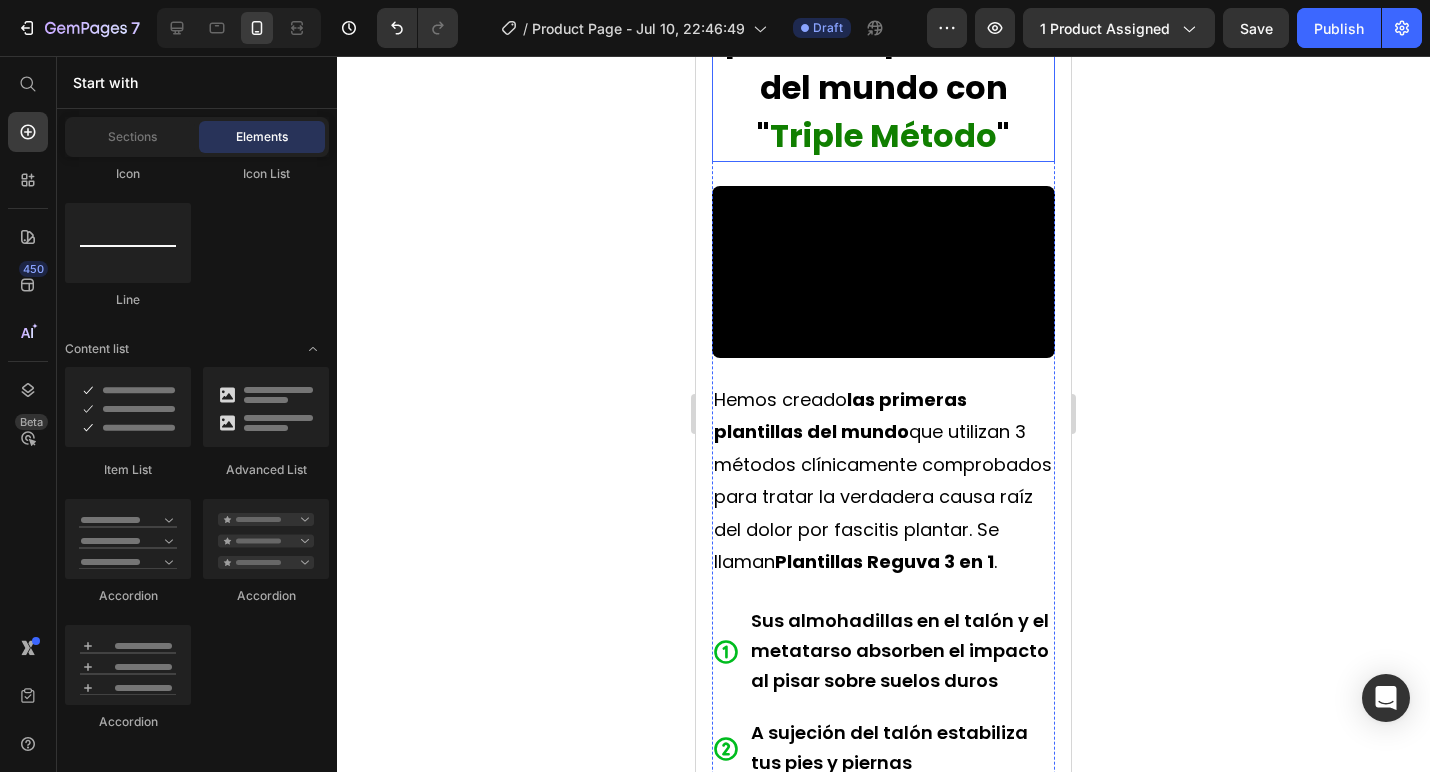 scroll, scrollTop: 2954, scrollLeft: 0, axis: vertical 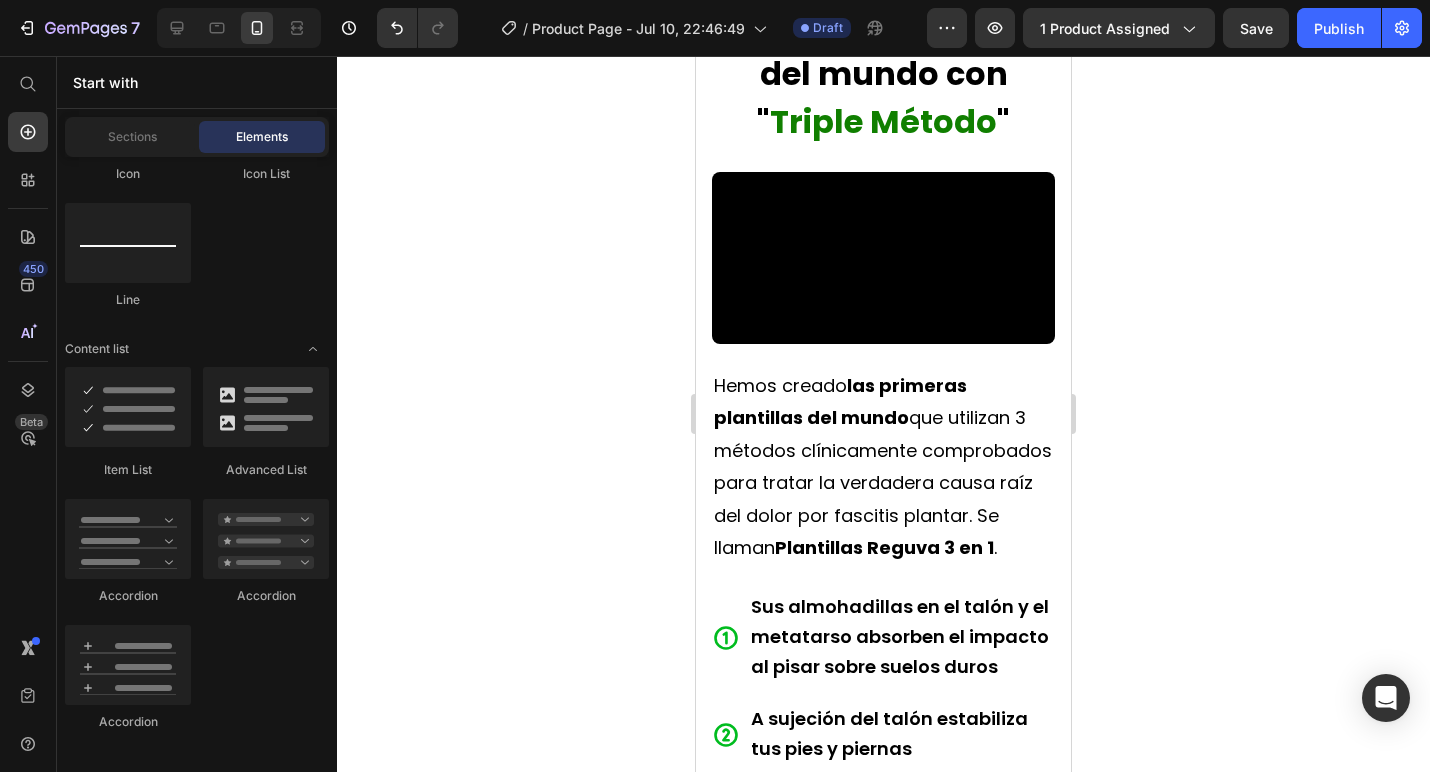 click 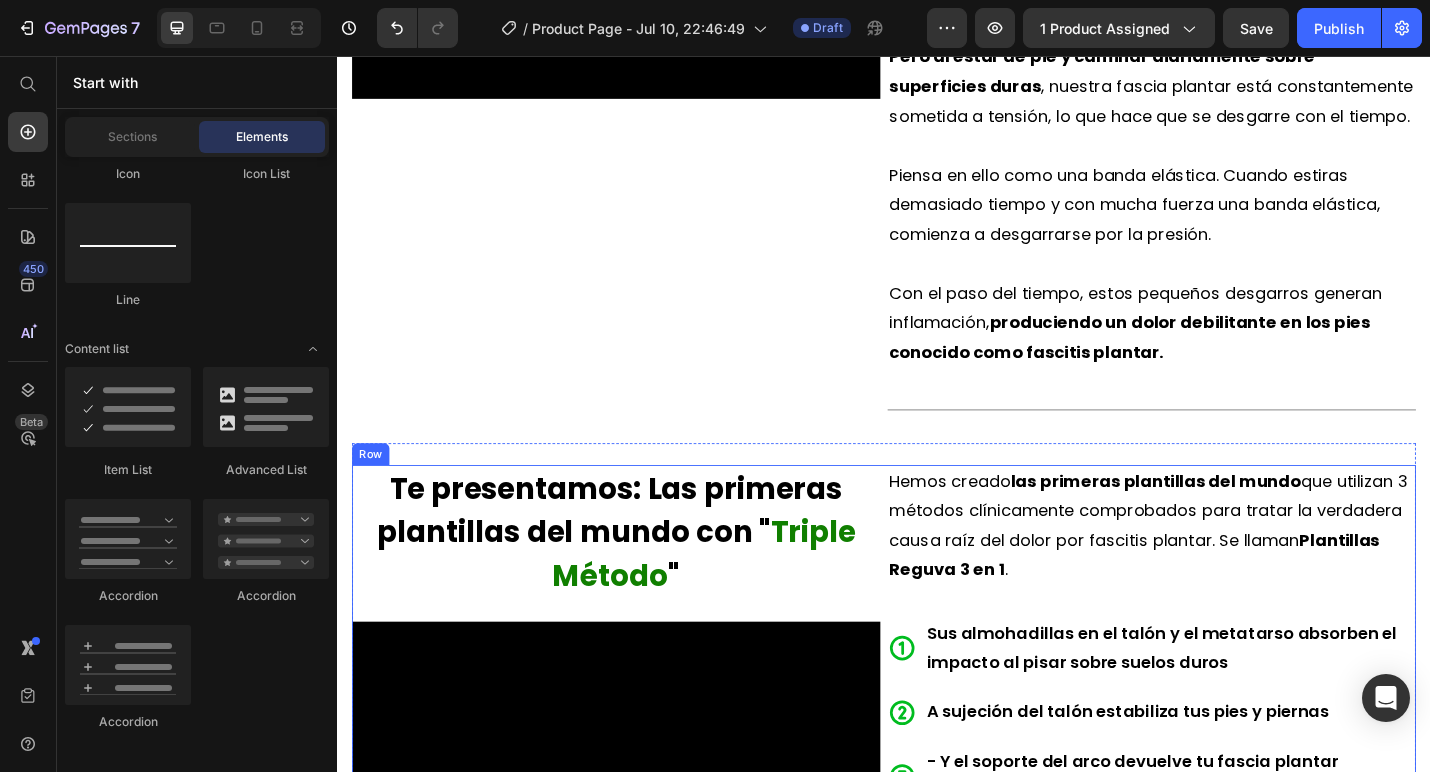 scroll, scrollTop: 1810, scrollLeft: 0, axis: vertical 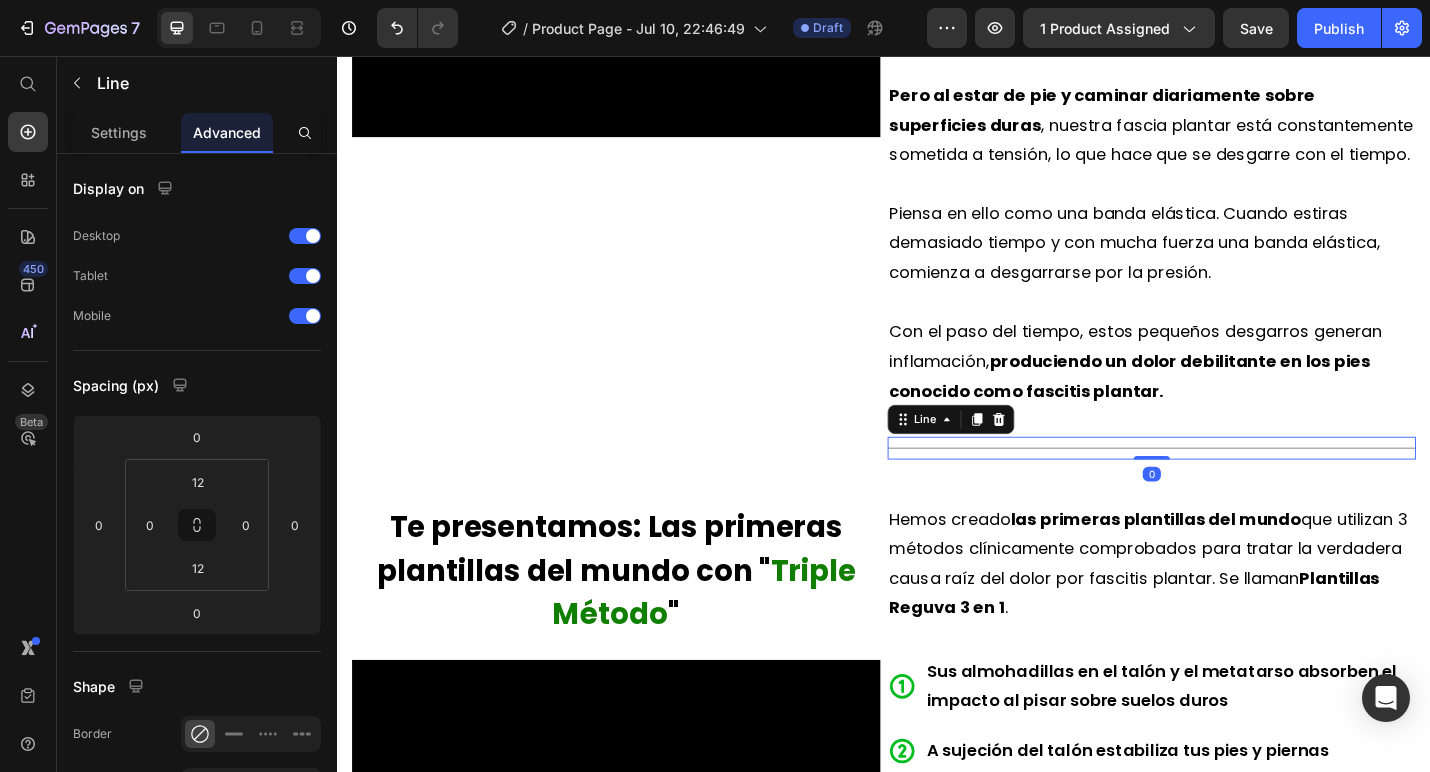 click on "Title Line   0" at bounding box center (1231, 486) 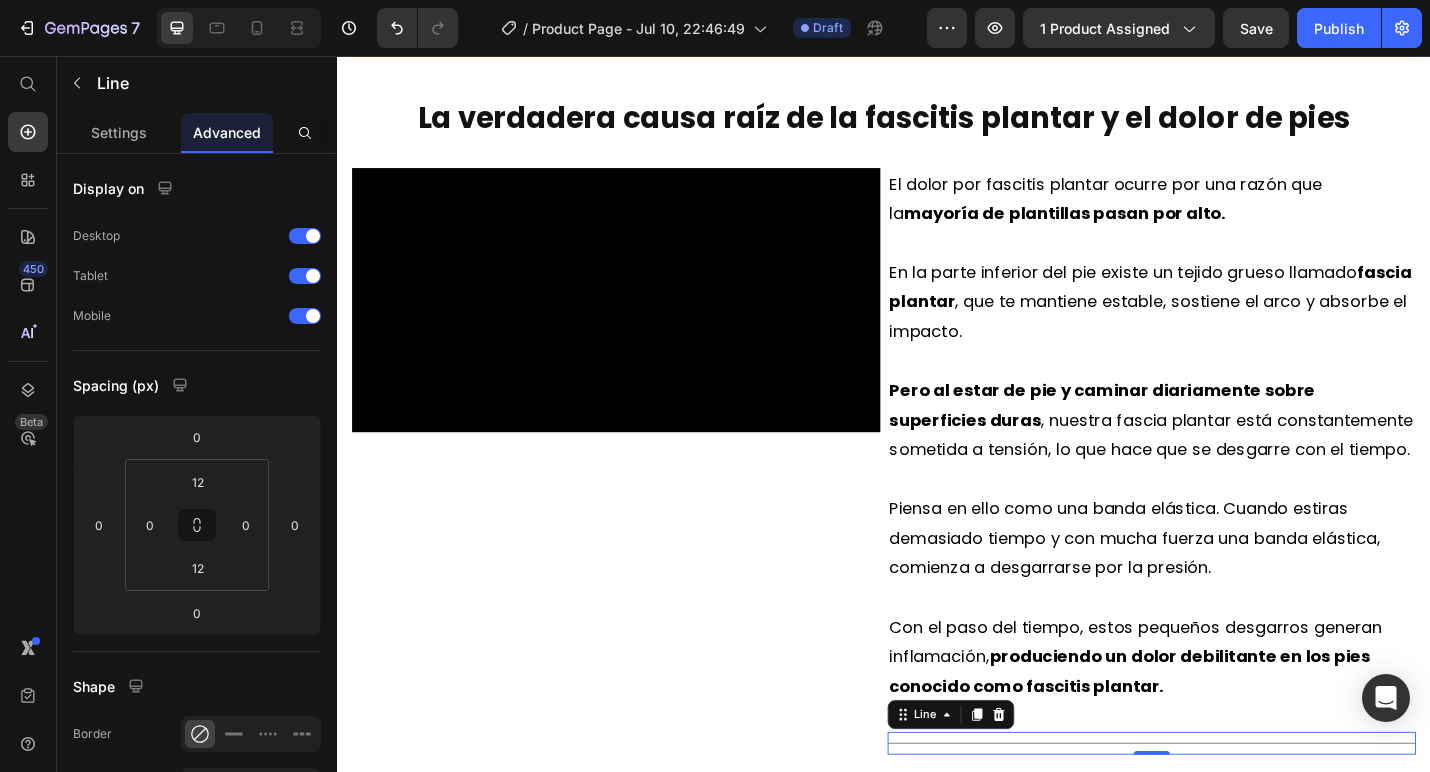 scroll, scrollTop: 1475, scrollLeft: 0, axis: vertical 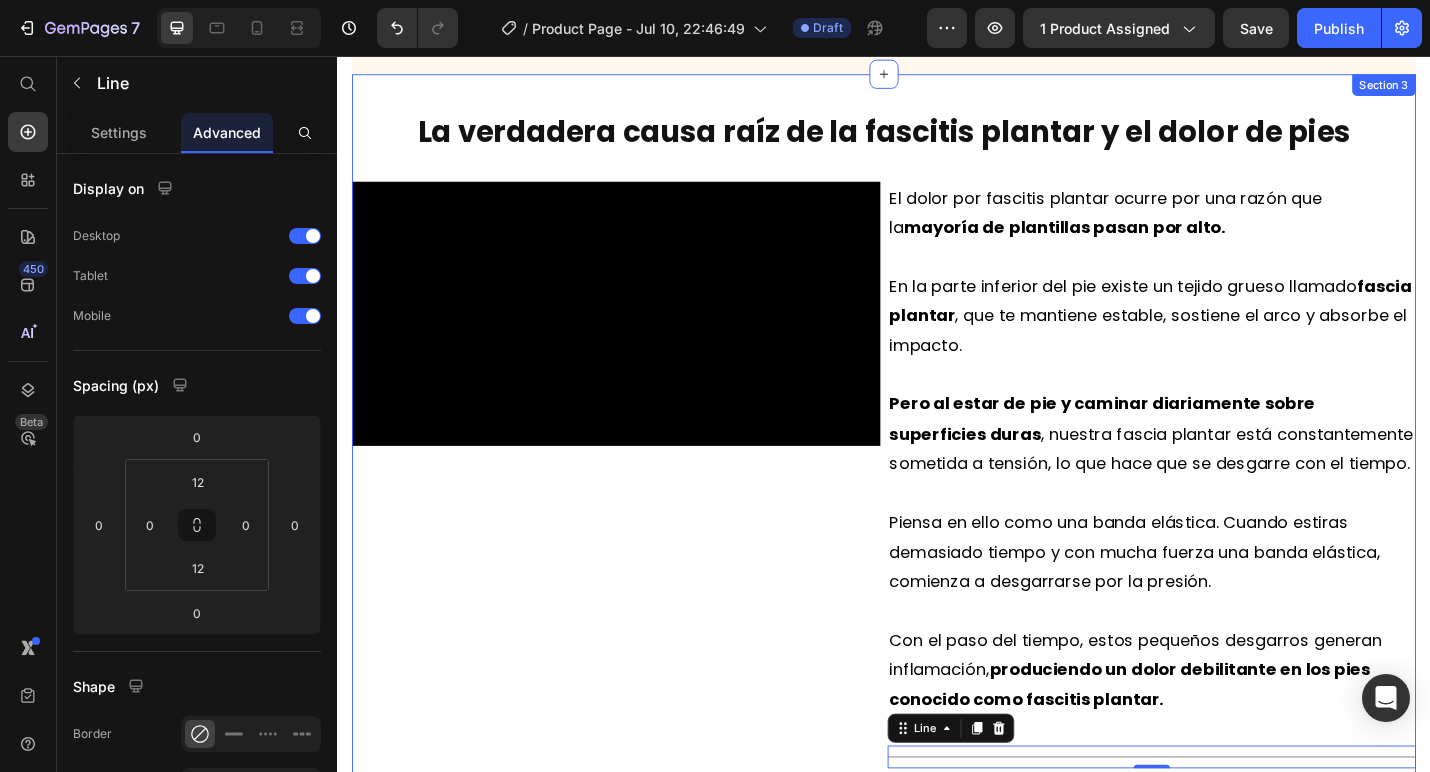 click on "La verdadera causa raíz de la fascitis plantar y el dolor de pies Heading Video El dolor por fascitis plantar ocurre por una razón que la  mayoría de plantillas pasan por alto.   En la parte inferior del pie existe un tejido grueso llamado  fascia plantar , que te mantiene estable, sostiene el arco y absorbe el impacto.   Pero al estar de pie y caminar diariamente sobre superficies duras , nuestra fascia plantar está constantemente sometida a tensión, lo que hace que se desgarre con el tiempo.   Piensa en ello como una banda elástica. Cuando estiras demasiado tiempo y con mucha fuerza una banda elástica, comienza a desgarrarse por la presión.   Con el paso del tiempo, estos pequeños desgarros generan inflamación,  produciendo un dolor debilitante en los pies conocido como fascitis plantar. Text Block                Title Line   0 Row" at bounding box center (937, 481) 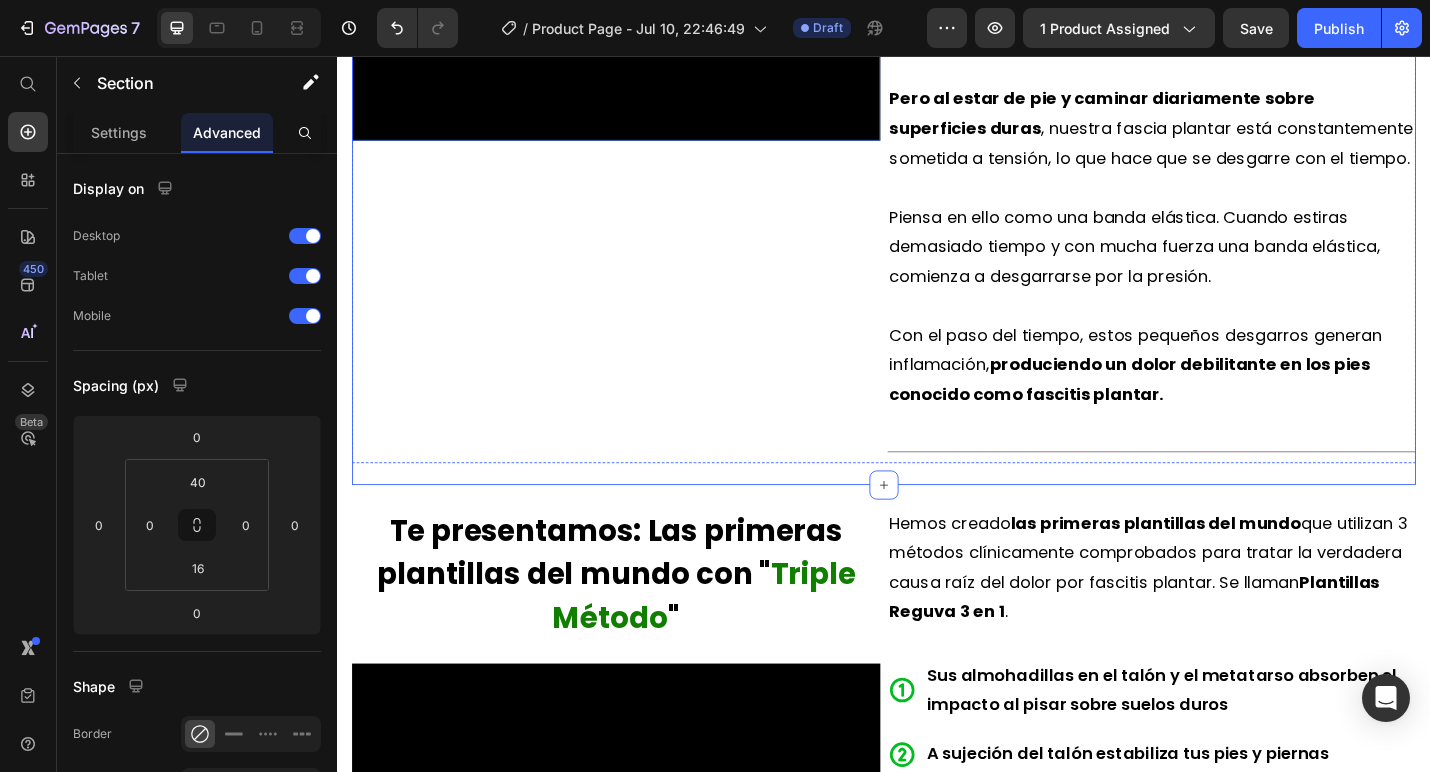 scroll, scrollTop: 1903, scrollLeft: 0, axis: vertical 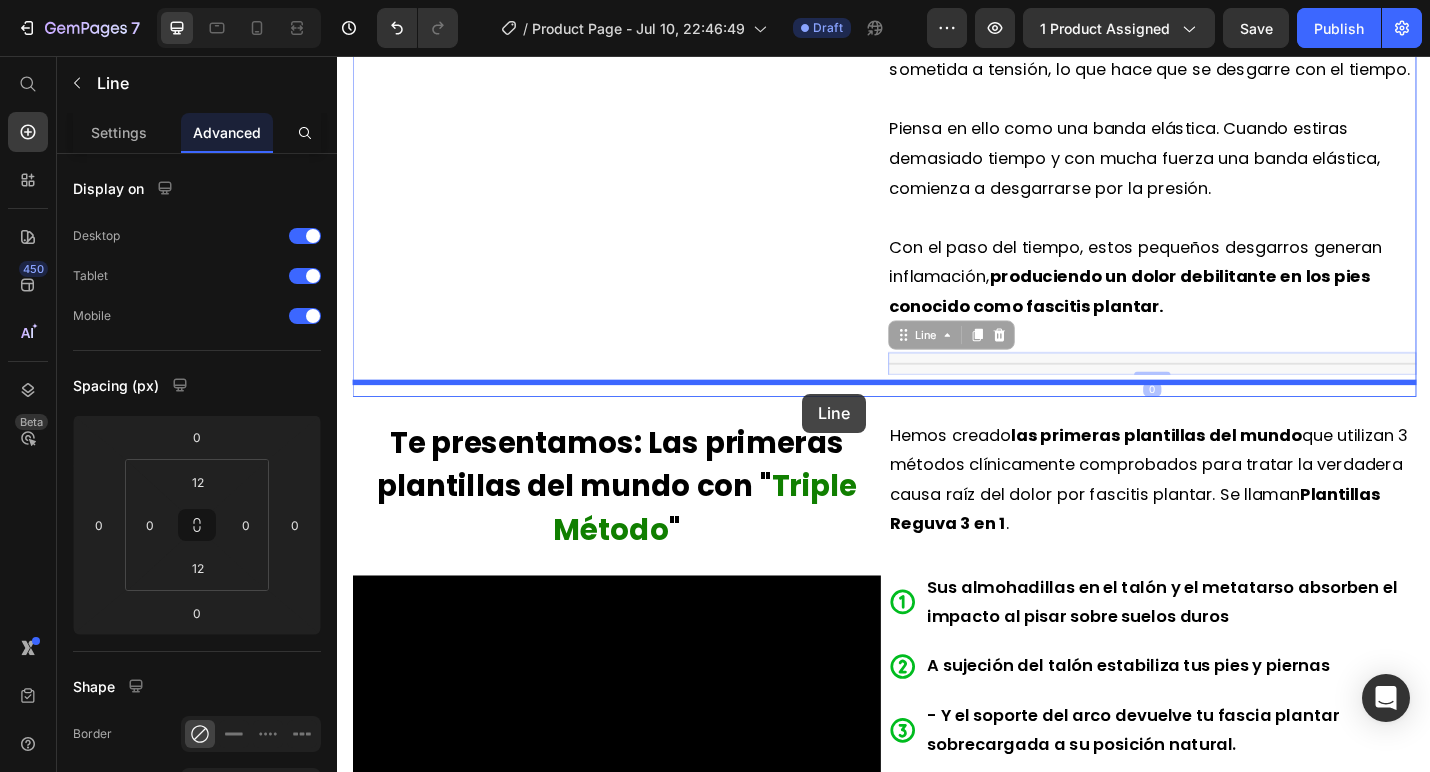 drag, startPoint x: 984, startPoint y: 392, endPoint x: 848, endPoint y: 427, distance: 140.43147 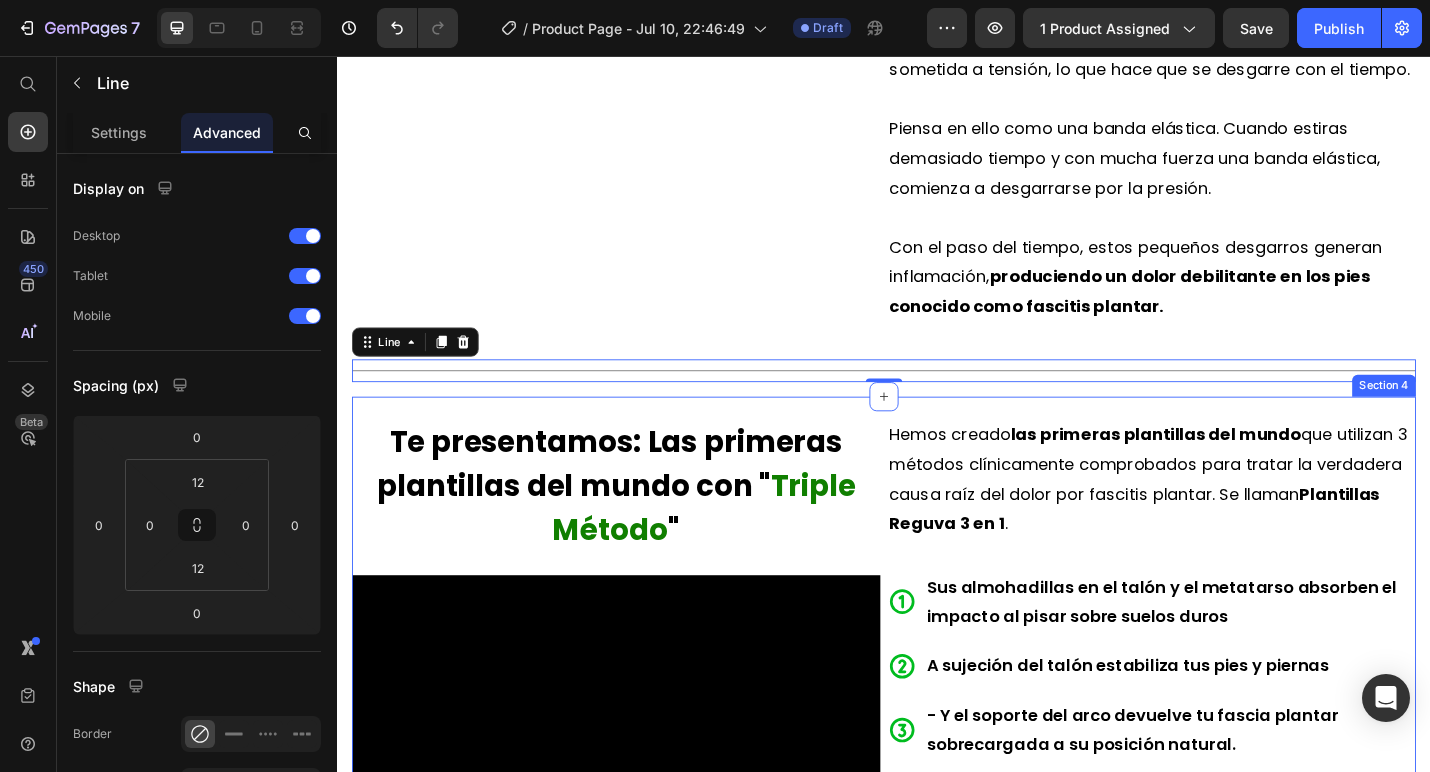 click on "Te presentamos: Las primeras plantillas del mundo con "" at bounding box center [636, 503] 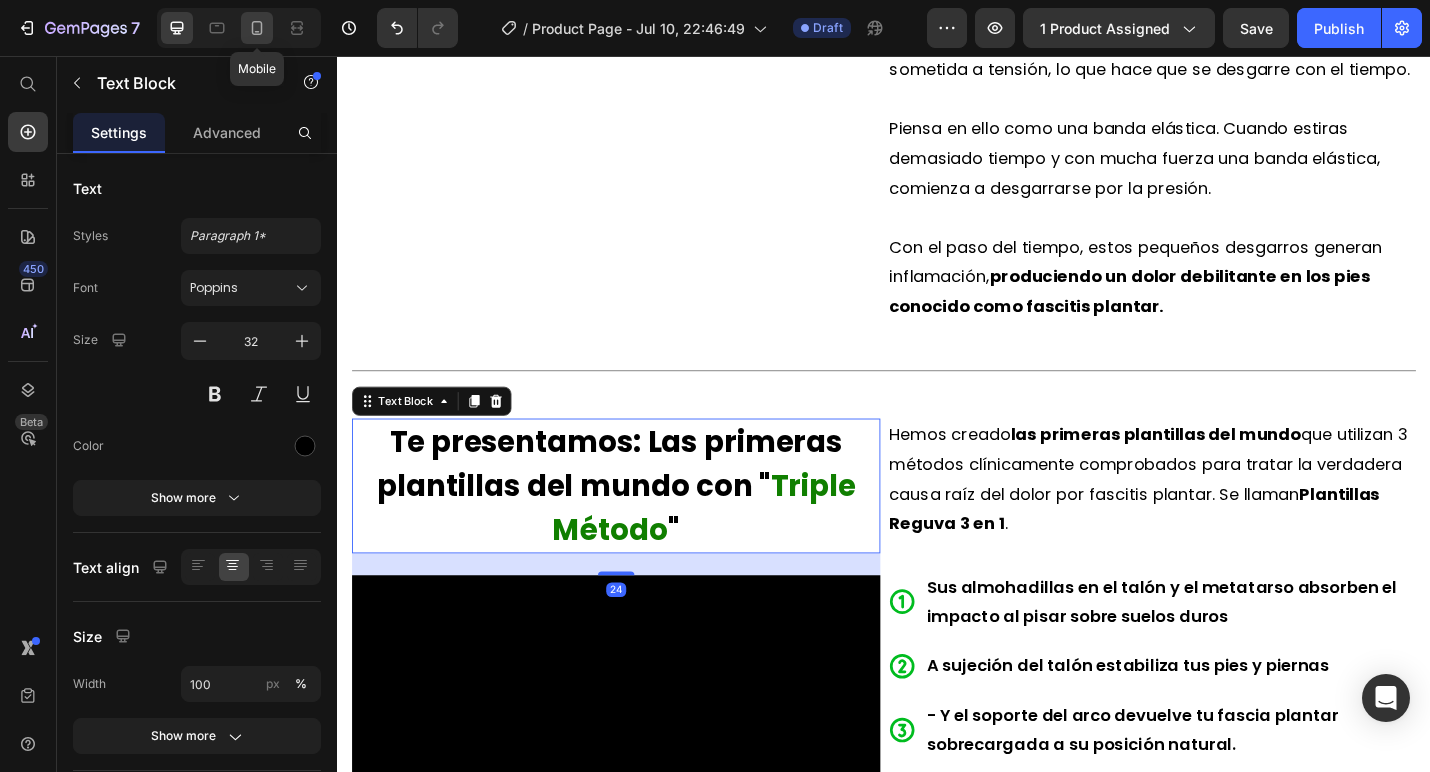 click 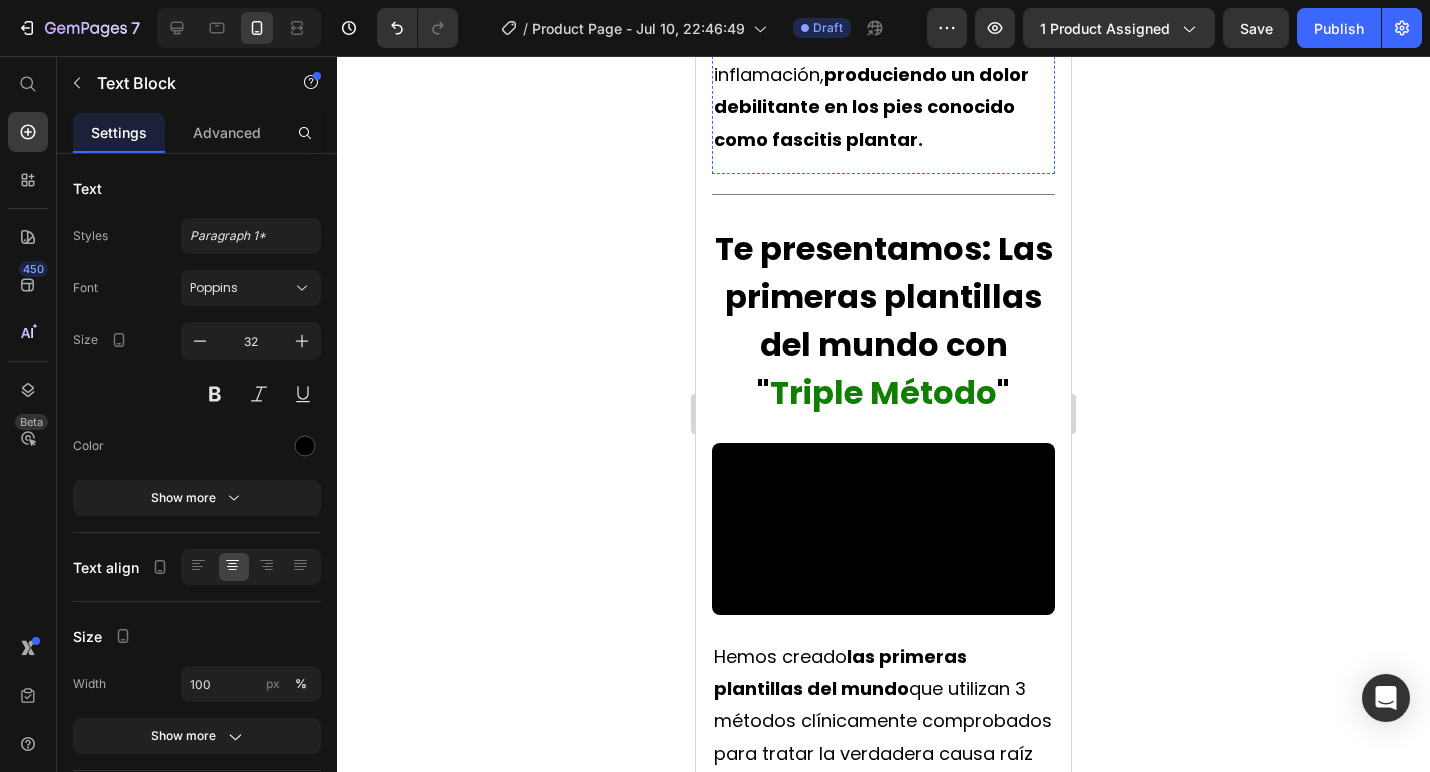 scroll, scrollTop: 3209, scrollLeft: 0, axis: vertical 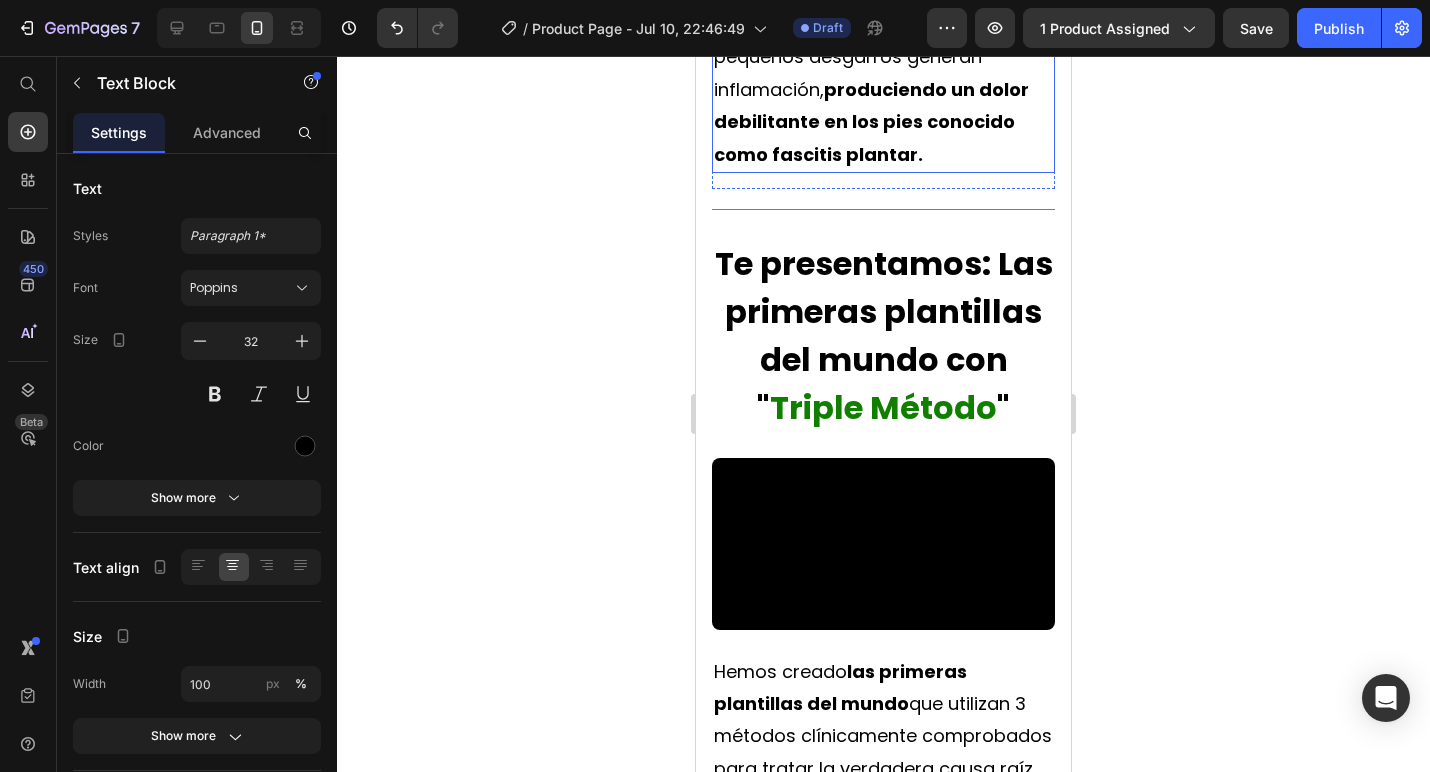 click 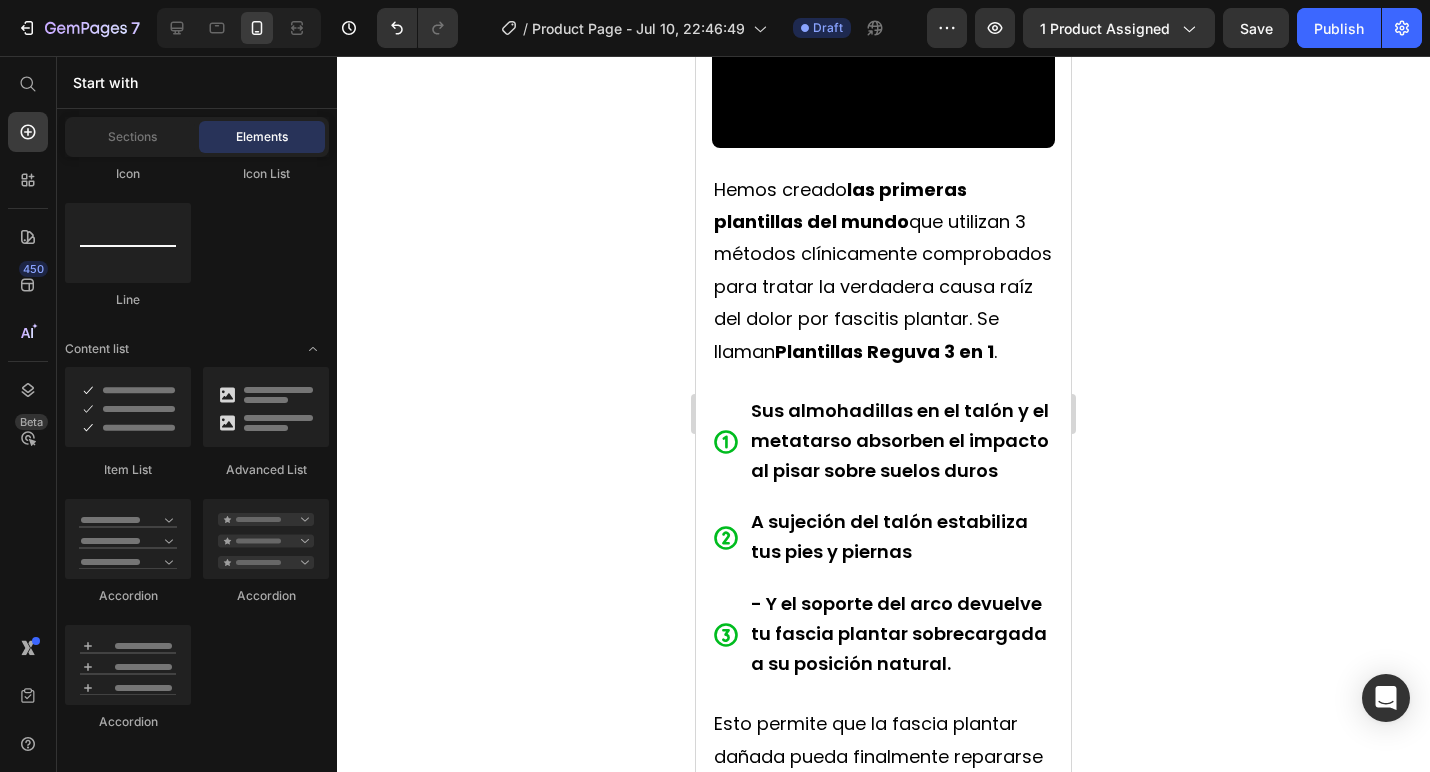 scroll, scrollTop: 3695, scrollLeft: 0, axis: vertical 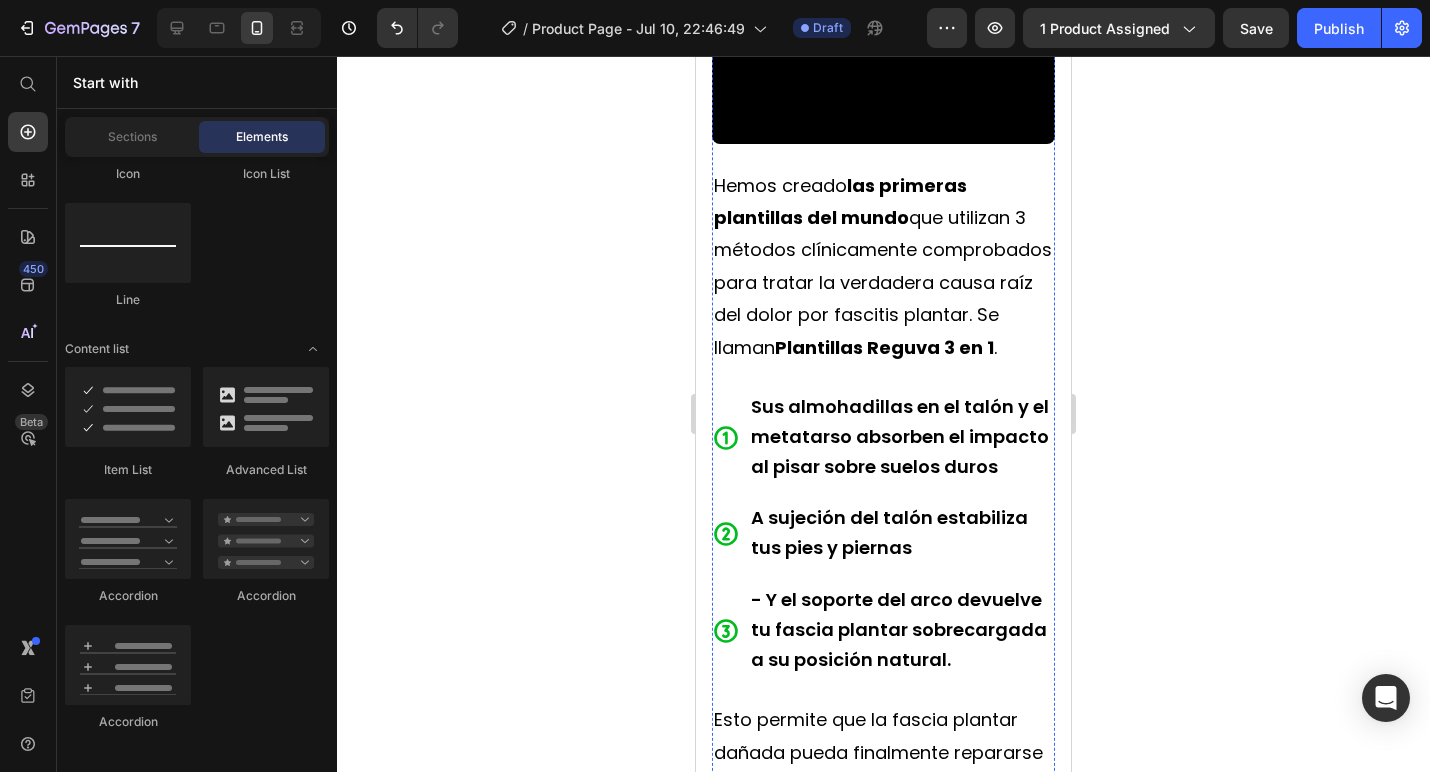 click on "Triple Método" at bounding box center (883, -79) 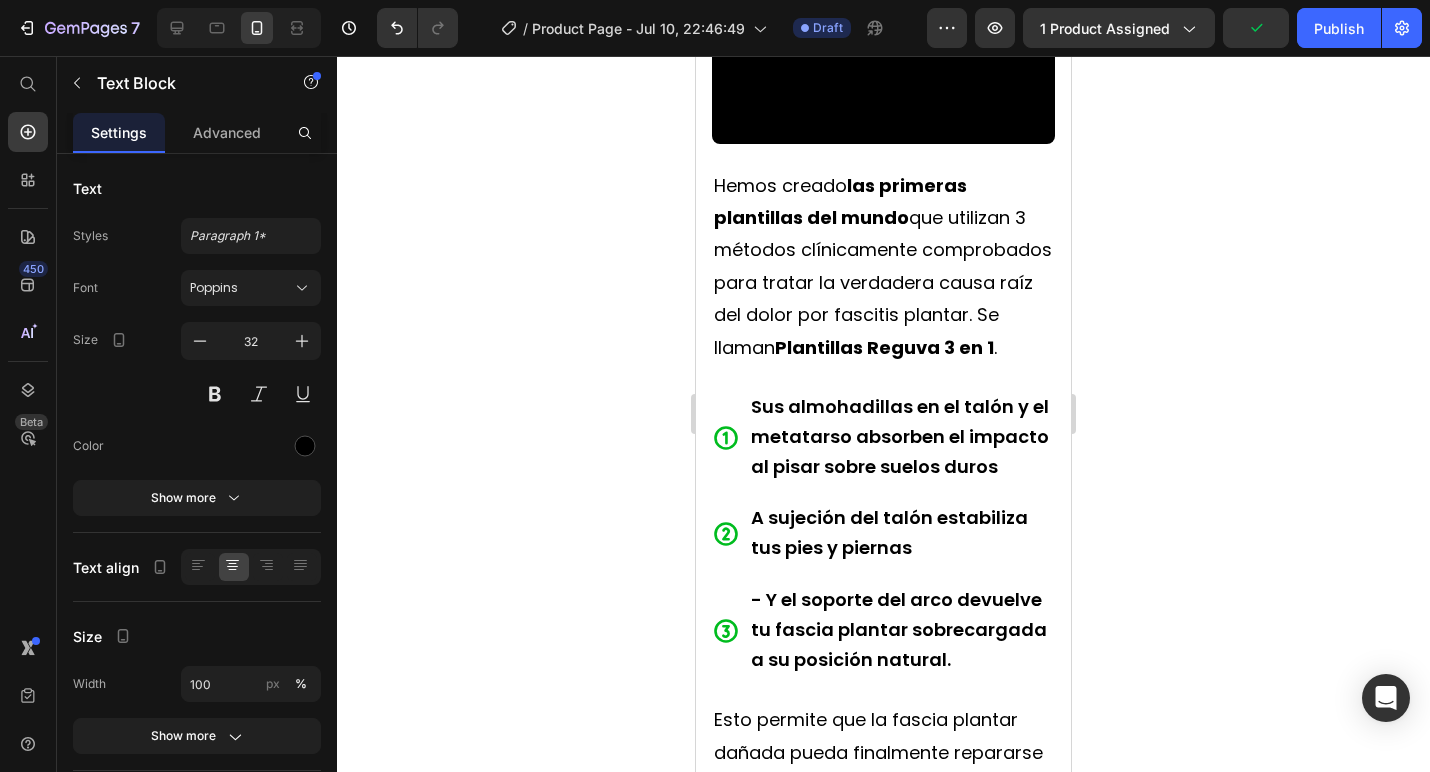 click 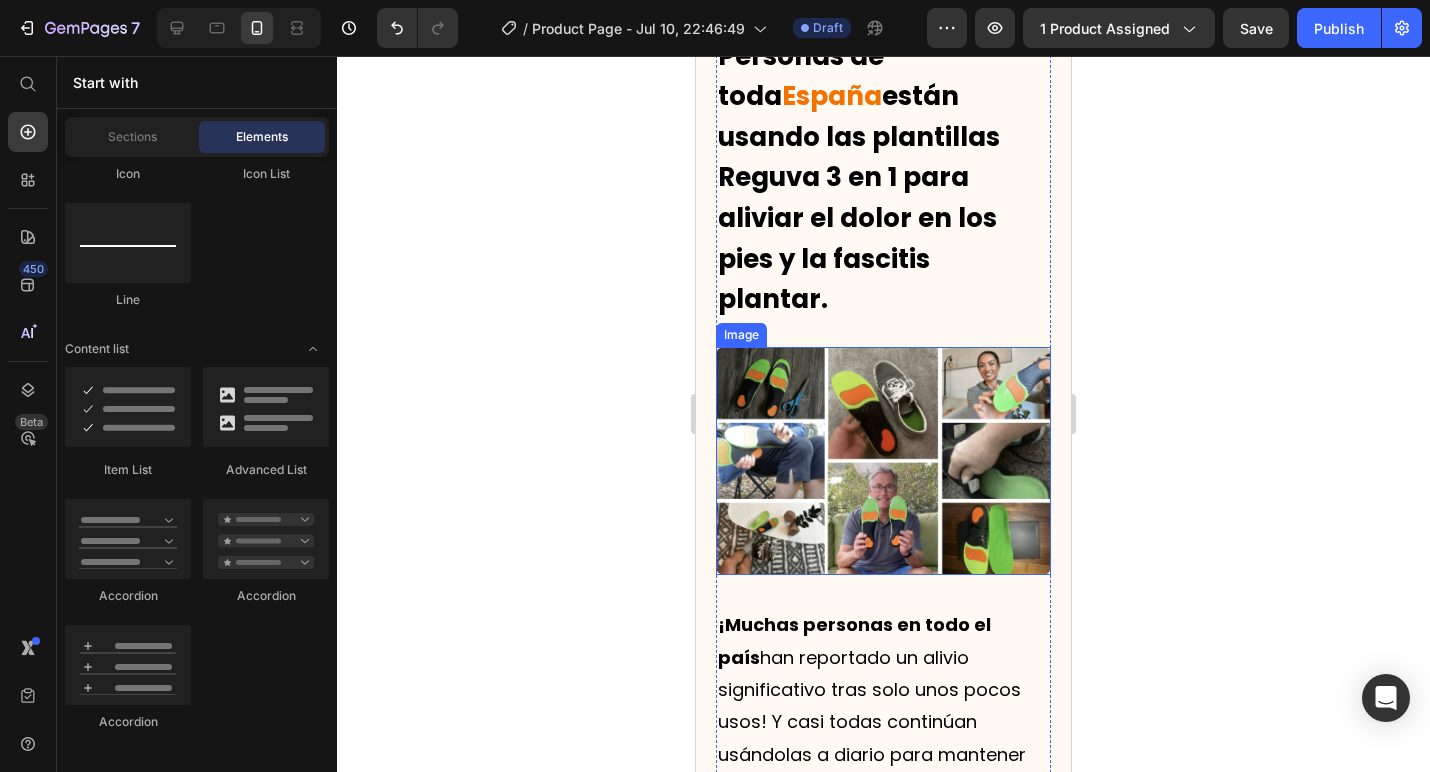scroll, scrollTop: 6000, scrollLeft: 0, axis: vertical 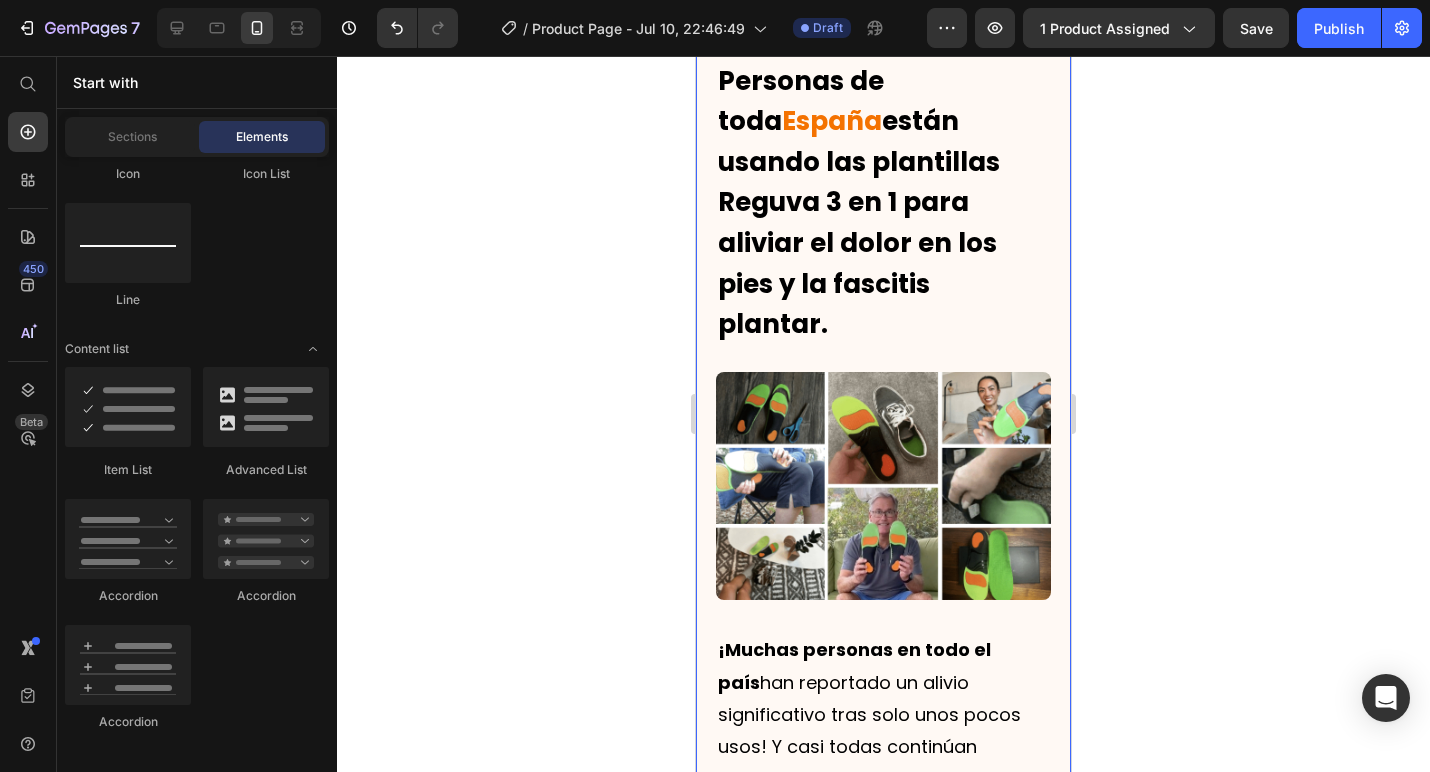 click on "Personas de toda  [STATE]  están usando las plantillas Reguva 3 en 1 para aliviar el dolor en los pies y la fascitis plantar. Text Block Image ¡Muchas personas en todo el país  han reportado un alivio significativo tras solo unos pocos usos! Y casi todas continúan usándolas a diario para mantener bajo control el dolor de pies y la fascitis plantar. Text Block
Ya no tendrás que estremecerte con cada paso.
Ya no tendrás que buscar zapatos que no empeoren tu condición.
Y ya no tendrás que dejar que el dolor interrumpa tu vida. Item List Al colocar estas plantillas en tus zapatos, te darás la oportunidad de caminar cómodamente y volver a disfrutar de una vida normal. Text Block Row Section 6" at bounding box center [883, 700] 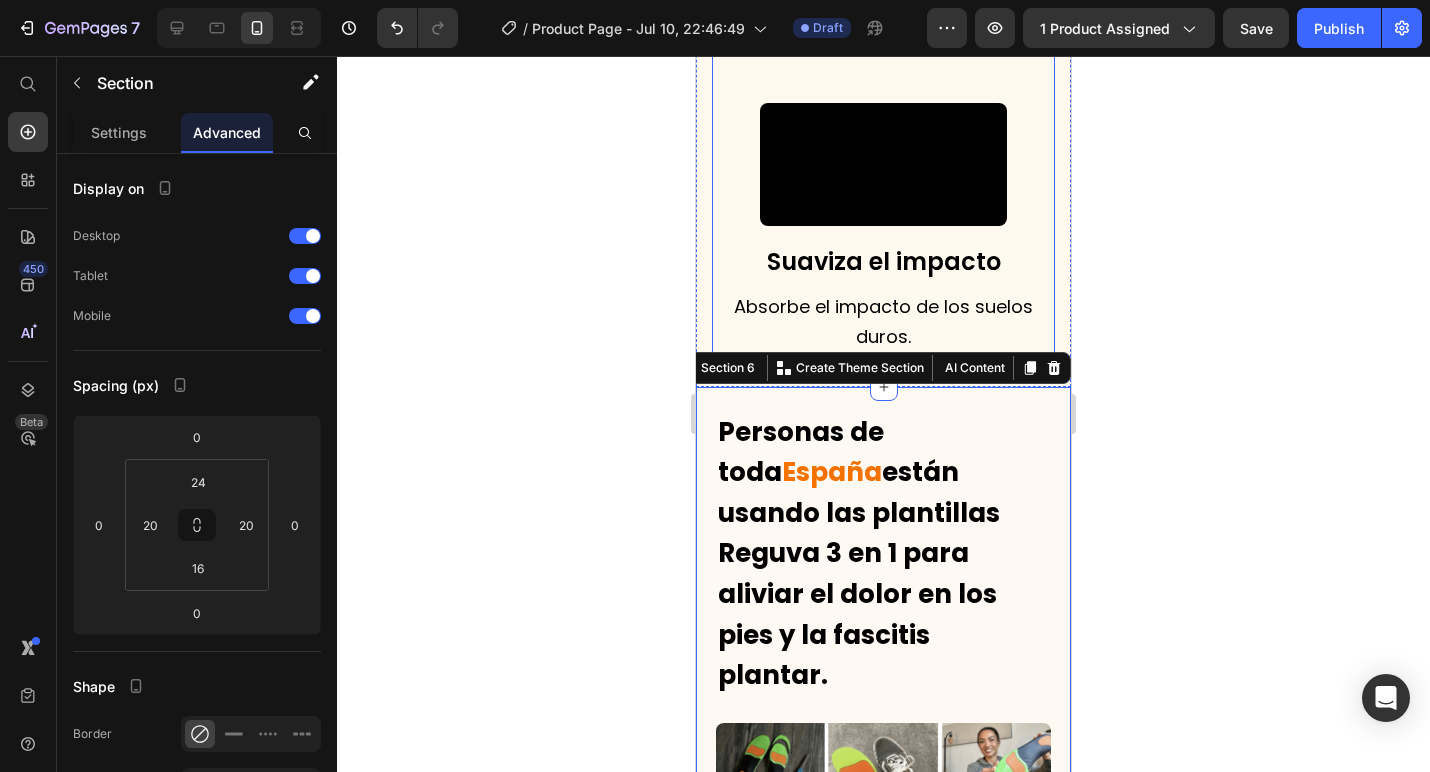 scroll, scrollTop: 5644, scrollLeft: 0, axis: vertical 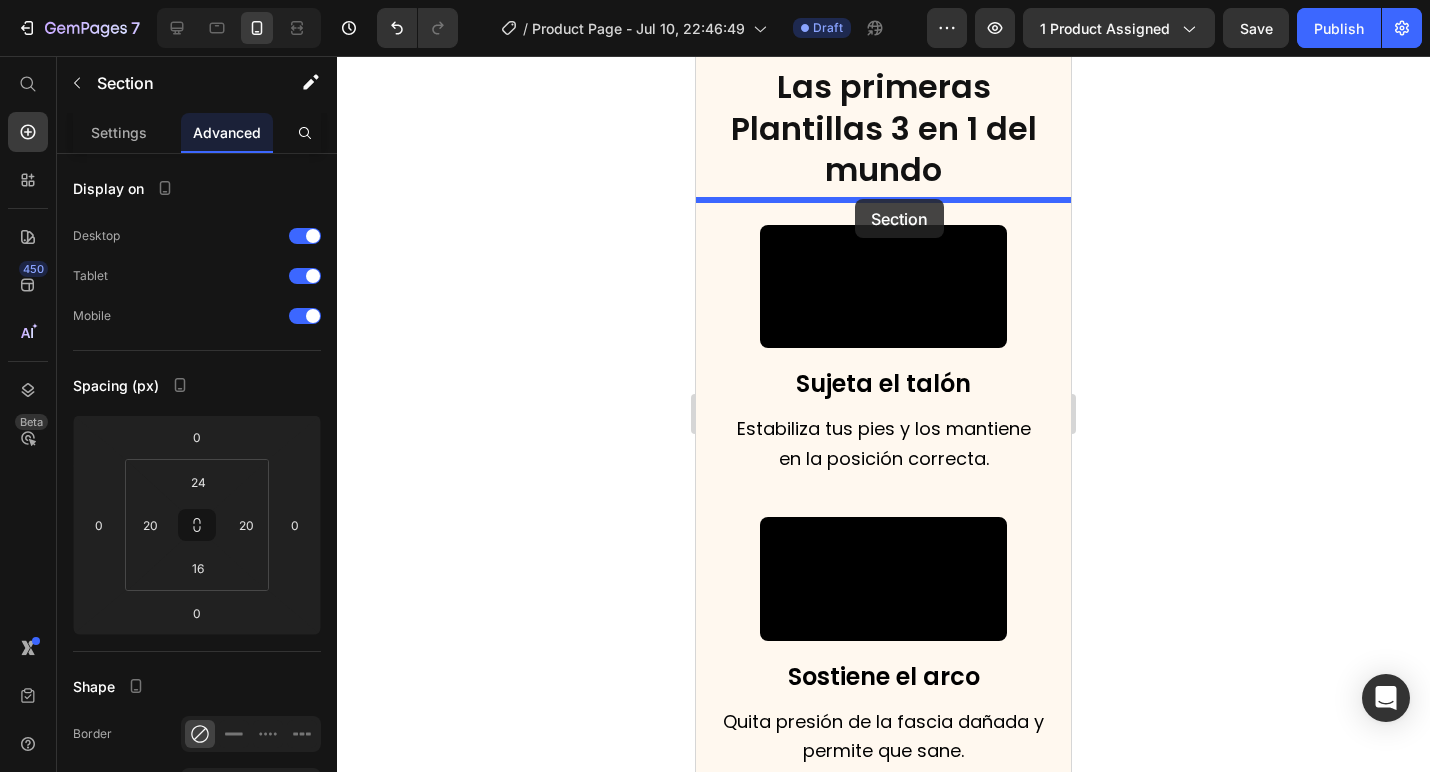 drag, startPoint x: 722, startPoint y: 740, endPoint x: 855, endPoint y: 199, distance: 557.1086 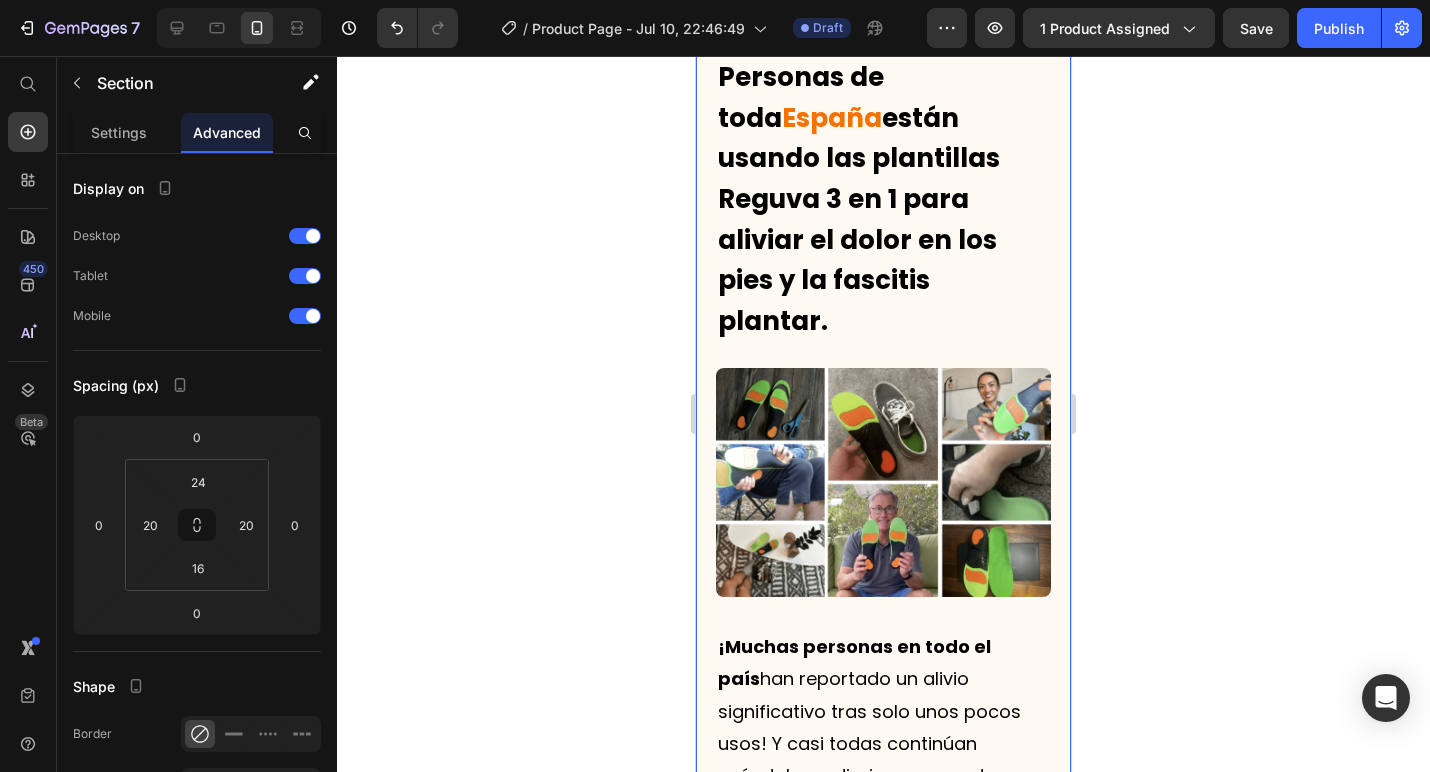 click 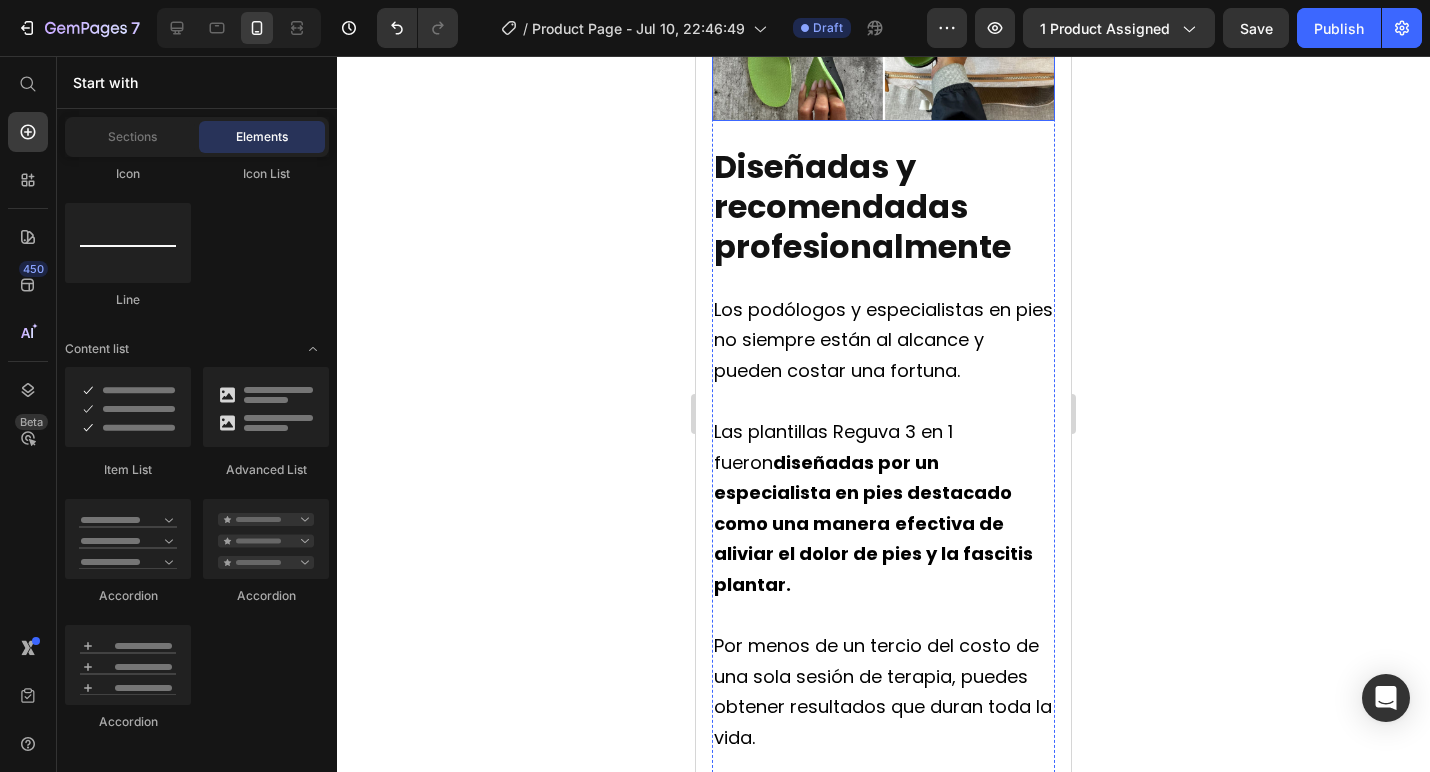 scroll, scrollTop: 7546, scrollLeft: 0, axis: vertical 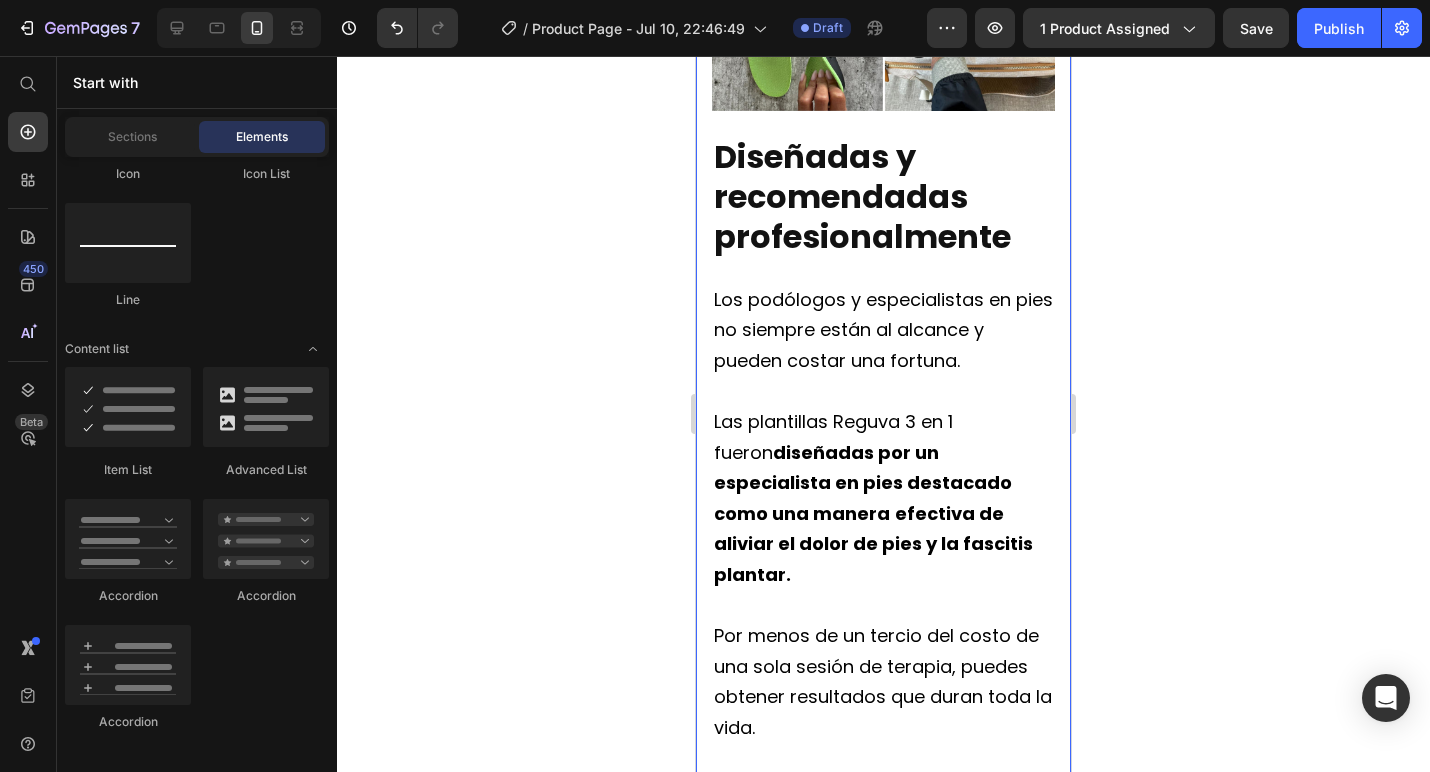 click on "Image Diseñadas y recomendadas profesionalmente Heading Los podólogos y especialistas en pies no siempre están al alcance y pueden costar una fortuna.   Las plantillas Reguva 3 en 1 fueron  diseñadas por un especialista en pies destacado como una manera   efectiva de aliviar el dolor de pies y la fascitis plantar.   Por menos de un tercio del costo de una sola sesión de terapia, puedes obtener resultados que duran toda la vida. Text Block Row Section 7" at bounding box center [883, 273] 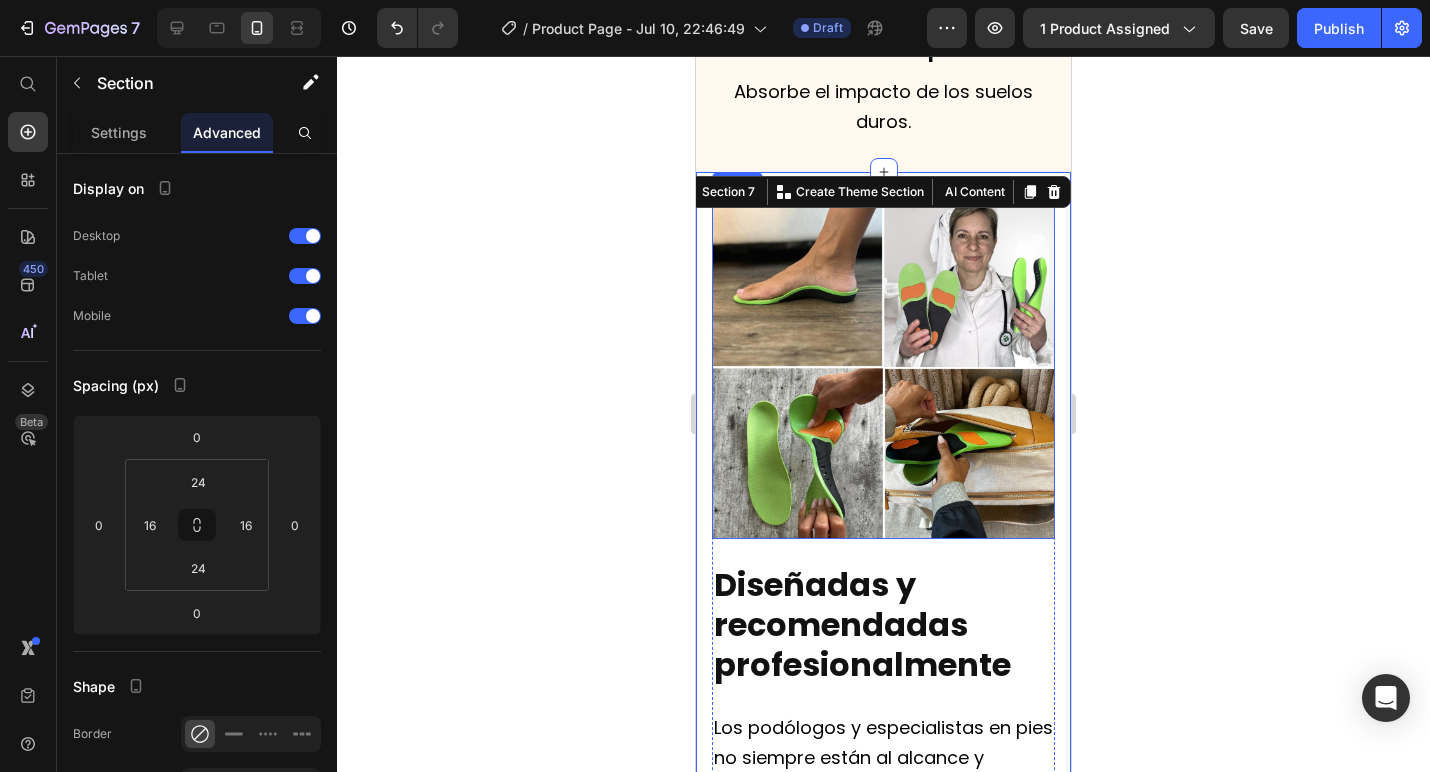 scroll, scrollTop: 7111, scrollLeft: 0, axis: vertical 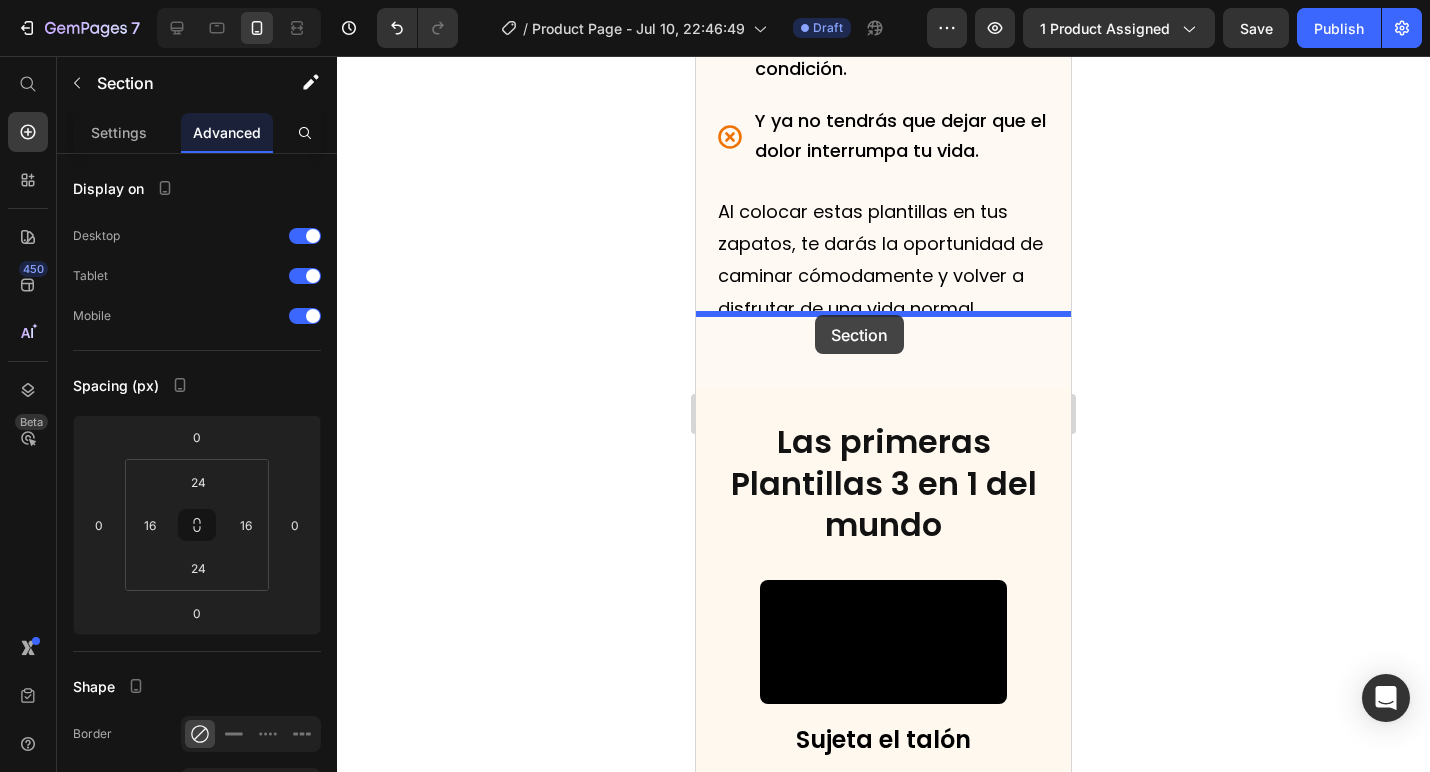 drag, startPoint x: 711, startPoint y: 572, endPoint x: 815, endPoint y: 315, distance: 277.2454 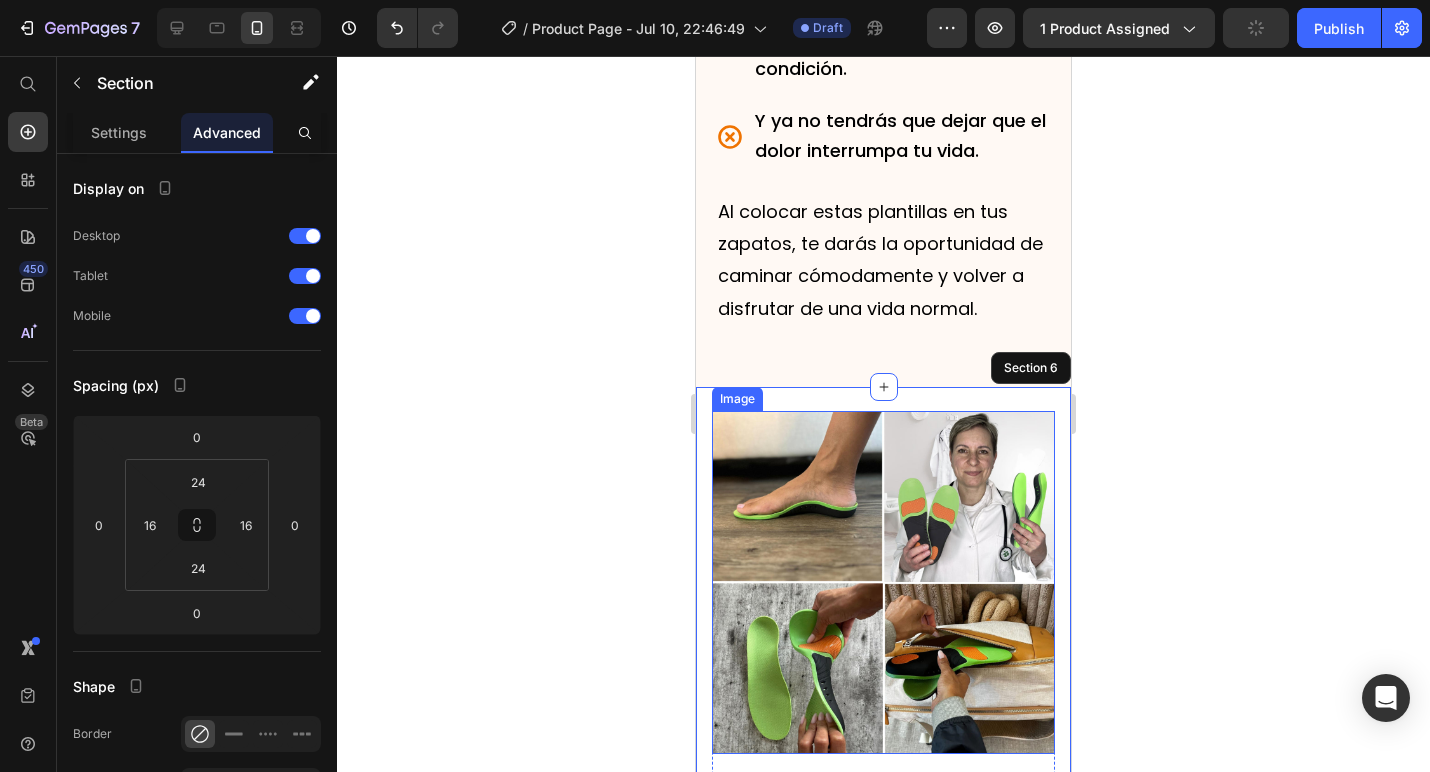 click 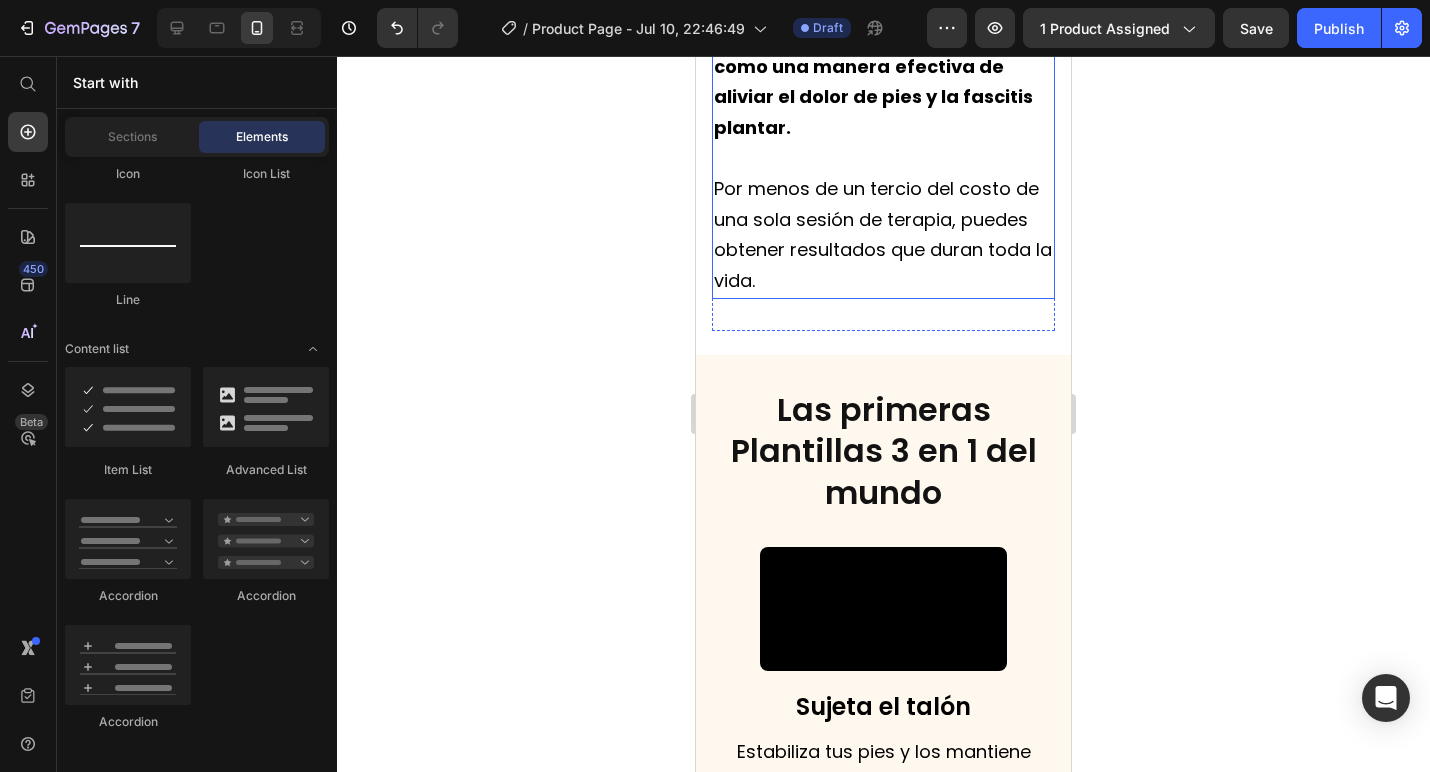 scroll, scrollTop: 6941, scrollLeft: 0, axis: vertical 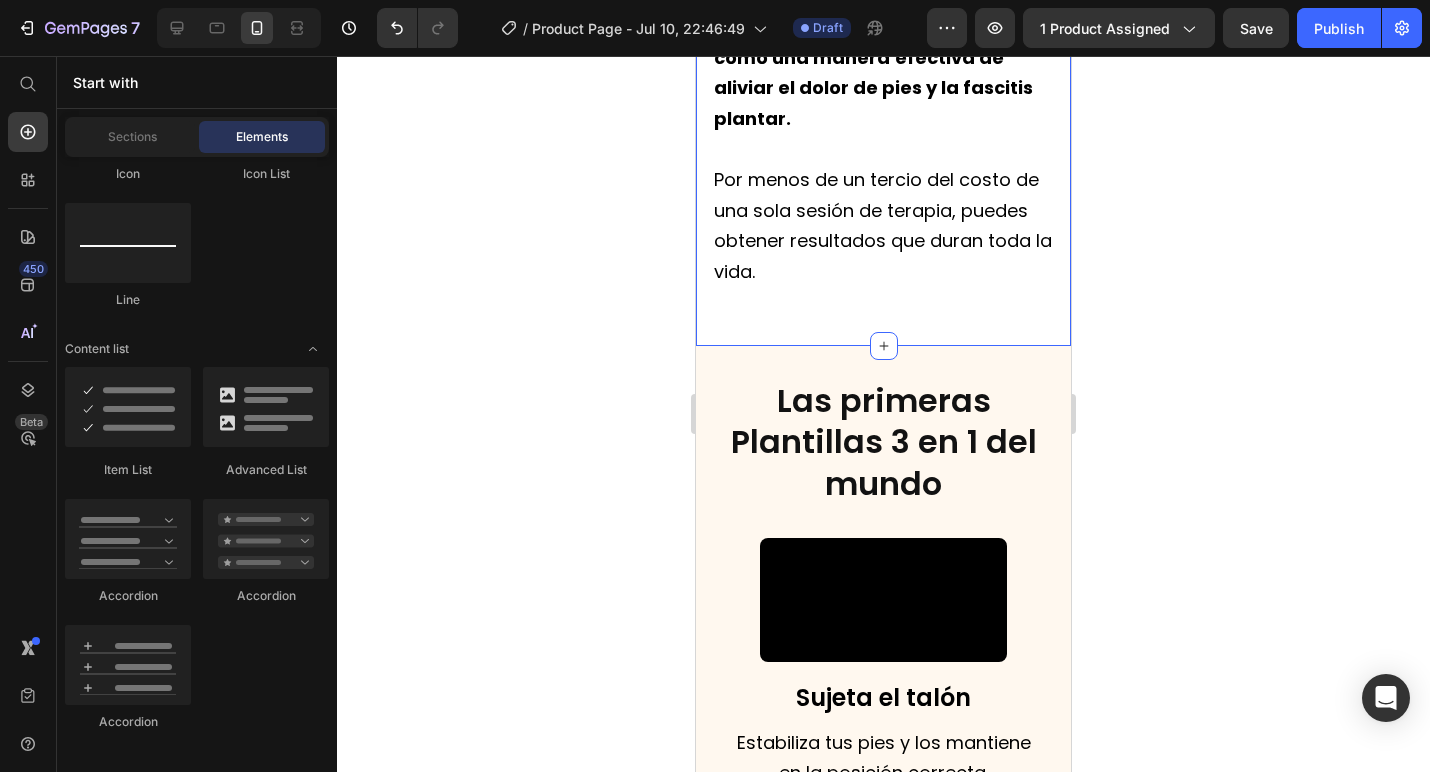 click 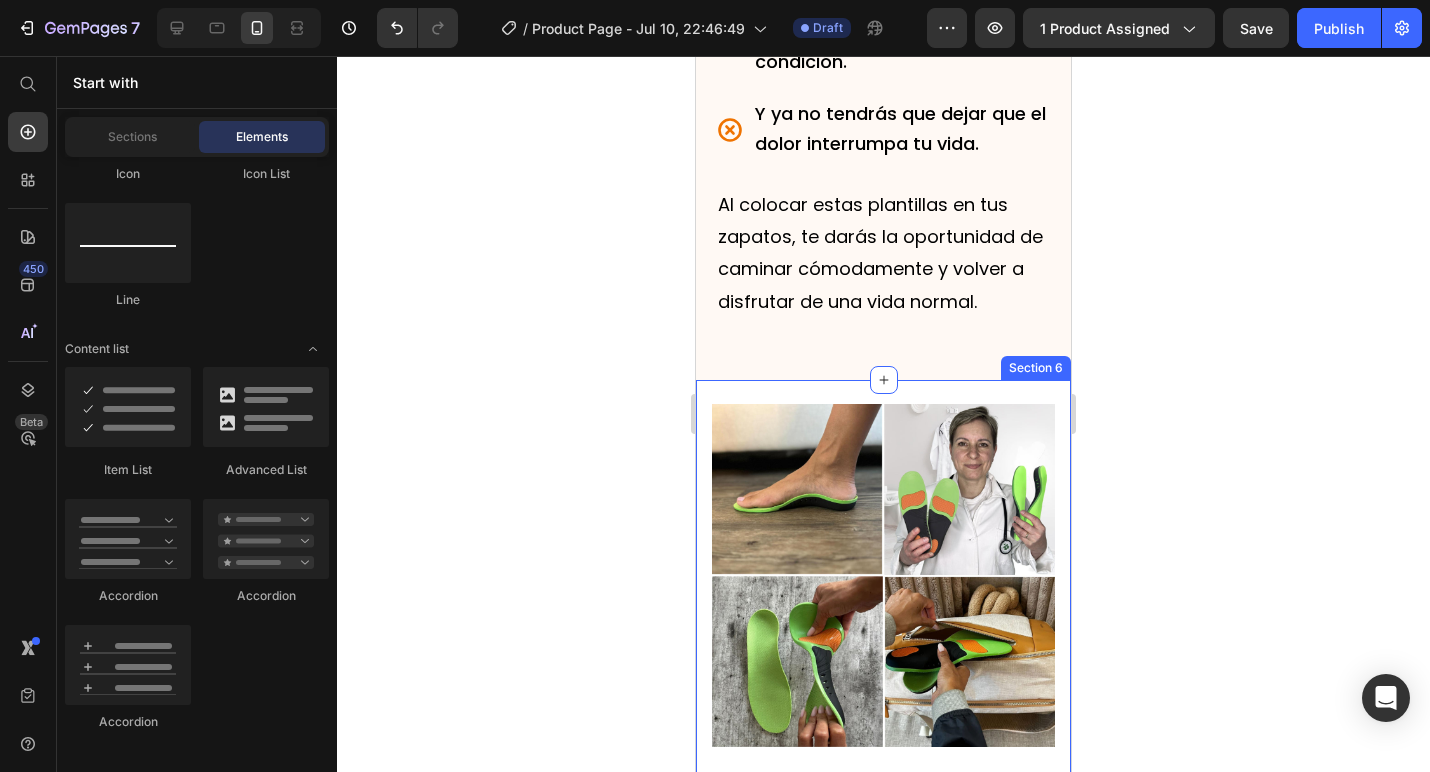 scroll, scrollTop: 5949, scrollLeft: 0, axis: vertical 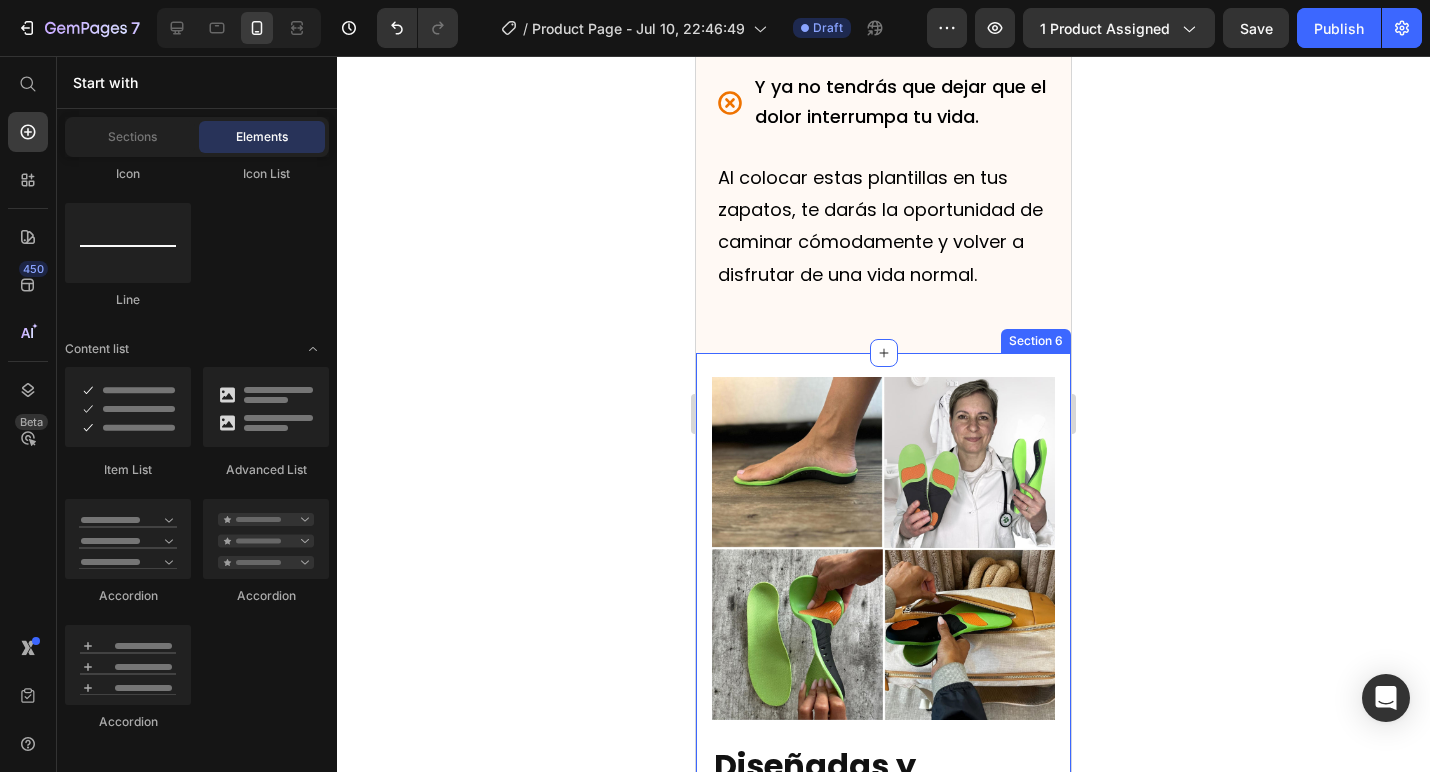 click 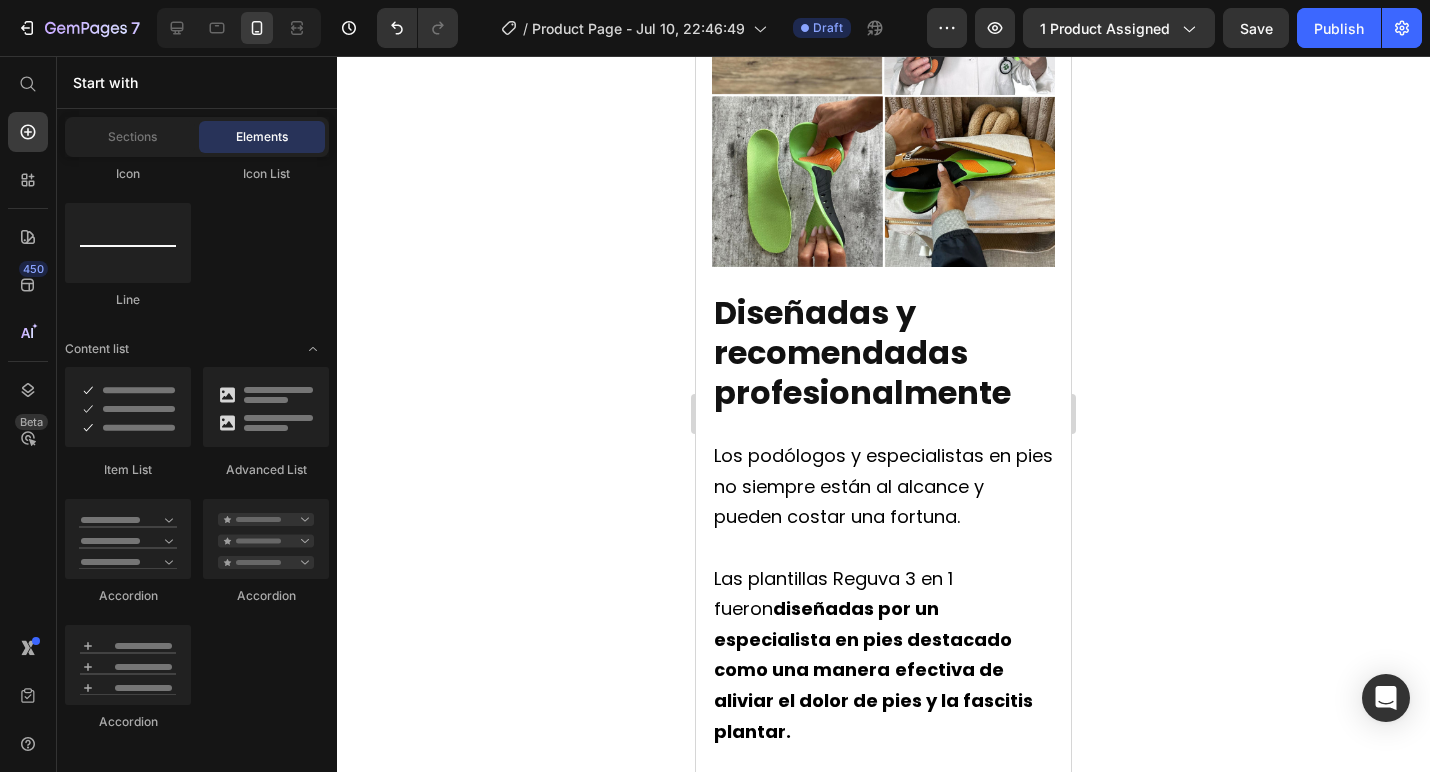scroll, scrollTop: 6206, scrollLeft: 0, axis: vertical 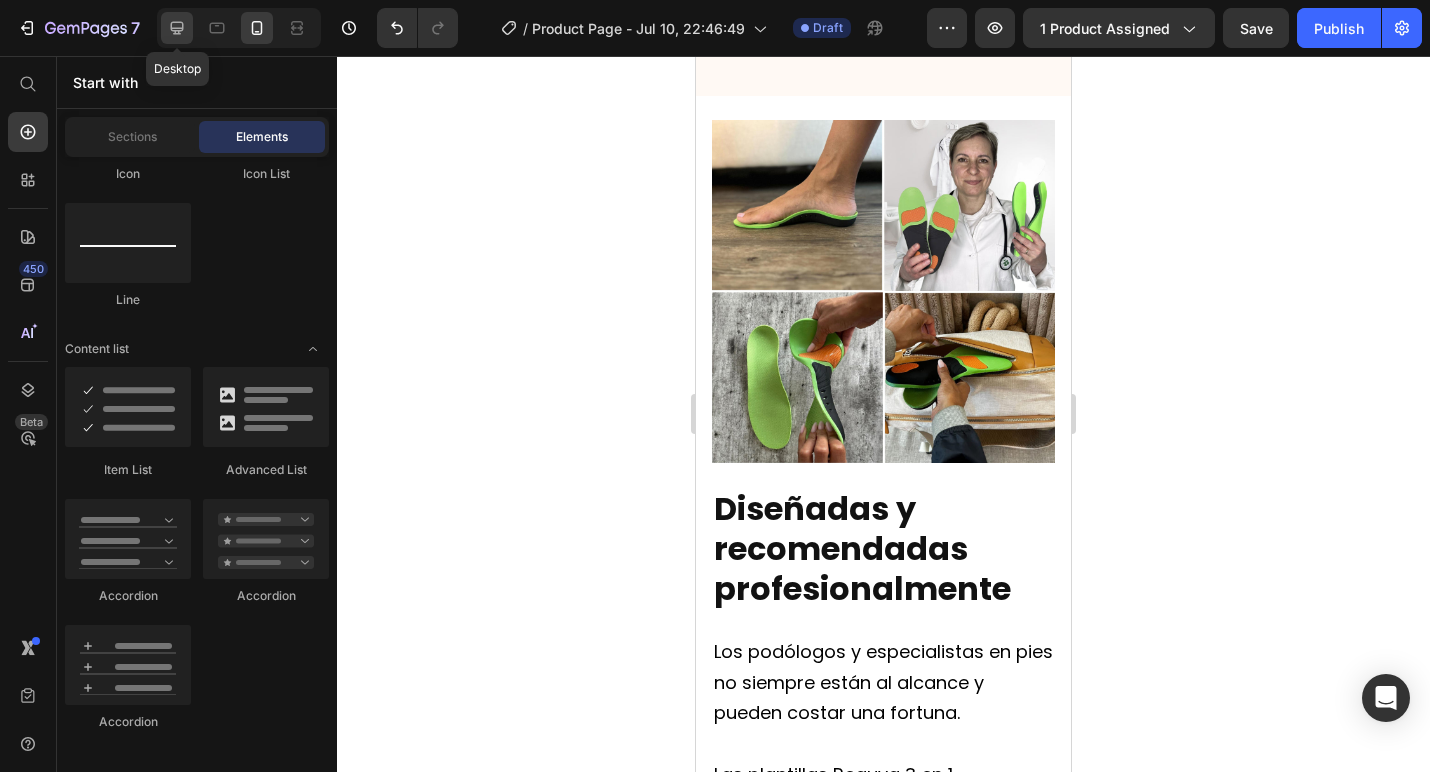 click 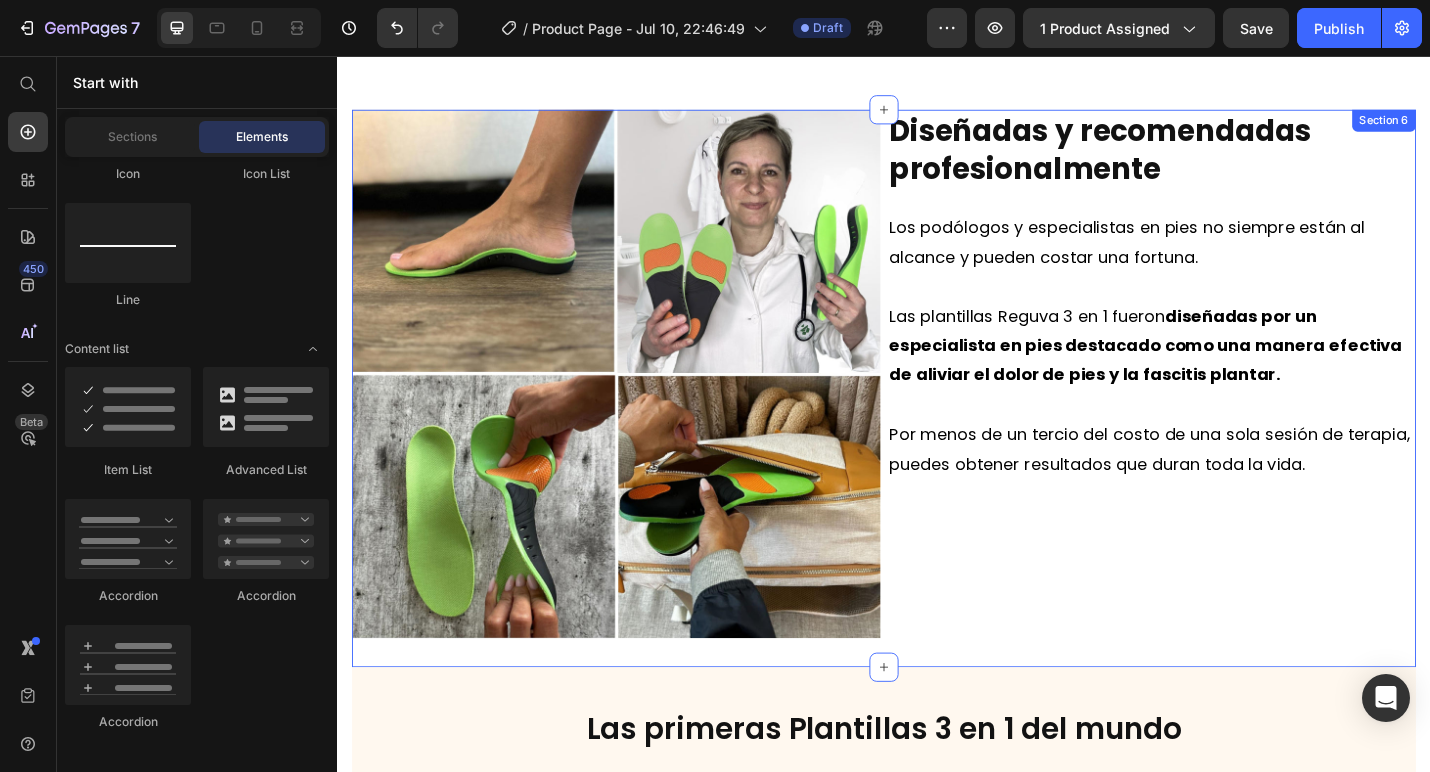 scroll, scrollTop: 5036, scrollLeft: 0, axis: vertical 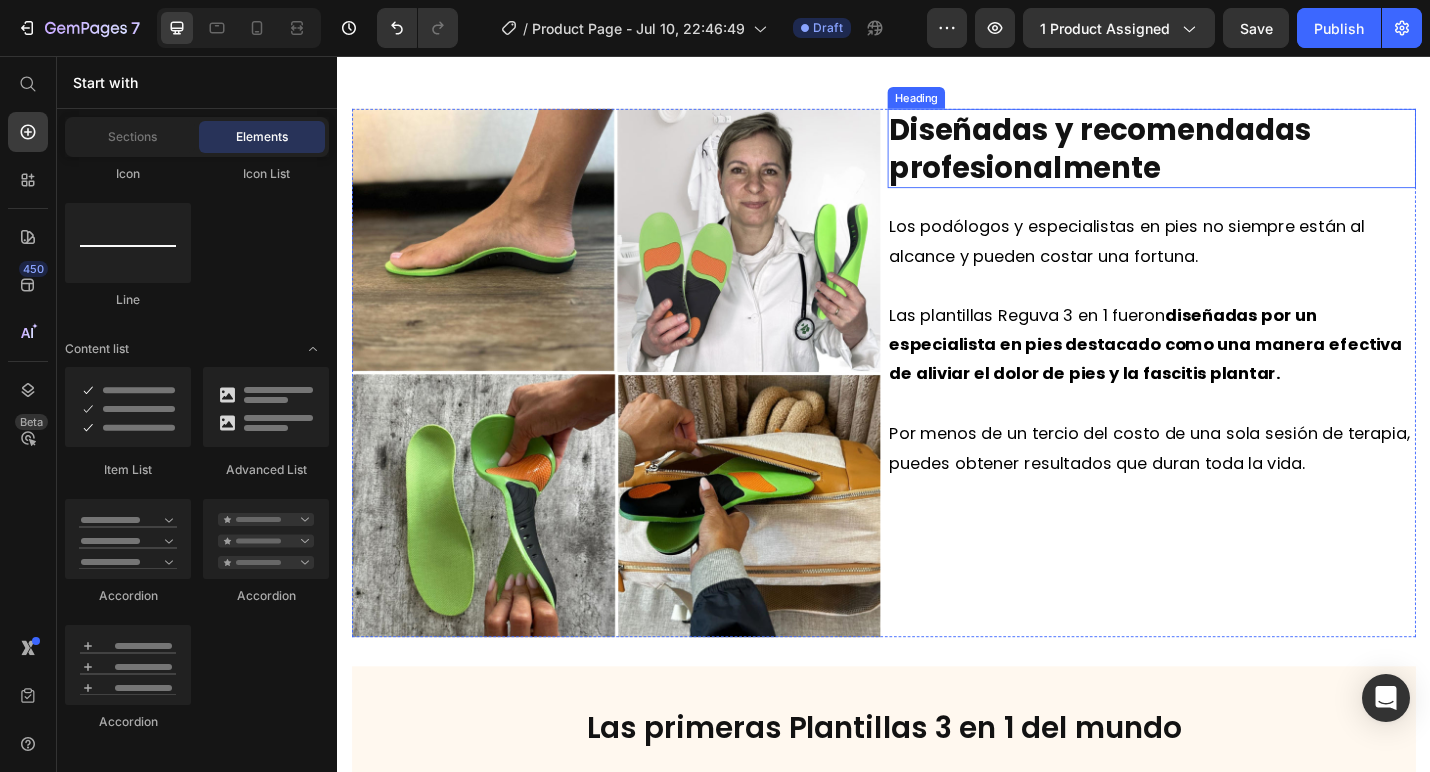 click on "Diseñadas y recomendadas profesionalmente" at bounding box center [1174, 157] 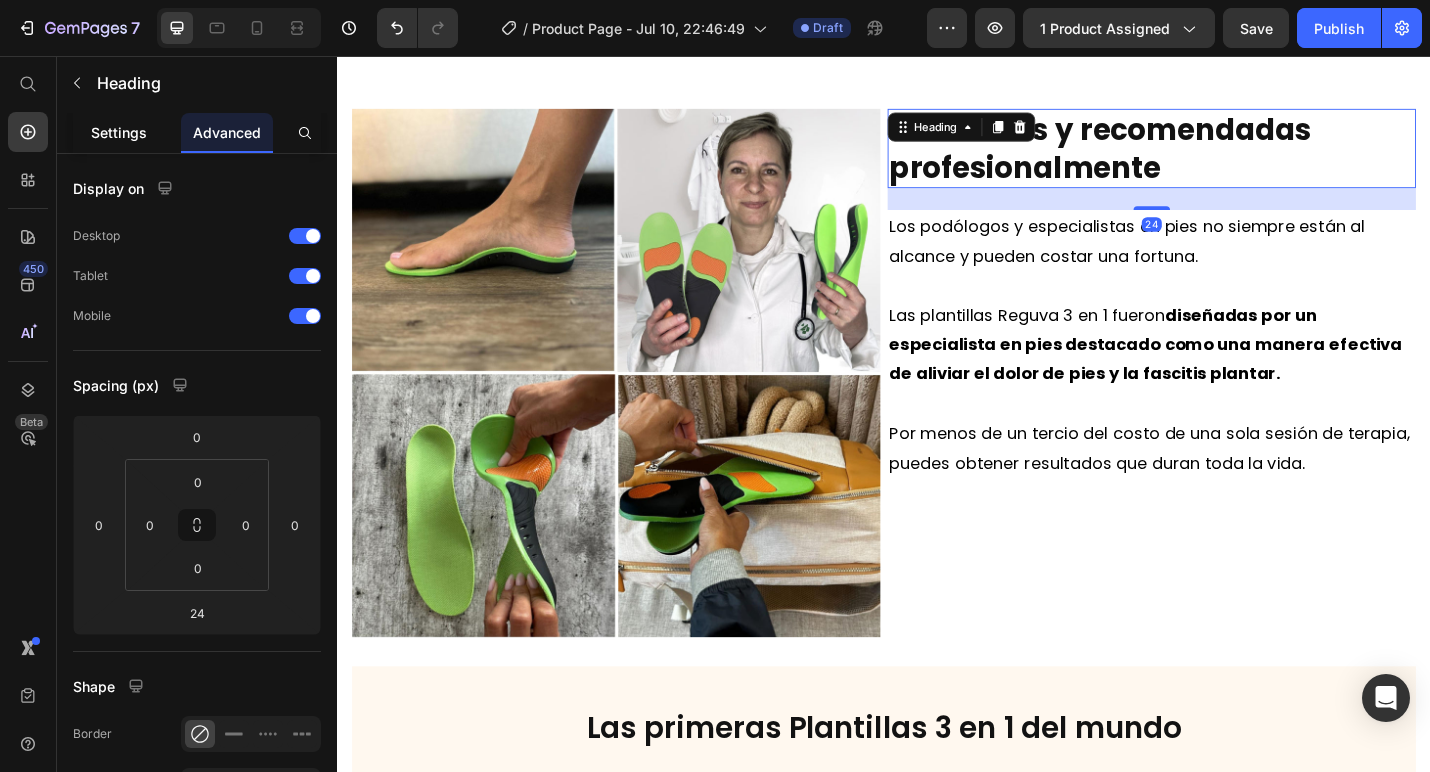 click on "Settings" at bounding box center (119, 132) 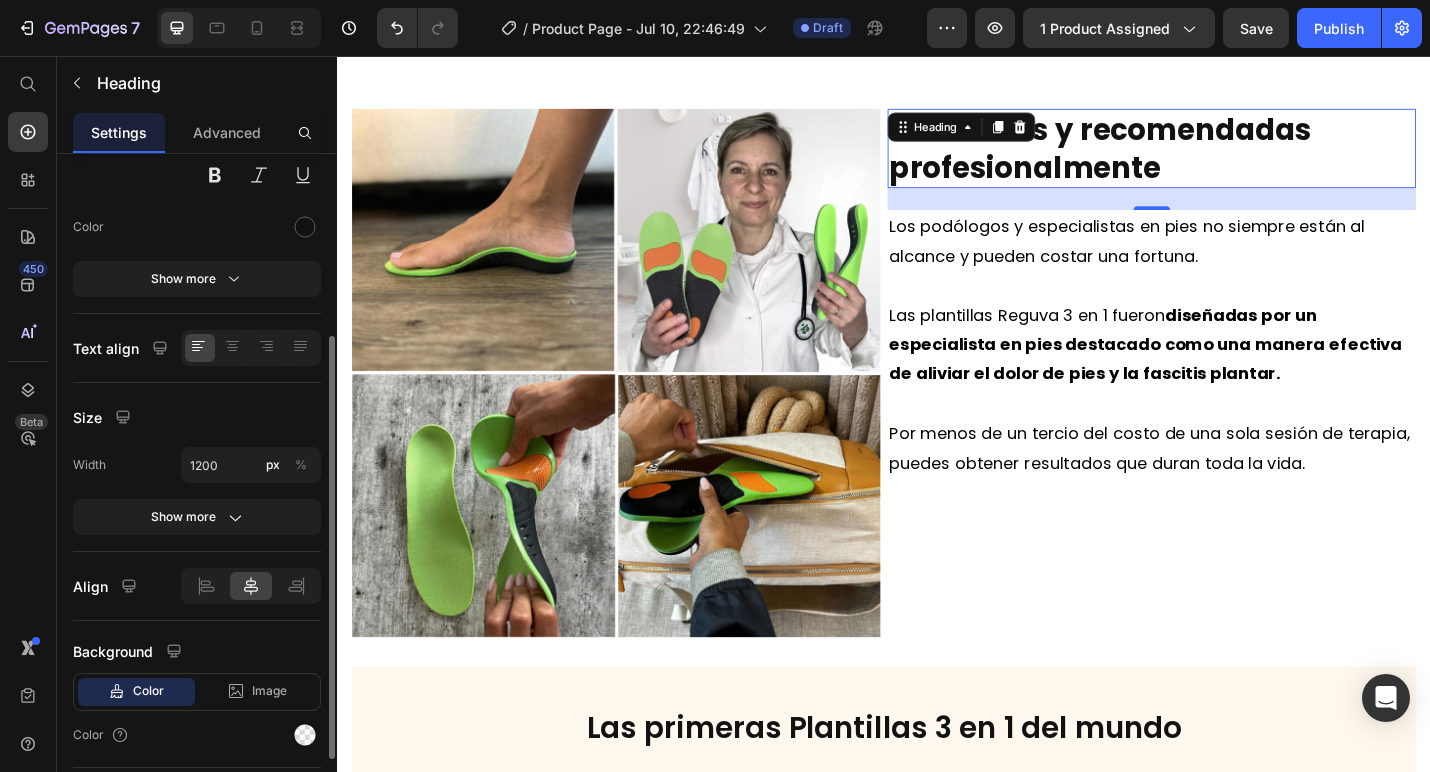 scroll, scrollTop: 256, scrollLeft: 0, axis: vertical 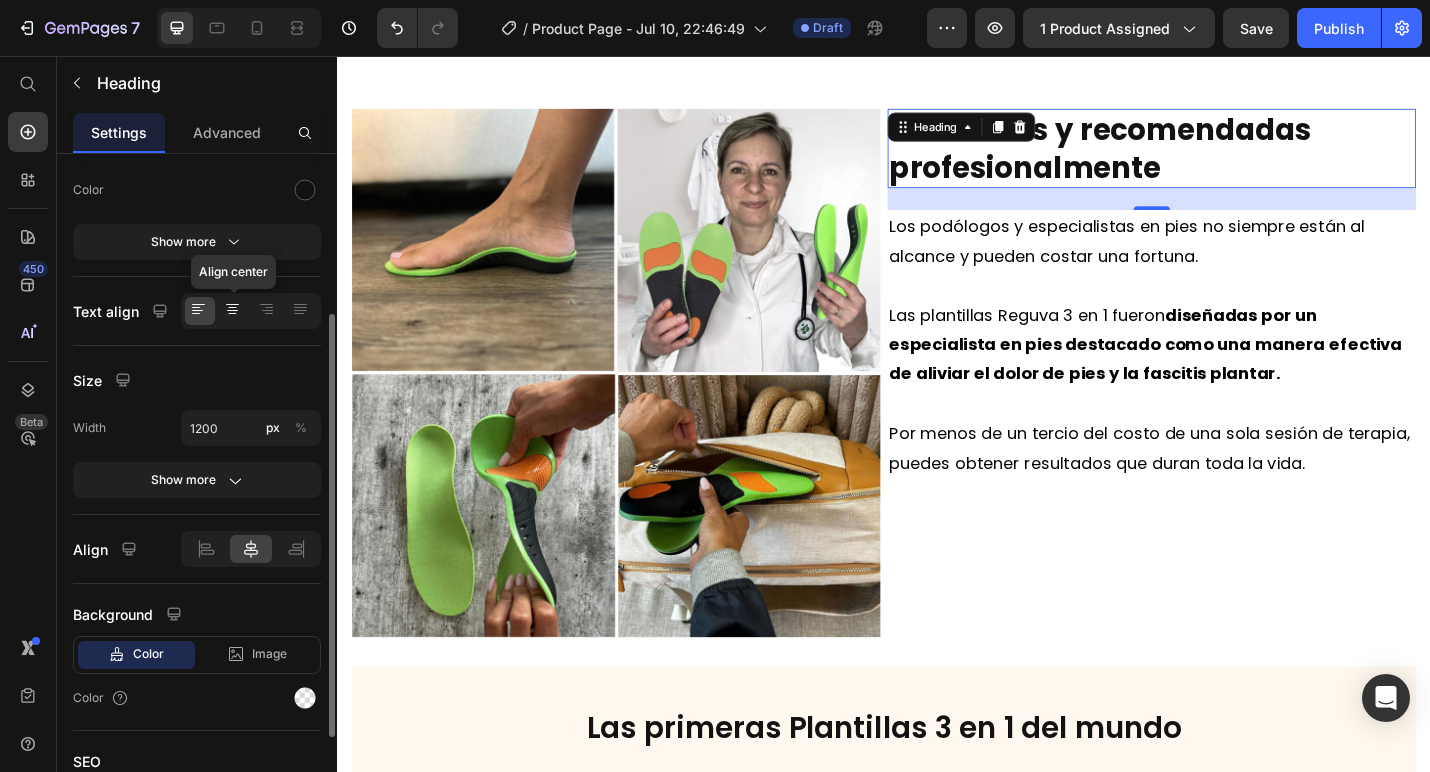 click 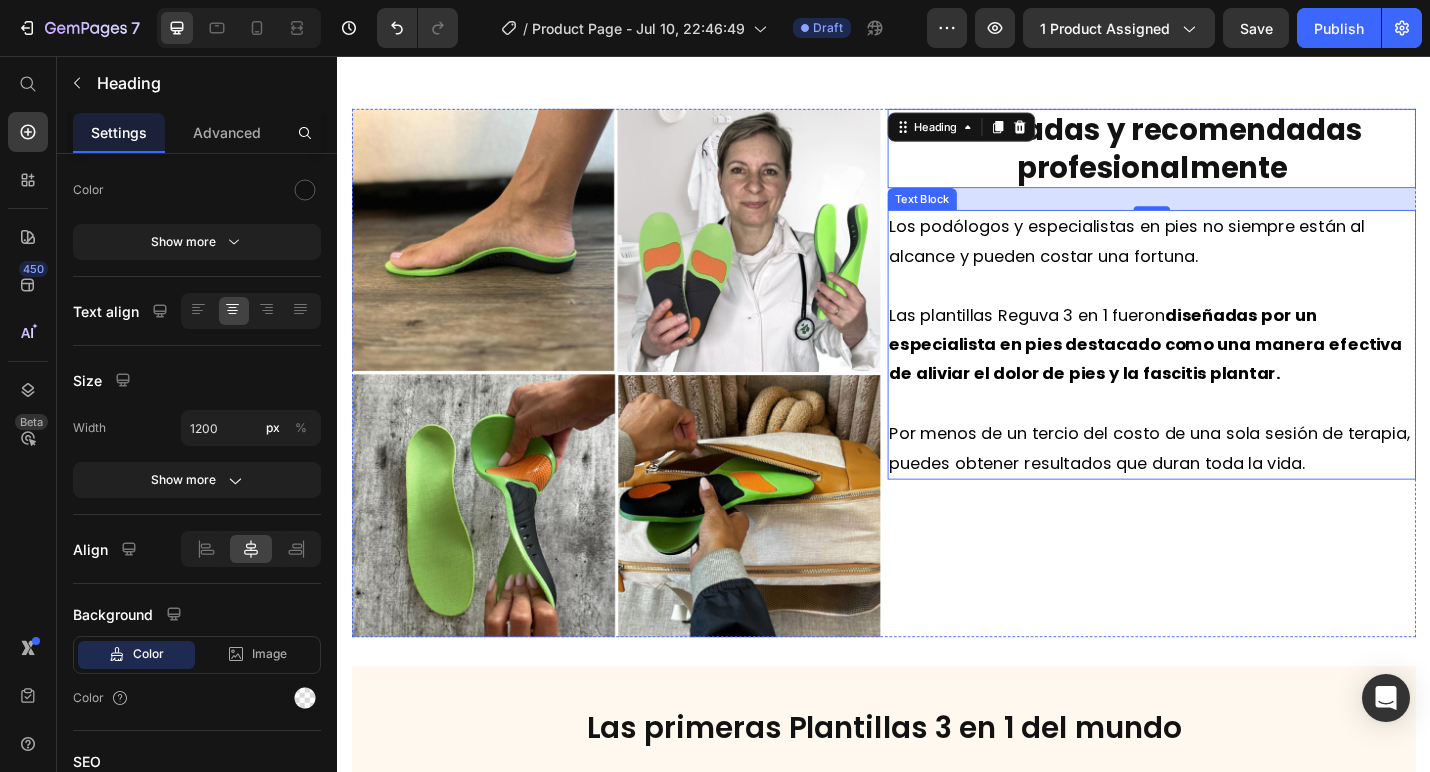 click on "Los podólogos y especialistas en pies no siempre están al alcance y pueden costar una fortuna." at bounding box center (1204, 258) 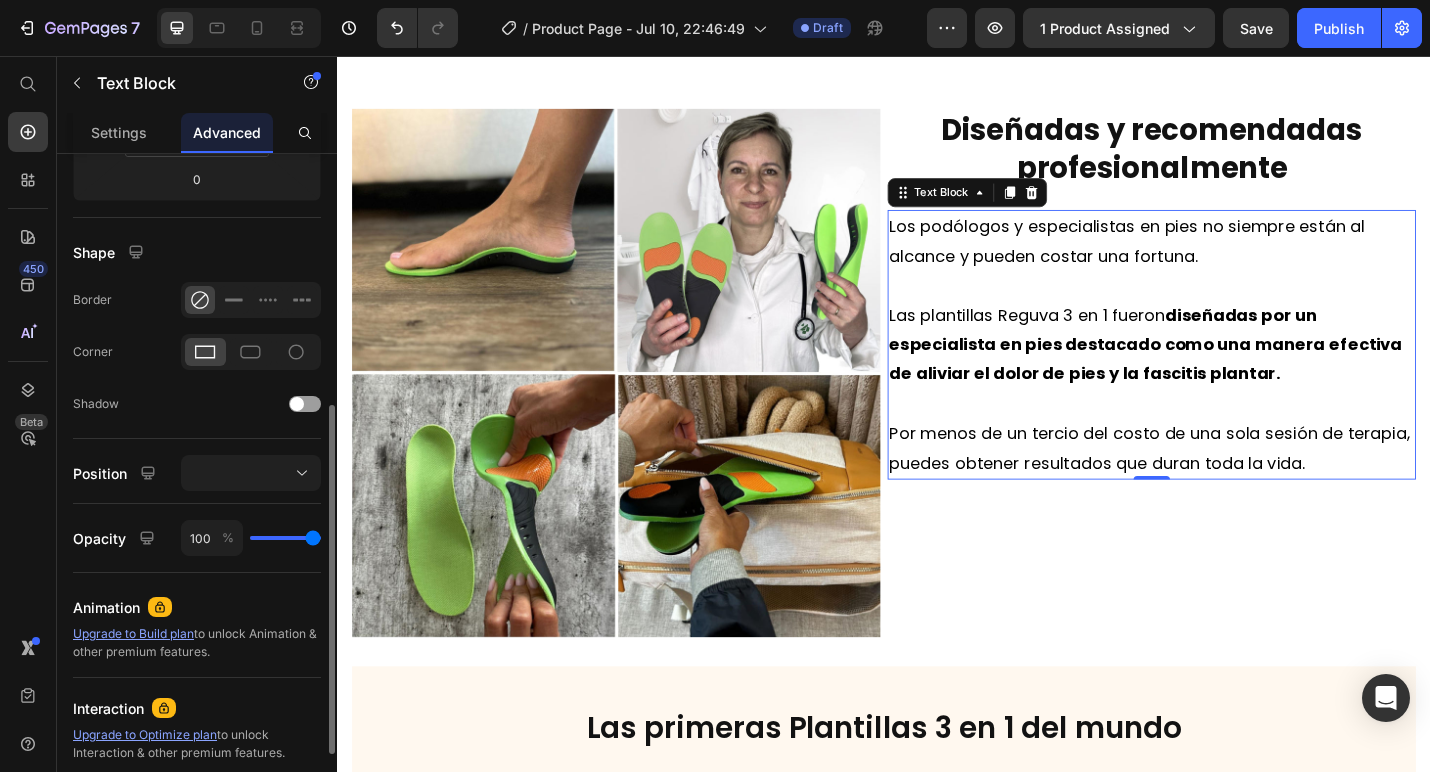scroll, scrollTop: 452, scrollLeft: 0, axis: vertical 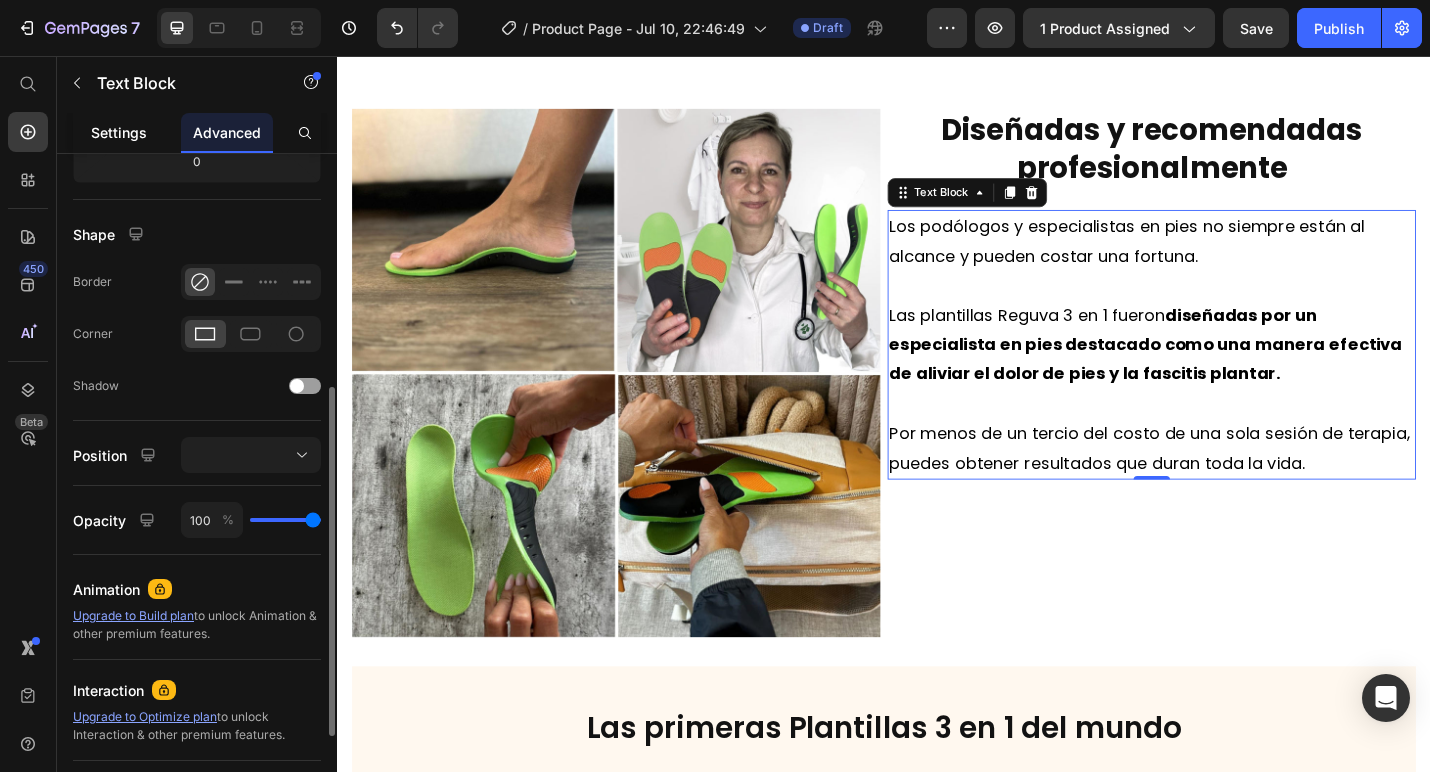 click on "Settings" at bounding box center (119, 132) 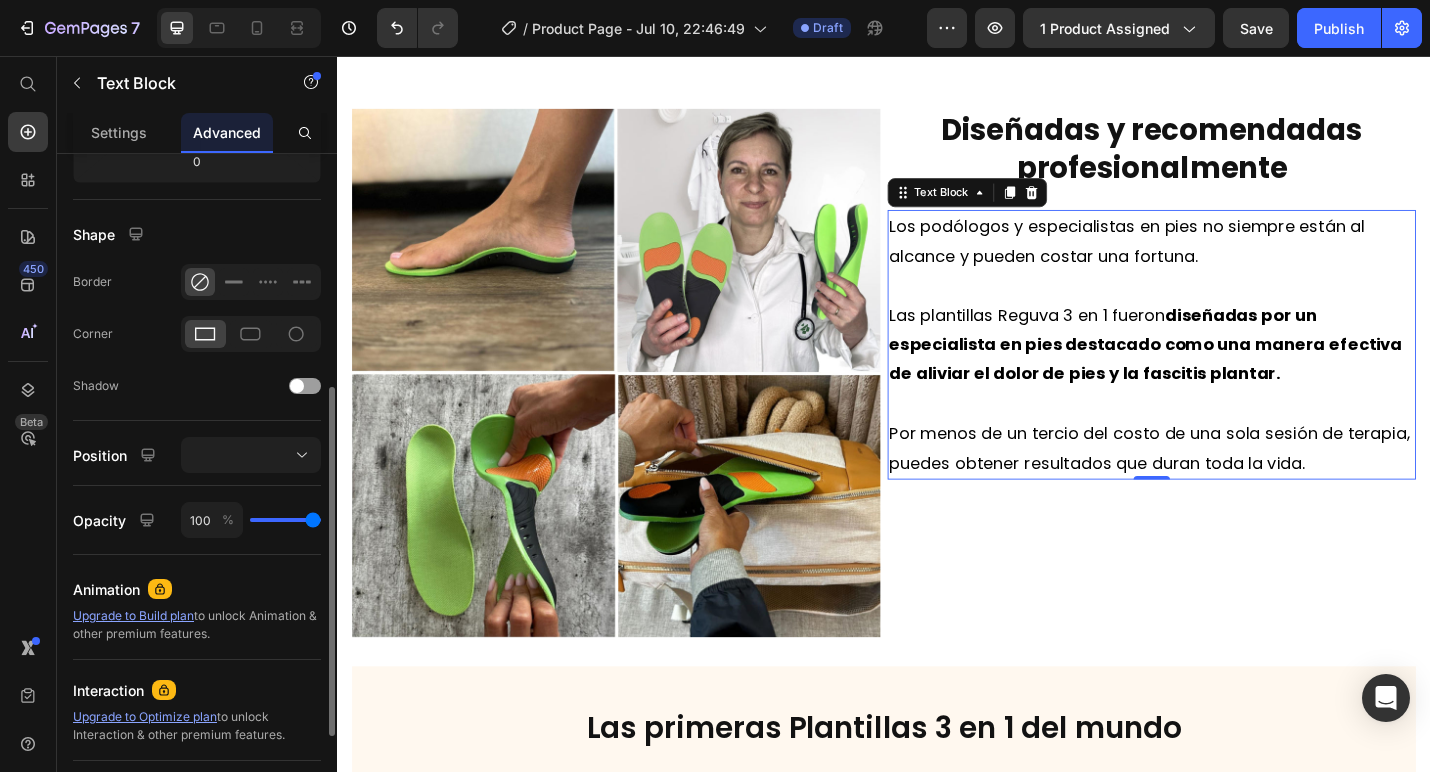scroll, scrollTop: 0, scrollLeft: 0, axis: both 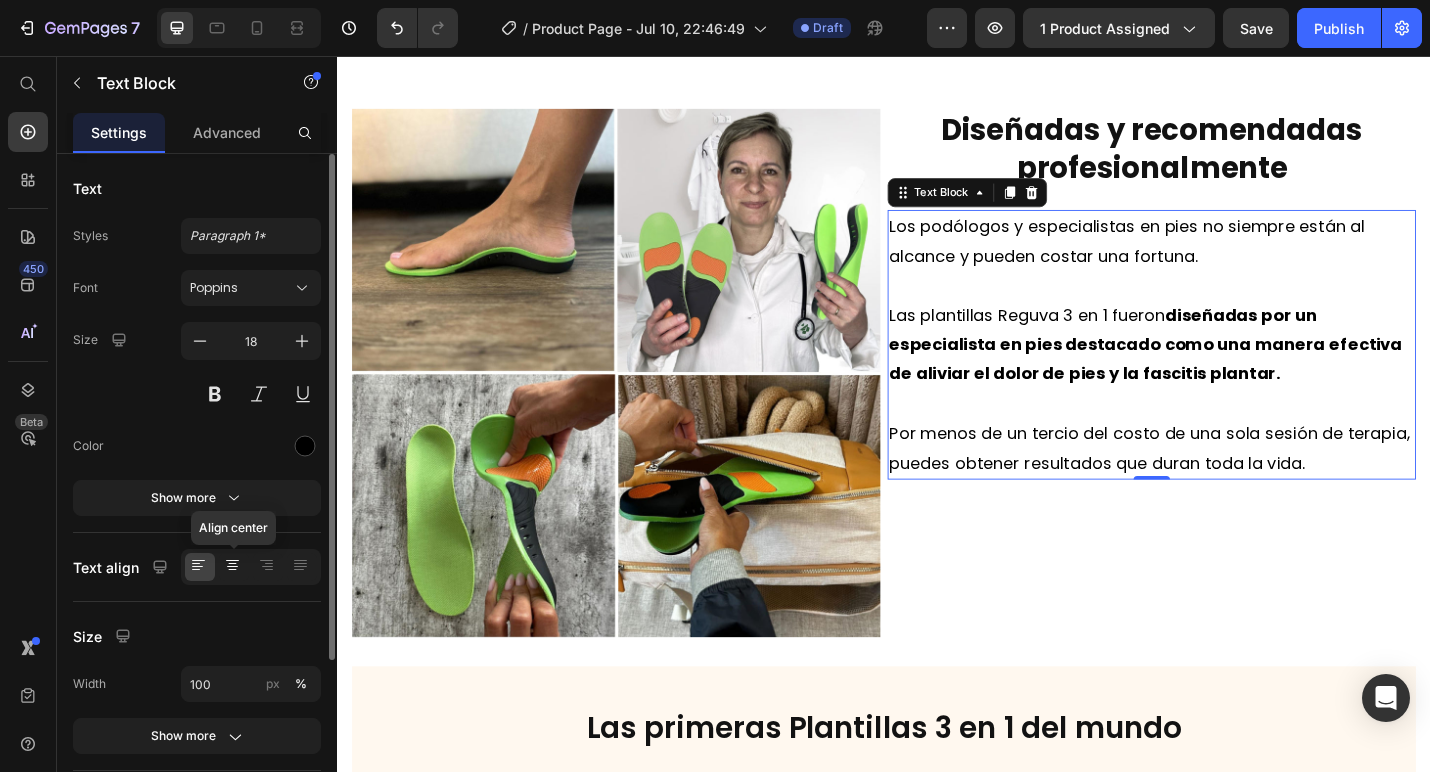click 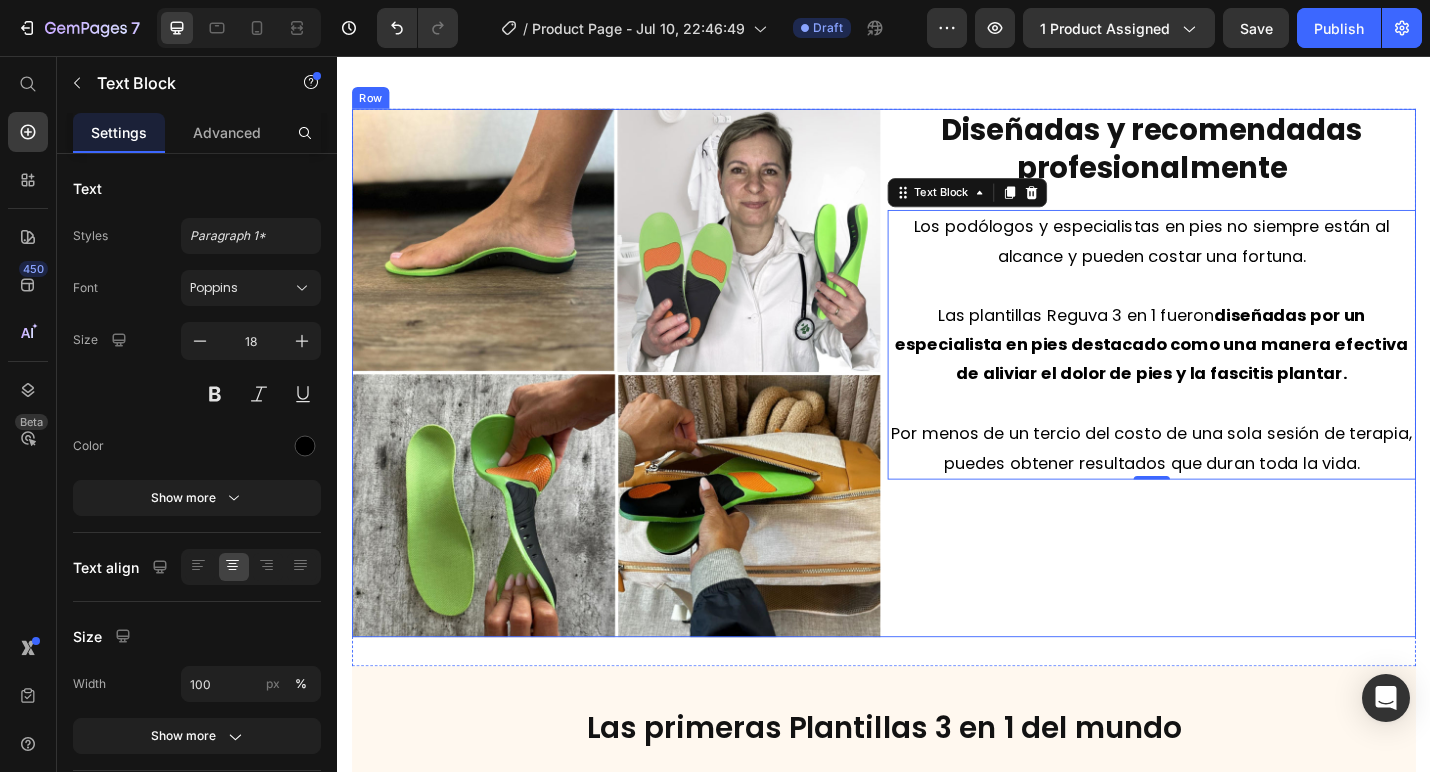 click on "Diseñadas y recomendadas profesionalmente Heading Los podólogos y especialistas en pies no siempre están al alcance y pueden costar una fortuna.   Las plantillas Reguva 3 en 1 fueron  diseñadas por un especialista en pies destacado como una manera   efectiva de aliviar el dolor de pies y la fascitis plantar.   Por menos de un tercio del costo de una sola sesión de terapia, puedes obtener resultados que duran toda la vida. Text Block   0" at bounding box center (1231, 404) 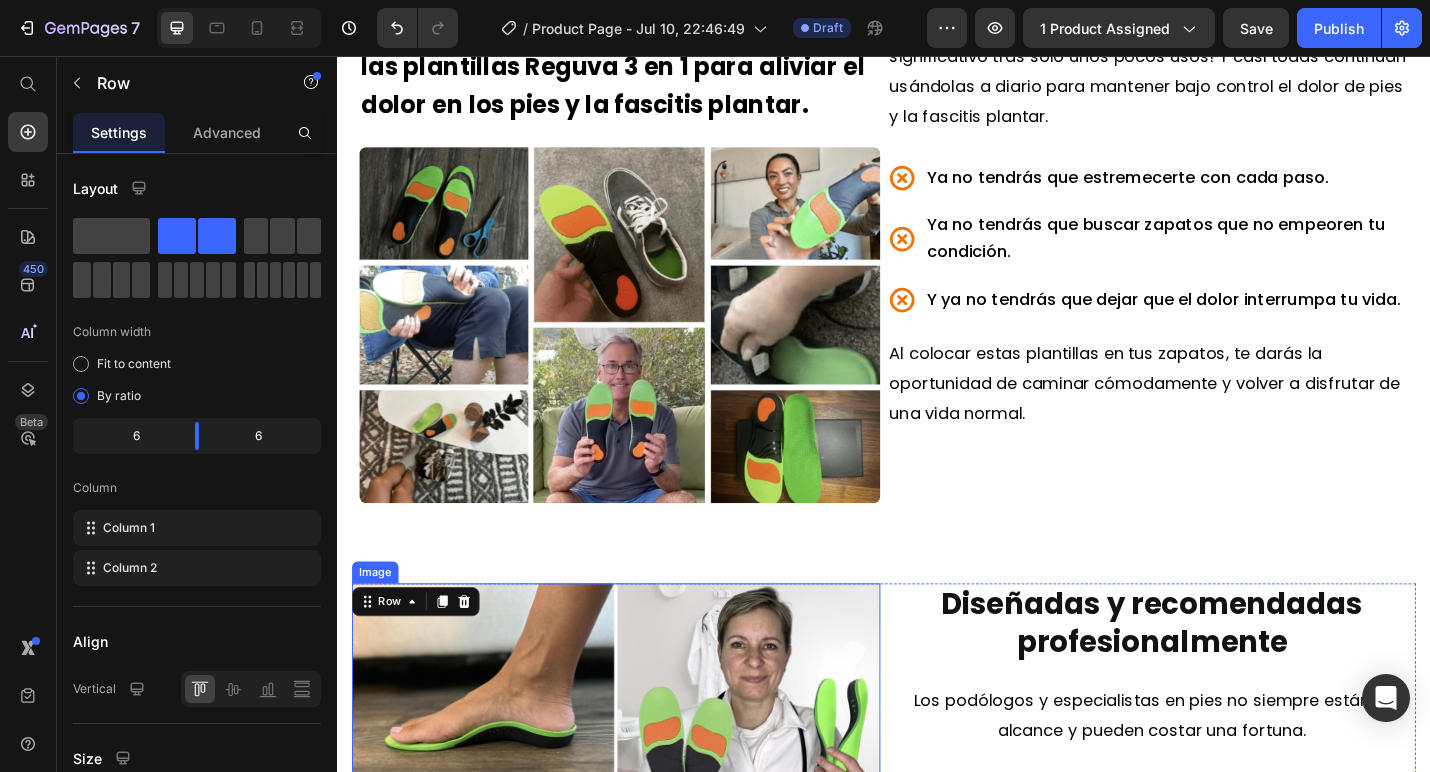 scroll, scrollTop: 4317, scrollLeft: 0, axis: vertical 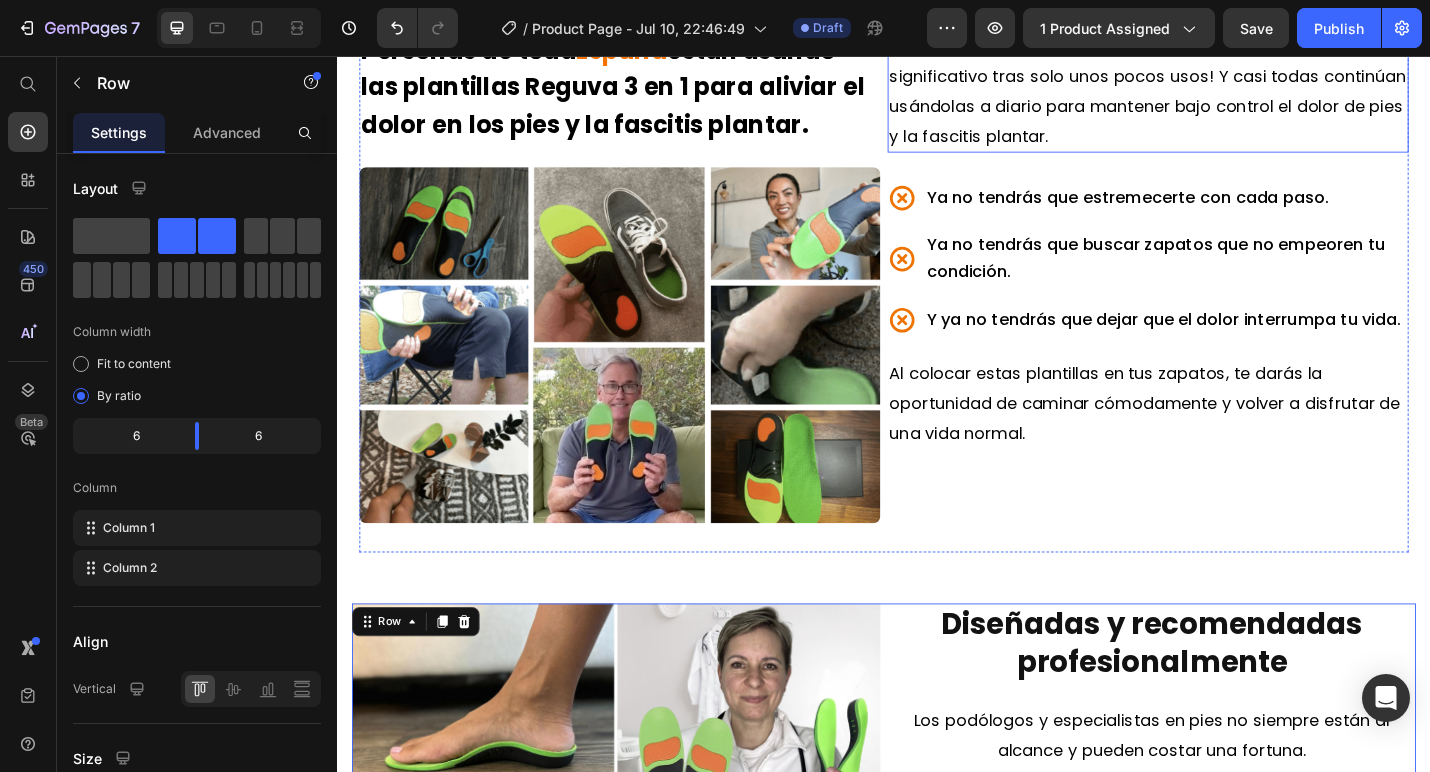 click on "¡Muchas personas en todo el país  han reportado un alivio significativo tras solo unos pocos usos! Y casi todas continúan usándolas a diario para mantener bajo control el dolor de pies y la fascitis plantar." at bounding box center (1227, 96) 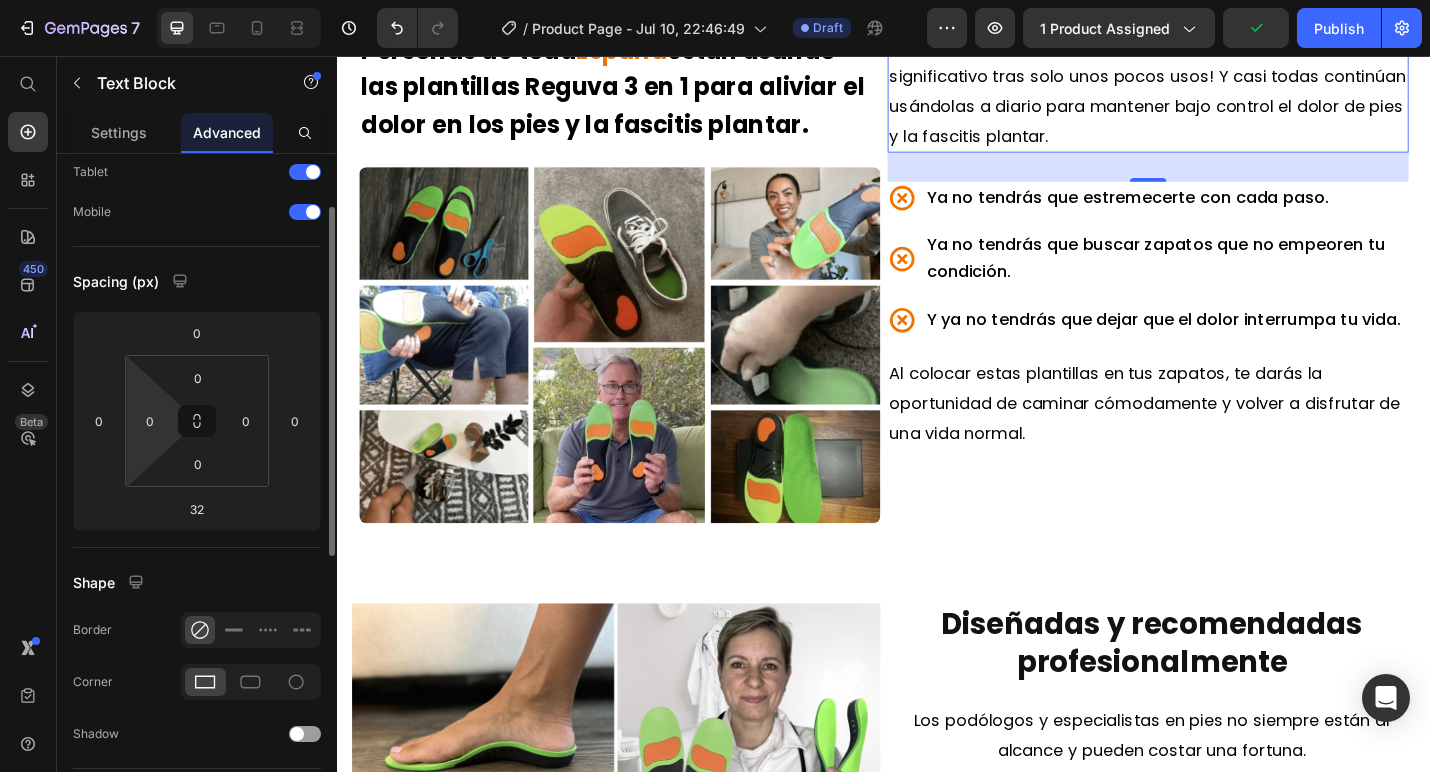scroll, scrollTop: 332, scrollLeft: 0, axis: vertical 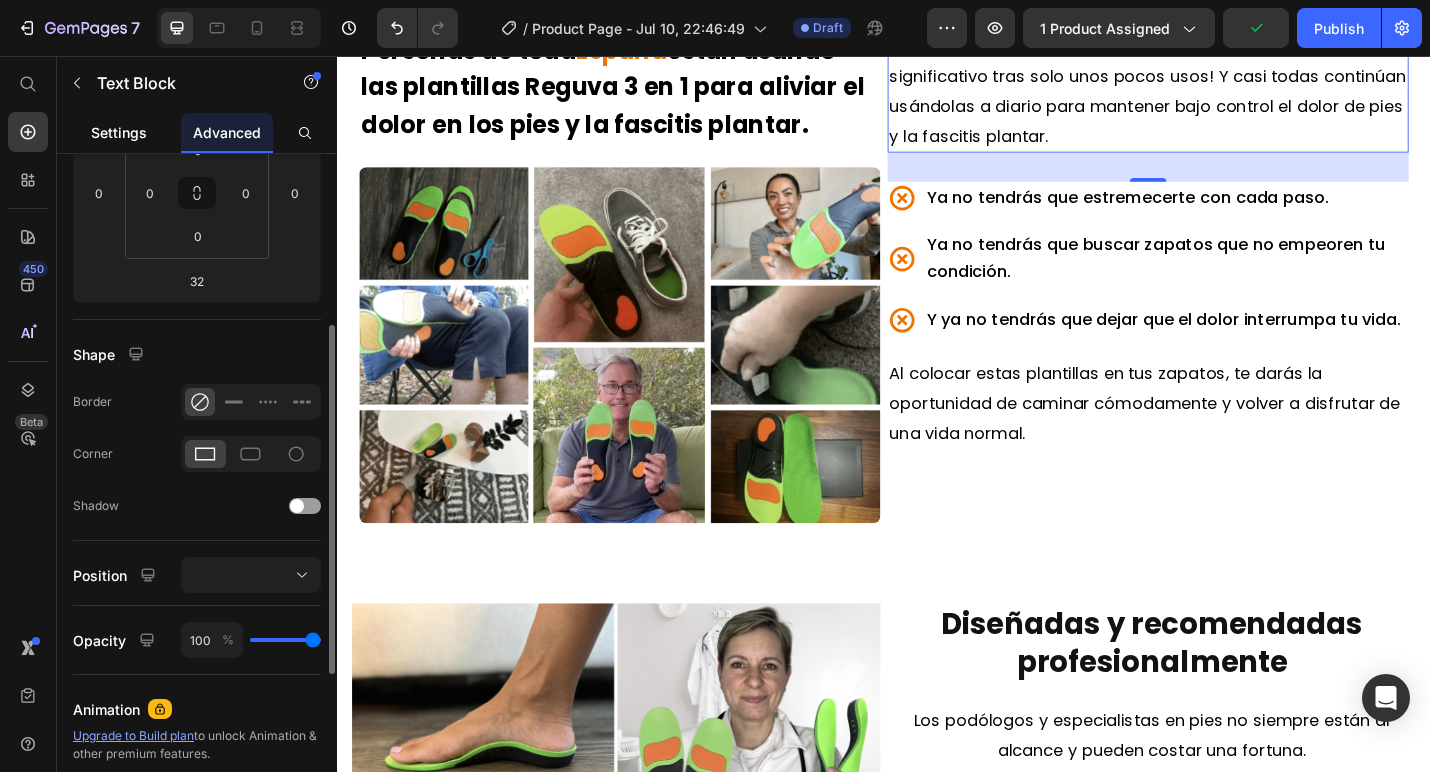 click on "Settings" at bounding box center (119, 132) 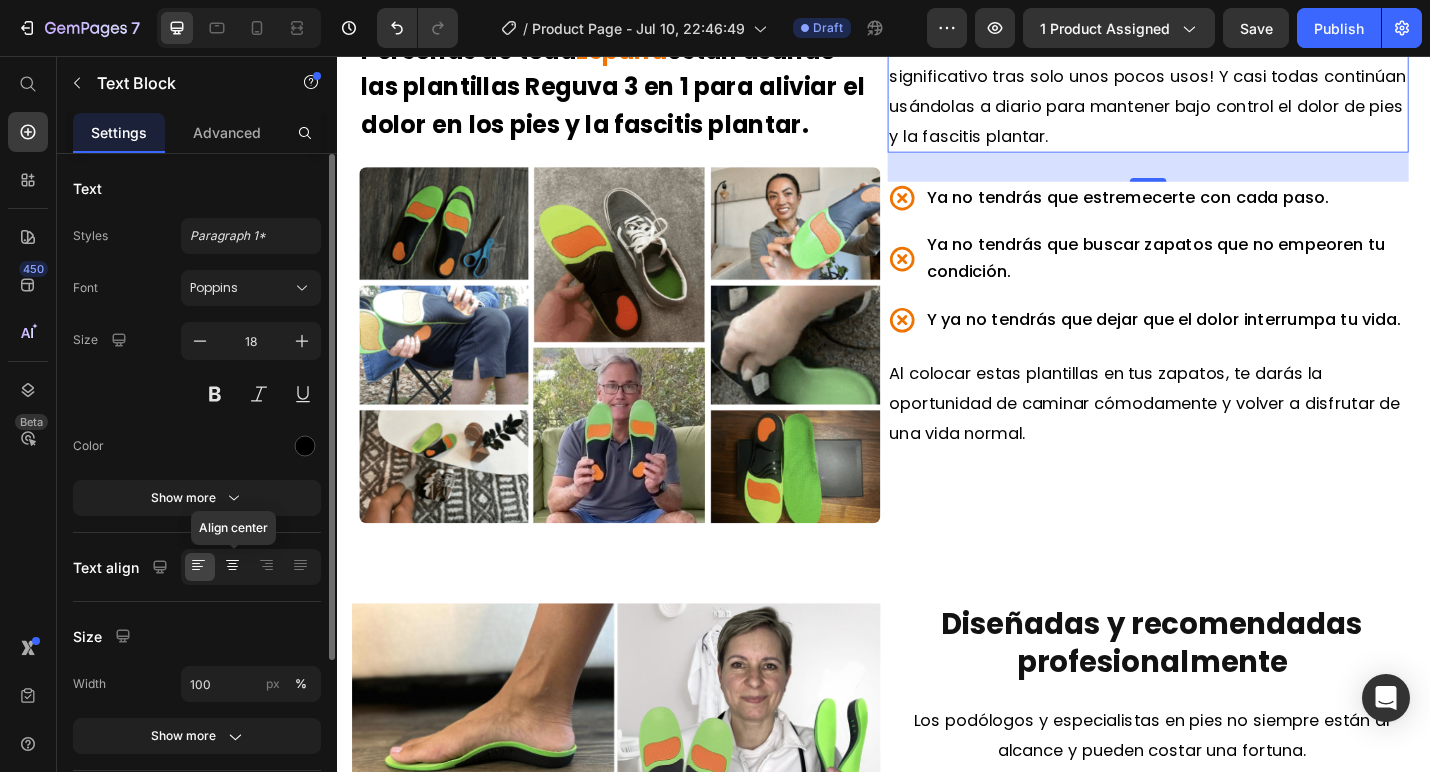 click 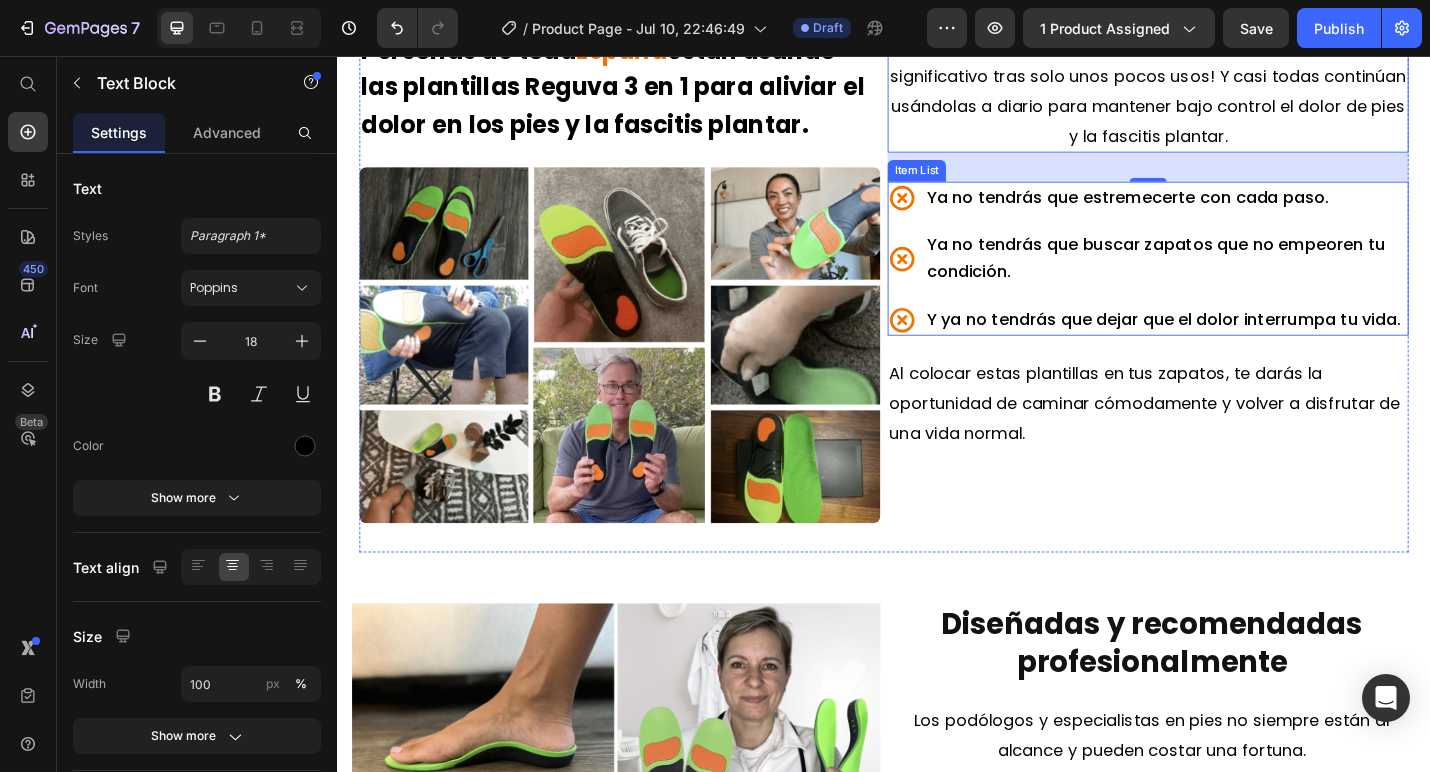 click on "Y ya no tendrás que dejar que el dolor interrumpa tu vida." at bounding box center (1247, 346) 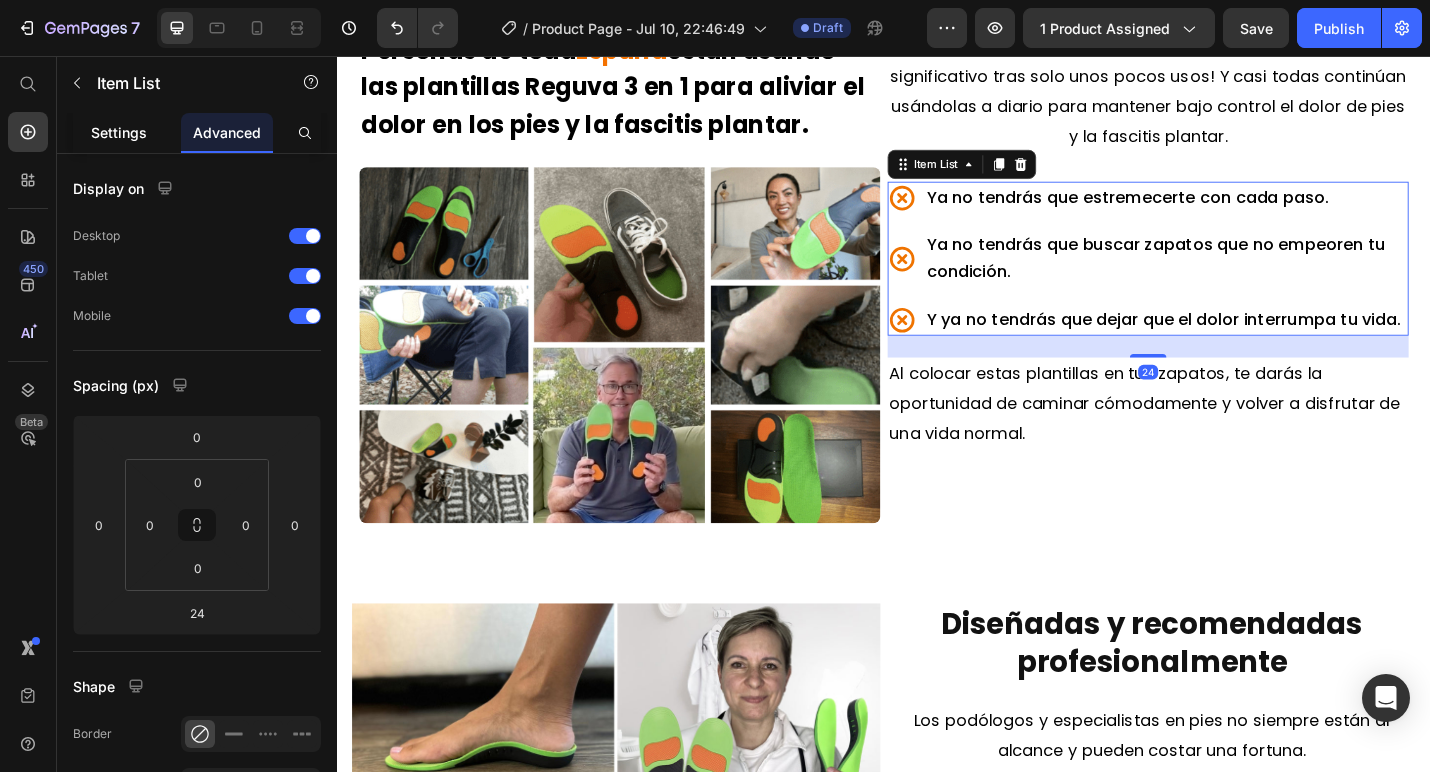 click on "Settings" at bounding box center (119, 132) 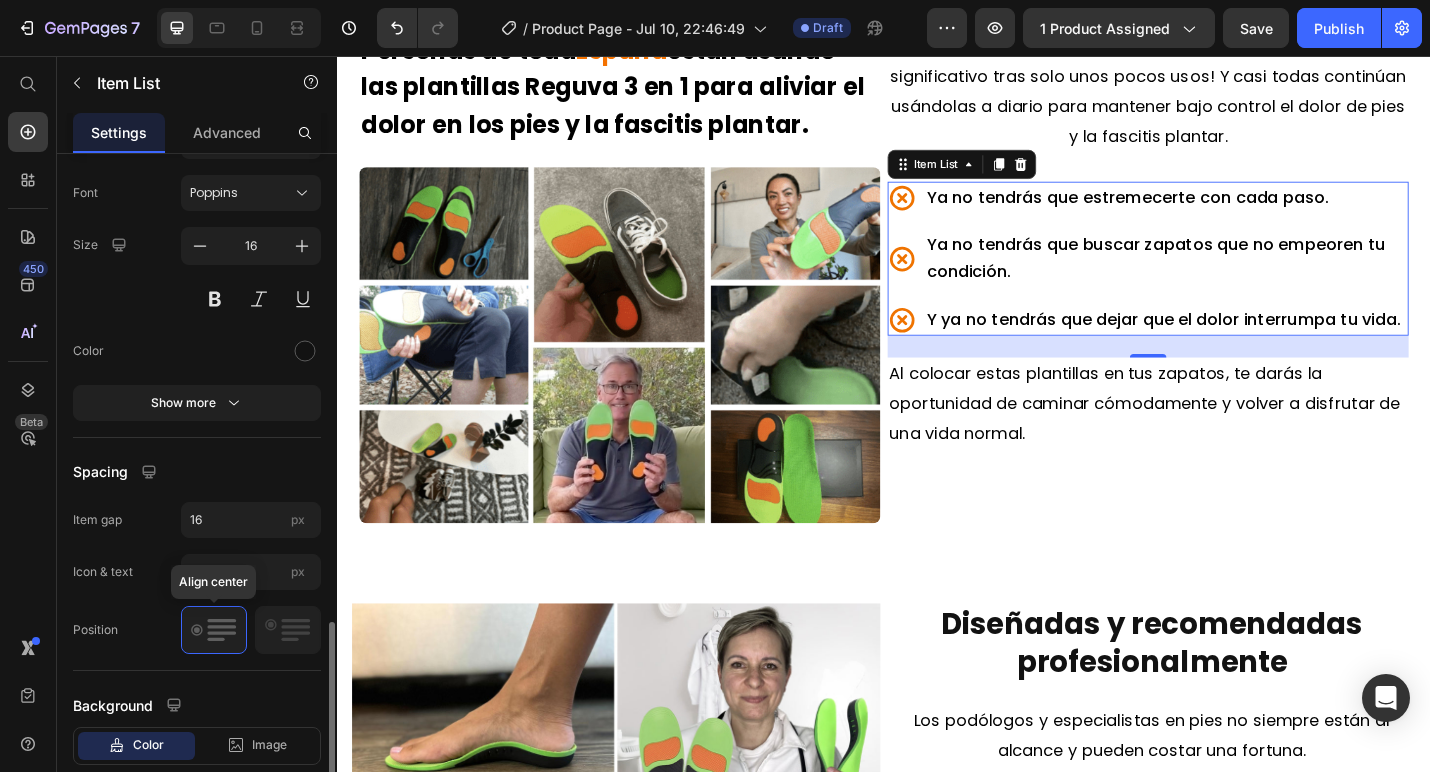 scroll, scrollTop: 881, scrollLeft: 0, axis: vertical 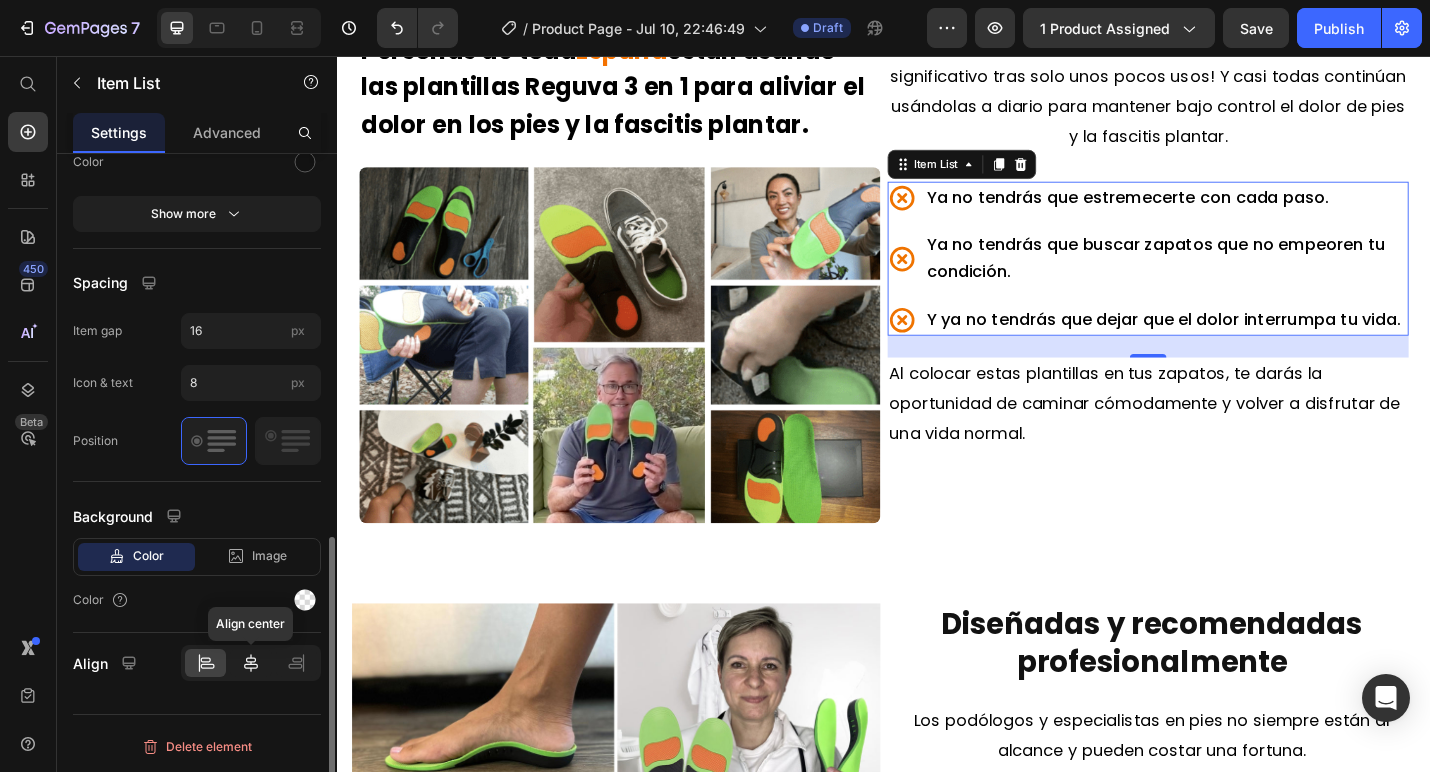 click 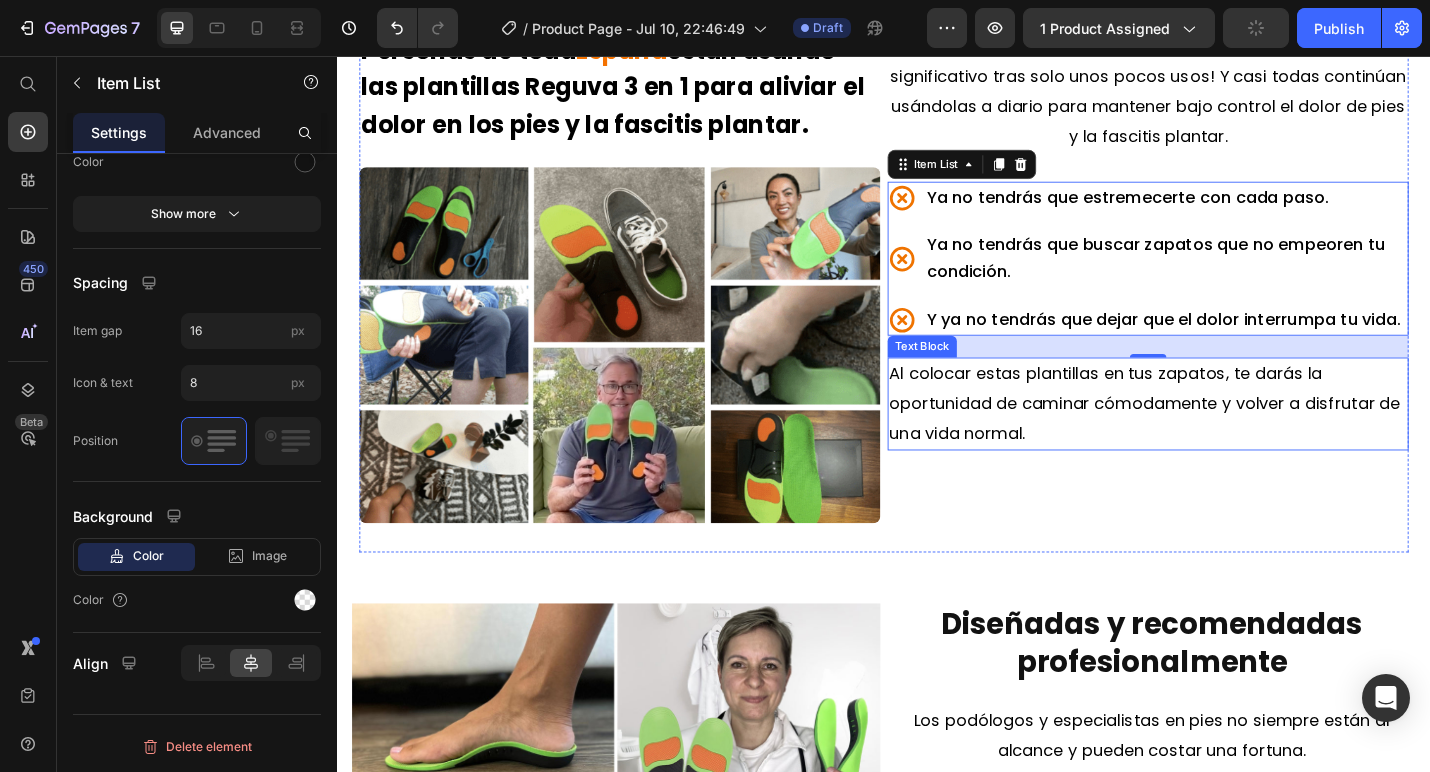 click on "Al colocar estas plantillas en tus zapatos, te darás la oportunidad de caminar cómodamente y volver a disfrutar de una vida normal." at bounding box center [1223, 437] 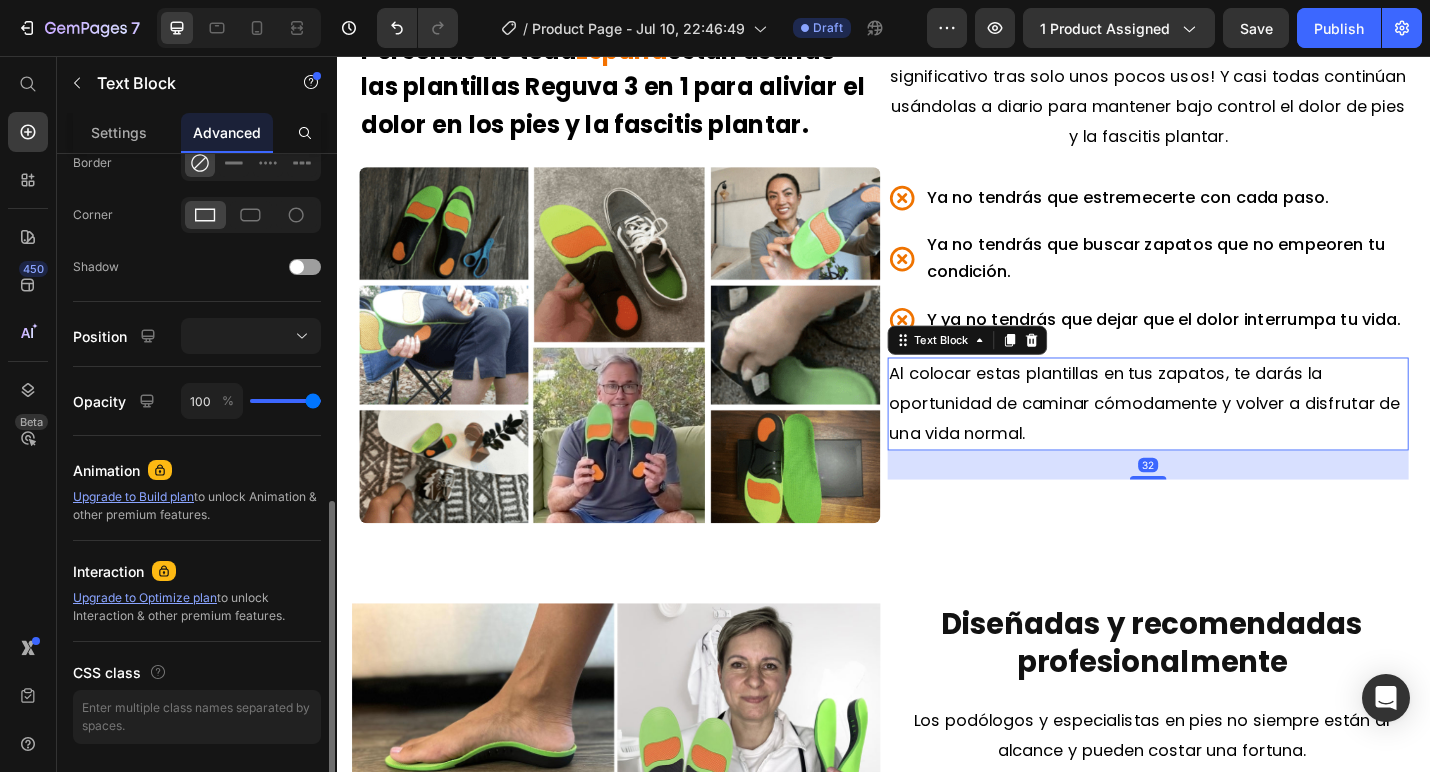 scroll, scrollTop: 627, scrollLeft: 0, axis: vertical 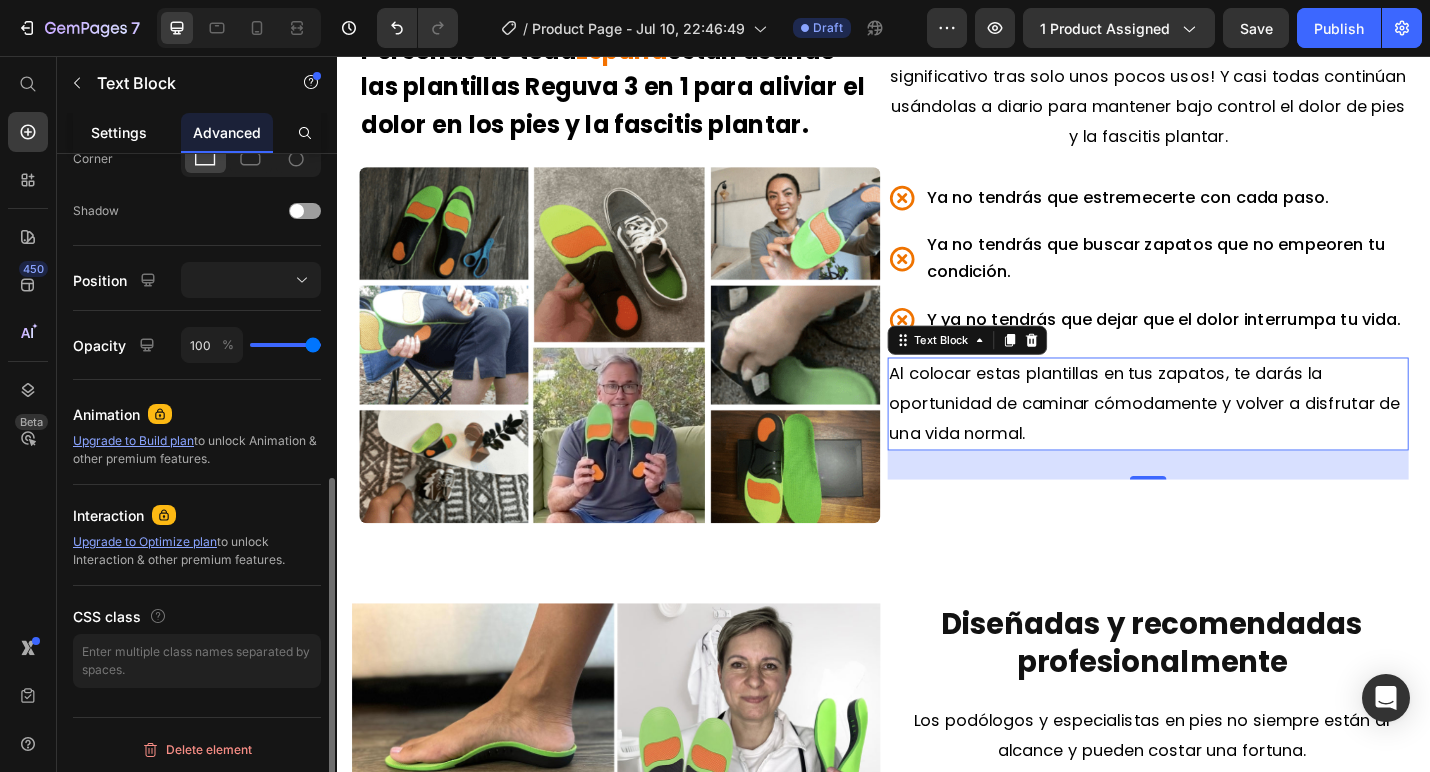 click on "Settings" at bounding box center (119, 132) 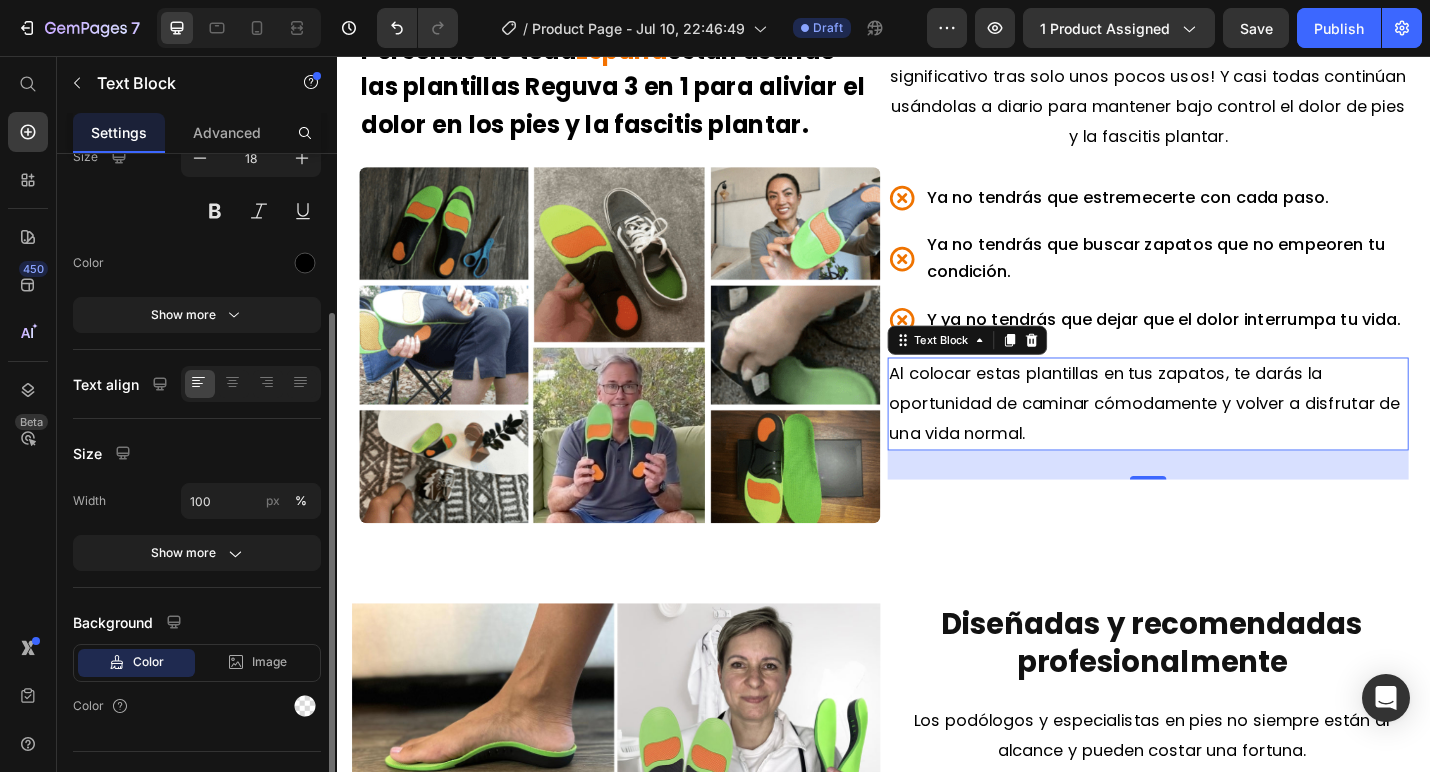 scroll, scrollTop: 220, scrollLeft: 0, axis: vertical 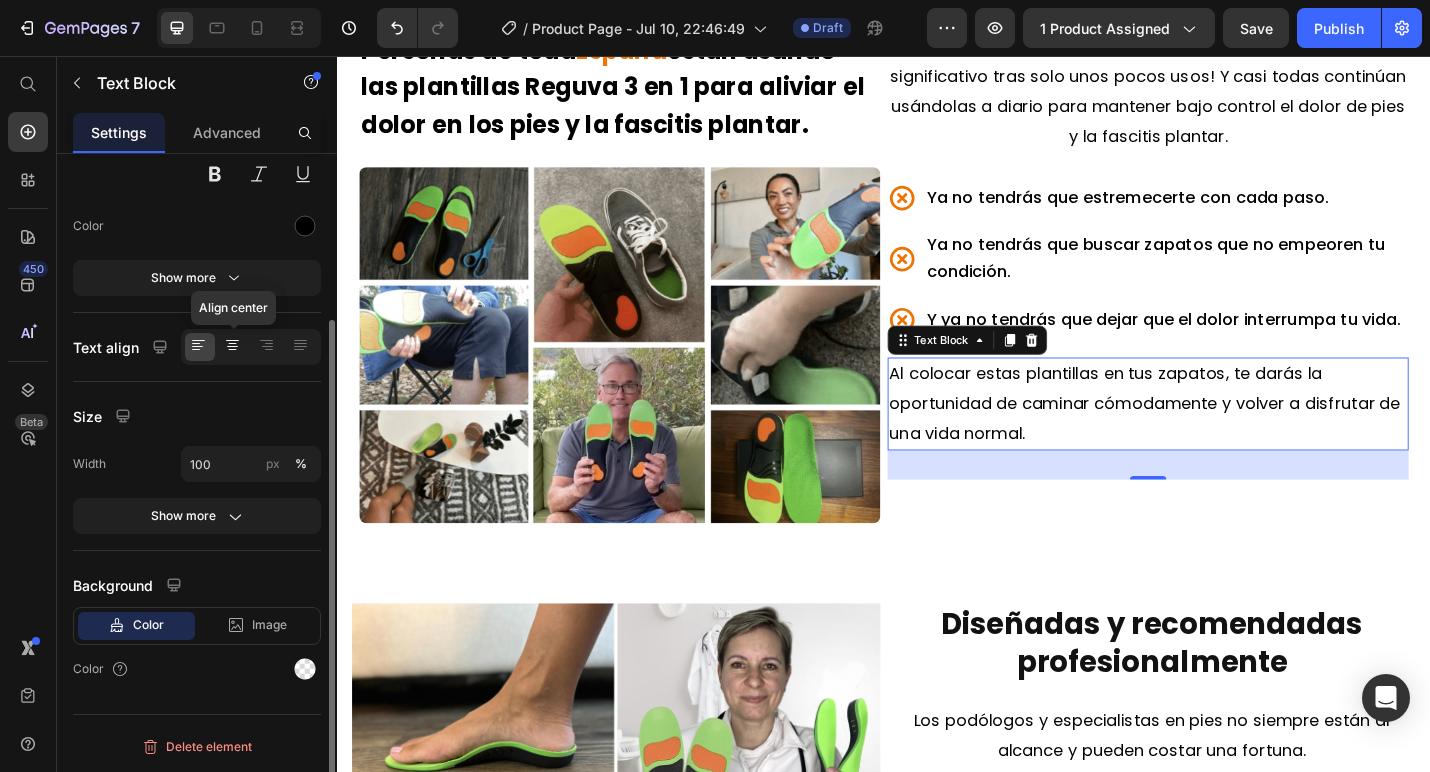 click 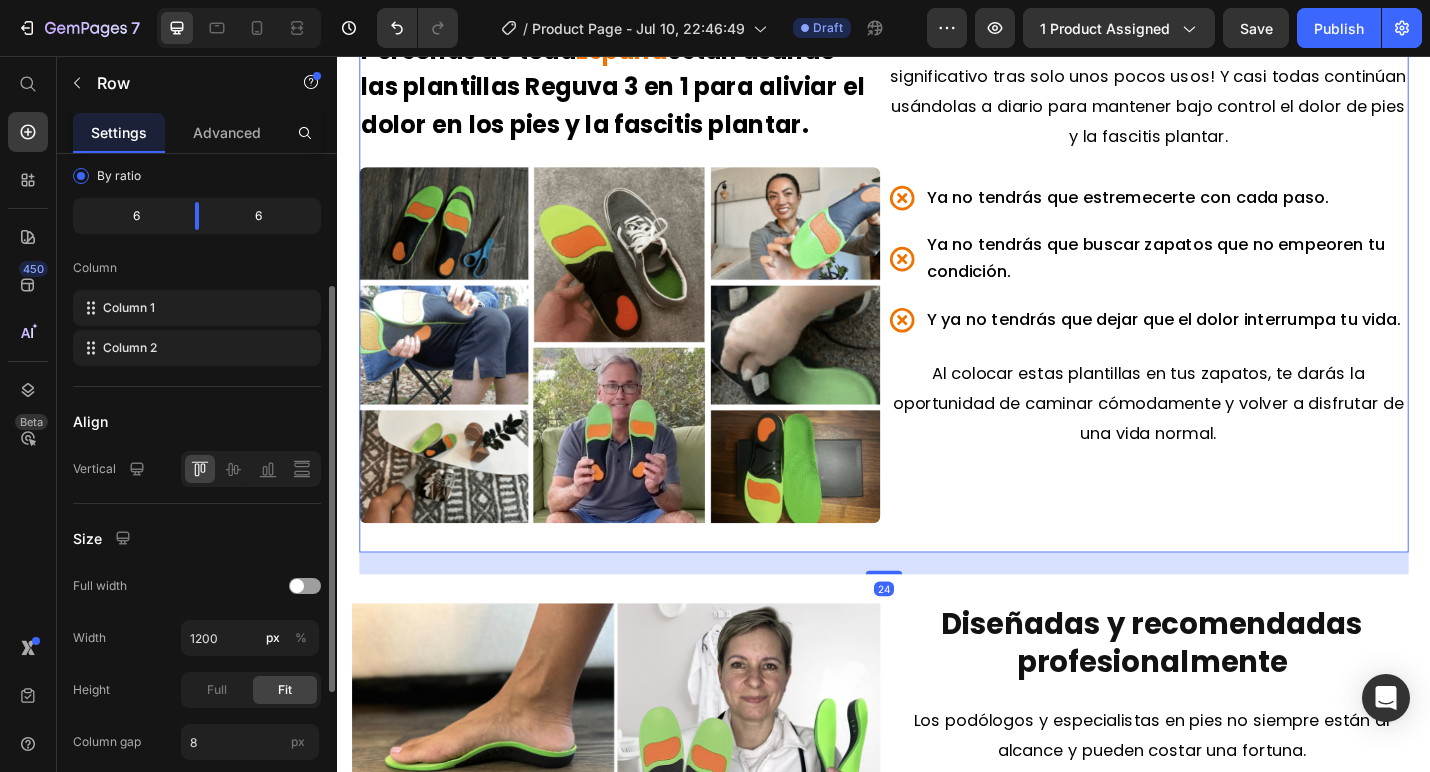 click on "¡Muchas personas en todo el país  han reportado un alivio significativo tras solo unos pocos usos! Y casi todas continúan usándolas a diario para mantener bajo control el dolor de pies y la fascitis plantar. Text Block
Ya no tendrás que estremecerte con cada paso.
Ya no tendrás que buscar zapatos que no empeoren tu condición.
Y ya no tendrás que dejar que el dolor interrumpa tu vida. Item List Al colocar estas plantillas en tus zapatos, te darás la oportunidad de caminar cómodamente y volver a disfrutar de una vida normal. Text Block" at bounding box center [1227, 315] 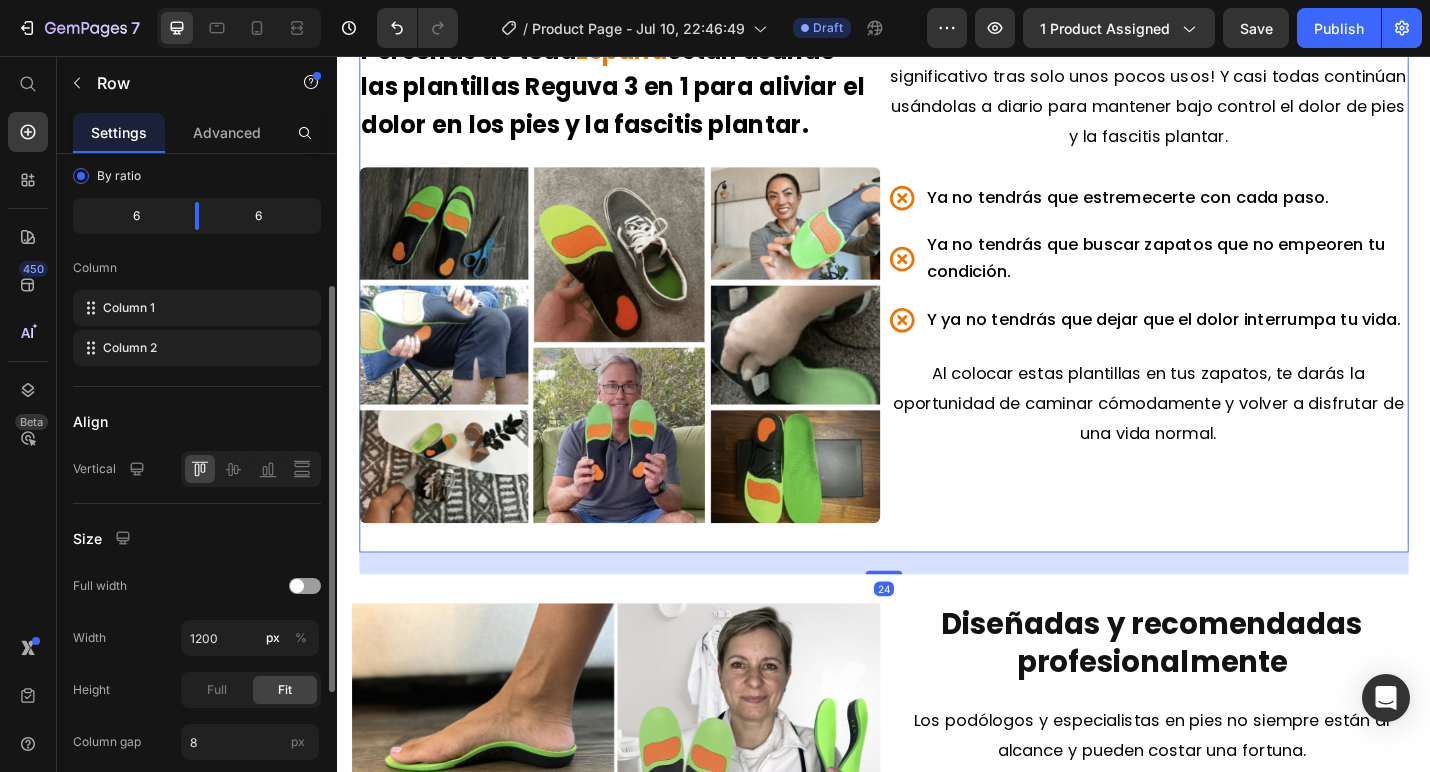 scroll, scrollTop: 0, scrollLeft: 0, axis: both 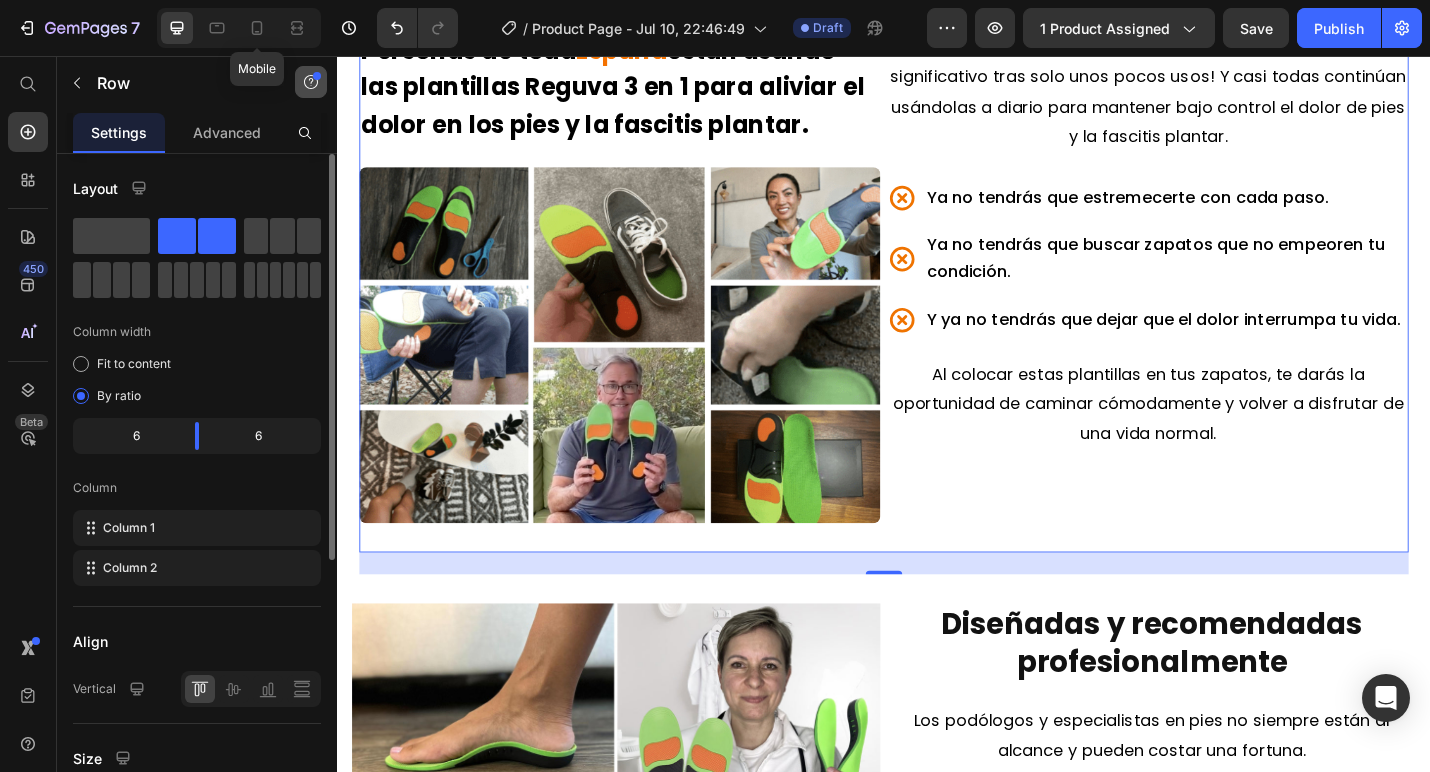 click 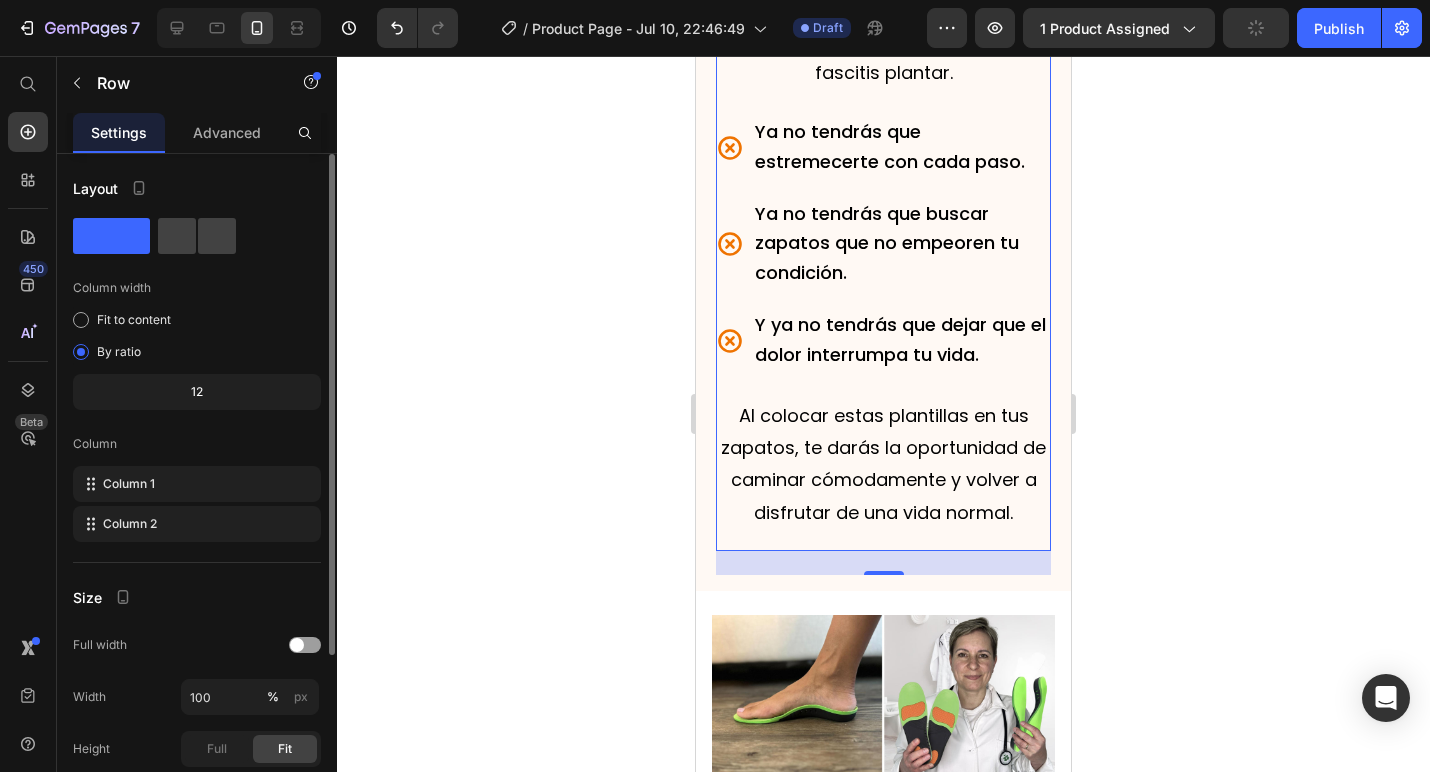 scroll, scrollTop: 4943, scrollLeft: 0, axis: vertical 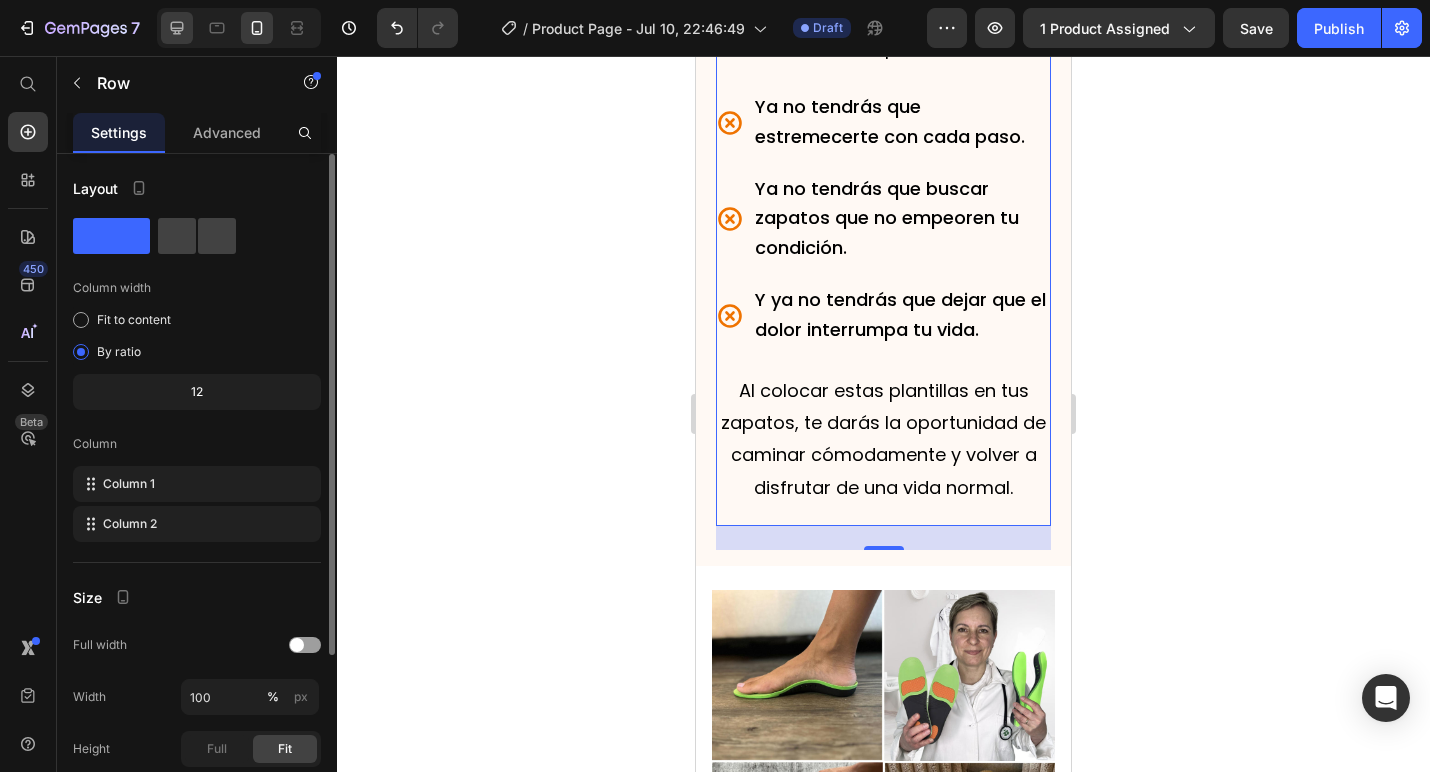 click 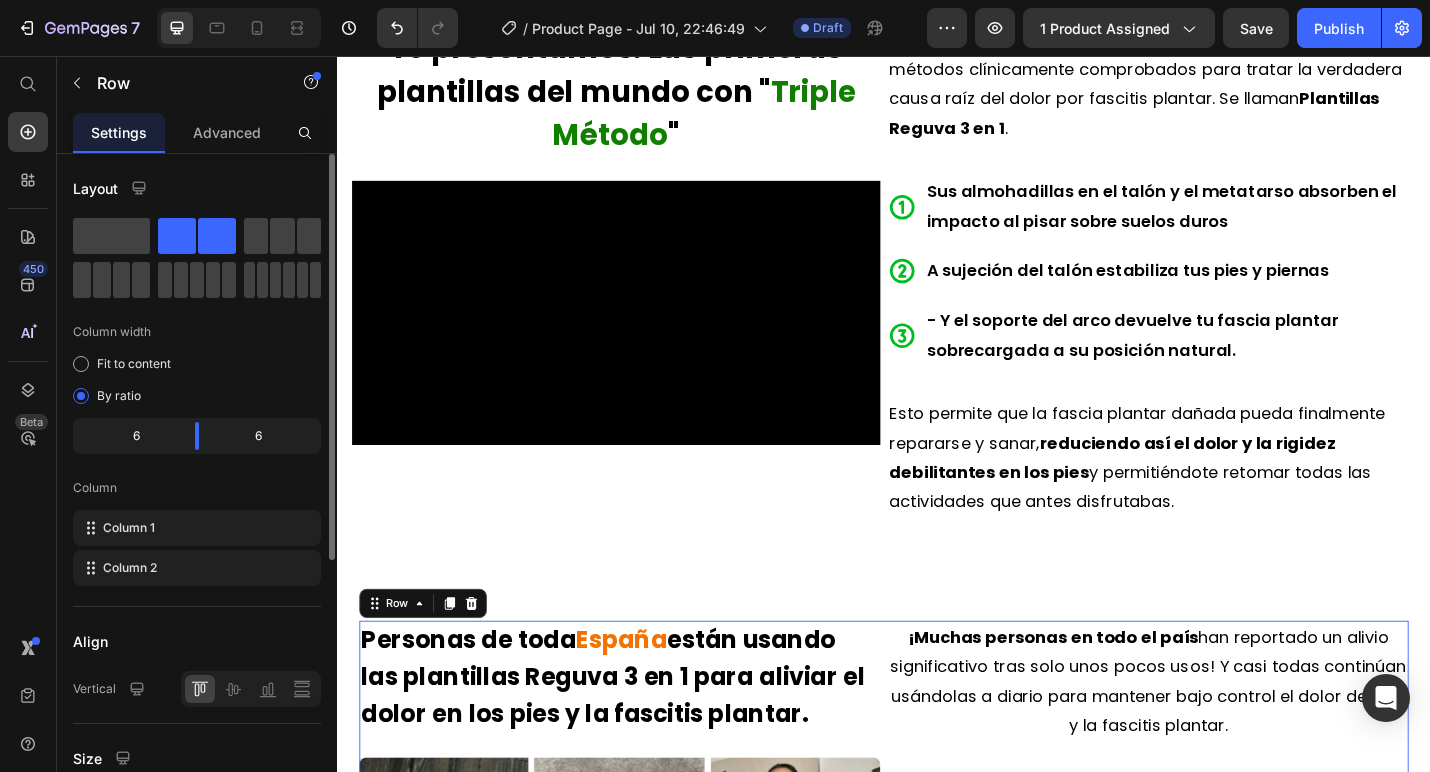 scroll, scrollTop: 2781, scrollLeft: 0, axis: vertical 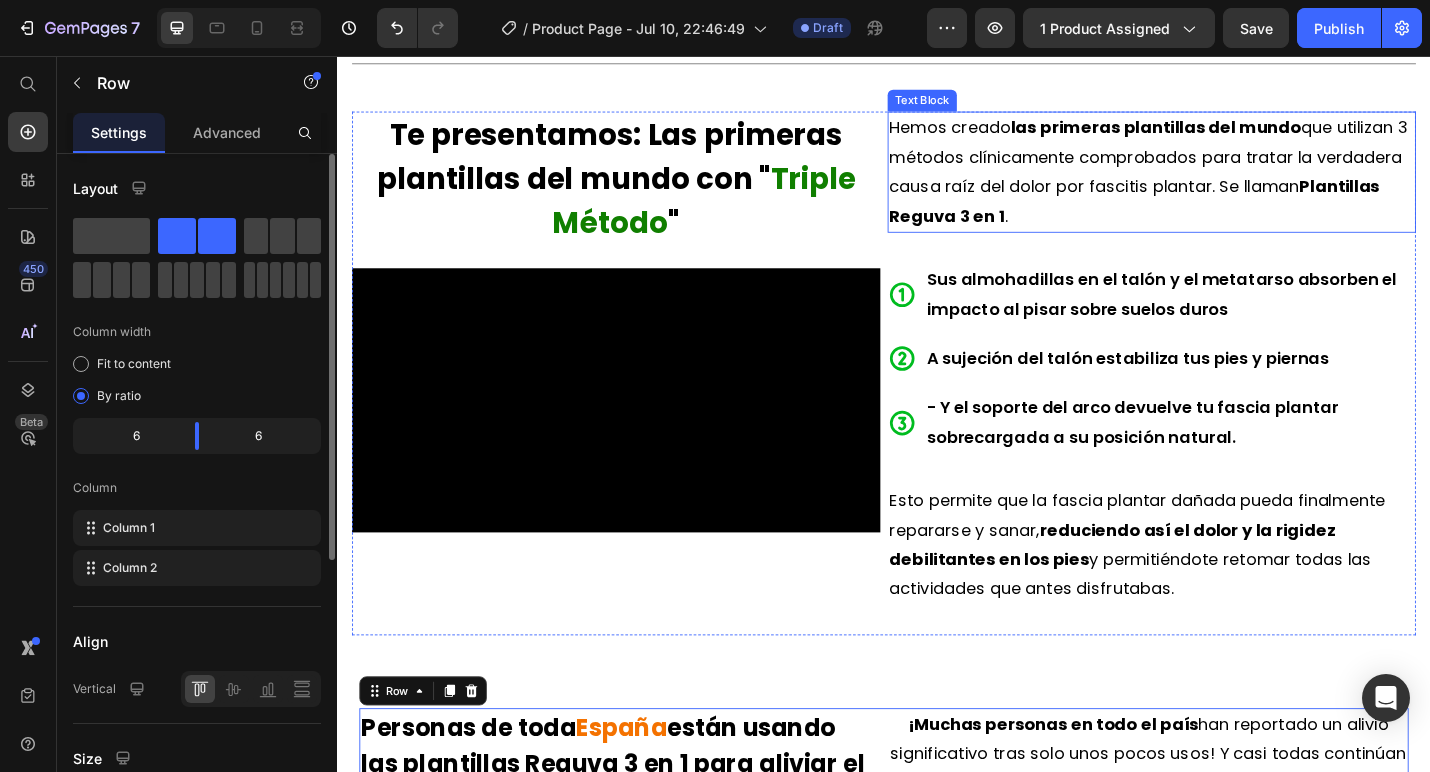 click on "Hemos creado  las primeras plantillas del mundo  que utilizan 3 métodos clínicamente comprobados para tratar la verdadera causa raíz del dolor por fascitis plantar. Se llaman  Plantillas Reguva 3 en 1 ." at bounding box center (1231, 184) 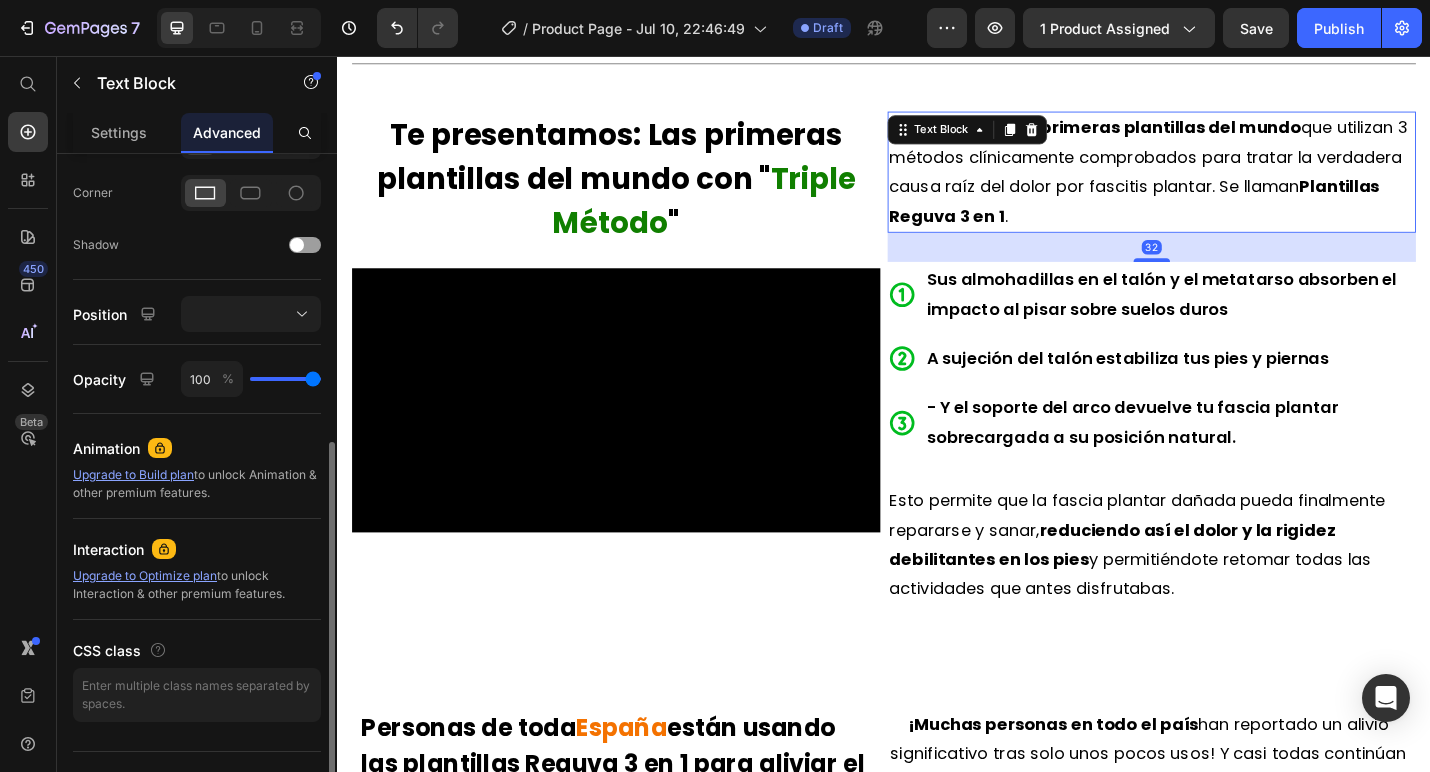 scroll, scrollTop: 630, scrollLeft: 0, axis: vertical 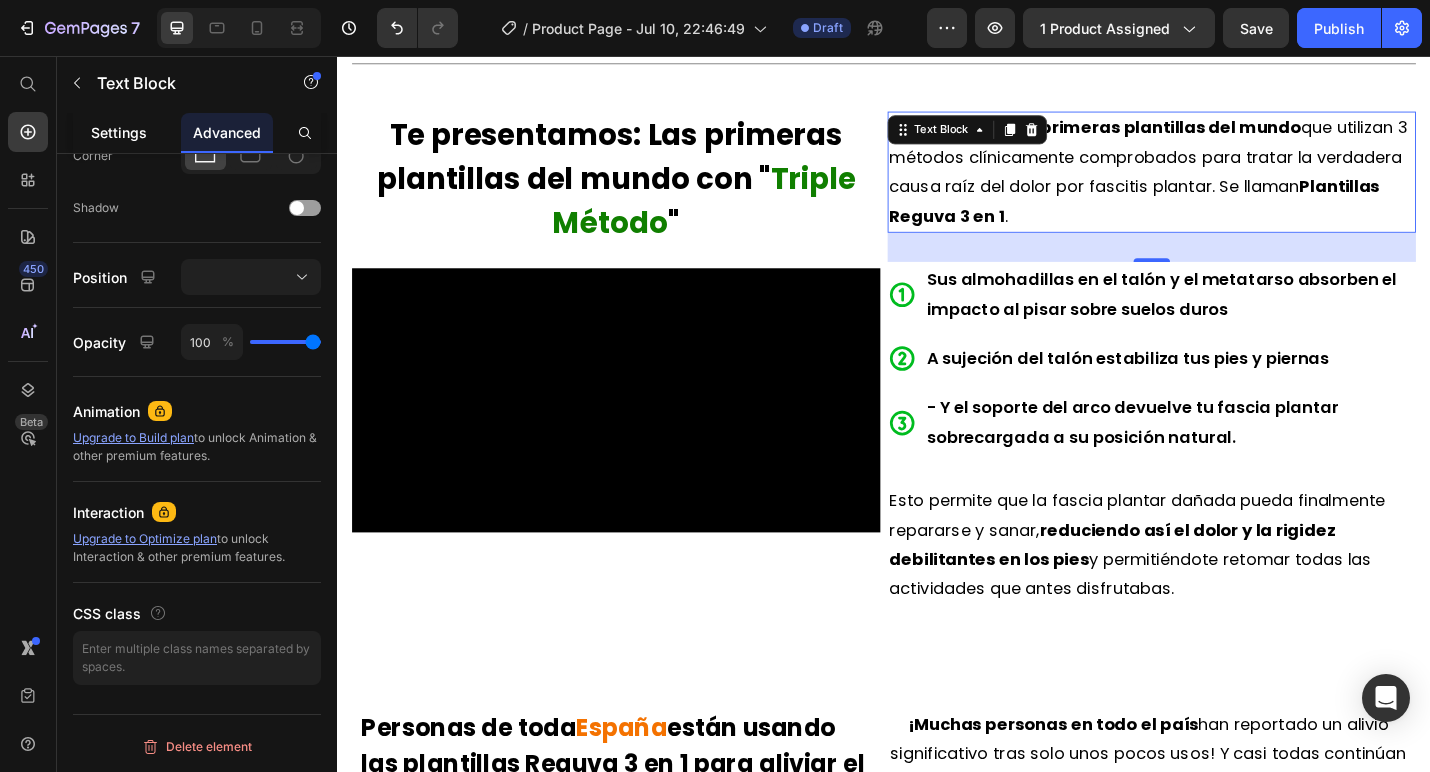 click on "Settings" at bounding box center [119, 132] 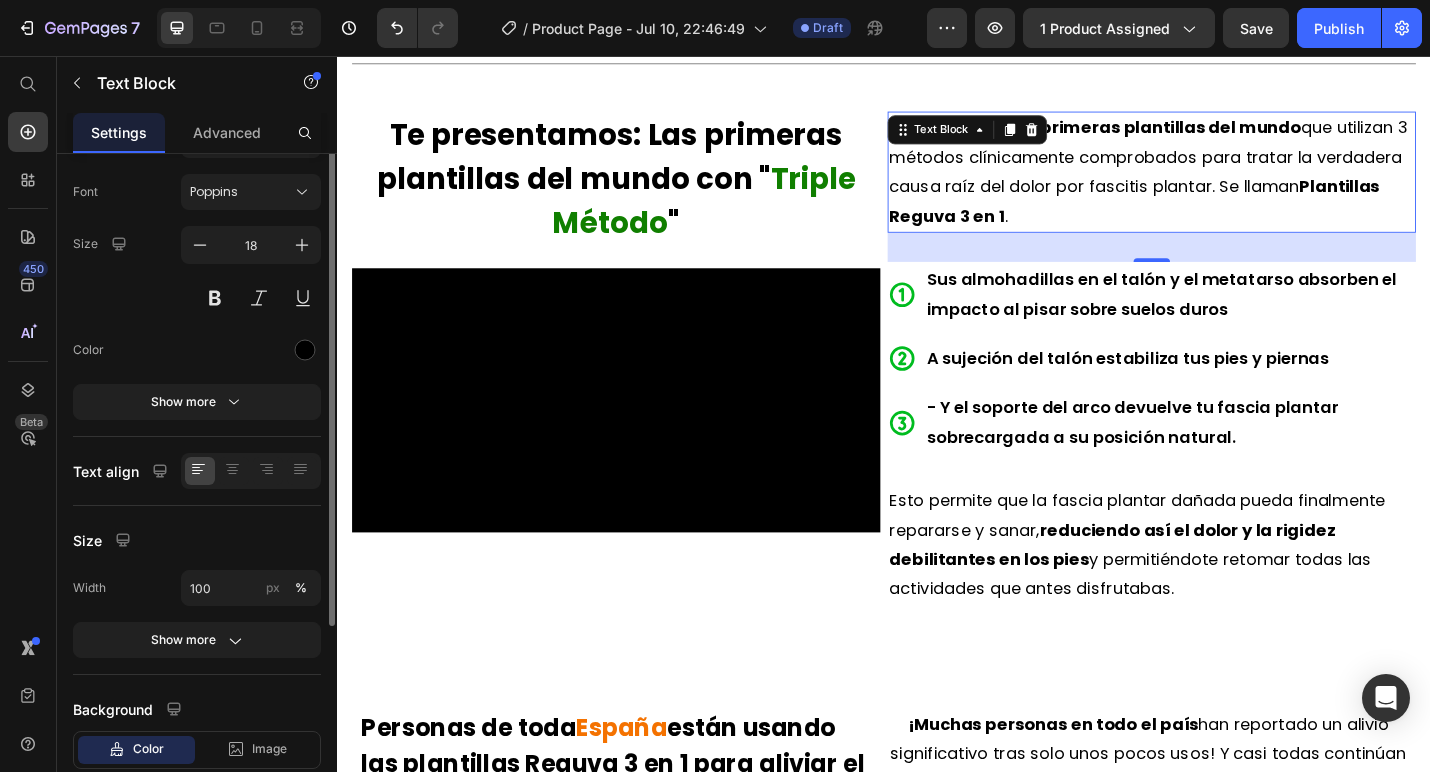 scroll, scrollTop: 198, scrollLeft: 0, axis: vertical 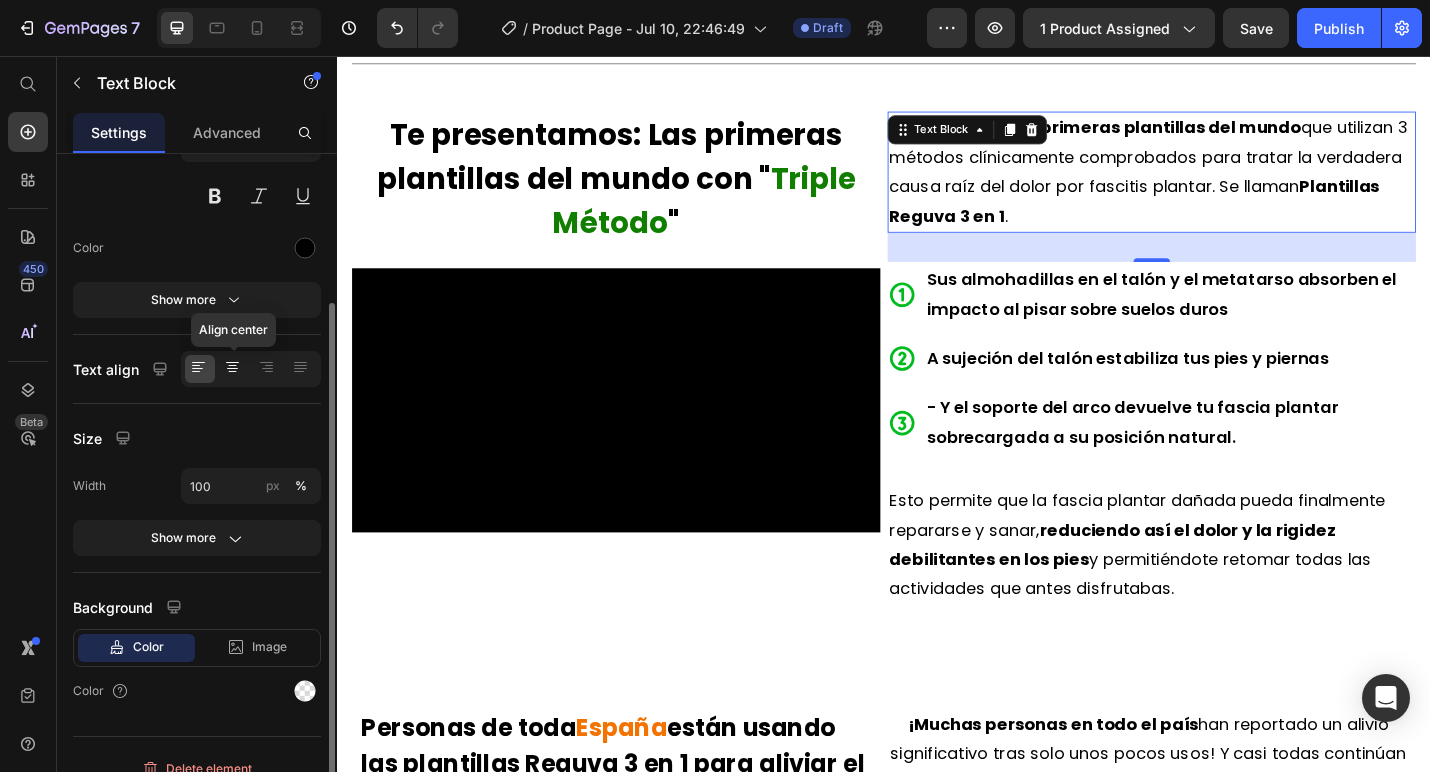 click 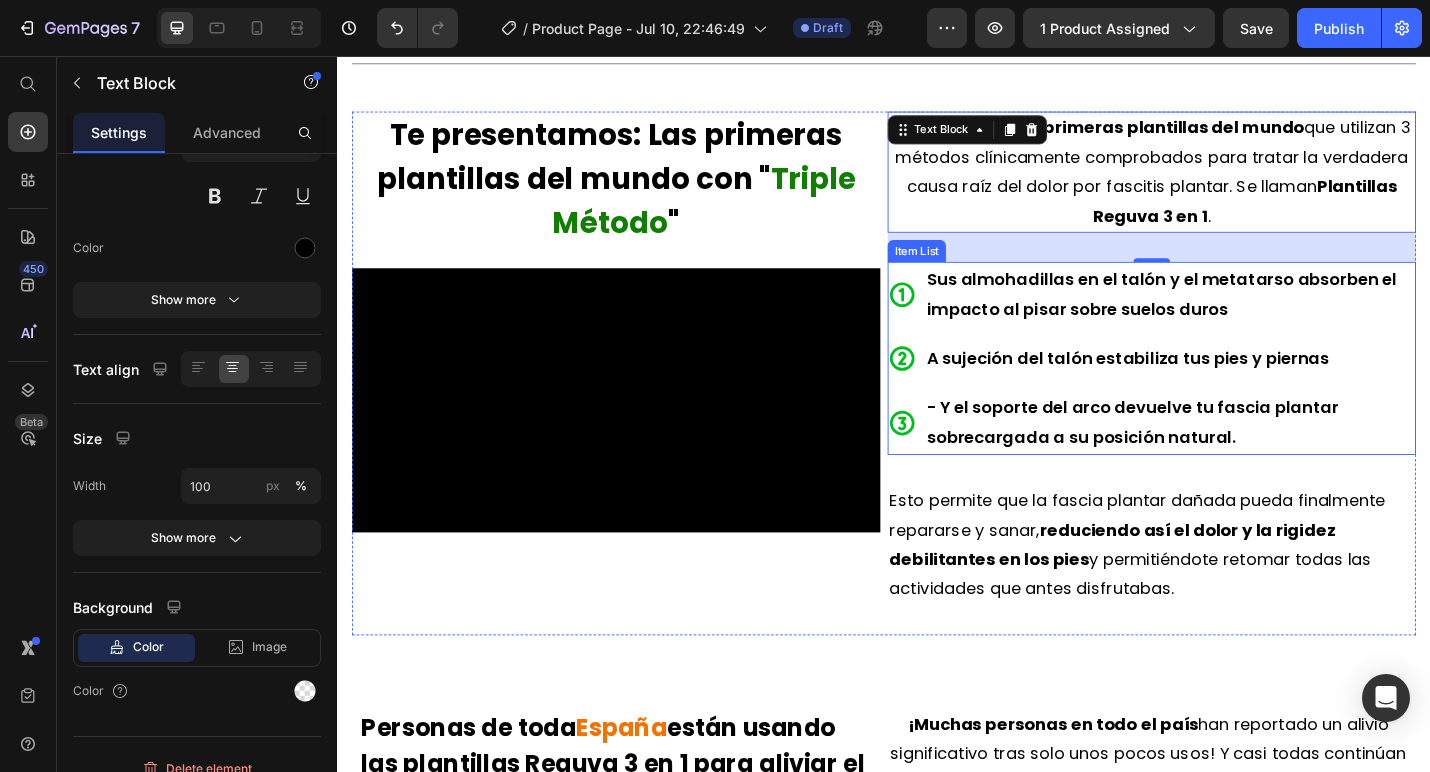 click on "Sus almohadillas en el talón y el metatarso absorben el impacto al pisar sobre suelos duros
A sujeción del talón estabiliza tus pies y piernas
- Y el soporte del arco devuelve tu fascia plantar sobrecargada a su posición natural." at bounding box center [1231, 388] 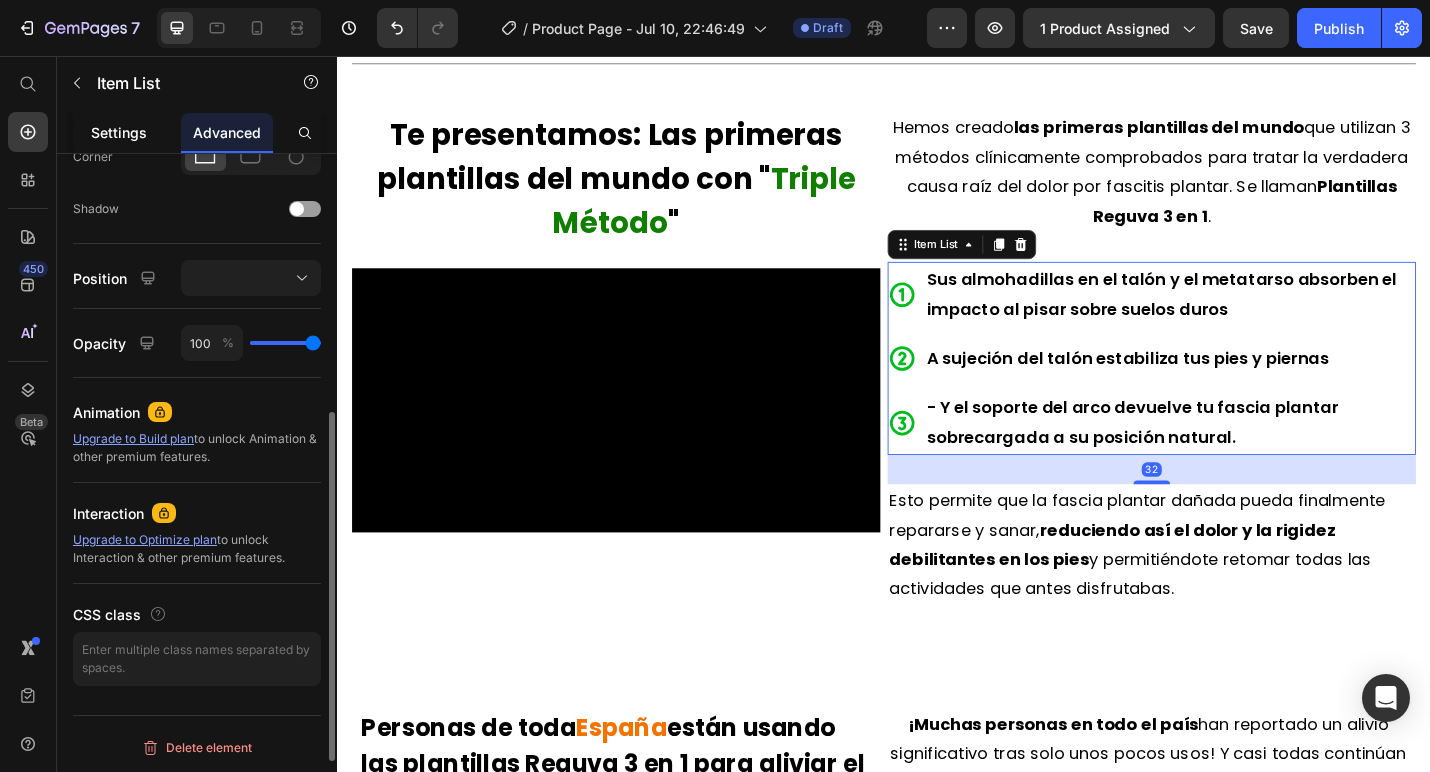 scroll, scrollTop: 630, scrollLeft: 0, axis: vertical 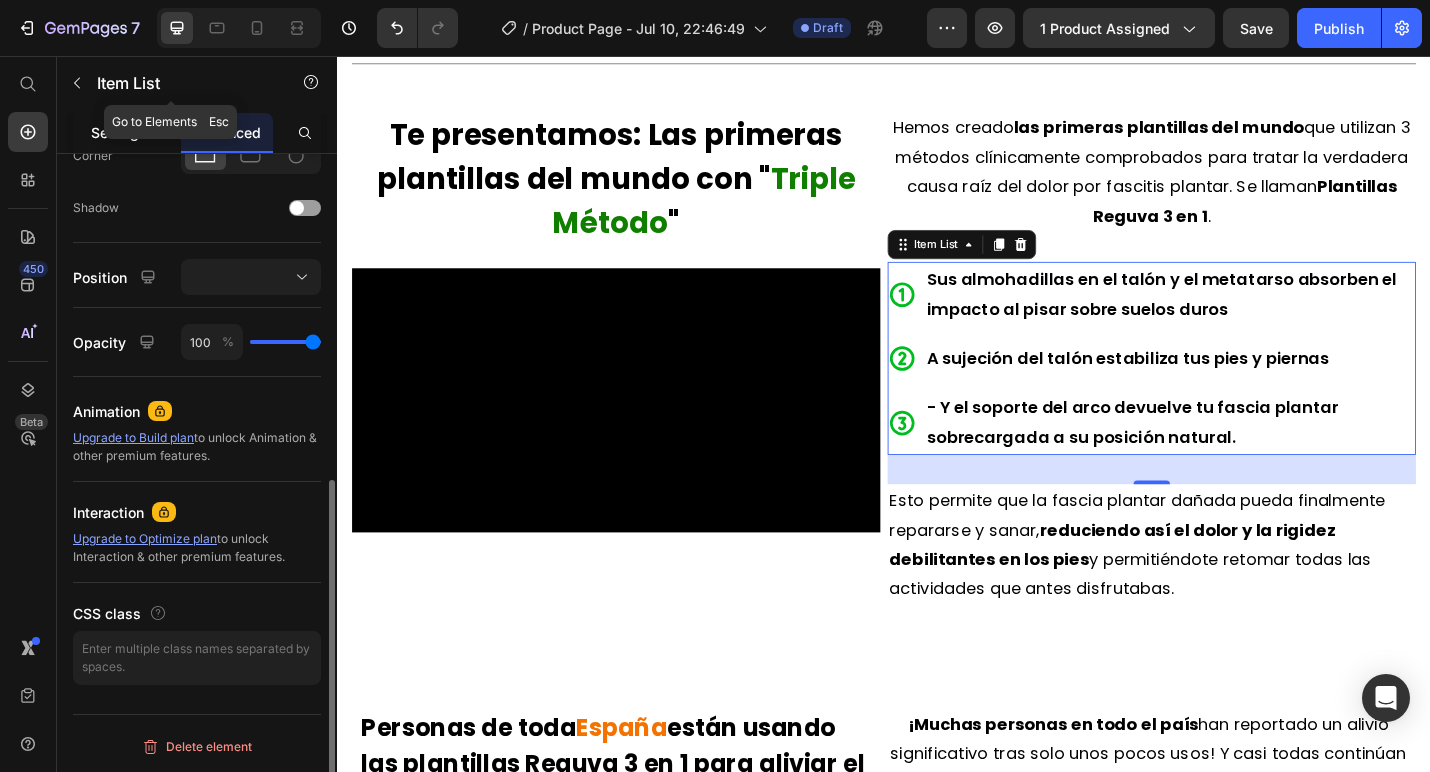 click on "Settings" at bounding box center (119, 132) 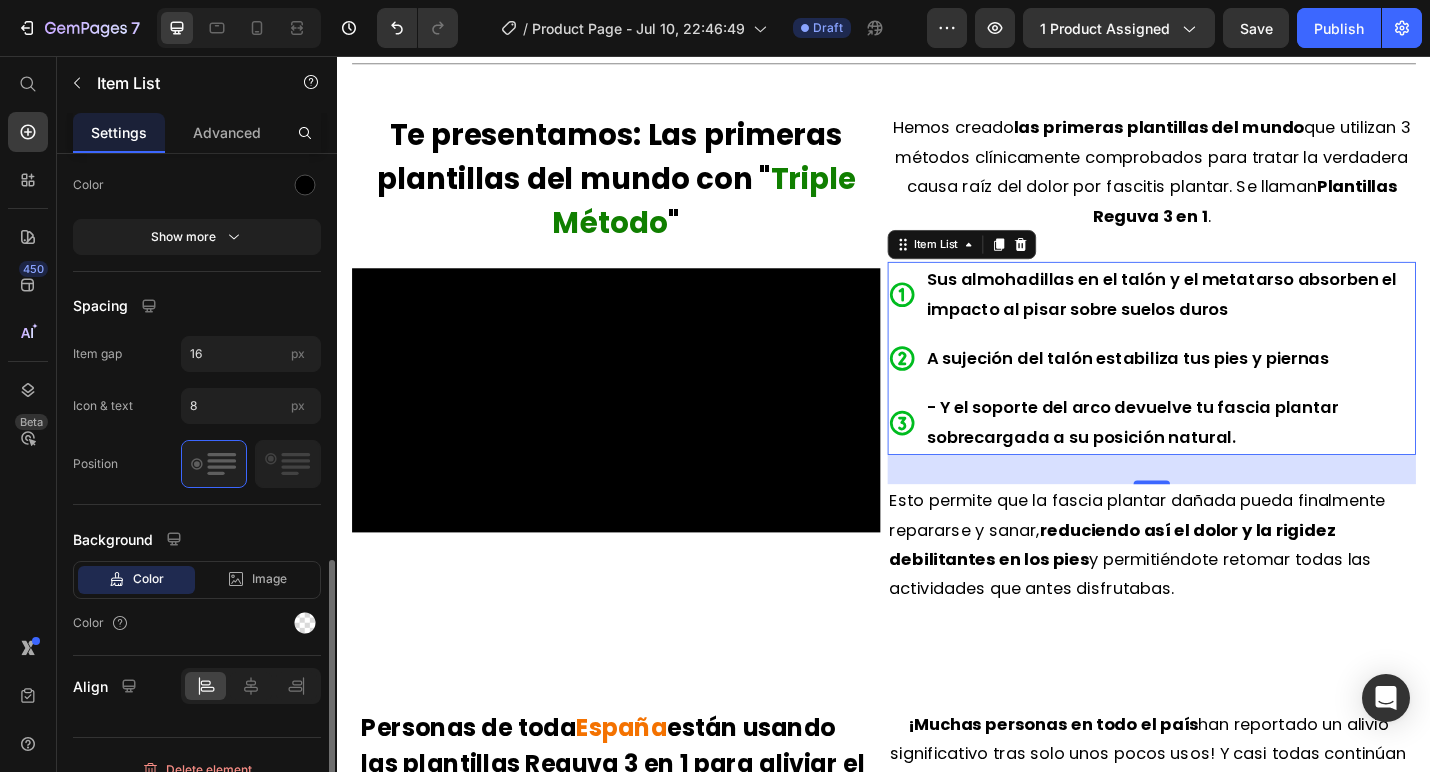 scroll, scrollTop: 965, scrollLeft: 0, axis: vertical 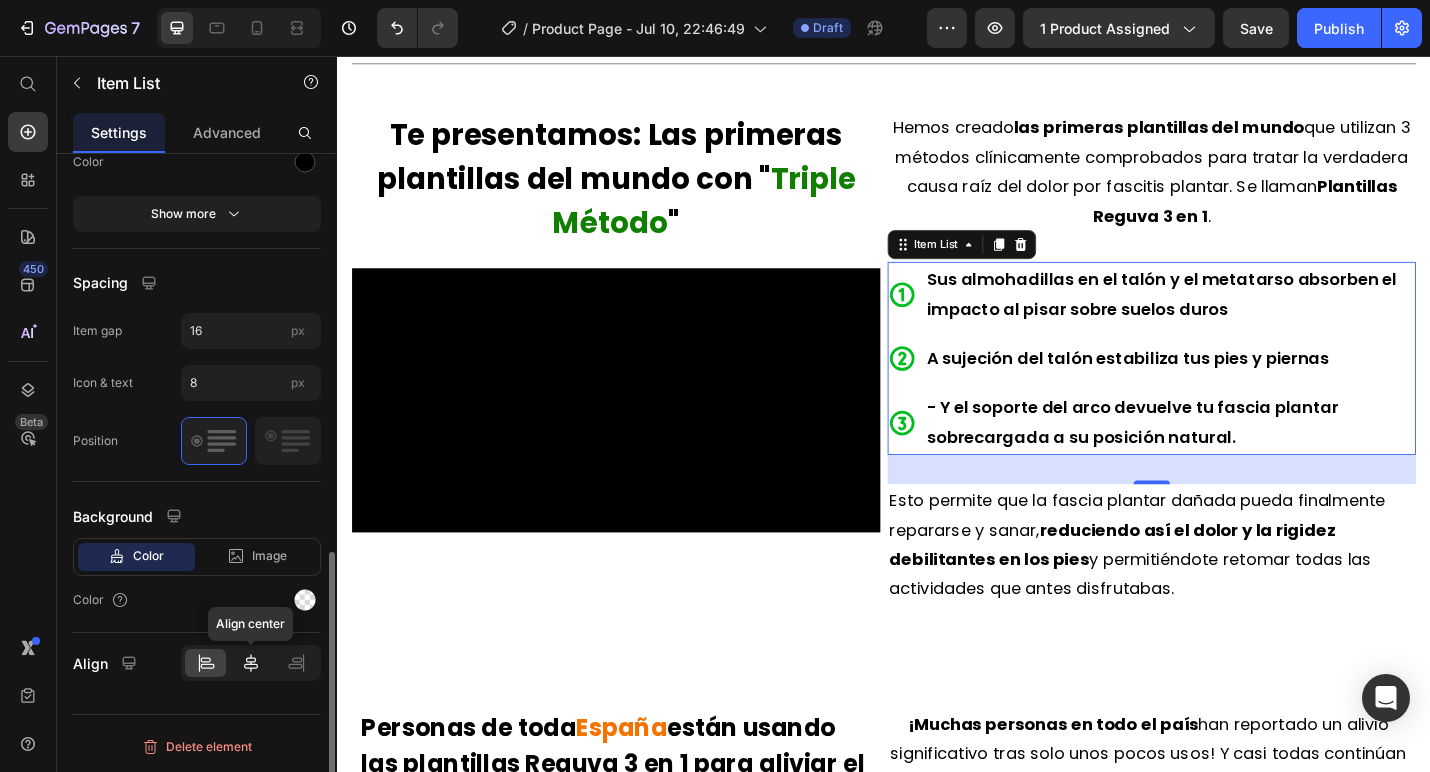 click 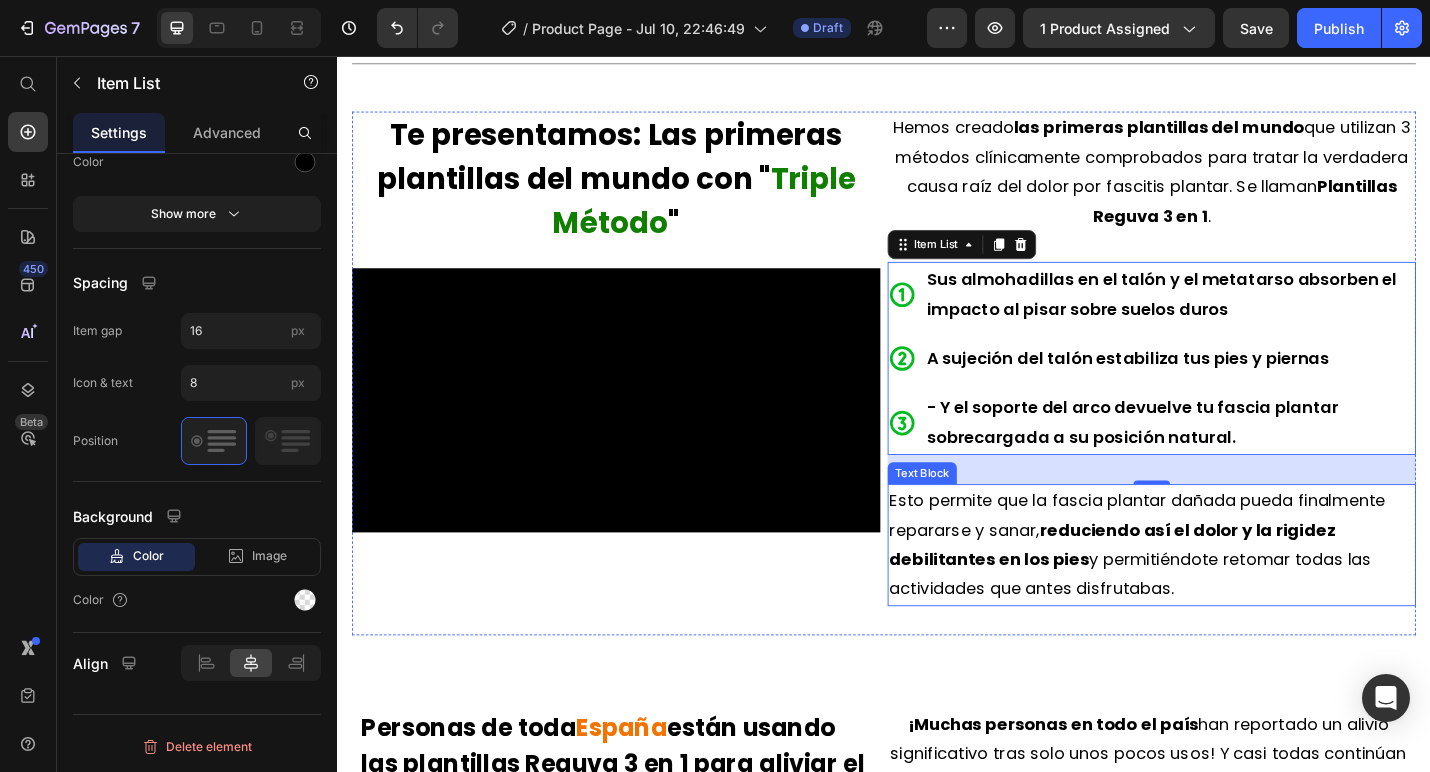 click on "reduciendo así el dolor y la rigidez debilitantes en los pies" at bounding box center [1188, 592] 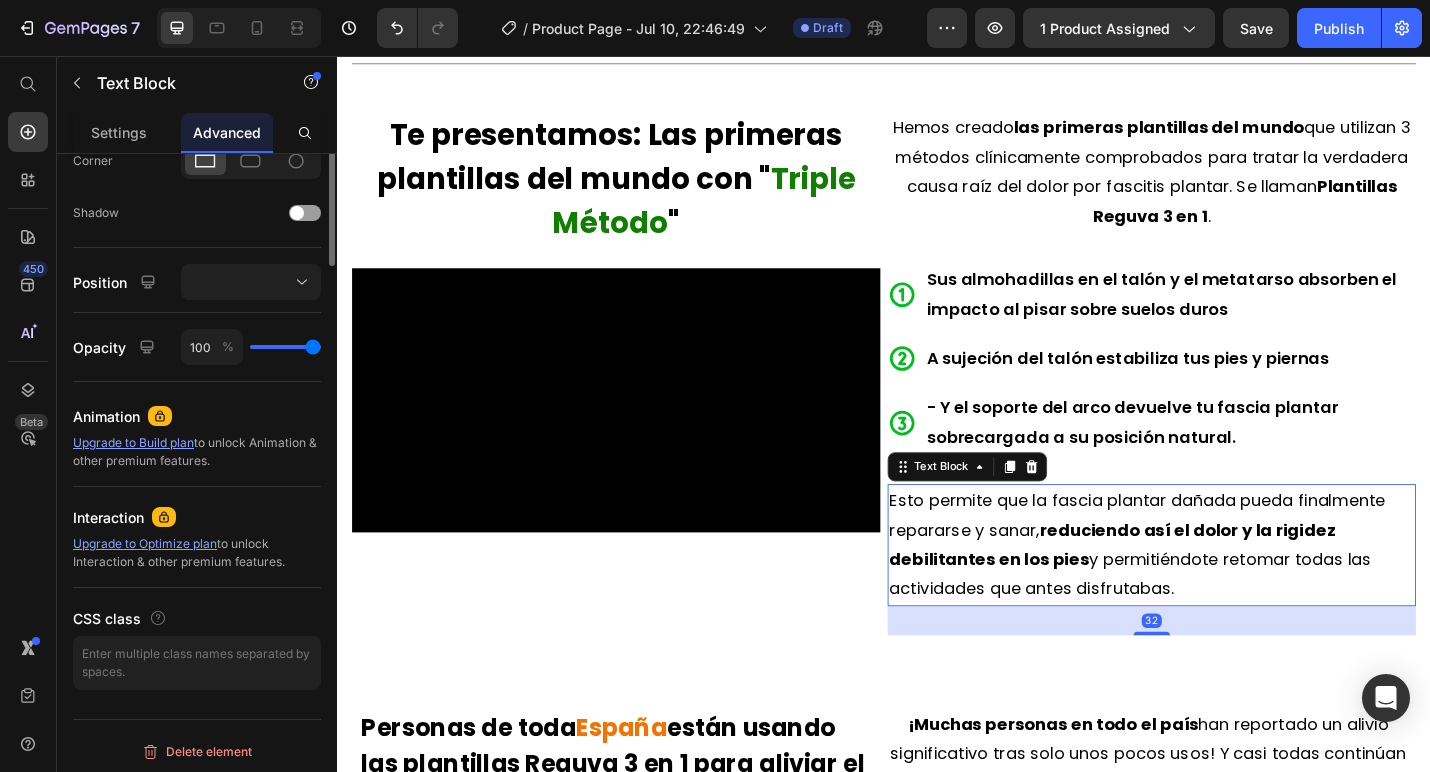 scroll, scrollTop: 630, scrollLeft: 0, axis: vertical 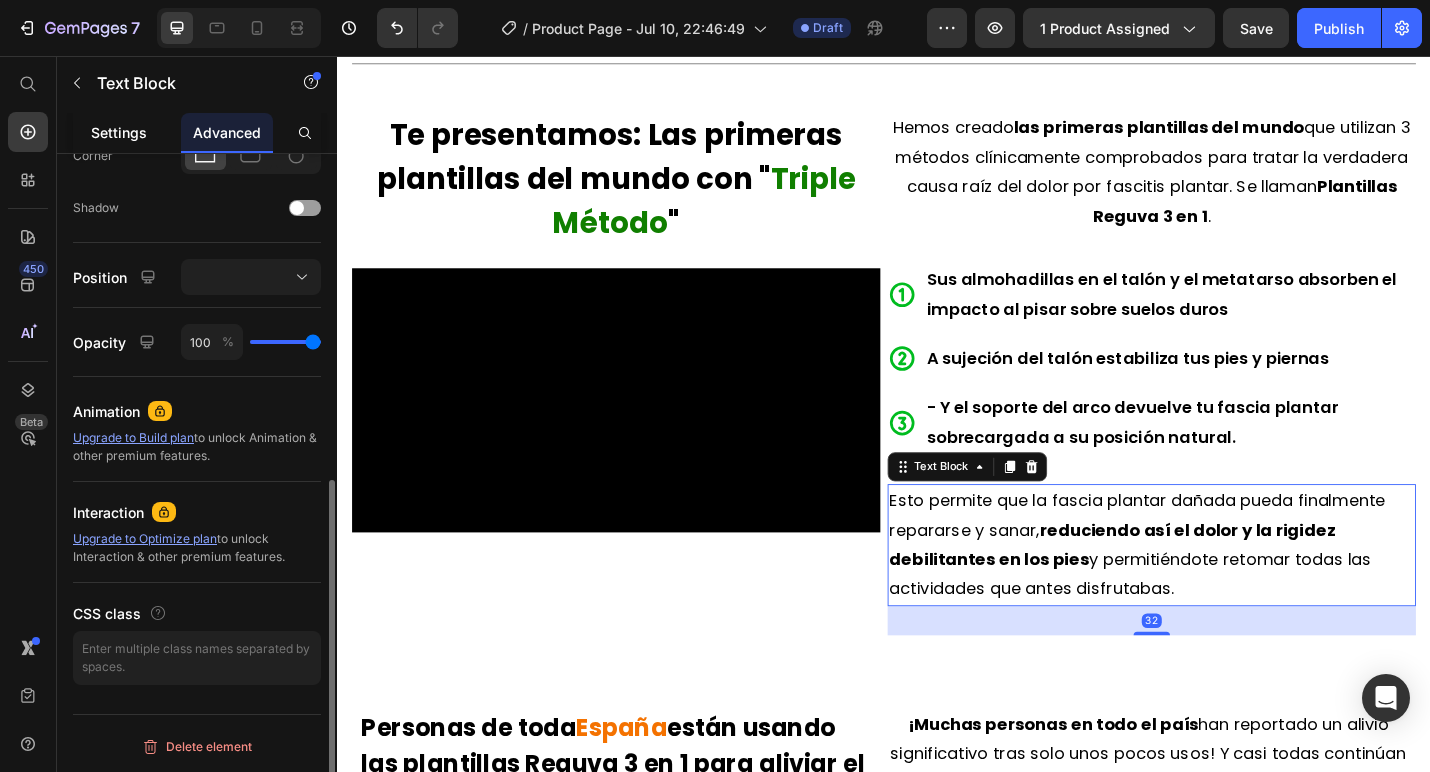click on "Settings" 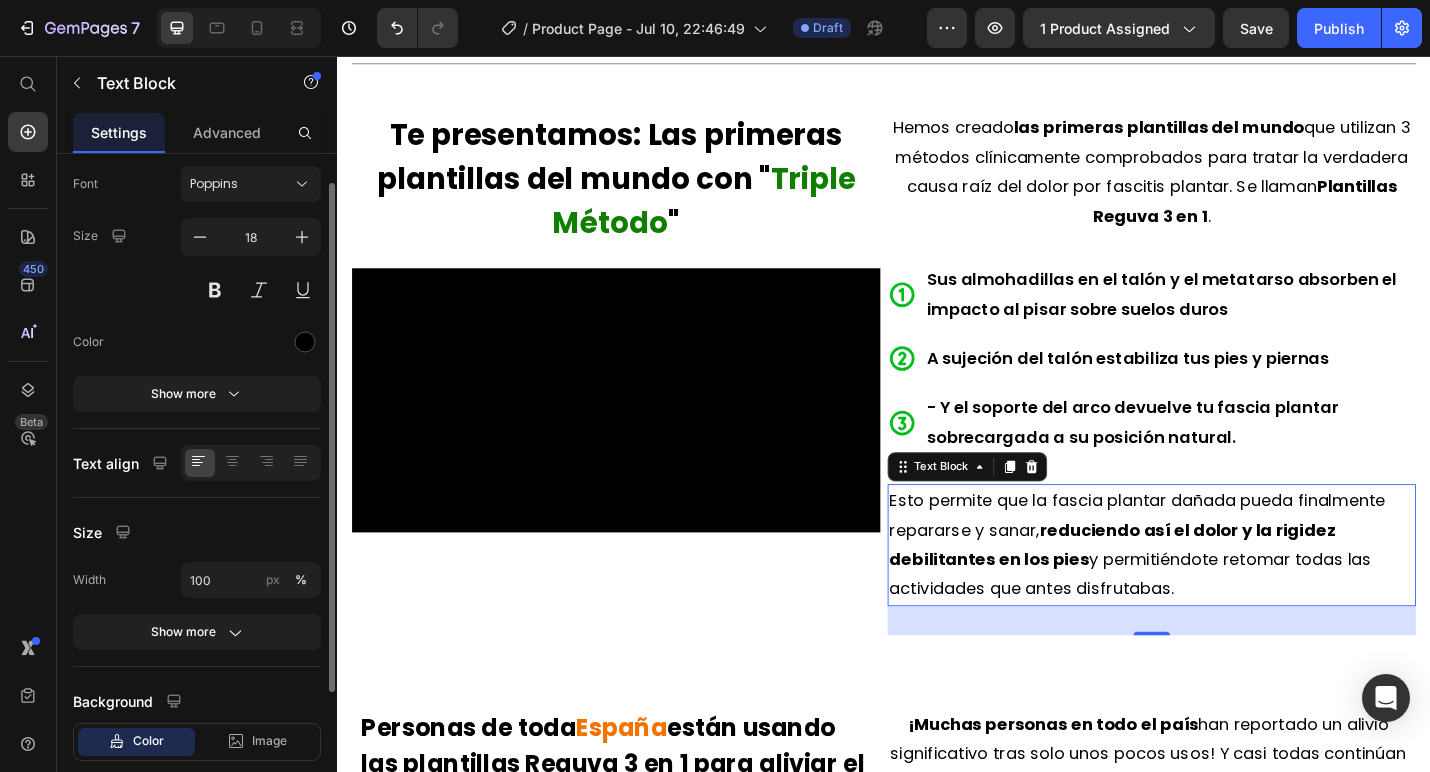 scroll, scrollTop: 220, scrollLeft: 0, axis: vertical 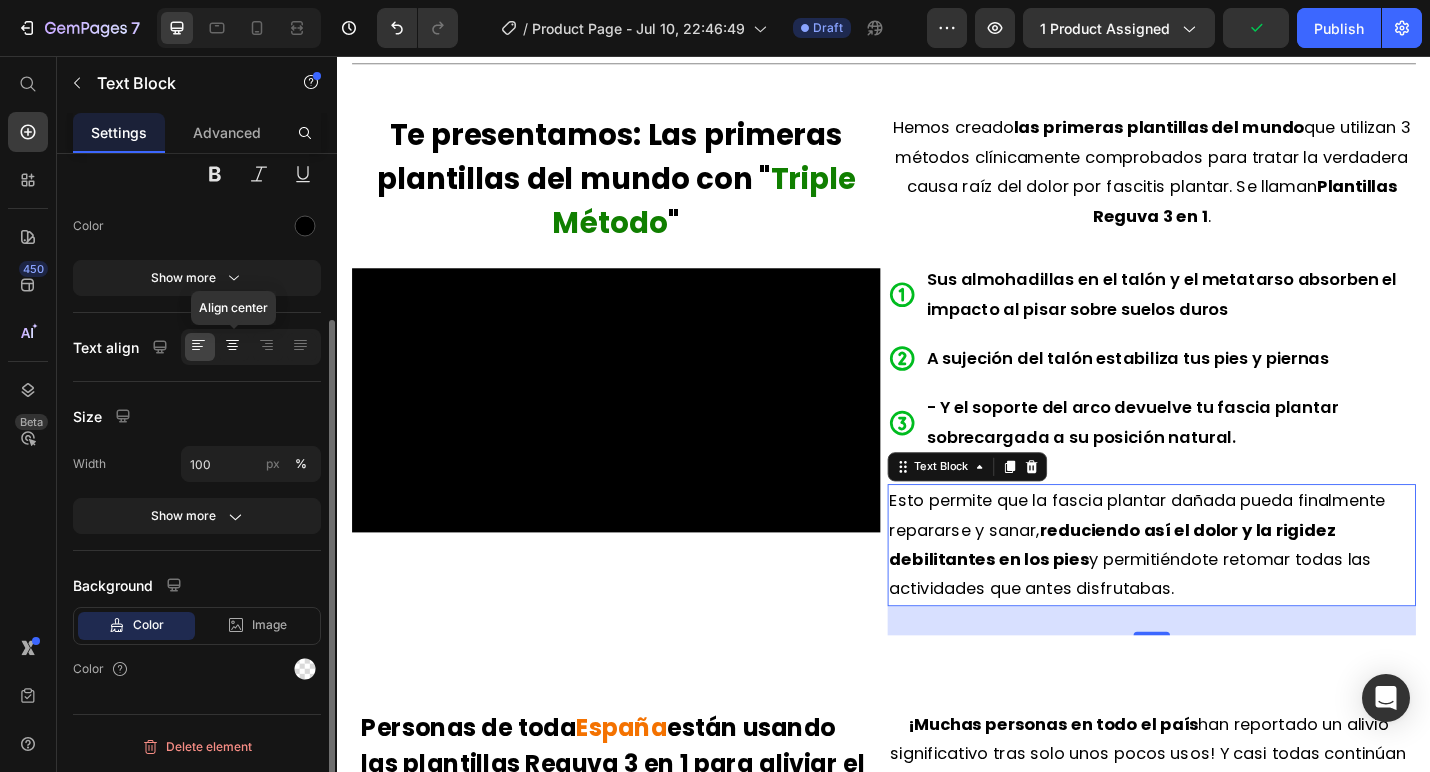 click 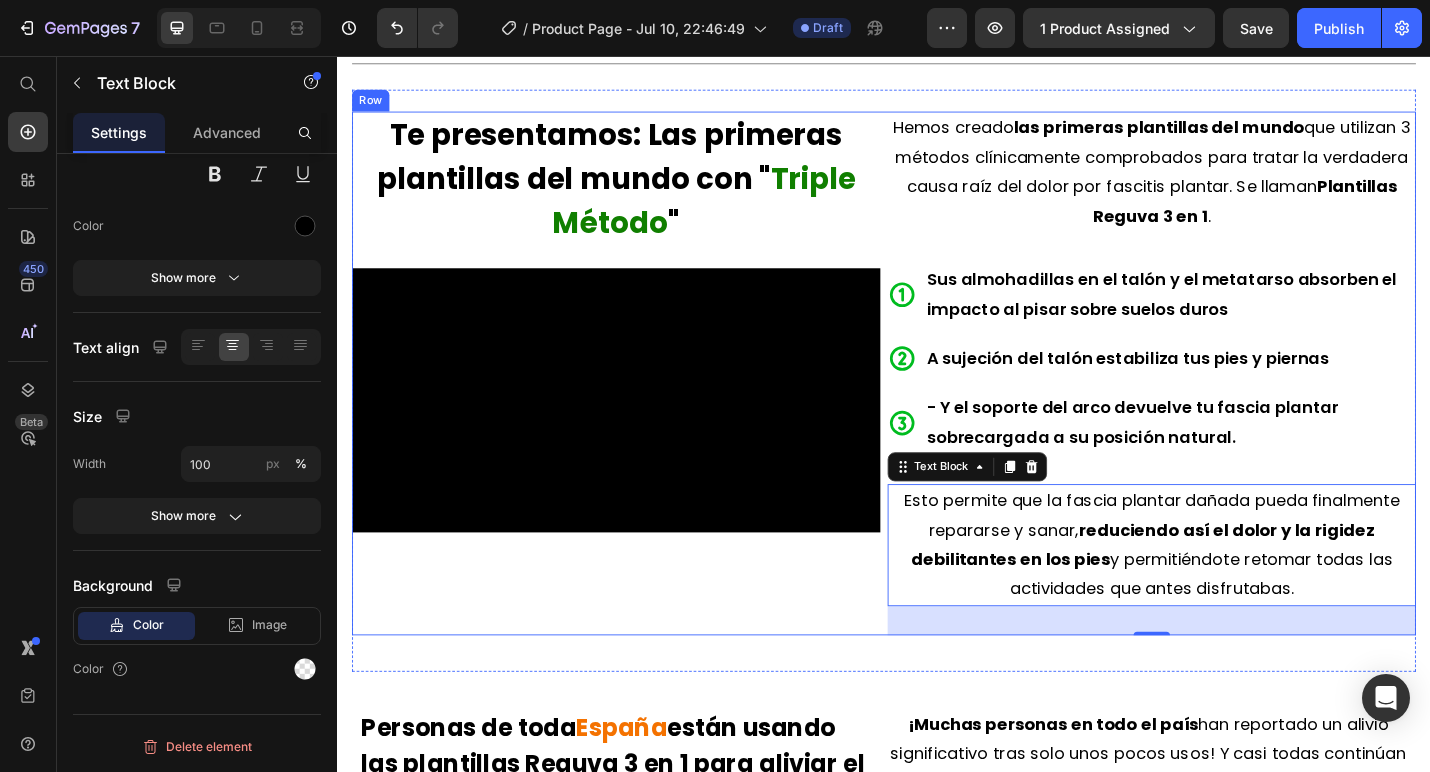click on "Hemos creado  las primeras plantillas del mundo  que utilizan 3 métodos clínicamente comprobados para tratar la verdadera causa raíz del dolor por fascitis plantar. Se llaman  Plantillas Reguva 3 en 1 . Text Block
Sus almohadillas en el talón y el metatarso absorben el impacto al pisar sobre suelos duros
A sujeción del talón estabiliza tus pies y piernas
- Y el soporte del arco devuelve tu fascia plantar sobrecargada a su posición natural. Item List   24 Esto permite que la fascia plantar dañada pueda finalmente repararse y sanar,  reduciendo así el dolor y la rigidez debilitantes en los pies  y permitiéndote retomar todas las actividades que antes disfrutabas. Text Block" at bounding box center (1231, 404) 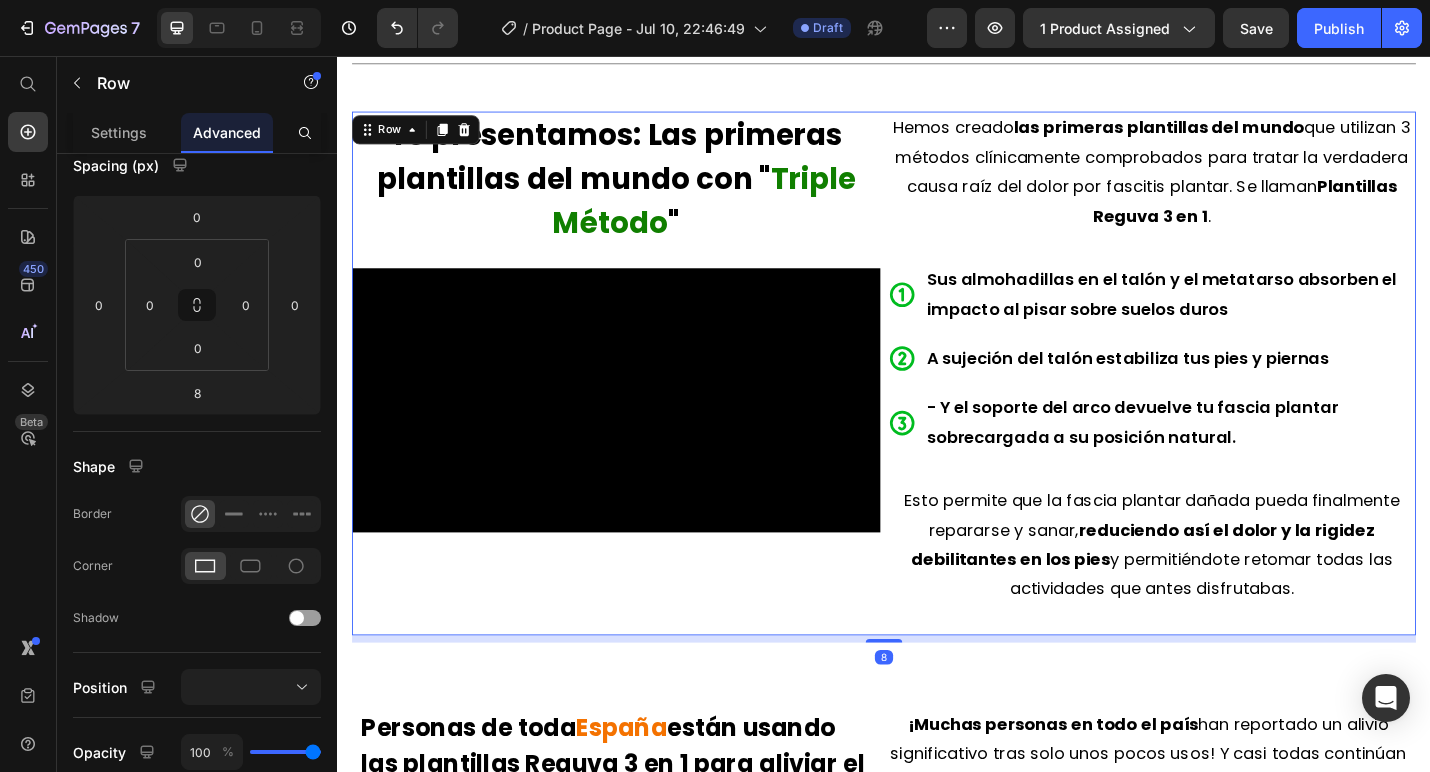scroll, scrollTop: 0, scrollLeft: 0, axis: both 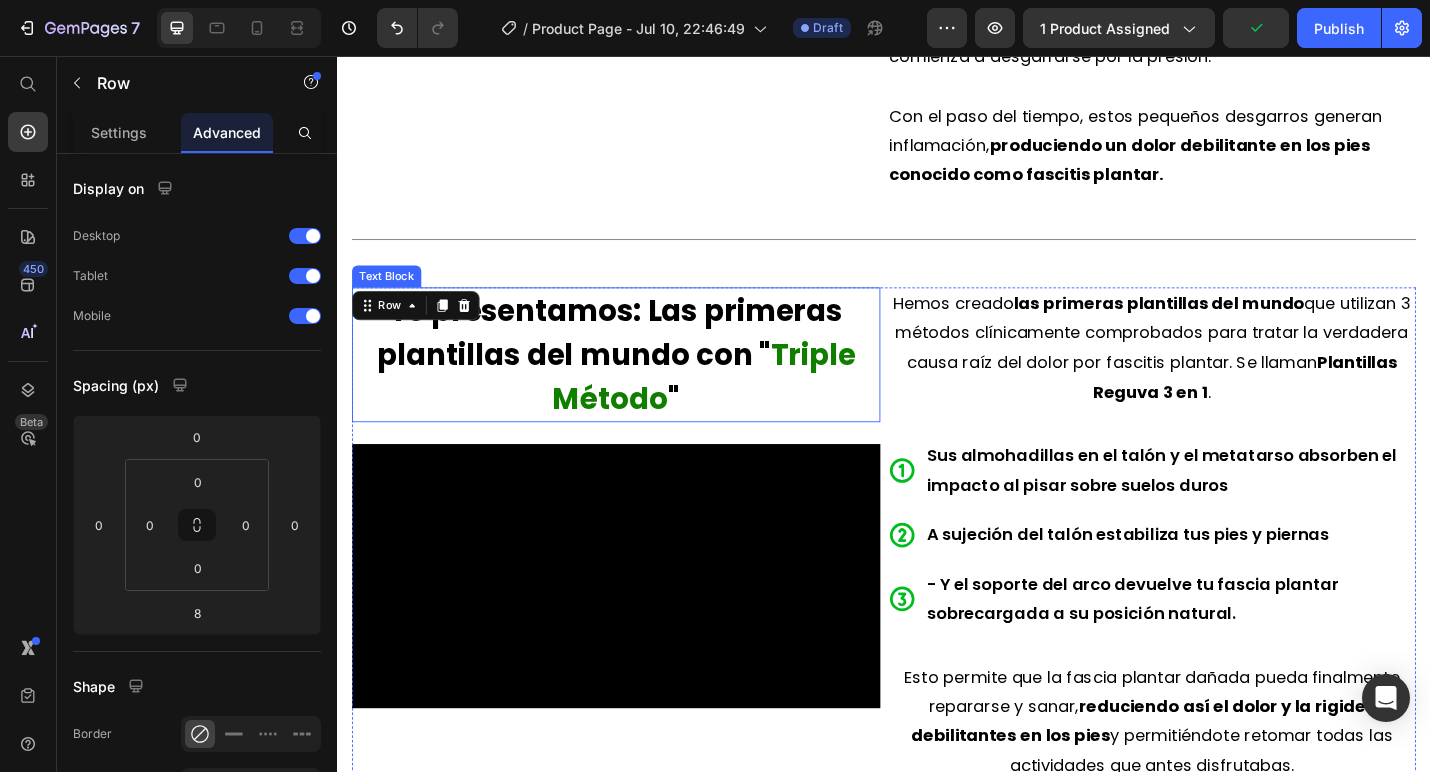 click on "Te presentamos: Las primeras plantillas del mundo con "" at bounding box center [636, 359] 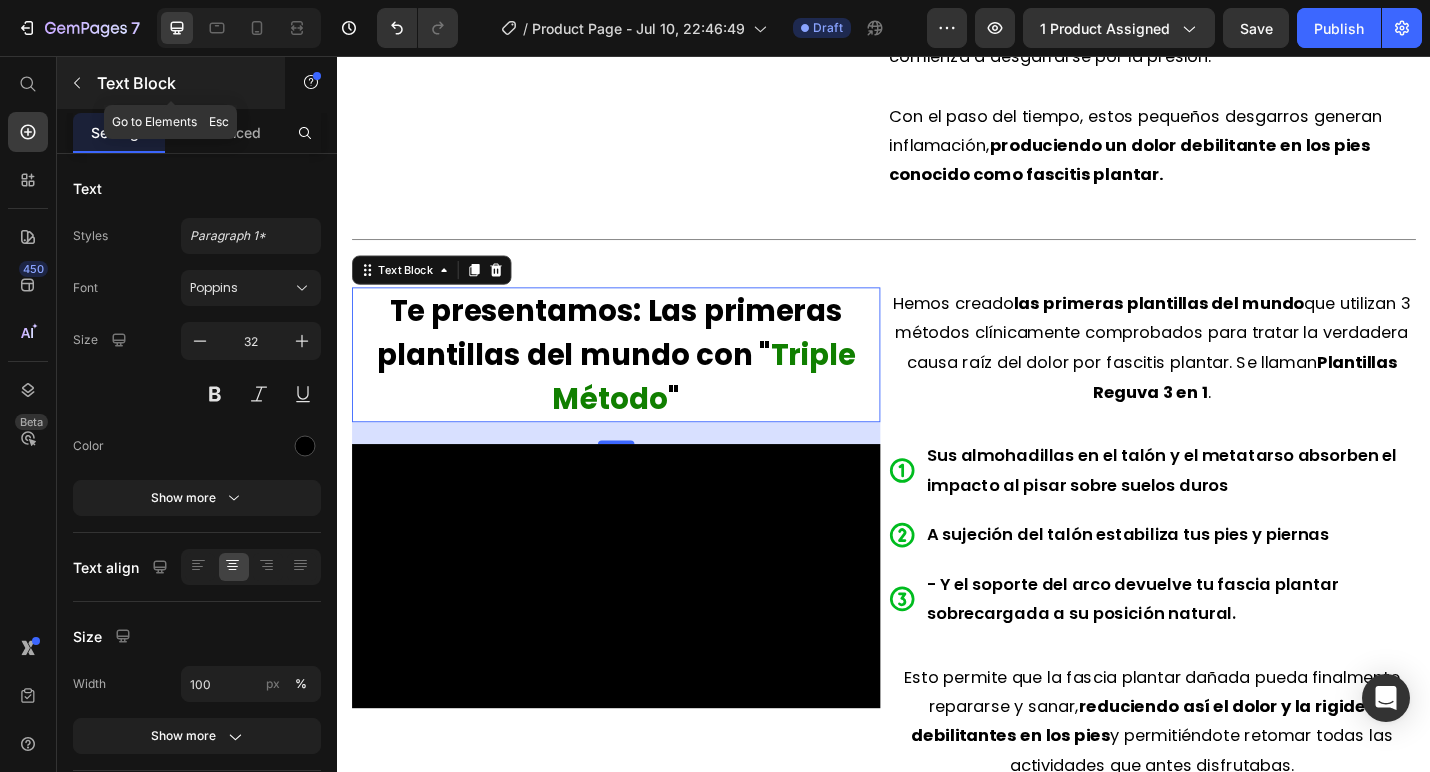 click 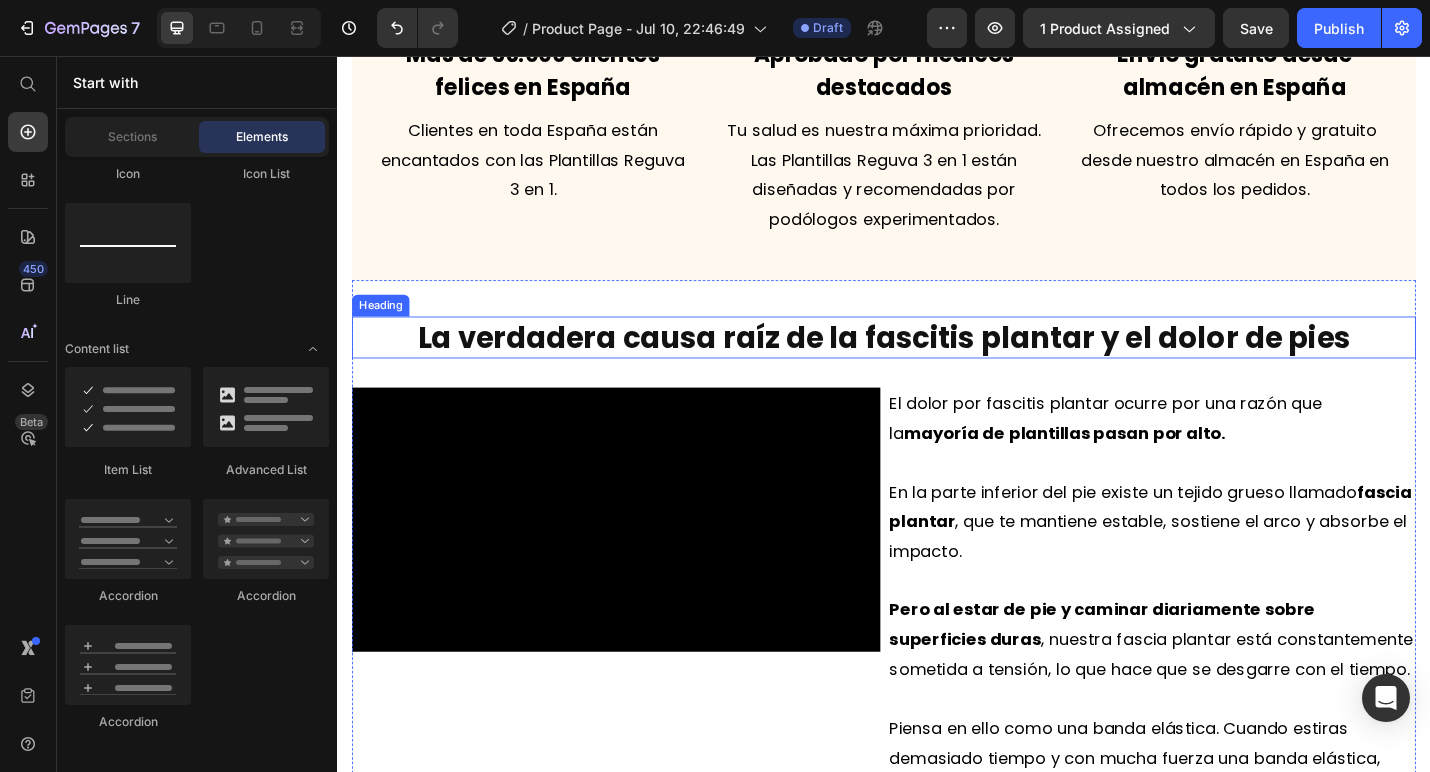 click on "La verdadera causa raíz de la fascitis plantar y el dolor de pies" at bounding box center [937, 364] 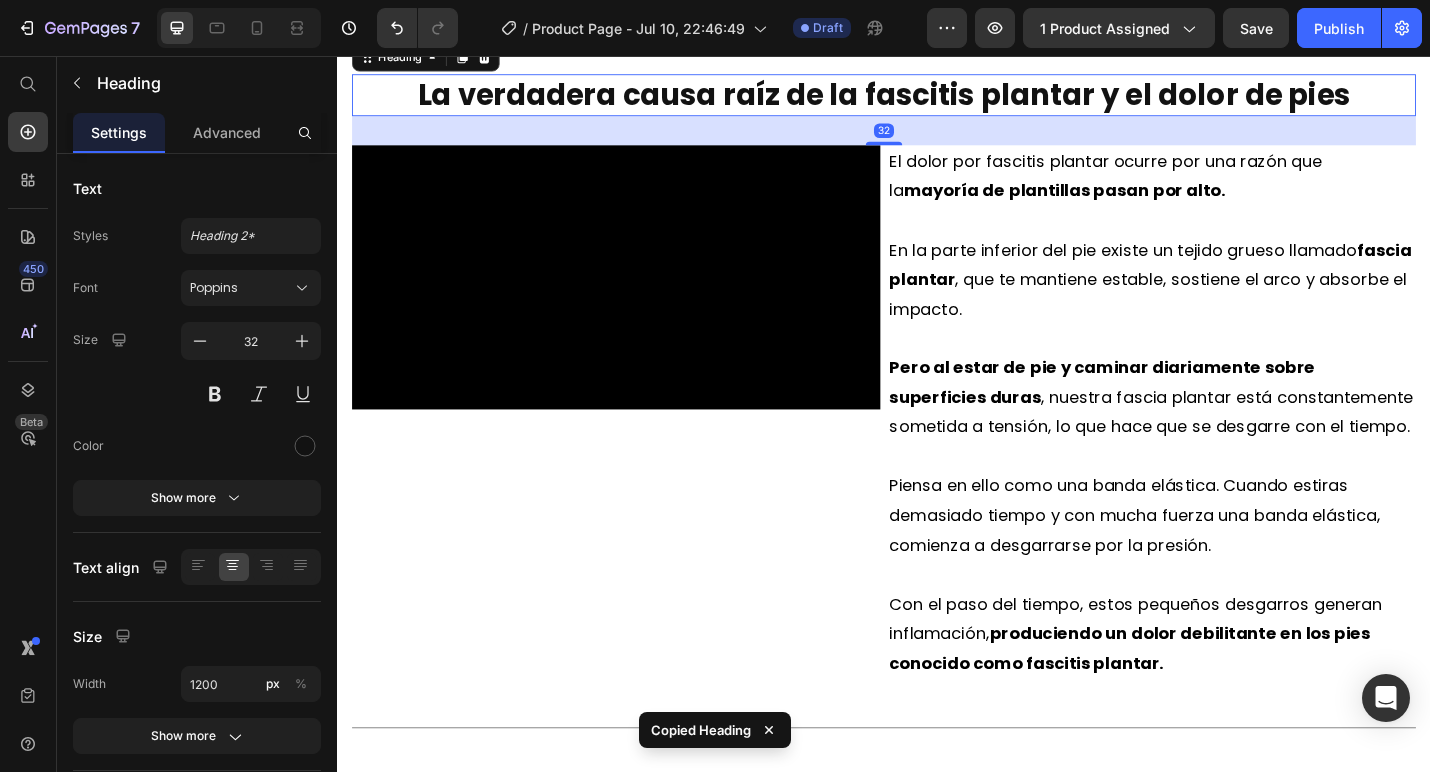 scroll, scrollTop: 1824, scrollLeft: 0, axis: vertical 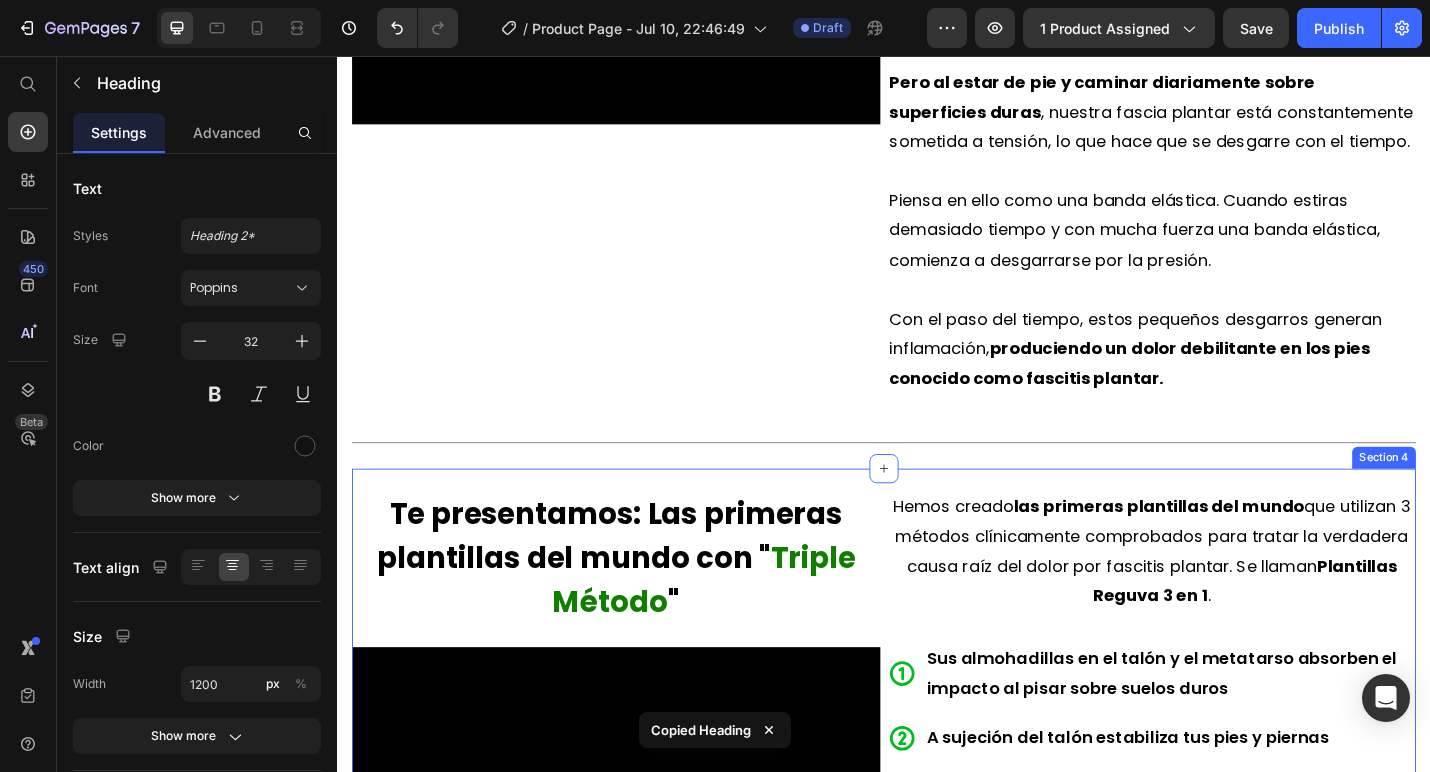 click on "Te presentamos: Las primeras plantillas del mundo con " Triple Método " Text Block Video Hemos creado  las primeras plantillas del mundo  que utilizan 3 métodos clínicamente comprobados para tratar la verdadera causa raíz del dolor por fascitis plantar. Se llaman  Plantillas Reguva 3 en 1 . Text Block
Sus almohadillas en el talón y el metatarso absorben el impacto al pisar sobre suelos duros
A sujeción del talón estabiliza tus pies y piernas
- Y el soporte del arco devuelve tu fascia plantar sobrecargada a su posición natural. Item List Esto permite que la fascia plantar dañada pueda finalmente repararse y sanar,  reduciendo así el dolor y la rigidez debilitantes en los pies  y permitiéndote retomar todas las actividades que antes disfrutabas. Text Block Row Section 4" at bounding box center (937, 828) 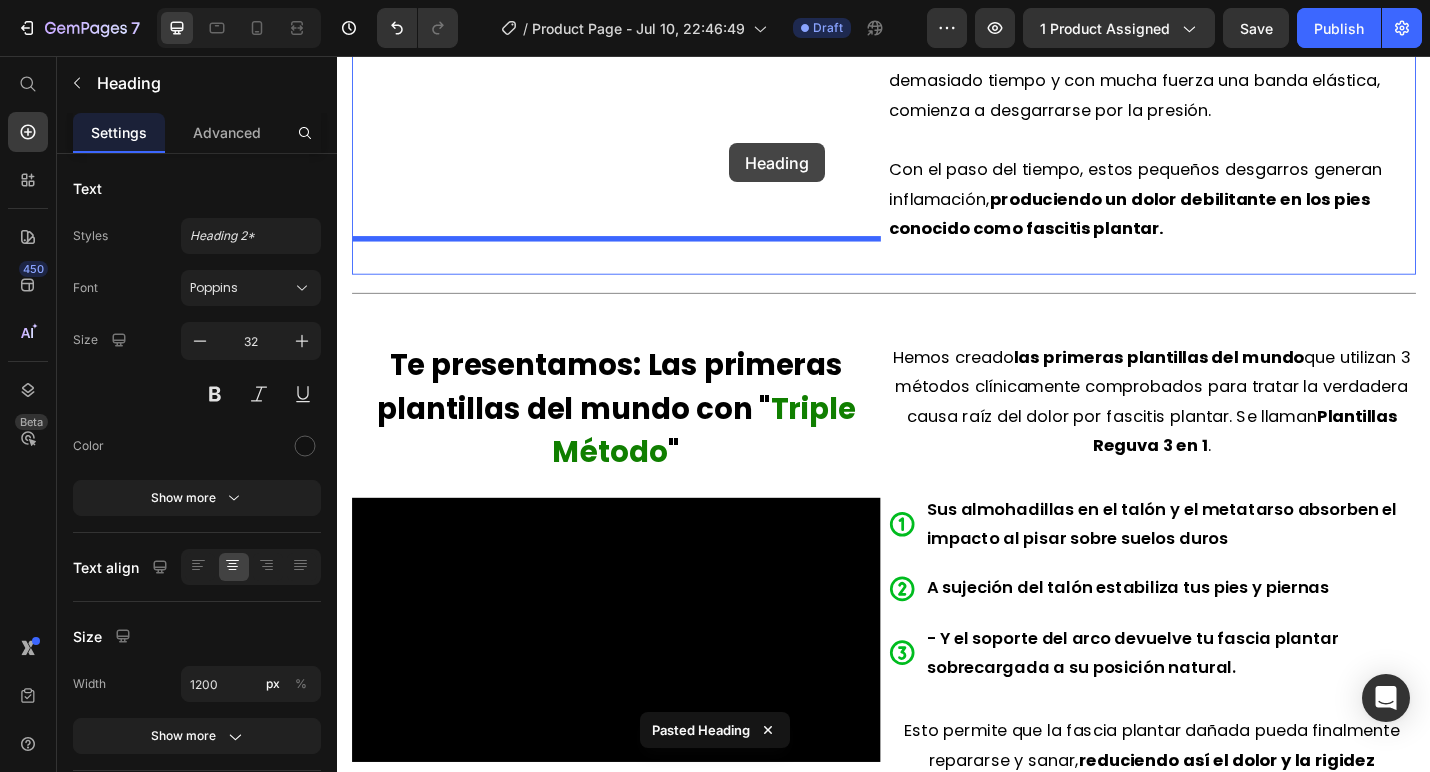 scroll, scrollTop: 1937, scrollLeft: 0, axis: vertical 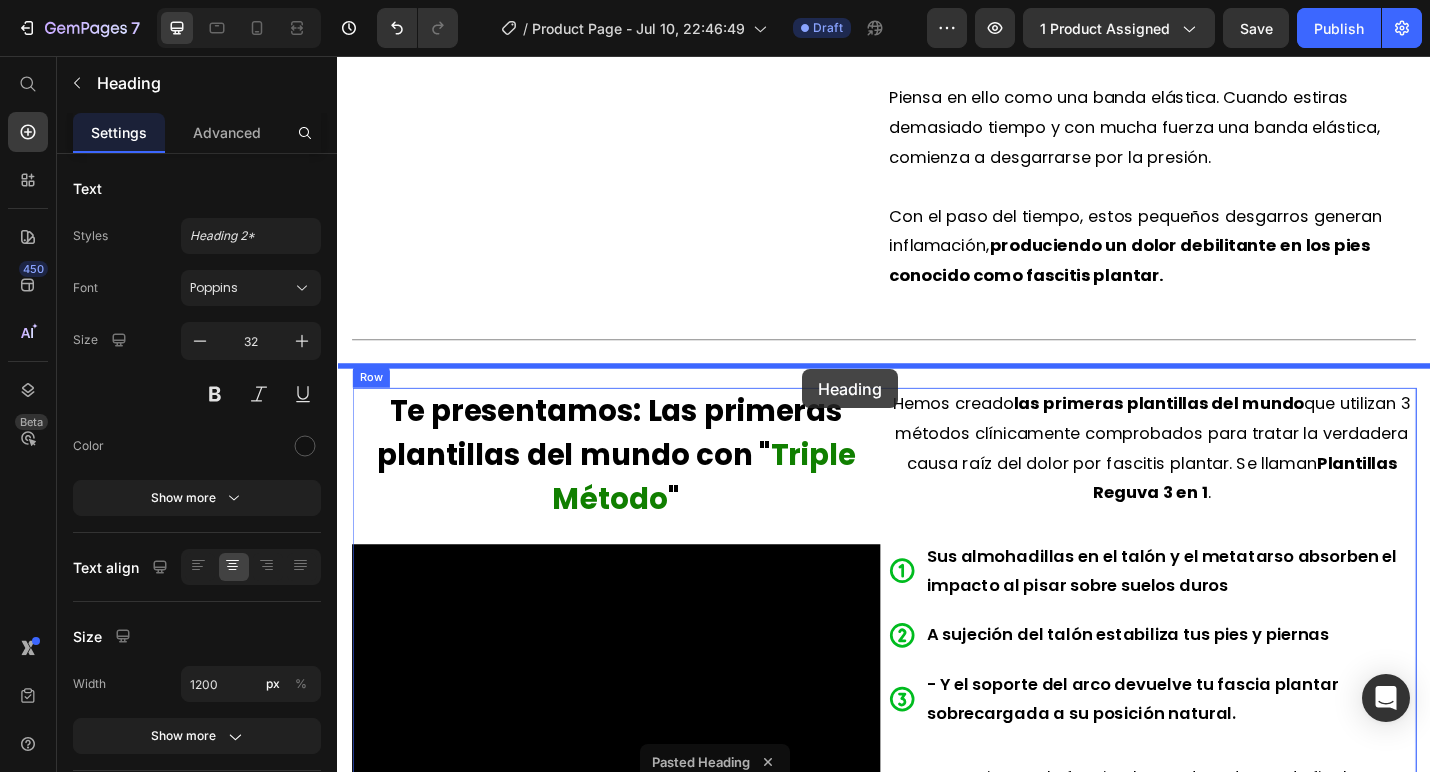 drag, startPoint x: 378, startPoint y: 565, endPoint x: 848, endPoint y: 400, distance: 498.12146 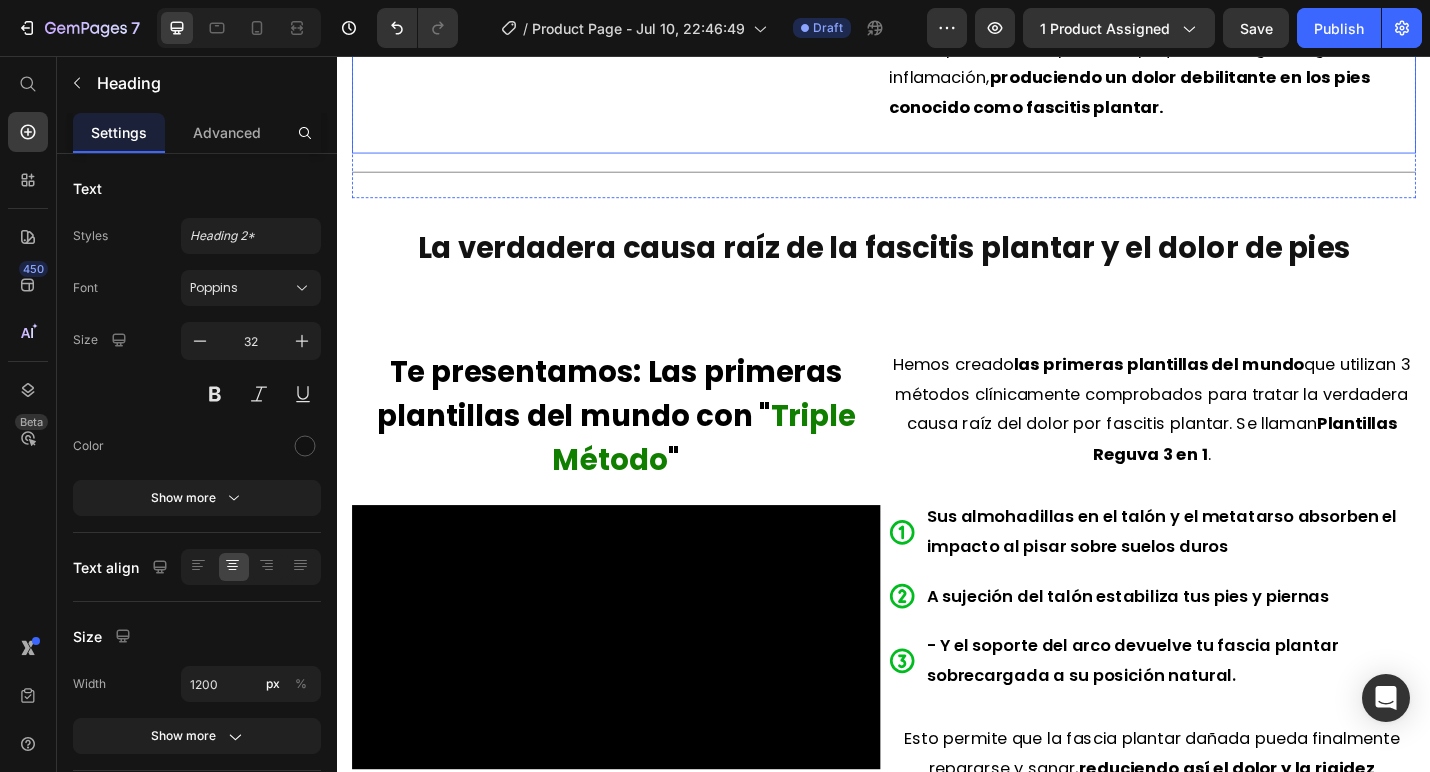 scroll, scrollTop: 2131, scrollLeft: 0, axis: vertical 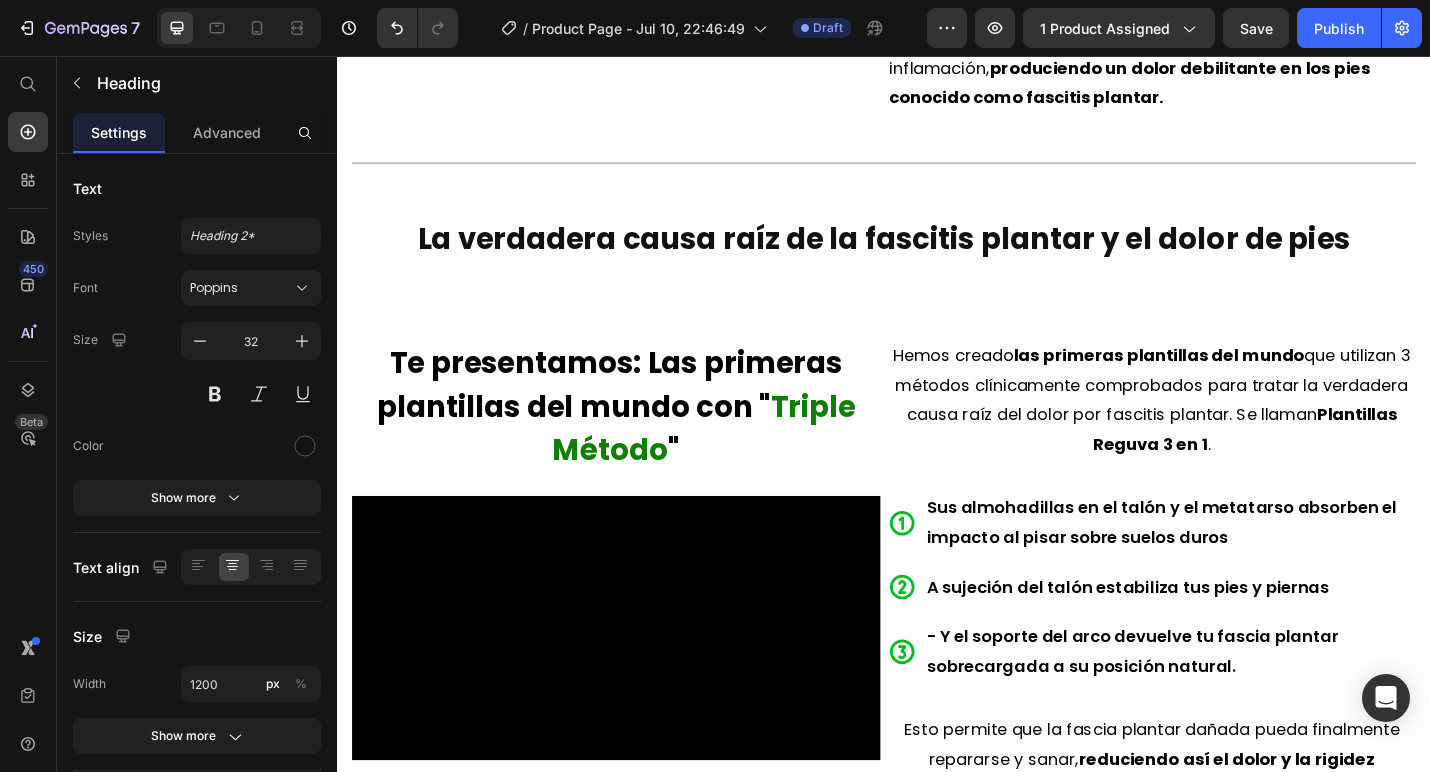 click on "Te presentamos: Las primeras plantillas del mundo con " Triple Método " Text Block Video Hemos creado  las primeras plantillas del mundo  que utilizan 3 métodos clínicamente comprobados para tratar la verdadera causa raíz del dolor por fascitis plantar. Se llaman  Plantillas Reguva 3 en 1 . Text Block
Sus almohadillas en el talón y el metatarso absorben el impacto al pisar sobre suelos duros
A sujeción del talón estabiliza tus pies y piernas
- Y el soporte del arco devuelve tu fascia plantar sobrecargada a su posición natural. Item List Esto permite que la fascia plantar dañada pueda finalmente repararse y sanar,  reduciendo así el dolor y la rigidez debilitantes en los pies  y permitiéndote retomar todas las actividades que antes disfrutabas. Text Block Row Section 5" at bounding box center [937, 662] 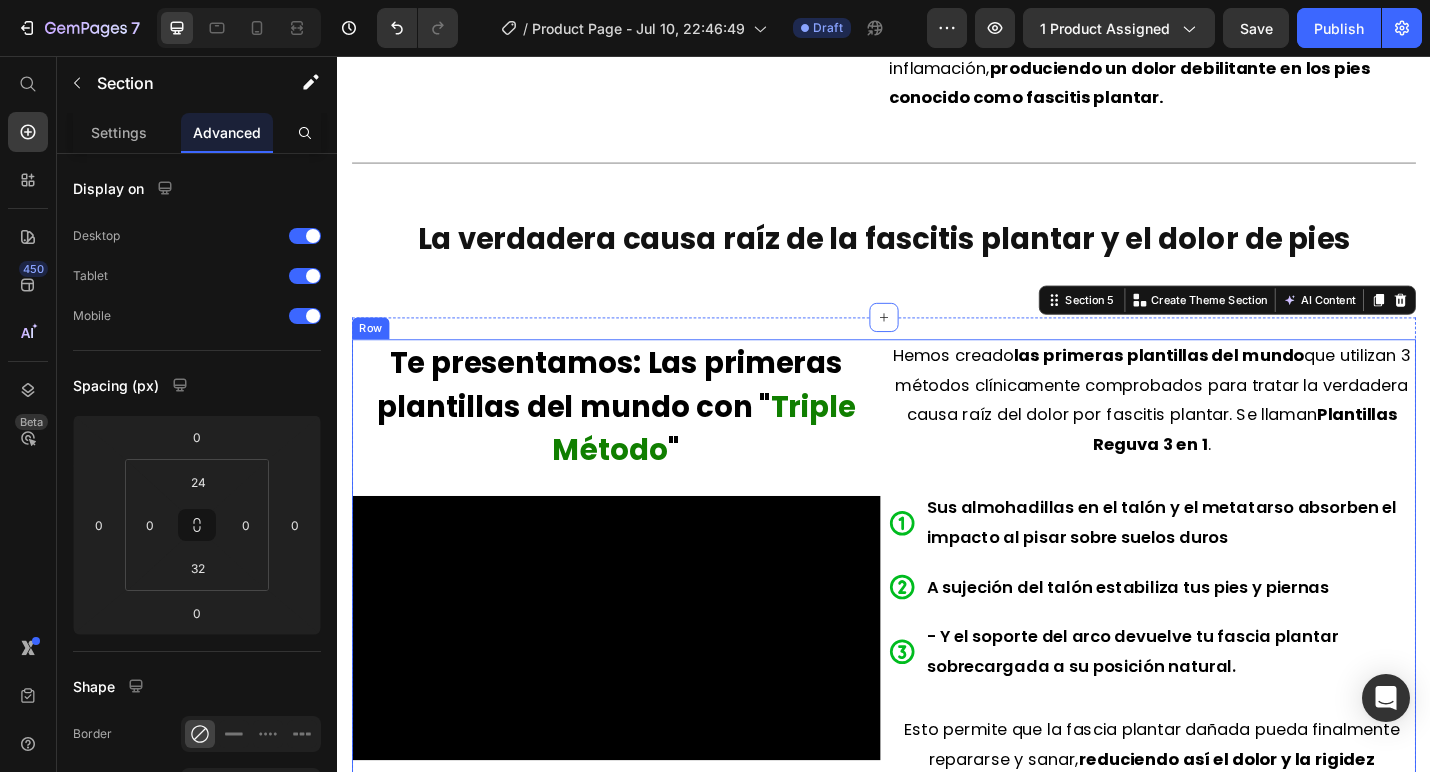 click on "Te presentamos: Las primeras plantillas del mundo con " Triple Método " Text Block Video" at bounding box center [643, 654] 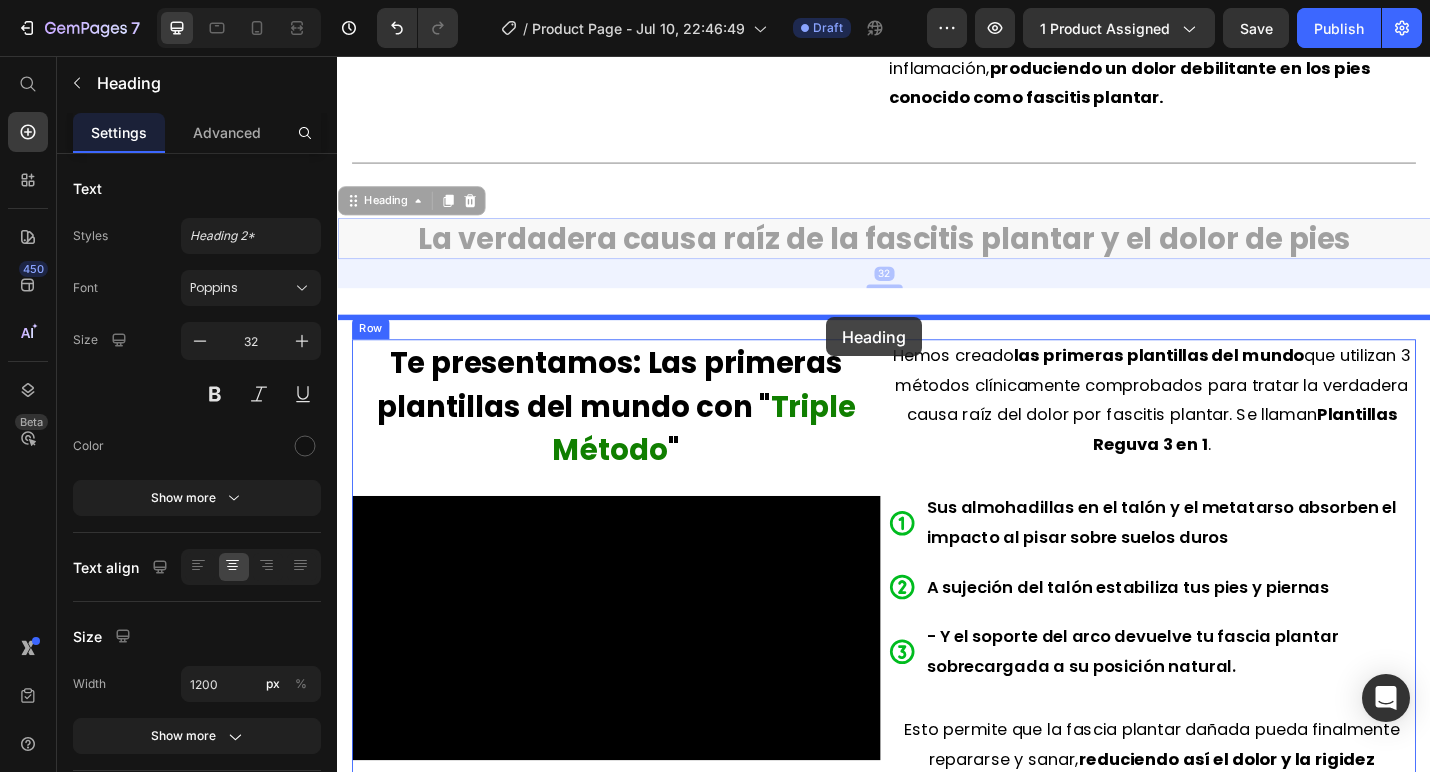 drag, startPoint x: 859, startPoint y: 271, endPoint x: 874, endPoint y: 343, distance: 73.545906 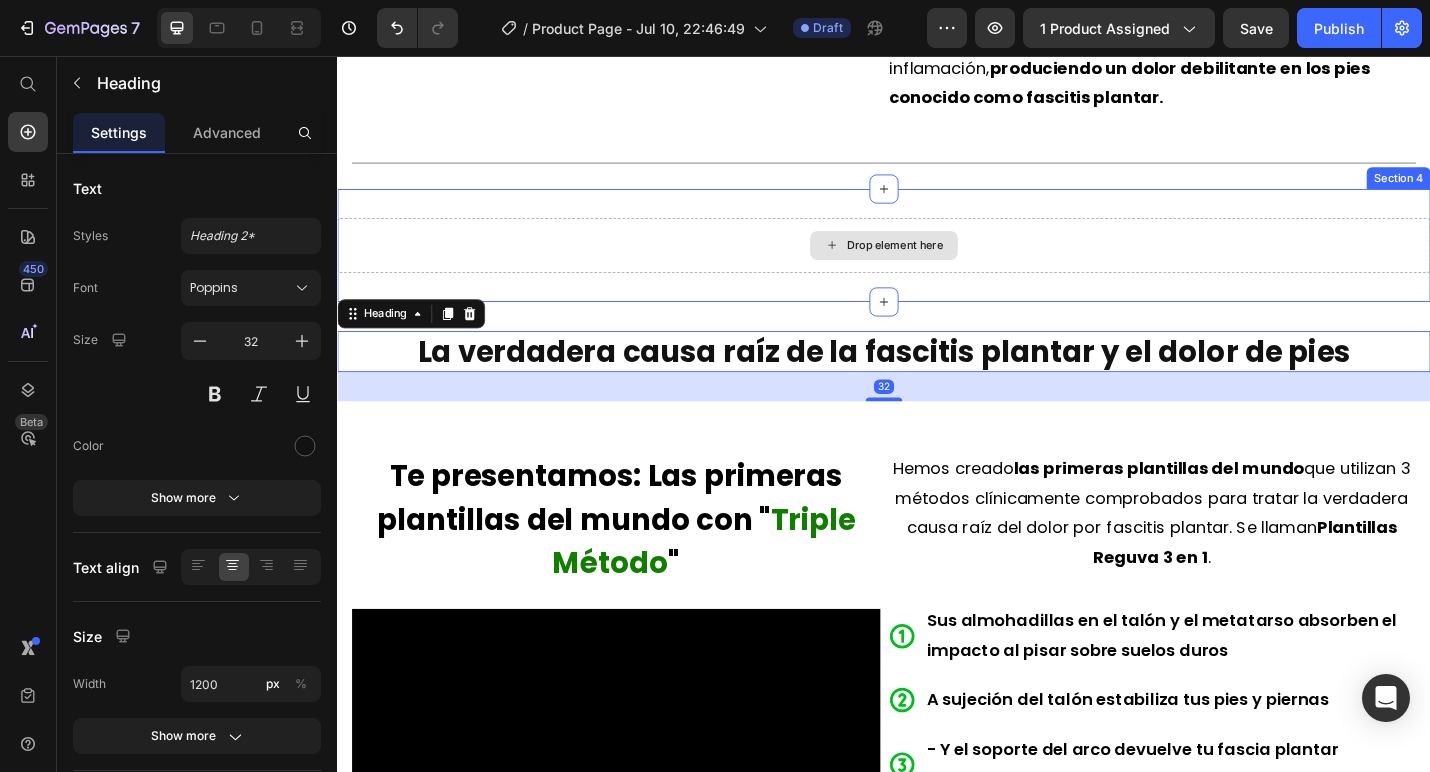 click on "Drop element here Section 4" at bounding box center [937, 264] 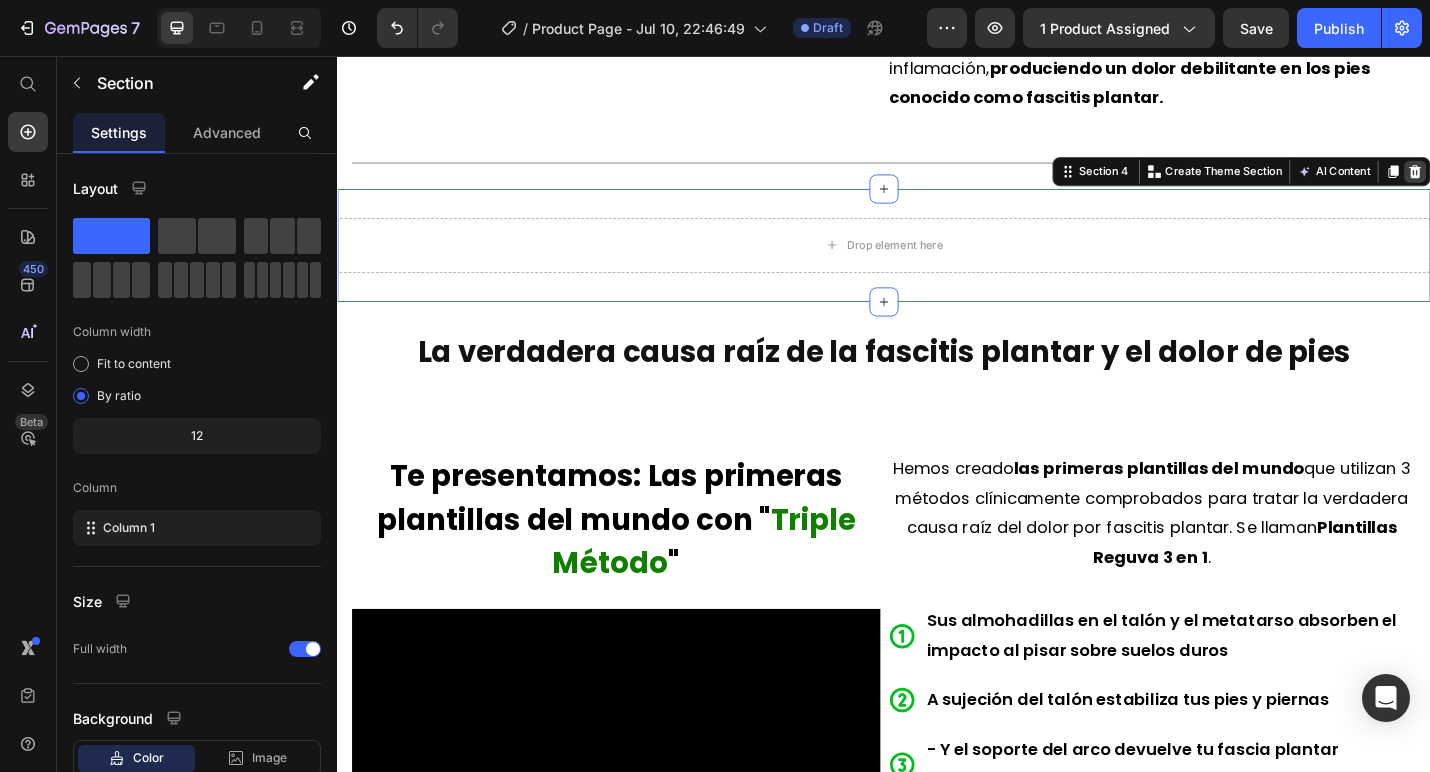 click 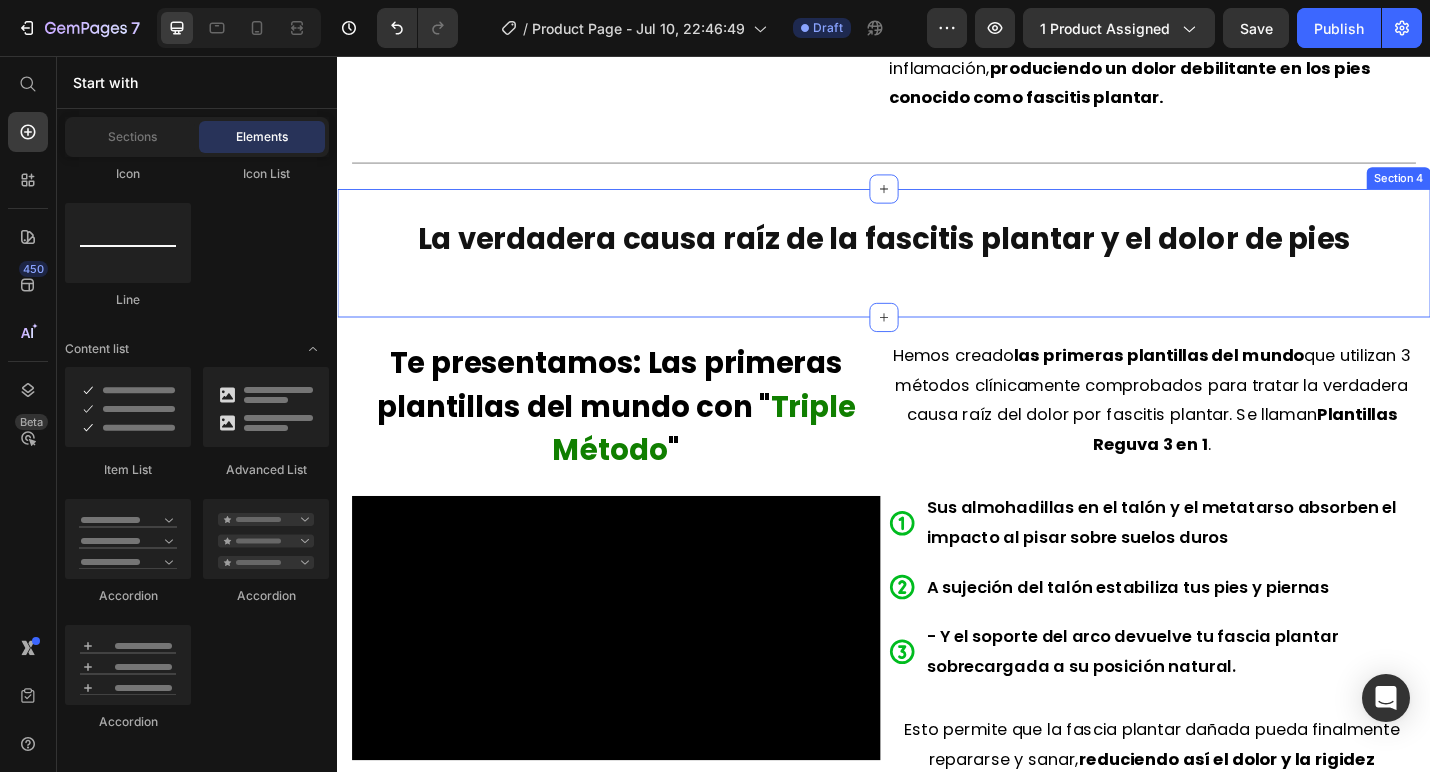 click on "La verdadera causa raíz de la fascitis plantar y el dolor de pies Heading Section 4" at bounding box center (937, 273) 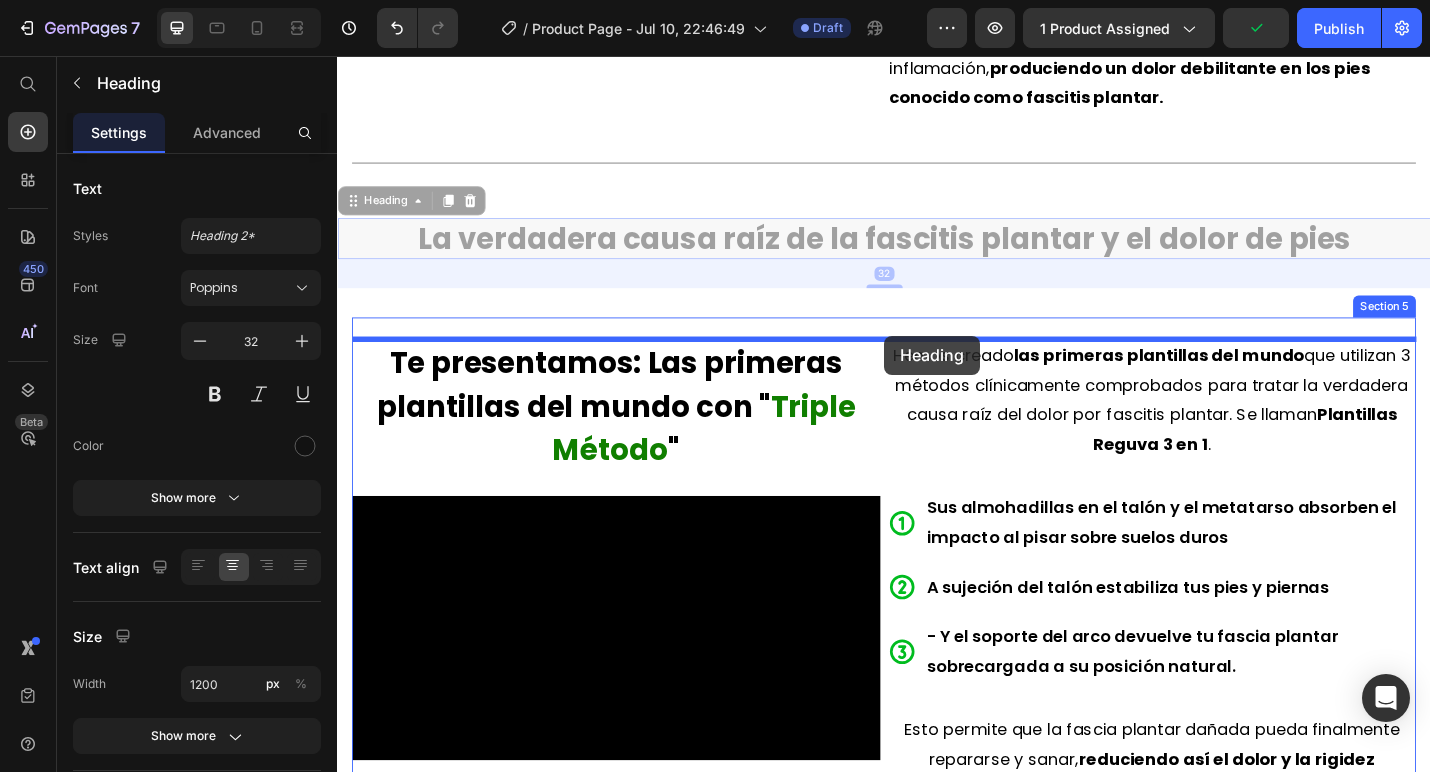 drag, startPoint x: 963, startPoint y: 261, endPoint x: 938, endPoint y: 363, distance: 105.01904 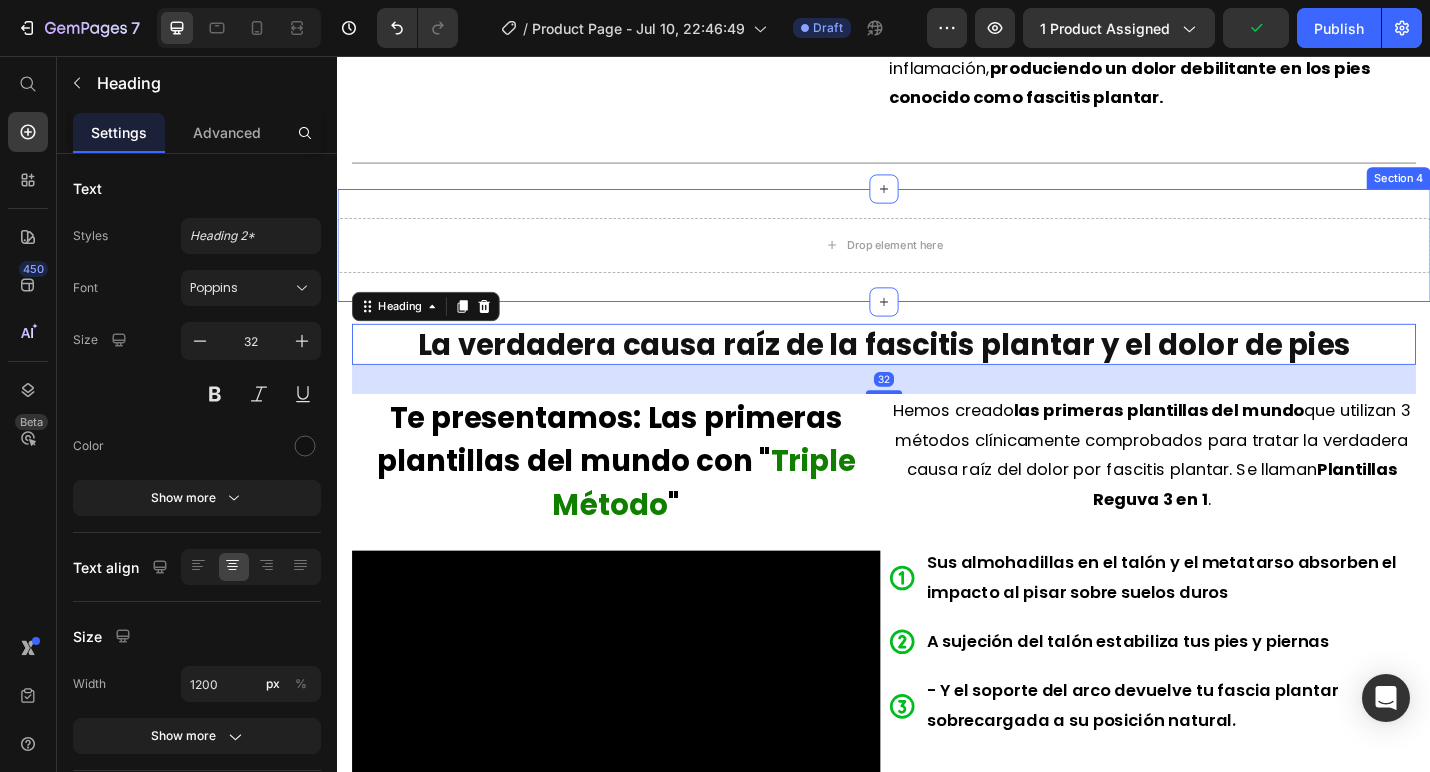 click on "Drop element here" at bounding box center (937, 264) 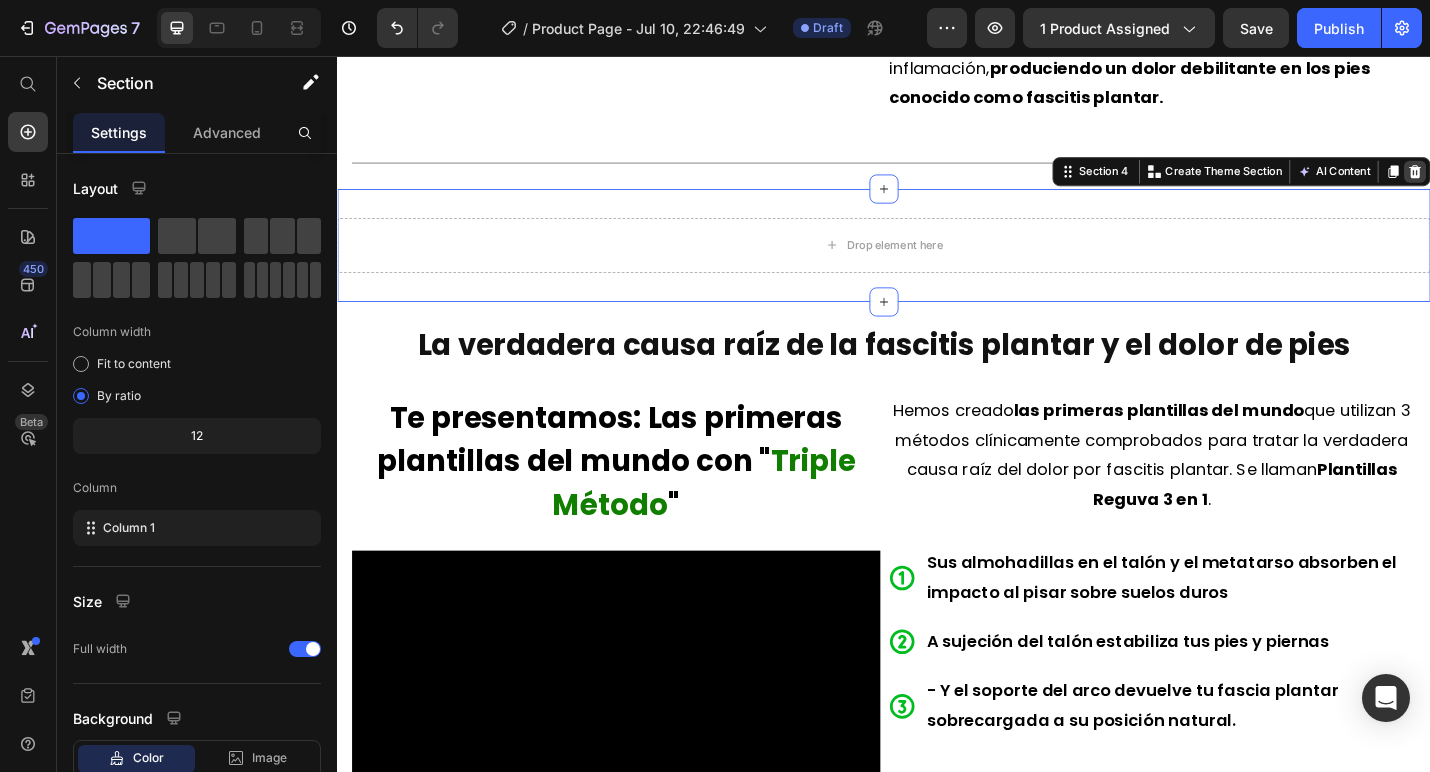 click 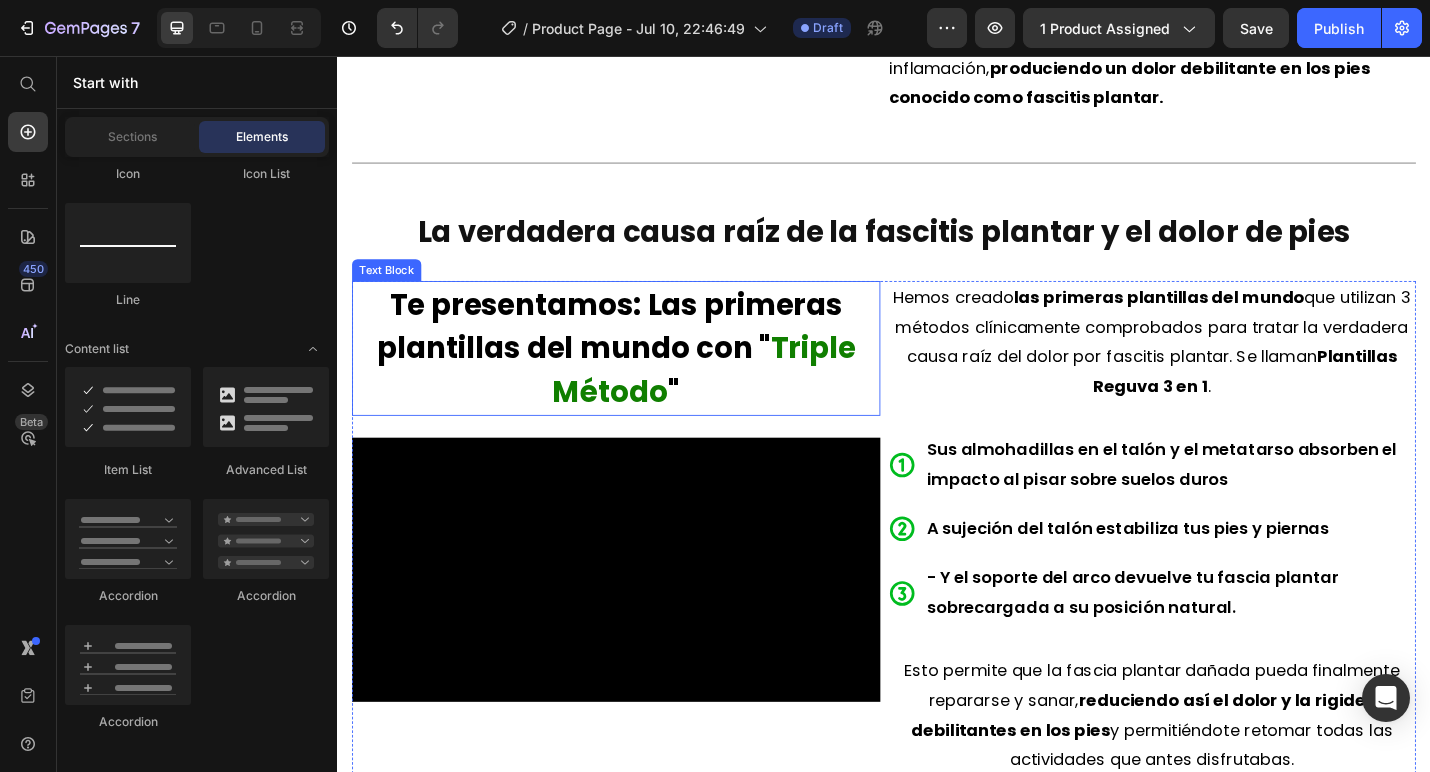 click on "Te presentamos: Las primeras plantillas del mundo con "" at bounding box center [636, 352] 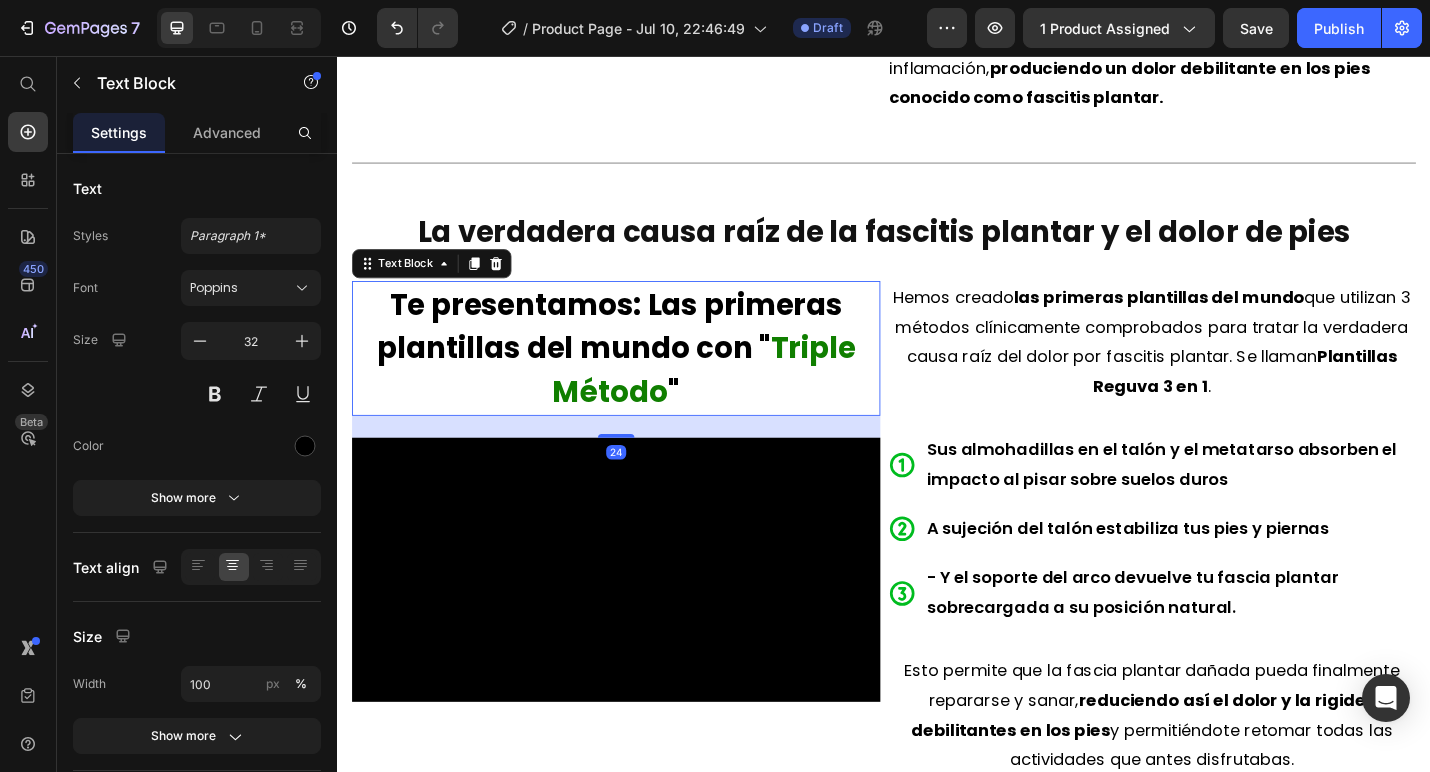 click on "Te presentamos: Las primeras plantillas del mundo con "" at bounding box center (636, 352) 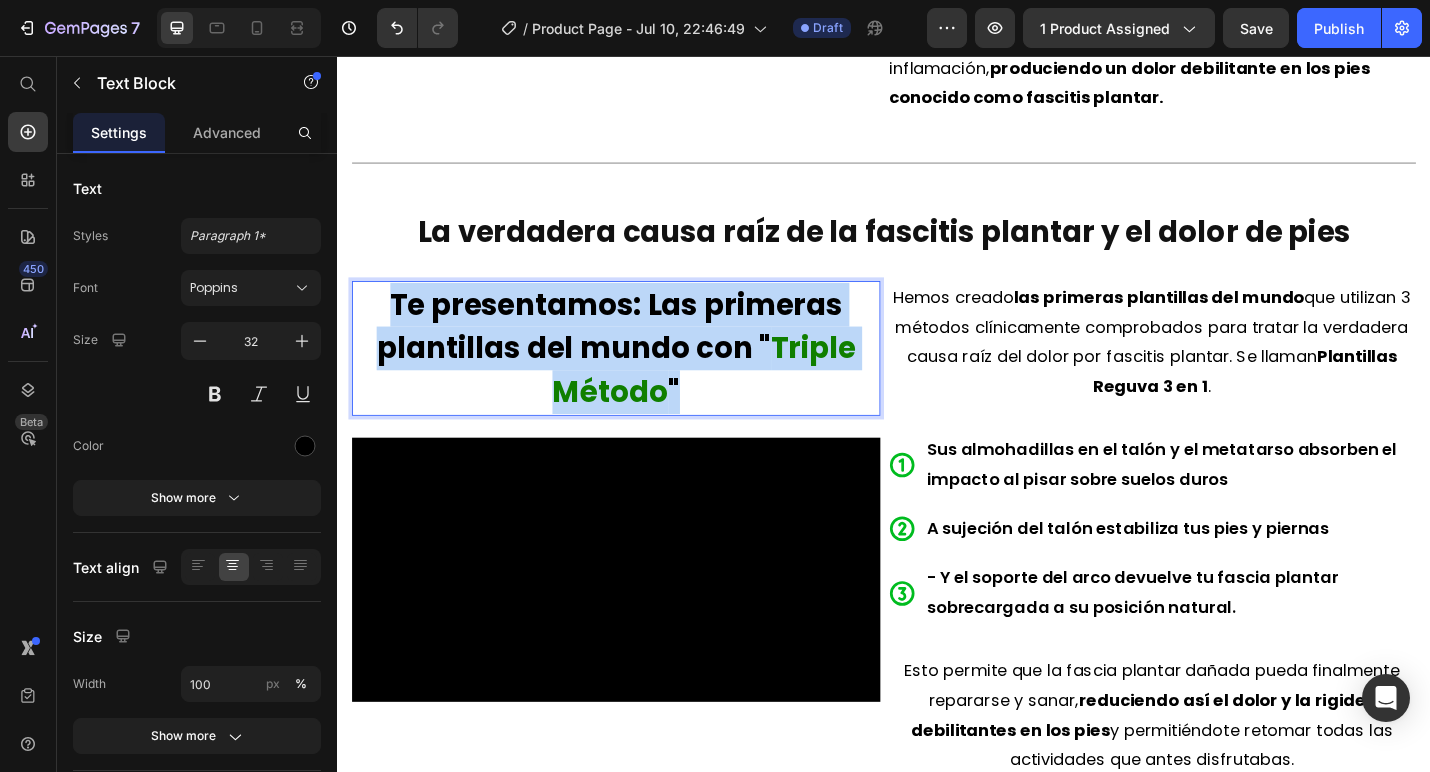 click on "Te presentamos: Las primeras plantillas del mundo con "" at bounding box center [636, 352] 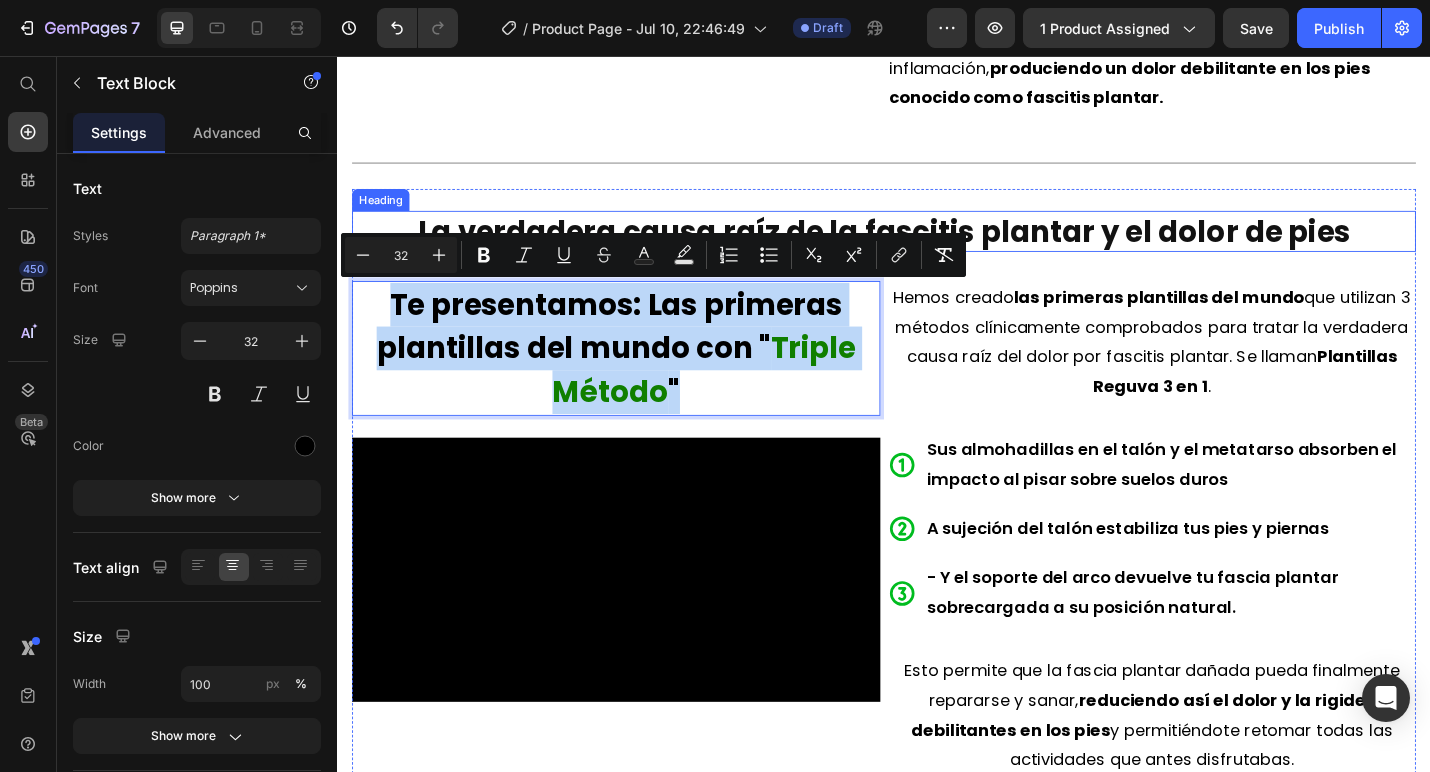 click on "La verdadera causa raíz de la fascitis plantar y el dolor de pies" at bounding box center [937, 248] 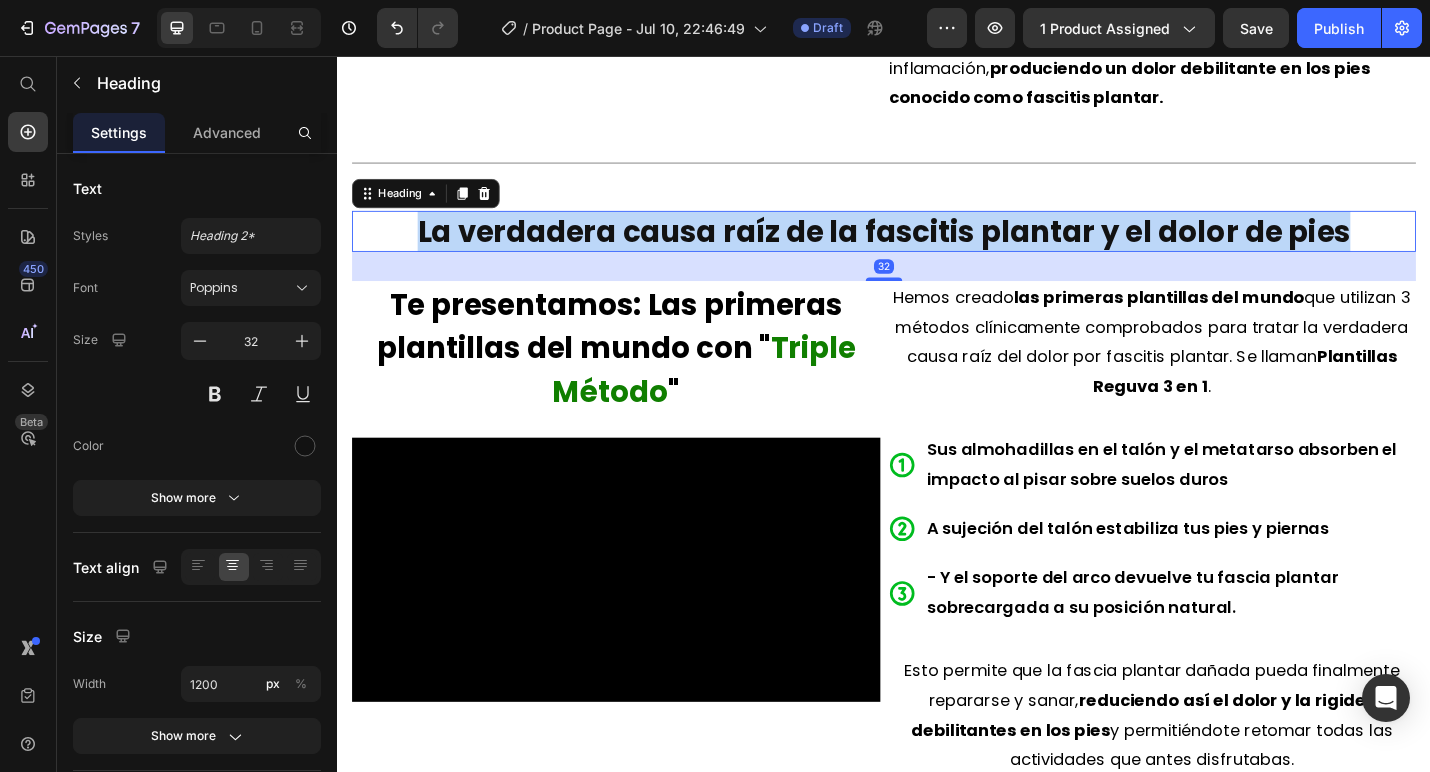 click on "La verdadera causa raíz de la fascitis plantar y el dolor de pies" at bounding box center (937, 248) 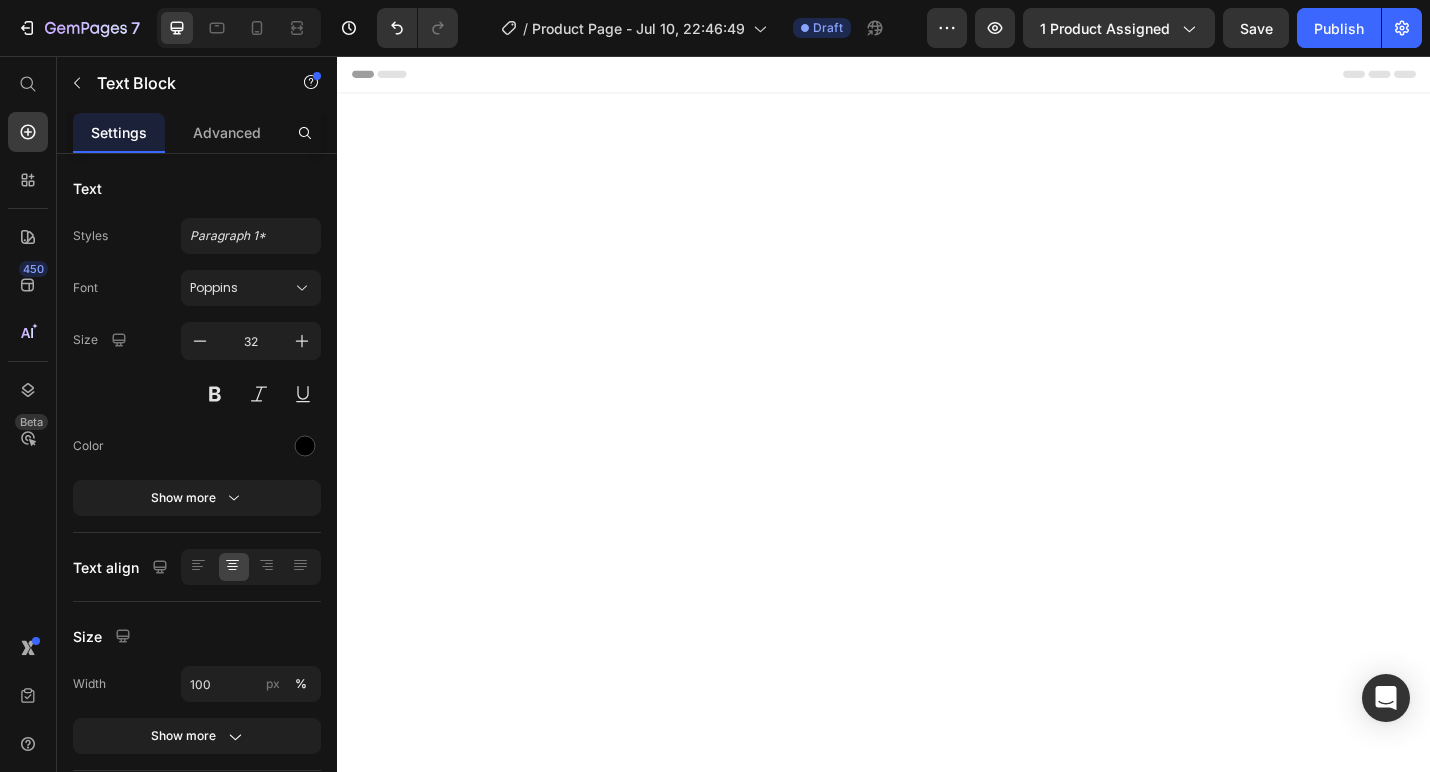 scroll, scrollTop: 2131, scrollLeft: 0, axis: vertical 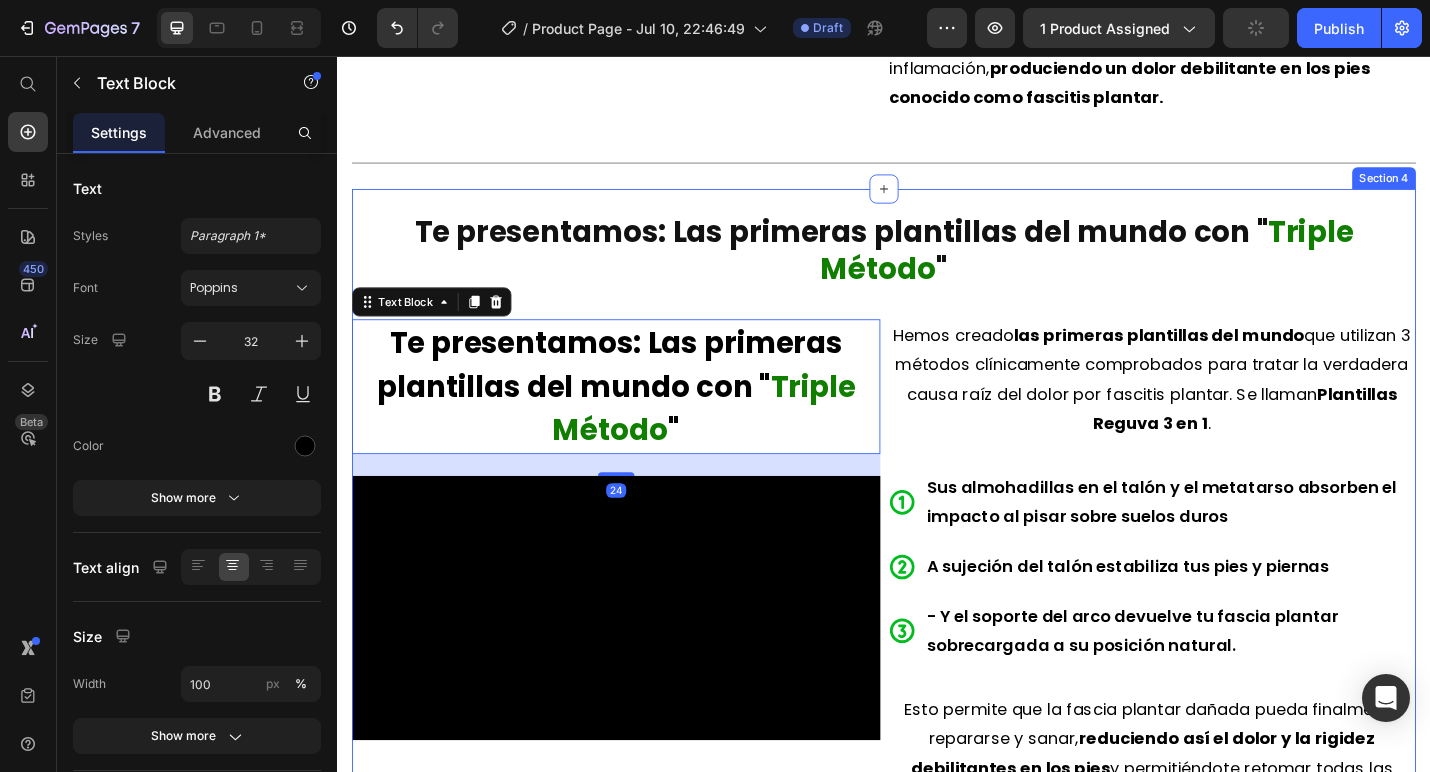 click at bounding box center [511, 326] 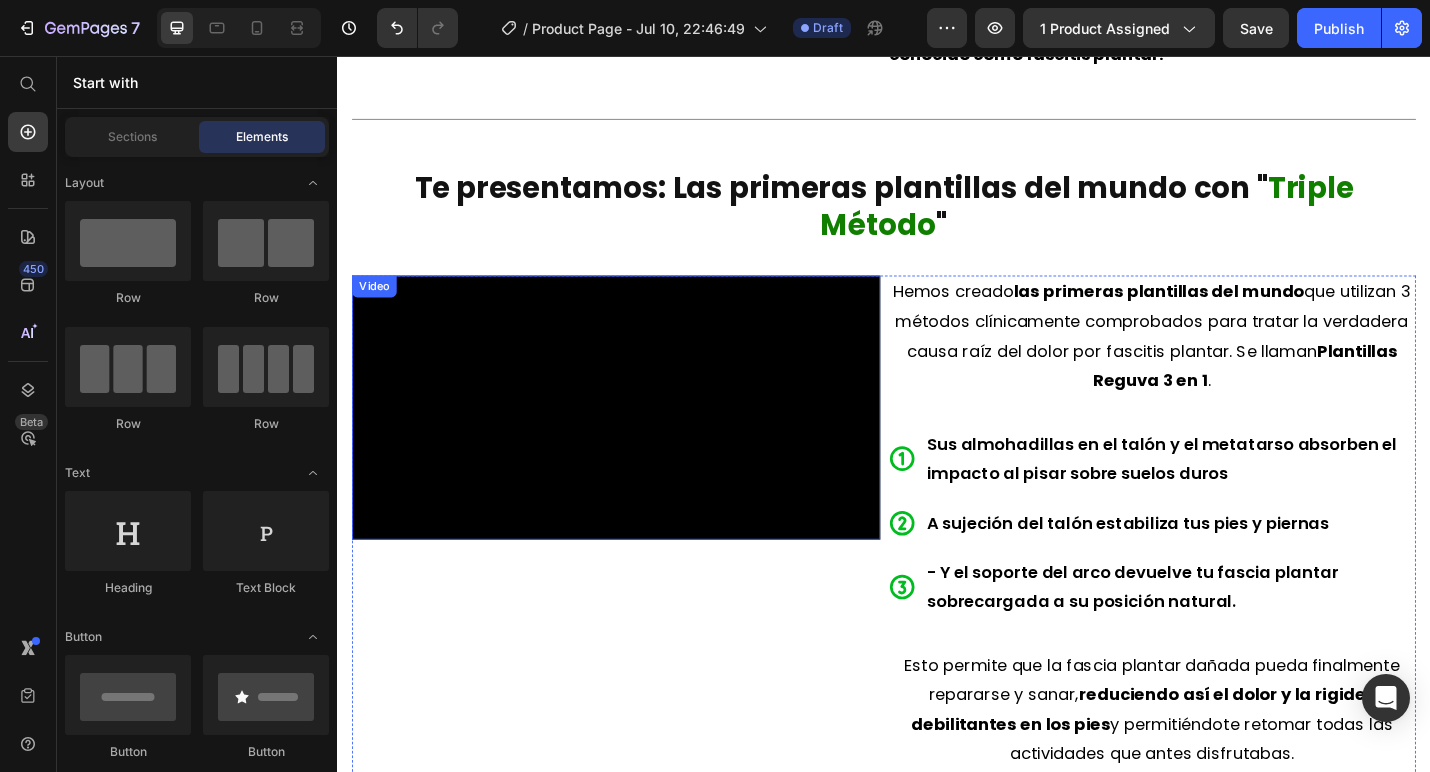 scroll, scrollTop: 2185, scrollLeft: 0, axis: vertical 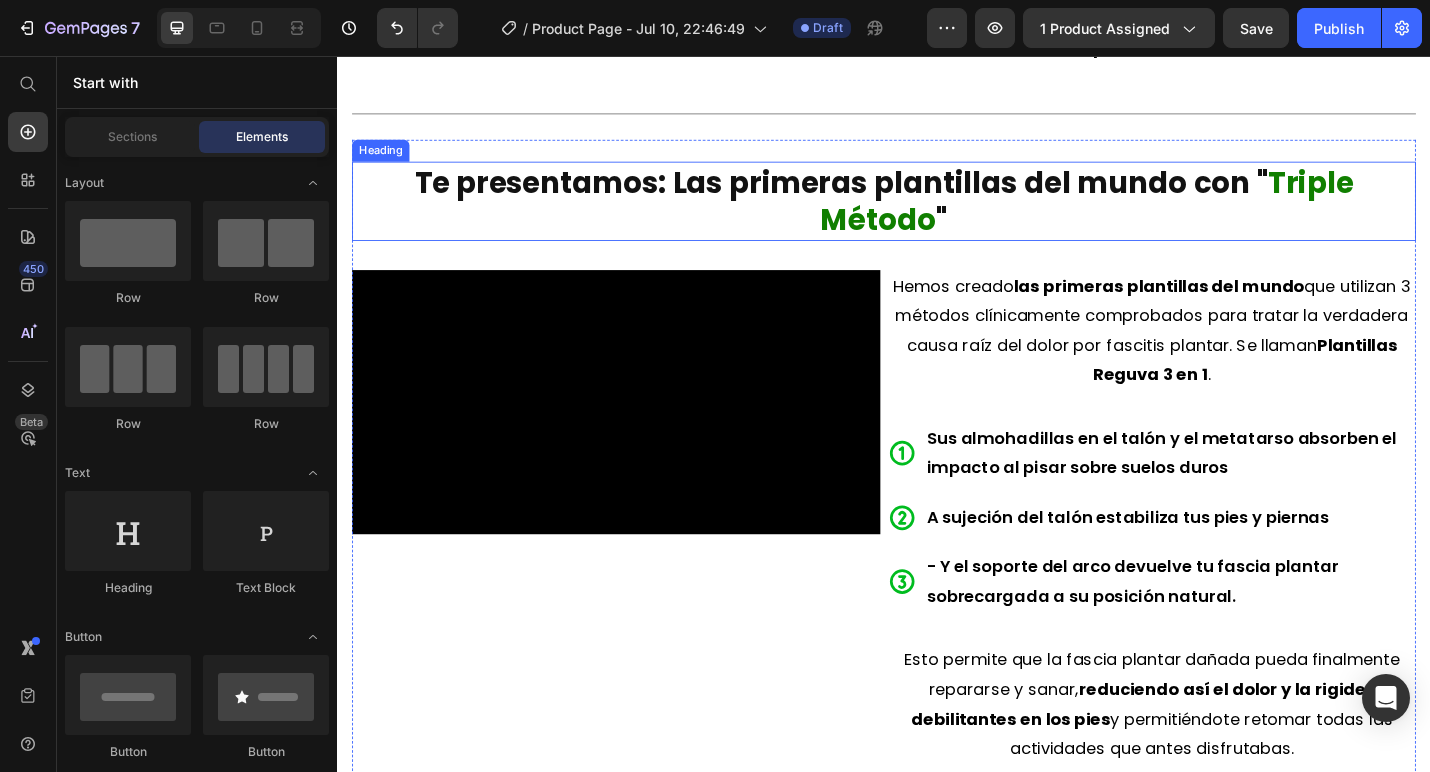 click on "Te presentamos: Las primeras plantillas del mundo con "" at bounding box center (890, 194) 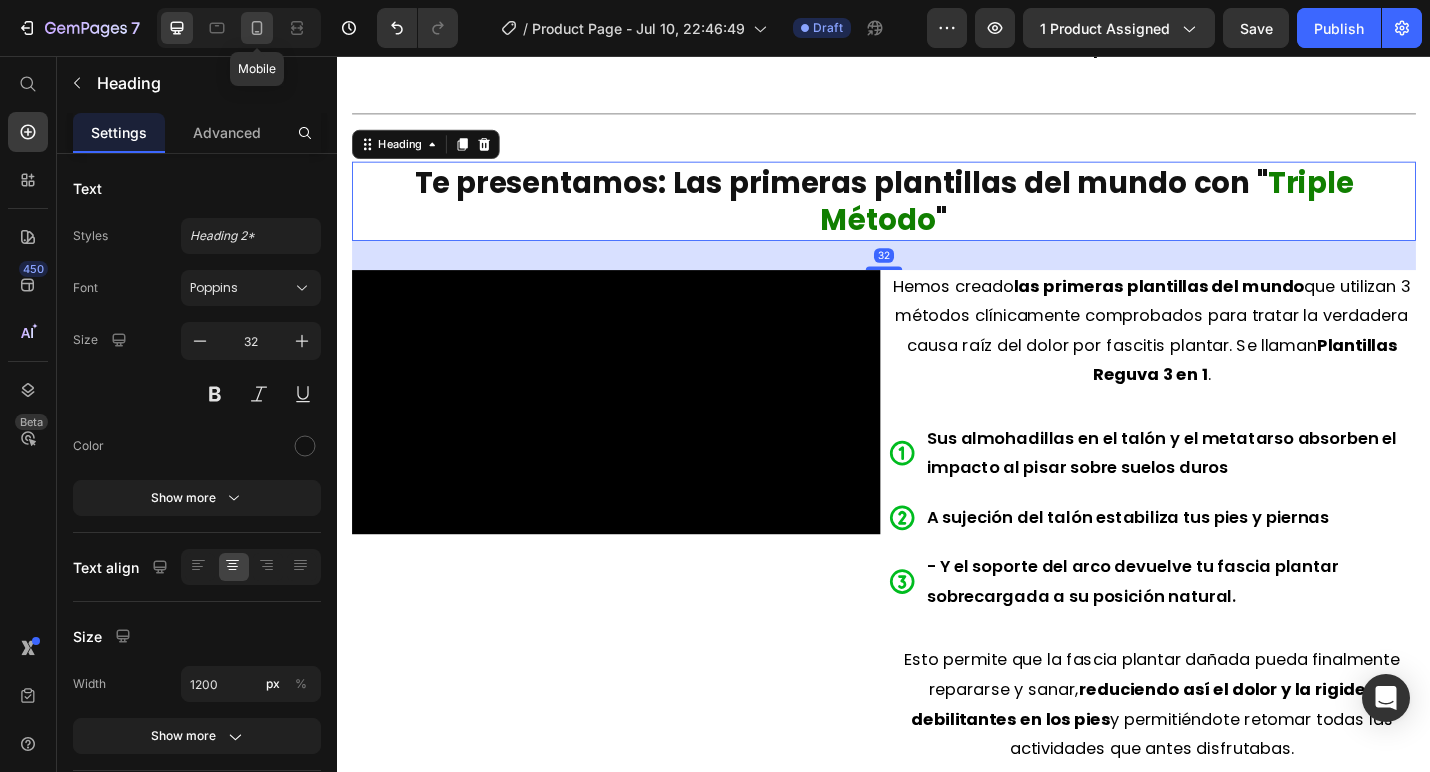 click 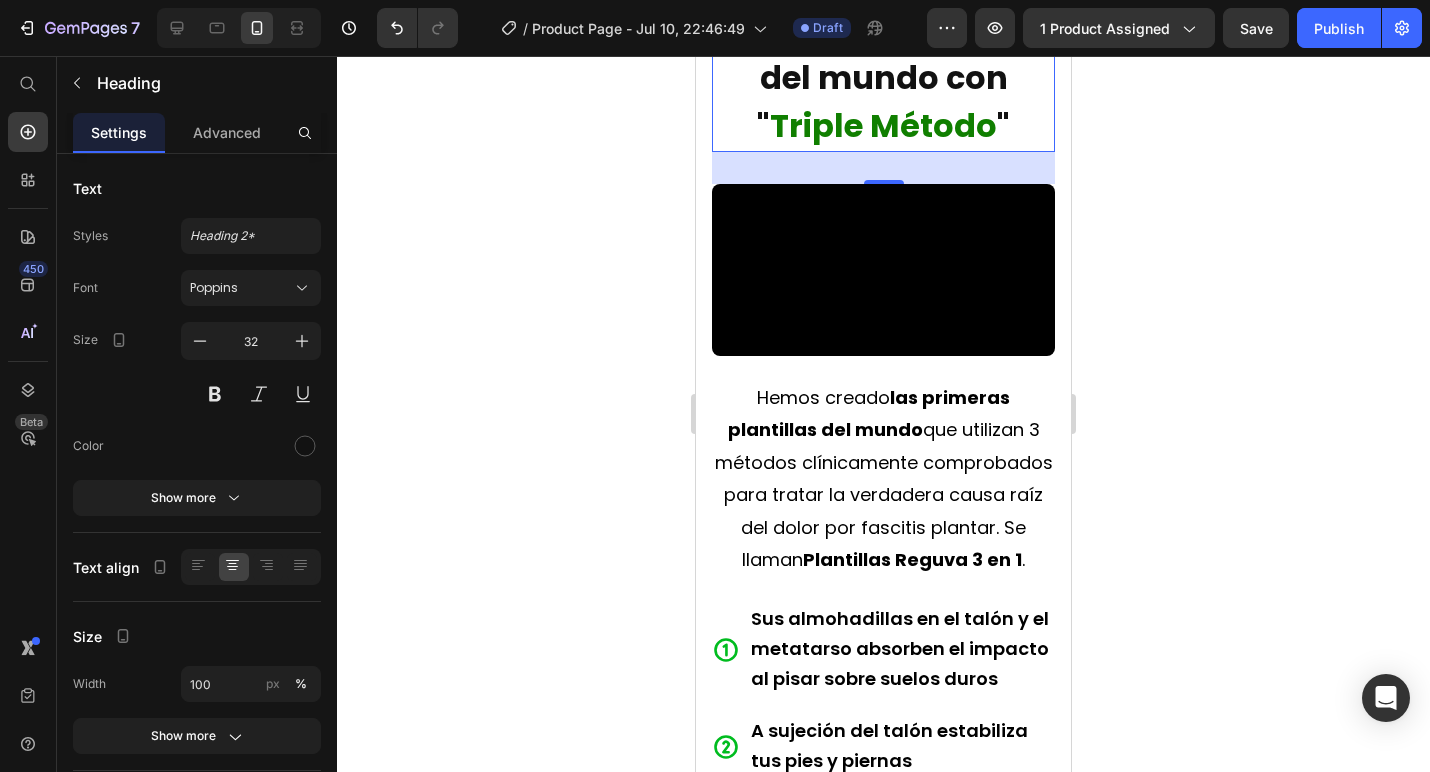 scroll, scrollTop: 2951, scrollLeft: 0, axis: vertical 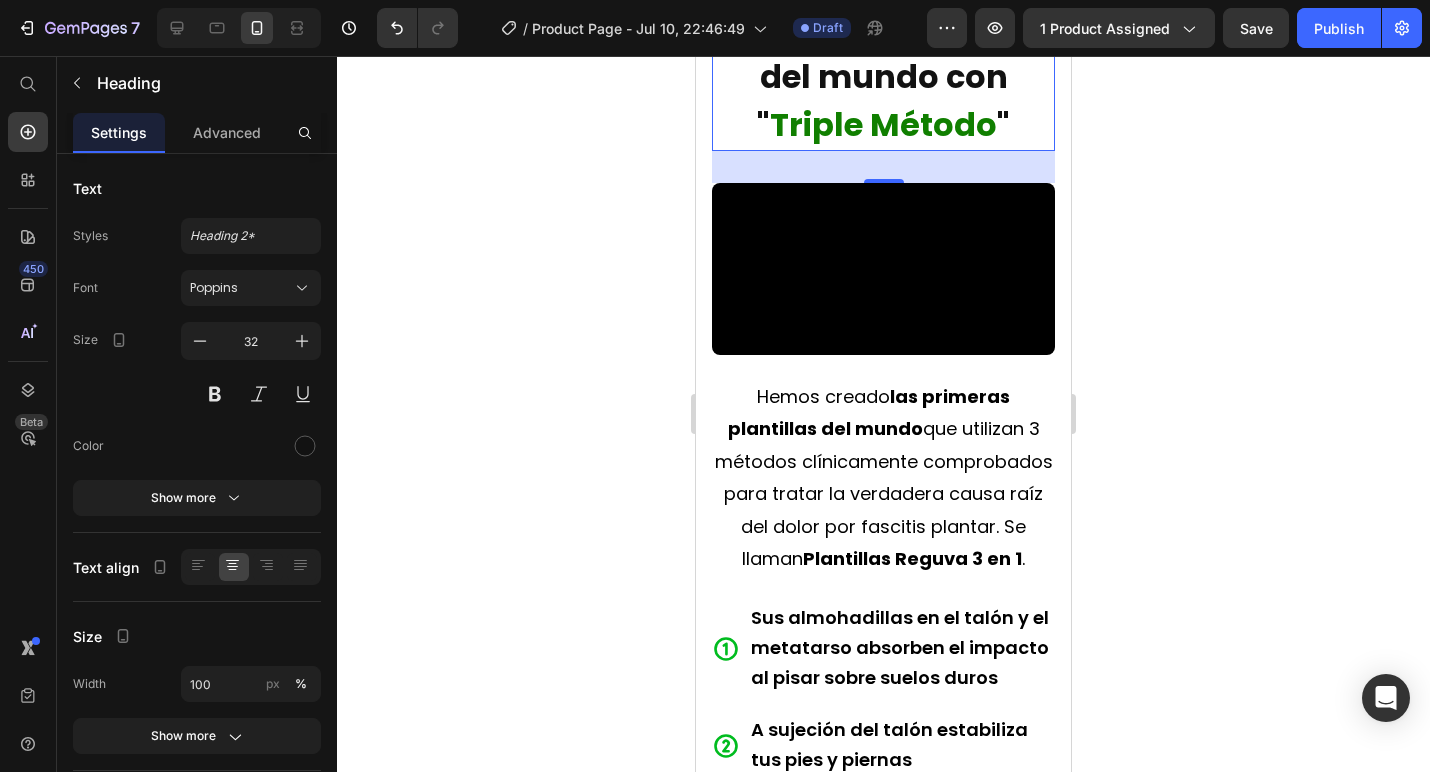 click 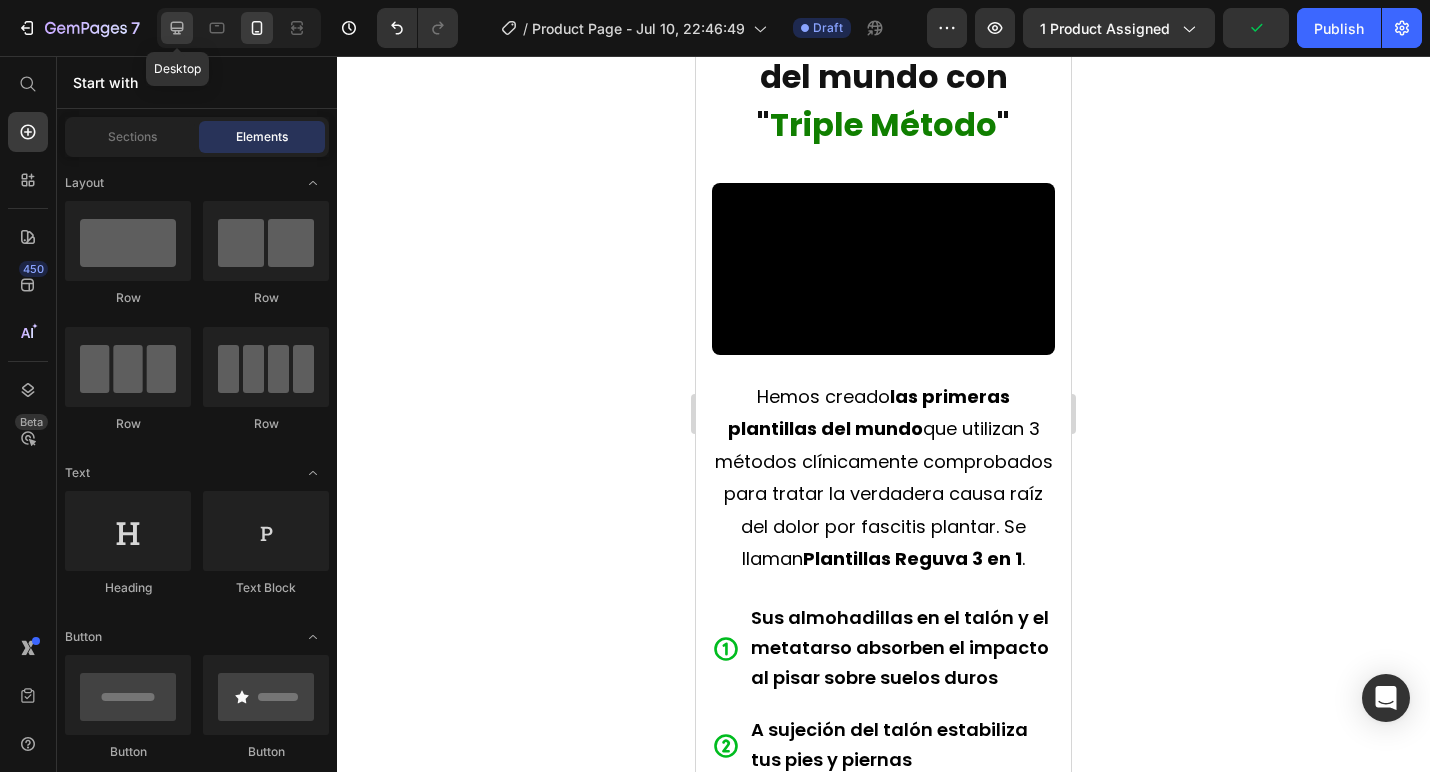 click 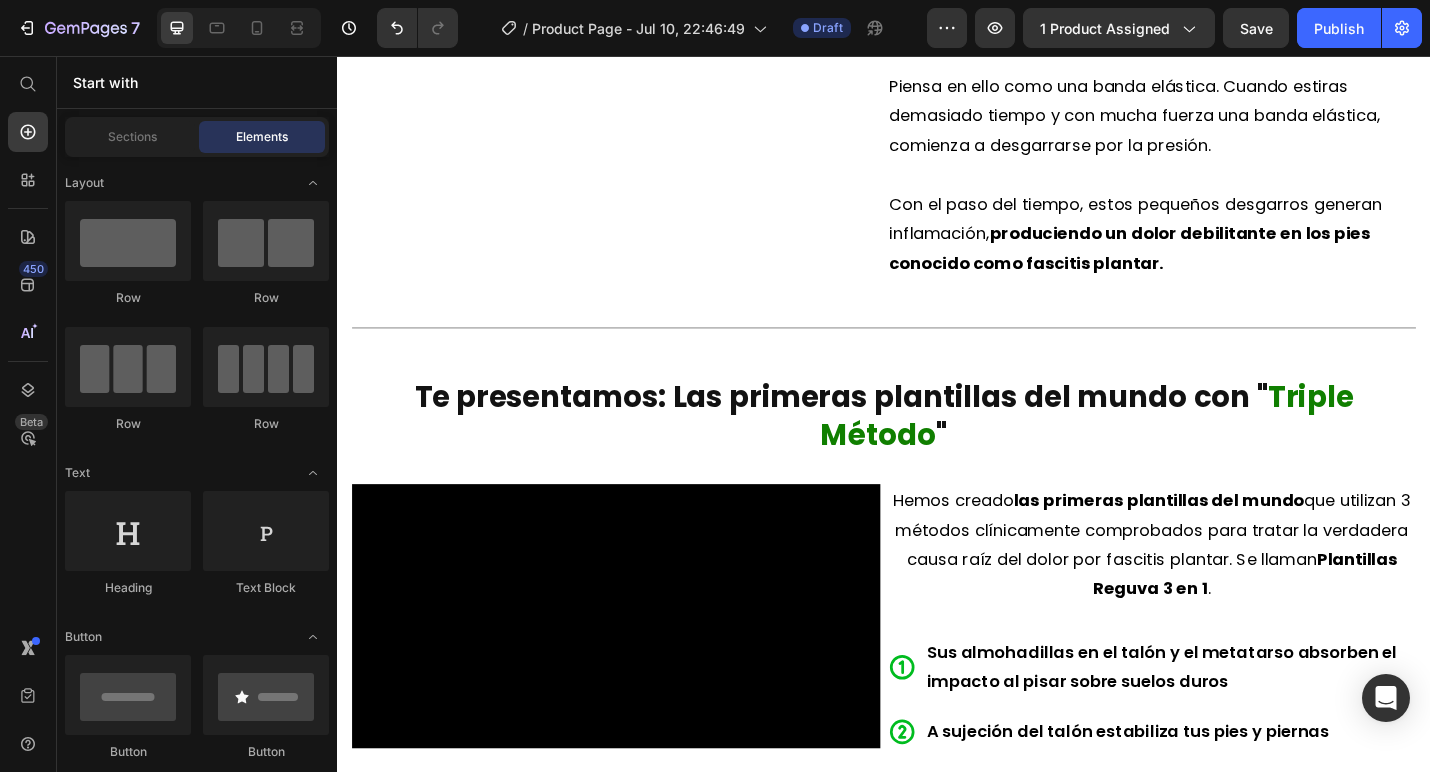 scroll, scrollTop: 1941, scrollLeft: 0, axis: vertical 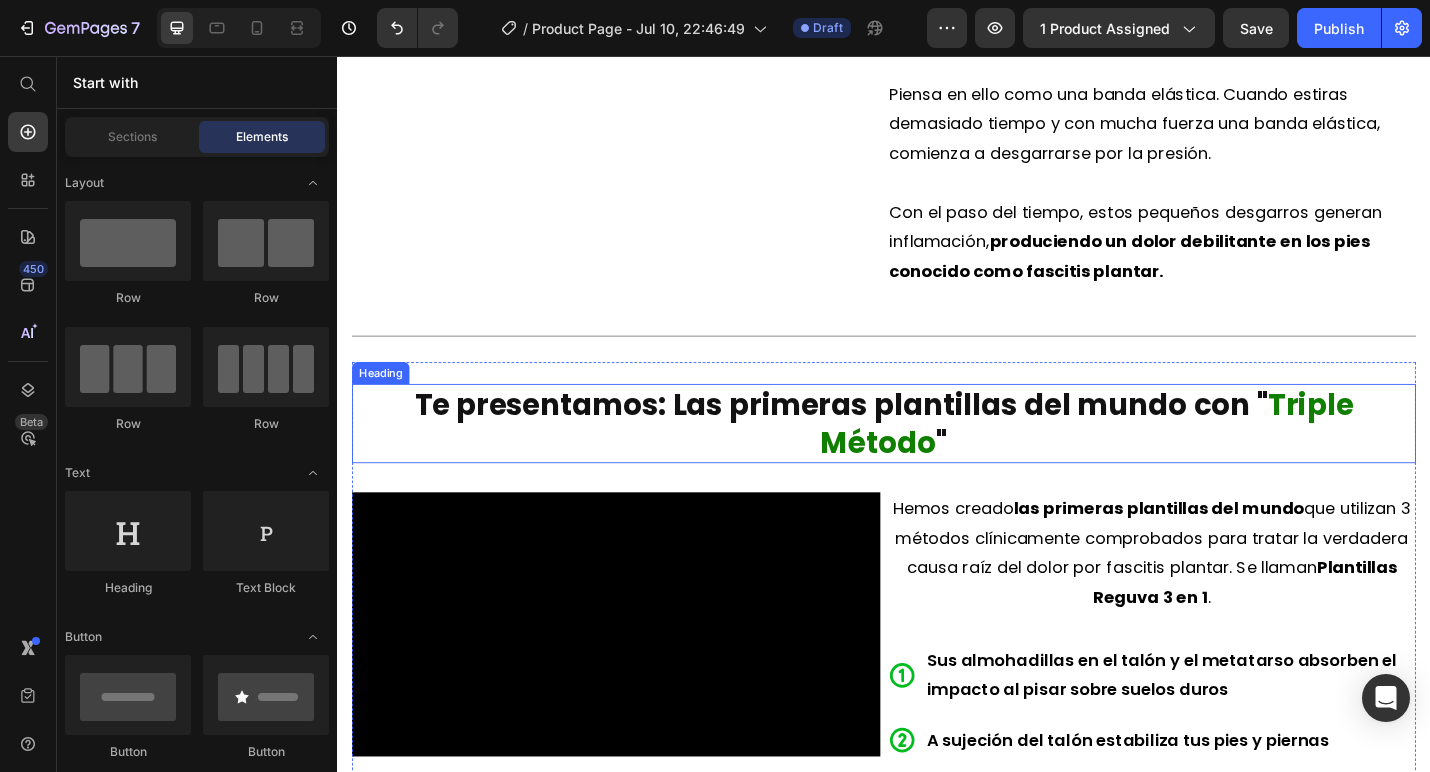 click on "Te presentamos: Las primeras plantillas del mundo con "" at bounding box center [890, 438] 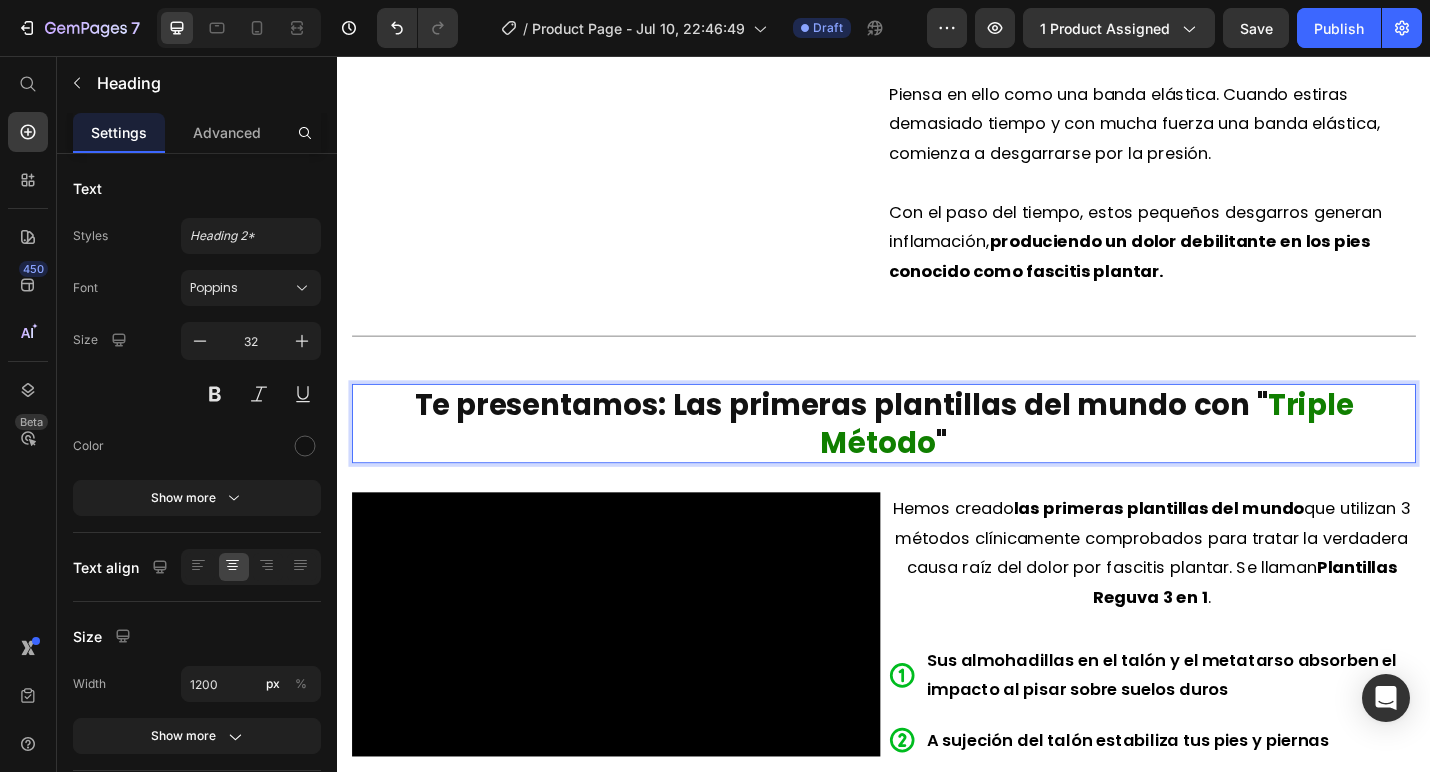 click on "Te presentamos: Las primeras plantillas del mundo con "" at bounding box center [890, 438] 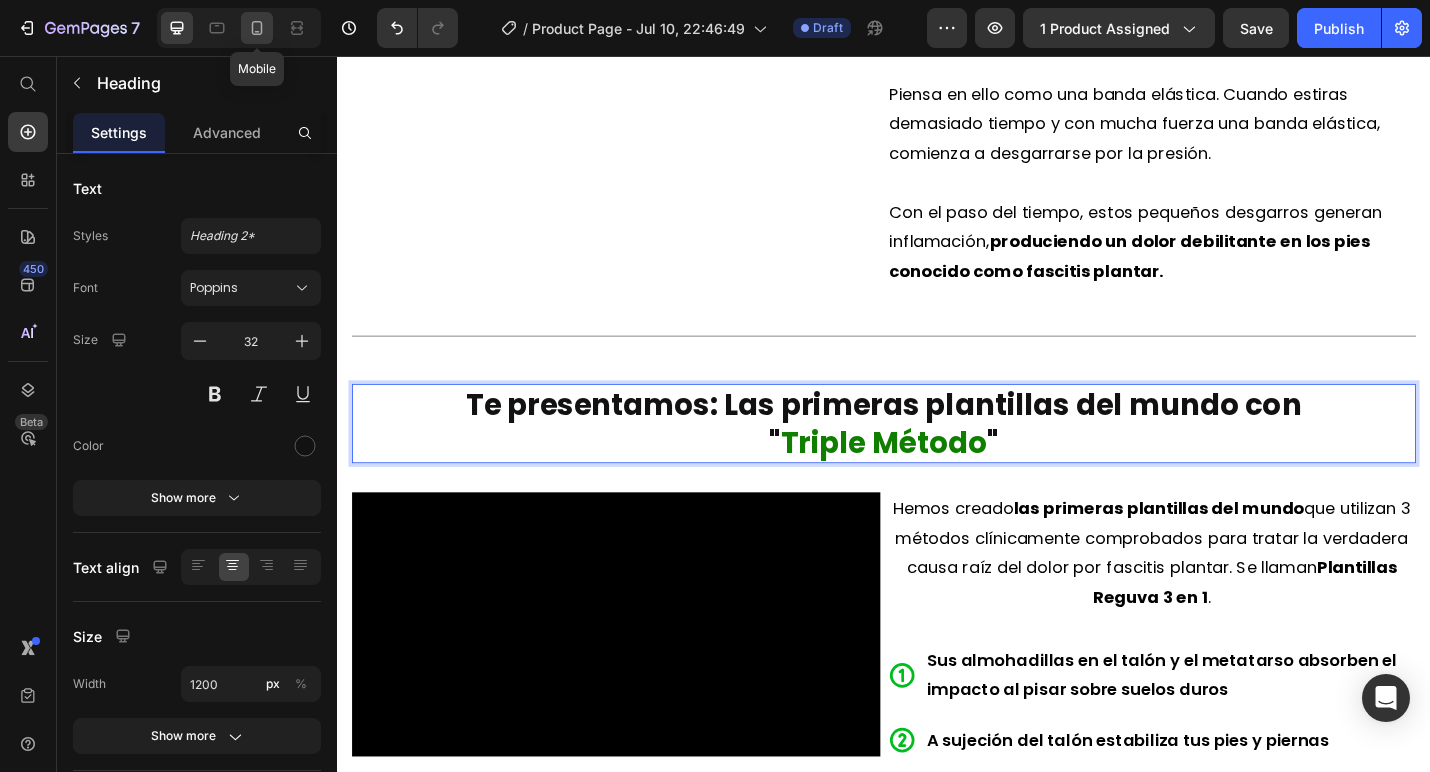 click 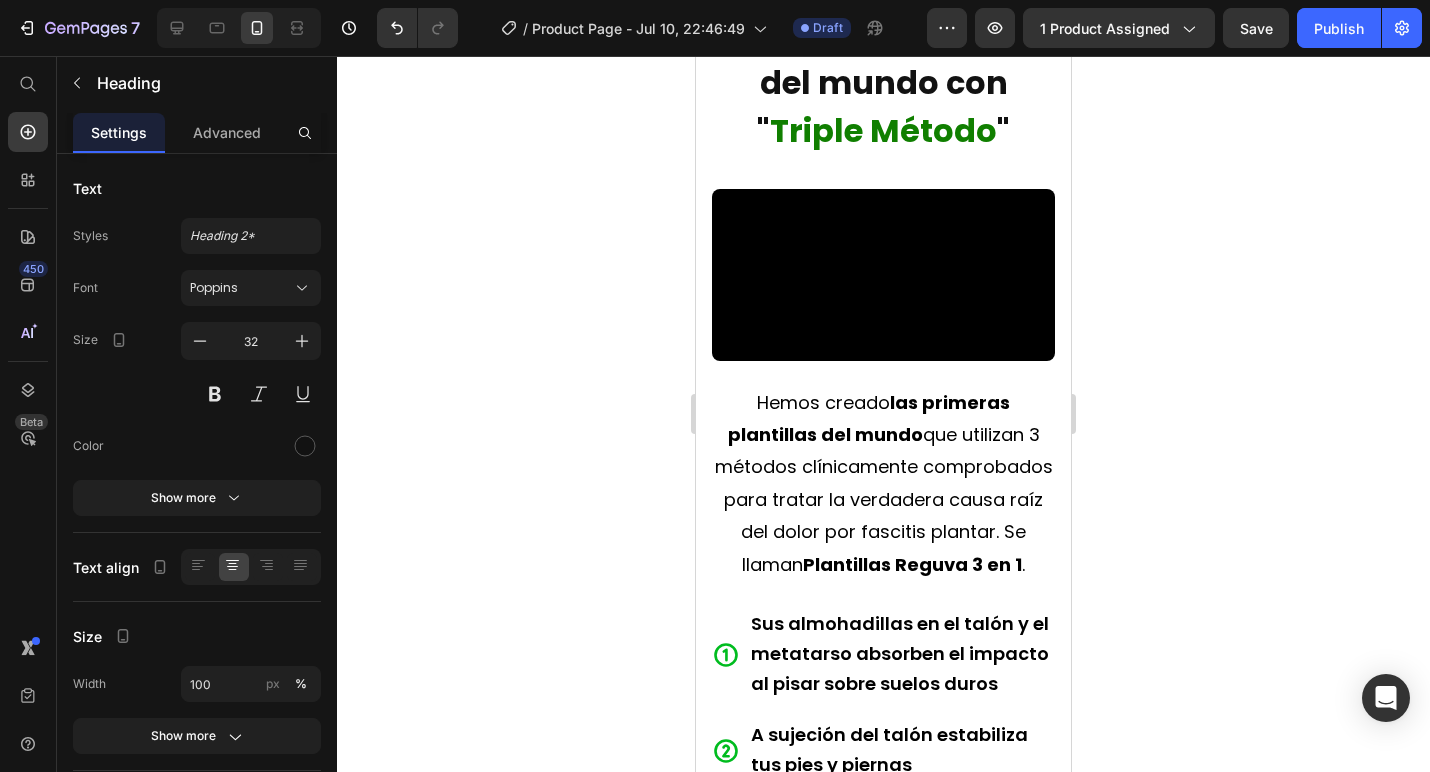 scroll, scrollTop: 4156, scrollLeft: 0, axis: vertical 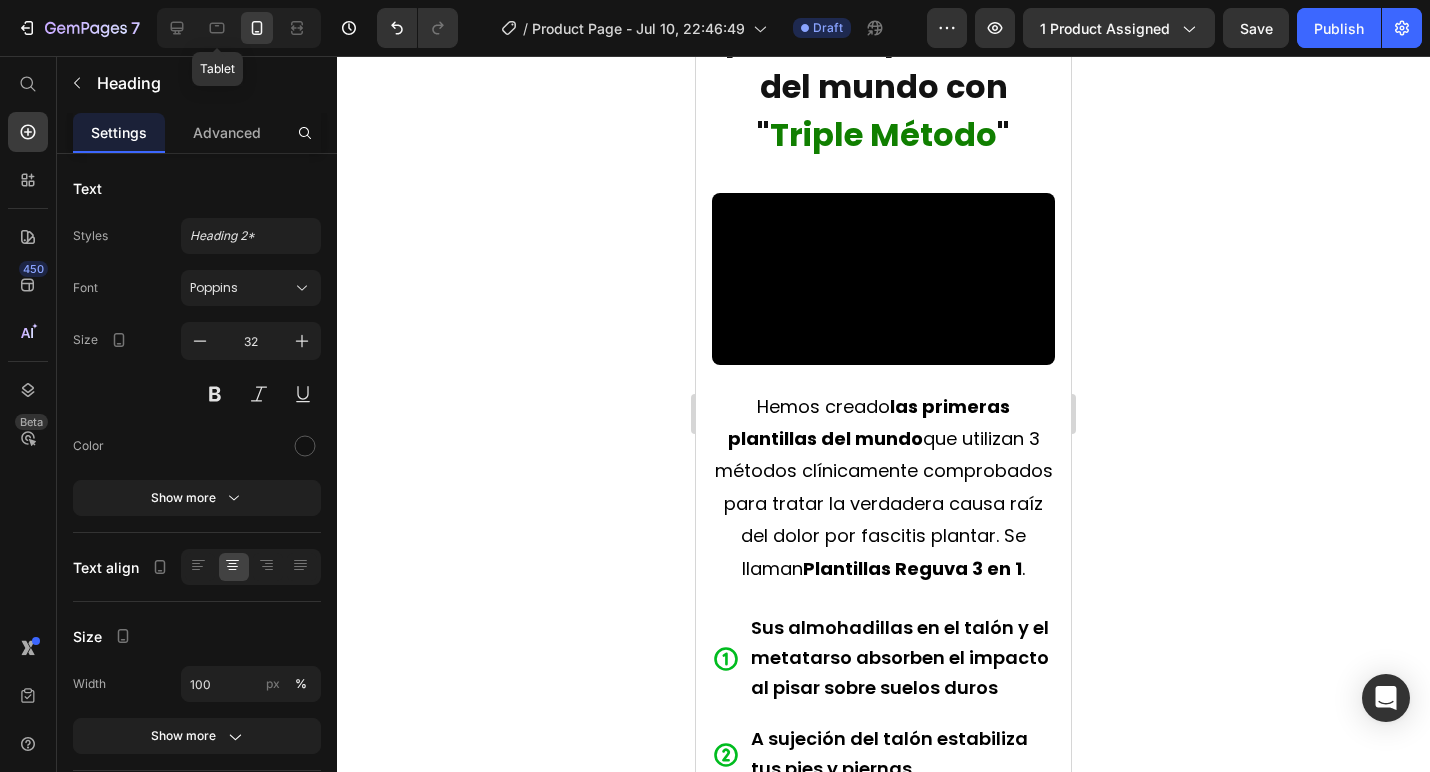 click 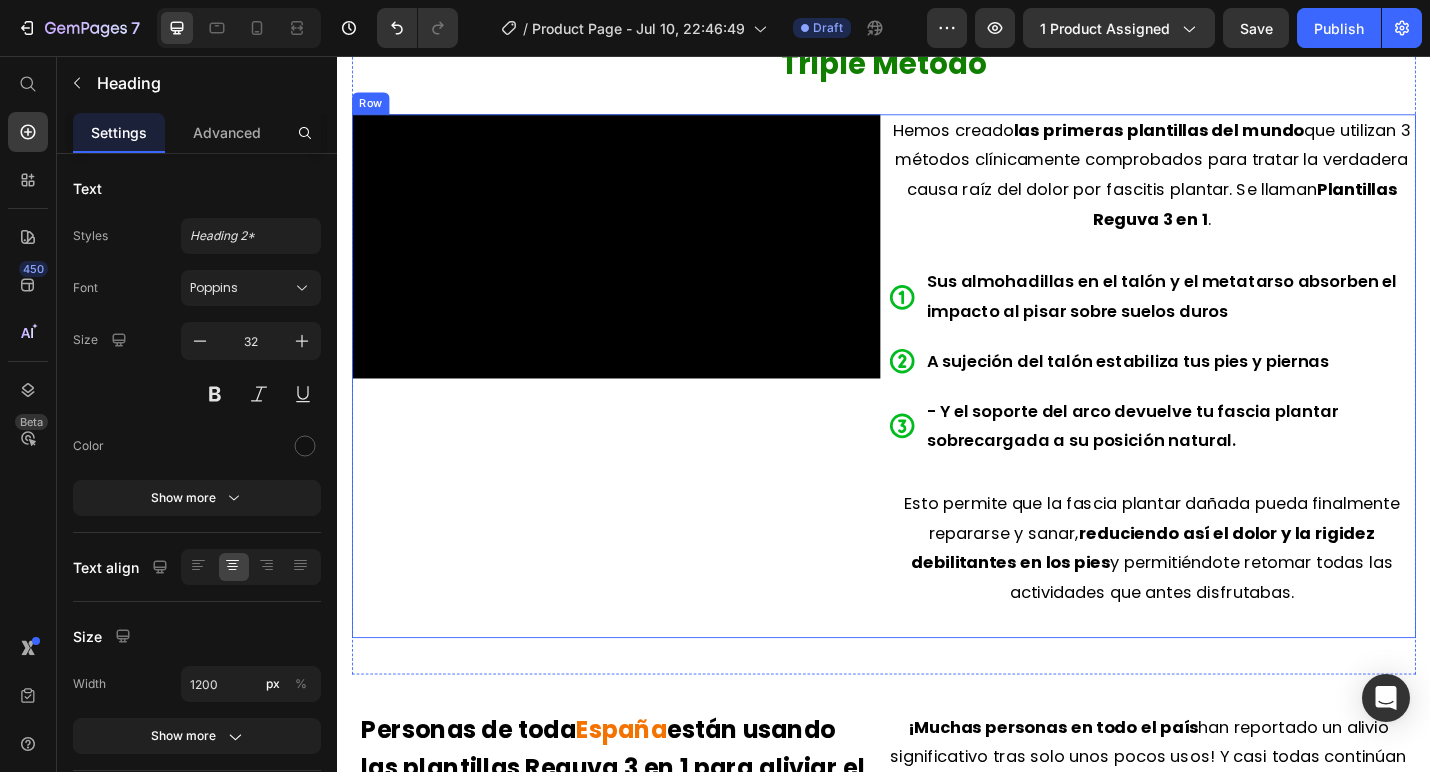 scroll, scrollTop: 3572, scrollLeft: 0, axis: vertical 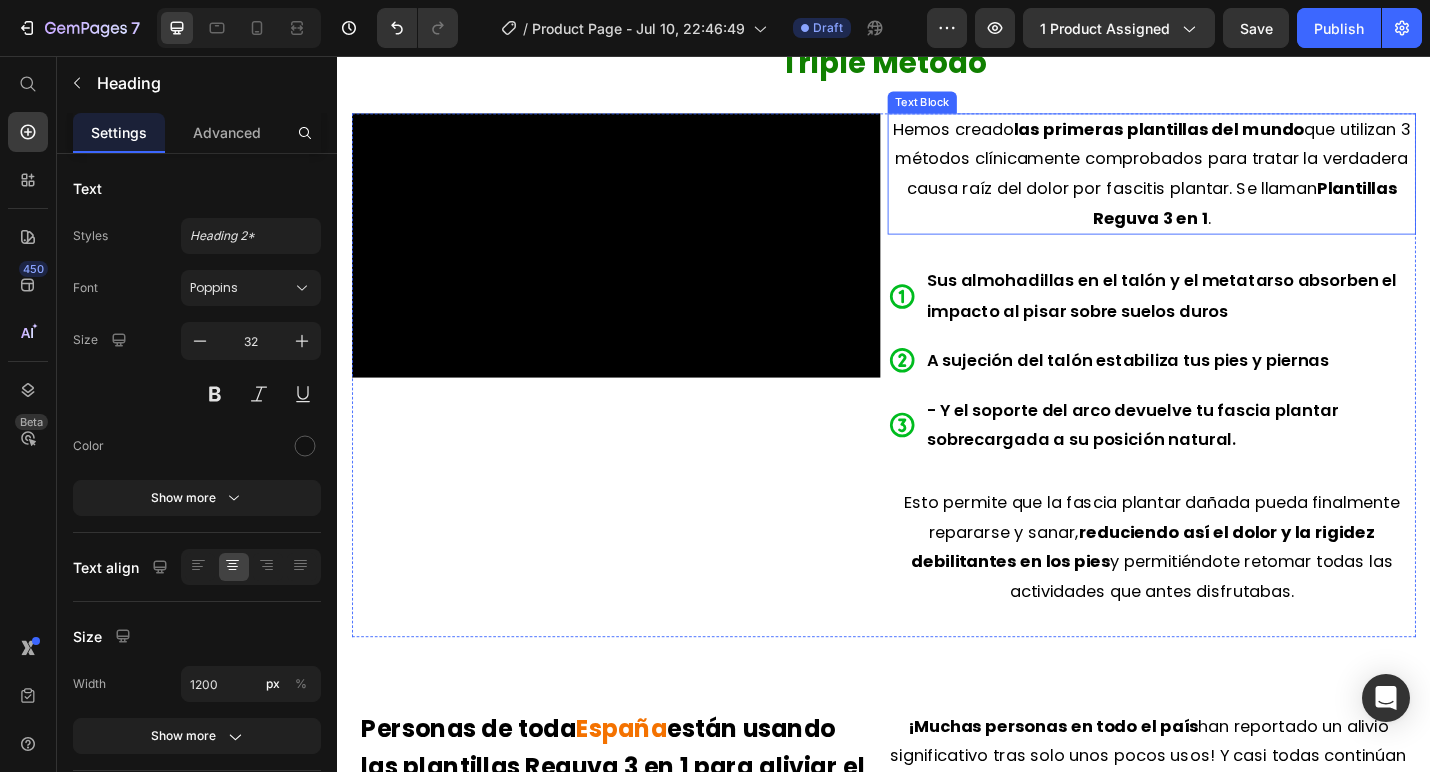 click on "Hemos creado  las primeras plantillas del mundo  que utilizan 3 métodos clínicamente comprobados para tratar la verdadera causa raíz del dolor por fascitis plantar. Se llaman  Plantillas Reguva 3 en 1 ." at bounding box center [1231, 186] 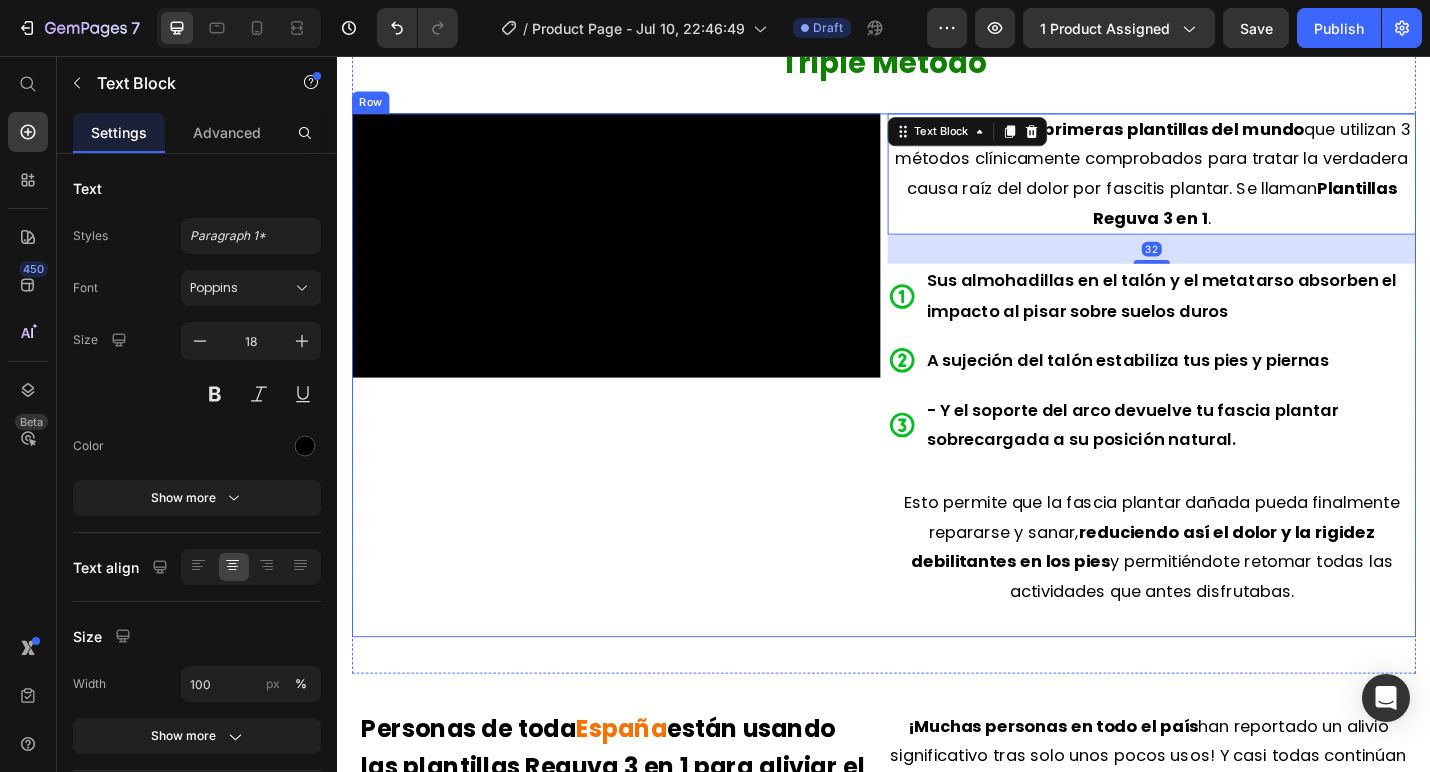 click on "Esto permite que la fascia plantar dañada pueda finalmente repararse y sanar,  reduciendo así el dolor y la rigidez debilitantes en los pies  y permitiéndote retomar todas las actividades que antes disfrutabas." at bounding box center [1231, 595] 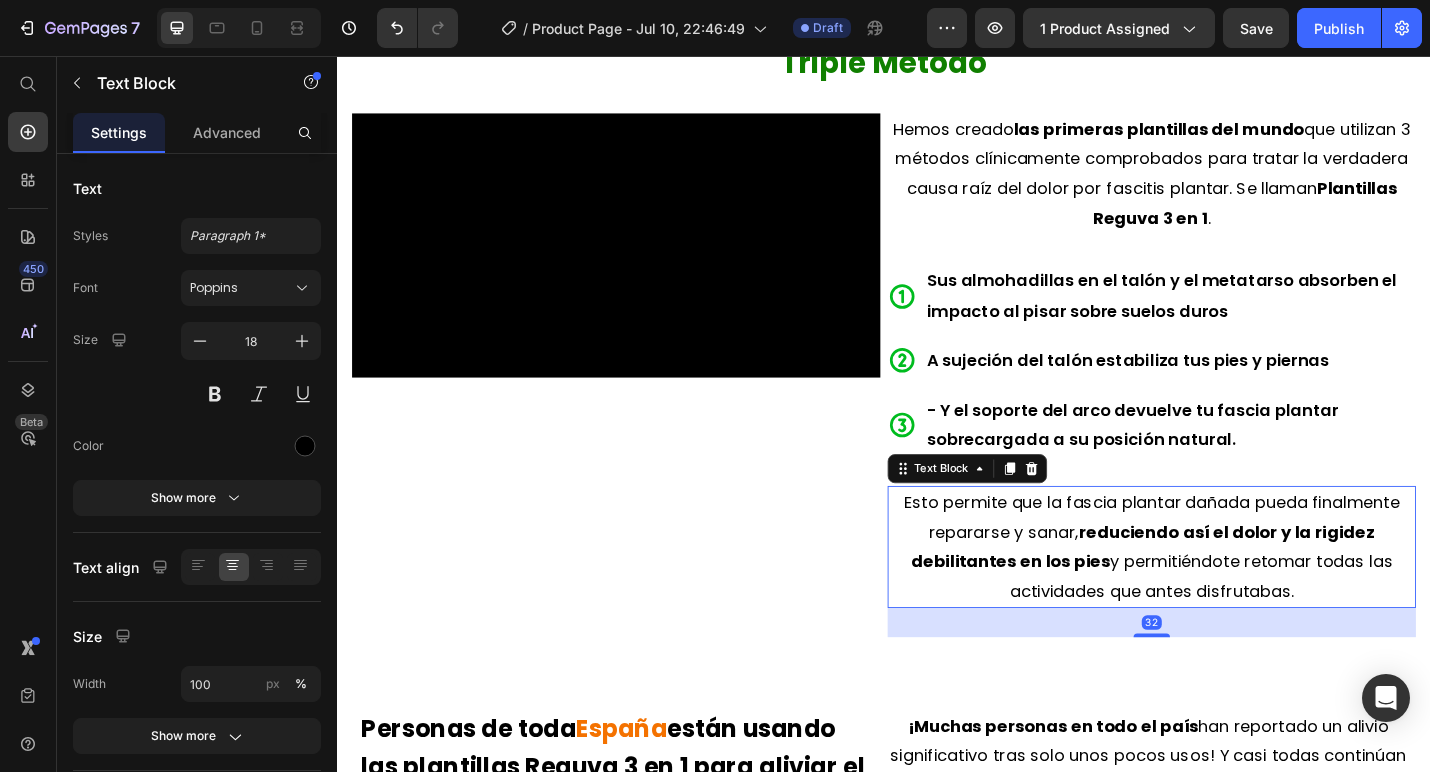 click on "- Y el soporte del arco devuelve tu fascia plantar sobrecargada a su posición natural." at bounding box center (1251, 461) 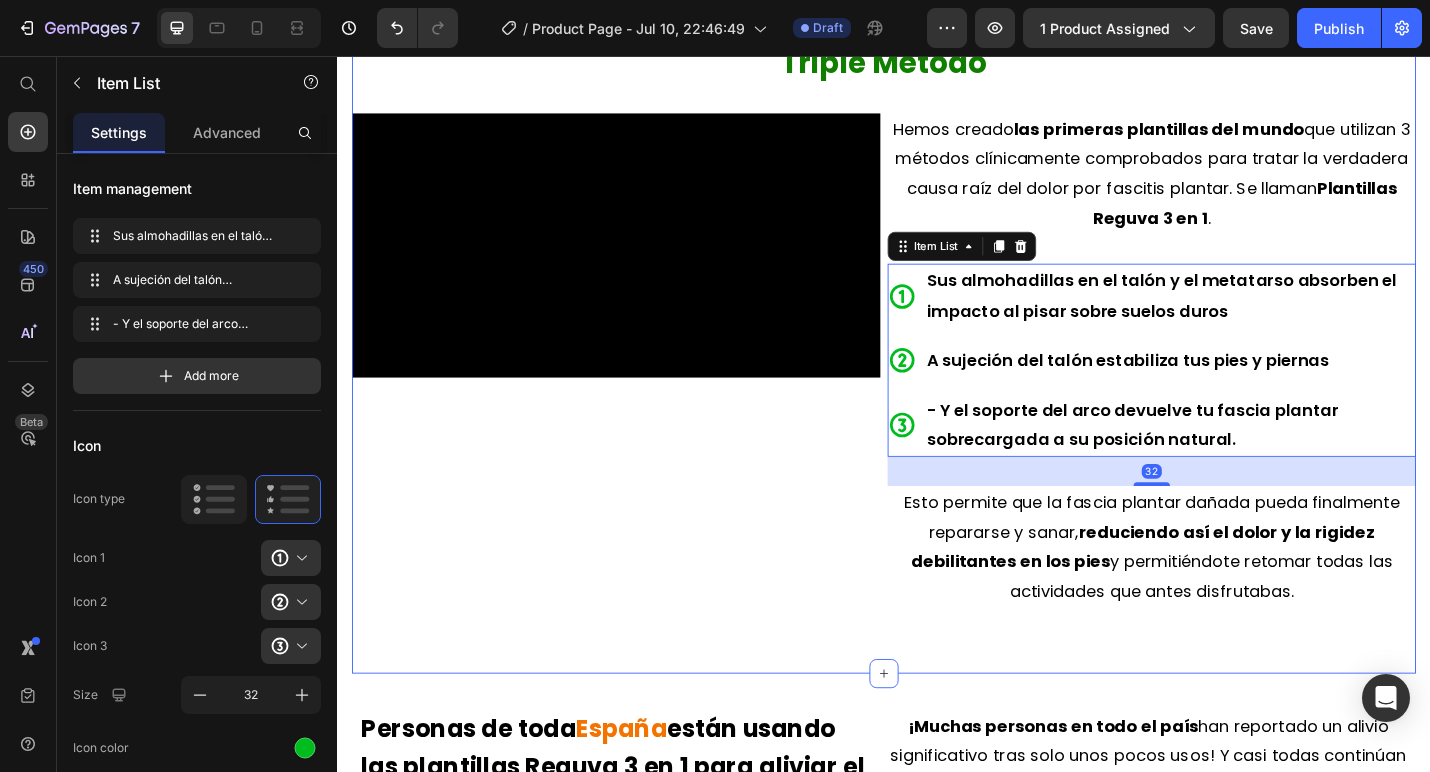 click on "Te presentamos: Las primeras plantillas del mundo con " Triple Método " Heading Video Hemos creado  las primeras plantillas del mundo  que utilizan 3 métodos clínicamente comprobados para tratar la verdadera causa raíz del dolor por fascitis plantar. Se llaman  Plantillas Reguva 3 en 1 . Text Block
Sus almohadillas en el talón y el metatarso absorben el impacto al pisar sobre suelos duros
A sujeción del talón estabiliza tus pies y piernas
- Y el soporte del arco devuelve tu fascia plantar sobrecargada a su posición natural. Item List   32 Esto permite que la fascia plantar dañada pueda finalmente repararse y sanar,  reduciendo así el dolor y la rigidez debilitantes en los pies  y permitiéndote retomar todas las actividades que antes disfrutabas. Text Block Row Section 4" at bounding box center [937, 355] 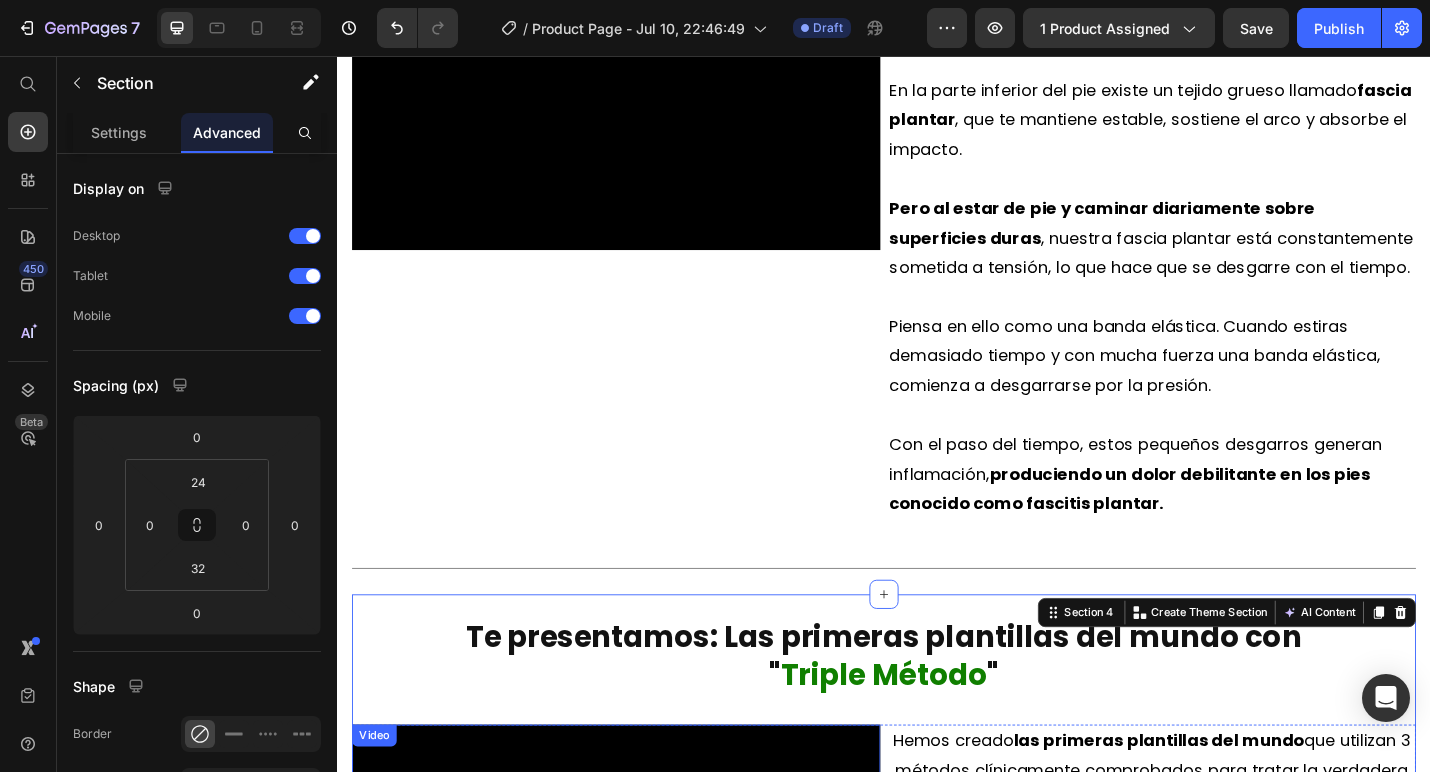 scroll, scrollTop: 2369, scrollLeft: 0, axis: vertical 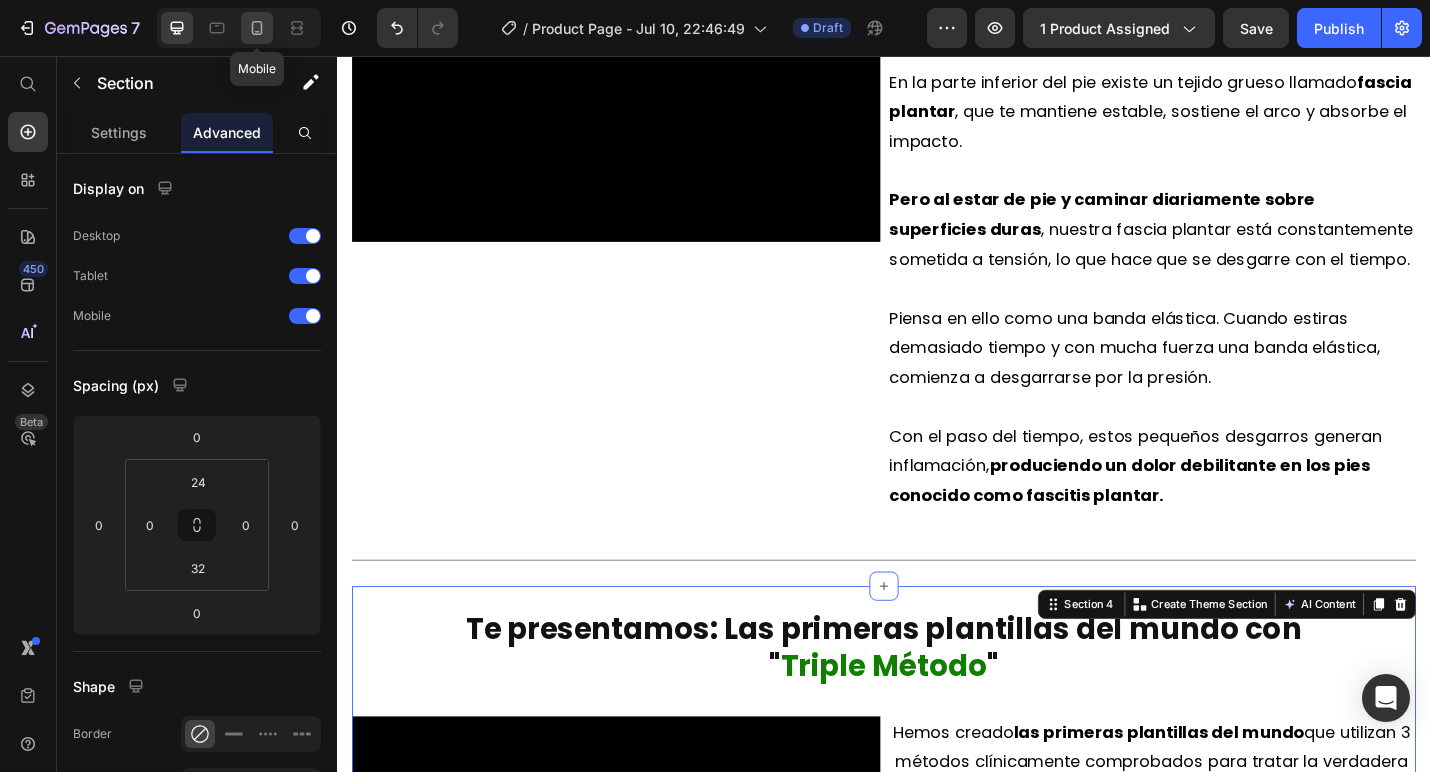 click 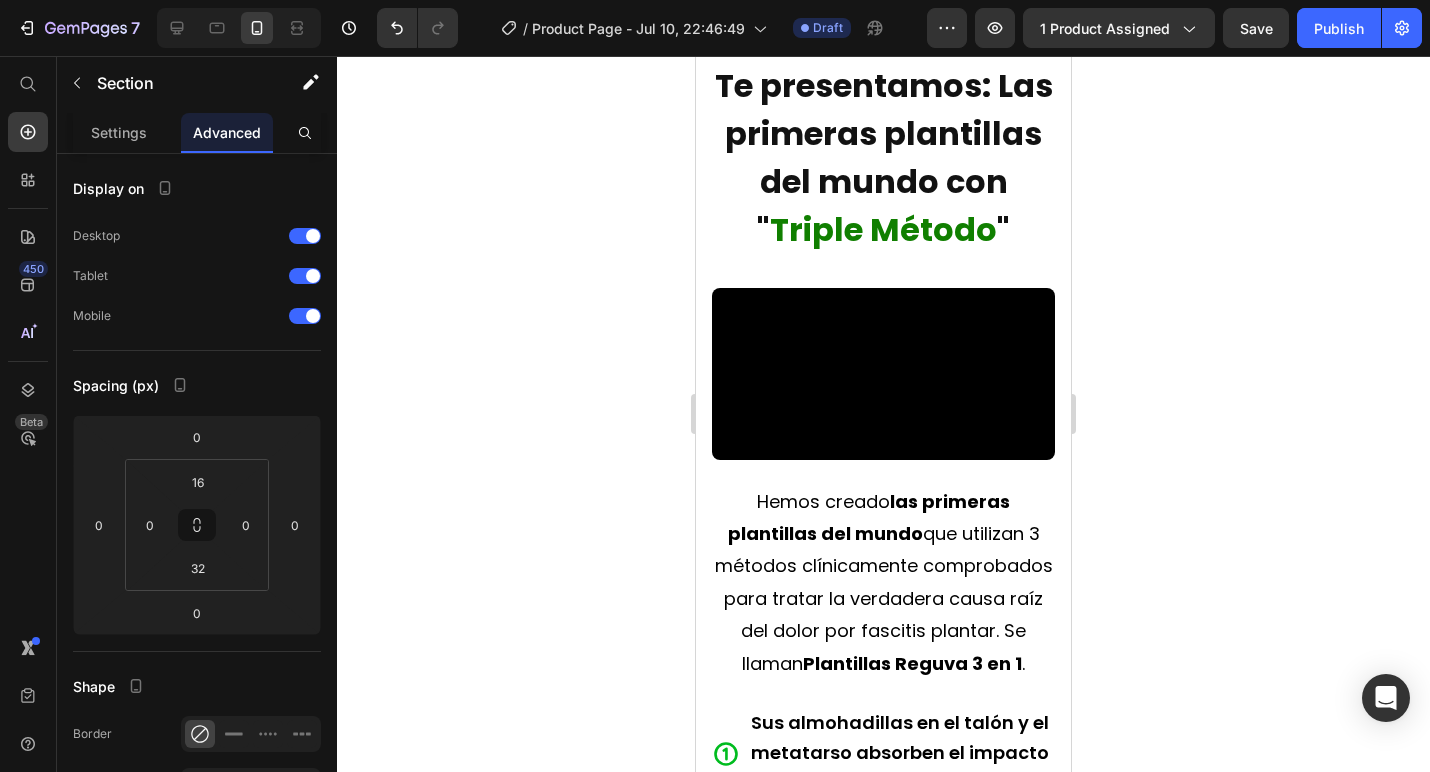 scroll, scrollTop: 4013, scrollLeft: 0, axis: vertical 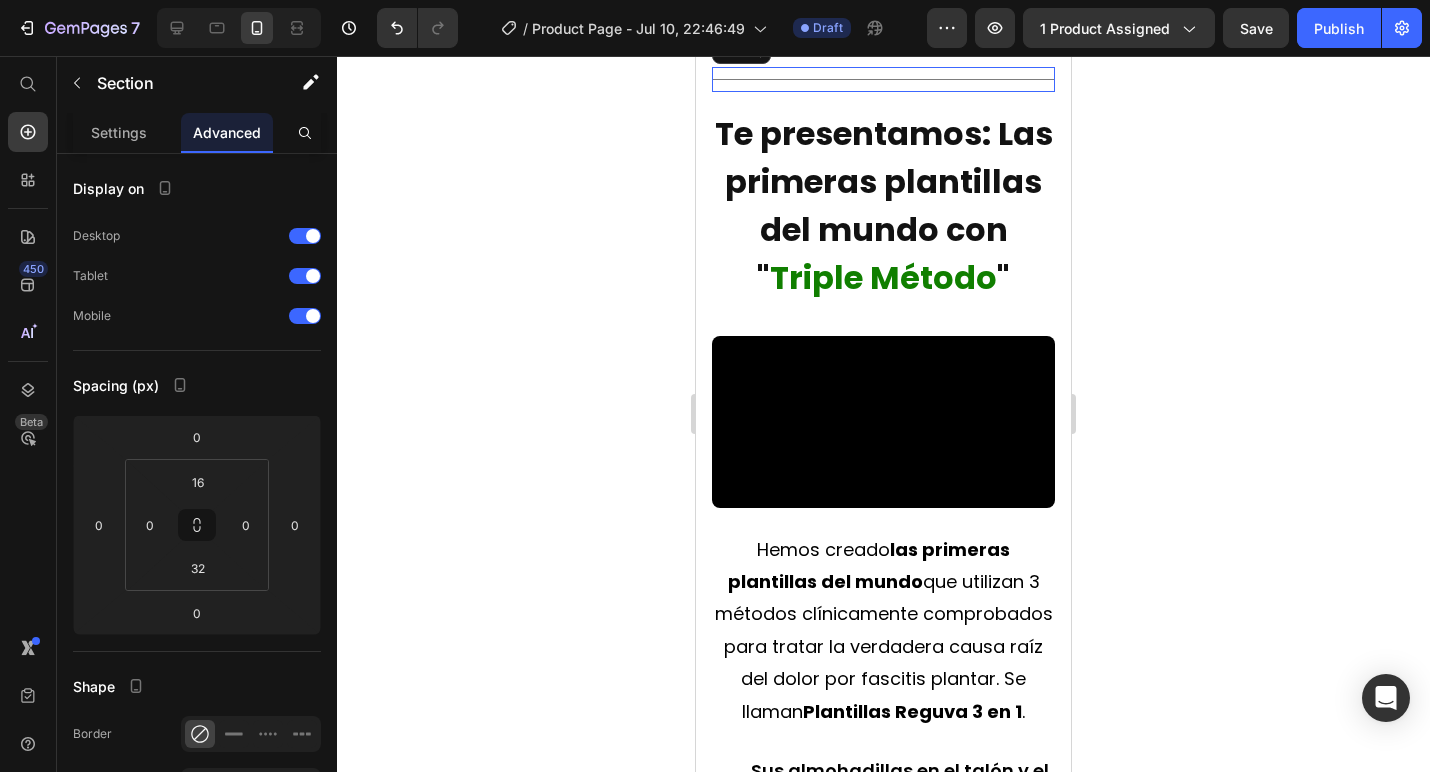 click on "Title Line" at bounding box center (883, 79) 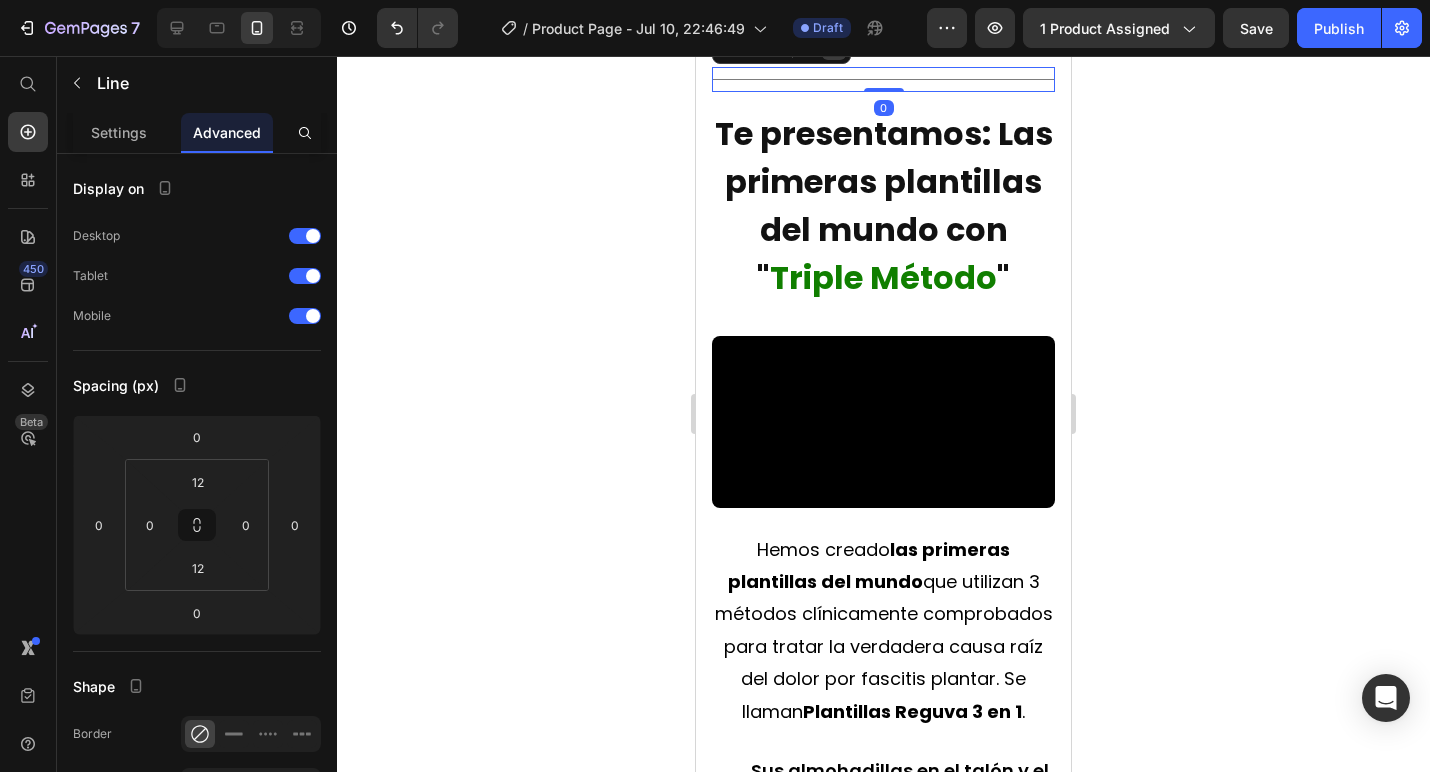 click at bounding box center (834, 48) 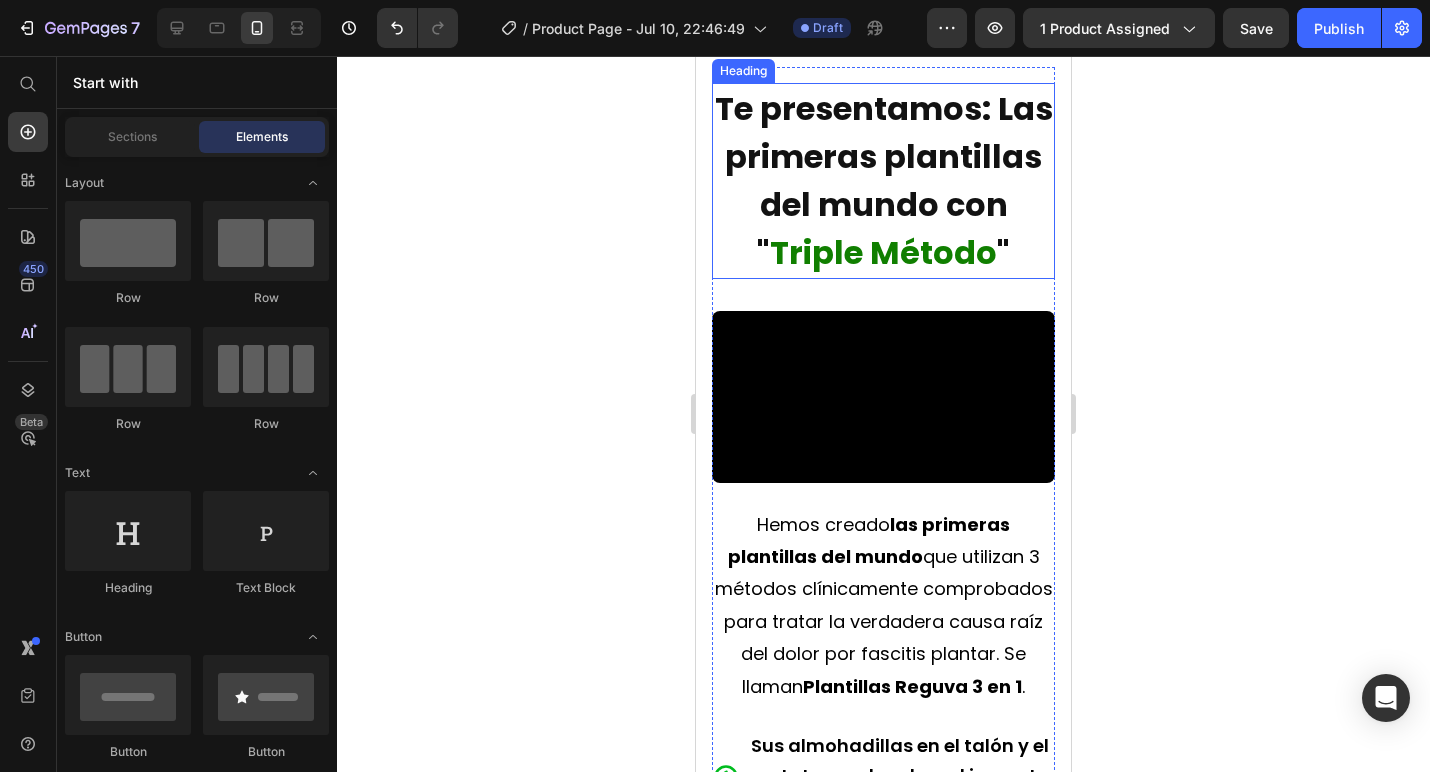 click 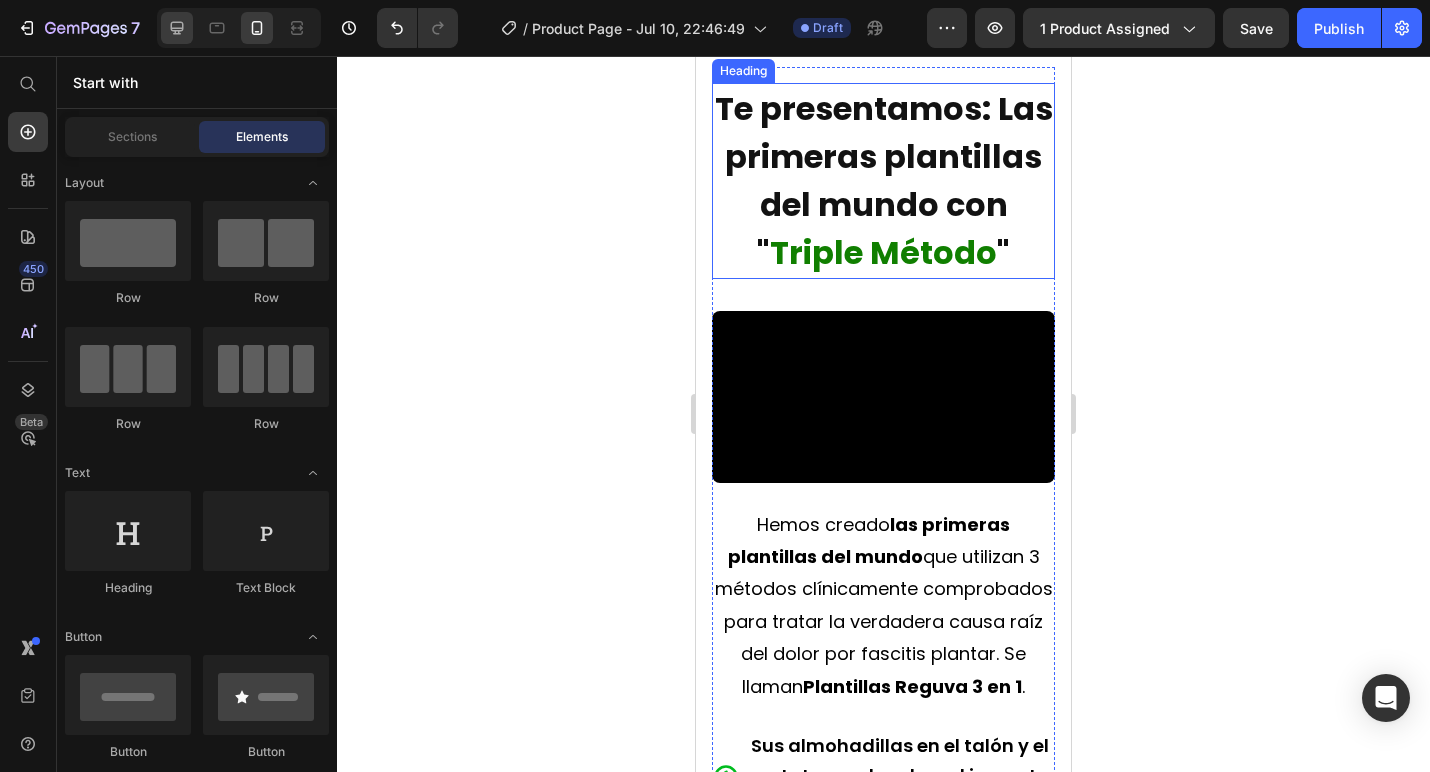 click 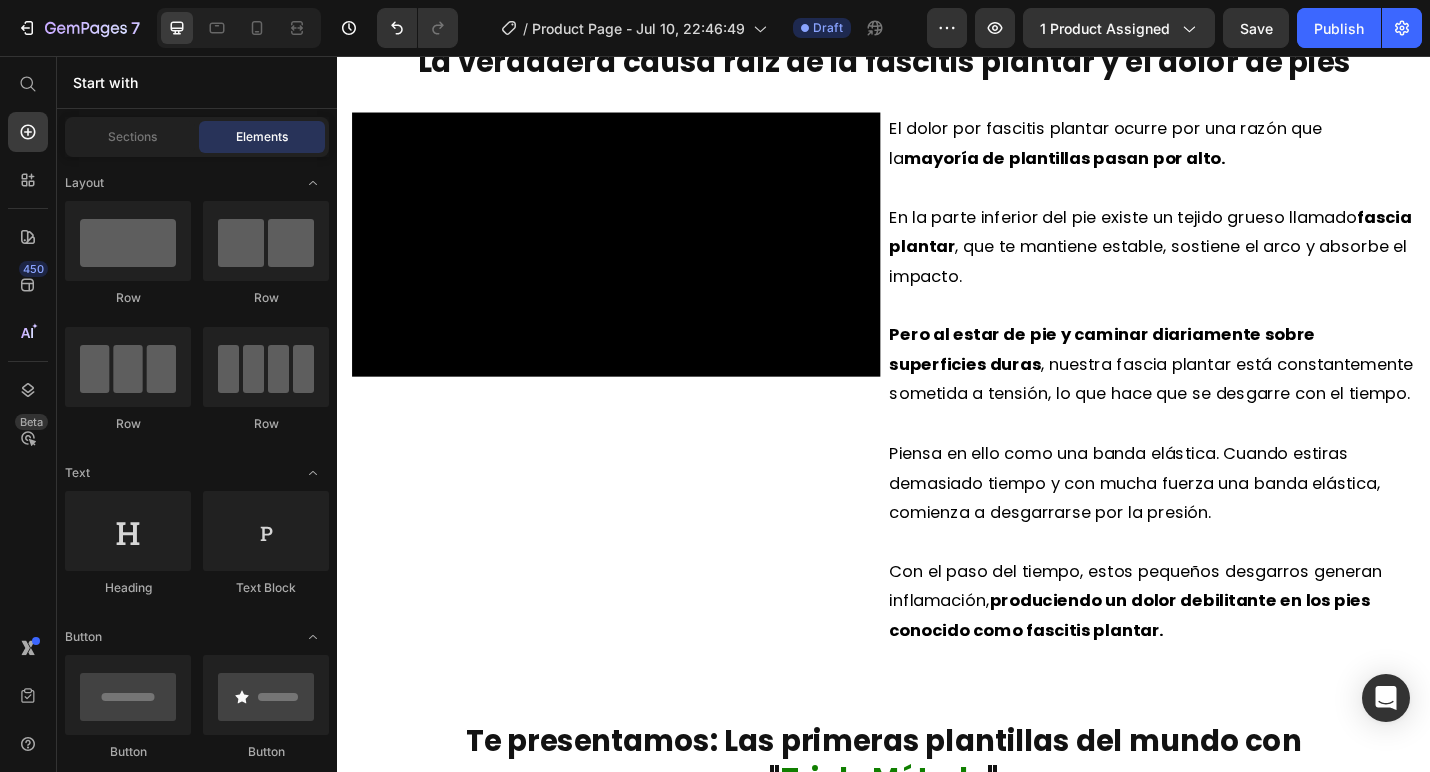 scroll, scrollTop: 1491, scrollLeft: 0, axis: vertical 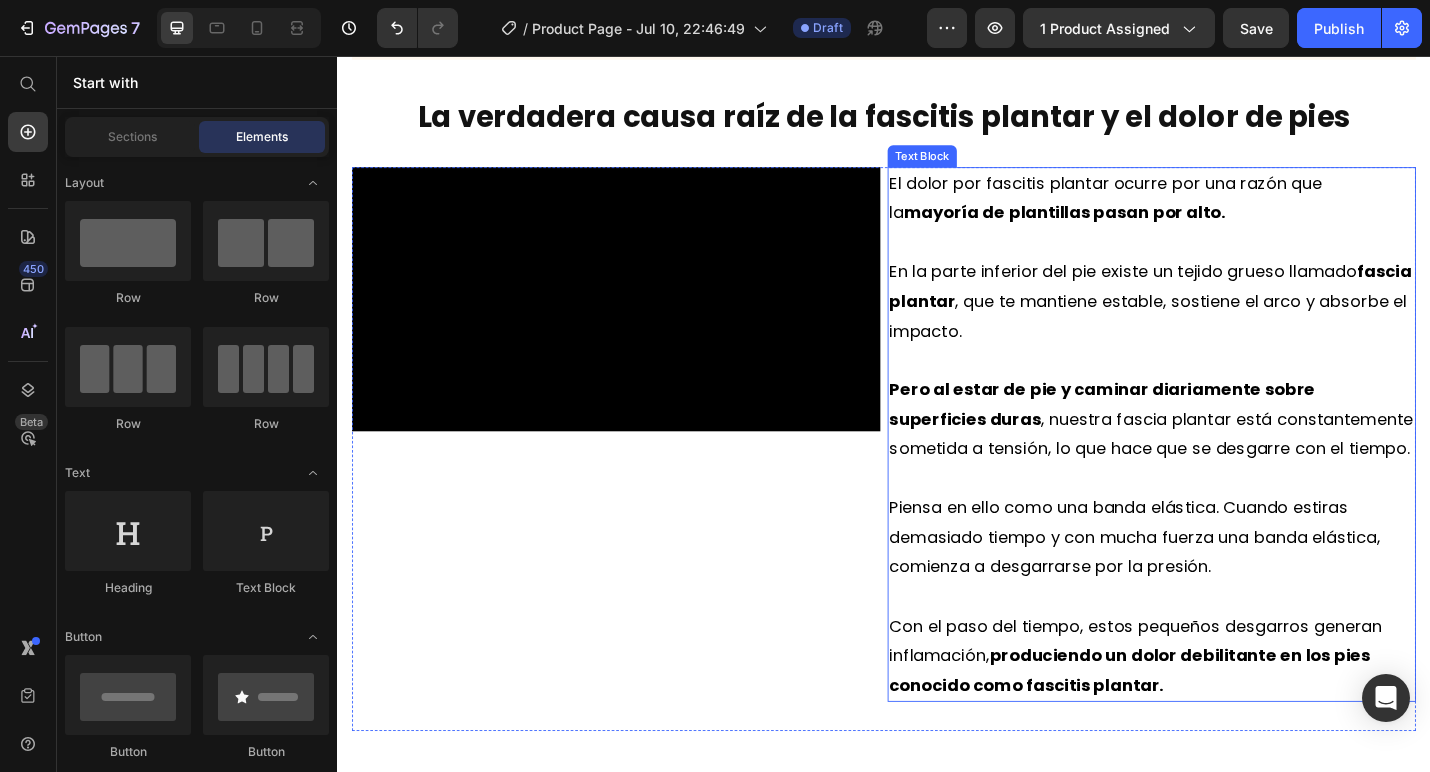 click on "mayoría de plantillas pasan por alto." at bounding box center [1135, 227] 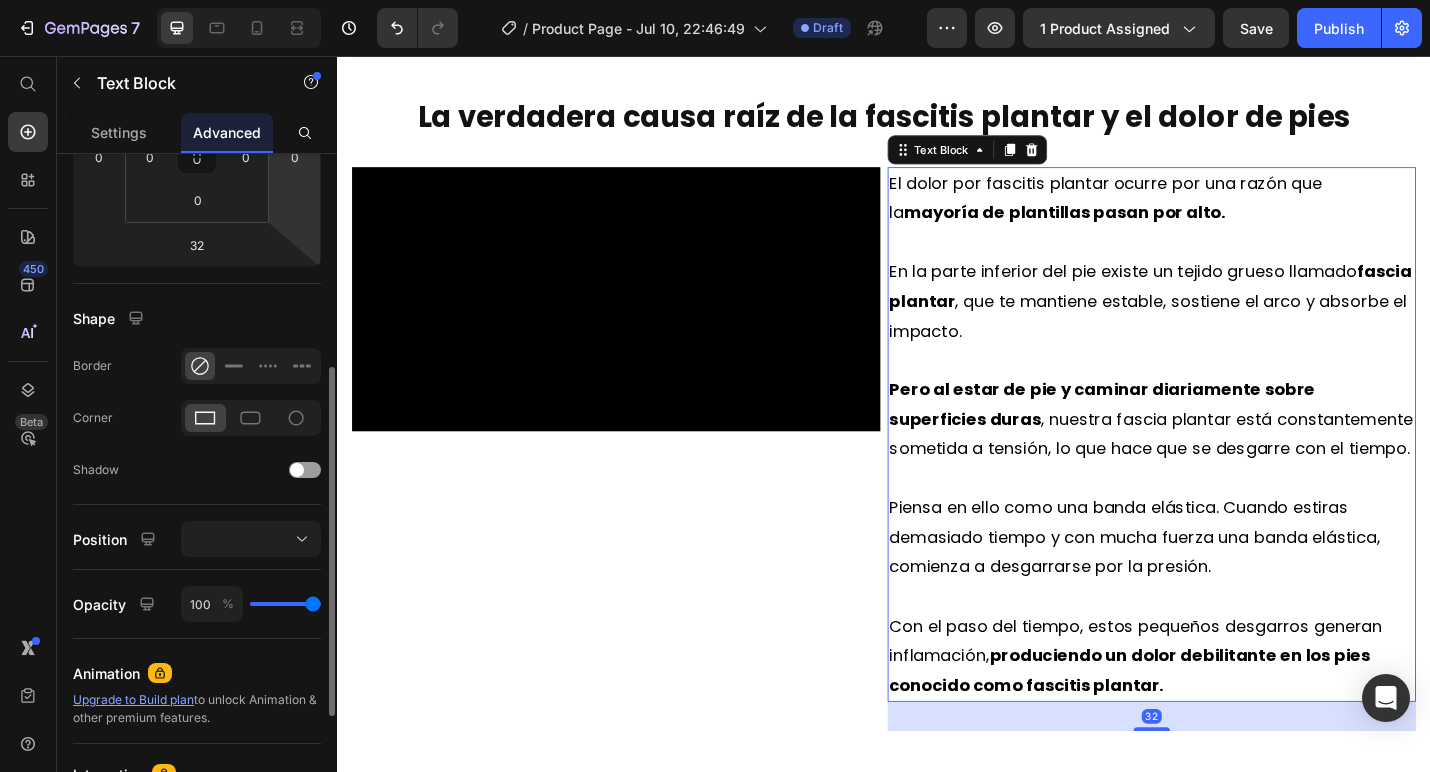scroll, scrollTop: 466, scrollLeft: 0, axis: vertical 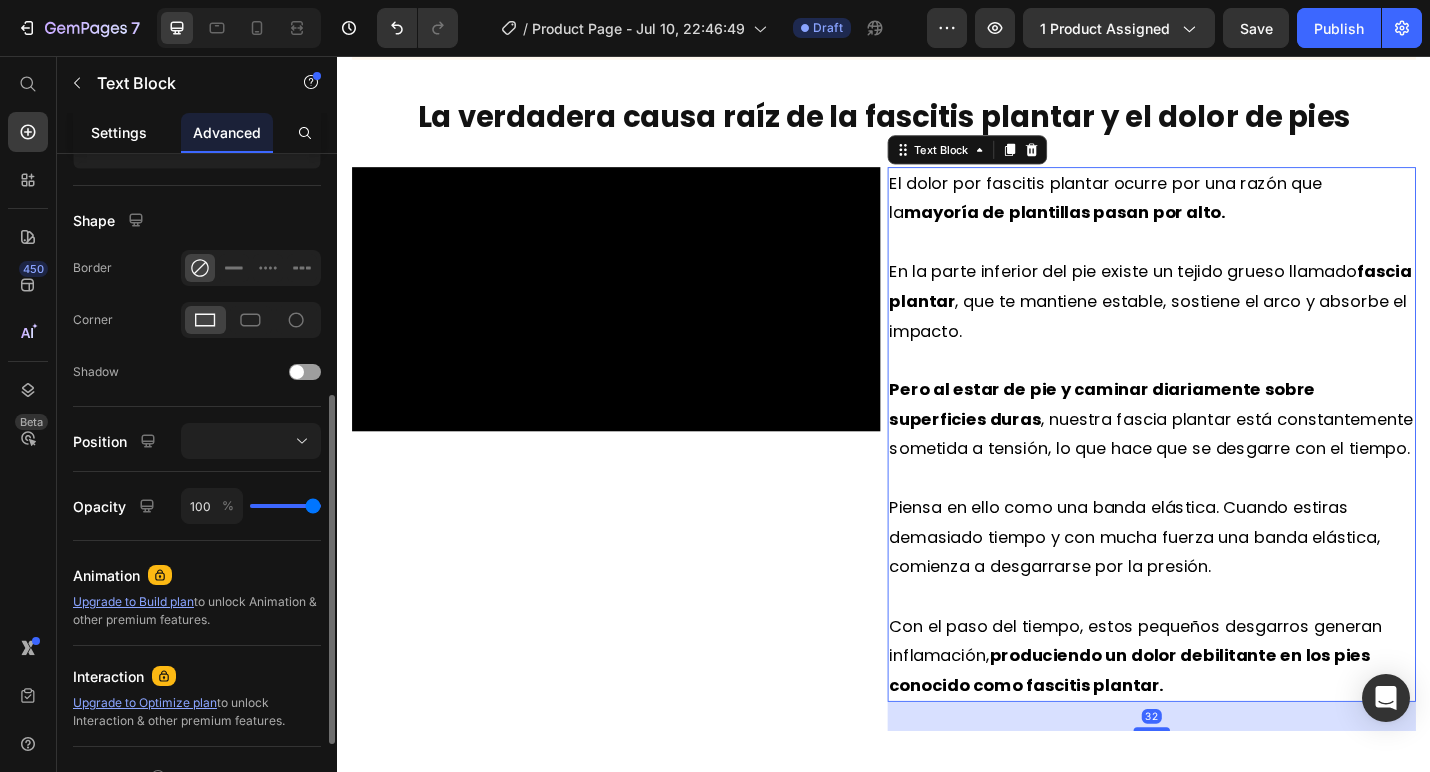 click on "Settings" at bounding box center (119, 132) 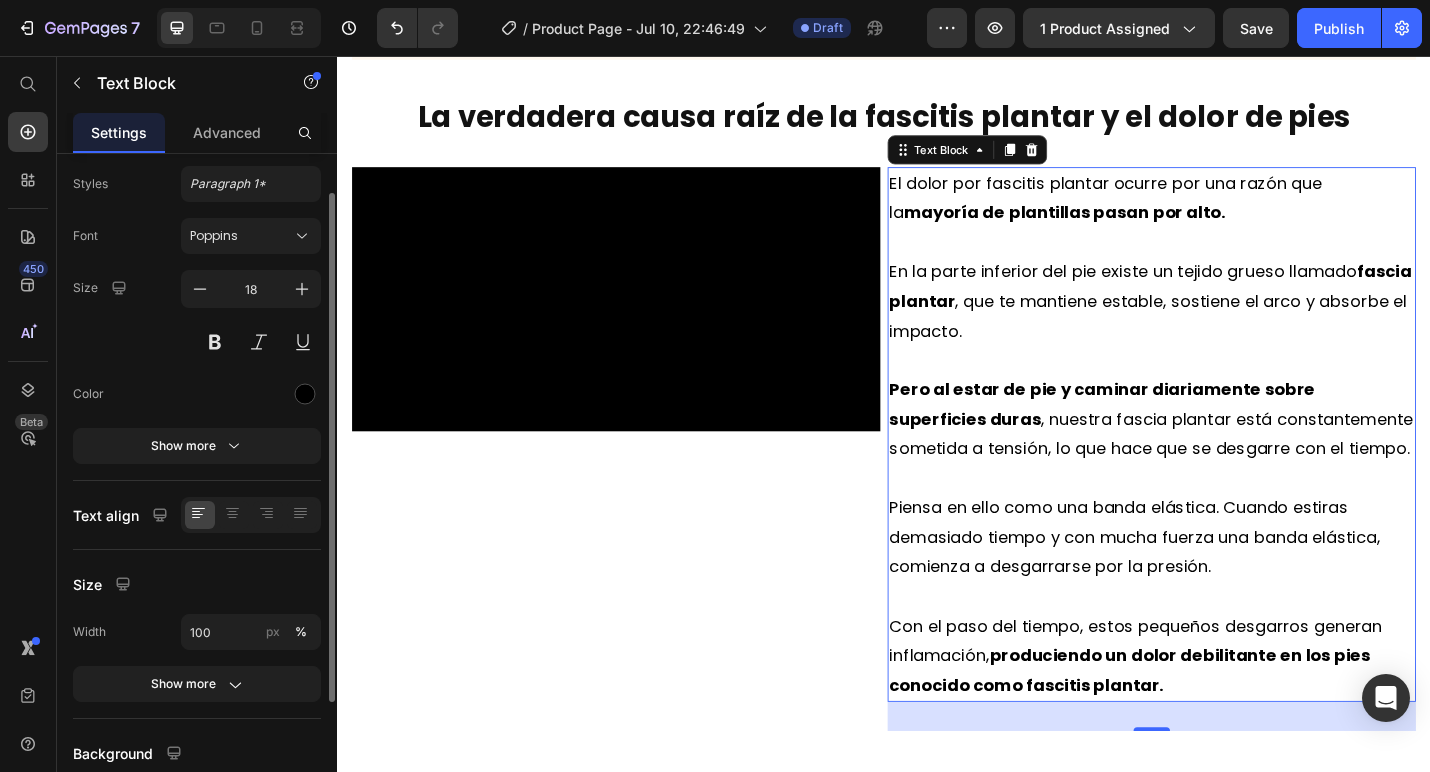 scroll, scrollTop: 220, scrollLeft: 0, axis: vertical 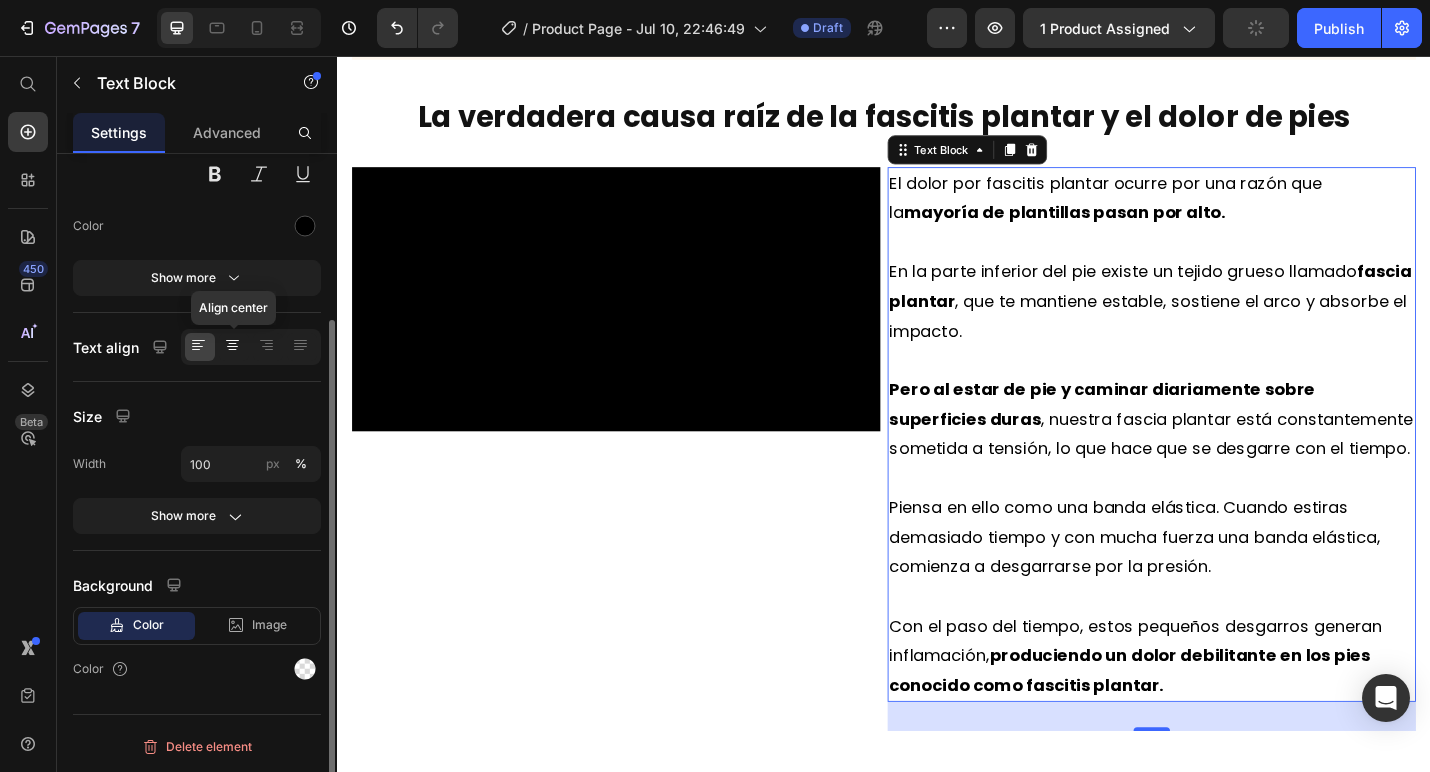 click 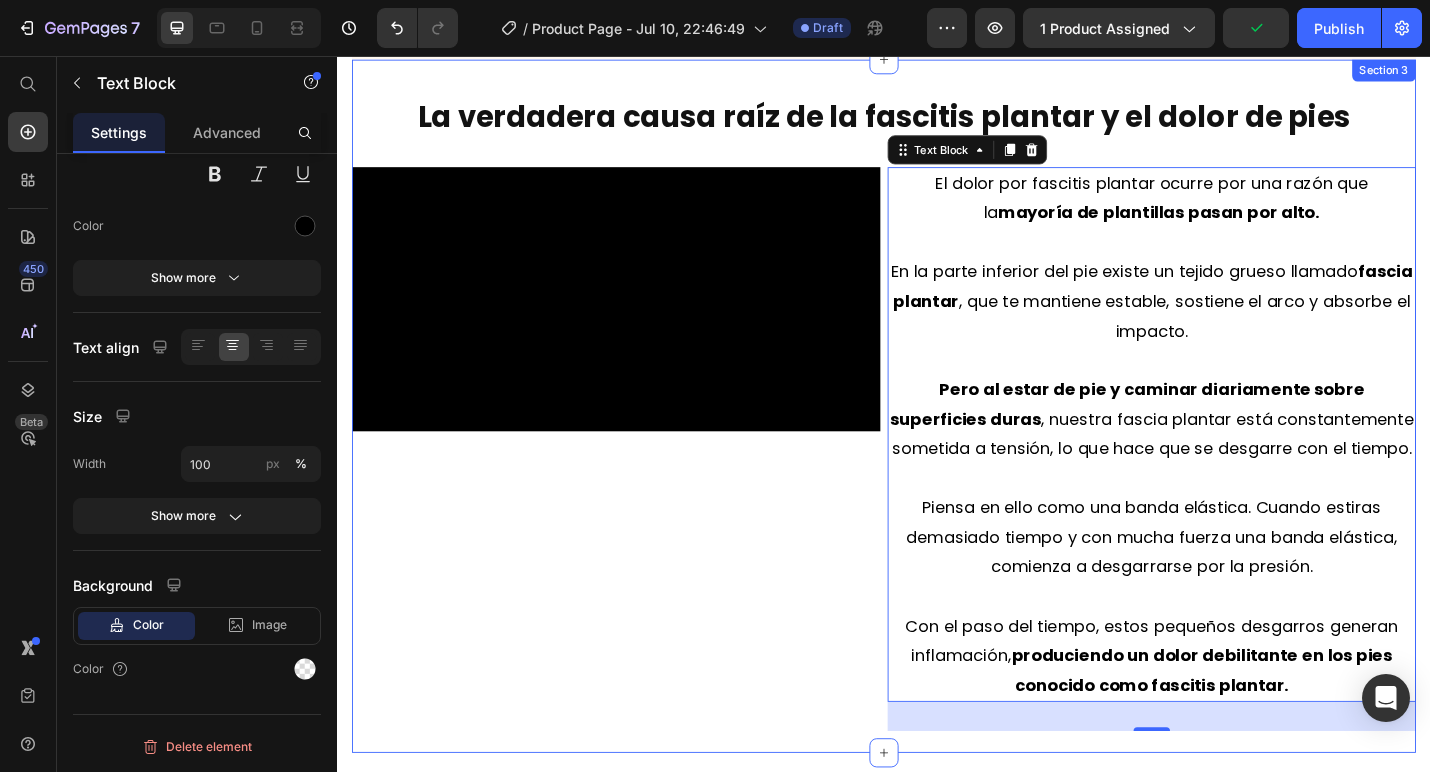 click on "La verdadera causa raíz de la fascitis plantar y el dolor de pies" at bounding box center [937, 123] 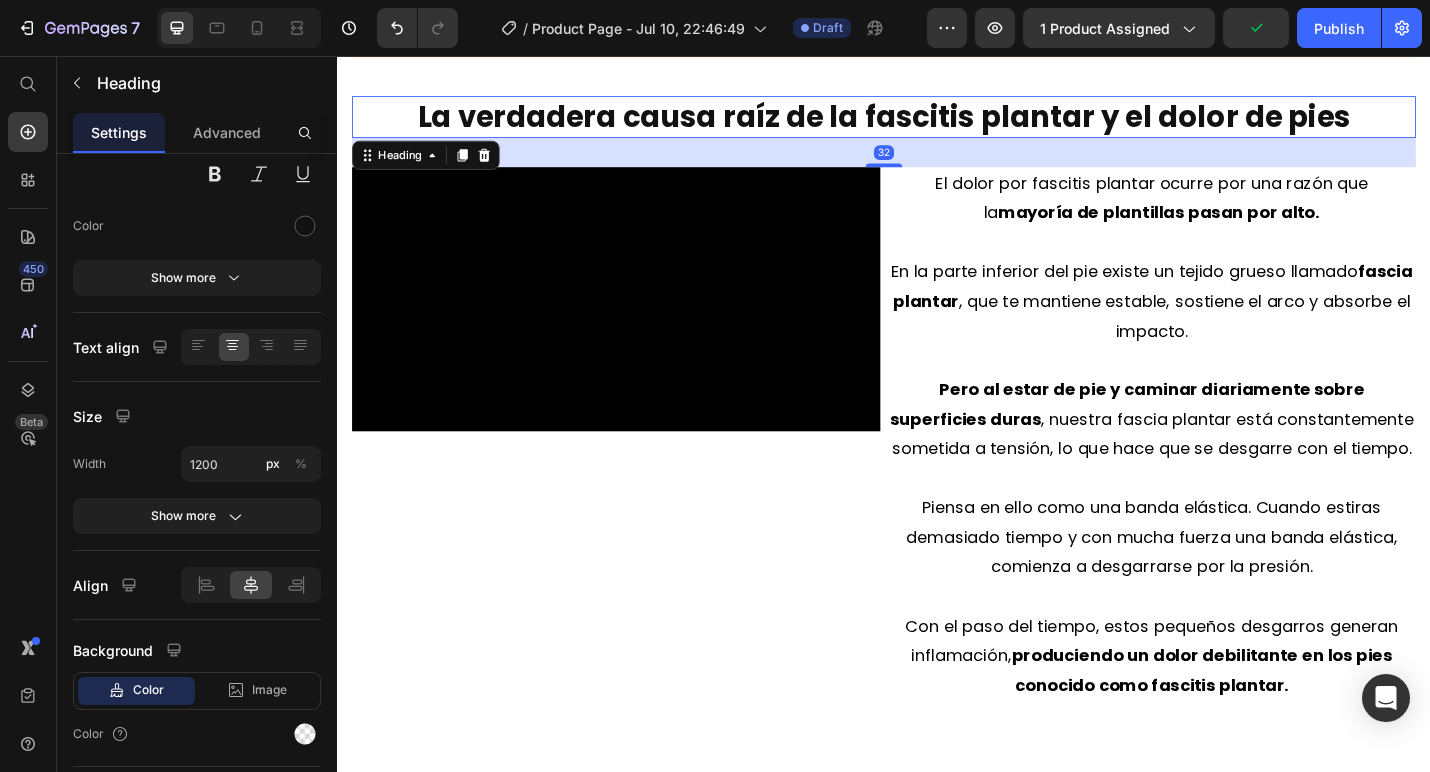 scroll, scrollTop: 0, scrollLeft: 0, axis: both 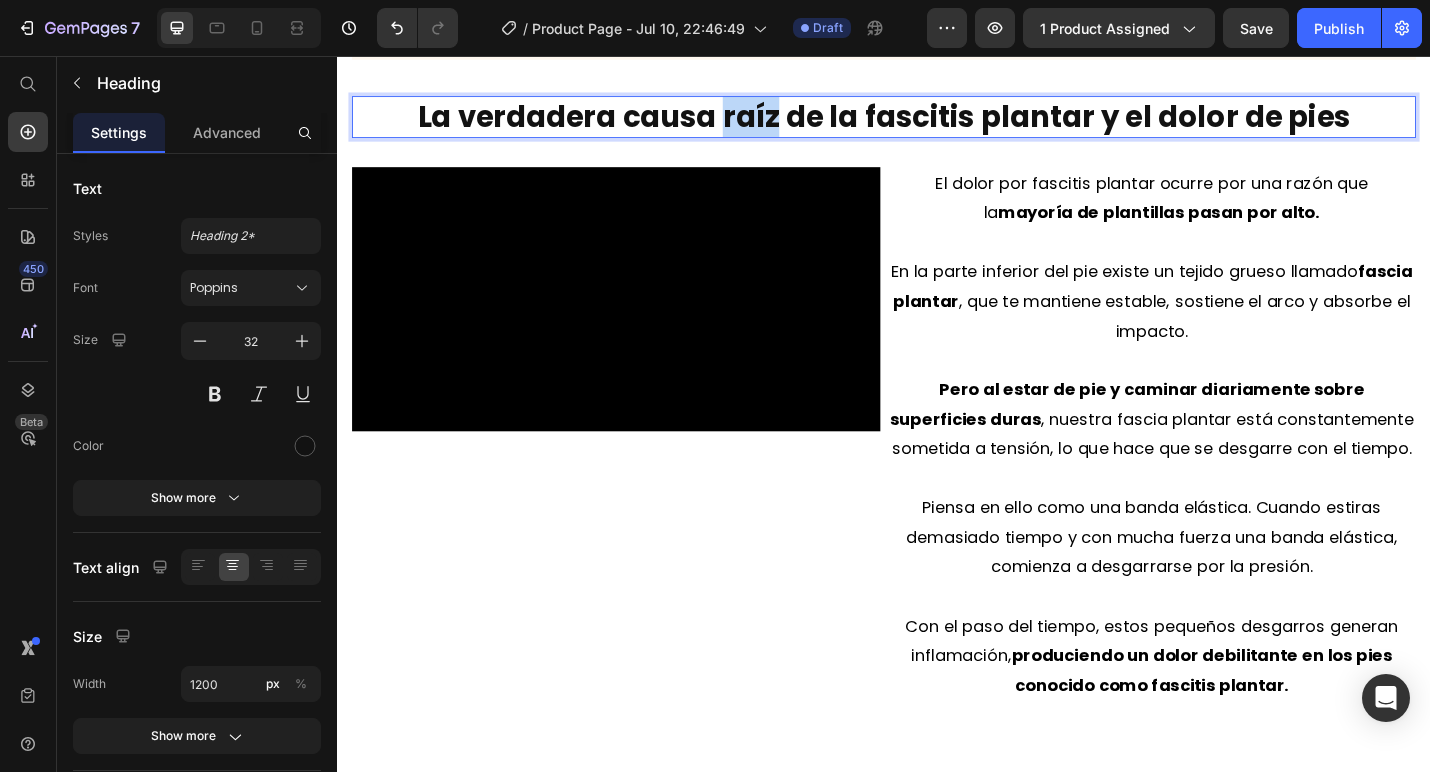 click on "La verdadera causa raíz de la fascitis plantar y el dolor de pies" at bounding box center [937, 122] 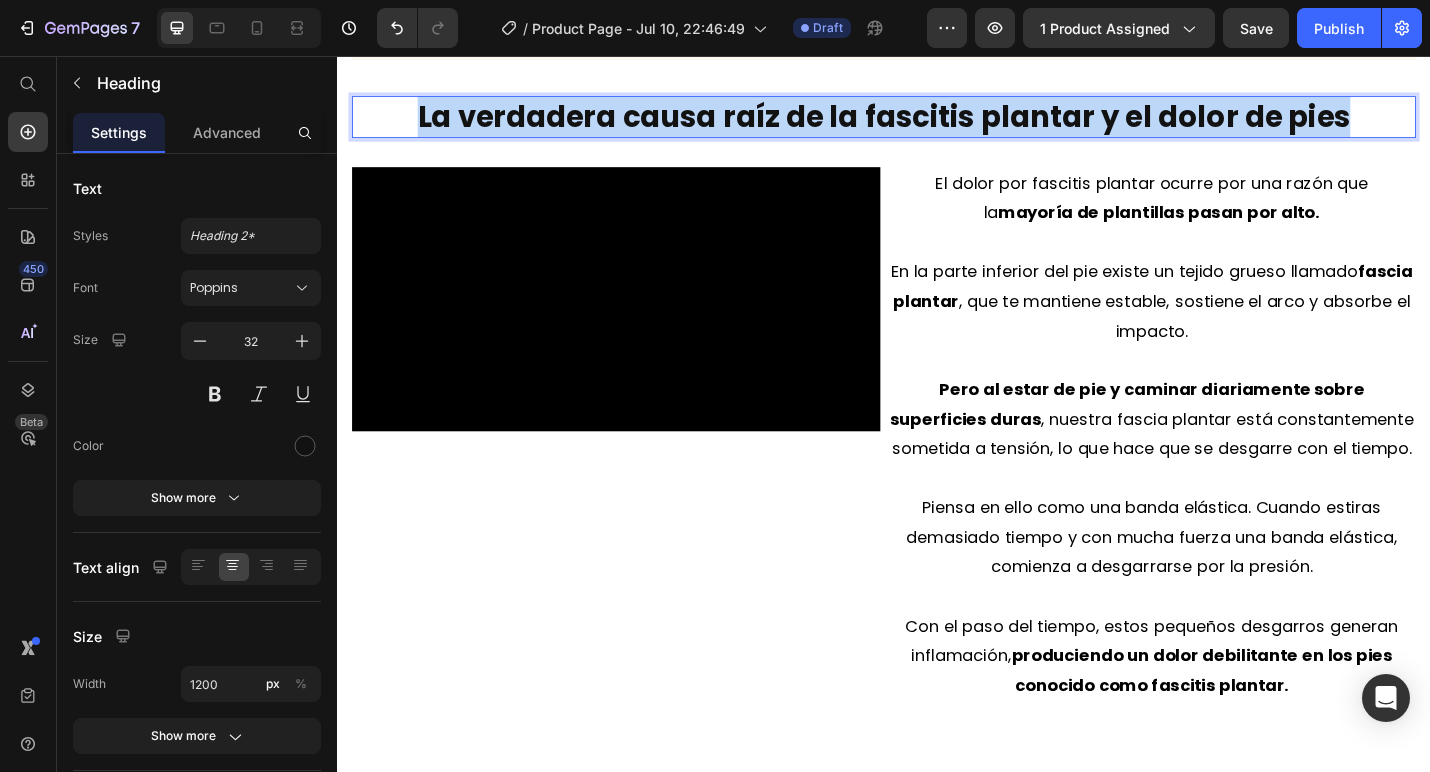 click on "La verdadera causa raíz de la fascitis plantar y el dolor de pies" at bounding box center [937, 122] 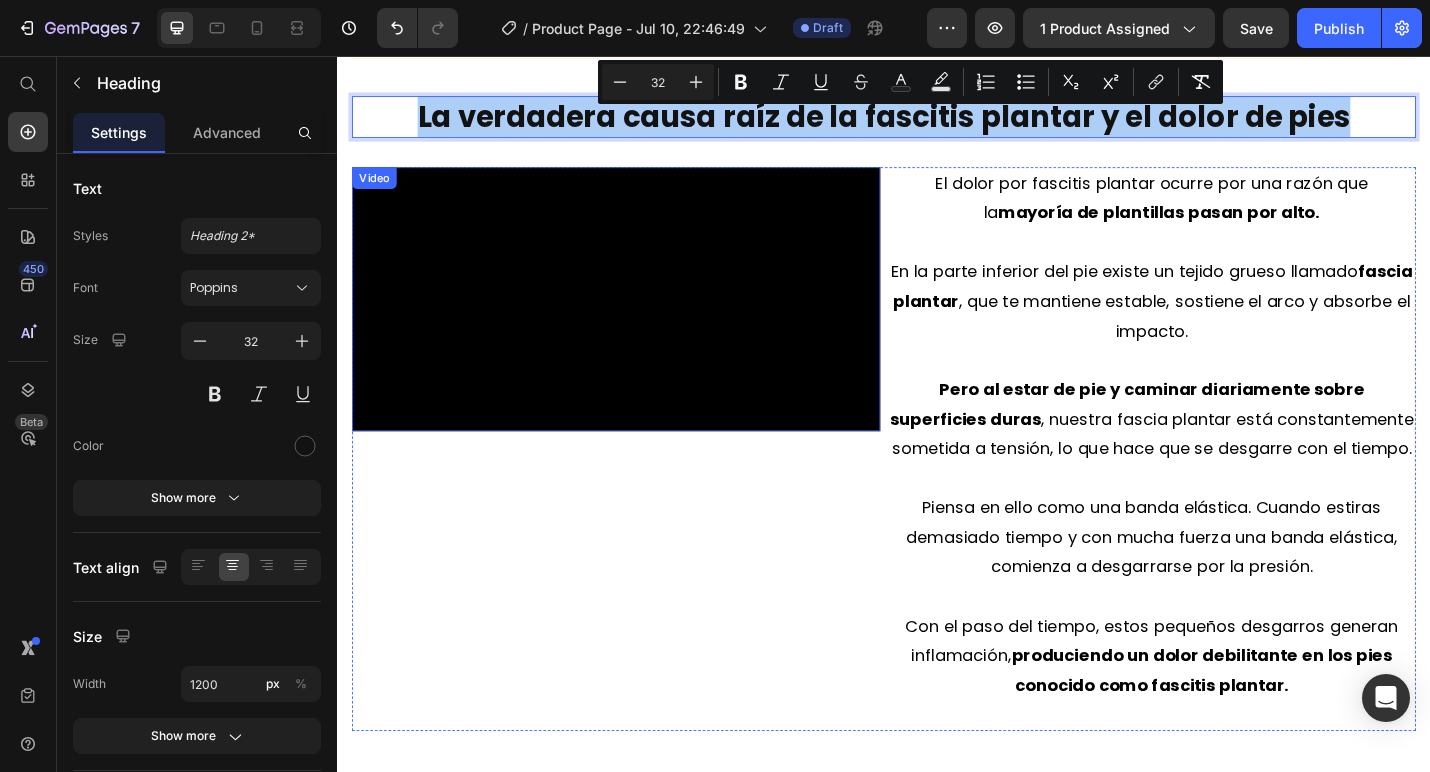 click at bounding box center (643, 323) 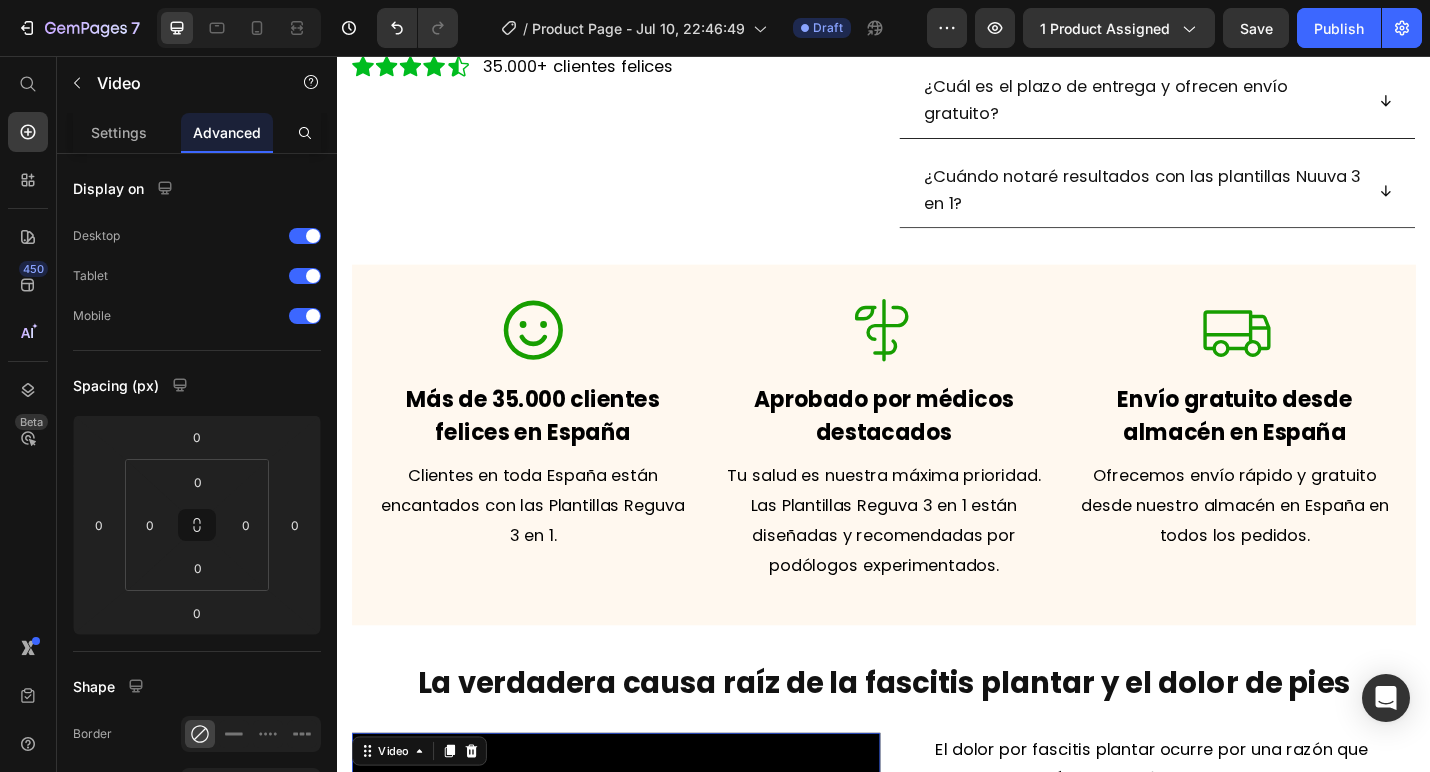 scroll, scrollTop: 848, scrollLeft: 0, axis: vertical 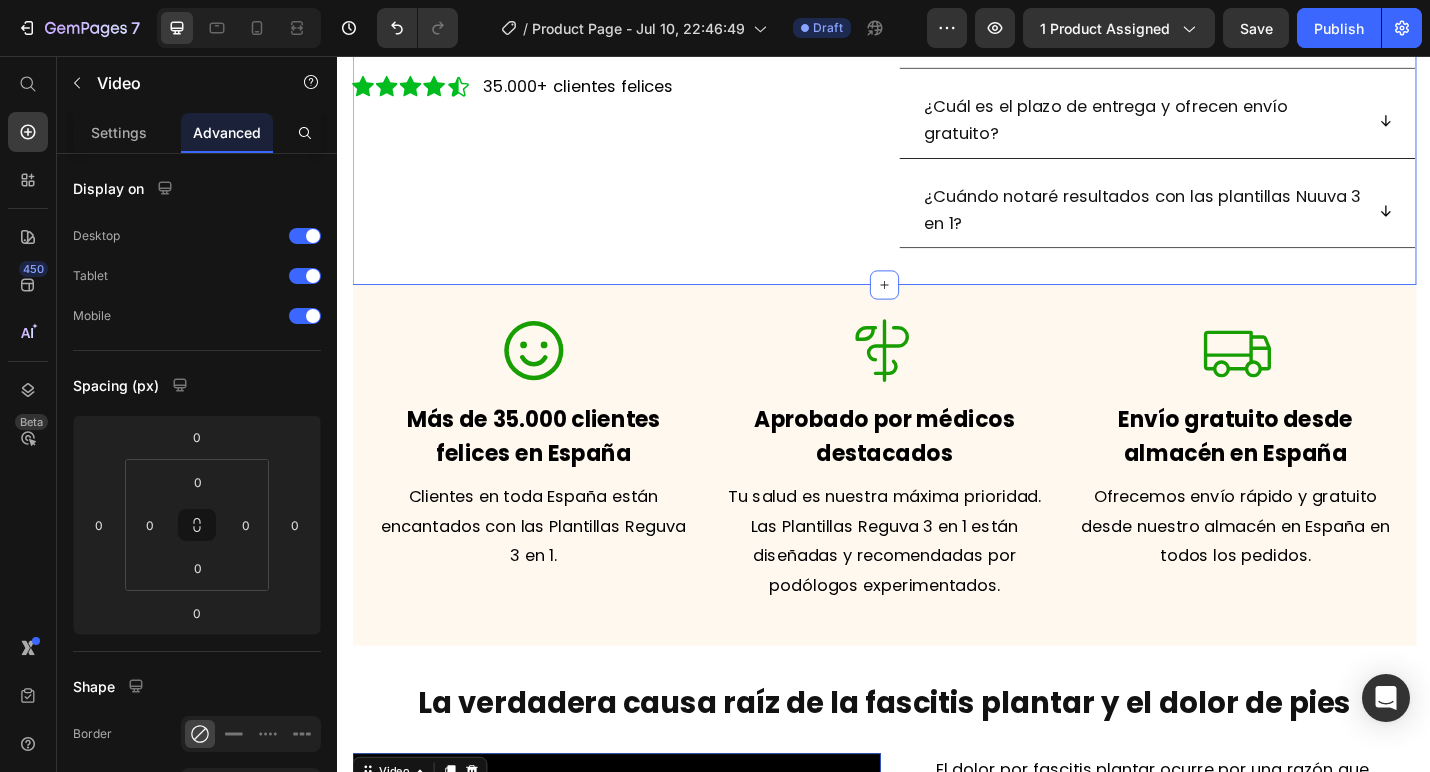 click on "¡LA OFERTA TERMINA HOY! Text Block
Product Images Icon Icon Icon Icon
Icon Icon List 35.000+ clientes felices Text Block Row ¿Sufres de  fascitis plantar, dolor o rigidez en los pies ? Heading ¡Las plantillas Reguva 3 en 1  utilizan 3 métodos clínicamente comprobados para aliviar el dolor en los pies, la rigidez y la fascitis plantar desde el primer uso! Text Block
Brinda alivio rápido de la fascitis plantar y el dolor en los pies.
Alivia la rigidez, la tensión y el dolor muscular.
Siente la diferencia desde el Día 1
¡Obtén 2 REGALOS GRATIS solo hoy! (Valorados en 25€) Item List AÑADIR AL CARRITO Add to Cart
Guía de tallas
Tecnología 3 en 1
¿Cuál es el plazo de entrega y ofrecen envío gratuito?
¿Cuándo notaré resultados con las plantillas Nuuva 3 en 1? Accordion Product Section 1" at bounding box center (937, -222) 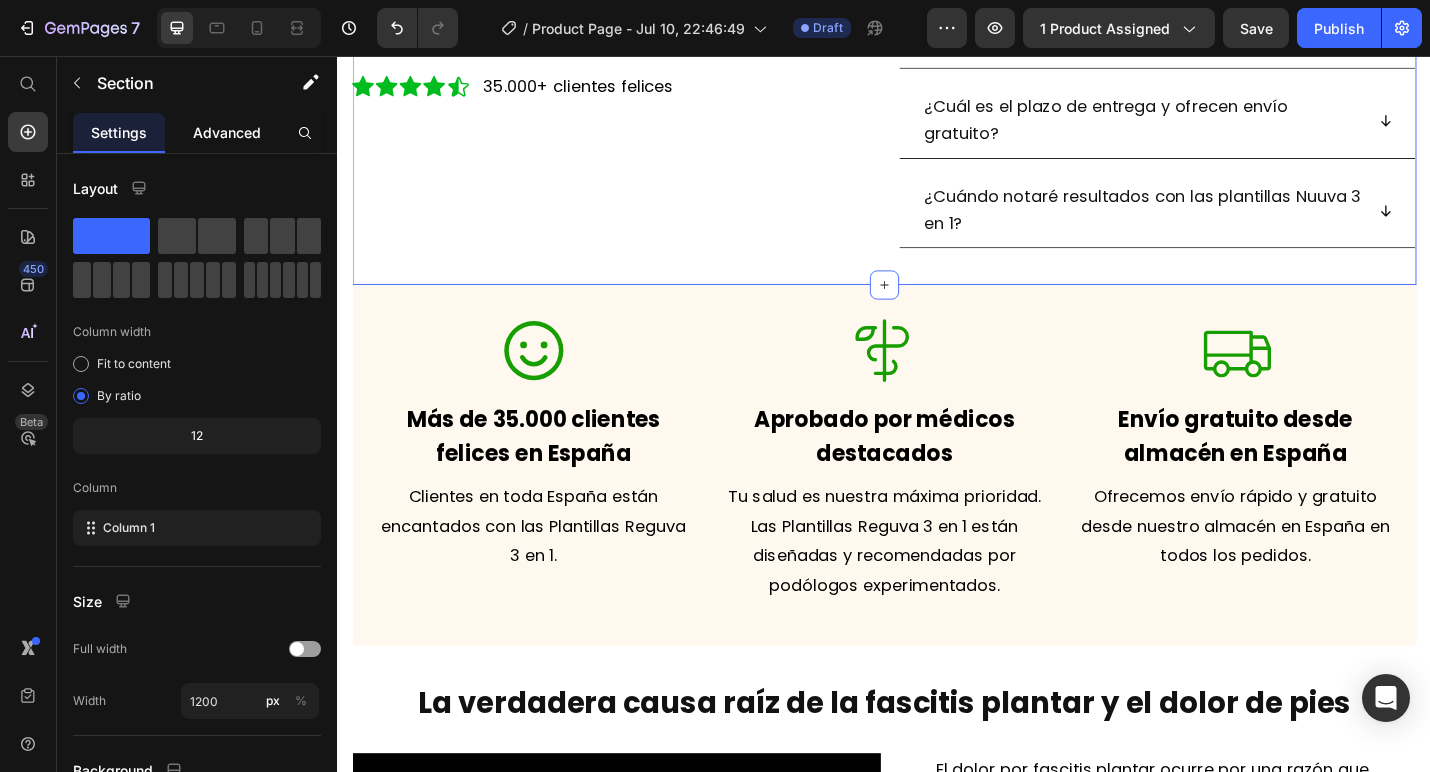 click on "Advanced" at bounding box center (227, 132) 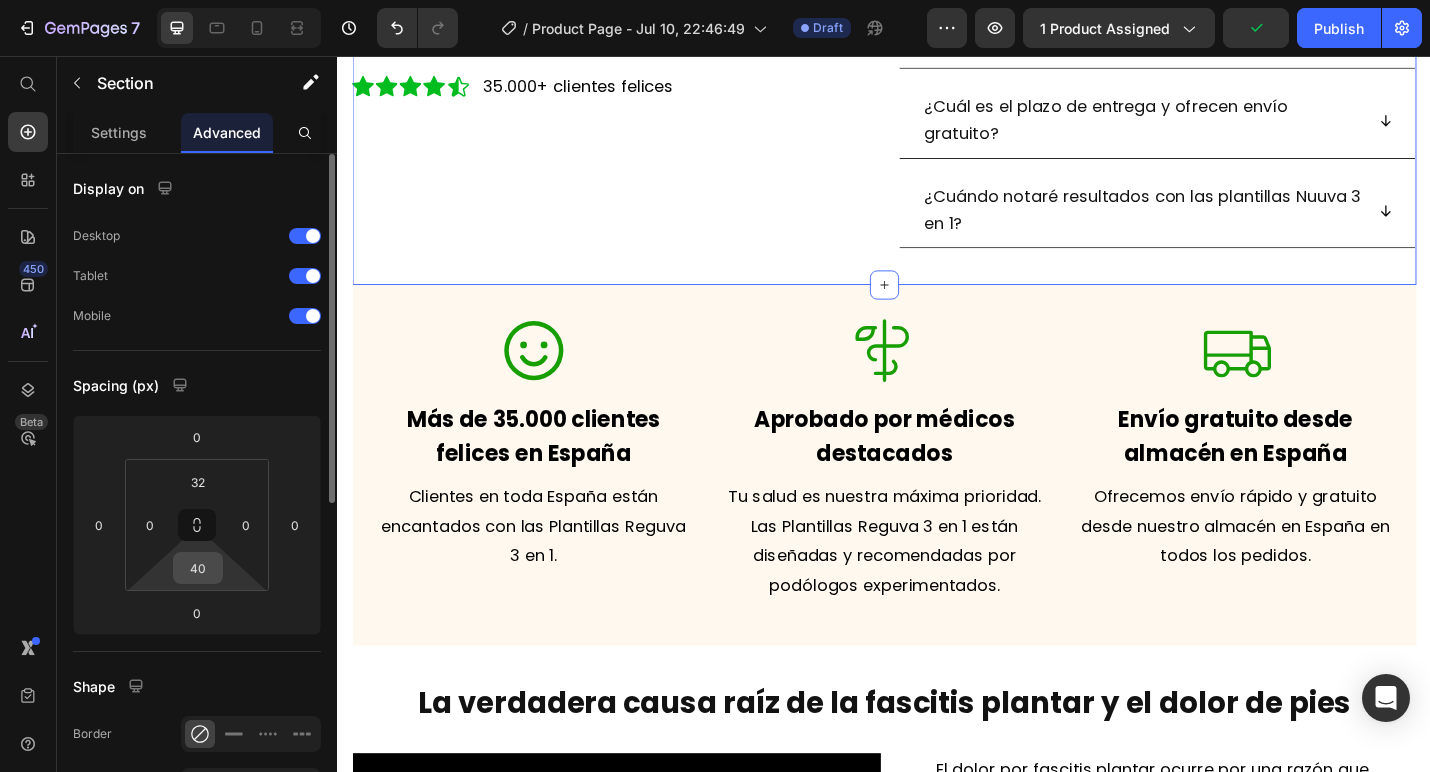 click on "40" at bounding box center [198, 568] 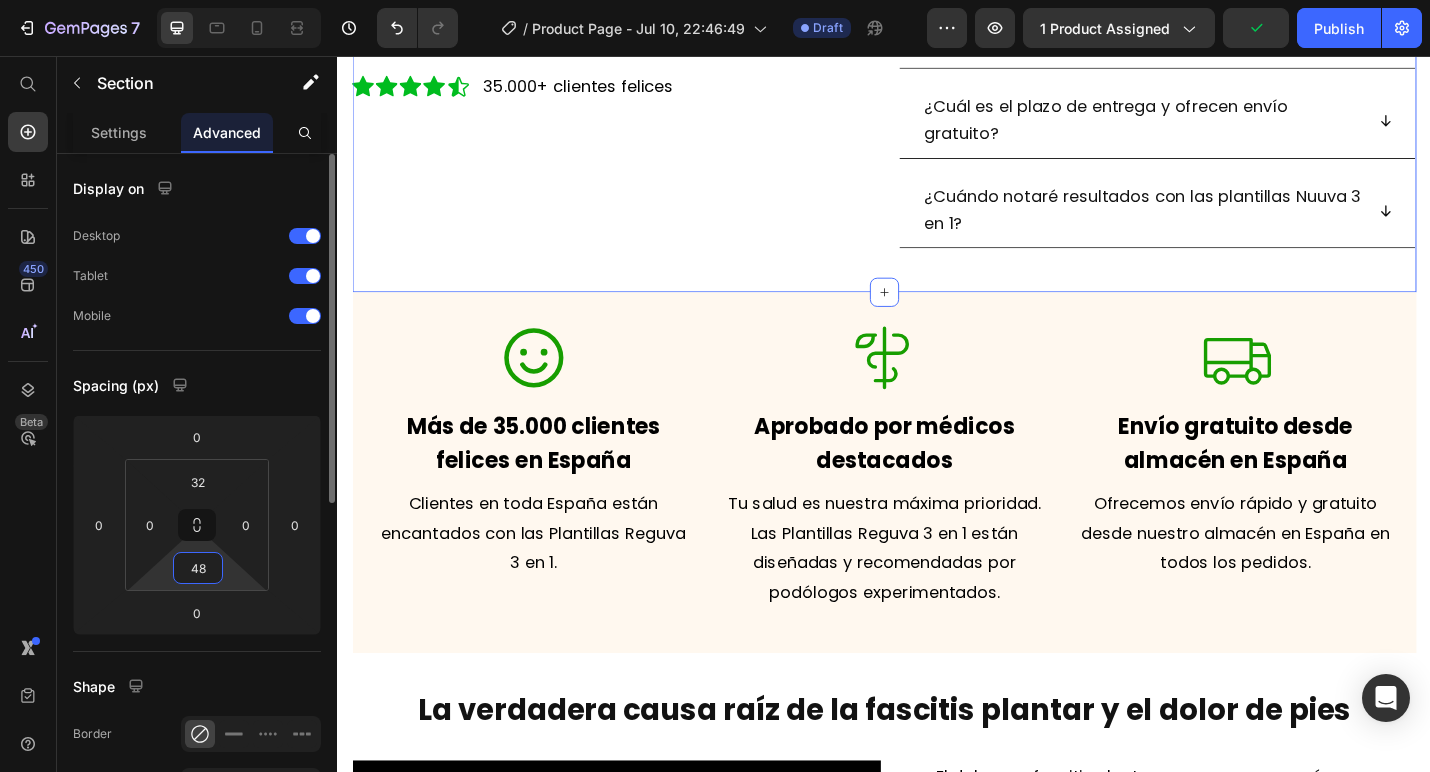 type on "48" 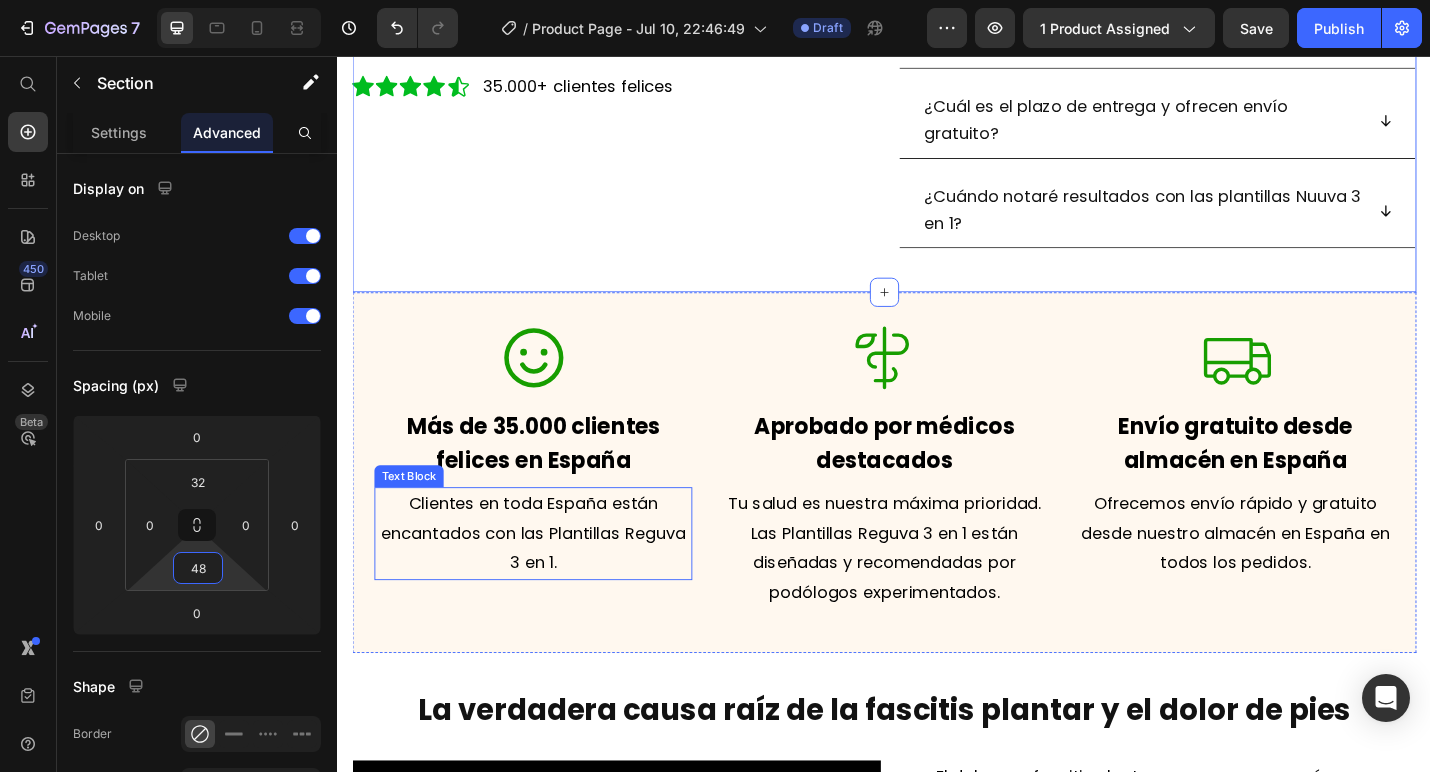click on "Clientes en toda España están encantados con las Plantillas Reguva 3 en 1." at bounding box center (551, 579) 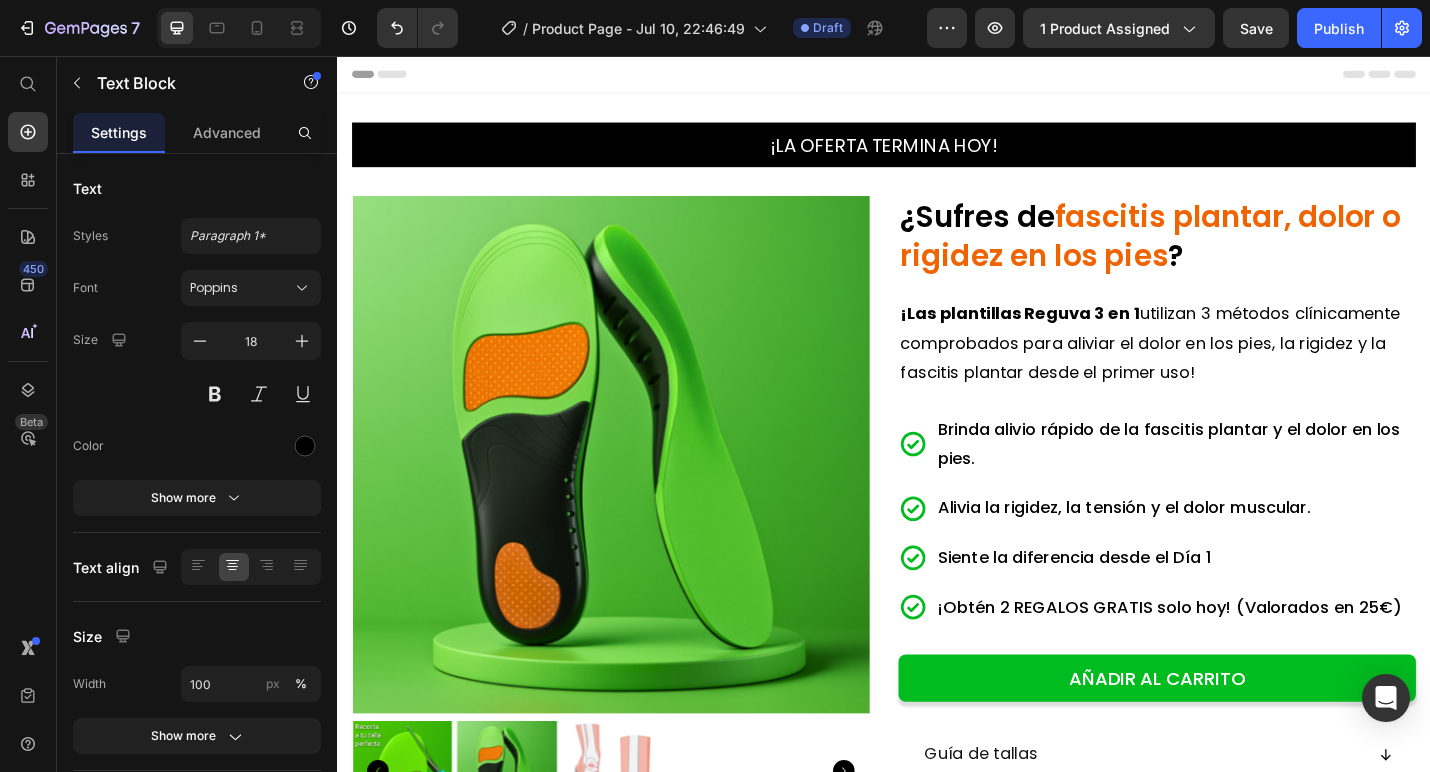 scroll, scrollTop: 26, scrollLeft: 0, axis: vertical 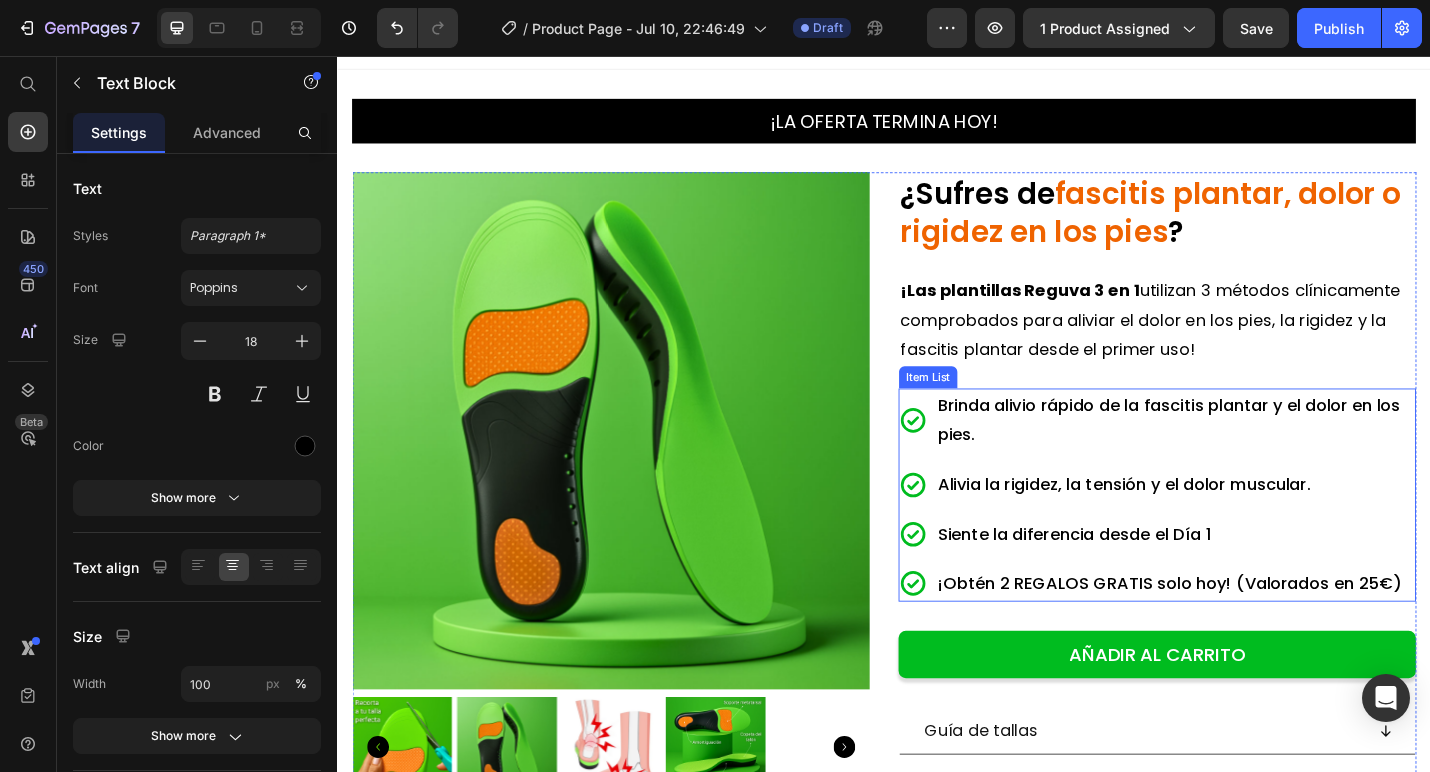 click on "¡Obtén 2 REGALOS GRATIS solo hoy! (Valorados en 25€)" at bounding box center [1257, 635] 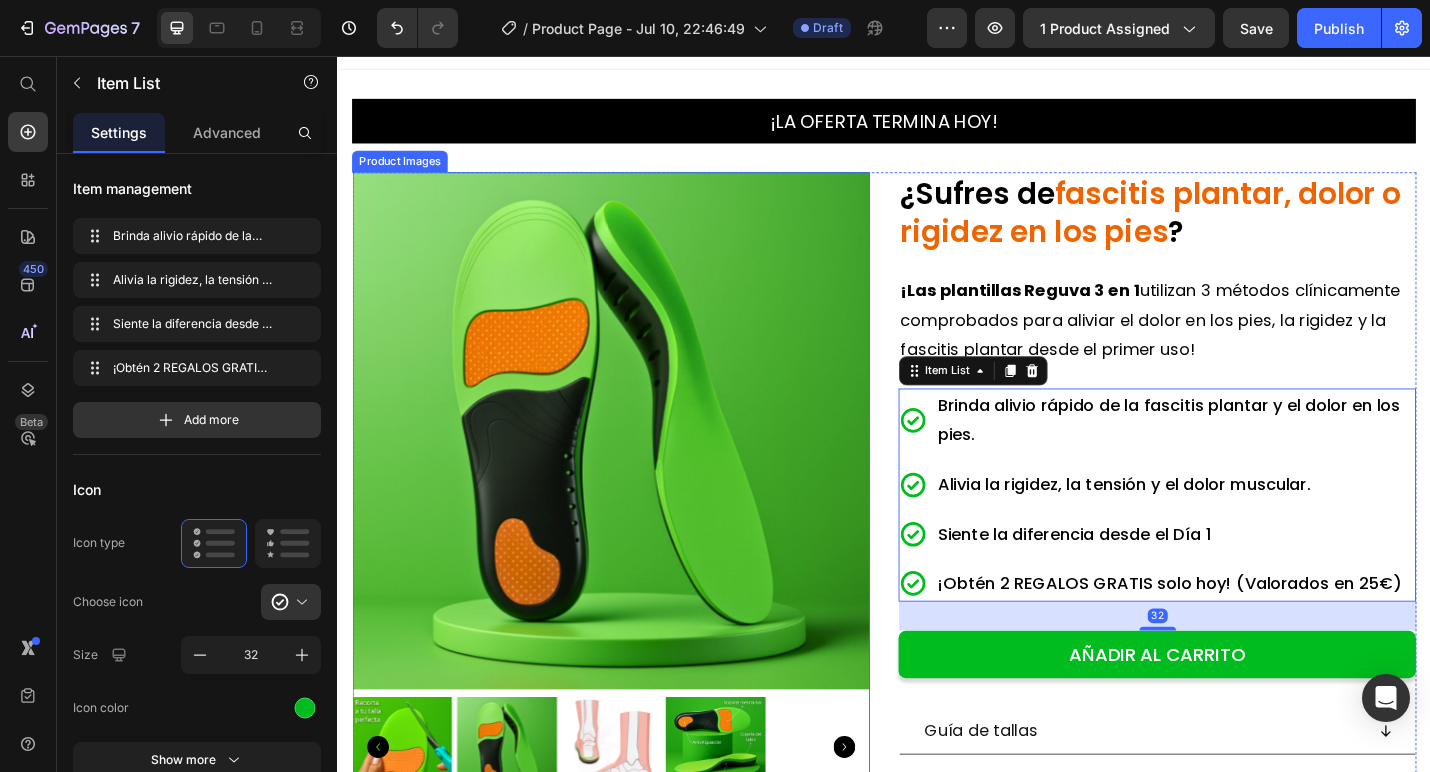 click at bounding box center [637, 815] 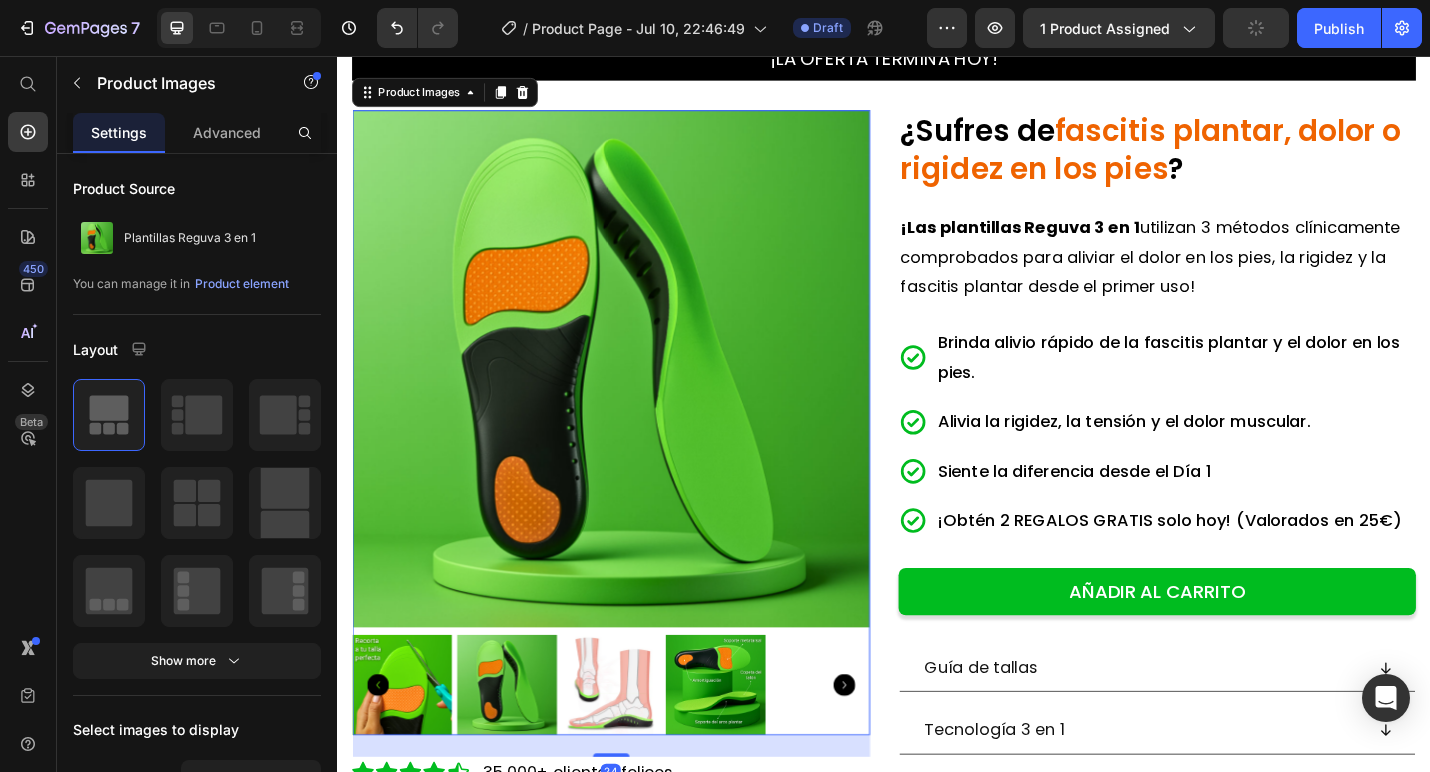 scroll, scrollTop: 99, scrollLeft: 0, axis: vertical 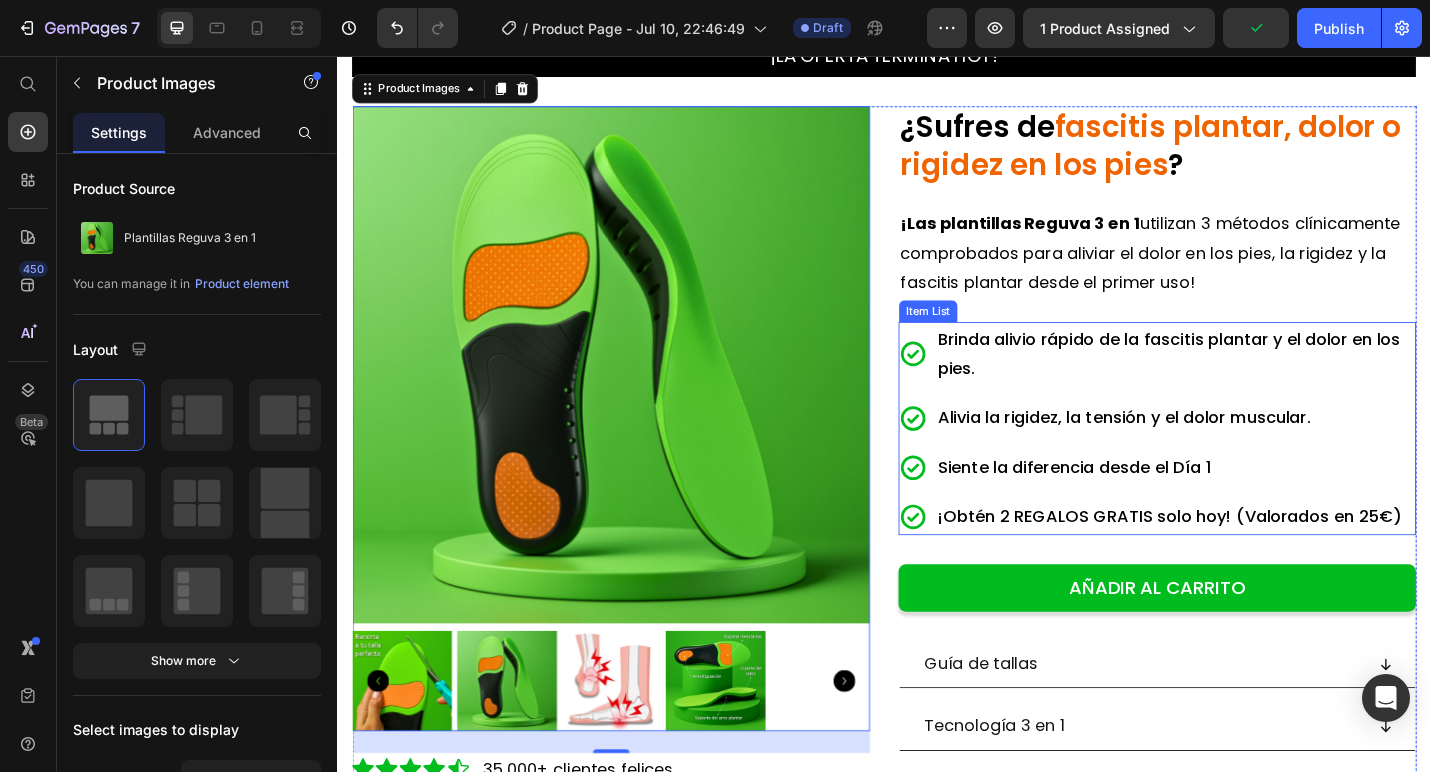 click on "¡Obtén 2 REGALOS GRATIS solo hoy! (Valorados en 25€)" at bounding box center (1250, 561) 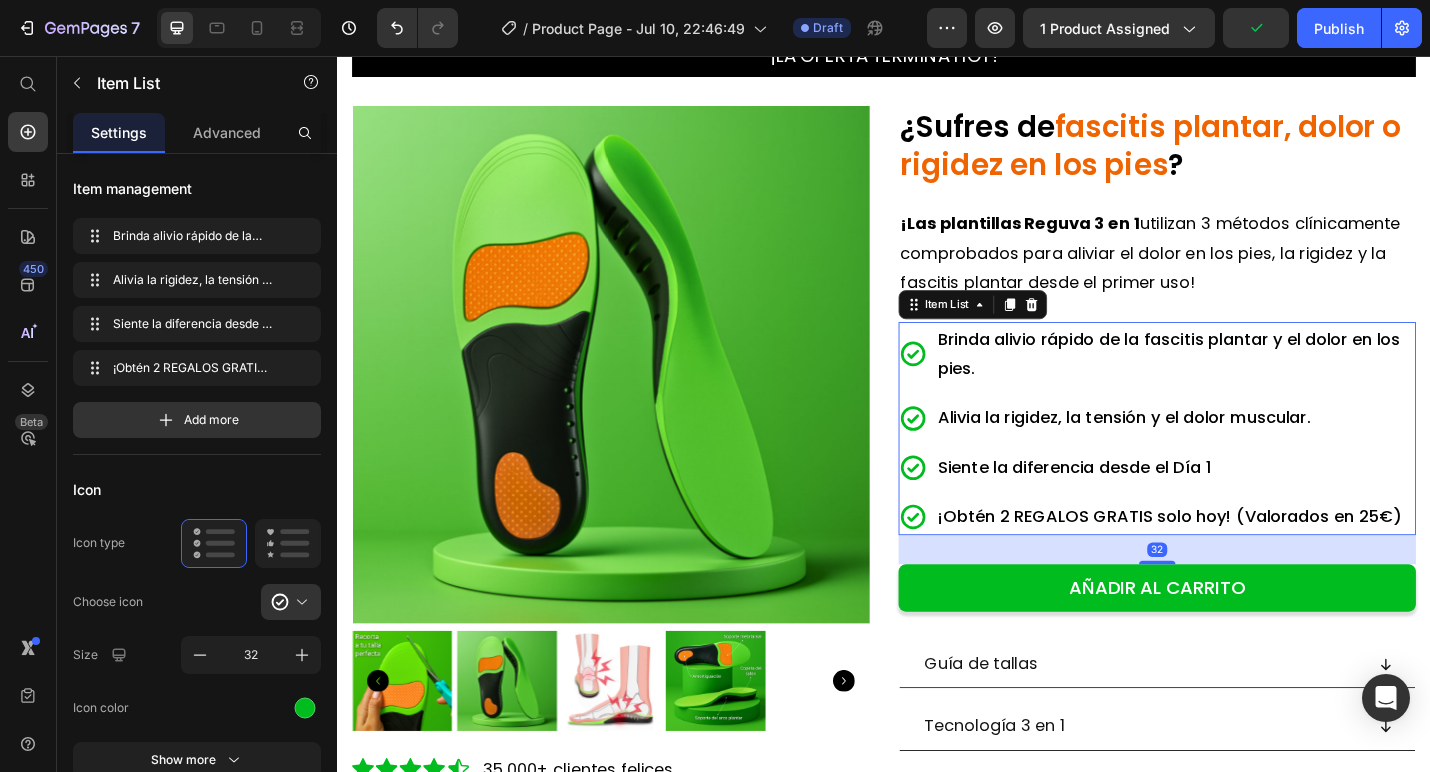 click 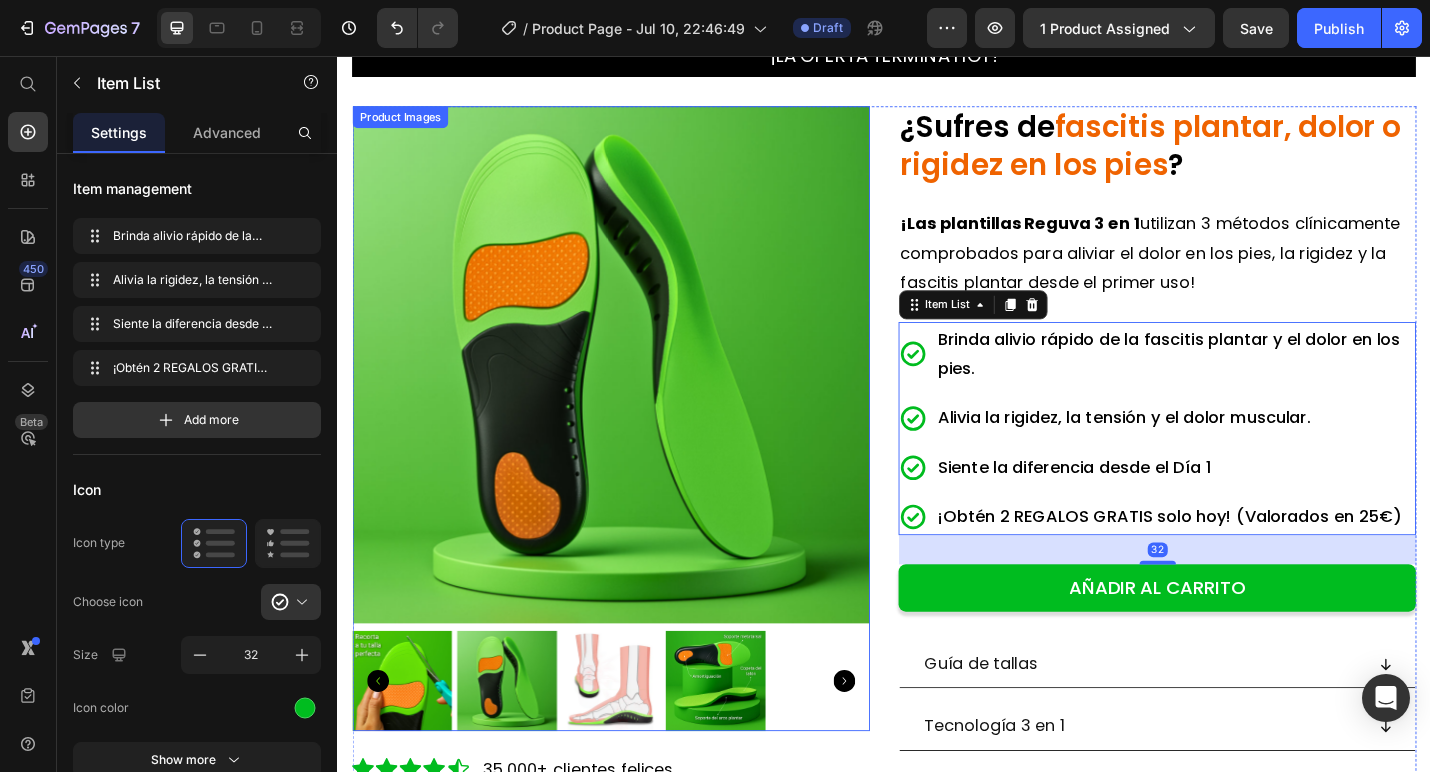 click at bounding box center (637, 454) 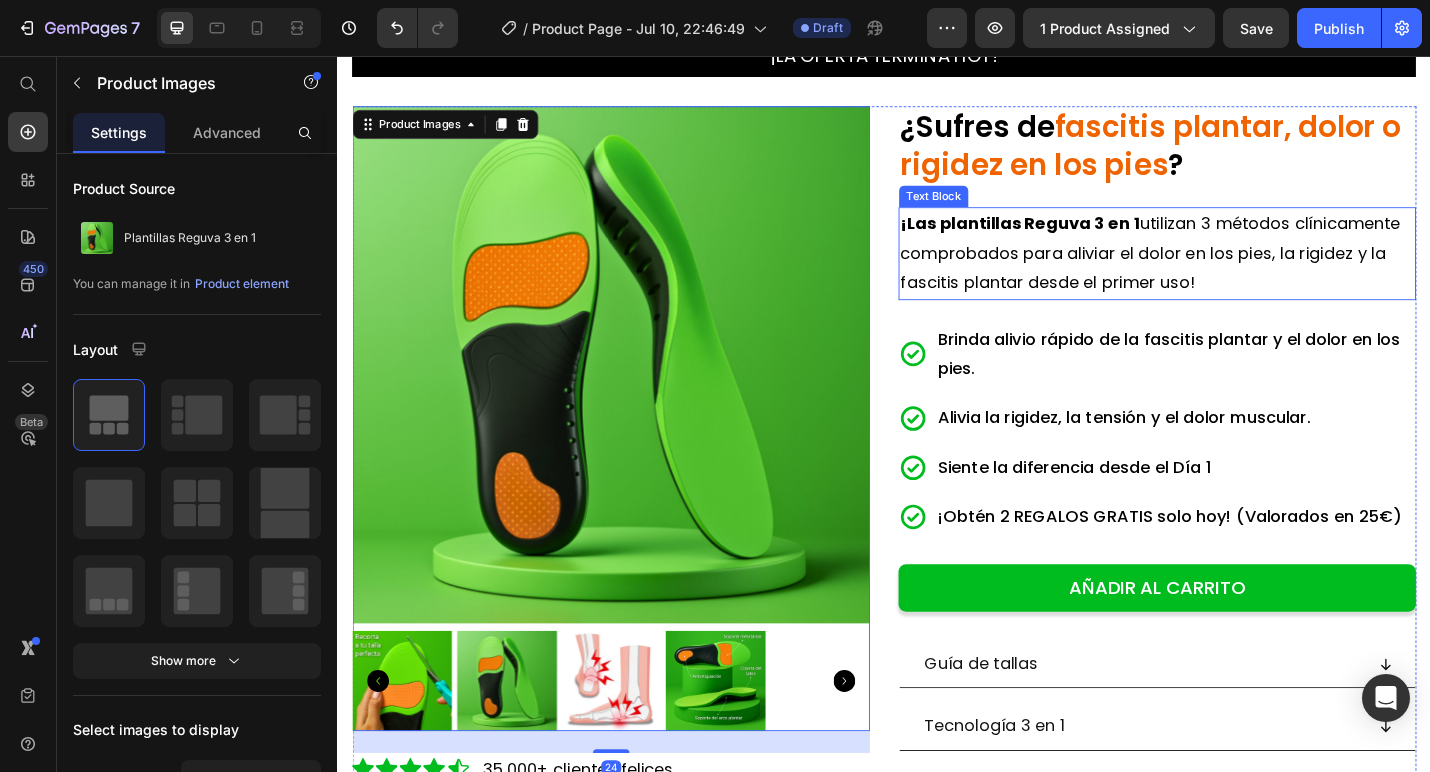 click on "fascitis plantar, dolor o rigidez en los pies" at bounding box center [1229, 154] 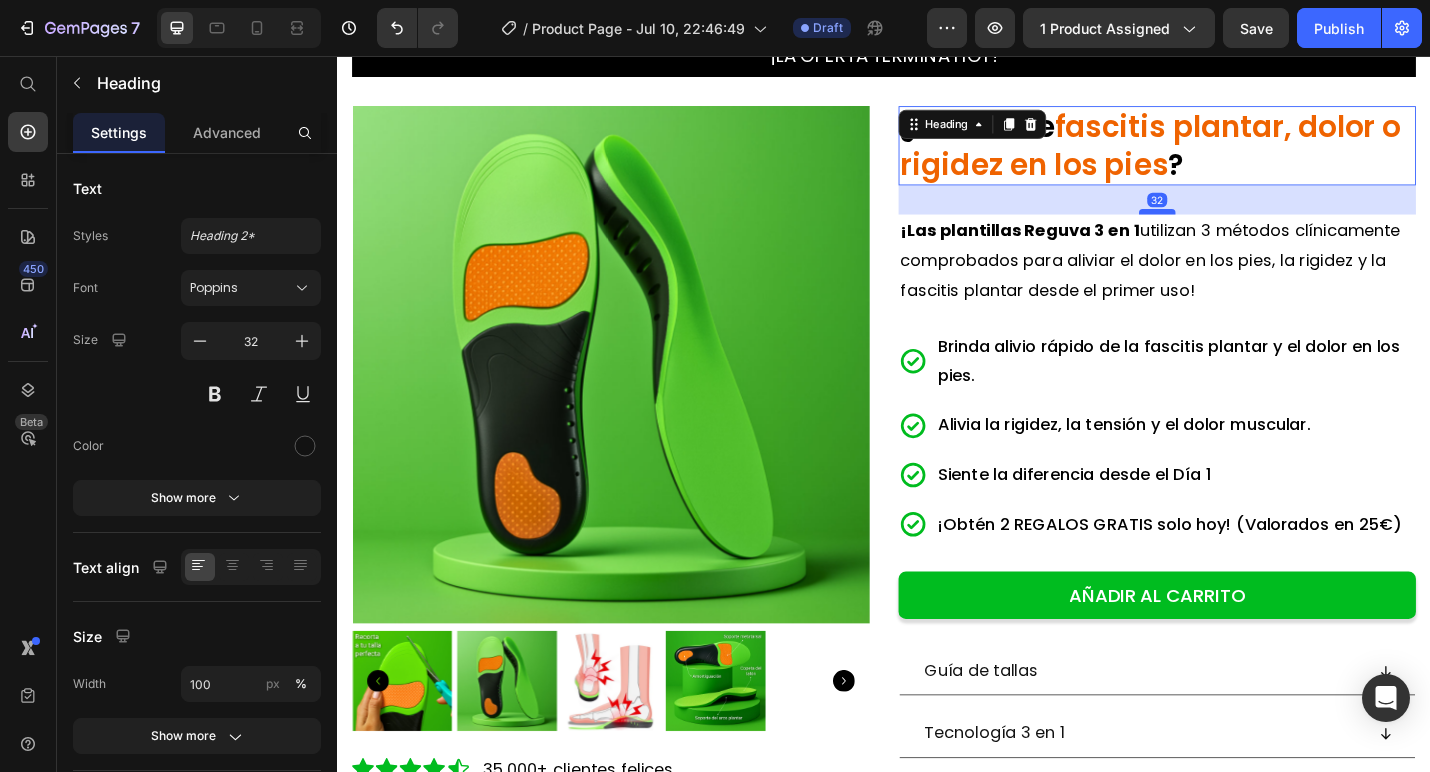 click at bounding box center [1237, 227] 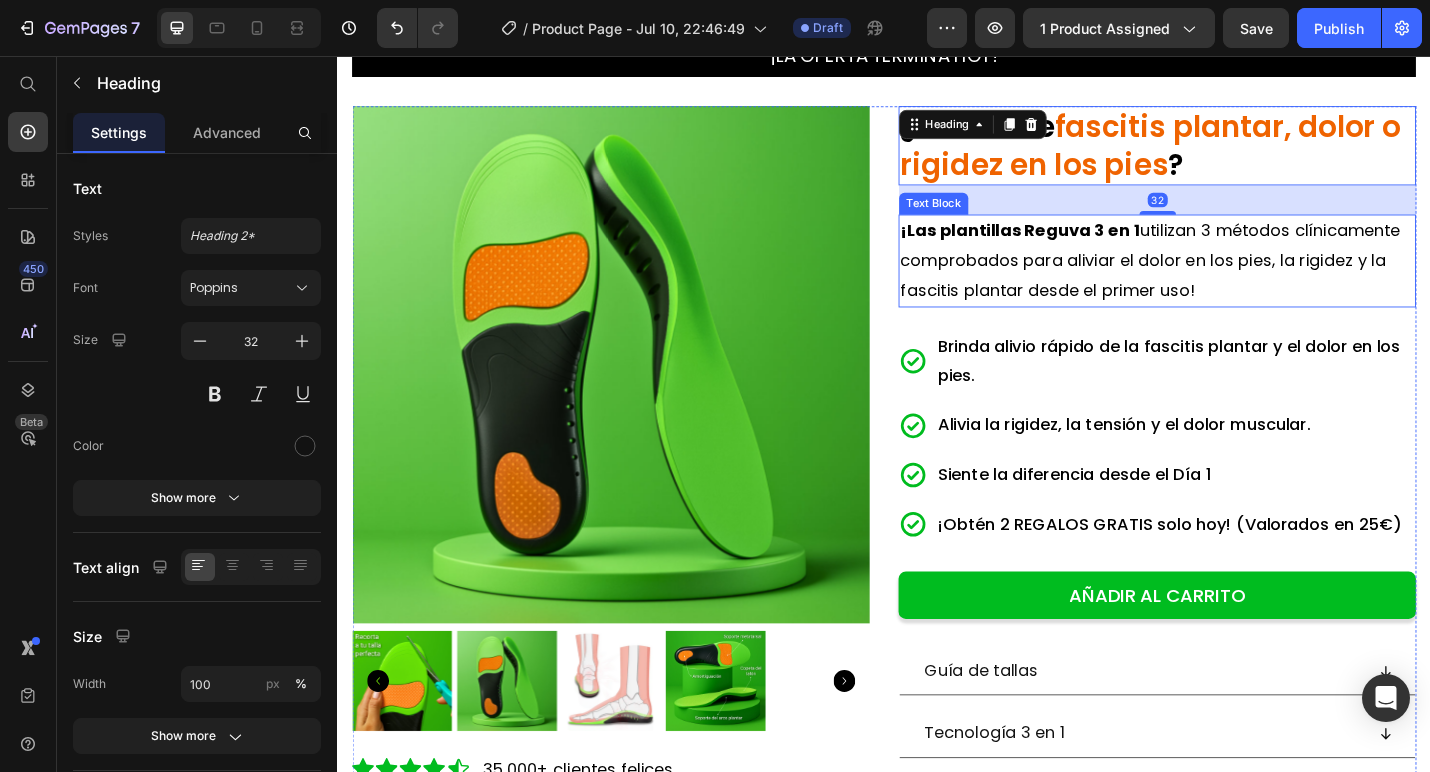 click on "¡Las plantillas Reguva 3 en 1  utilizan 3 métodos clínicamente comprobados para aliviar el dolor en los pies, la rigidez y la fascitis plantar desde el primer uso!" at bounding box center (1229, 280) 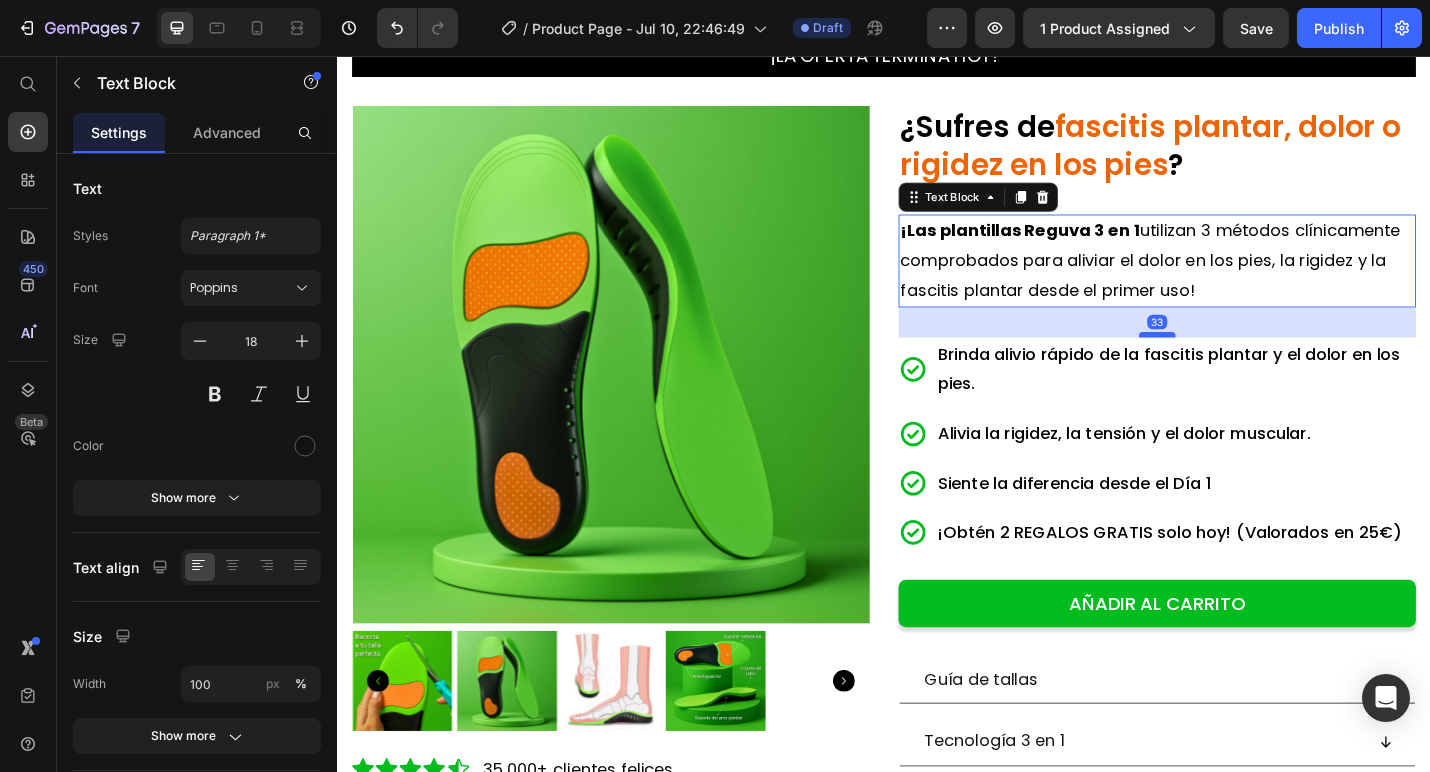 click at bounding box center [1237, 362] 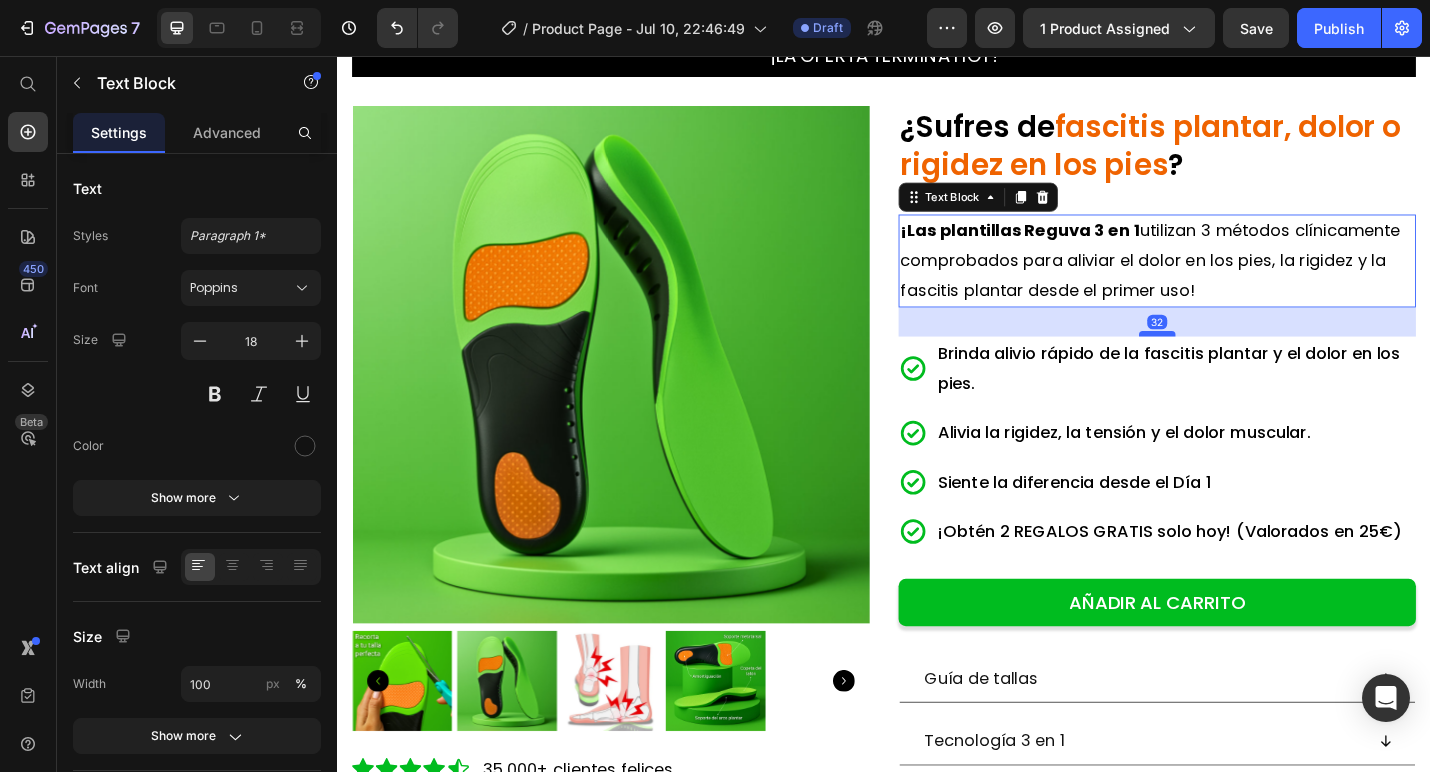 click at bounding box center (1237, 361) 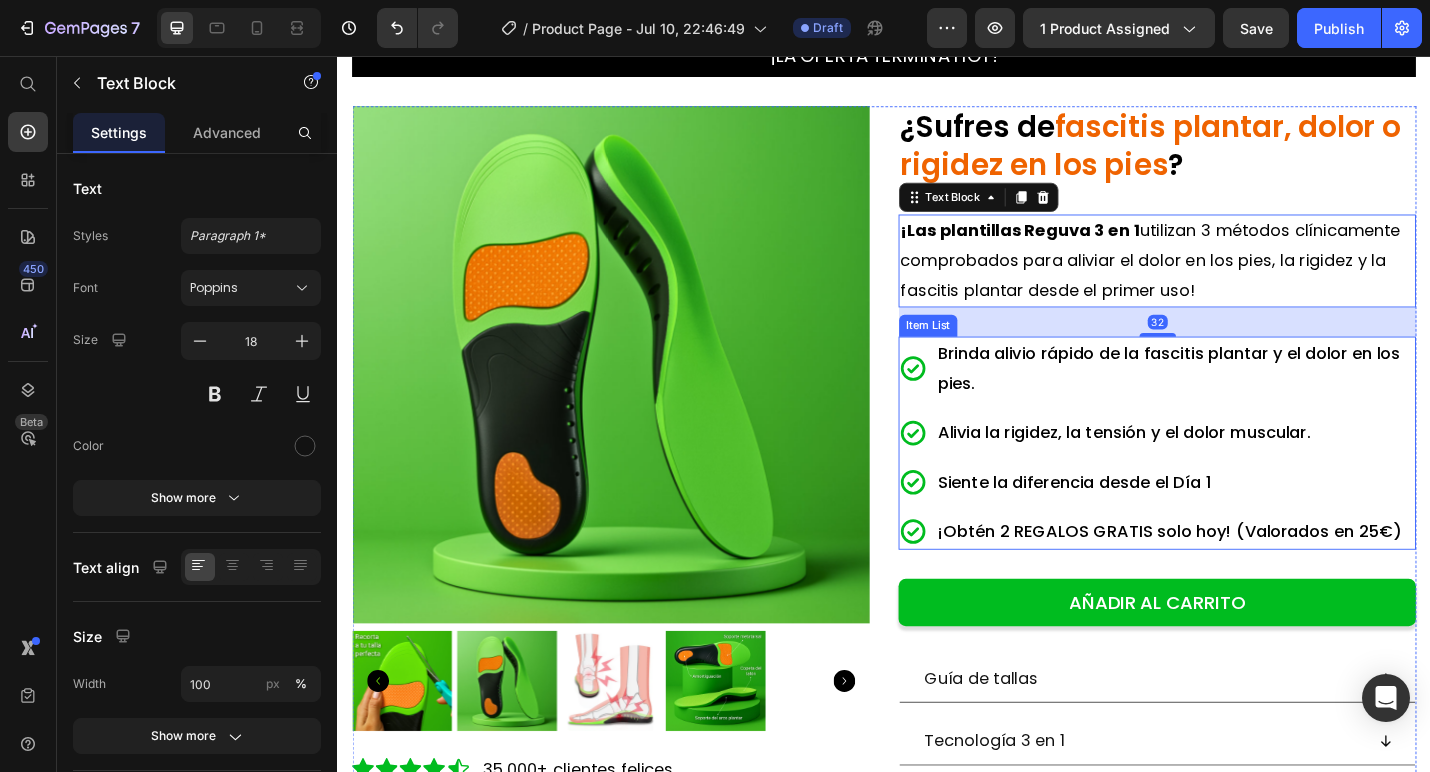 click on "Brinda alivio rápido de la fascitis plantar y el dolor en los pies." at bounding box center [1257, 399] 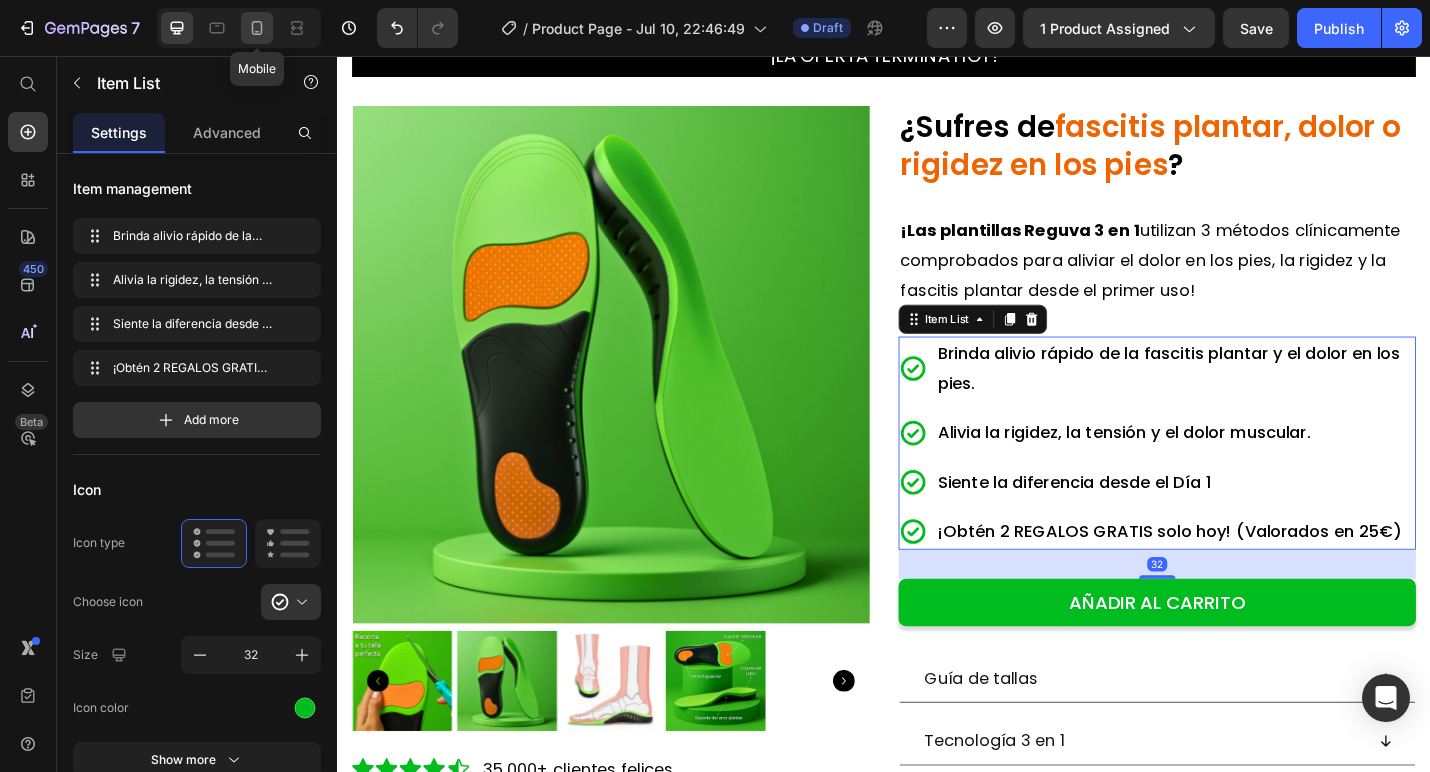 click 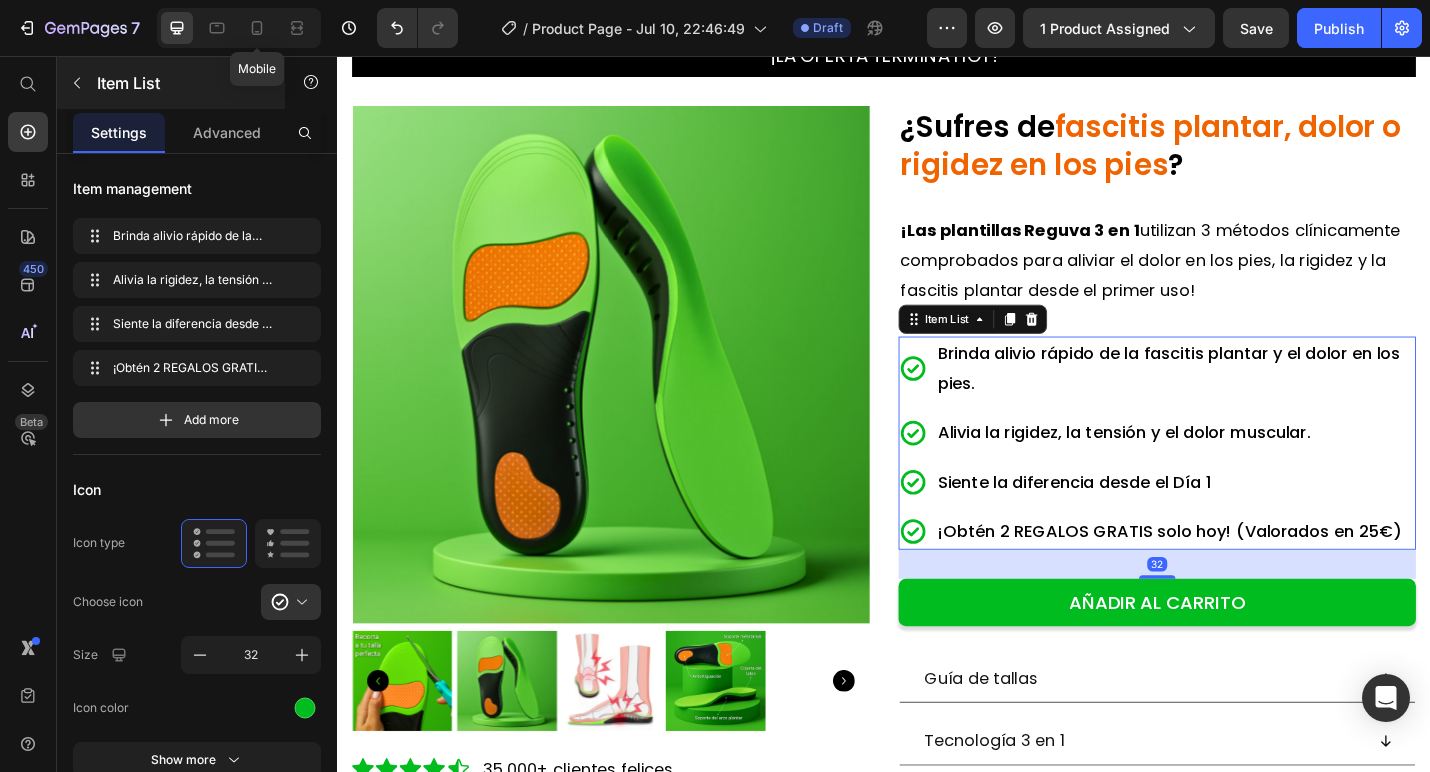type on "16" 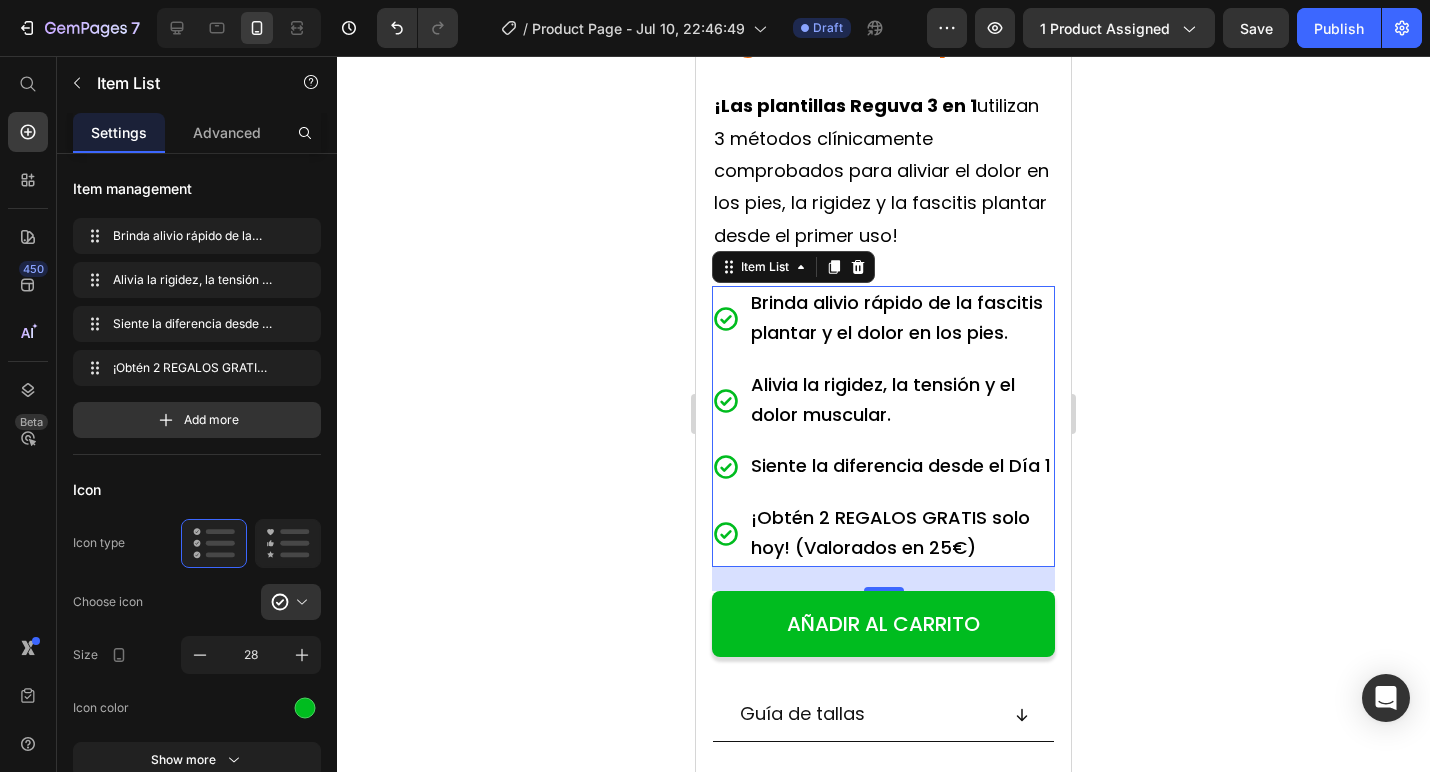 click 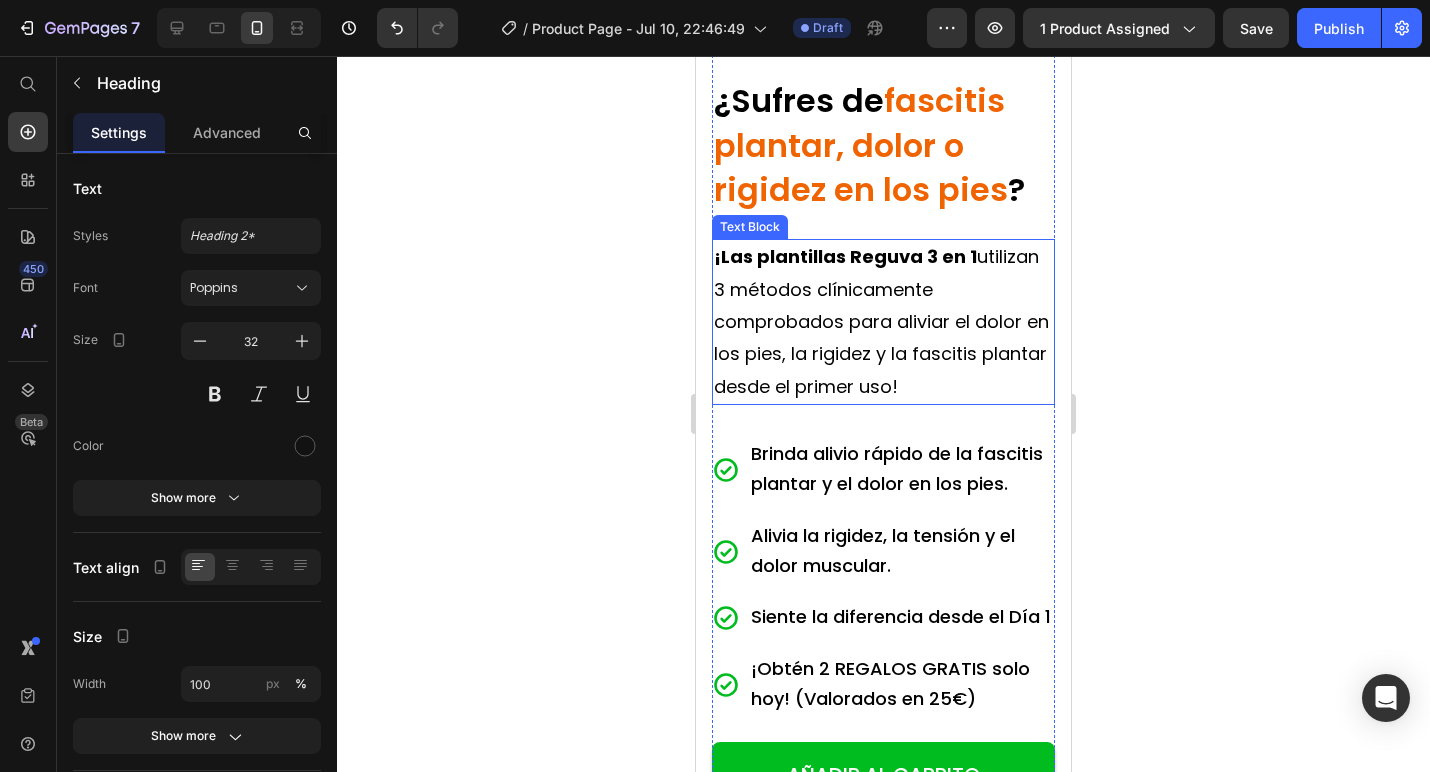 click on "fascitis plantar, dolor o rigidez en los pies" at bounding box center [861, 145] 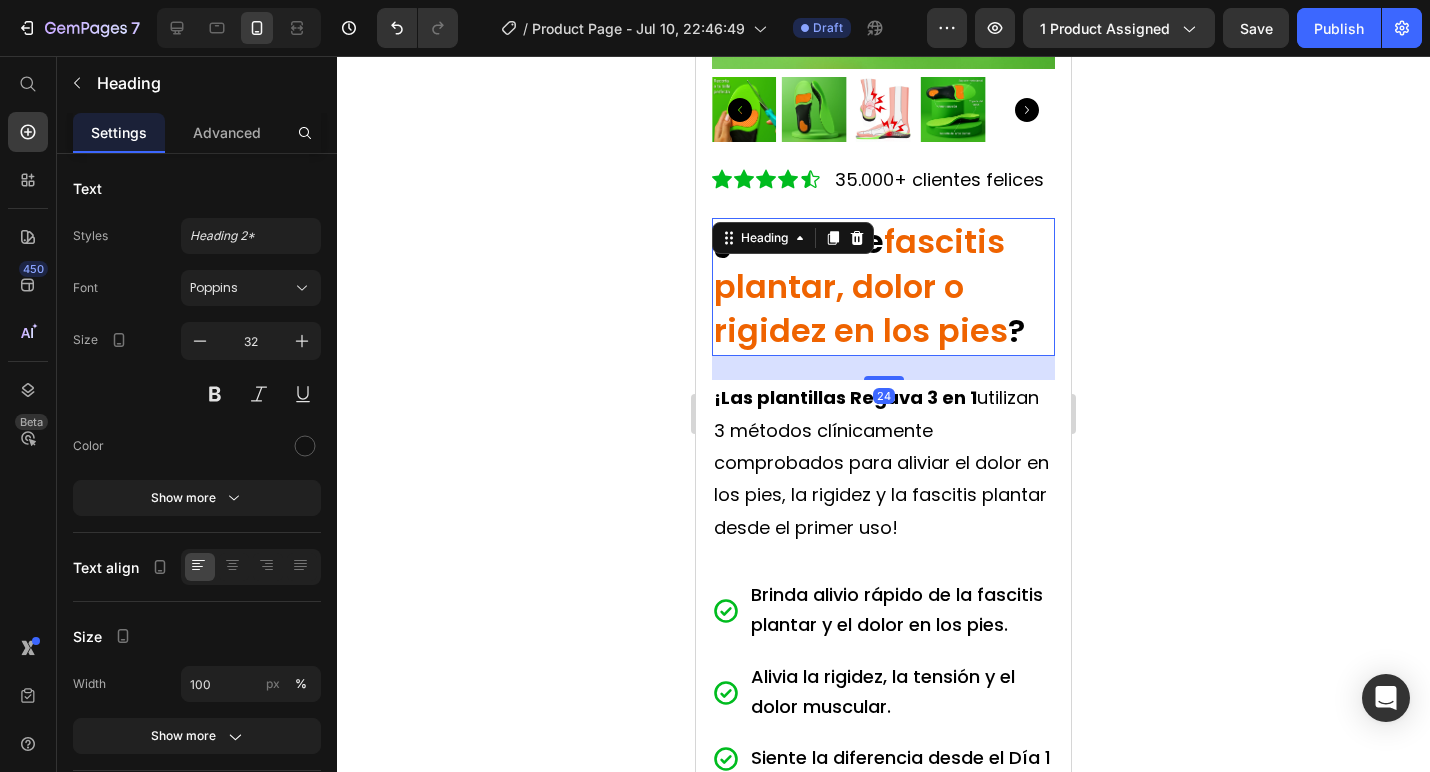 scroll, scrollTop: 428, scrollLeft: 0, axis: vertical 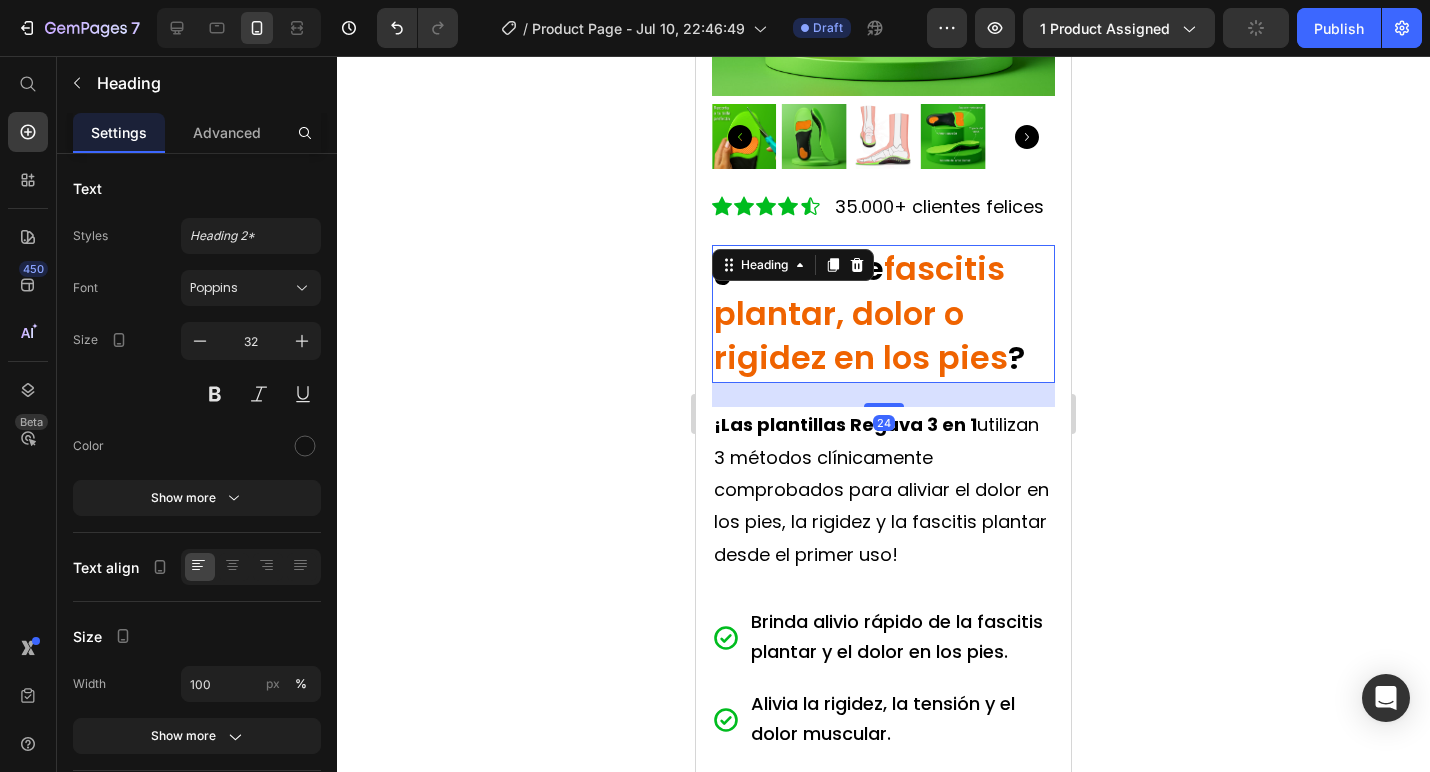 click 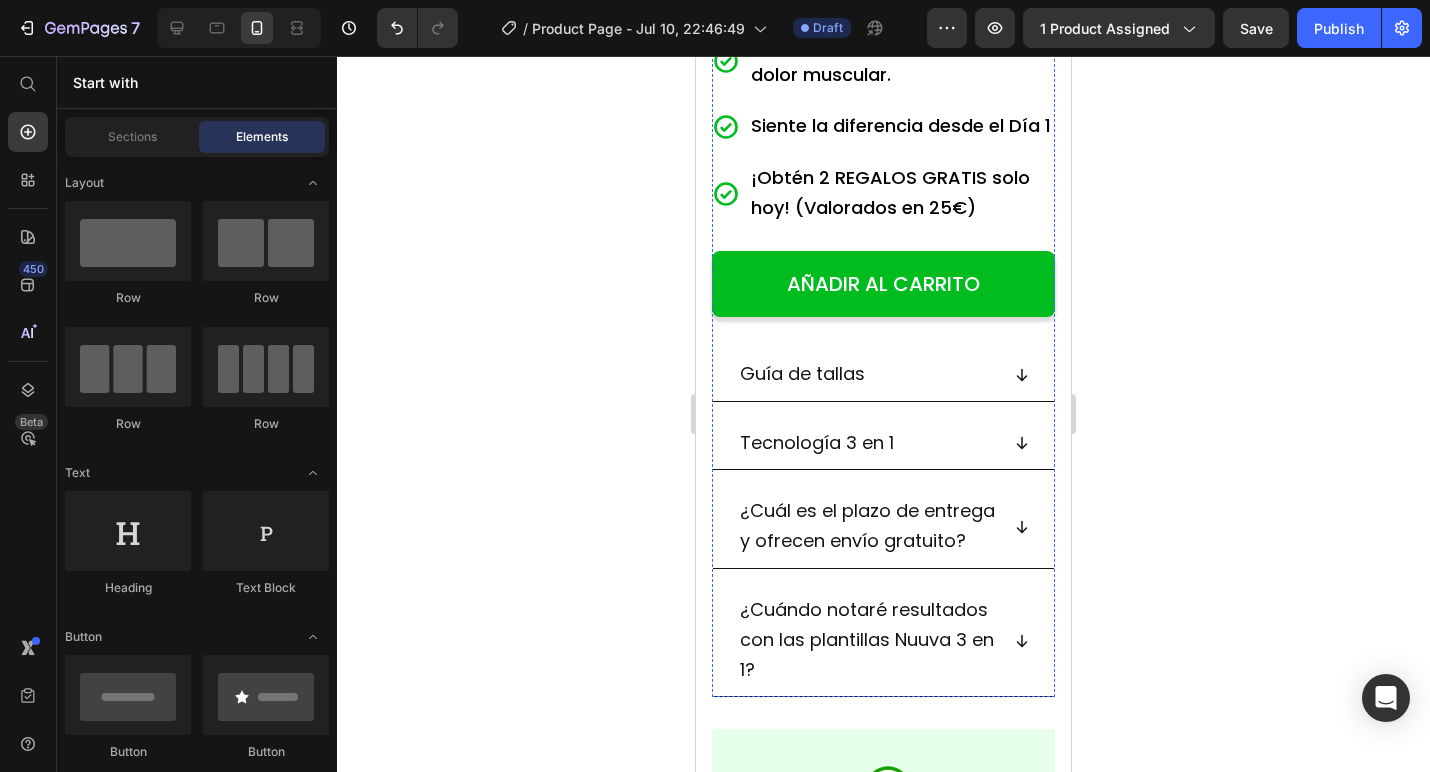 scroll, scrollTop: 1114, scrollLeft: 0, axis: vertical 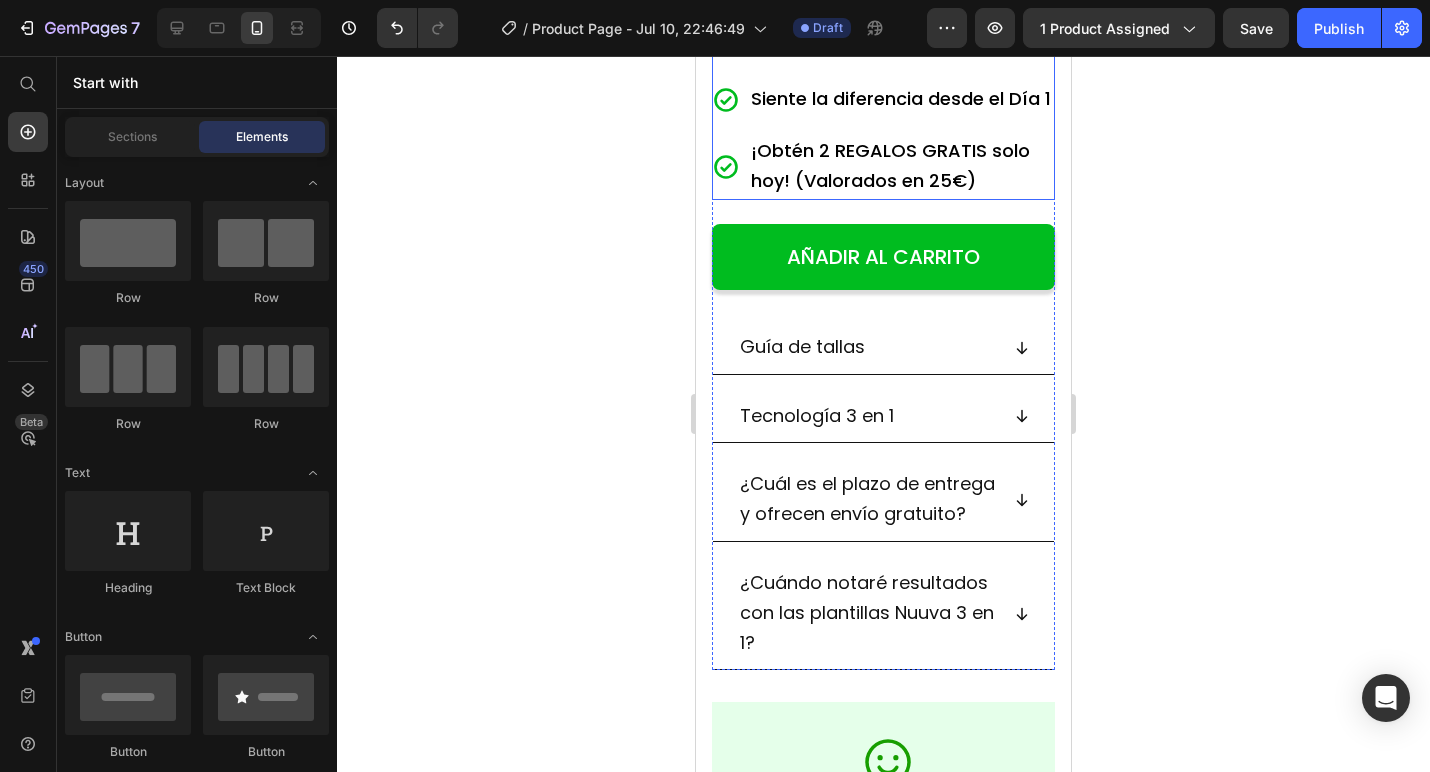click on "¡Obtén 2 REGALOS GRATIS solo hoy! (Valorados en 25€)" at bounding box center [883, 167] 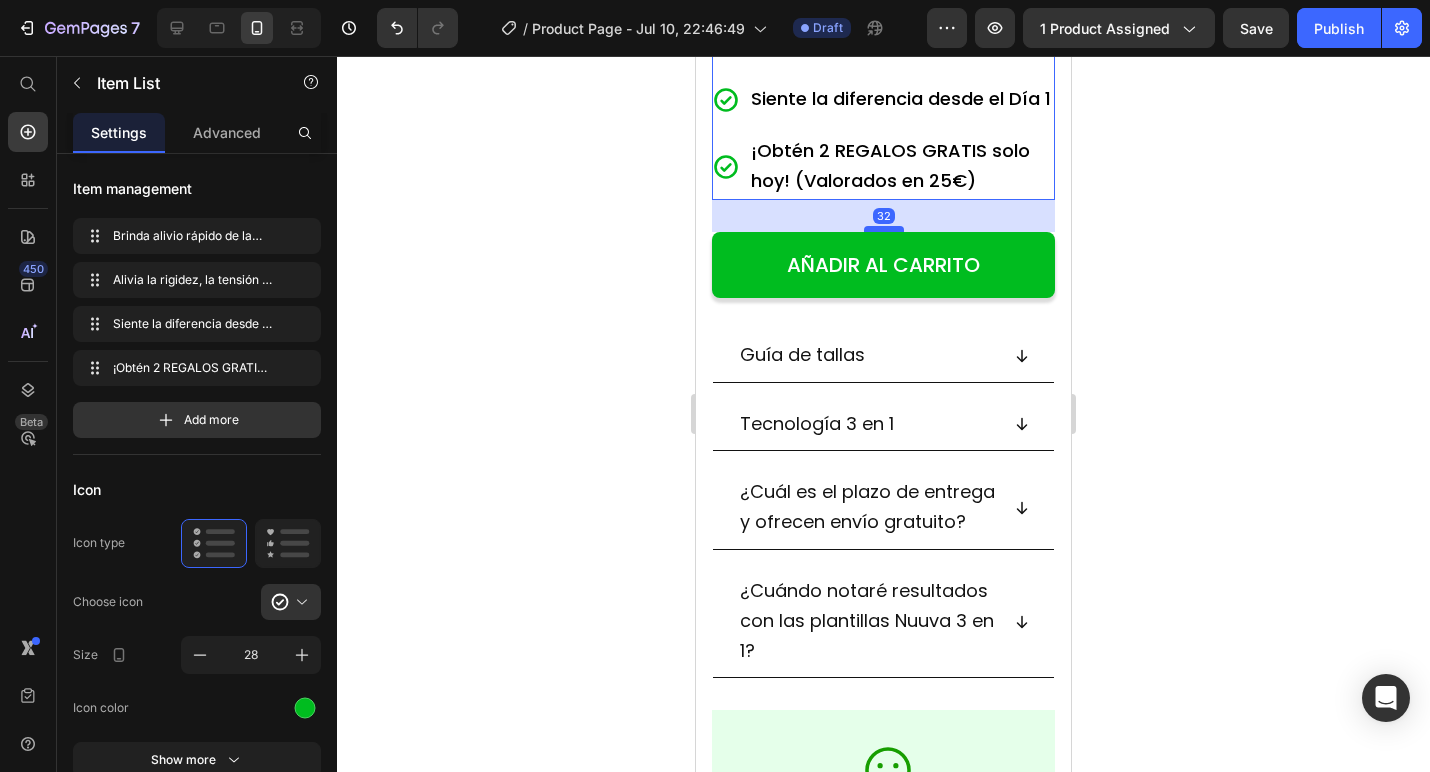 click at bounding box center [884, 229] 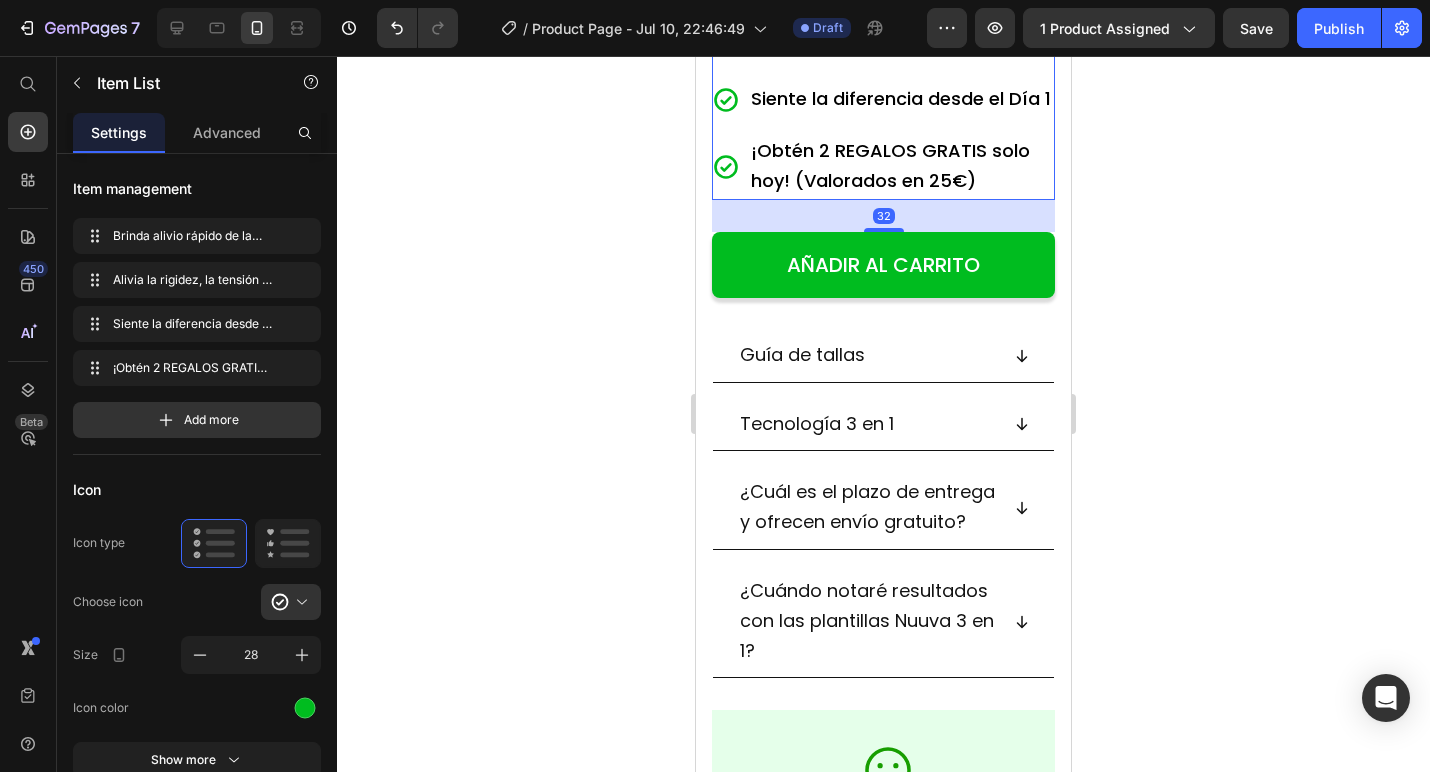 drag, startPoint x: 601, startPoint y: 272, endPoint x: 678, endPoint y: 449, distance: 193.02332 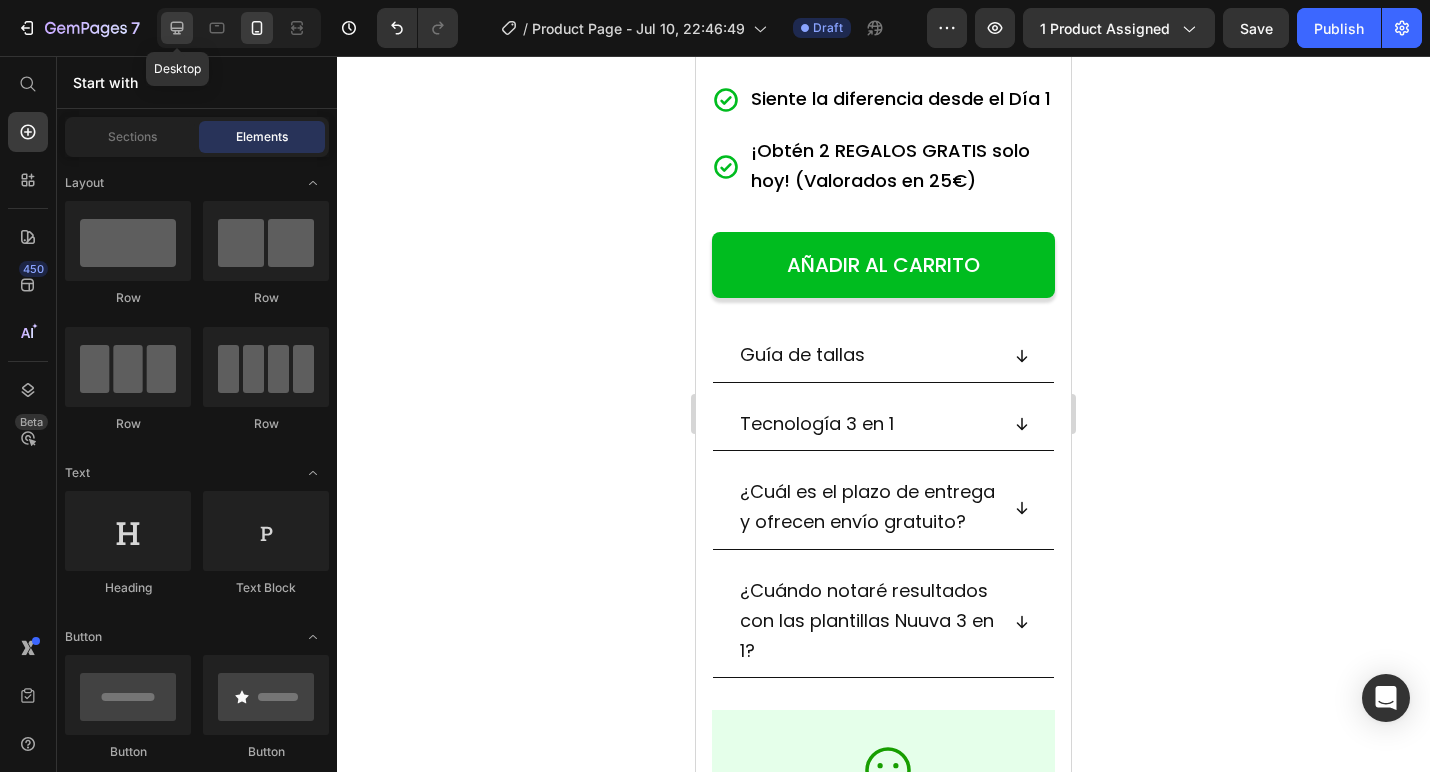 click 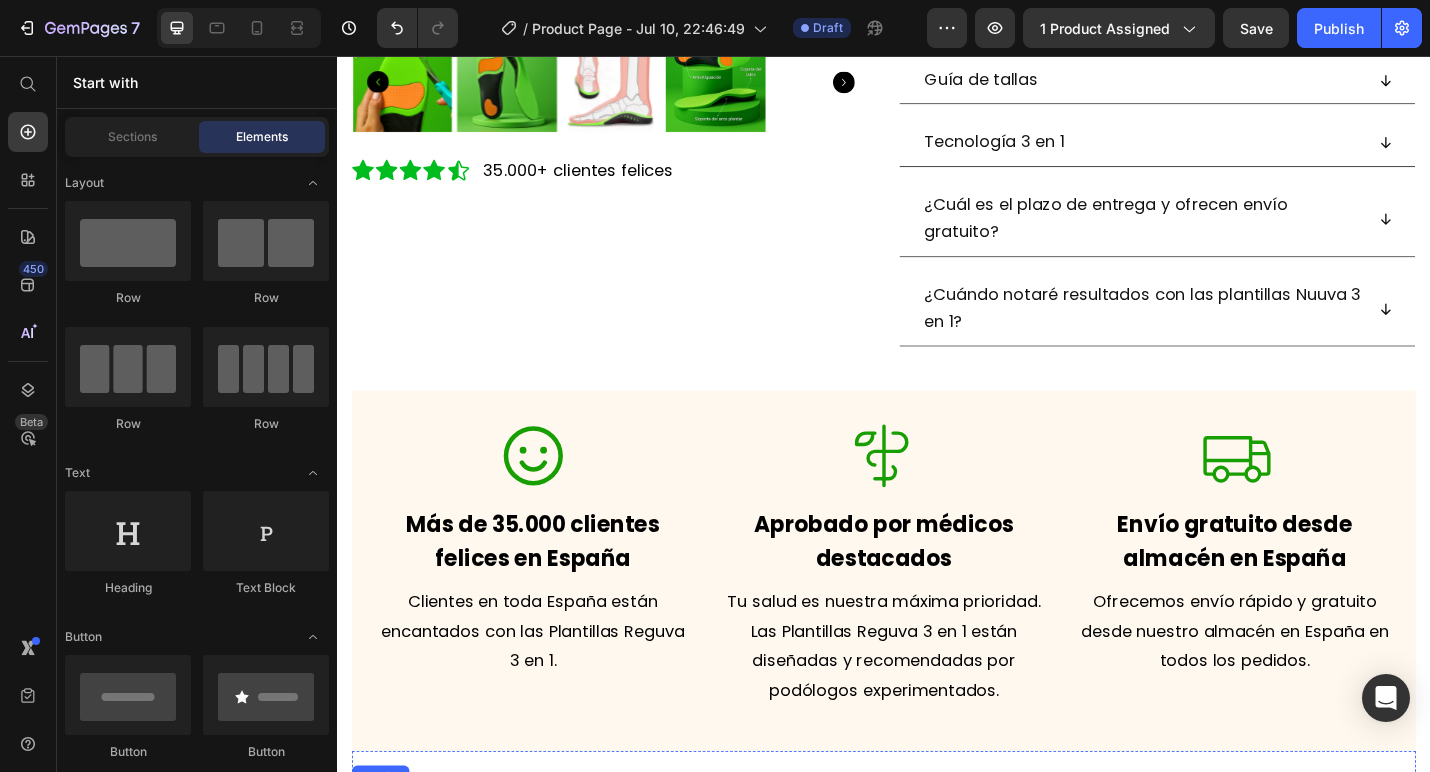 scroll, scrollTop: 783, scrollLeft: 0, axis: vertical 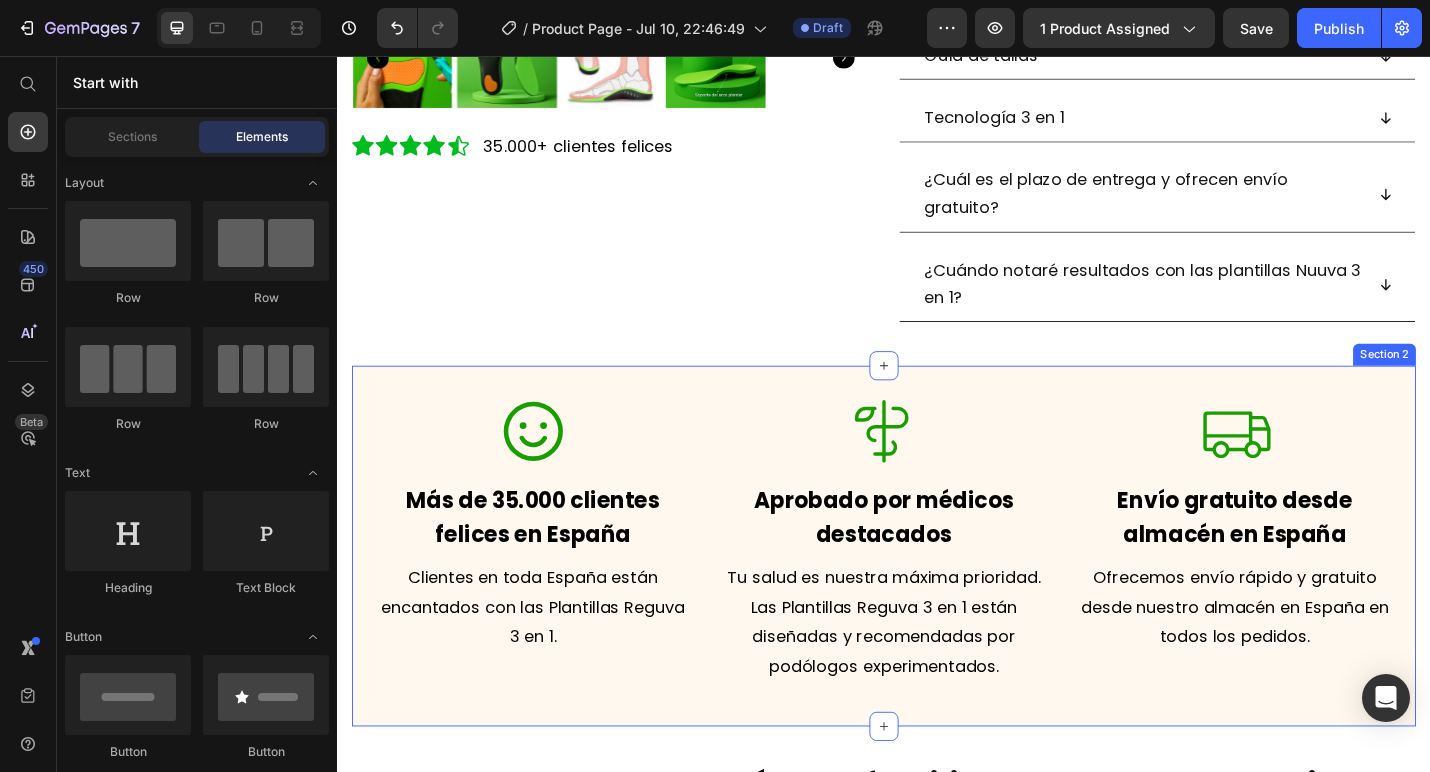 click on "Icon Más de 35.000 clientes felices en España Text Block Clientes en toda España están encantados con las Plantillas Reguva 3 en 1. Text Block
Icon Aprobado por médicos destacados Text Block Tu salud es nuestra máxima prioridad. Las Plantillas Reguva 3 en 1 están diseñadas y recomendadas por podólogos experimentados. Text Block
Icon Envío gratuito desde almacén en España Text Block Ofrecemos envío rápido y gratuito desde nuestro almacén en España en todos los pedidos. Text Block Section 2" at bounding box center [937, 594] 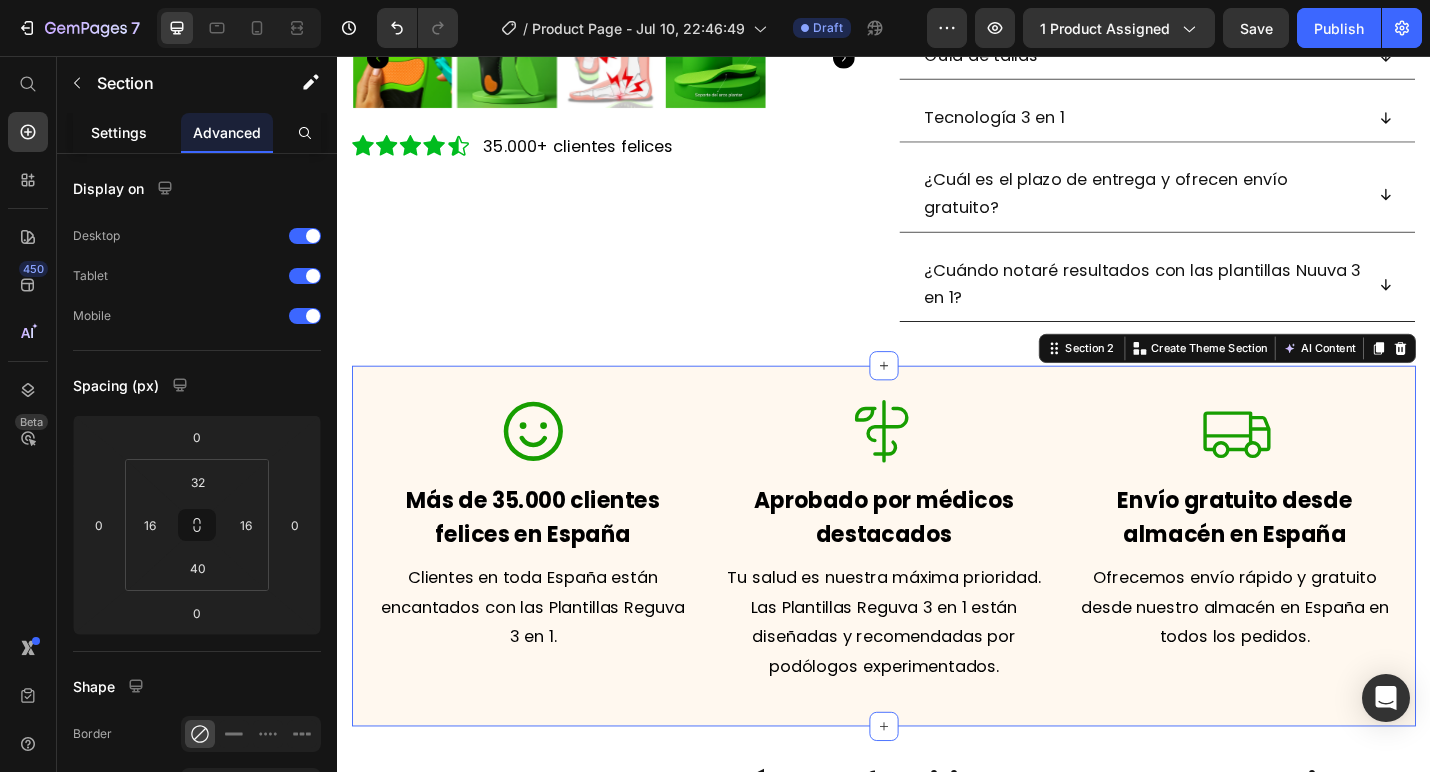 click on "Settings" 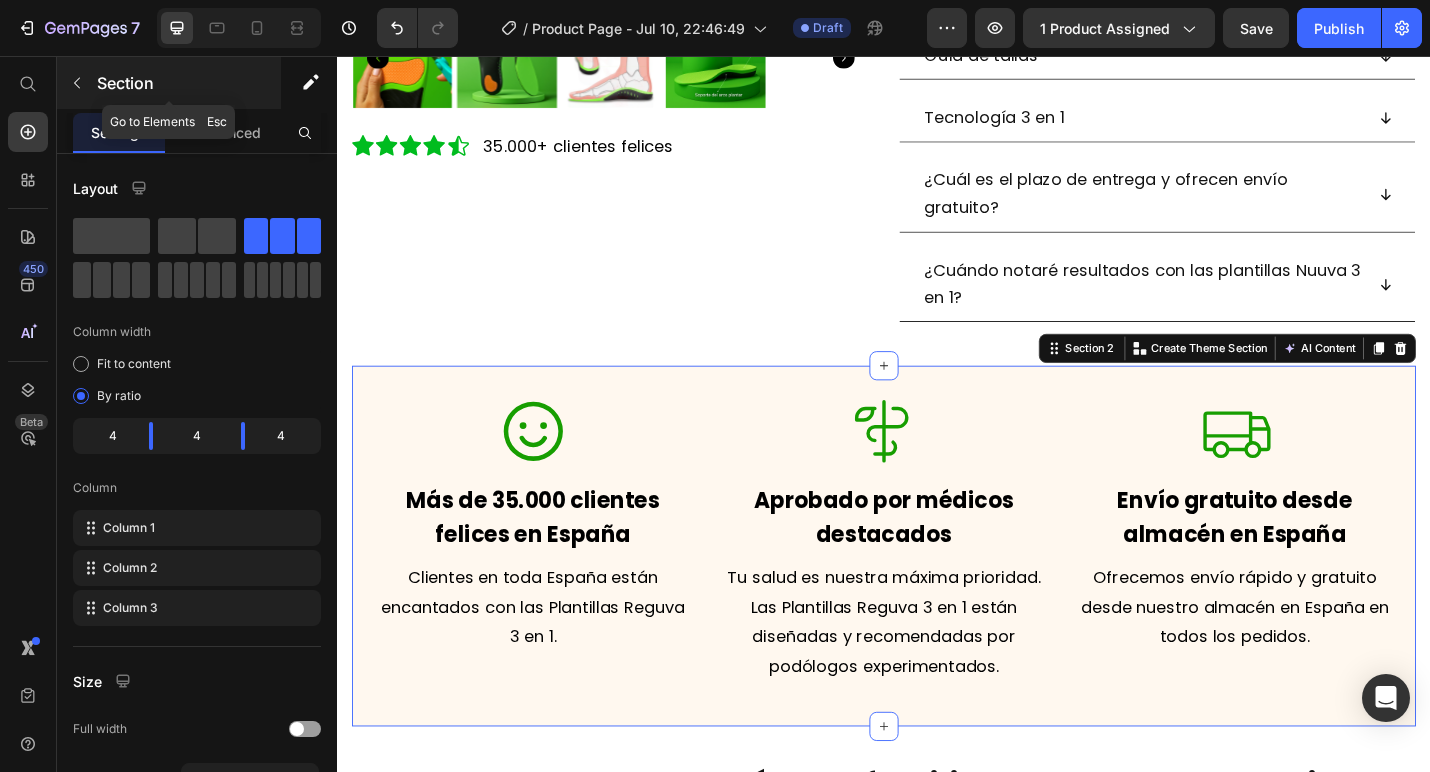 click at bounding box center (77, 83) 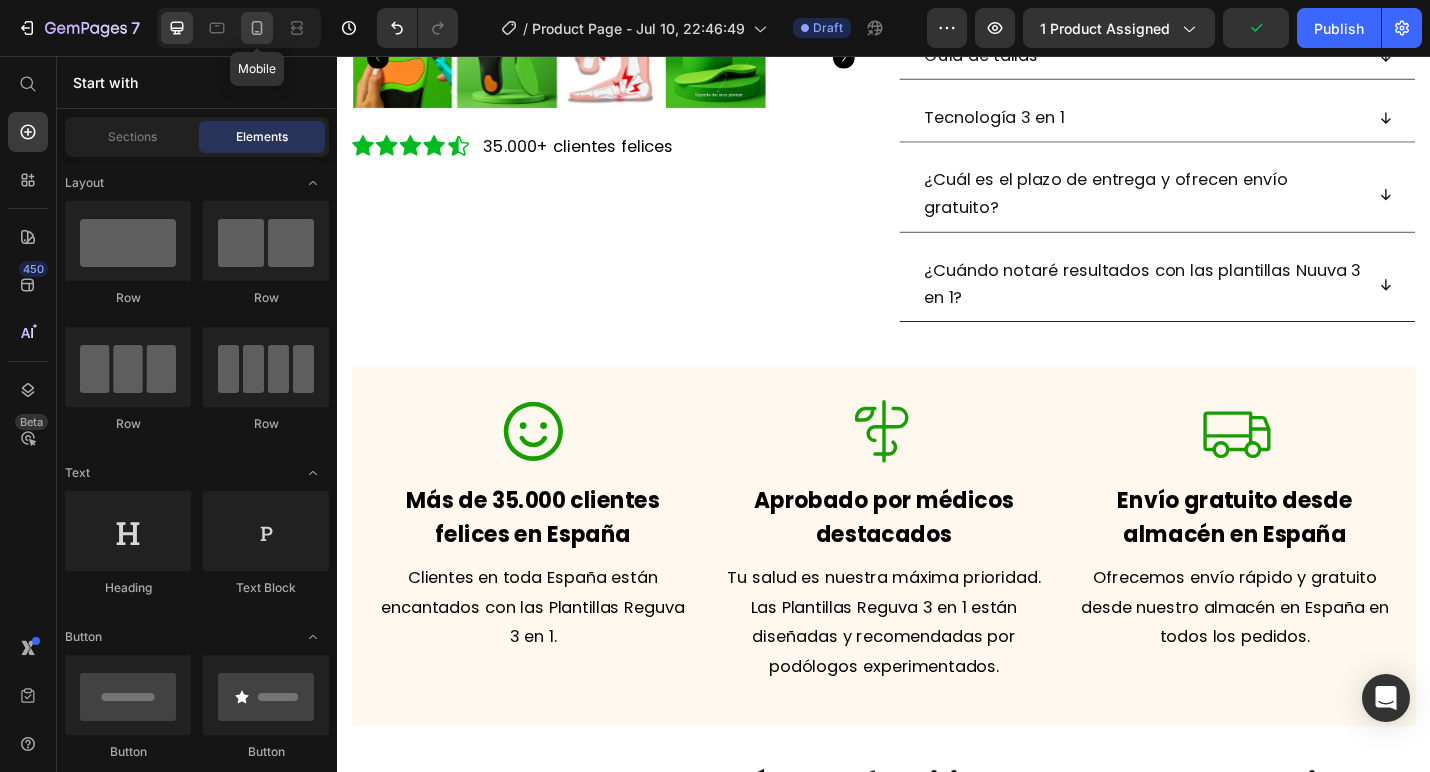 click 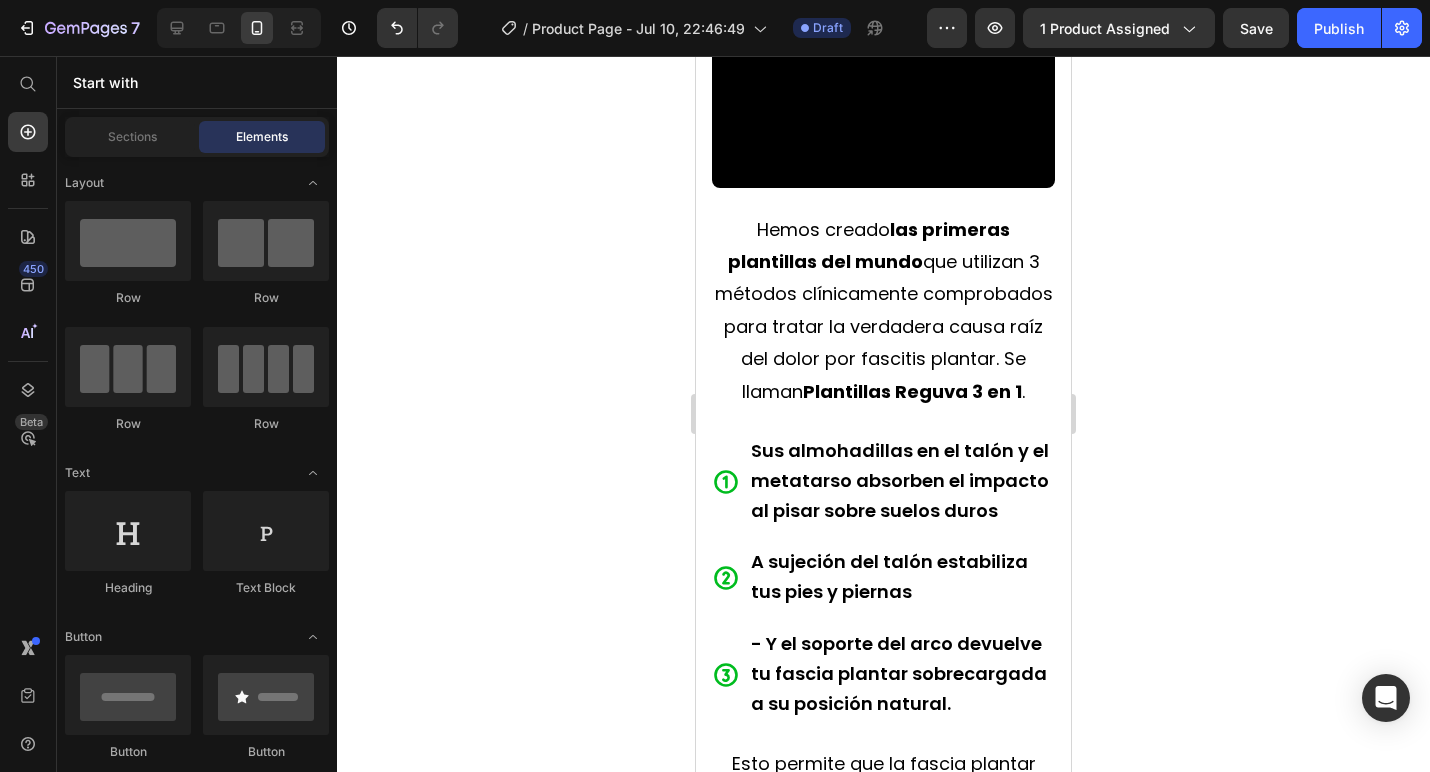 scroll, scrollTop: 4315, scrollLeft: 0, axis: vertical 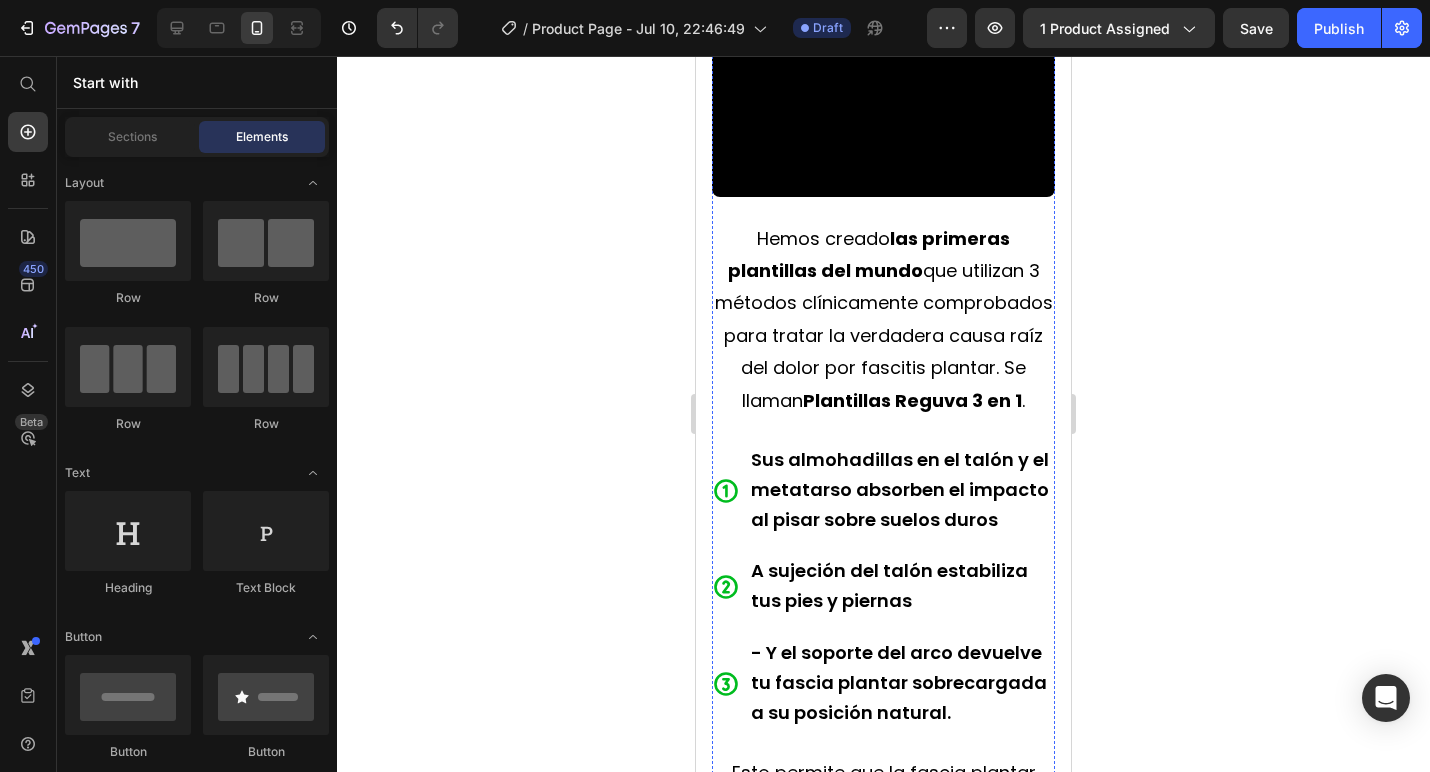click on "Triple Método" at bounding box center [883, -34] 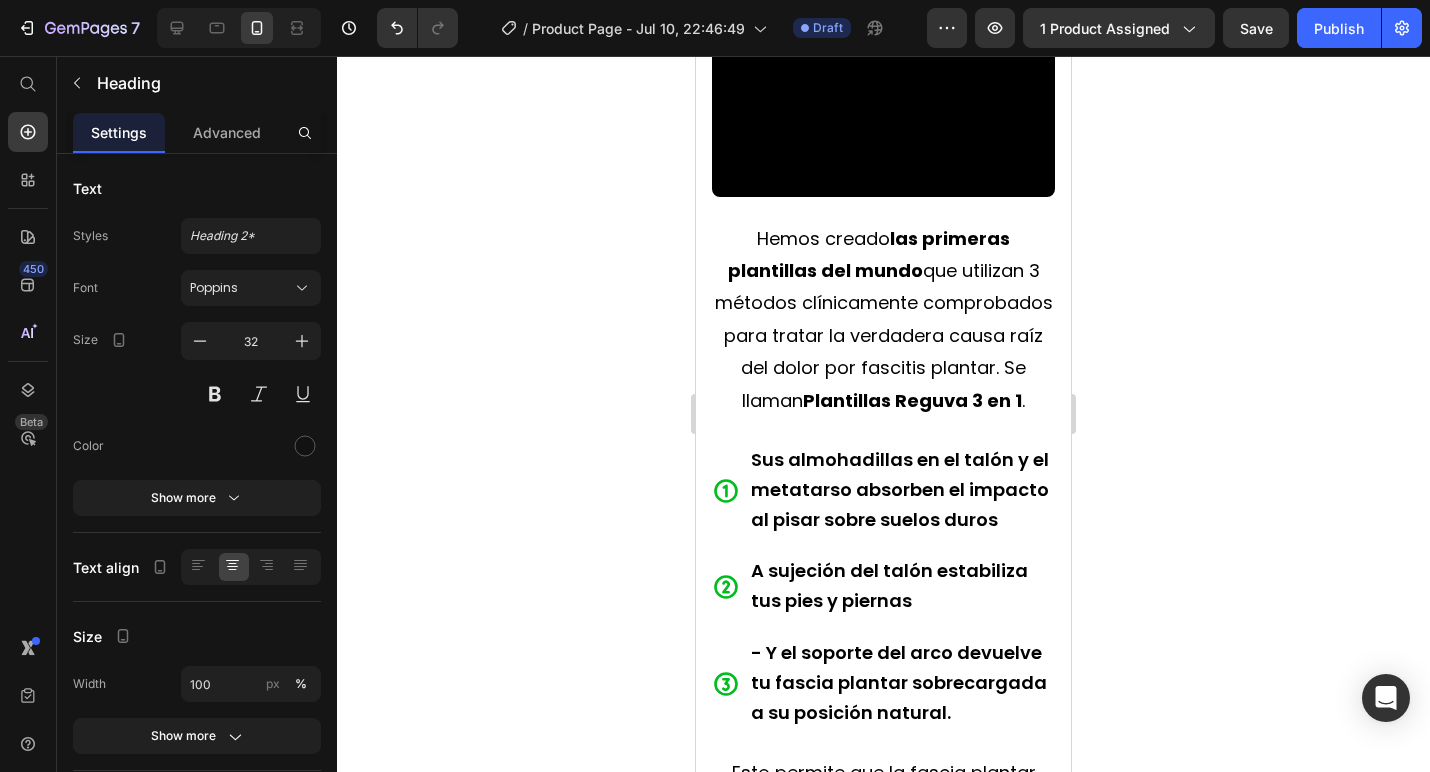 click 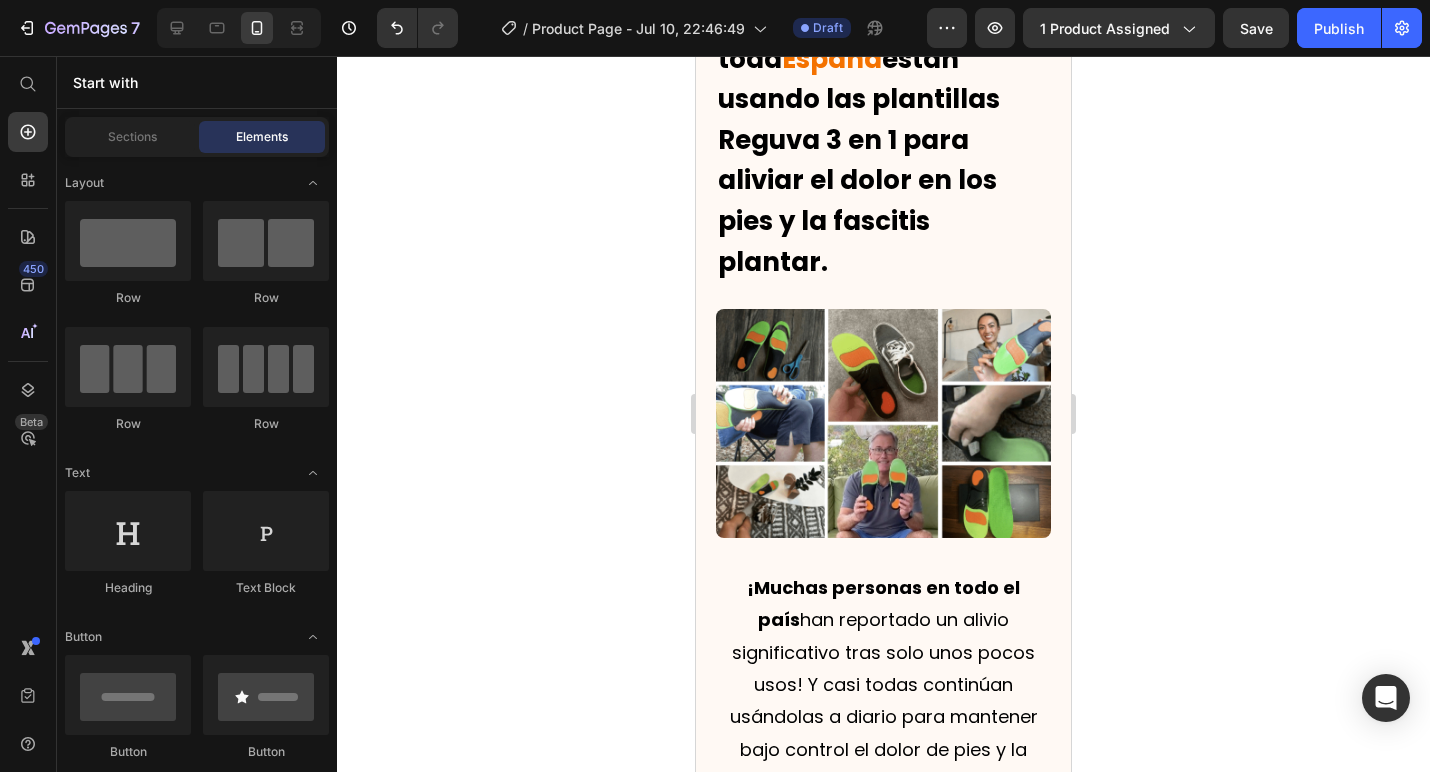 scroll, scrollTop: 5532, scrollLeft: 0, axis: vertical 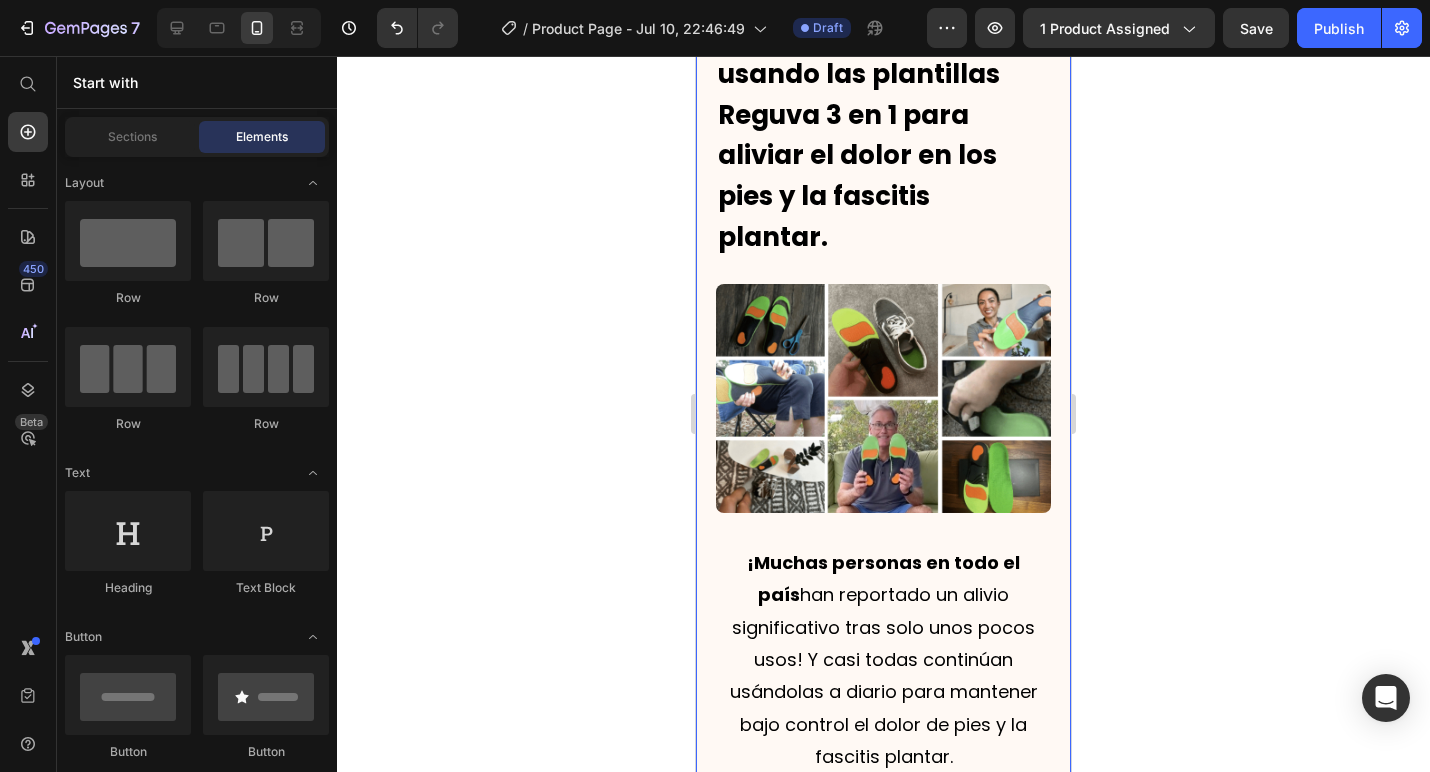 click on "Te presentamos: Las primeras plantillas del mundo con " Triple Método " Heading Video Hemos creado  las primeras plantillas del mundo  que utilizan 3 métodos clínicamente comprobados para tratar la verdadera causa raíz del dolor por fascitis plantar. Se llaman  Plantillas Reguva 3 en 1 . Text Block
Sus almohadillas en el talón y el metatarso absorben el impacto al pisar sobre suelos duros
A sujeción del talón estabiliza tus pies y piernas
- Y el soporte del arco devuelve tu fascia plantar sobrecargada a su posición natural. Item List Esto permite que la fascia plantar dañada pueda finalmente repararse y sanar,  reduciendo así el dolor y la rigidez debilitantes en los pies  y permitiéndote retomar todas las actividades que antes disfrutabas. Text Block Row Section 4" at bounding box center (883, -659) 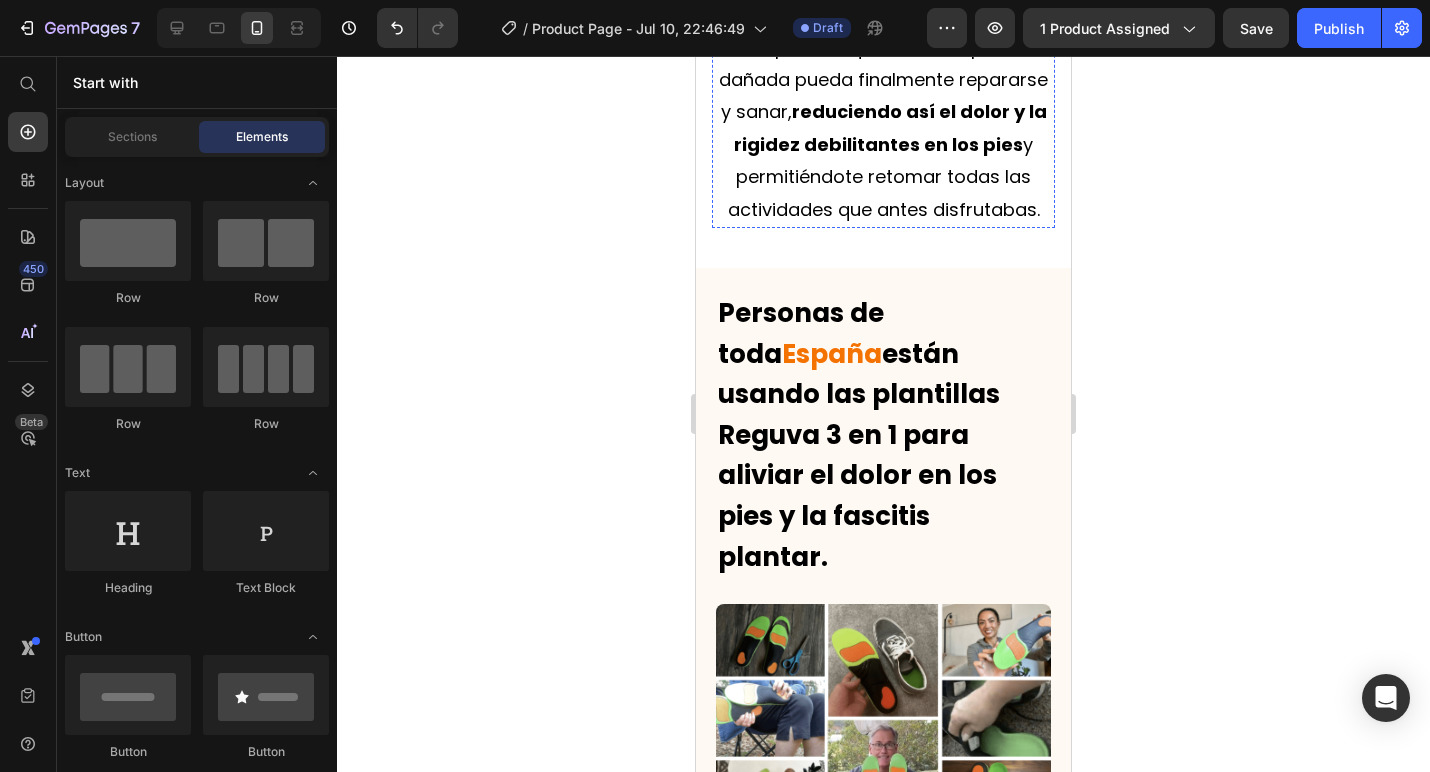 scroll, scrollTop: 5185, scrollLeft: 0, axis: vertical 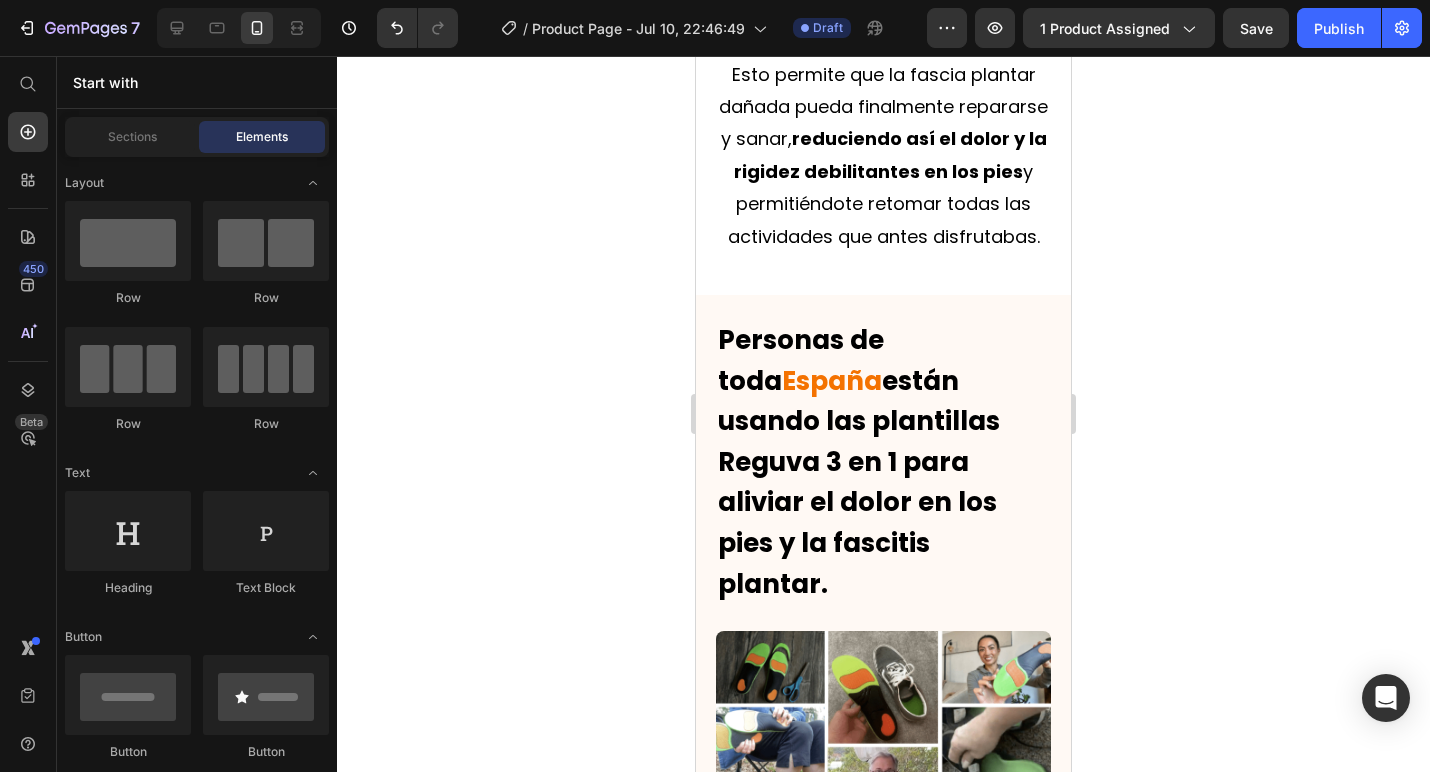 click on "Te presentamos: Las primeras plantillas del mundo con " Triple Método " Heading Video Hemos creado  las primeras plantillas del mundo  que utilizan 3 métodos clínicamente comprobados para tratar la verdadera causa raíz del dolor por fascitis plantar. Se llaman  Plantillas Reguva 3 en 1 . Text Block
Sus almohadillas en el talón y el metatarso absorben el impacto al pisar sobre suelos duros
A sujeción del talón estabiliza tus pies y piernas
- Y el soporte del arco devuelve tu fascia plantar sobrecargada a su posición natural. Item List Esto permite que la fascia plantar dañada pueda finalmente repararse y sanar,  reduciendo así el dolor y la rigidez debilitantes en los pies  y permitiéndote retomar todas las actividades que antes disfrutabas. Text Block Row Section 4" at bounding box center [883, -312] 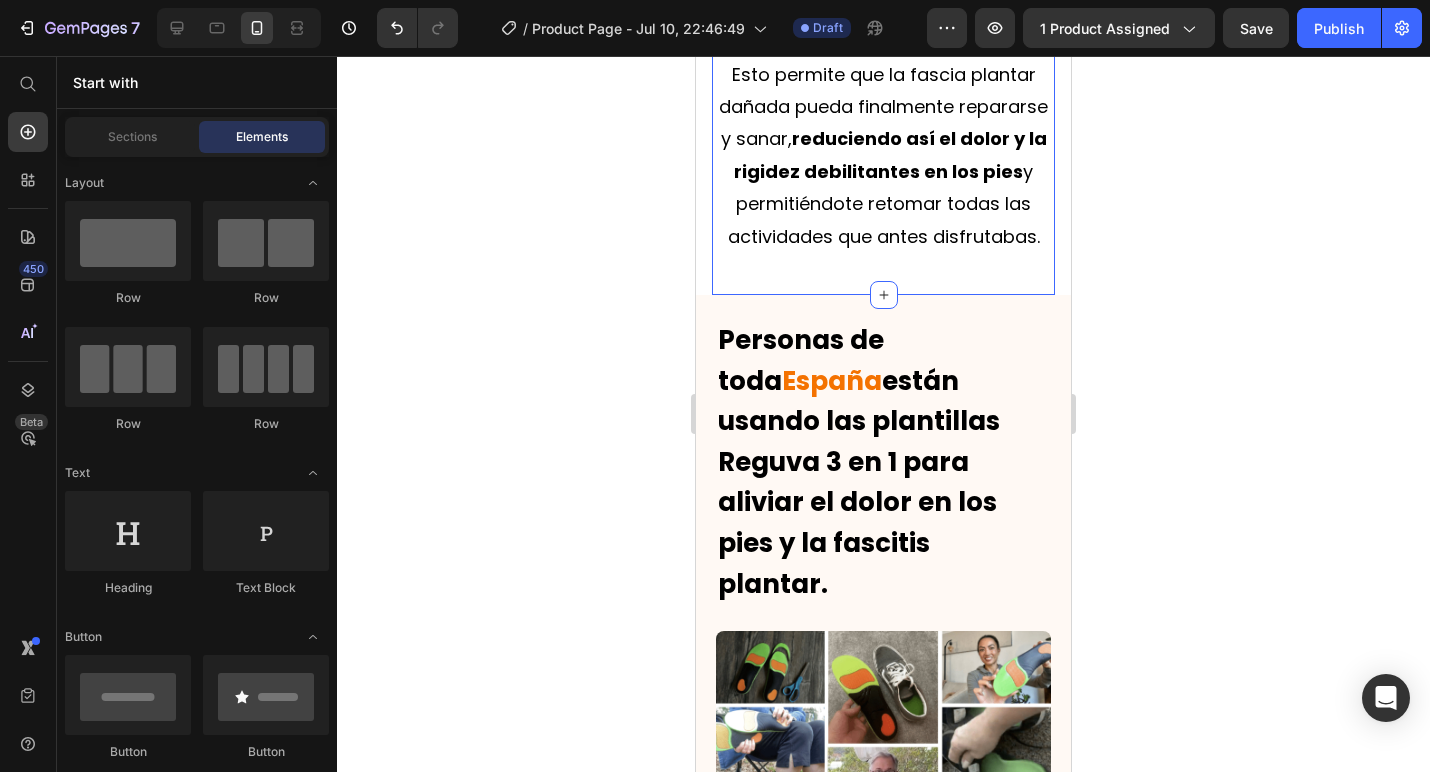 click on "Te presentamos: Las primeras plantillas del mundo con " Triple Método " Heading Video Hemos creado  las primeras plantillas del mundo  que utilizan 3 métodos clínicamente comprobados para tratar la verdadera causa raíz del dolor por fascitis plantar. Se llaman  Plantillas Reguva 3 en 1 . Text Block
Sus almohadillas en el talón y el metatarso absorben el impacto al pisar sobre suelos duros
A sujeción del talón estabiliza tus pies y piernas
- Y el soporte del arco devuelve tu fascia plantar sobrecargada a su posición natural. Item List Esto permite que la fascia plantar dañada pueda finalmente repararse y sanar,  reduciendo así el dolor y la rigidez debilitantes en los pies  y permitiéndote retomar todas las actividades que antes disfrutabas. Text Block Row Section 4" at bounding box center (883, -312) 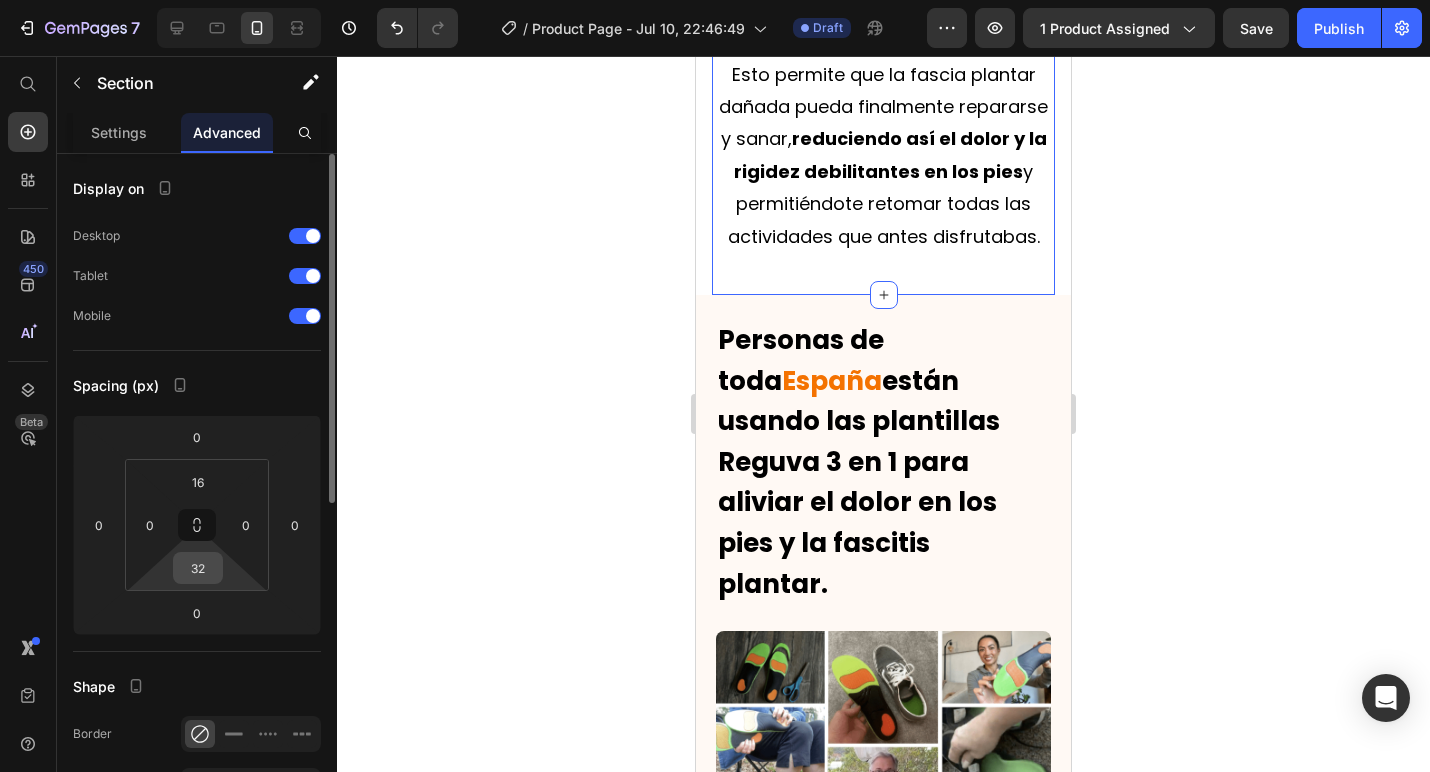 click on "32" at bounding box center [198, 568] 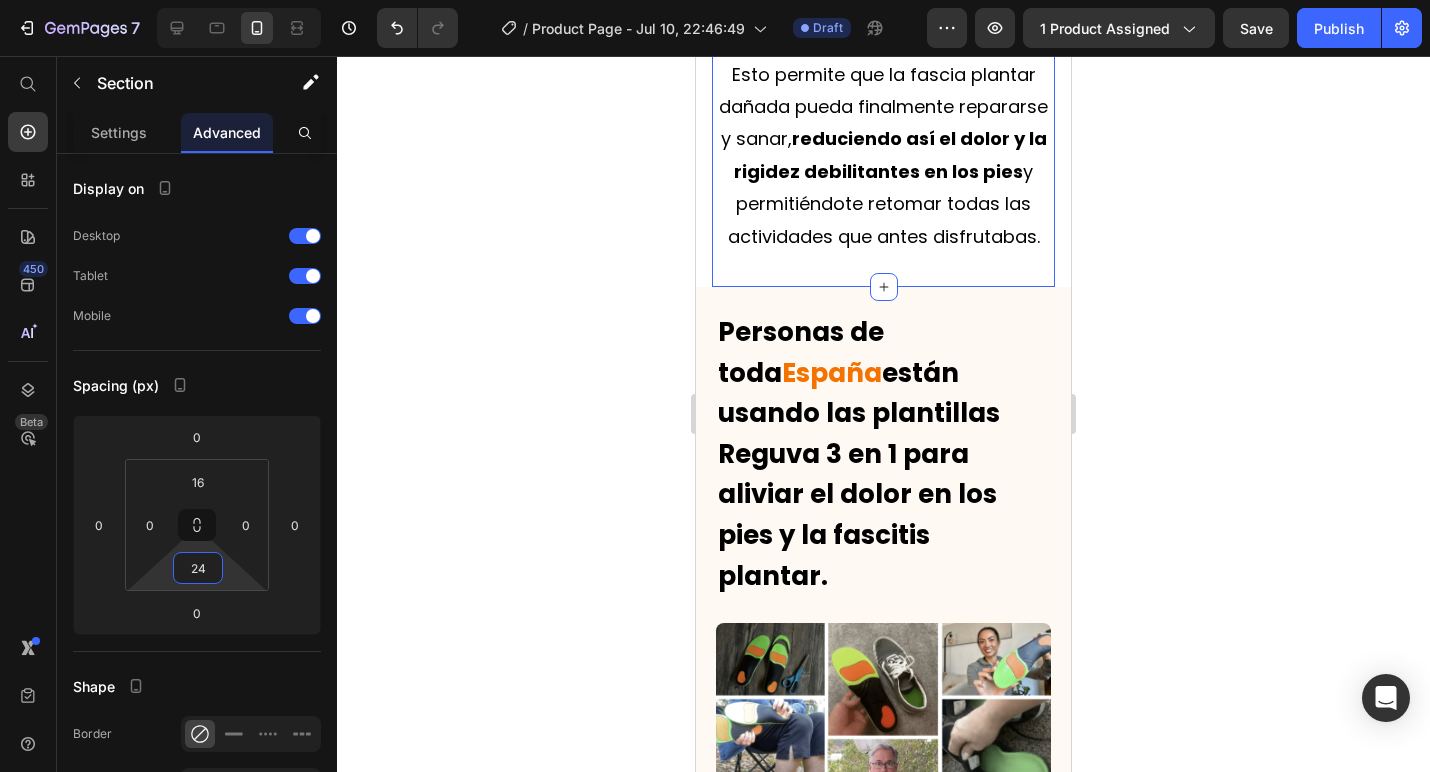 type on "24" 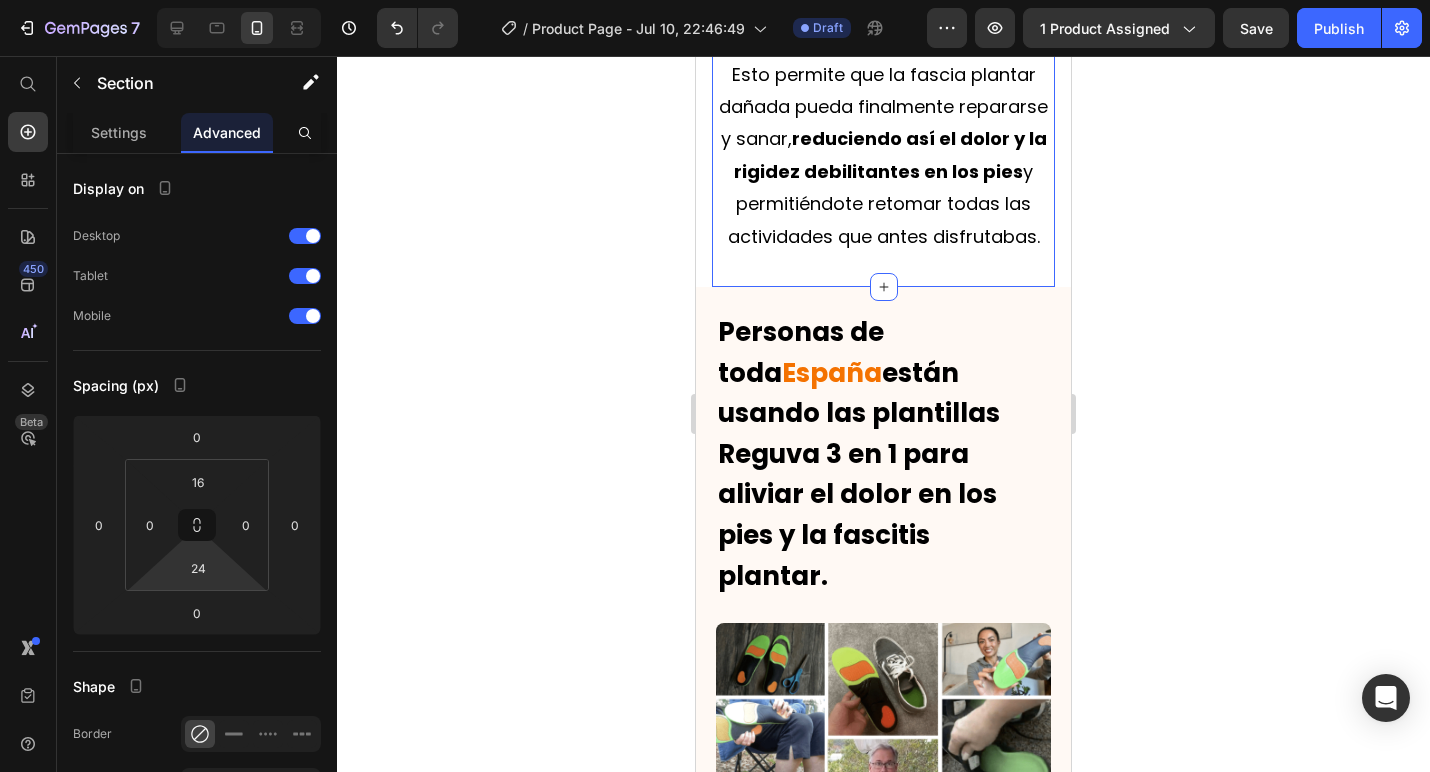 click 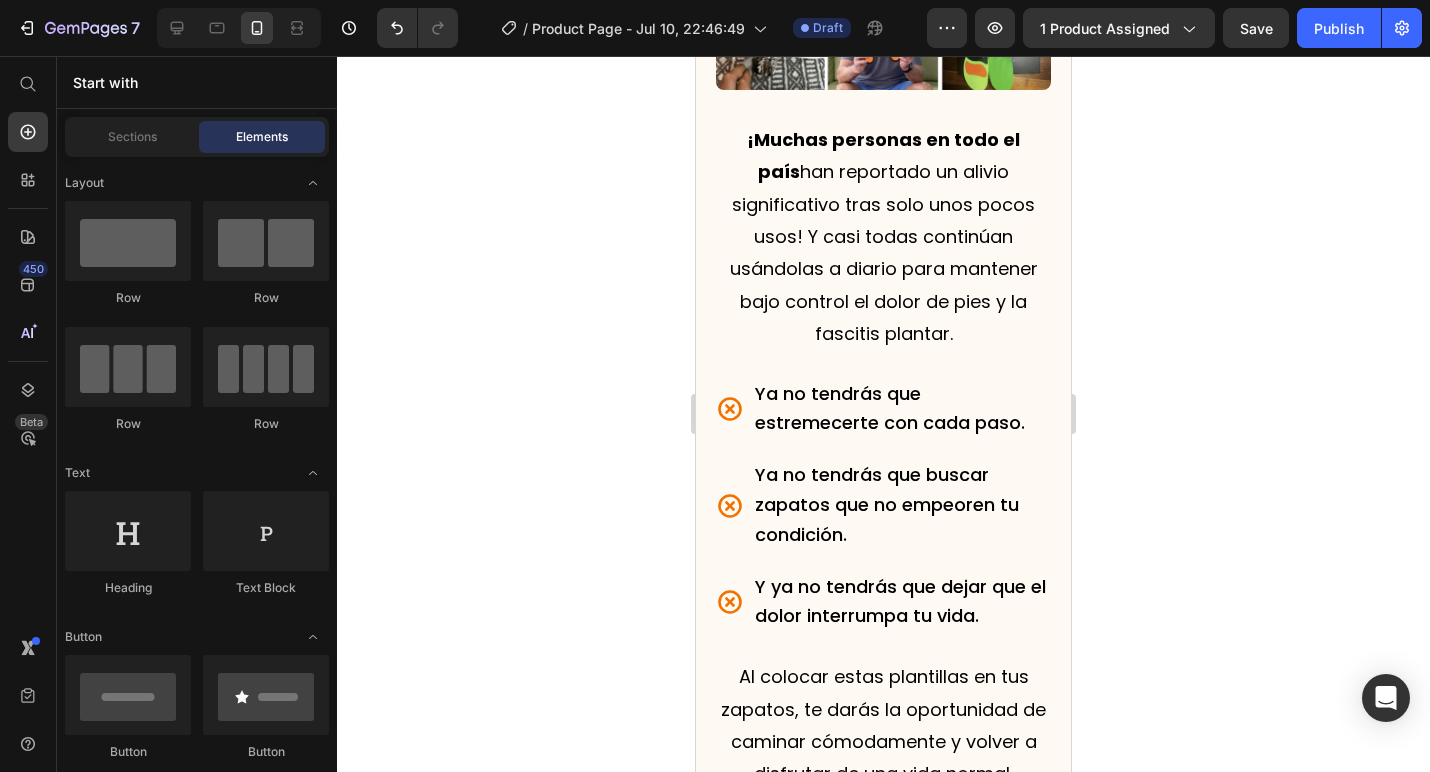 scroll, scrollTop: 5945, scrollLeft: 0, axis: vertical 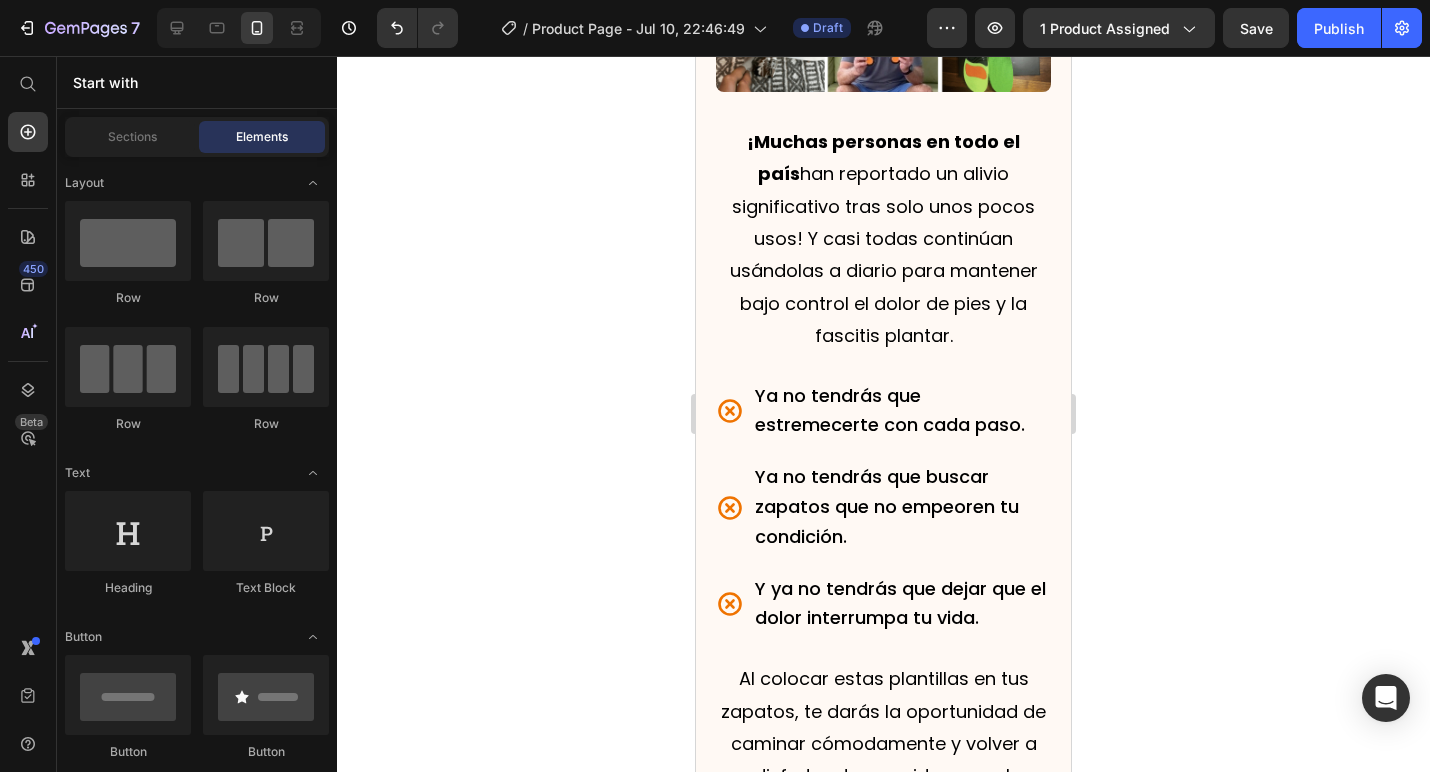 click on "Personas de toda  España  están usando las plantillas Reguva 3 en 1 para aliviar el dolor en los pies y la fascitis plantar. Text Block Image ¡Muchas personas en todo el país  han reportado un alivio significativo tras solo unos pocos usos! Y casi todas continúan usándolas a diario para mantener bajo control el dolor de pies y la fascitis plantar. Text Block
Ya no tendrás que estremecerte con cada paso.
Ya no tendrás que buscar zapatos que no empeoren tu condición.
Y ya no tendrás que dejar que el dolor interrumpa tu vida. Item List Al colocar estas plantillas en tus zapatos, te darás la oportunidad de caminar cómodamente y volver a disfrutar de una vida normal. Text Block Row Section 5" at bounding box center [883, 191] 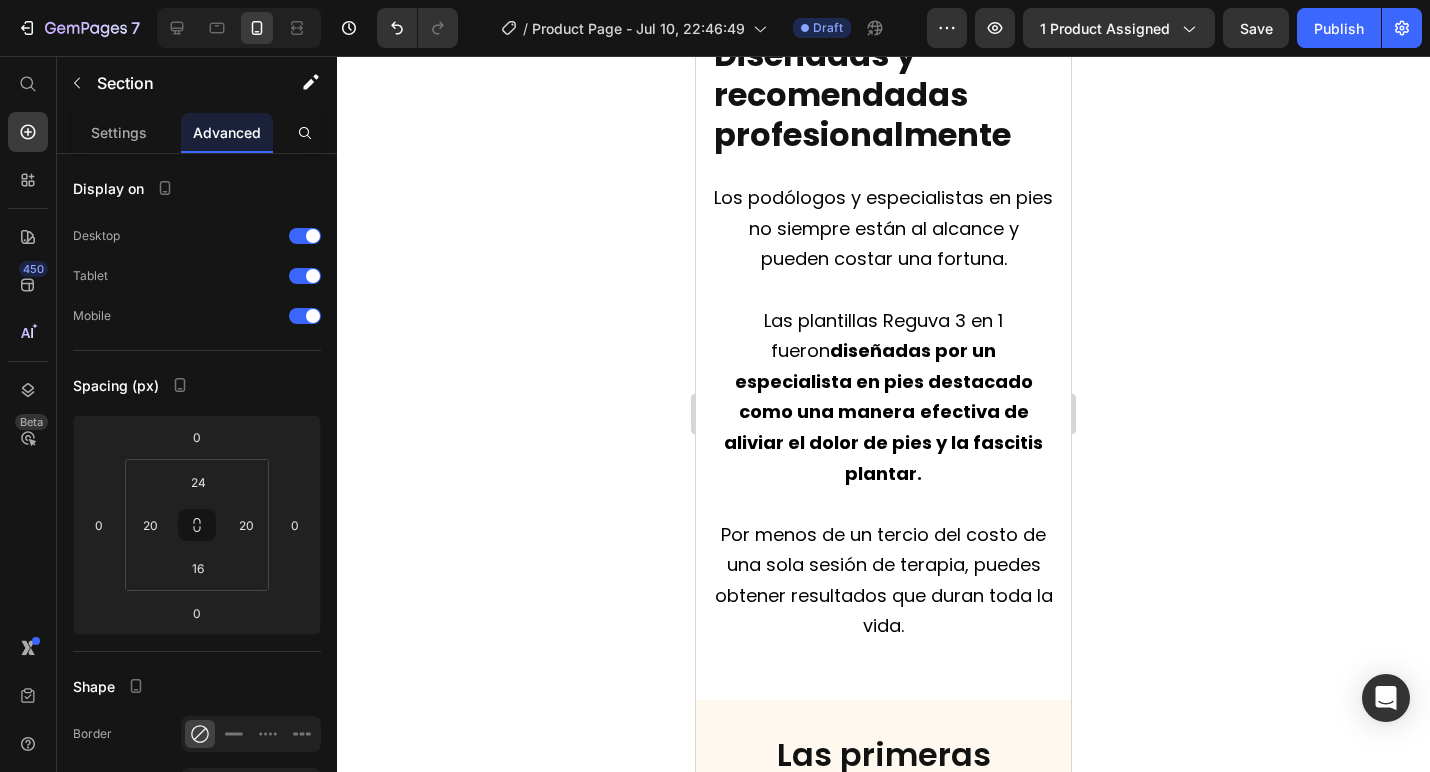 scroll, scrollTop: 6987, scrollLeft: 0, axis: vertical 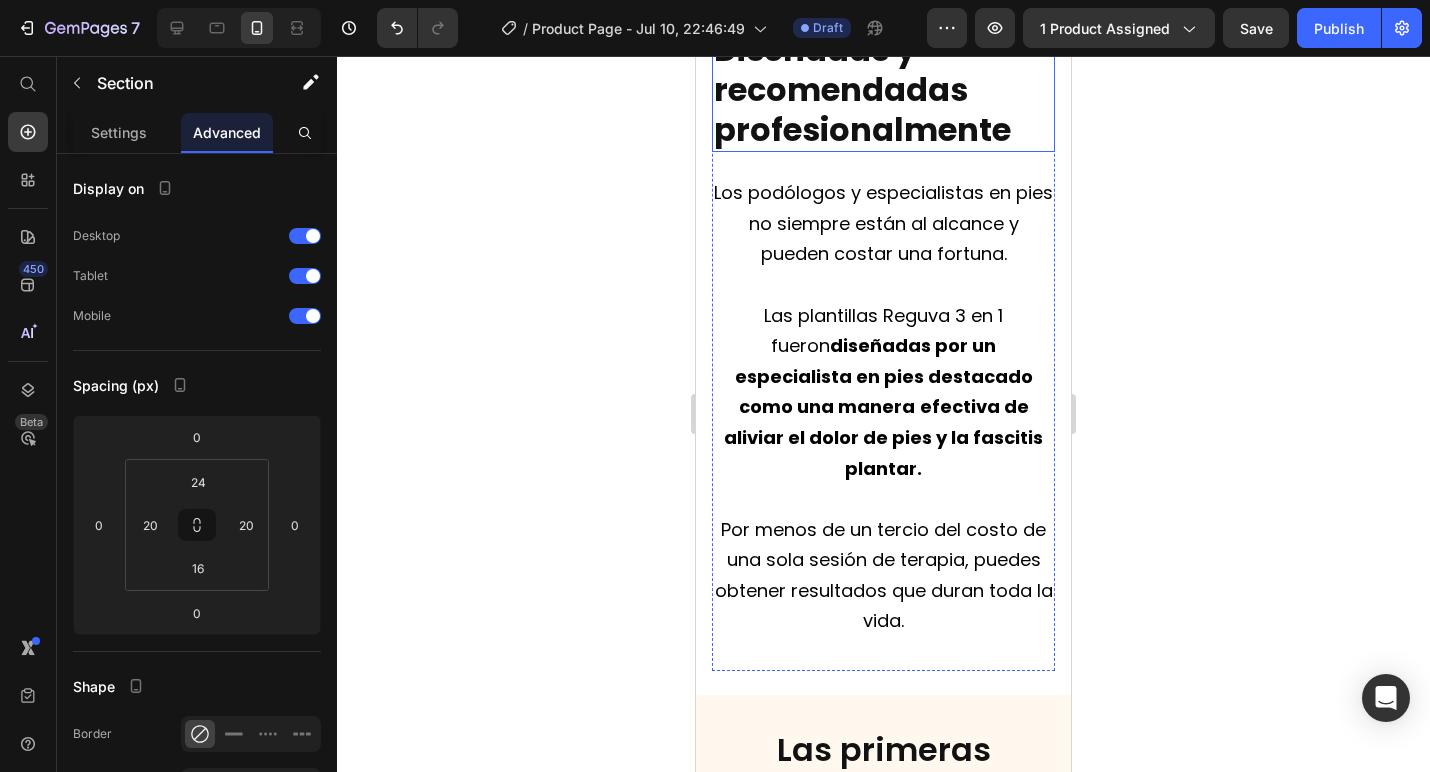 click on "Diseñadas y recomendadas profesionalmente" at bounding box center [862, 89] 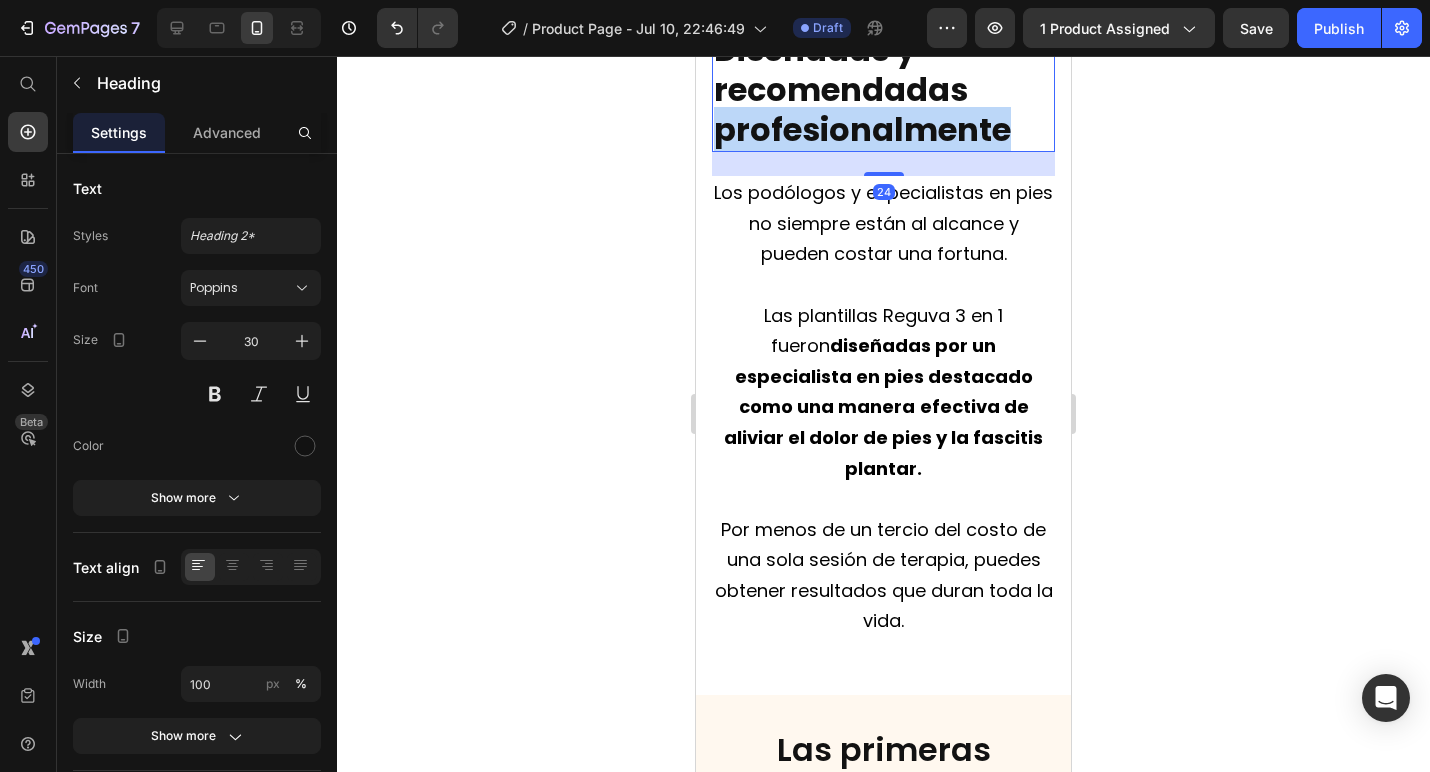 click on "Diseñadas y recomendadas profesionalmente" at bounding box center [862, 89] 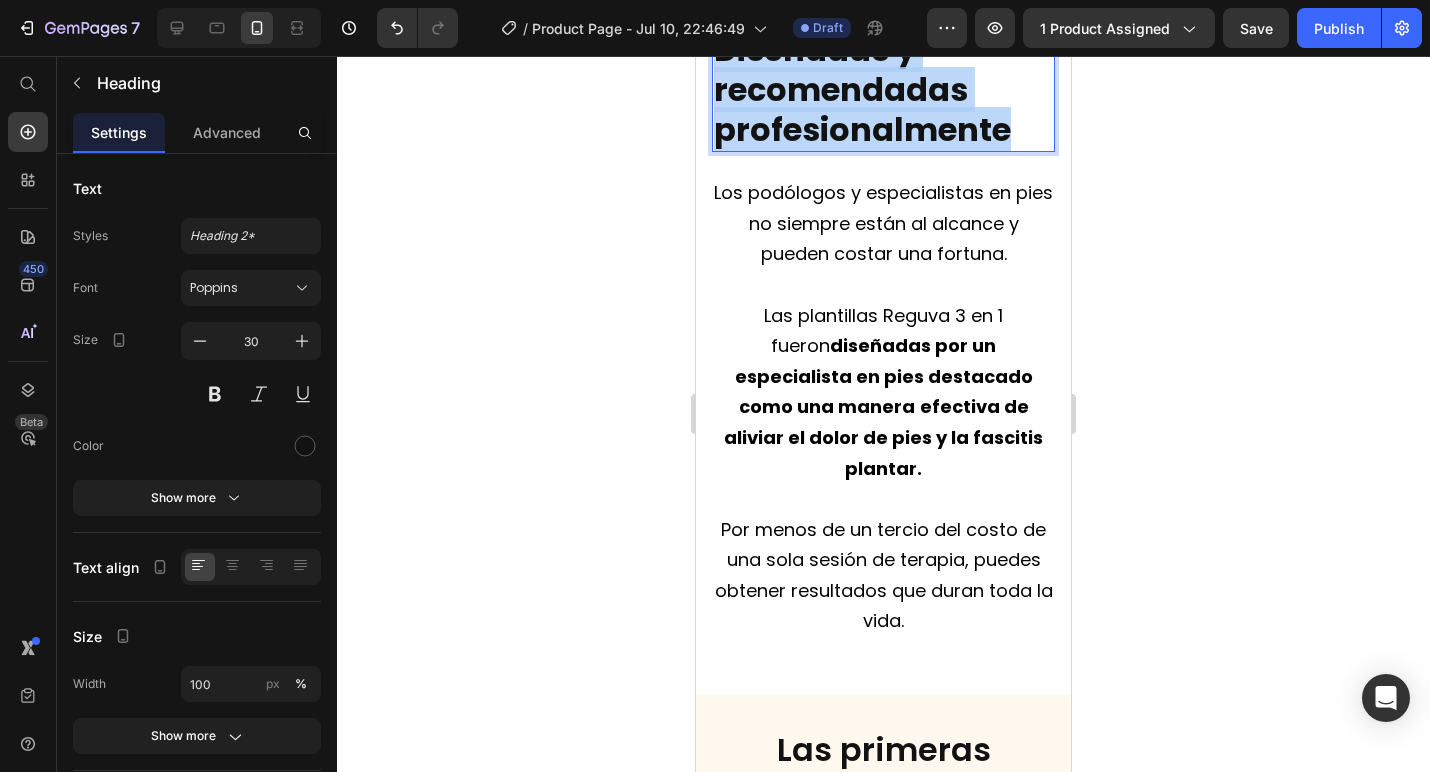 click on "Diseñadas y recomendadas profesionalmente" at bounding box center [862, 89] 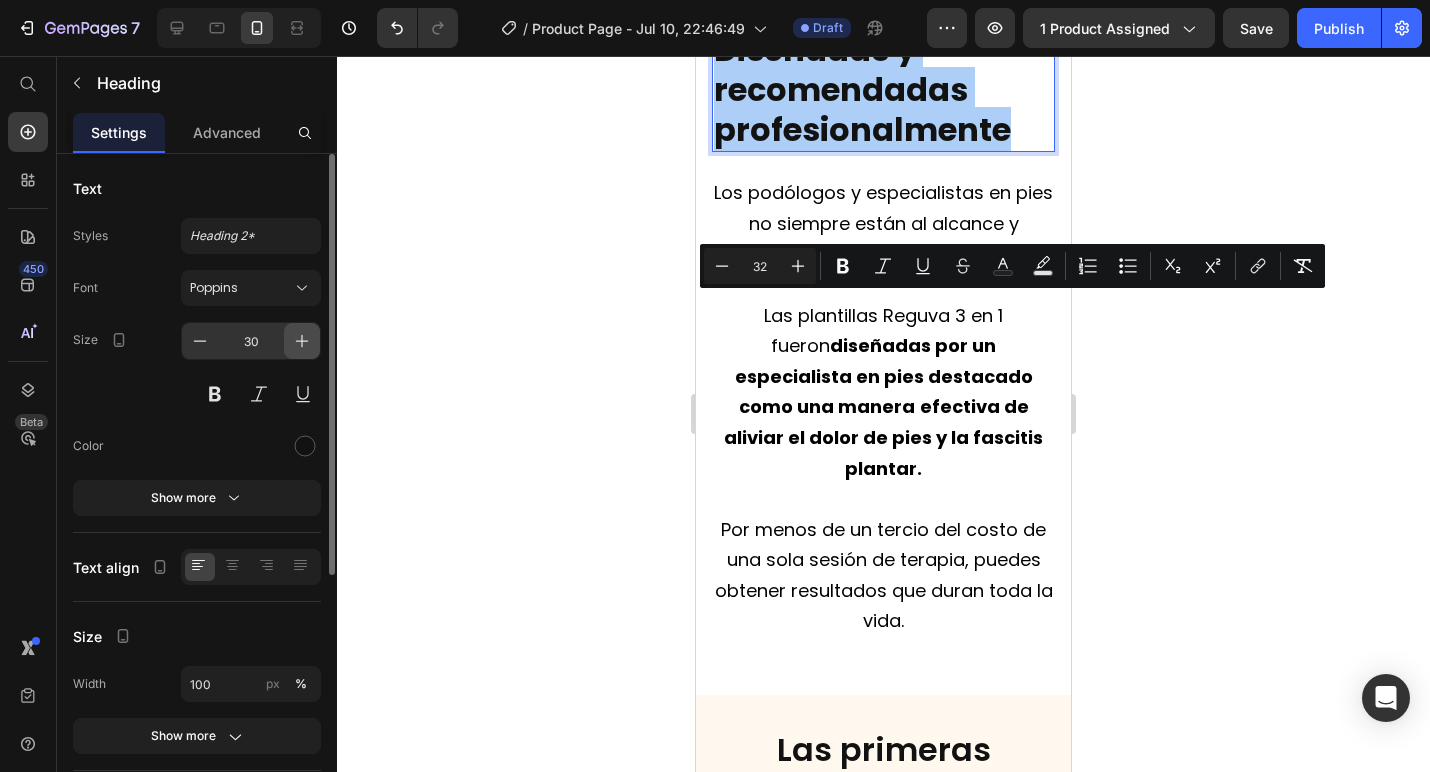 click 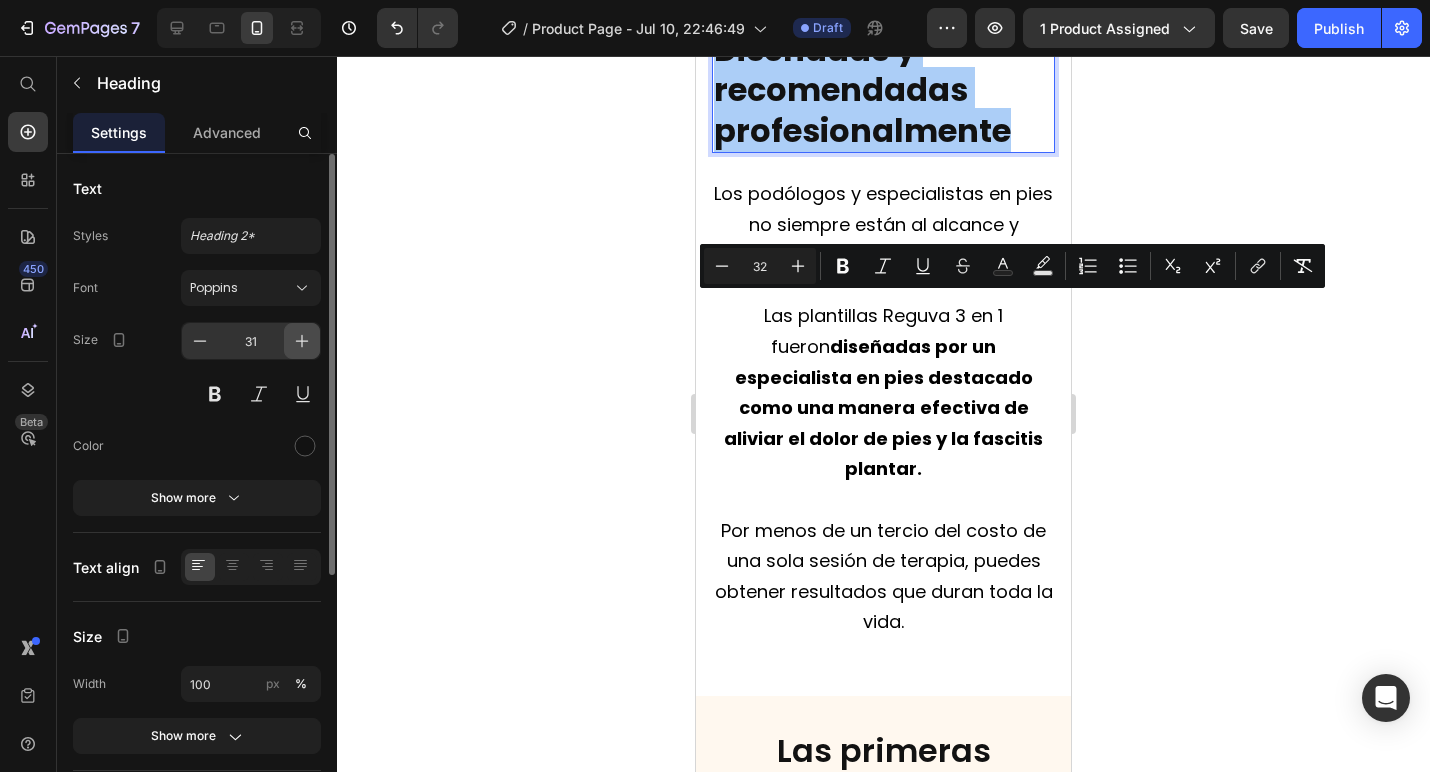 click 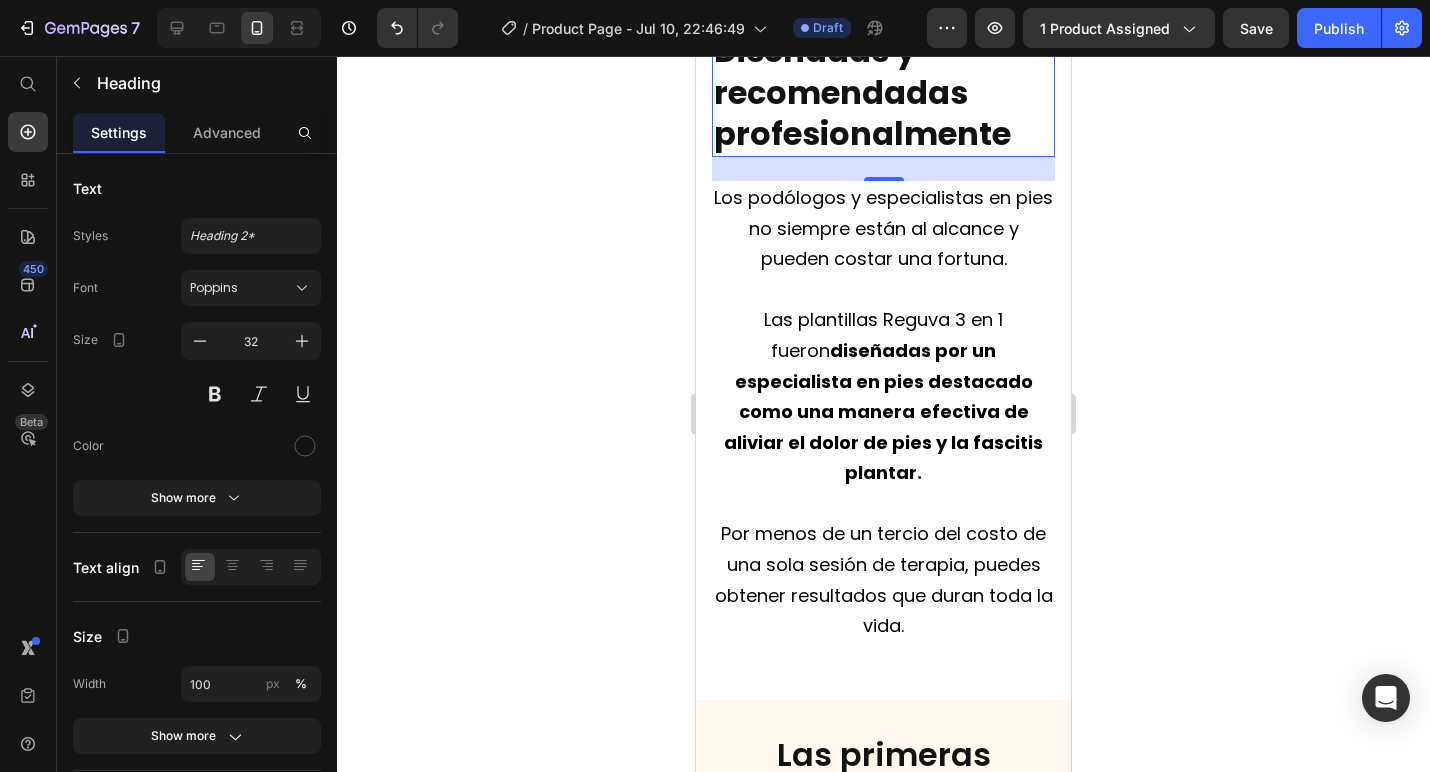 click 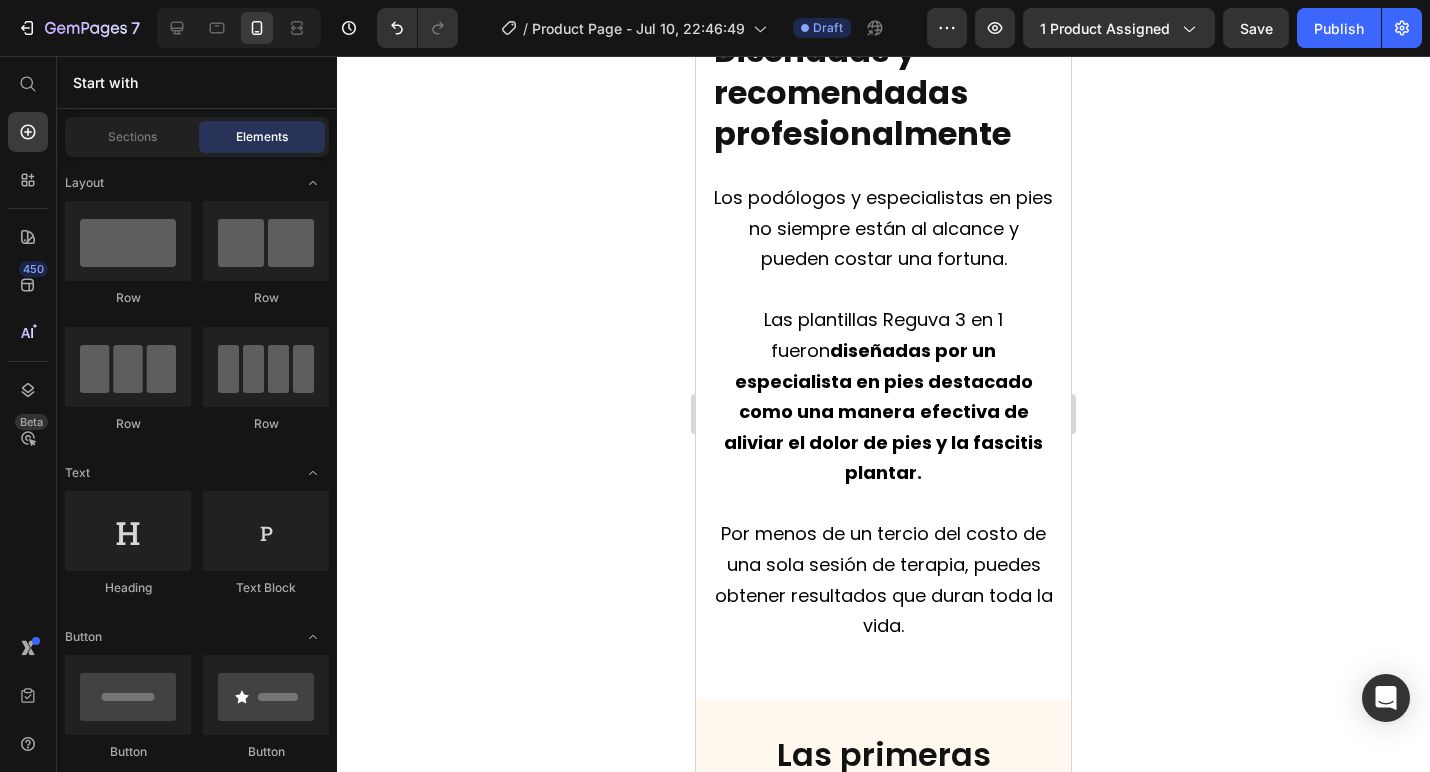 click on "Diseñadas y recomendadas profesionalmente" at bounding box center [862, 92] 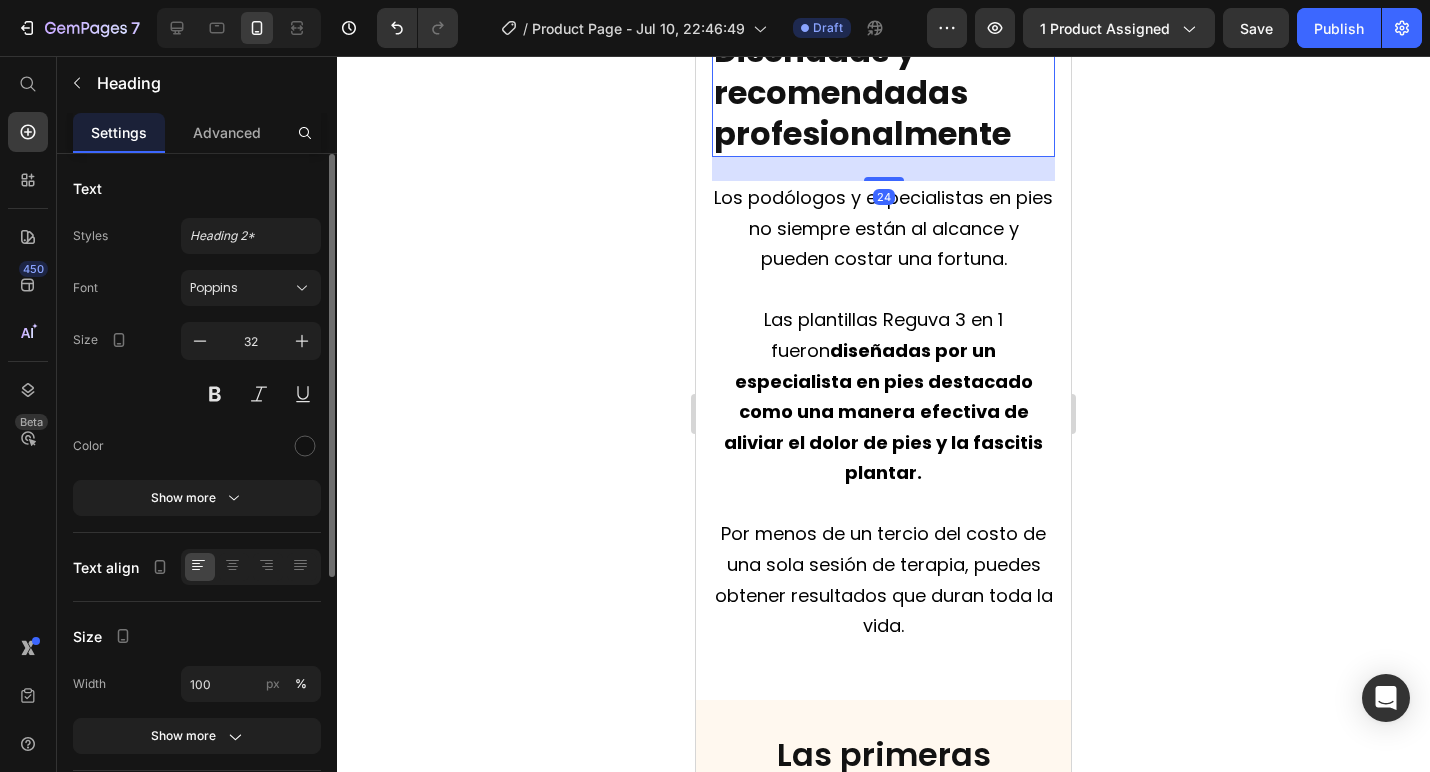click on "Text Styles Heading 2* Font Poppins Size 32 Color Show more" 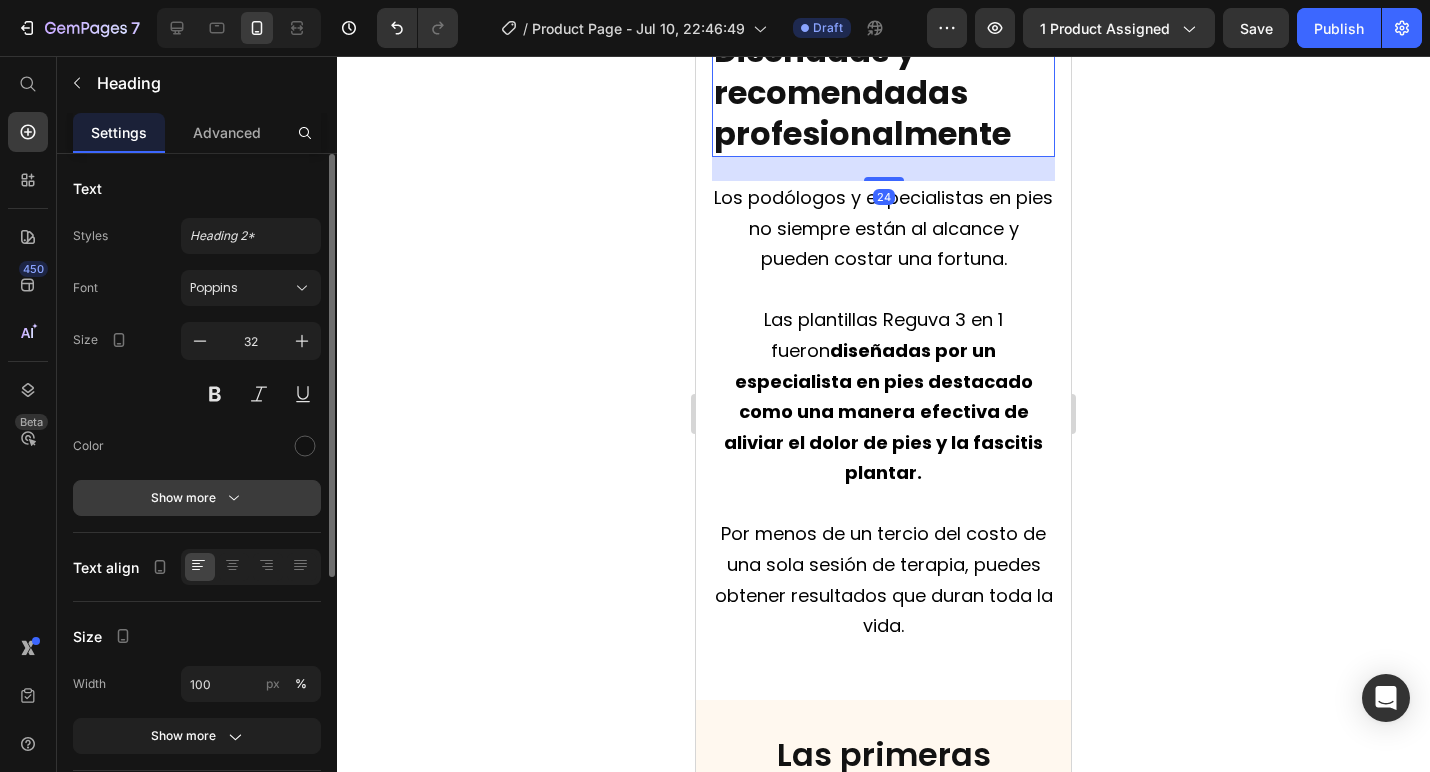 click on "Show more" at bounding box center (197, 498) 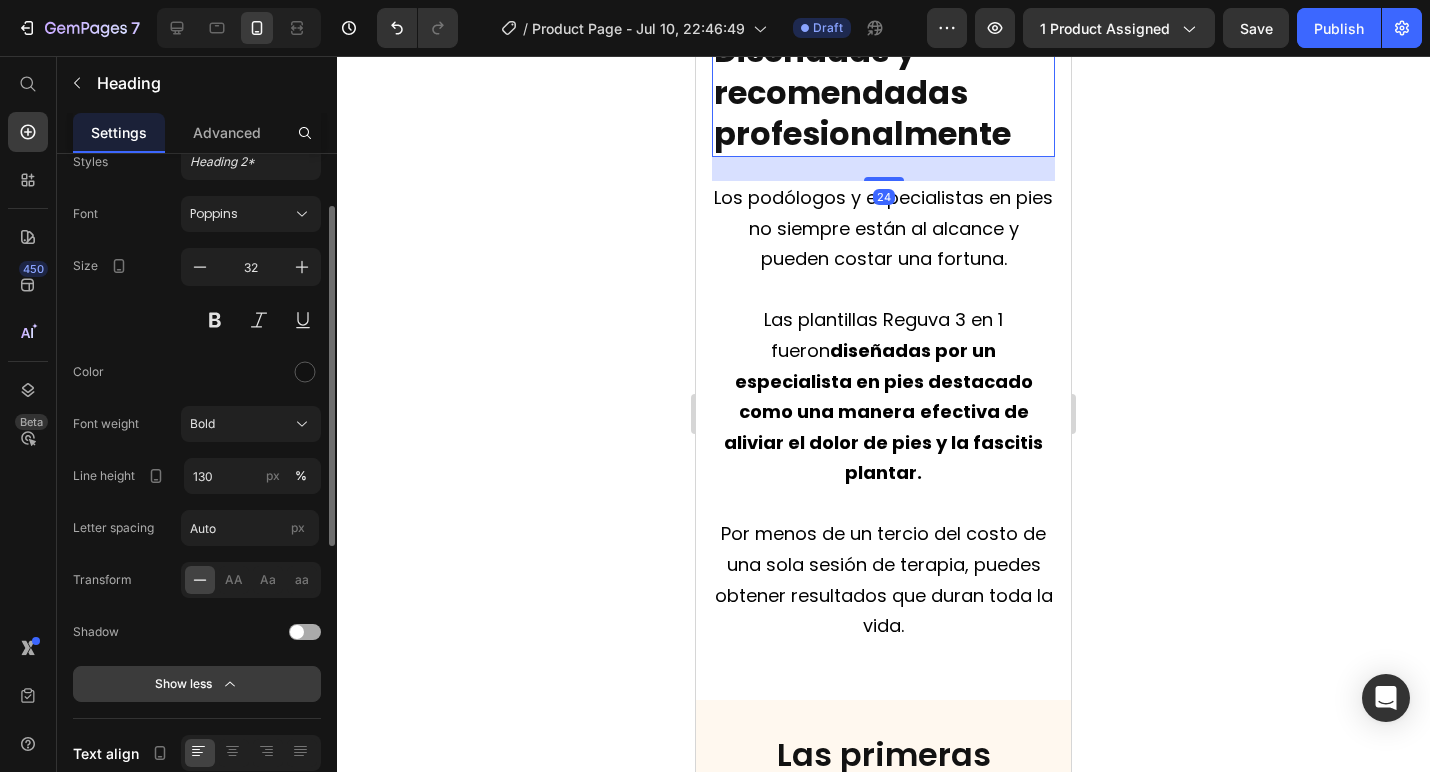 scroll, scrollTop: 87, scrollLeft: 0, axis: vertical 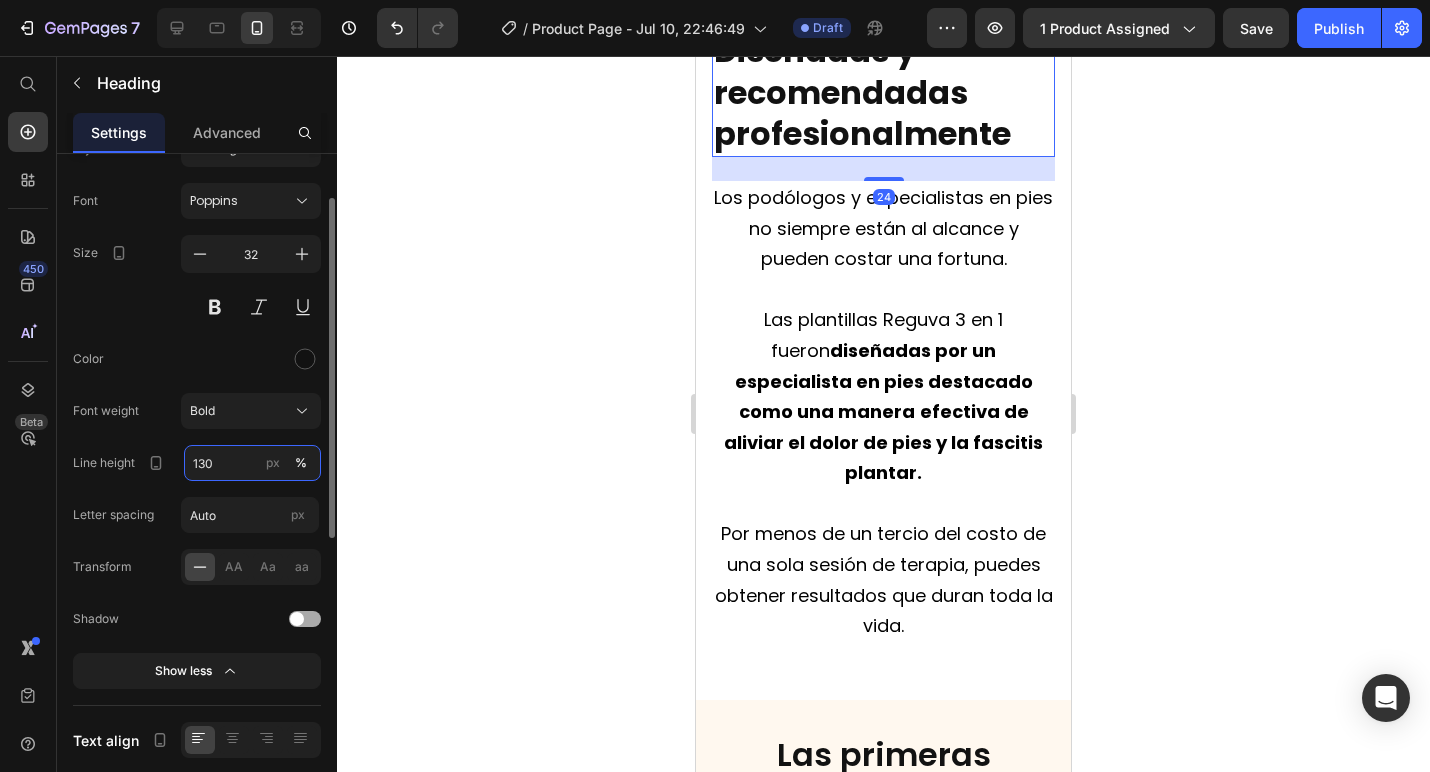 click on "130" at bounding box center [252, 463] 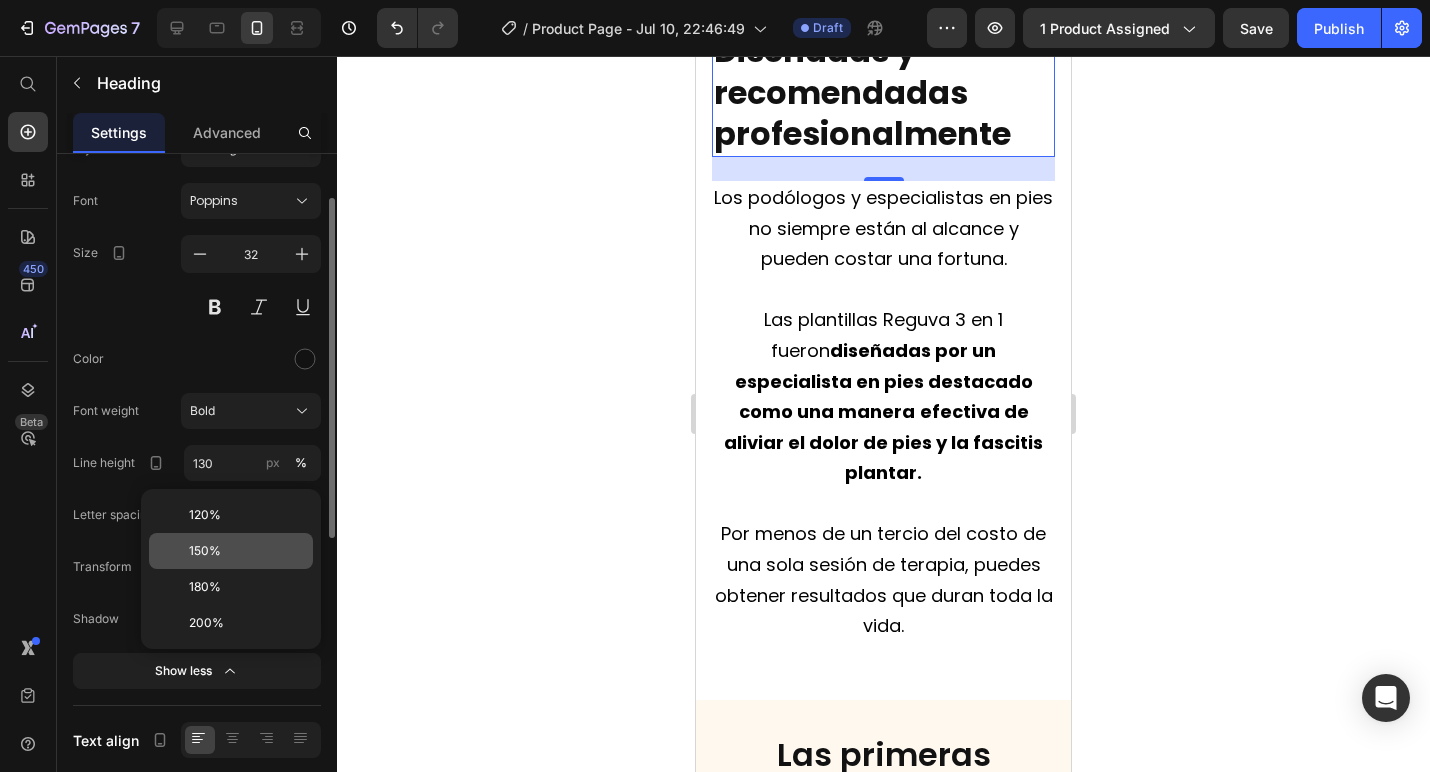 click on "150%" at bounding box center (247, 551) 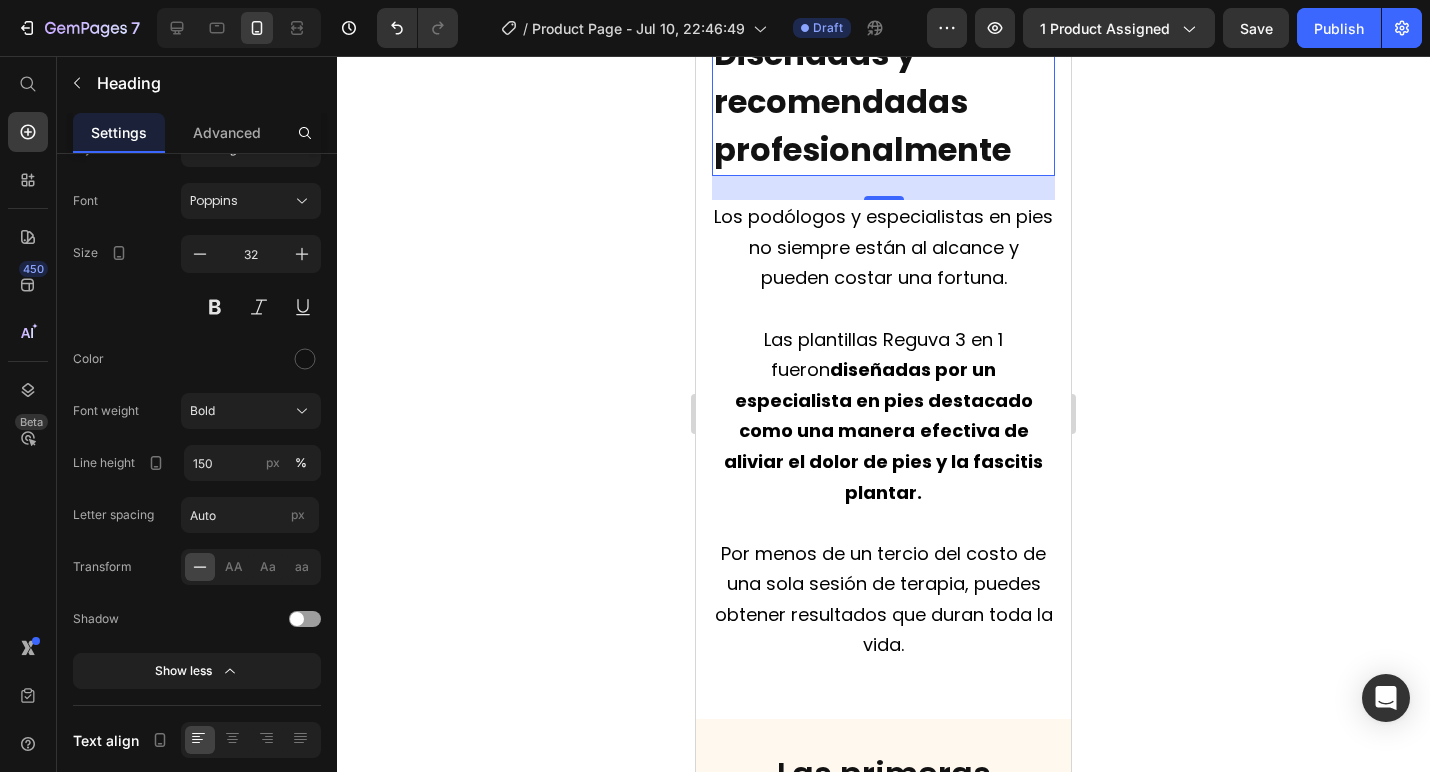 click 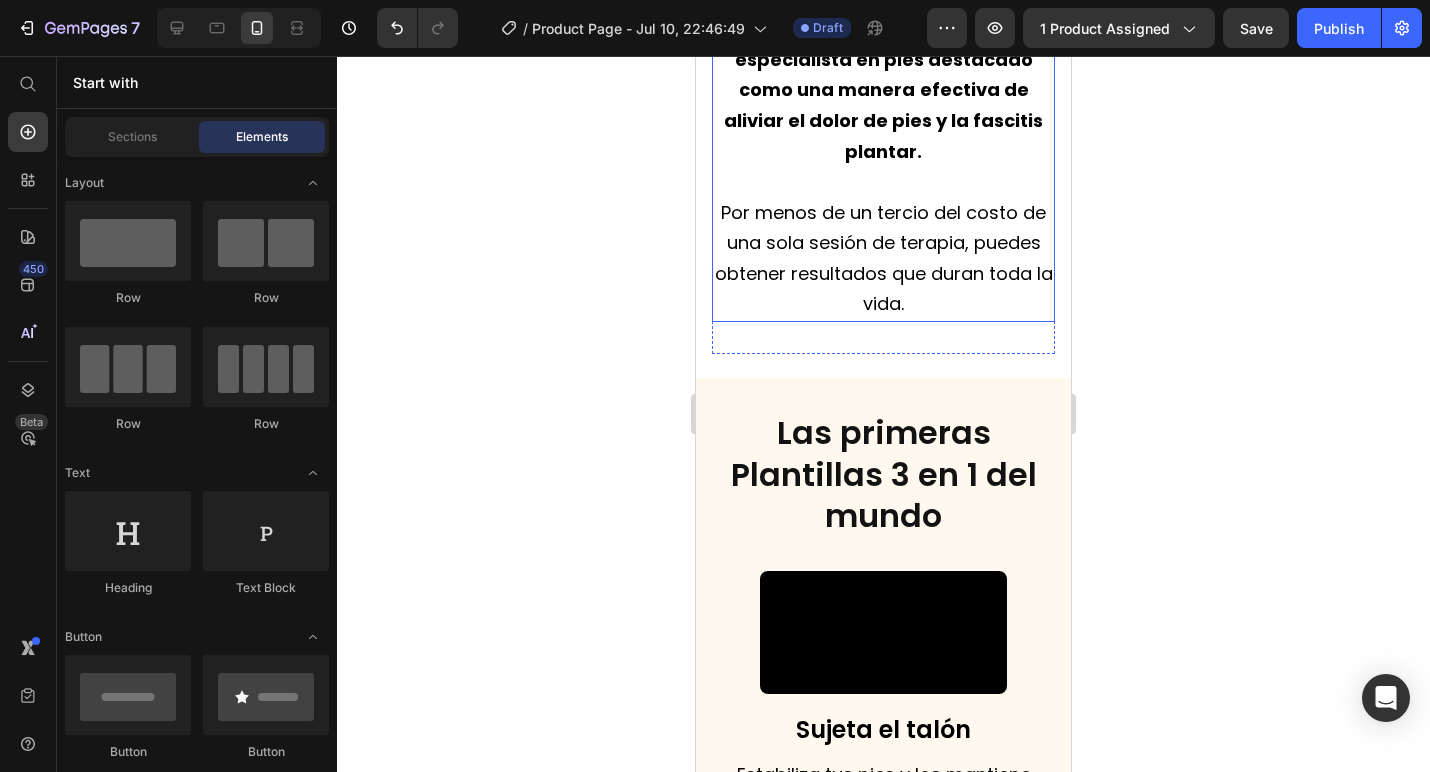 scroll, scrollTop: 7343, scrollLeft: 0, axis: vertical 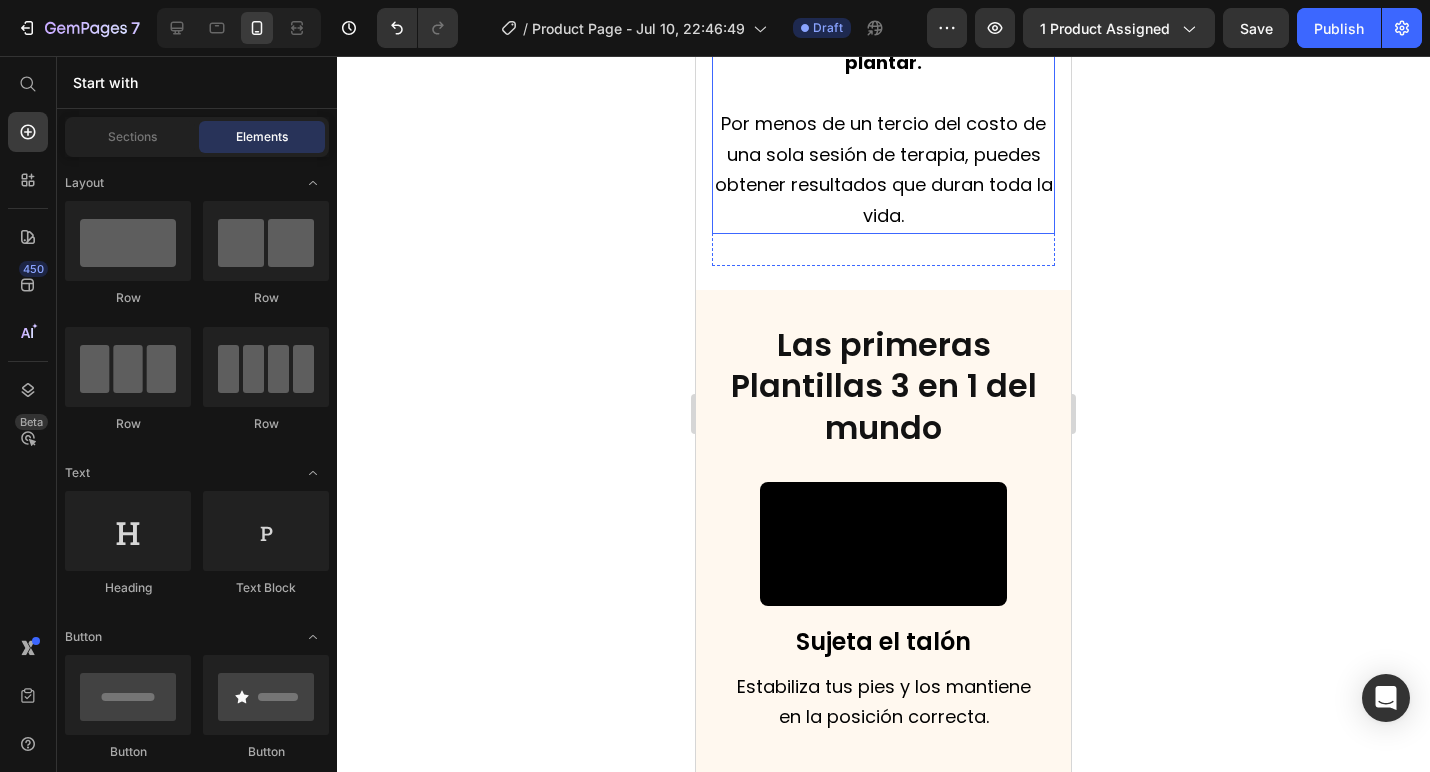 click on "Los podólogos y especialistas en pies no siempre están al alcance y pueden costar una fortuna." at bounding box center [883, -182] 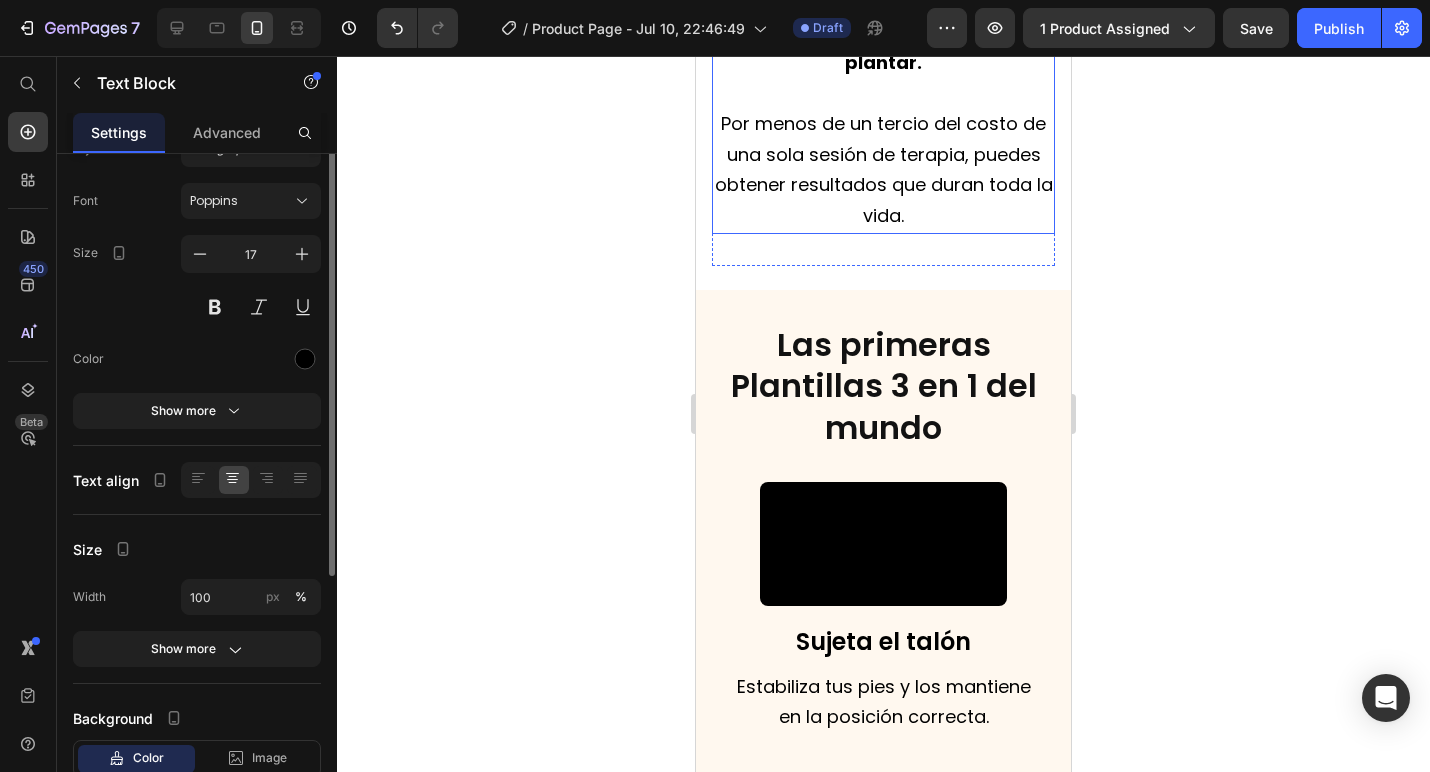 scroll, scrollTop: 0, scrollLeft: 0, axis: both 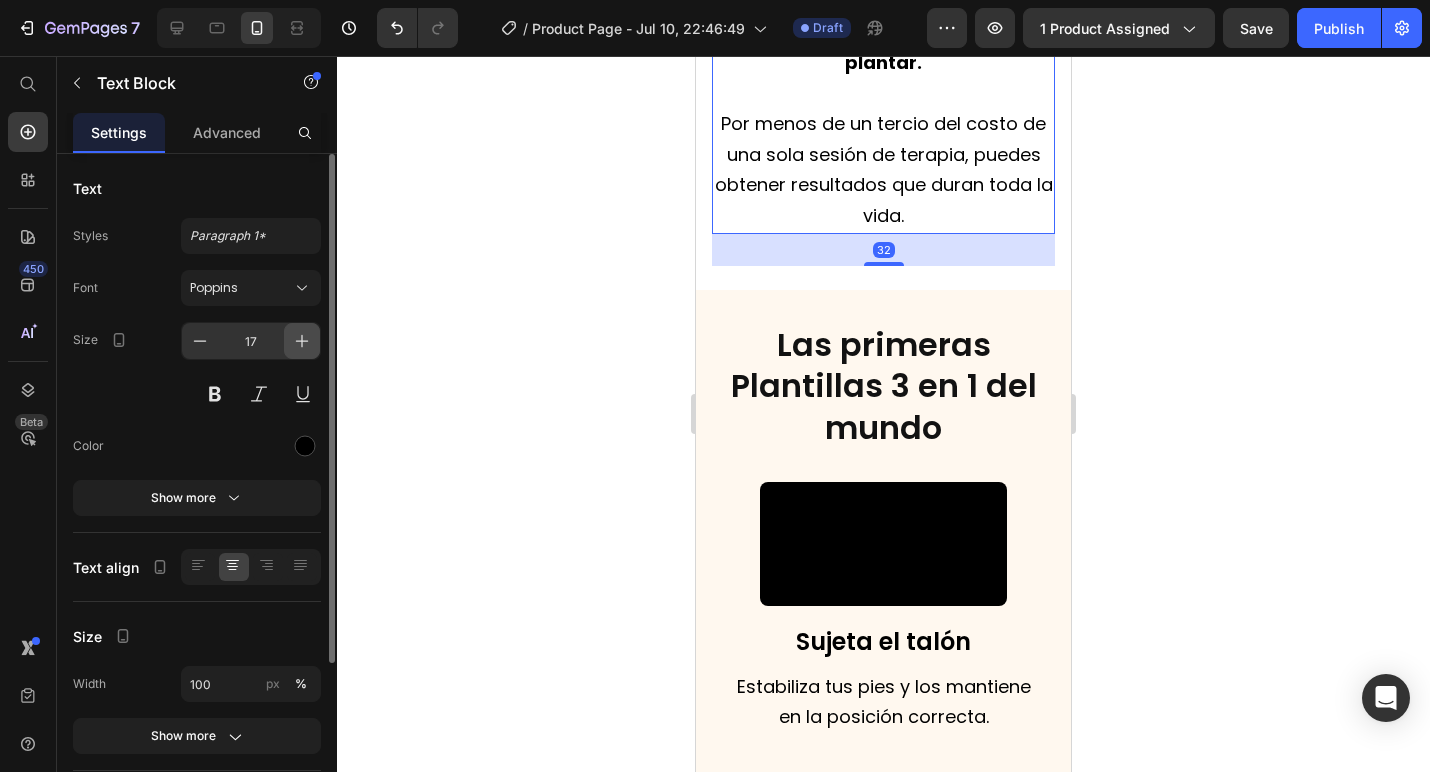 click 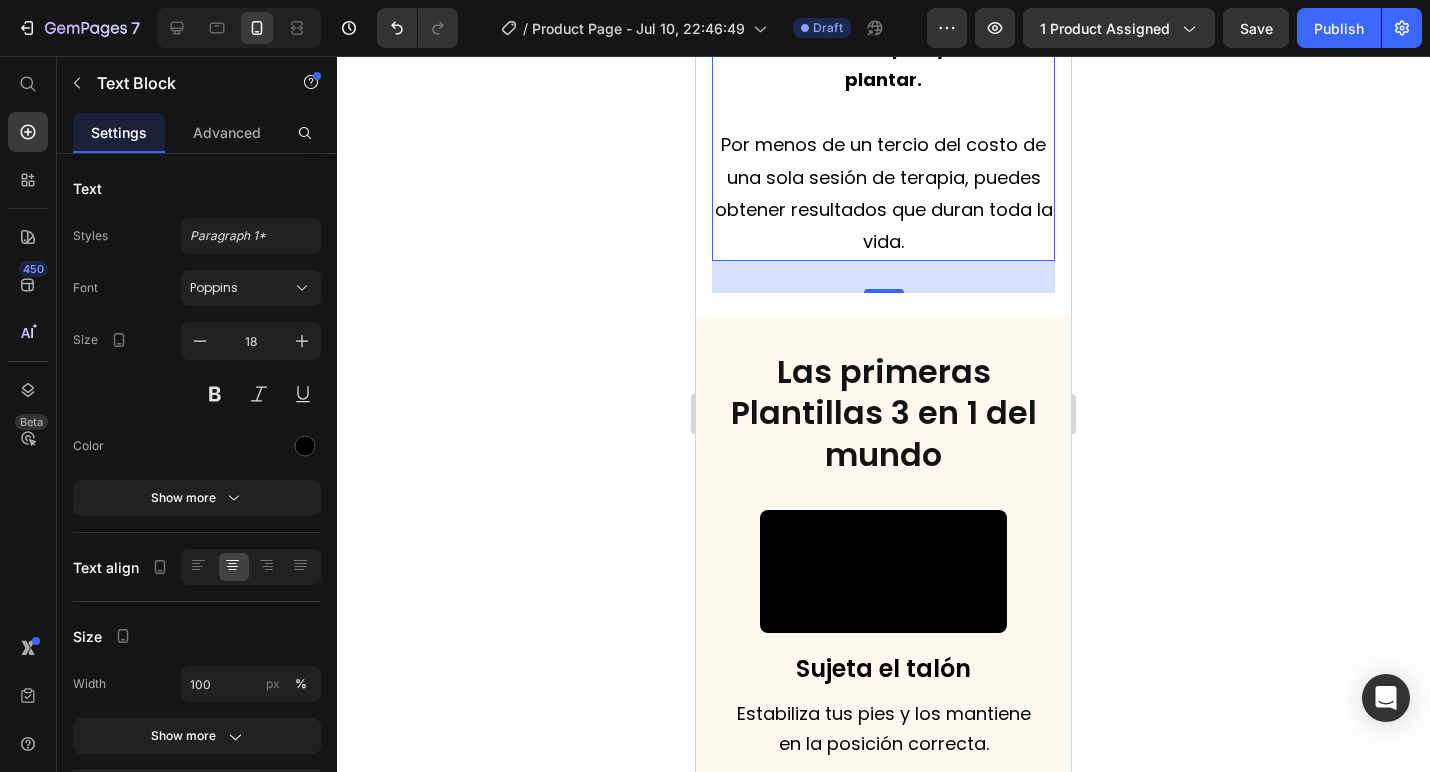 click 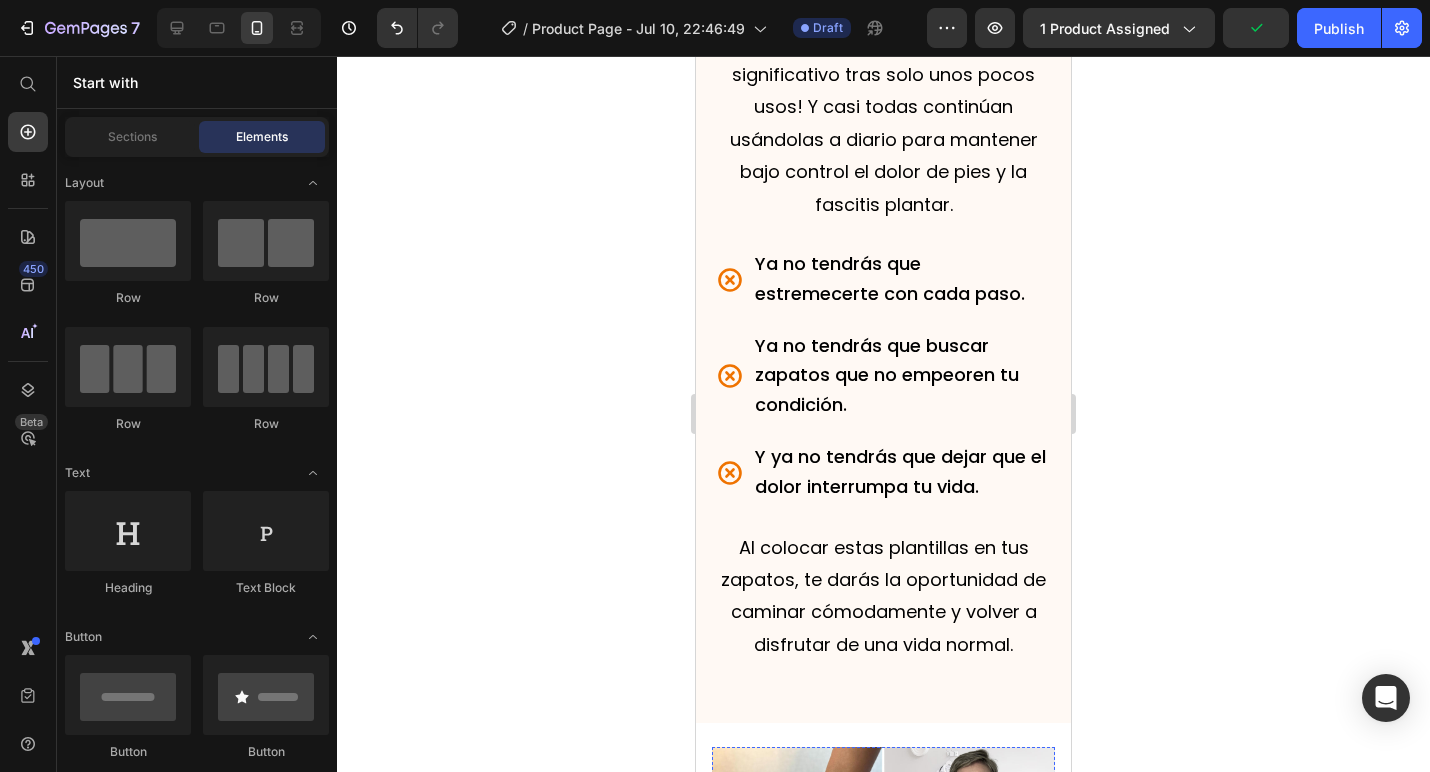 scroll, scrollTop: 6210, scrollLeft: 0, axis: vertical 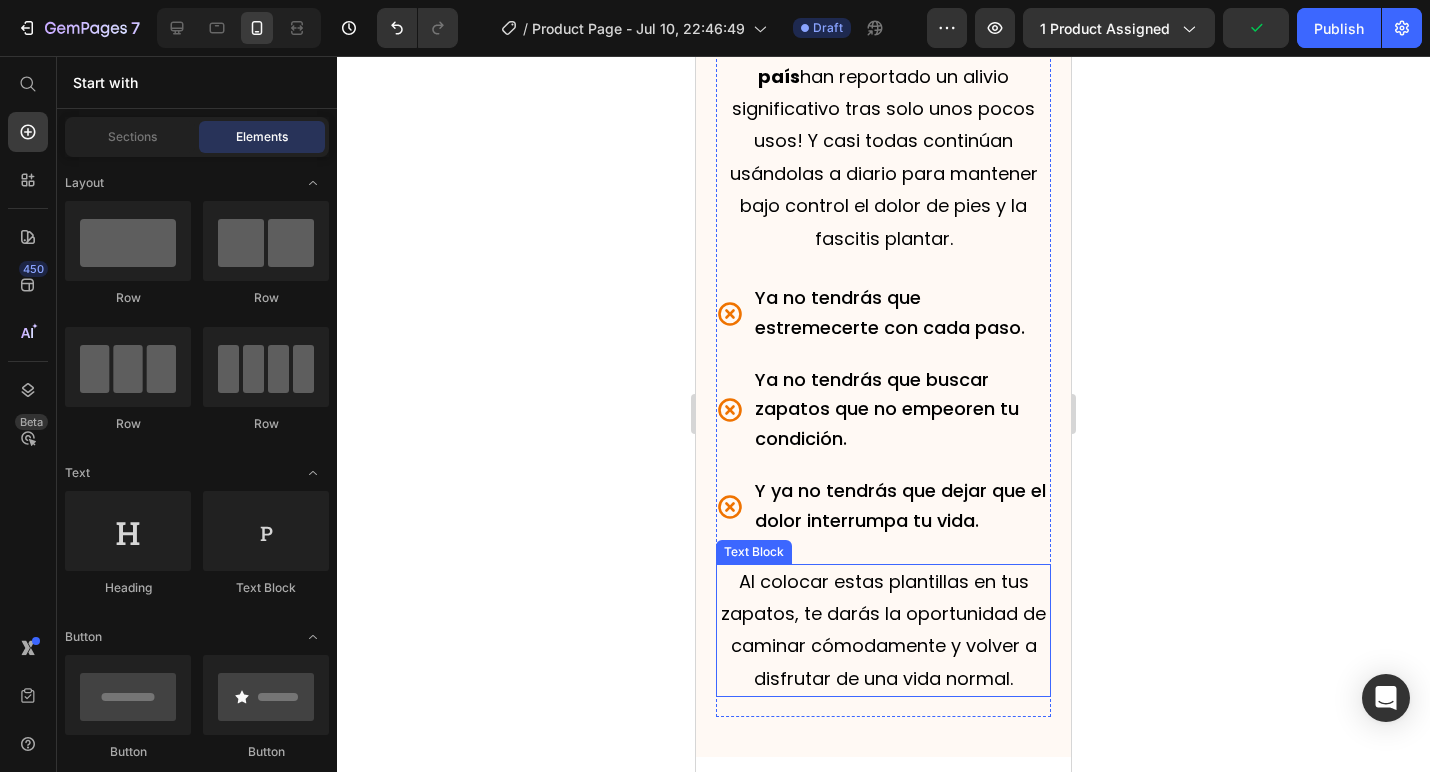 click on "Al colocar estas plantillas en tus zapatos, te darás la oportunidad de caminar cómodamente y volver a disfrutar de una vida normal." at bounding box center (883, 630) 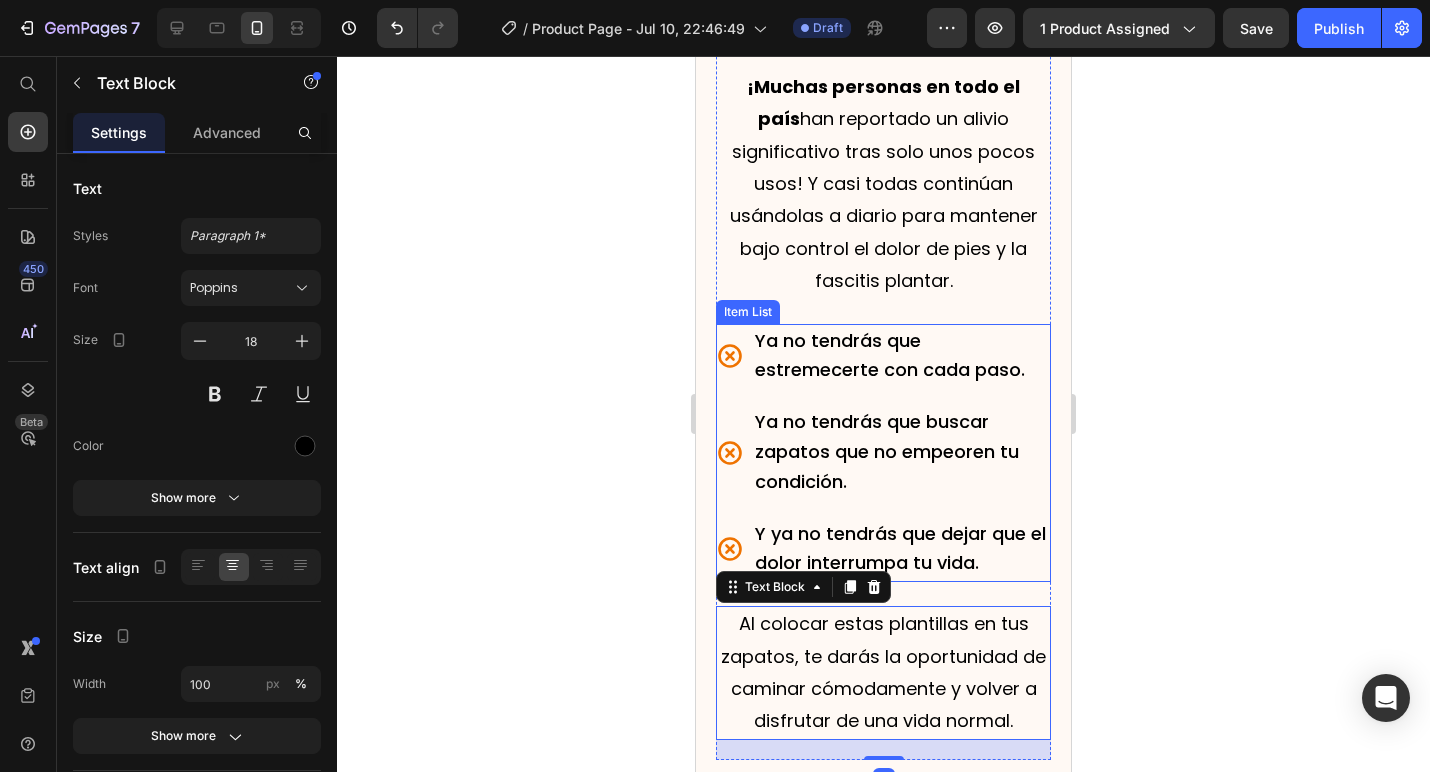 scroll, scrollTop: 5992, scrollLeft: 0, axis: vertical 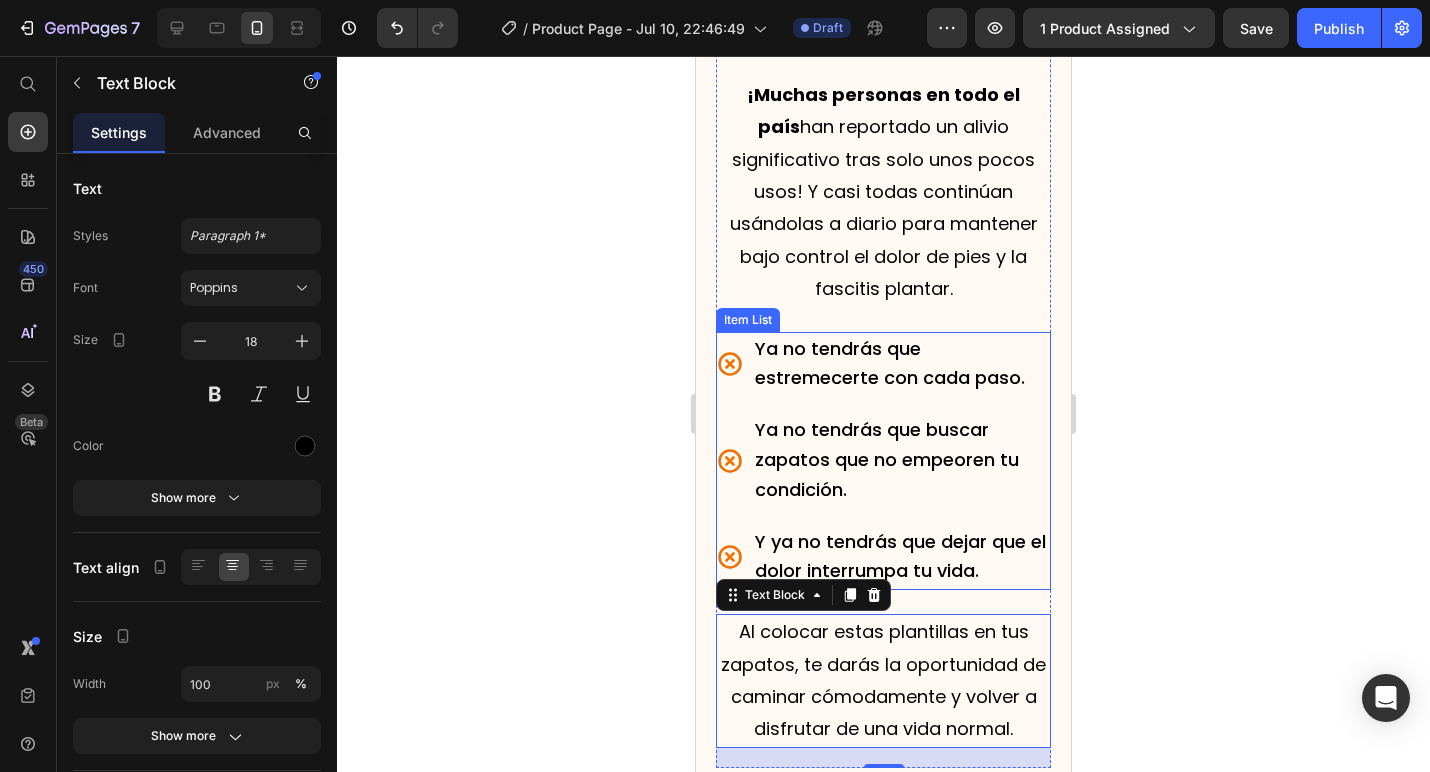 click on "¡Muchas personas en todo el país  han reportado un alivio significativo tras solo unos pocos usos! Y casi todas continúan usándolas a diario para mantener bajo control el dolor de pies y la fascitis plantar." at bounding box center (884, 191) 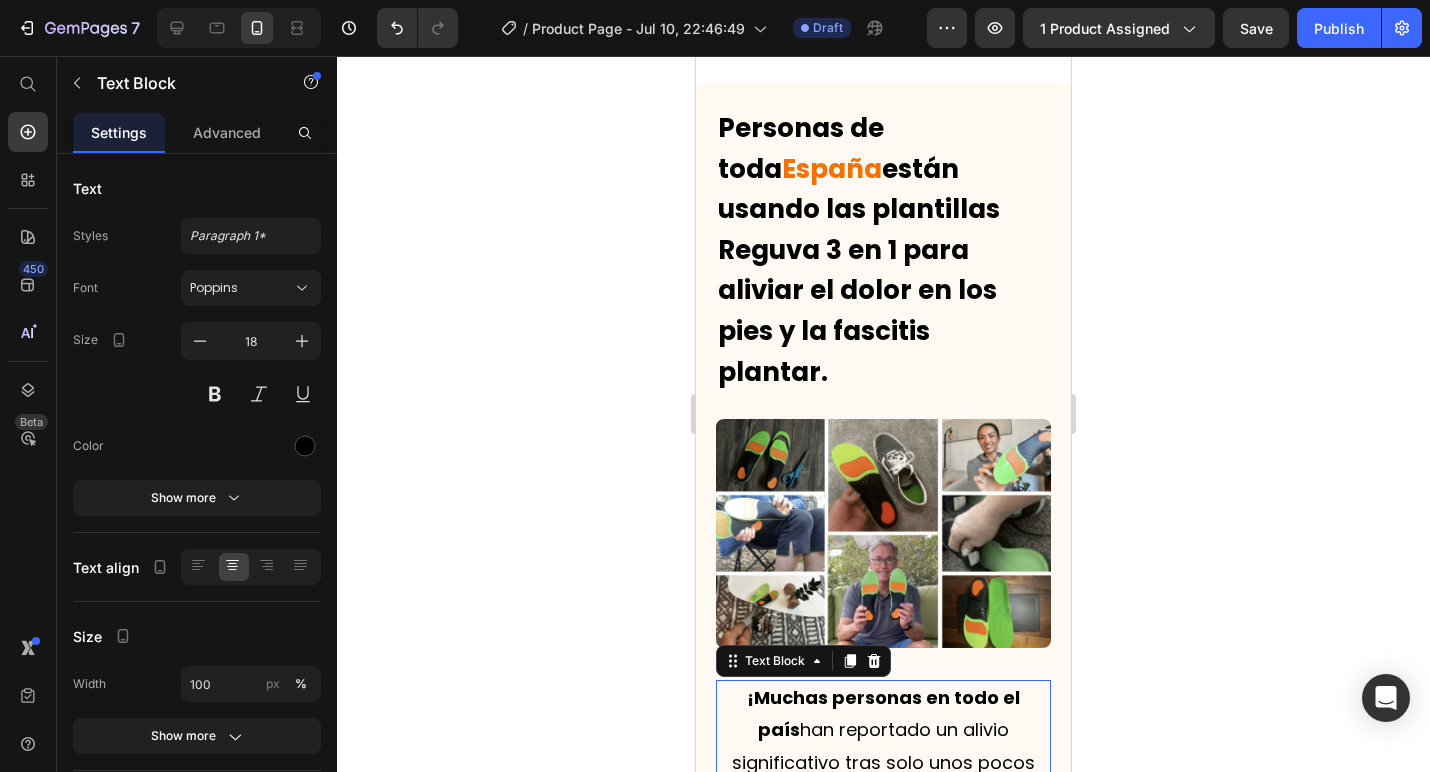 scroll, scrollTop: 5269, scrollLeft: 0, axis: vertical 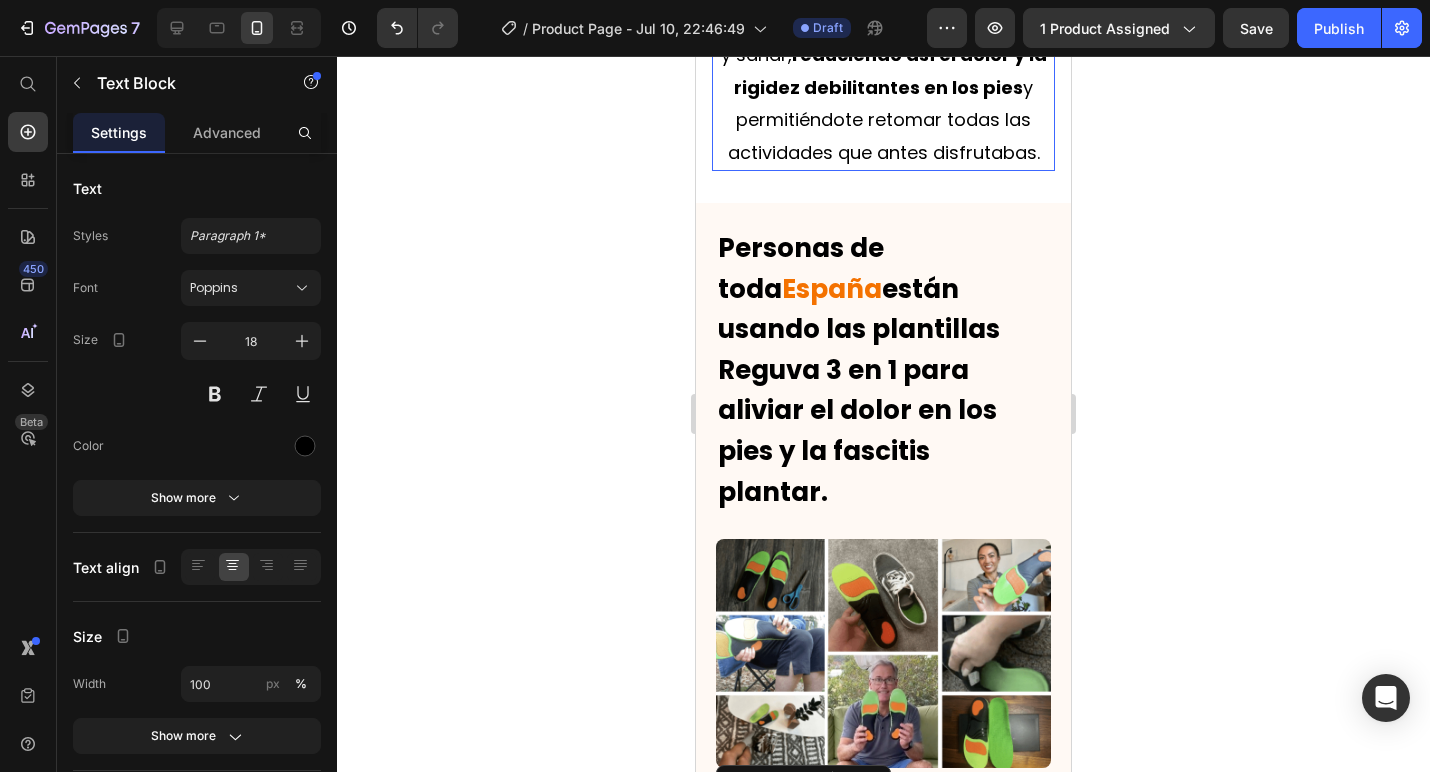 click on "Esto permite que la fascia plantar dañada pueda finalmente repararse y sanar,  reduciendo así el dolor y la rigidez debilitantes en los pies  y permitiéndote retomar todas las actividades que antes disfrutabas." at bounding box center [883, 72] 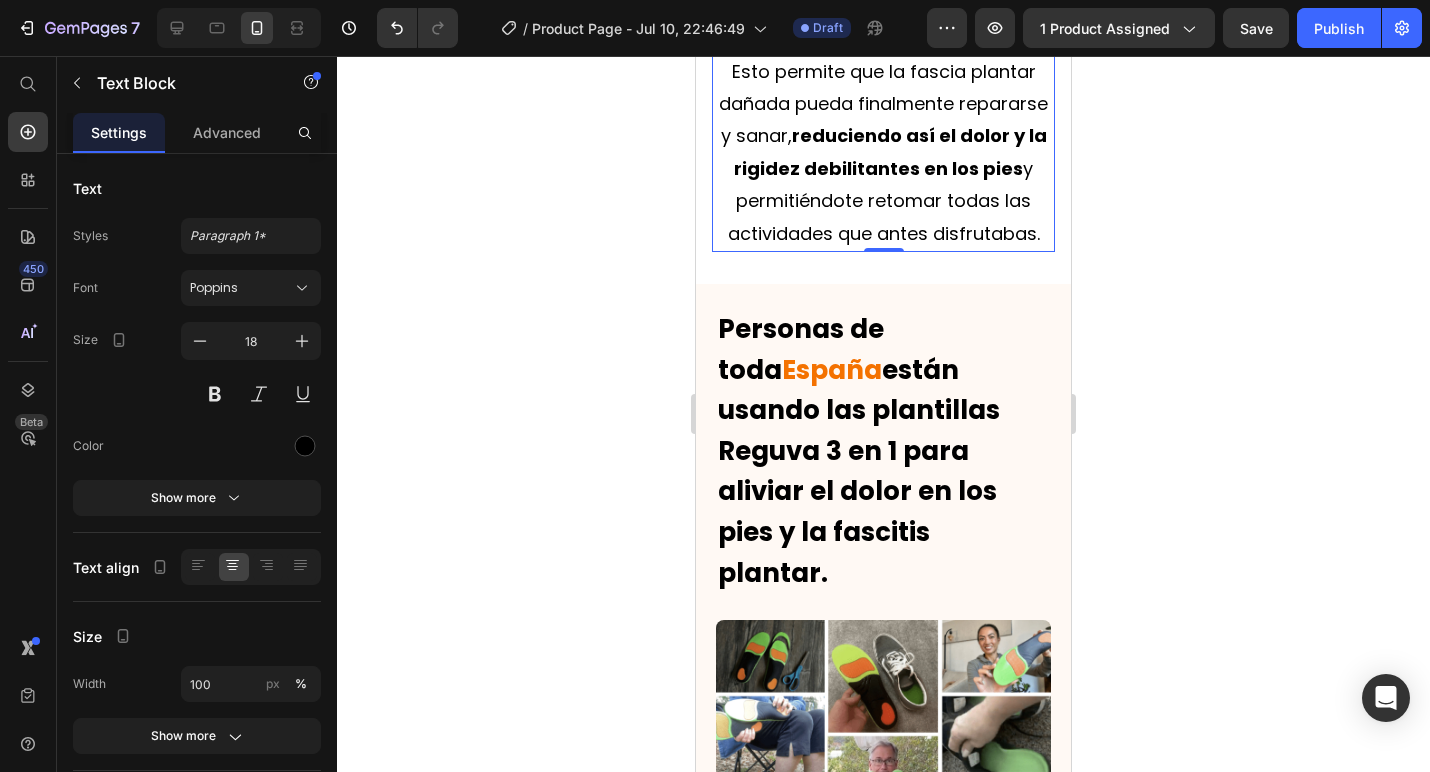 scroll, scrollTop: 5290, scrollLeft: 0, axis: vertical 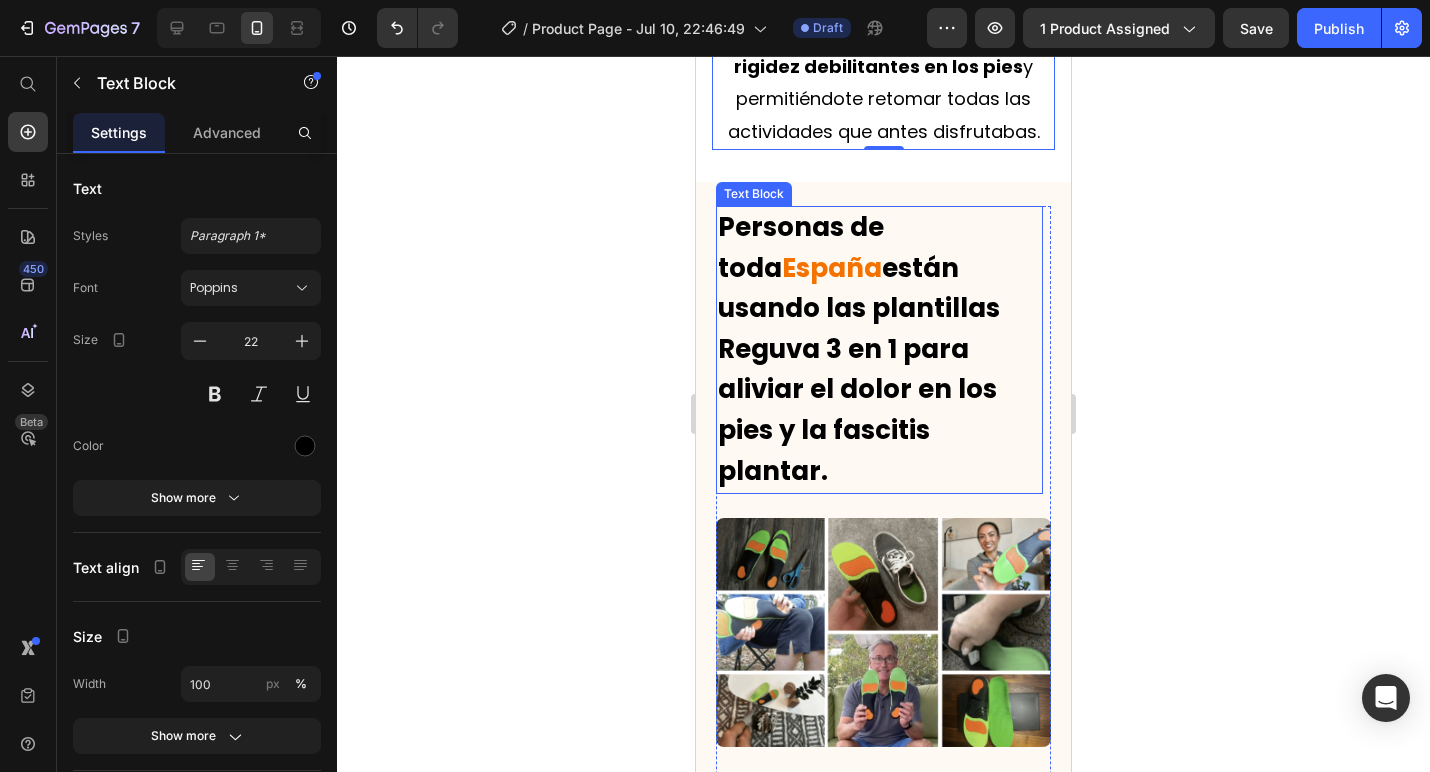 click on "están usando las plantillas Reguva 3 en 1 para aliviar el dolor en los pies y la fascitis plantar." at bounding box center (859, 369) 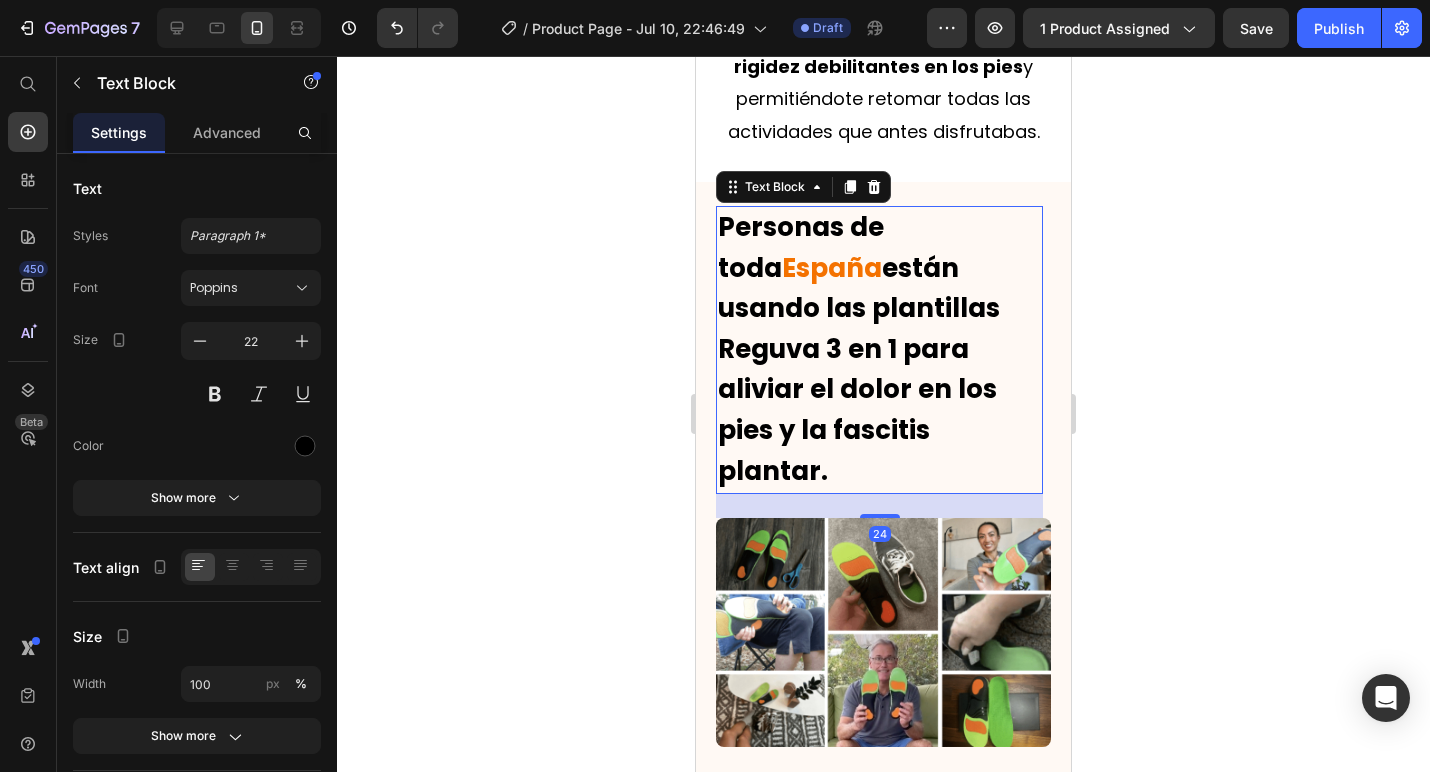 click on "Personas de toda  España  están usando las plantillas Reguva 3 en 1 para aliviar el dolor en los pies y la fascitis plantar." at bounding box center [879, 350] 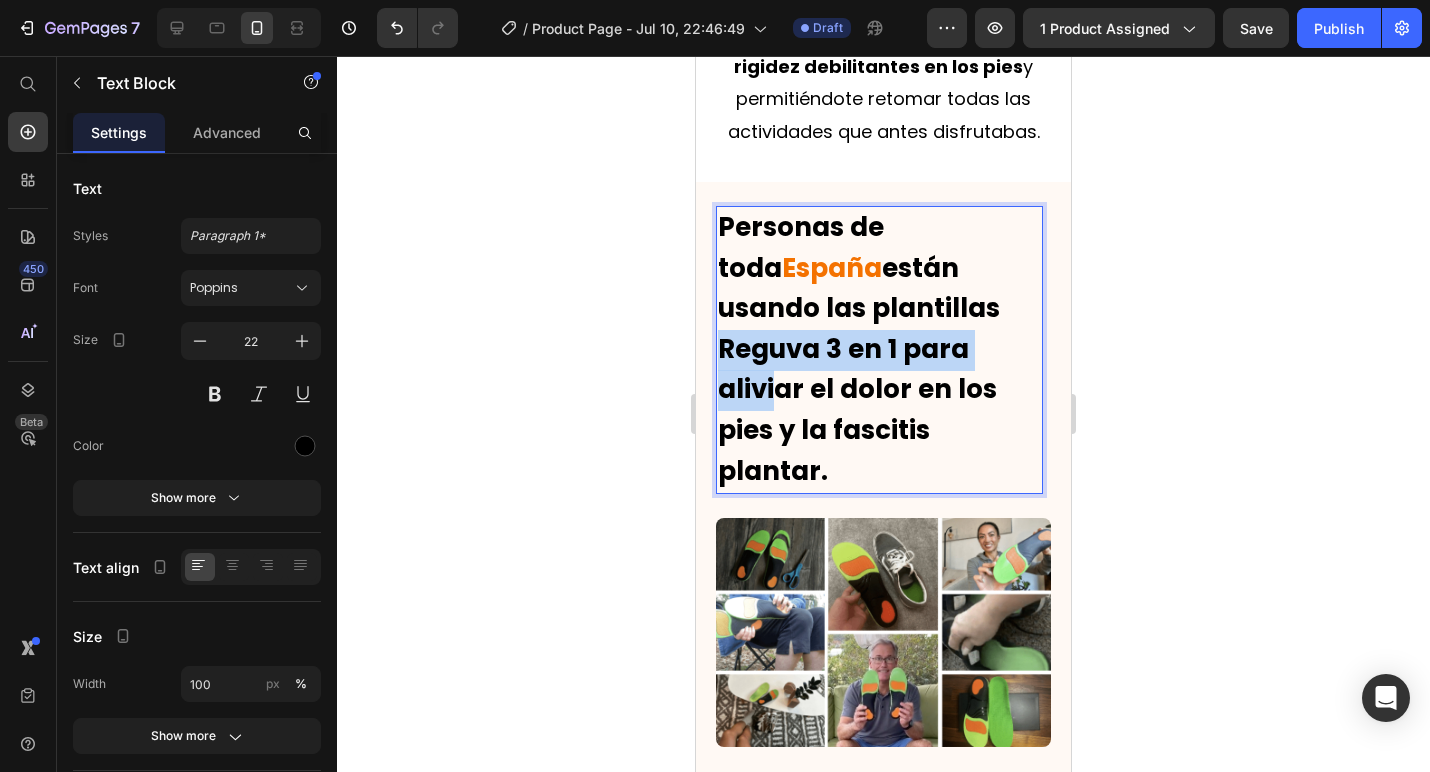 click on "Personas de toda  España  están usando las plantillas Reguva 3 en 1 para aliviar el dolor en los pies y la fascitis plantar." at bounding box center (879, 350) 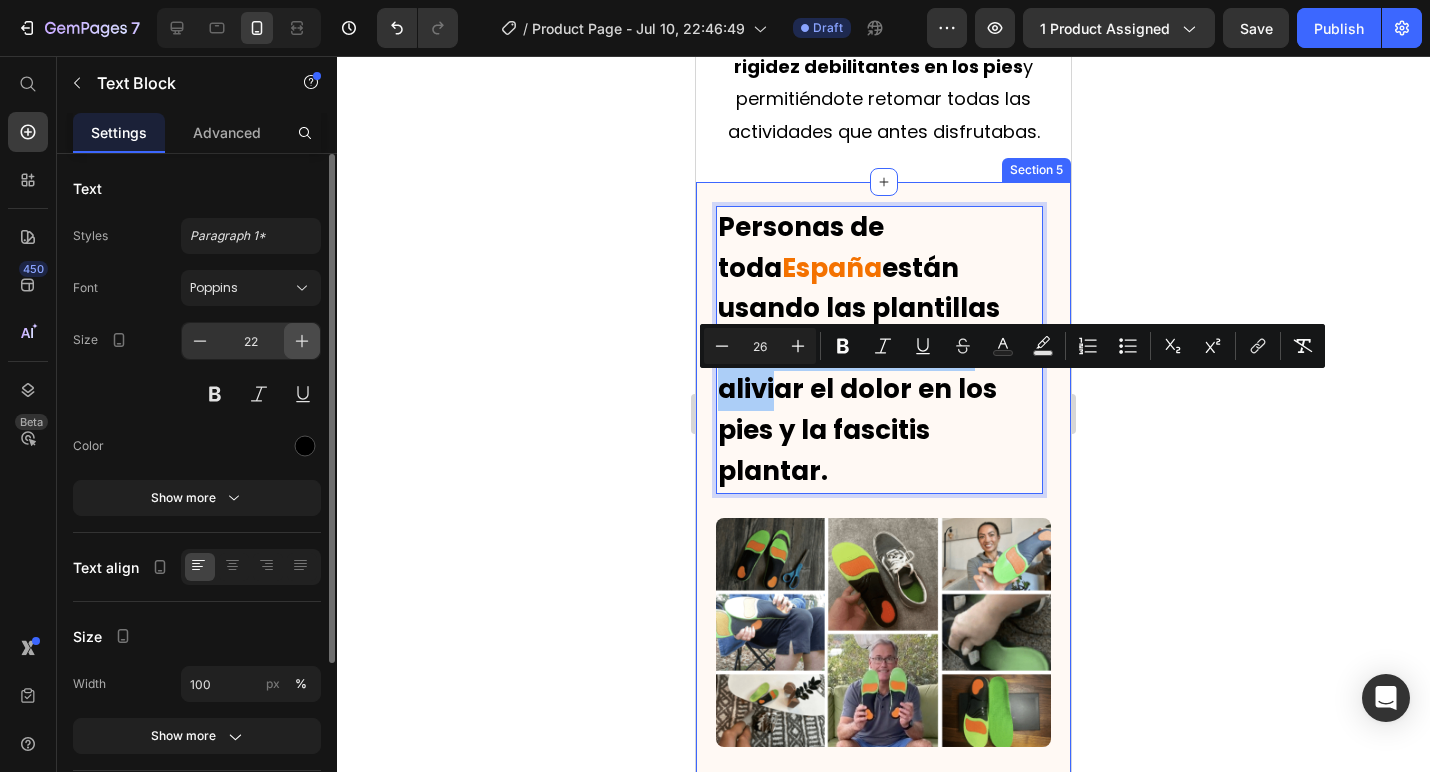 click 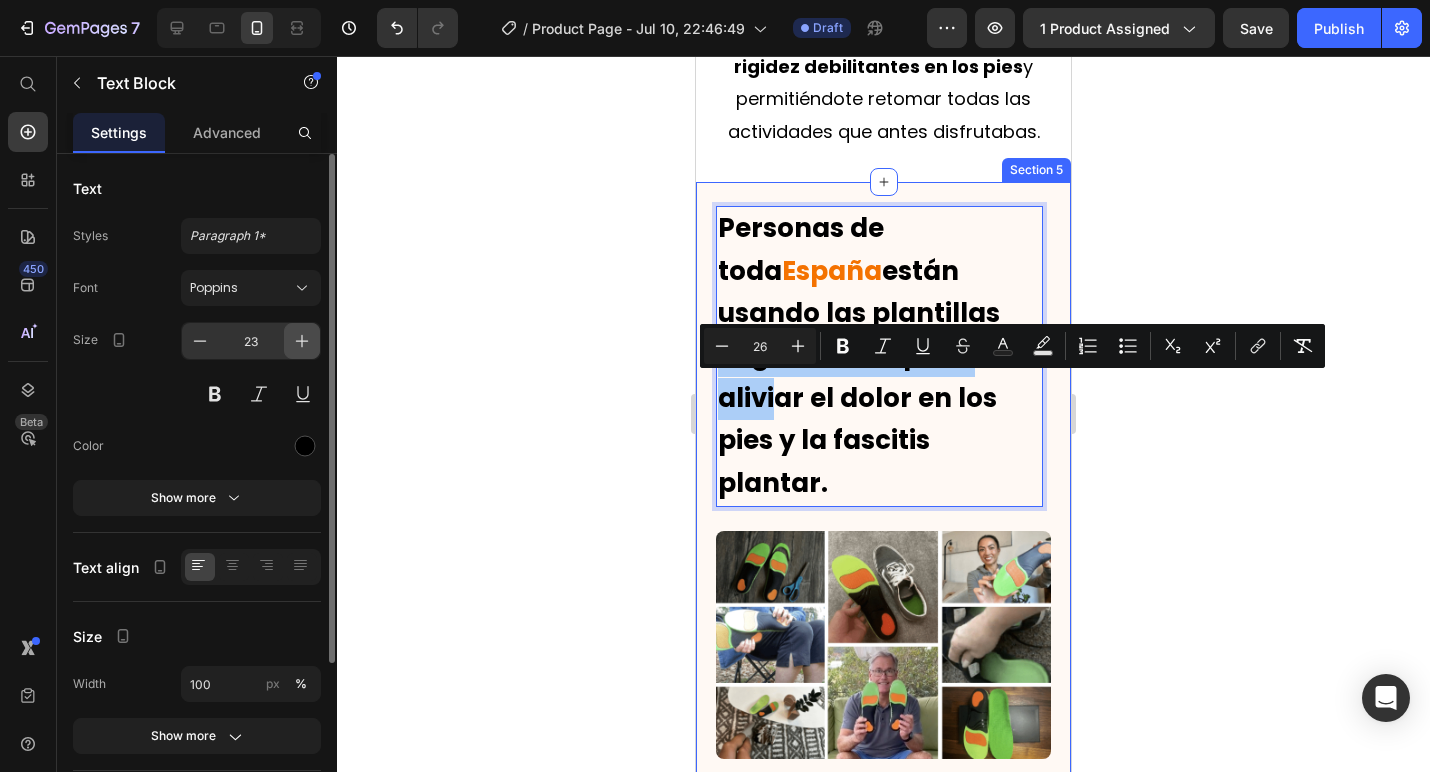 click 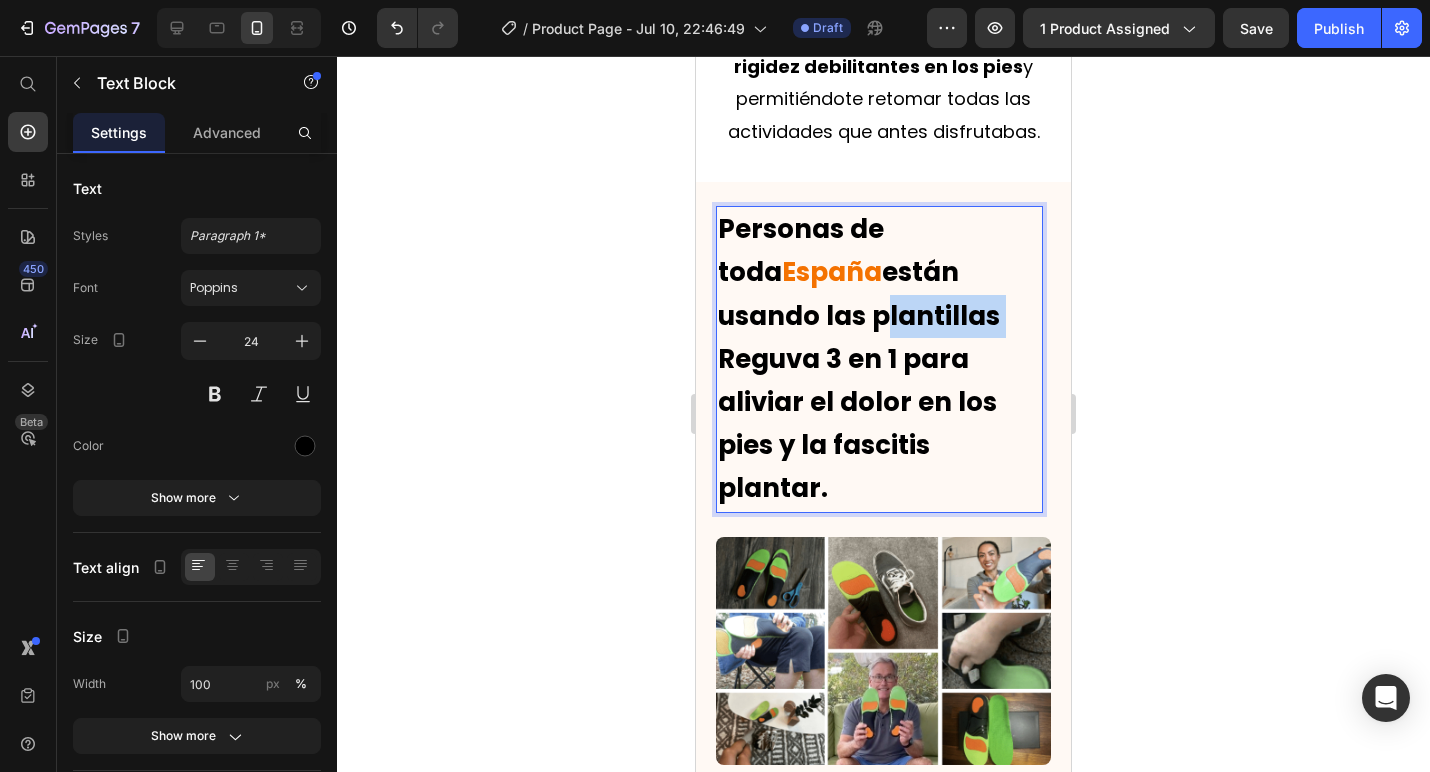 click on "Personas de toda  España  están usando las plantillas Reguva 3 en 1 para aliviar el dolor en los pies y la fascitis plantar." at bounding box center (879, 359) 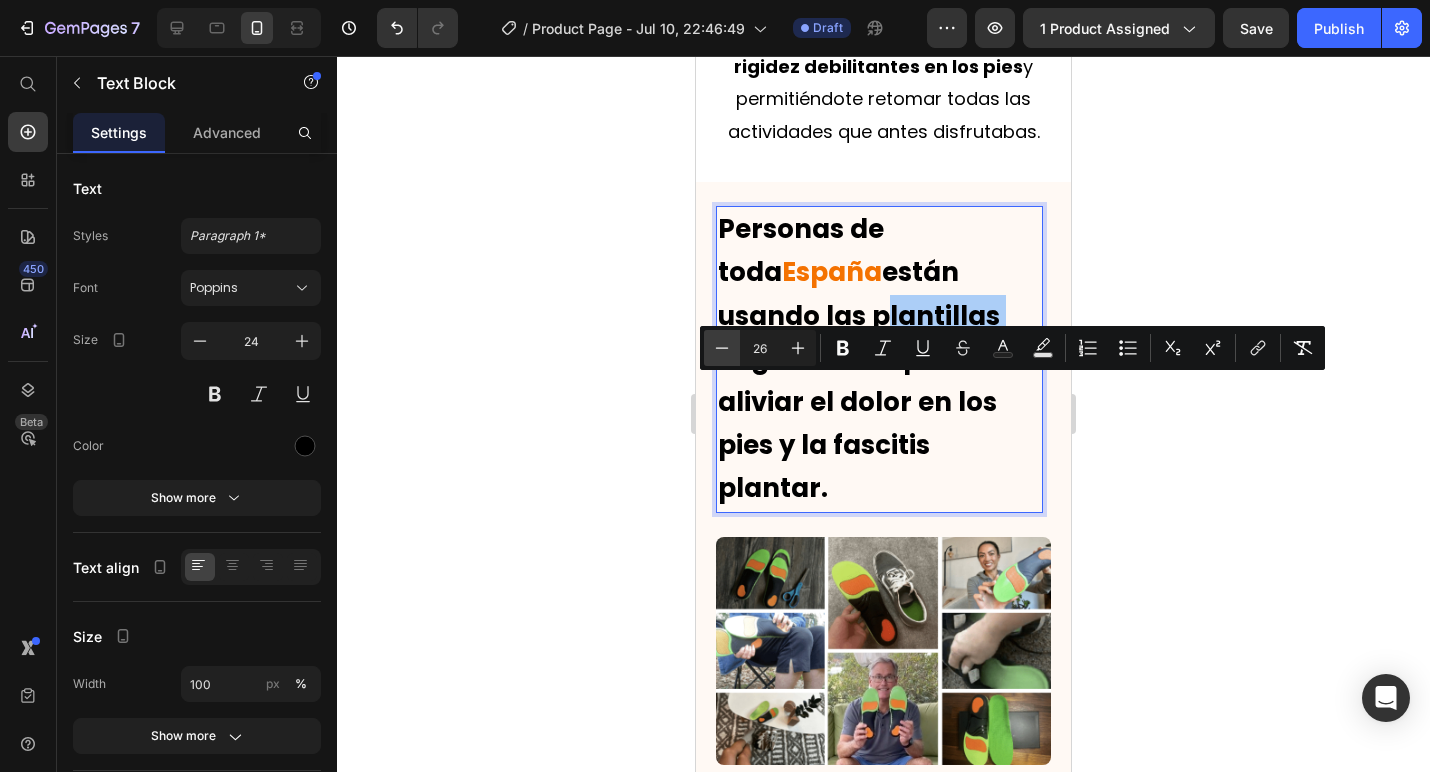 click 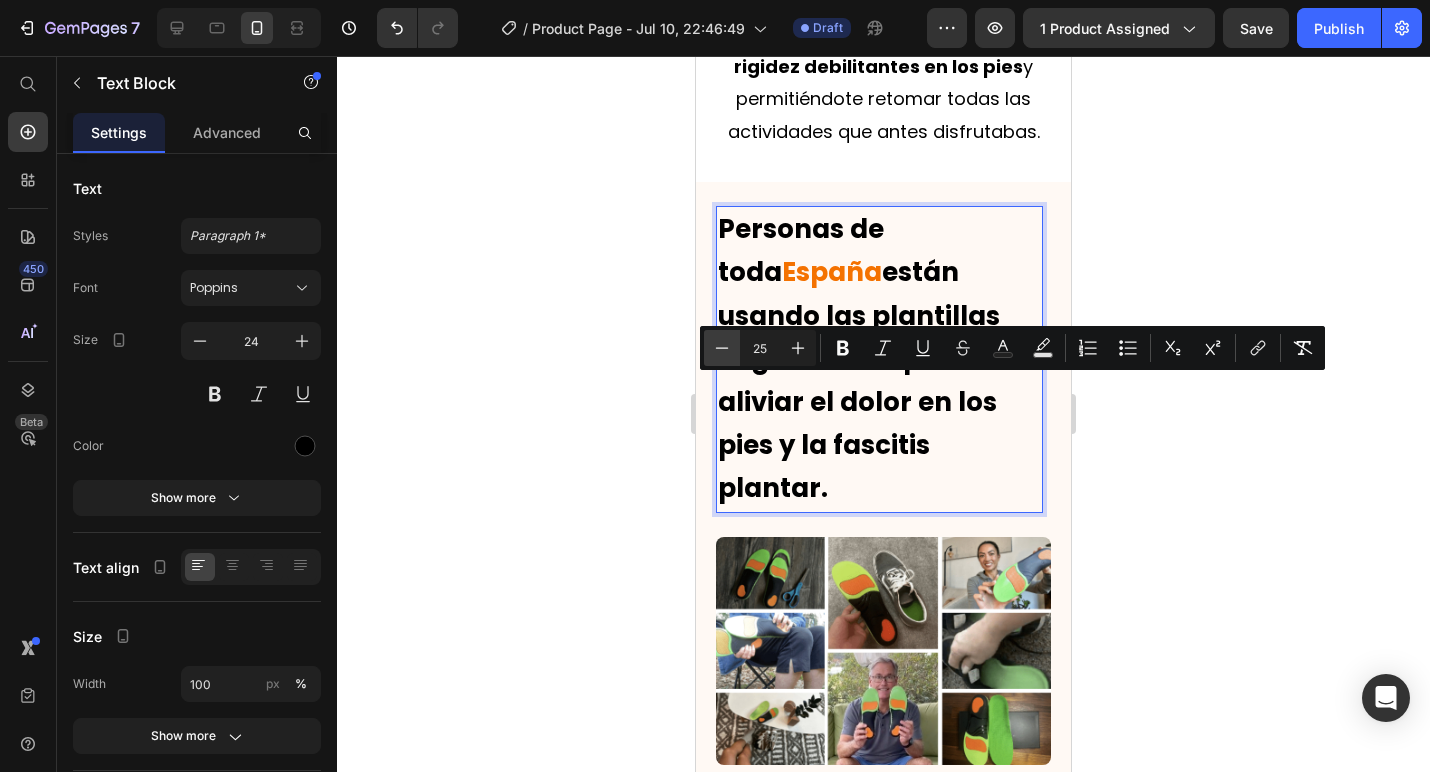 click 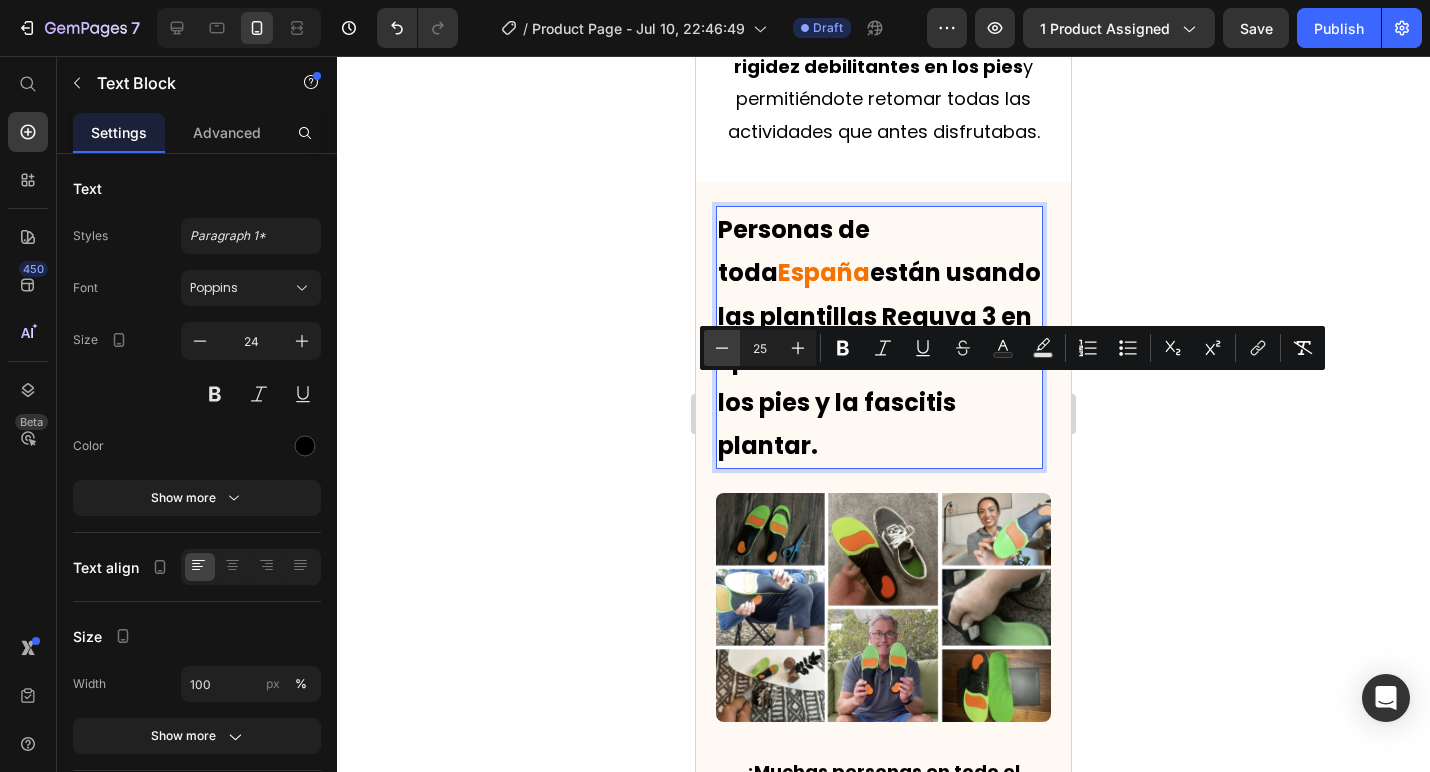 type on "24" 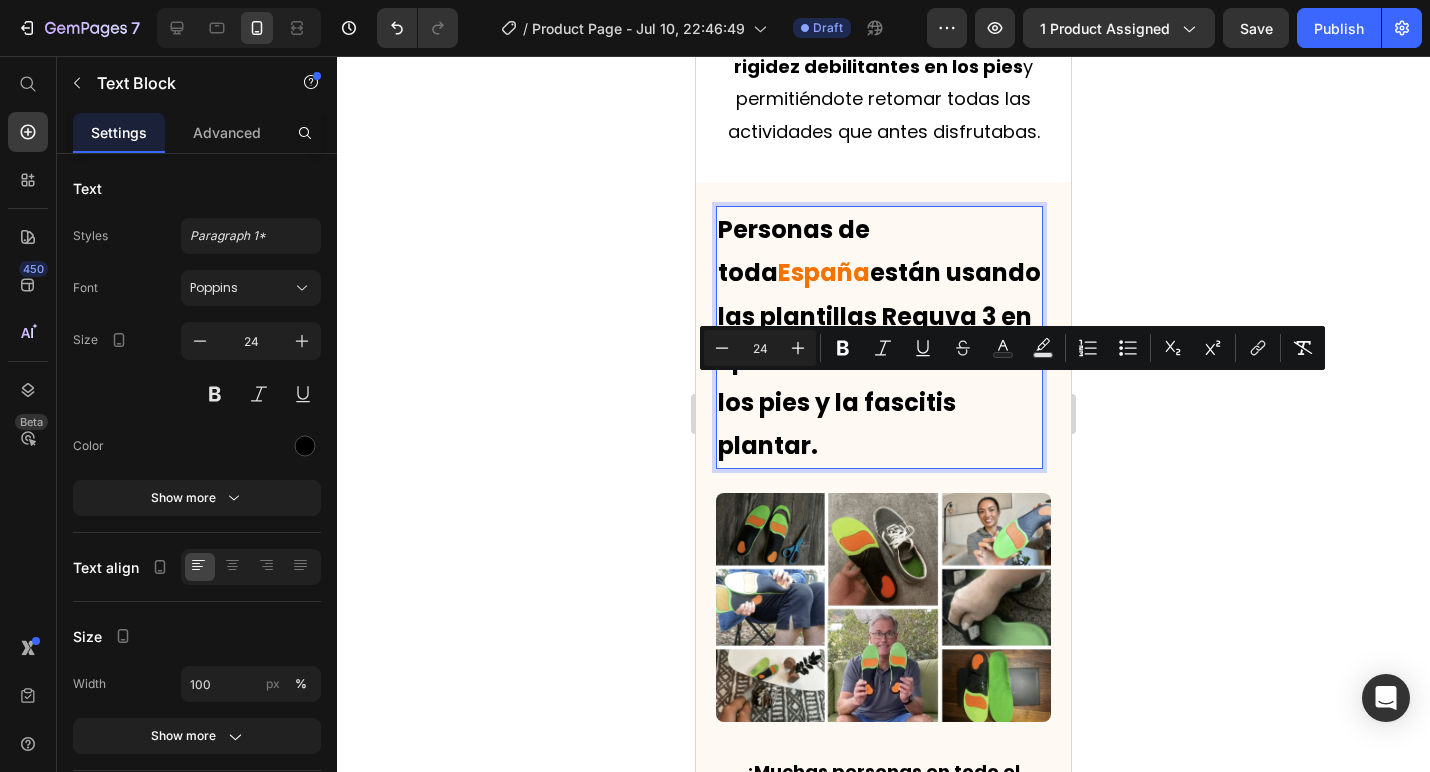 click 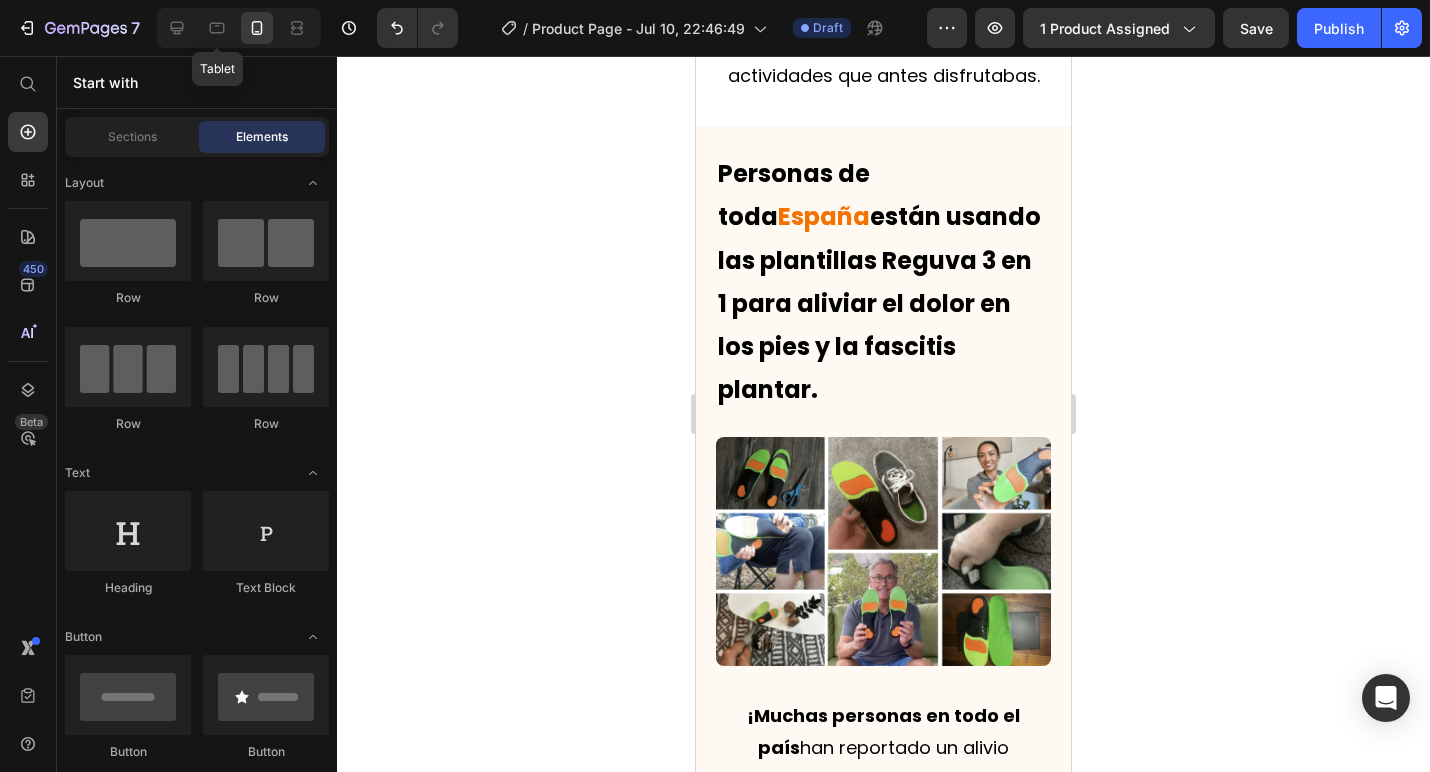 click 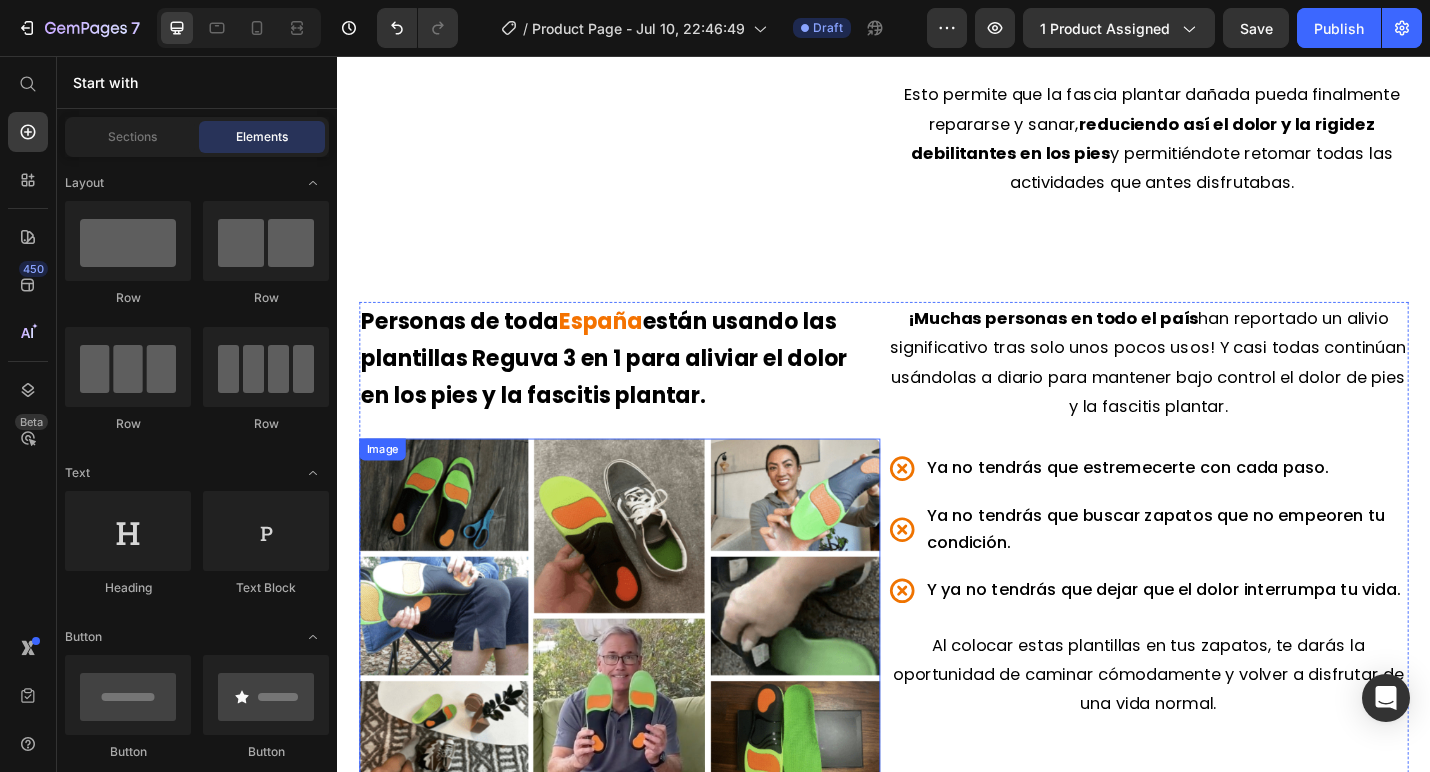 scroll, scrollTop: 3935, scrollLeft: 0, axis: vertical 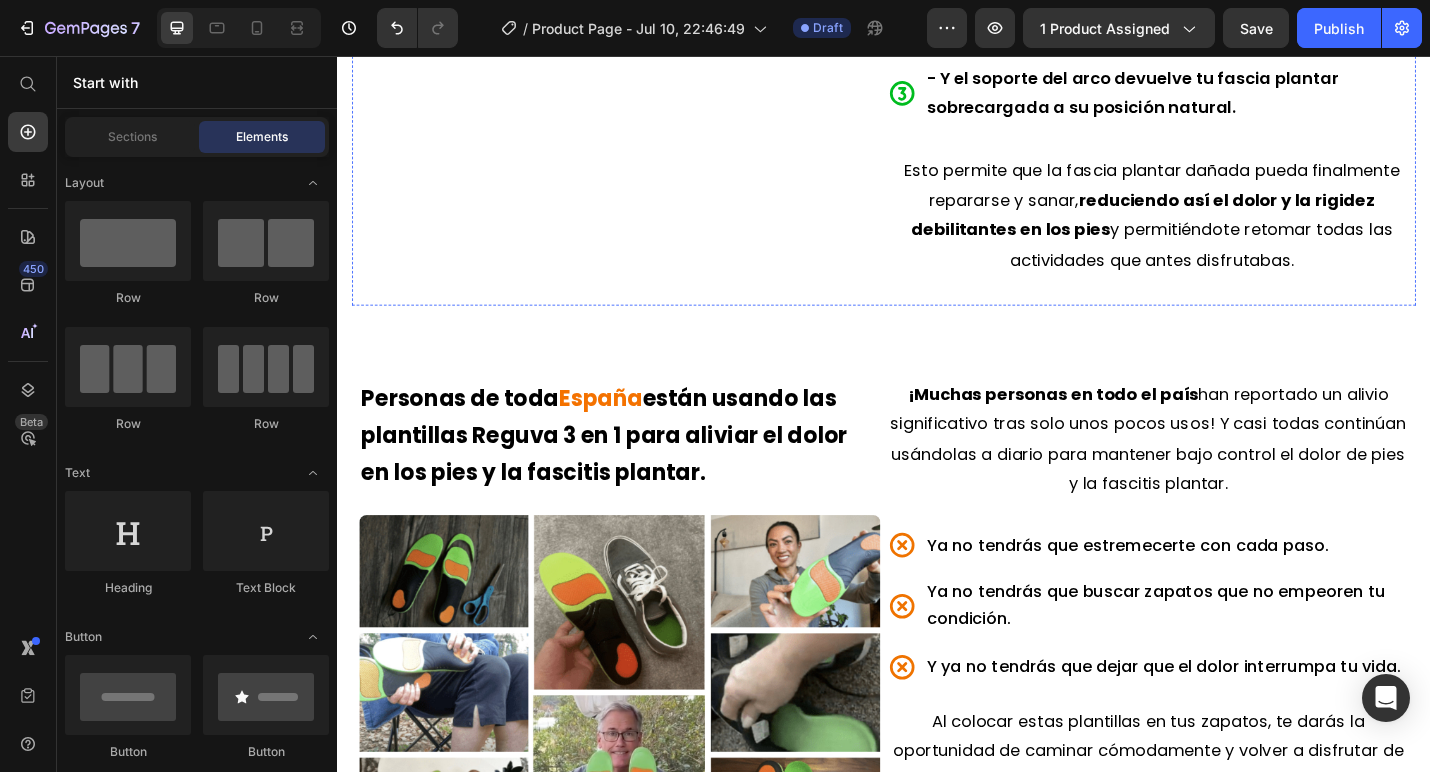click on "están usando las plantillas Reguva 3 en 1 para aliviar el dolor en los pies y la fascitis plantar." at bounding box center [630, 472] 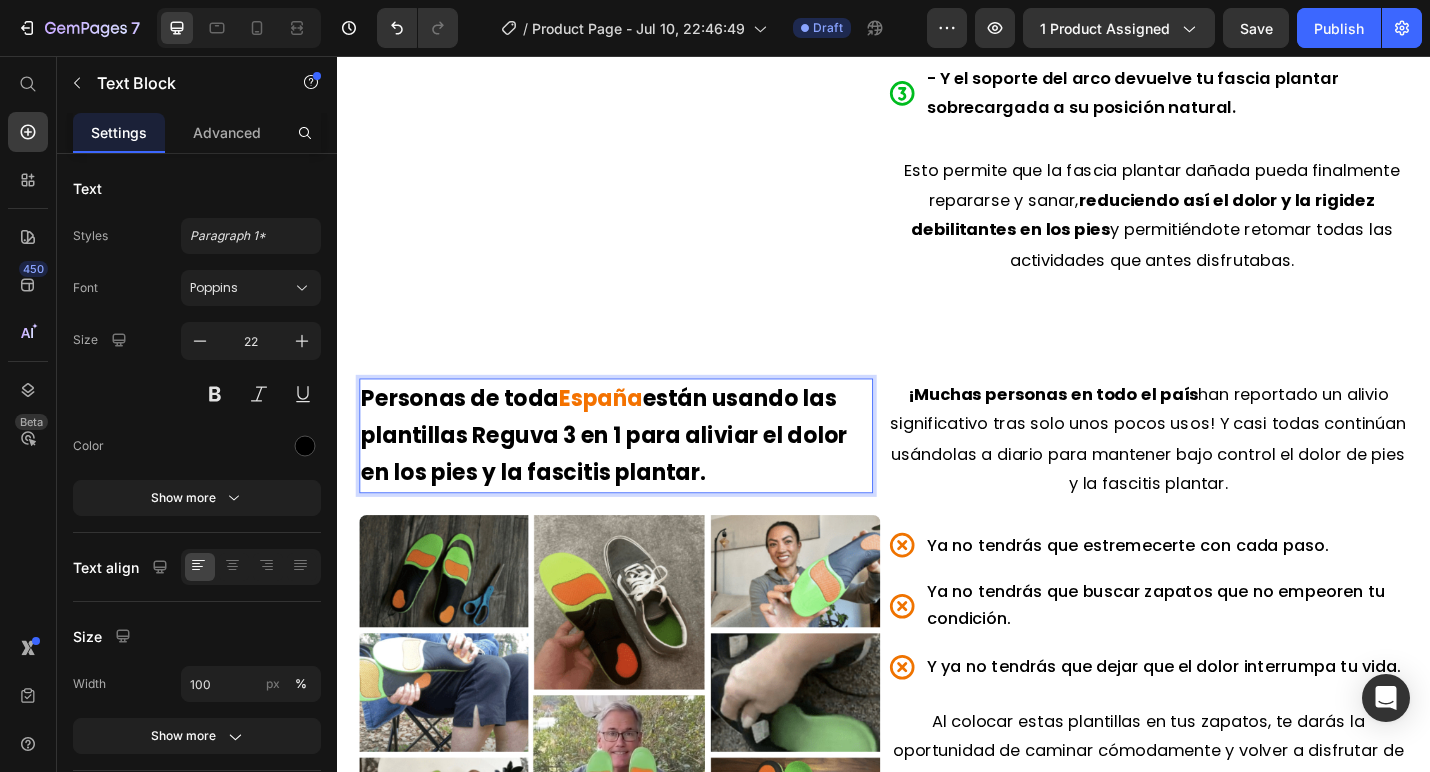 click on "están usando las plantillas Reguva 3 en 1 para aliviar el dolor en los pies y la fascitis plantar." at bounding box center (630, 472) 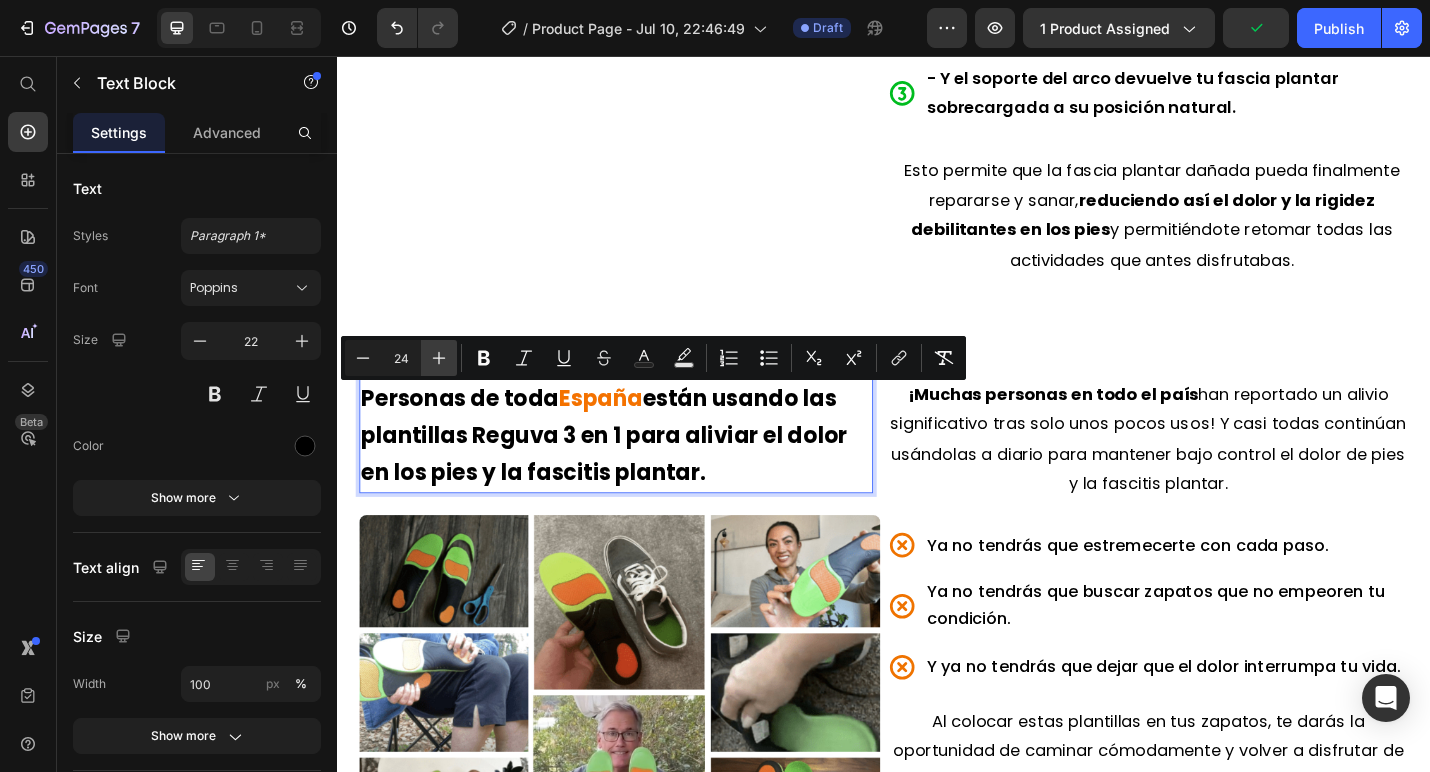 click 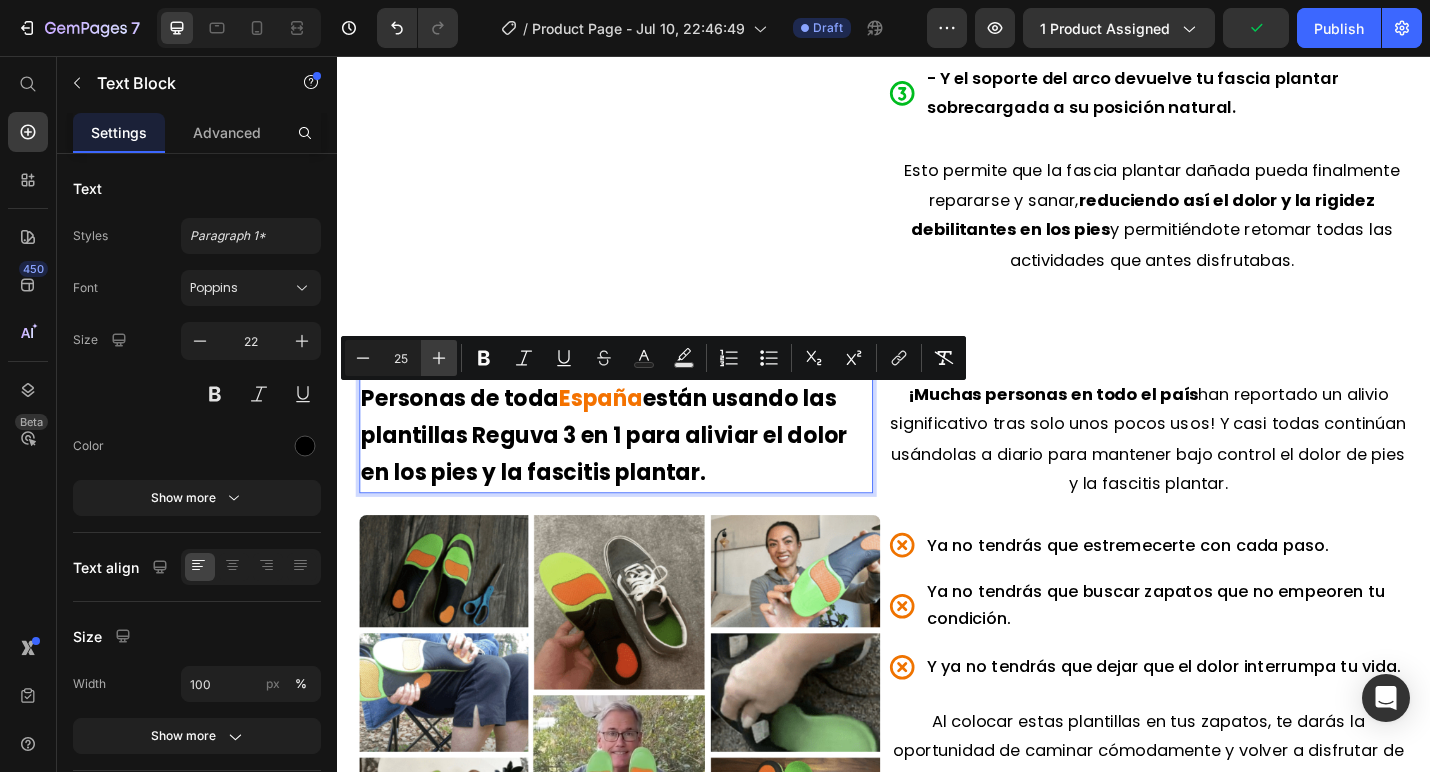 click 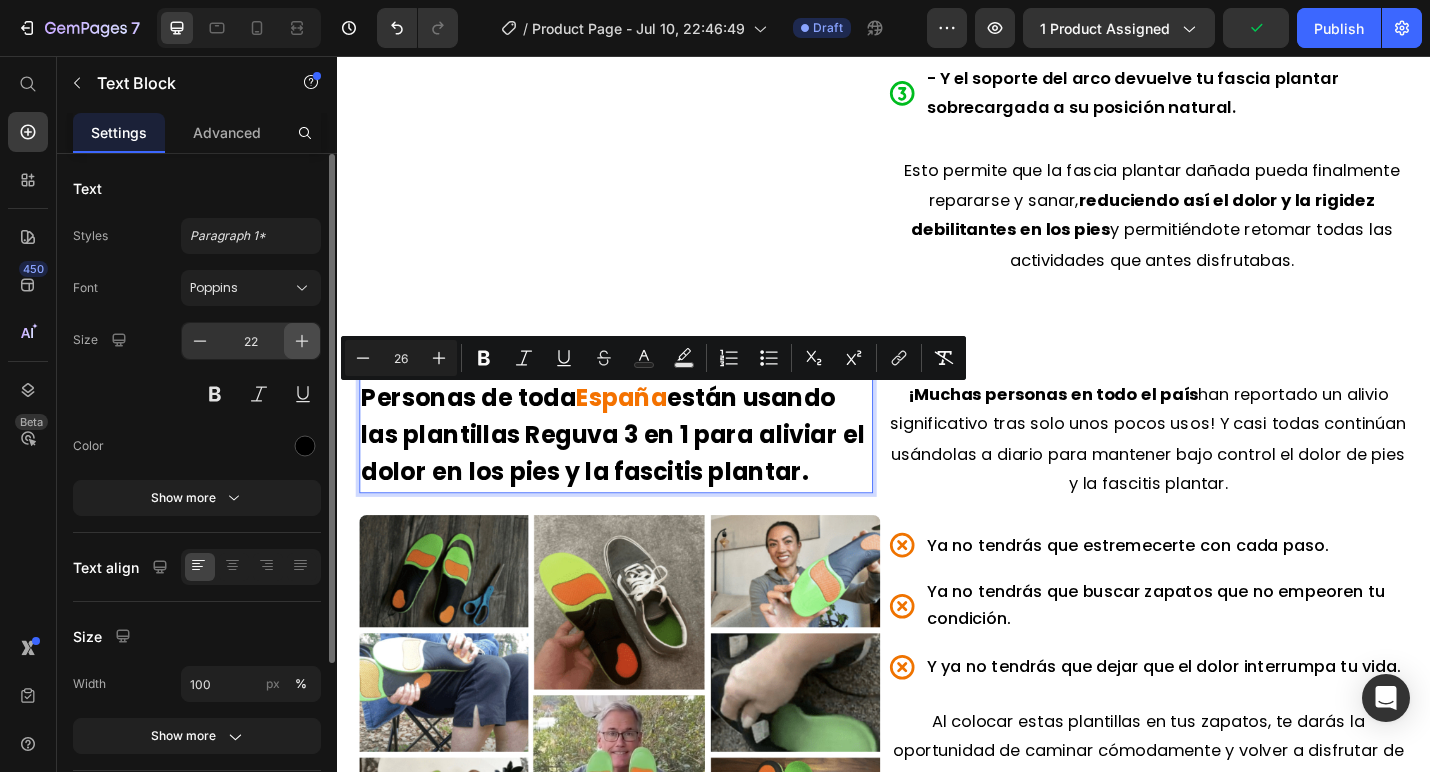 click 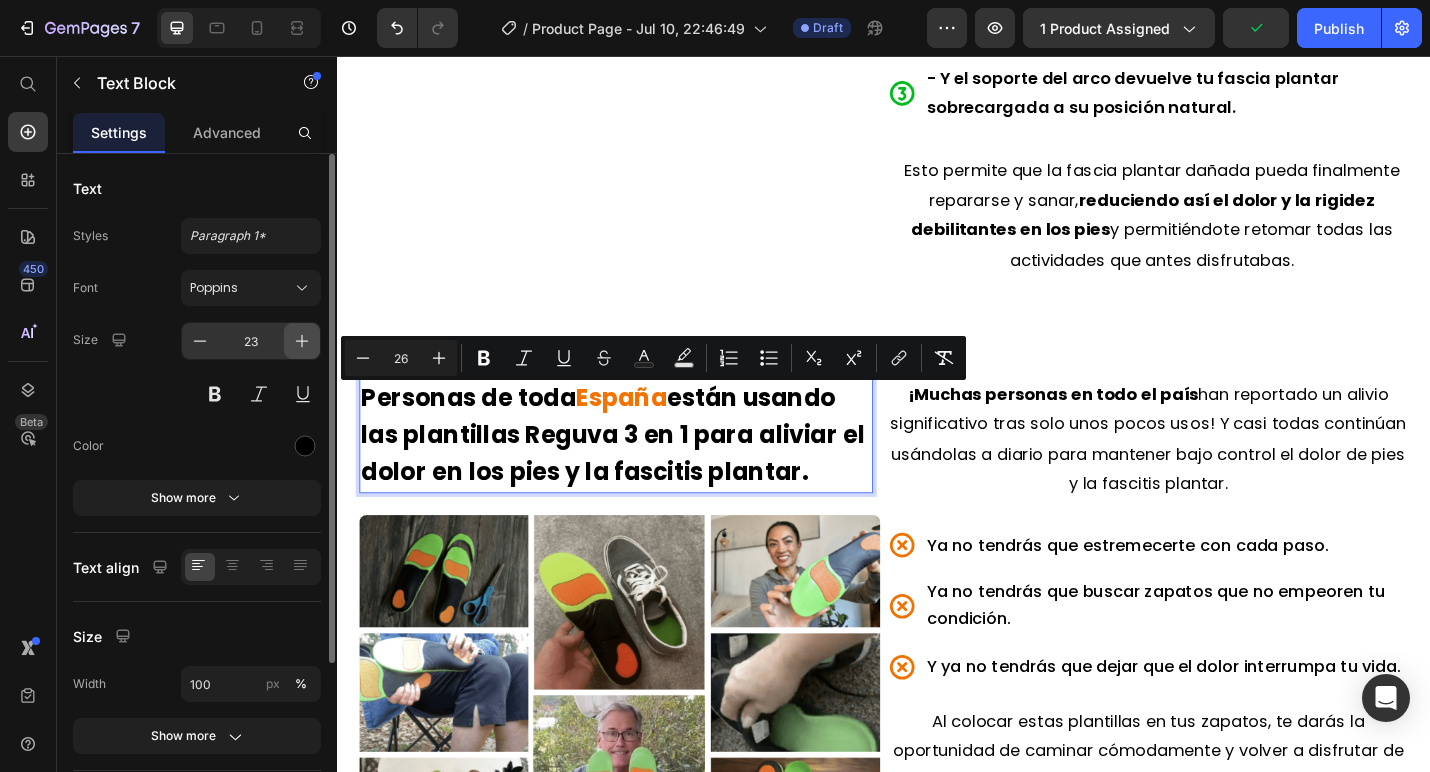 click 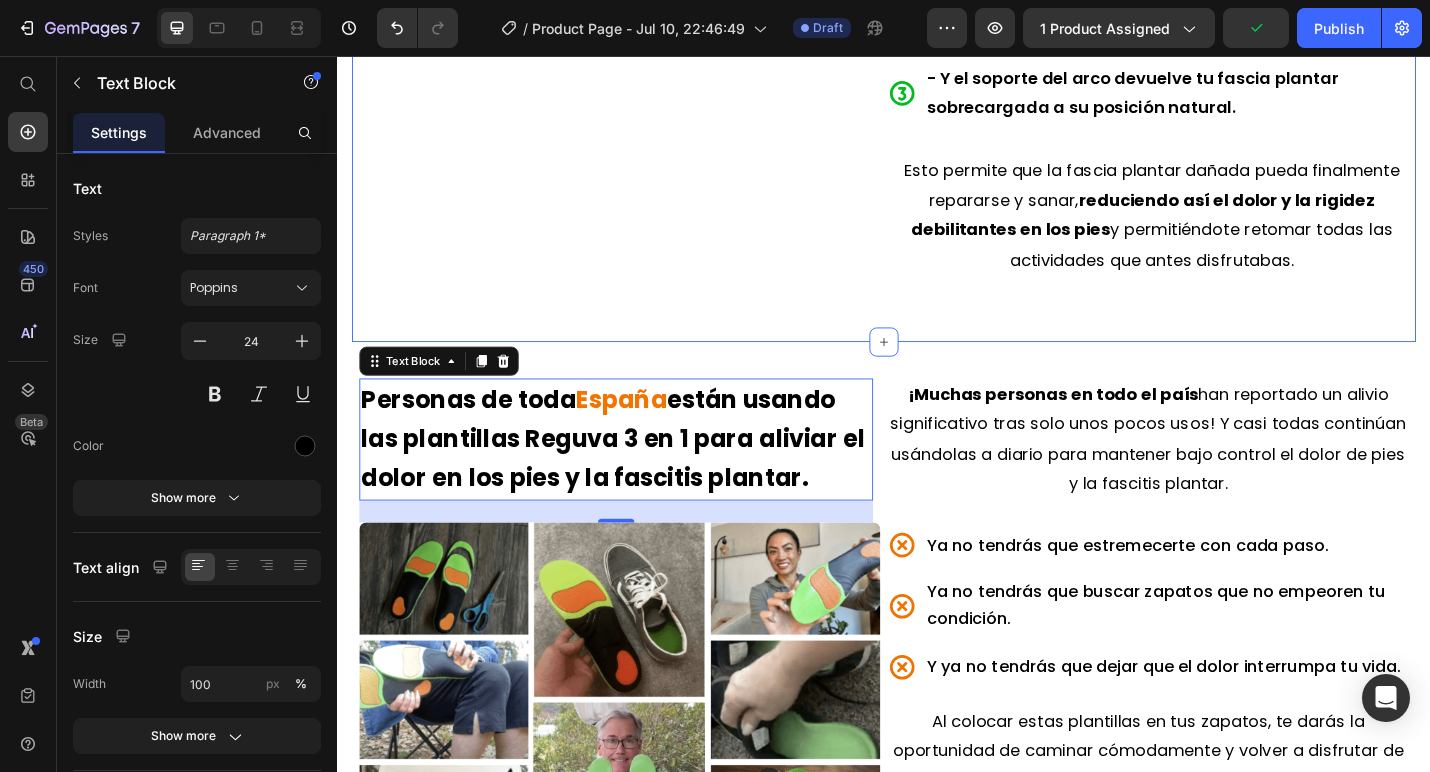 click on "Te presentamos: Las primeras plantillas del mundo con " Triple Método " Heading Video Hemos creado  las primeras plantillas del mundo  que utilizan 3 métodos clínicamente comprobados para tratar la verdadera causa raíz del dolor por fascitis plantar. Se llaman  Plantillas Reguva 3 en 1 . Text Block
Sus almohadillas en el talón y el metatarso absorben el impacto al pisar sobre suelos duros
A sujeción del talón estabiliza tus pies y piernas
- Y el soporte del arco devuelve tu fascia plantar sobrecargada a su posición natural. Item List Esto permite que la fascia plantar dañada pueda finalmente repararse y sanar,  reduciendo así el dolor y la rigidez debilitantes en los pies  y permitiéndote retomar todas las actividades que antes disfrutabas. Text Block Row Section 4" at bounding box center [937, -9] 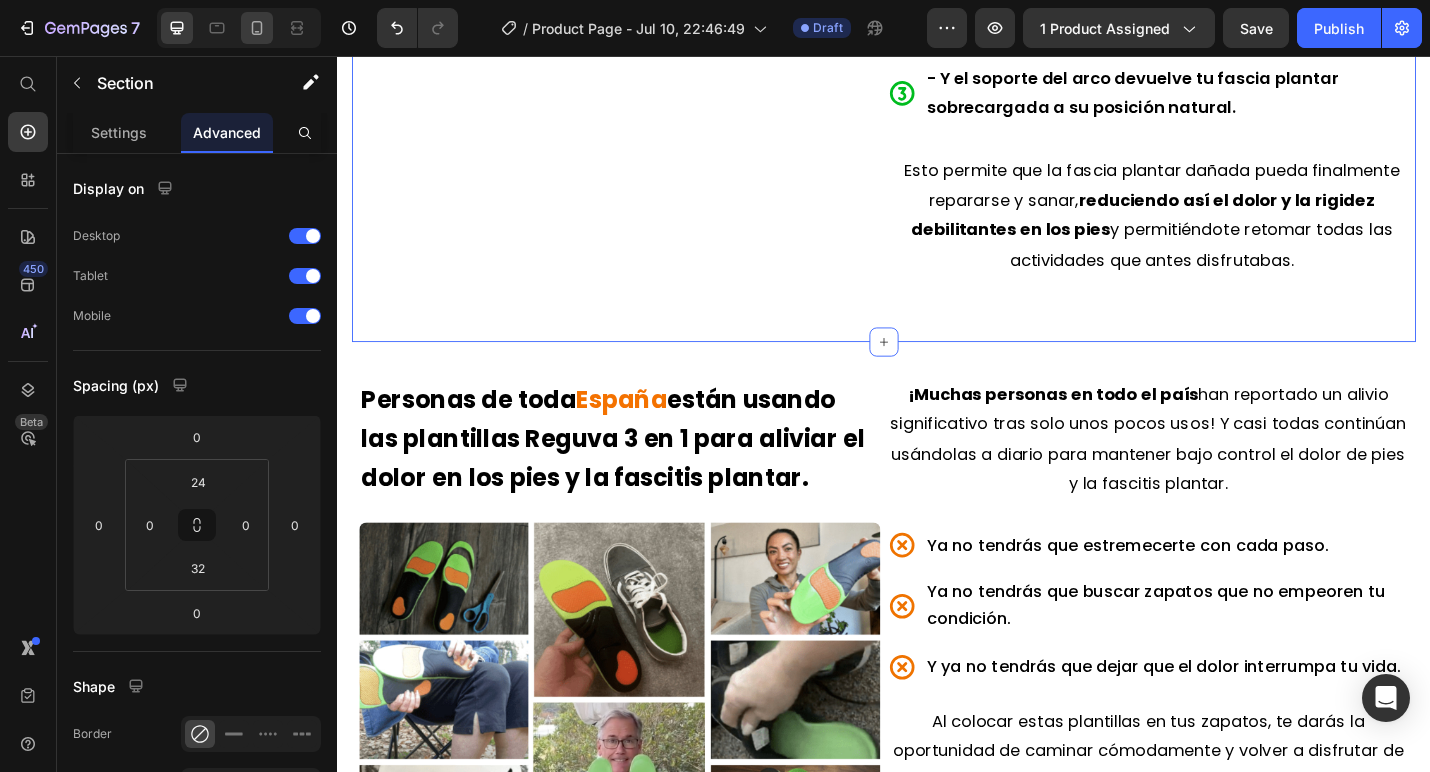 click 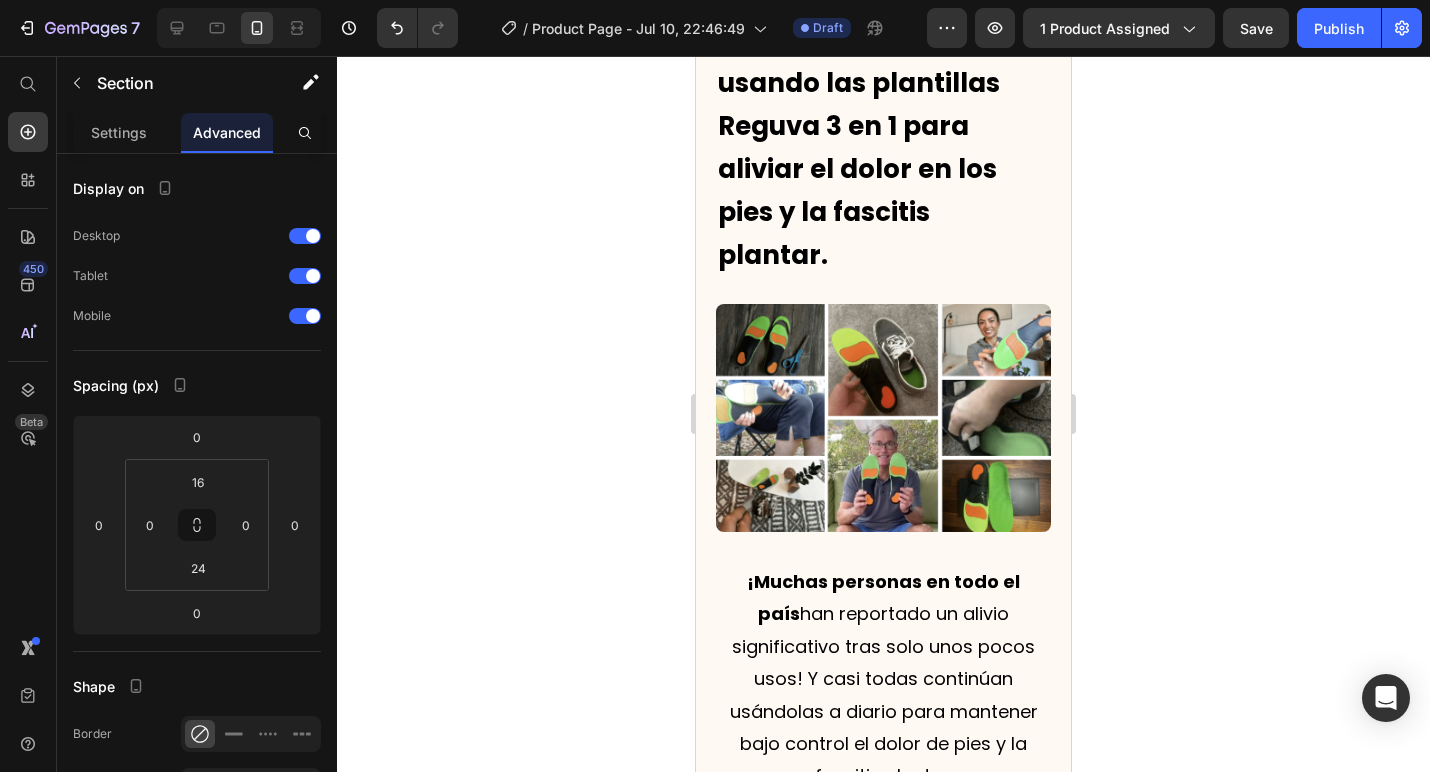 scroll, scrollTop: 5499, scrollLeft: 0, axis: vertical 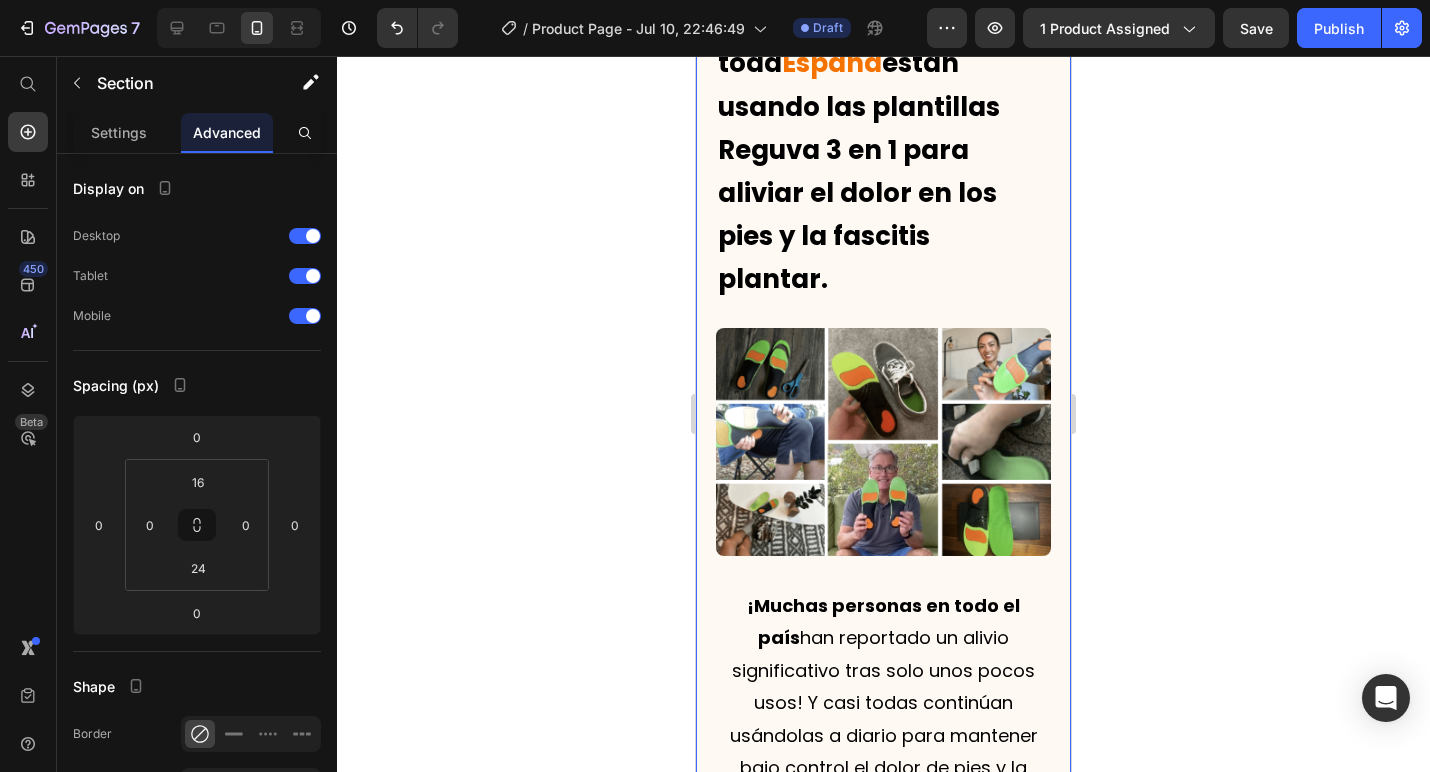 click 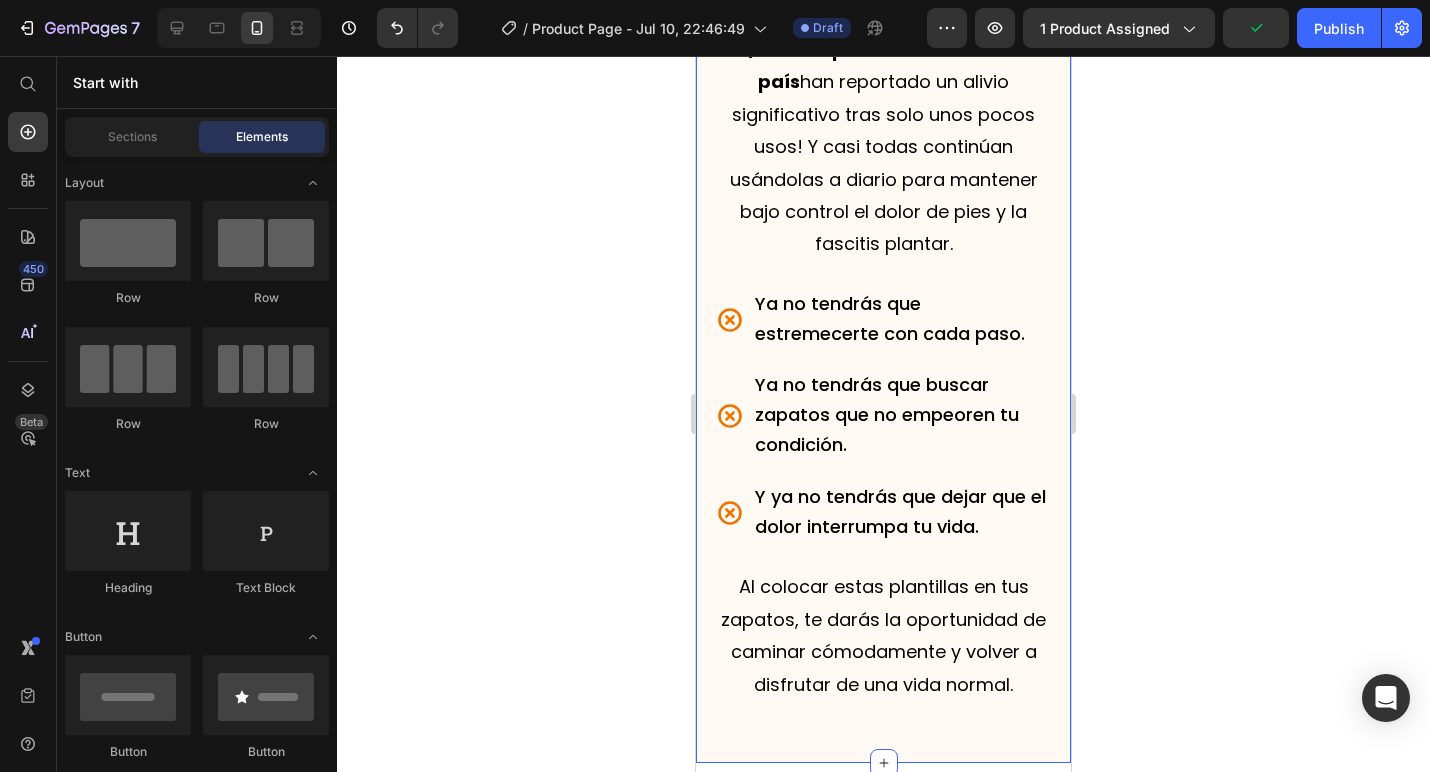 scroll, scrollTop: 6063, scrollLeft: 0, axis: vertical 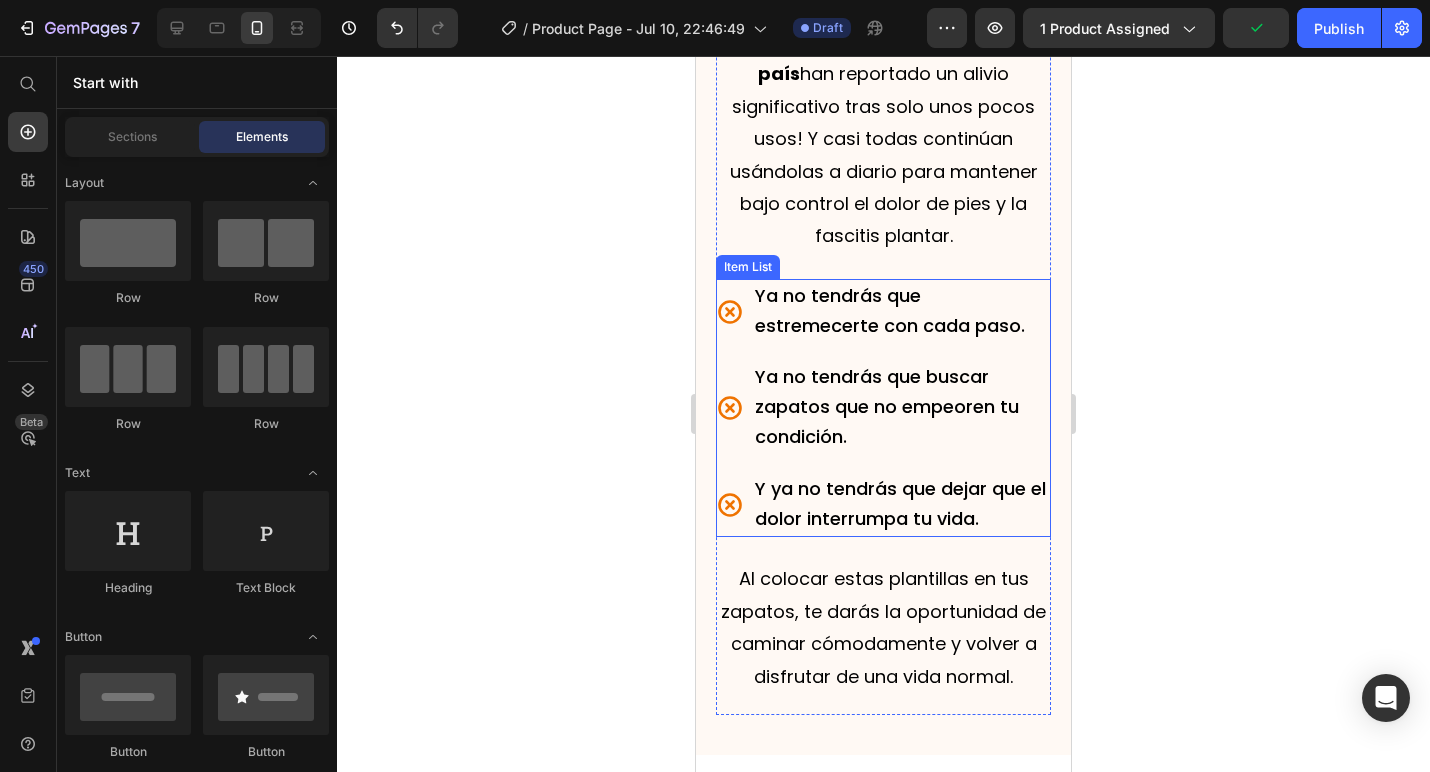 click on "¡Muchas personas en todo el país  han reportado un alivio significativo tras solo unos pocos usos! Y casi todas continúan usándolas a diario para mantener bajo control el dolor de pies y la fascitis plantar." at bounding box center [884, 138] 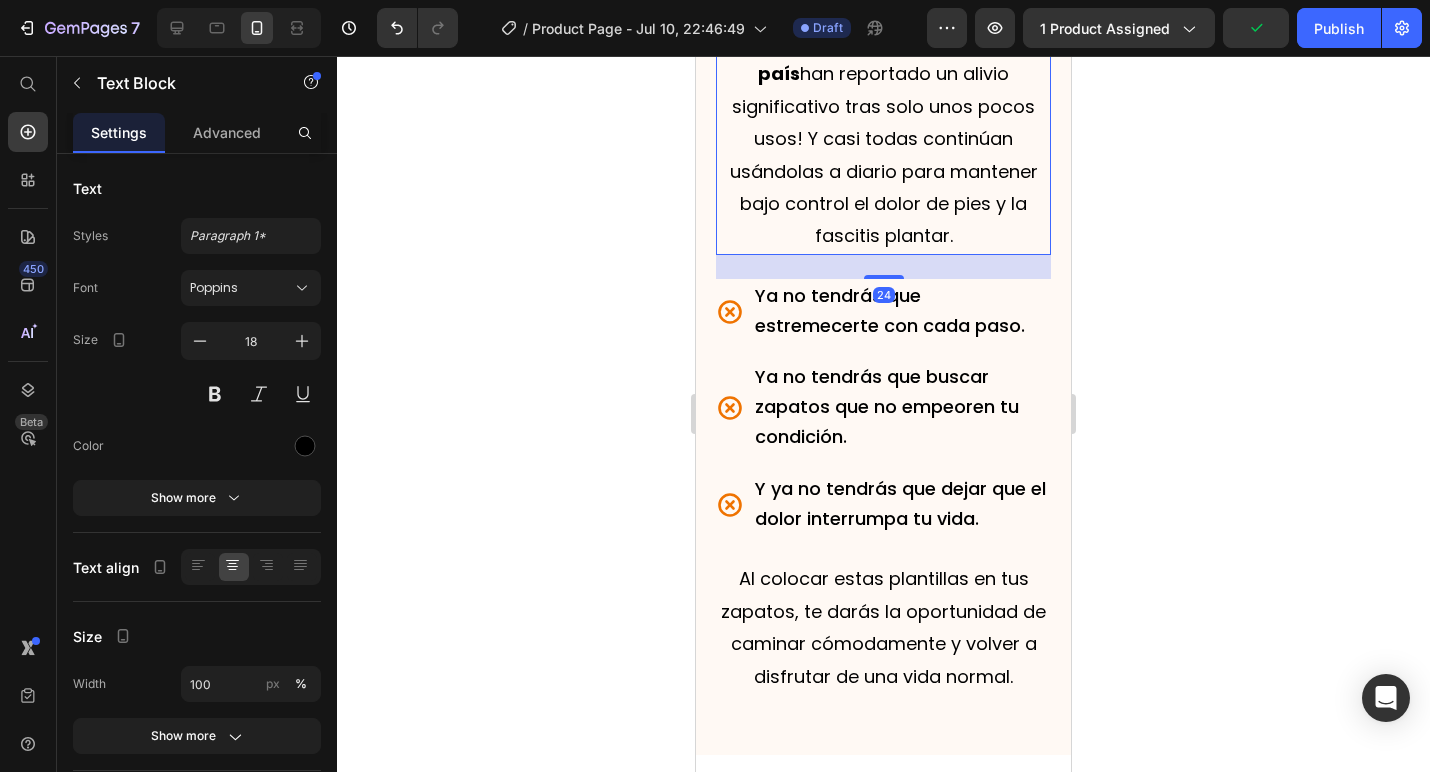 click 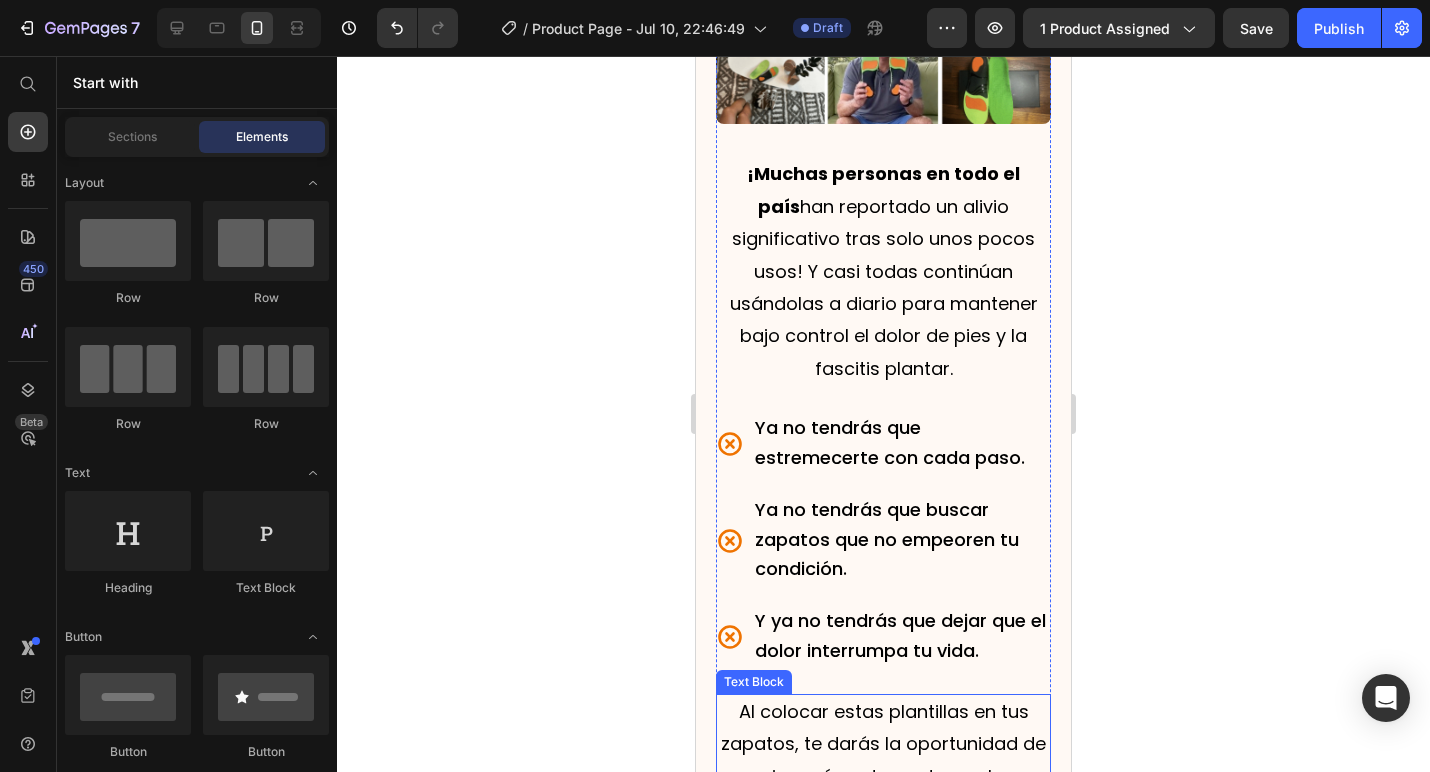 scroll, scrollTop: 6055, scrollLeft: 0, axis: vertical 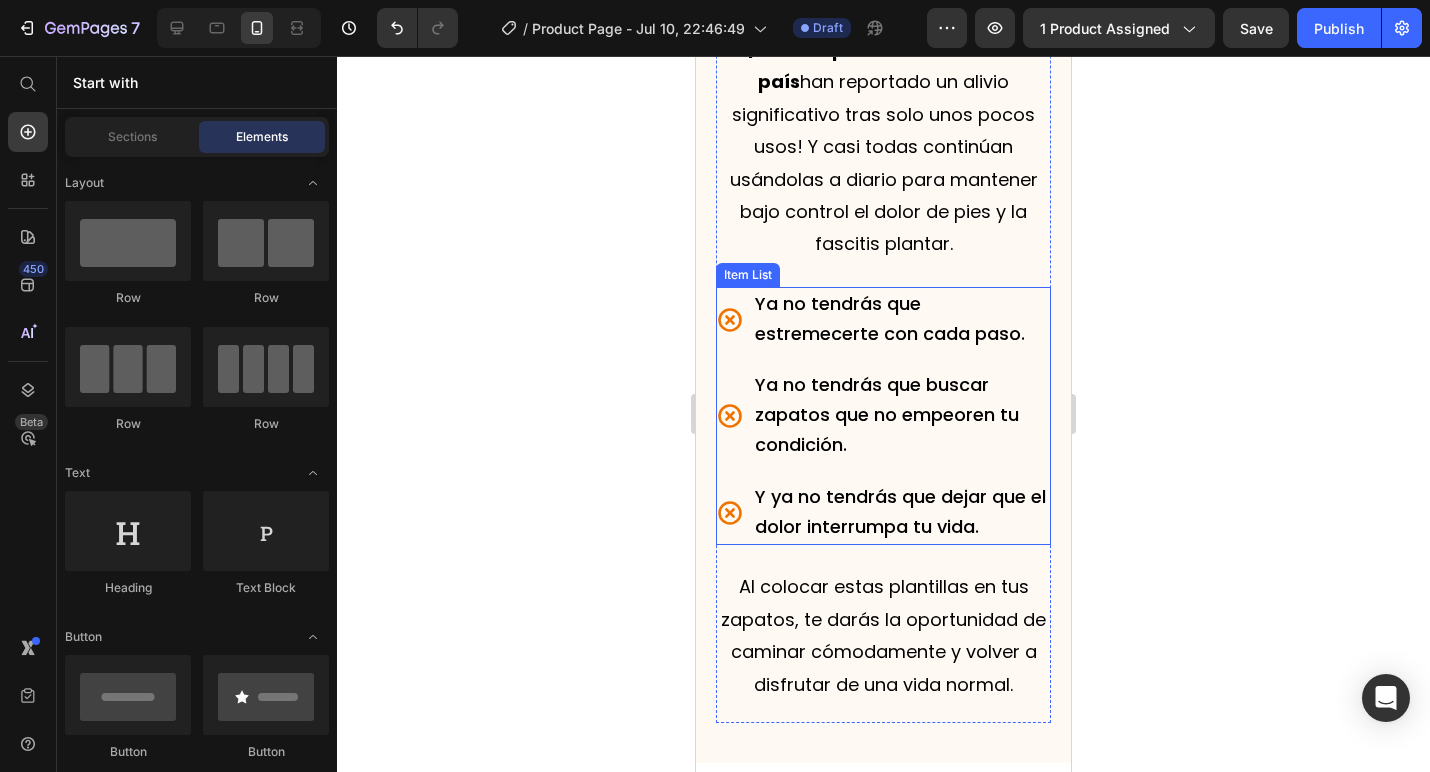 click on "Ya no tendrás que estremecerte con cada paso.
Ya no tendrás que buscar zapatos que no empeoren tu condición.
Y ya no tendrás que dejar que el dolor interrumpa tu vida." at bounding box center (883, 416) 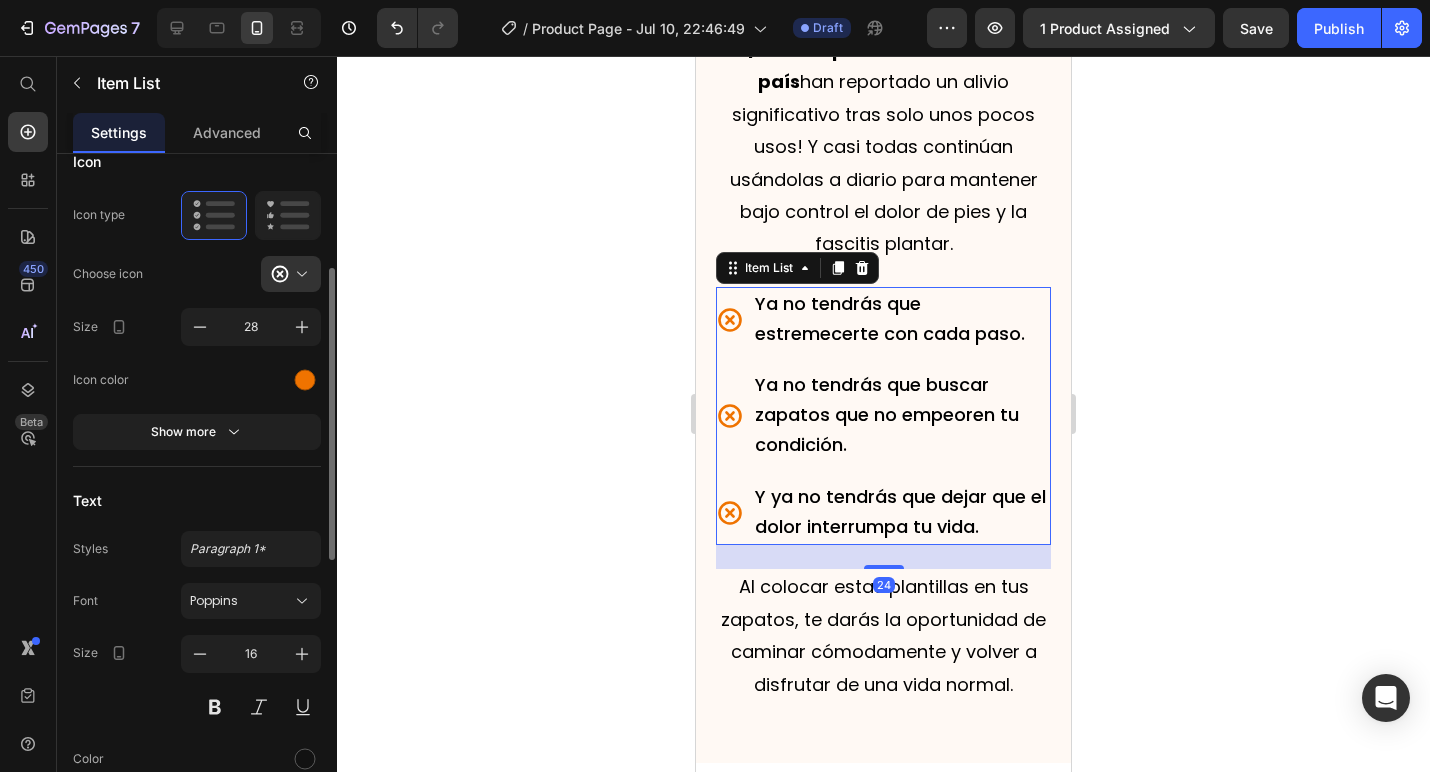 scroll, scrollTop: 313, scrollLeft: 0, axis: vertical 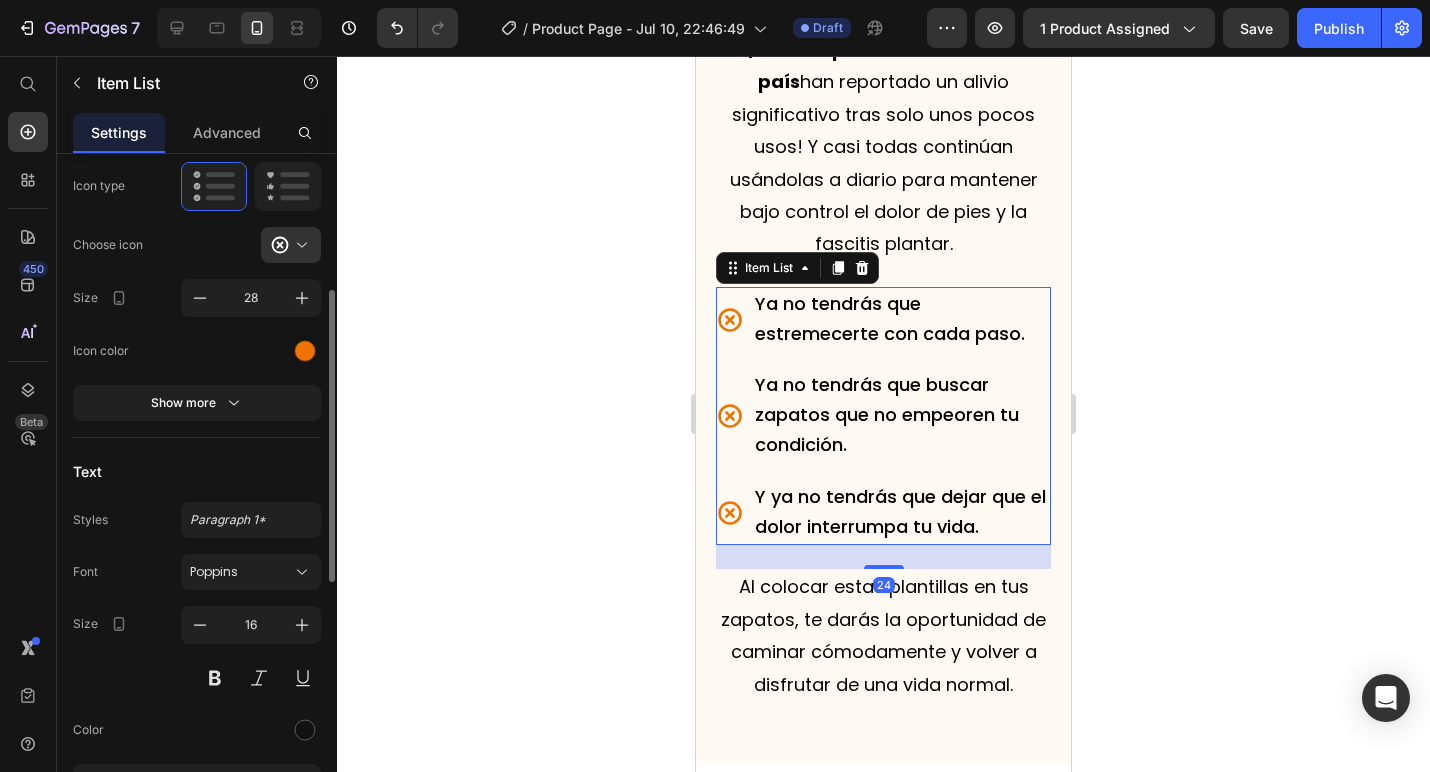 click on "Icon Icon type  Choose icon
Size 28 Icon color Show more" 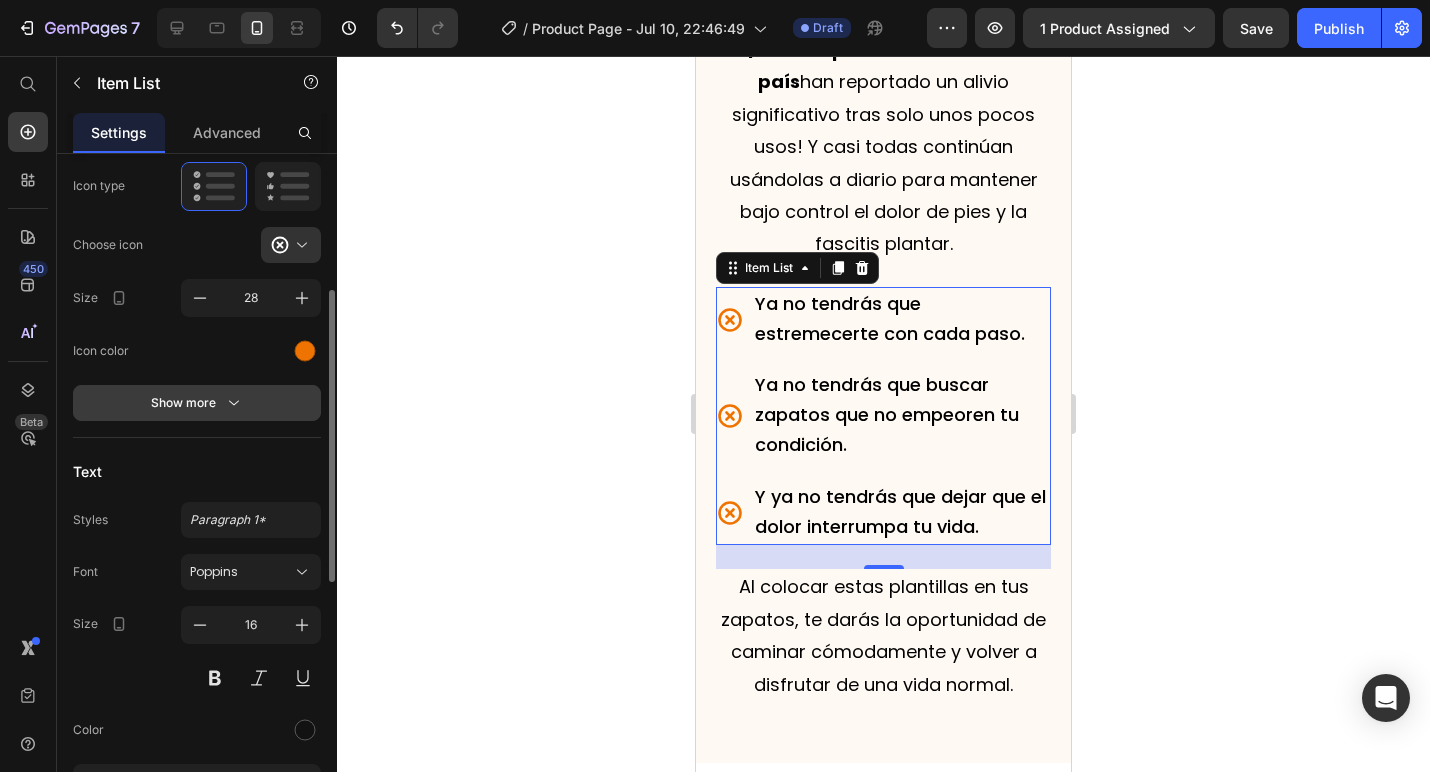 click on "Show more" at bounding box center [197, 403] 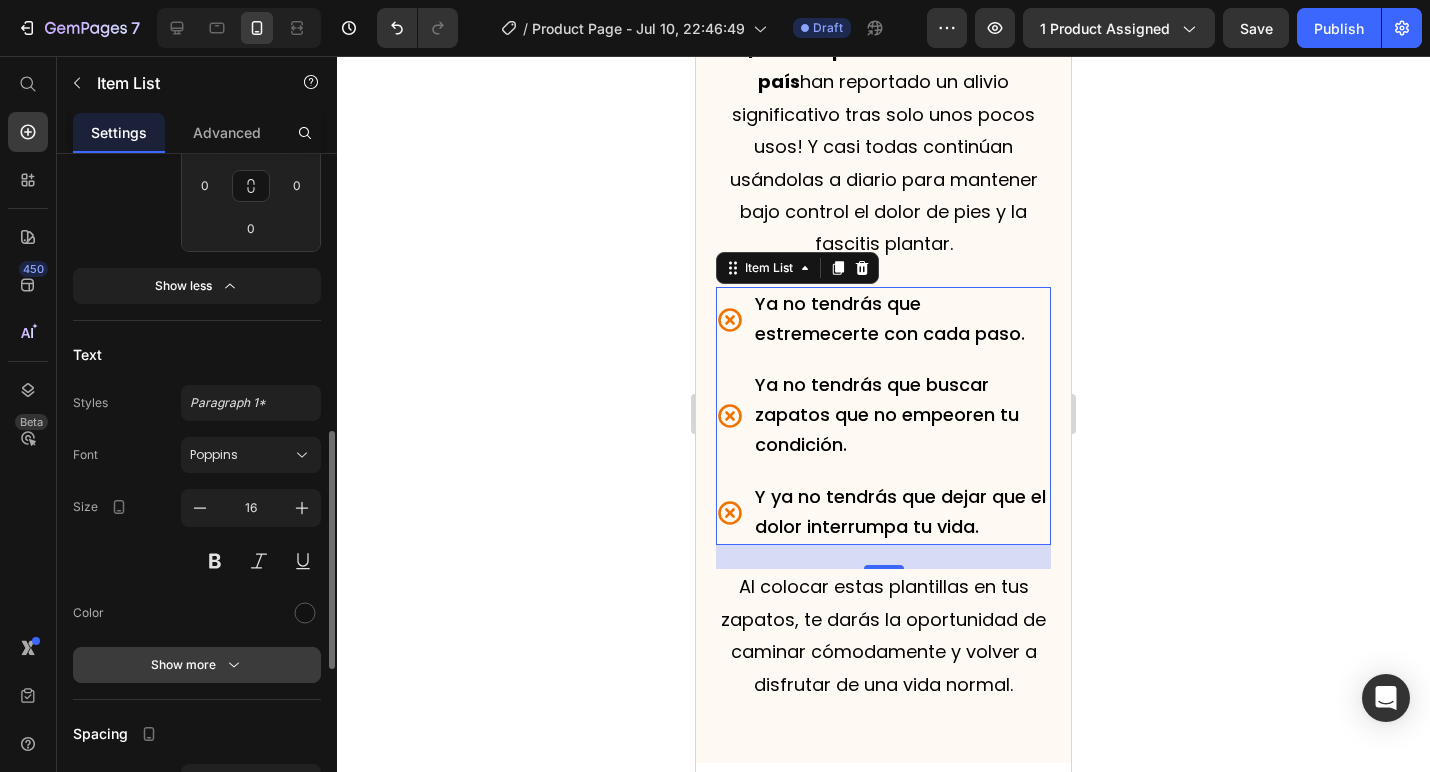 click on "Show more" at bounding box center (197, 665) 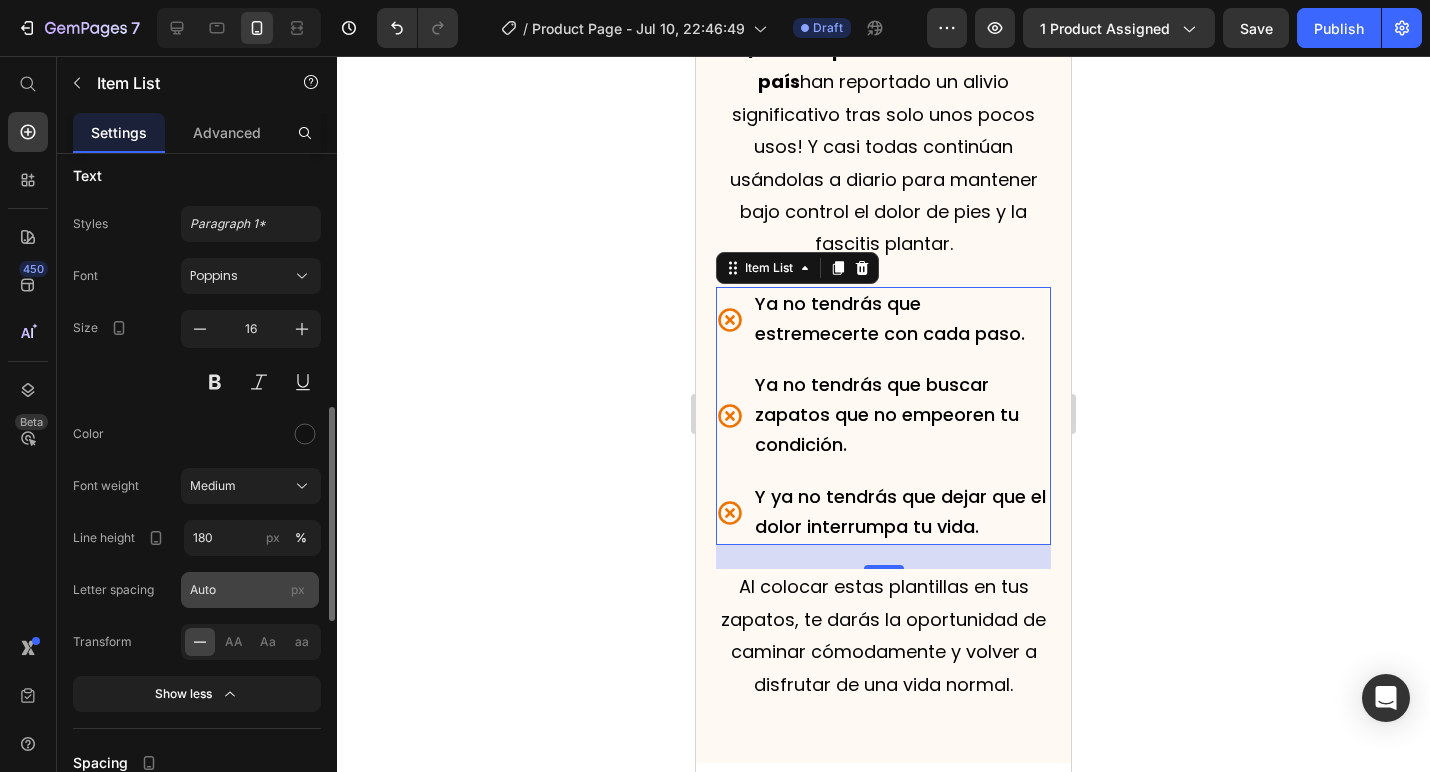 scroll, scrollTop: 981, scrollLeft: 0, axis: vertical 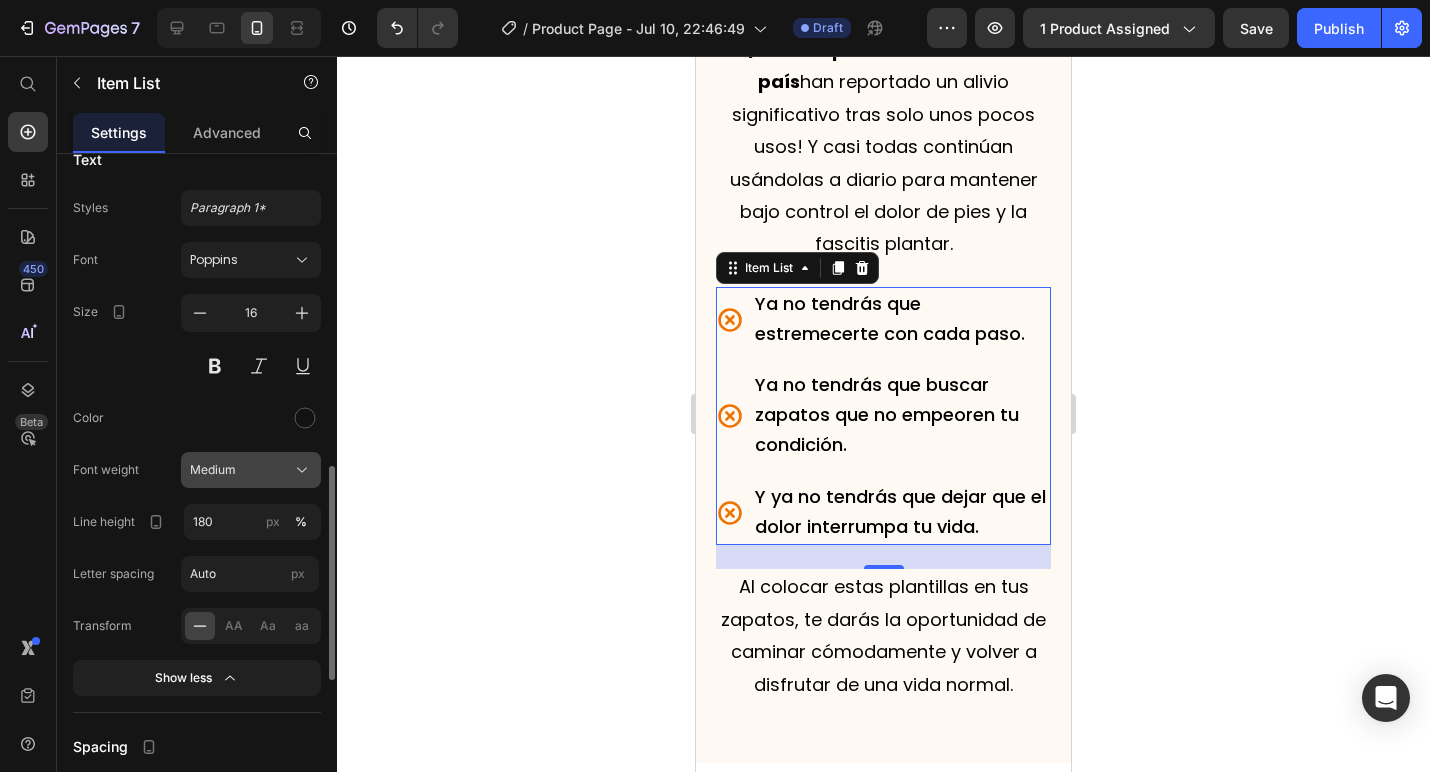 click on "Medium" at bounding box center [251, 470] 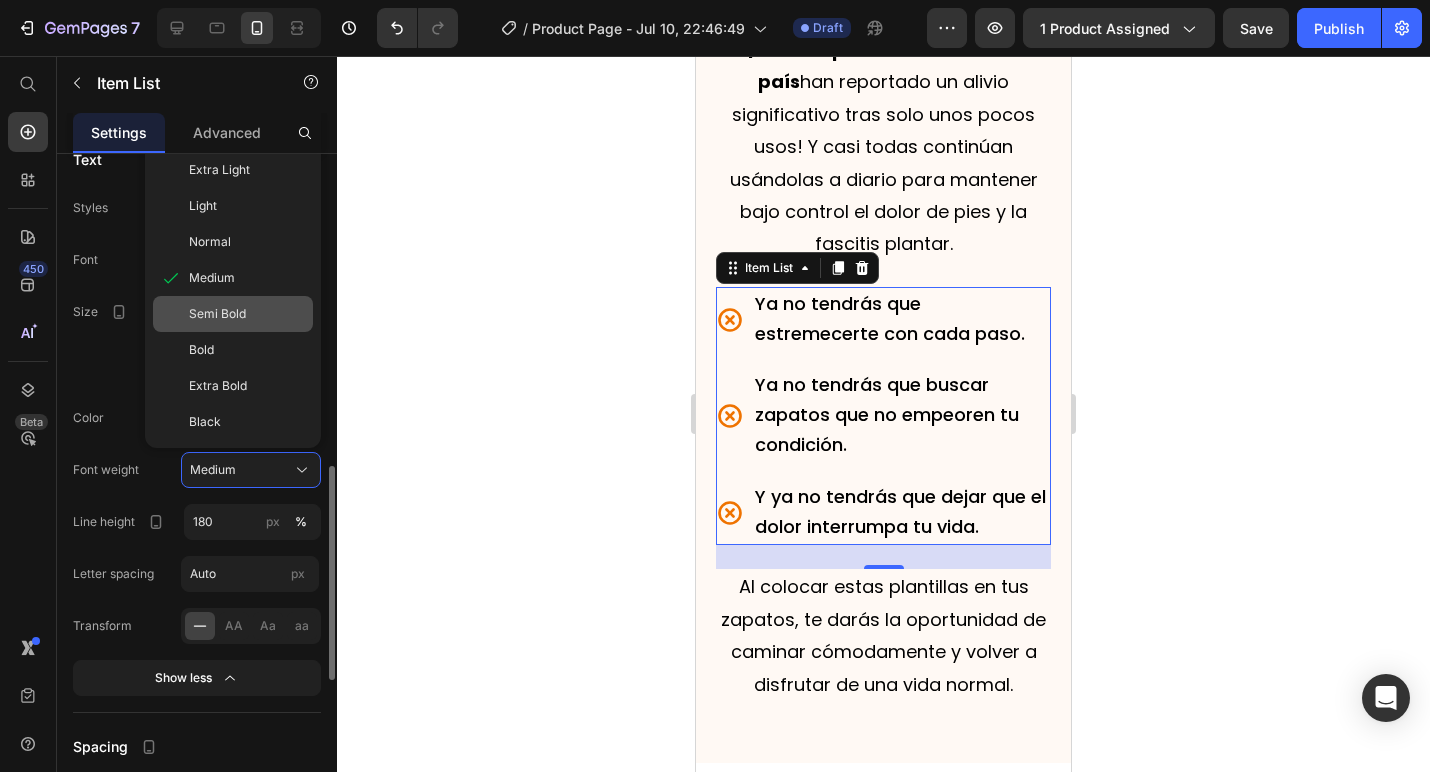 click on "Semi Bold" at bounding box center (247, 314) 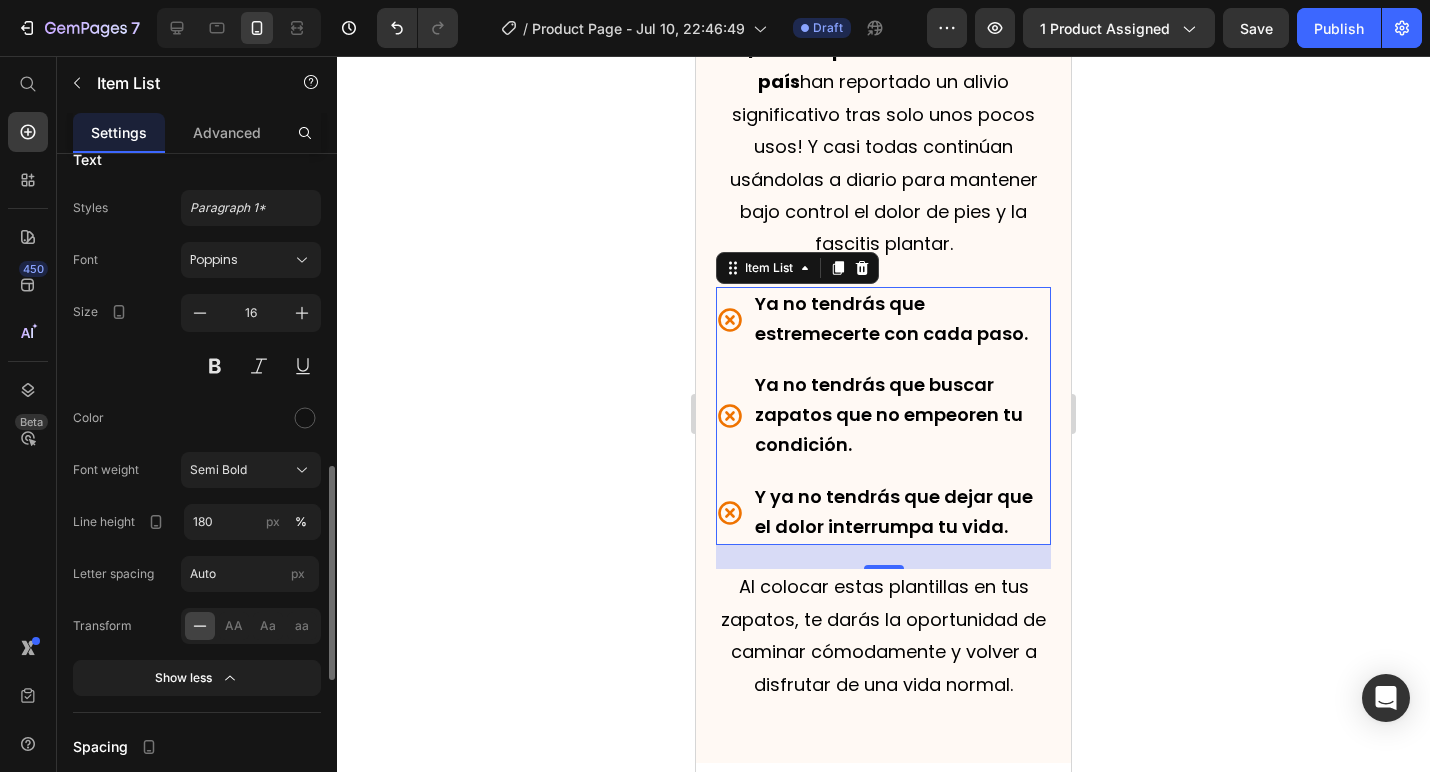 click 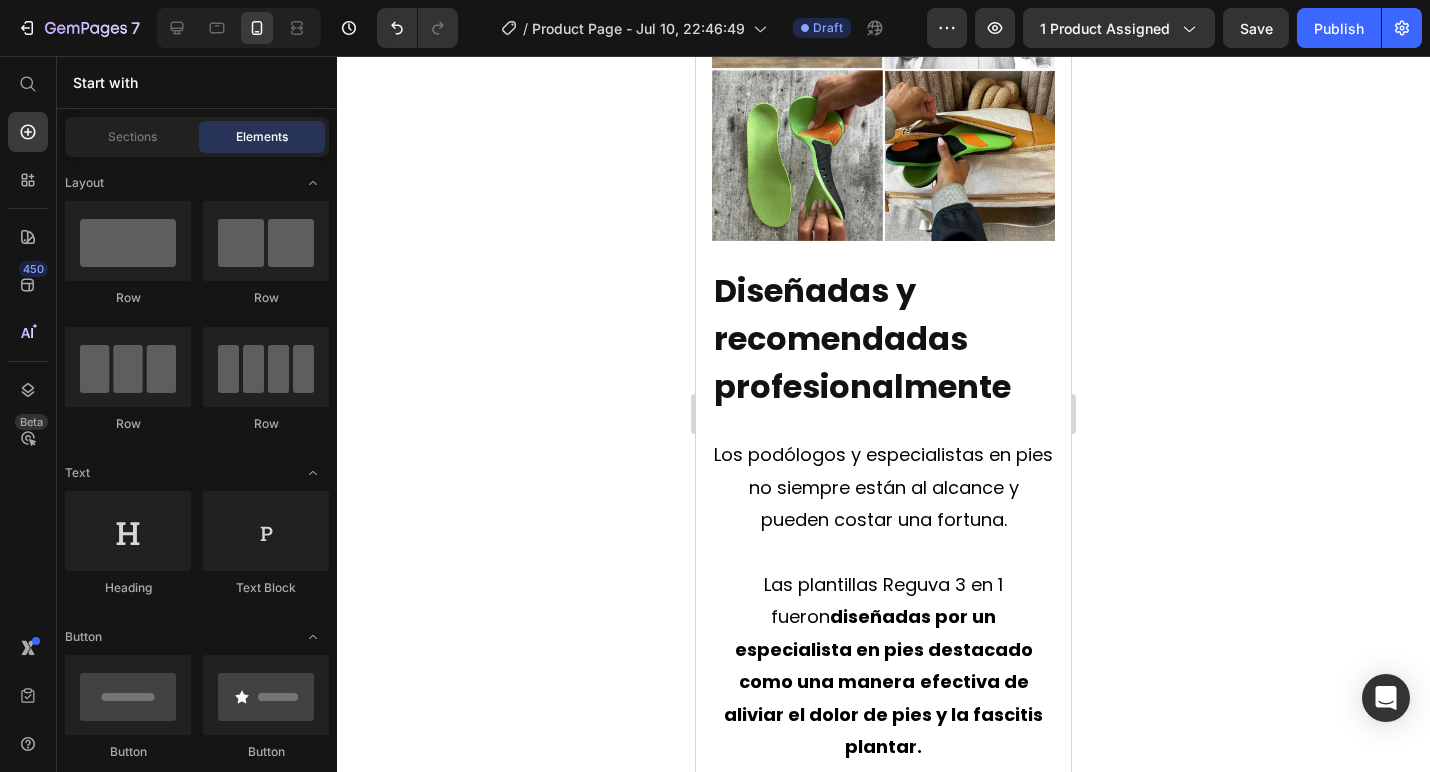 scroll, scrollTop: 7131, scrollLeft: 0, axis: vertical 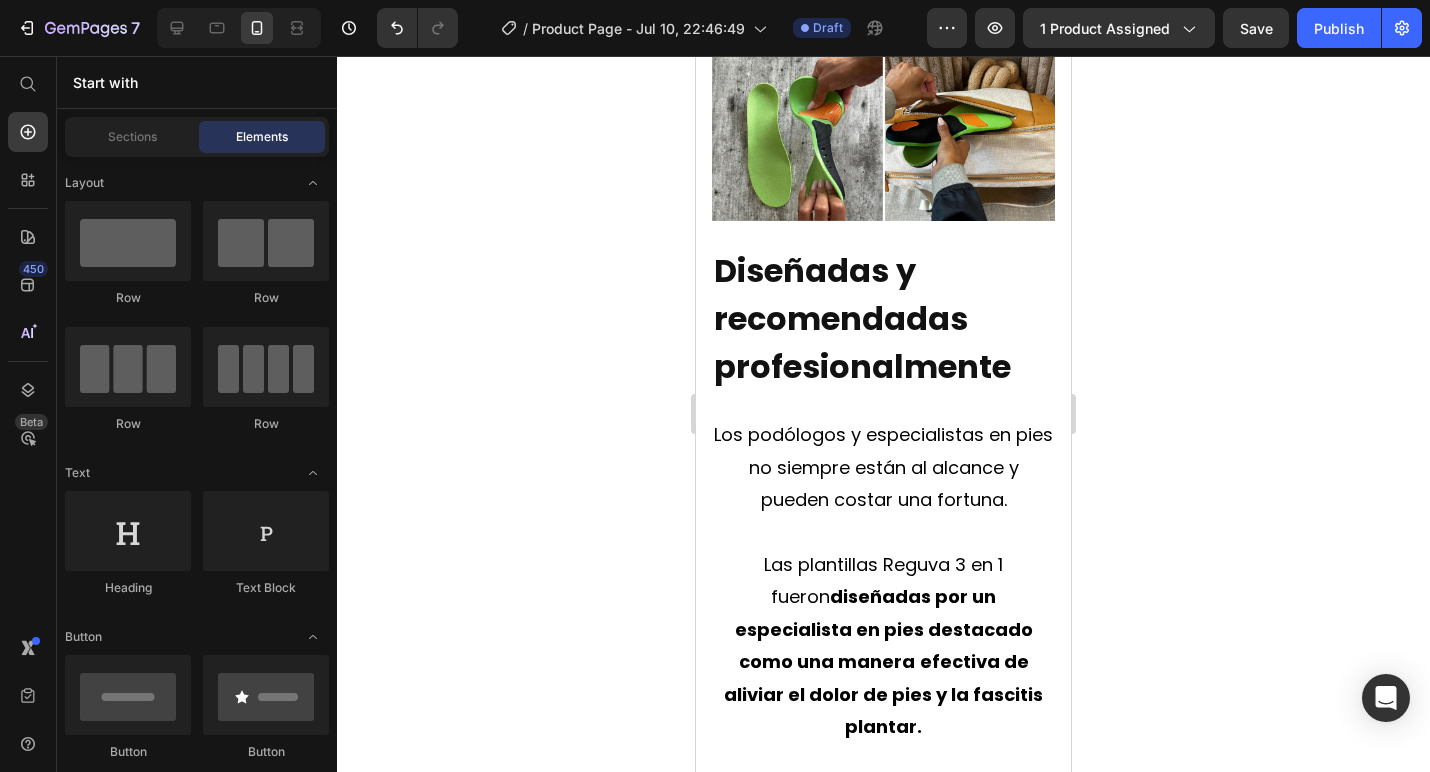 click on "Los podólogos y especialistas en pies no siempre están al alcance y pueden costar una fortuna." at bounding box center [883, 467] 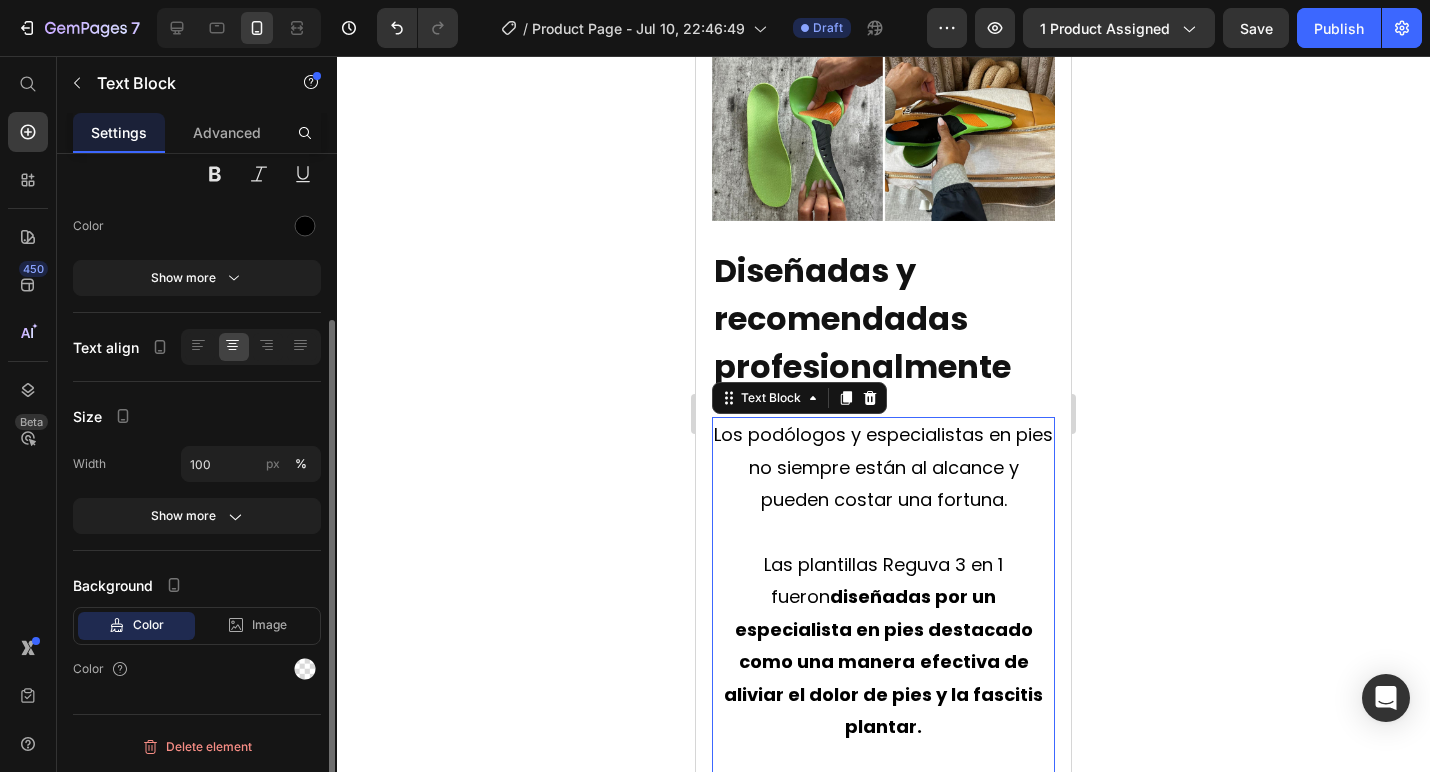 scroll, scrollTop: 0, scrollLeft: 0, axis: both 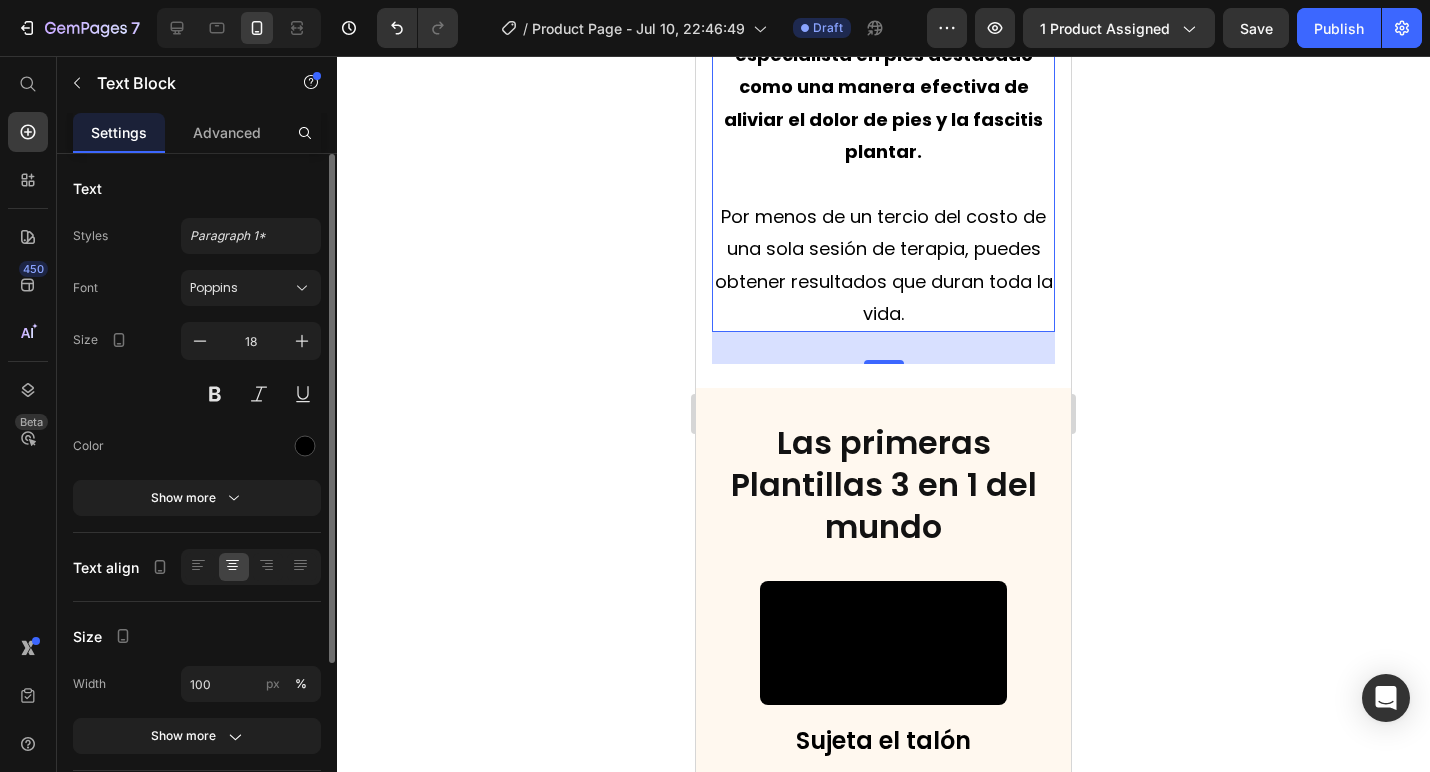 click on "Por menos de un tercio del costo de una sola sesión de terapia, puedes obtener resultados que duran toda la vida." at bounding box center [884, 265] 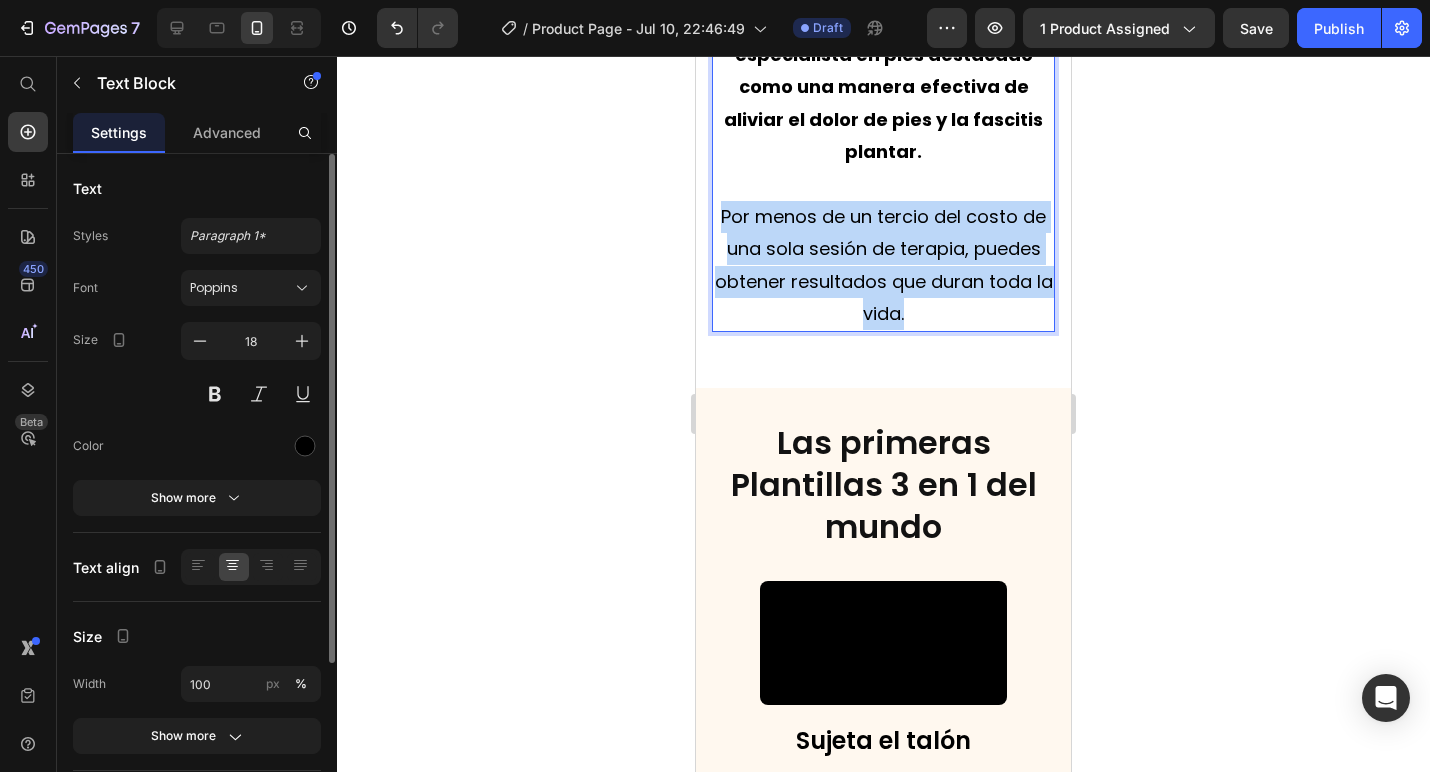 click on "Por menos de un tercio del costo de una sola sesión de terapia, puedes obtener resultados que duran toda la vida." at bounding box center (884, 265) 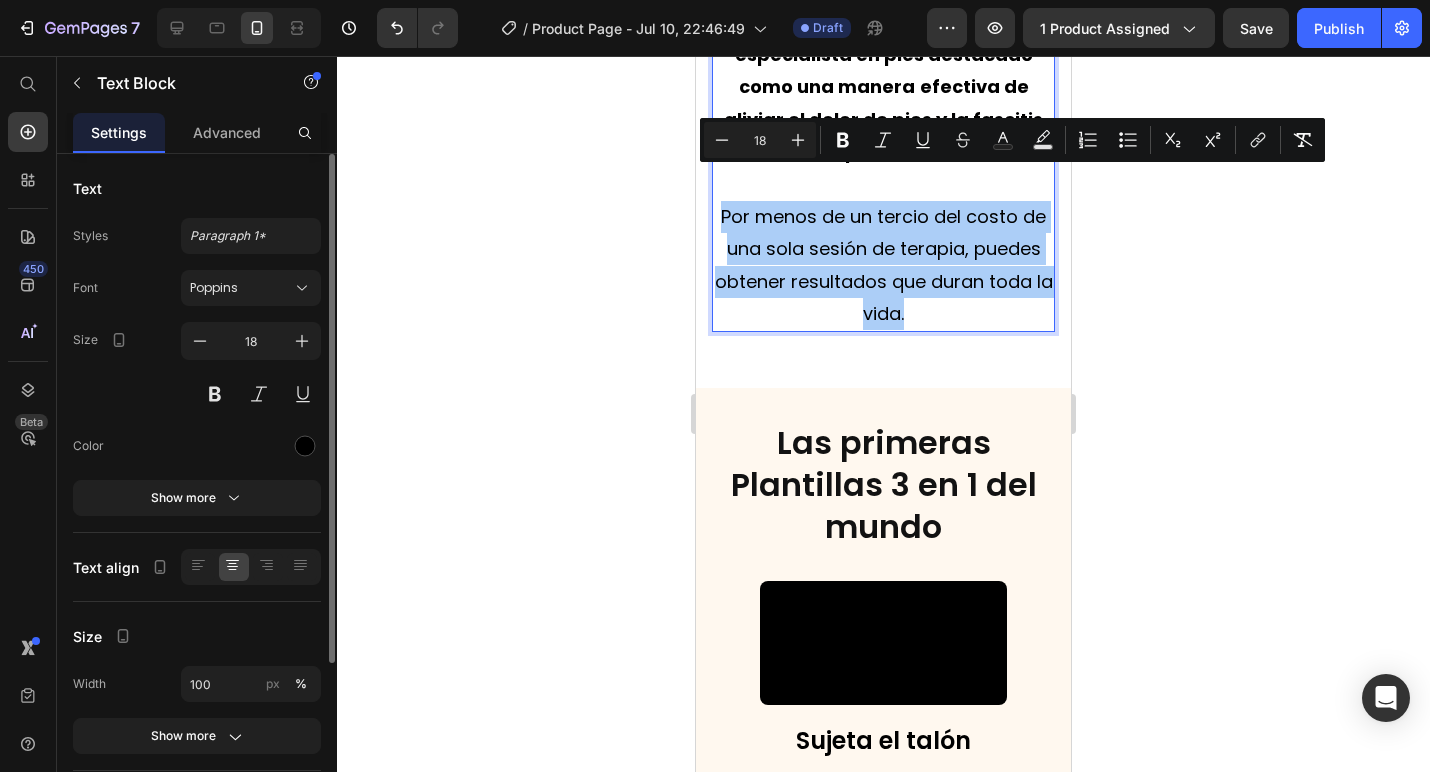 click 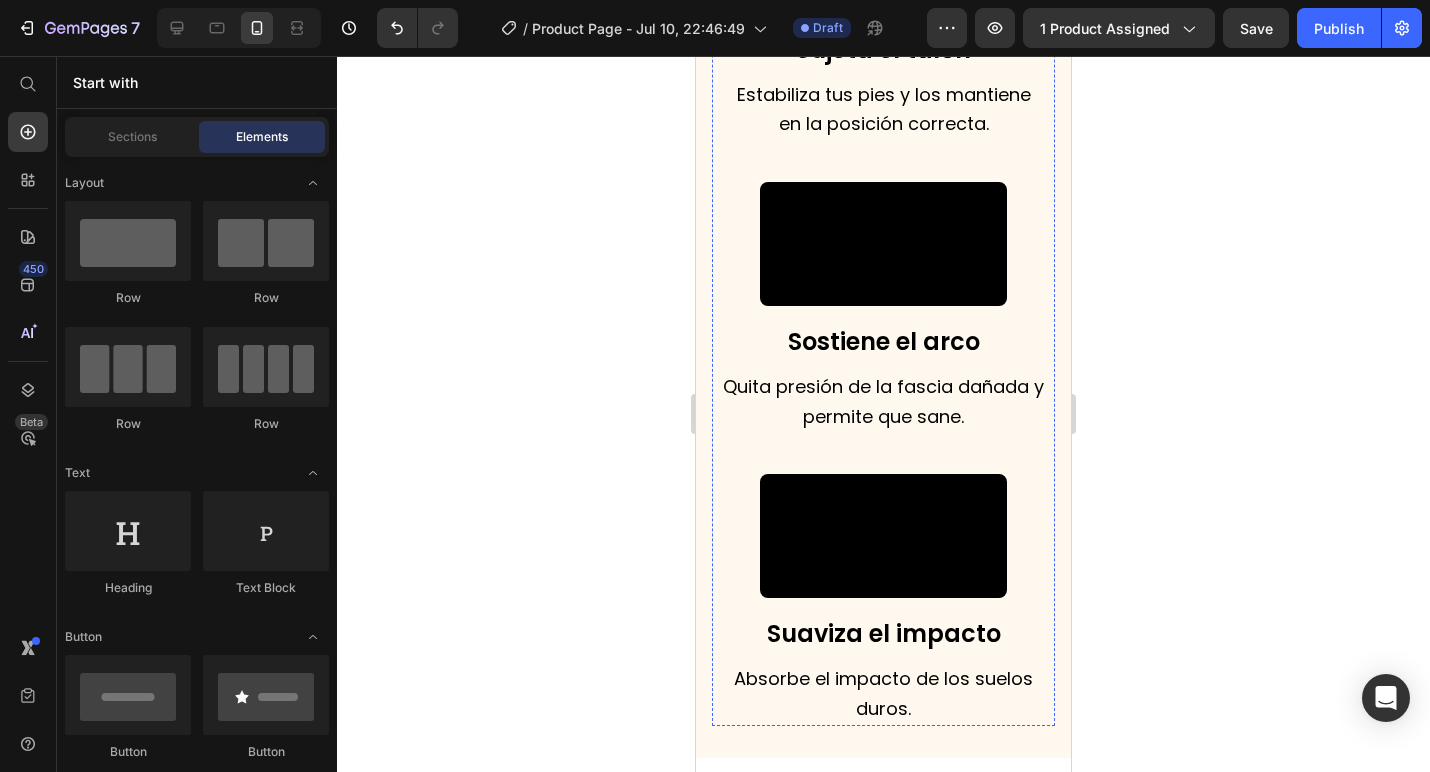 scroll, scrollTop: 8427, scrollLeft: 0, axis: vertical 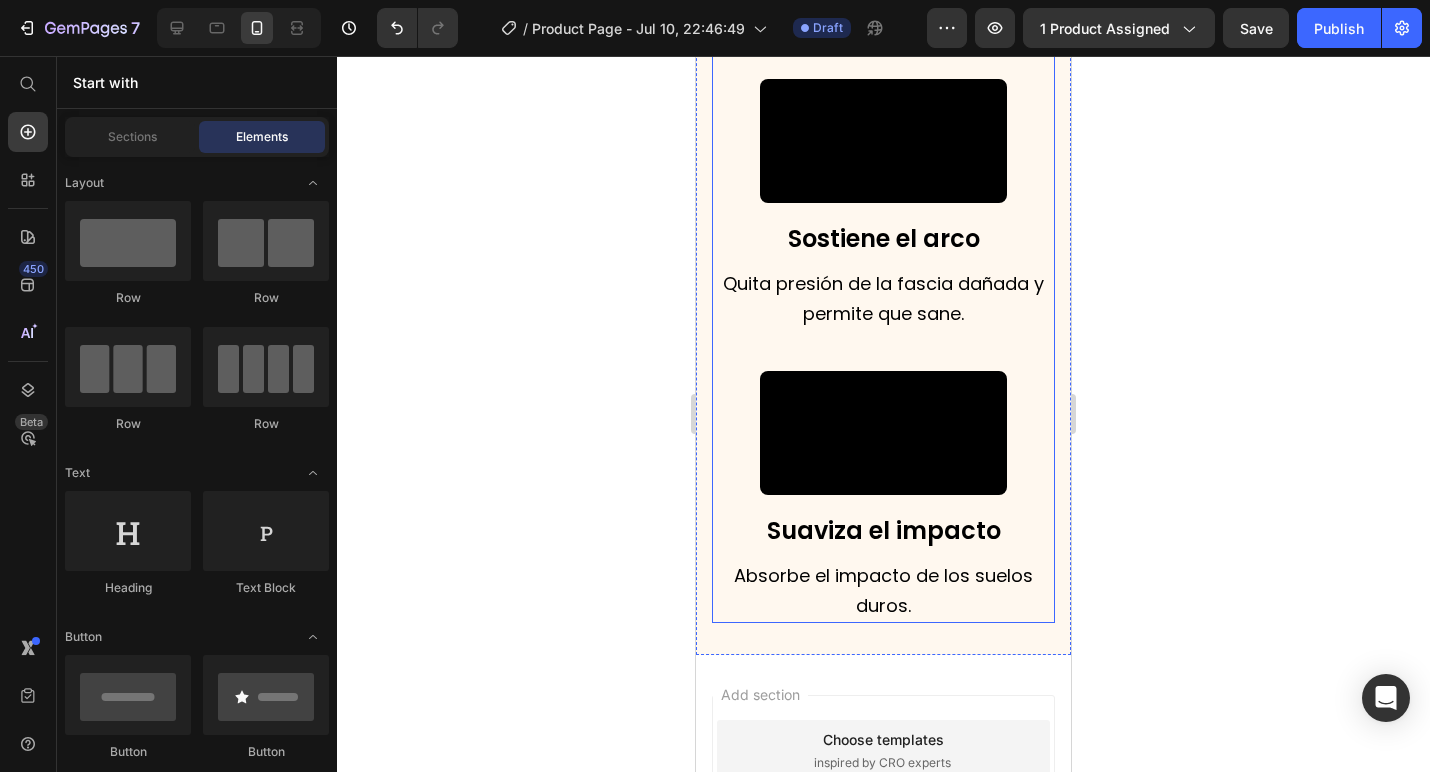 click 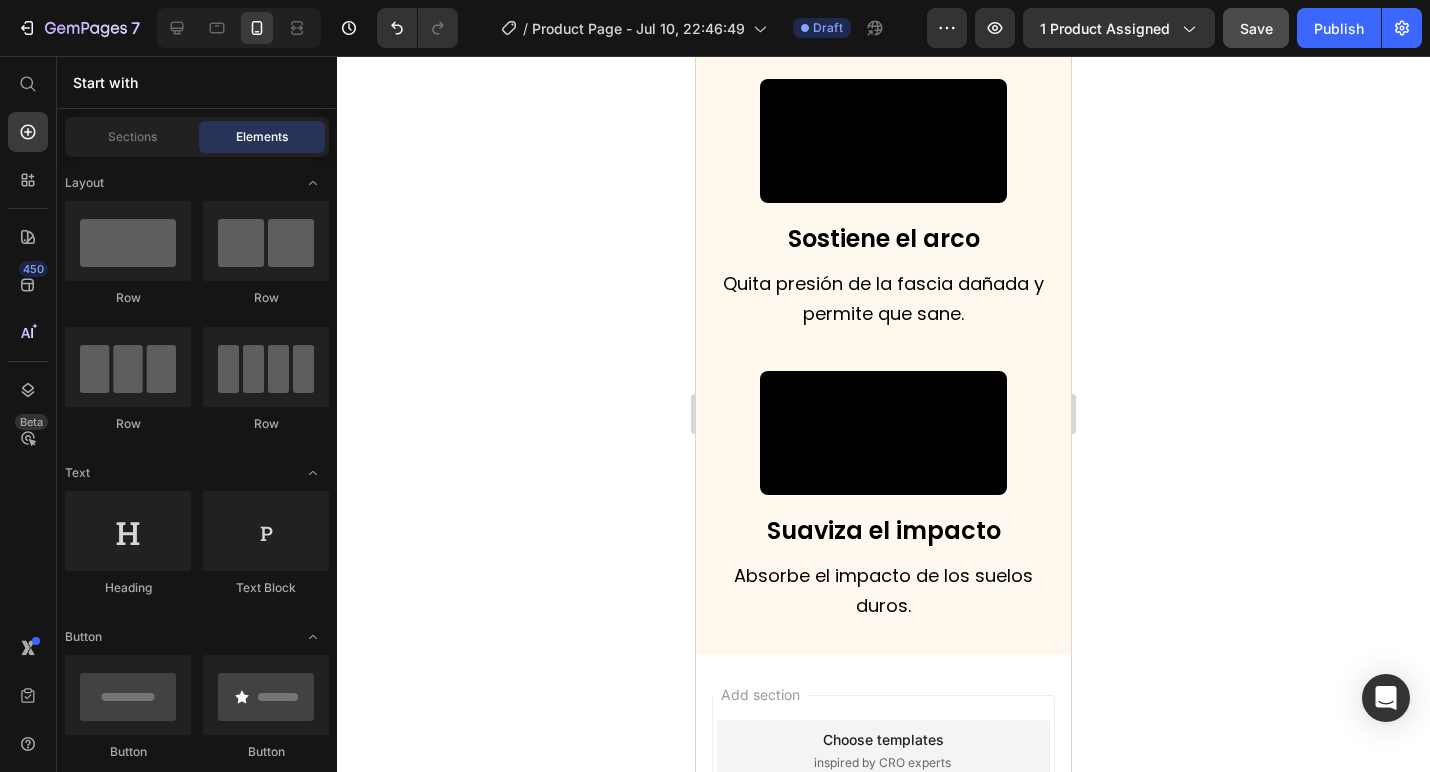 click on "Save" 